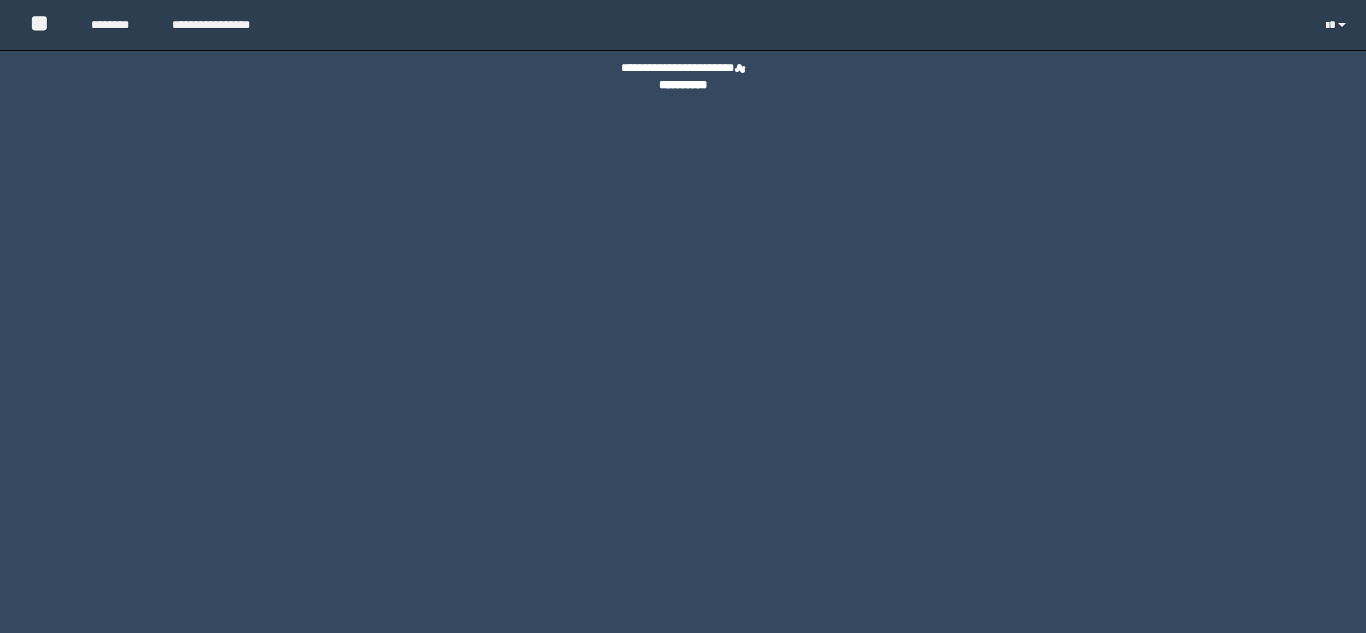 scroll, scrollTop: 0, scrollLeft: 0, axis: both 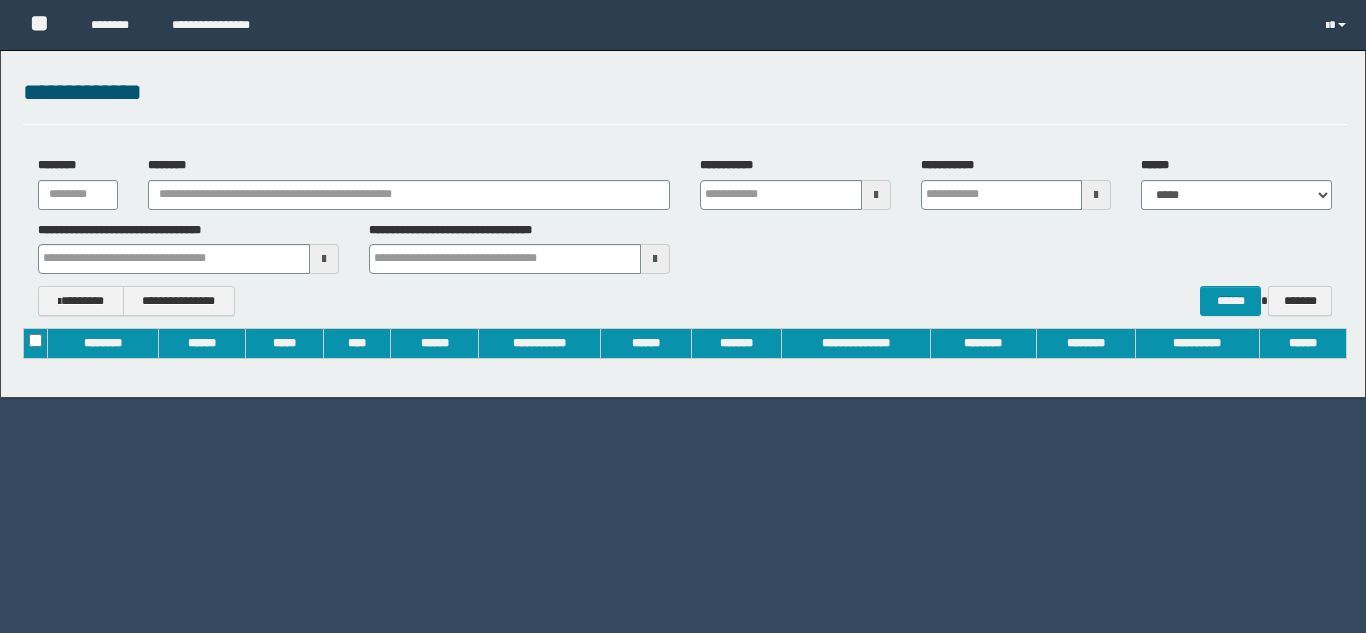 type on "**********" 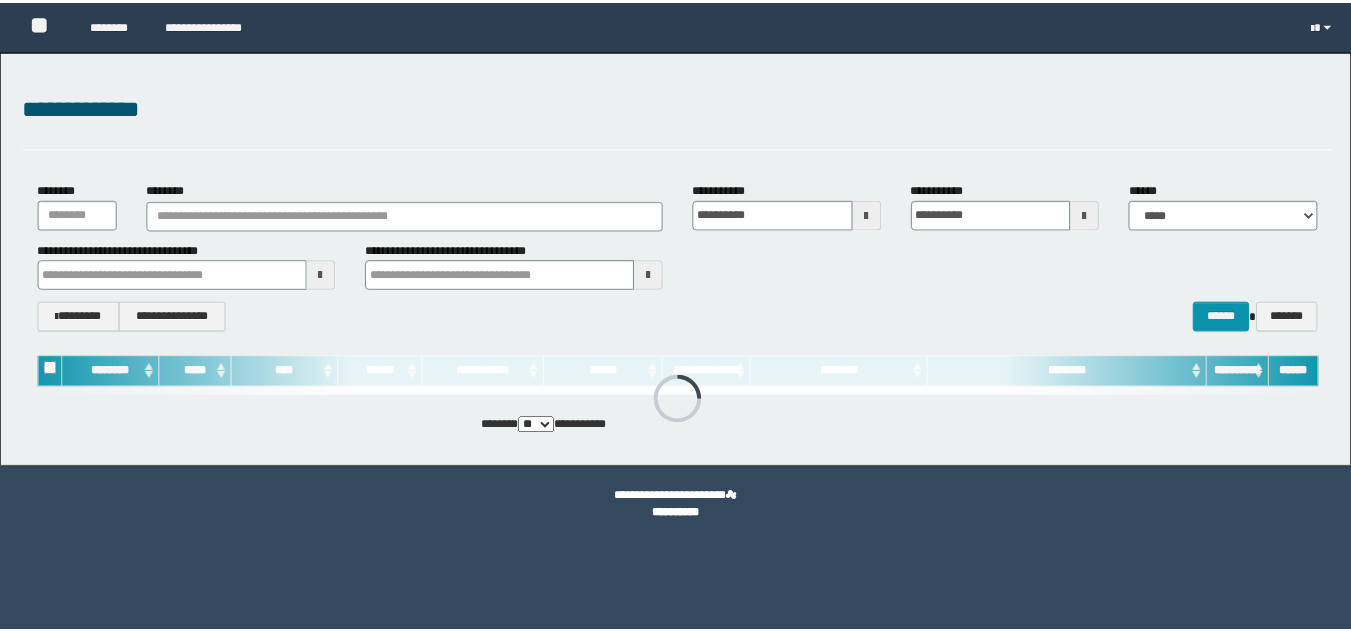 scroll, scrollTop: 0, scrollLeft: 0, axis: both 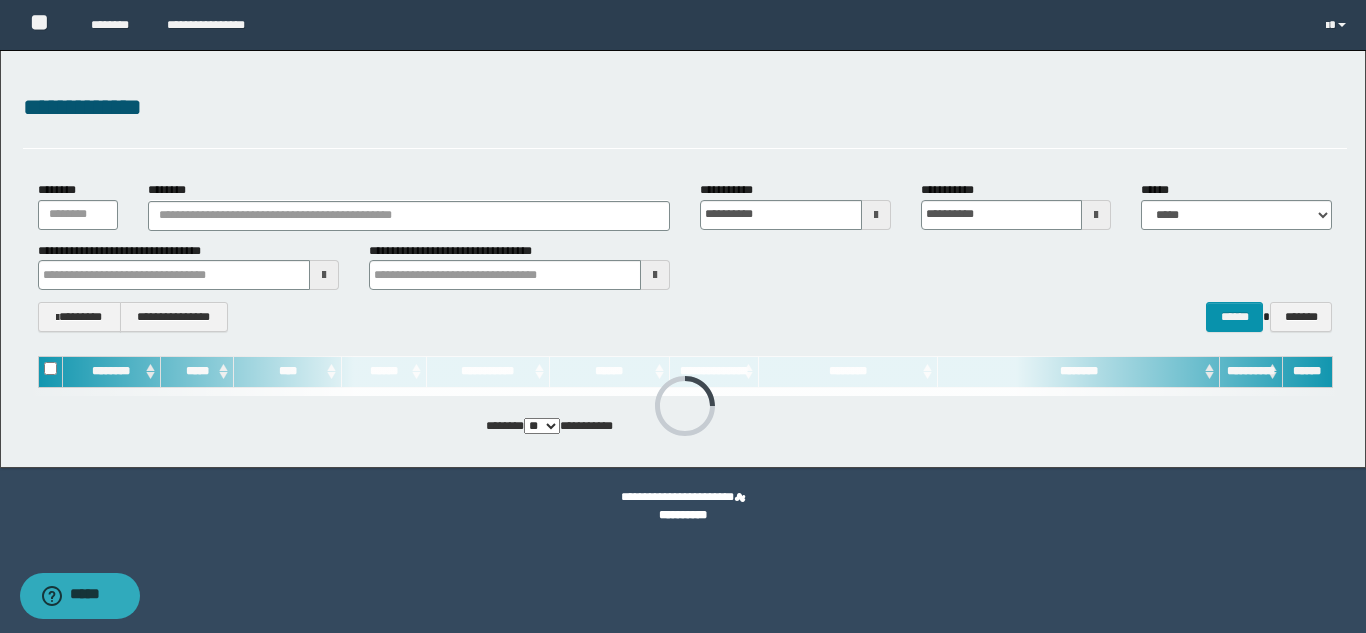 click at bounding box center [876, 215] 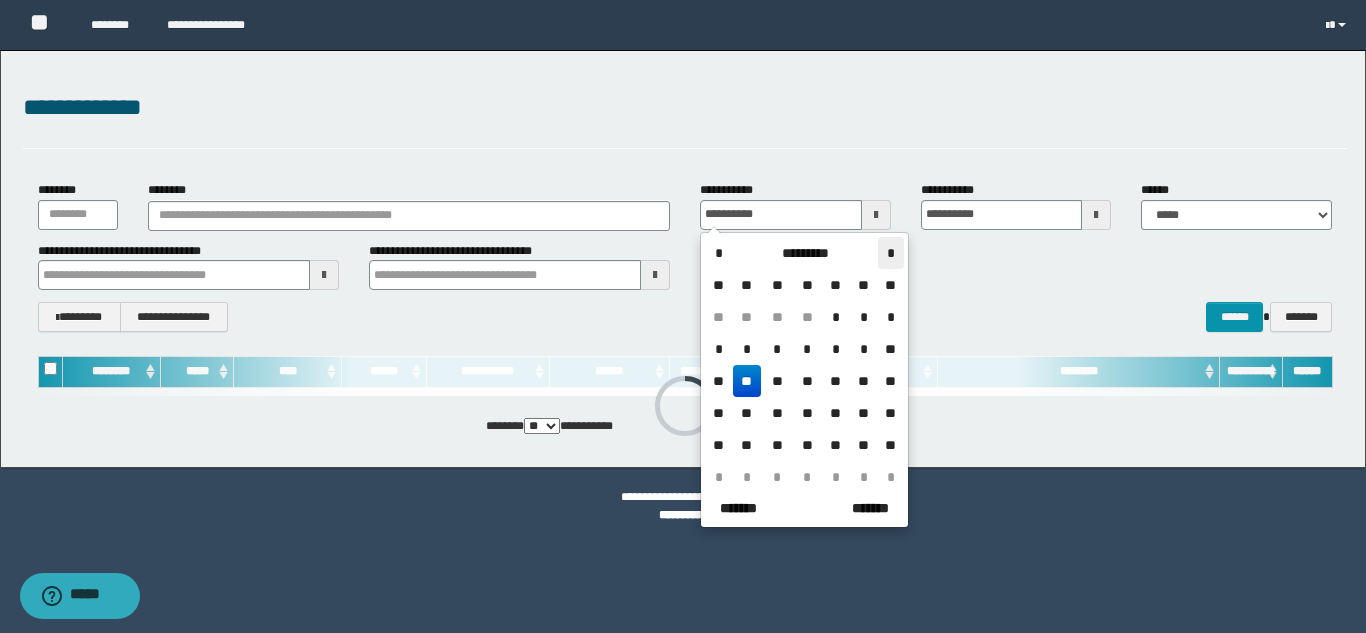 click on "*" at bounding box center (891, 253) 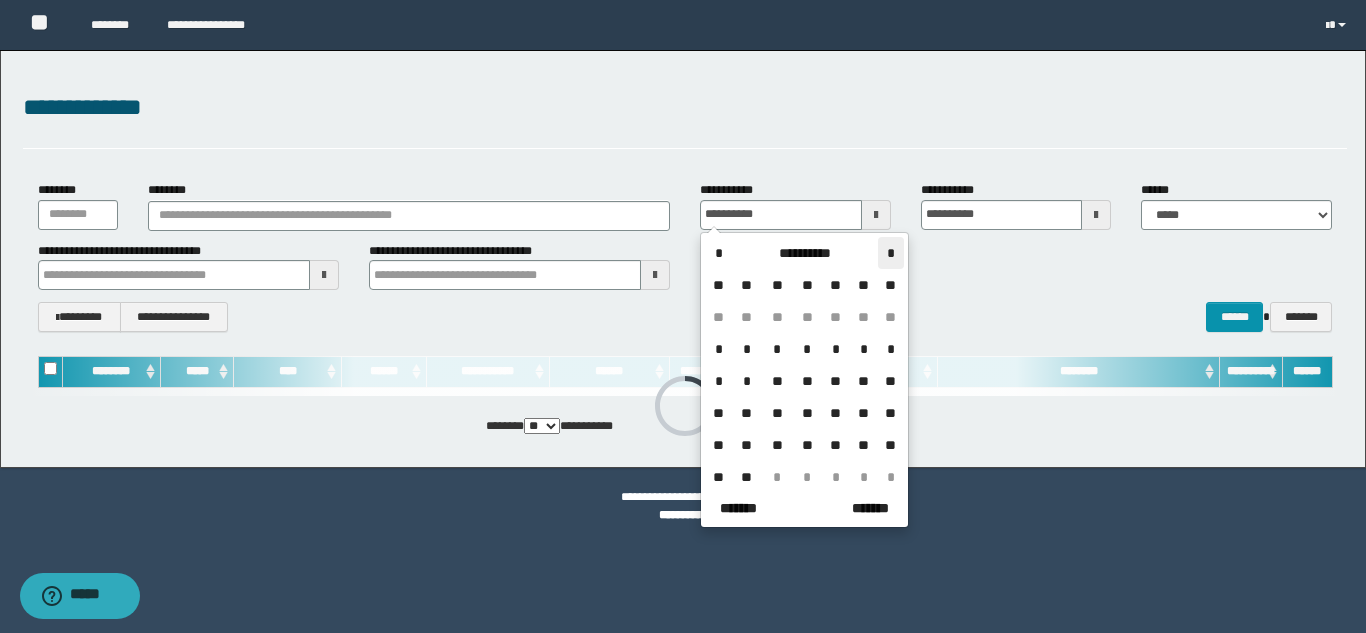 click on "*" at bounding box center (891, 253) 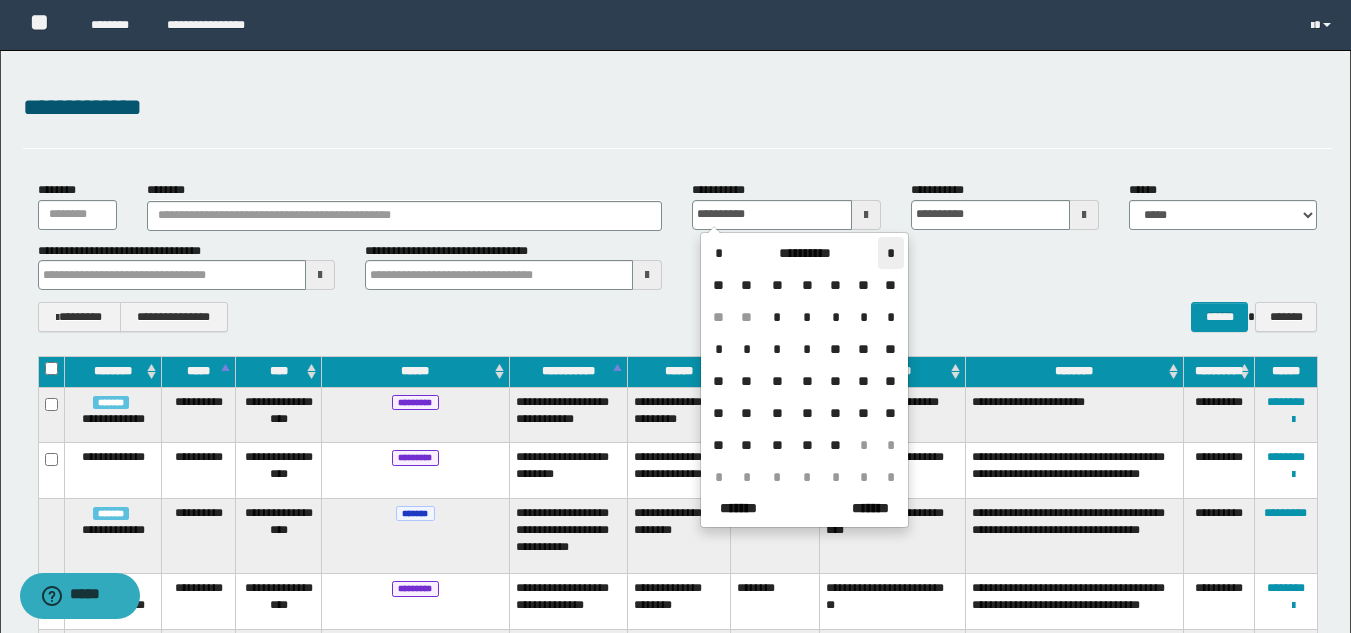 click on "*" at bounding box center (891, 253) 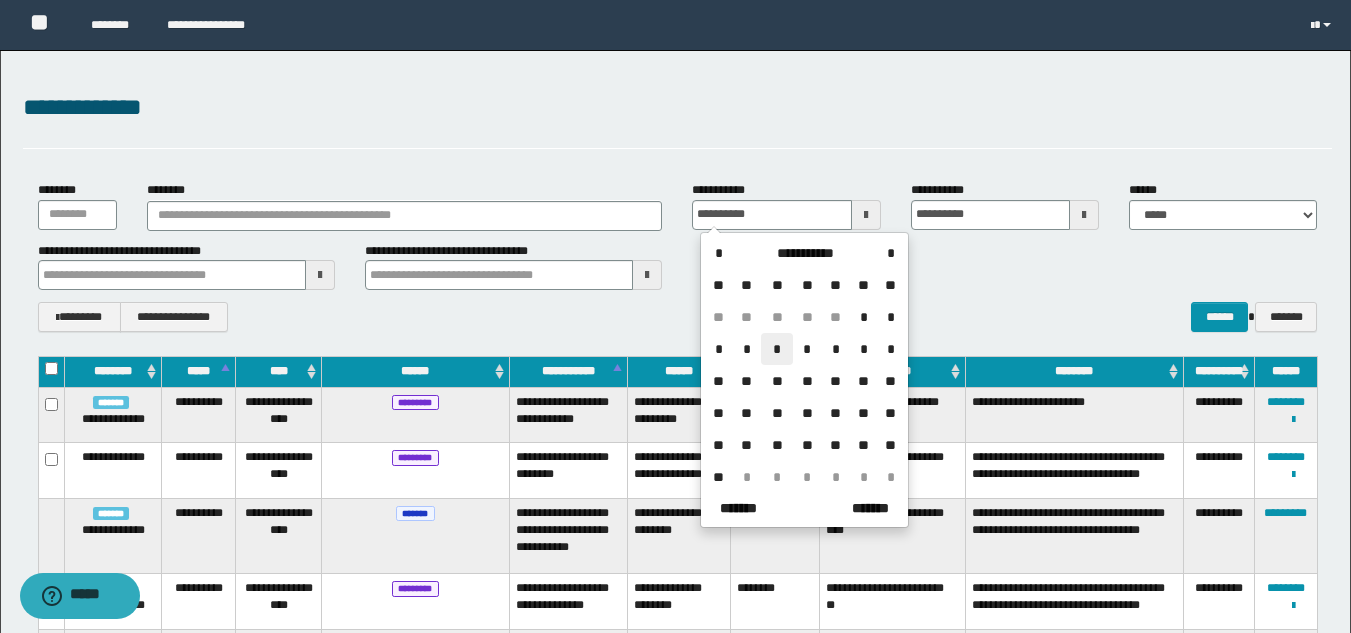 click on "*" at bounding box center (777, 349) 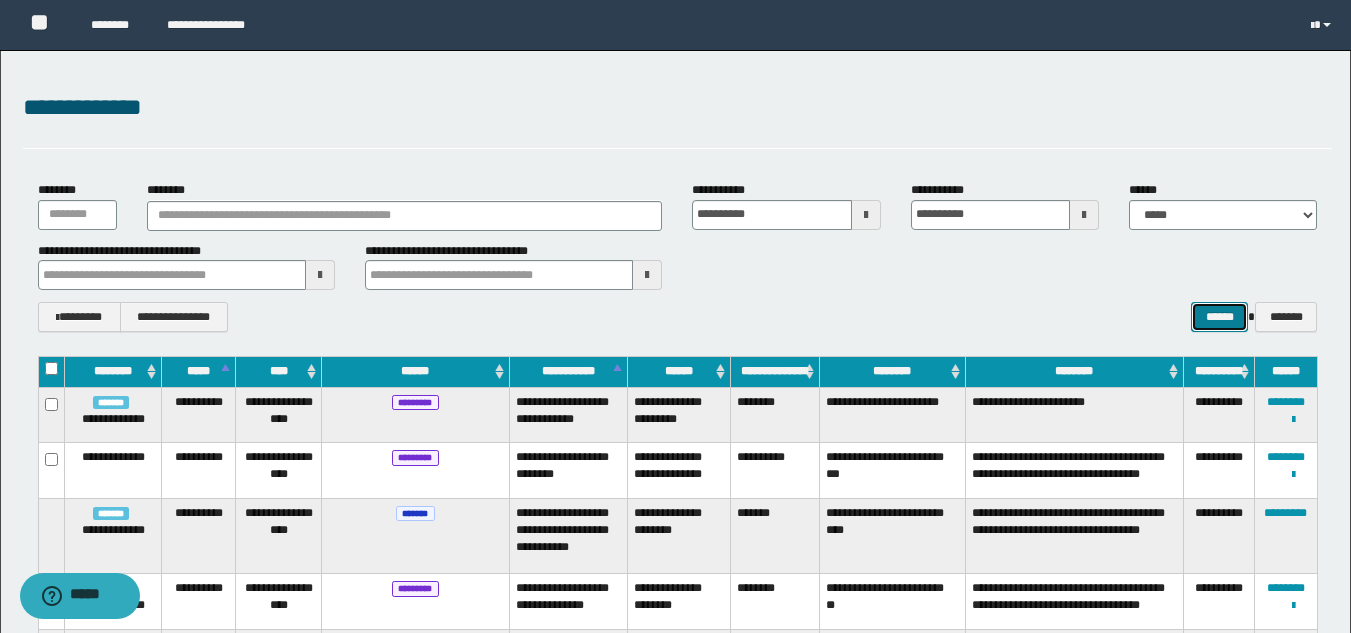 click on "******" at bounding box center (1219, 317) 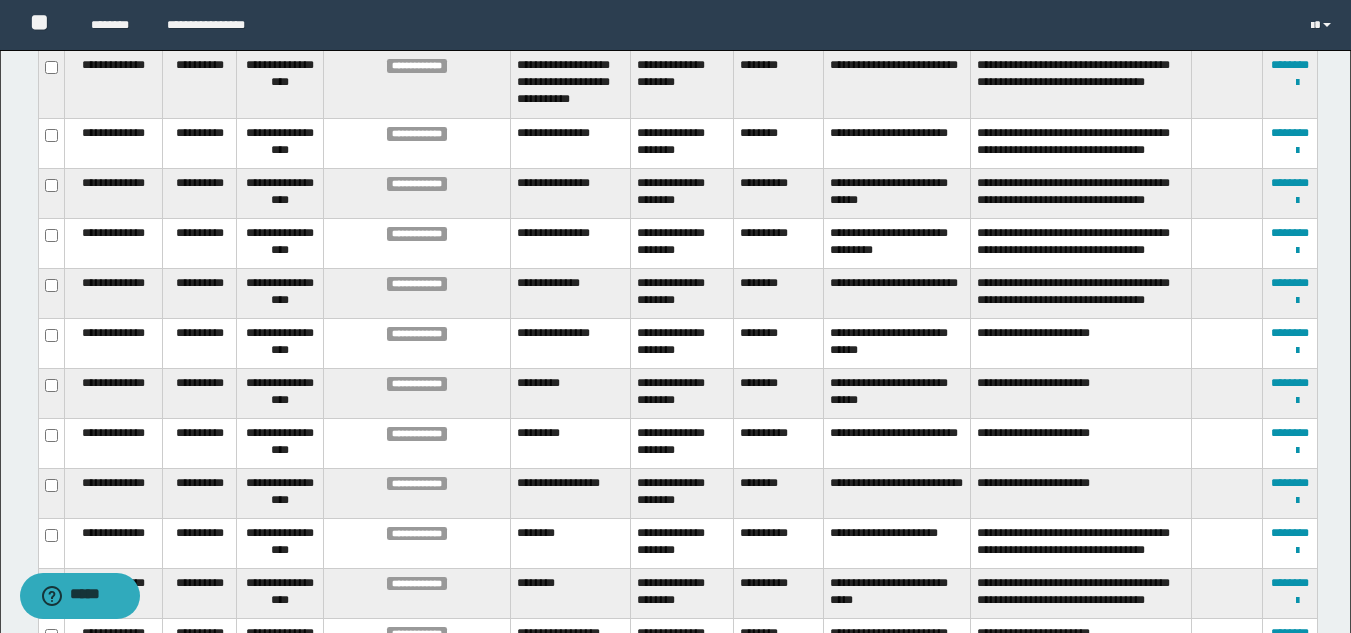 scroll, scrollTop: 768, scrollLeft: 0, axis: vertical 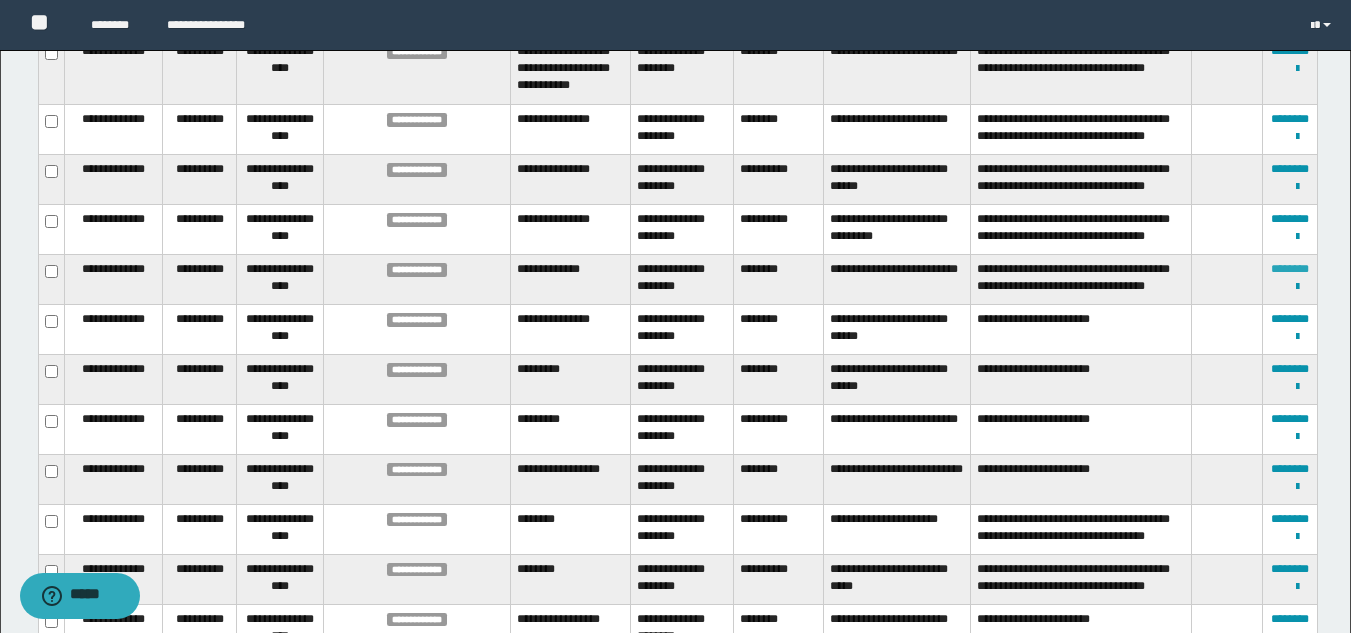 click on "********" at bounding box center [1290, 269] 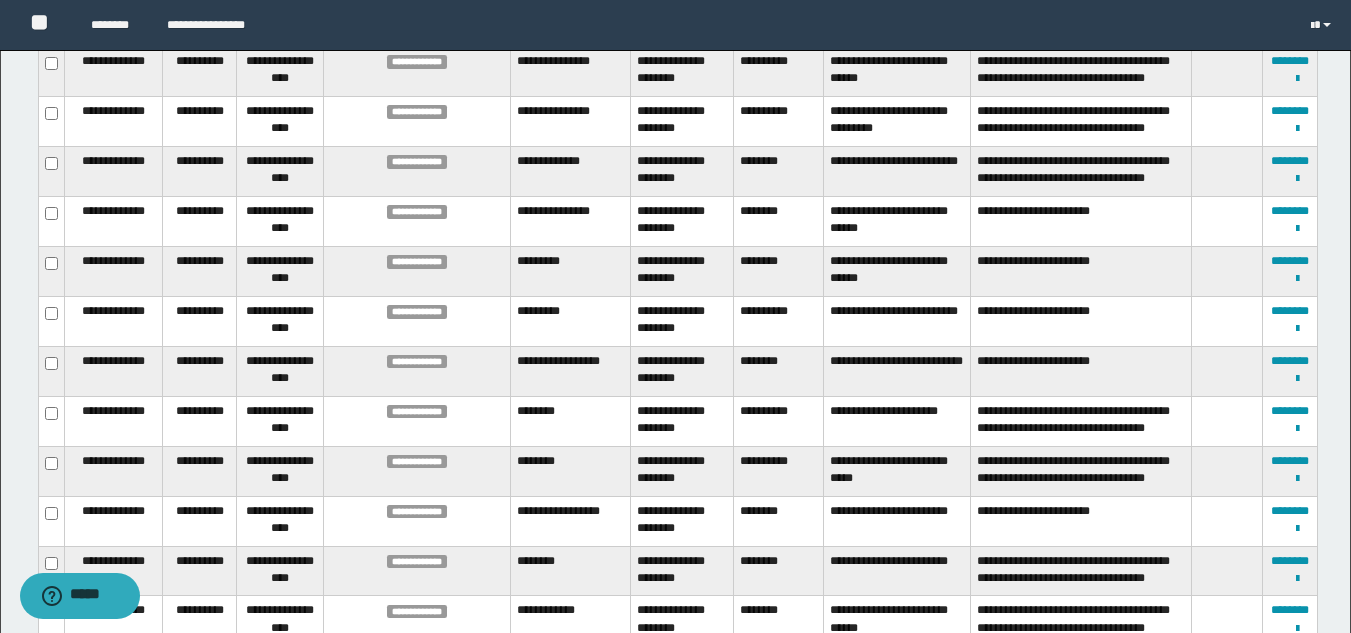 scroll, scrollTop: 890, scrollLeft: 0, axis: vertical 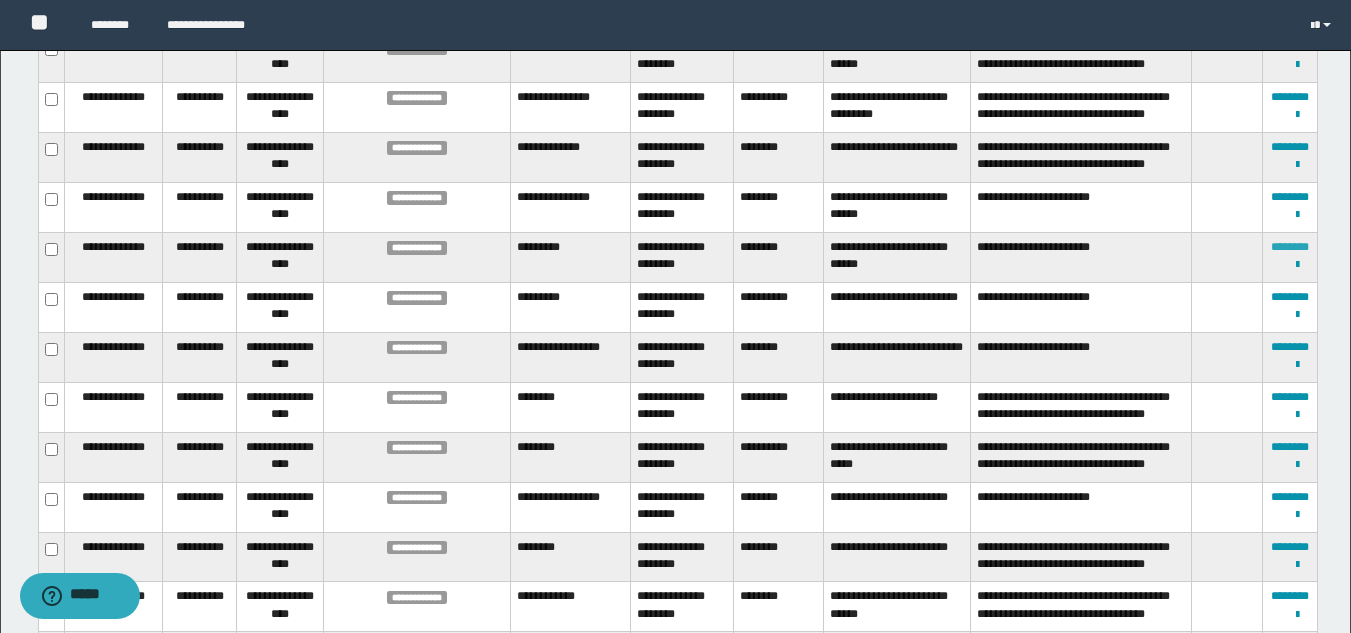 click on "********" at bounding box center [1290, 247] 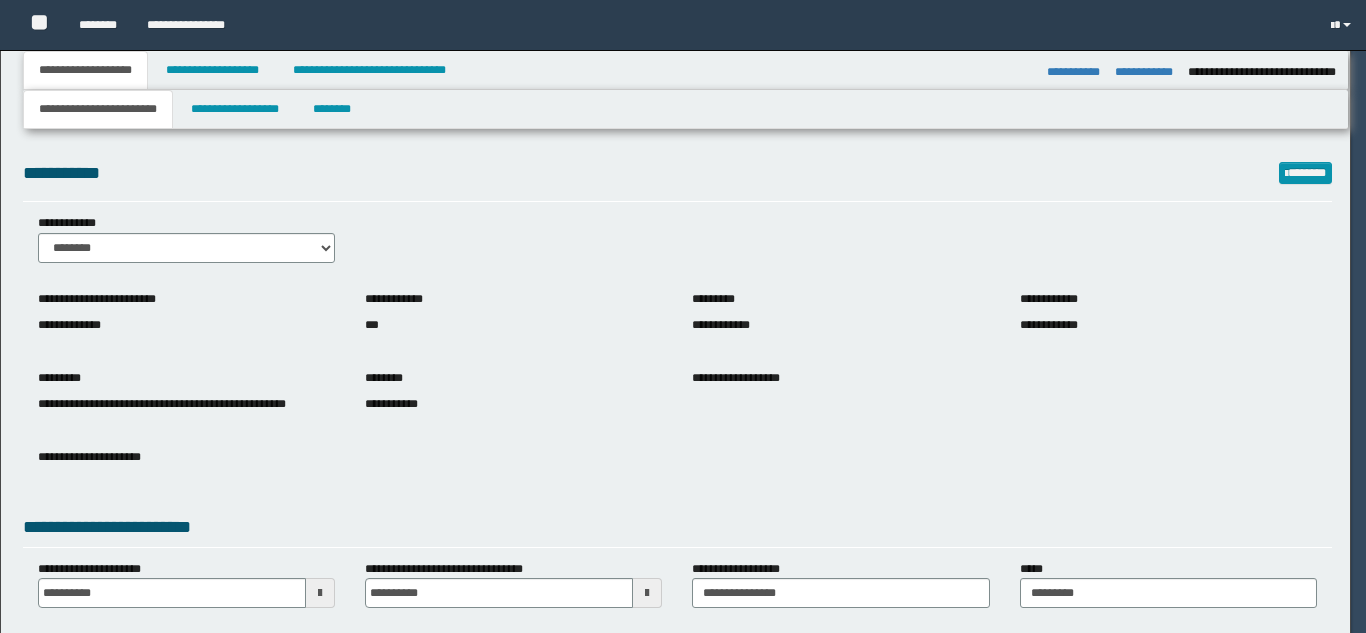 select on "**" 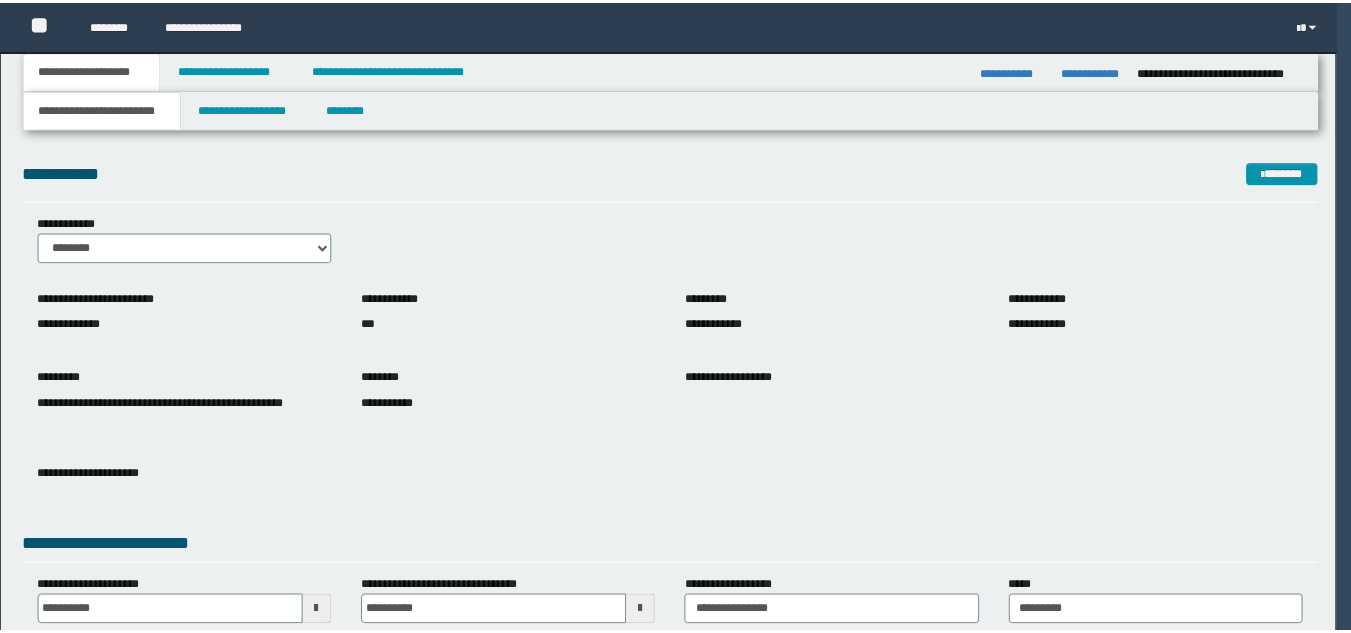 scroll, scrollTop: 0, scrollLeft: 0, axis: both 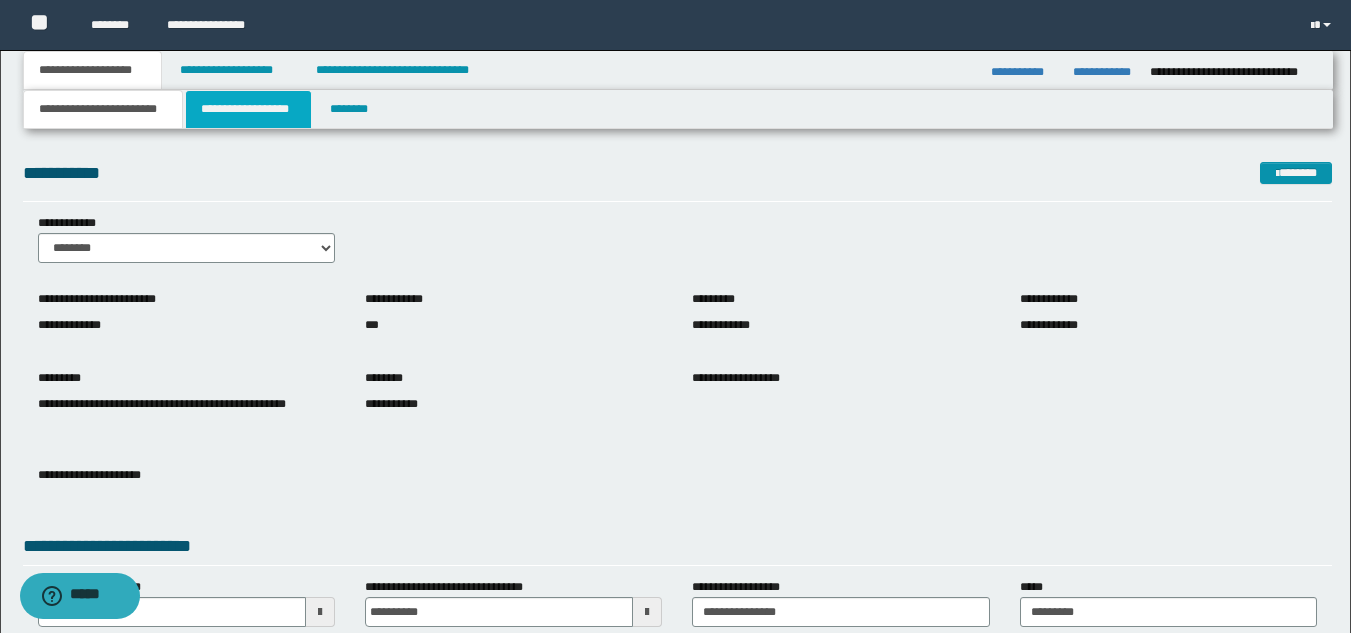 click on "**********" at bounding box center (248, 109) 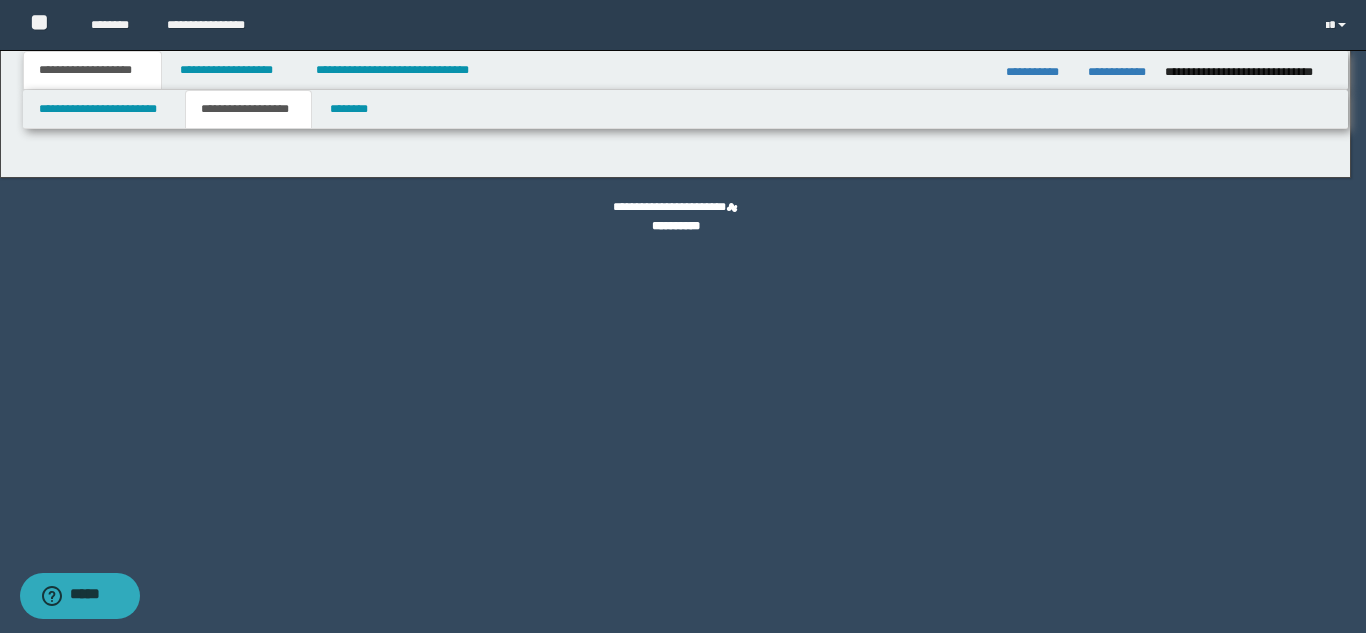 type on "********" 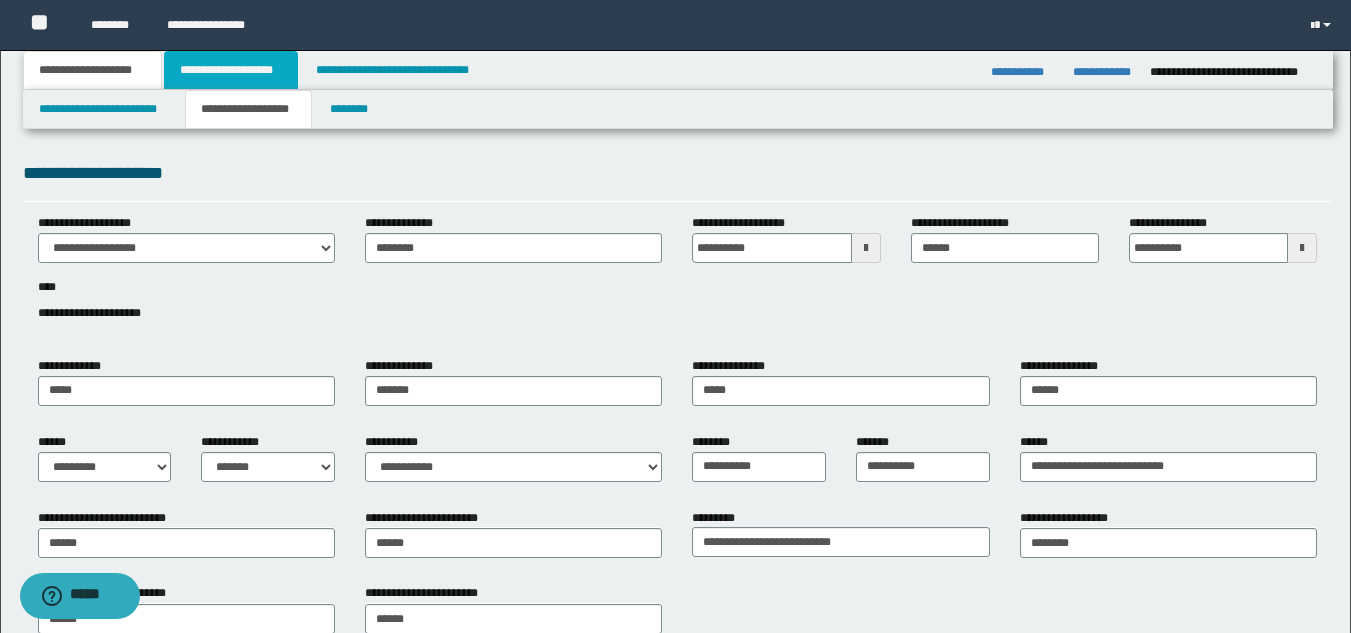 click on "**********" at bounding box center (231, 70) 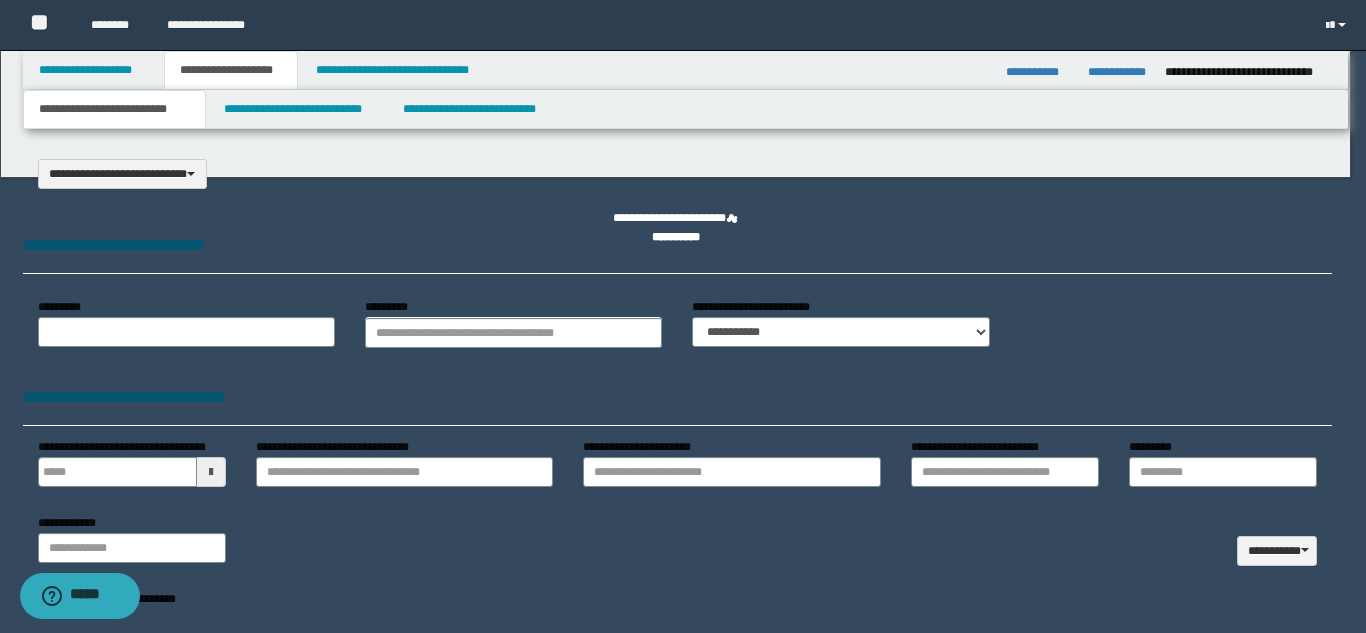 select on "*" 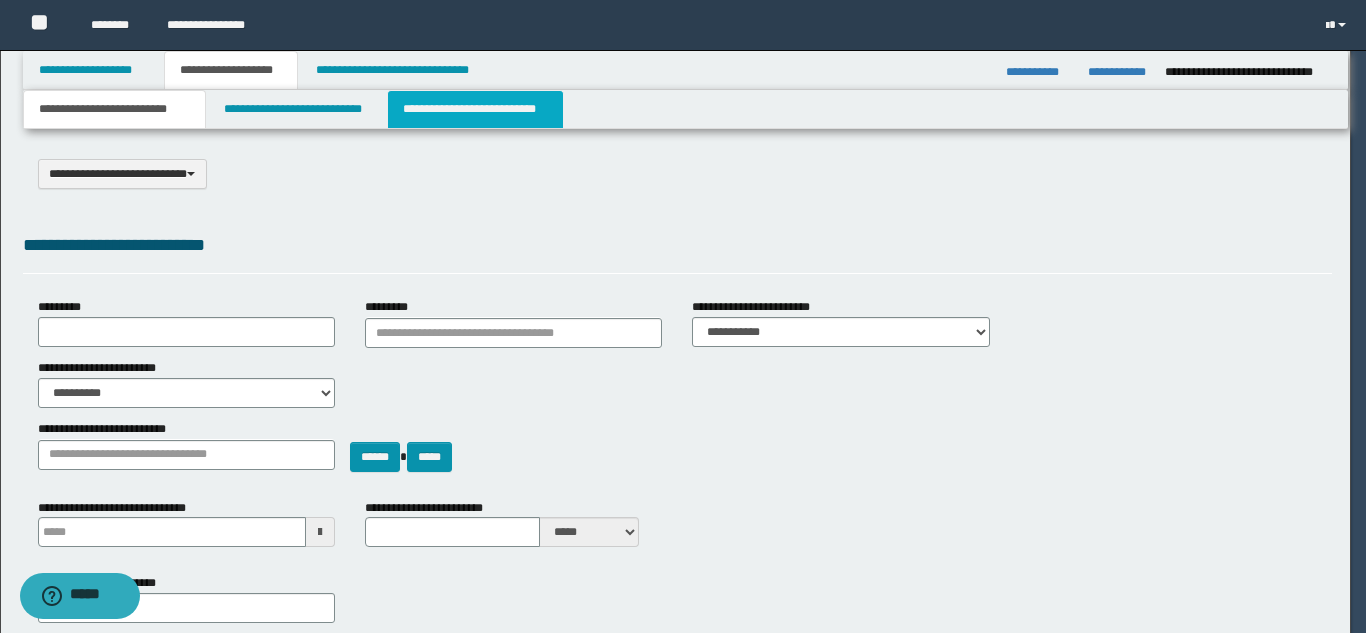 scroll, scrollTop: 0, scrollLeft: 0, axis: both 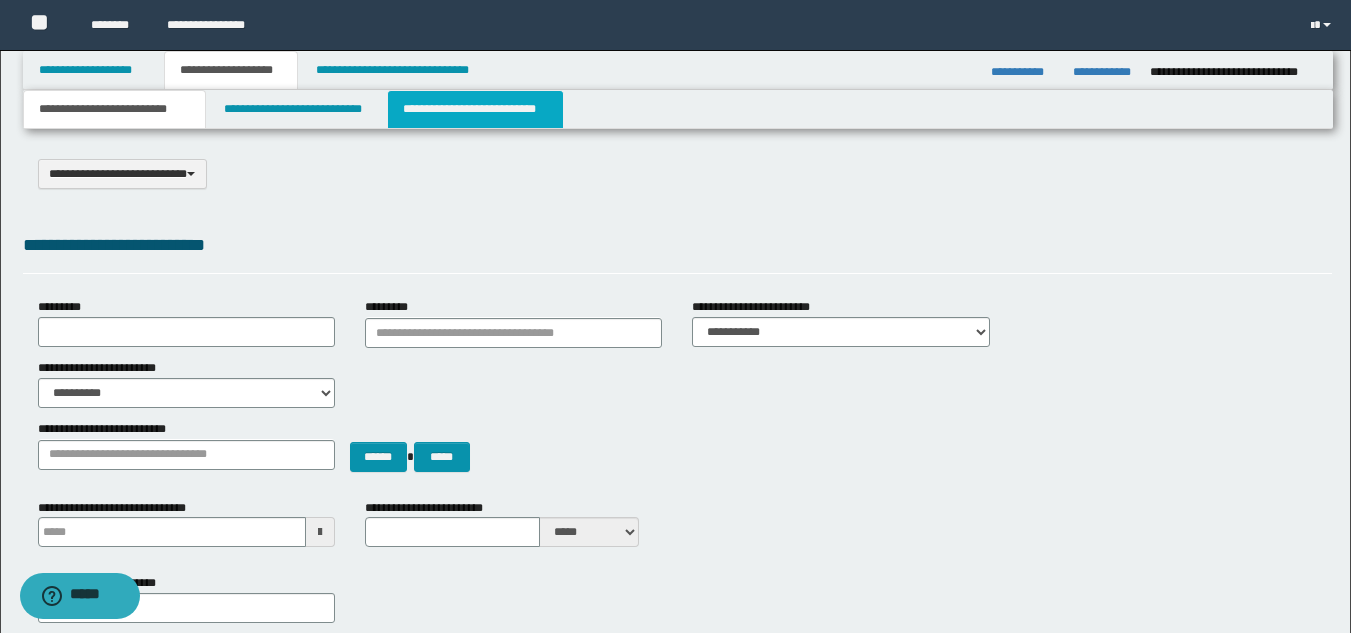 click on "**********" at bounding box center (475, 109) 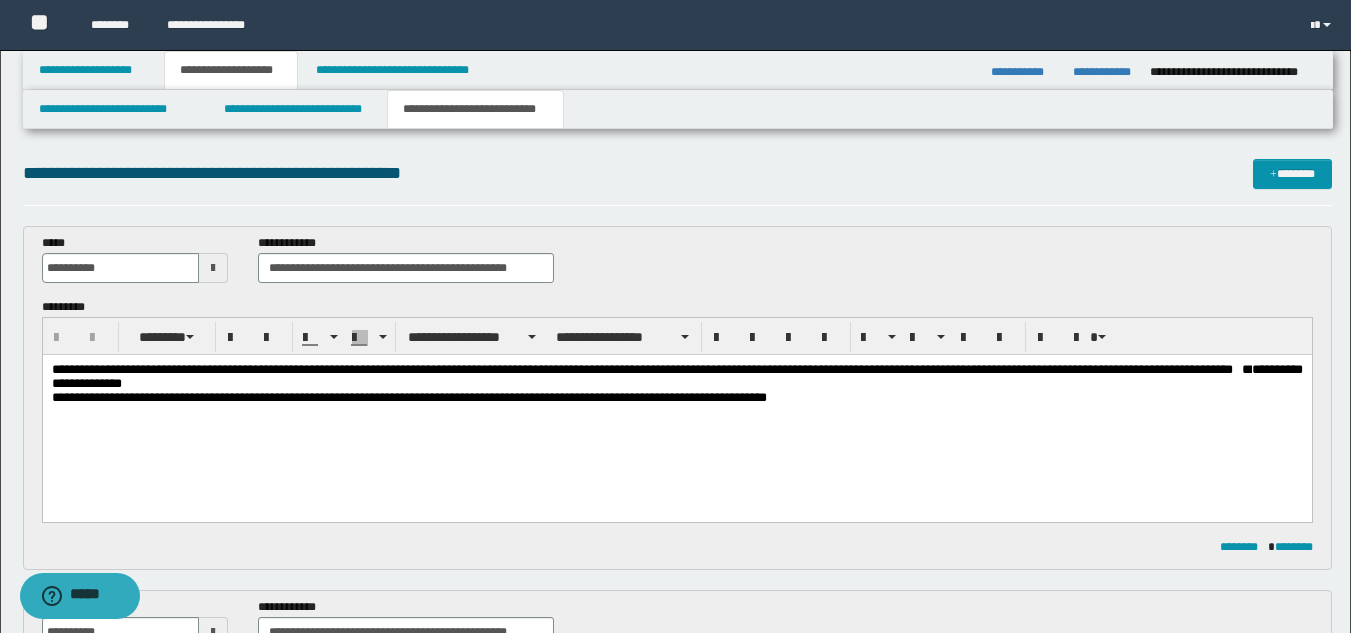 scroll, scrollTop: 0, scrollLeft: 0, axis: both 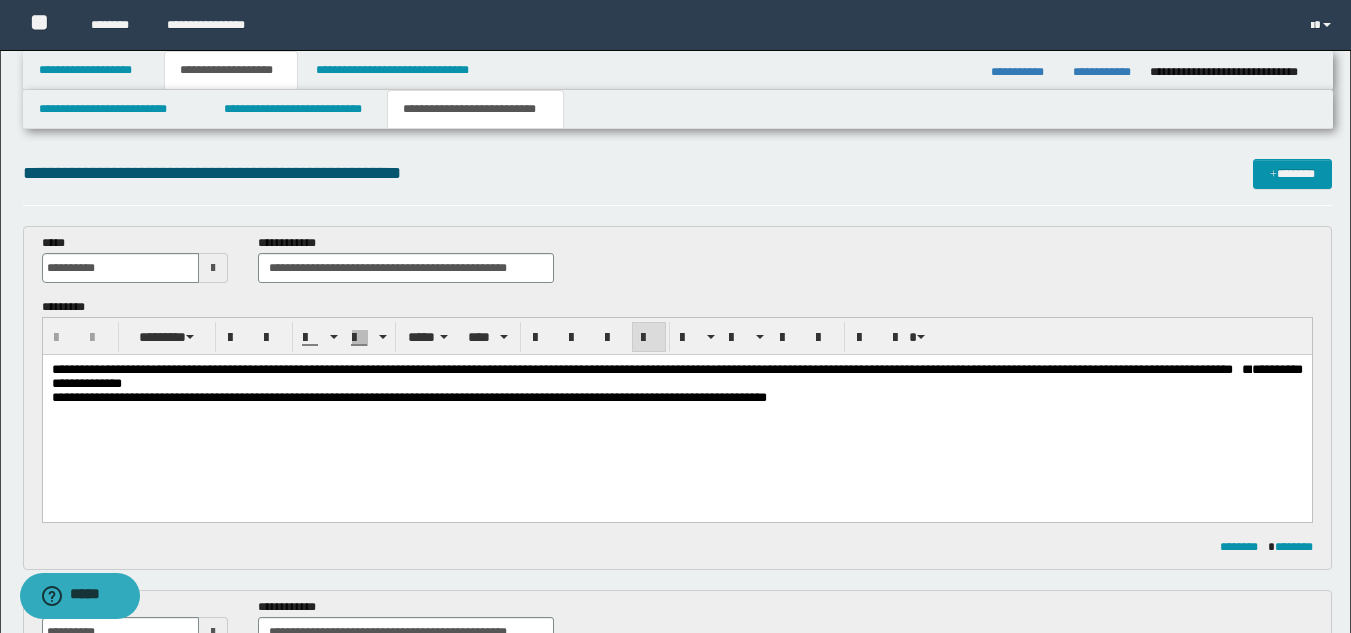 type 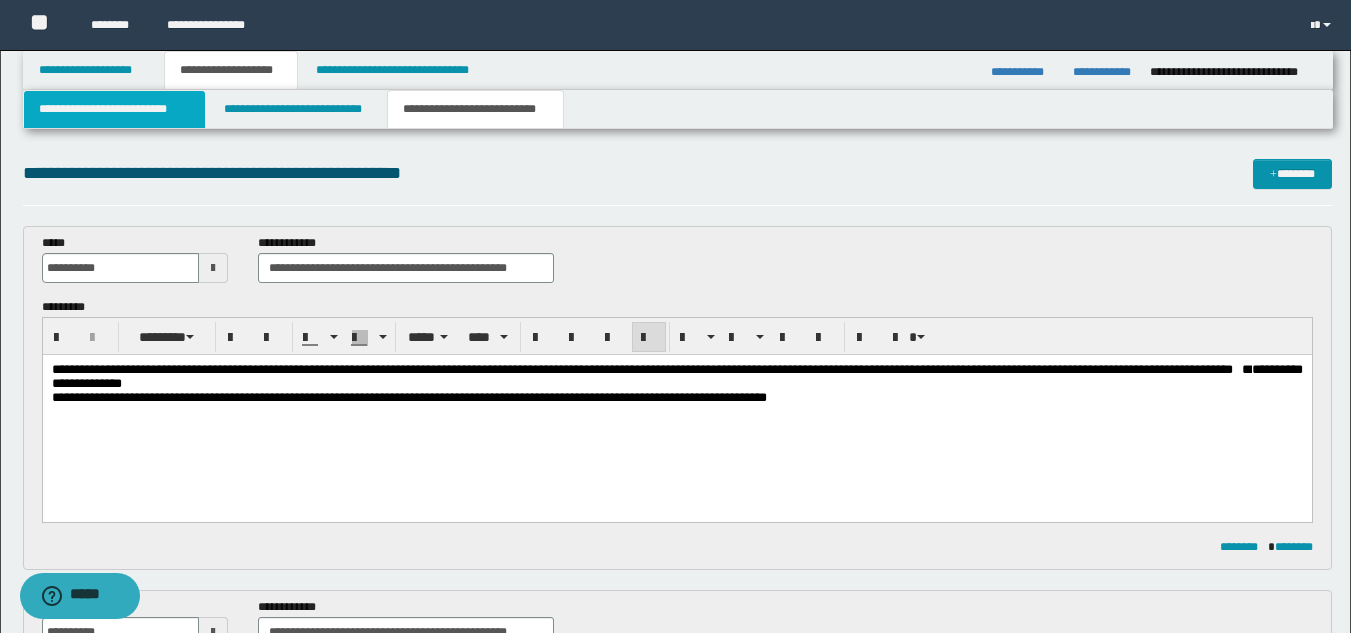 click on "**********" at bounding box center (114, 109) 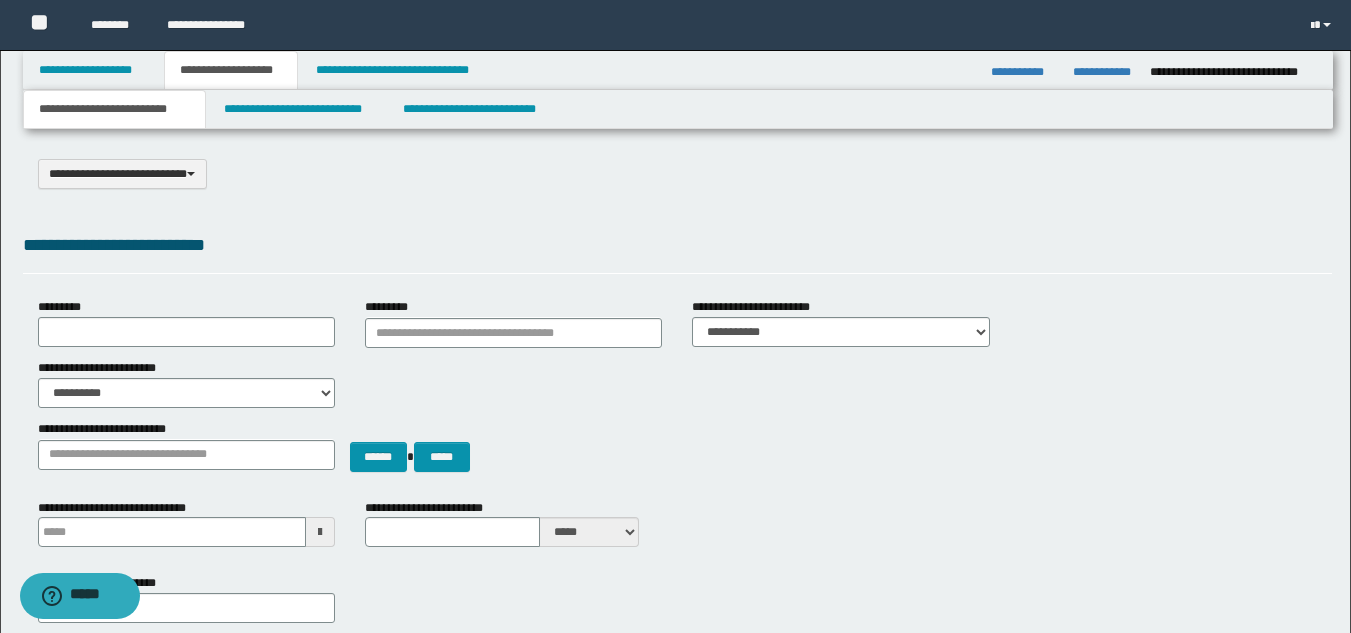 scroll, scrollTop: 1257, scrollLeft: 0, axis: vertical 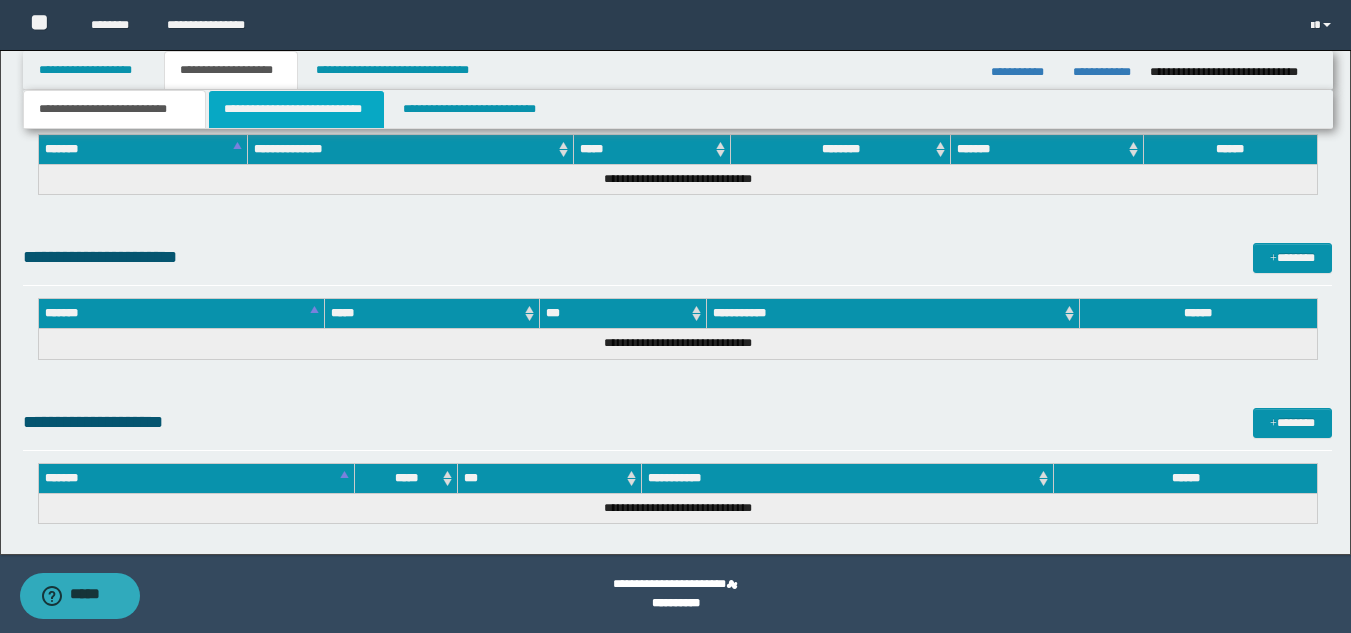 click on "**********" at bounding box center [296, 109] 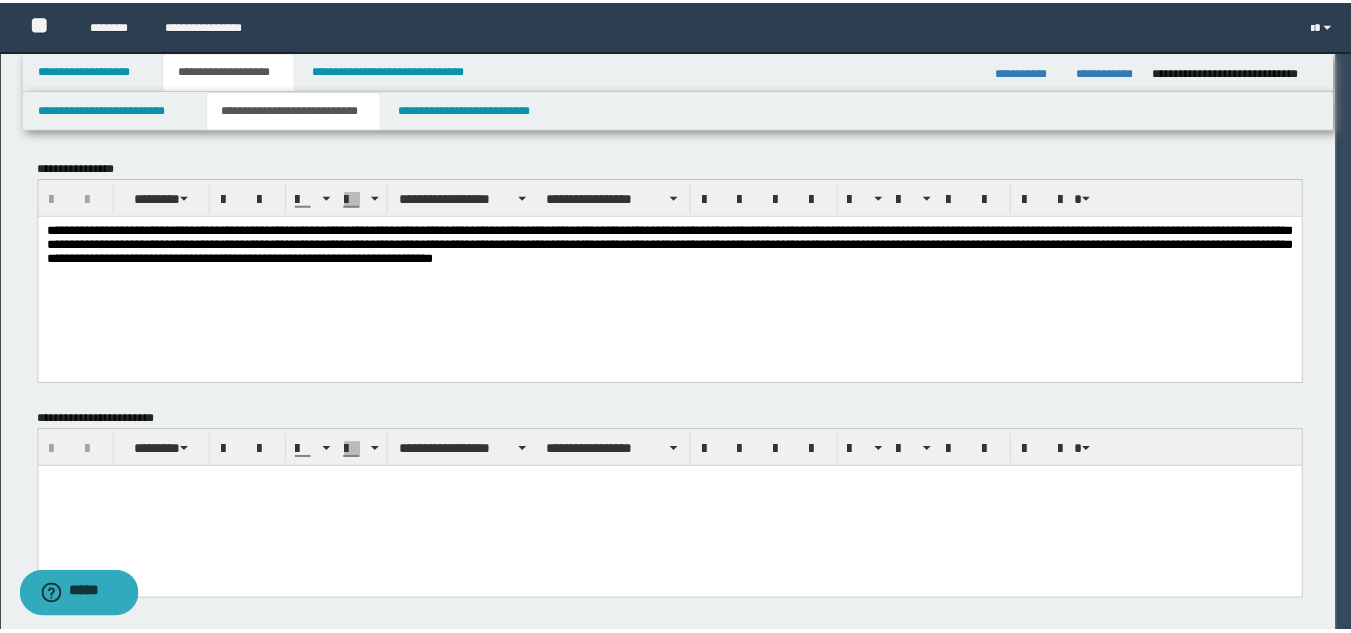 scroll, scrollTop: 0, scrollLeft: 0, axis: both 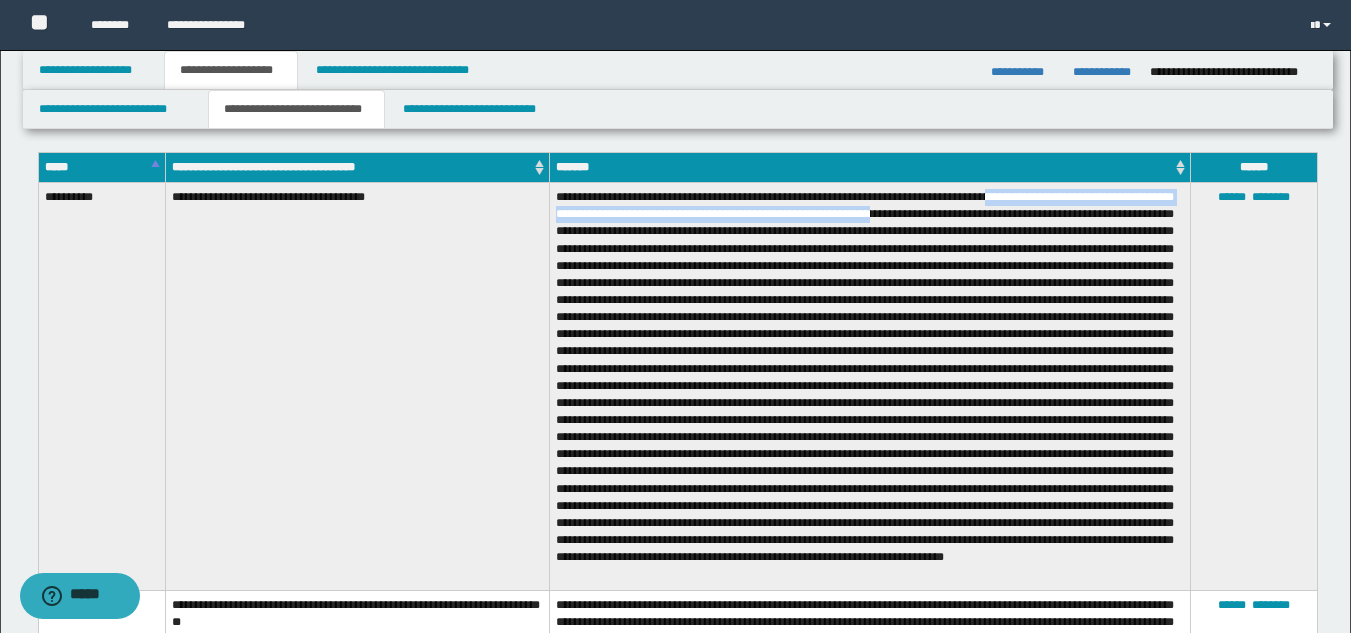 drag, startPoint x: 1017, startPoint y: 202, endPoint x: 946, endPoint y: 215, distance: 72.18033 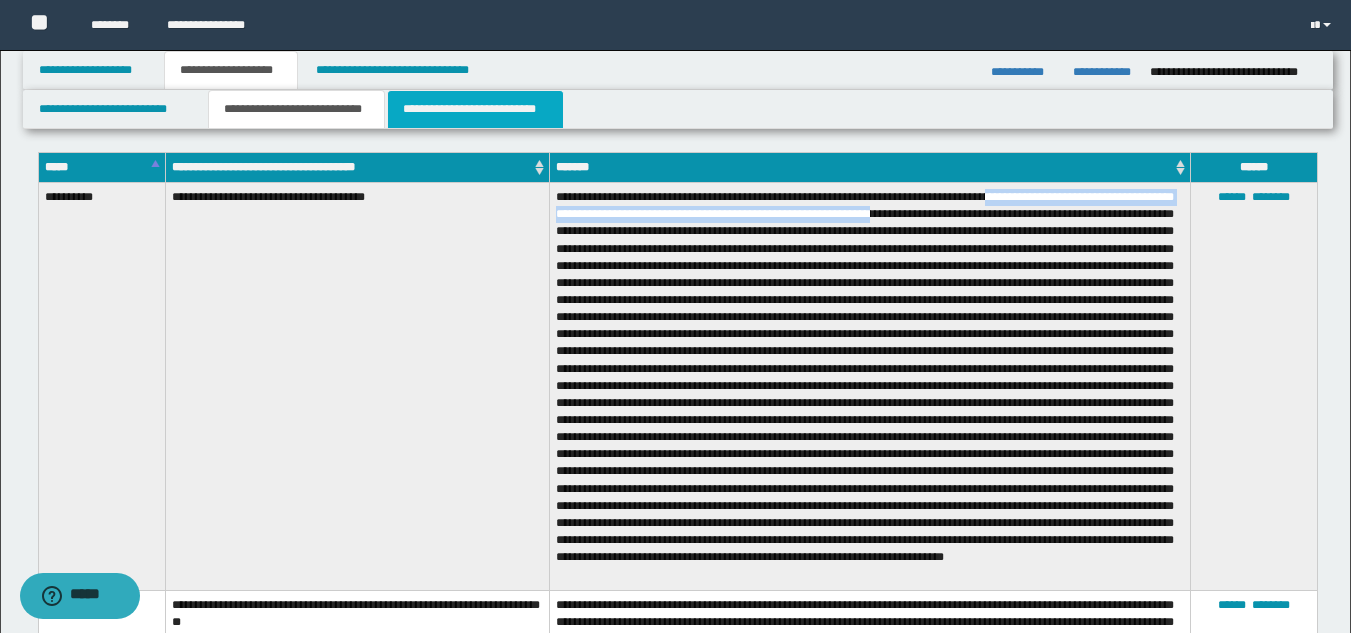click on "**********" at bounding box center [475, 109] 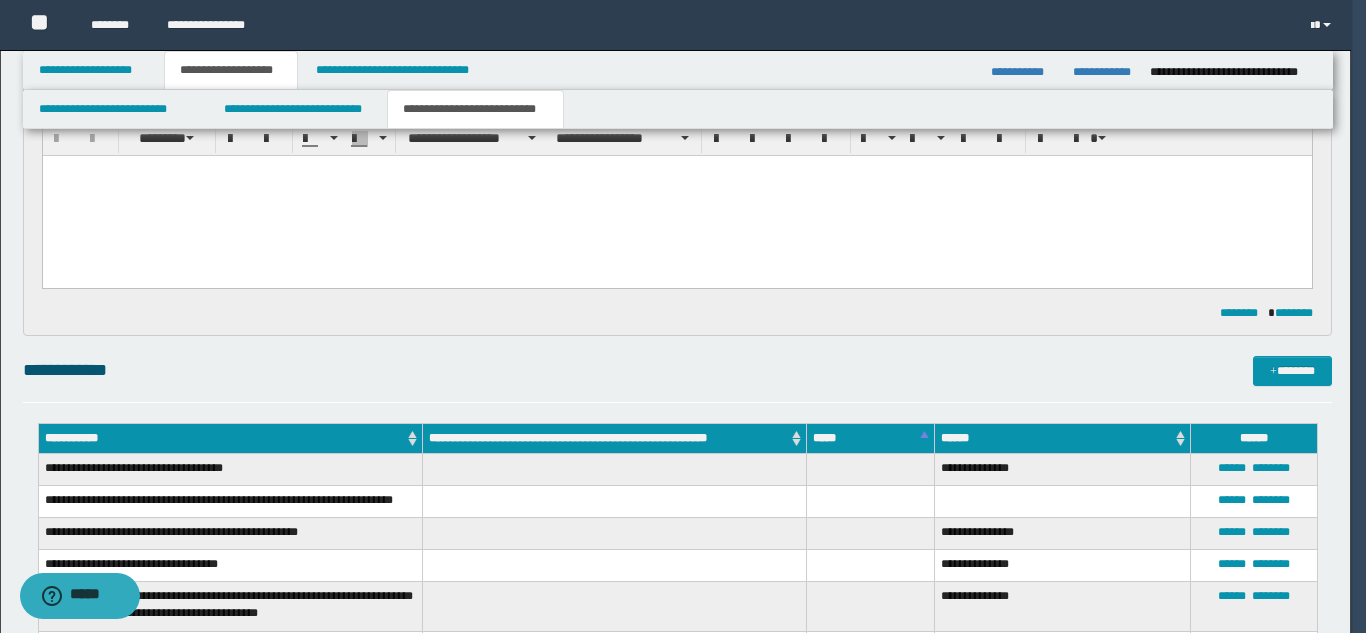 scroll, scrollTop: 0, scrollLeft: 0, axis: both 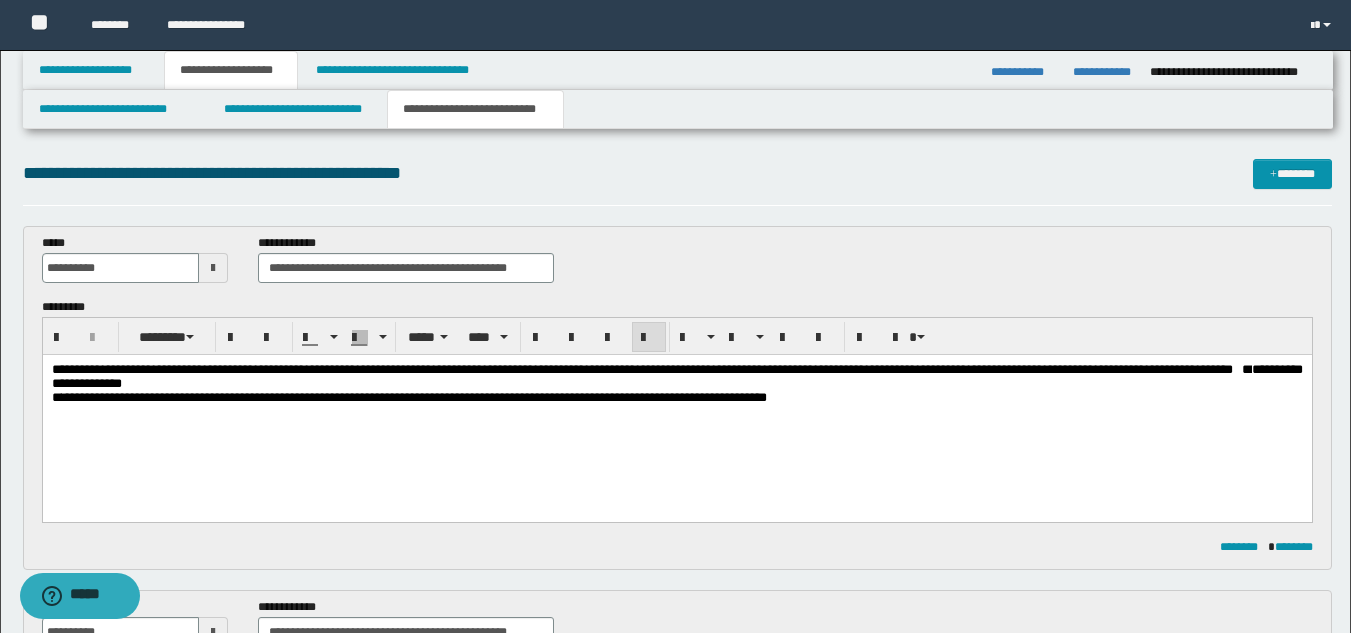 click on "**********" at bounding box center (676, 377) 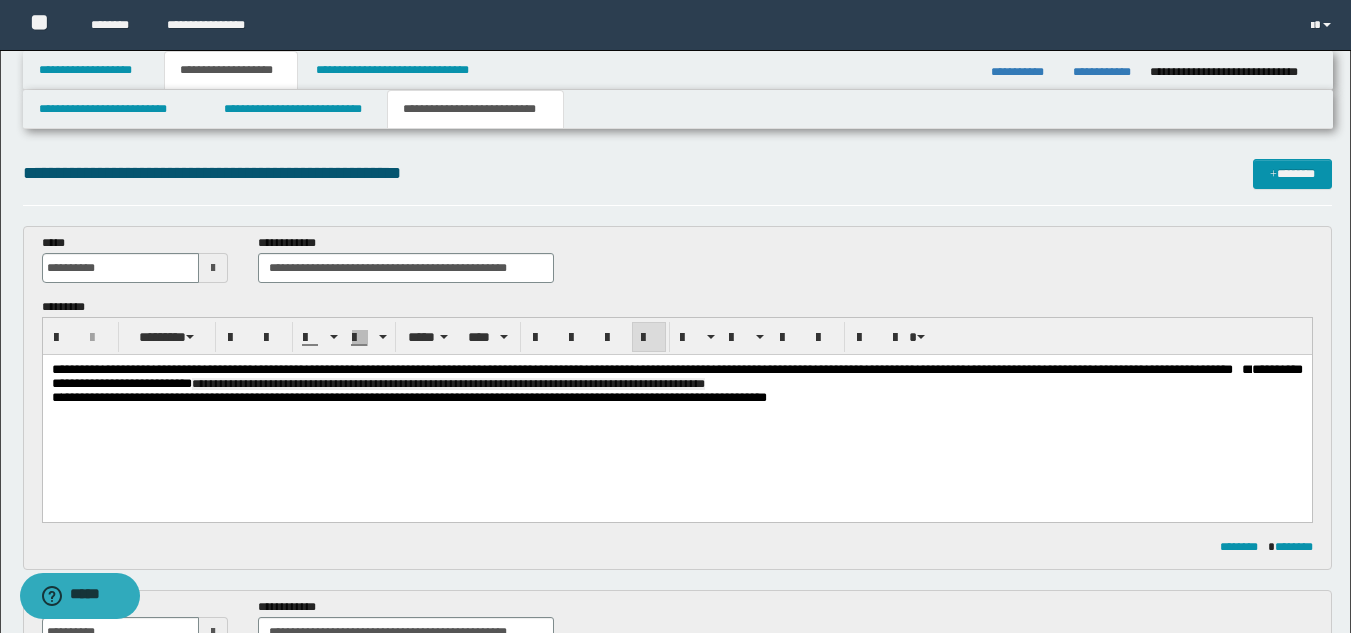click on "**********" at bounding box center [676, 376] 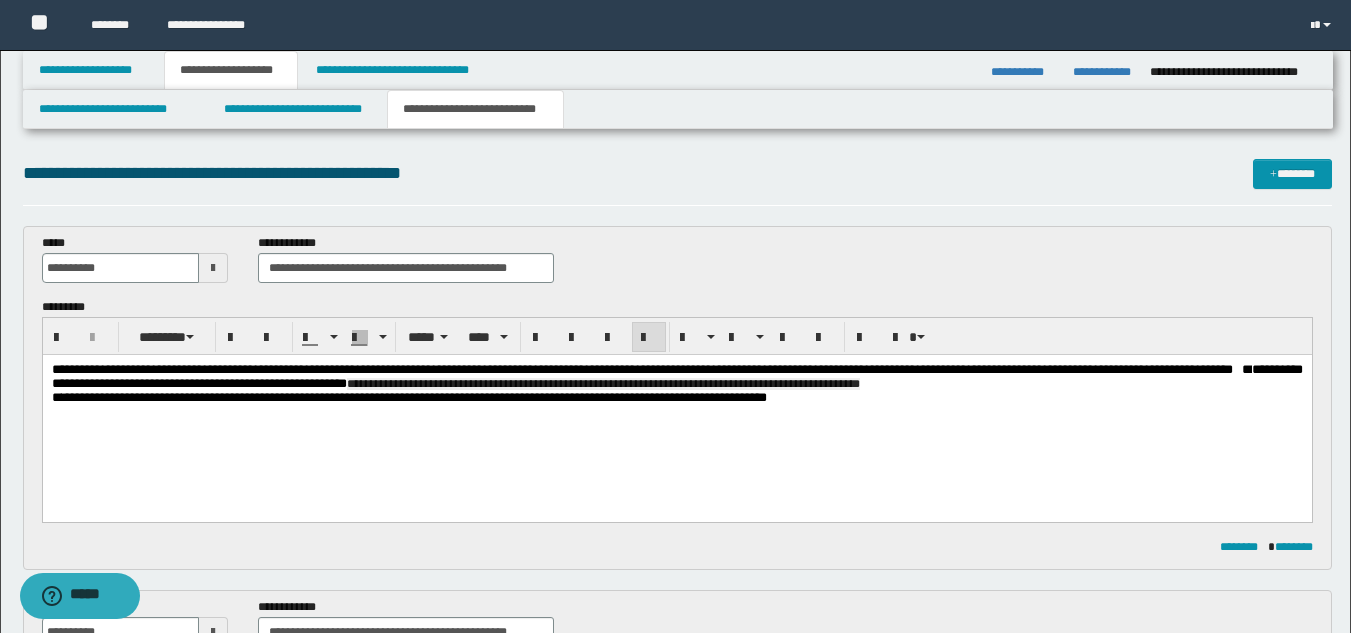 click on "**********" at bounding box center [676, 377] 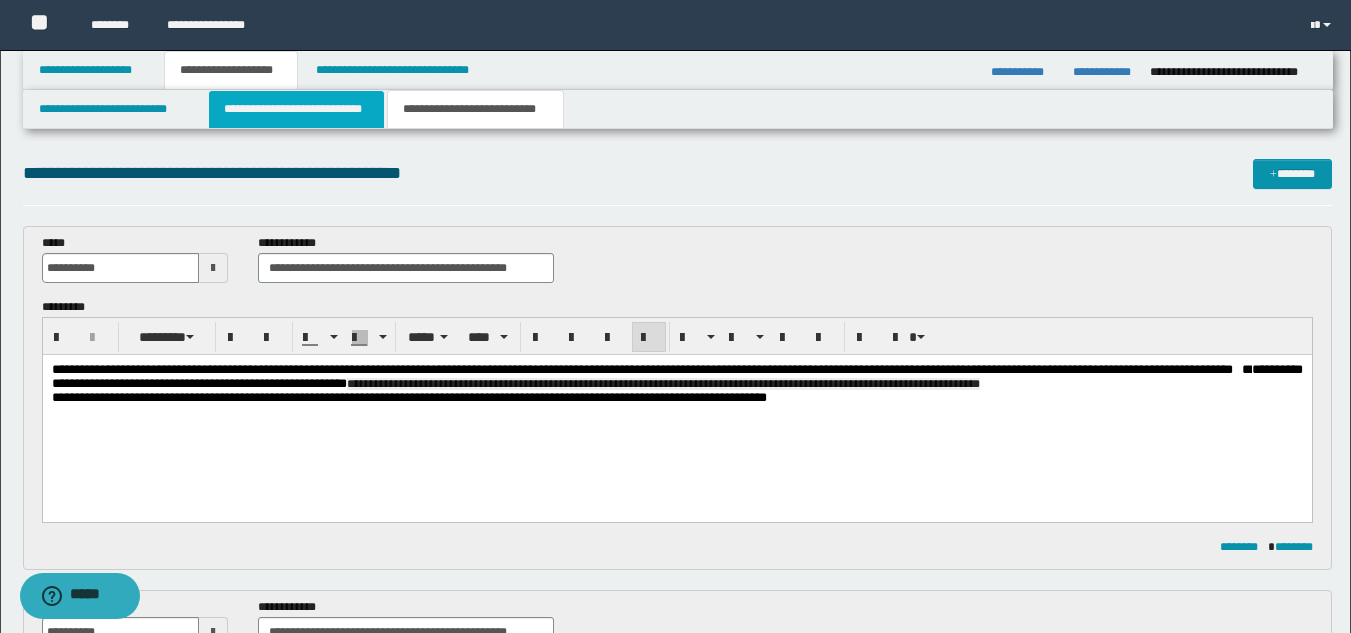 click on "**********" at bounding box center [296, 109] 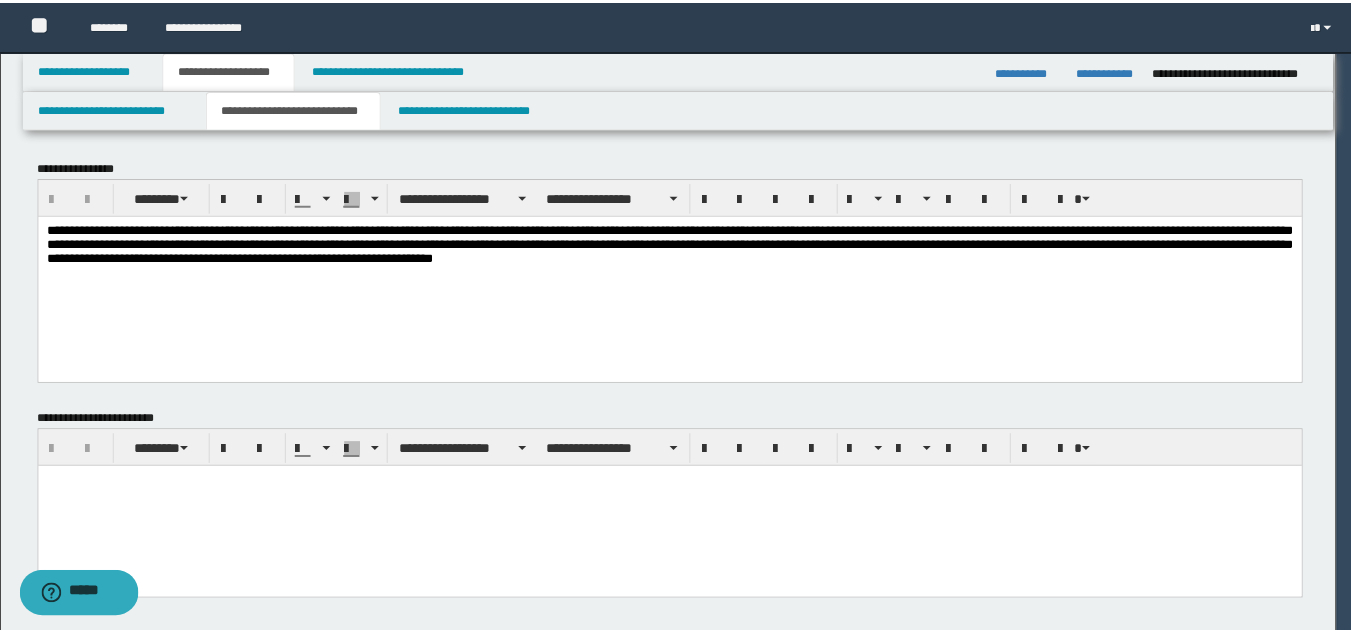 scroll, scrollTop: 600, scrollLeft: 0, axis: vertical 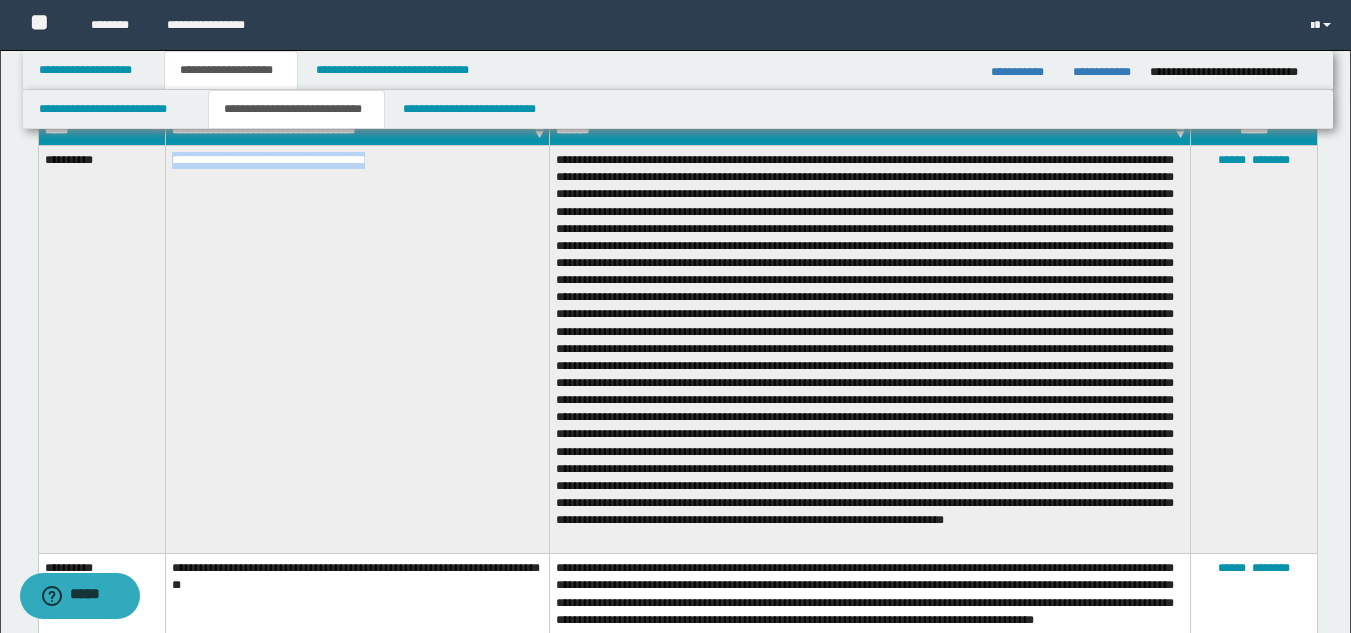 drag, startPoint x: 168, startPoint y: 157, endPoint x: 407, endPoint y: 159, distance: 239.00836 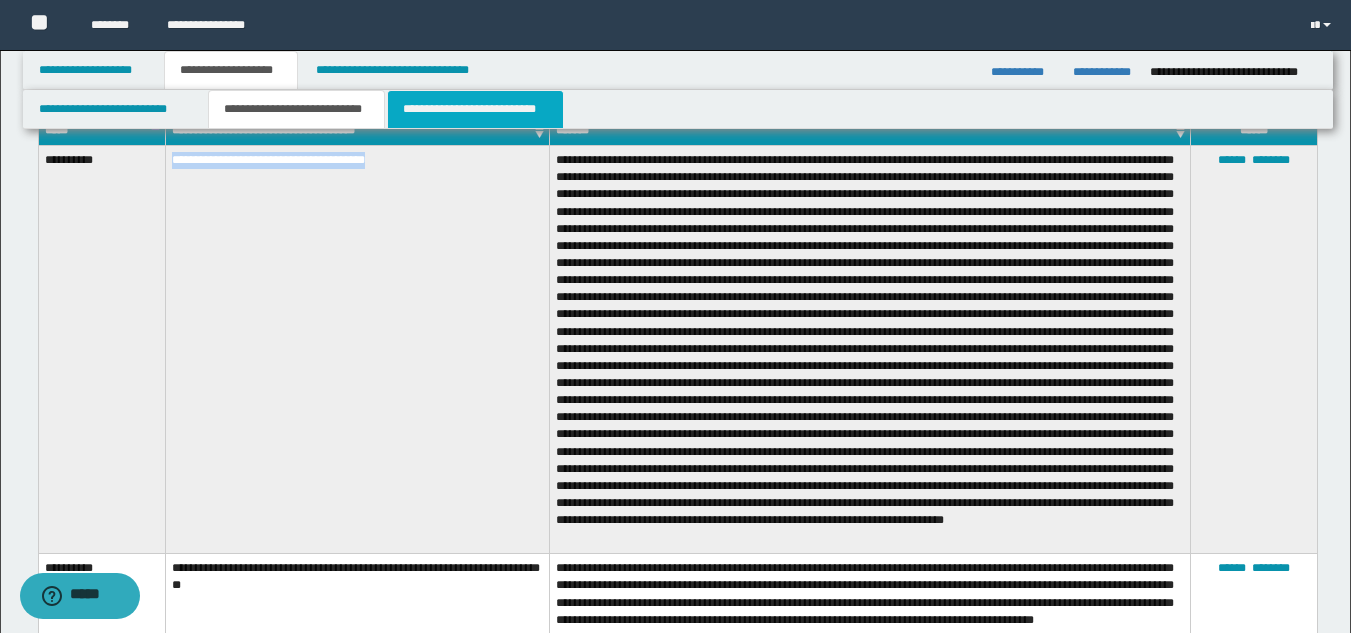 click on "**********" at bounding box center [475, 109] 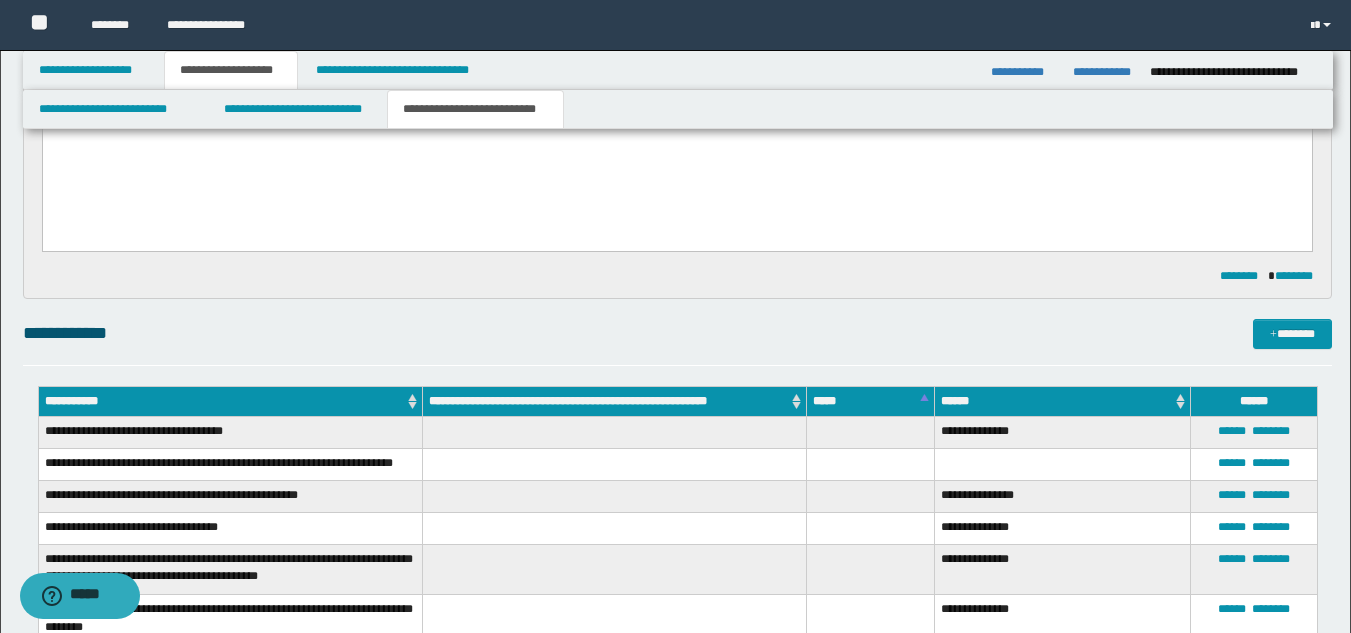 scroll, scrollTop: 0, scrollLeft: 0, axis: both 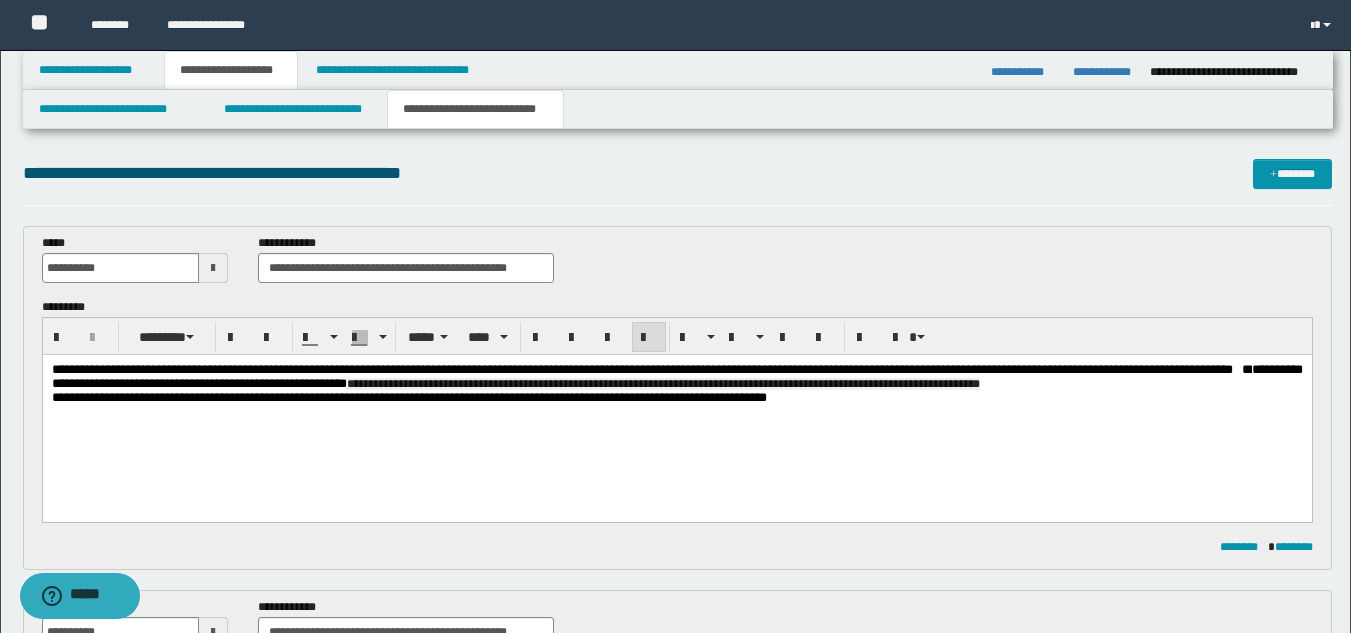 click on "**********" at bounding box center (662, 384) 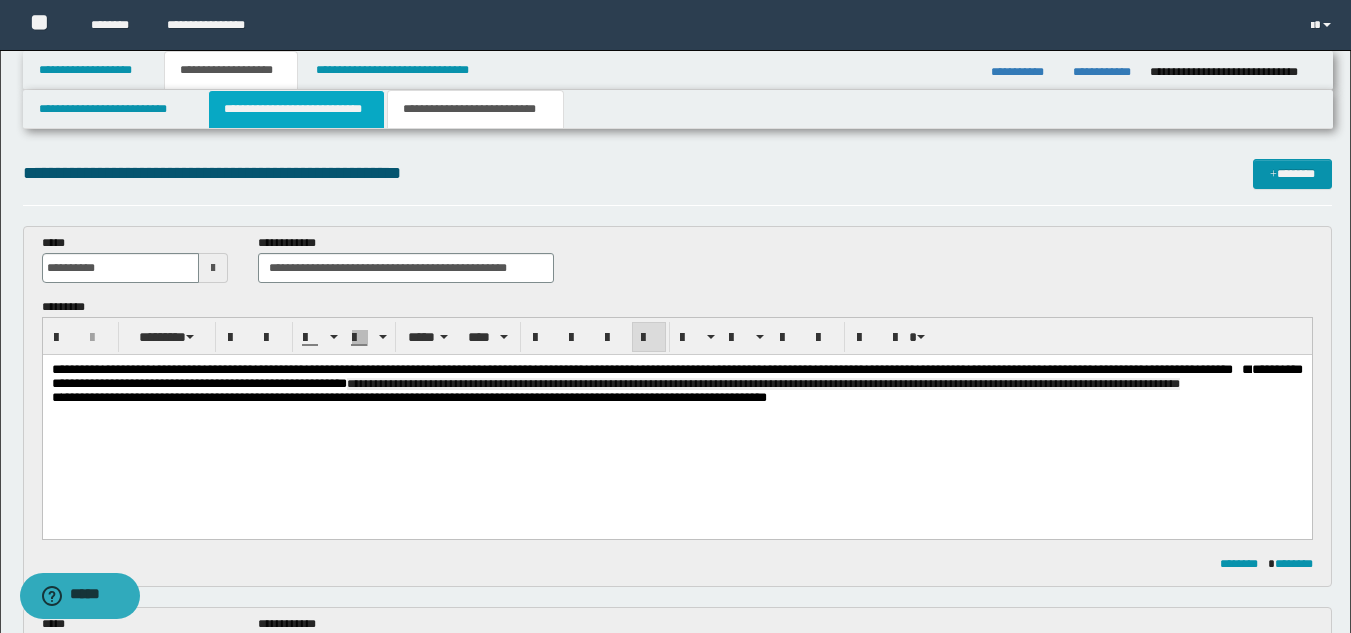 click on "**********" at bounding box center (296, 109) 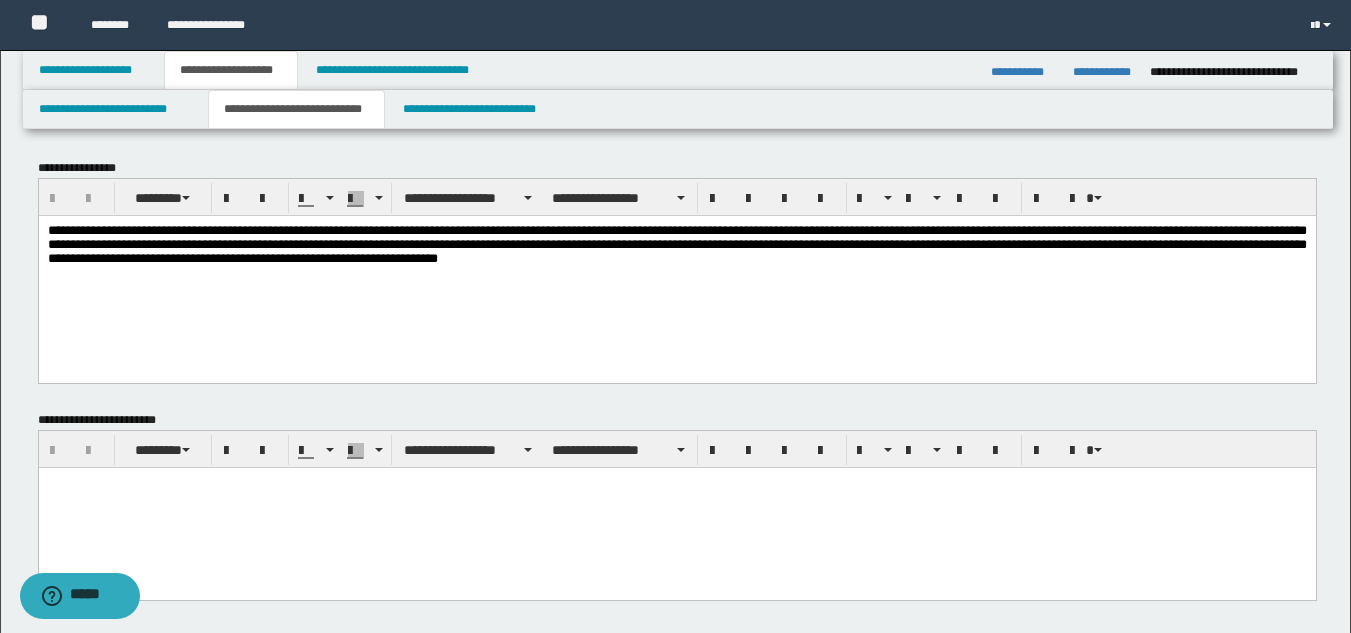 scroll, scrollTop: 600, scrollLeft: 0, axis: vertical 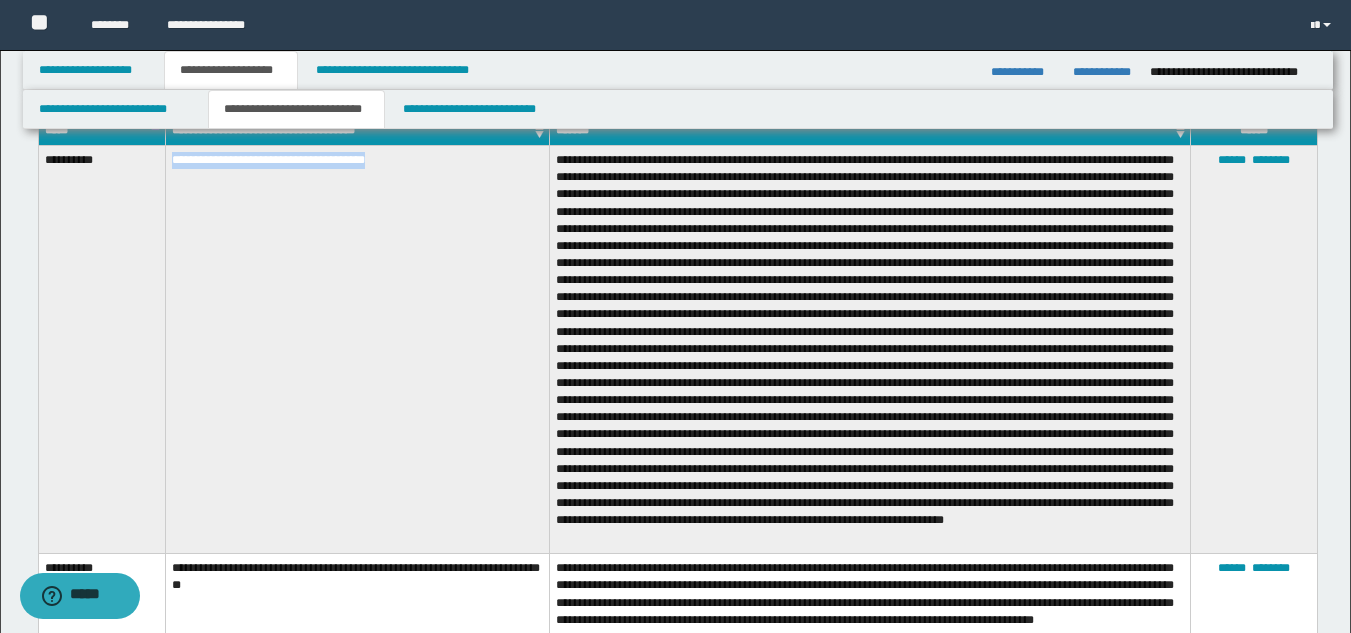click on "**********" at bounding box center (357, 350) 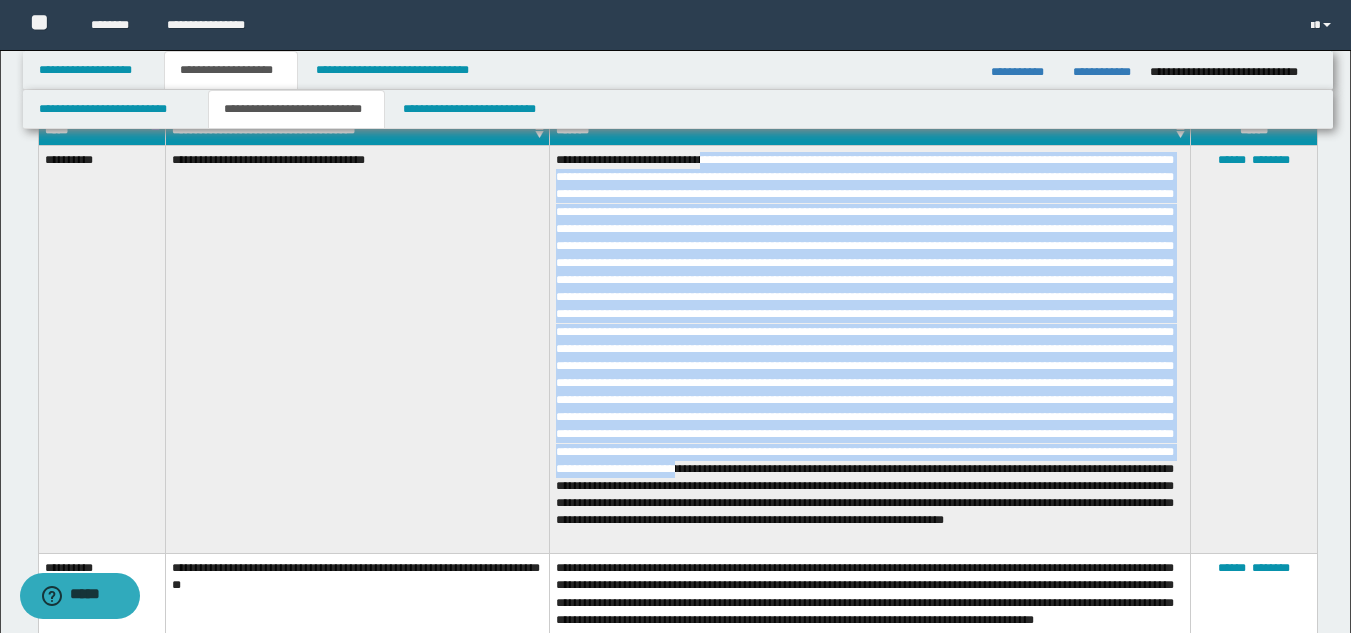 drag, startPoint x: 762, startPoint y: 490, endPoint x: 721, endPoint y: 159, distance: 333.5296 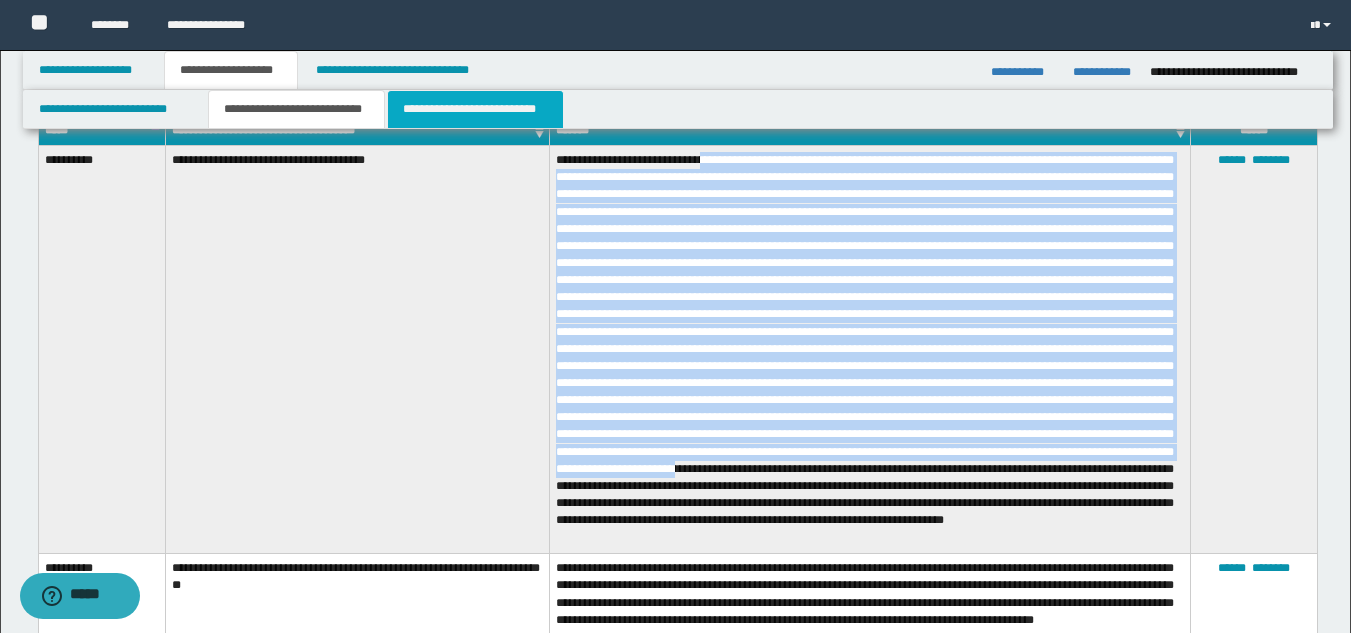 click on "**********" at bounding box center (475, 109) 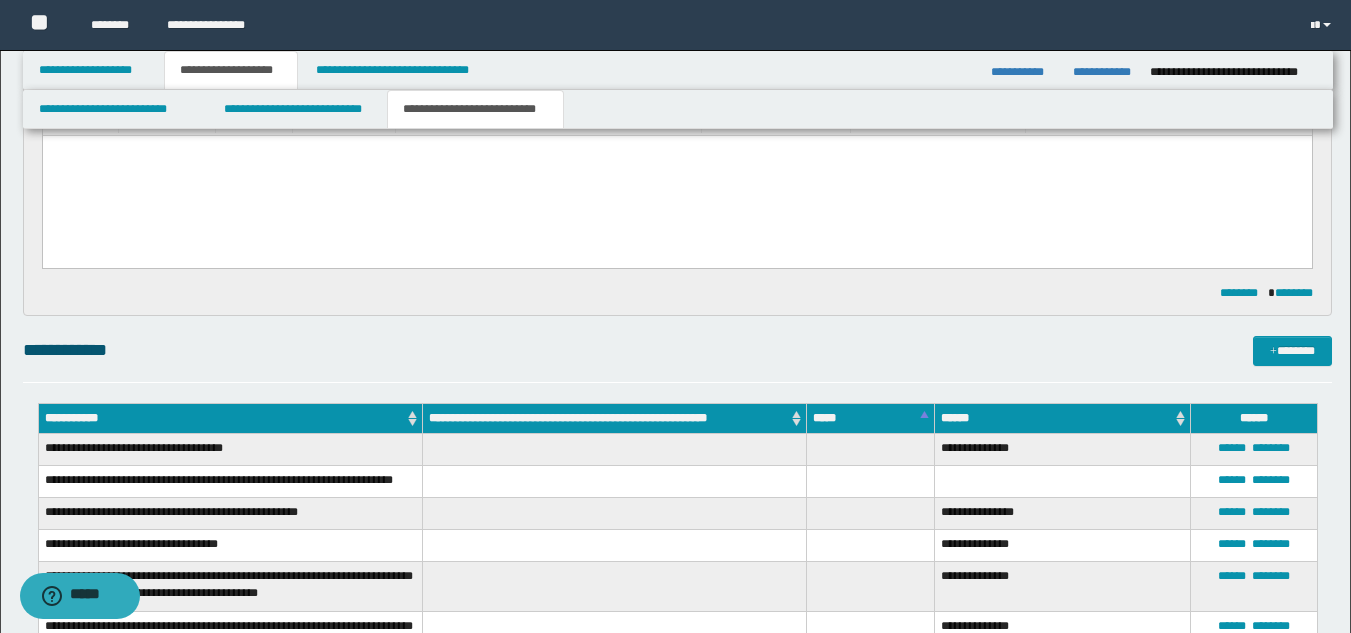 scroll, scrollTop: 0, scrollLeft: 0, axis: both 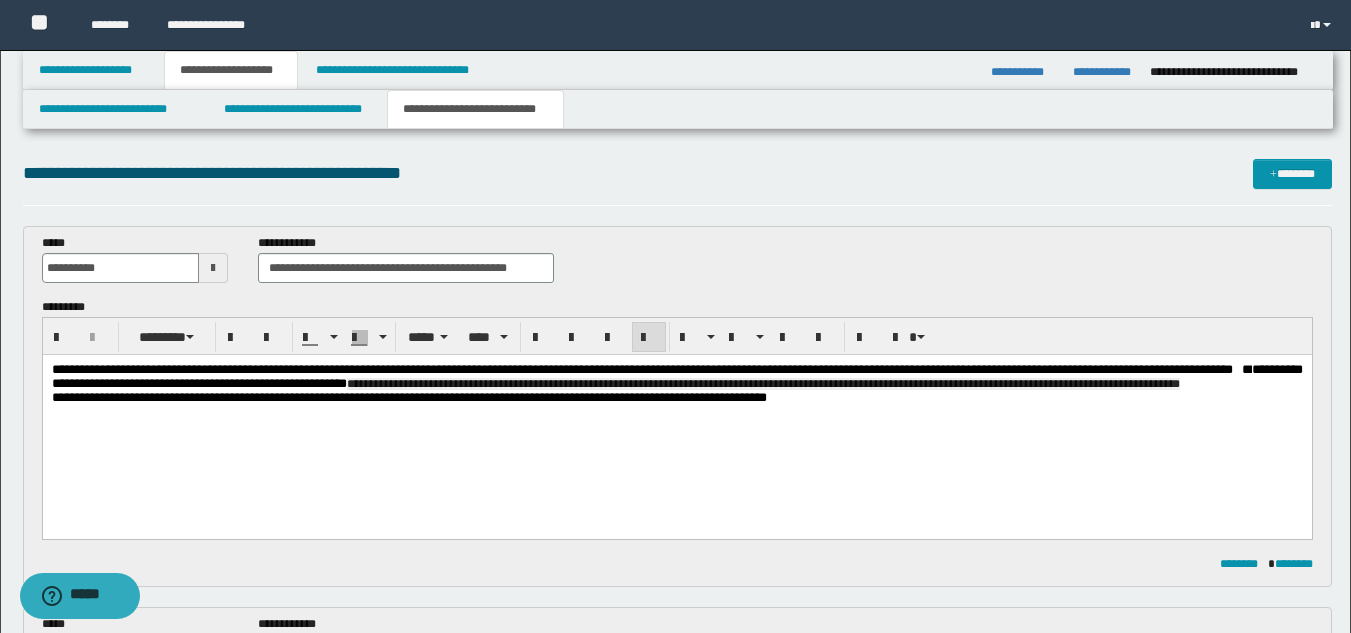 click on "**********" at bounding box center [676, 377] 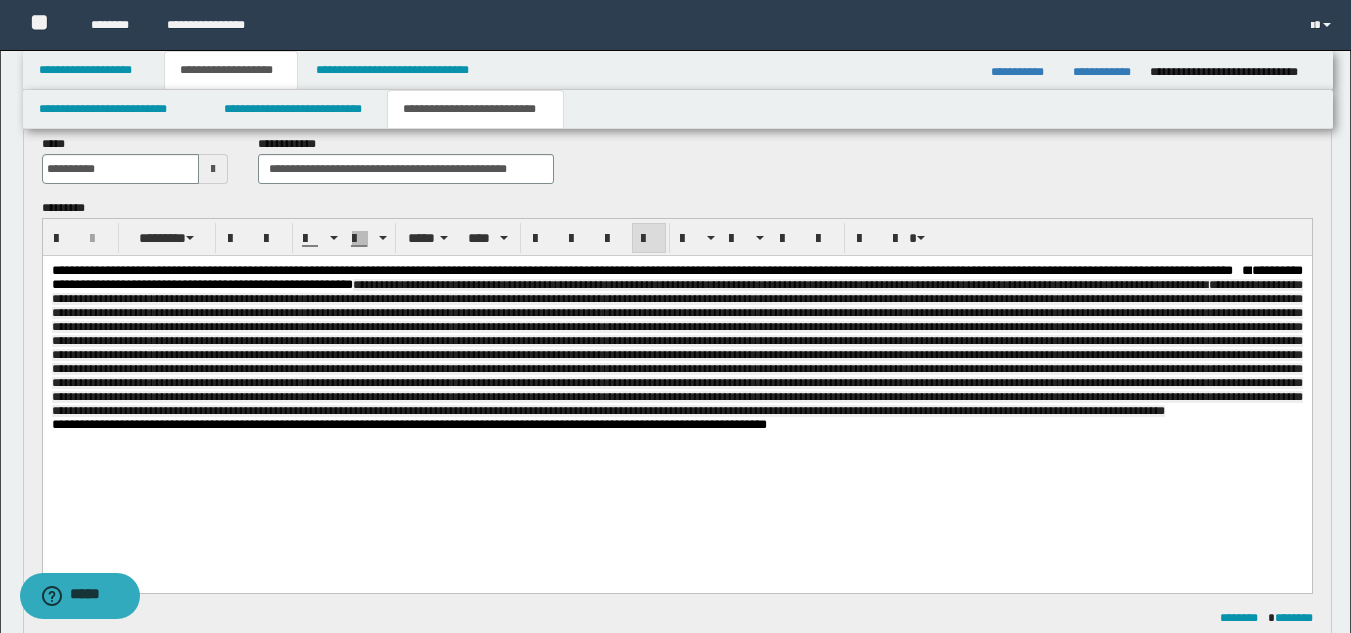 scroll, scrollTop: 179, scrollLeft: 0, axis: vertical 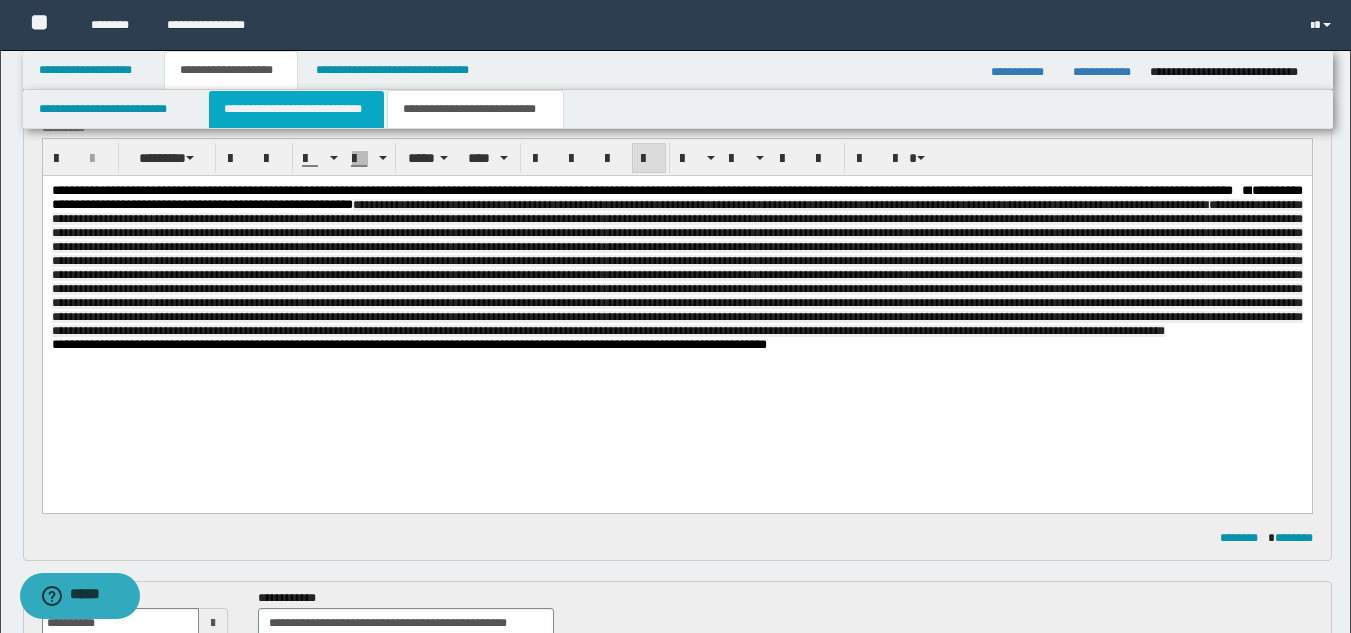 click on "**********" at bounding box center (296, 109) 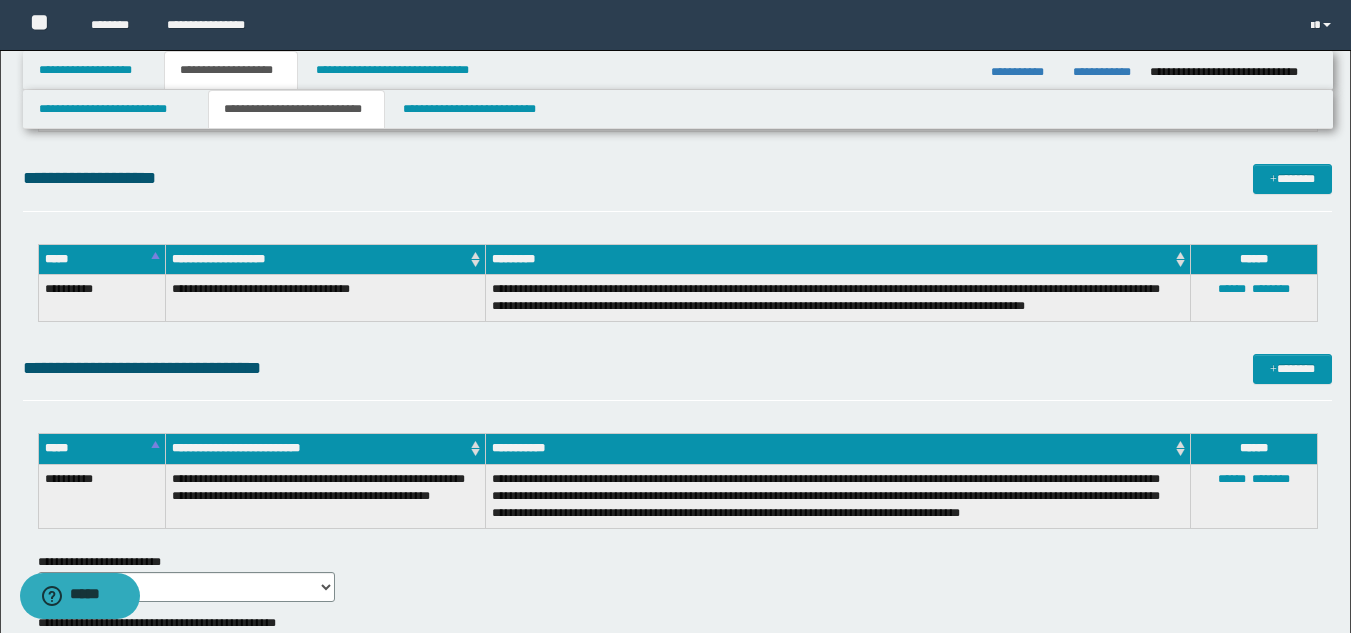 scroll, scrollTop: 2022, scrollLeft: 0, axis: vertical 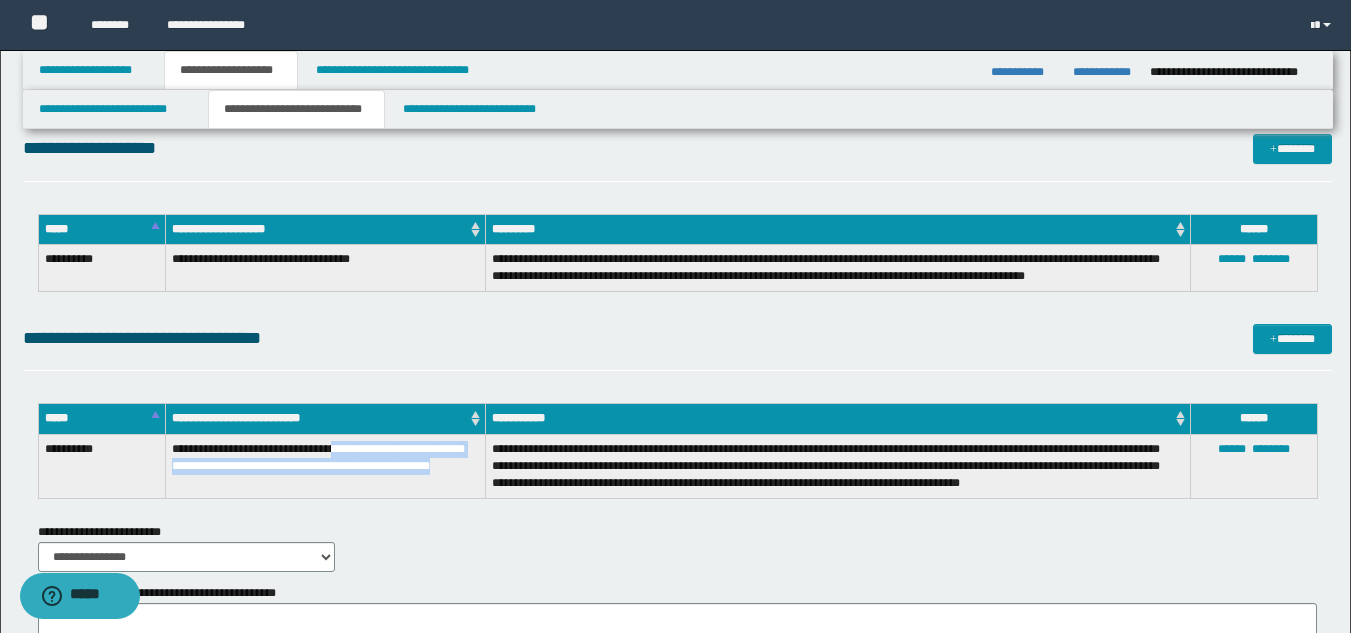 drag, startPoint x: 338, startPoint y: 449, endPoint x: 482, endPoint y: 472, distance: 145.82524 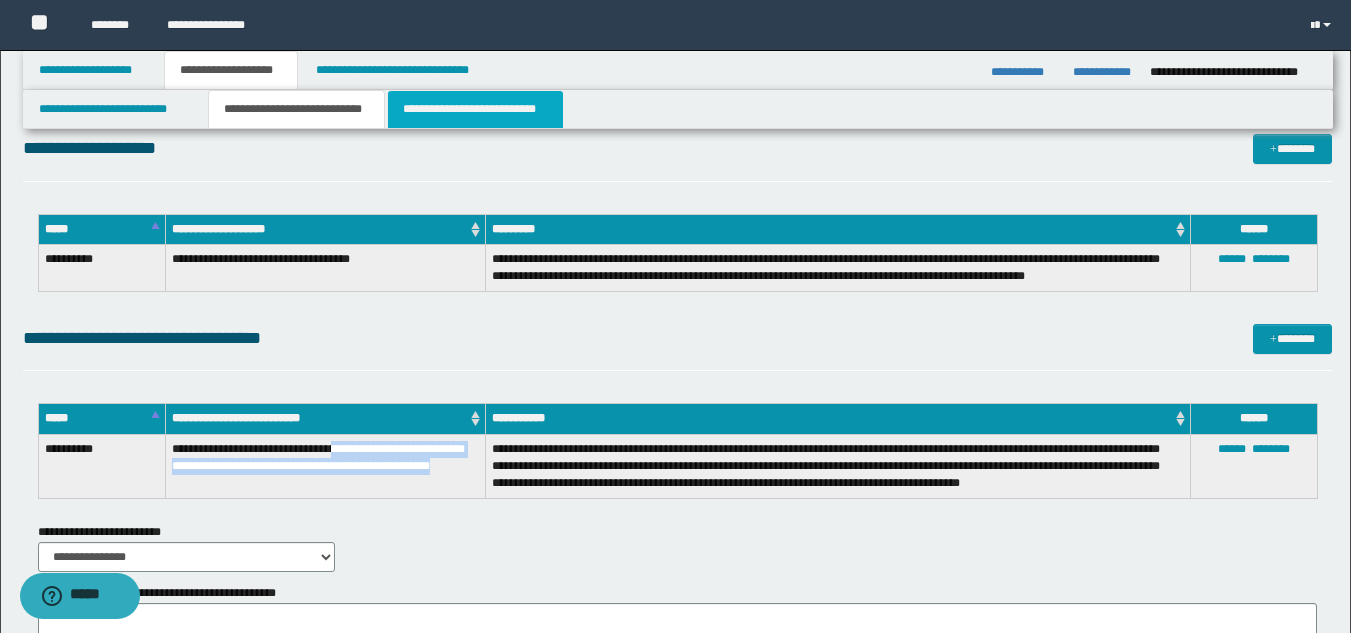 click on "**********" at bounding box center [475, 109] 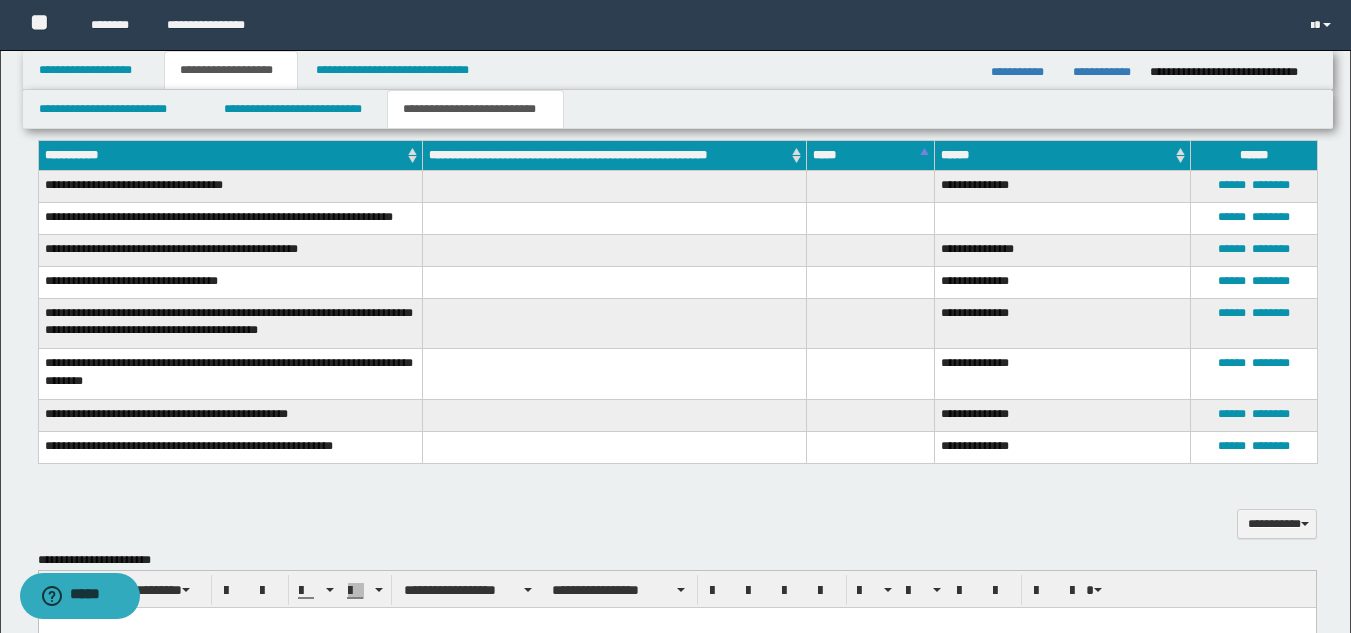 scroll, scrollTop: 416, scrollLeft: 0, axis: vertical 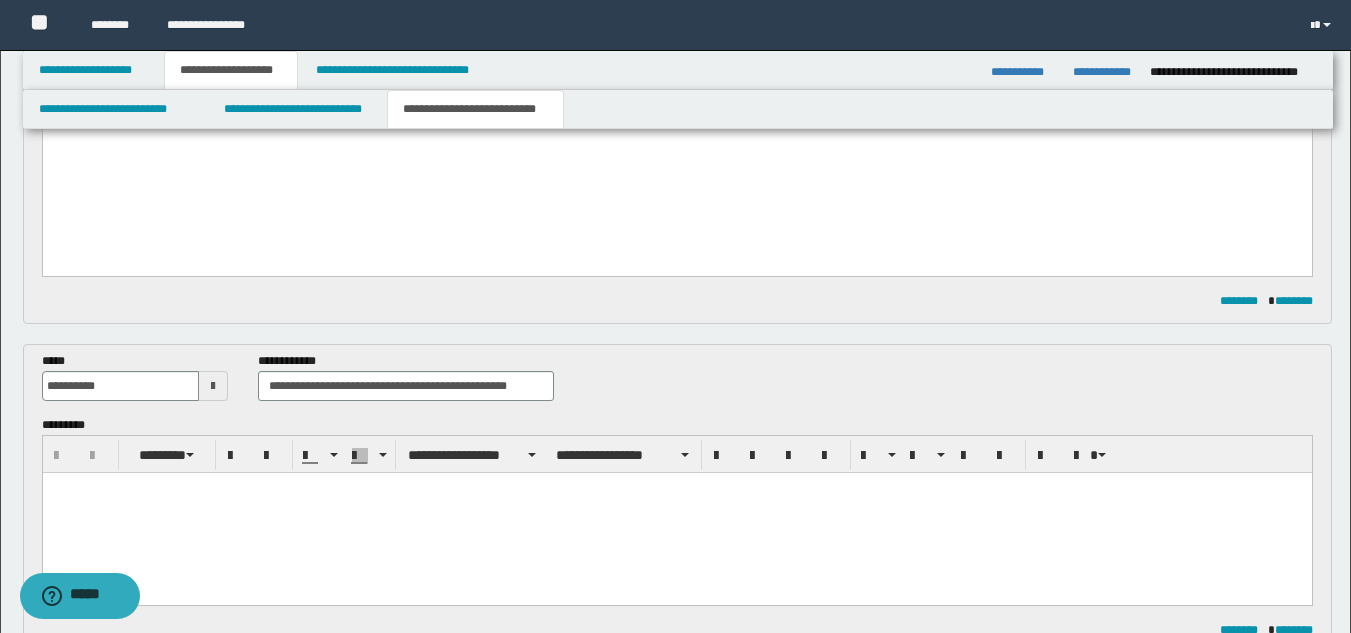 click on "**********" at bounding box center [676, 25] 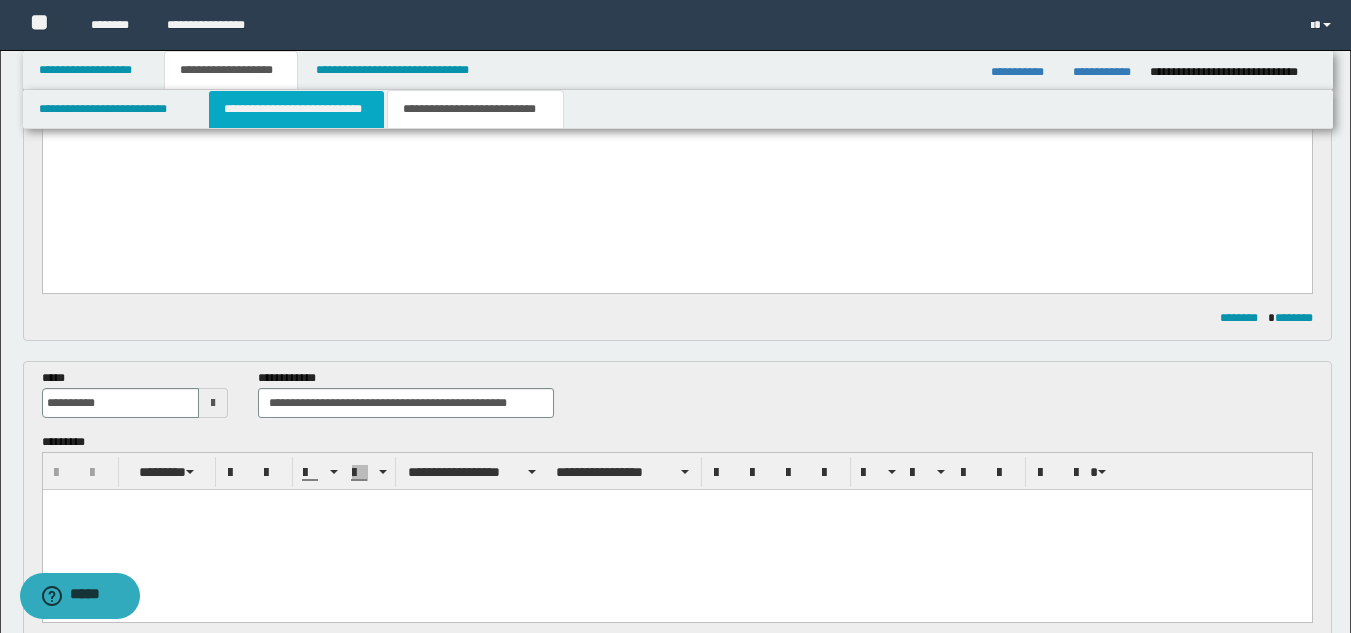 click on "**********" at bounding box center (296, 109) 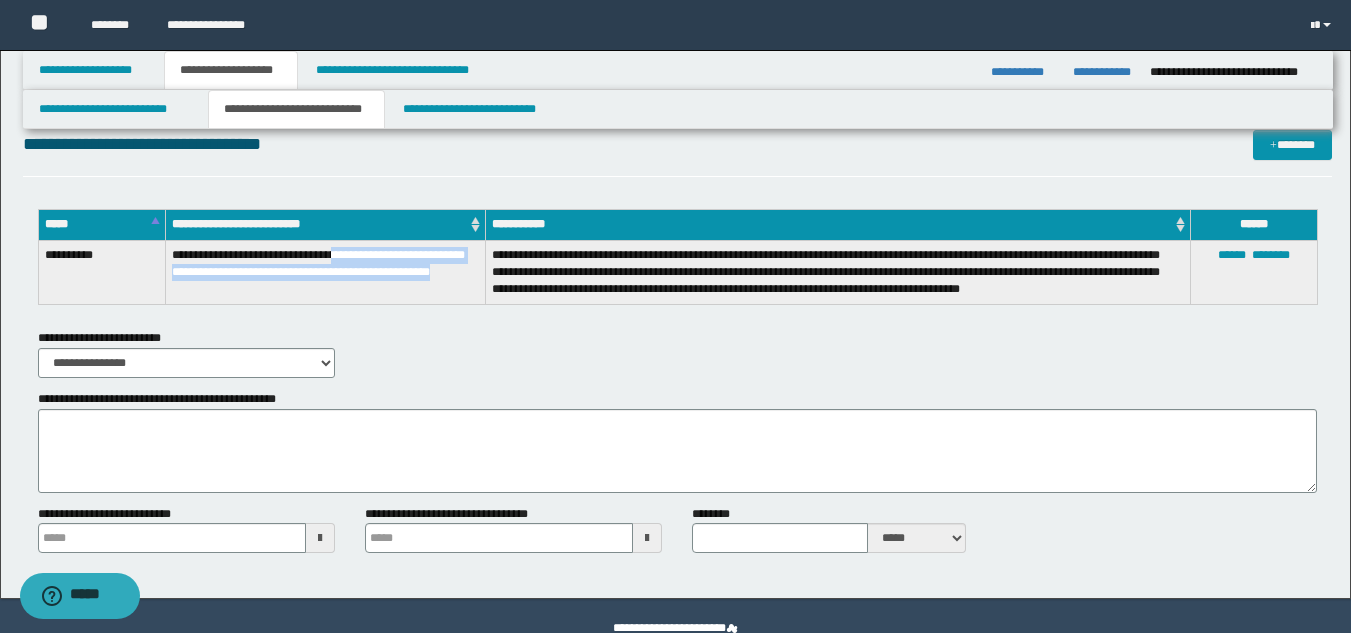 scroll, scrollTop: 2260, scrollLeft: 0, axis: vertical 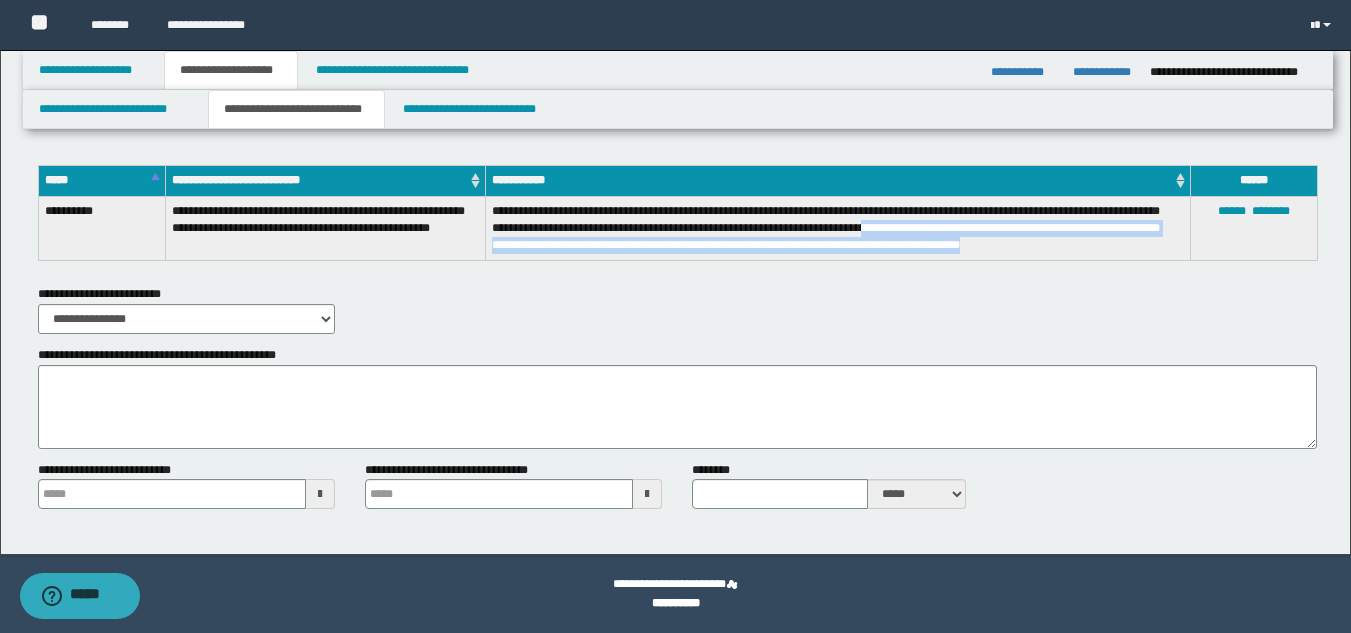 drag, startPoint x: 918, startPoint y: 225, endPoint x: 1131, endPoint y: 241, distance: 213.6001 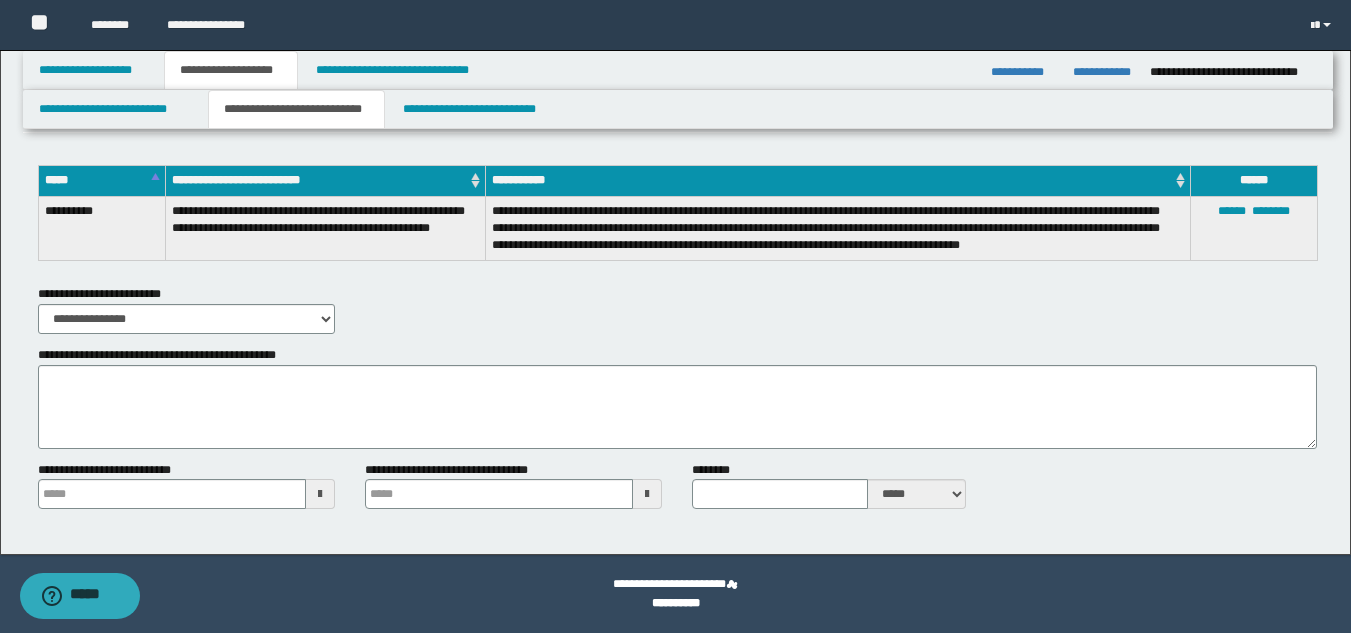 click on "**********" at bounding box center [837, 228] 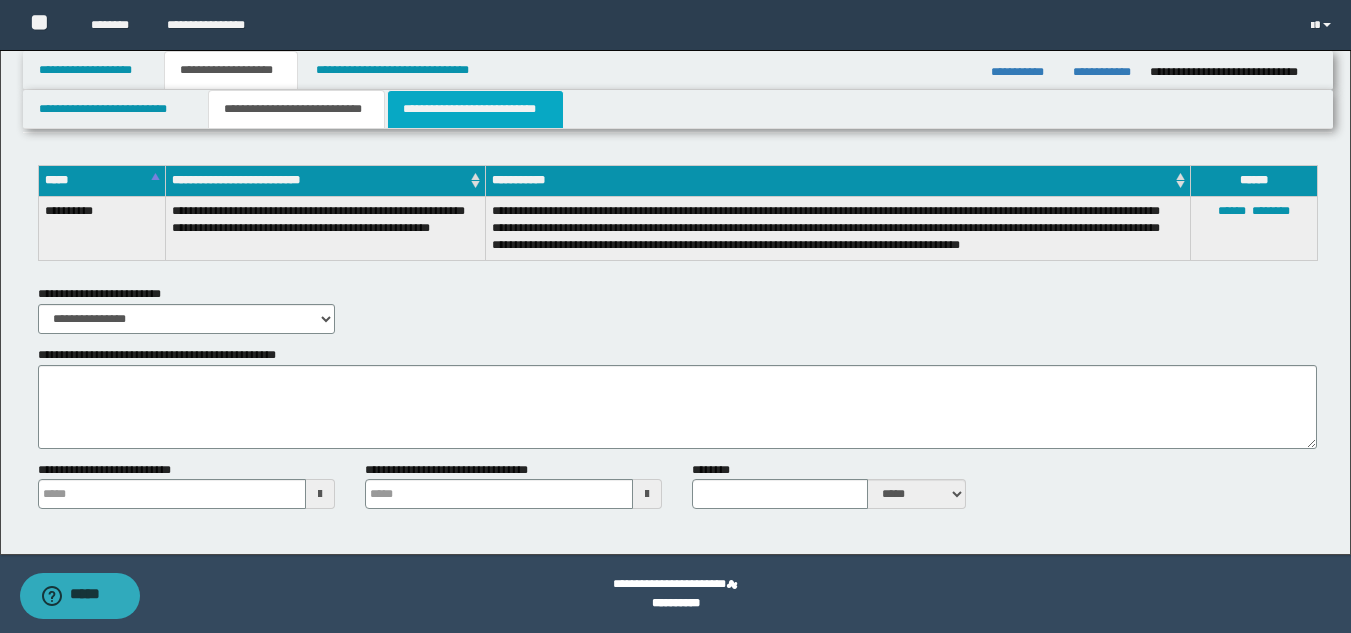 click on "**********" at bounding box center (475, 109) 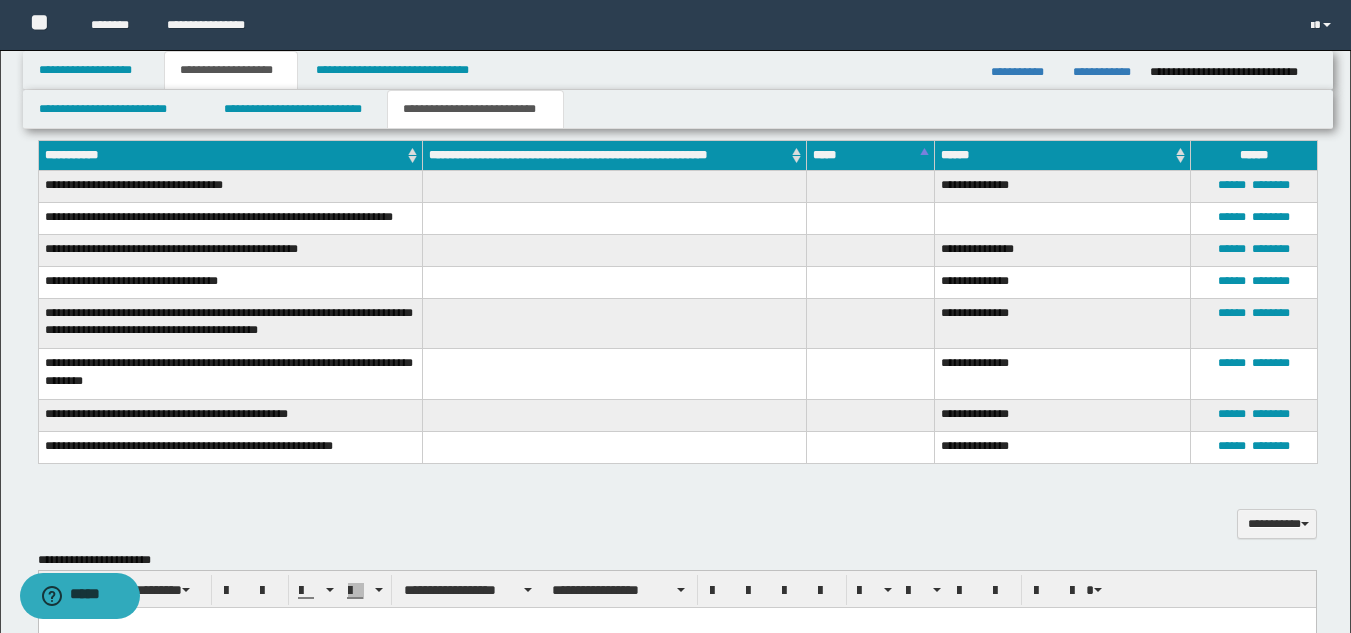 scroll, scrollTop: 433, scrollLeft: 0, axis: vertical 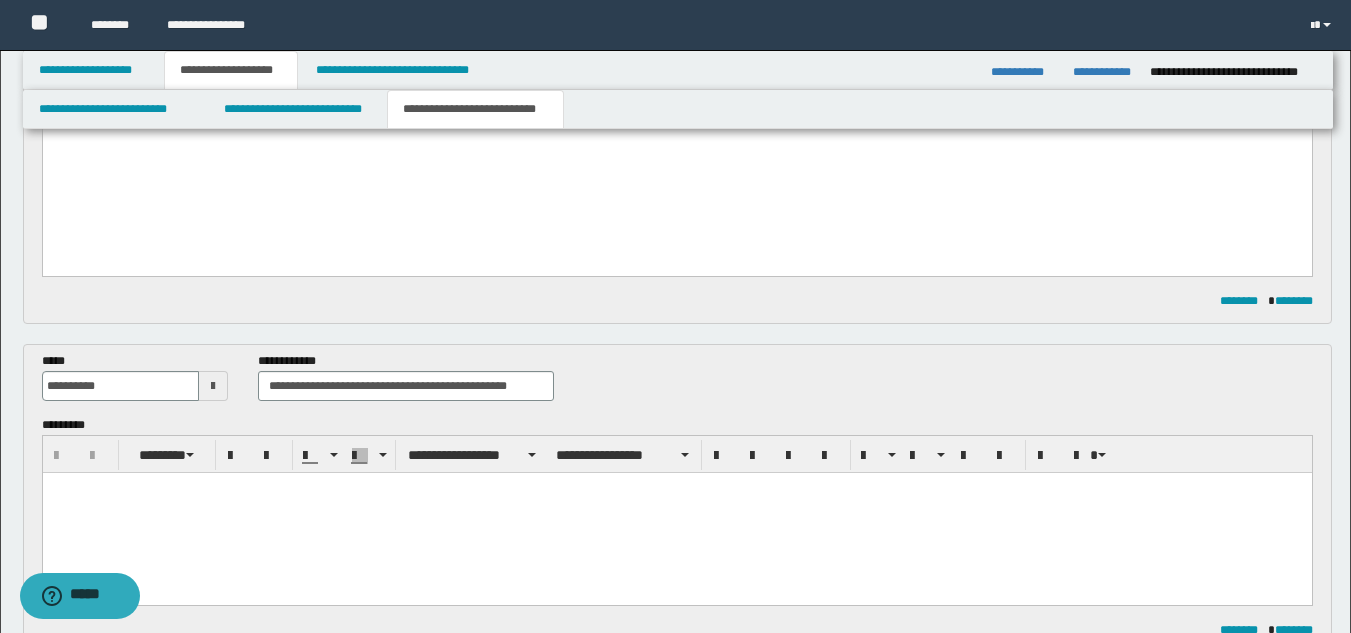 click on "**********" at bounding box center (676, 15) 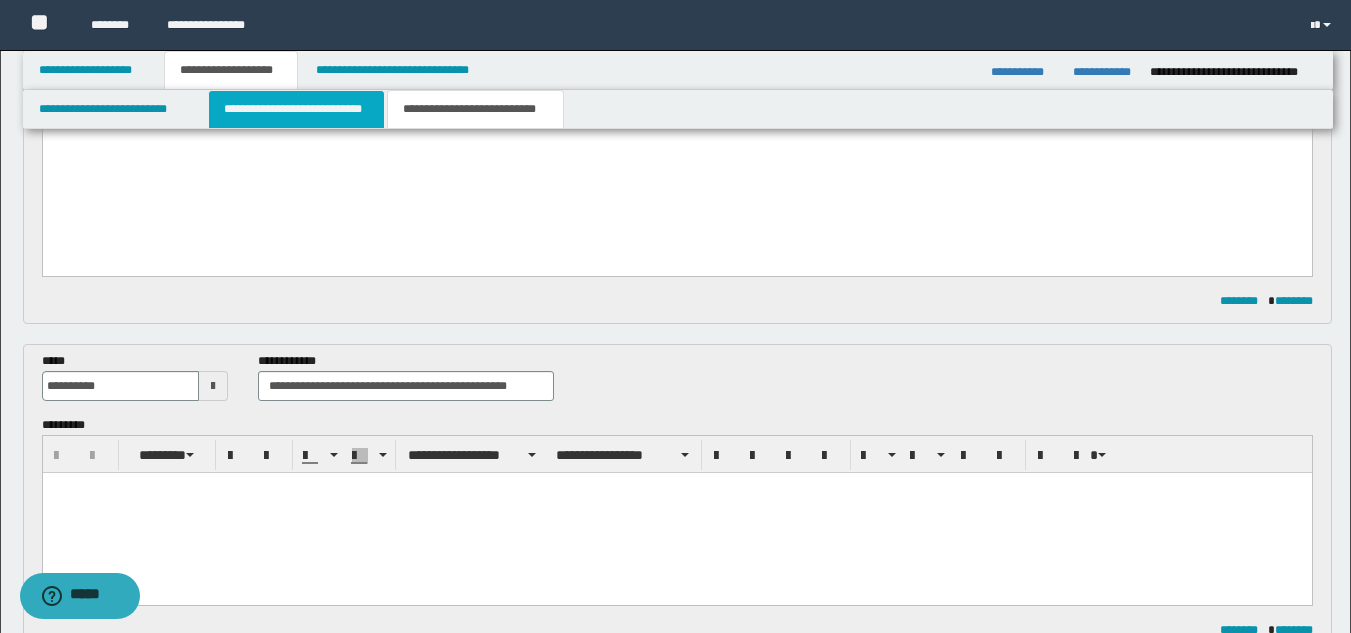 click on "**********" at bounding box center (296, 109) 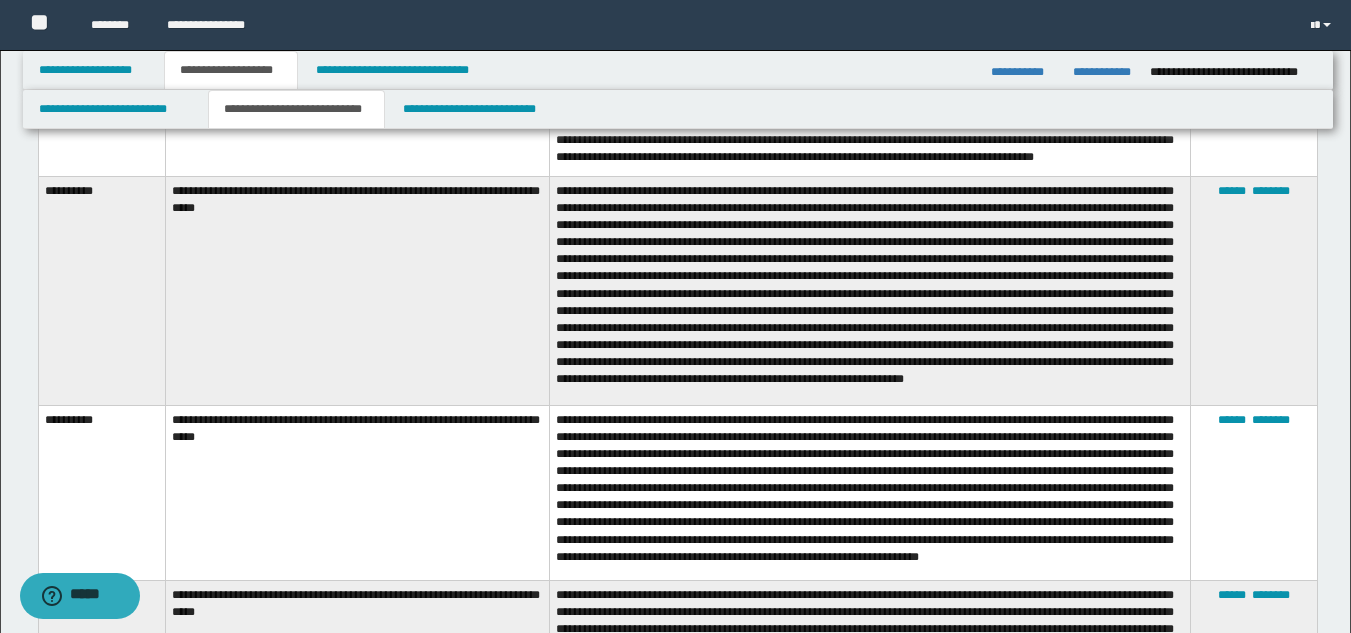scroll, scrollTop: 1102, scrollLeft: 0, axis: vertical 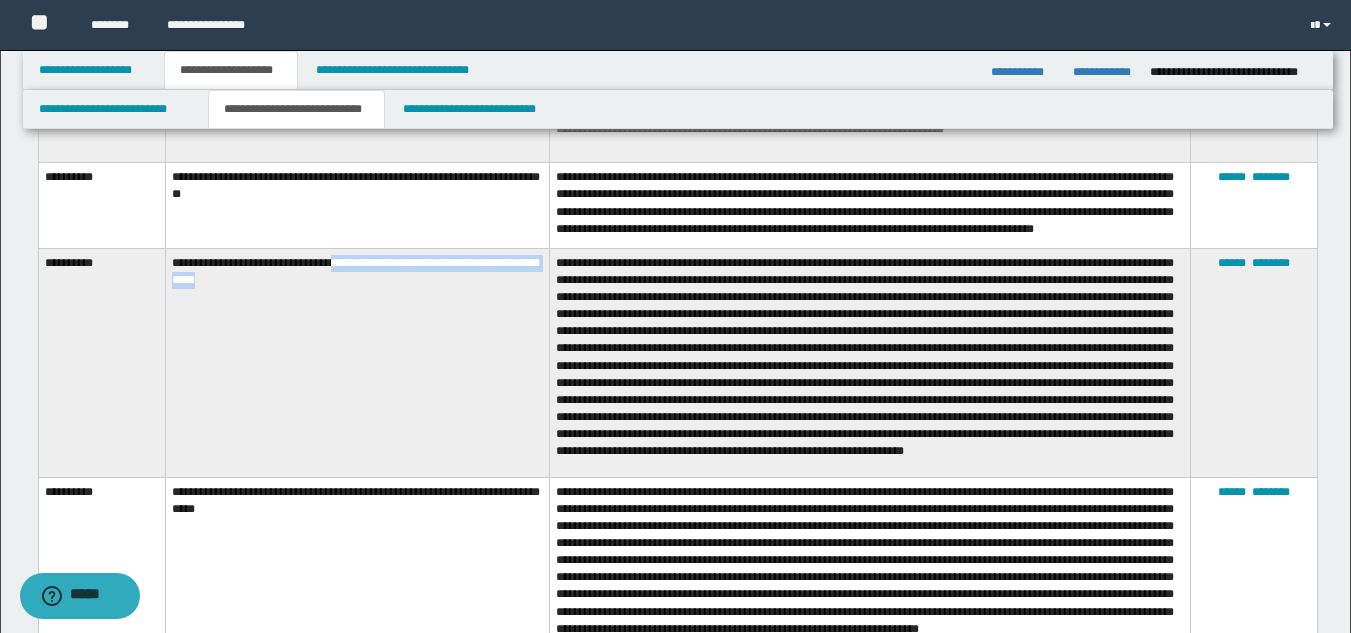 drag, startPoint x: 339, startPoint y: 255, endPoint x: 349, endPoint y: 271, distance: 18.867962 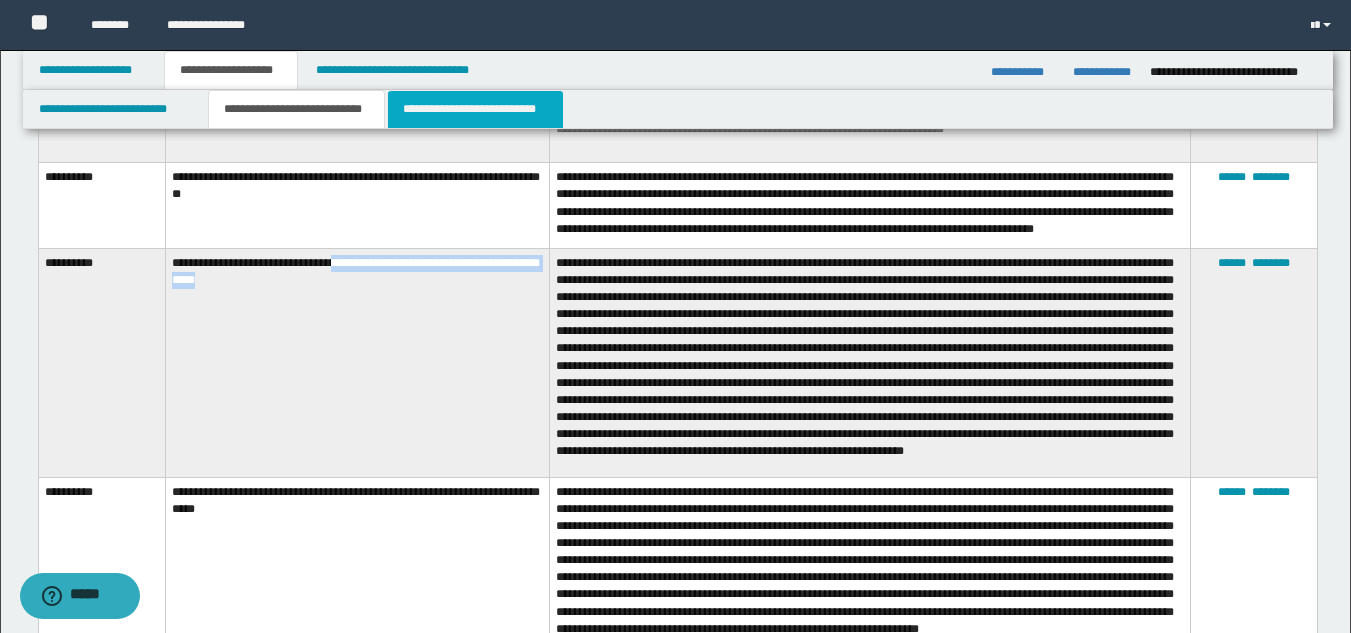 click on "**********" at bounding box center (475, 109) 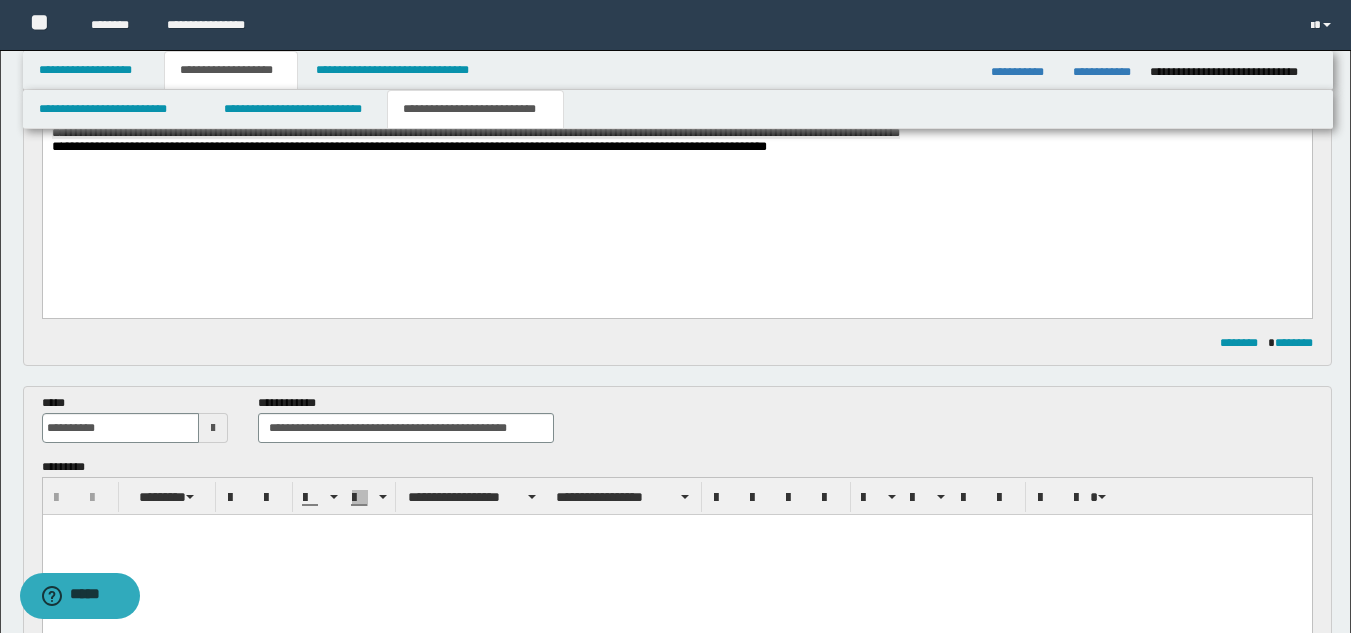 scroll, scrollTop: 0, scrollLeft: 0, axis: both 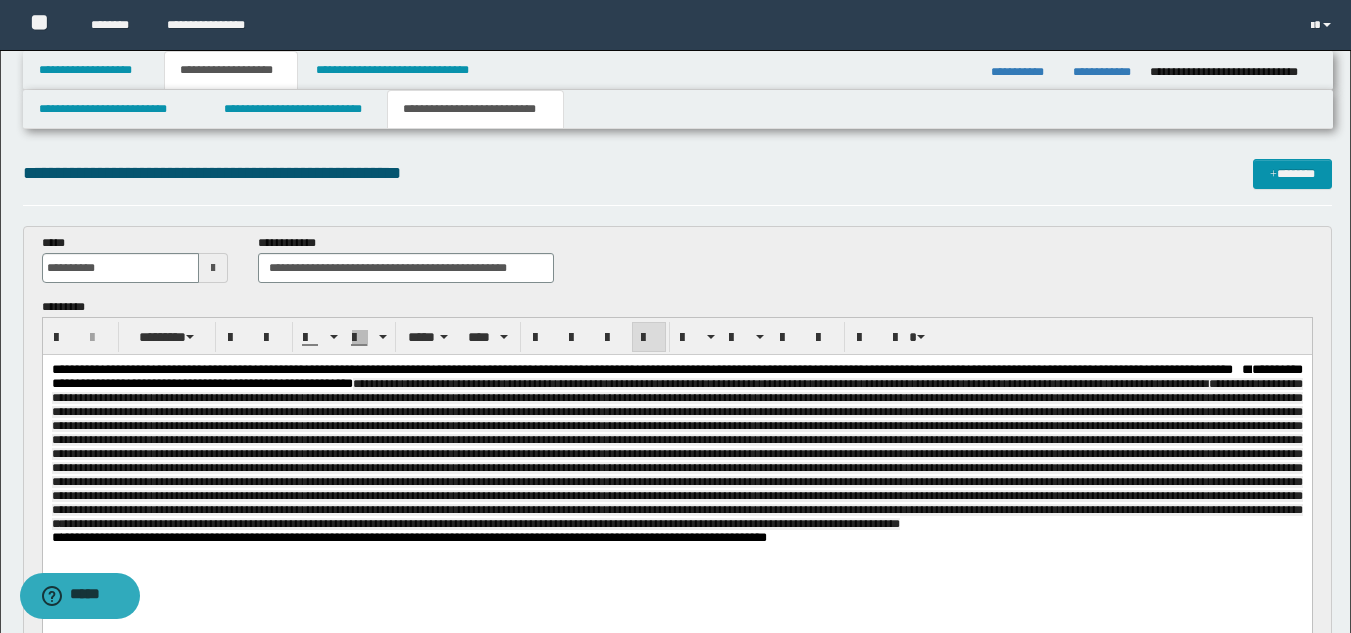 click on "**********" at bounding box center (676, 447) 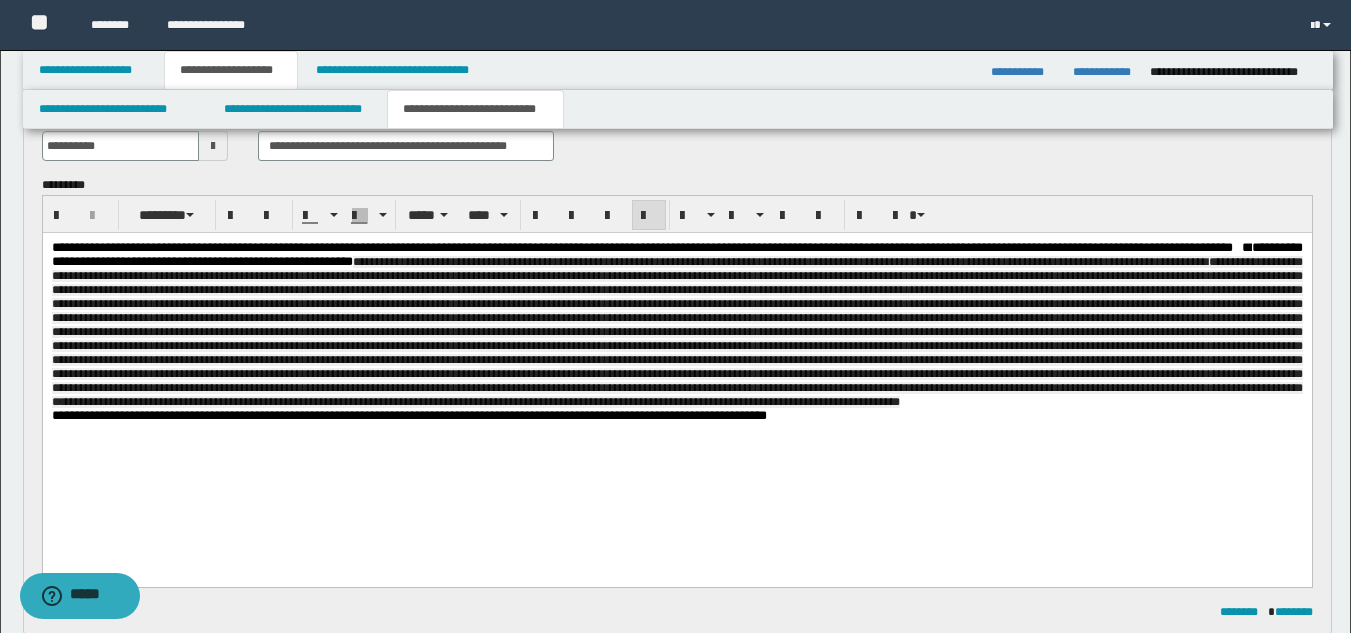 scroll, scrollTop: 283, scrollLeft: 0, axis: vertical 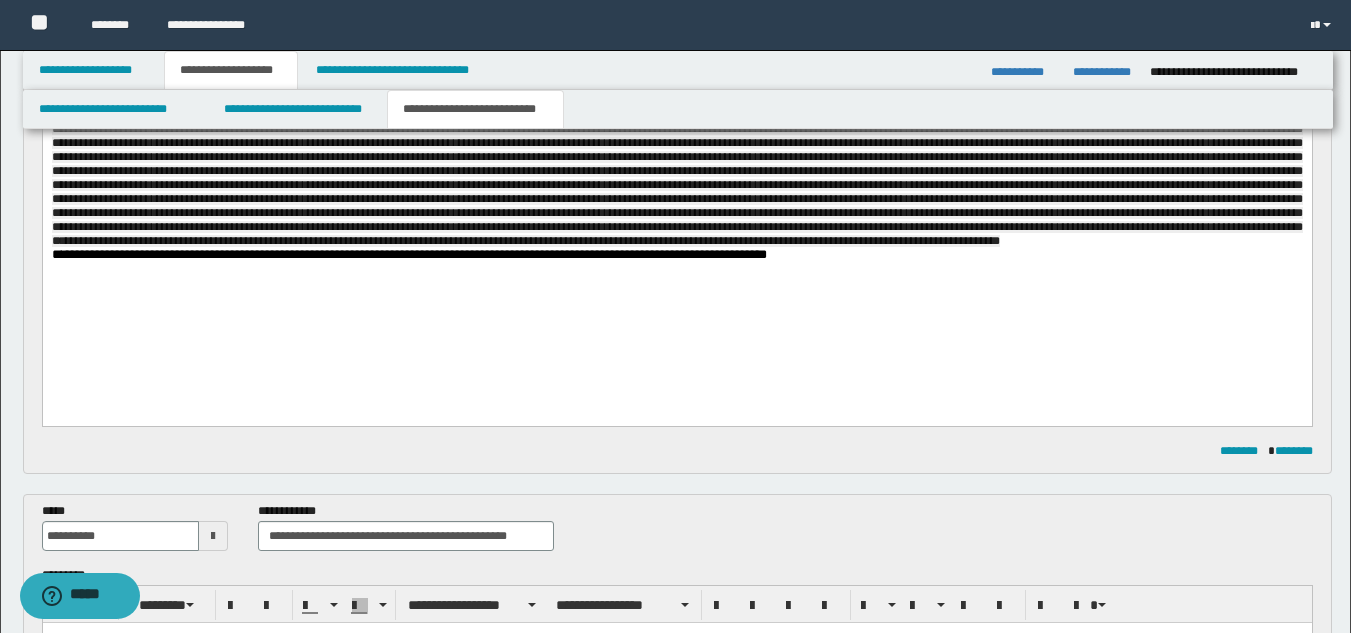 click on "**********" at bounding box center [475, 109] 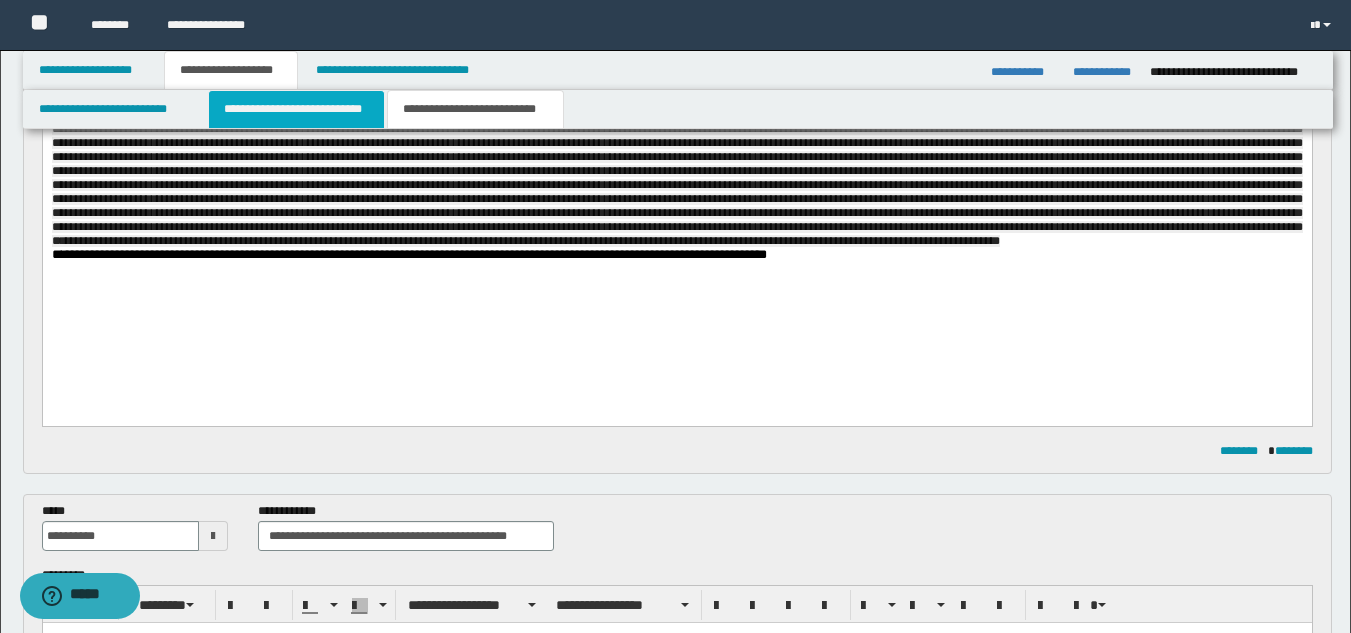 click on "**********" at bounding box center (296, 109) 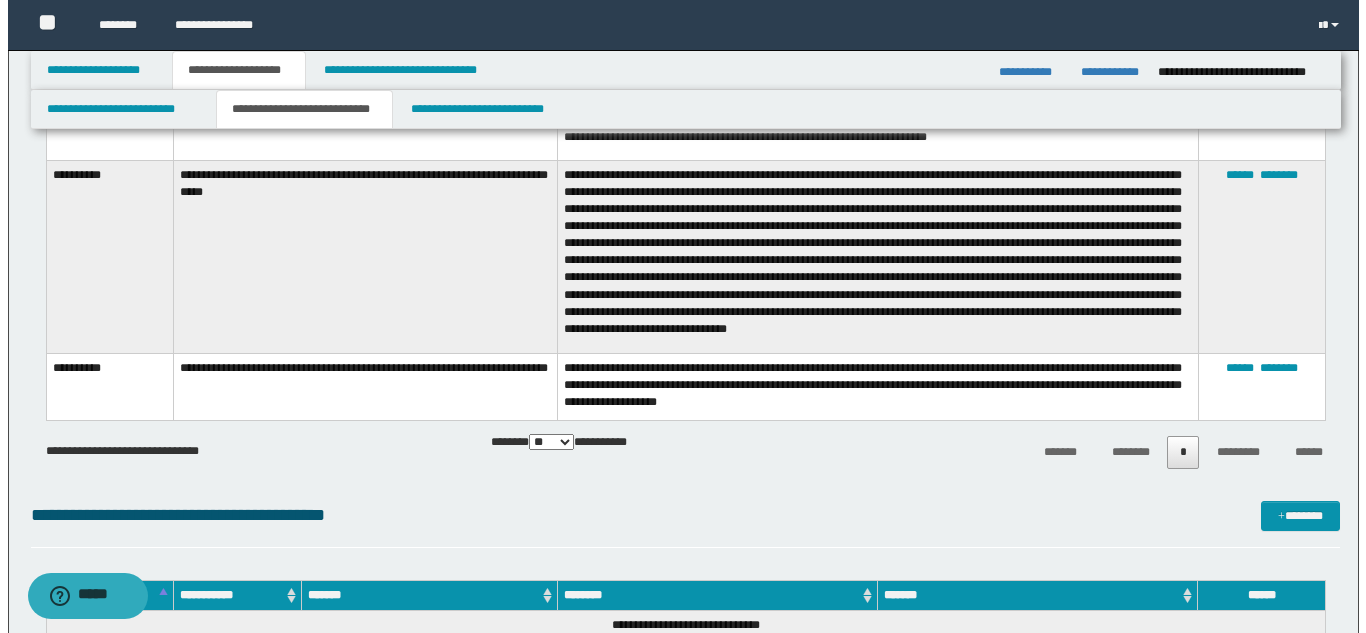 scroll, scrollTop: 883, scrollLeft: 0, axis: vertical 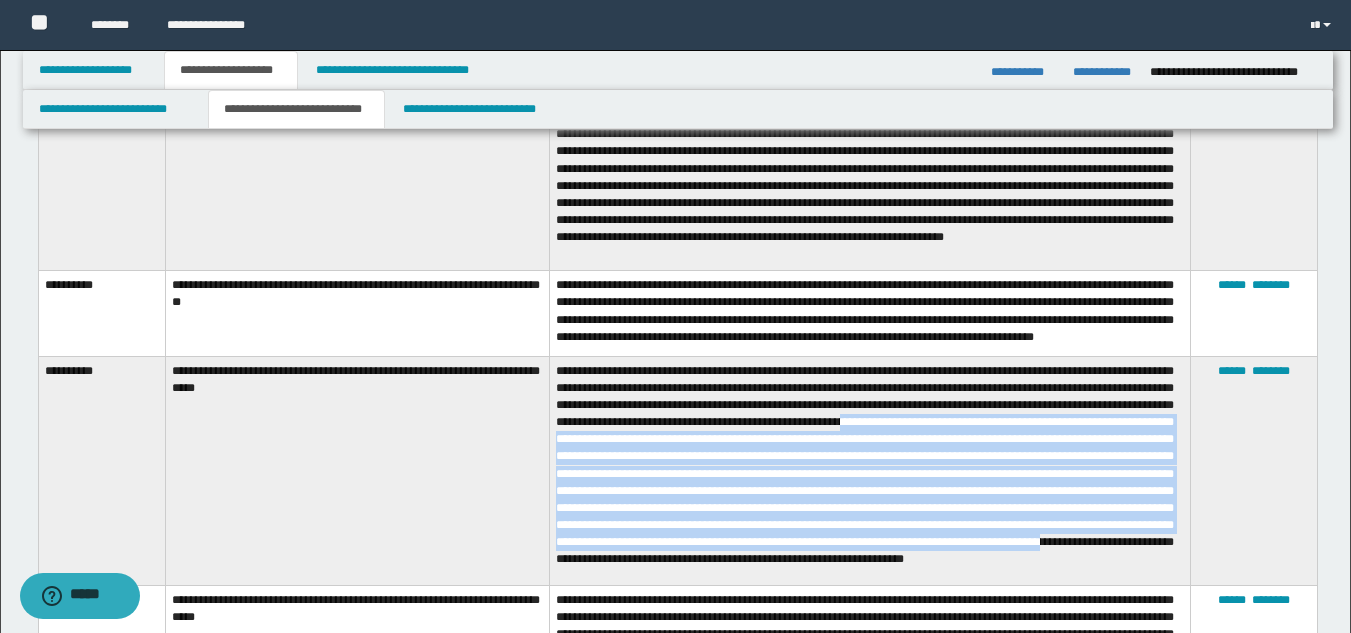 drag, startPoint x: 1018, startPoint y: 419, endPoint x: 862, endPoint y: 551, distance: 204.35263 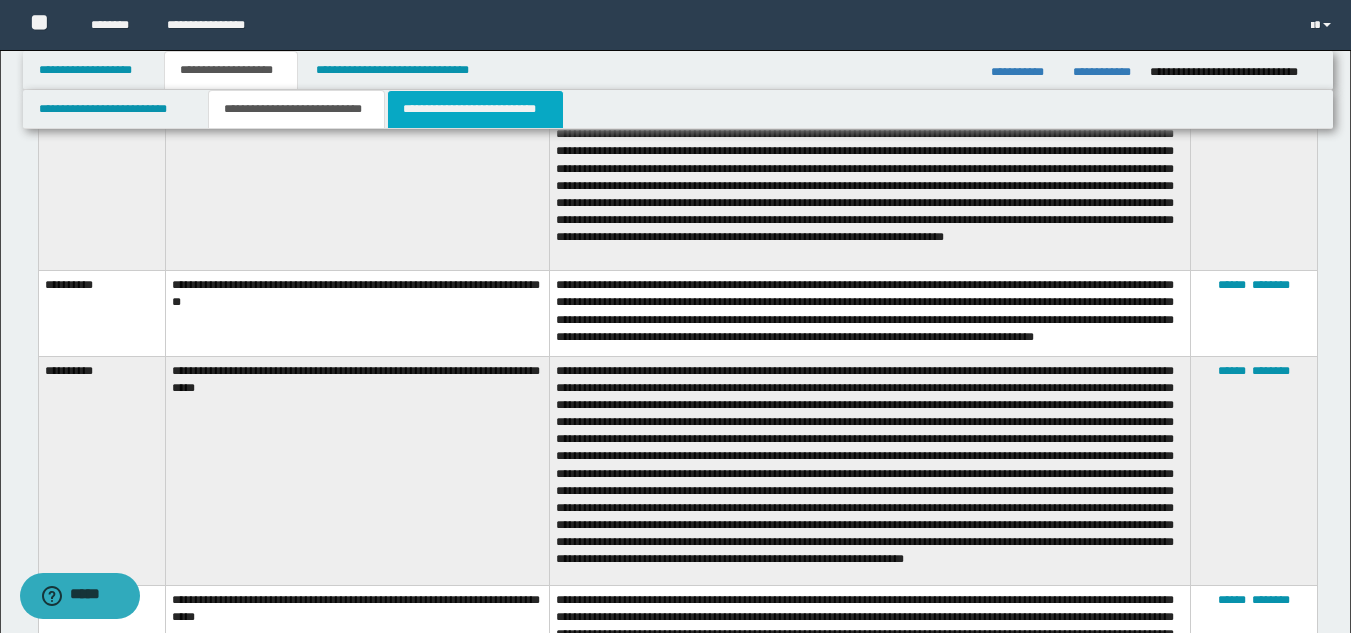 click on "**********" at bounding box center (475, 109) 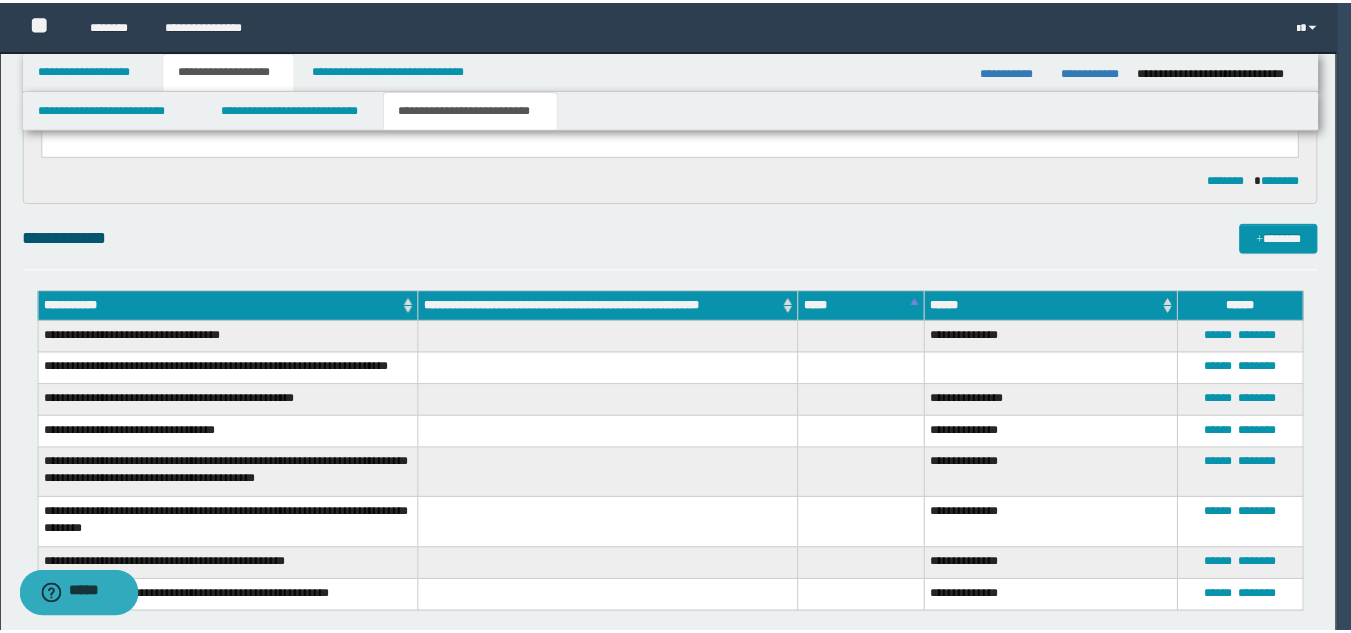 scroll, scrollTop: 283, scrollLeft: 0, axis: vertical 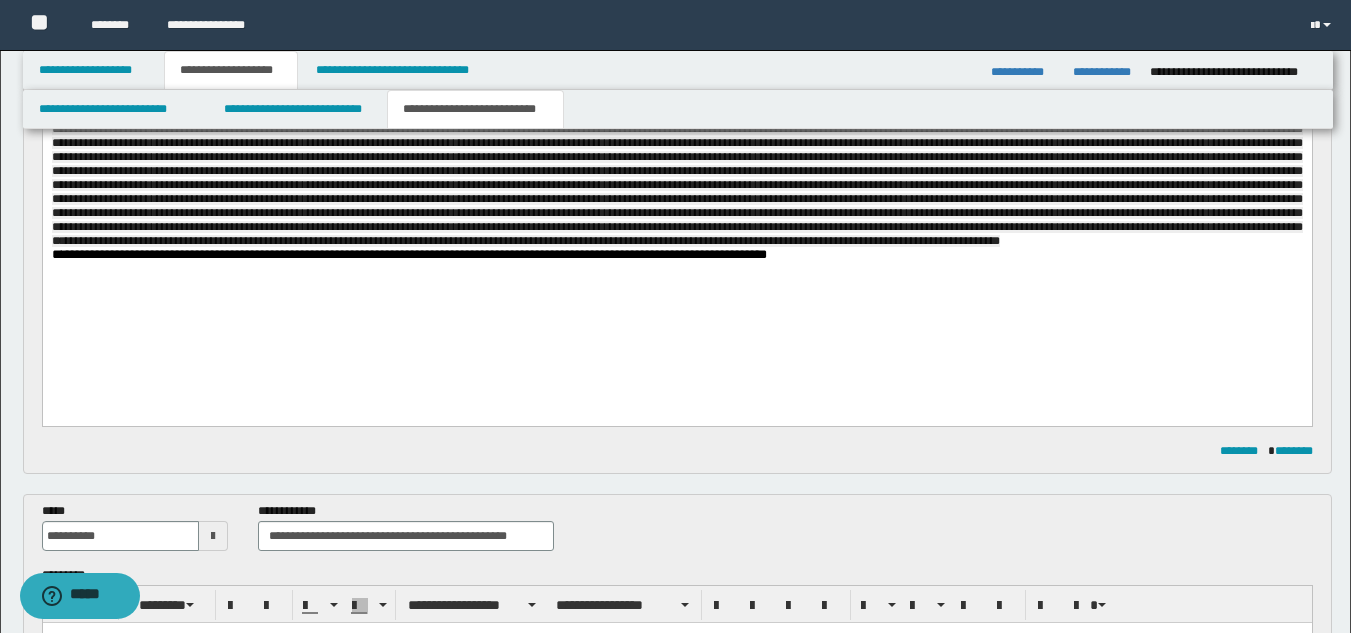 click on "**********" at bounding box center (676, 164) 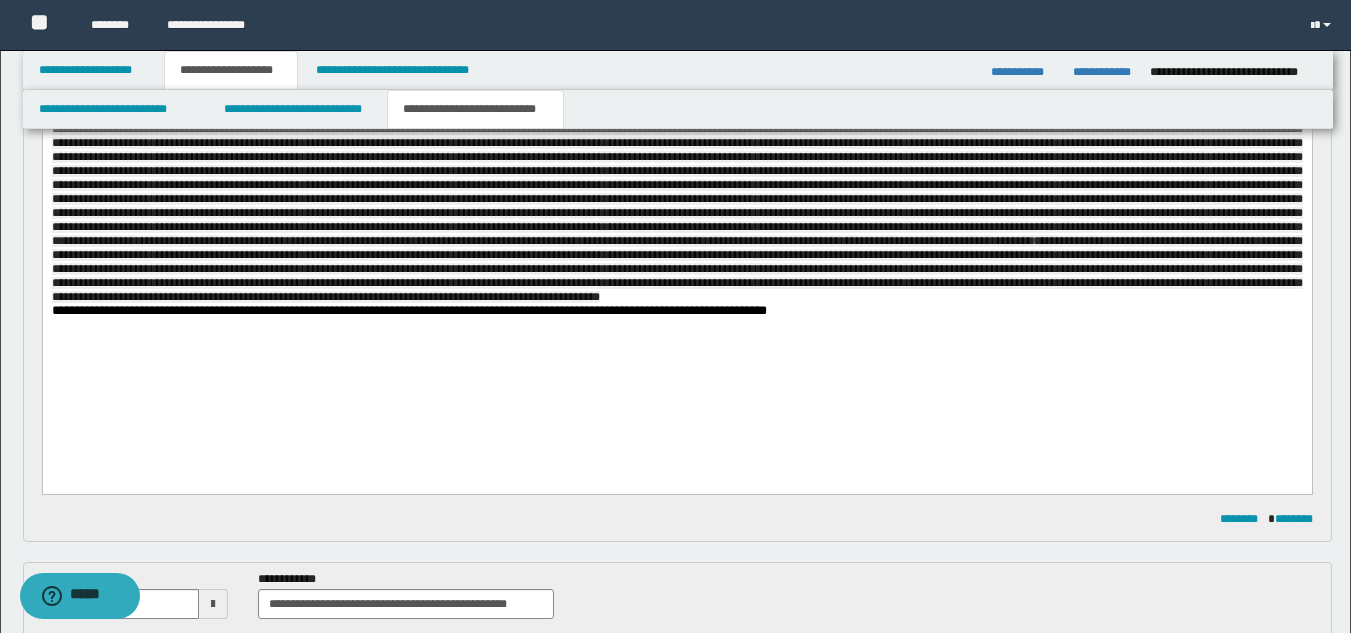 click on "**********" at bounding box center [676, 199] 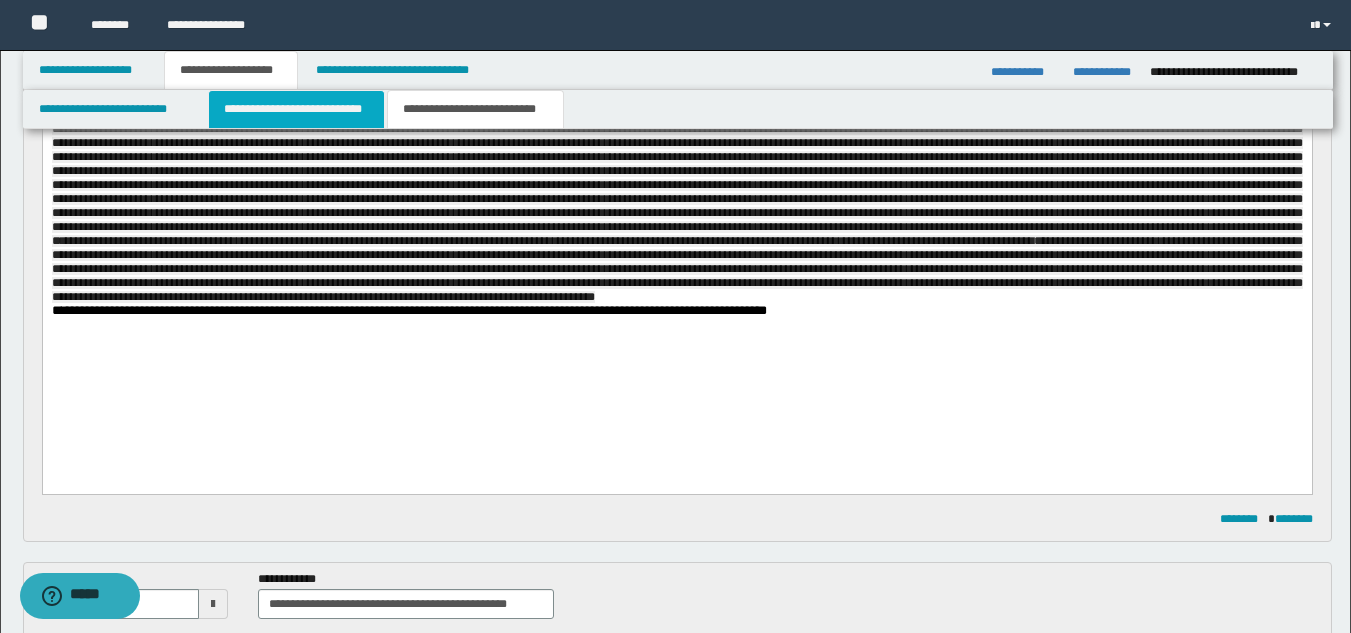 click on "**********" at bounding box center [296, 109] 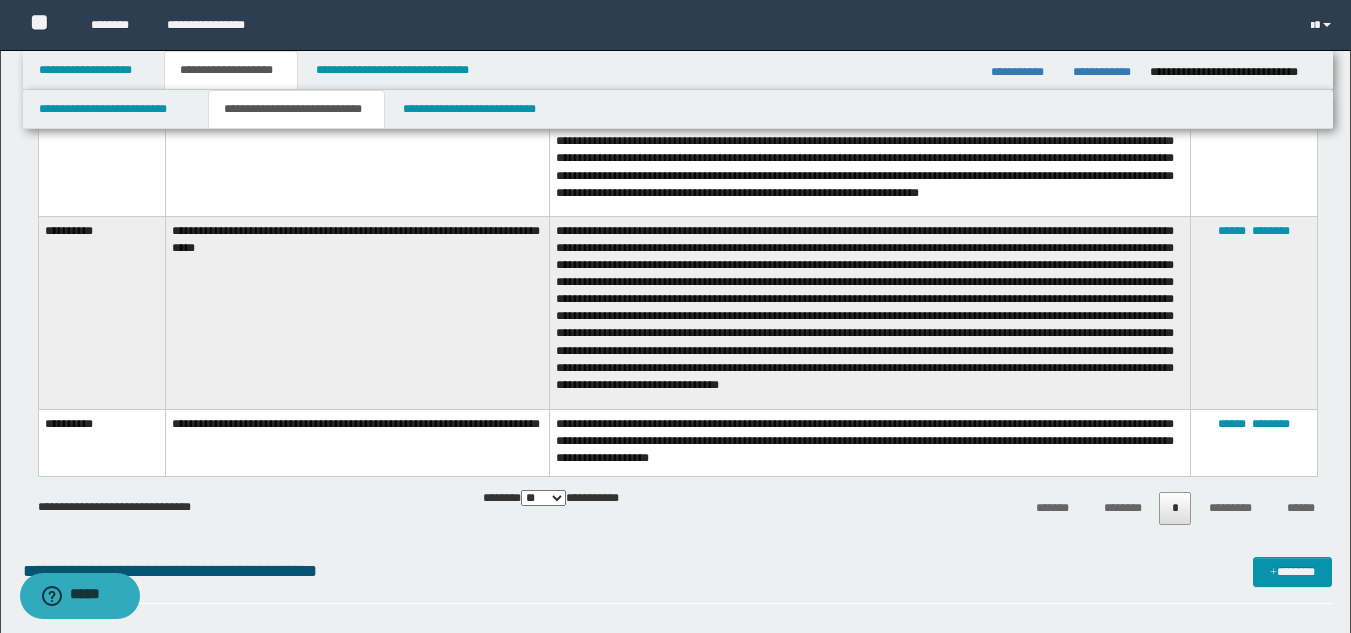 scroll, scrollTop: 1442, scrollLeft: 0, axis: vertical 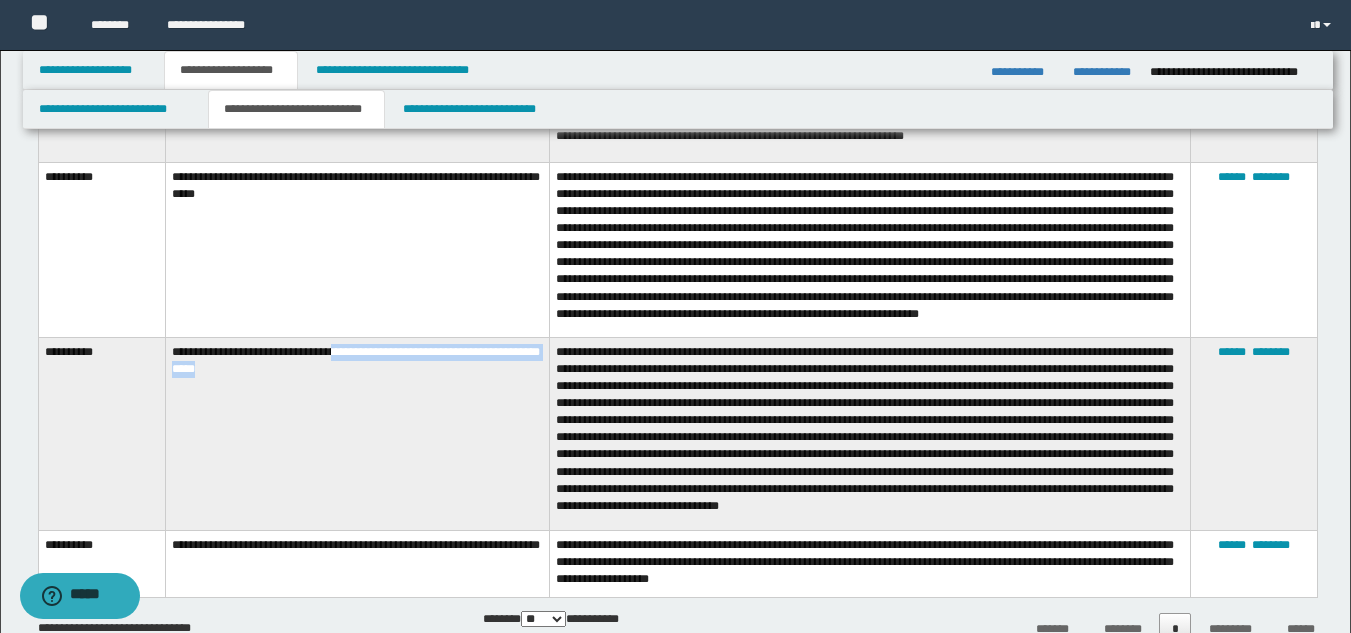 drag, startPoint x: 338, startPoint y: 363, endPoint x: 353, endPoint y: 377, distance: 20.518284 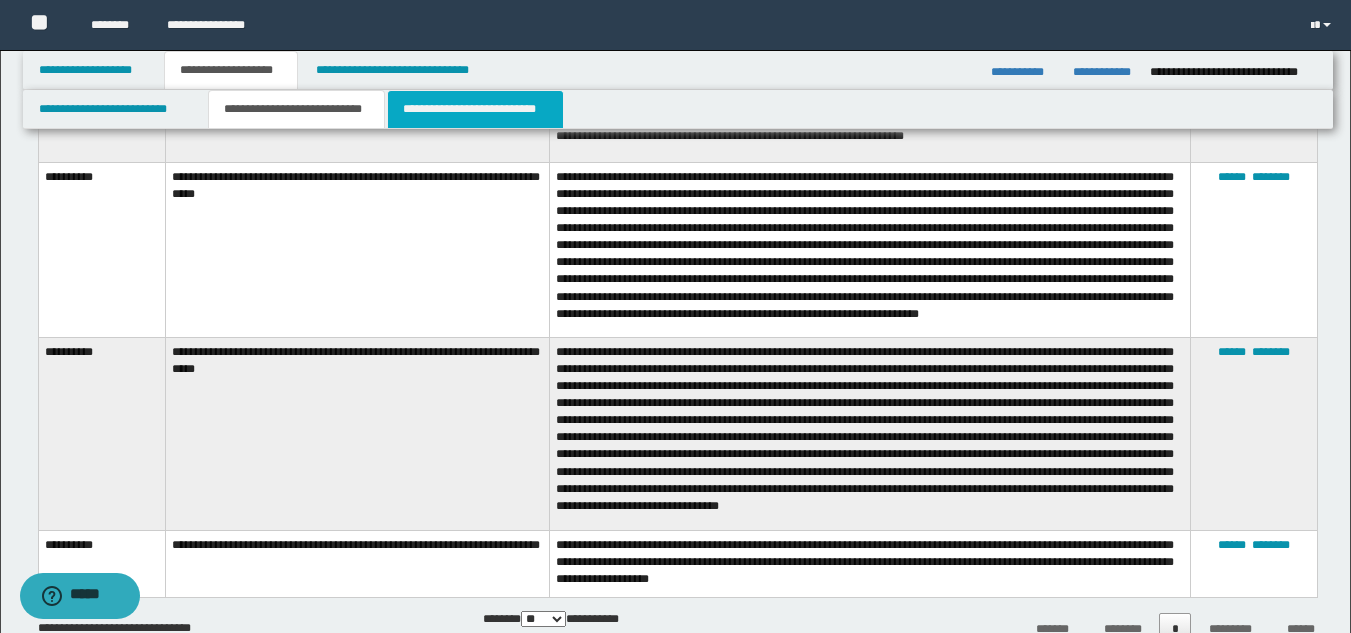 click on "**********" at bounding box center [475, 109] 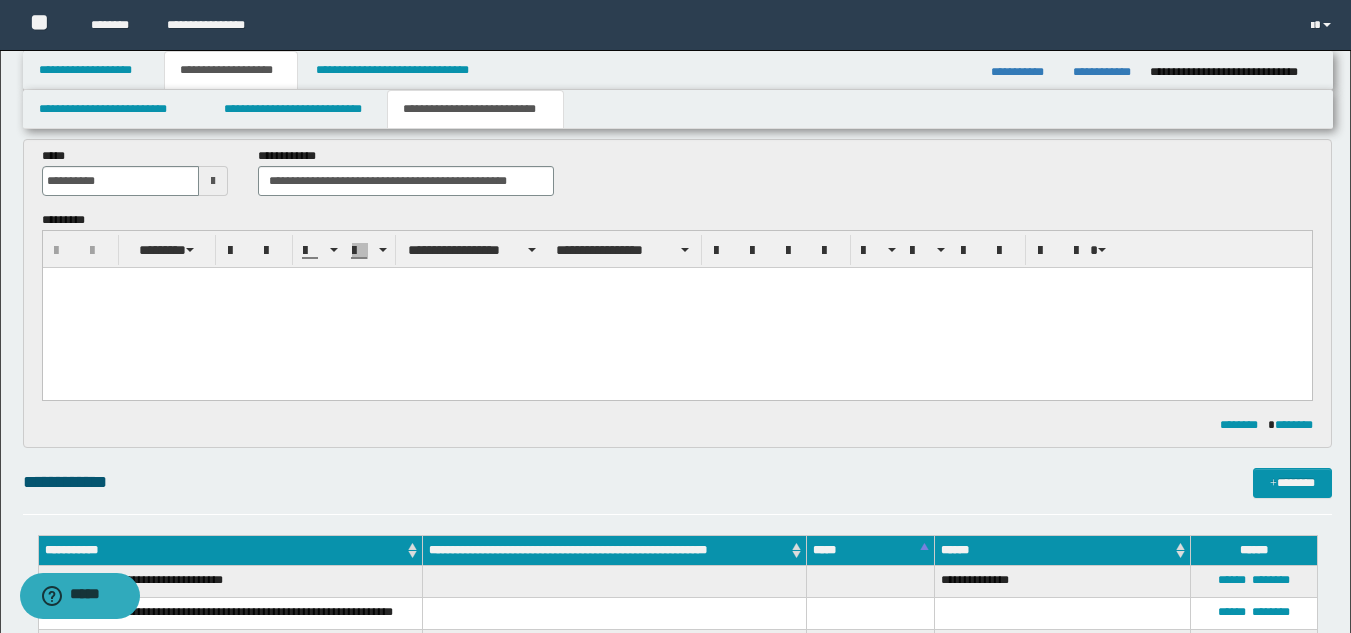 scroll, scrollTop: 106, scrollLeft: 0, axis: vertical 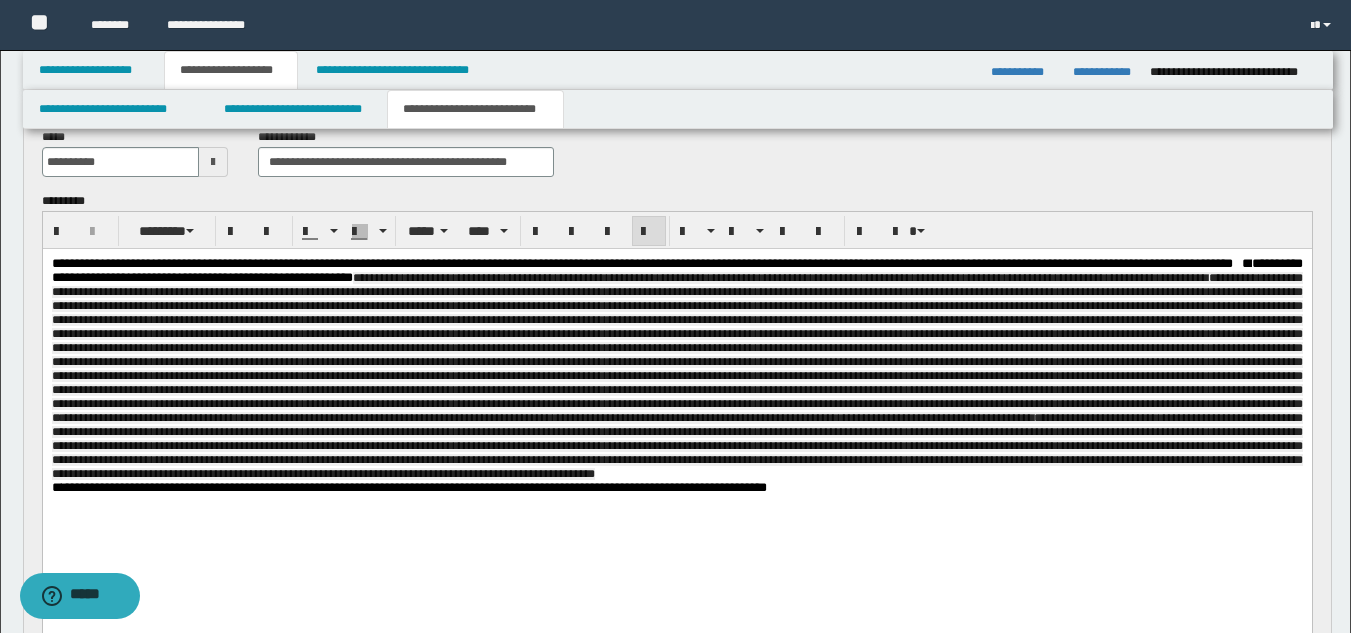 click on "**********" at bounding box center [676, 369] 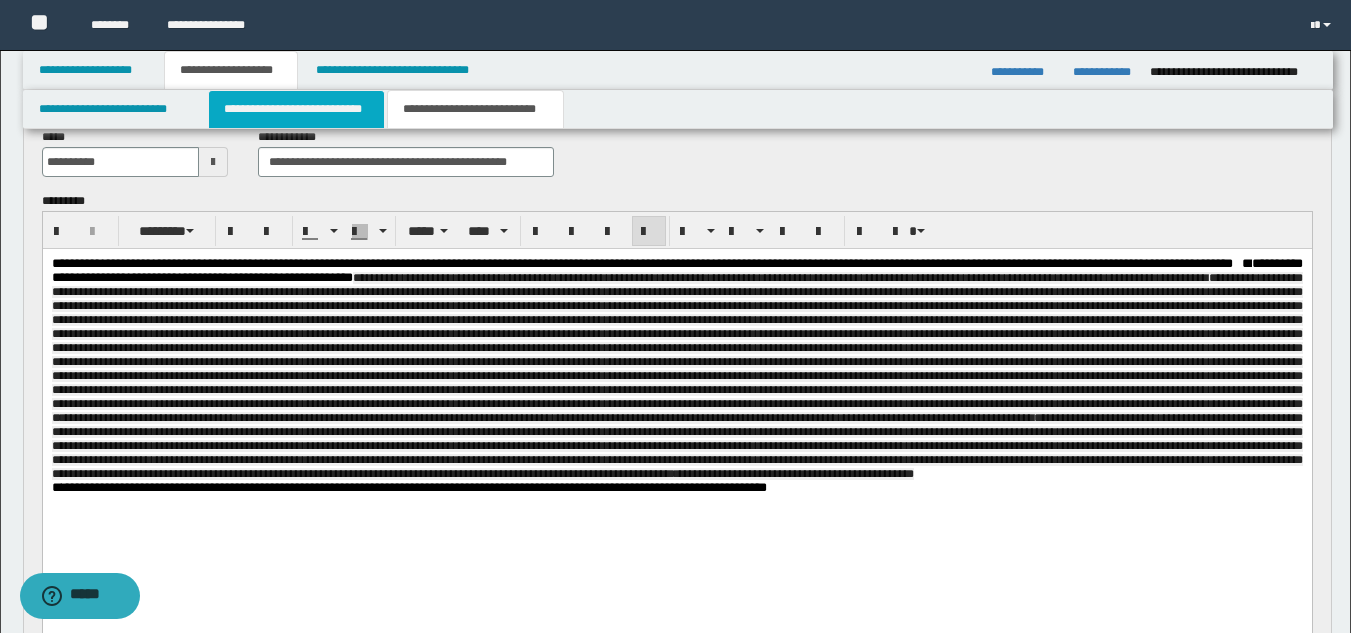 click on "**********" at bounding box center (296, 109) 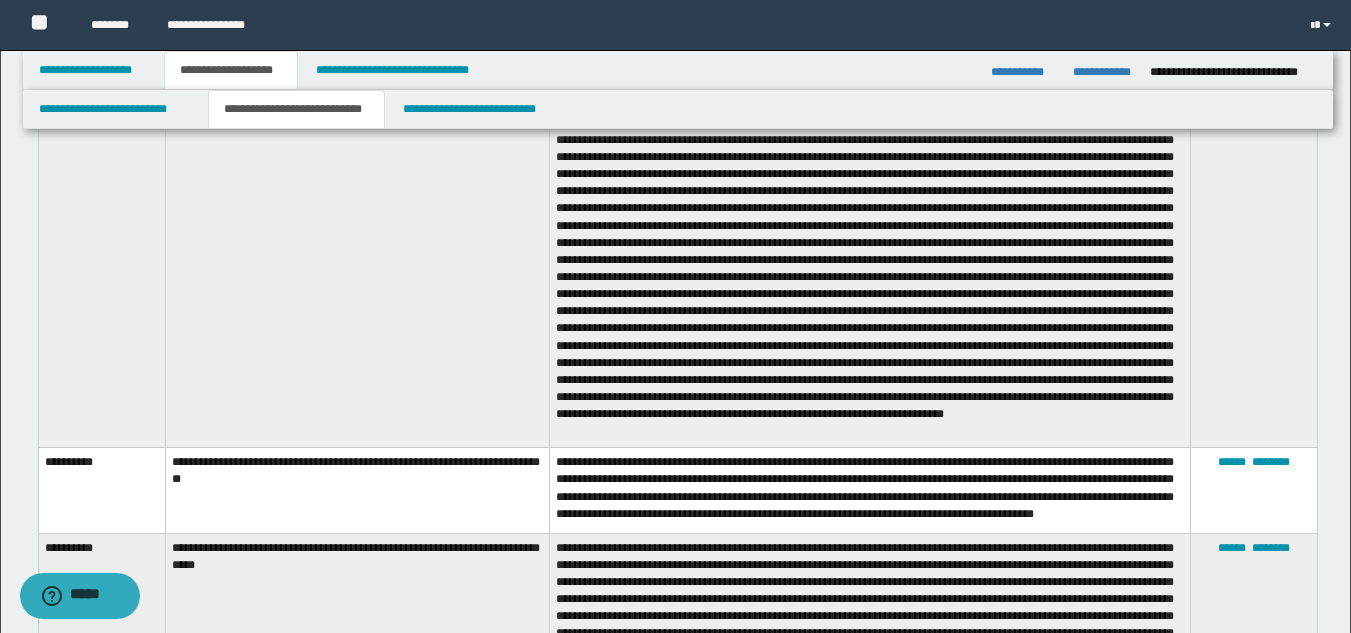 scroll, scrollTop: 1306, scrollLeft: 0, axis: vertical 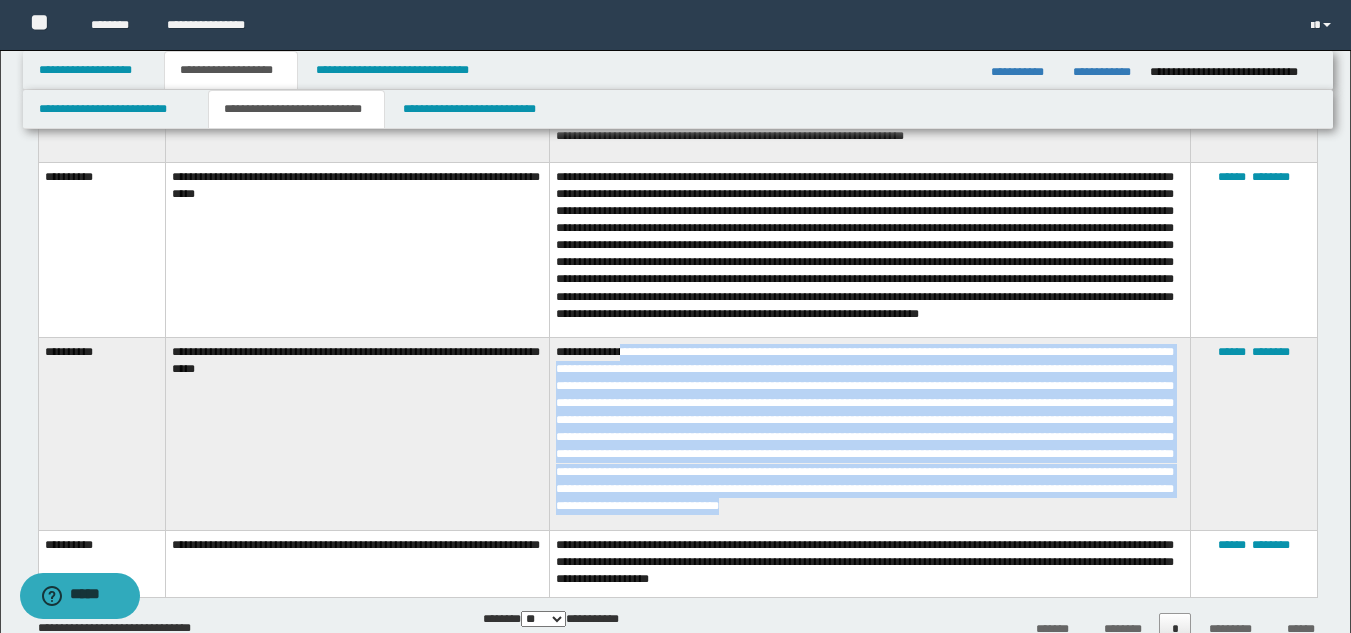 drag, startPoint x: 628, startPoint y: 360, endPoint x: 1042, endPoint y: 518, distance: 443.12527 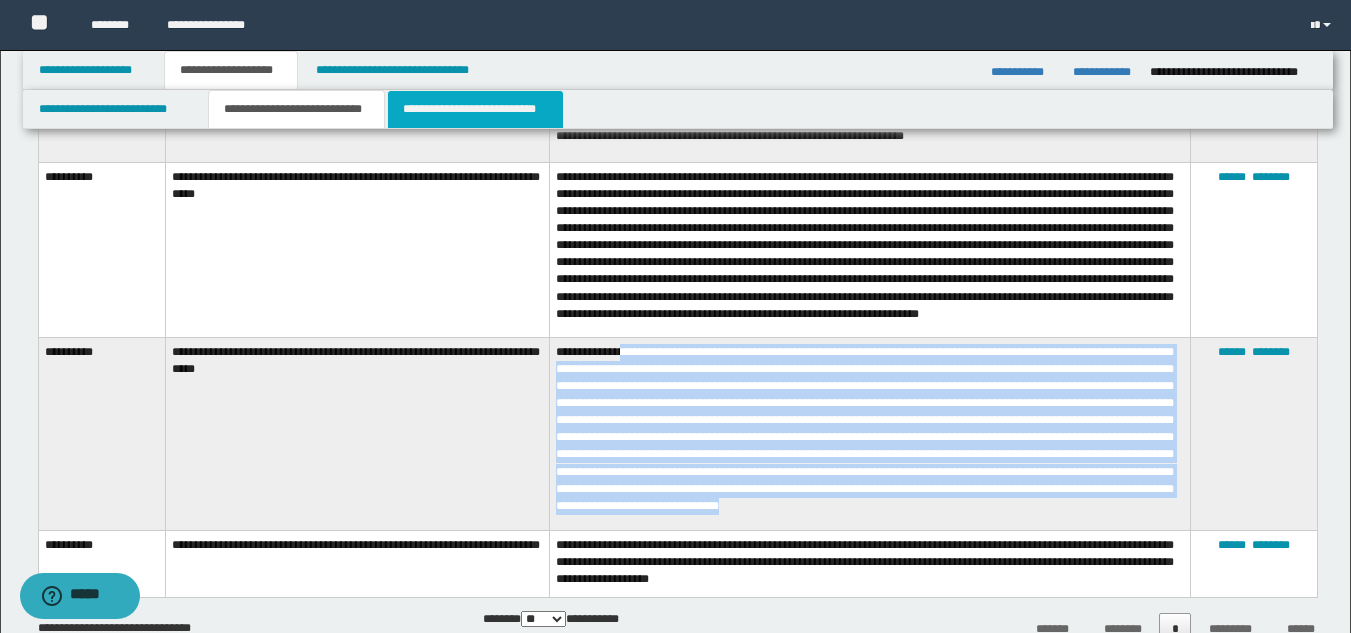 click on "**********" at bounding box center (475, 109) 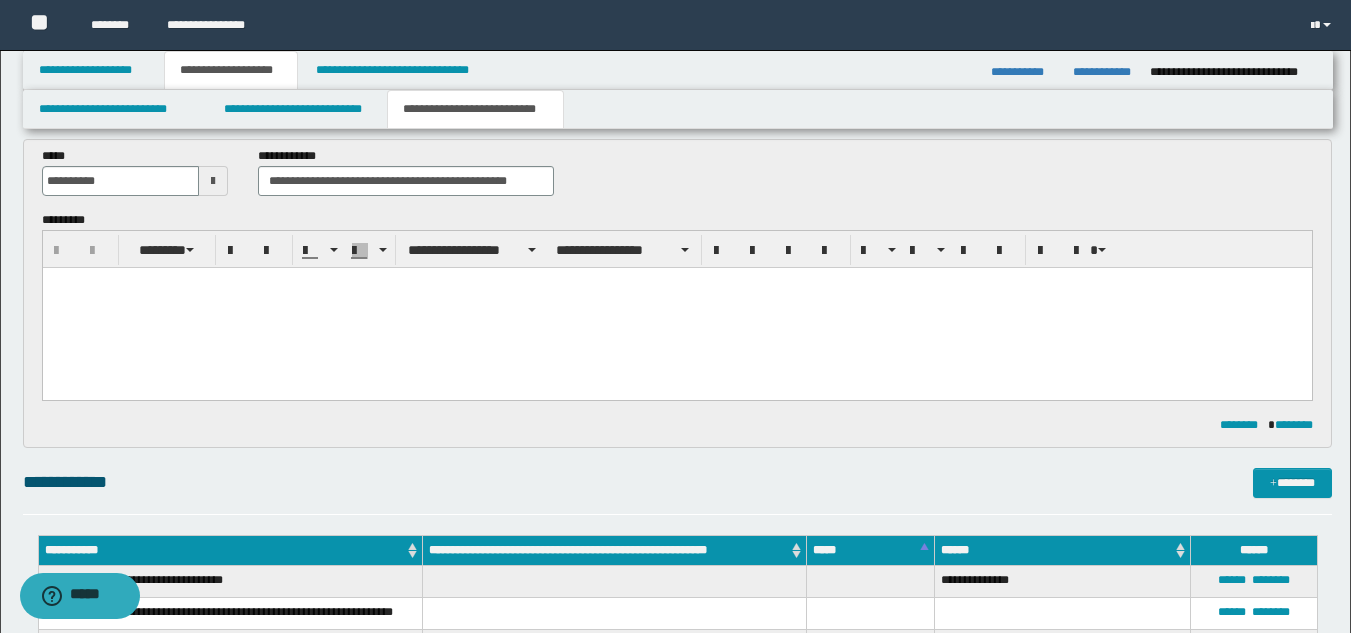 scroll, scrollTop: 106, scrollLeft: 0, axis: vertical 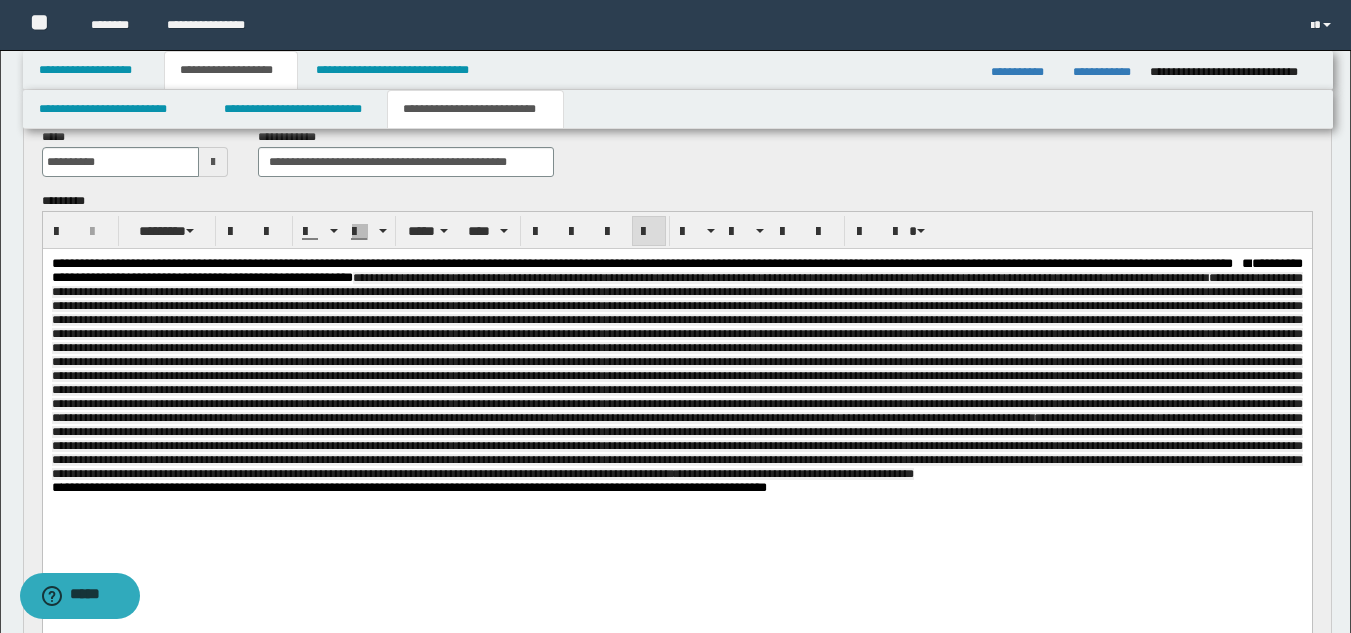 click on "**********" at bounding box center (676, 369) 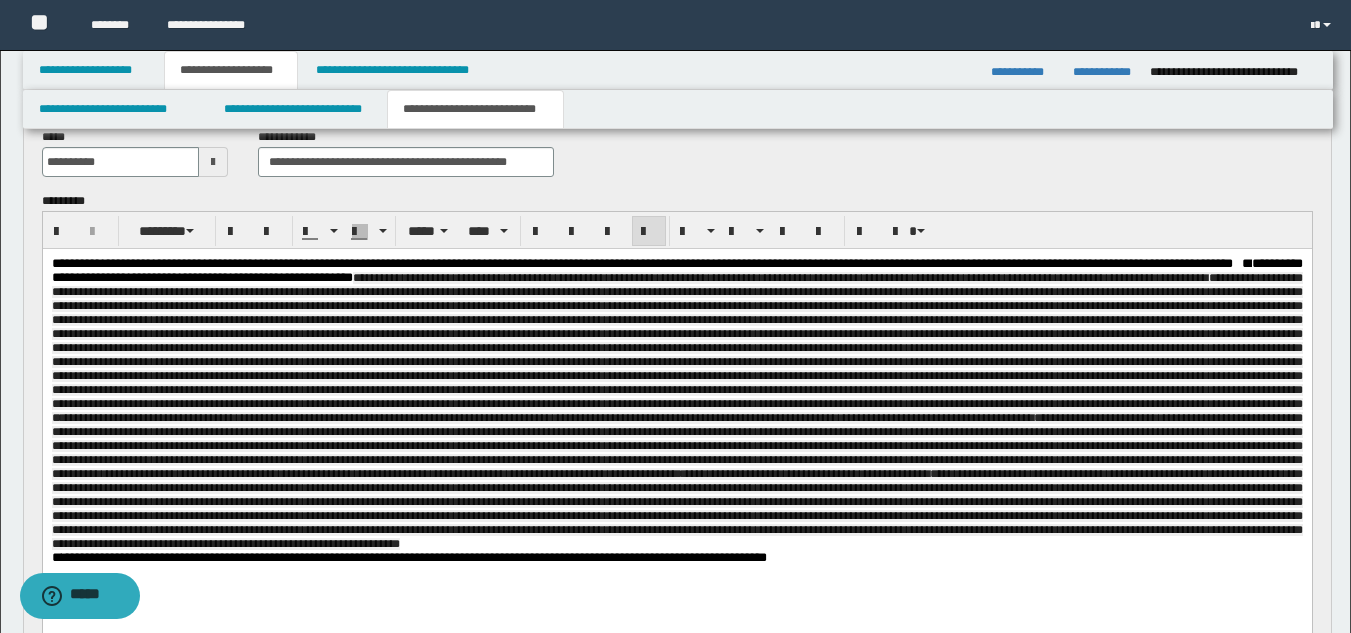 scroll, scrollTop: 380, scrollLeft: 0, axis: vertical 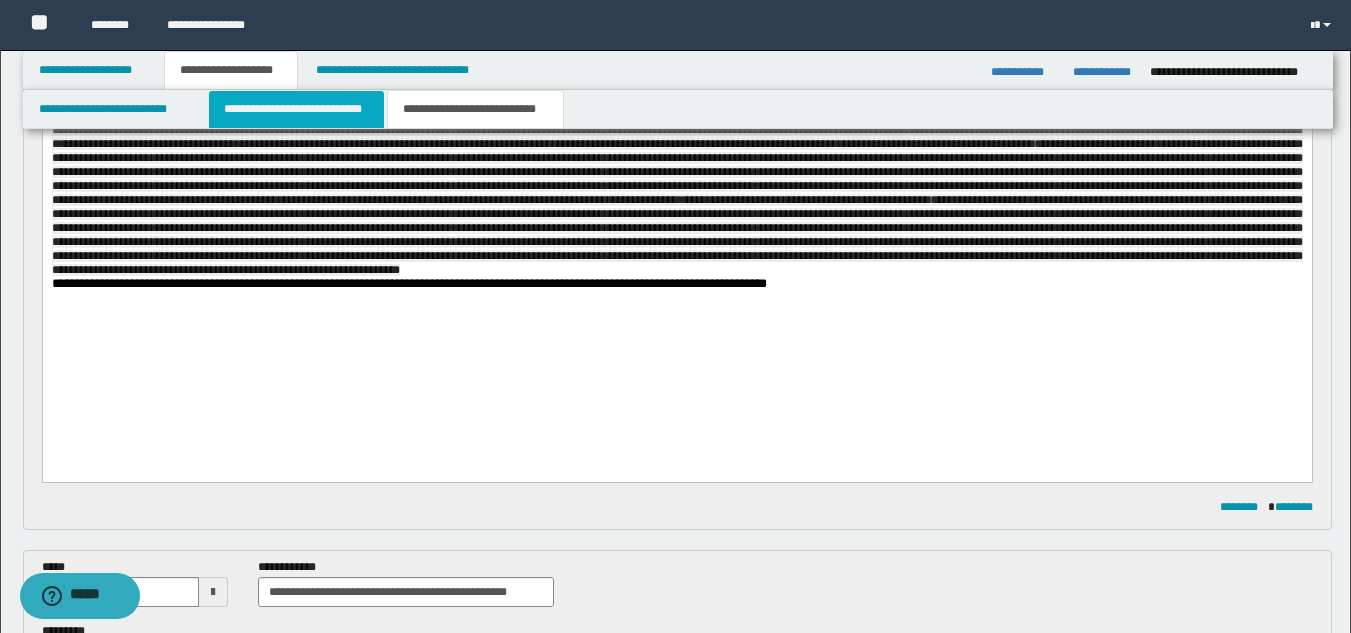 click on "**********" at bounding box center [296, 109] 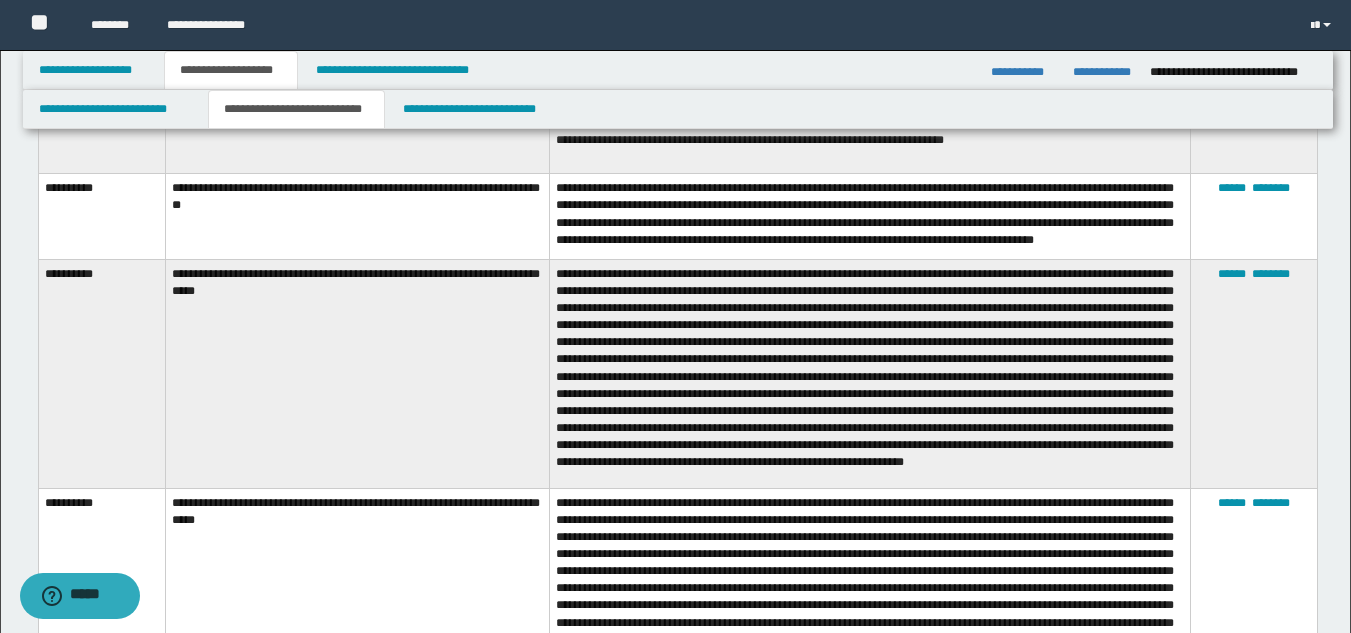 scroll, scrollTop: 1580, scrollLeft: 0, axis: vertical 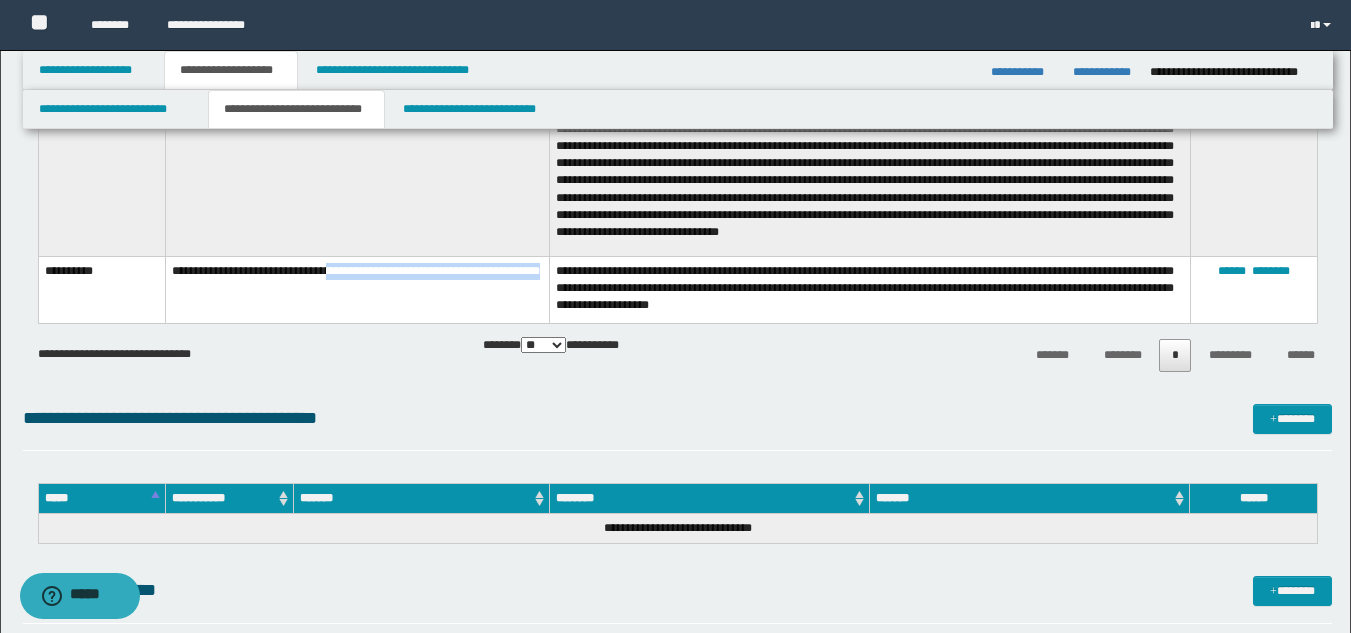 drag, startPoint x: 337, startPoint y: 271, endPoint x: 353, endPoint y: 287, distance: 22.627417 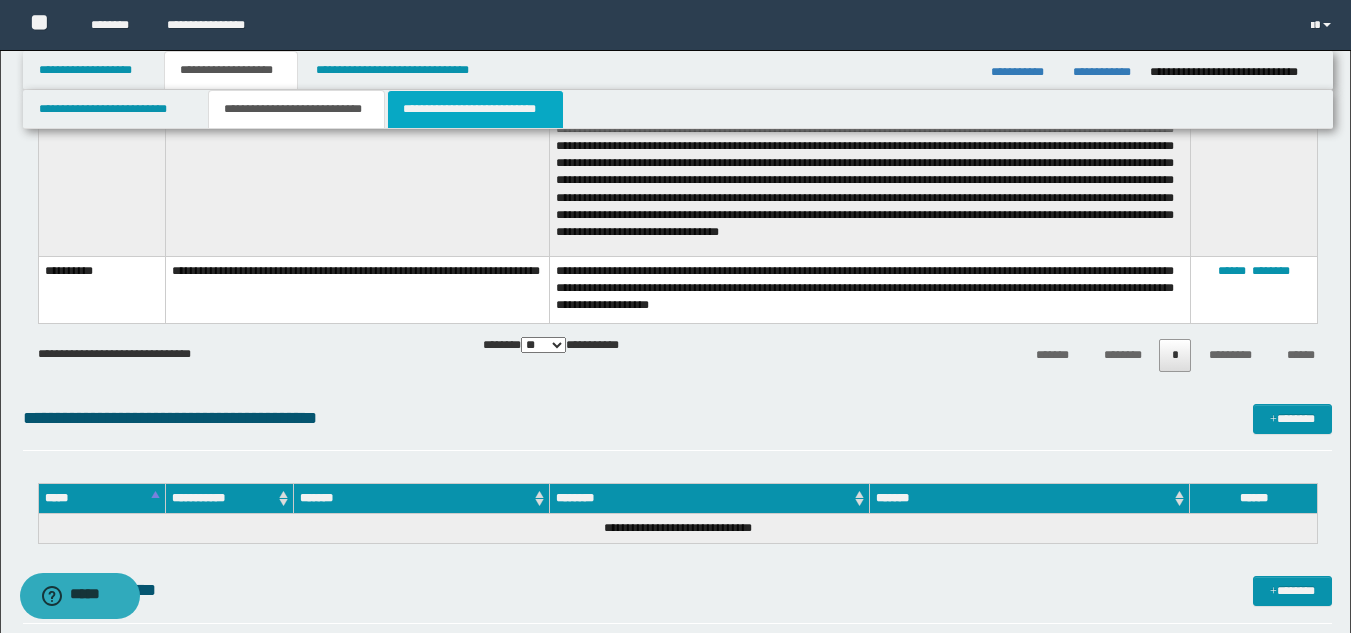click on "**********" at bounding box center (475, 109) 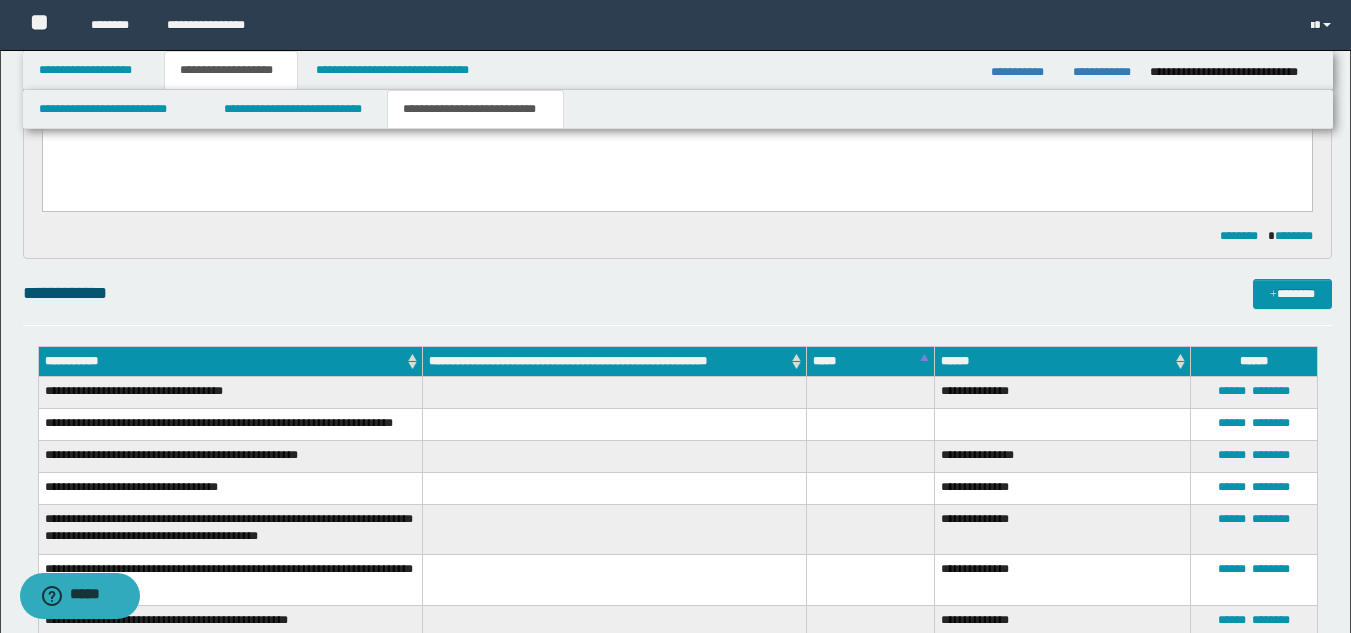 scroll, scrollTop: 380, scrollLeft: 0, axis: vertical 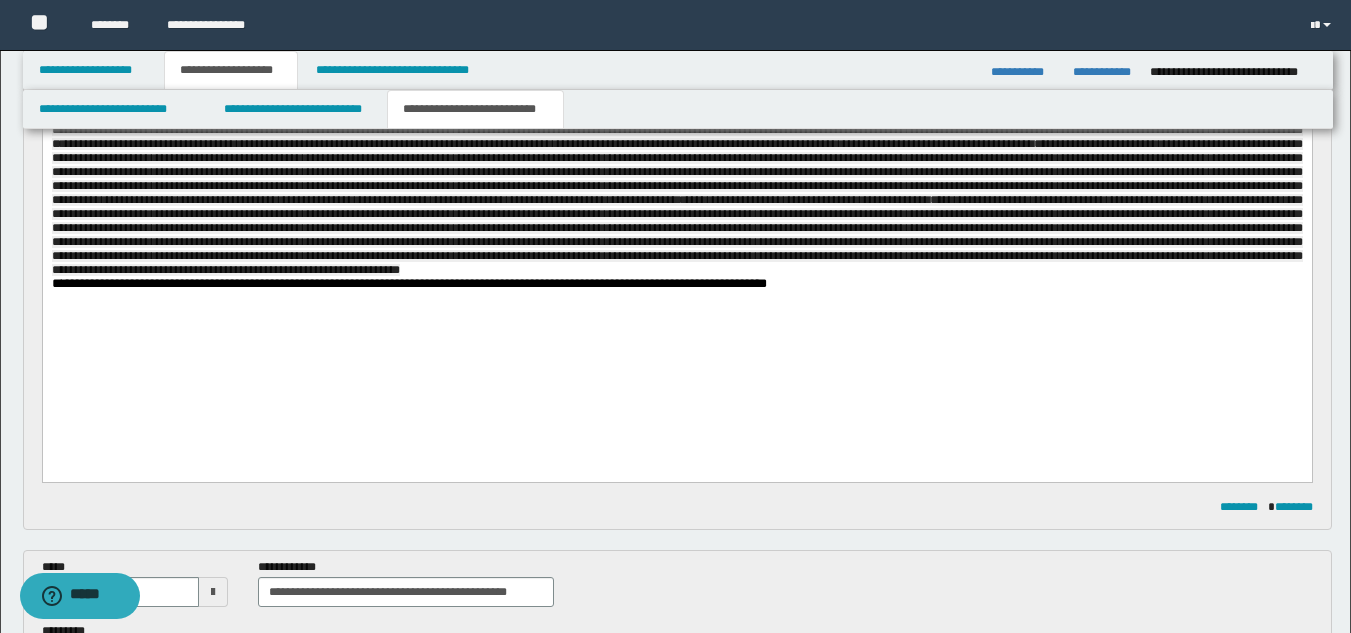 click on "**********" at bounding box center (676, 131) 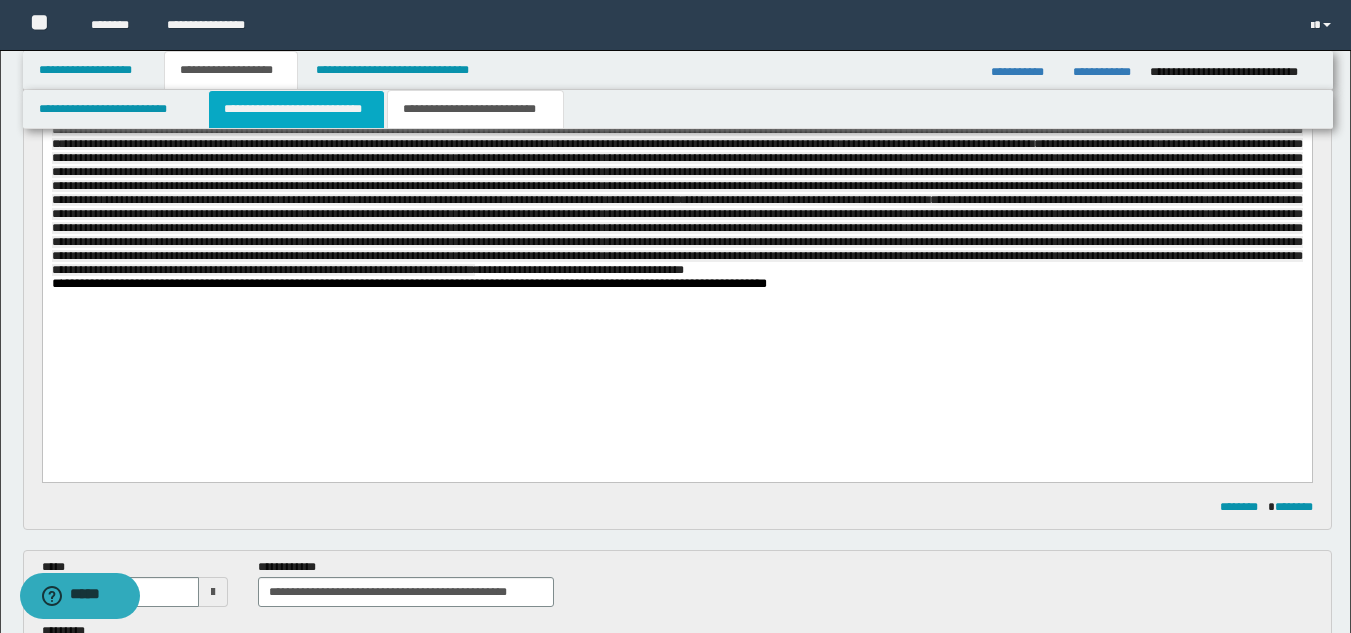 click on "**********" at bounding box center (296, 109) 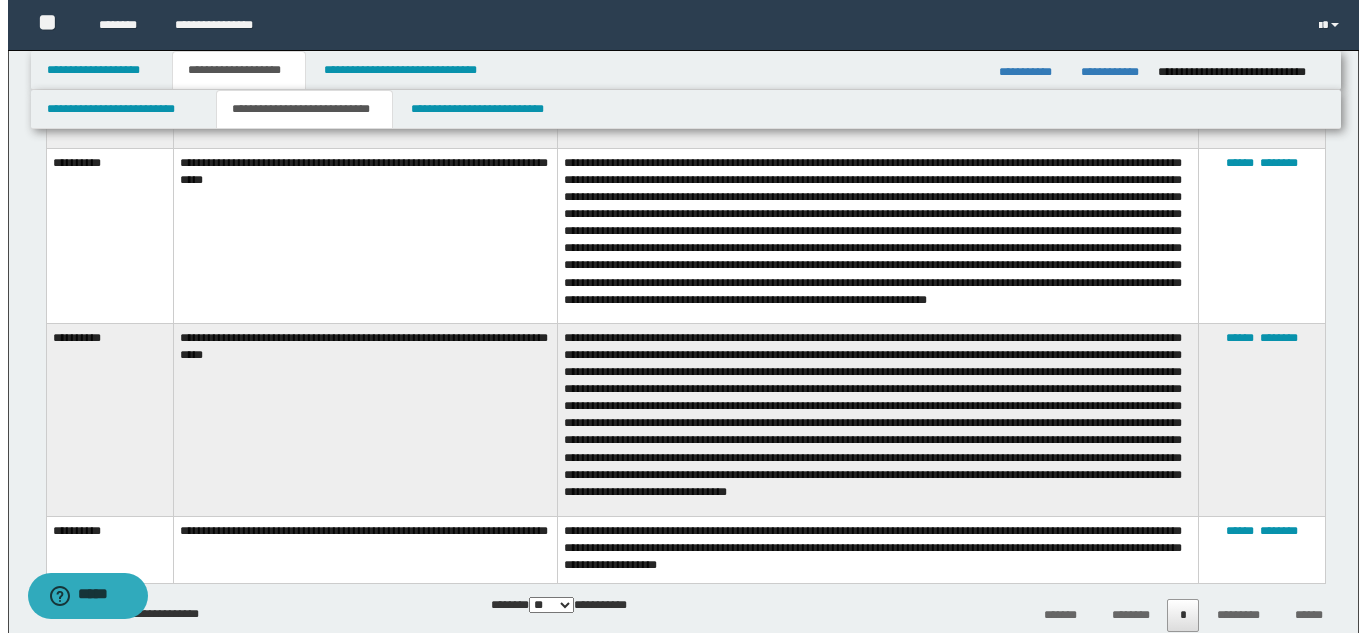 scroll, scrollTop: 1544, scrollLeft: 0, axis: vertical 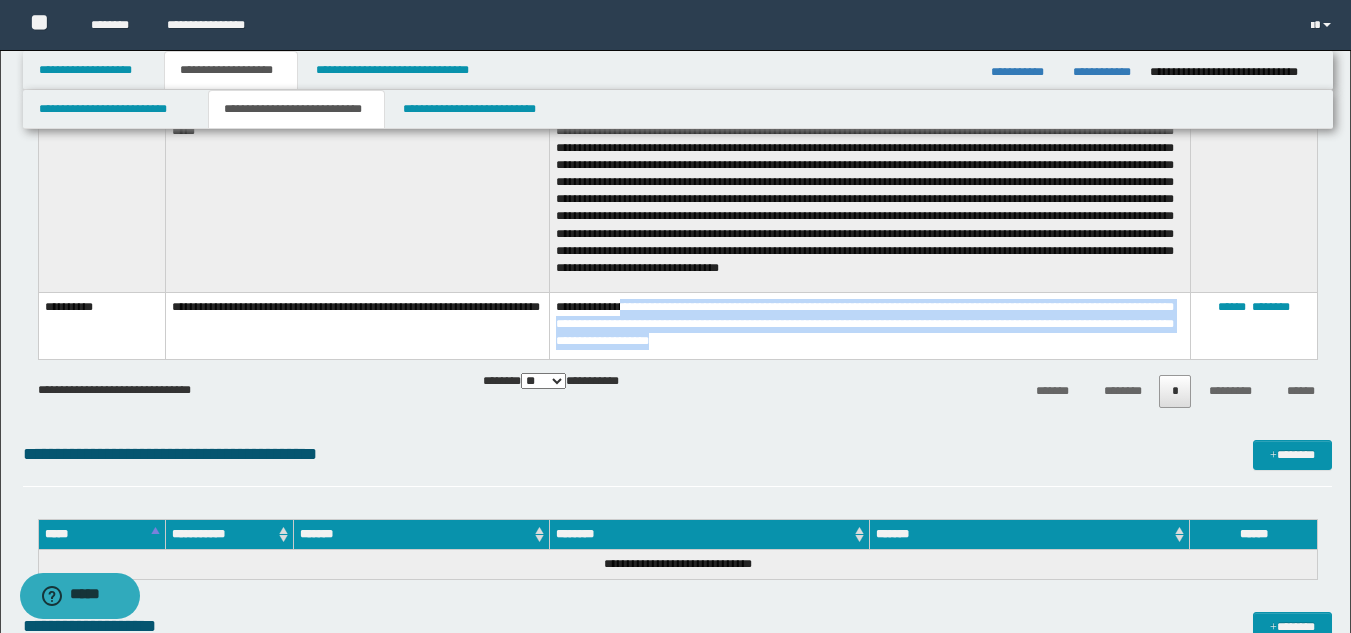 drag, startPoint x: 627, startPoint y: 308, endPoint x: 780, endPoint y: 343, distance: 156.95222 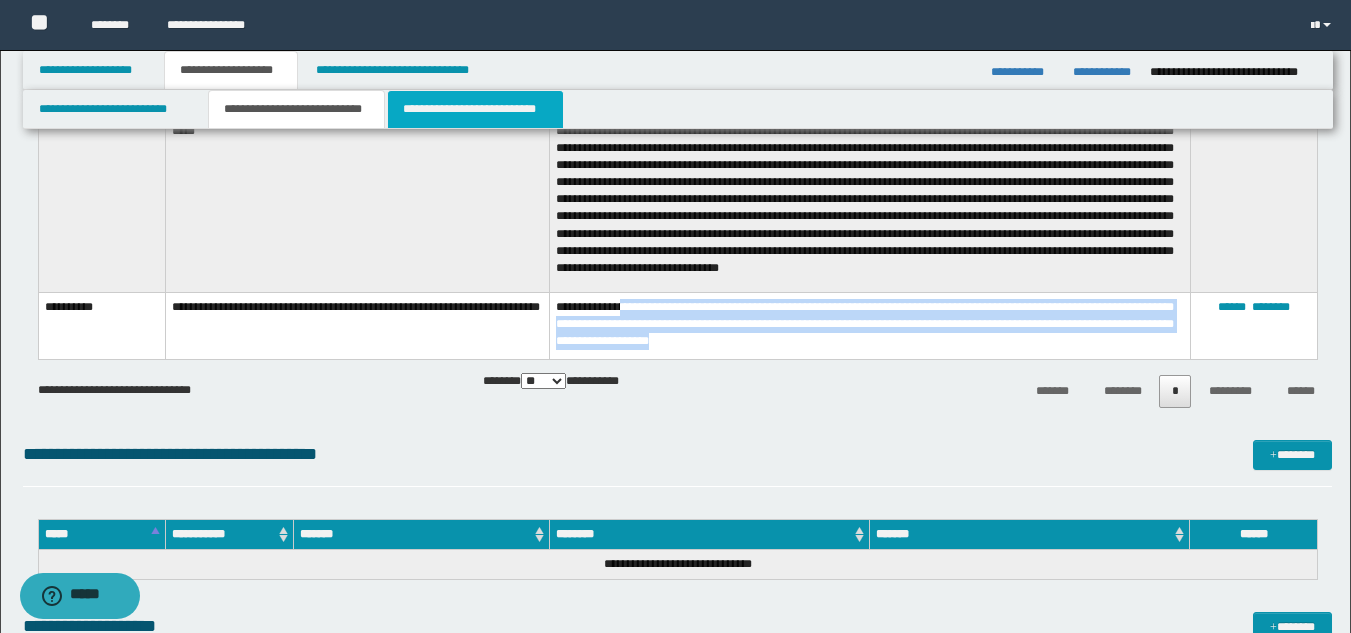 click on "**********" at bounding box center [475, 109] 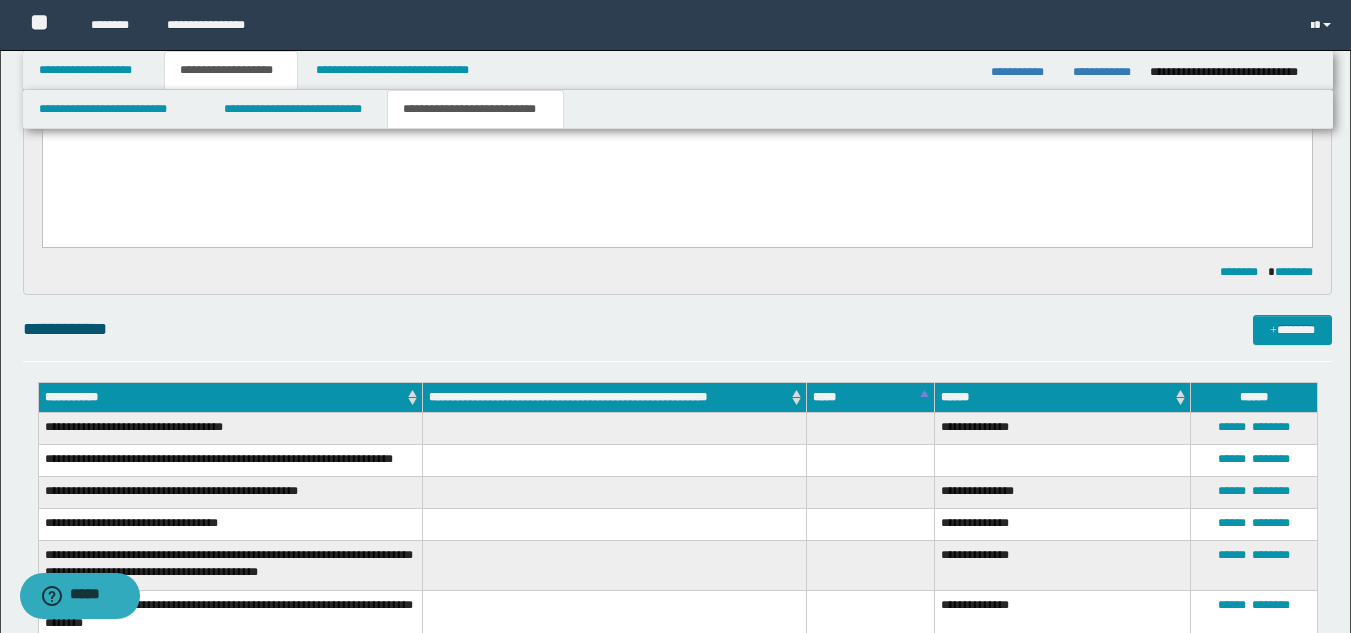 scroll, scrollTop: 344, scrollLeft: 0, axis: vertical 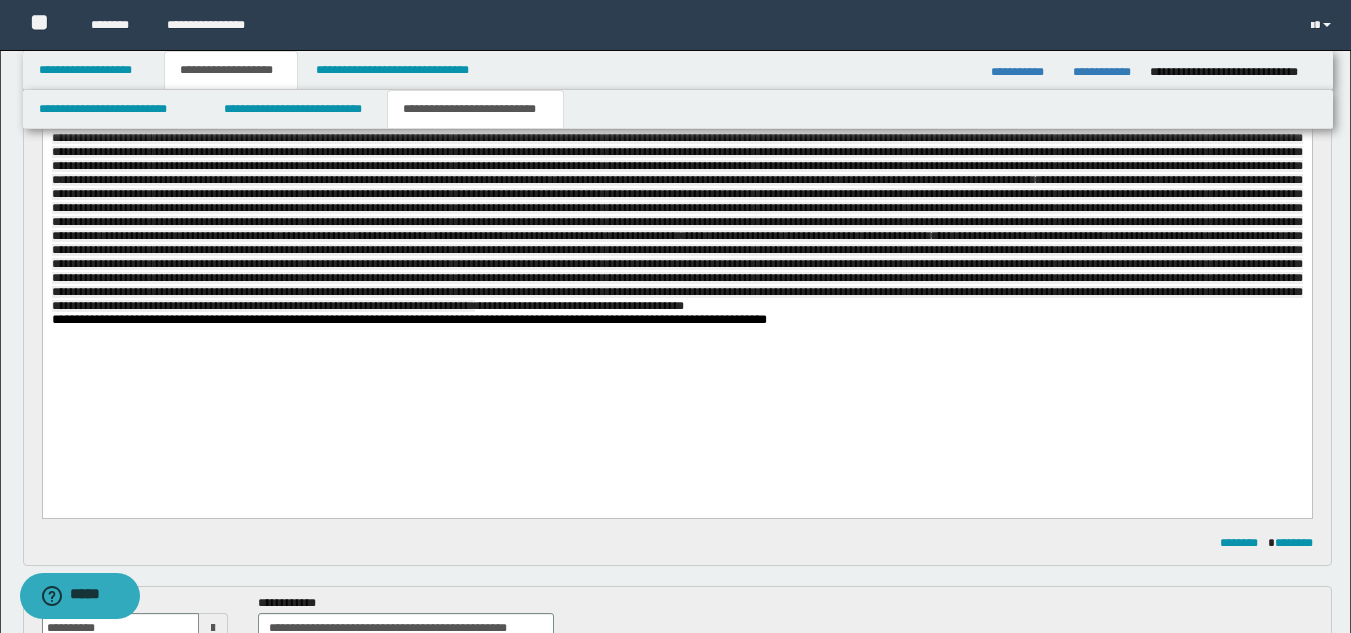 click on "**********" at bounding box center [676, 166] 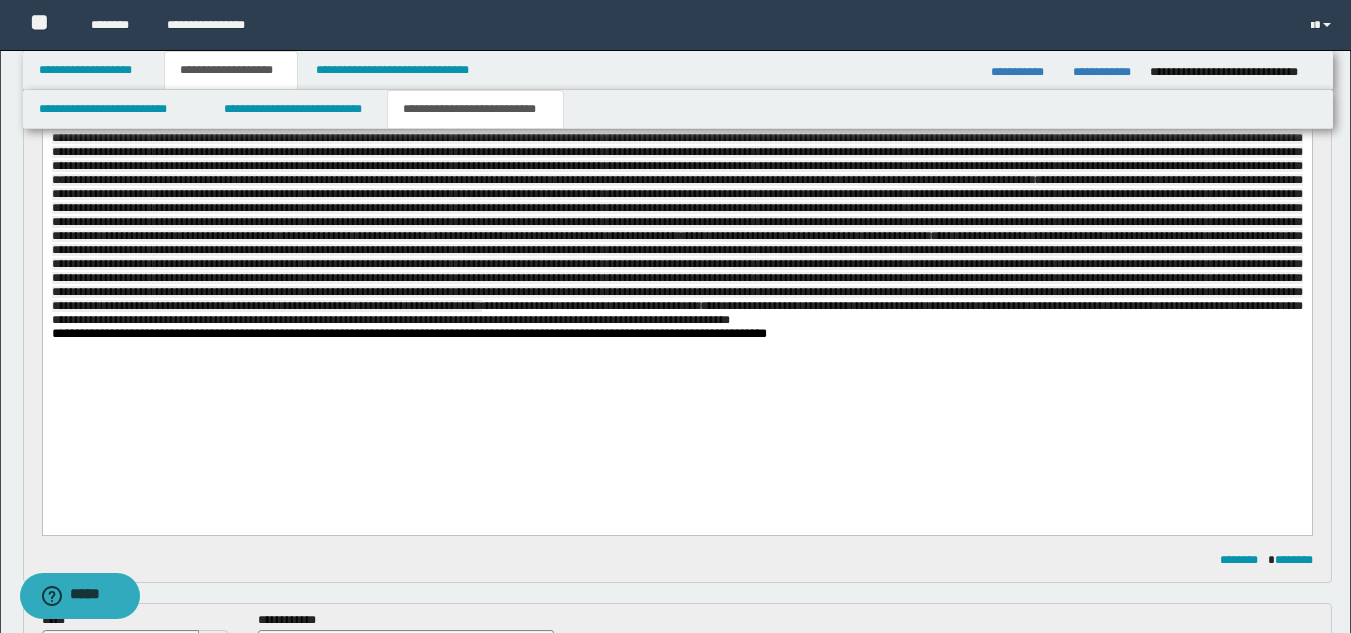 click on "*" at bounding box center (56, 333) 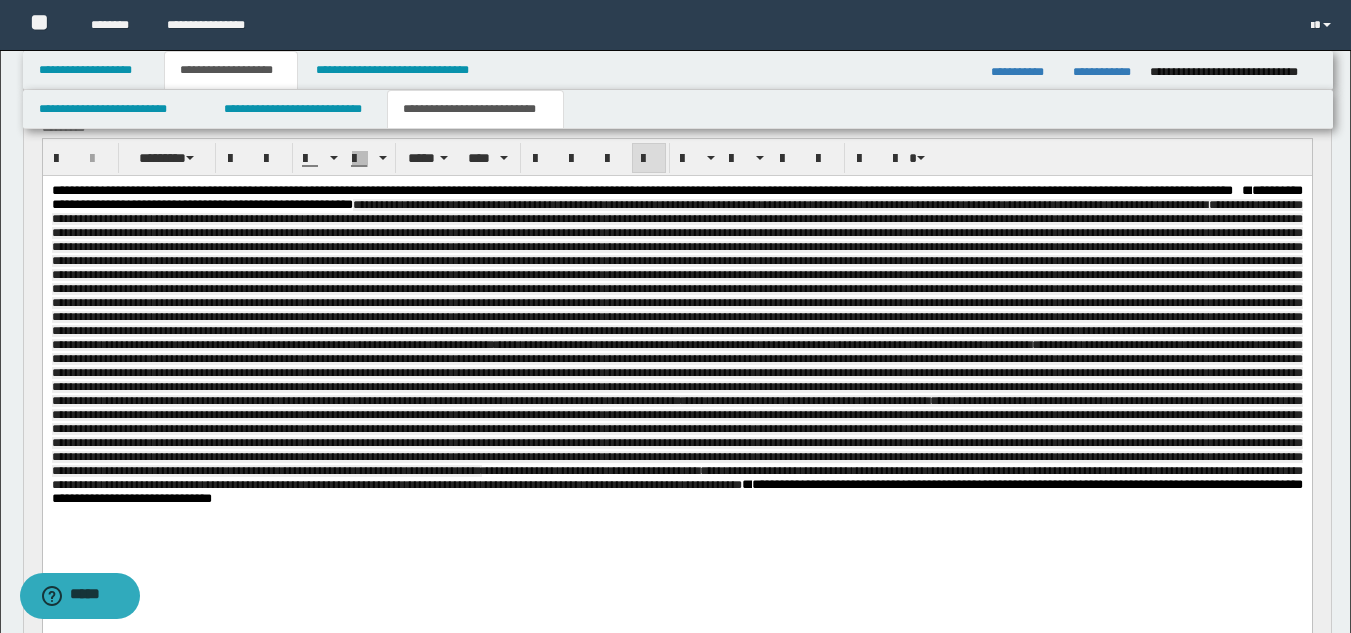 scroll, scrollTop: 183, scrollLeft: 0, axis: vertical 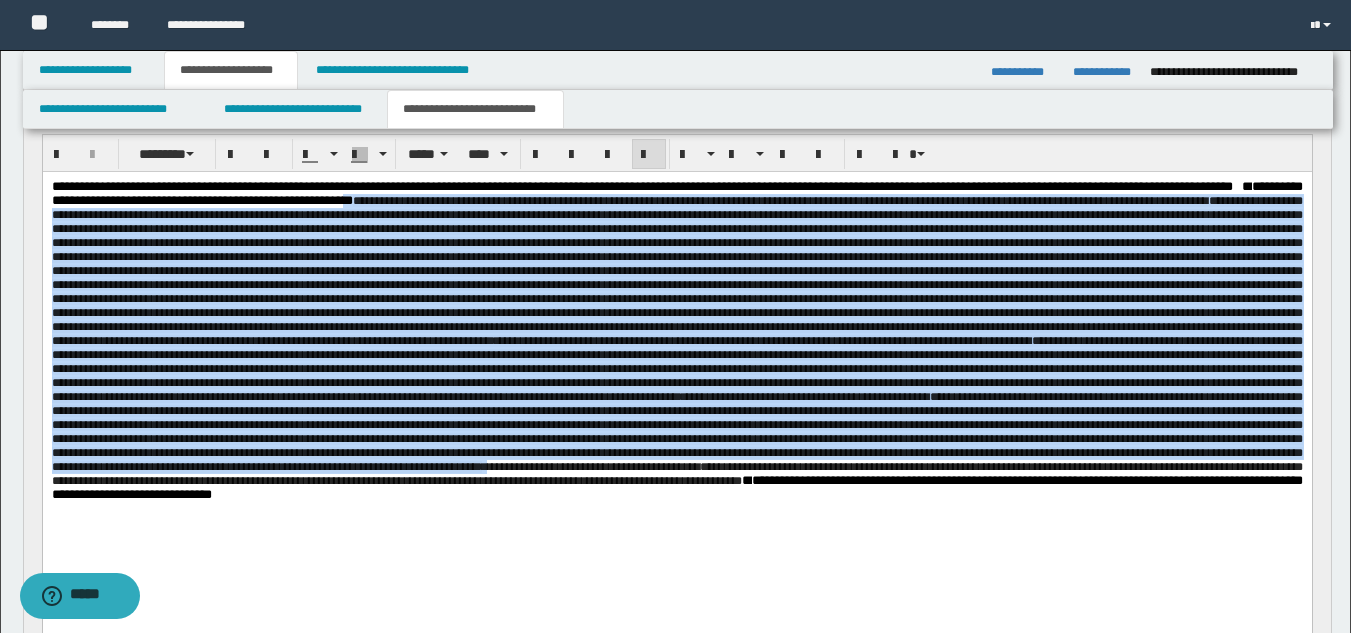 drag, startPoint x: 631, startPoint y: 203, endPoint x: 735, endPoint y: 541, distance: 353.63824 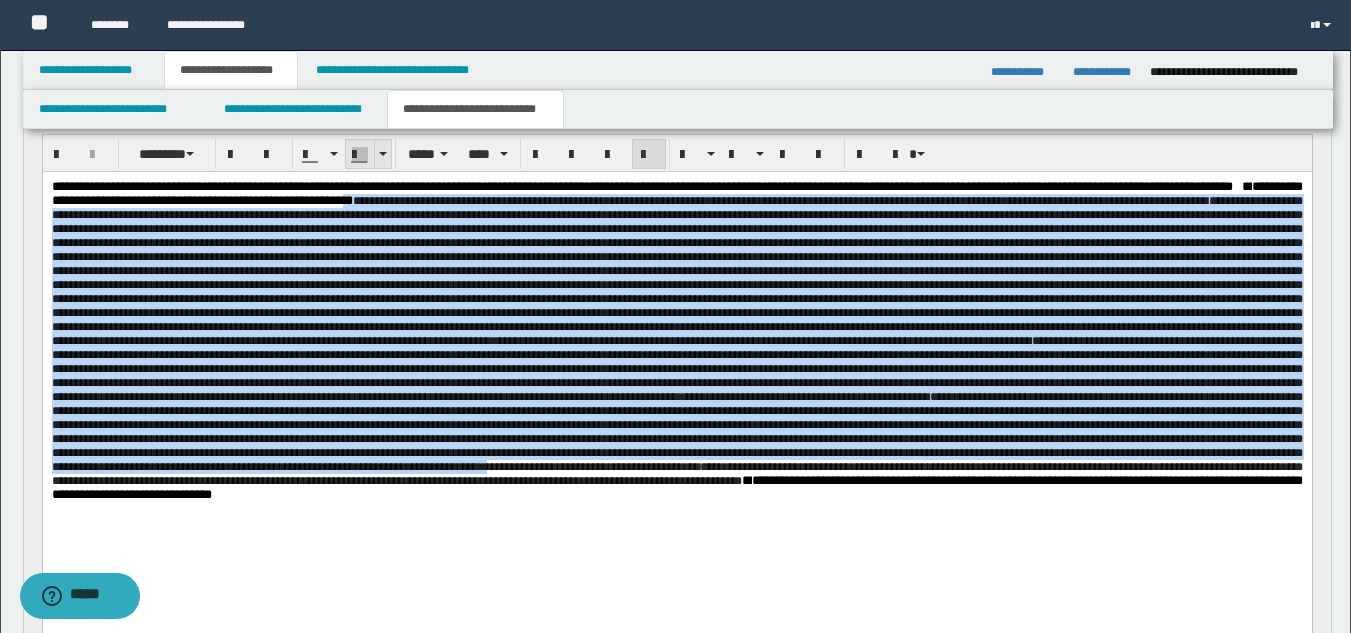 click at bounding box center [360, 154] 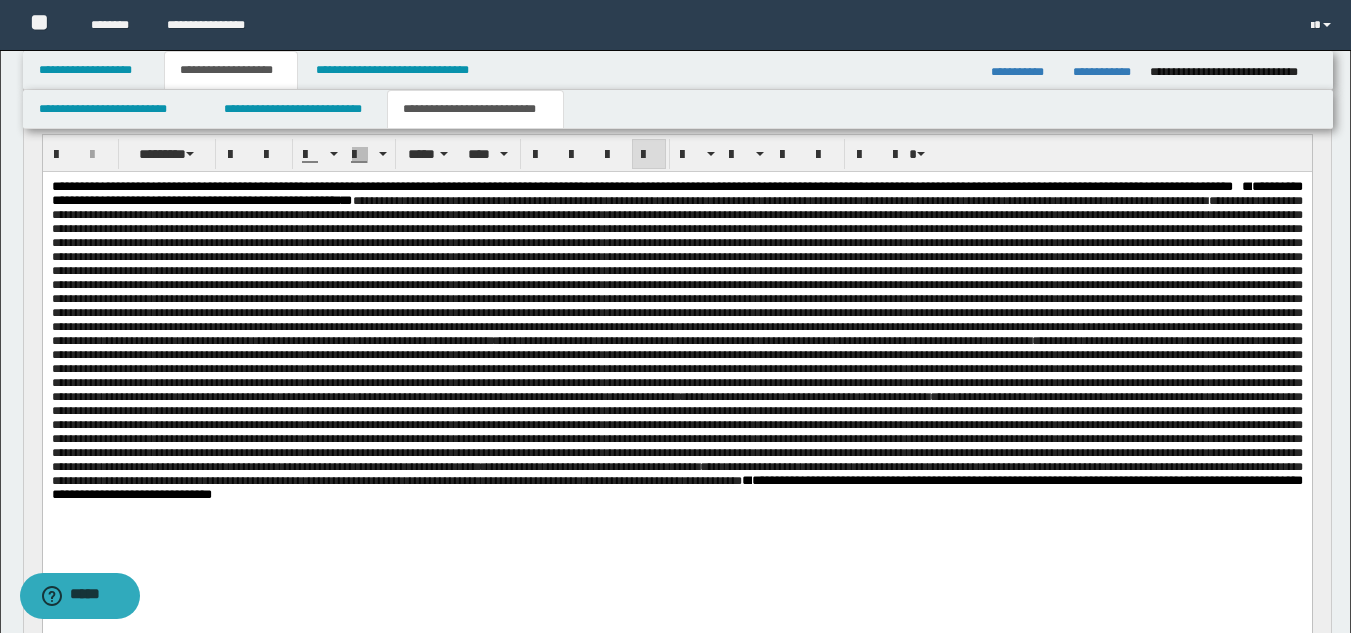 click on "**********" at bounding box center [676, 334] 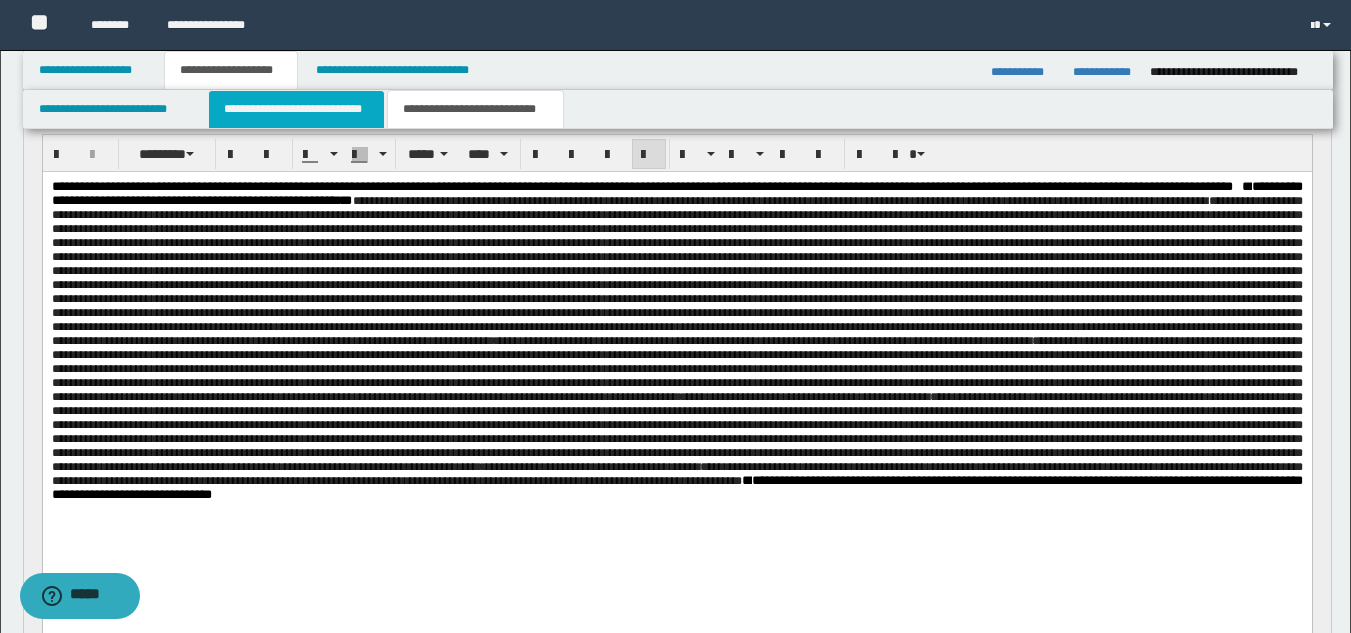 click on "**********" at bounding box center (296, 109) 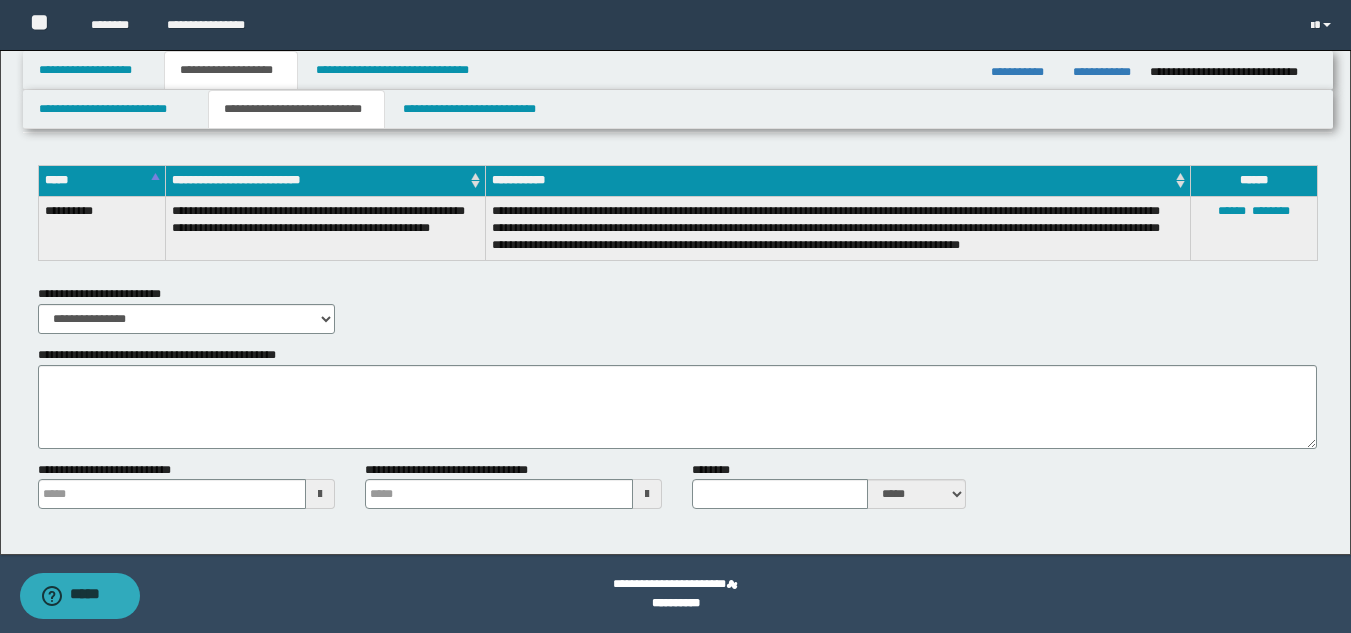 scroll, scrollTop: 0, scrollLeft: 0, axis: both 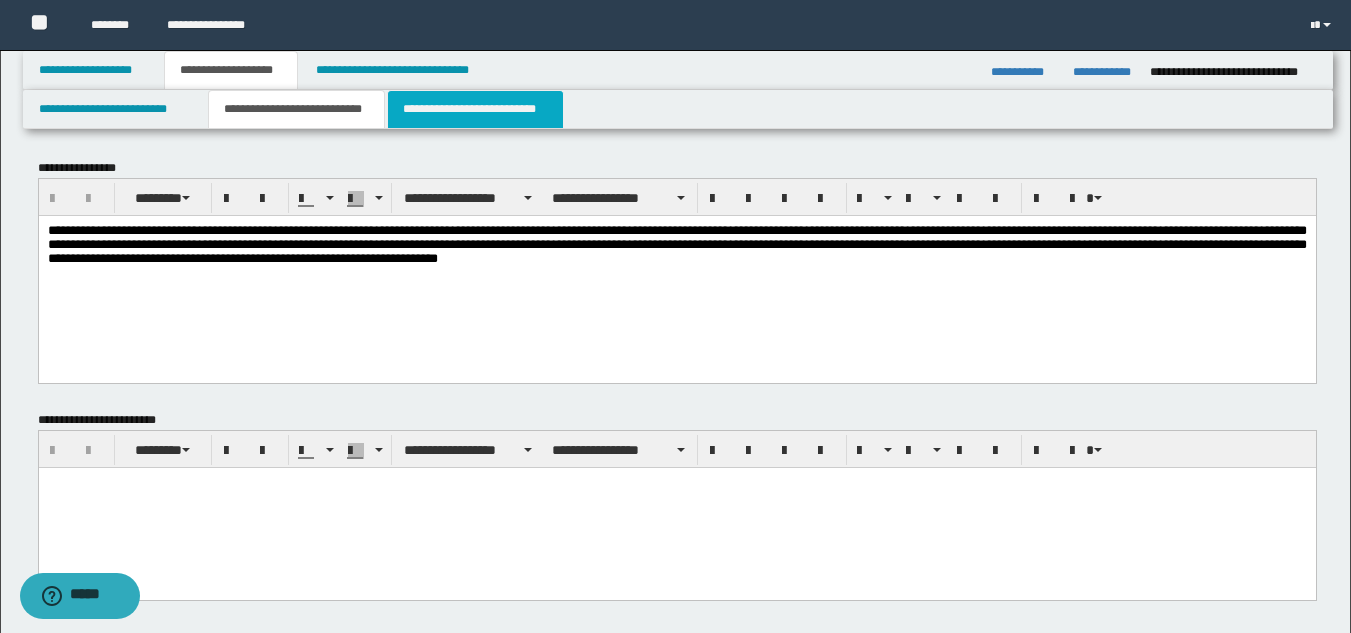 click on "**********" at bounding box center [475, 109] 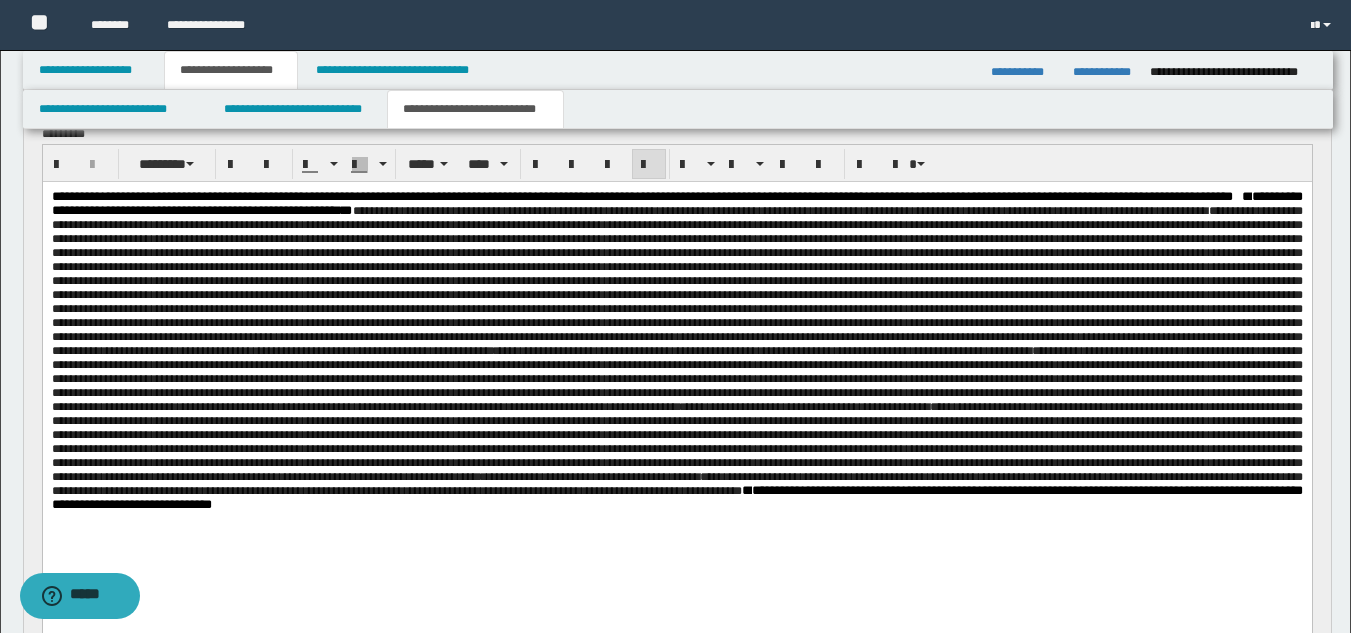 scroll, scrollTop: 177, scrollLeft: 0, axis: vertical 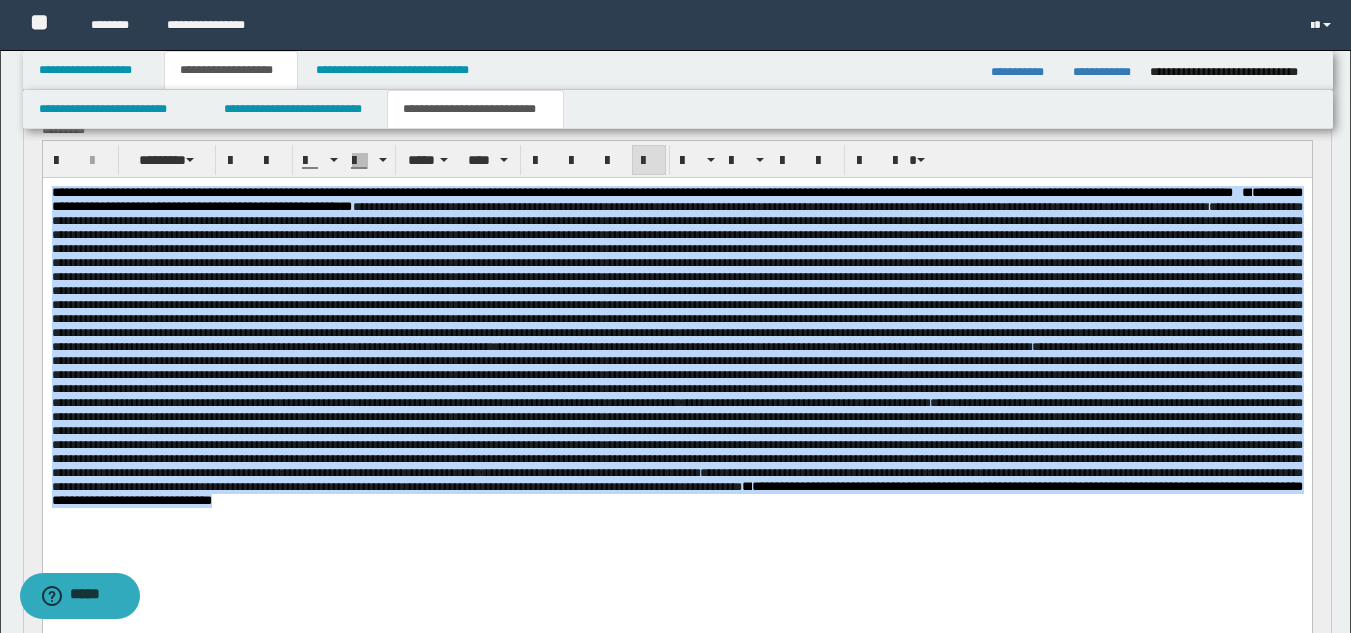 drag, startPoint x: 53, startPoint y: 194, endPoint x: 655, endPoint y: 579, distance: 714.58307 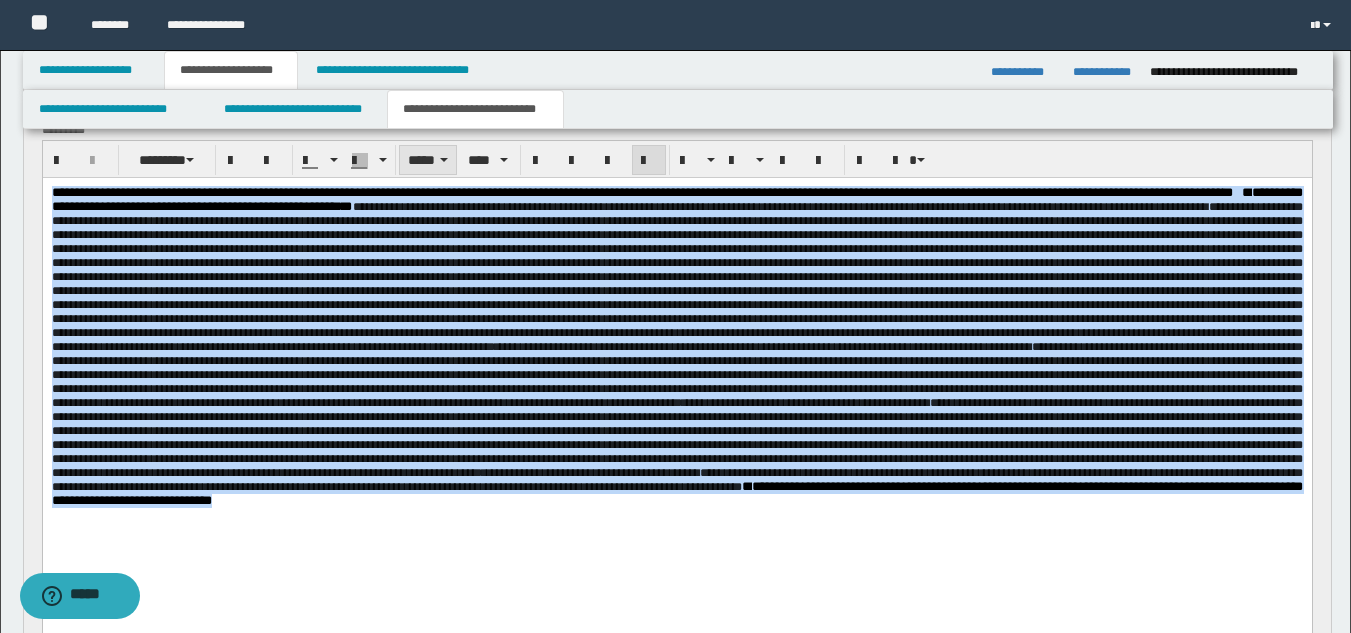 click on "*****" at bounding box center (428, 160) 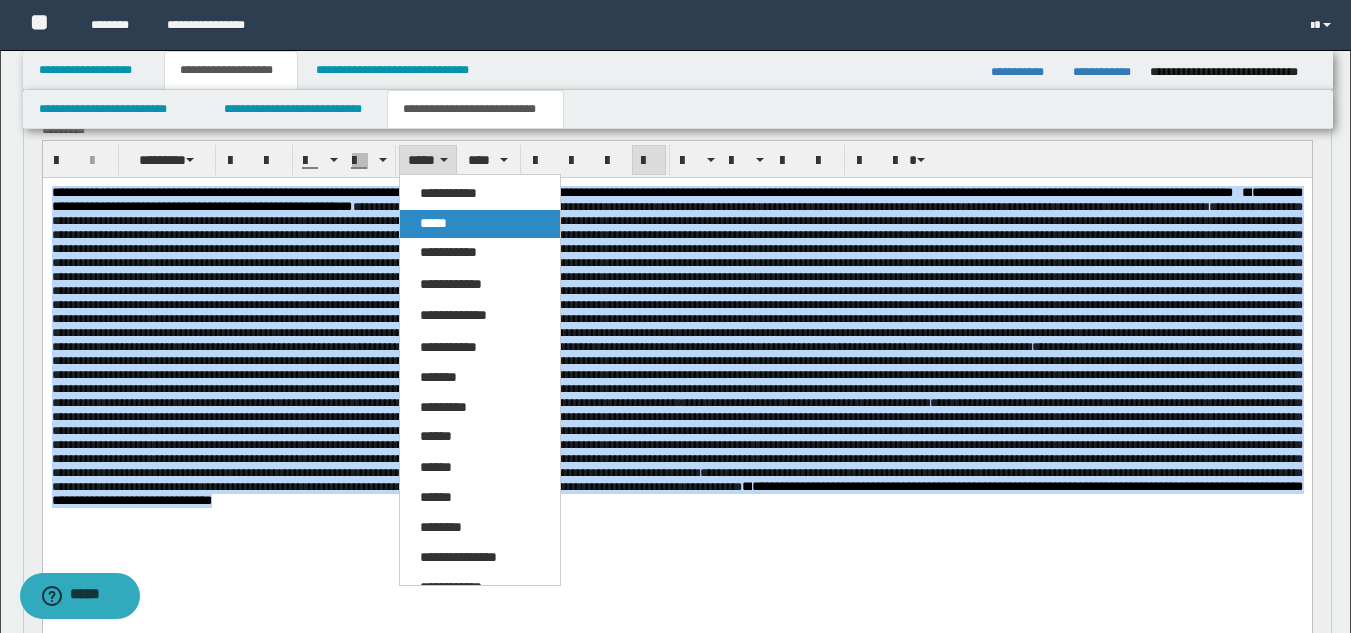 click on "*****" at bounding box center [433, 223] 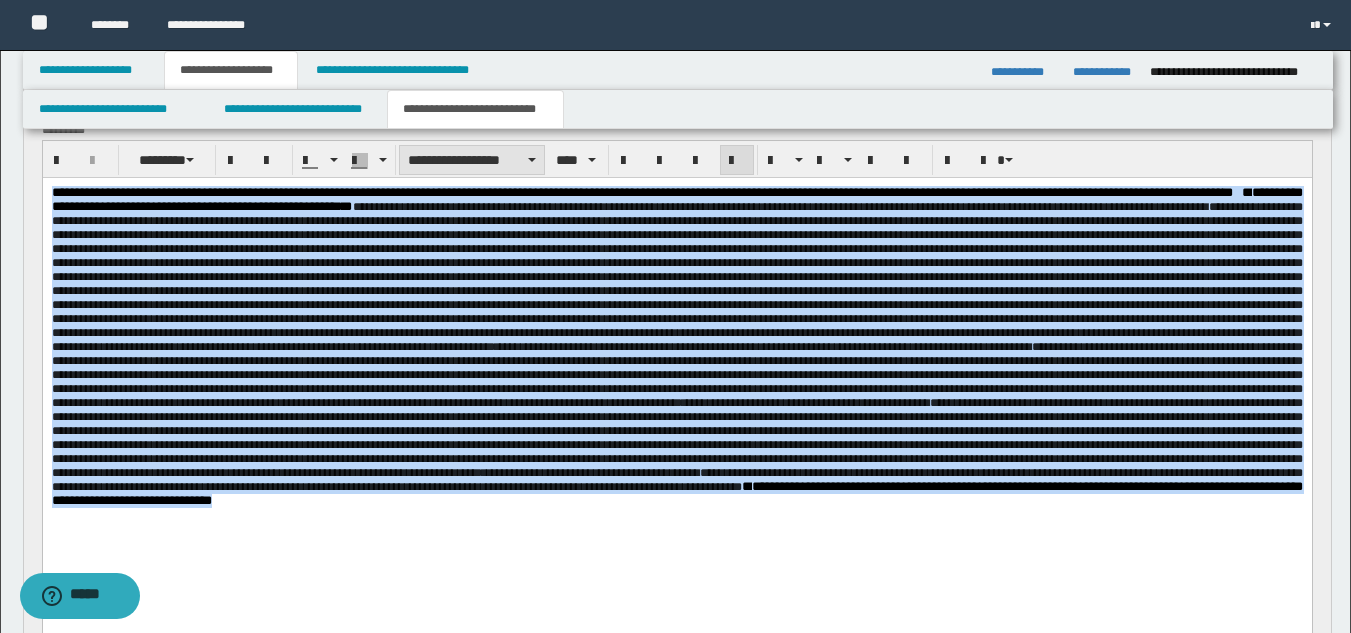 click on "**********" at bounding box center (472, 160) 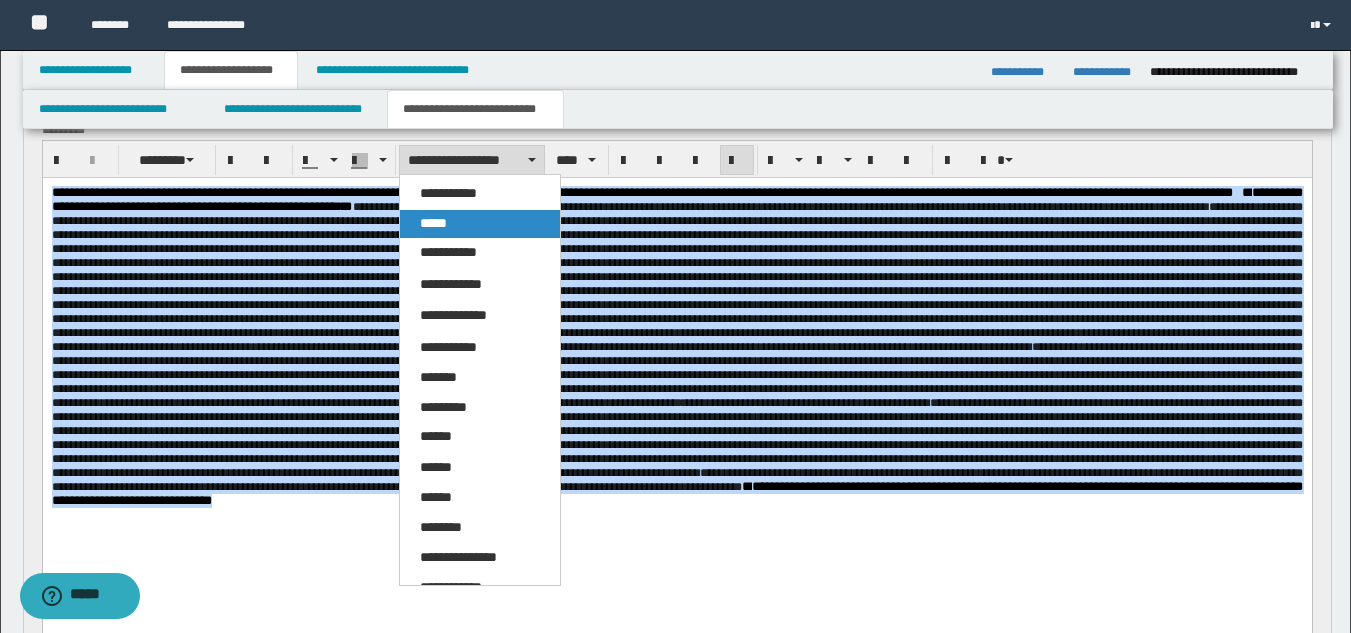 click on "*****" at bounding box center [480, 224] 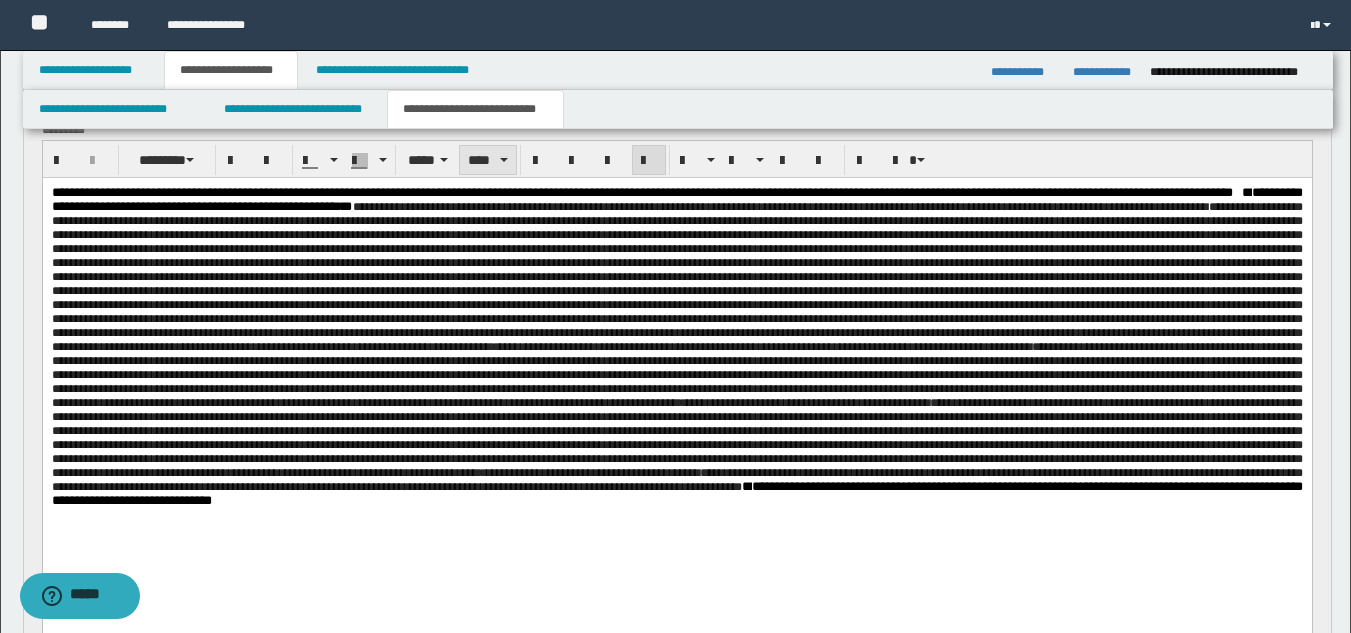 click on "****" at bounding box center [488, 160] 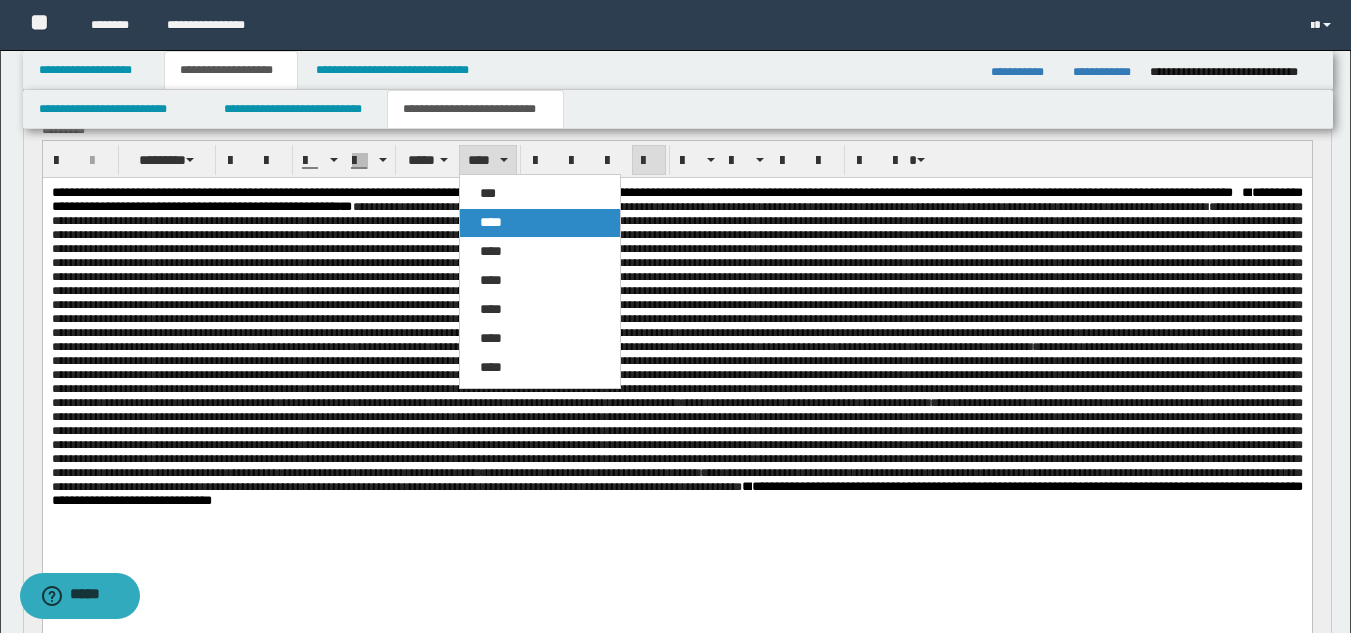 click on "****" at bounding box center [491, 222] 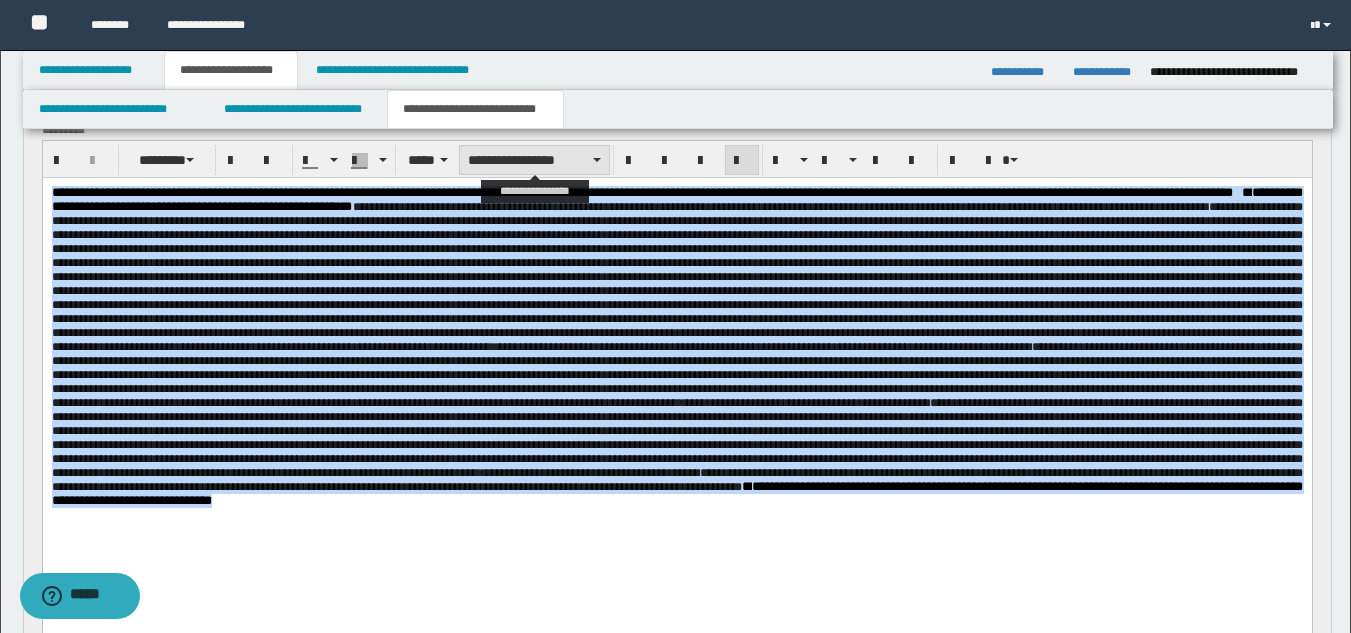 click on "**********" at bounding box center (534, 160) 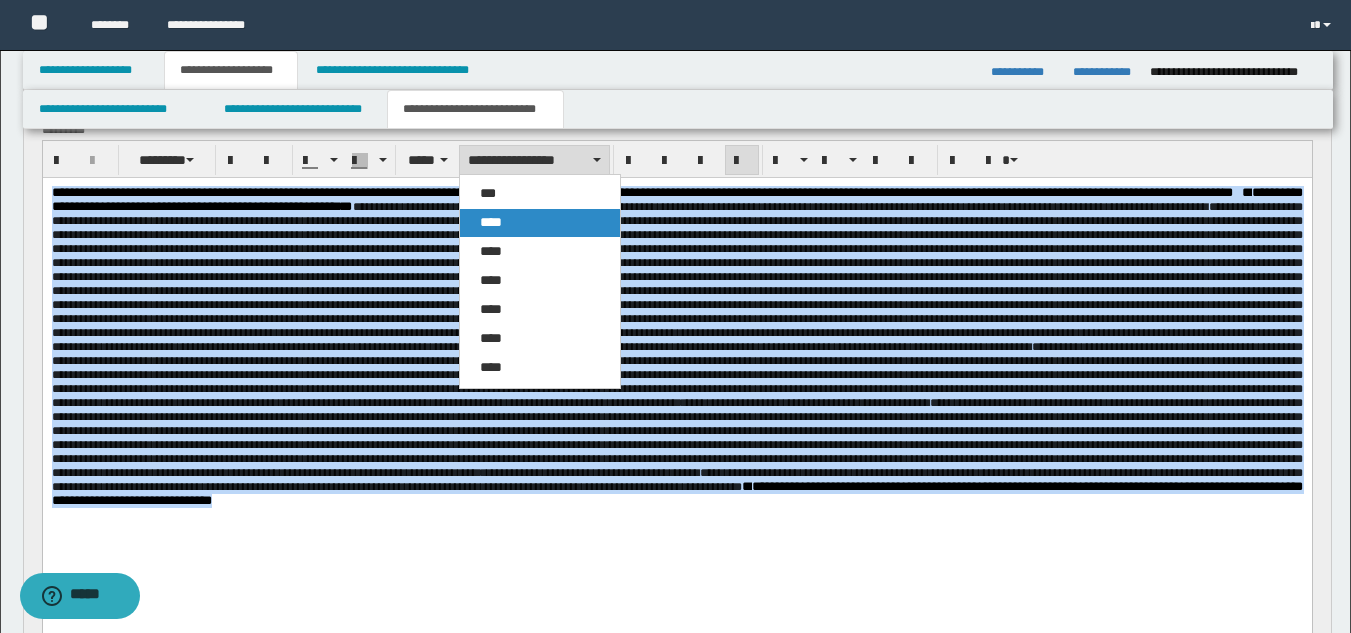 click on "****" at bounding box center (540, 223) 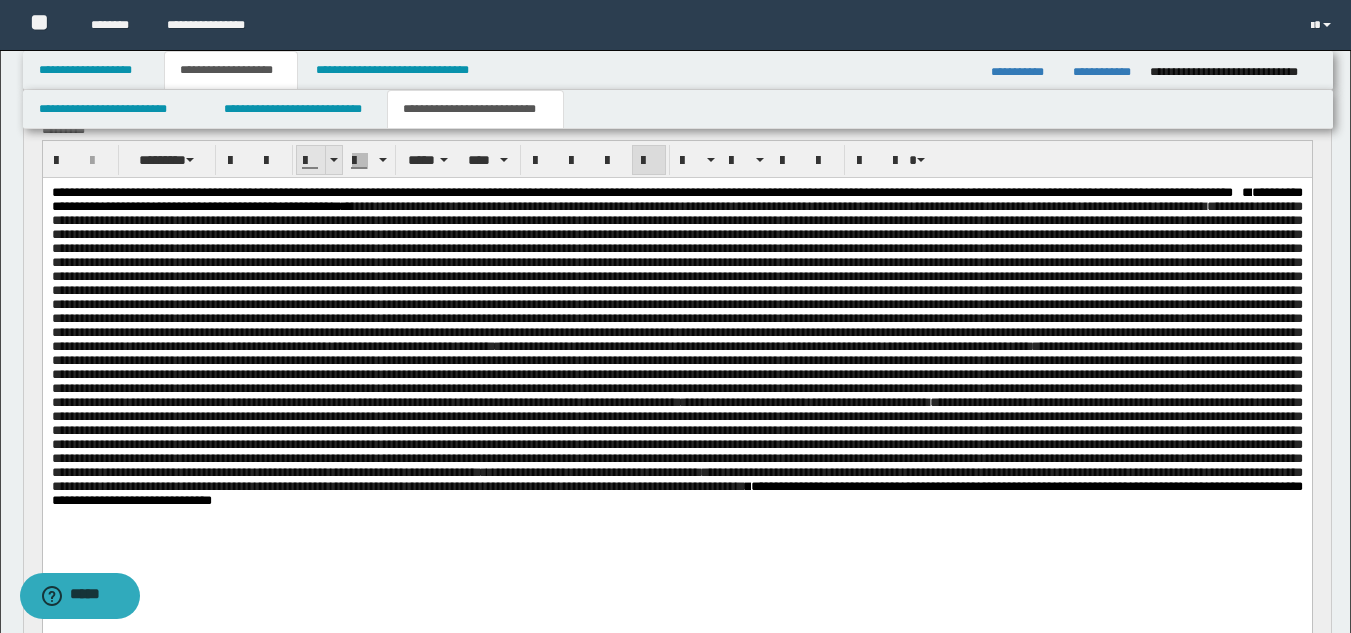 click at bounding box center (334, 160) 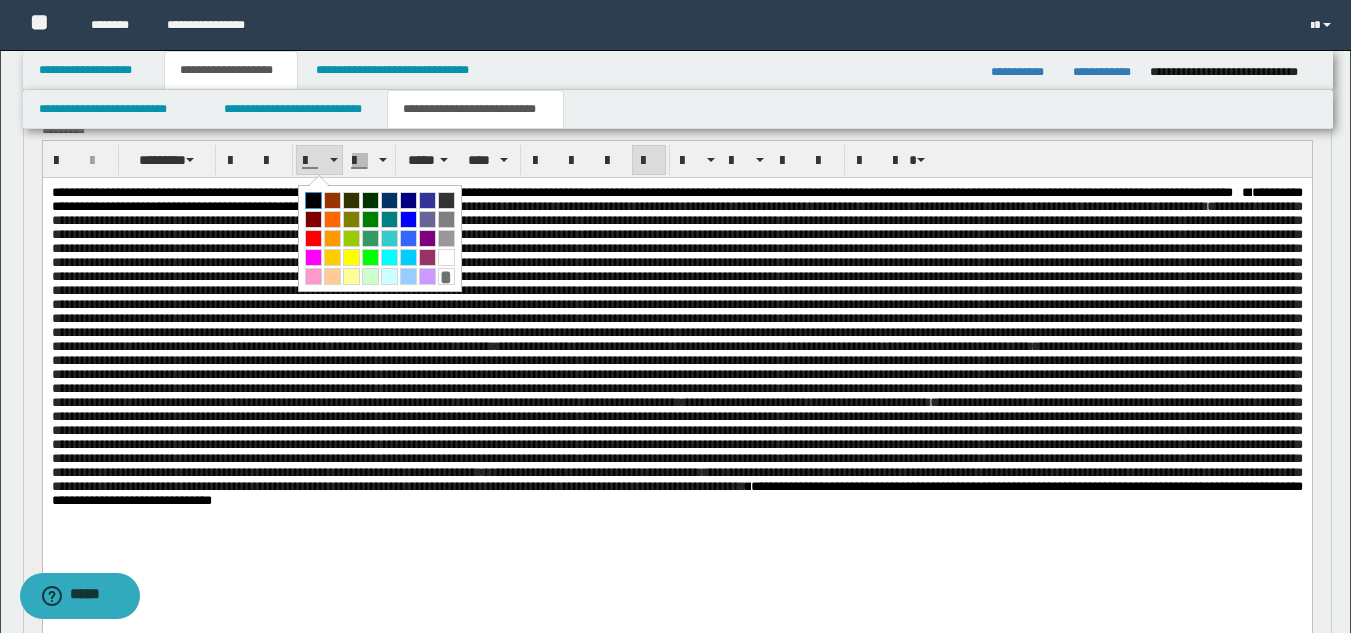 click at bounding box center [313, 200] 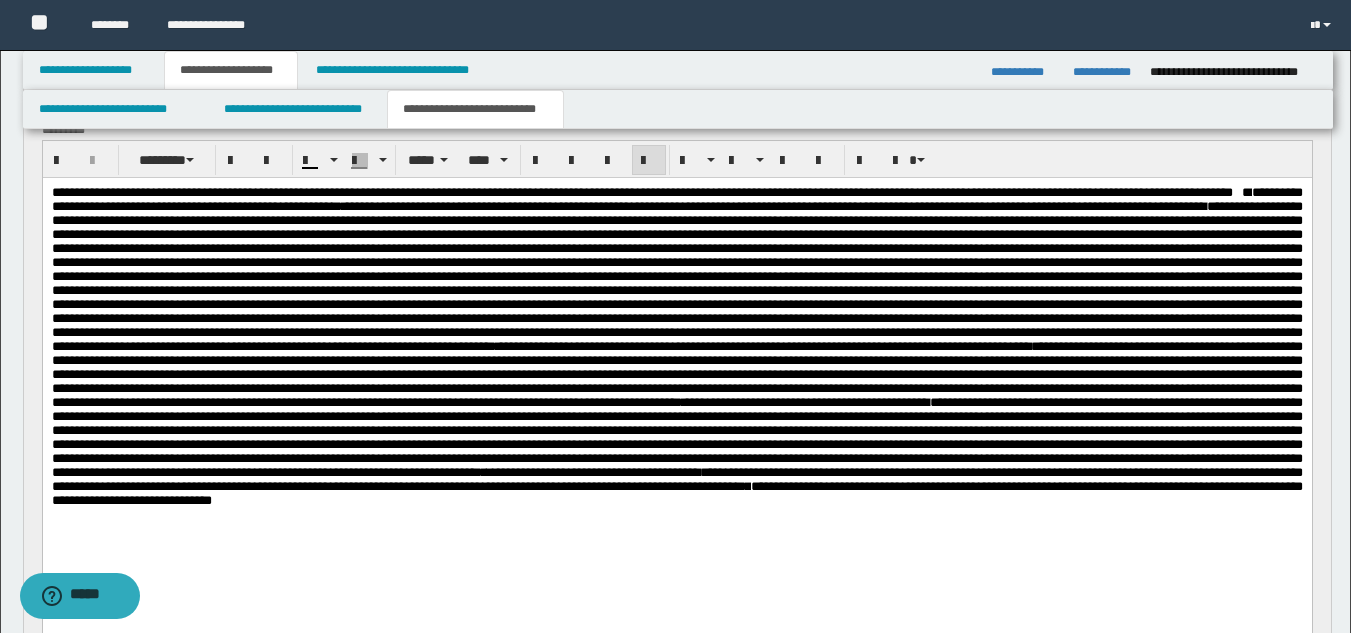 click on "**********" at bounding box center [676, 339] 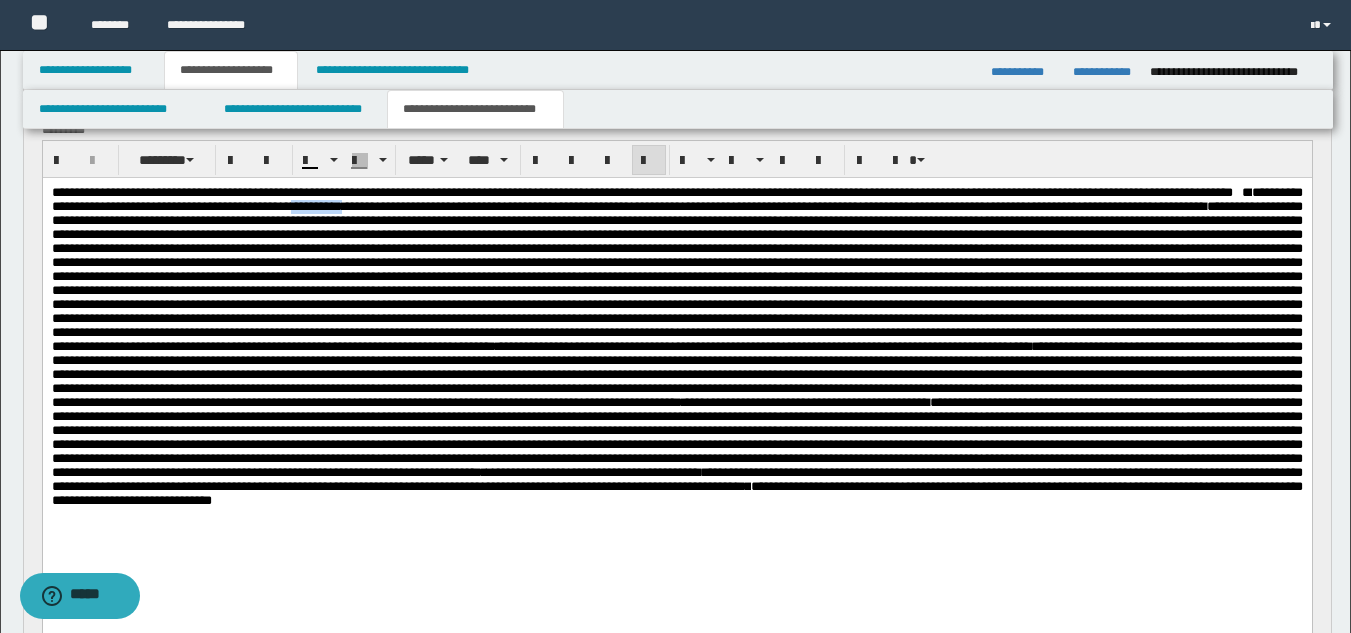 drag, startPoint x: 632, startPoint y: 207, endPoint x: 565, endPoint y: 208, distance: 67.00746 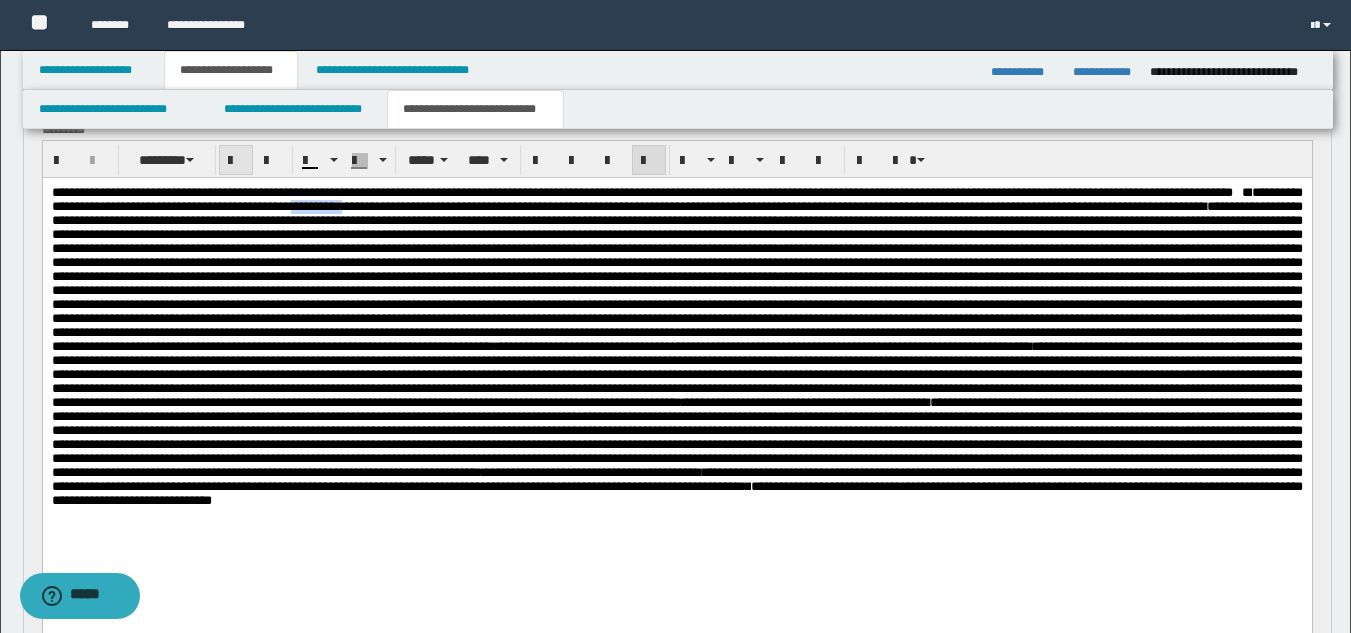 click at bounding box center (236, 161) 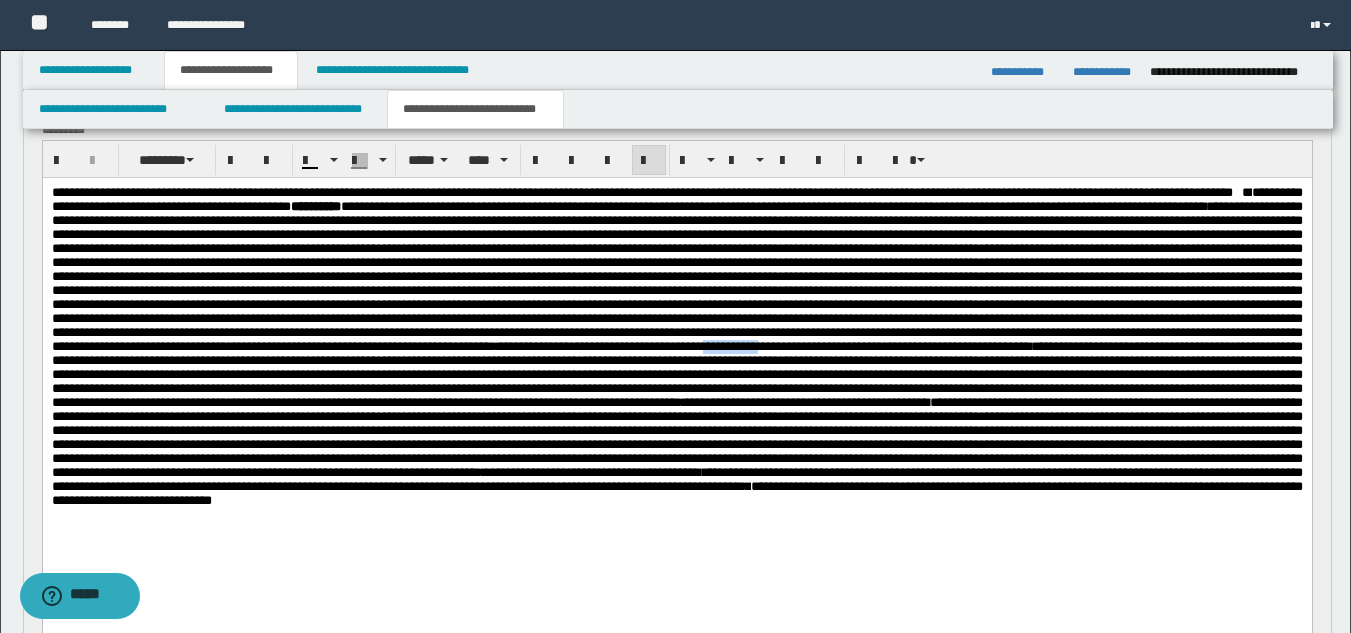 drag, startPoint x: 618, startPoint y: 413, endPoint x: 548, endPoint y: 412, distance: 70.00714 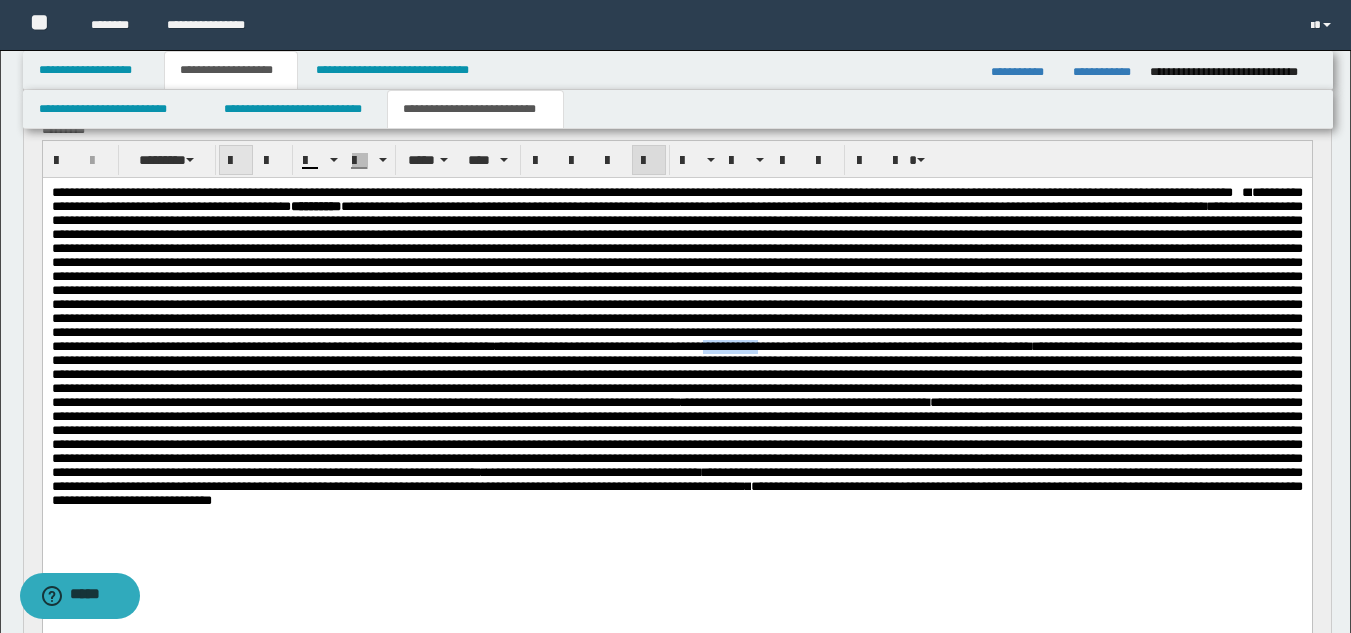 click at bounding box center (236, 161) 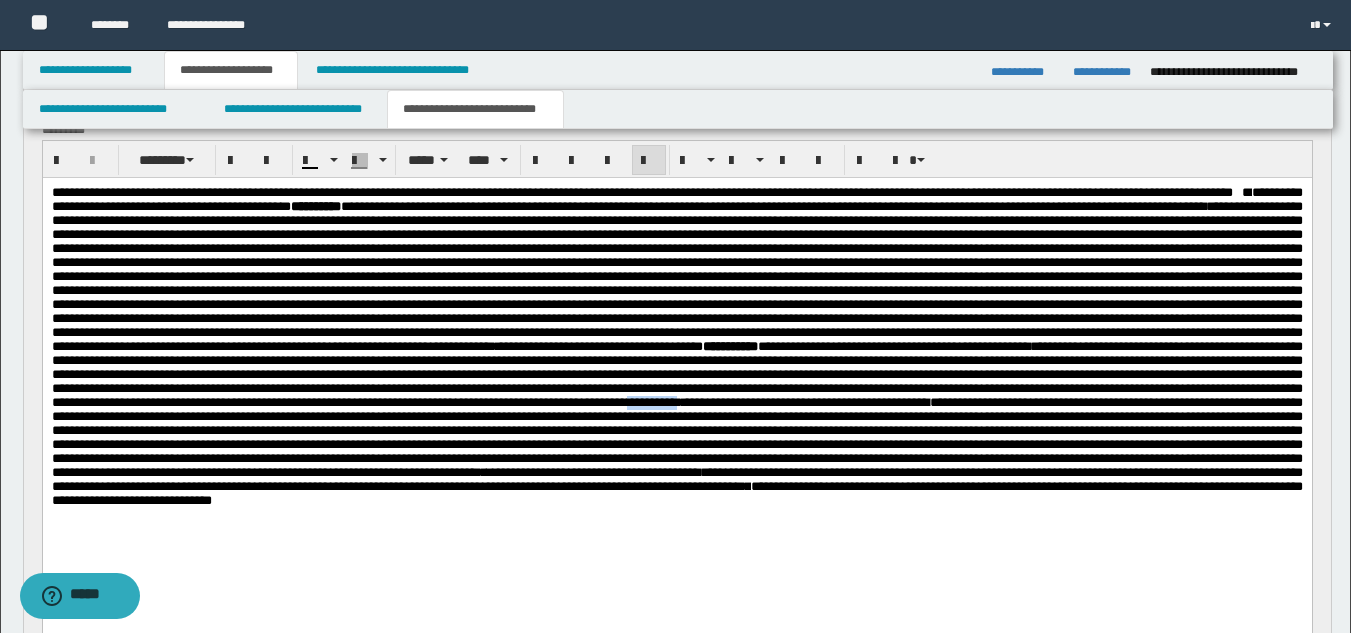 drag, startPoint x: 1275, startPoint y: 487, endPoint x: 1210, endPoint y: 481, distance: 65.27634 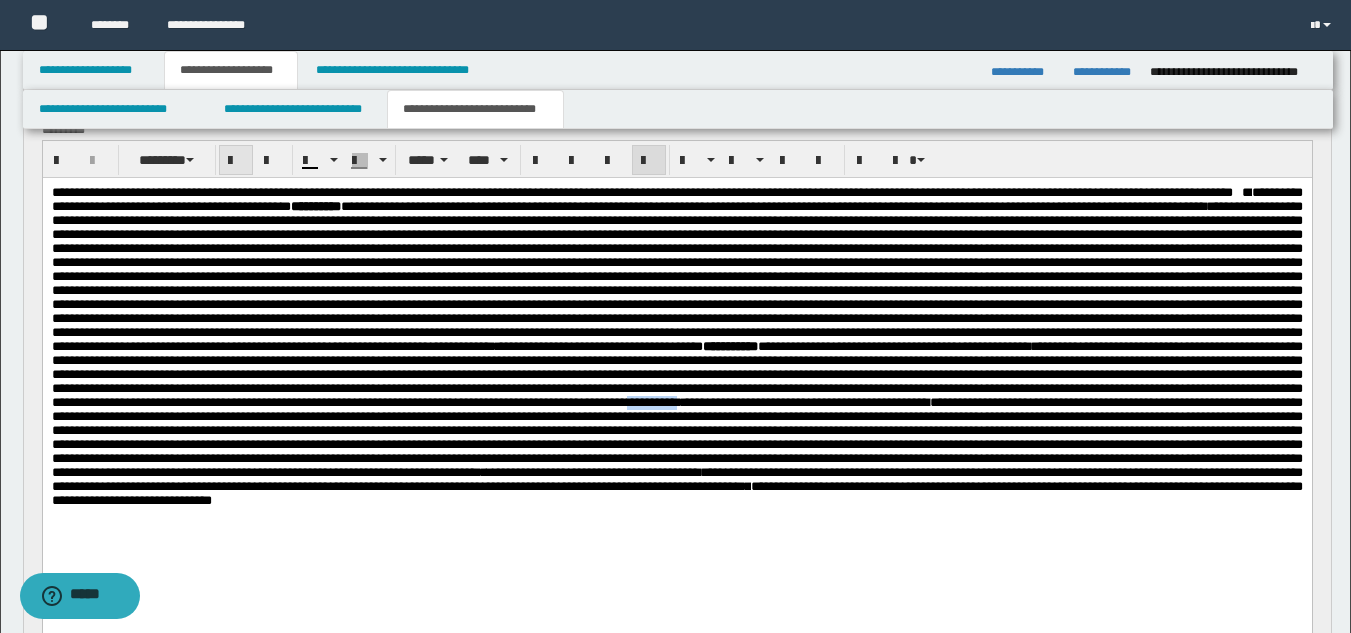 click at bounding box center (236, 160) 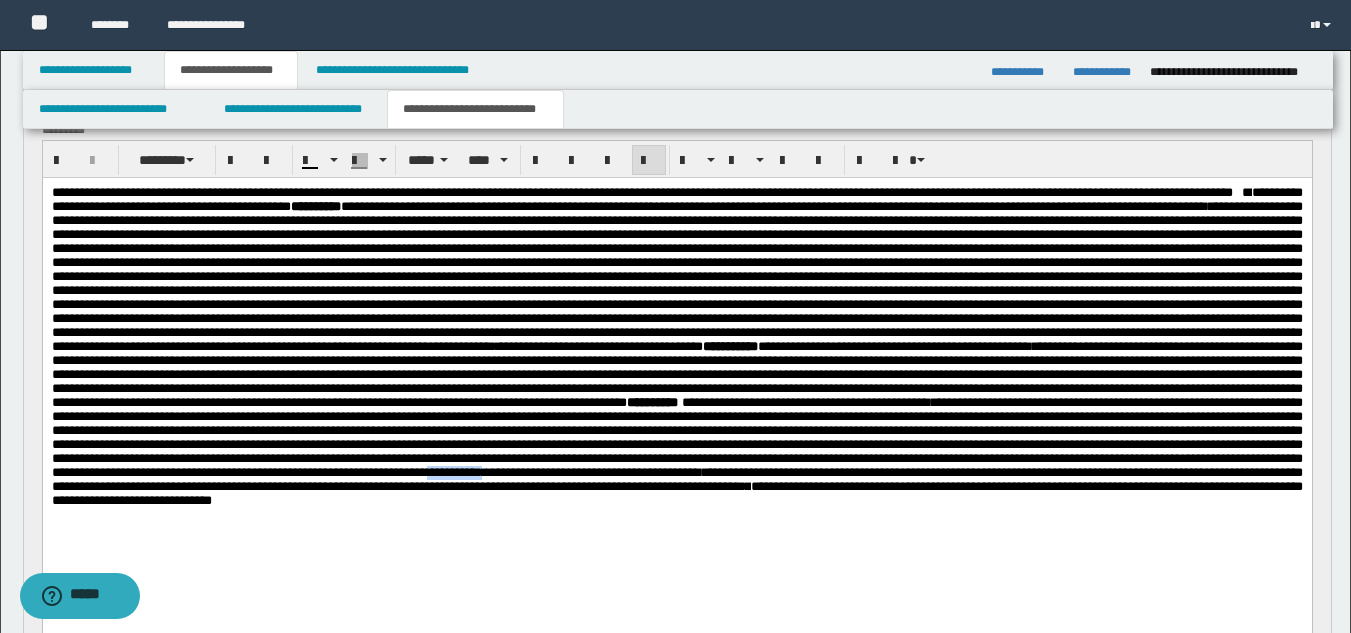 drag, startPoint x: 712, startPoint y: 587, endPoint x: 645, endPoint y: 587, distance: 67 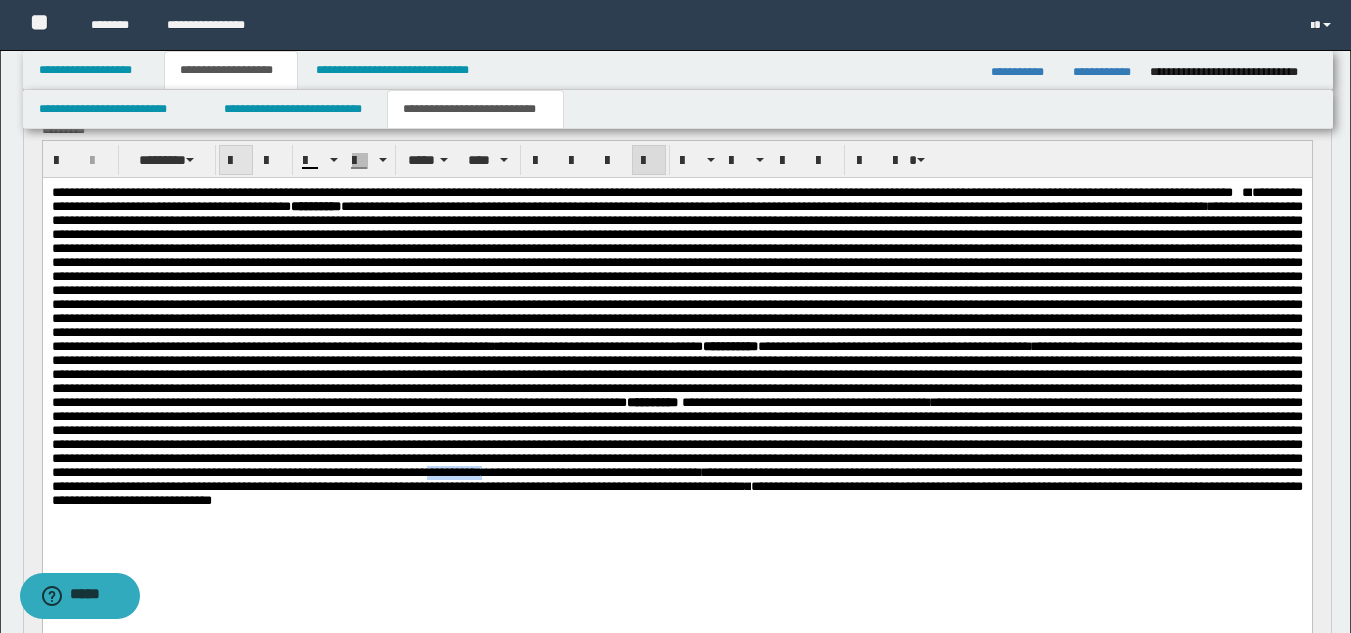 click at bounding box center [236, 161] 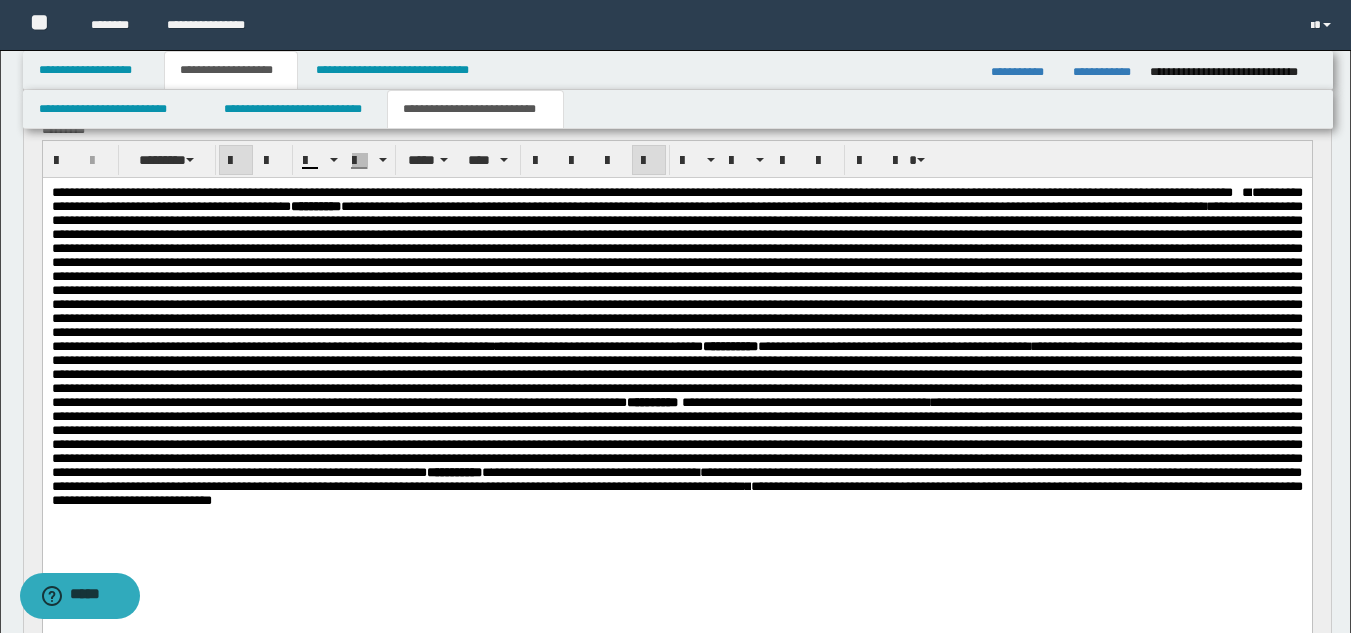 click on "**********" at bounding box center (676, 479) 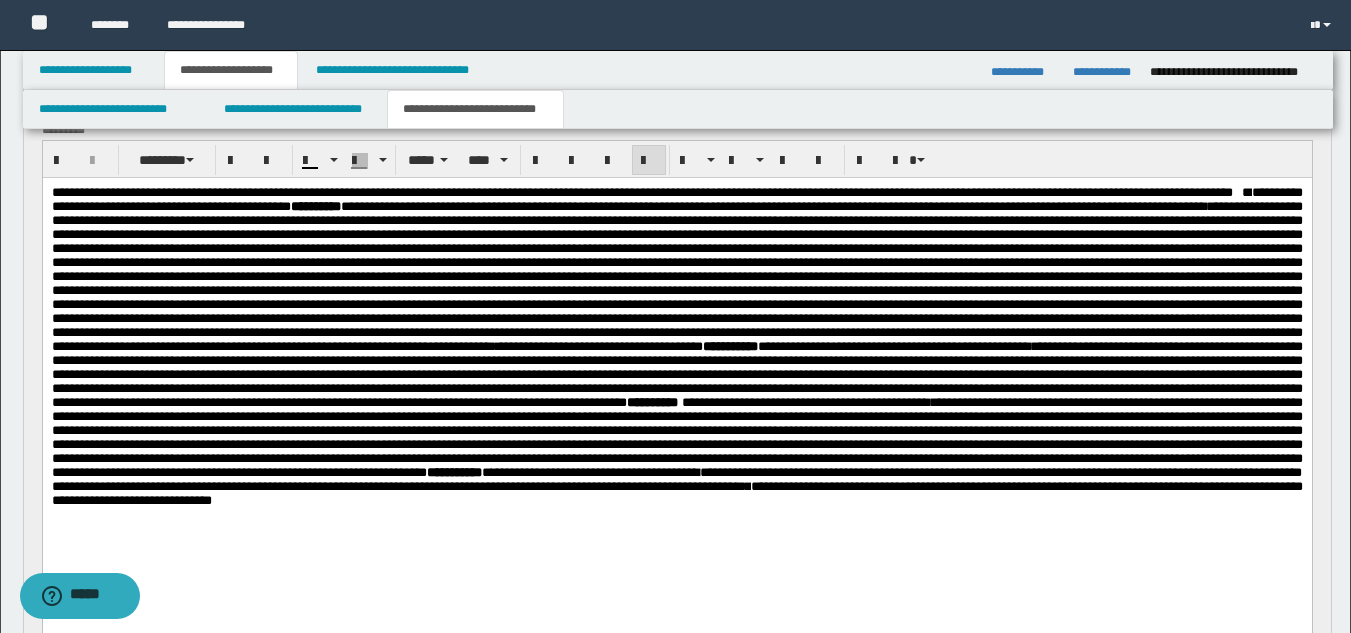 click on "*" at bounding box center (486, 472) 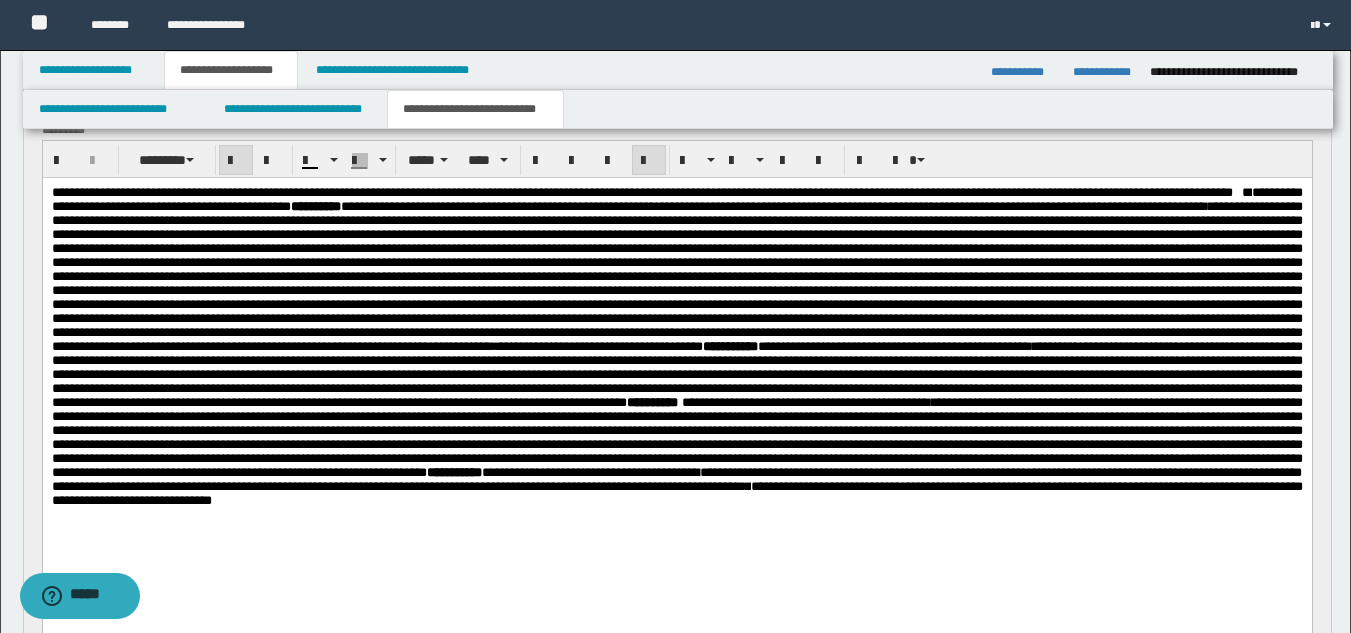scroll, scrollTop: 223, scrollLeft: 0, axis: vertical 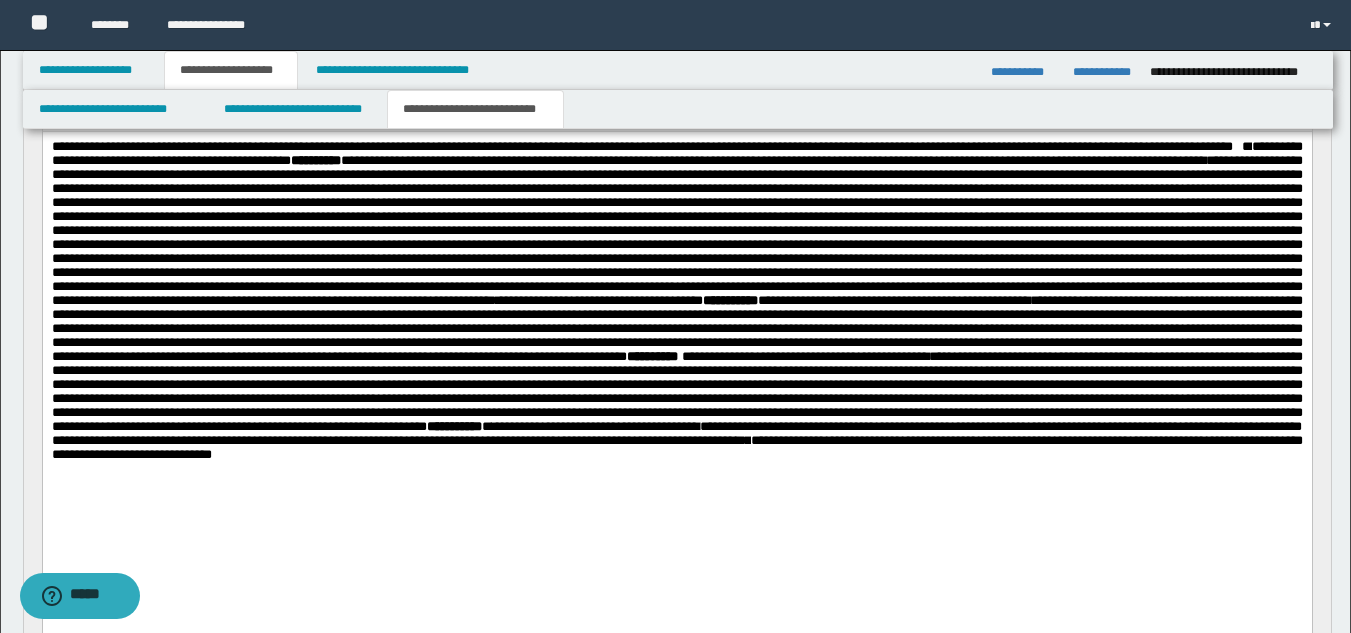 click on "**********" at bounding box center [676, 293] 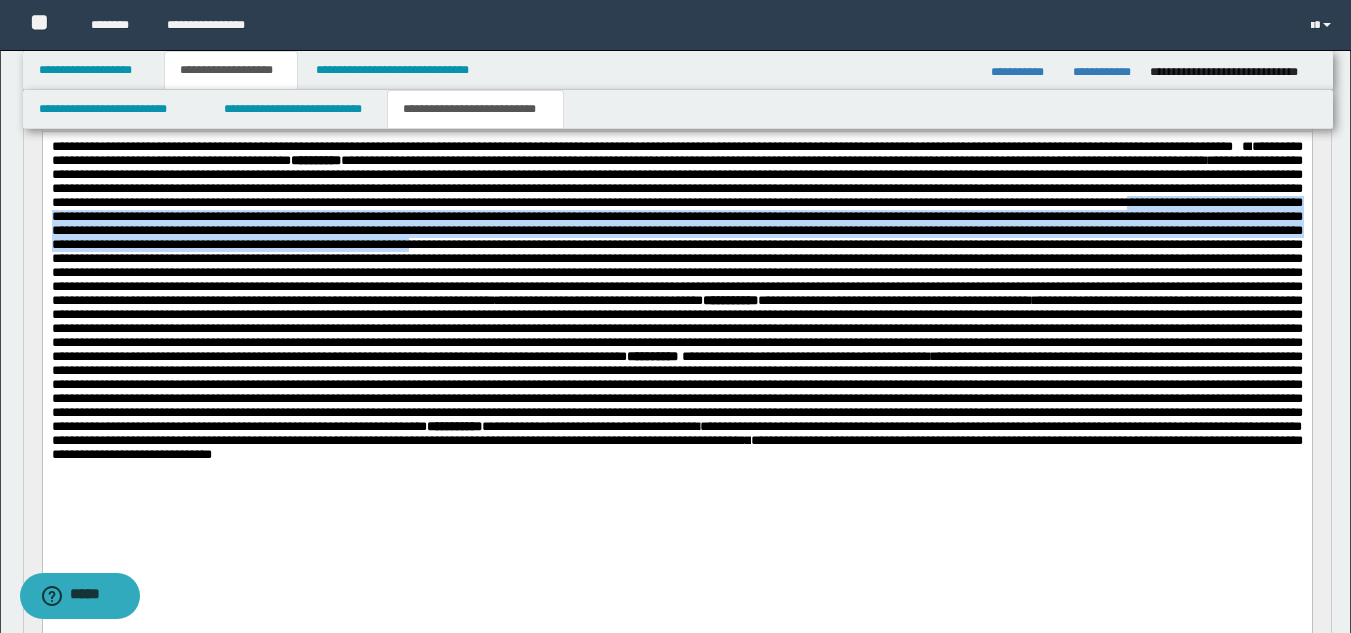 drag, startPoint x: 833, startPoint y: 233, endPoint x: 635, endPoint y: 286, distance: 204.97073 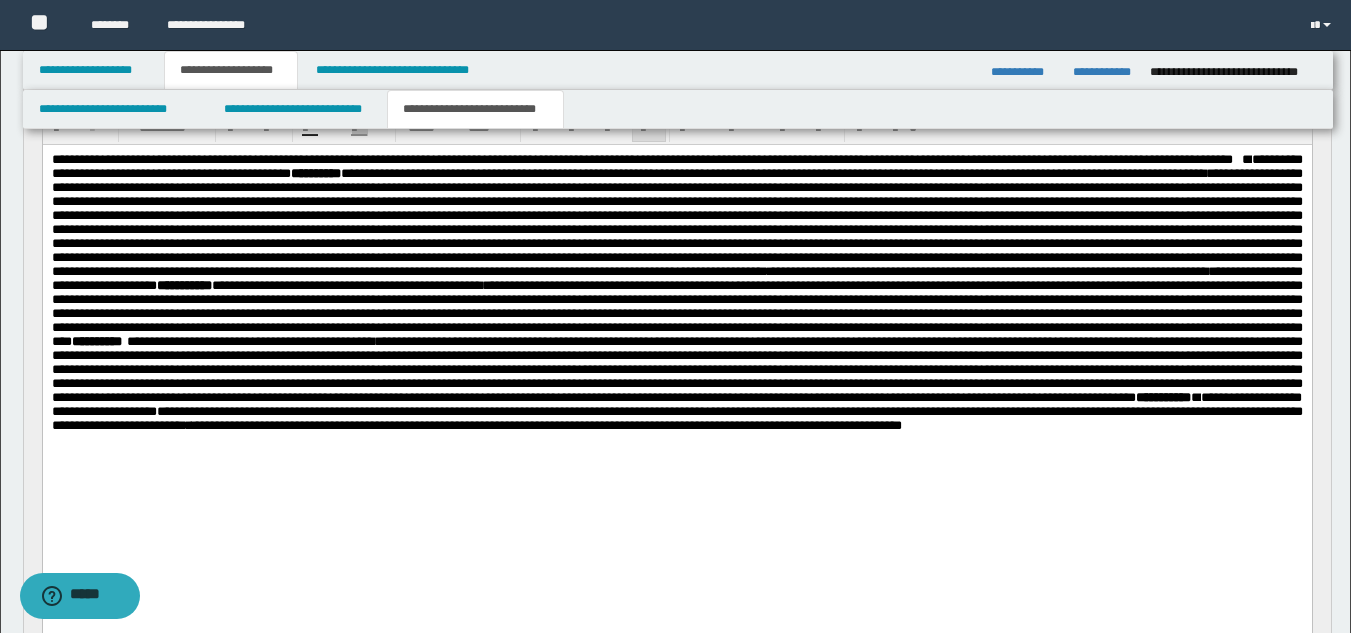 scroll, scrollTop: 194, scrollLeft: 0, axis: vertical 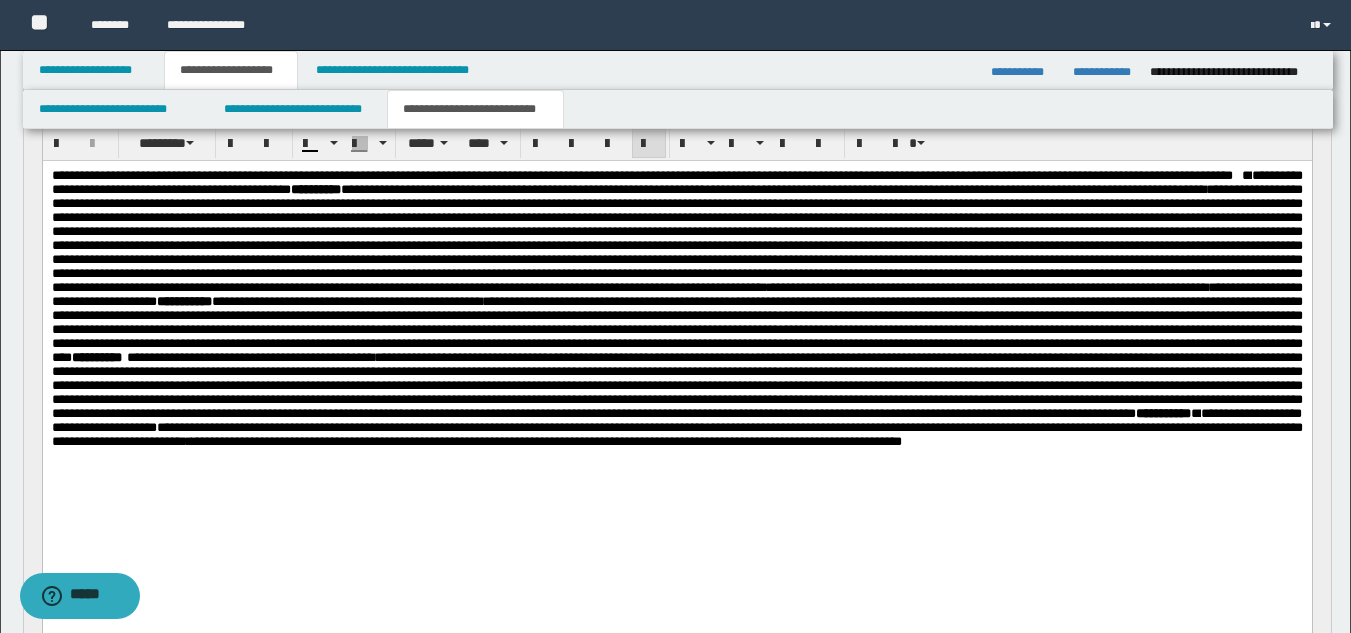 click at bounding box center (649, 144) 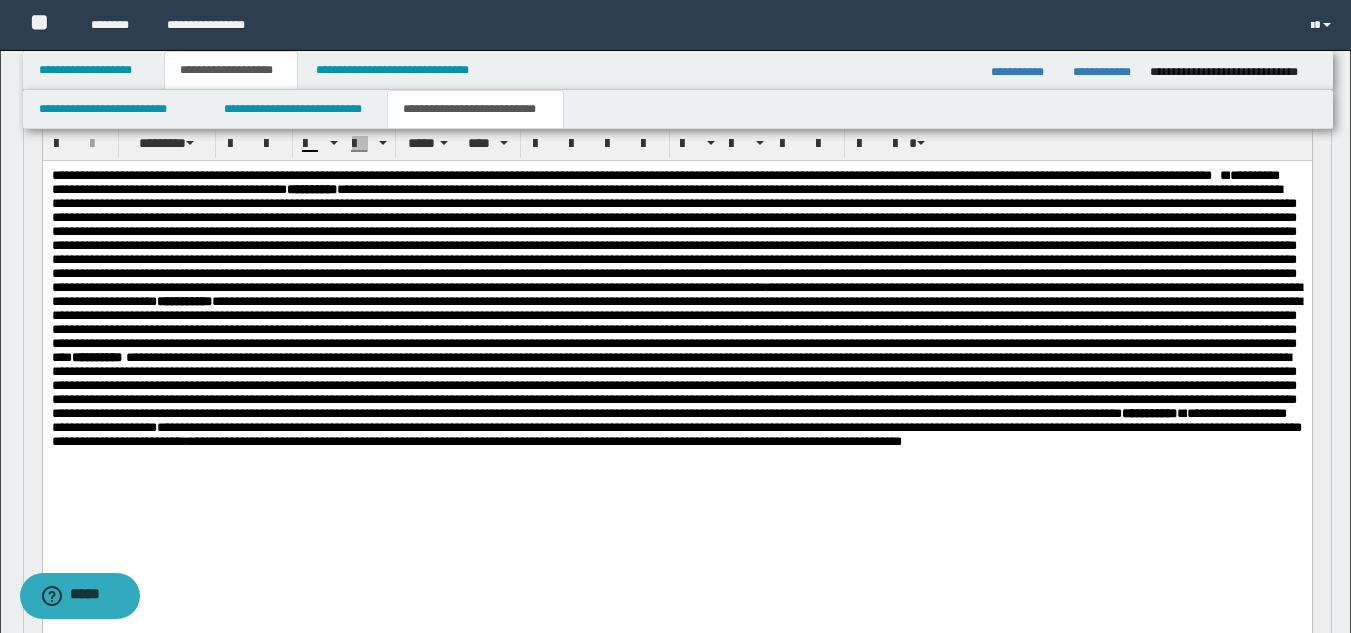 click on "**********" at bounding box center [676, 301] 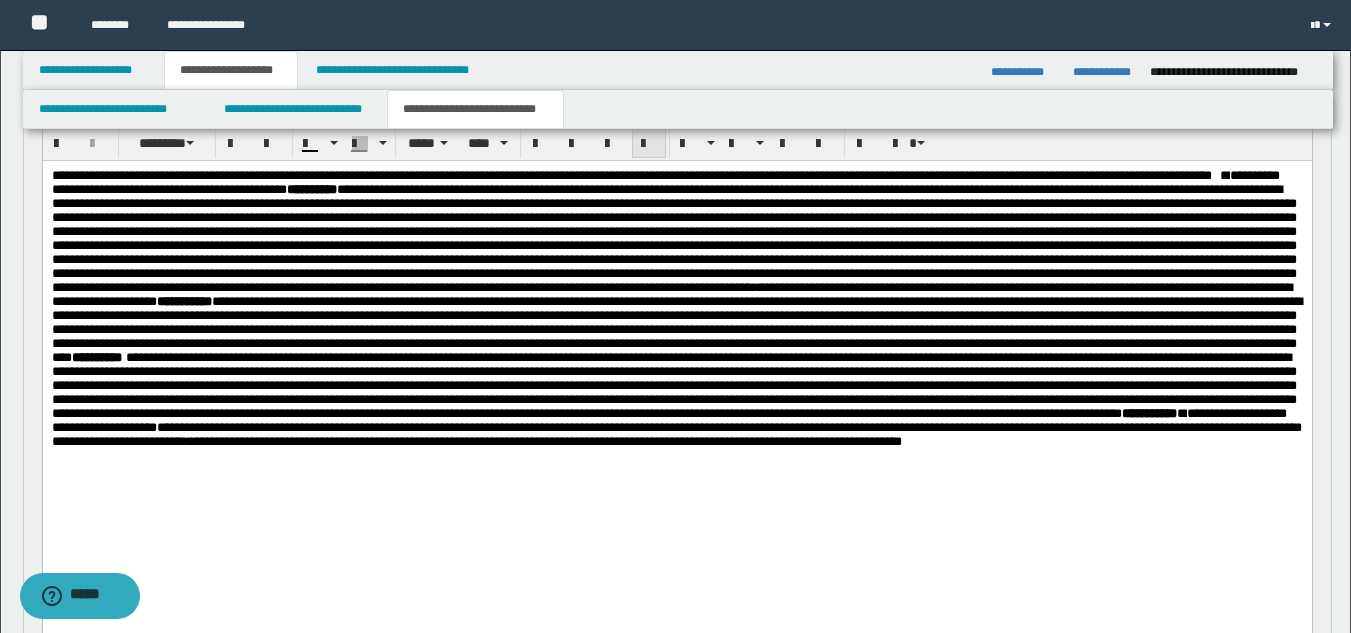 click at bounding box center (649, 144) 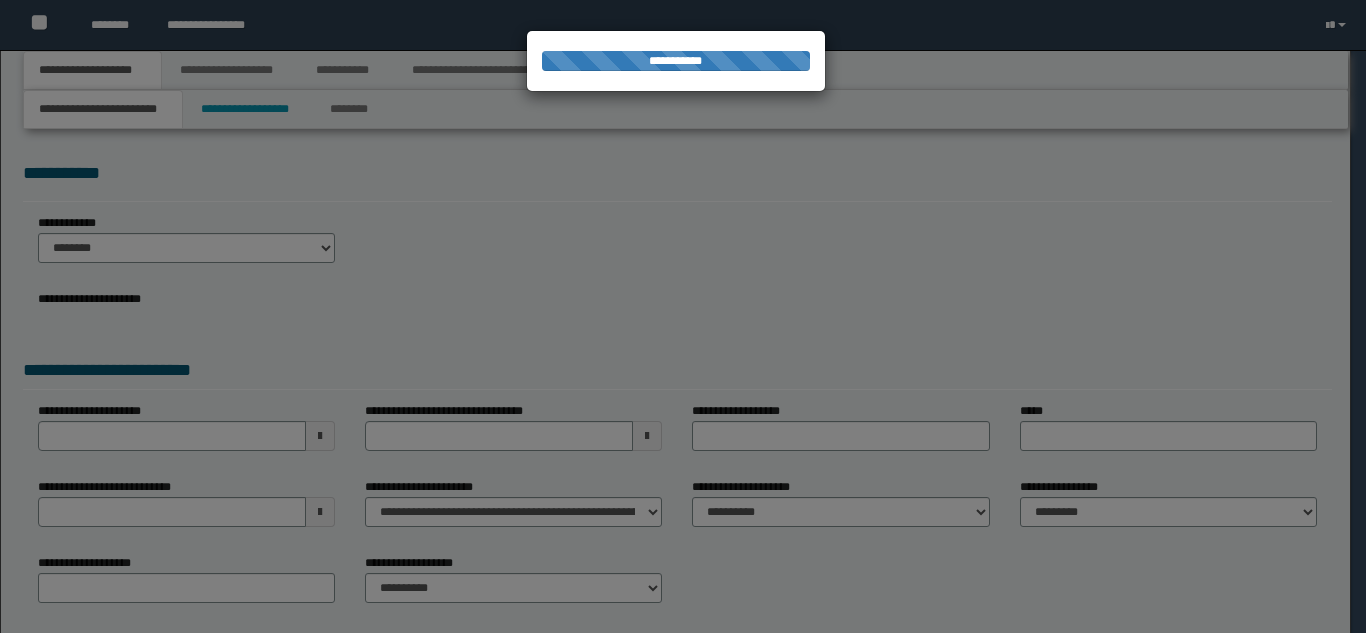 scroll, scrollTop: 0, scrollLeft: 0, axis: both 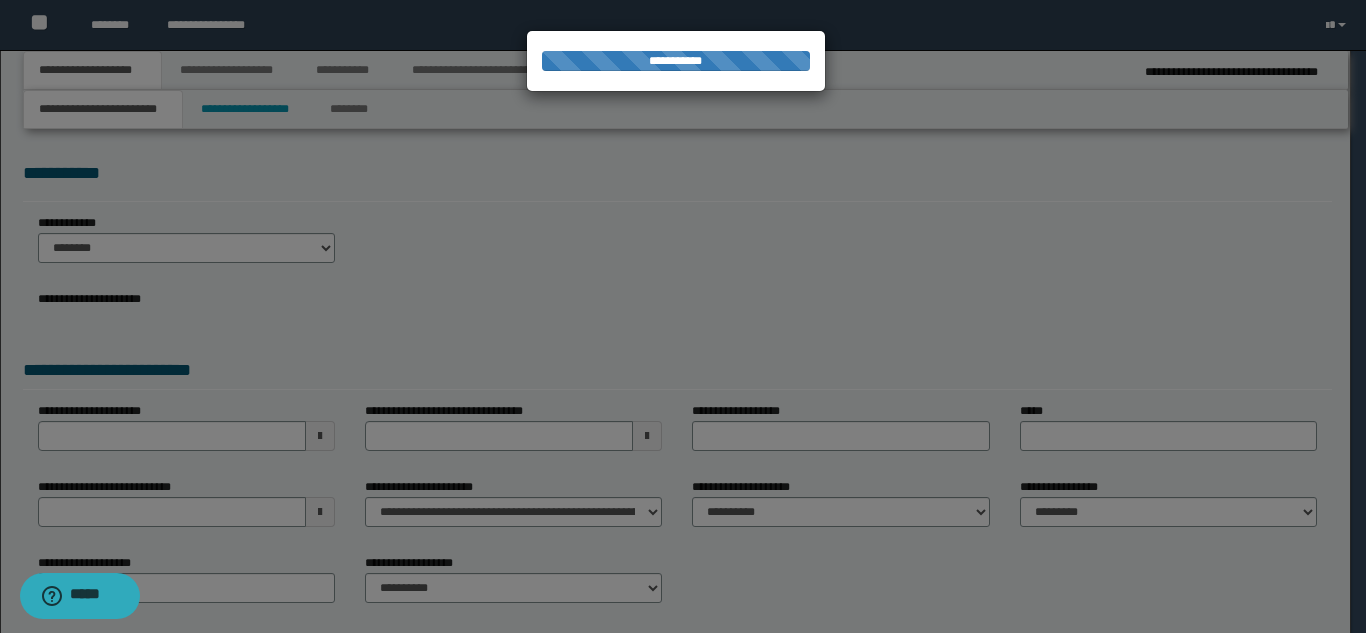 type on "**********" 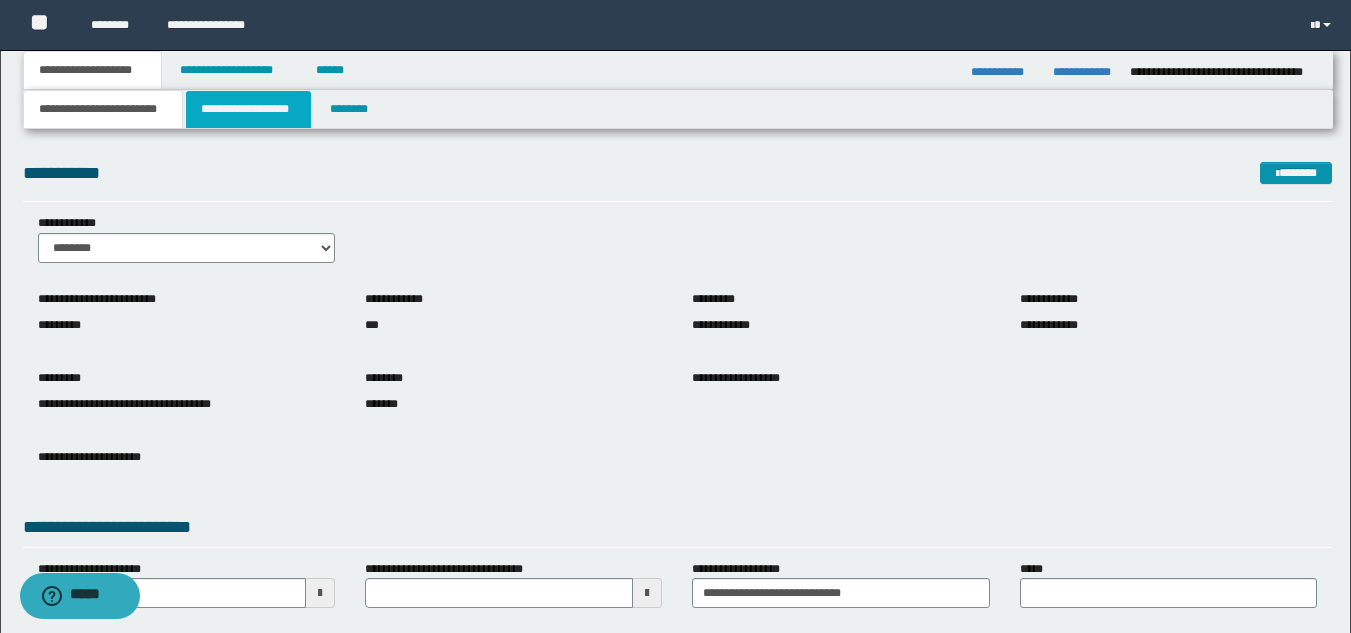 click on "**********" at bounding box center (248, 109) 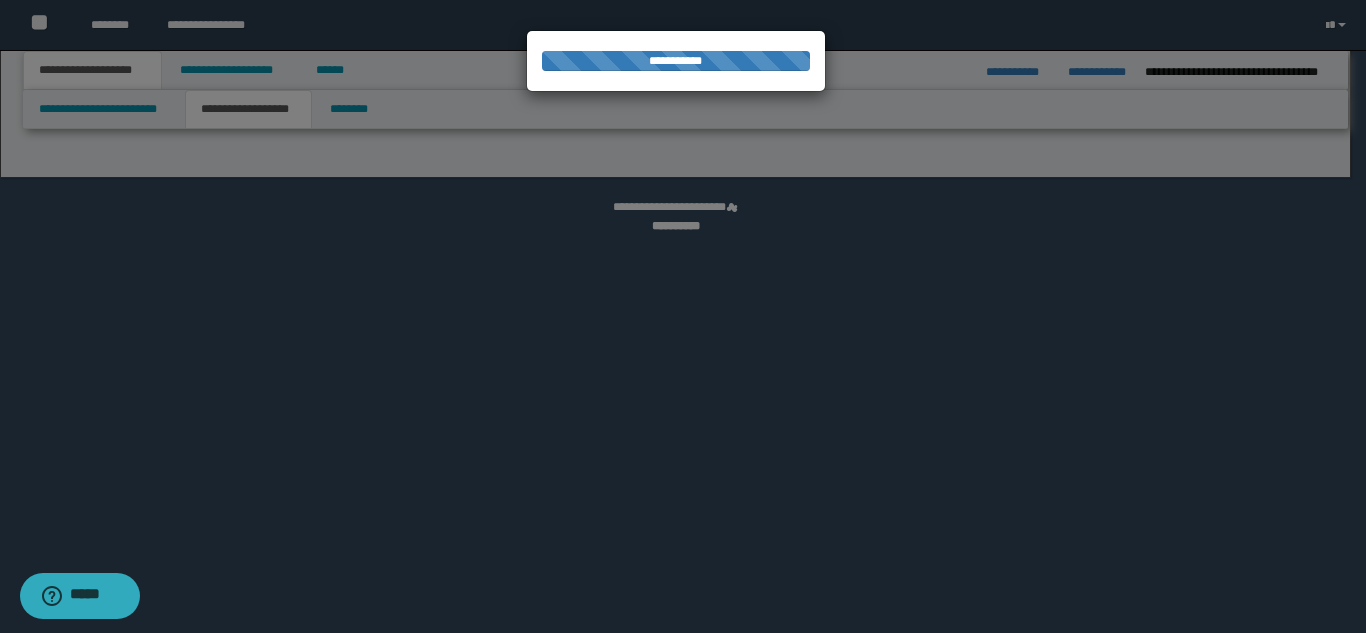 select on "*" 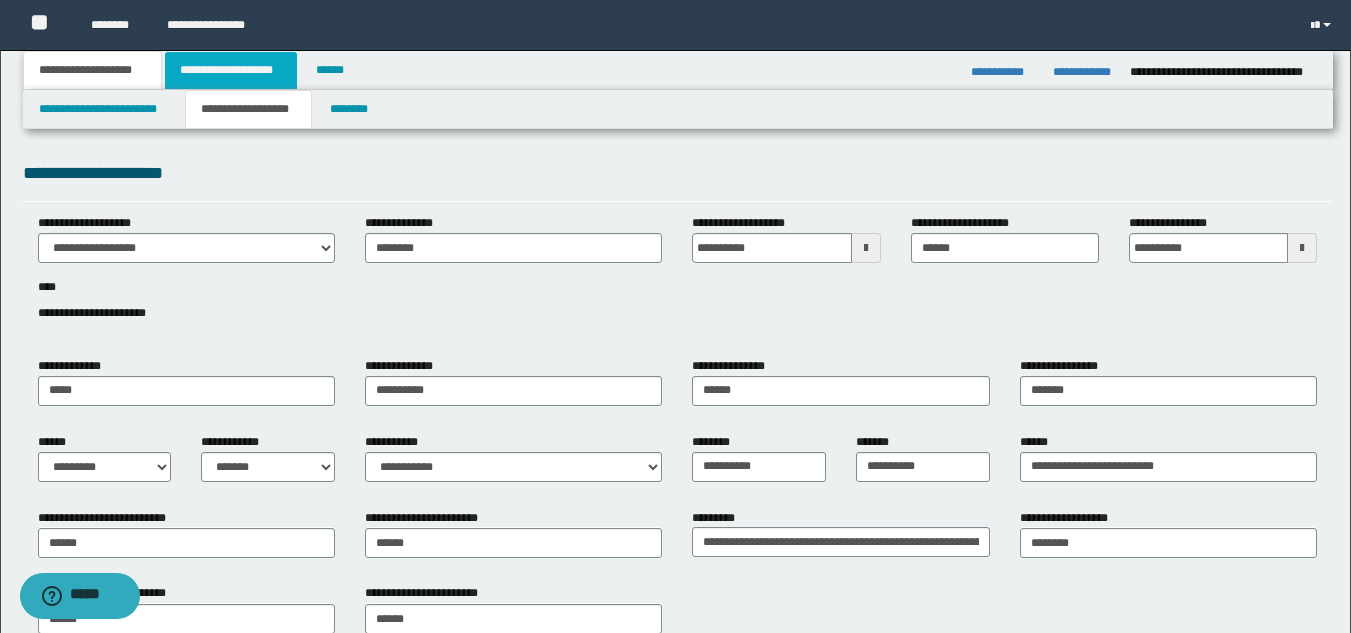 click on "**********" at bounding box center [231, 70] 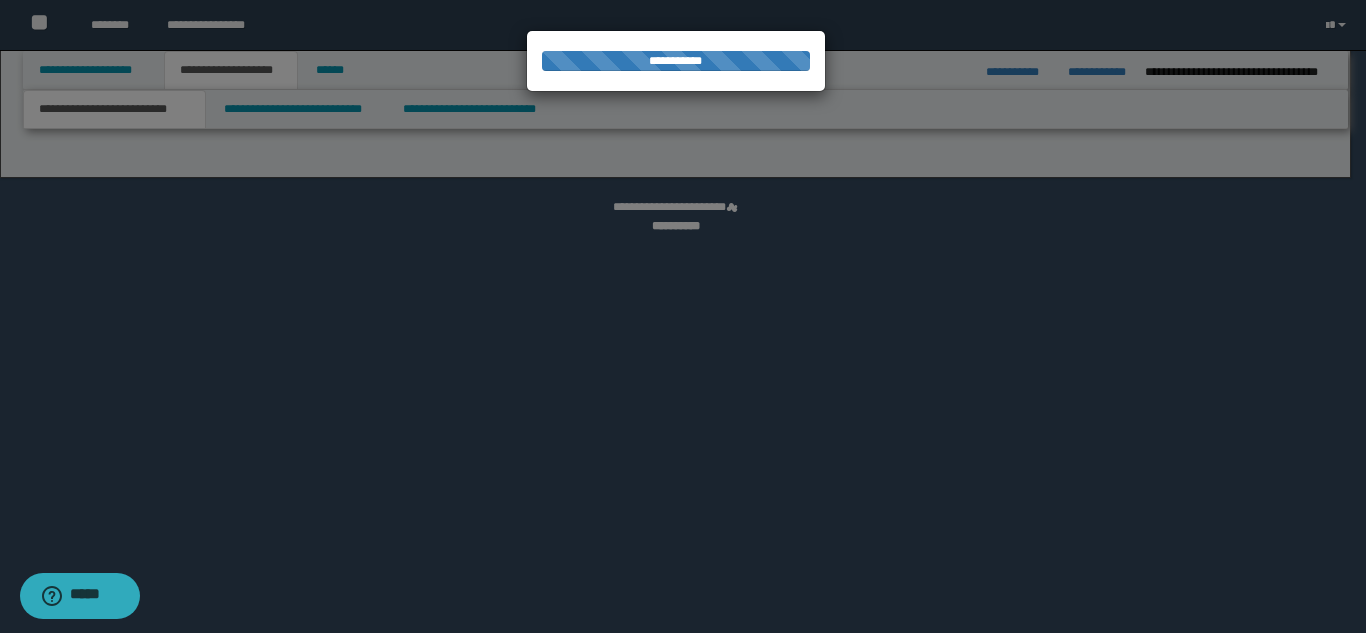 select on "*" 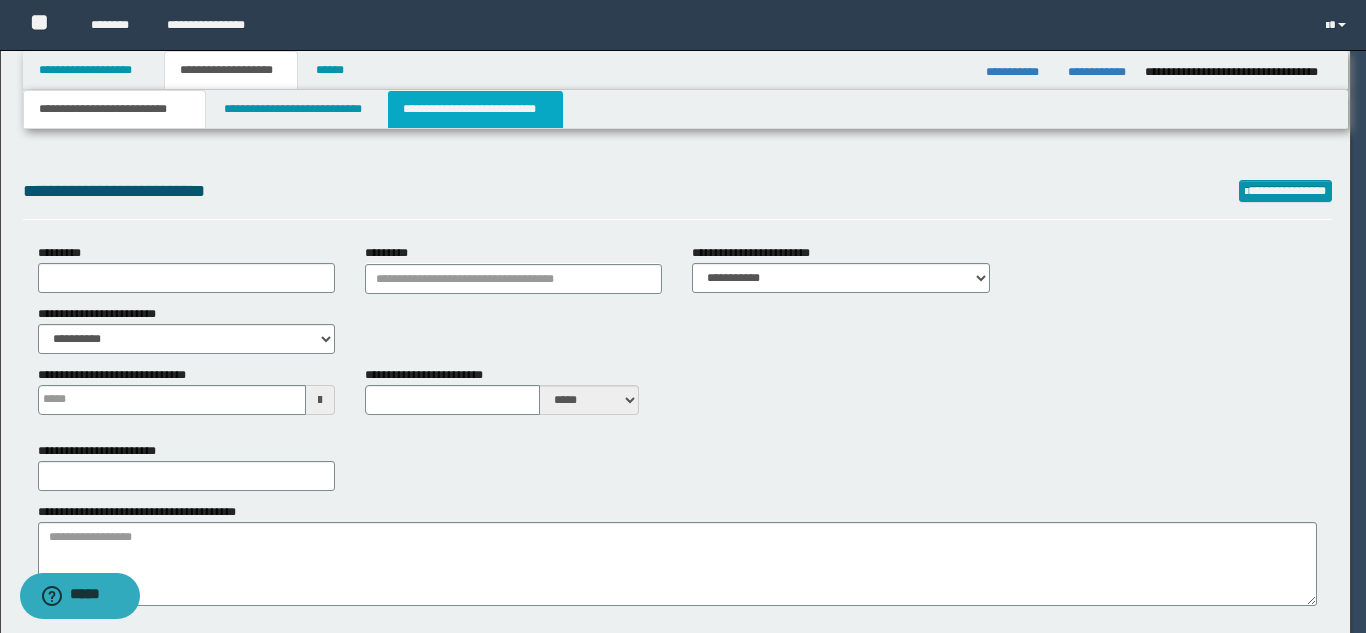 type 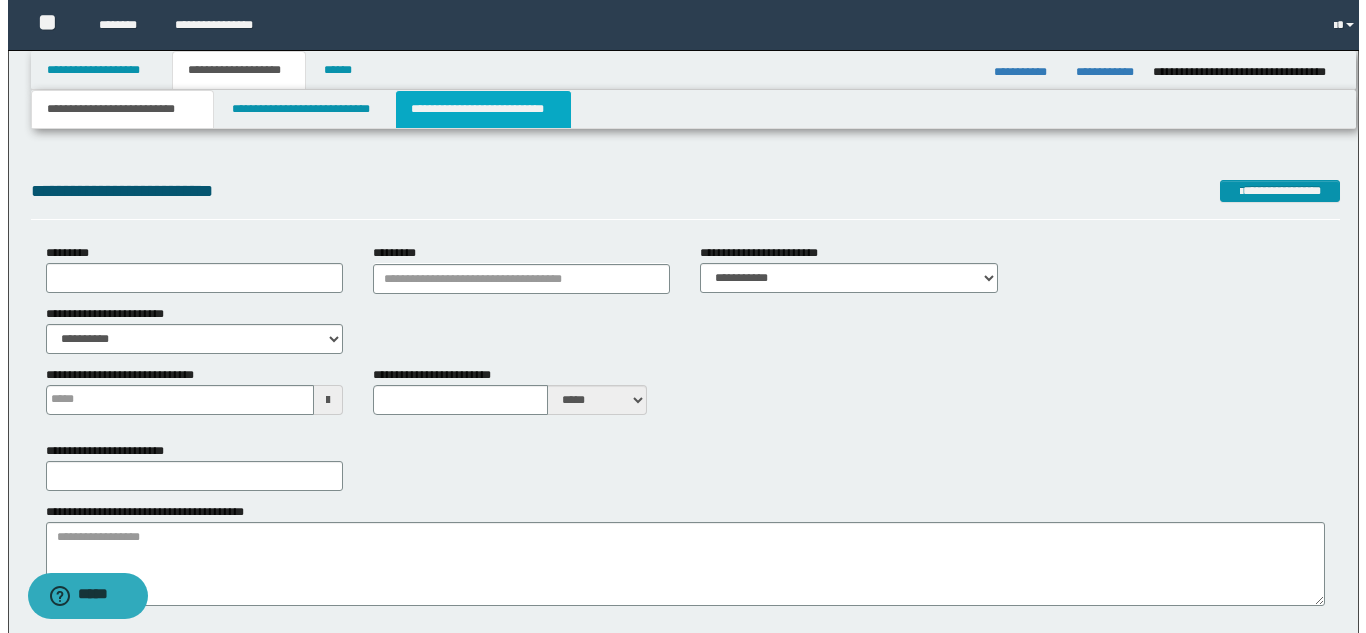 scroll, scrollTop: 0, scrollLeft: 0, axis: both 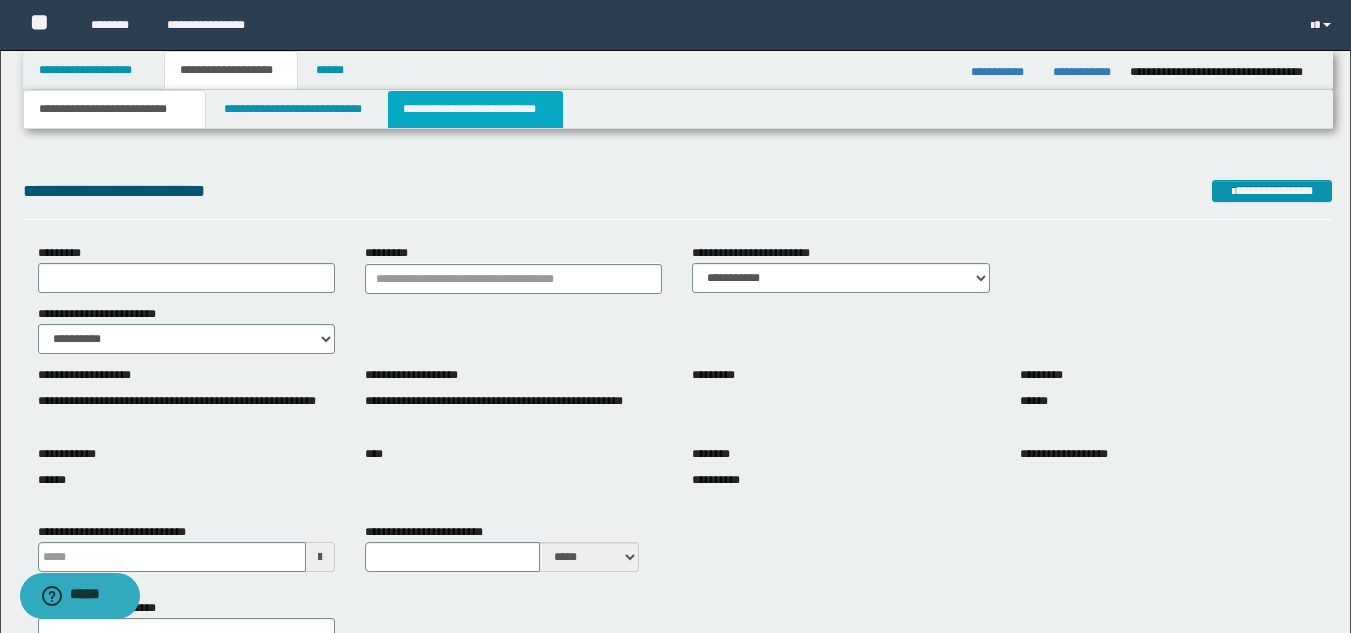 click on "**********" at bounding box center (475, 109) 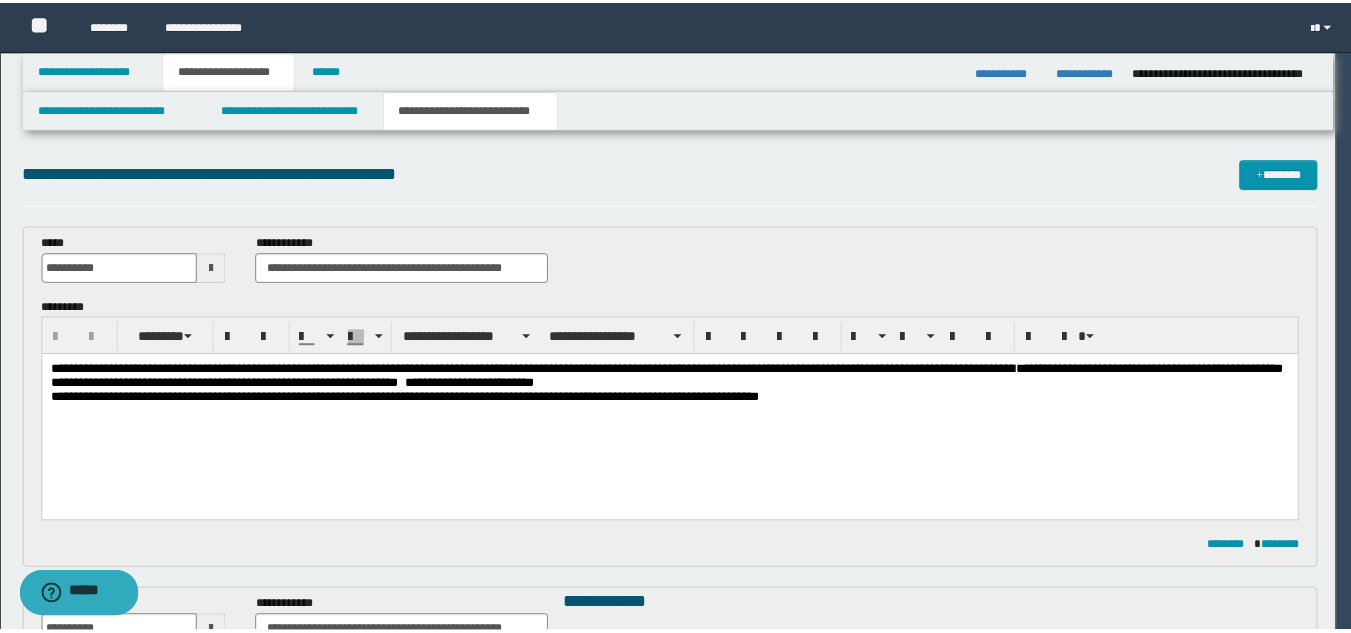 scroll, scrollTop: 0, scrollLeft: 0, axis: both 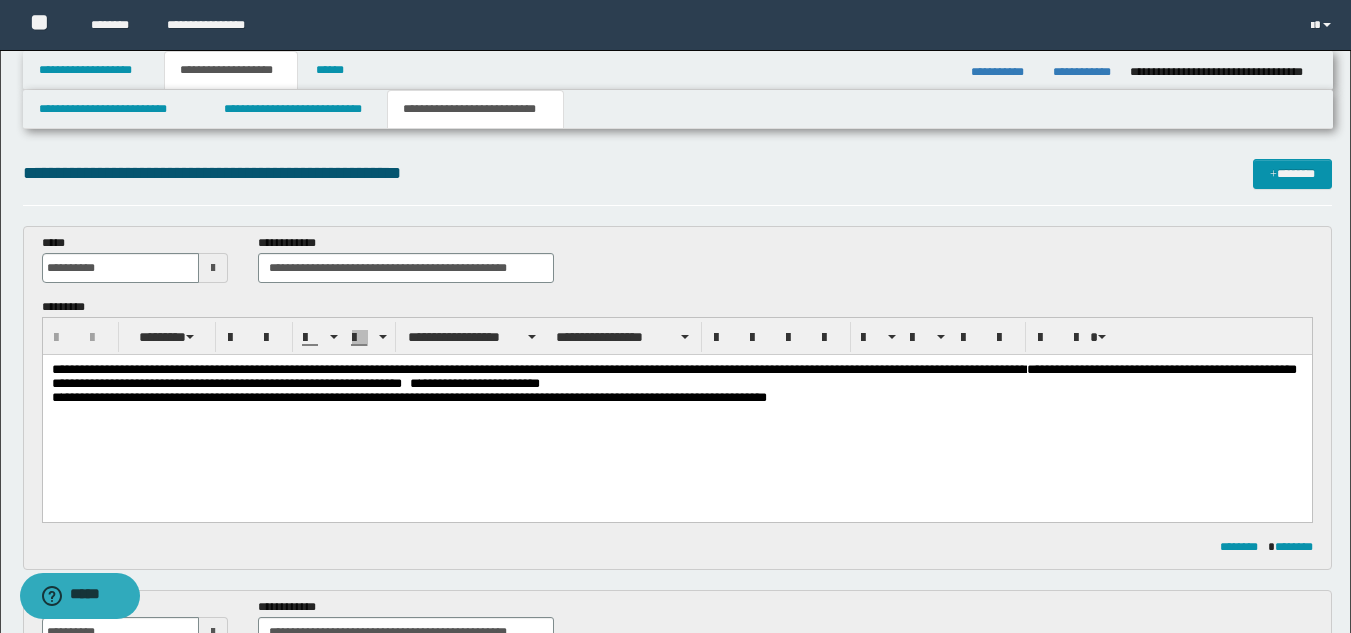 click on "**********" at bounding box center [676, 377] 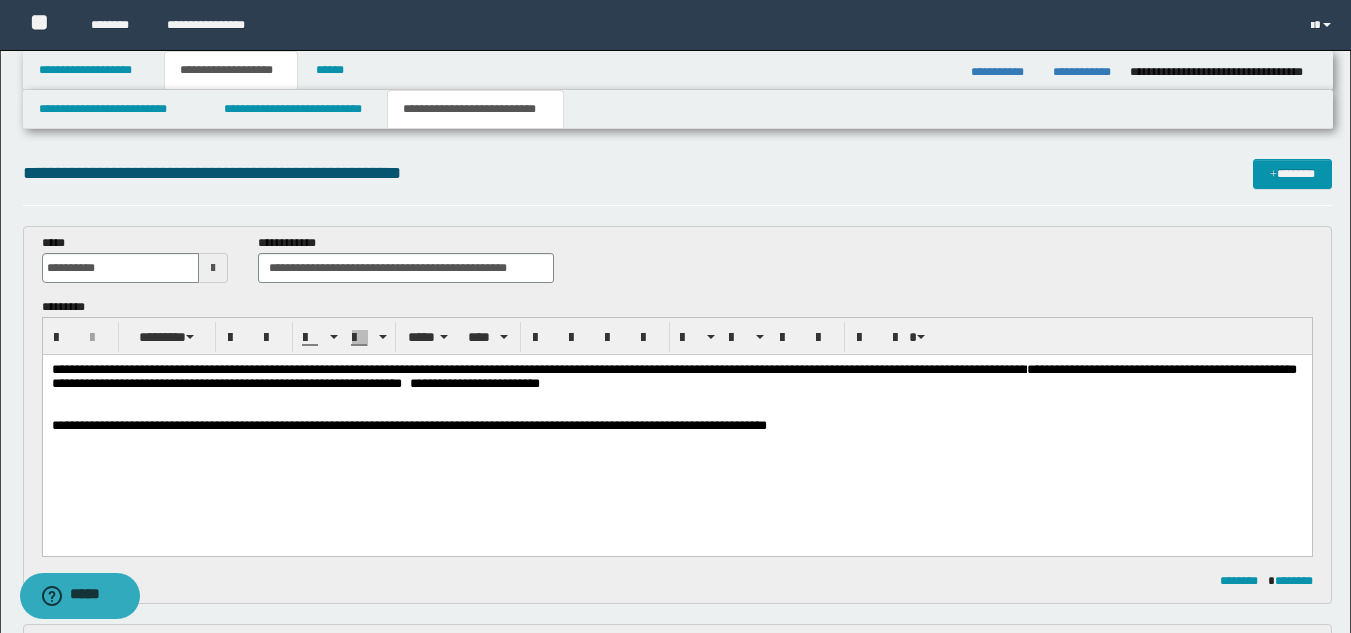 type 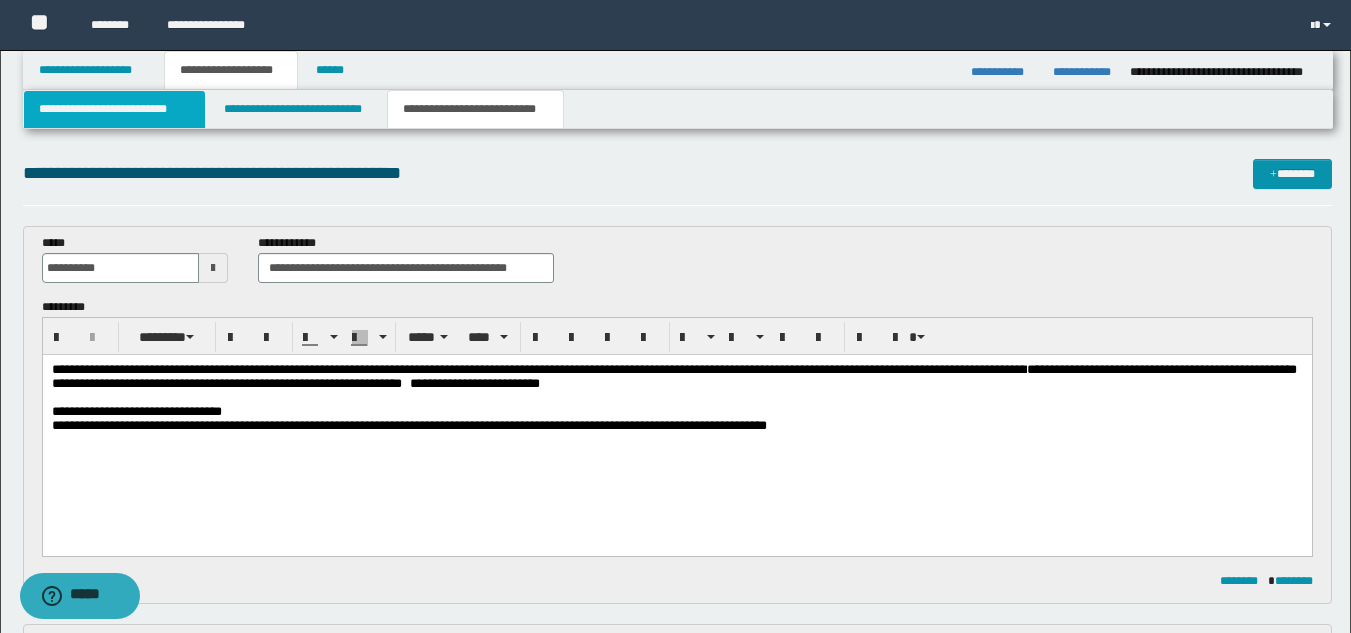 click on "**********" at bounding box center [114, 109] 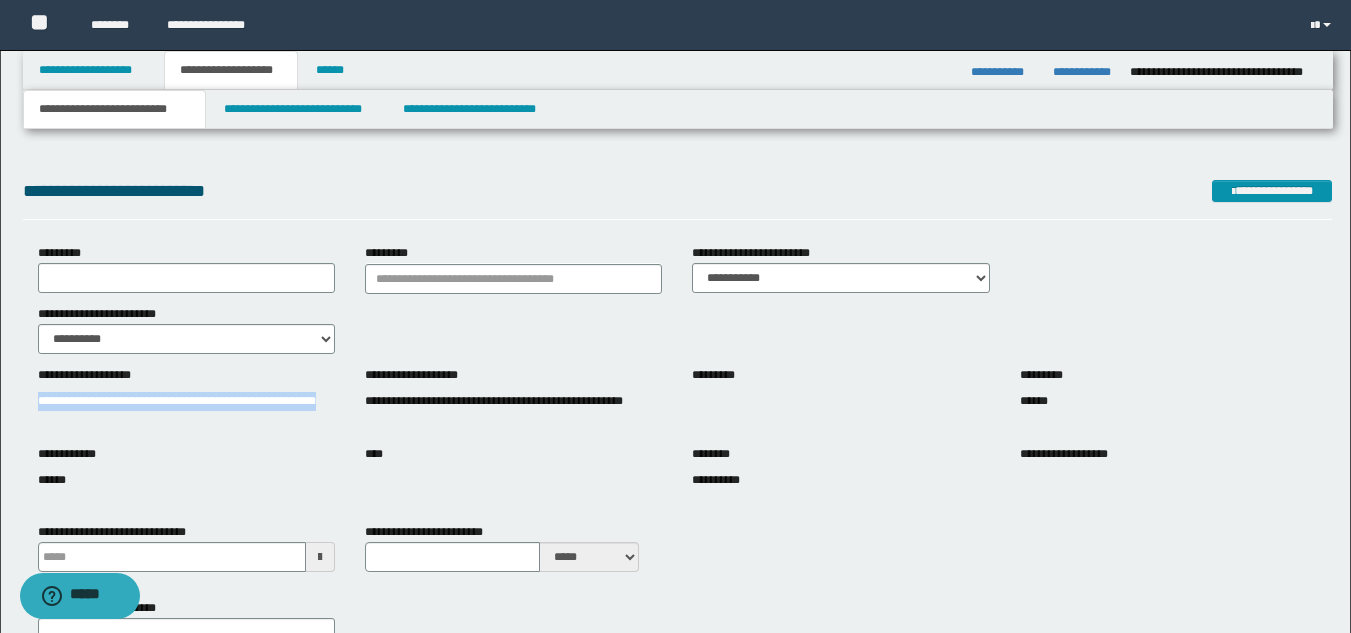 drag, startPoint x: 35, startPoint y: 400, endPoint x: 330, endPoint y: 408, distance: 295.10846 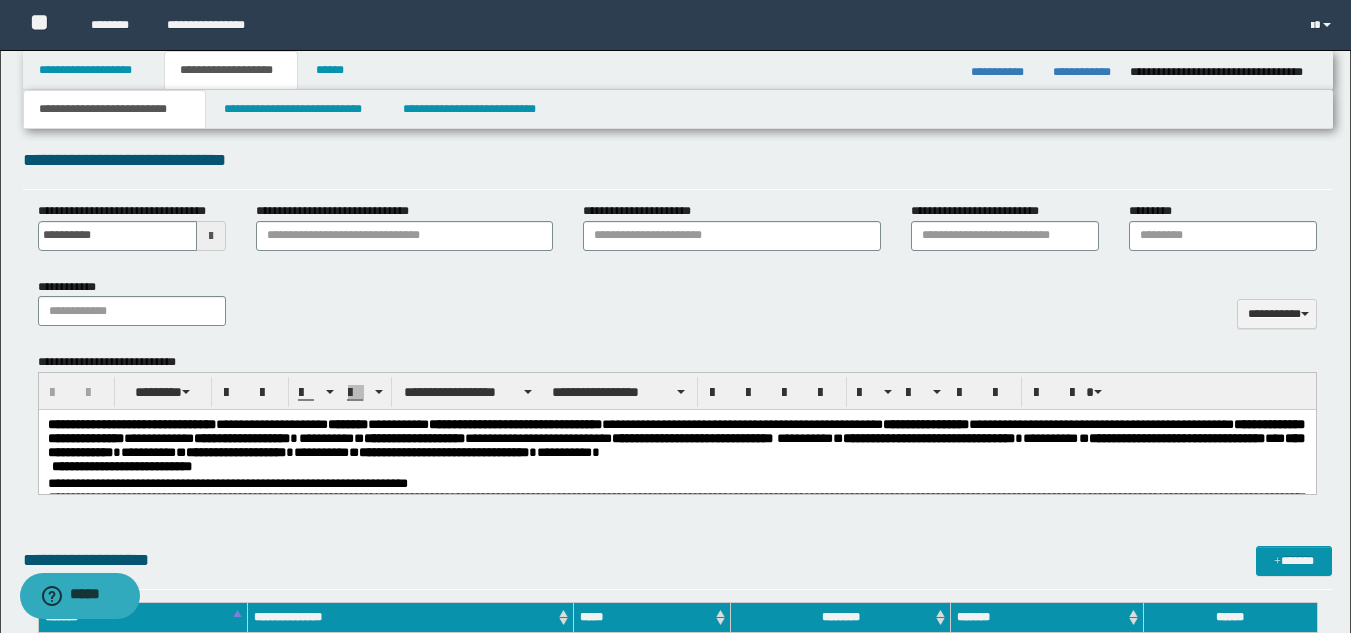 scroll, scrollTop: 833, scrollLeft: 0, axis: vertical 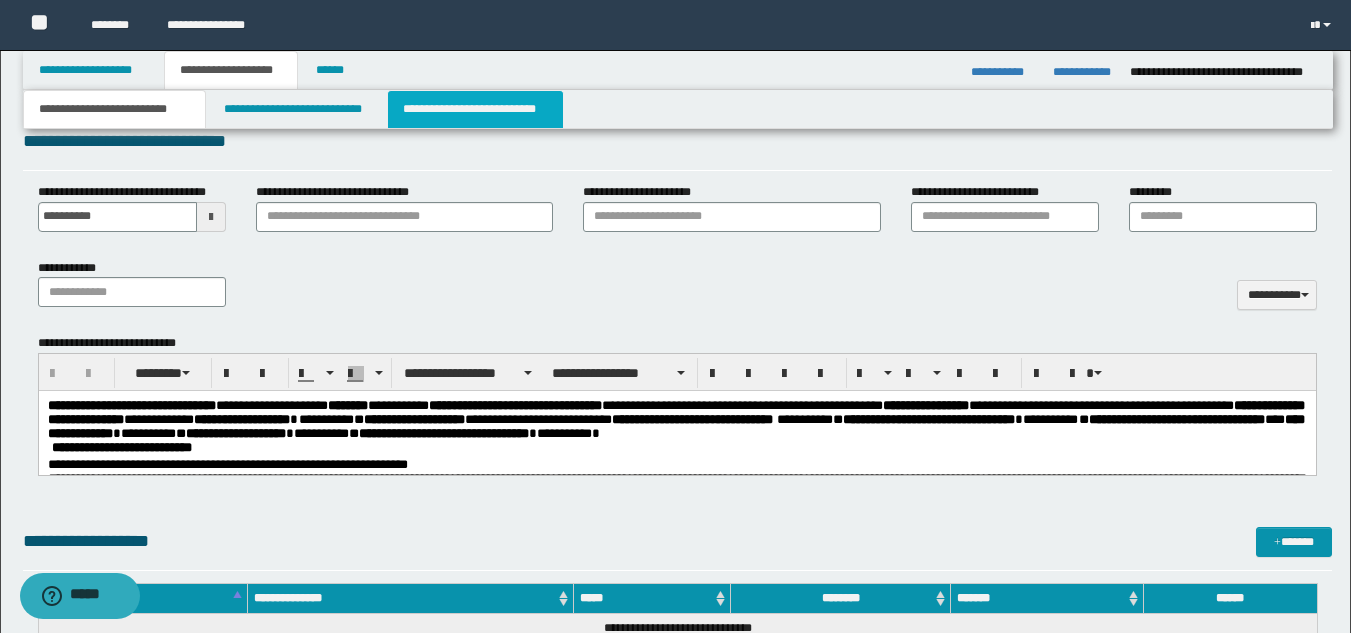 click on "**********" at bounding box center (475, 109) 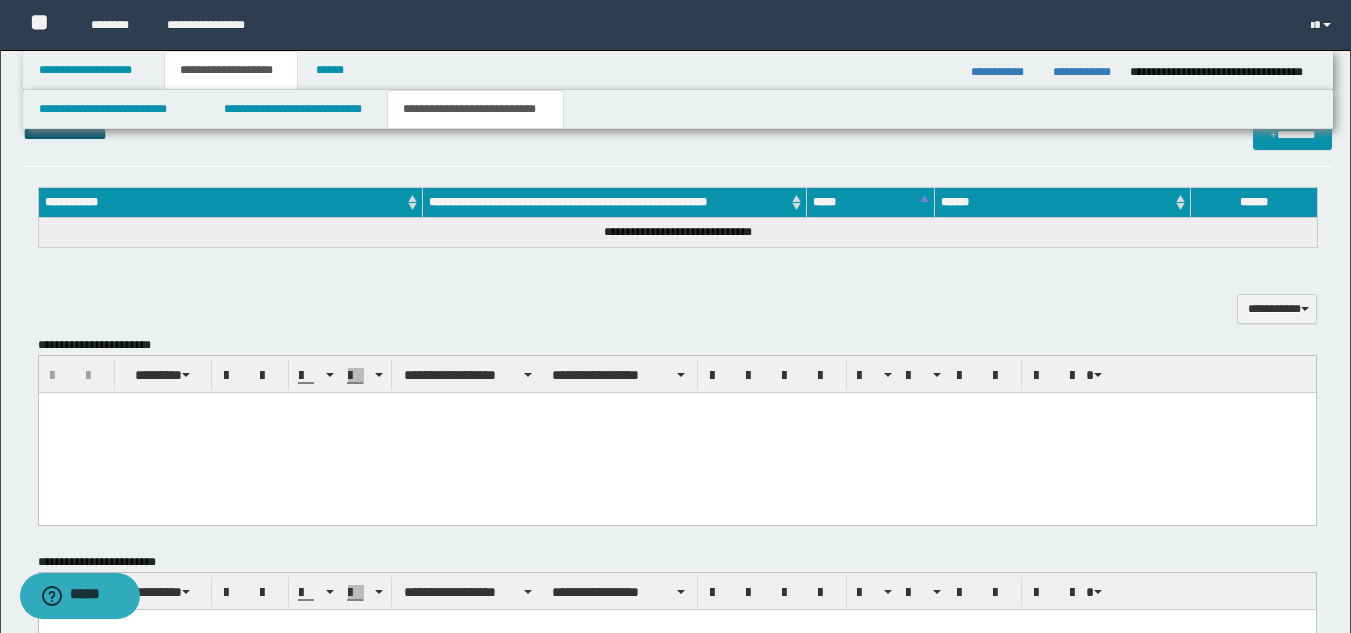 scroll, scrollTop: 0, scrollLeft: 0, axis: both 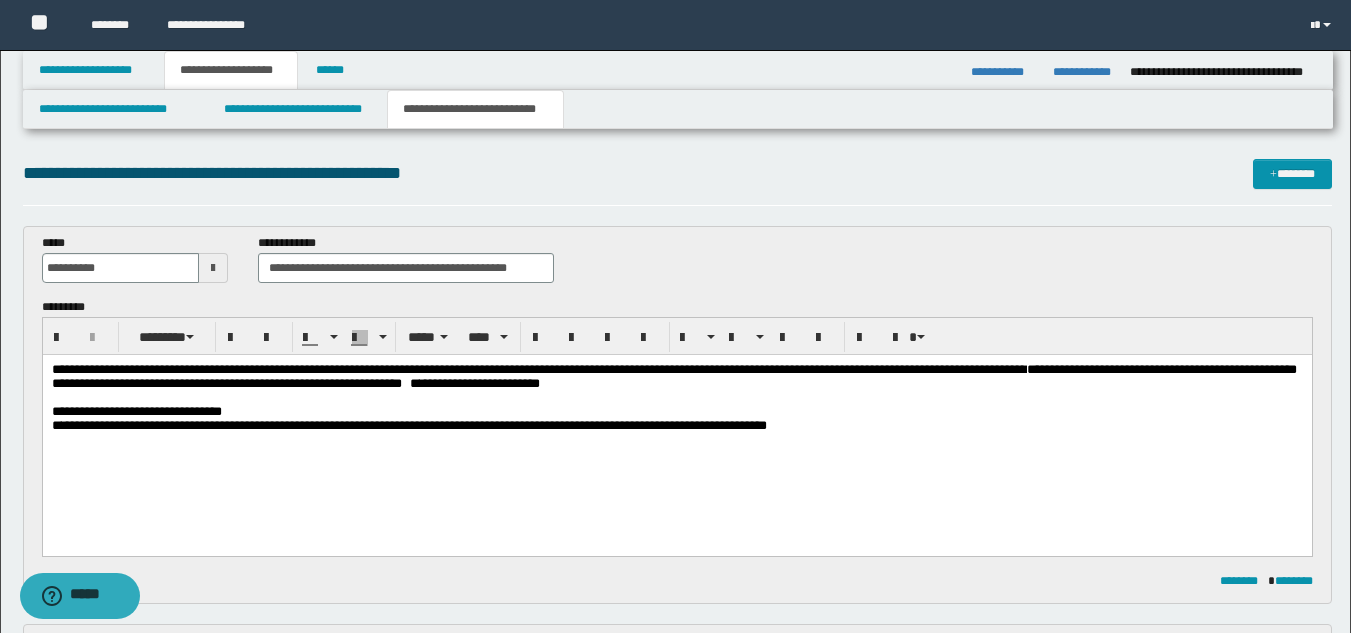 click at bounding box center [405, 383] 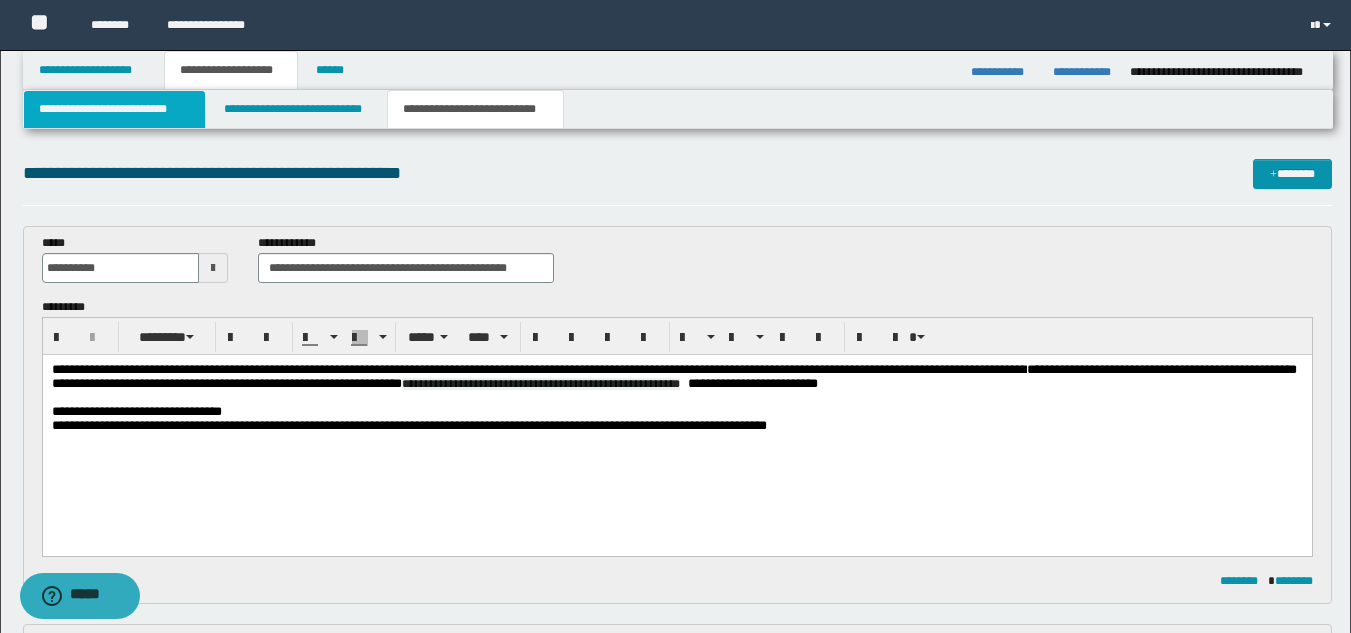 click on "**********" at bounding box center [114, 109] 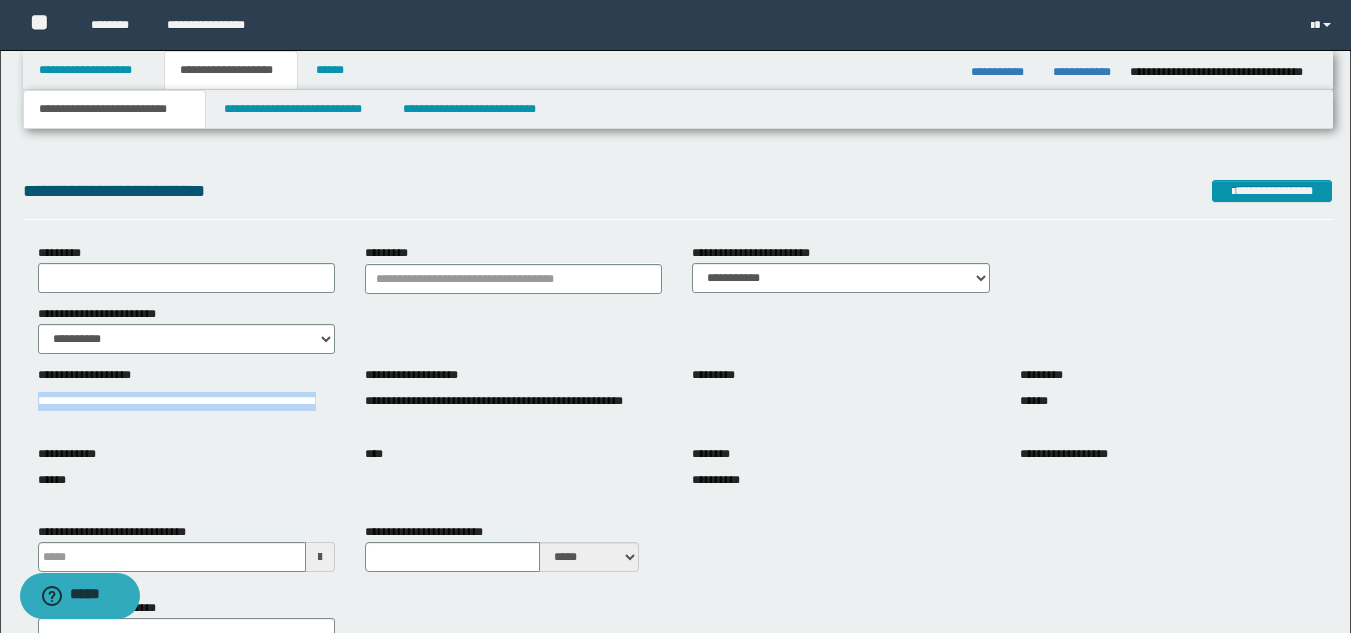 scroll, scrollTop: 600, scrollLeft: 0, axis: vertical 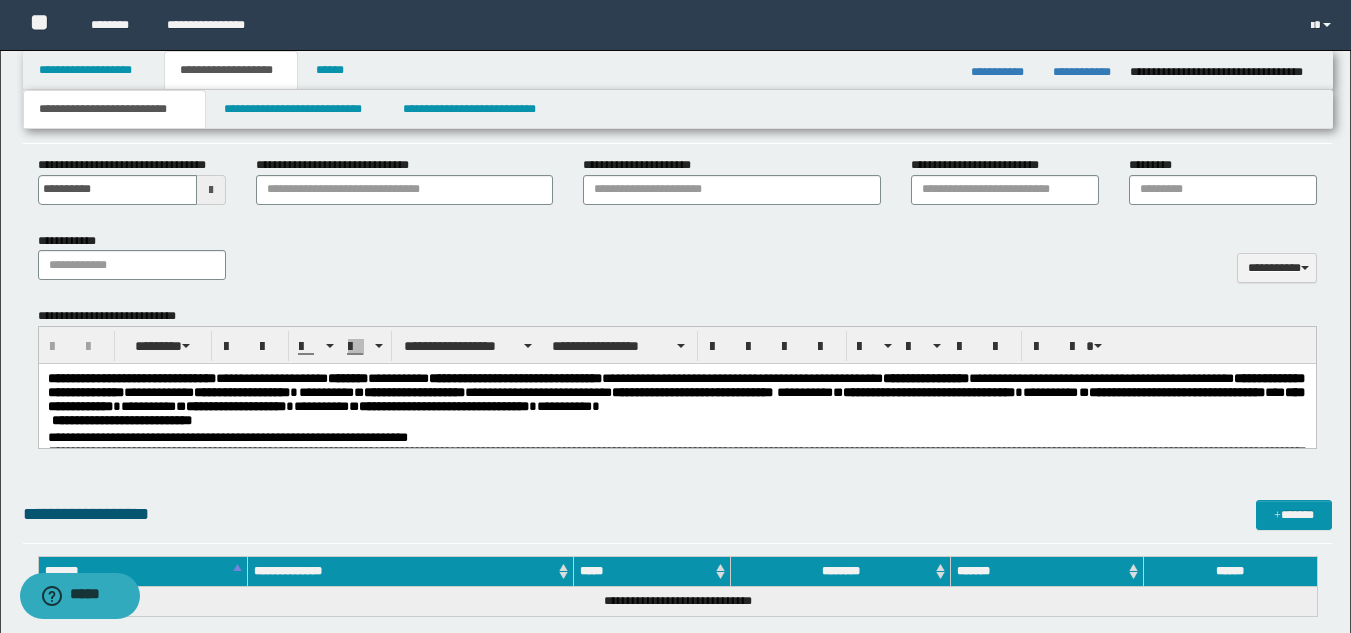 click on "**********" at bounding box center (241, 392) 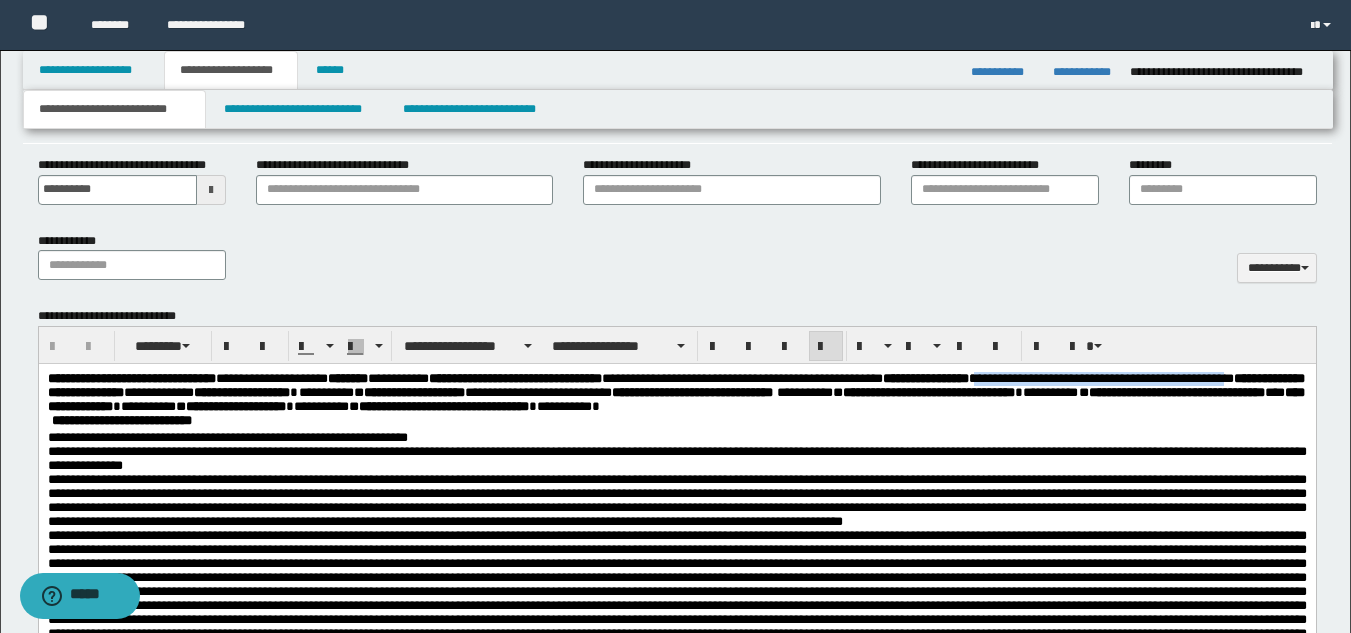 drag, startPoint x: 1181, startPoint y: 375, endPoint x: 200, endPoint y: 394, distance: 981.18396 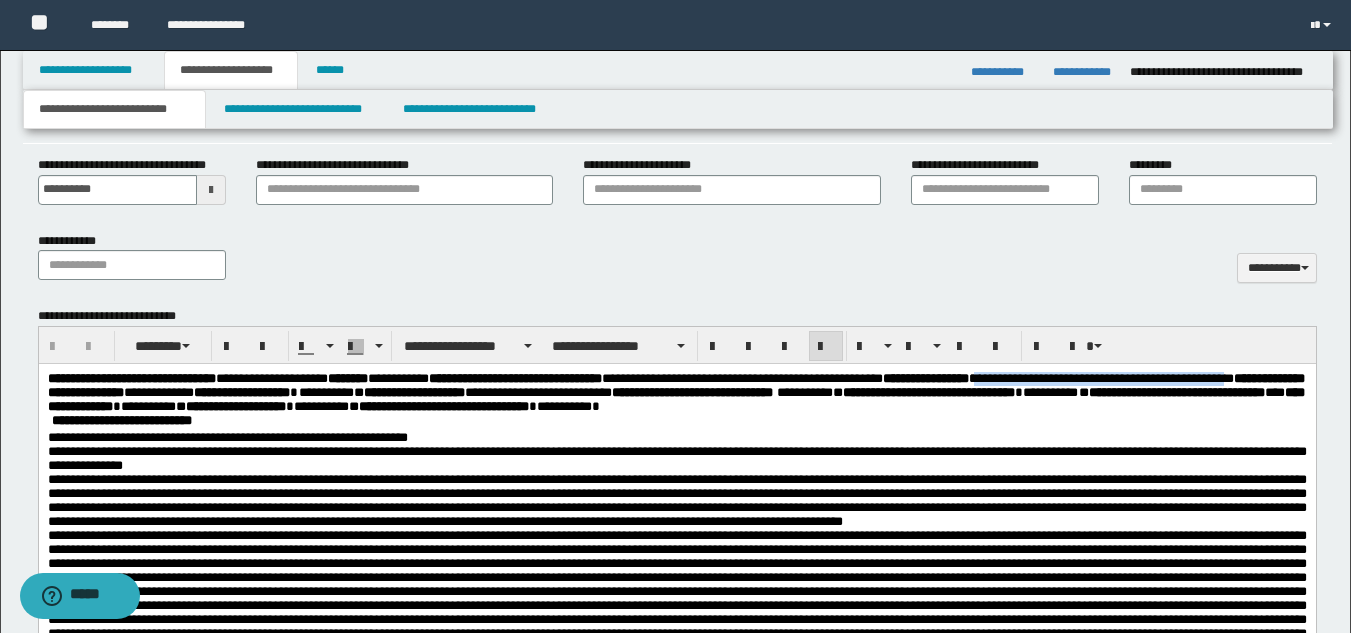 click on "**********" at bounding box center [675, 392] 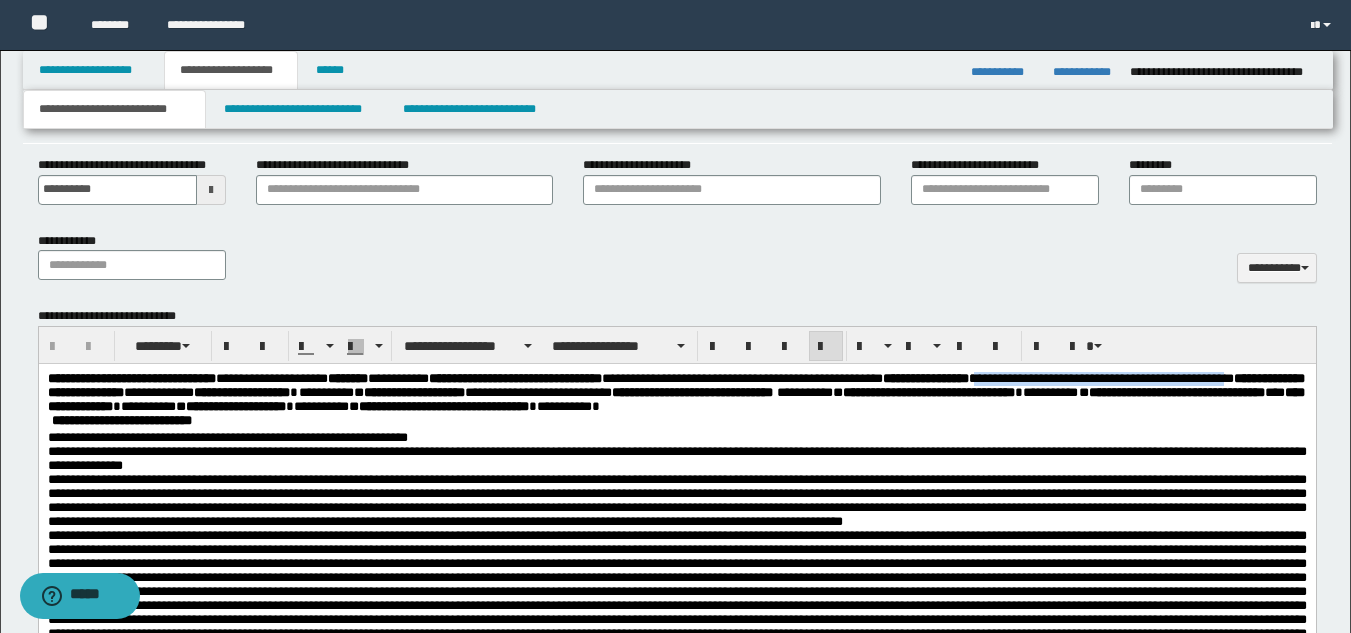 copy on "**********" 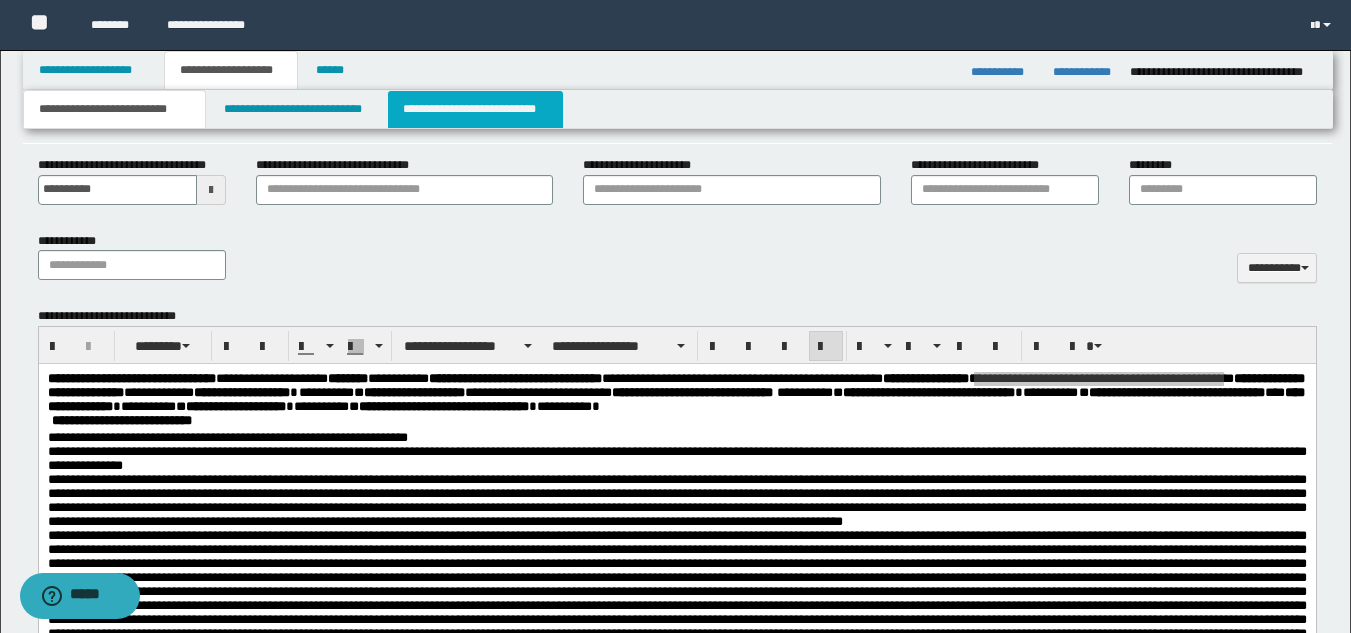 click on "**********" at bounding box center (475, 109) 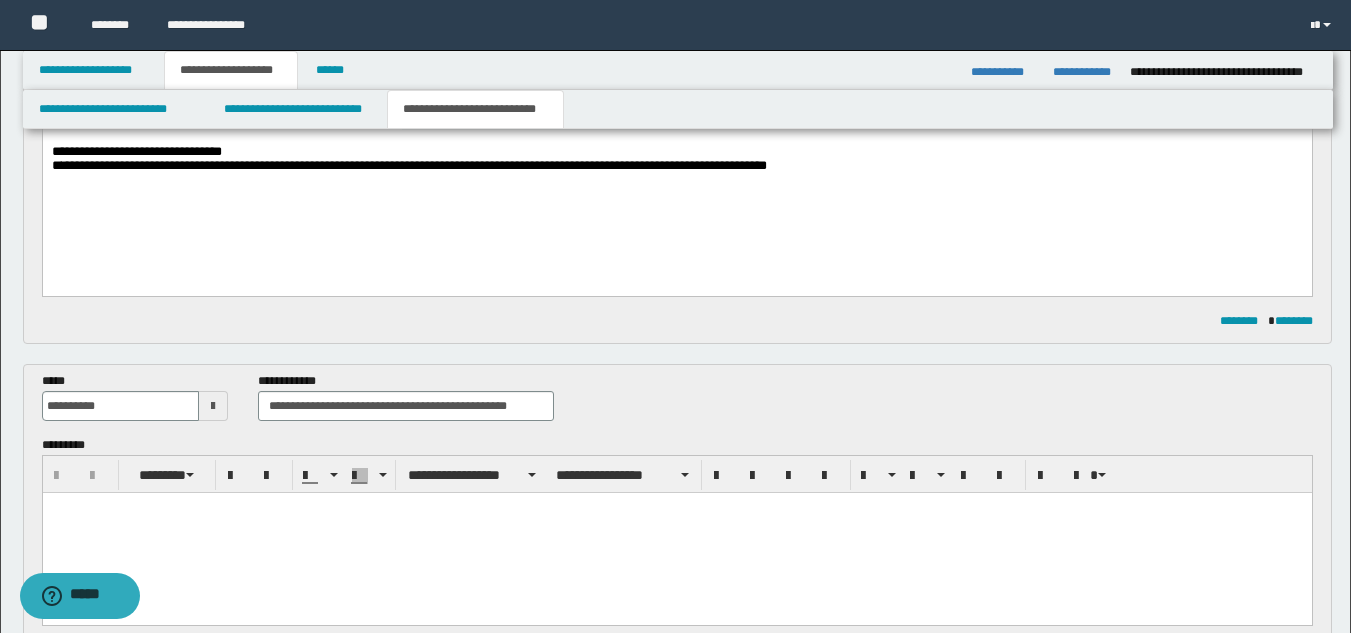 scroll, scrollTop: 0, scrollLeft: 0, axis: both 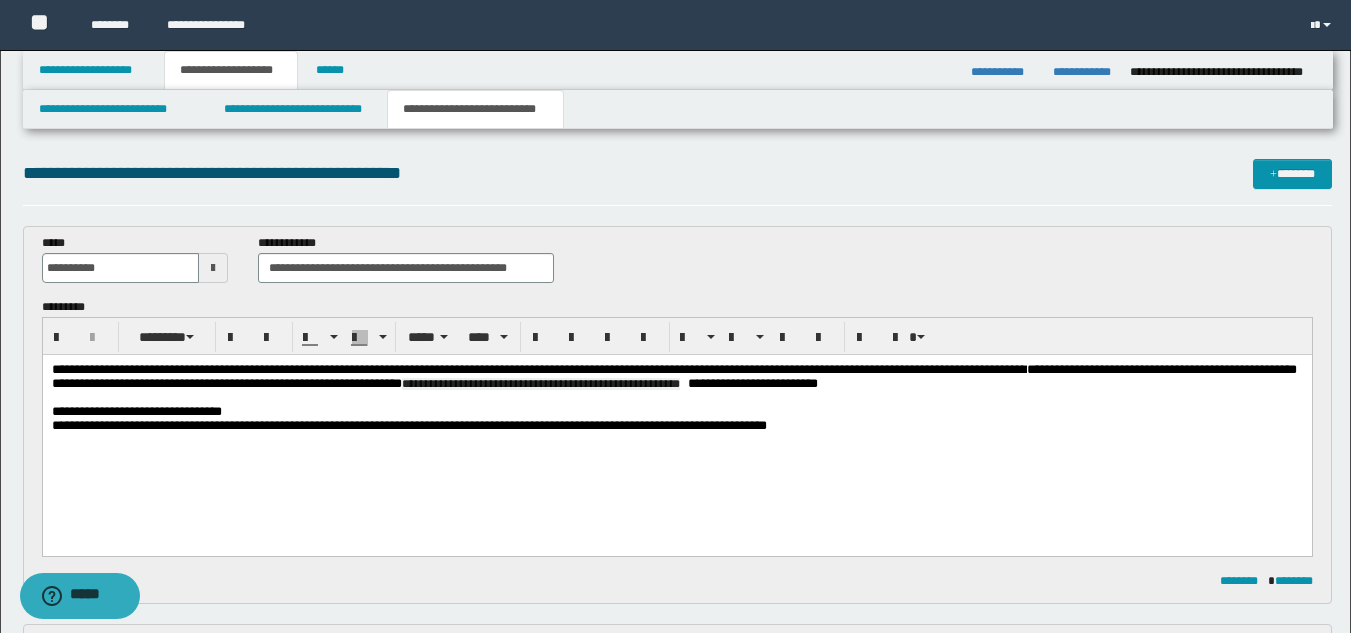 click at bounding box center [683, 383] 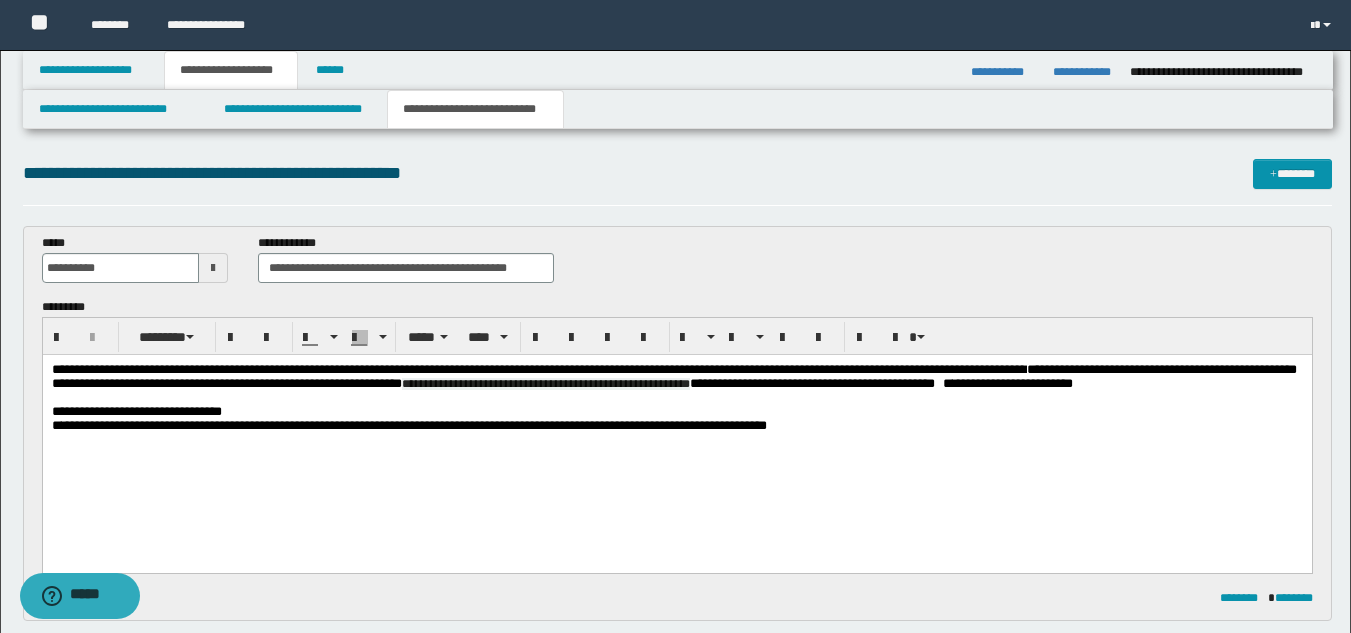 click on "**********" at bounding box center [676, 426] 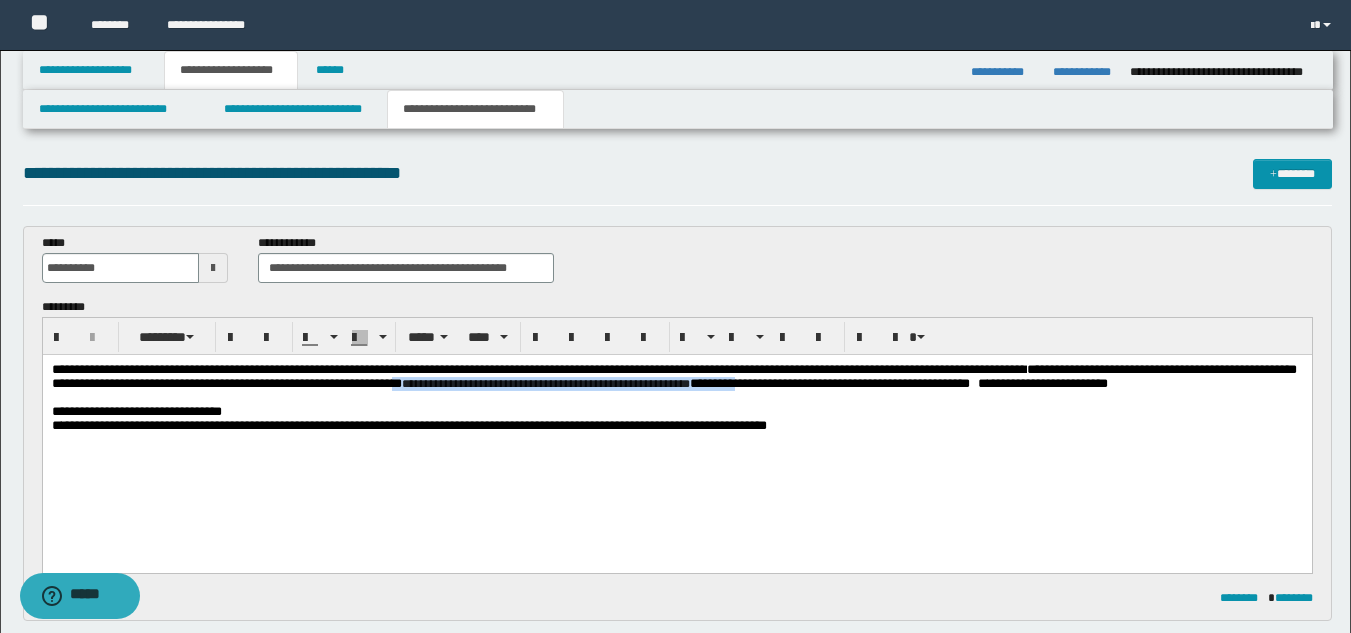 drag, startPoint x: 624, startPoint y: 386, endPoint x: 973, endPoint y: 392, distance: 349.05157 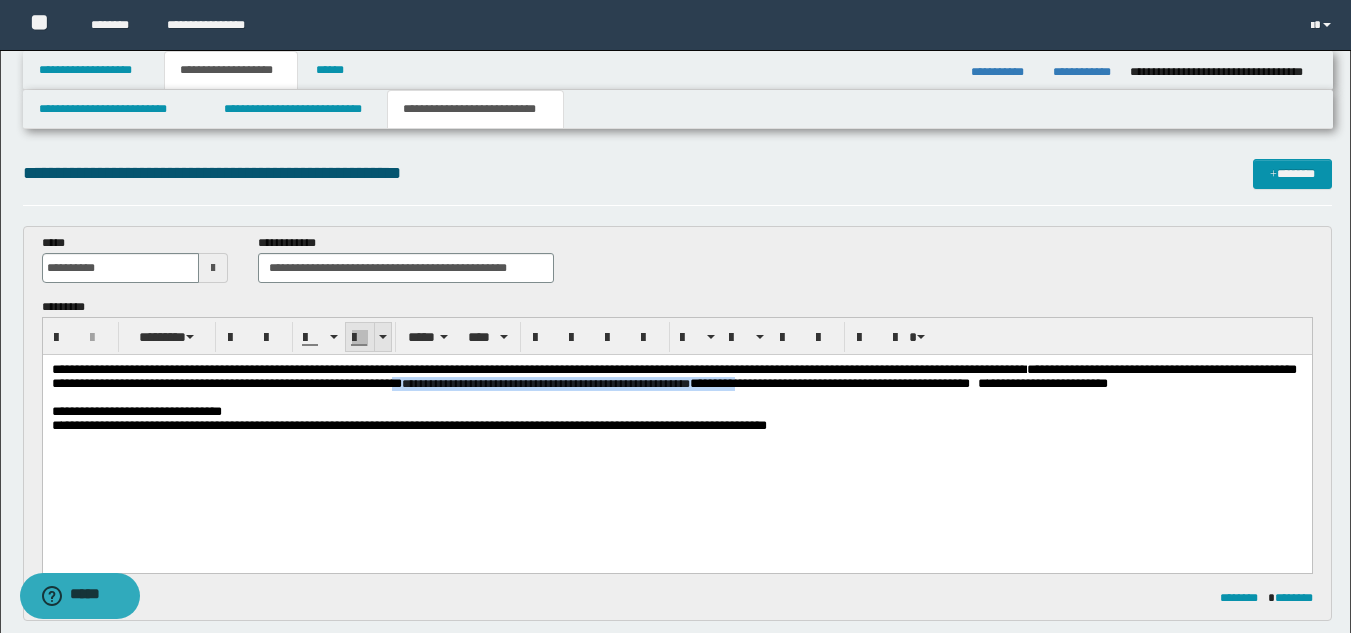 click at bounding box center (360, 338) 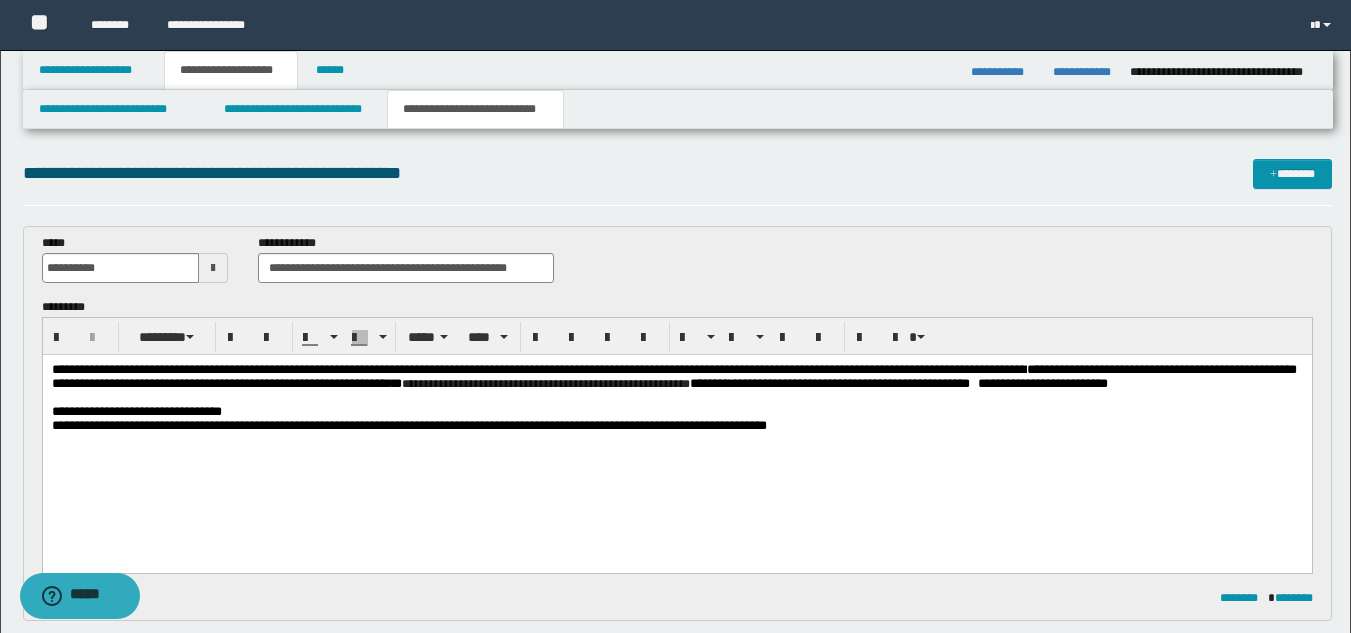 click on "**********" at bounding box center (676, 377) 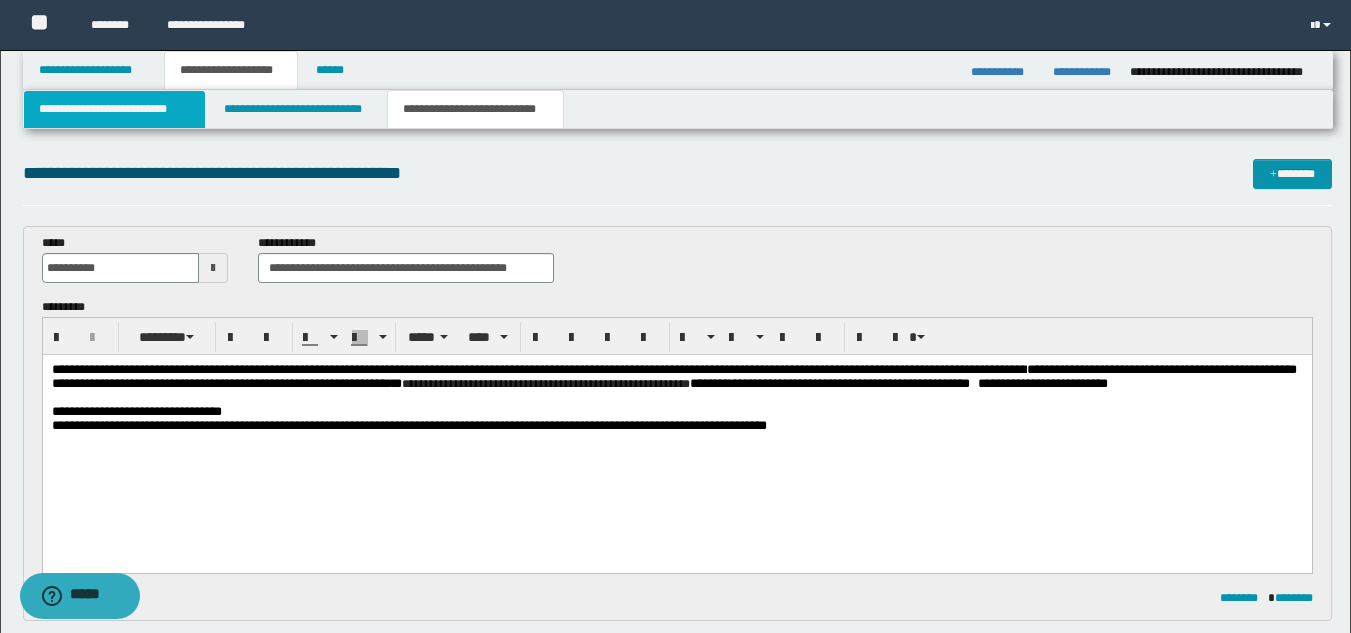 click on "**********" at bounding box center [114, 109] 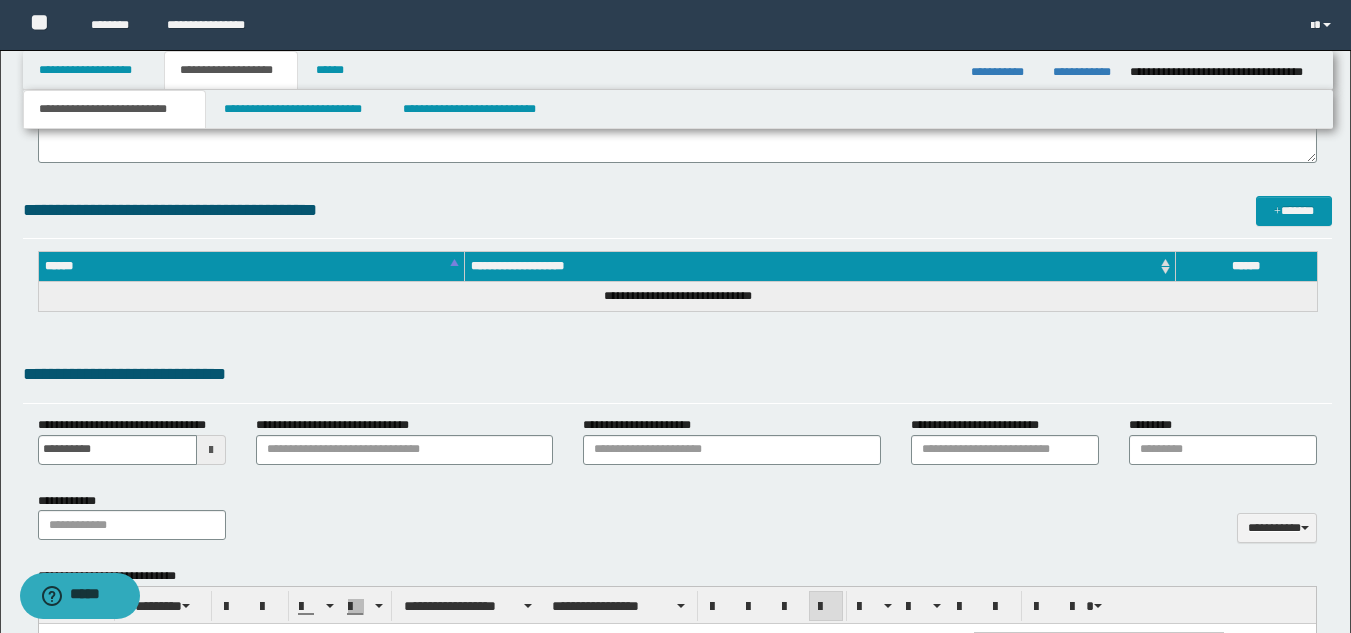 scroll, scrollTop: 1200, scrollLeft: 0, axis: vertical 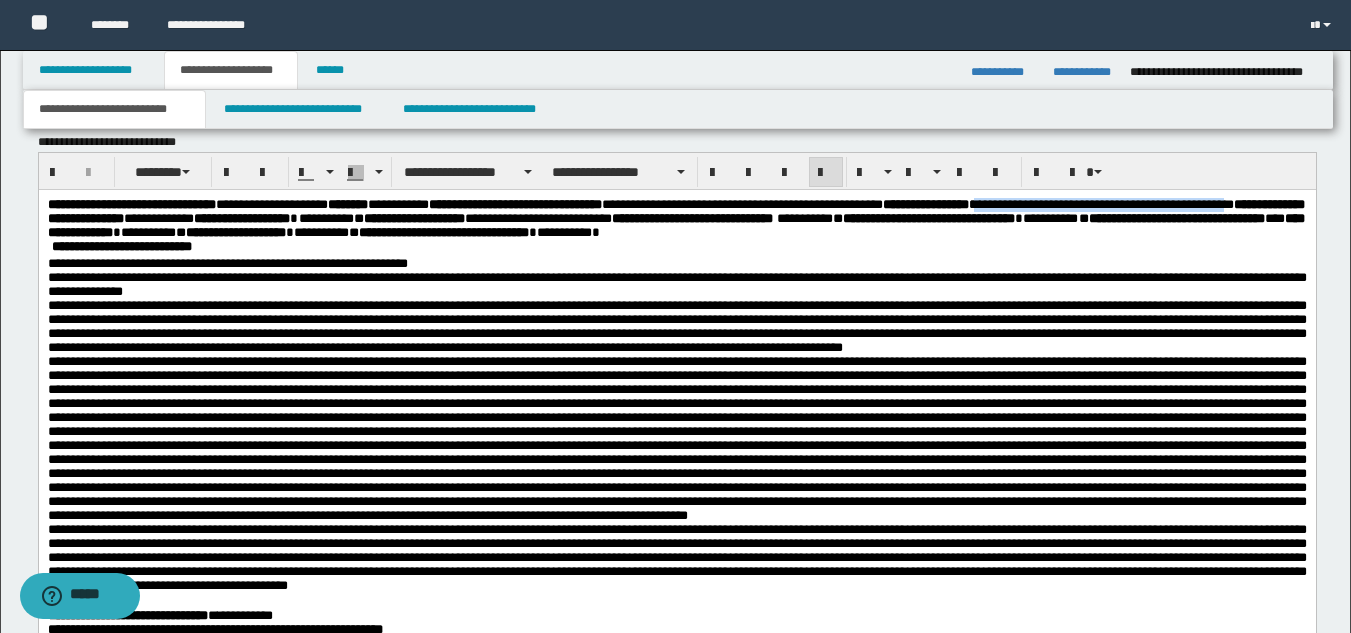 click on "**********" at bounding box center (676, 248) 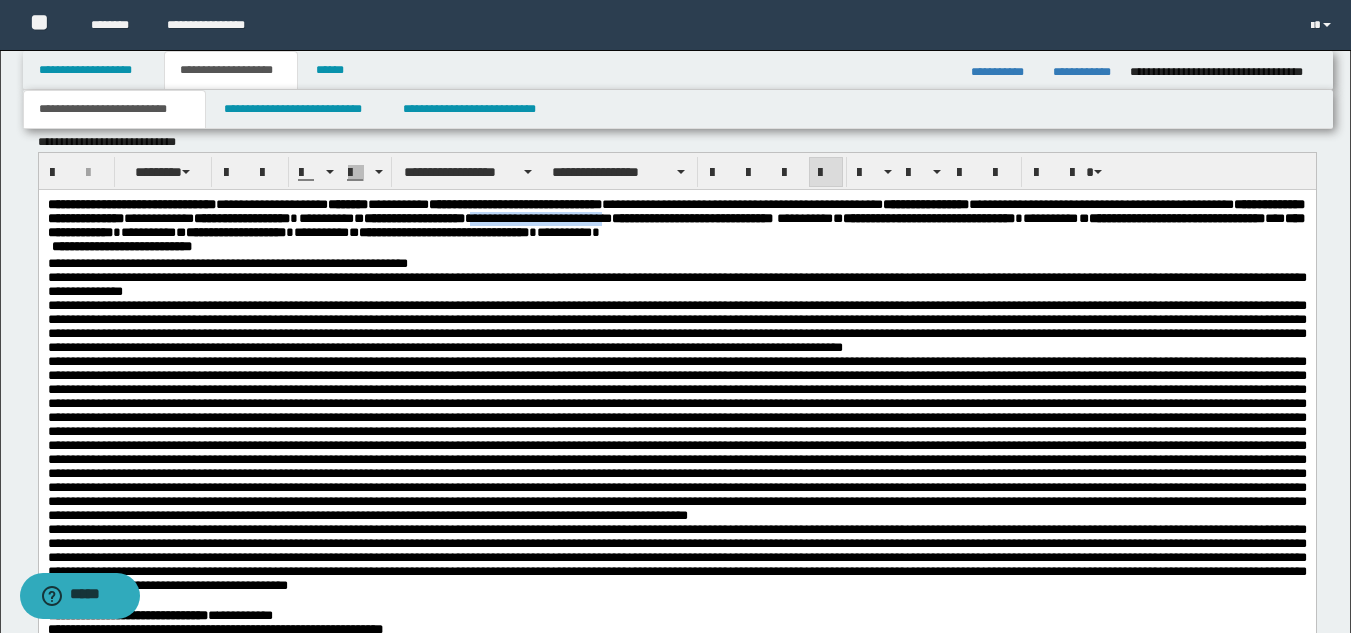 drag, startPoint x: 844, startPoint y: 221, endPoint x: 1009, endPoint y: 224, distance: 165.02727 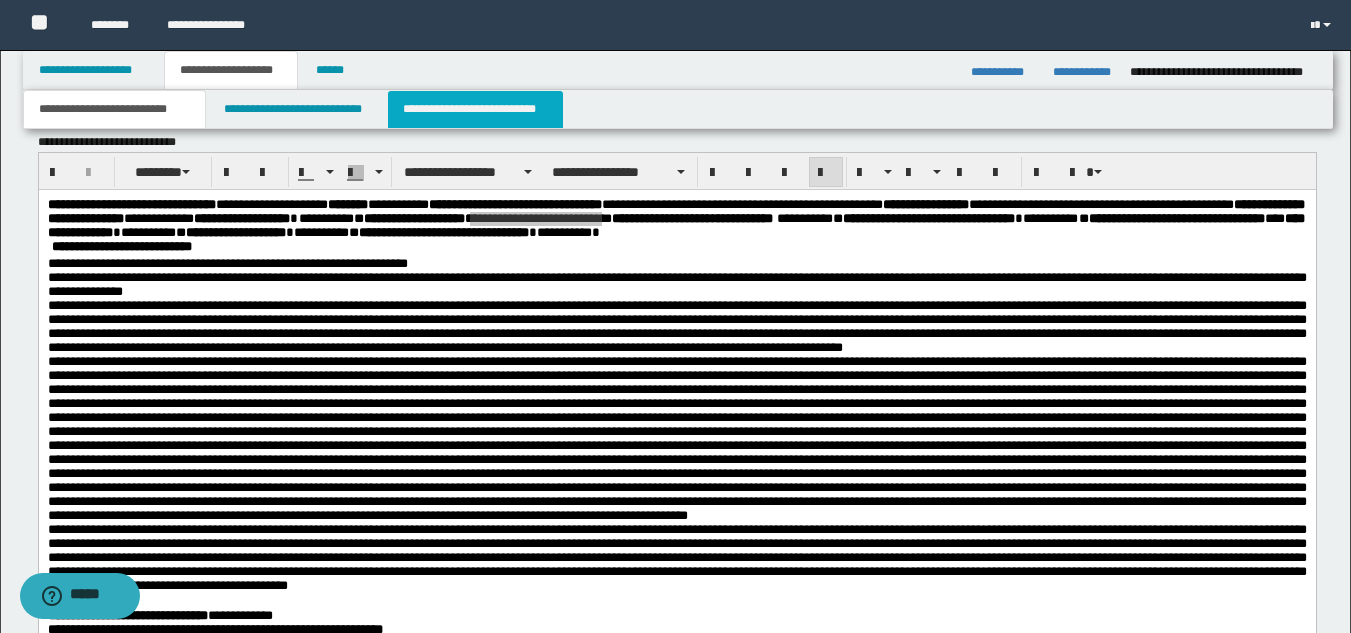 click on "**********" at bounding box center (475, 109) 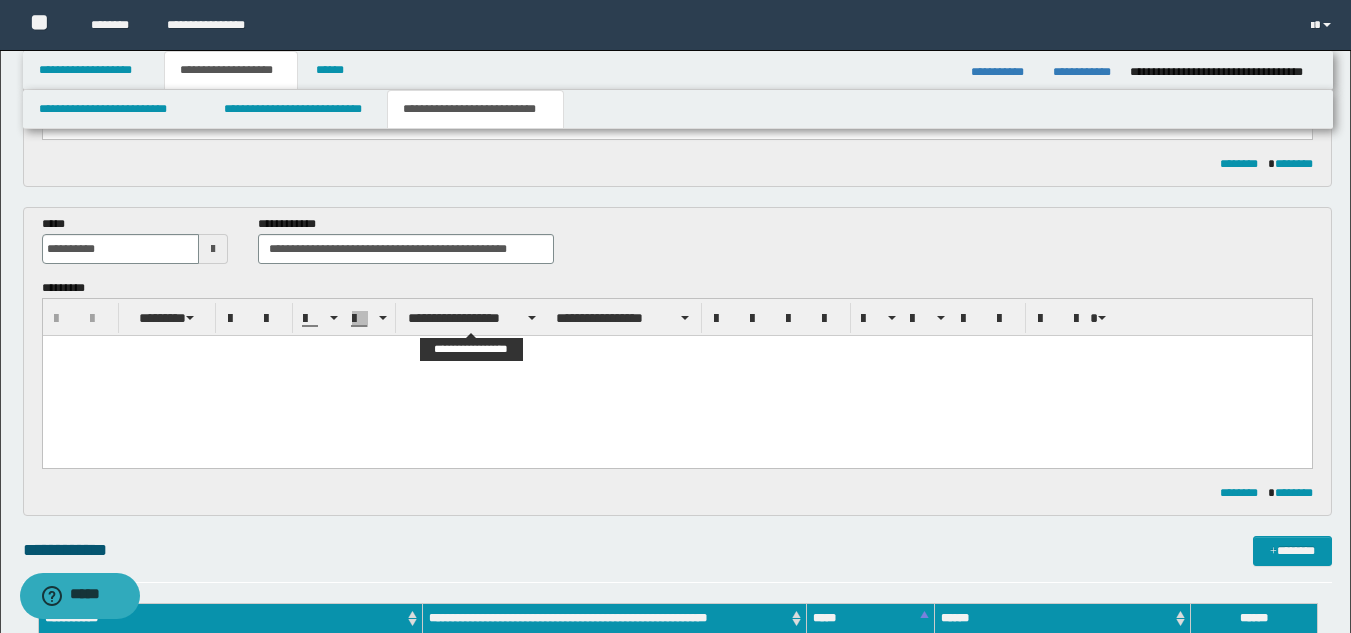 scroll, scrollTop: 0, scrollLeft: 0, axis: both 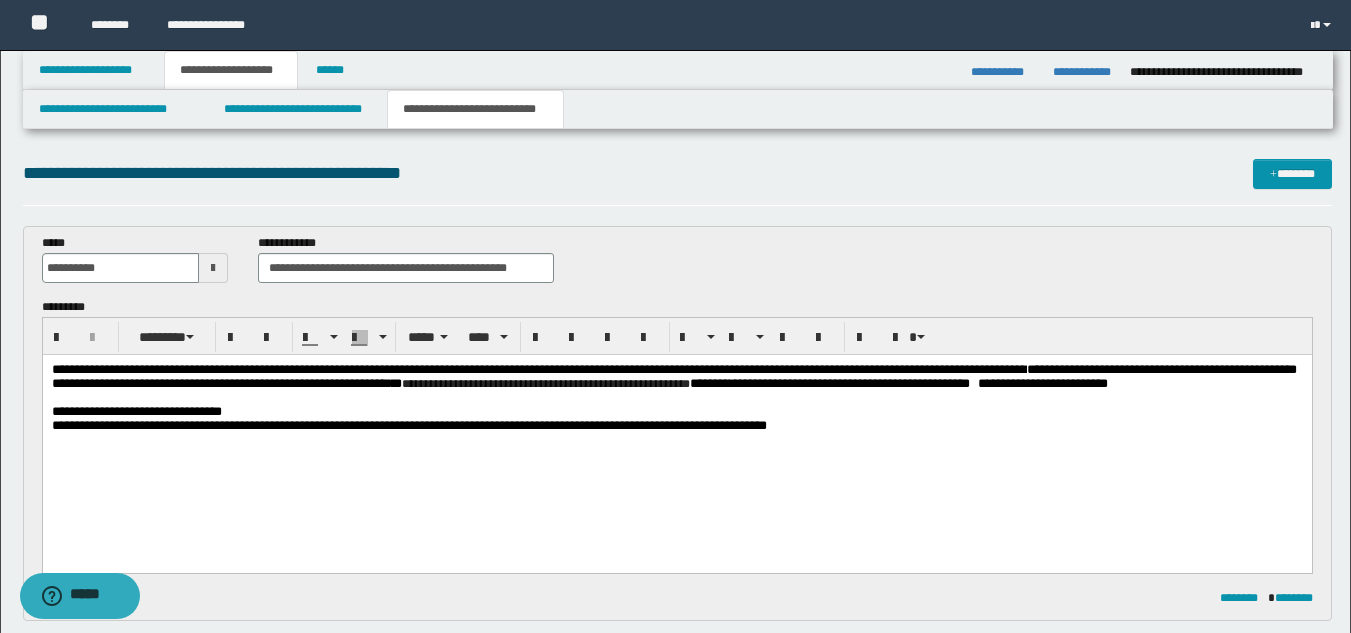 click on "**********" at bounding box center [676, 412] 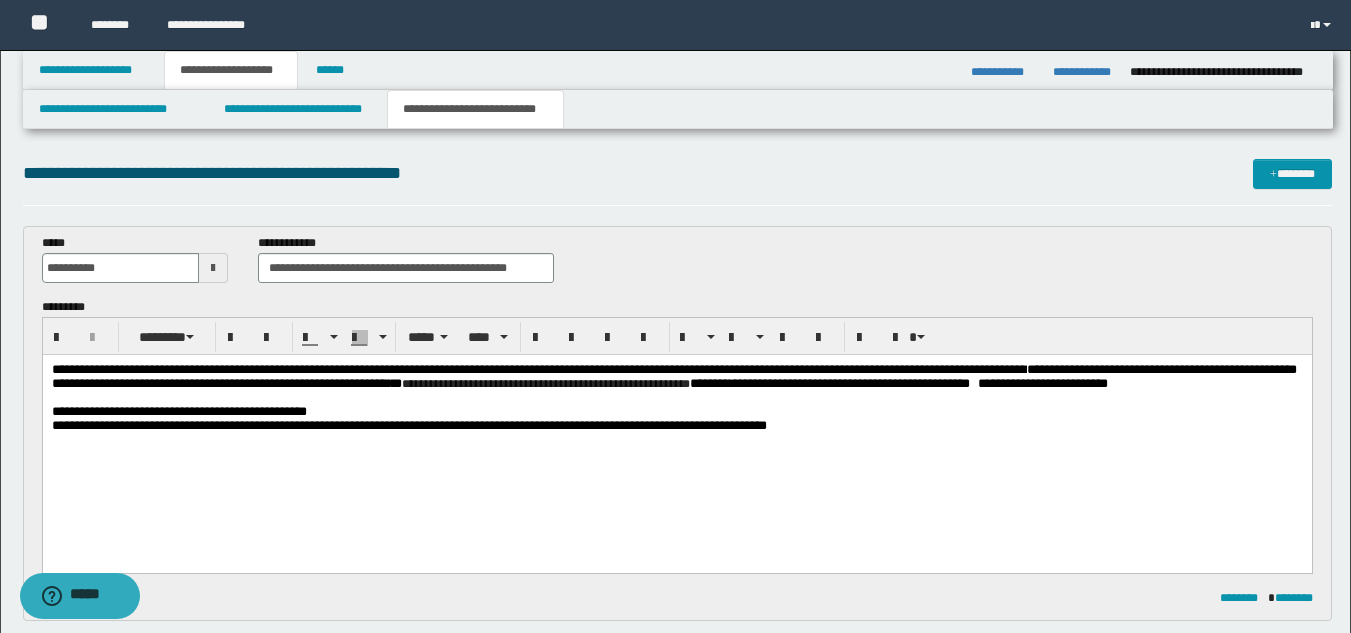 click on "**********" at bounding box center (178, 411) 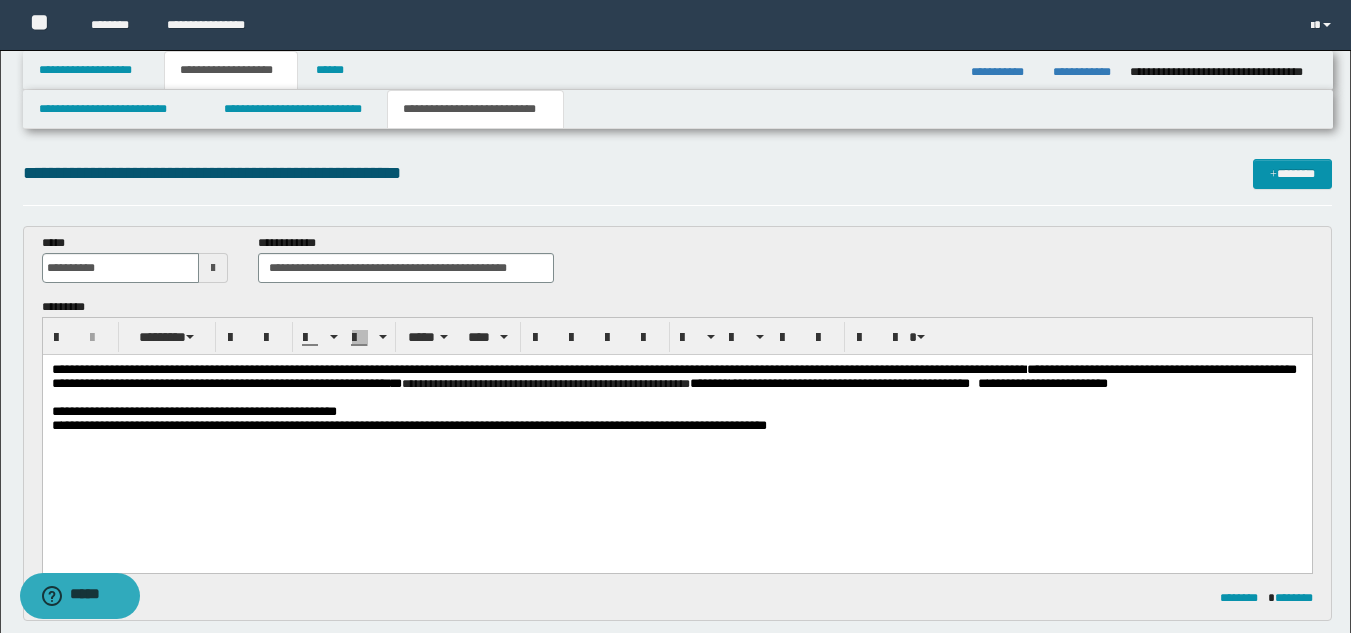 click on "**********" at bounding box center (676, 412) 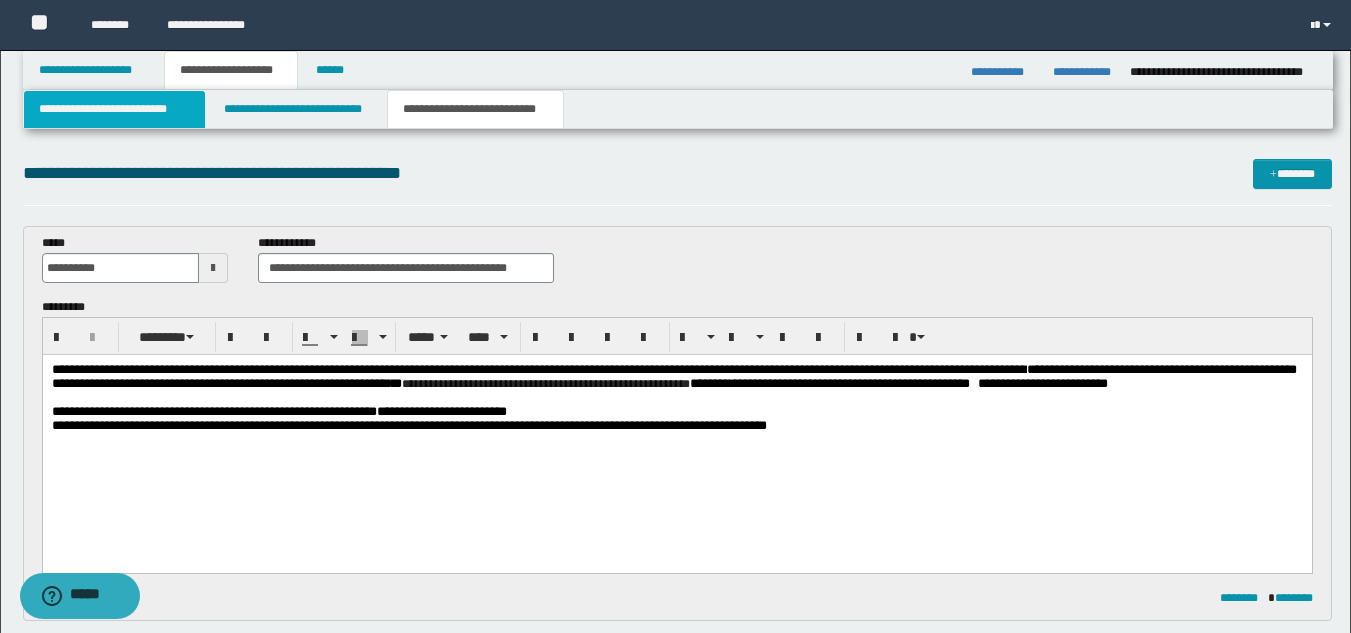 click on "**********" at bounding box center (114, 109) 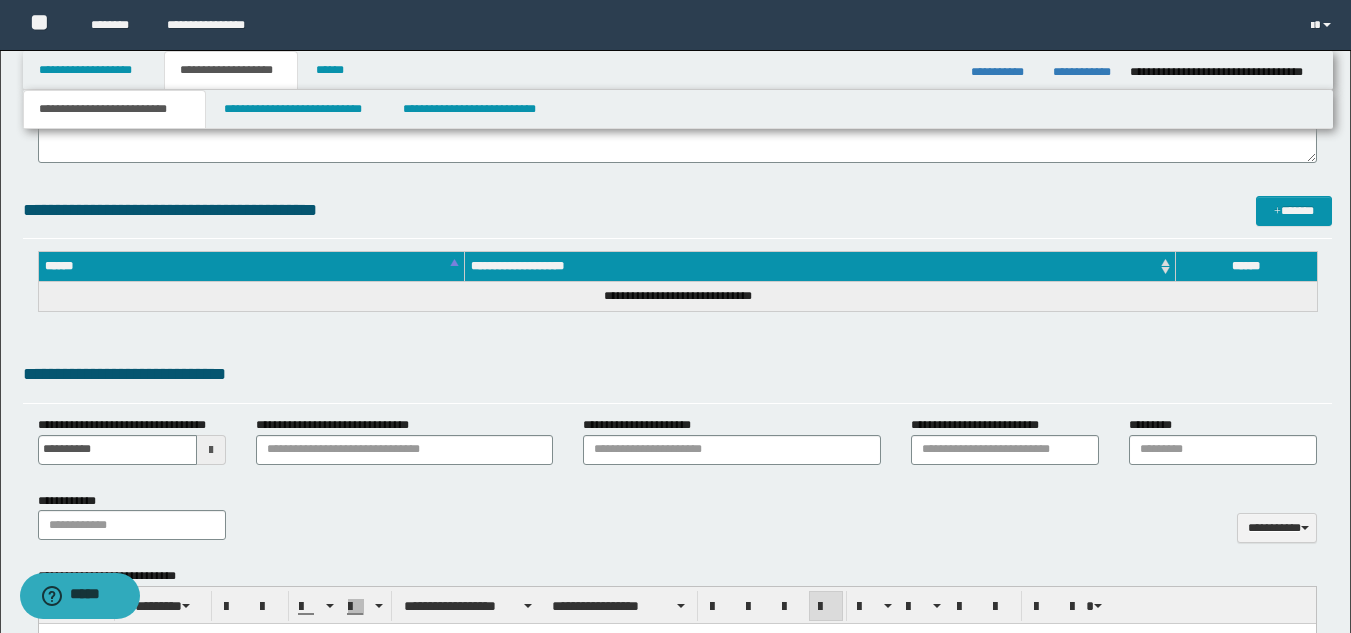scroll, scrollTop: 1200, scrollLeft: 0, axis: vertical 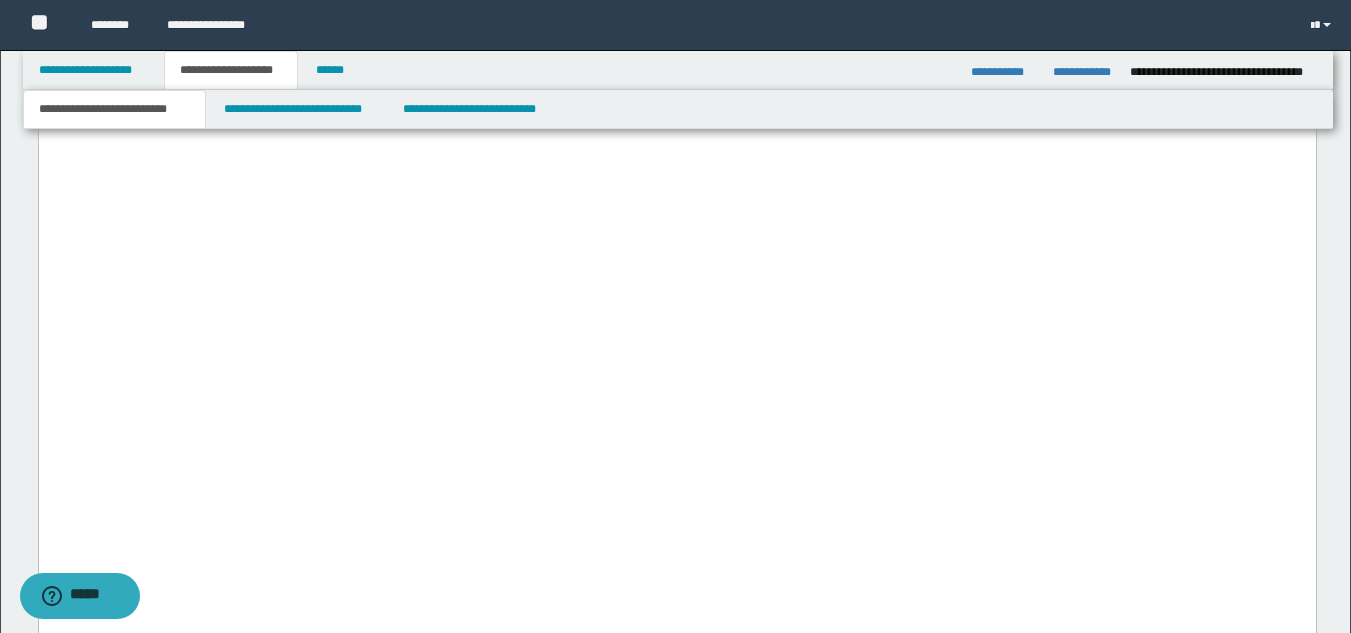drag, startPoint x: 48, startPoint y: 301, endPoint x: 558, endPoint y: 353, distance: 512.6441 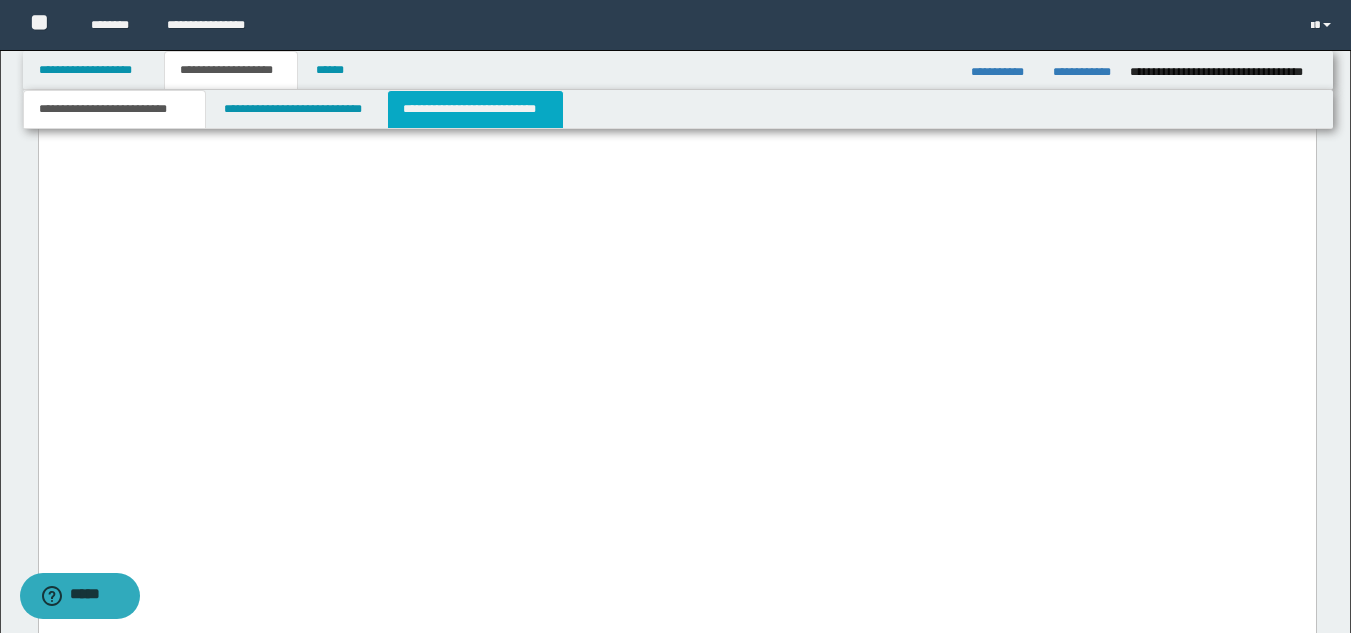 click on "**********" at bounding box center [475, 109] 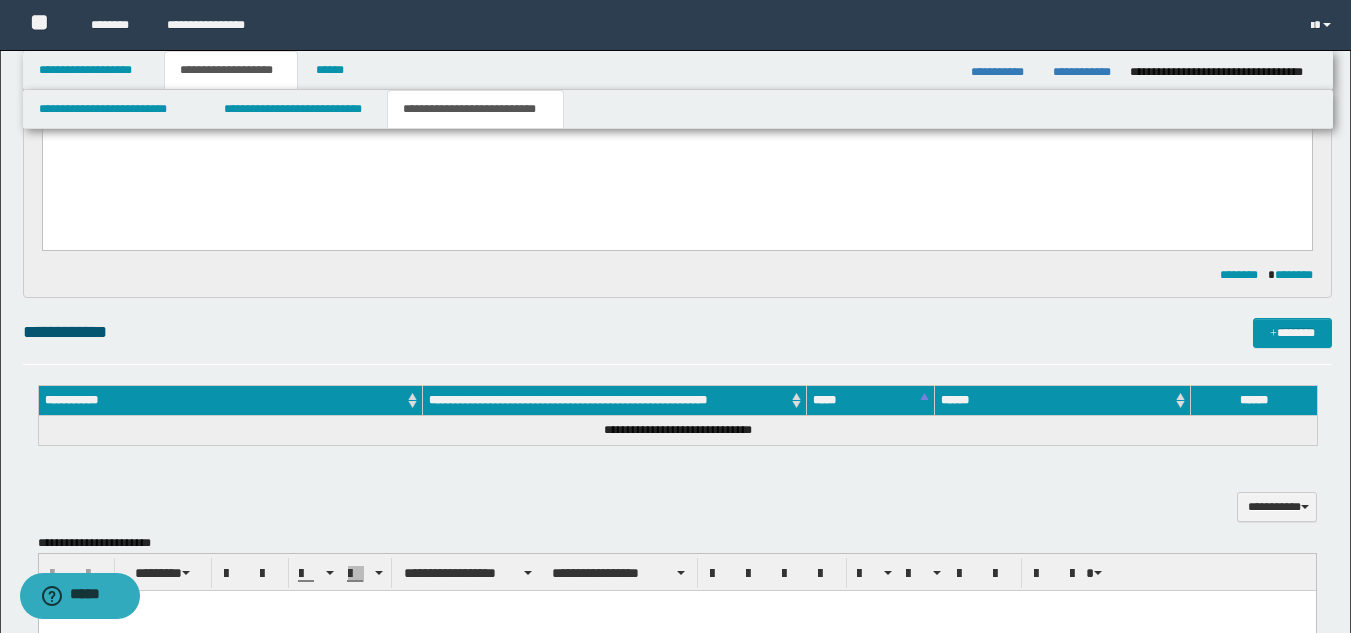 scroll, scrollTop: 52, scrollLeft: 0, axis: vertical 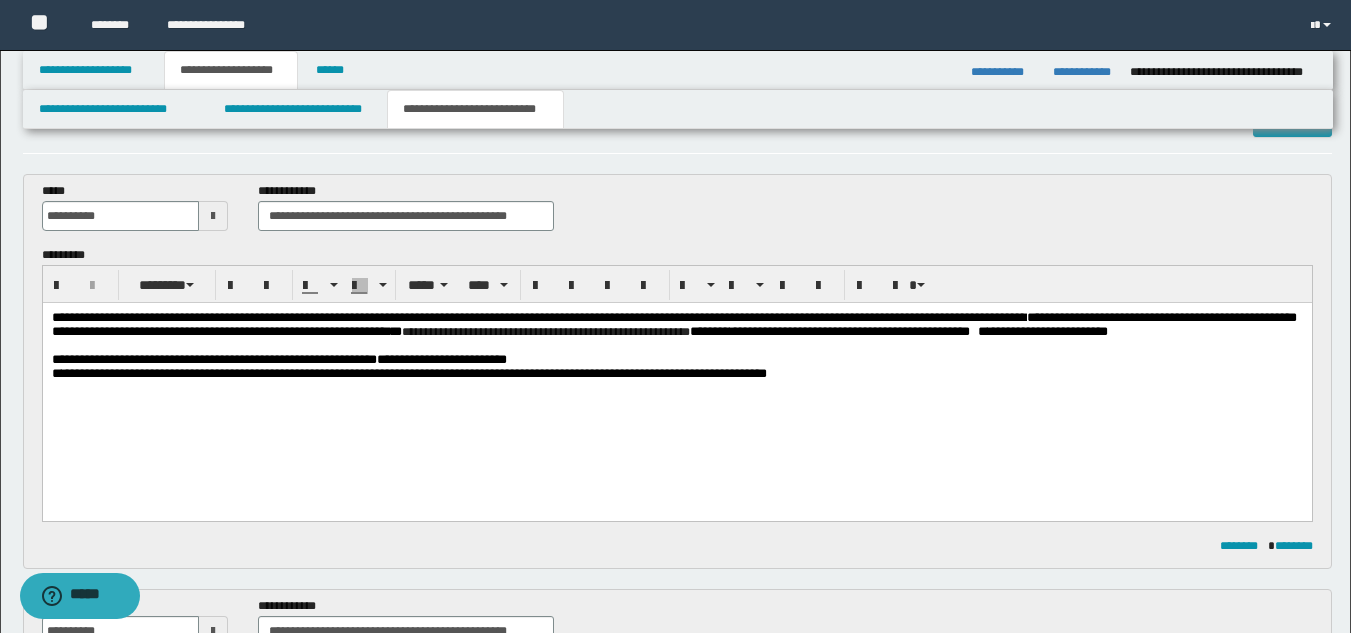 click on "**********" at bounding box center (676, 360) 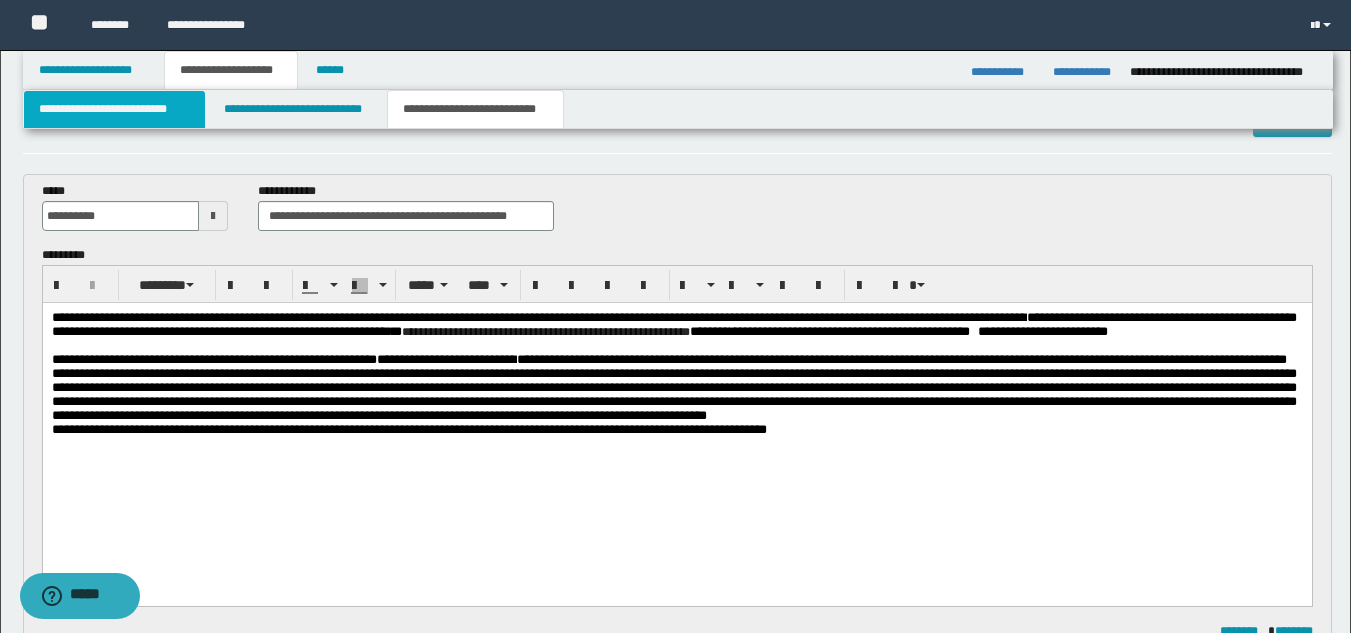 click on "**********" at bounding box center [114, 109] 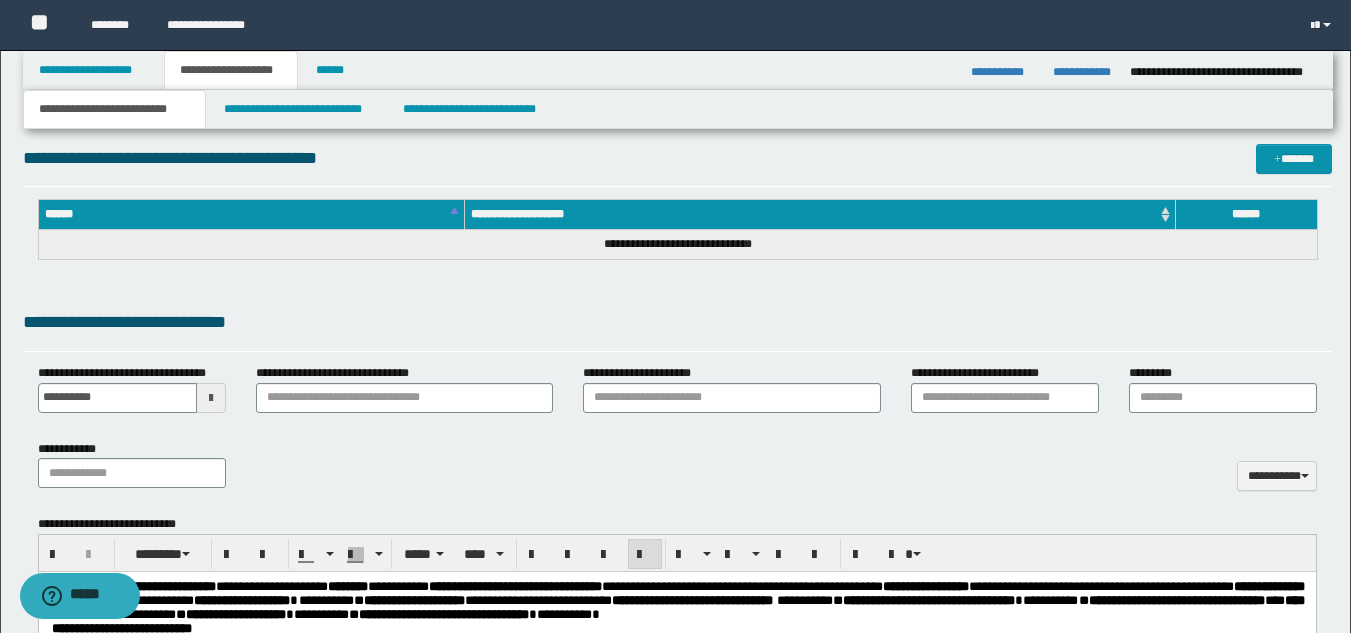 scroll, scrollTop: 52, scrollLeft: 0, axis: vertical 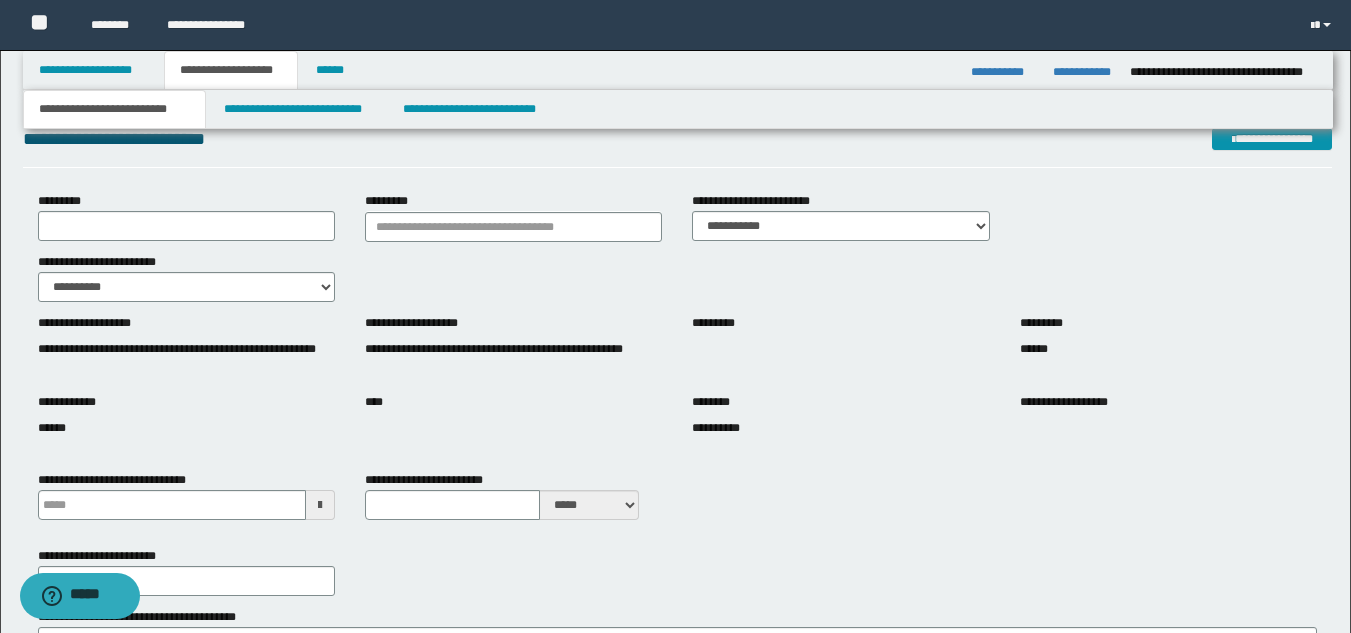 click on "**********" at bounding box center [186, 277] 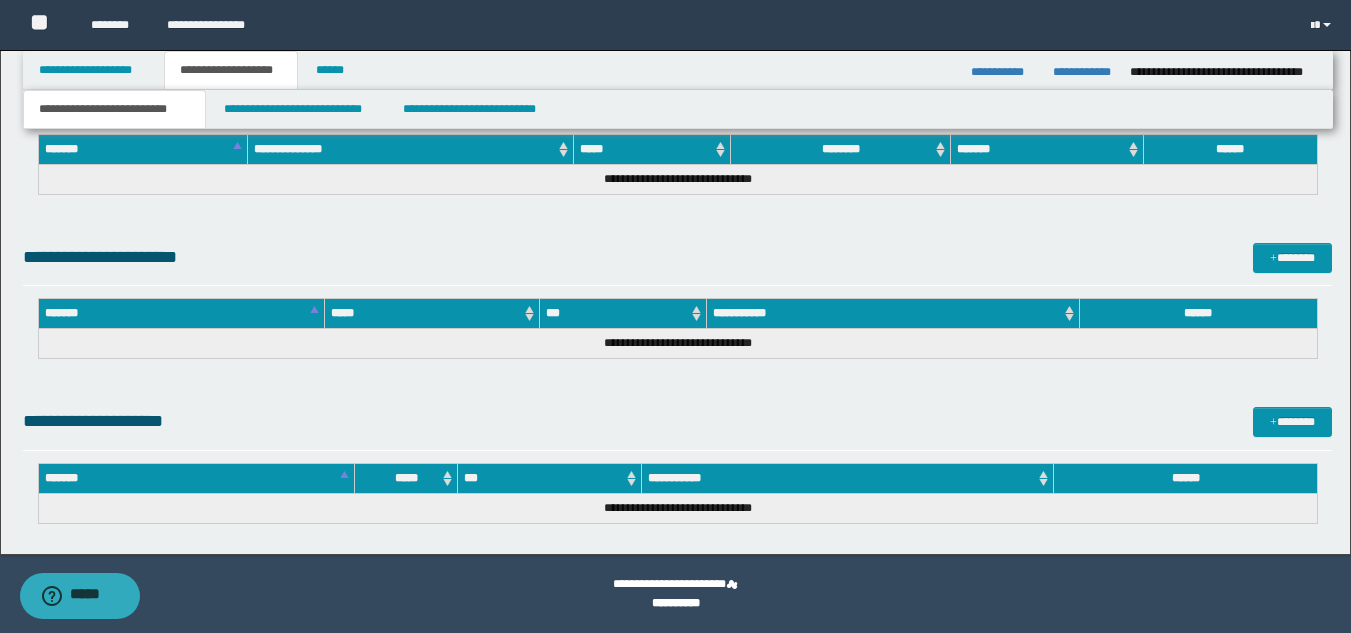 scroll, scrollTop: 7794, scrollLeft: 0, axis: vertical 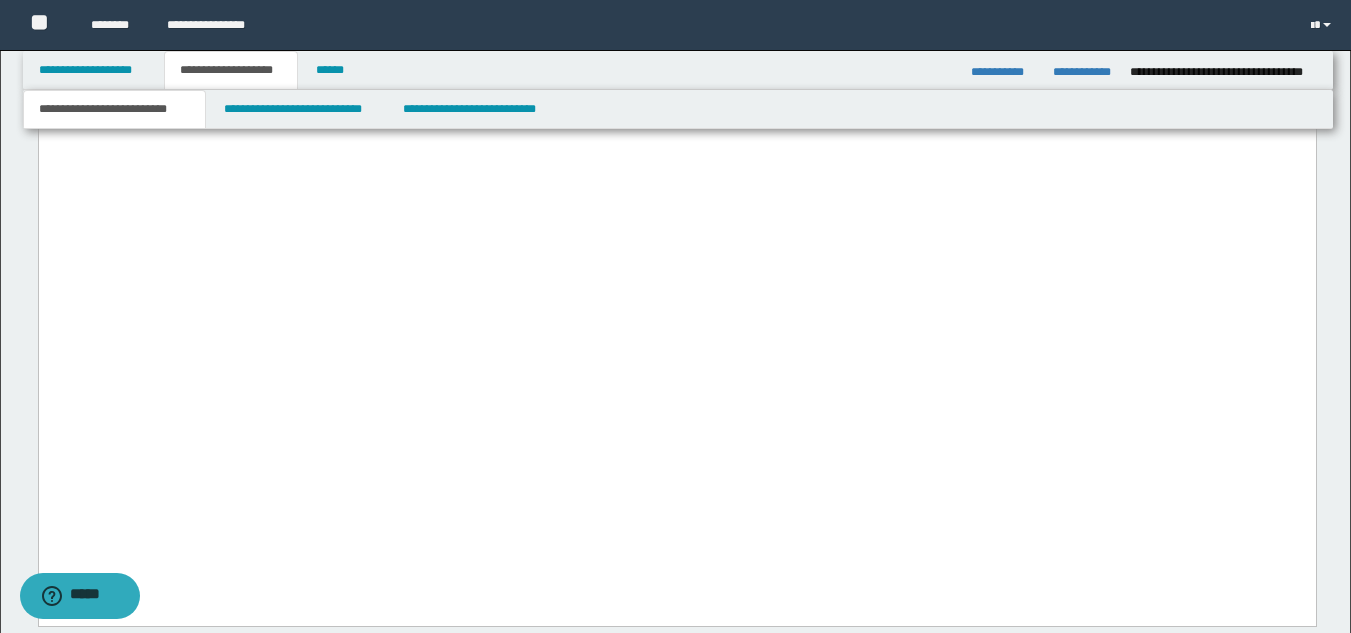click at bounding box center [676, -570] 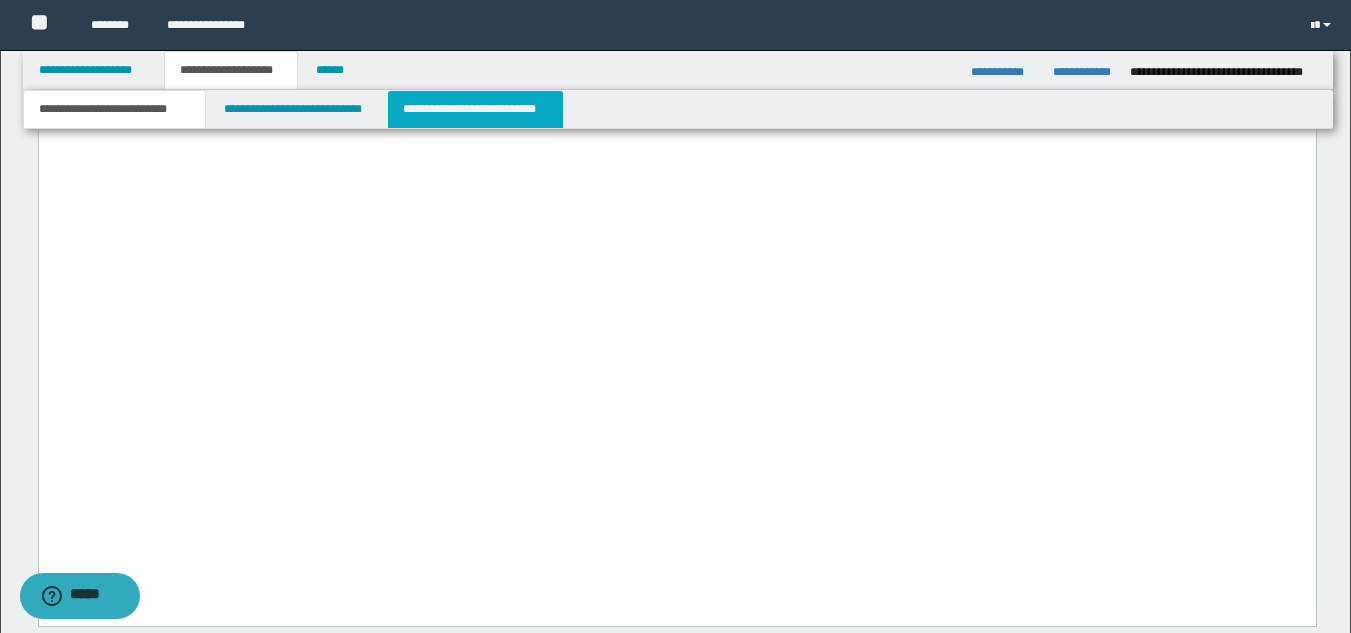 click on "**********" at bounding box center [475, 109] 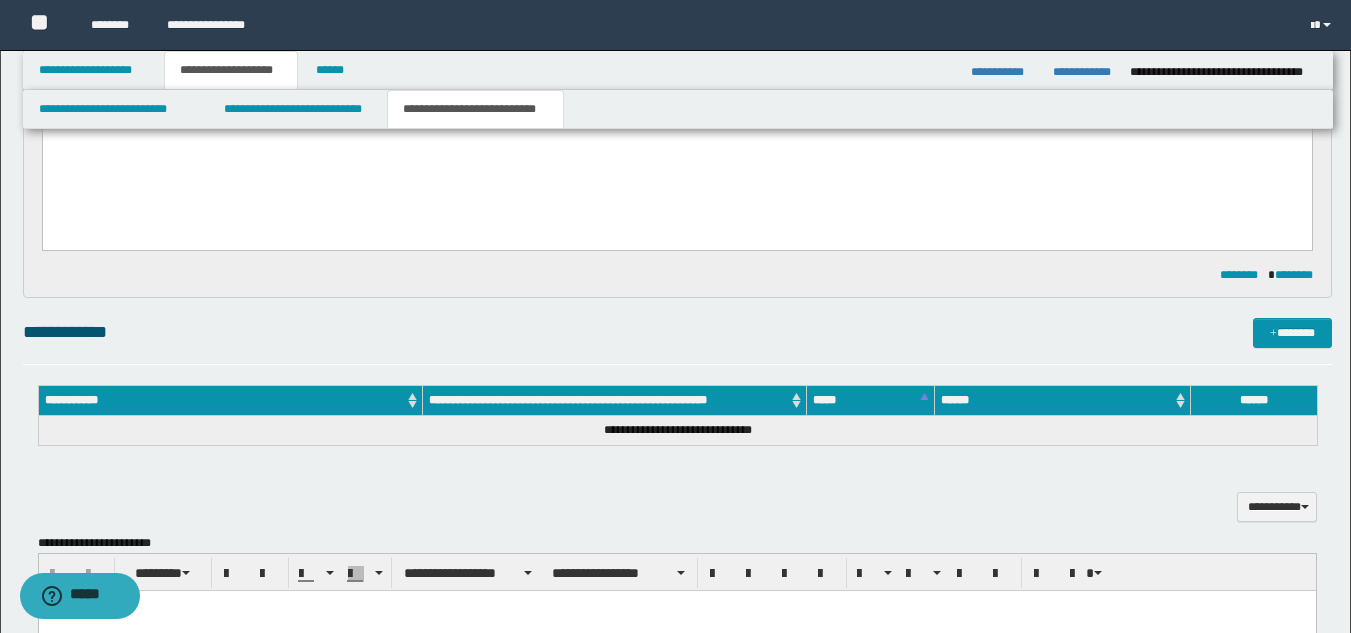 scroll, scrollTop: 137, scrollLeft: 0, axis: vertical 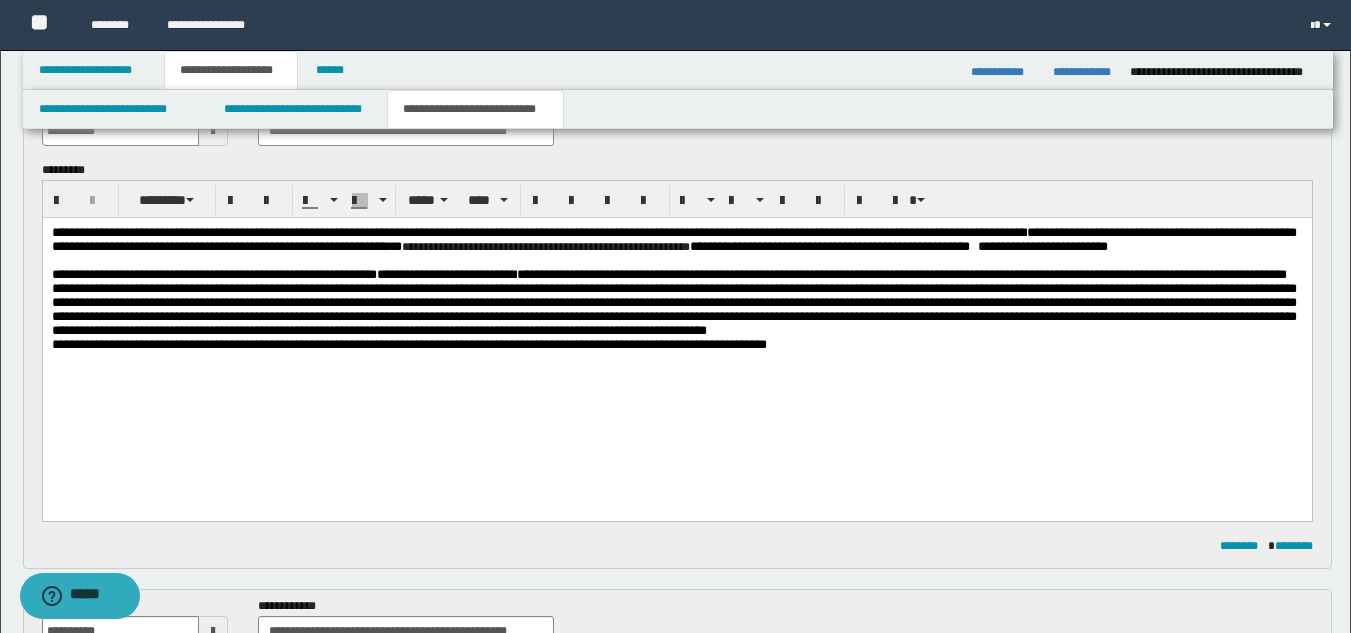 click on "**********" at bounding box center [676, 303] 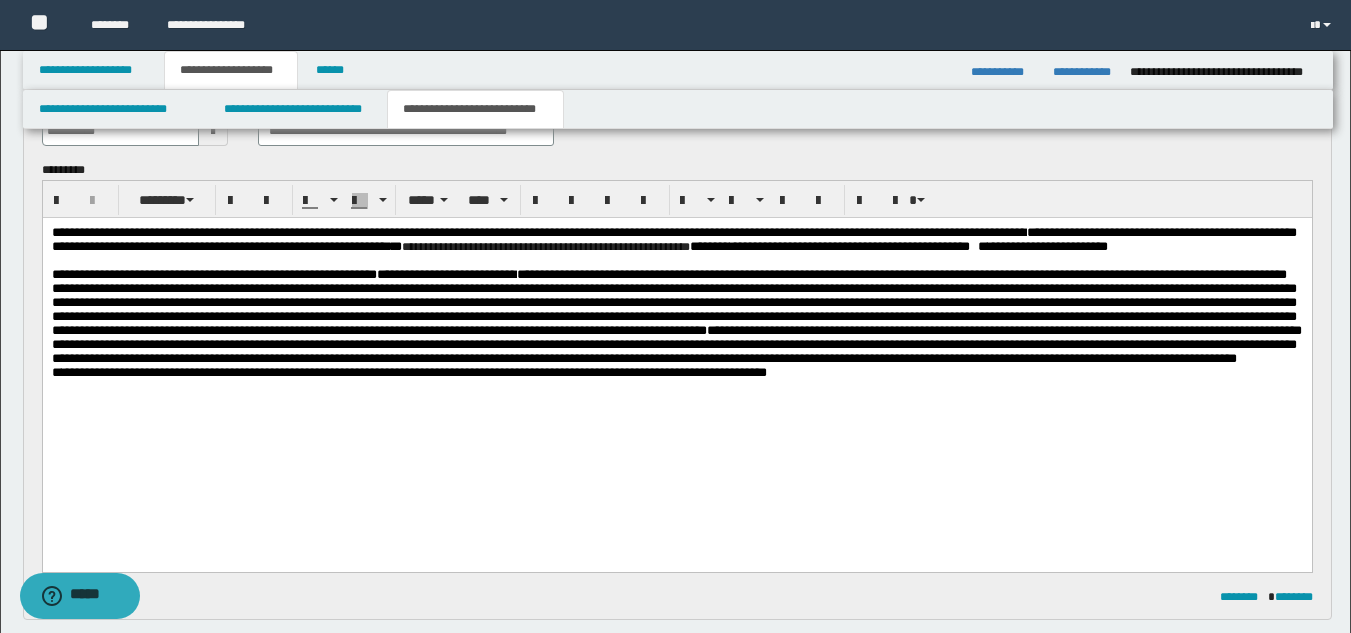 click on "**********" at bounding box center [676, 344] 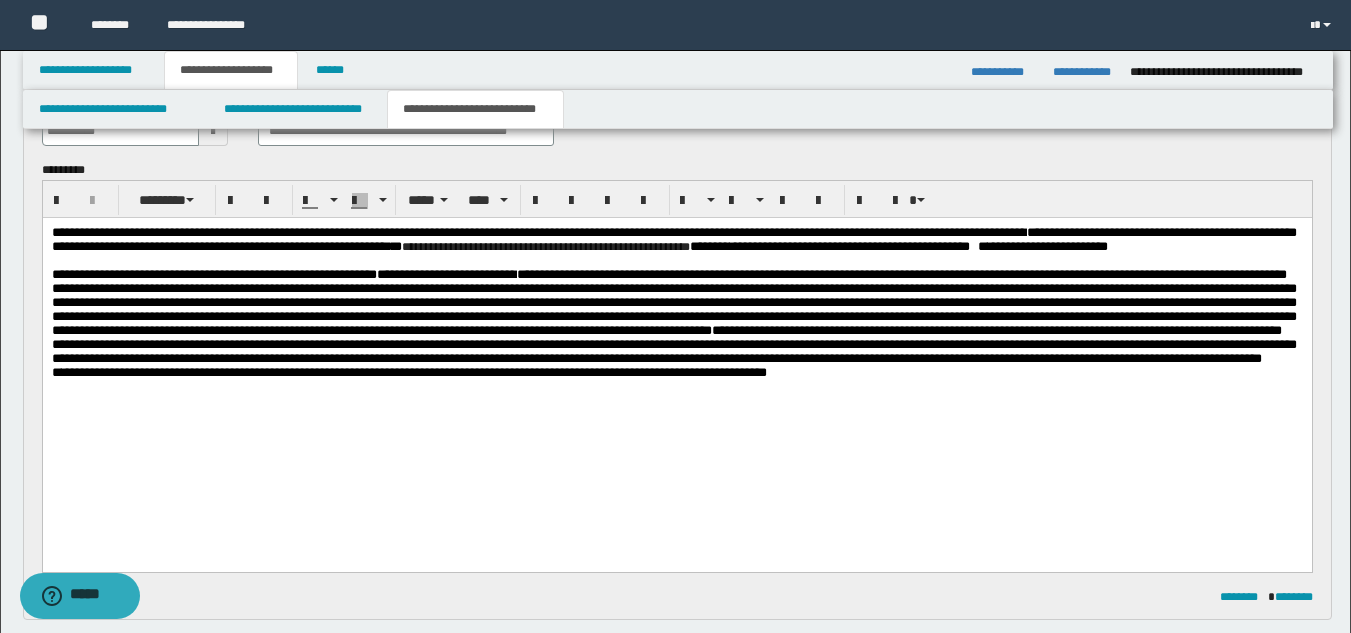 drag, startPoint x: 573, startPoint y: 354, endPoint x: 549, endPoint y: 385, distance: 39.20459 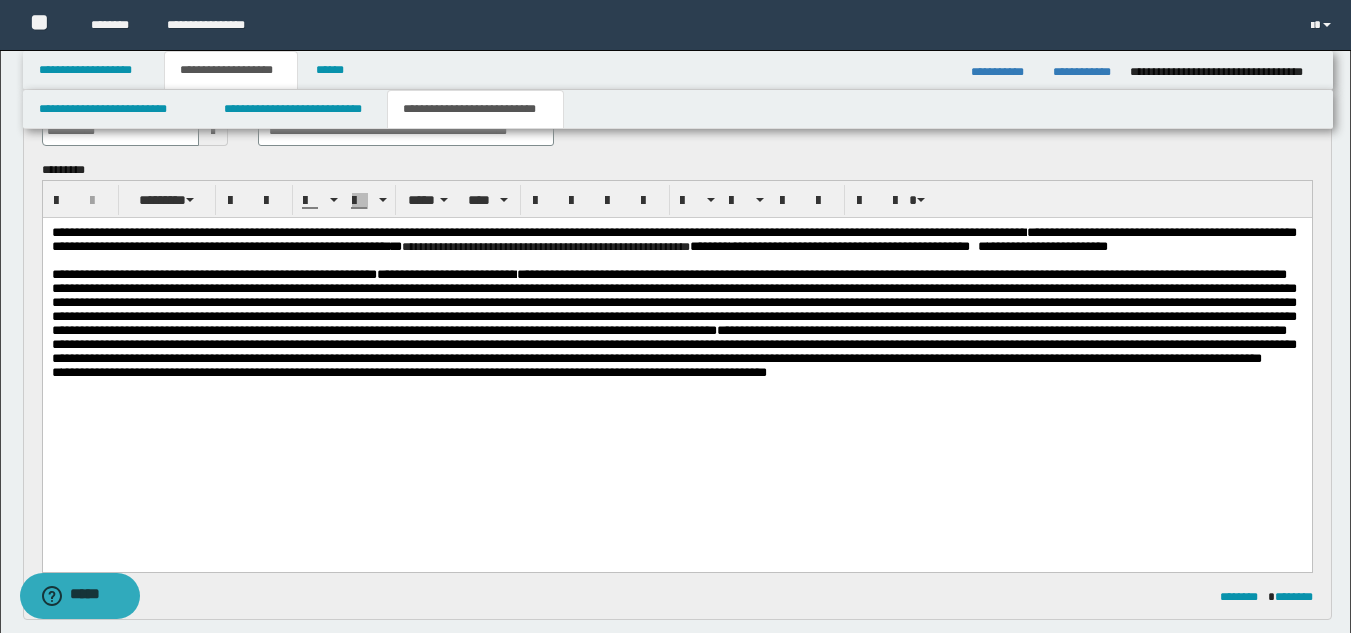 drag, startPoint x: 436, startPoint y: 353, endPoint x: 428, endPoint y: 332, distance: 22.472204 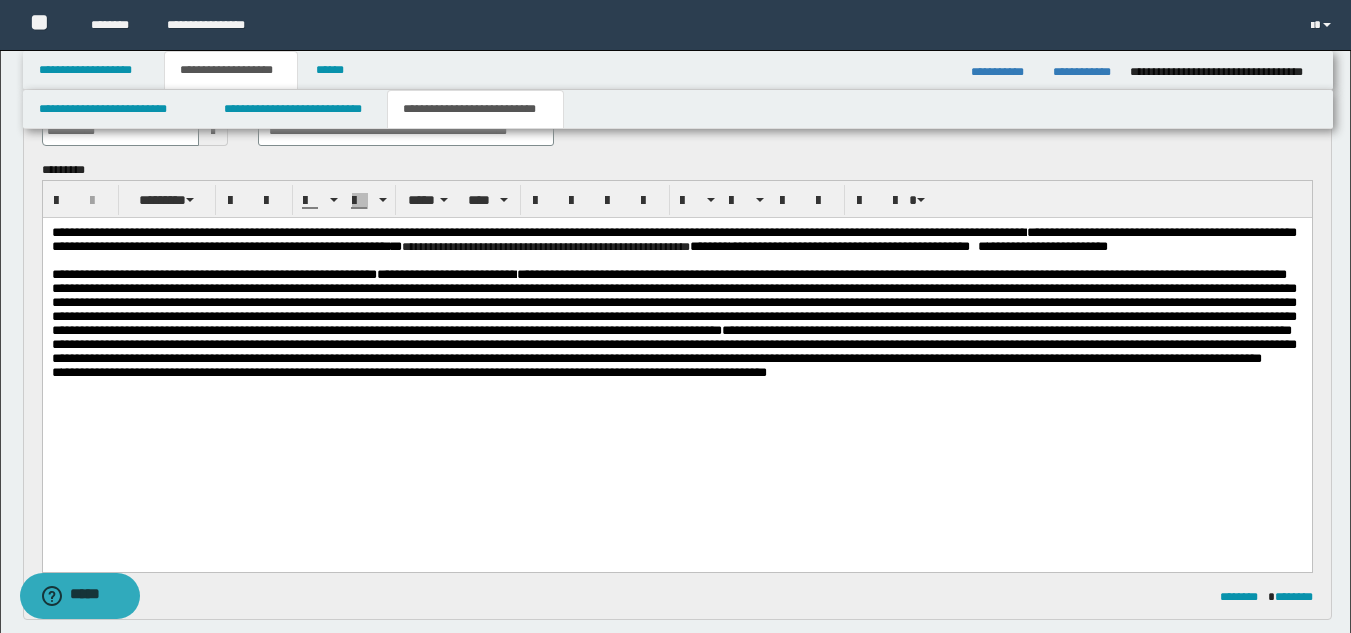 drag, startPoint x: 358, startPoint y: 319, endPoint x: 336, endPoint y: 338, distance: 29.068884 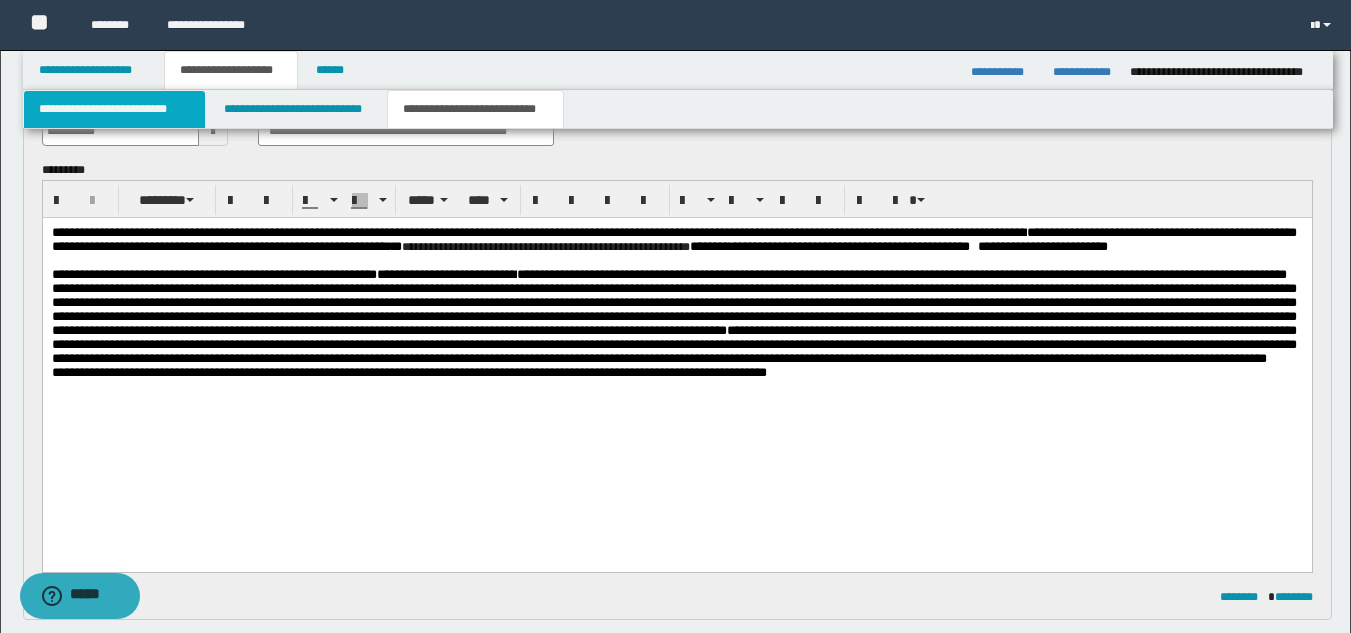 click on "**********" at bounding box center [114, 109] 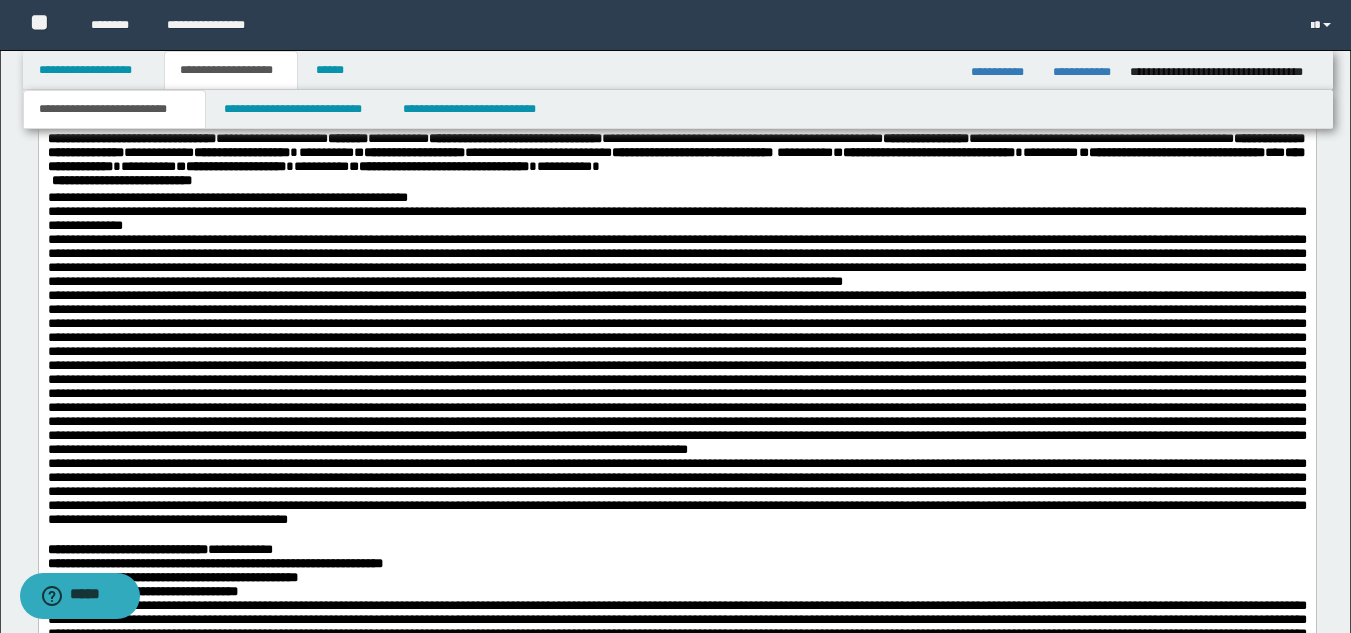 scroll, scrollTop: 1145, scrollLeft: 0, axis: vertical 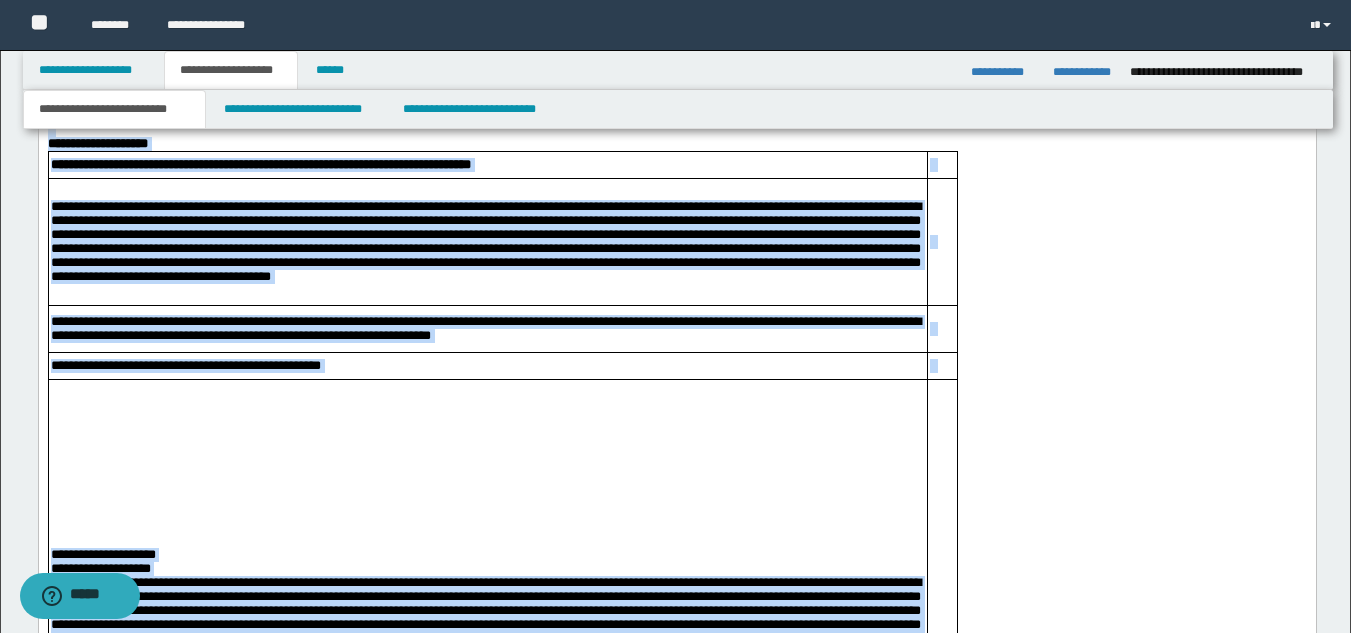 drag, startPoint x: 50, startPoint y: 137, endPoint x: 206, endPoint y: 140, distance: 156.02884 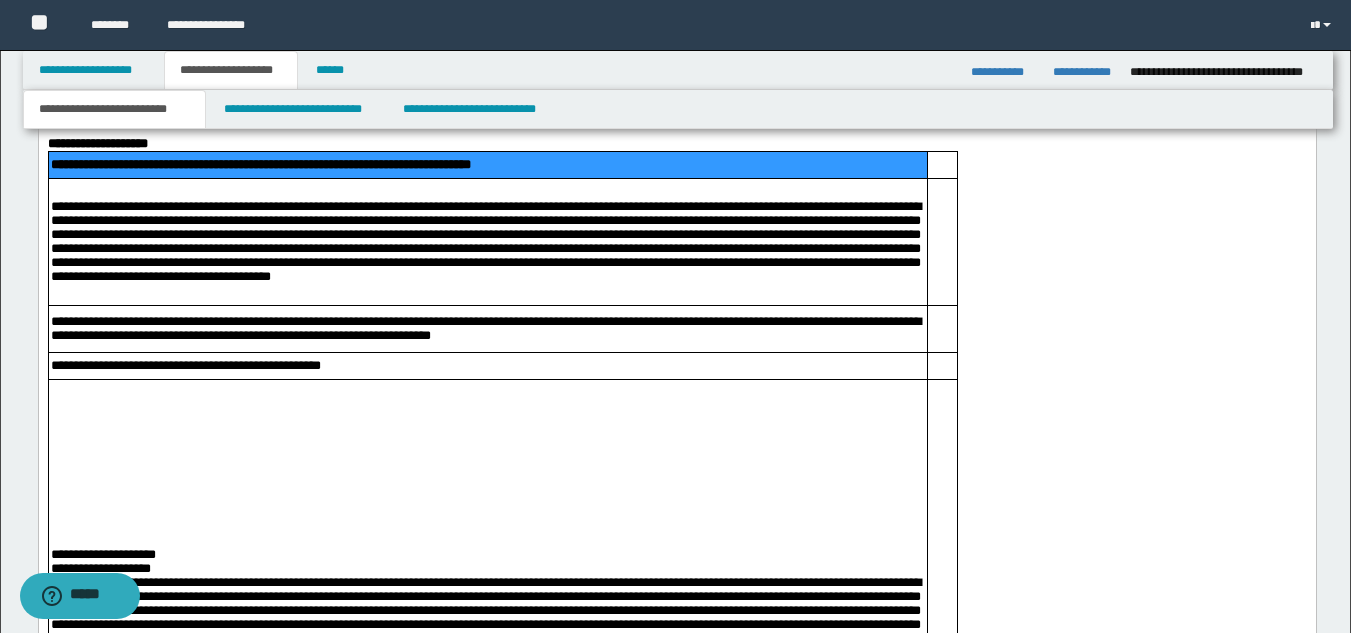drag, startPoint x: 49, startPoint y: 364, endPoint x: 614, endPoint y: 366, distance: 565.00354 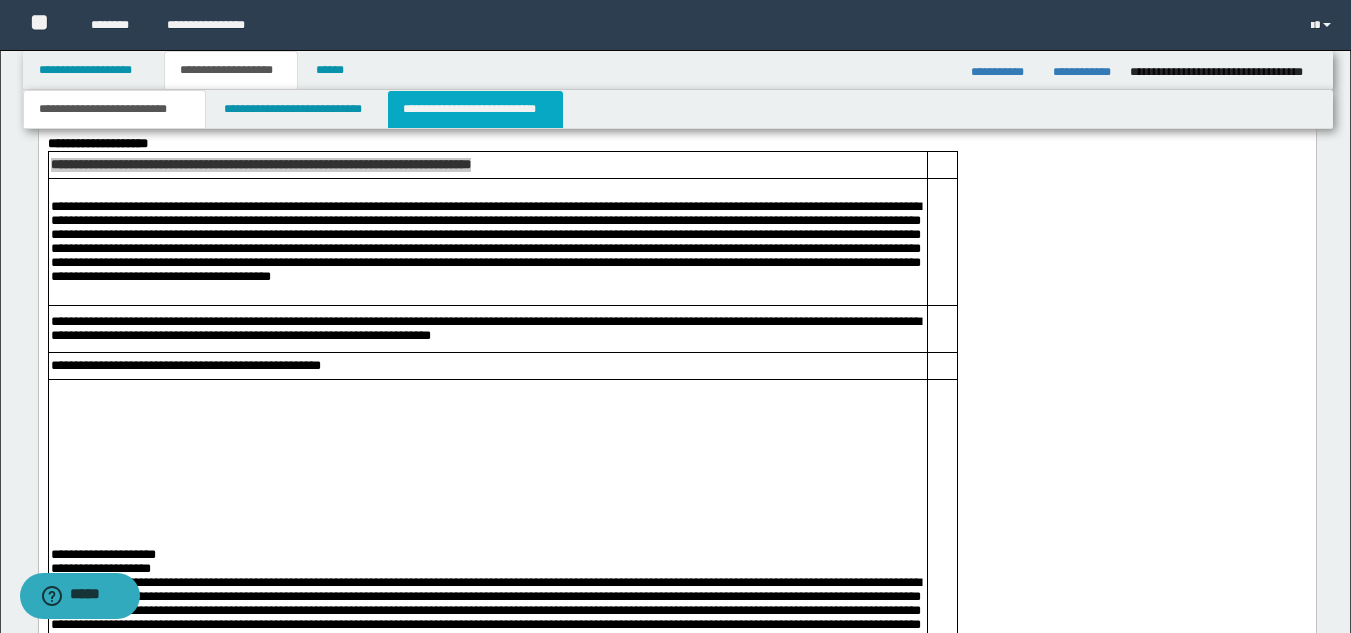 click on "**********" at bounding box center (475, 109) 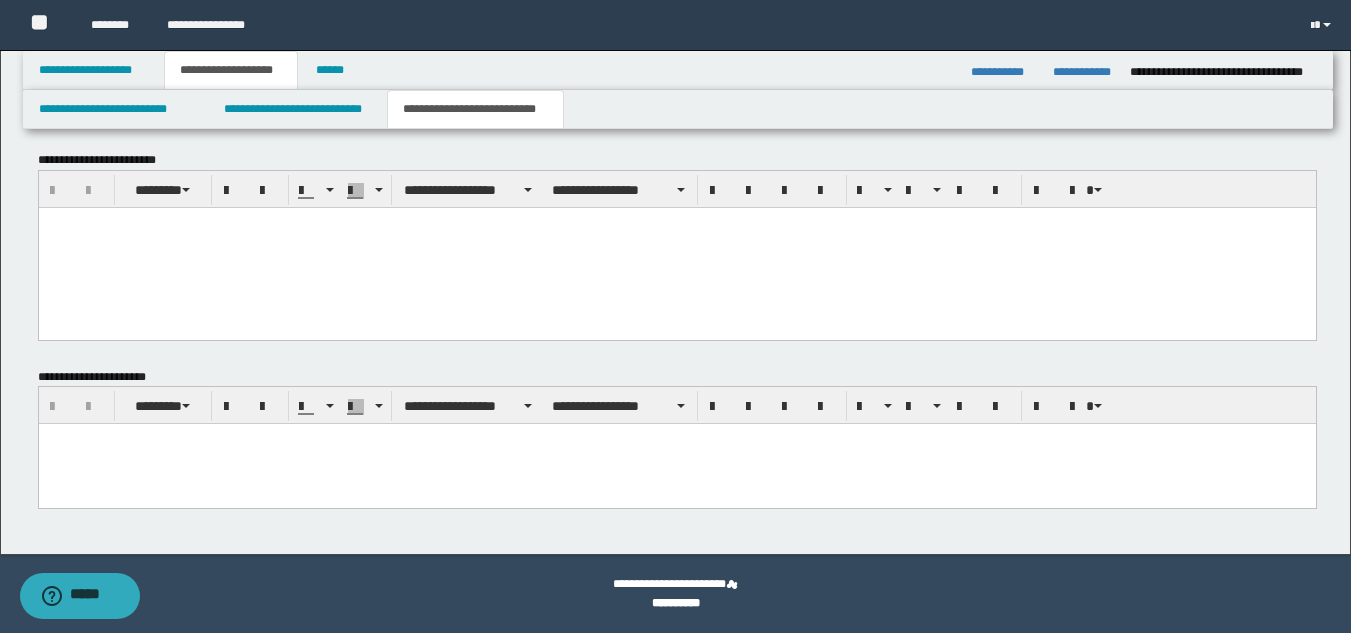 scroll, scrollTop: 188, scrollLeft: 0, axis: vertical 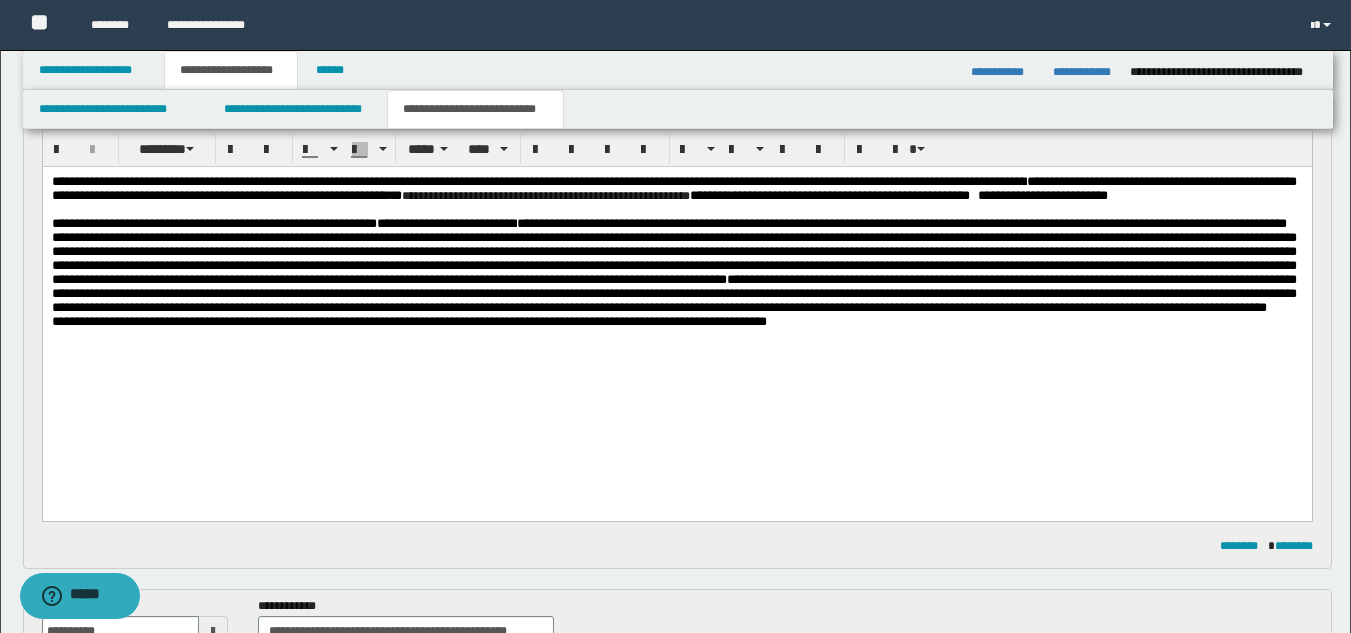 click on "**********" at bounding box center [676, 266] 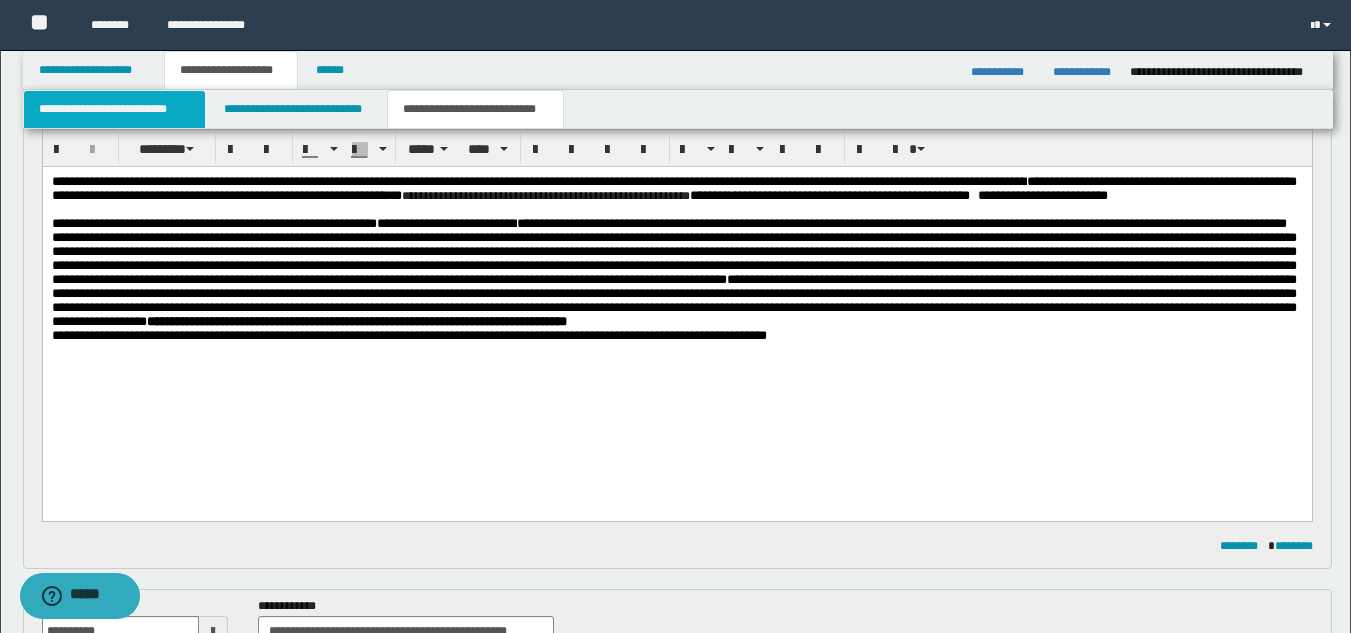 click on "**********" at bounding box center (114, 109) 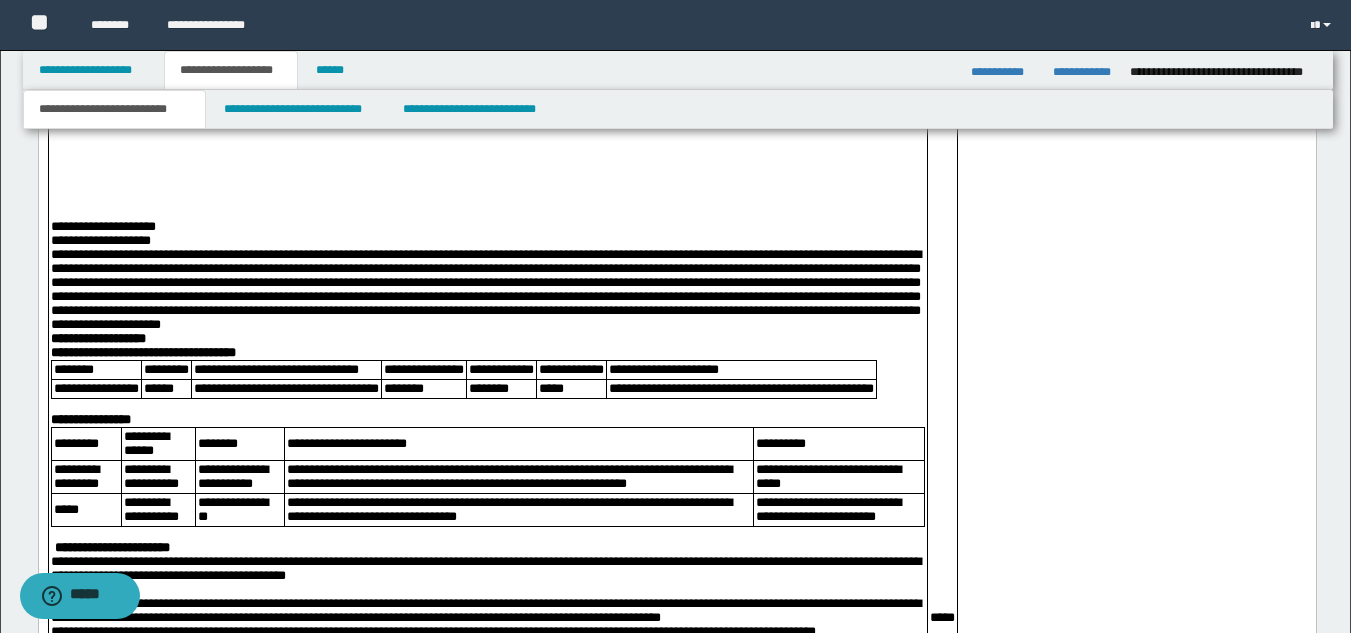 scroll, scrollTop: 1388, scrollLeft: 0, axis: vertical 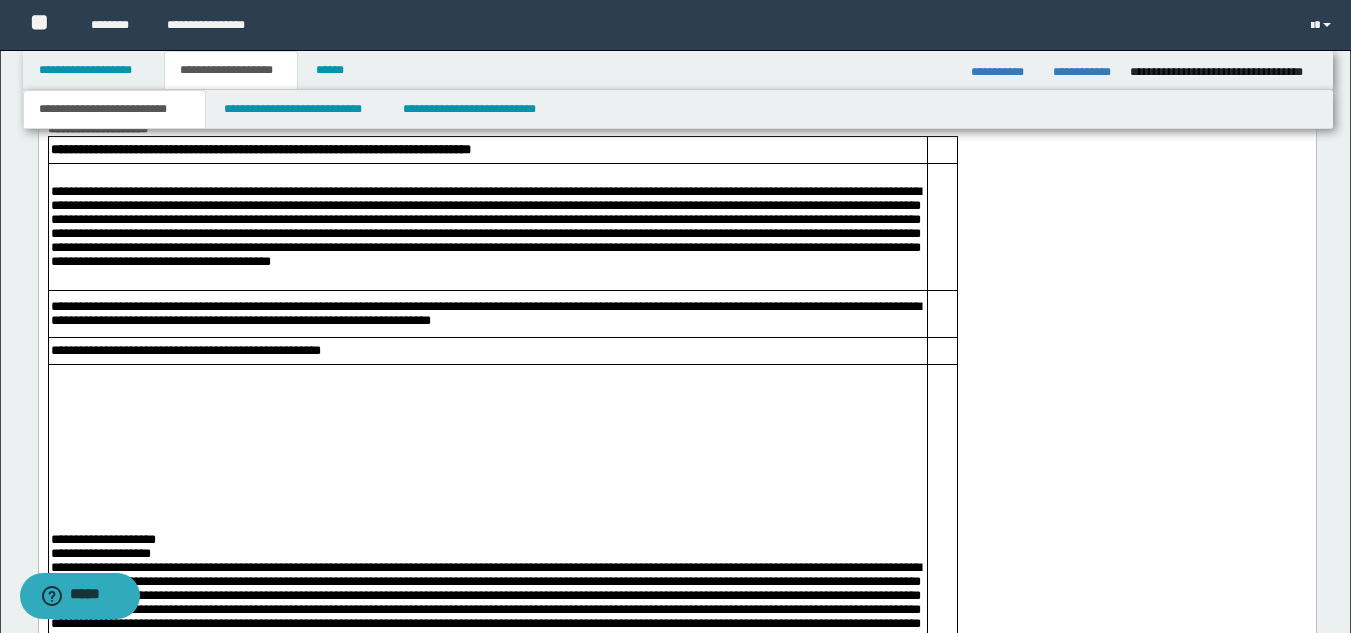 click on "**********" at bounding box center (676, 2624) 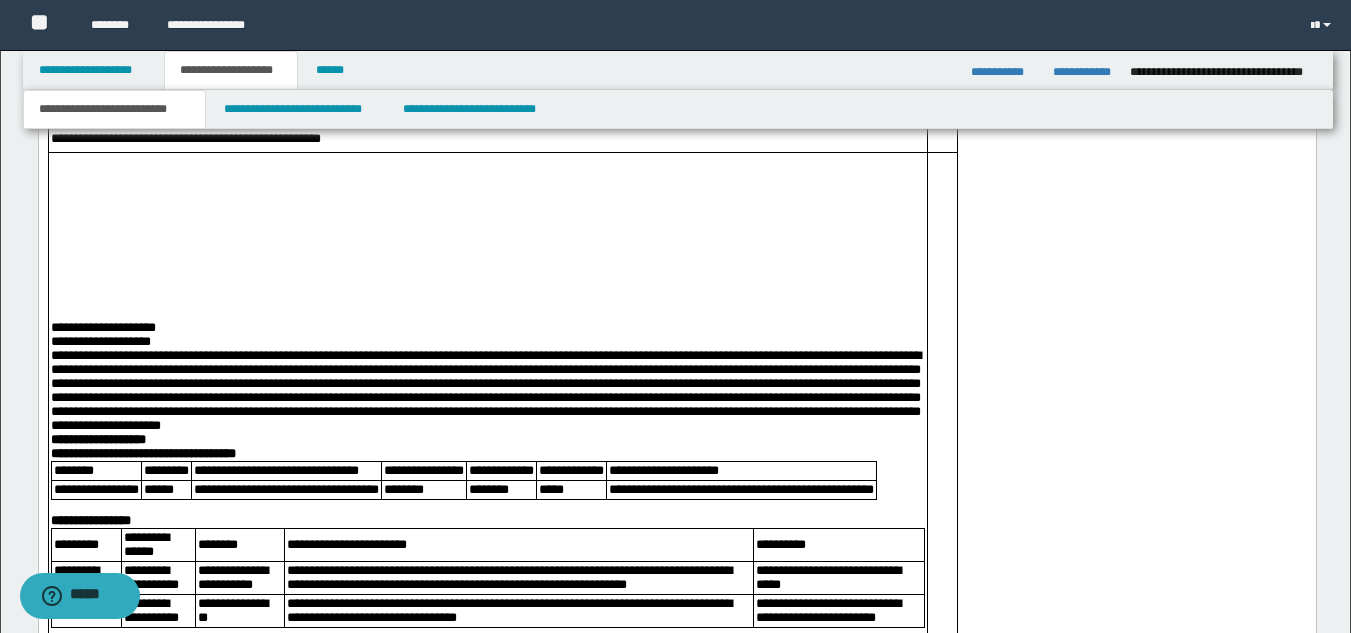 scroll, scrollTop: 1856, scrollLeft: 0, axis: vertical 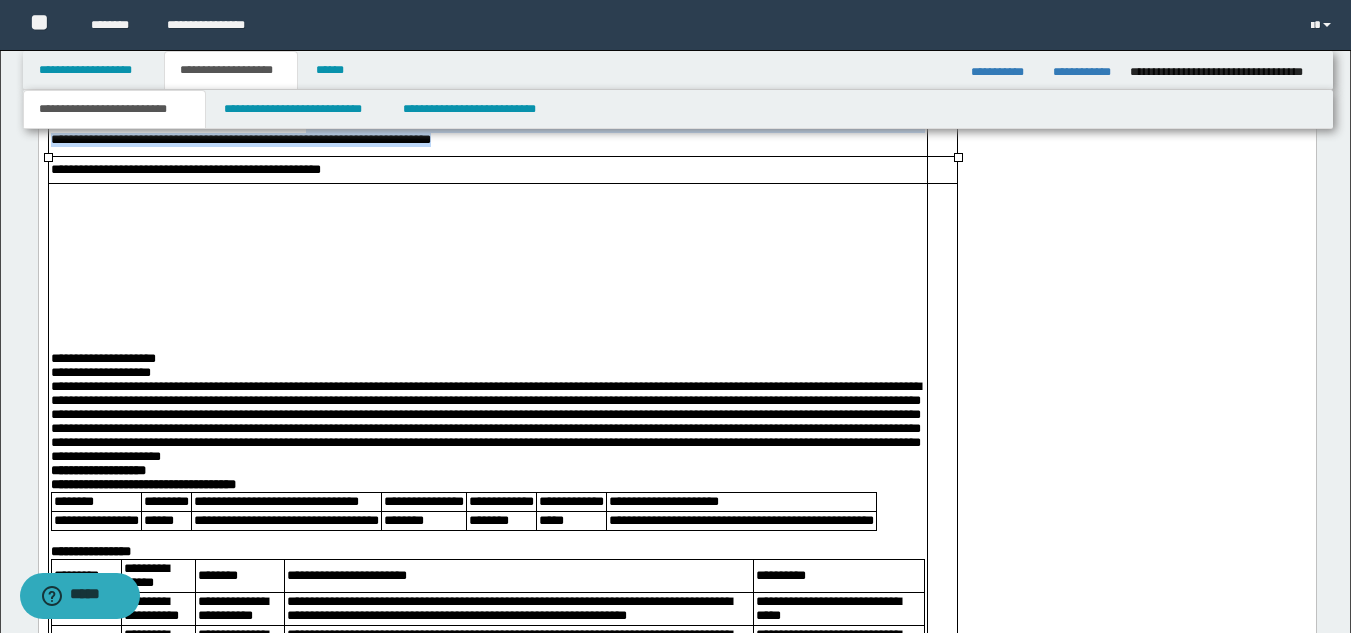 drag, startPoint x: 438, startPoint y: 319, endPoint x: 715, endPoint y: 331, distance: 277.2598 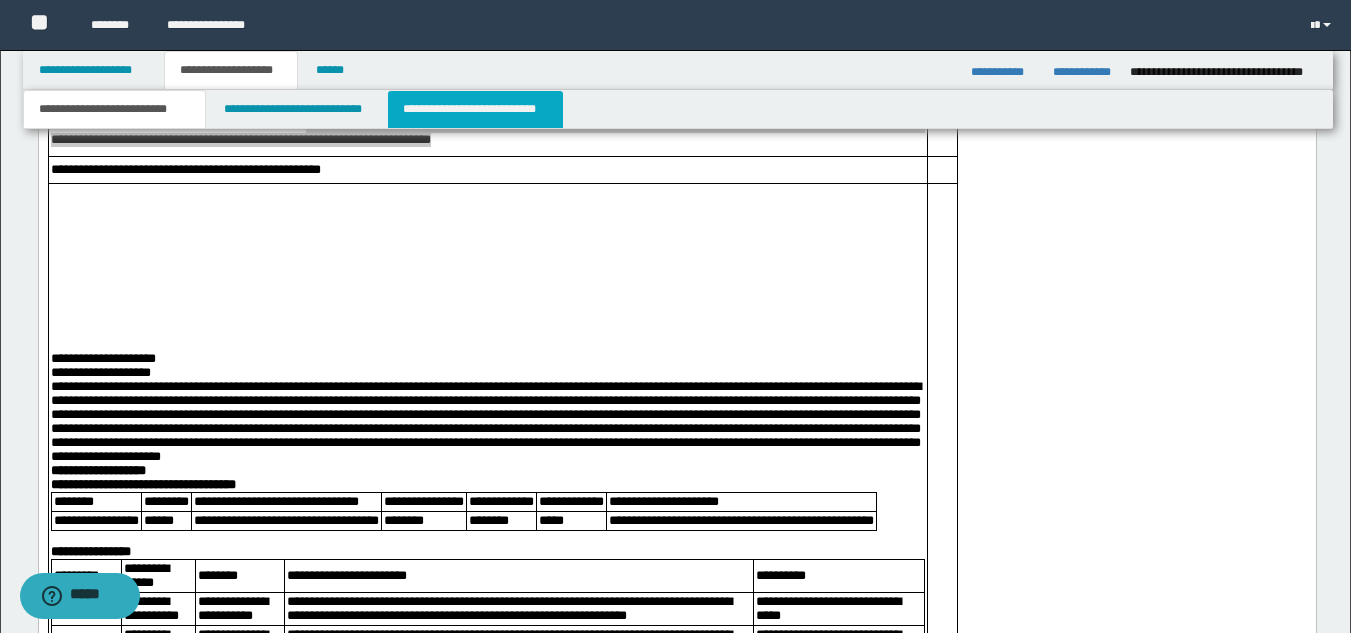 click on "**********" at bounding box center [475, 109] 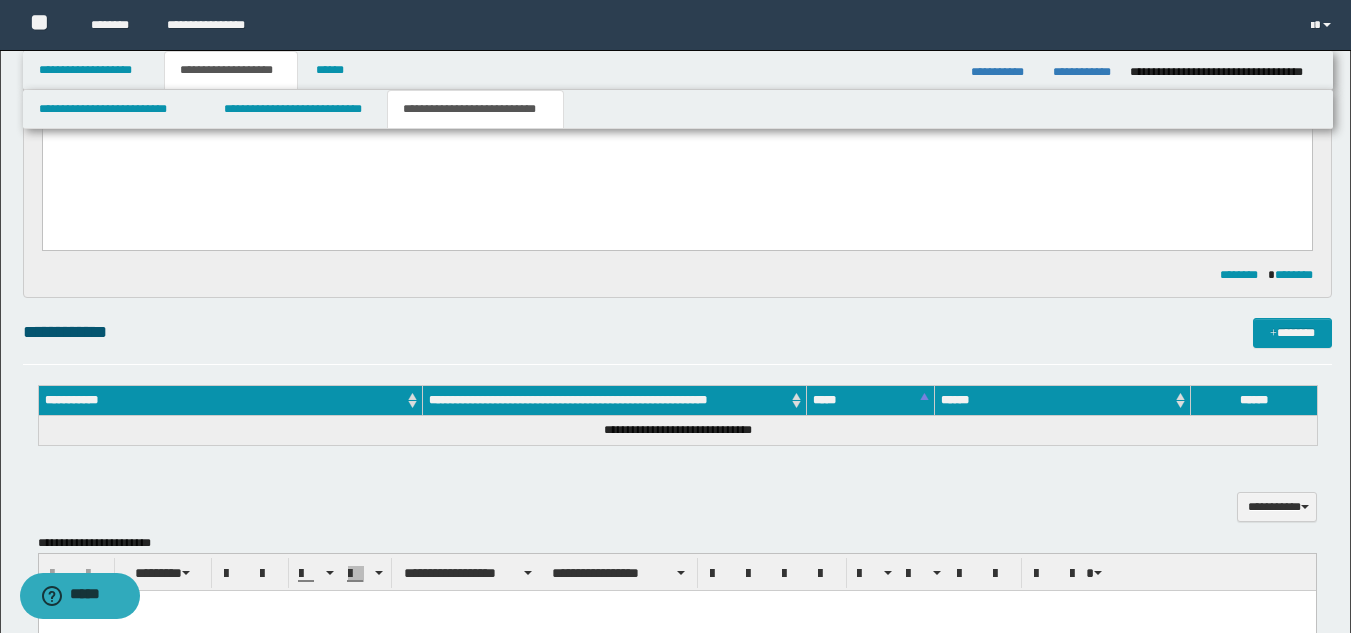 scroll, scrollTop: 188, scrollLeft: 0, axis: vertical 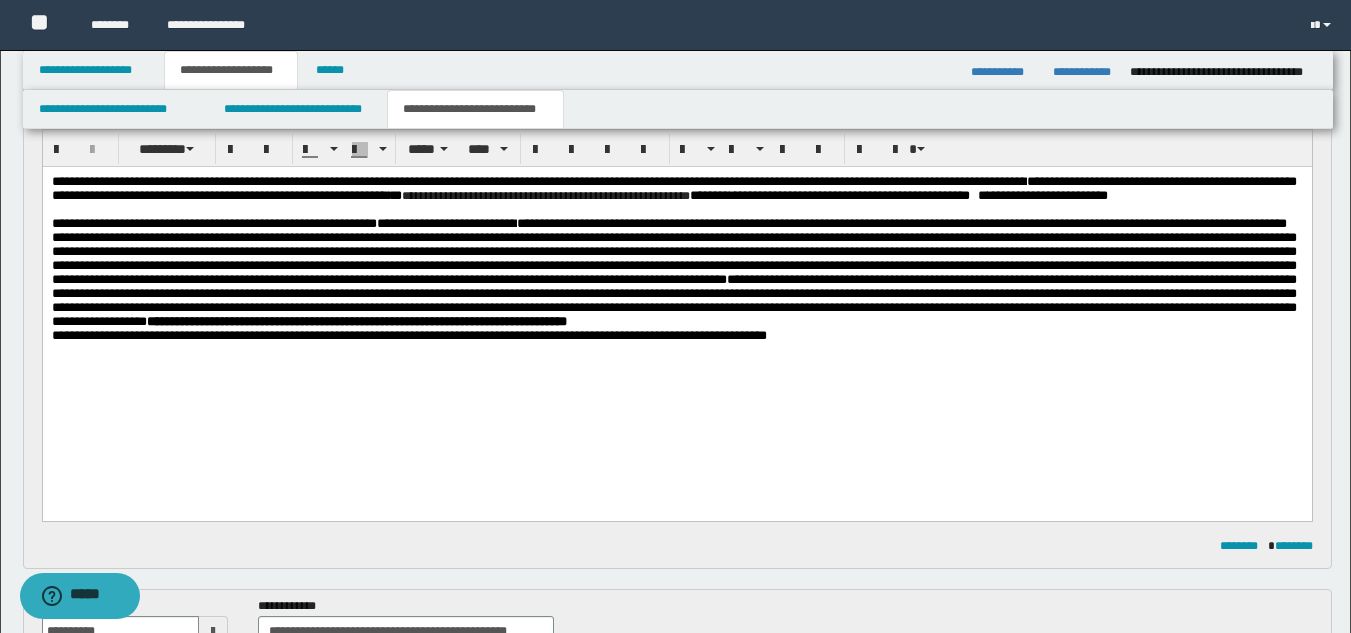 click on "**********" at bounding box center [676, 273] 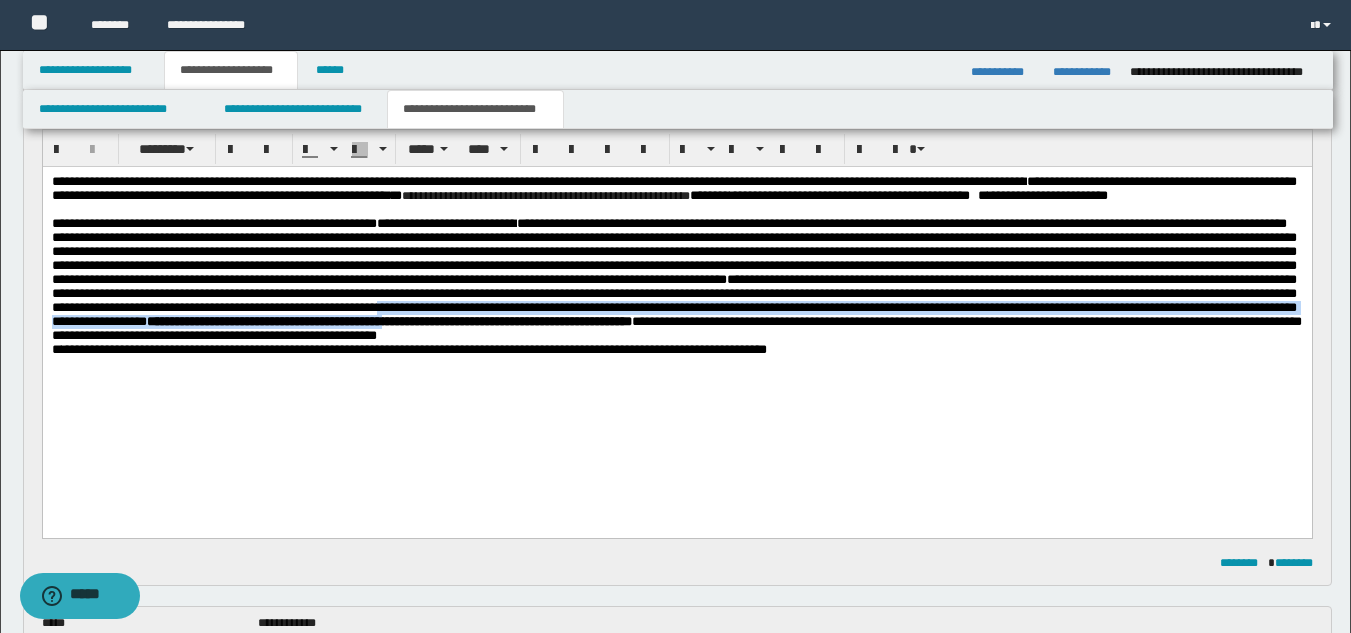 drag, startPoint x: 536, startPoint y: 377, endPoint x: 830, endPoint y: 388, distance: 294.20572 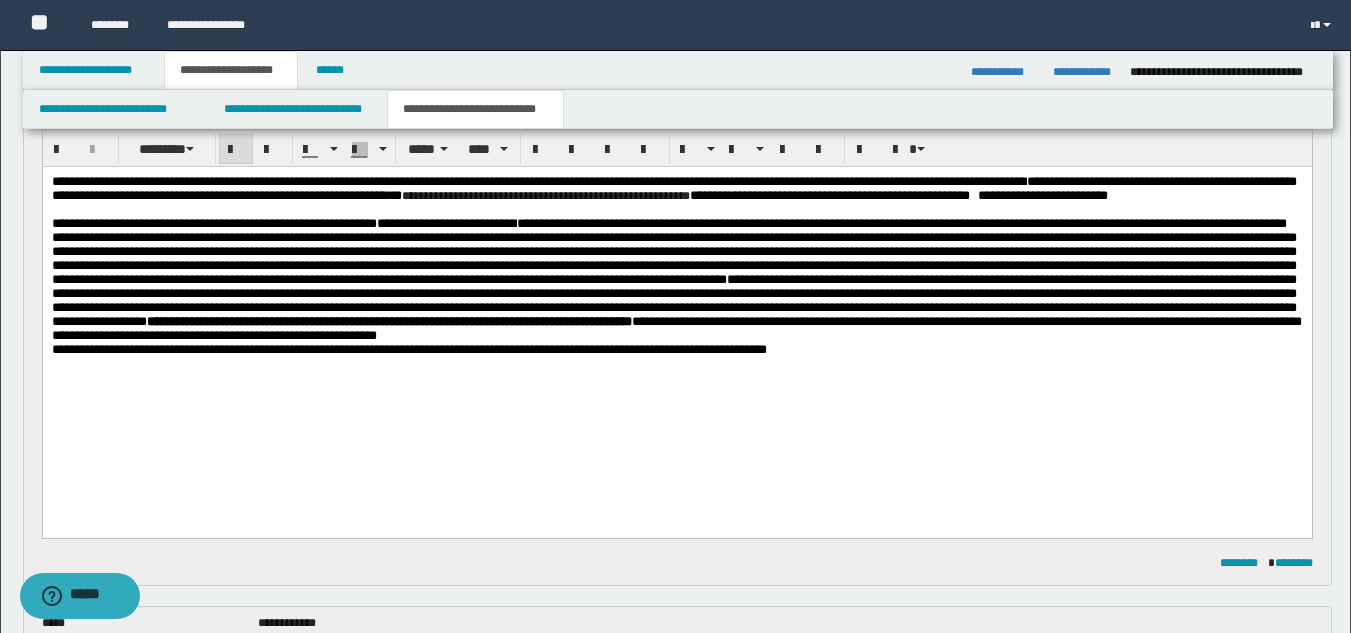 click on "**********" at bounding box center (676, 328) 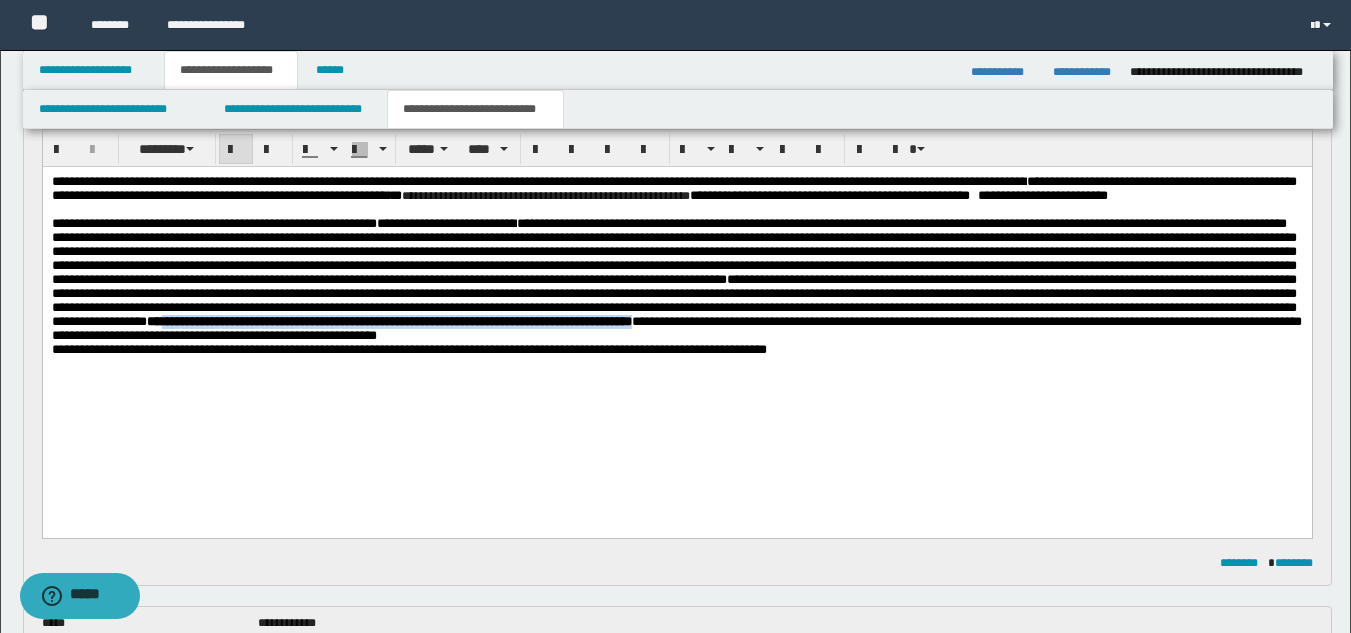 drag, startPoint x: 535, startPoint y: 389, endPoint x: 1149, endPoint y: 393, distance: 614.013 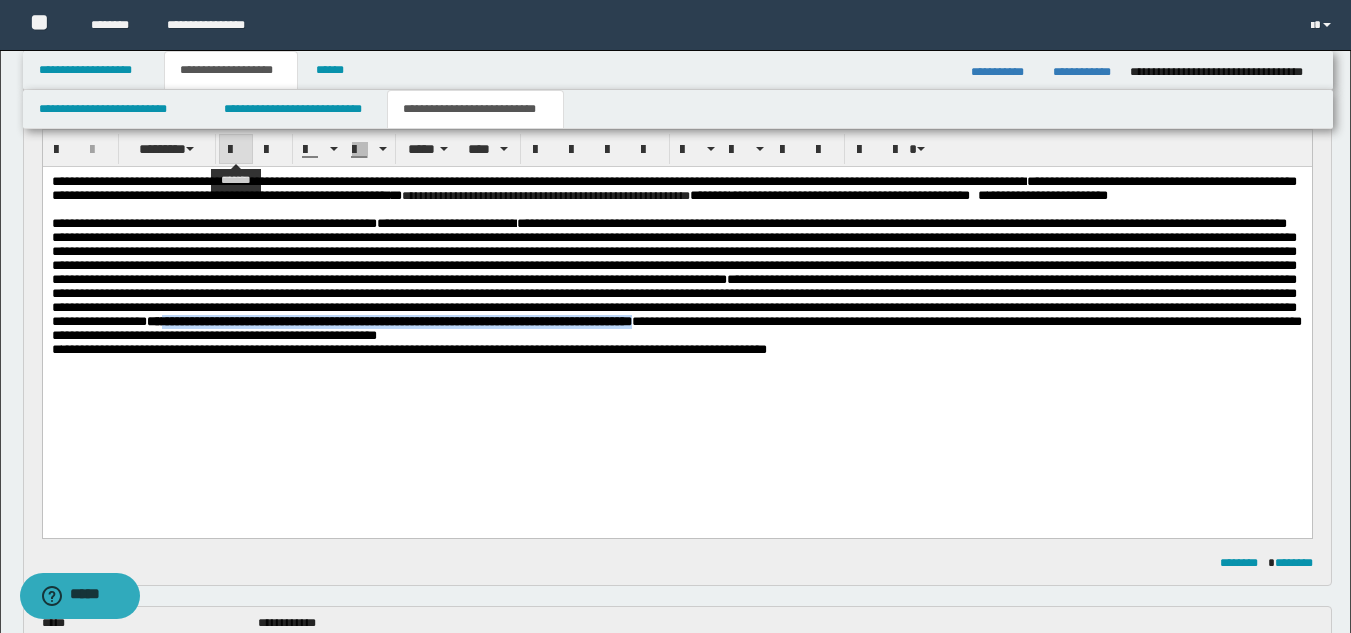 click at bounding box center [236, 150] 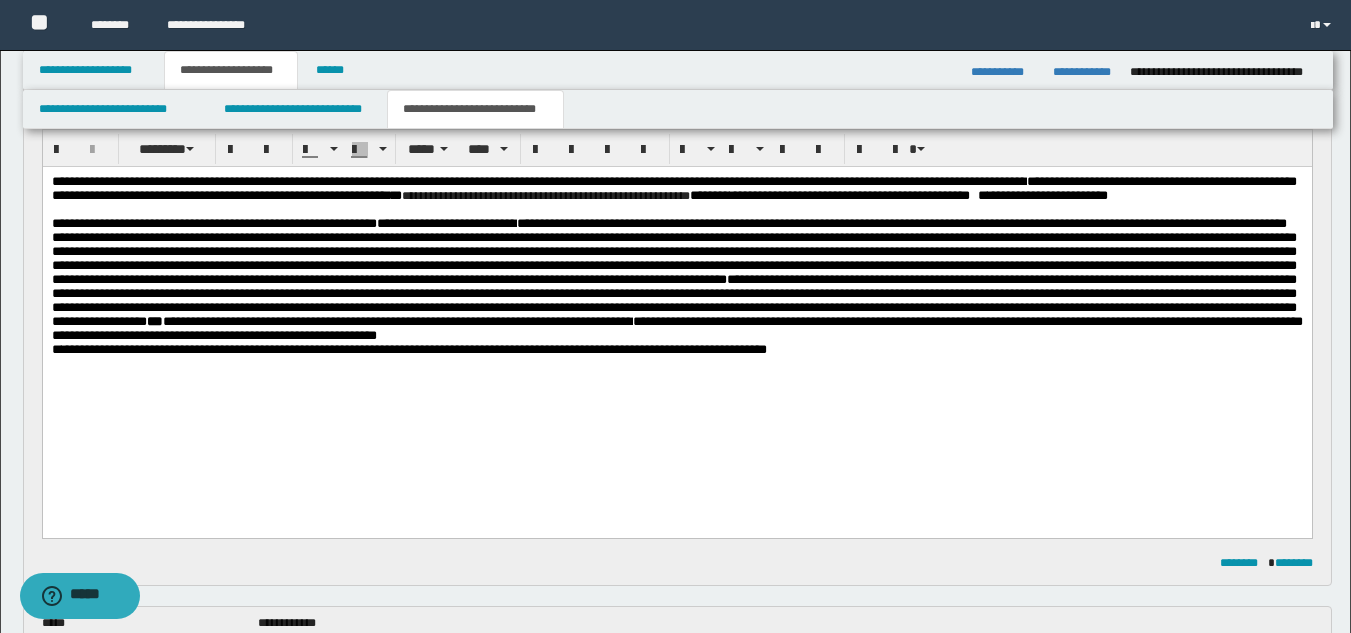 click on "**********" at bounding box center (676, 307) 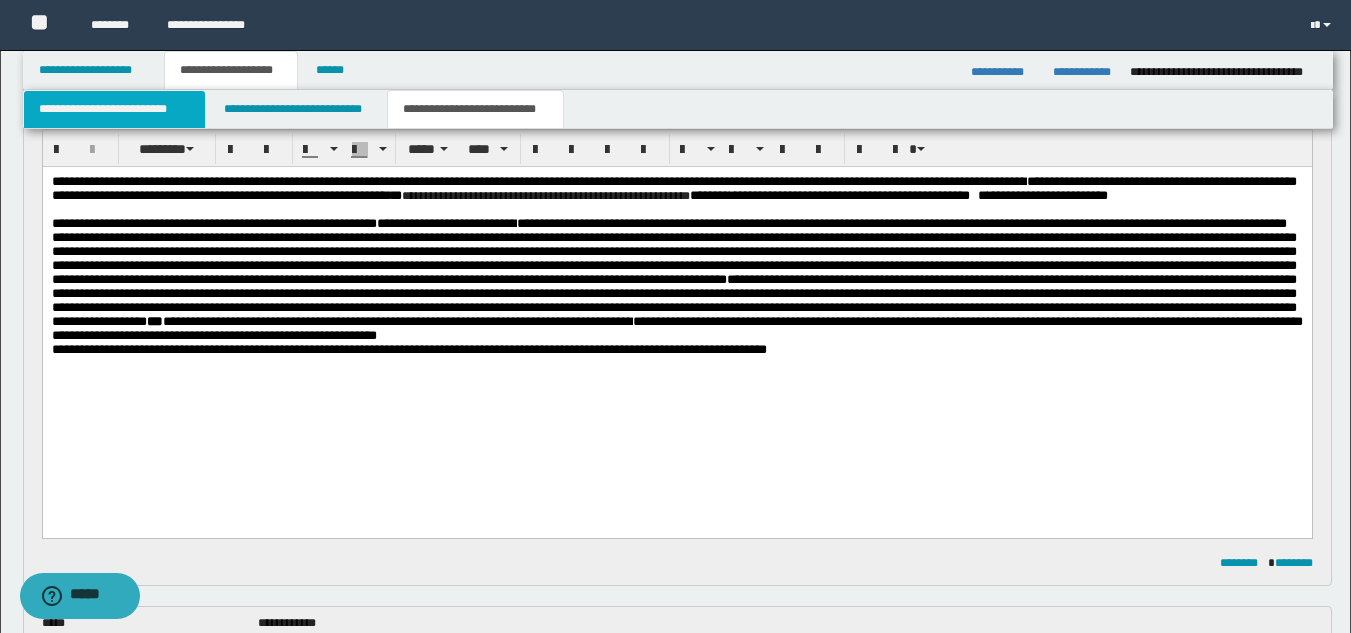 click on "**********" at bounding box center [114, 109] 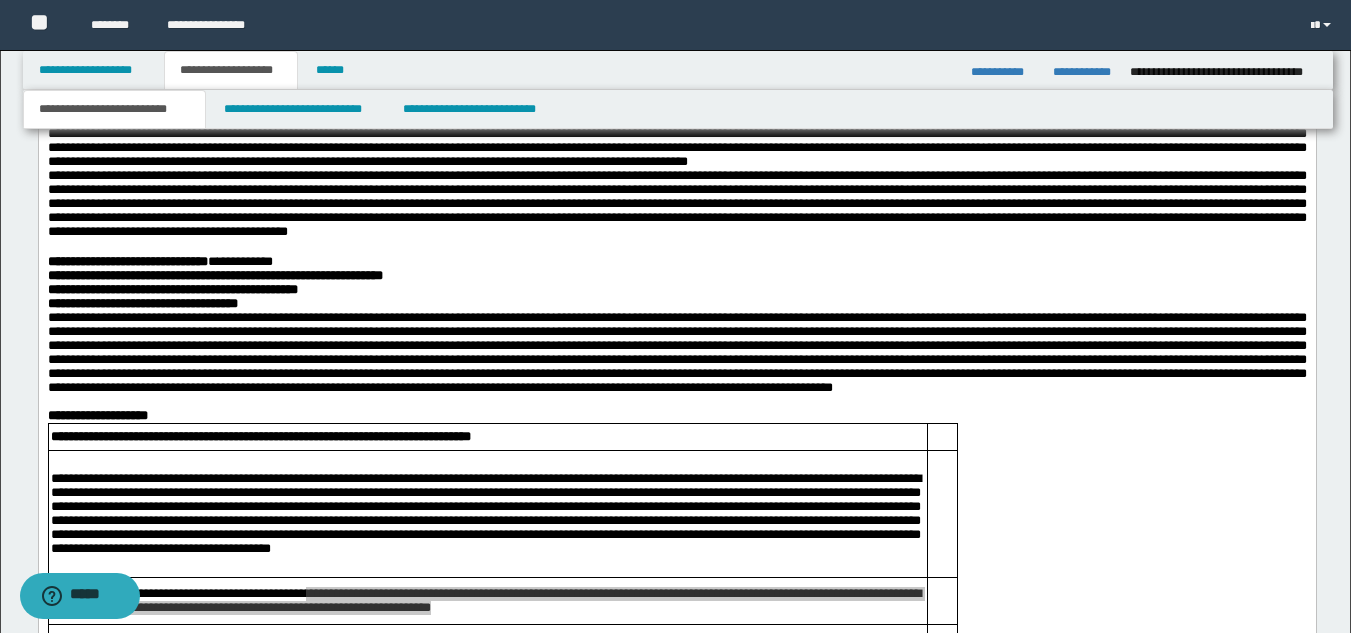 scroll, scrollTop: 1988, scrollLeft: 0, axis: vertical 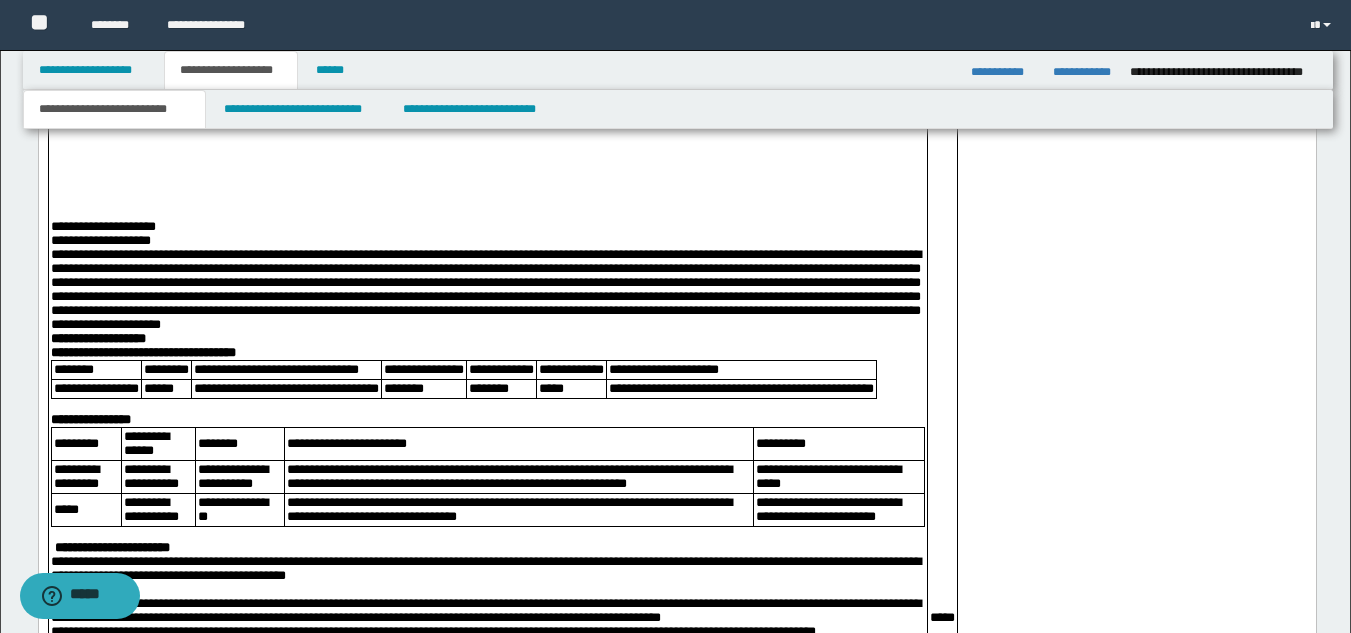 click on "**********" at bounding box center [487, 277] 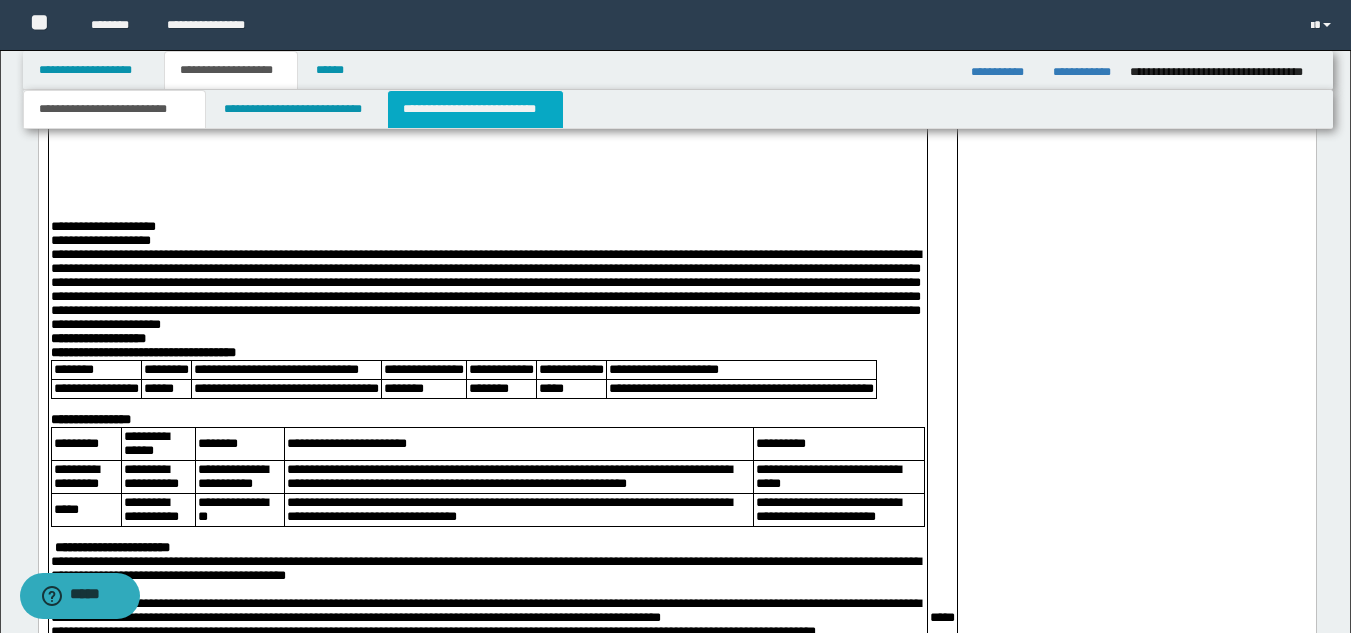 click on "**********" at bounding box center (475, 109) 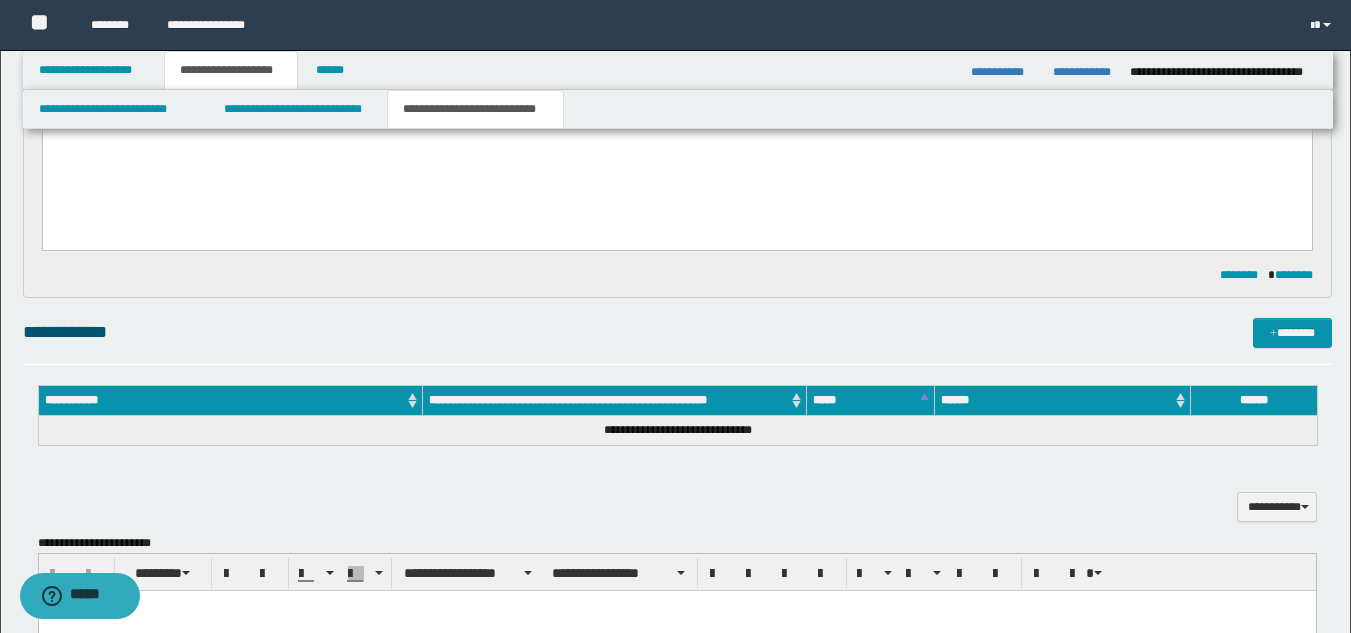 scroll, scrollTop: 205, scrollLeft: 0, axis: vertical 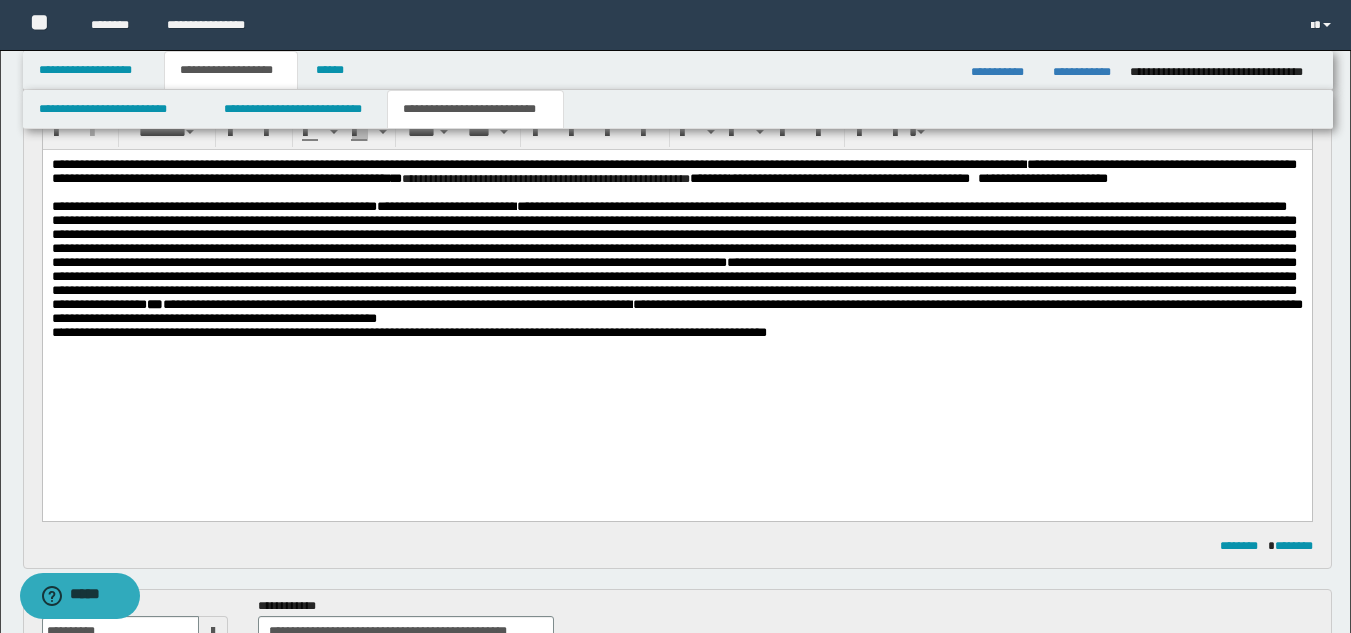 click on "**********" at bounding box center [676, 263] 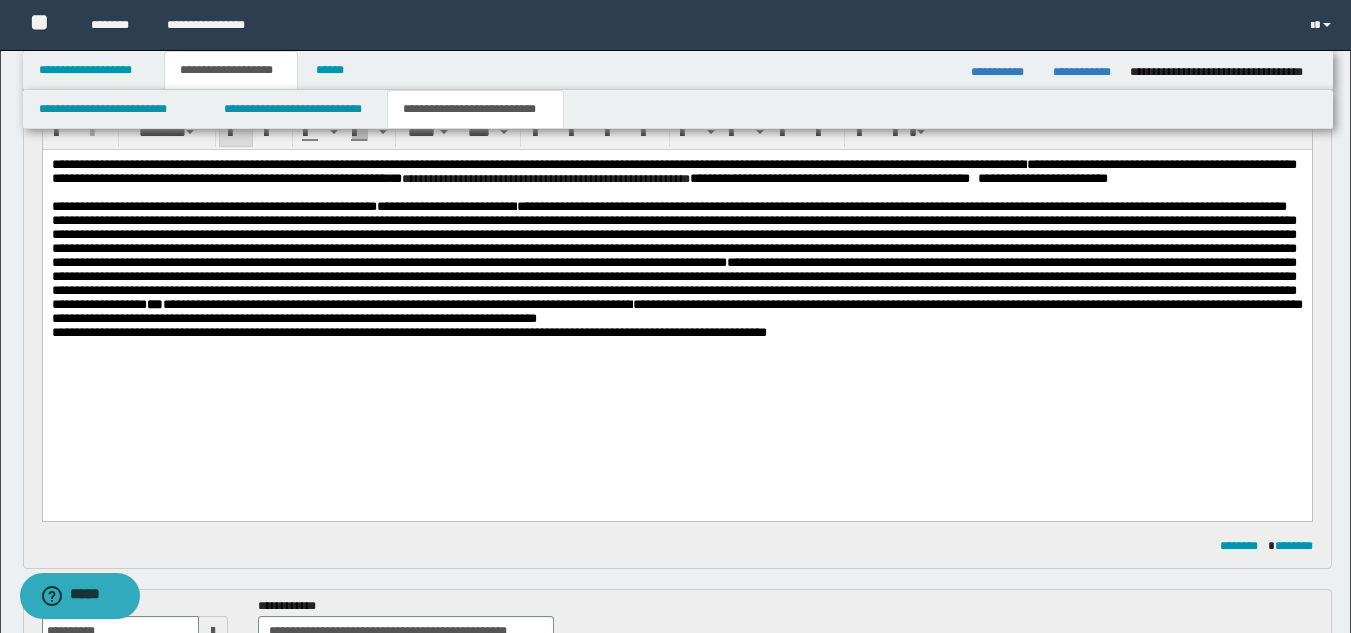 scroll, scrollTop: 0, scrollLeft: 0, axis: both 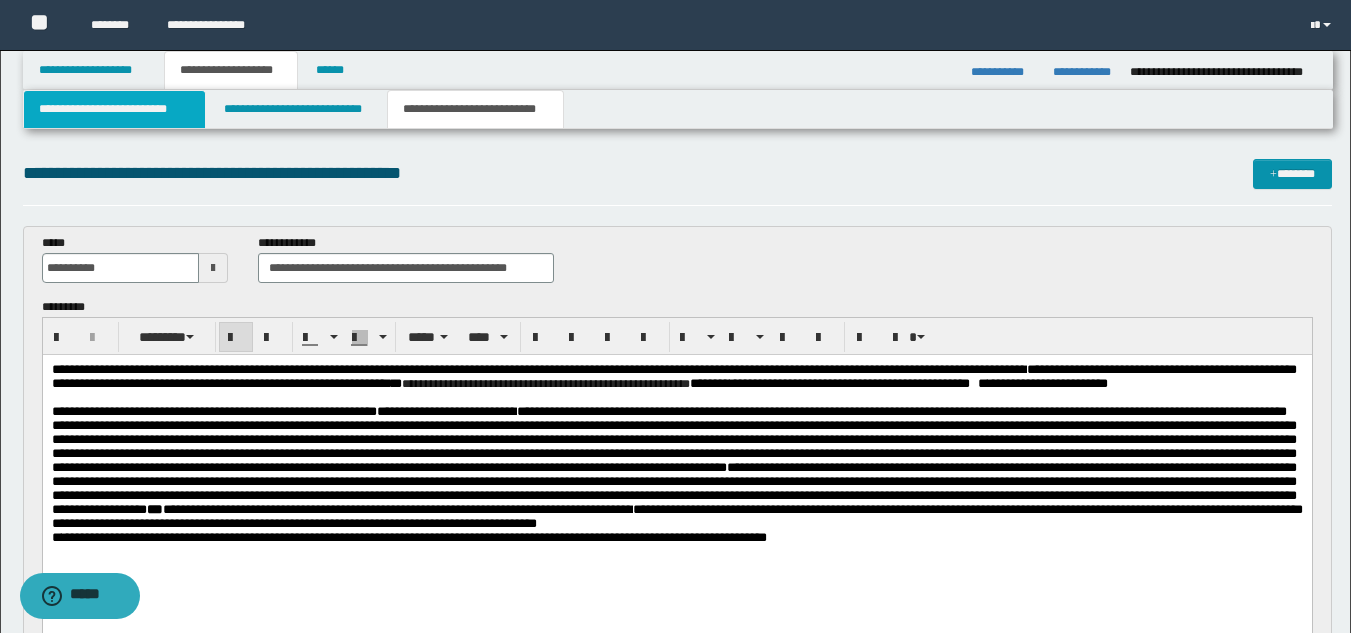 click on "**********" at bounding box center (114, 109) 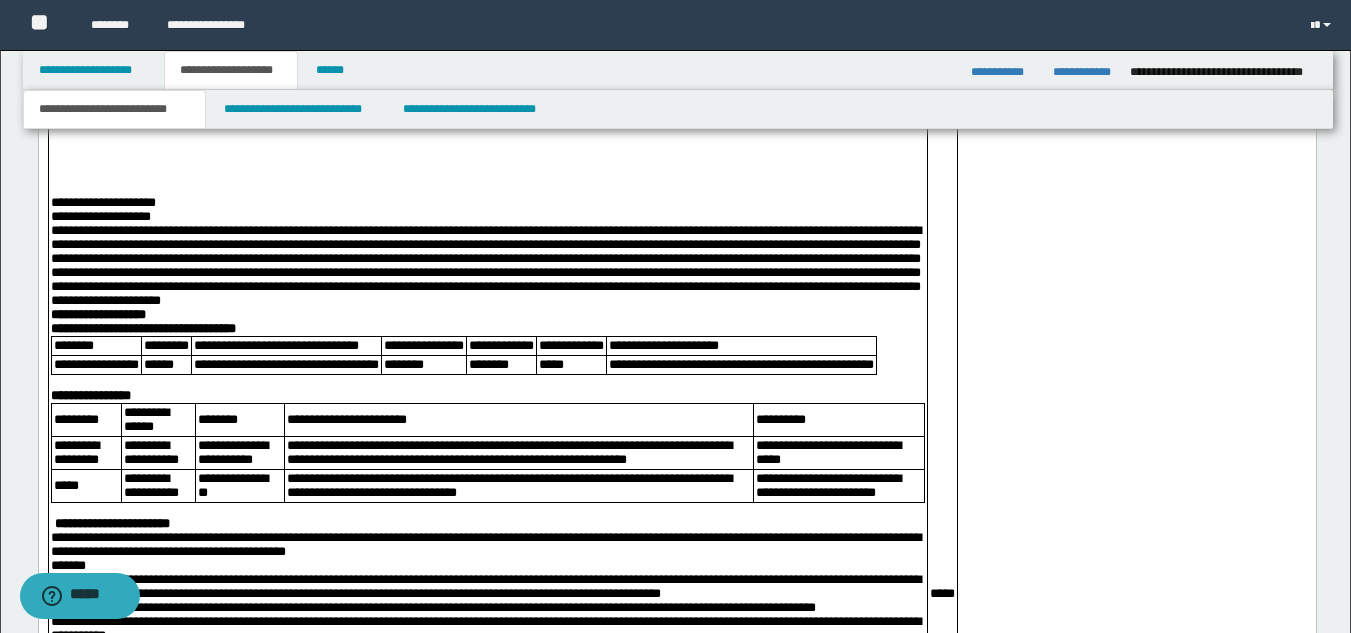 scroll, scrollTop: 2087, scrollLeft: 0, axis: vertical 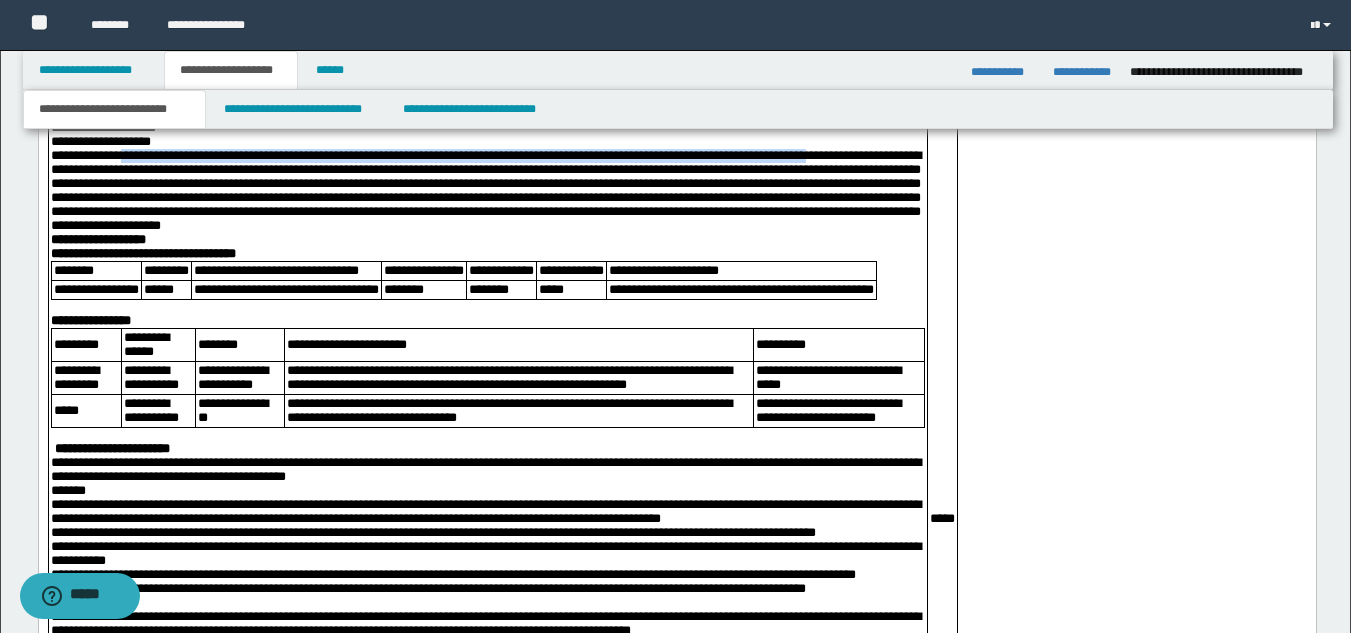 drag, startPoint x: 127, startPoint y: 233, endPoint x: 100, endPoint y: 246, distance: 29.966648 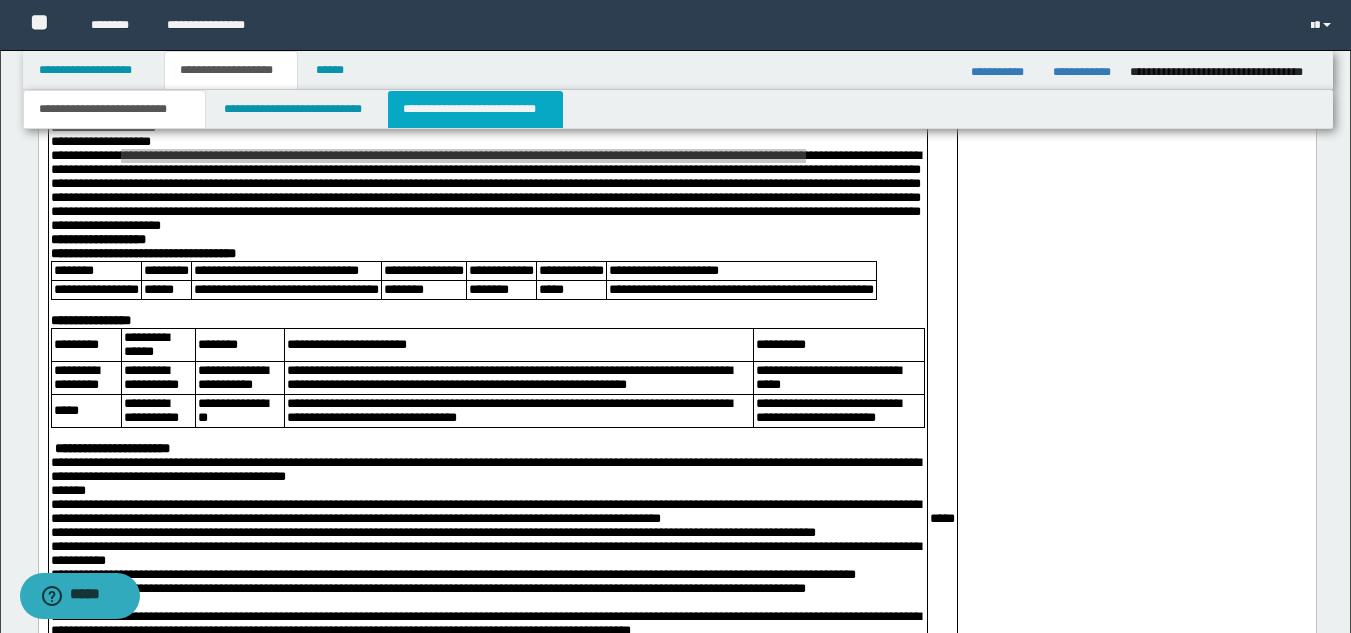 click on "**********" at bounding box center [475, 109] 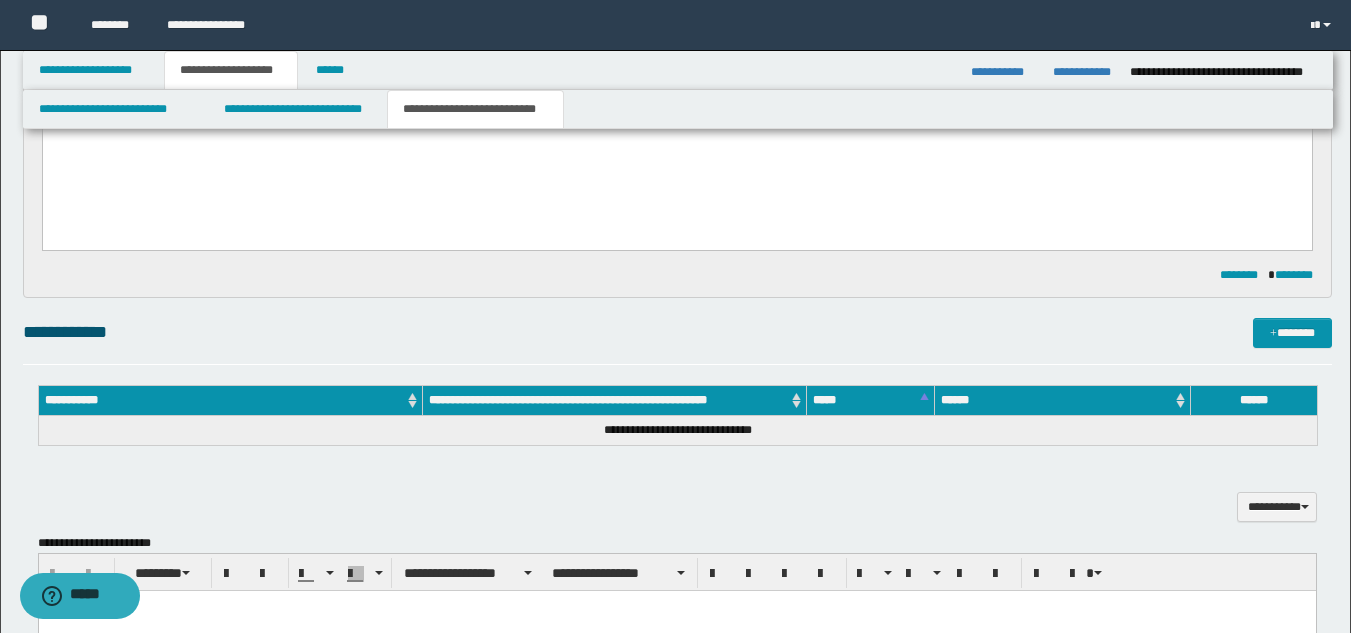 scroll, scrollTop: 205, scrollLeft: 0, axis: vertical 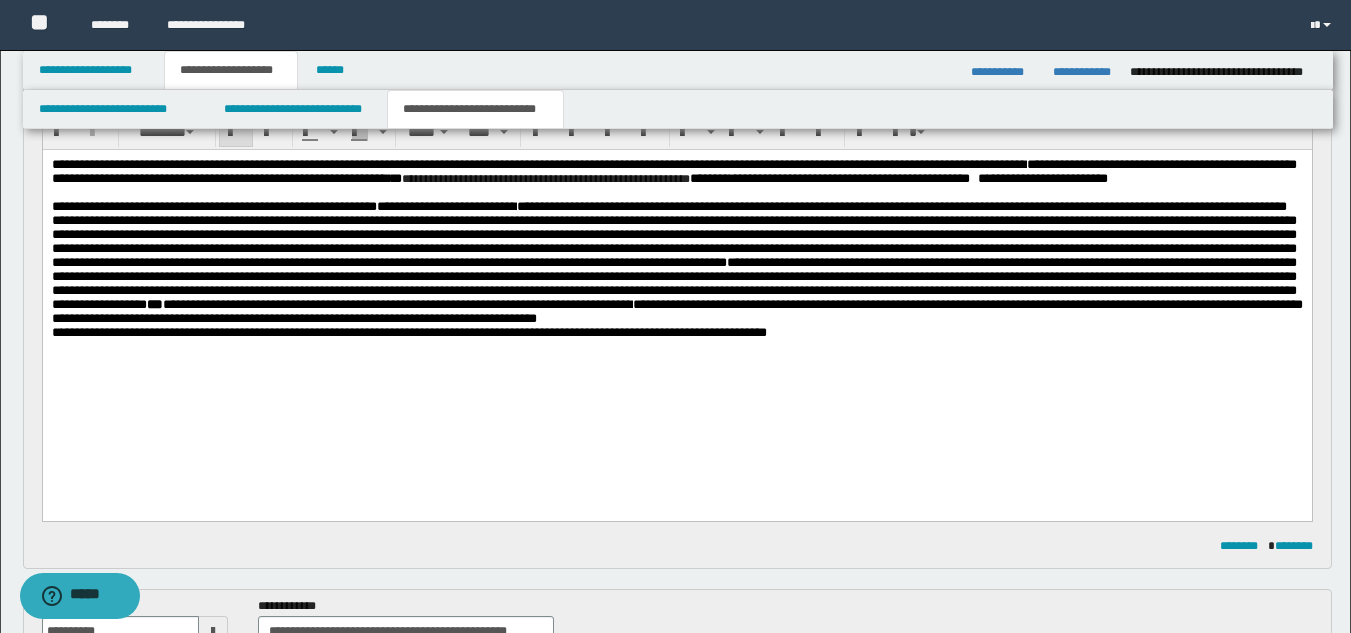 click on "**********" at bounding box center (676, 263) 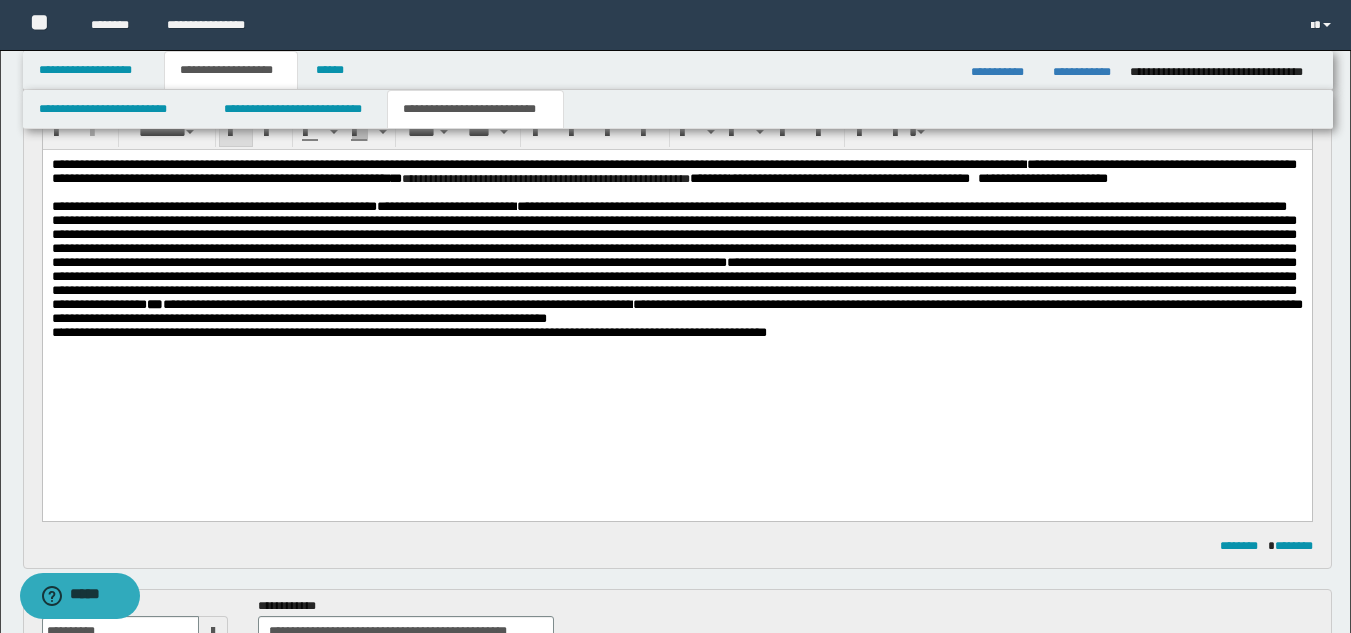 click on "**********" at bounding box center (676, 263) 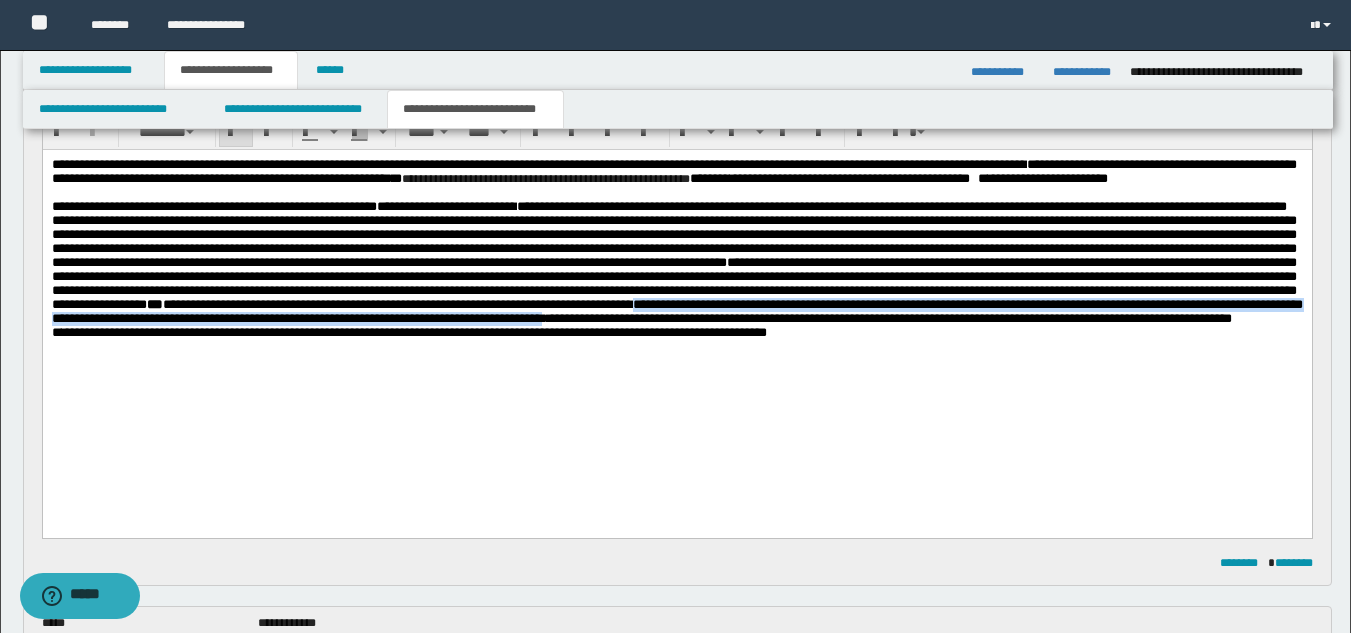 click on "**********" at bounding box center (676, 311) 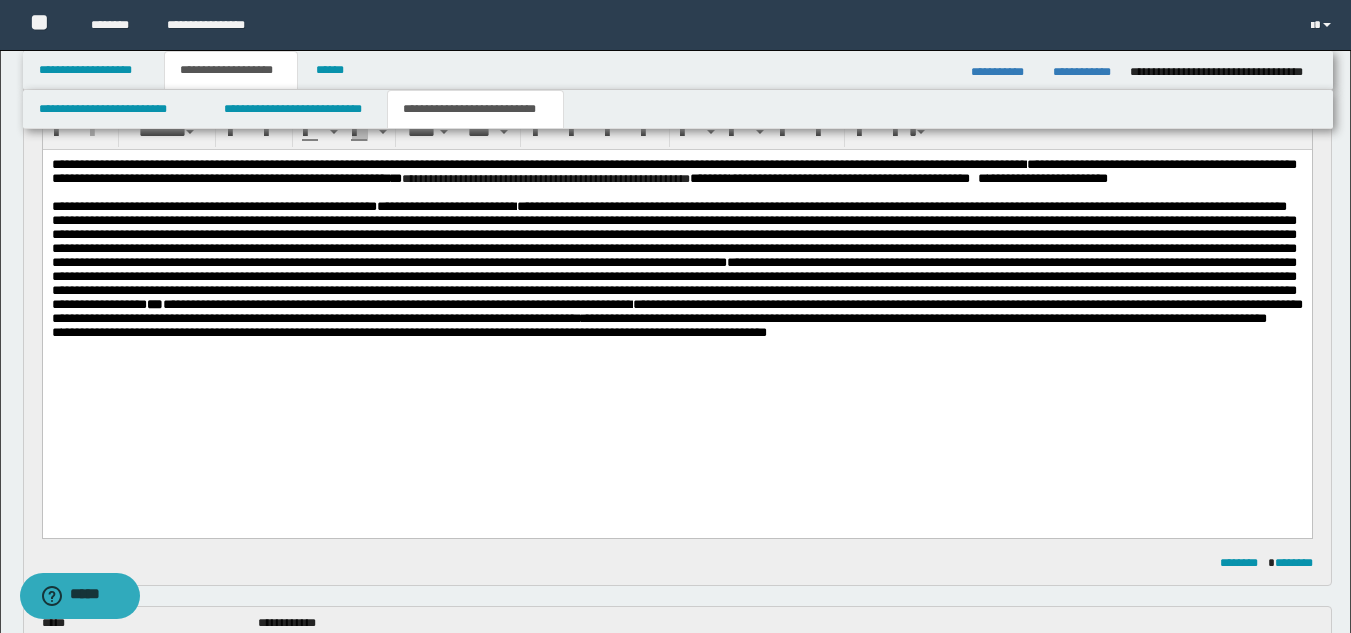 click on "**********" at bounding box center (676, 333) 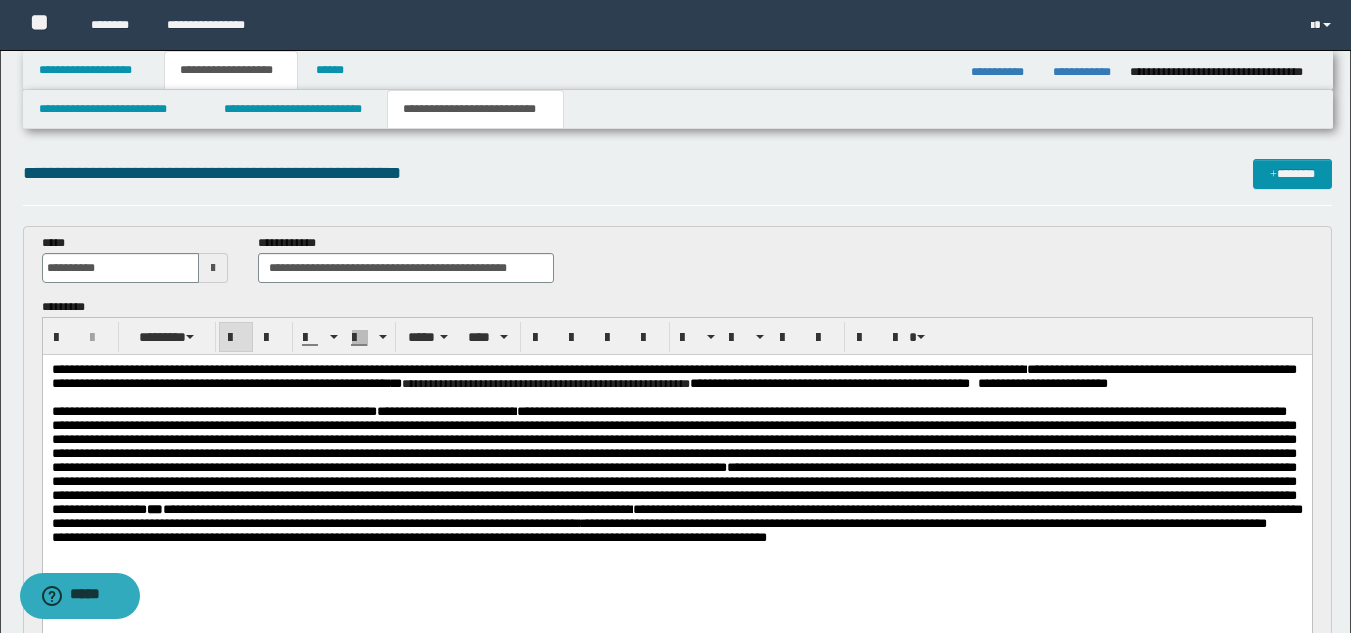 click on "**********" at bounding box center (676, 516) 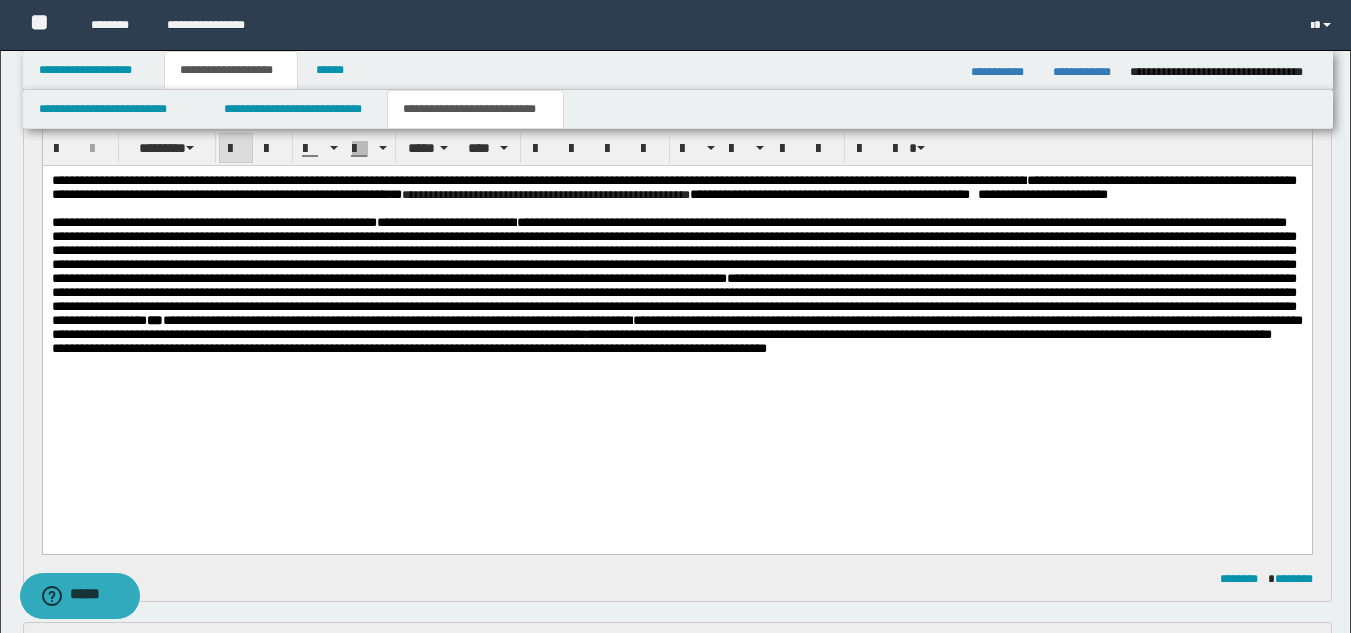 scroll, scrollTop: 248, scrollLeft: 0, axis: vertical 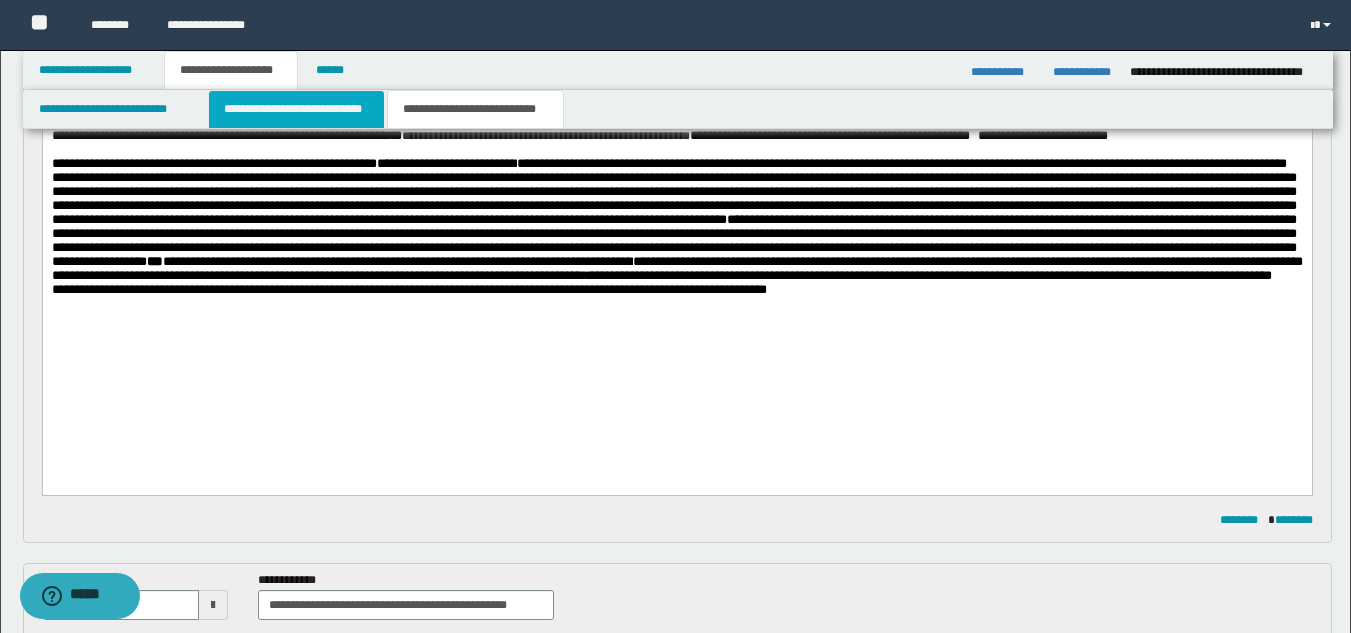 click on "**********" at bounding box center (296, 109) 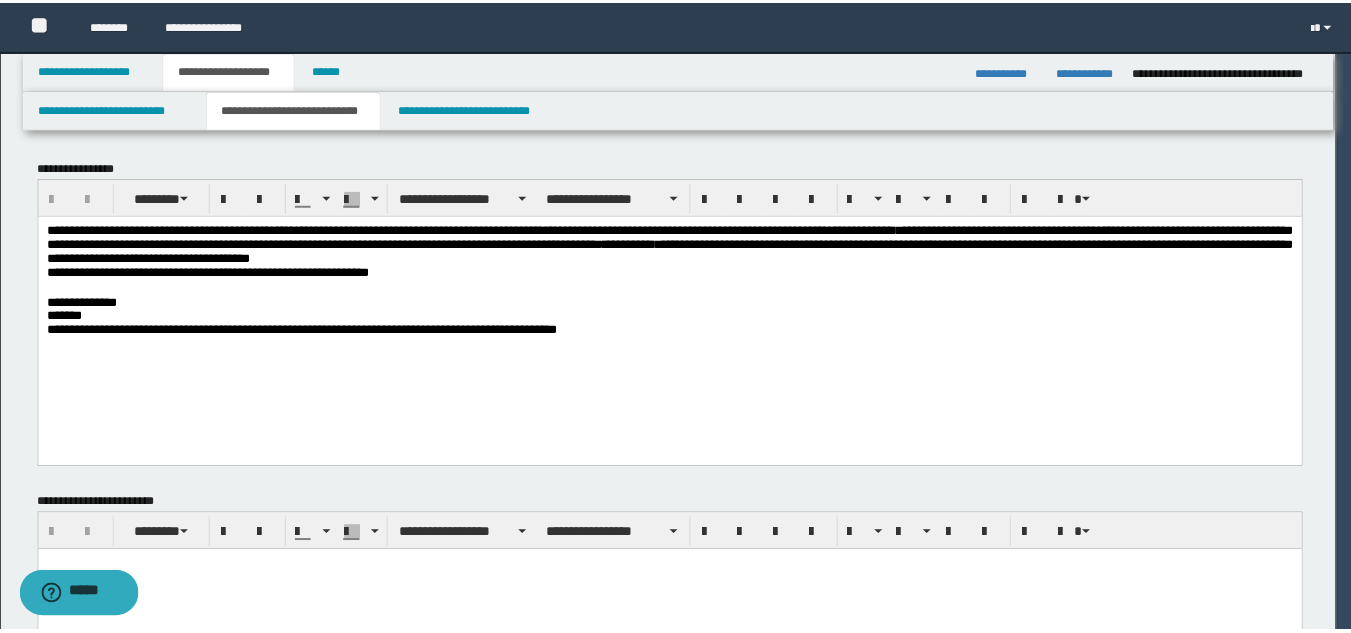 scroll, scrollTop: 0, scrollLeft: 0, axis: both 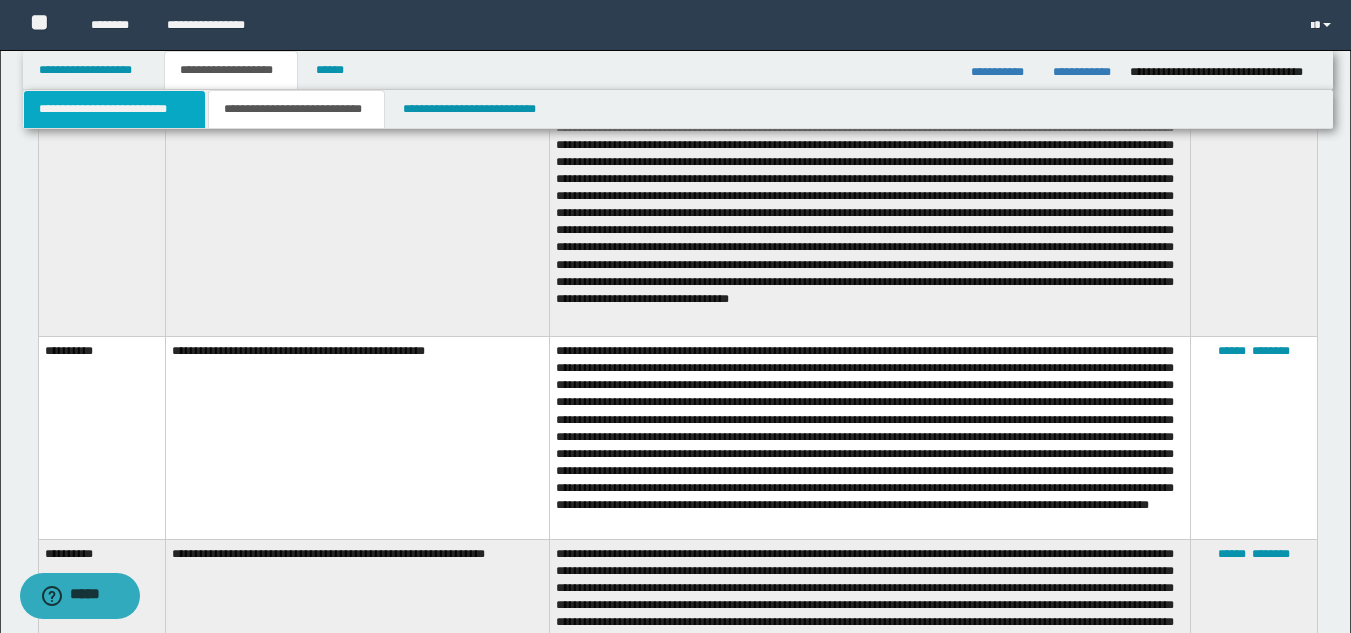 click on "**********" at bounding box center (114, 109) 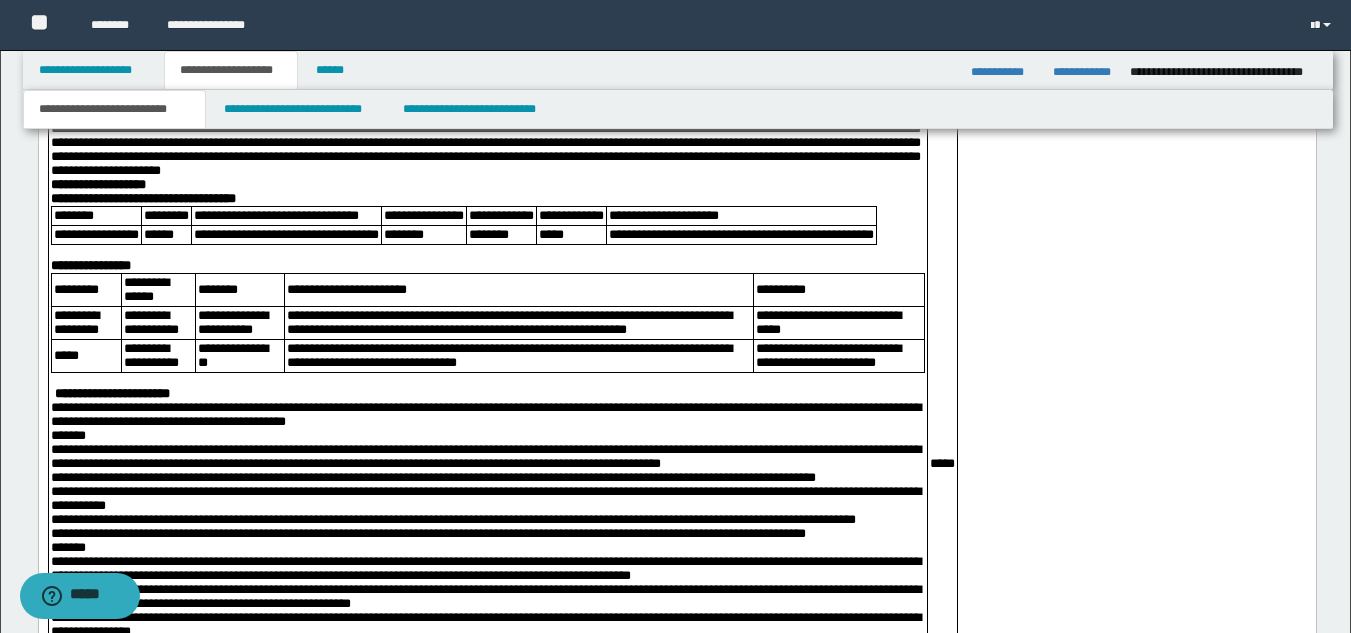 scroll, scrollTop: 2293, scrollLeft: 0, axis: vertical 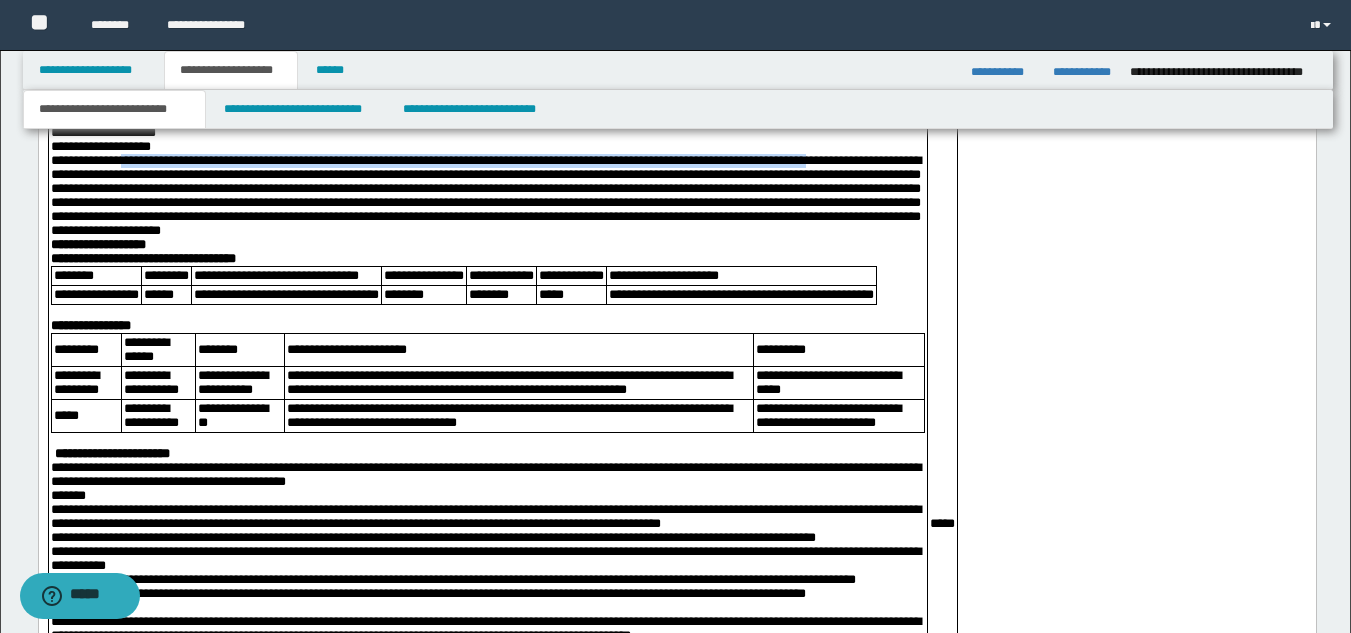 click on "**********" at bounding box center (676, 2217) 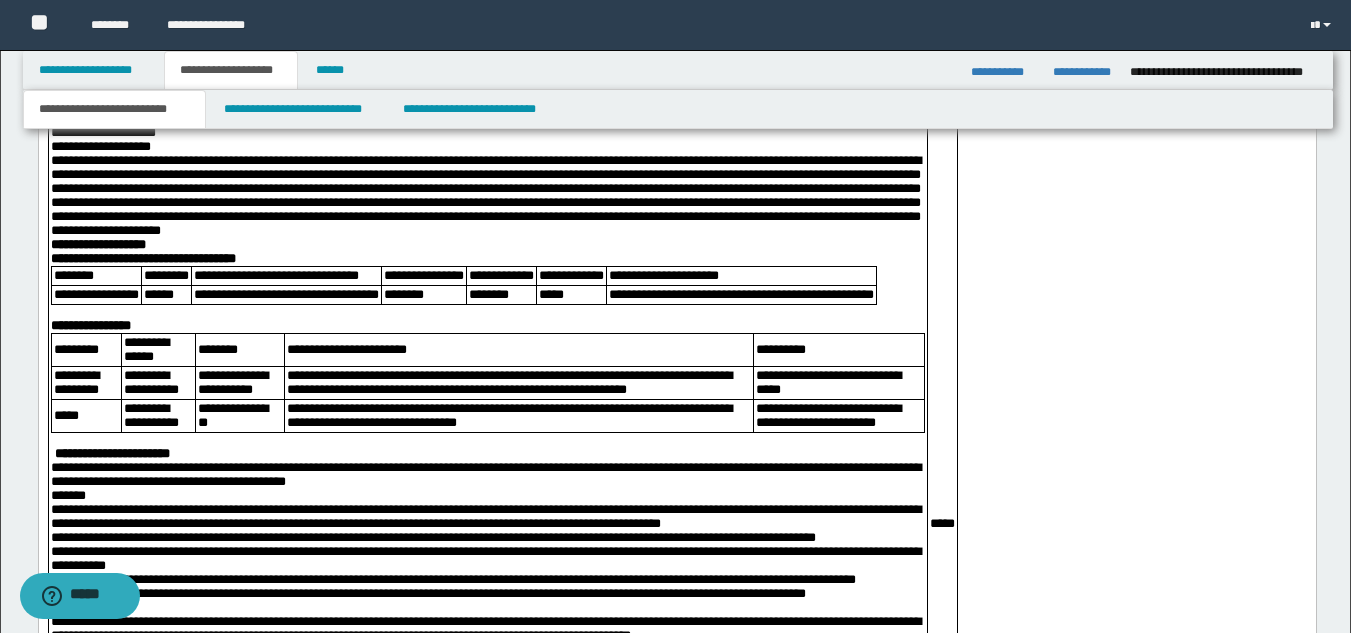 click on "**********" at bounding box center (676, 2217) 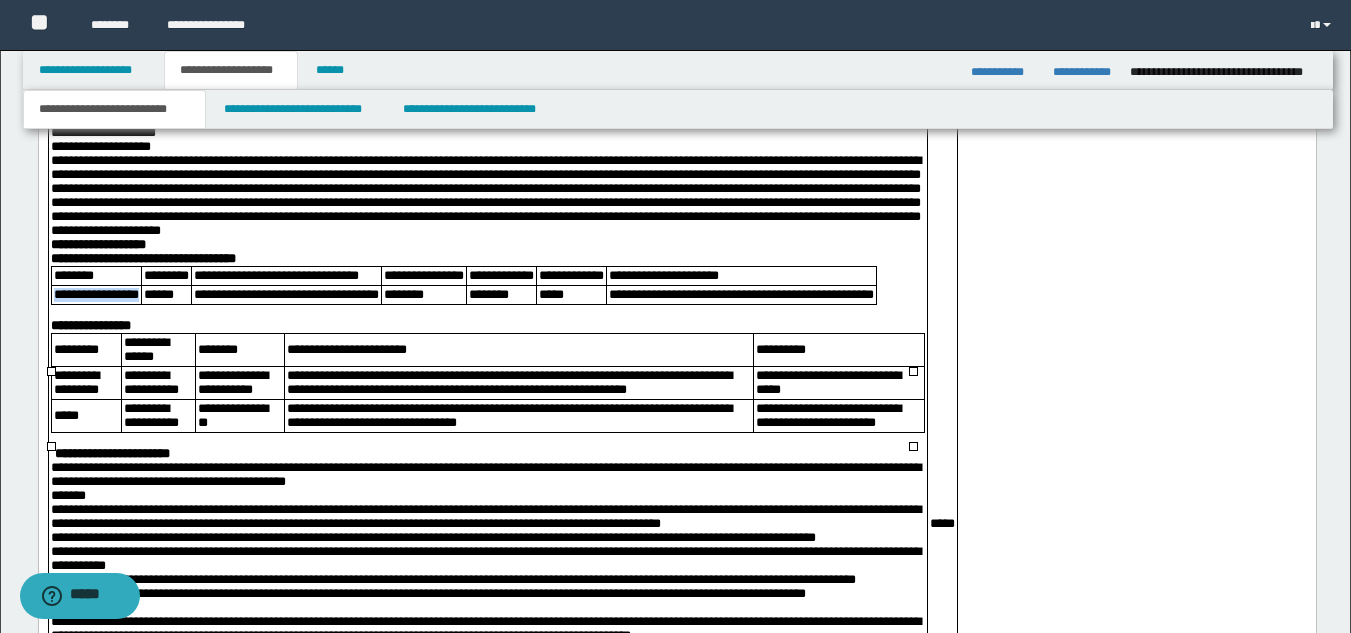 drag, startPoint x: 54, startPoint y: 418, endPoint x: 113, endPoint y: 434, distance: 61.13101 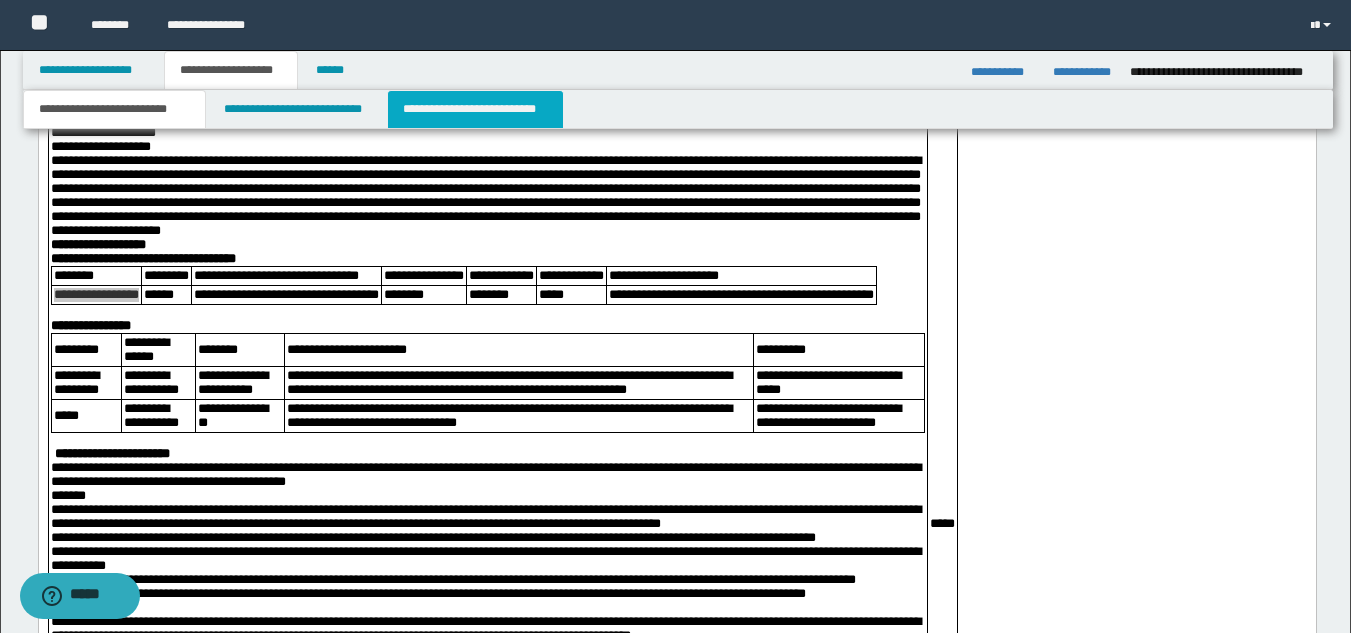 click on "**********" at bounding box center [475, 109] 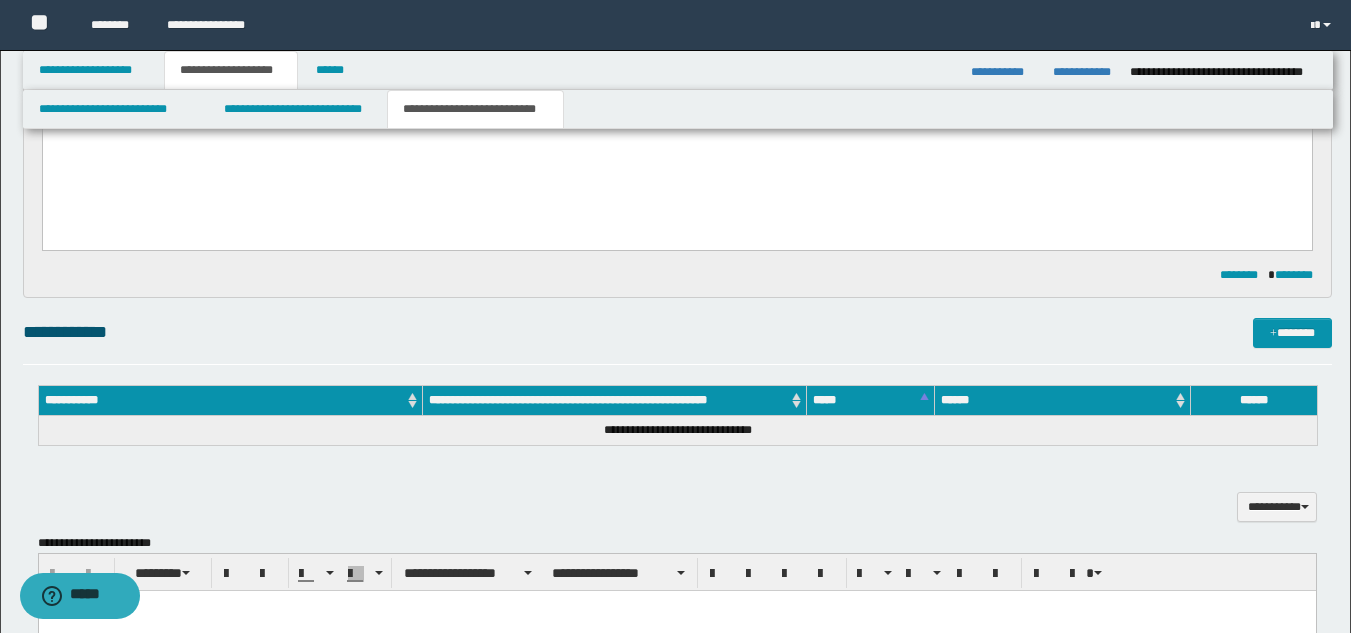 scroll, scrollTop: 222, scrollLeft: 0, axis: vertical 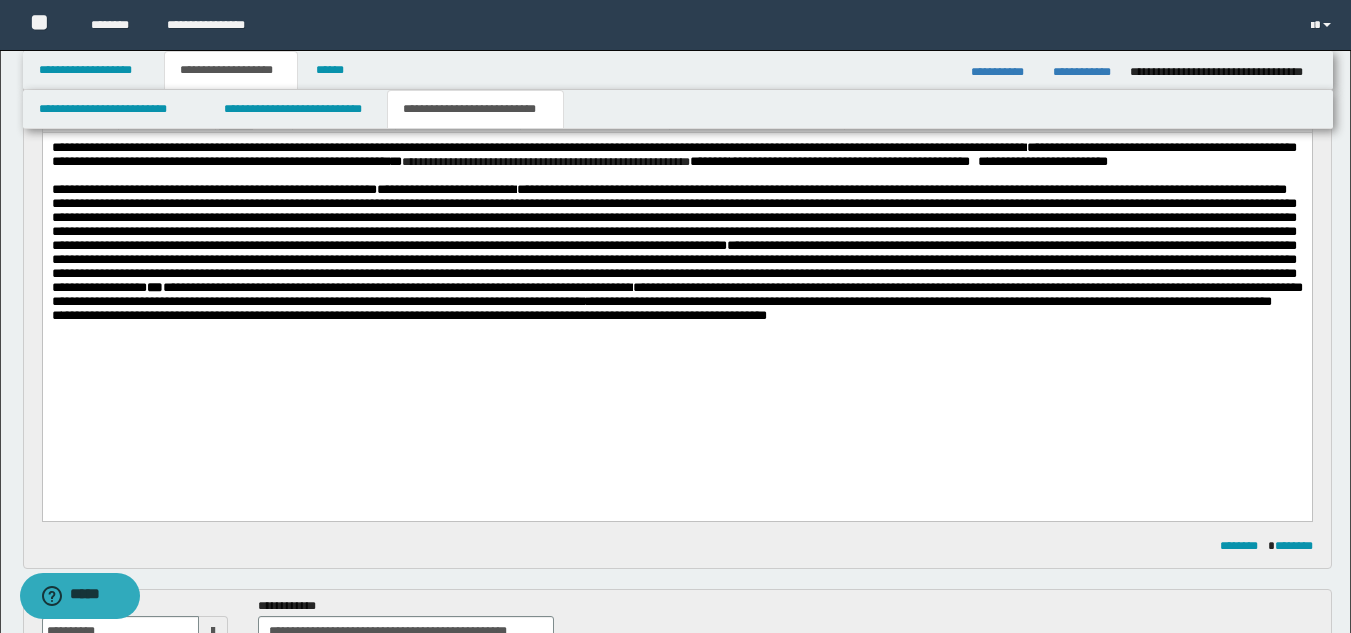 click on "**********" at bounding box center [676, 246] 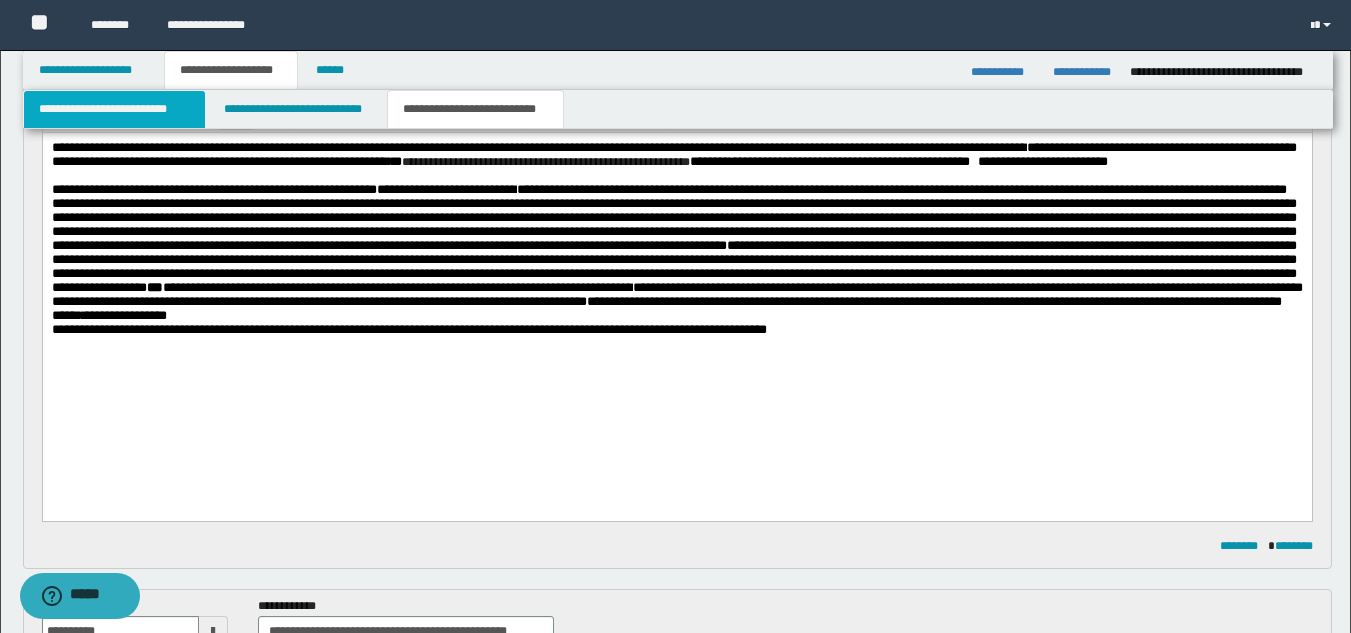 click on "**********" at bounding box center (114, 109) 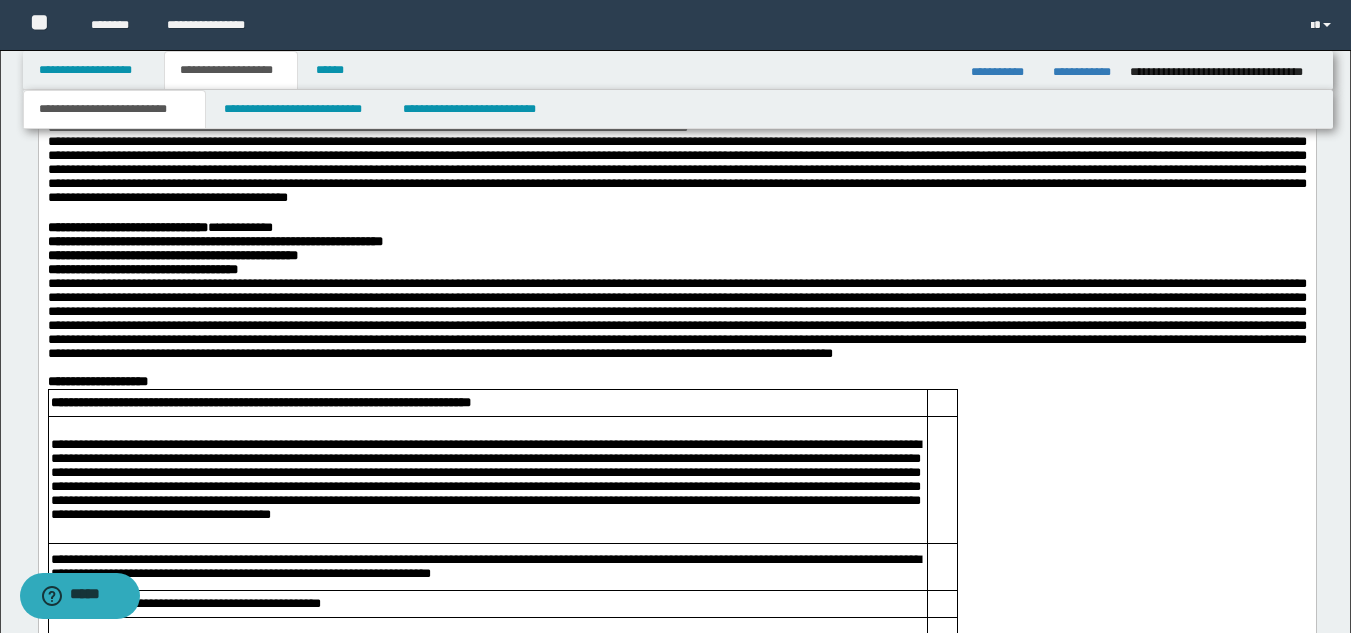 scroll, scrollTop: 2022, scrollLeft: 0, axis: vertical 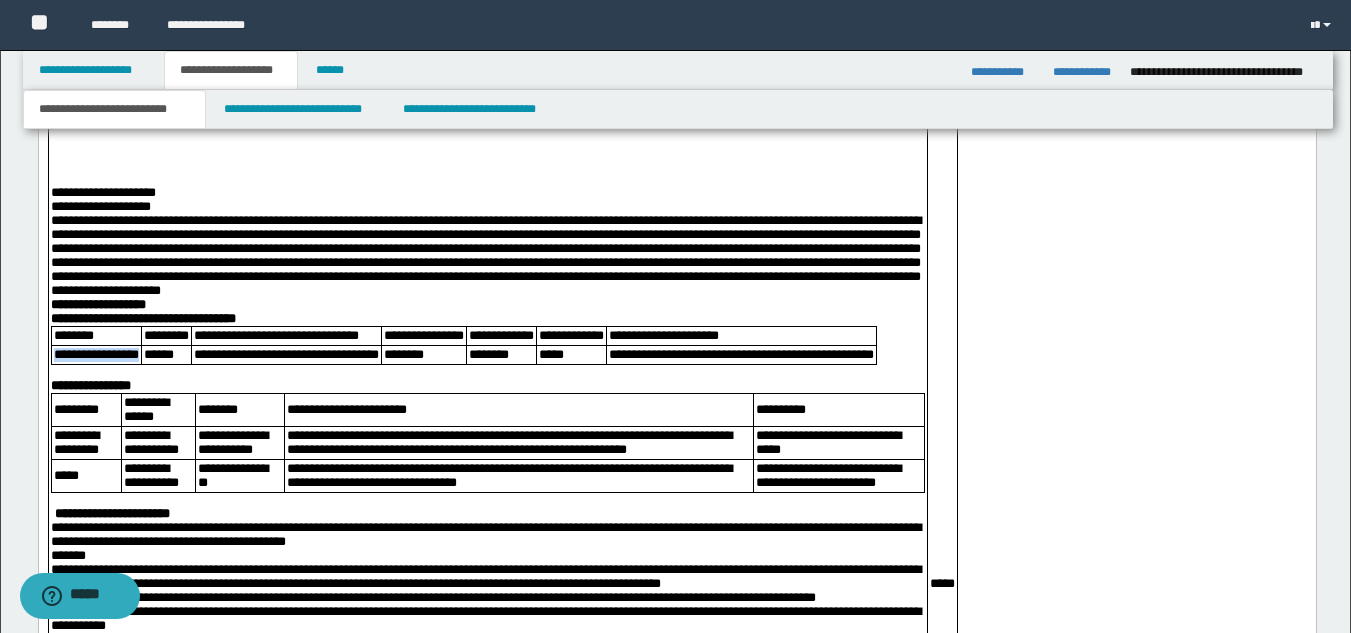 click on "**********" at bounding box center (485, 256) 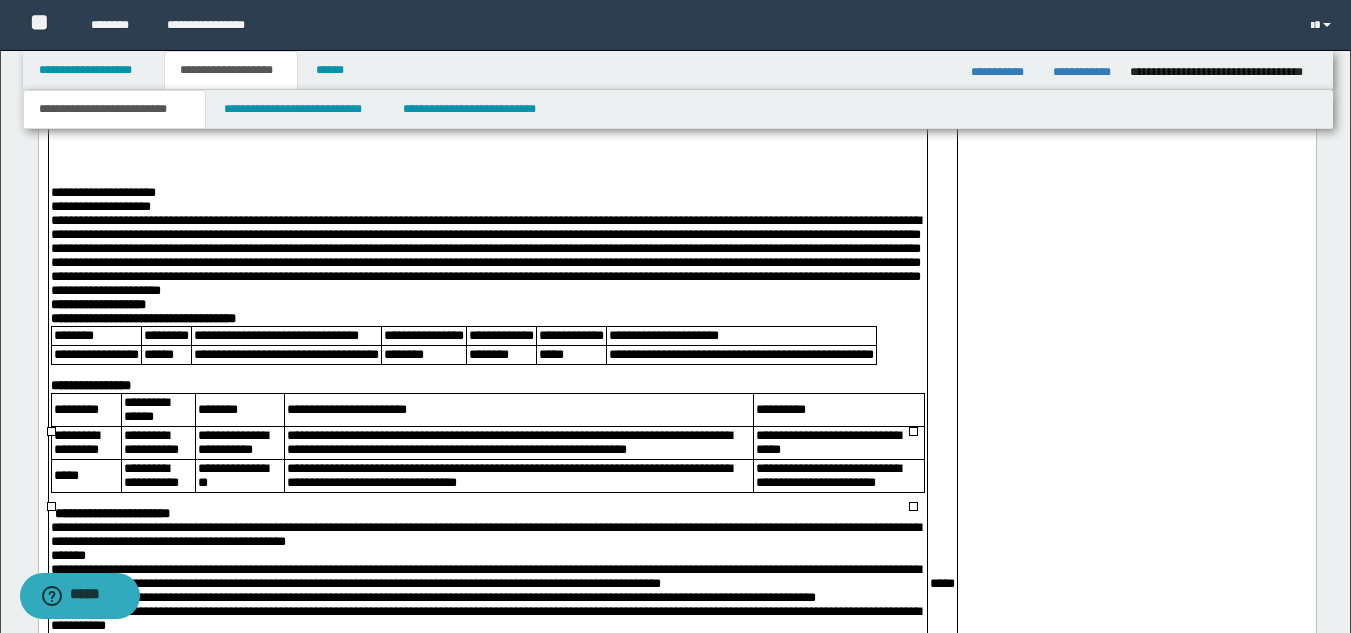 drag, startPoint x: 212, startPoint y: 478, endPoint x: 287, endPoint y: 489, distance: 75.802376 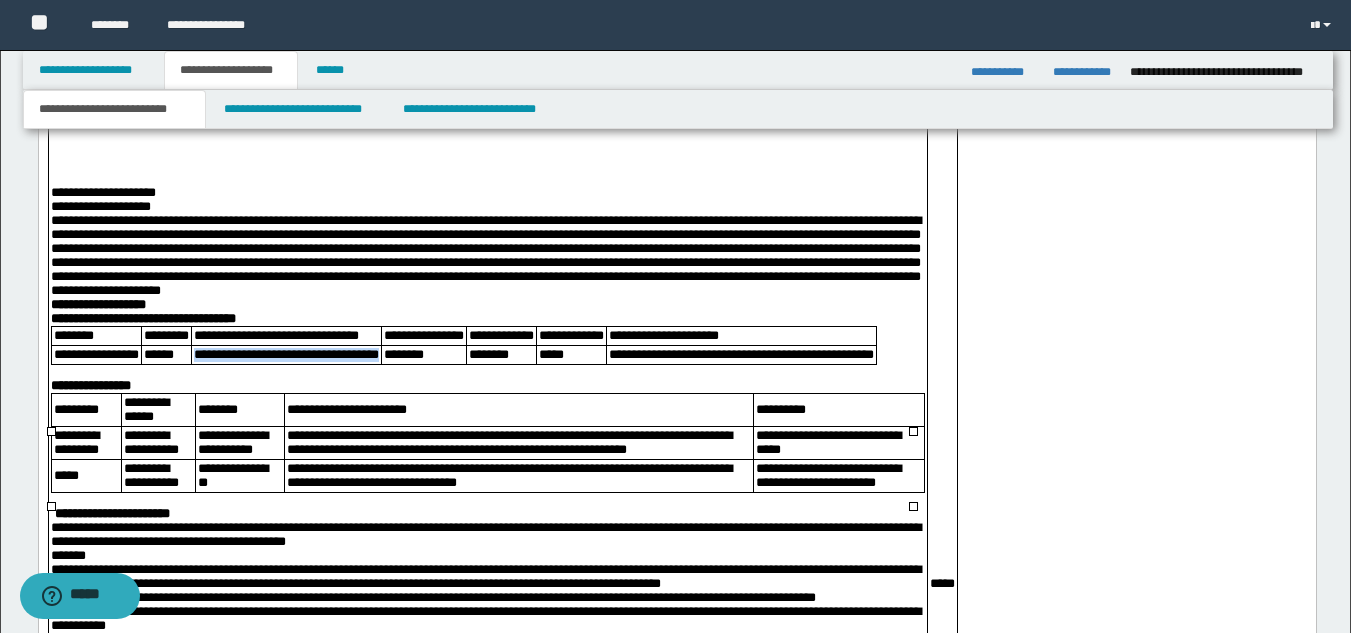 drag, startPoint x: 209, startPoint y: 486, endPoint x: 299, endPoint y: 493, distance: 90.27181 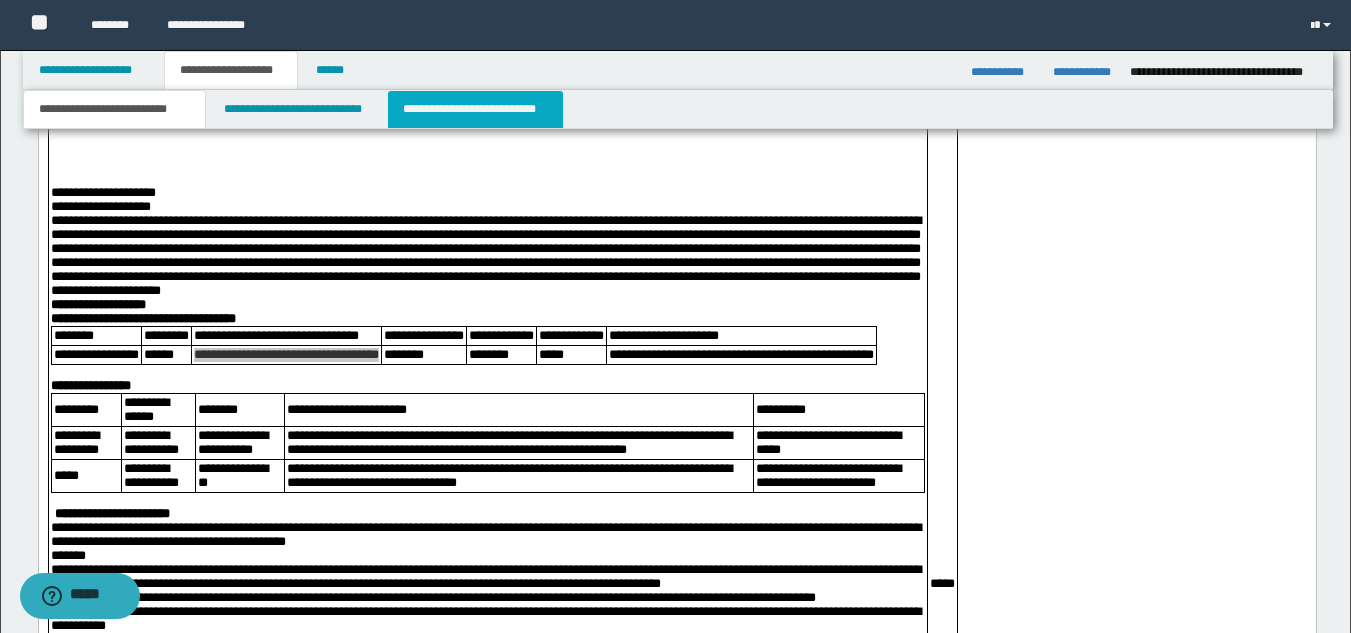 click on "**********" at bounding box center [475, 109] 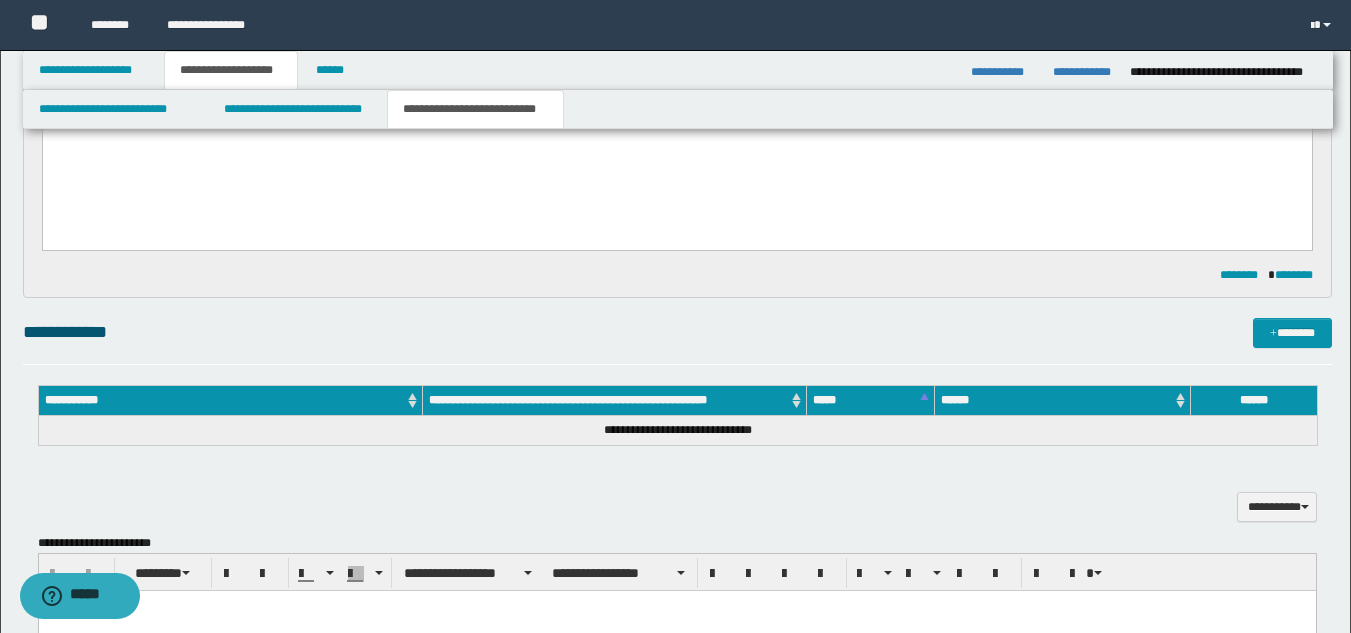 scroll, scrollTop: 222, scrollLeft: 0, axis: vertical 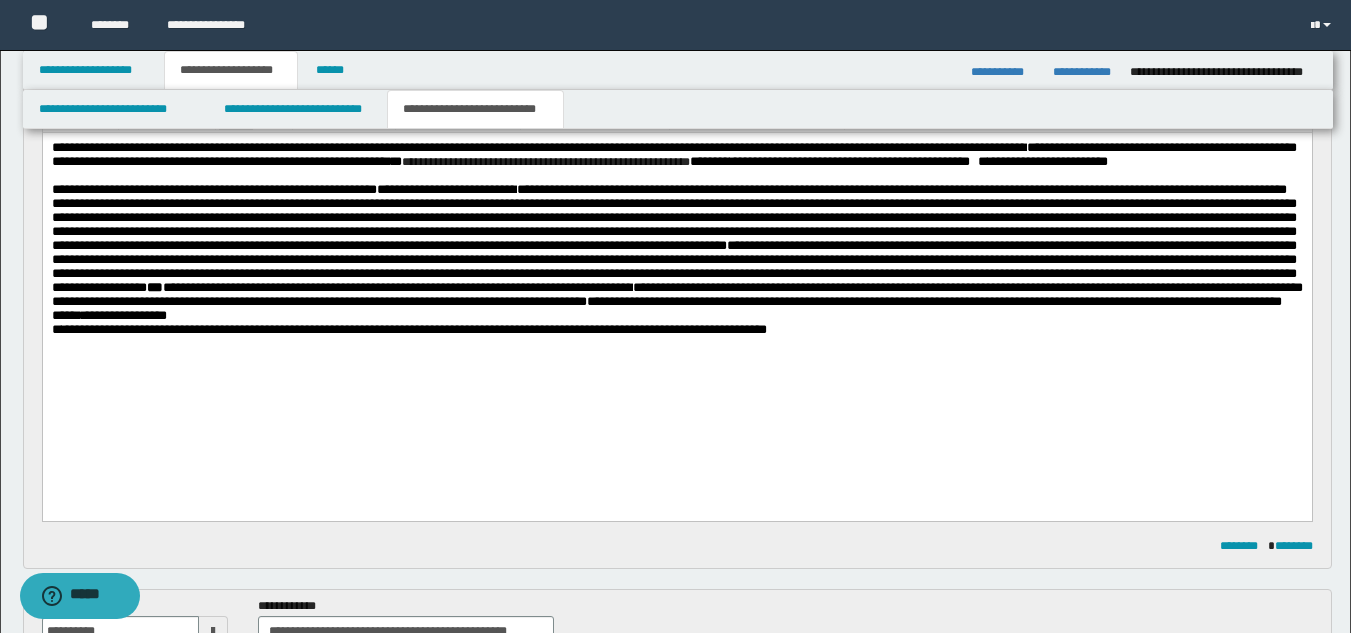 click on "**********" at bounding box center [676, 253] 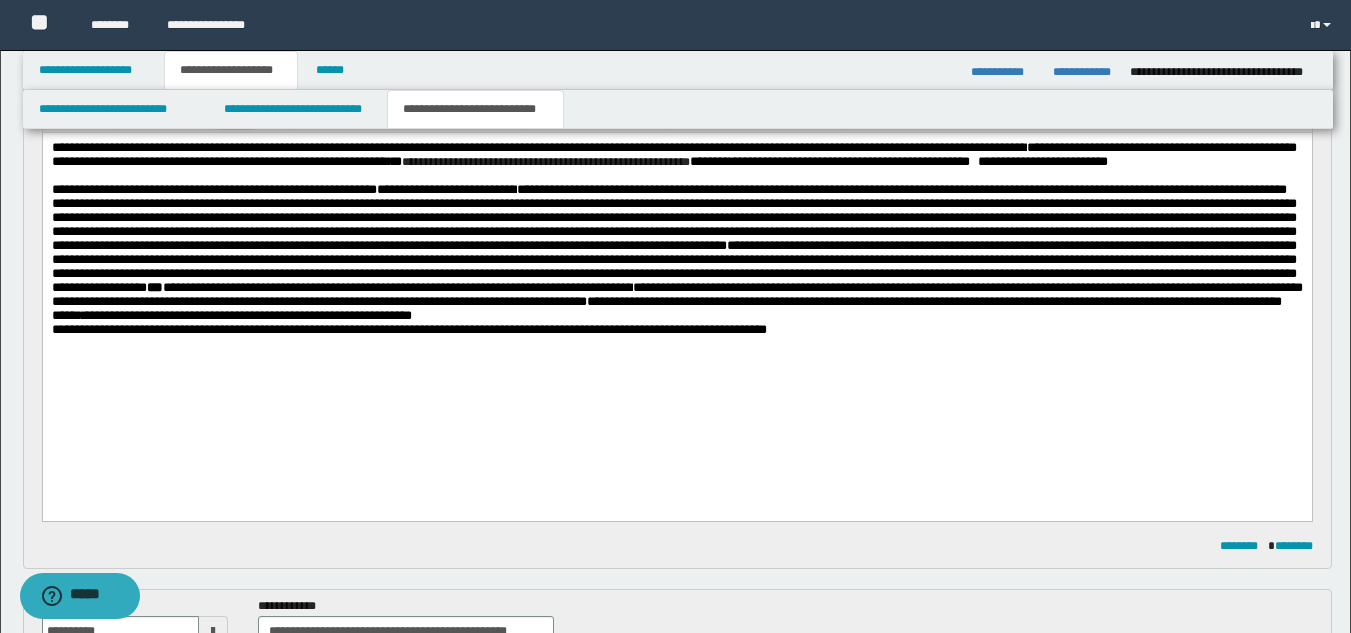 click on "**********" at bounding box center [676, 301] 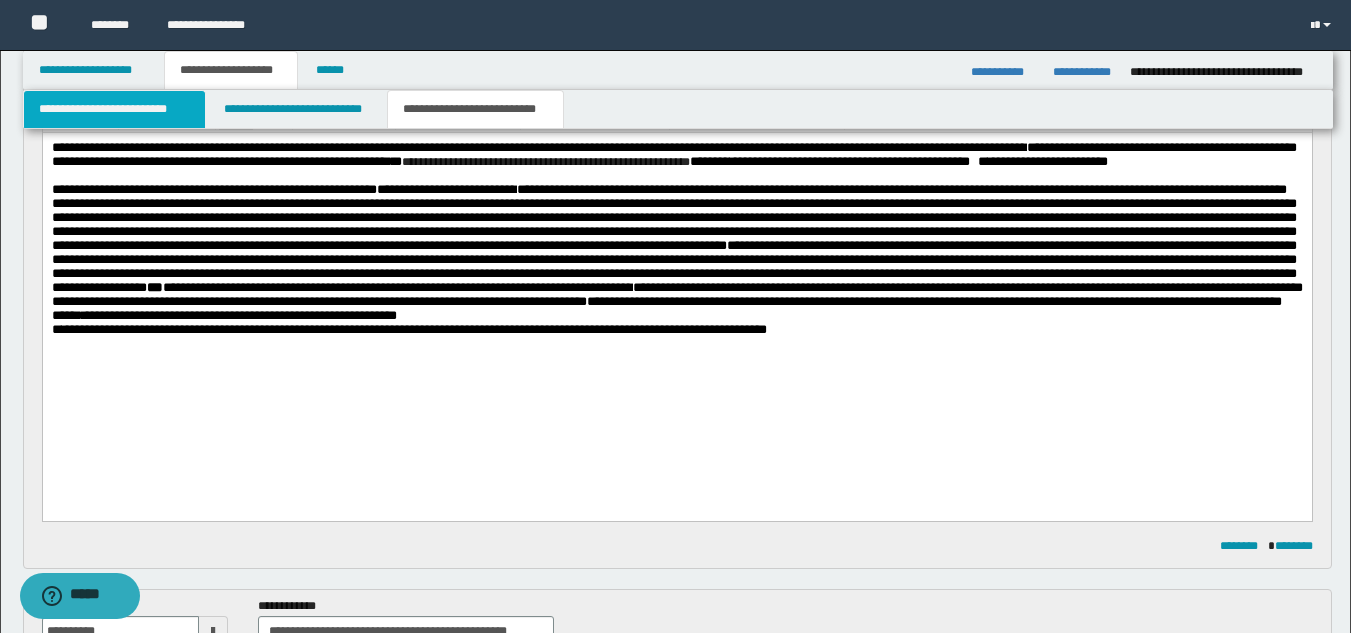 click on "**********" at bounding box center (114, 109) 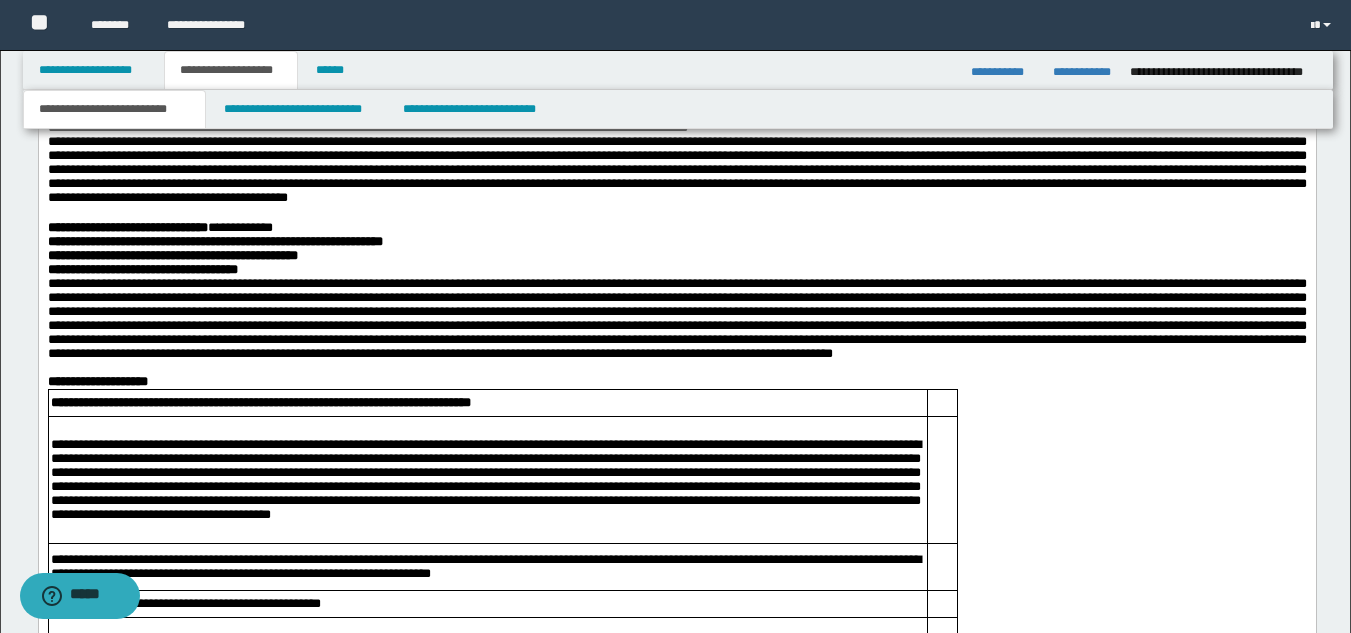 scroll, scrollTop: 2022, scrollLeft: 0, axis: vertical 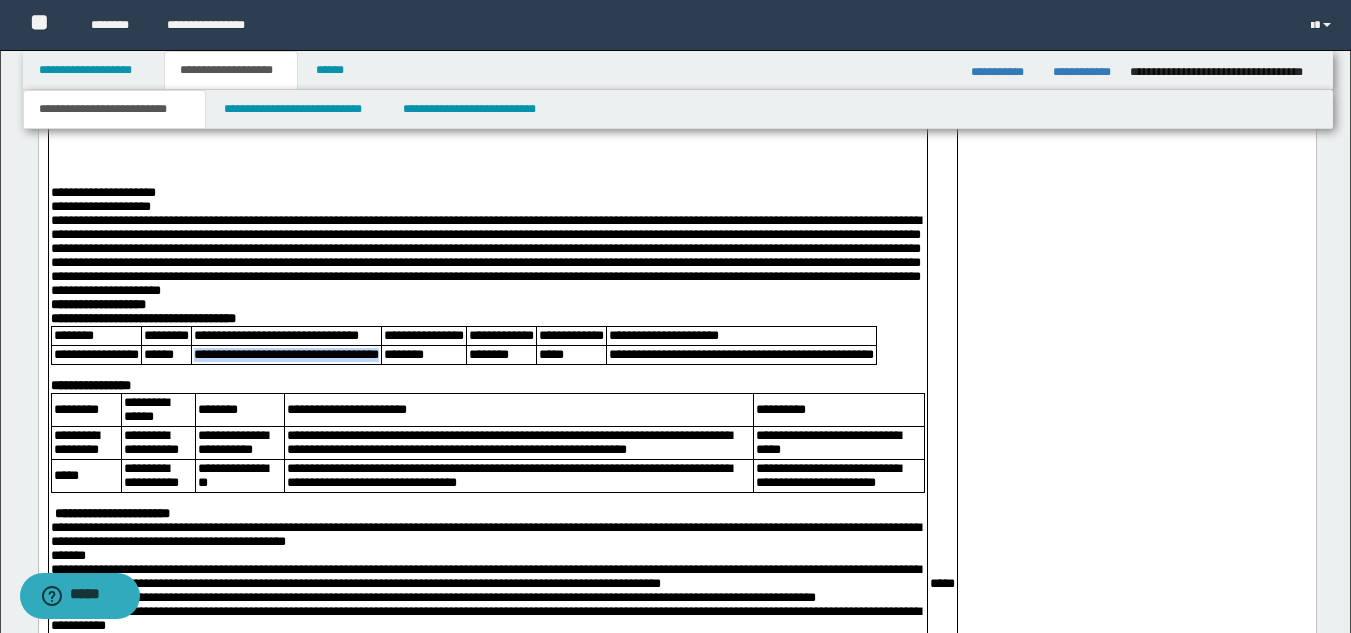 click on "**********" at bounding box center [485, 256] 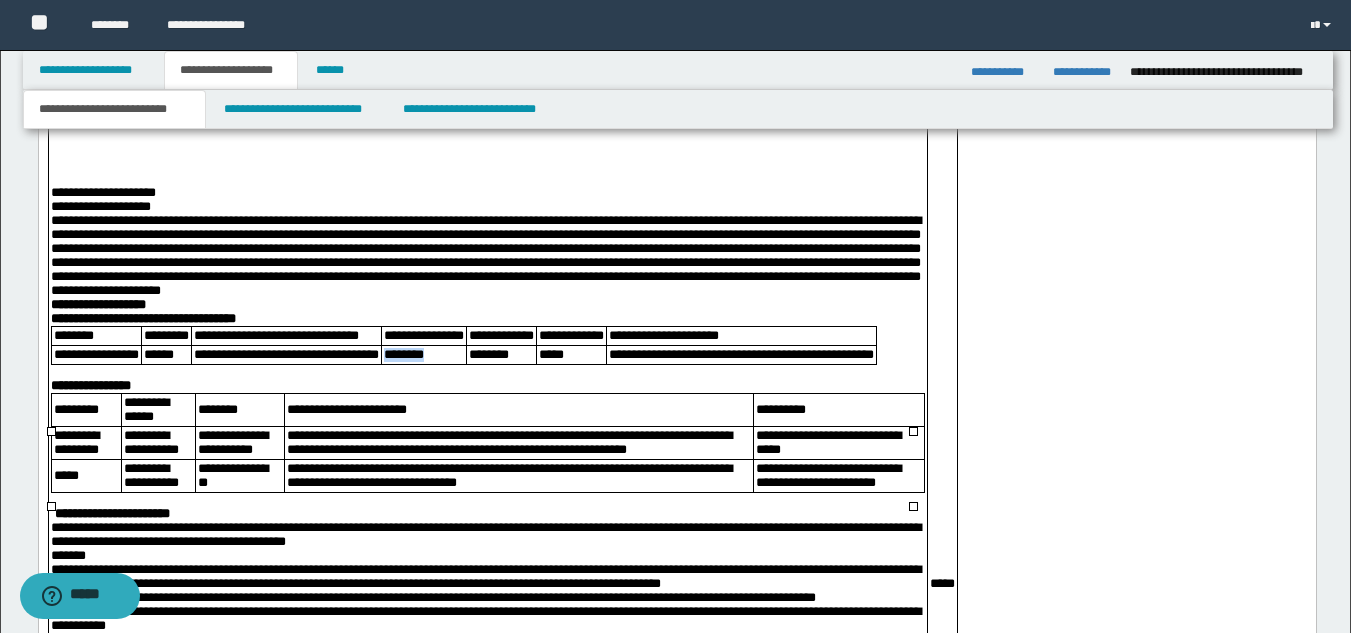 drag, startPoint x: 399, startPoint y: 487, endPoint x: 461, endPoint y: 491, distance: 62.1289 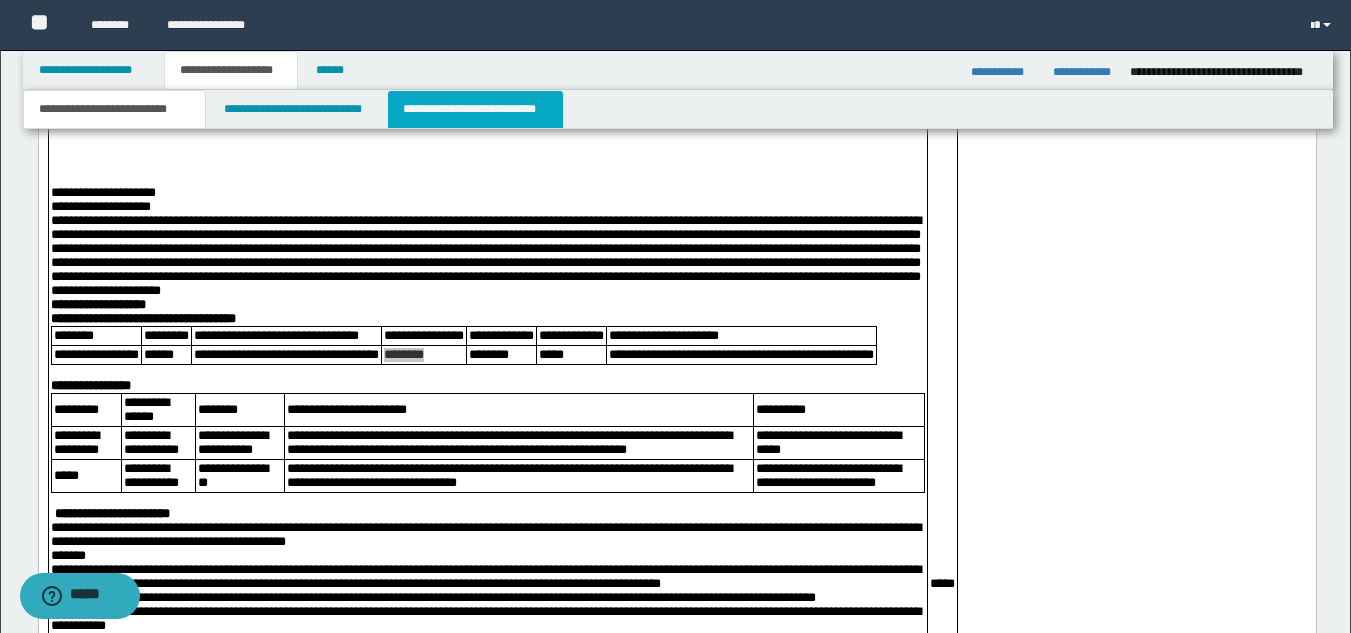 click on "**********" at bounding box center [475, 109] 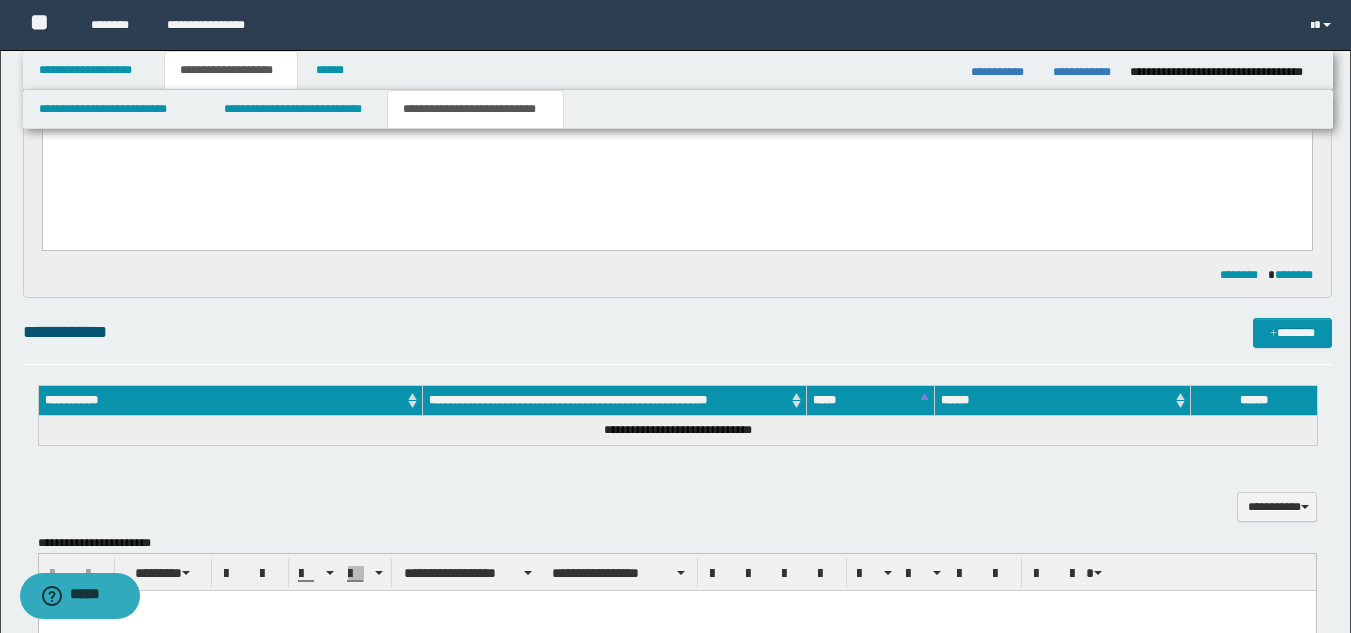 scroll, scrollTop: 222, scrollLeft: 0, axis: vertical 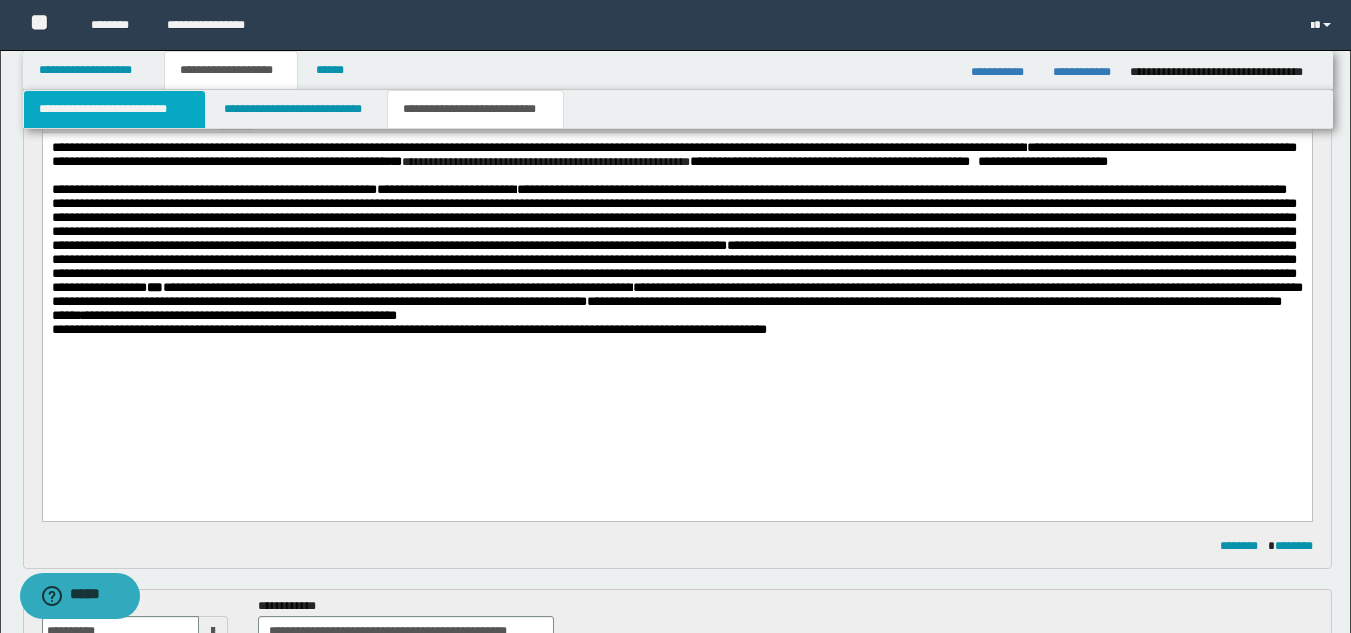 click on "**********" at bounding box center (114, 109) 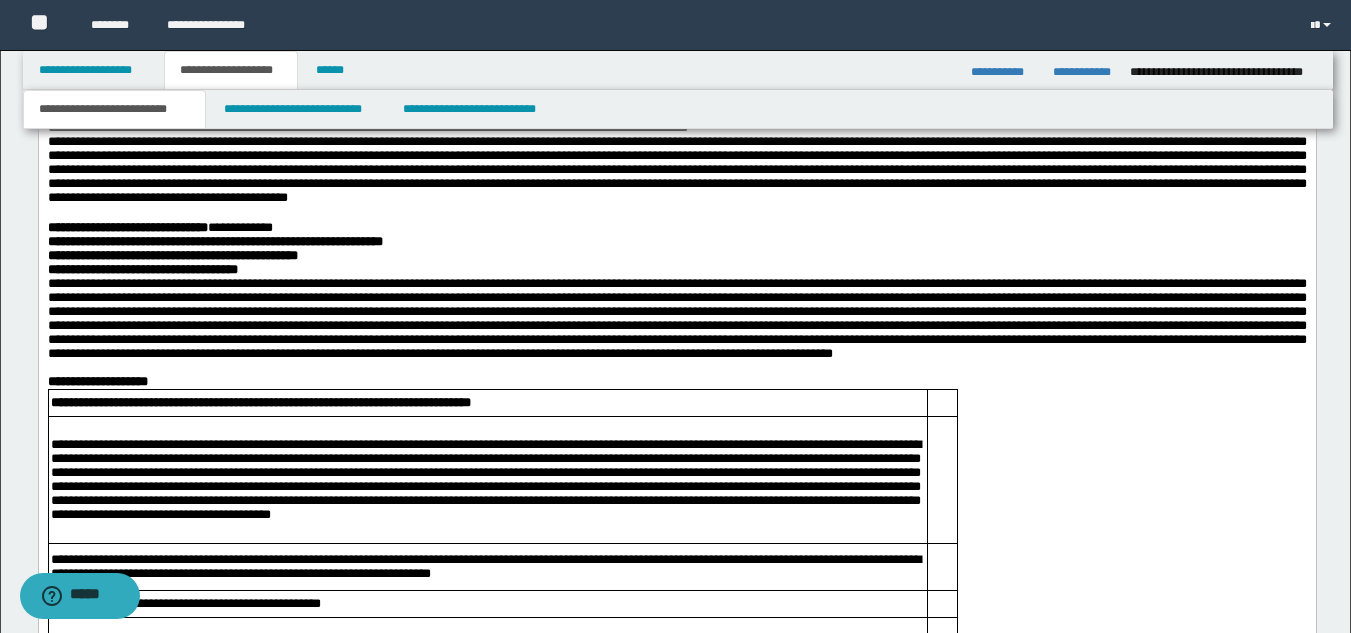 scroll, scrollTop: 2022, scrollLeft: 0, axis: vertical 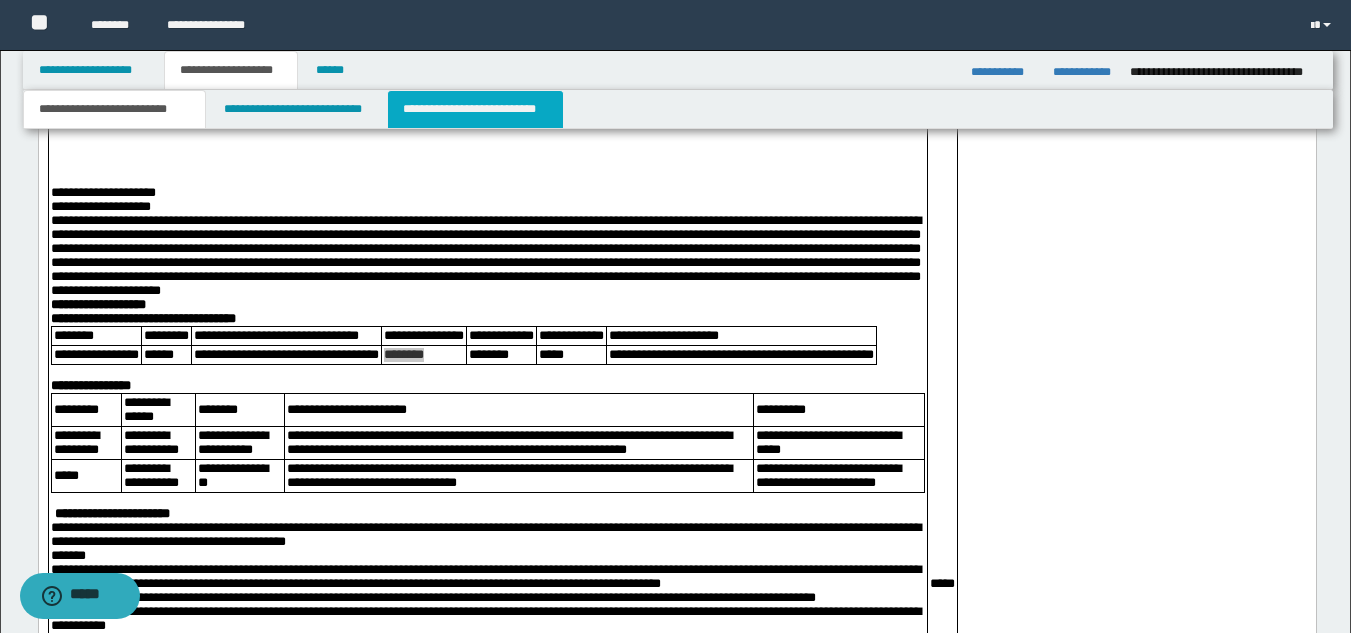 click on "**********" at bounding box center (475, 109) 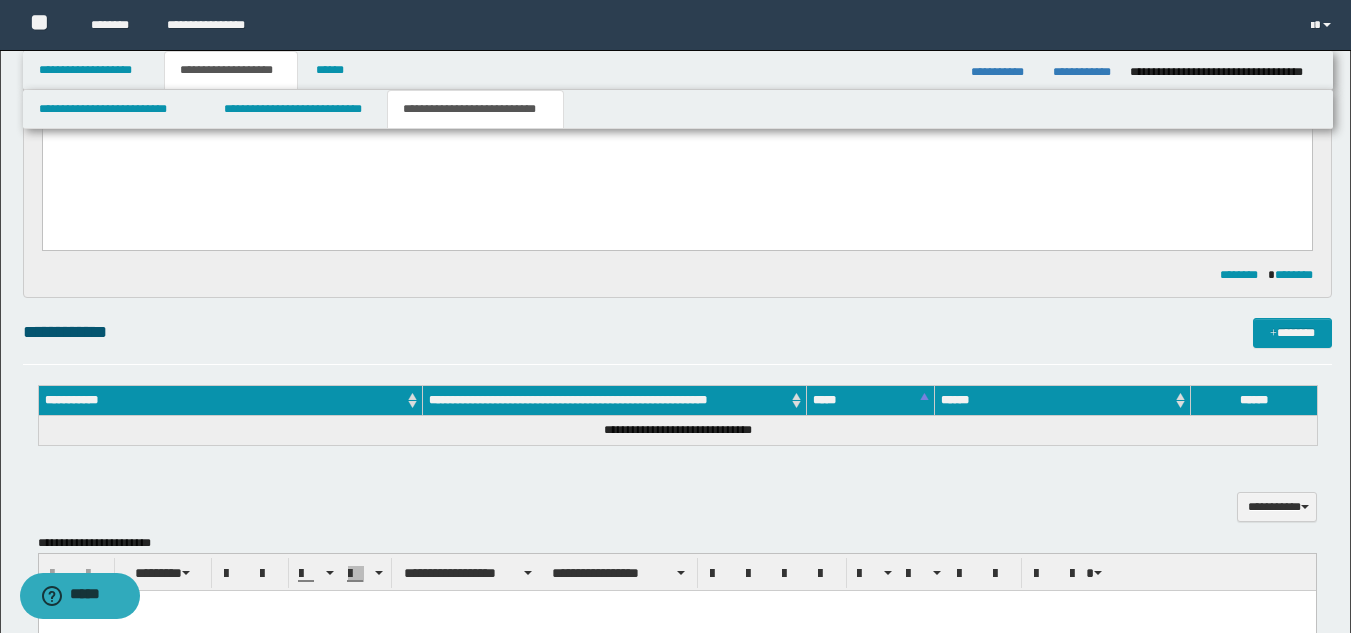 scroll, scrollTop: 222, scrollLeft: 0, axis: vertical 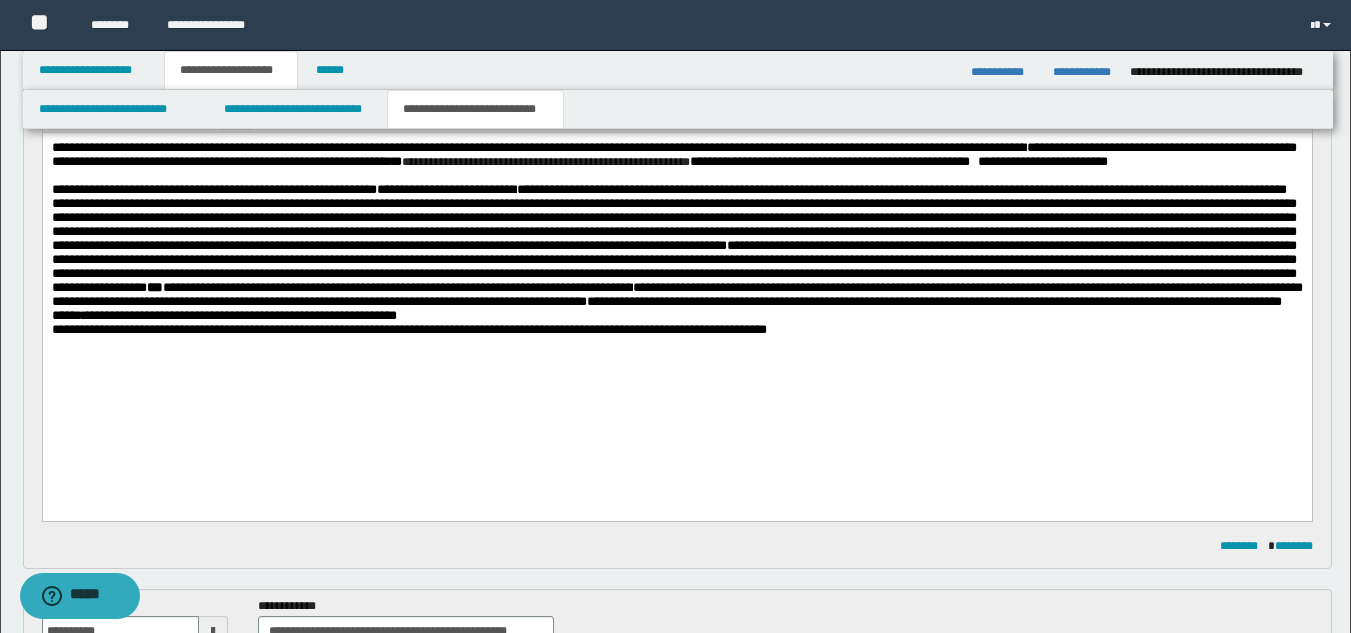 click on "**********" at bounding box center (676, 301) 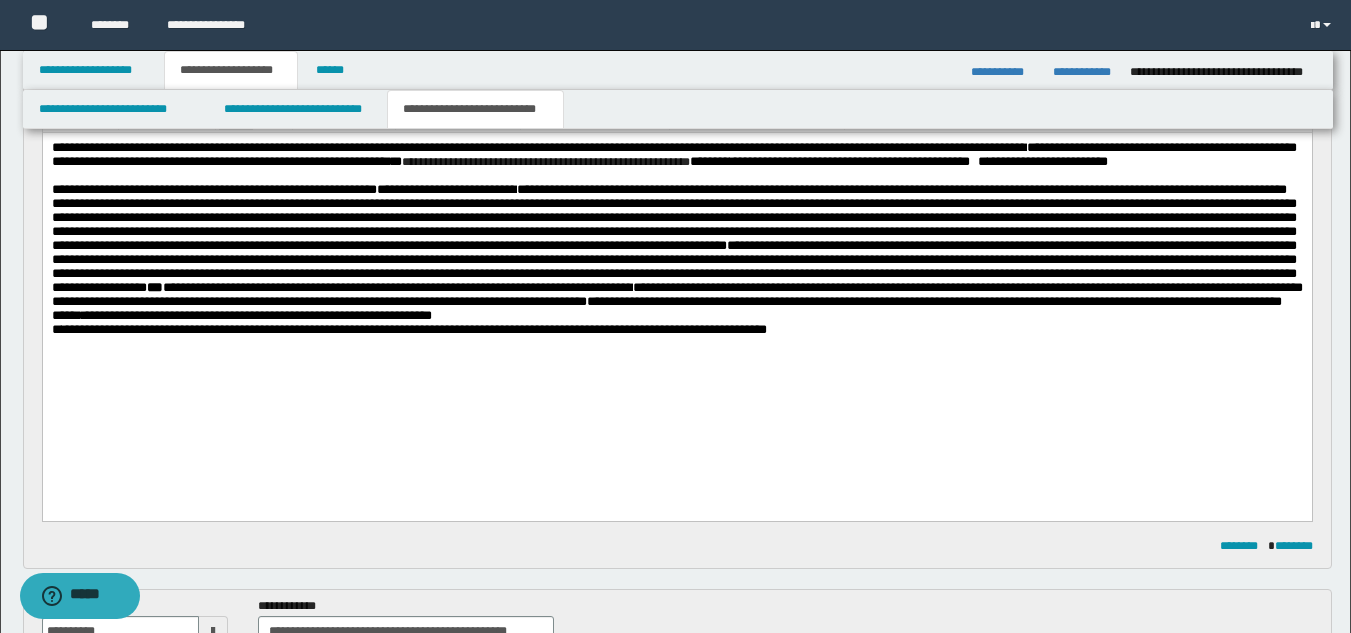 click on "**********" at bounding box center [676, 253] 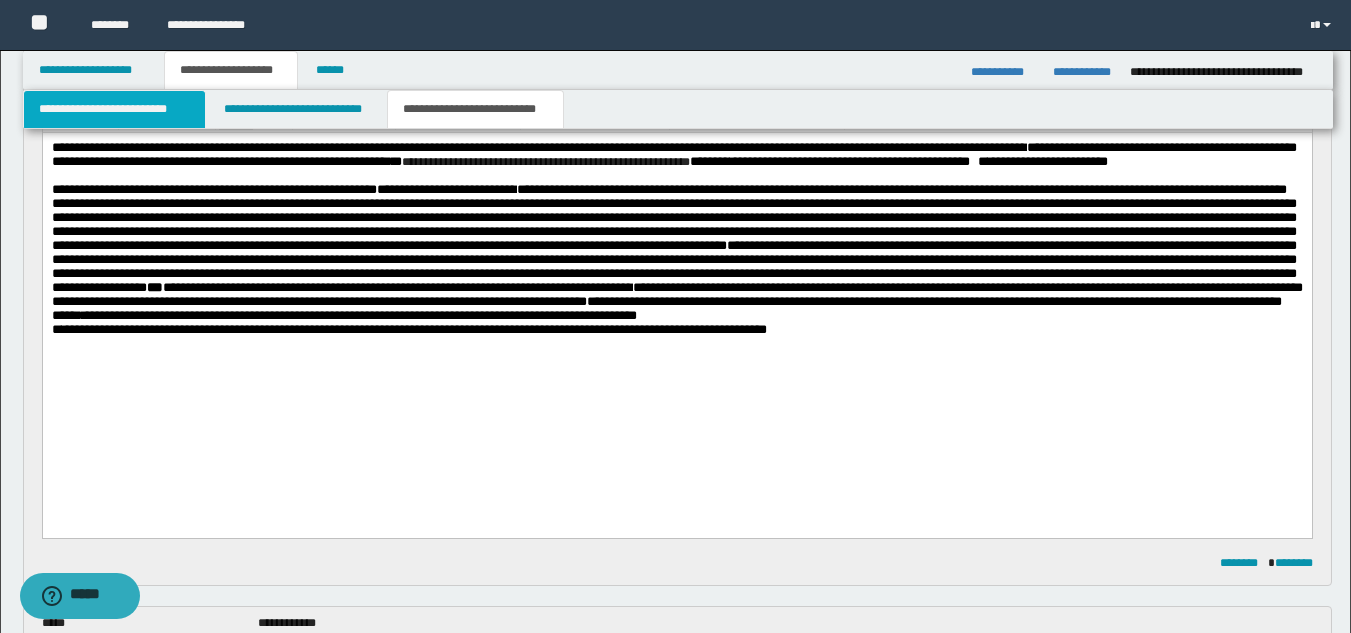 click on "**********" at bounding box center [114, 109] 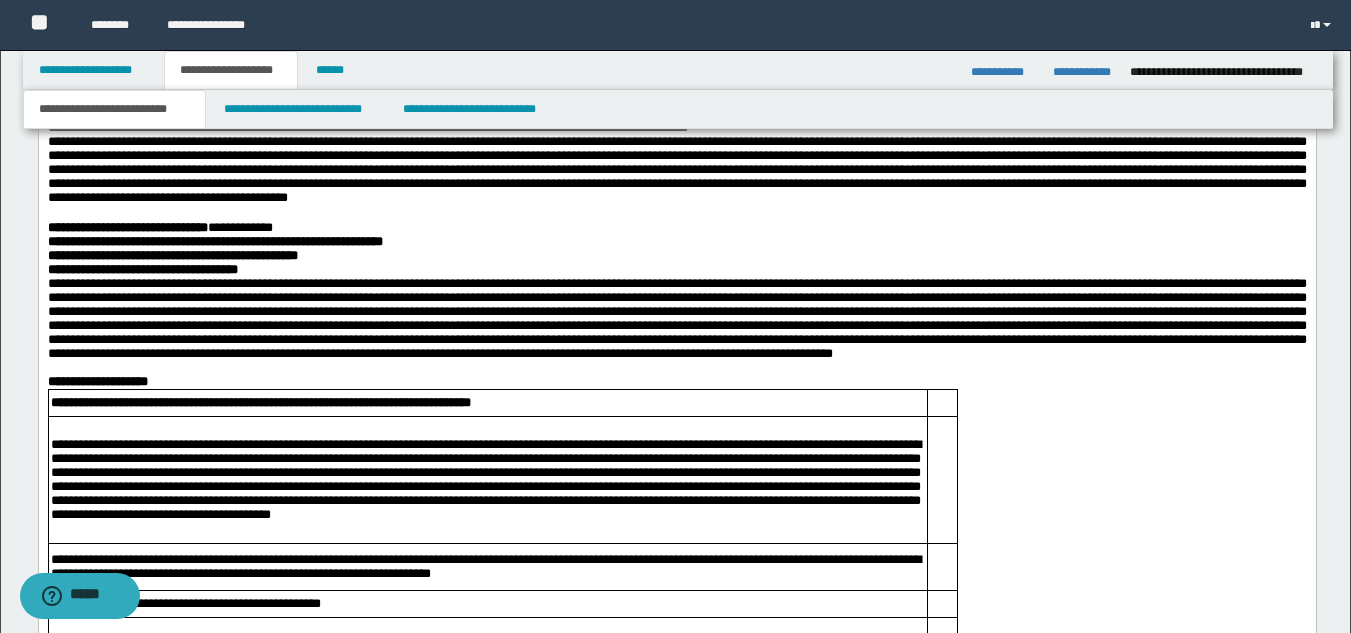scroll, scrollTop: 2022, scrollLeft: 0, axis: vertical 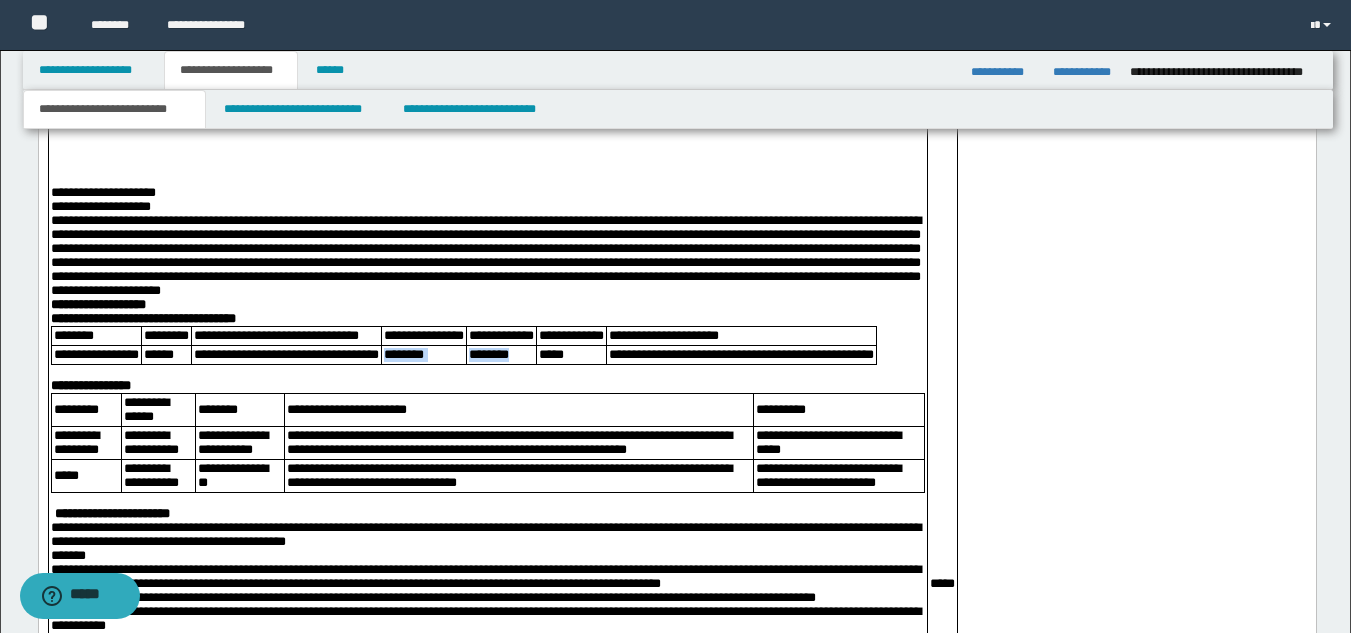 drag, startPoint x: 494, startPoint y: 481, endPoint x: 552, endPoint y: 495, distance: 59.665737 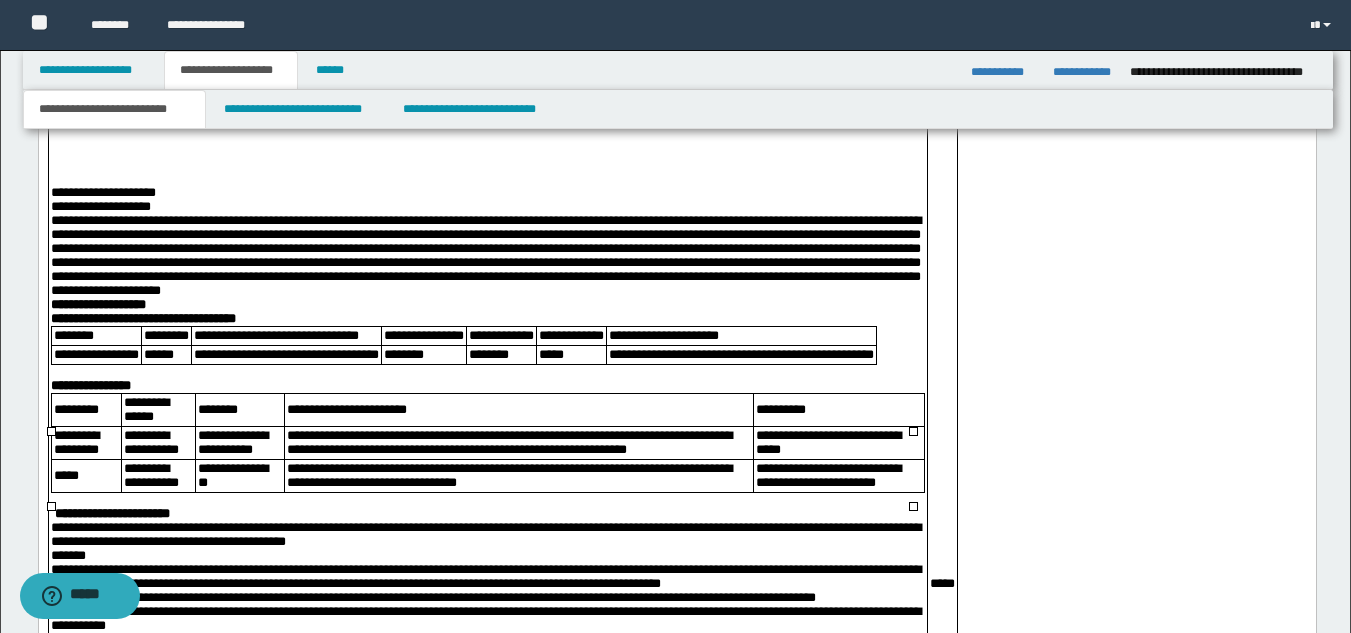 click at bounding box center [487, 373] 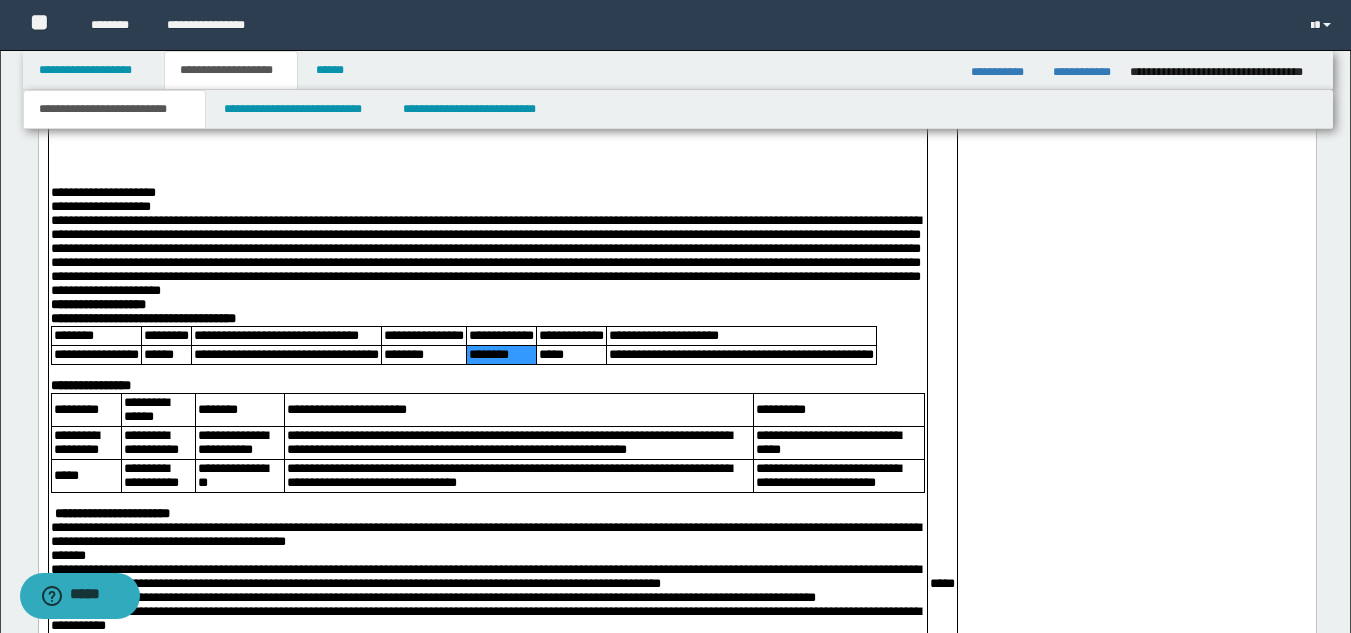 drag, startPoint x: 494, startPoint y: 488, endPoint x: 526, endPoint y: 495, distance: 32.75668 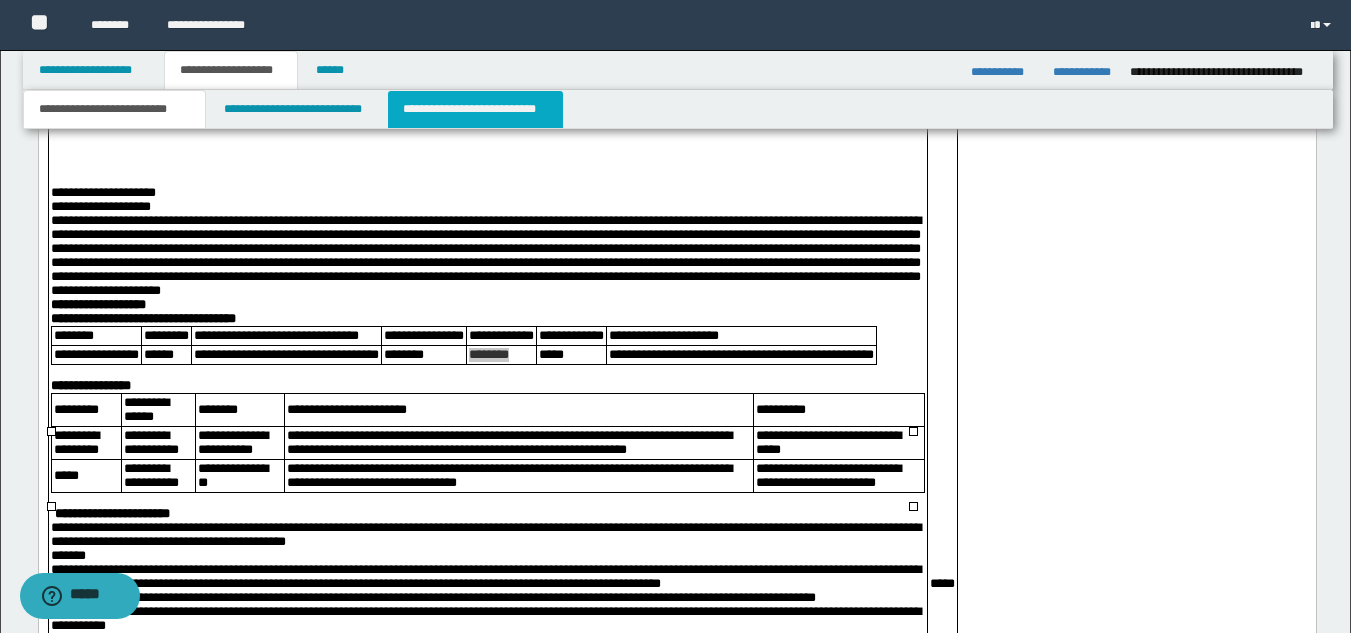 click on "**********" at bounding box center (475, 109) 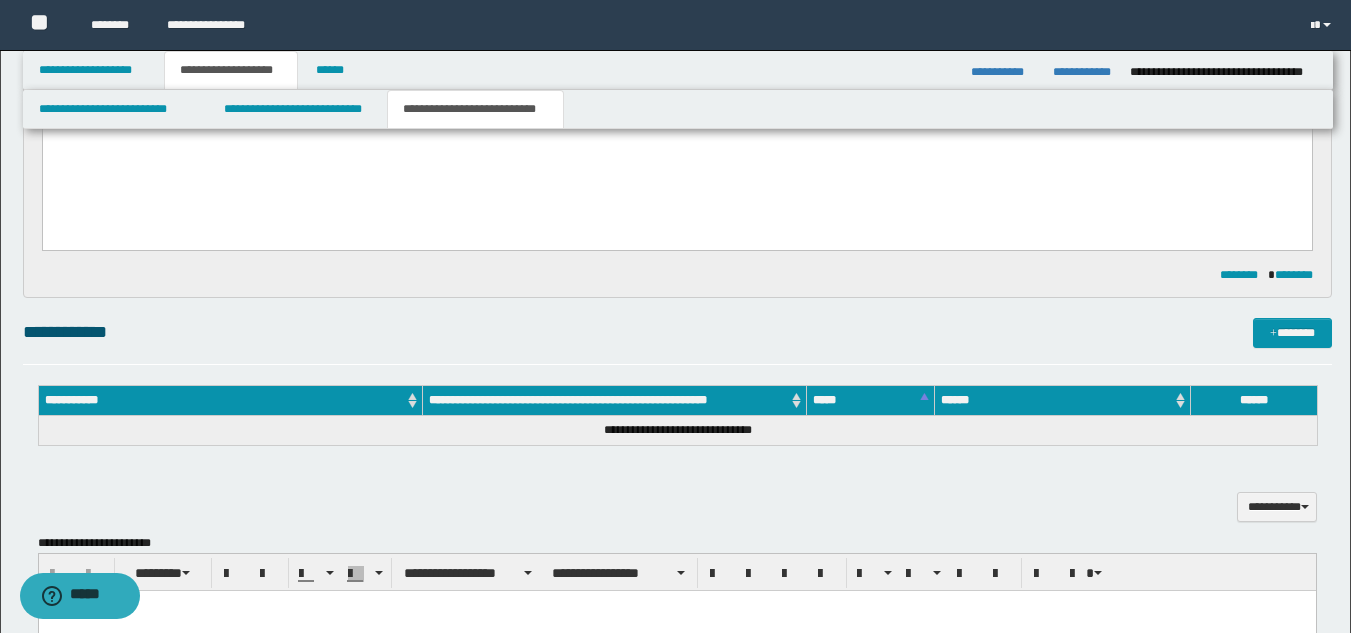 scroll, scrollTop: 239, scrollLeft: 0, axis: vertical 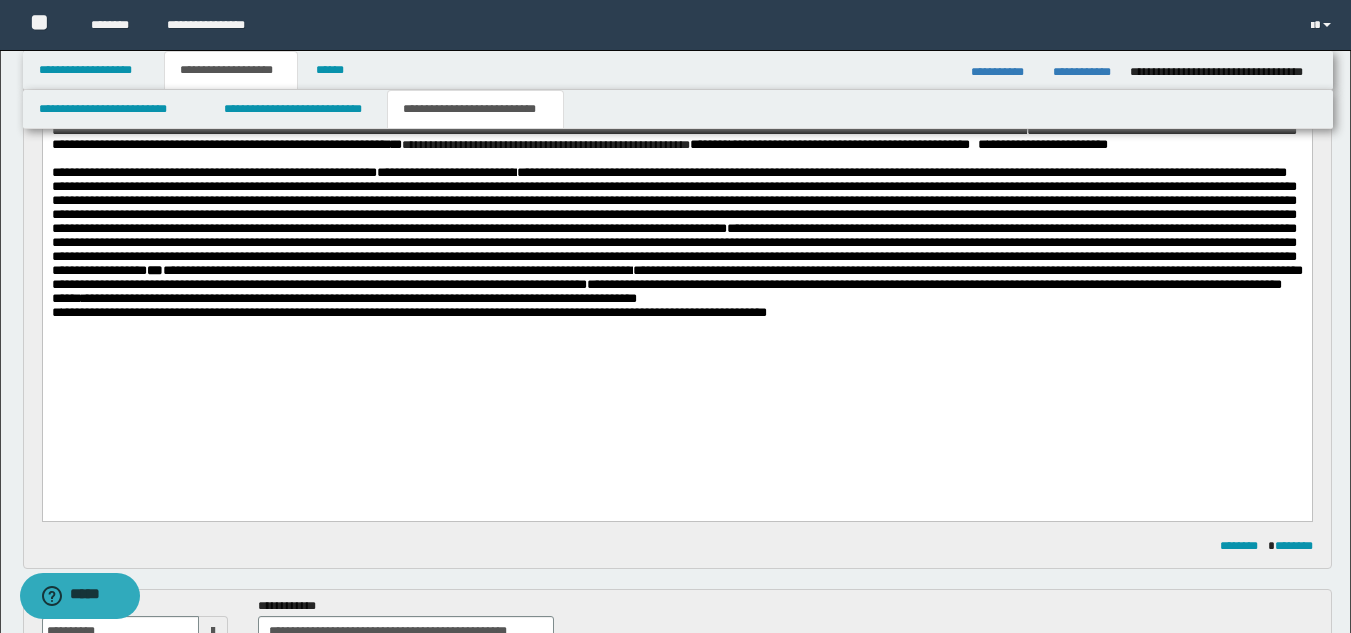 click on "**********" at bounding box center (676, 236) 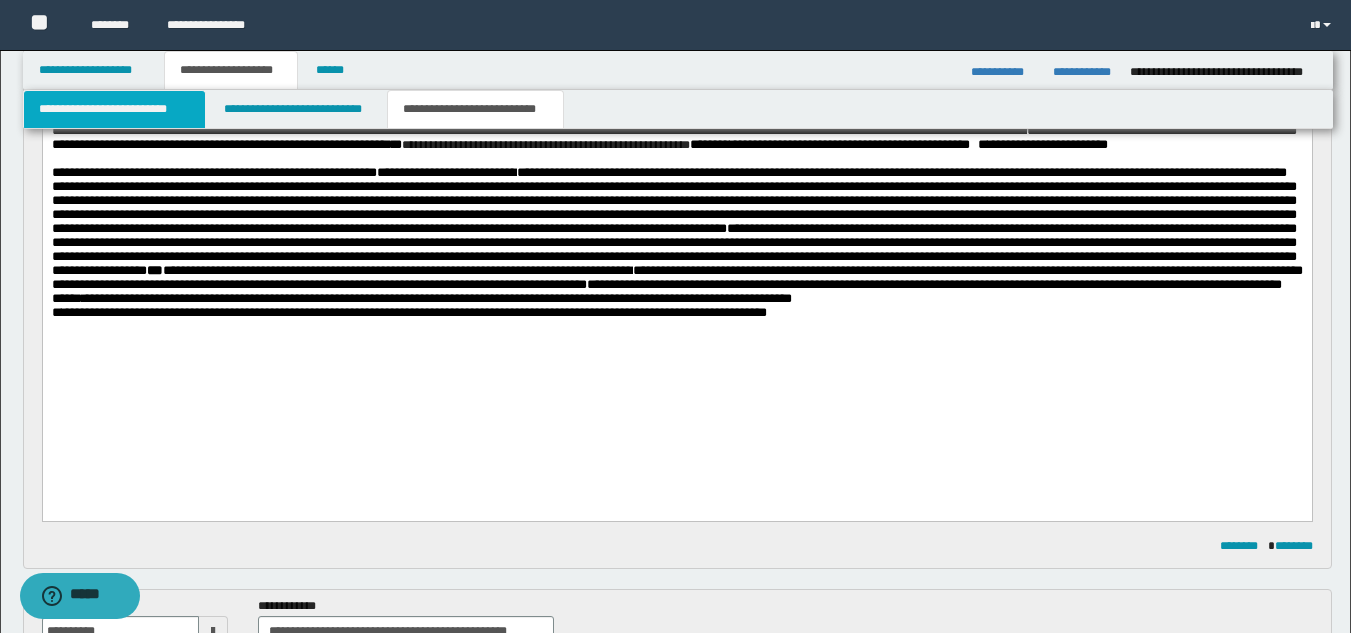 click on "**********" at bounding box center (114, 109) 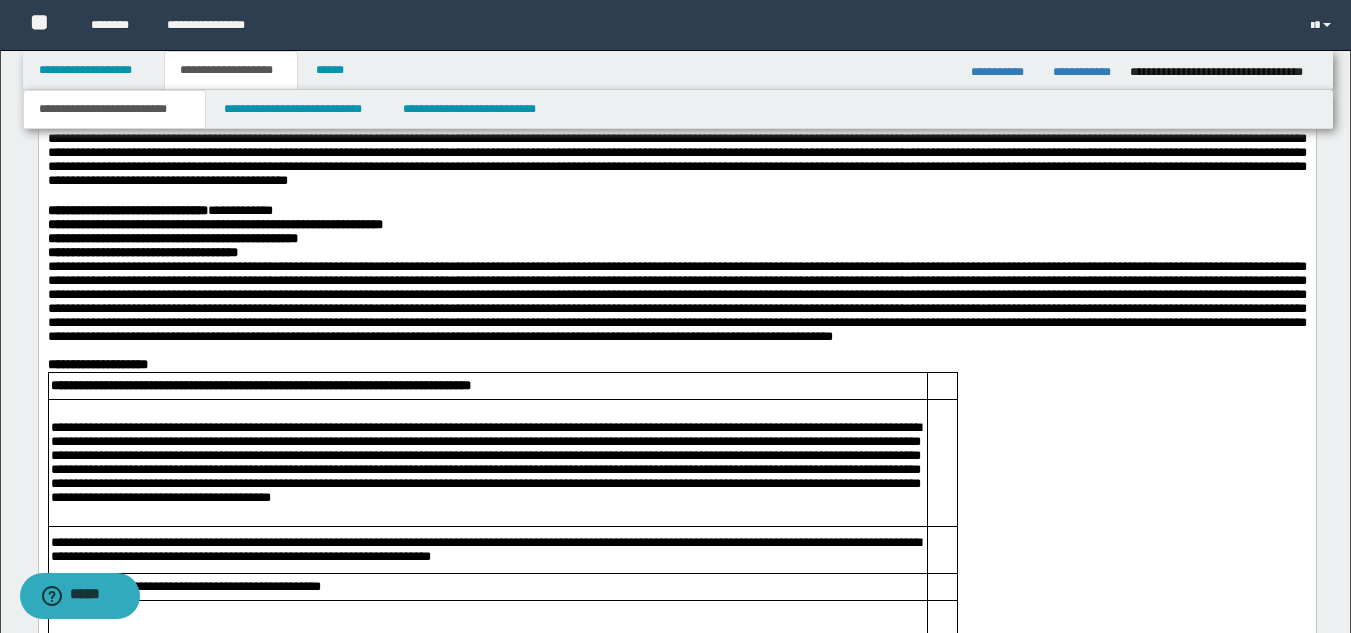 scroll, scrollTop: 2039, scrollLeft: 0, axis: vertical 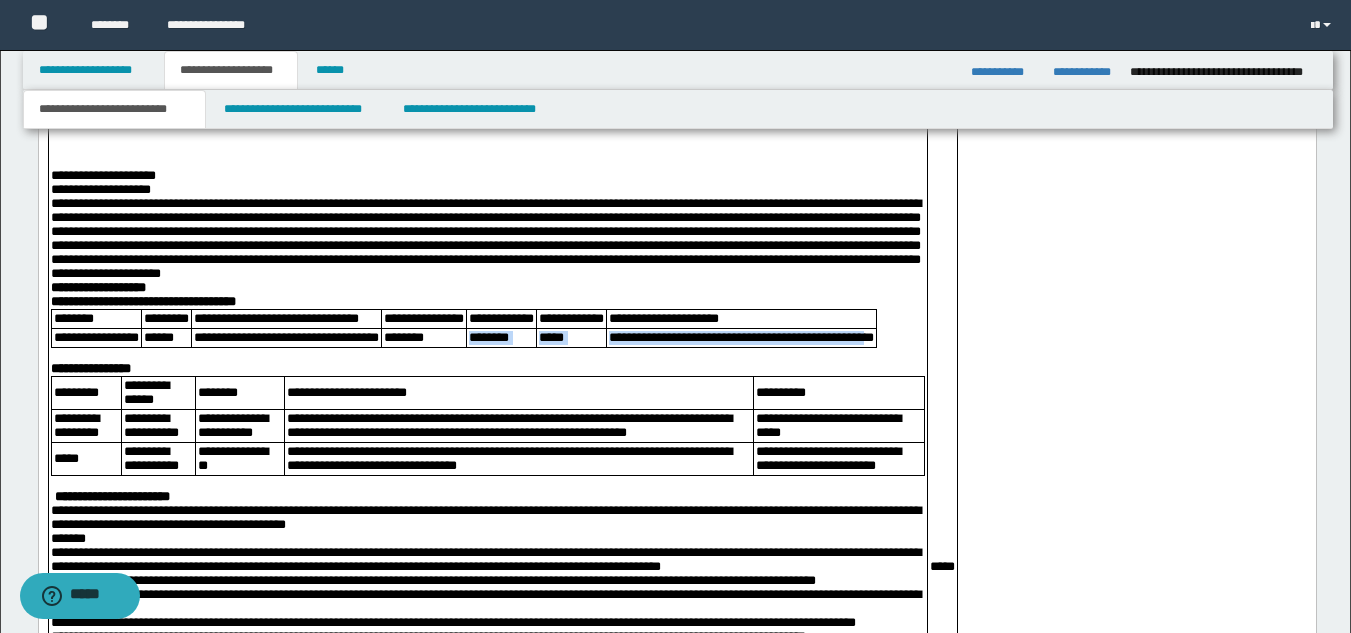 drag, startPoint x: 649, startPoint y: 468, endPoint x: 692, endPoint y: 481, distance: 44.922153 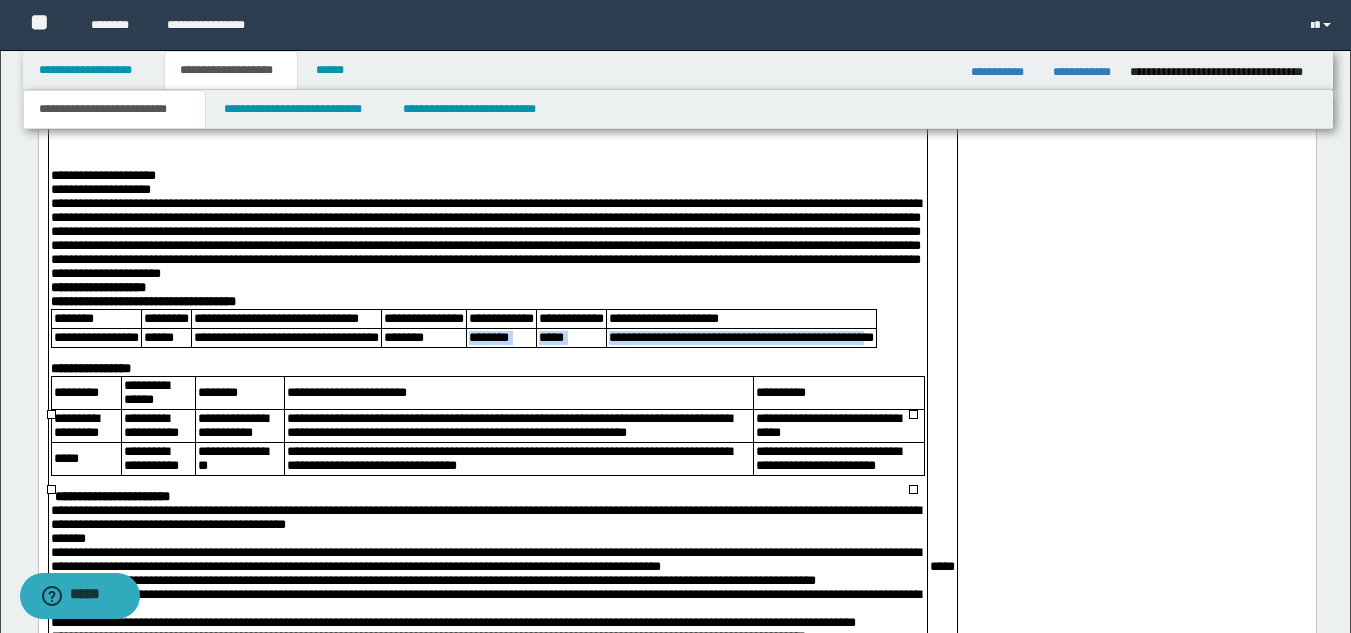 click on "**********" at bounding box center [740, 338] 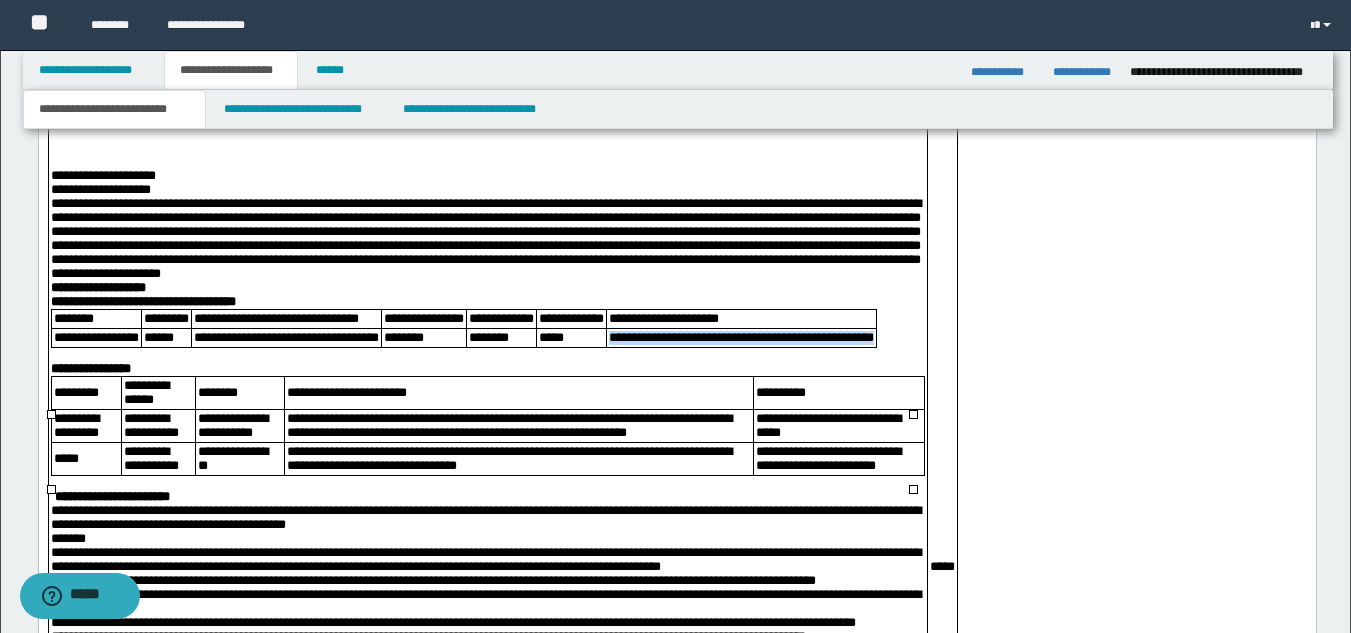 drag, startPoint x: 647, startPoint y: 466, endPoint x: 706, endPoint y: 474, distance: 59.5399 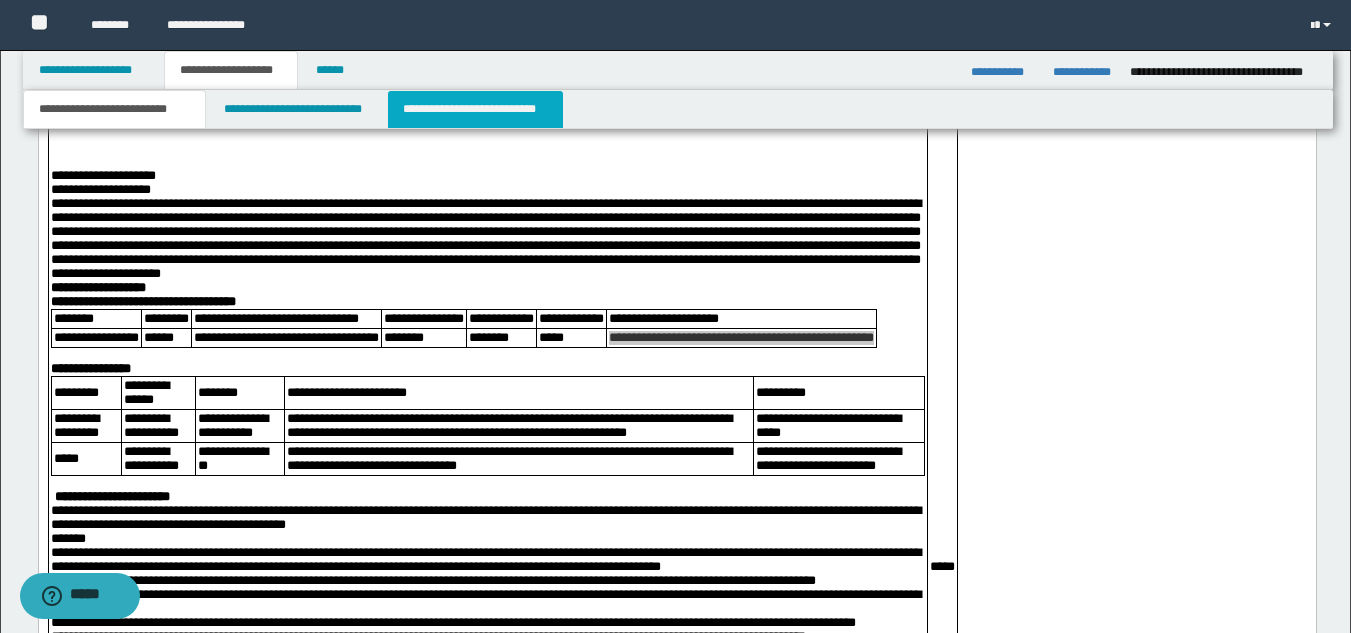 click on "**********" at bounding box center (475, 109) 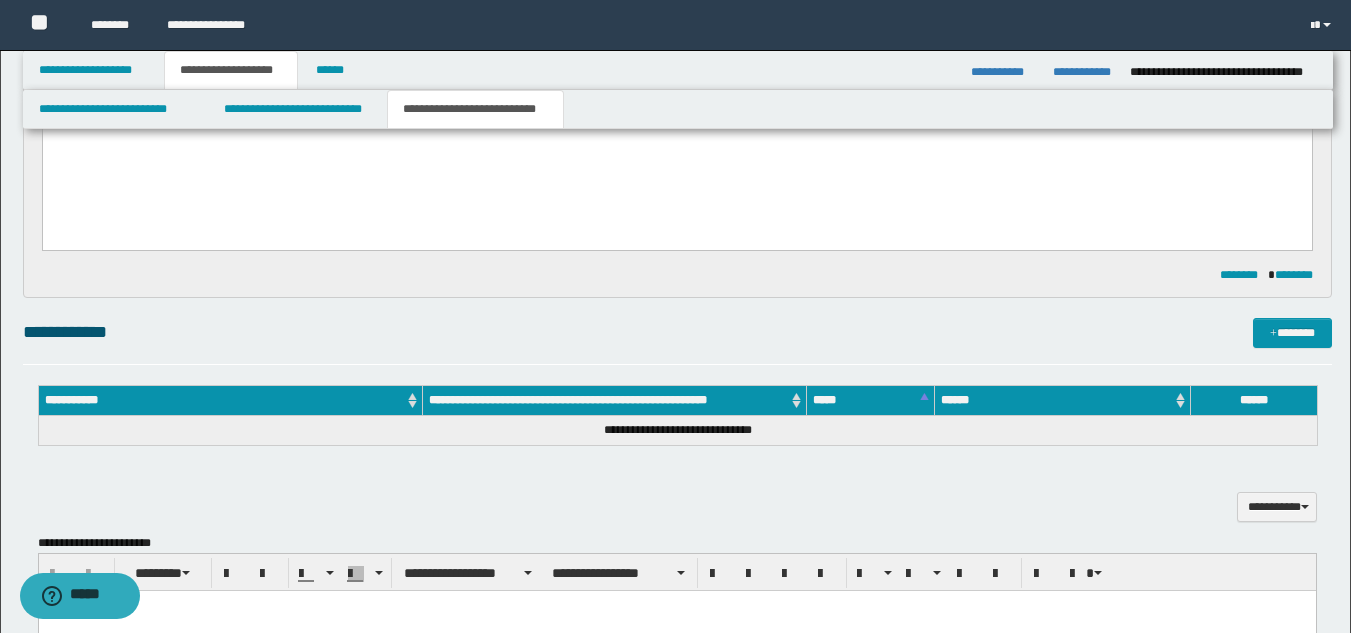 scroll, scrollTop: 239, scrollLeft: 0, axis: vertical 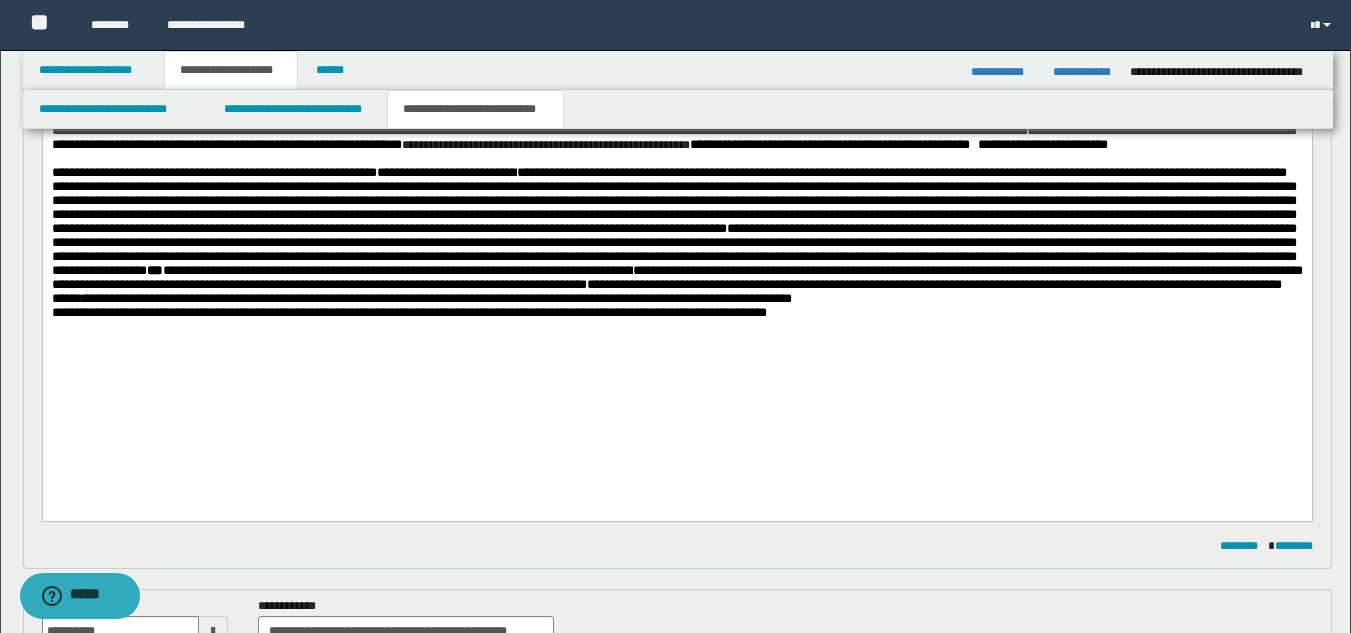 click on "**********" at bounding box center [676, 236] 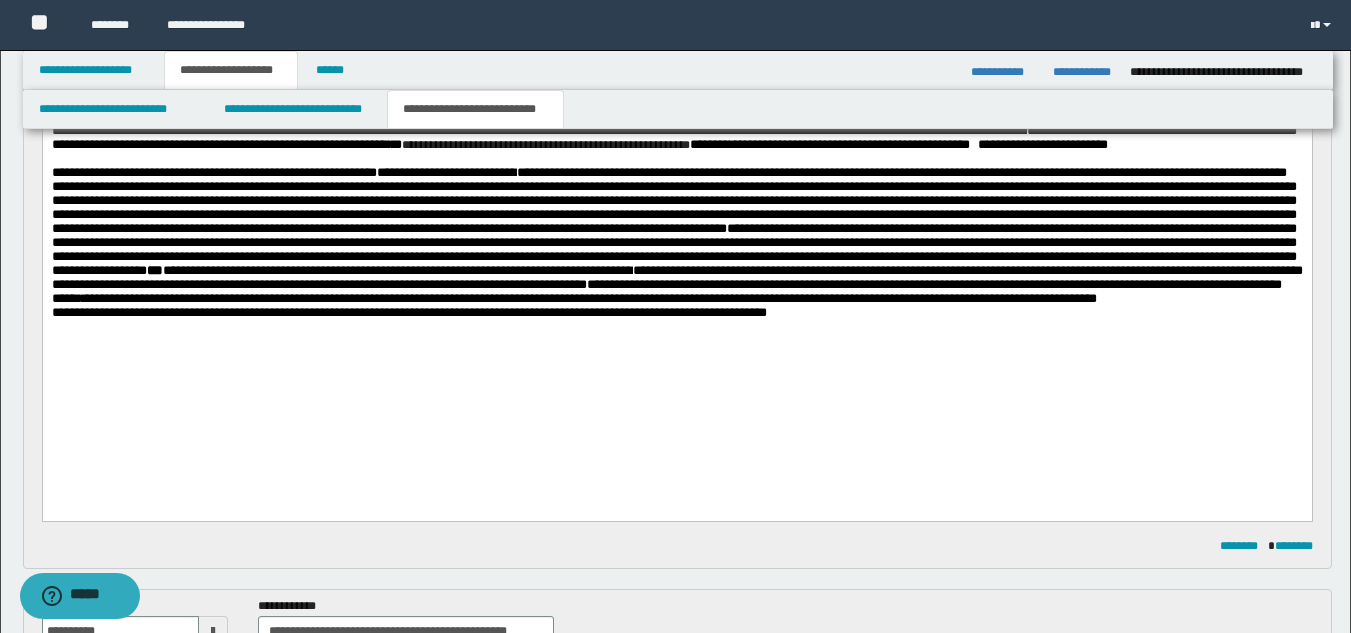 click on "**********" at bounding box center [676, 284] 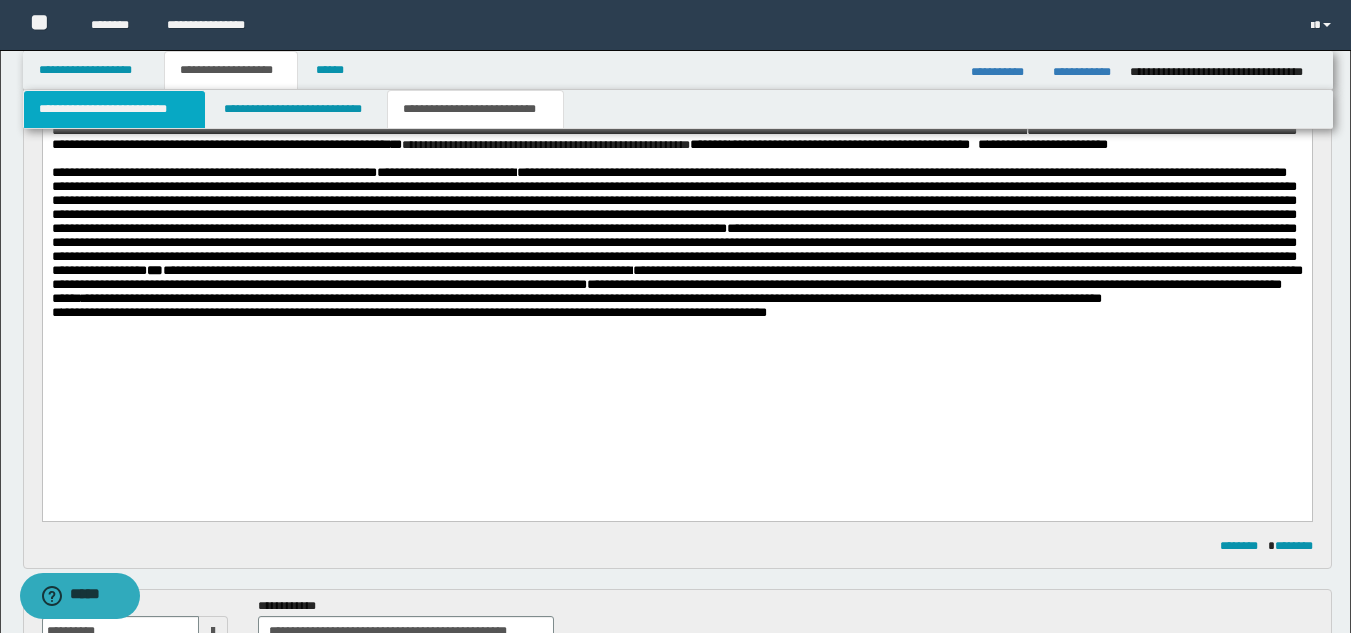 click on "**********" at bounding box center (114, 109) 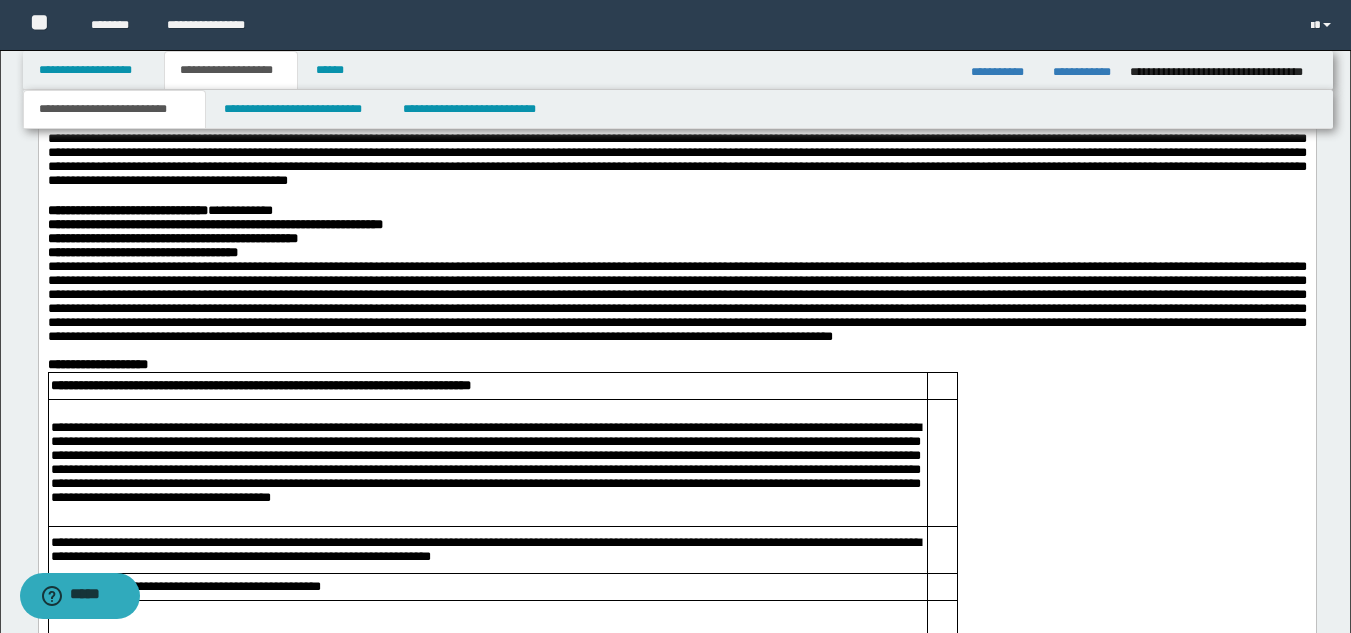 scroll, scrollTop: 2039, scrollLeft: 0, axis: vertical 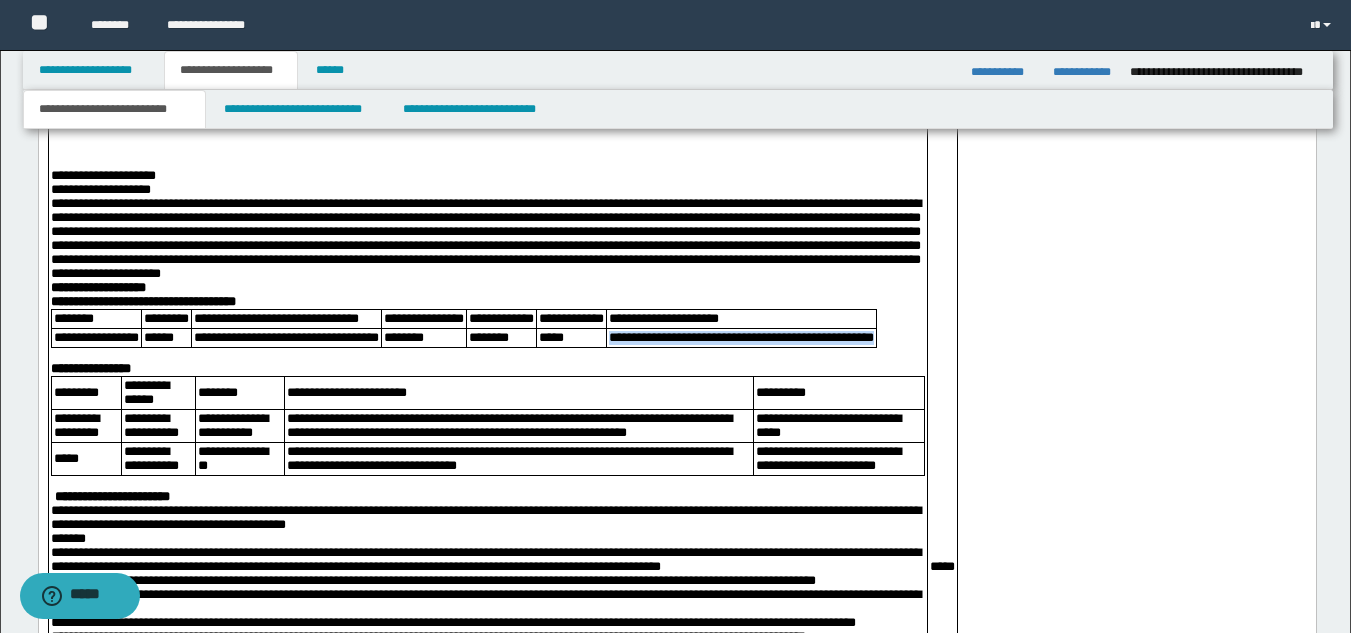 click at bounding box center [487, 356] 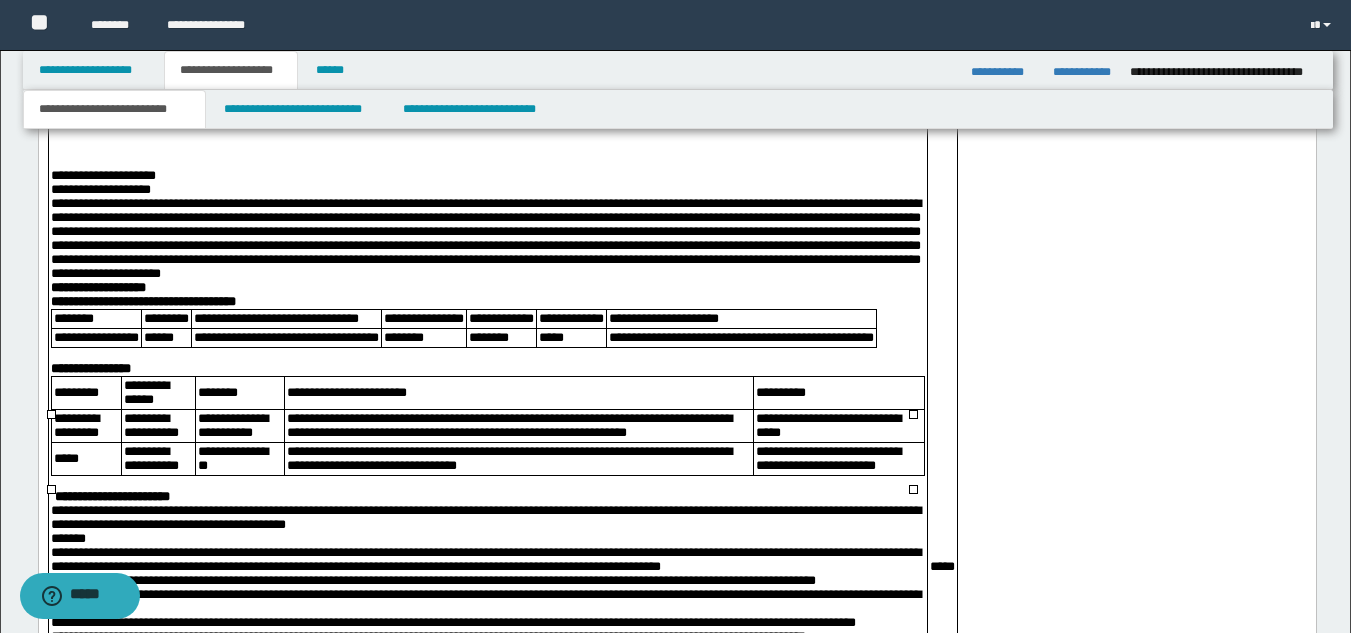 click at bounding box center [487, 356] 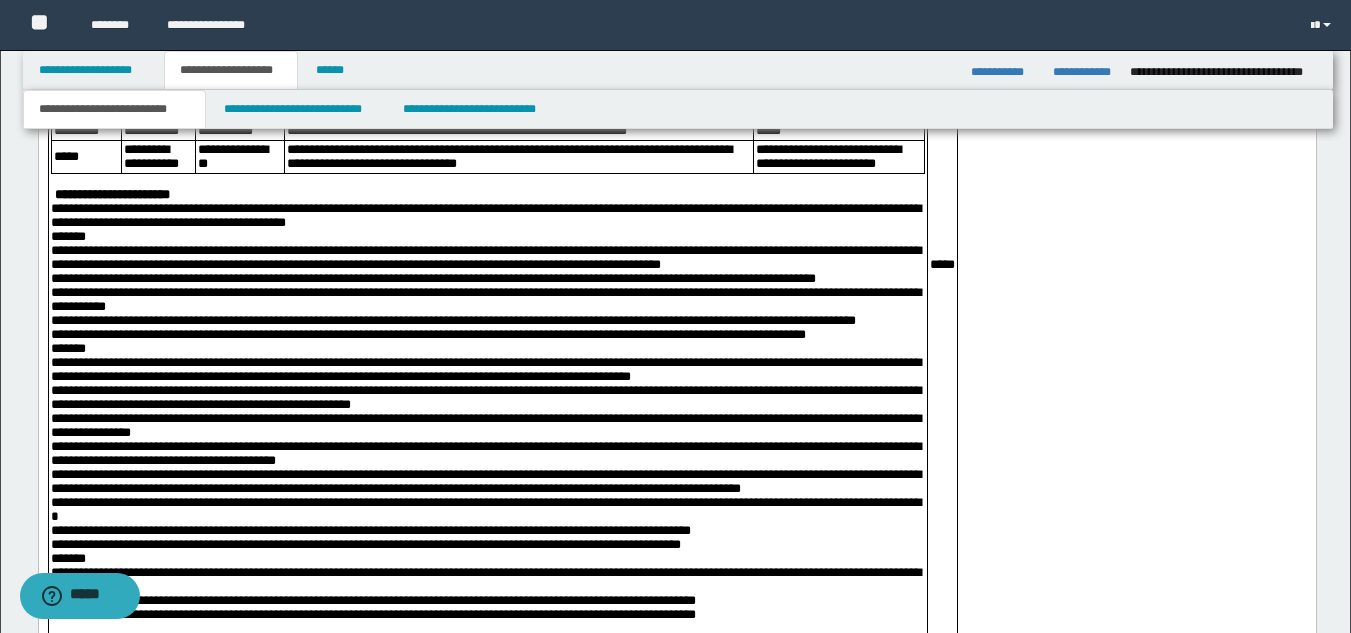 scroll, scrollTop: 2311, scrollLeft: 0, axis: vertical 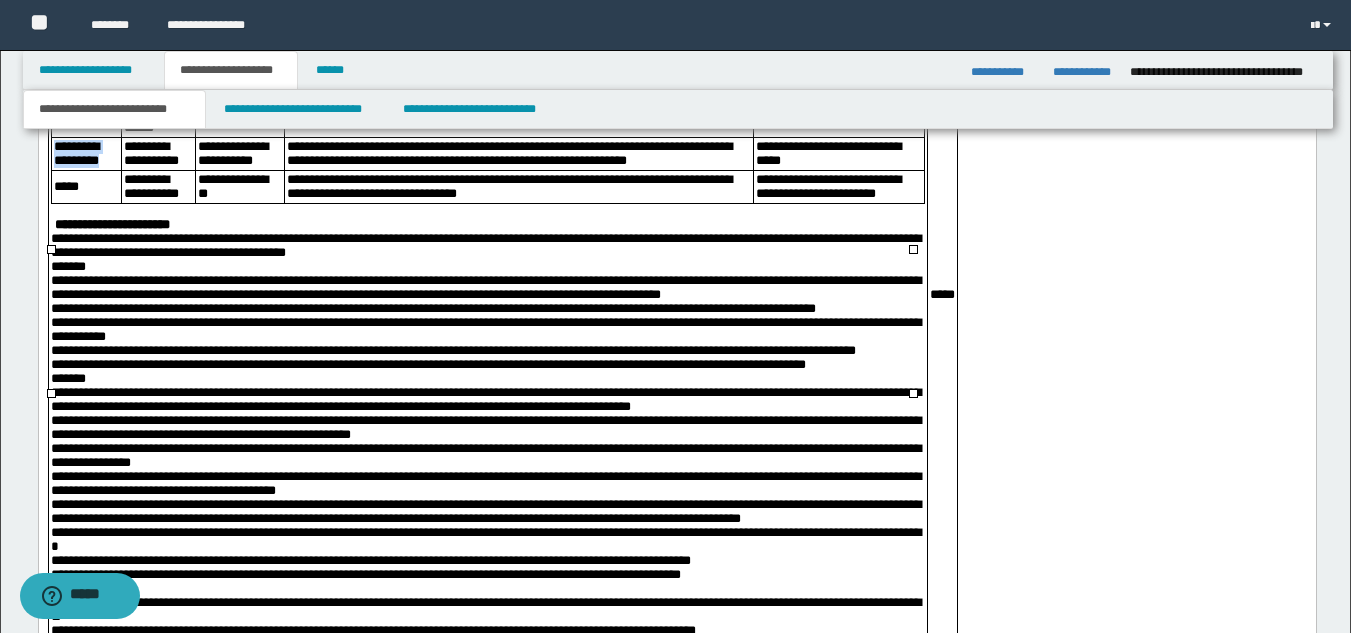 drag, startPoint x: 55, startPoint y: 307, endPoint x: 108, endPoint y: 332, distance: 58.60034 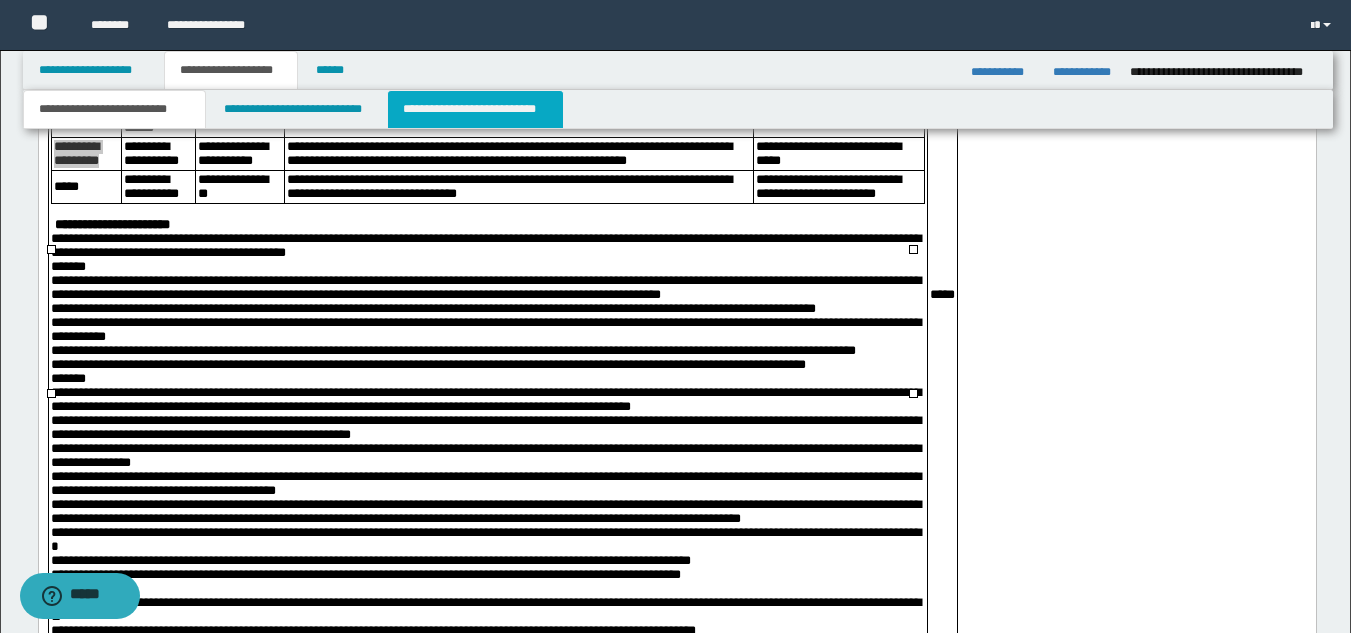 click on "**********" at bounding box center [475, 109] 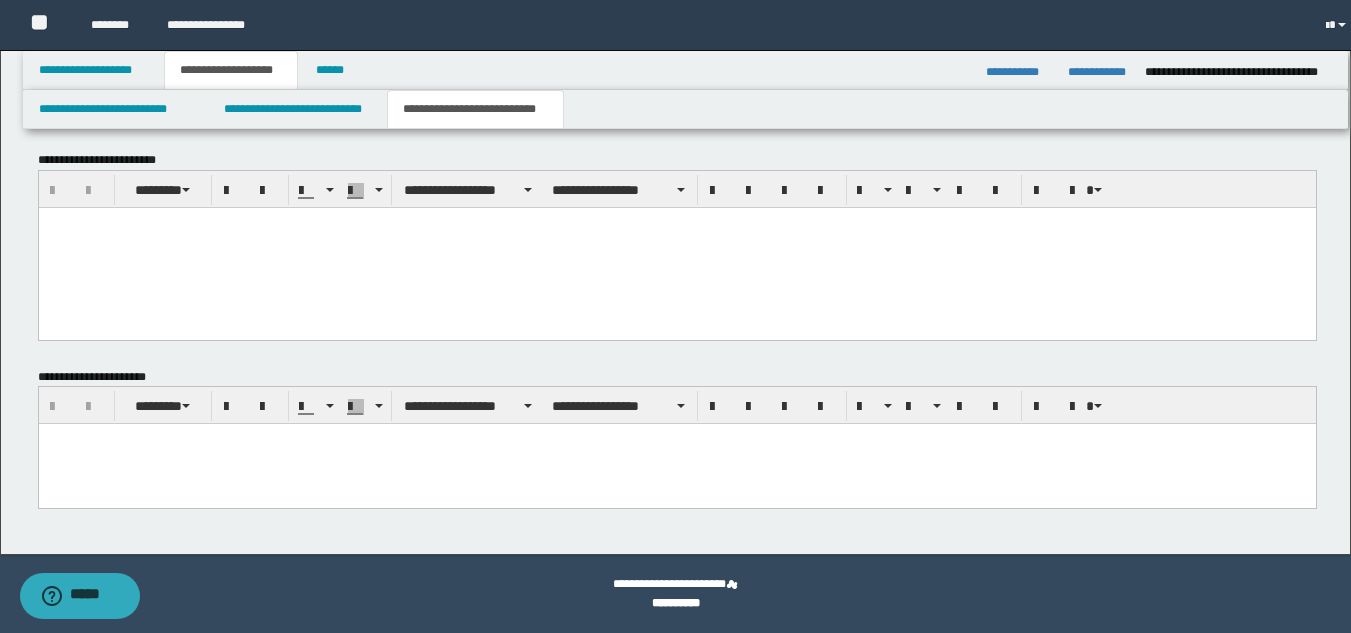 scroll, scrollTop: 239, scrollLeft: 0, axis: vertical 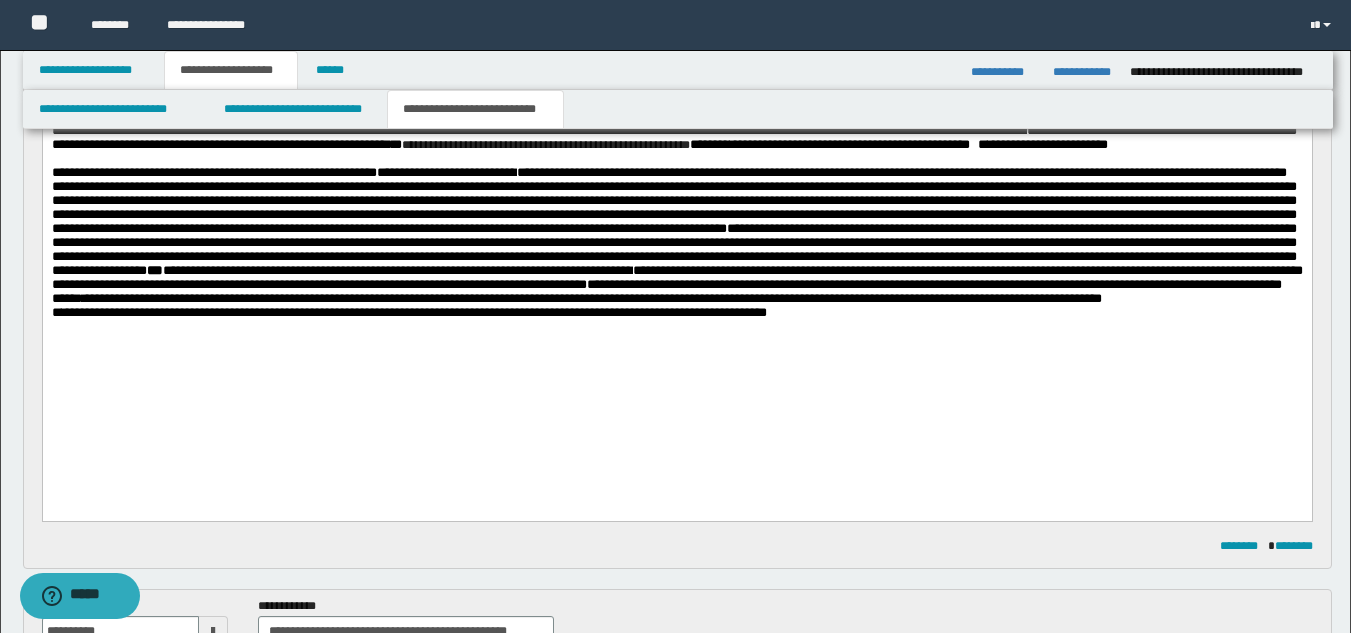 click on "**********" at bounding box center (676, 236) 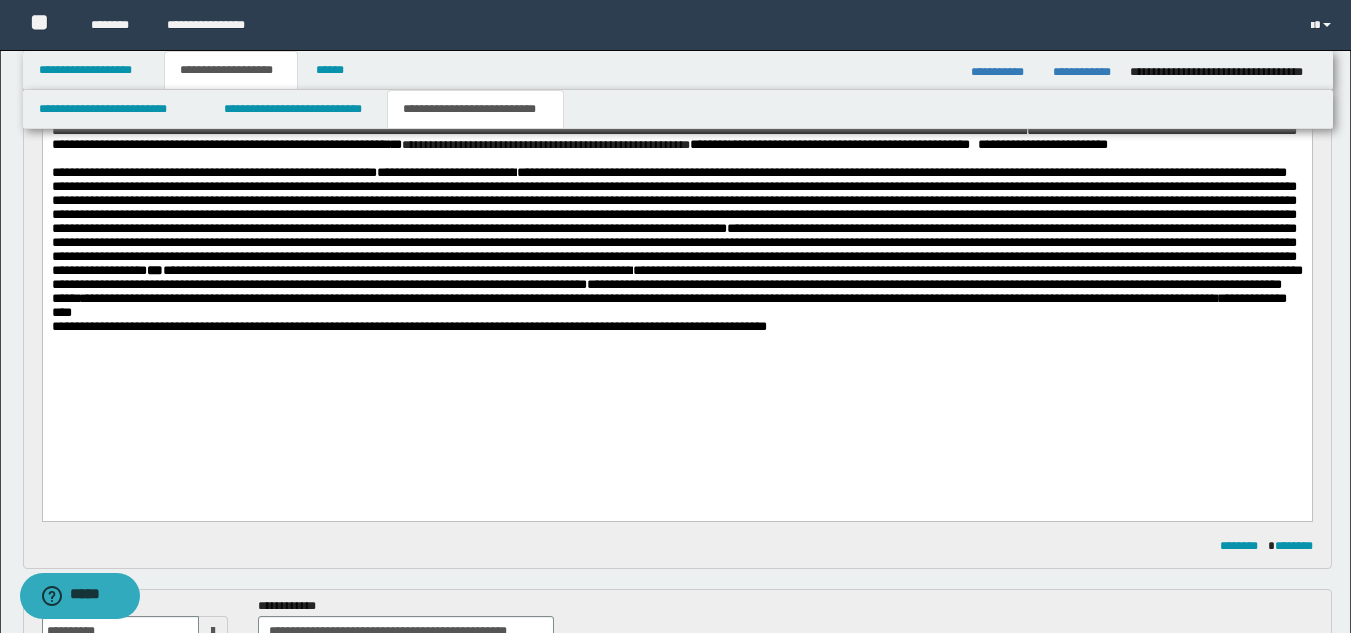 scroll, scrollTop: 0, scrollLeft: 0, axis: both 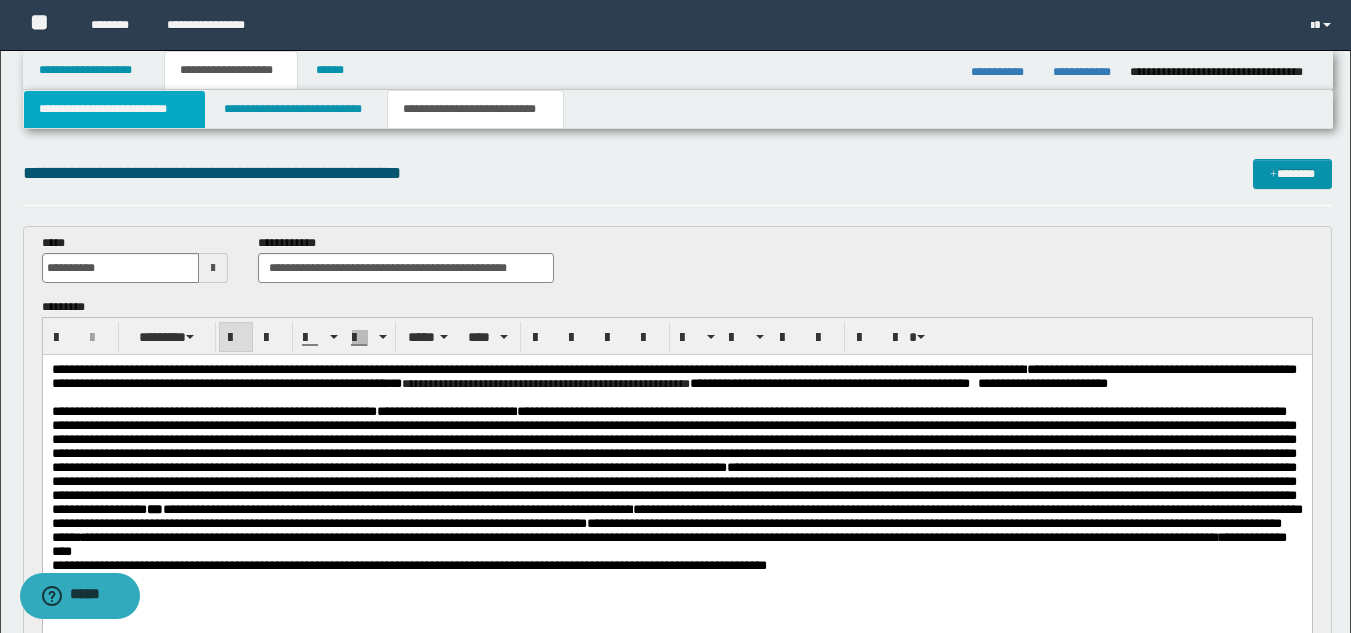 click on "**********" at bounding box center (114, 109) 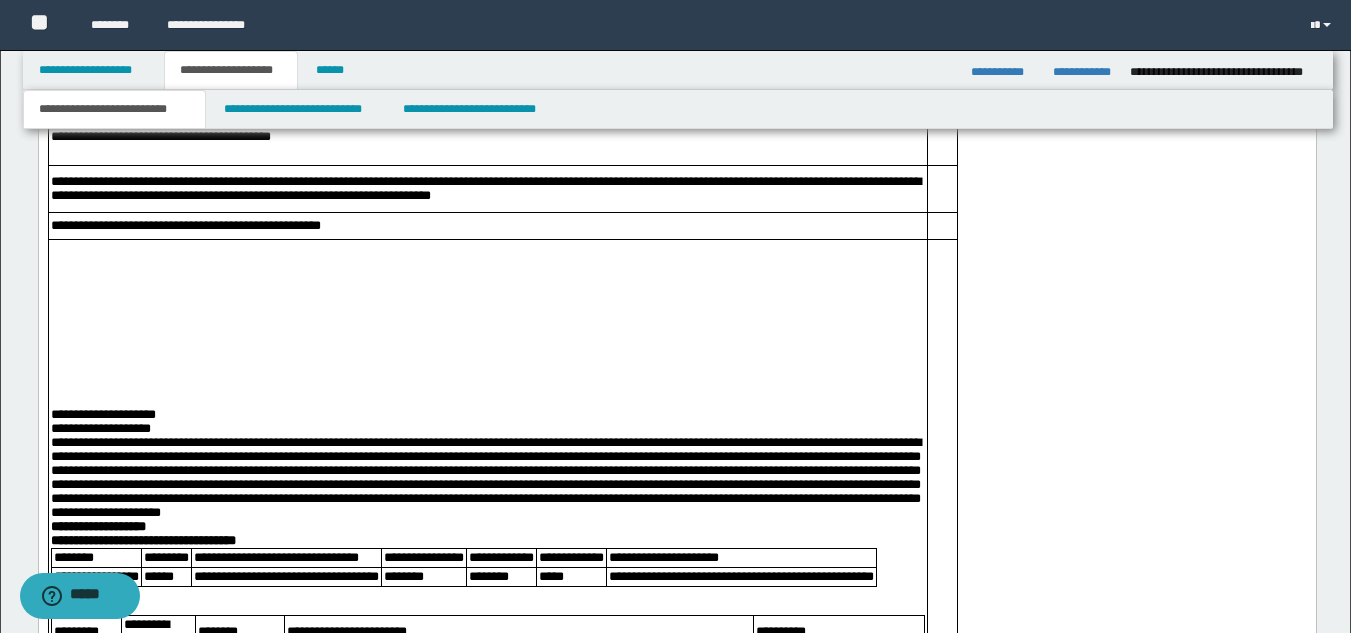 scroll, scrollTop: 2400, scrollLeft: 0, axis: vertical 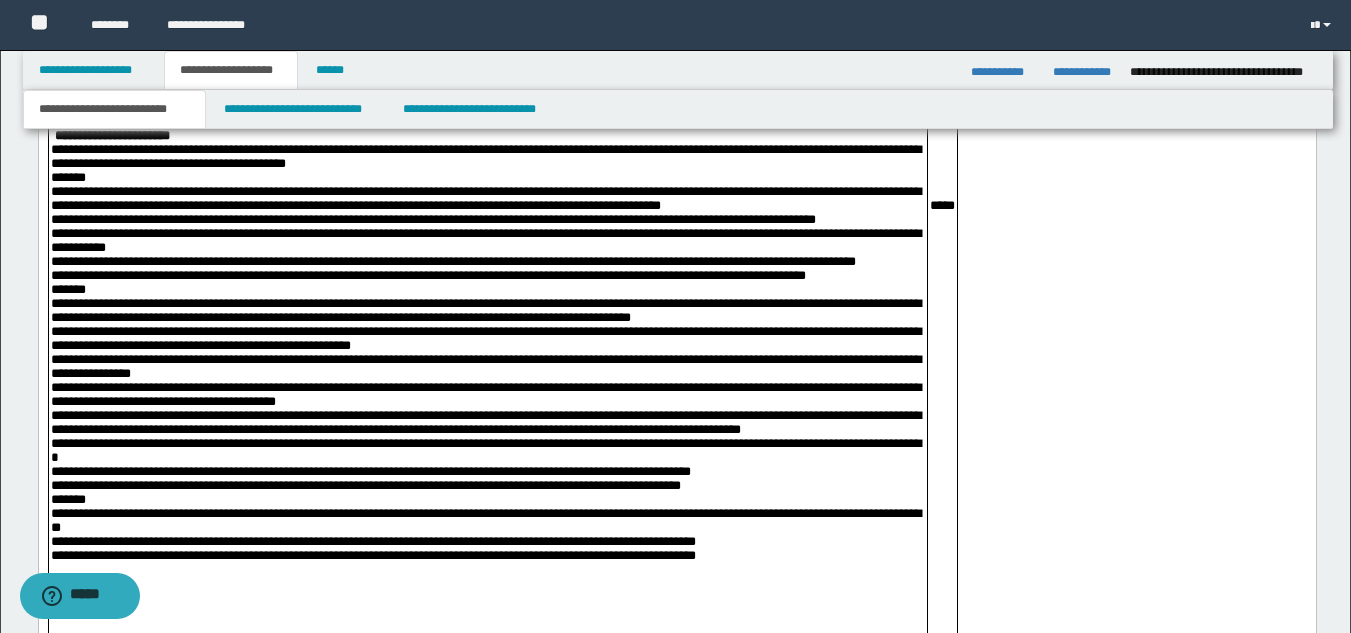 click on "**********" at bounding box center [487, 298] 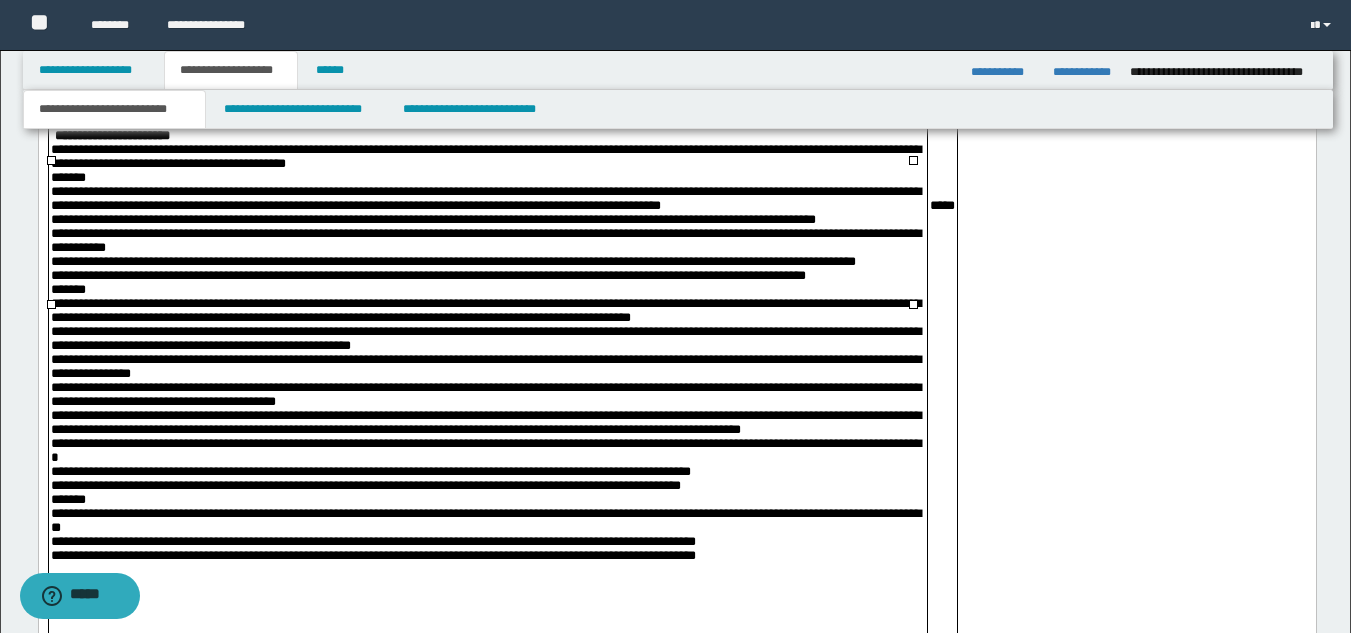 click on "**********" at bounding box center (487, 298) 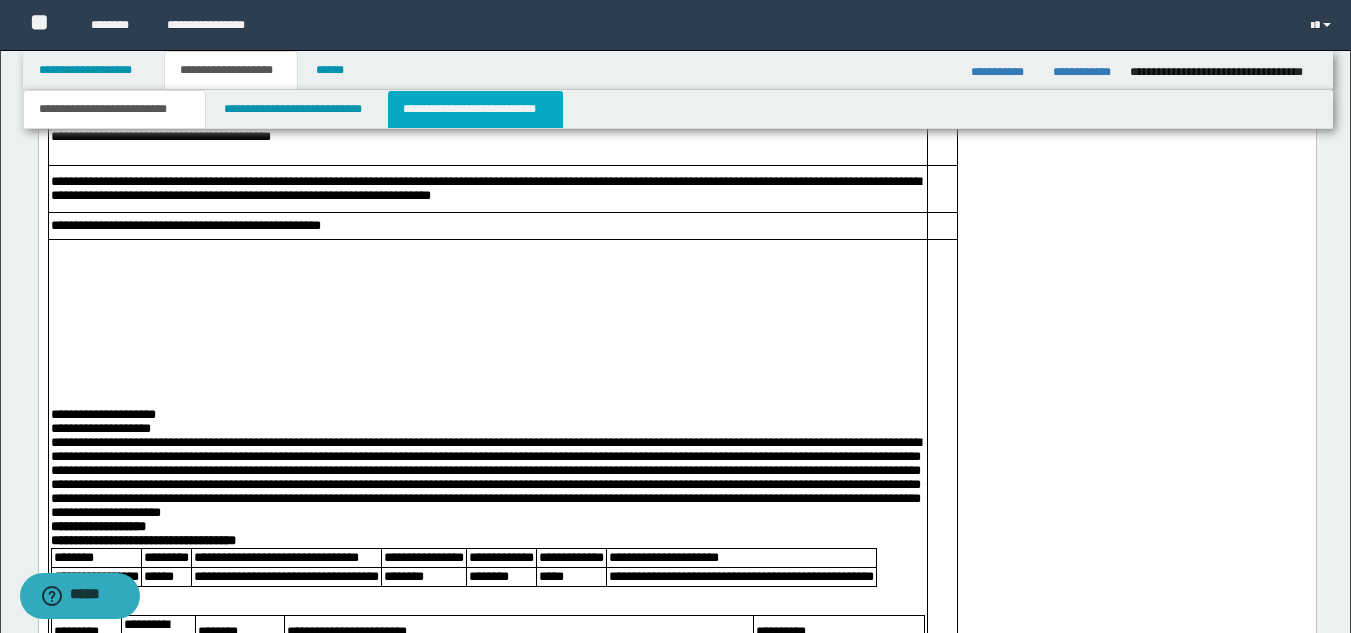 click on "**********" at bounding box center [475, 109] 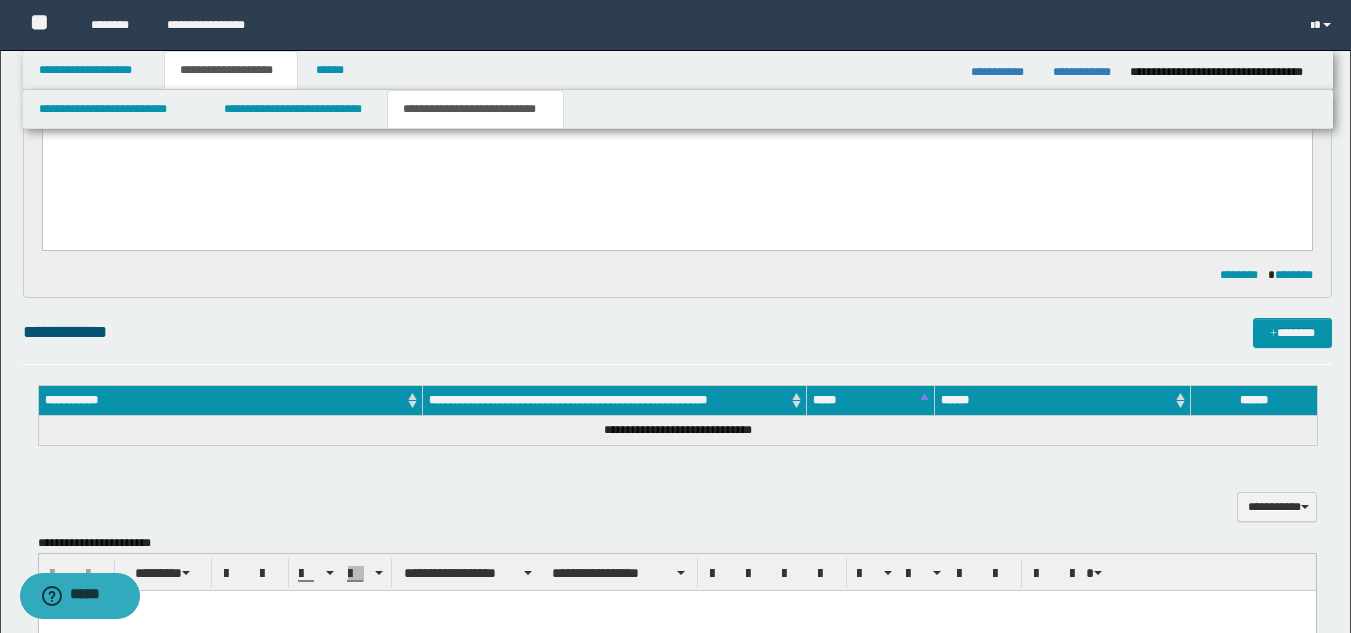 scroll, scrollTop: 239, scrollLeft: 0, axis: vertical 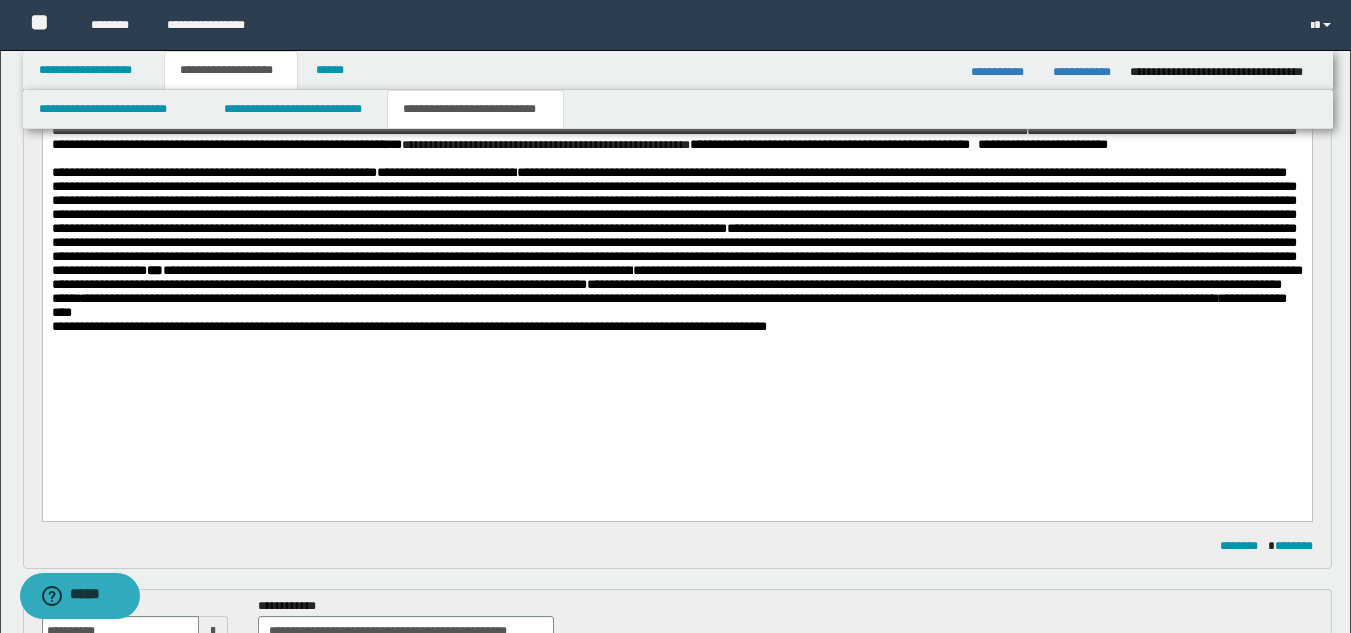 click on "**********" at bounding box center [676, 243] 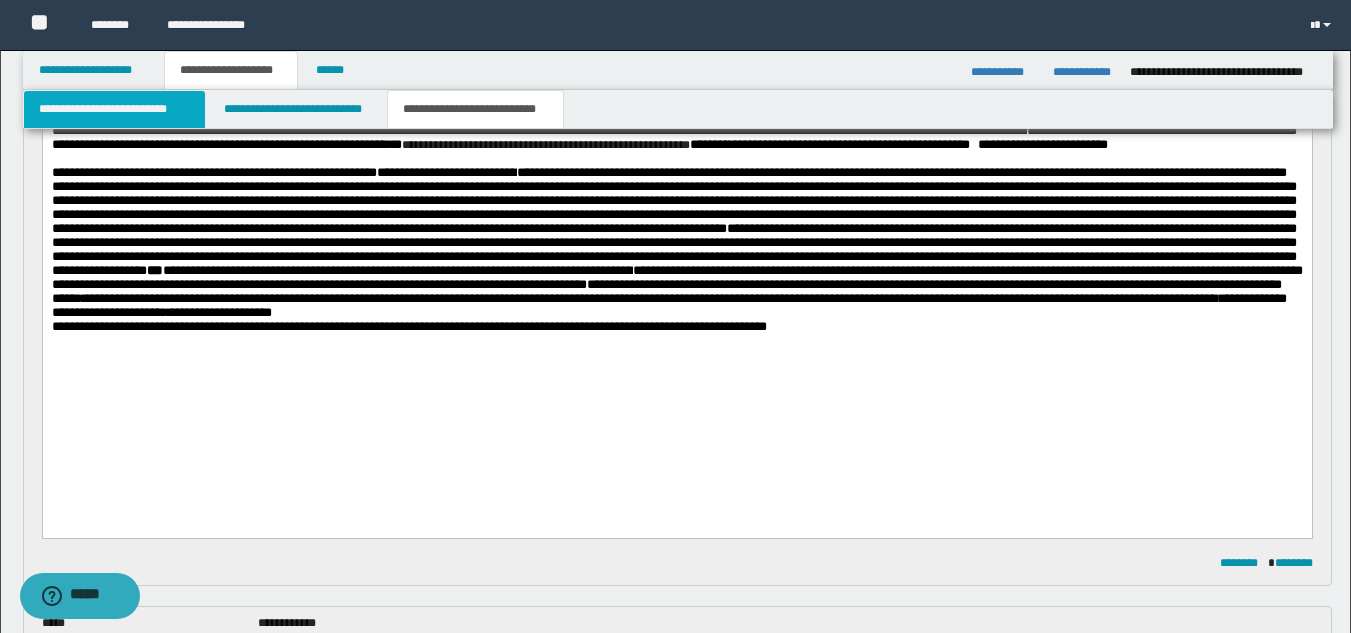 click on "**********" at bounding box center [114, 109] 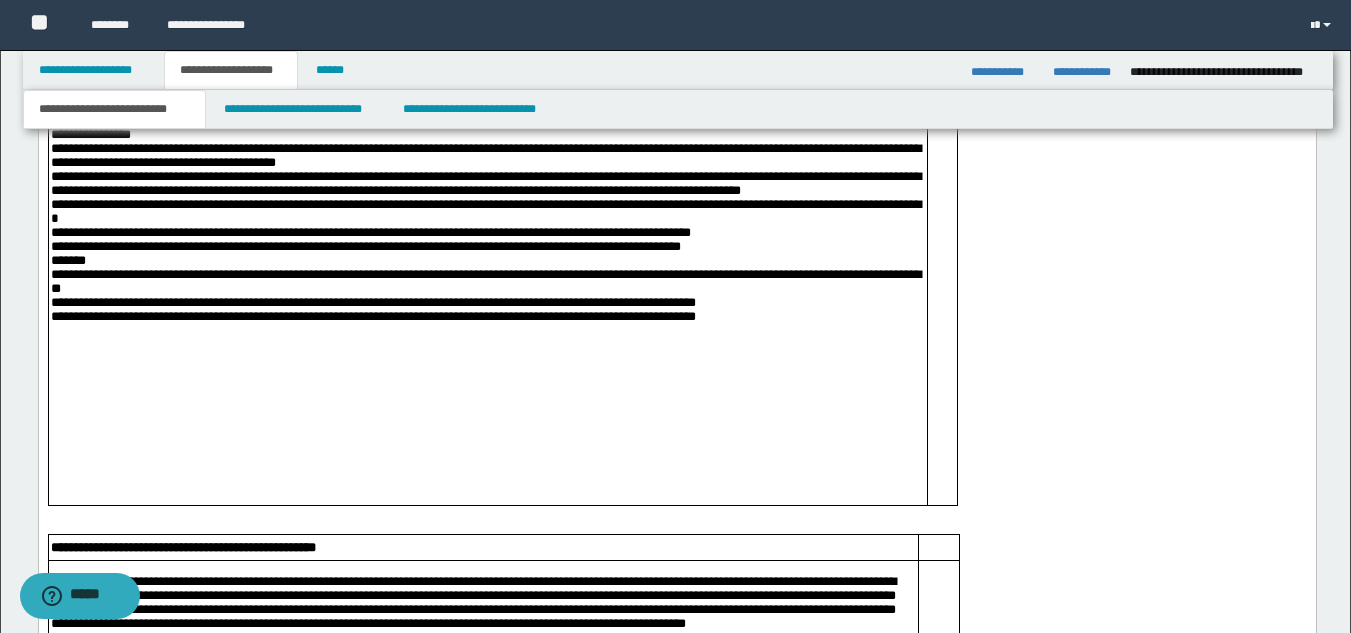 scroll, scrollTop: 2039, scrollLeft: 0, axis: vertical 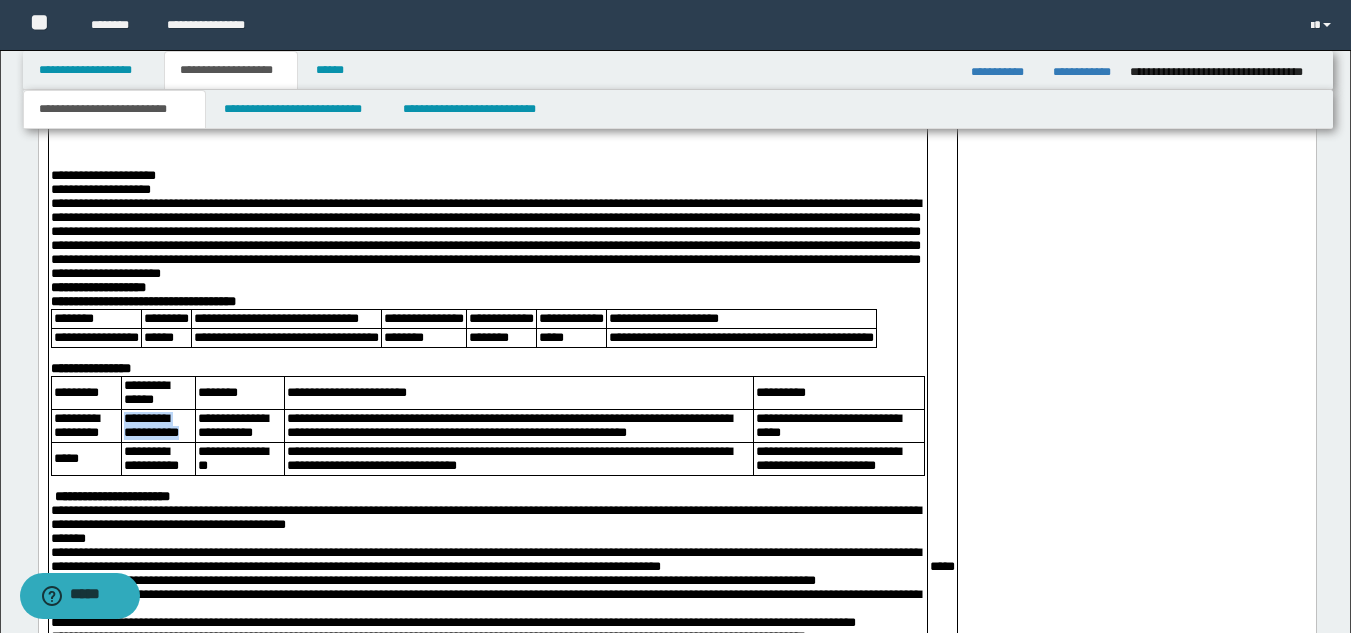 click on "**********" at bounding box center (239, 426) 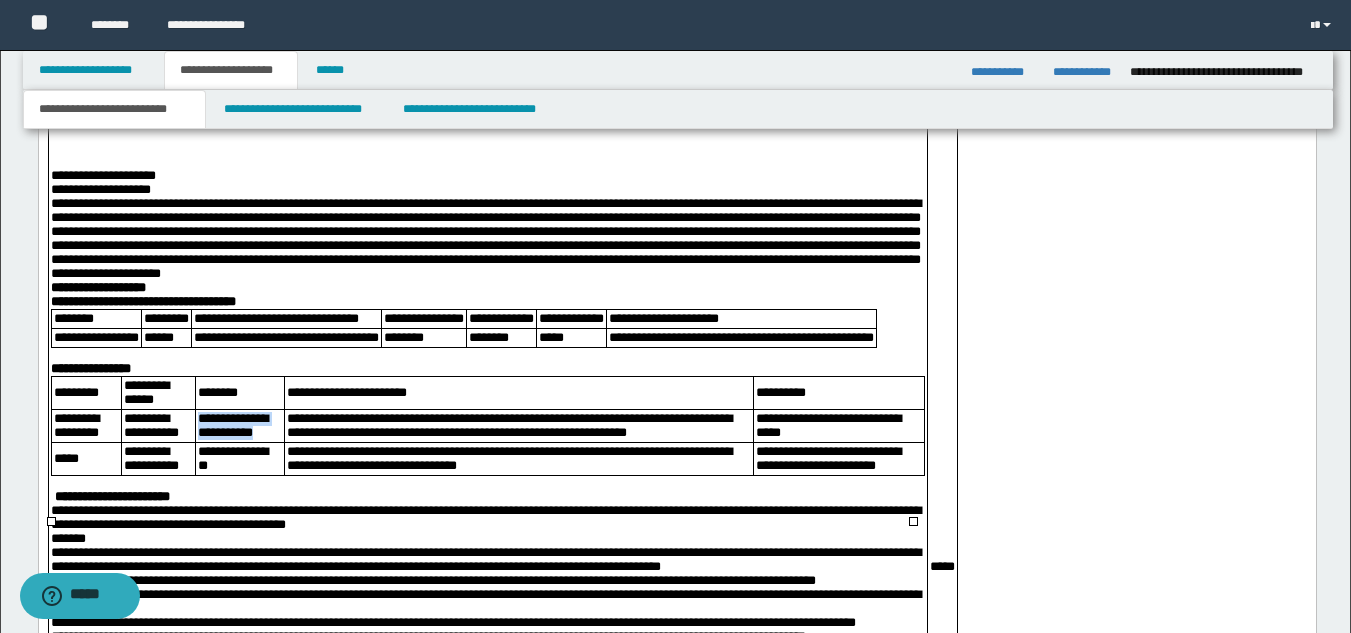 drag, startPoint x: 235, startPoint y: 572, endPoint x: 284, endPoint y: 600, distance: 56.435802 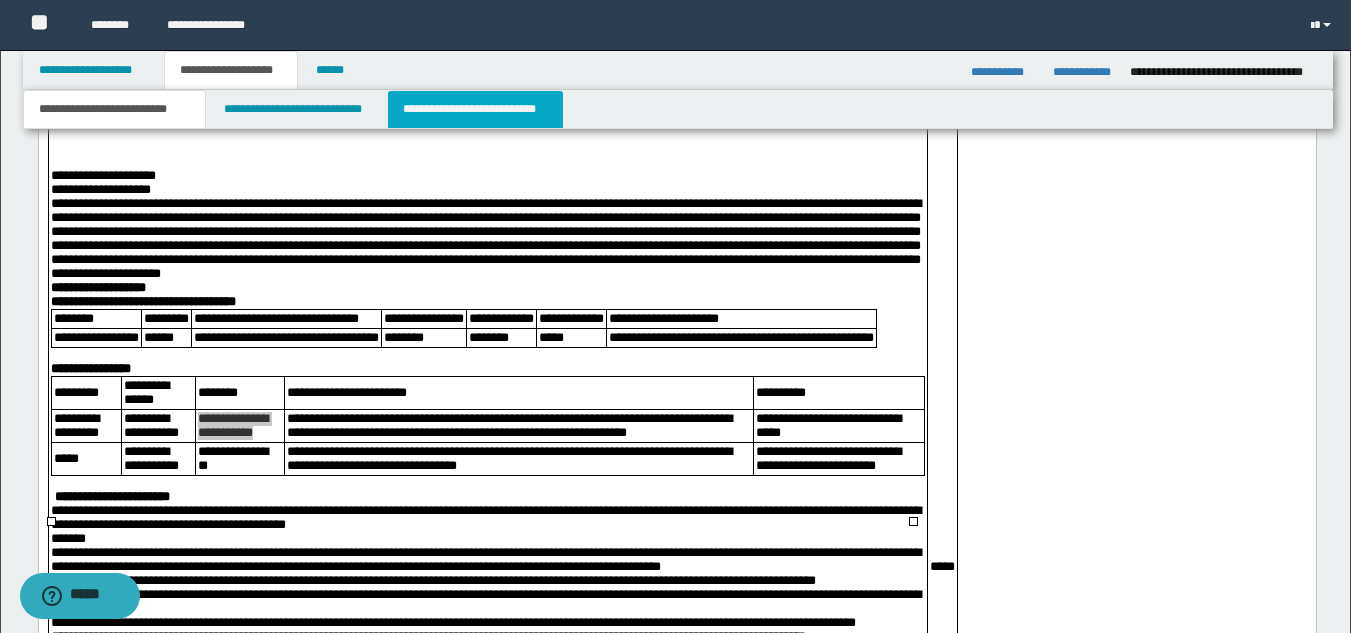 click on "**********" at bounding box center [475, 109] 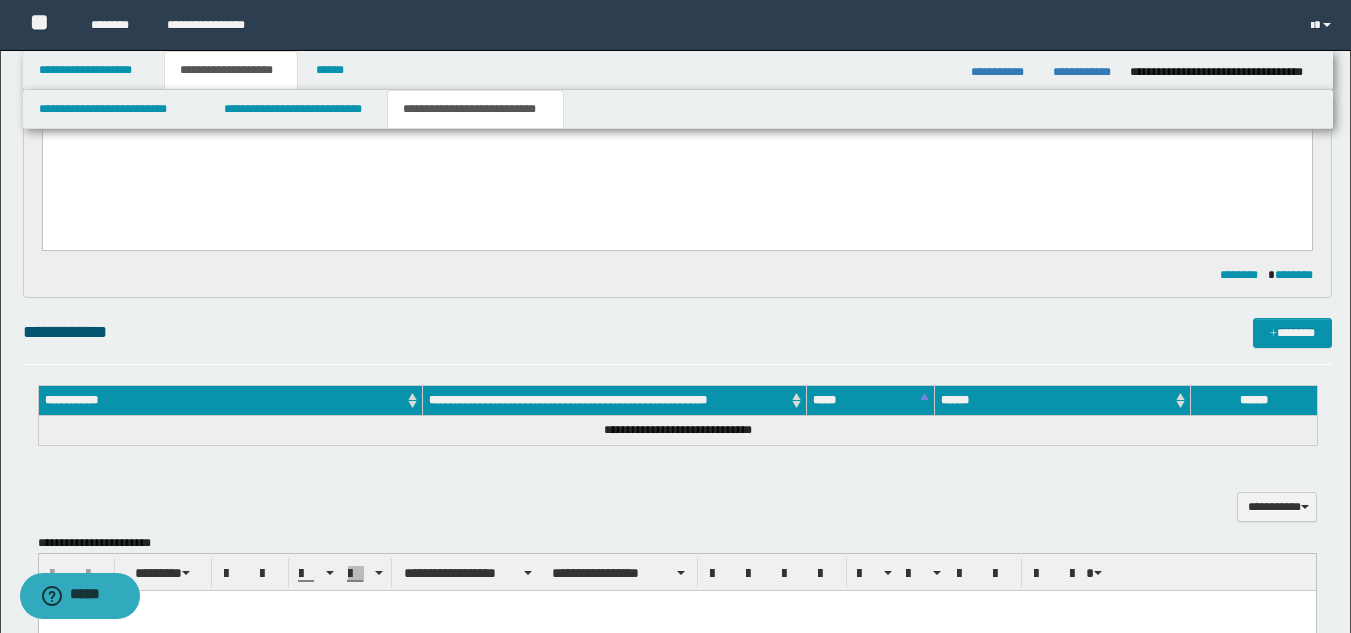 scroll, scrollTop: 256, scrollLeft: 0, axis: vertical 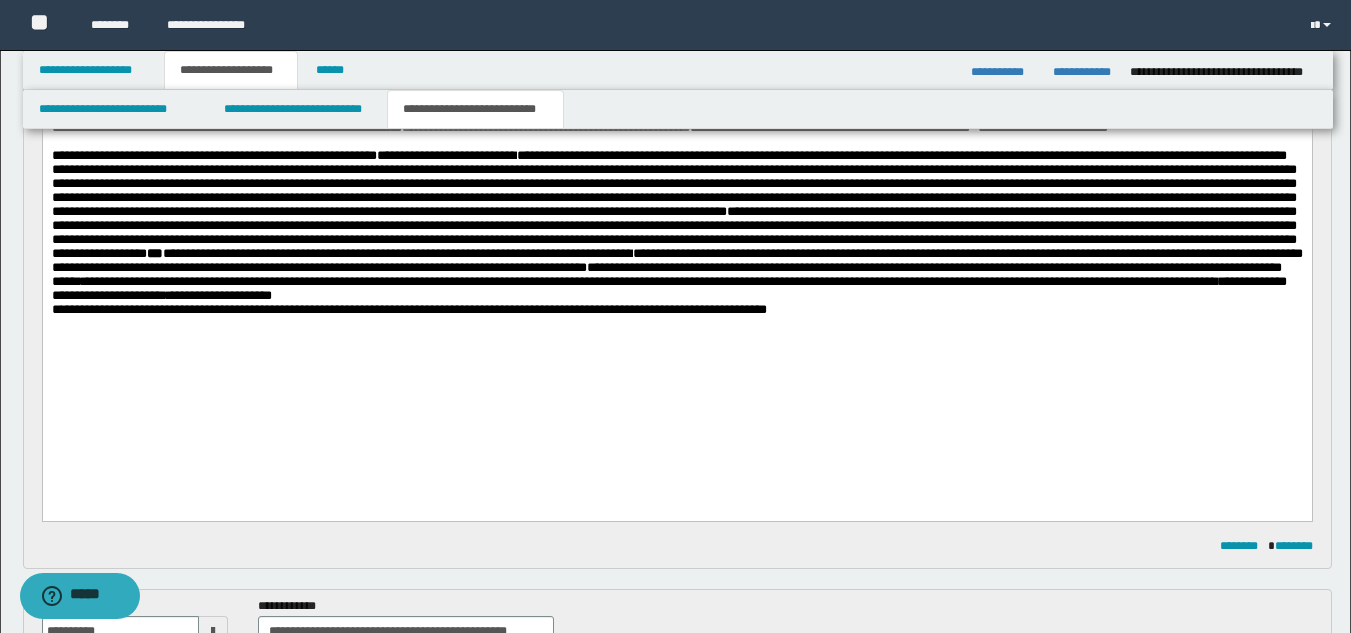 click on "**********" at bounding box center (676, 226) 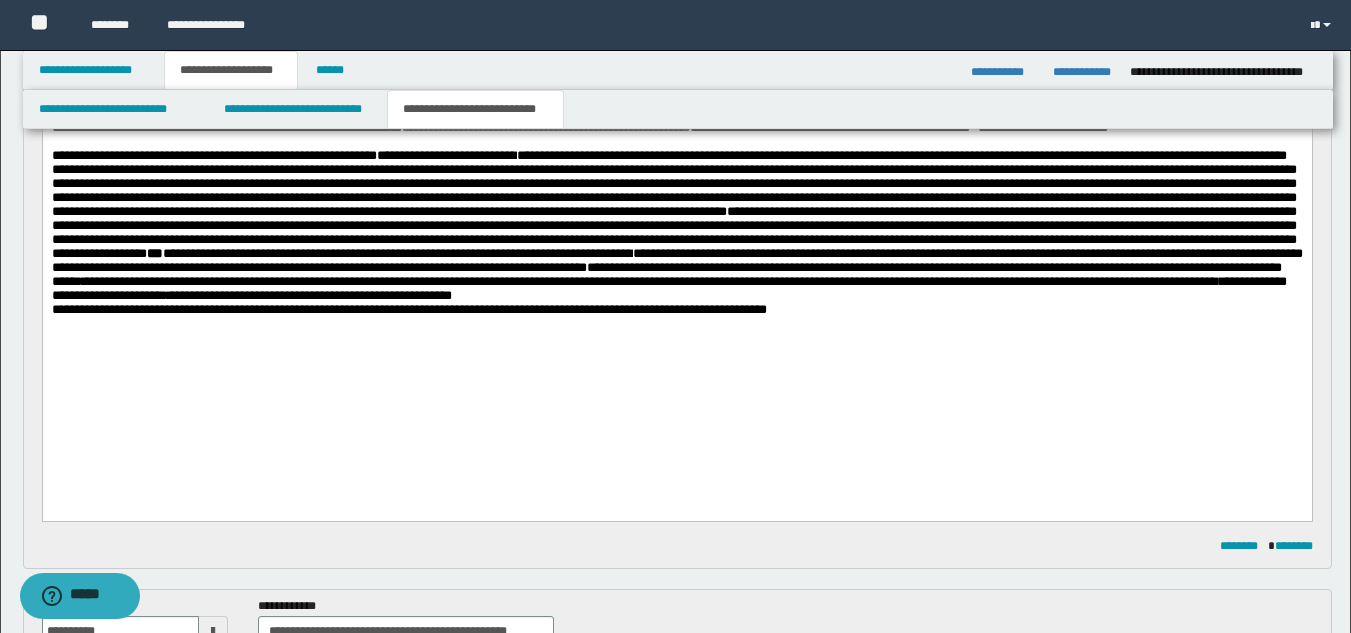 click on "**********" at bounding box center (676, 274) 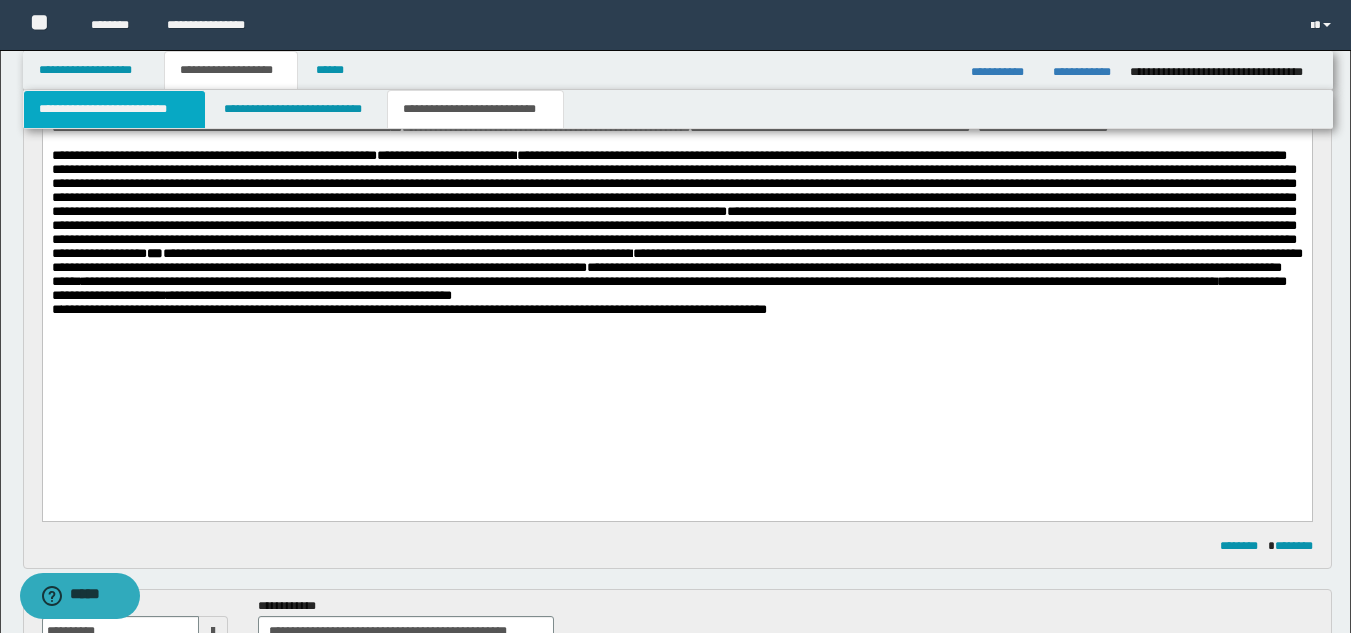 click on "**********" at bounding box center [114, 109] 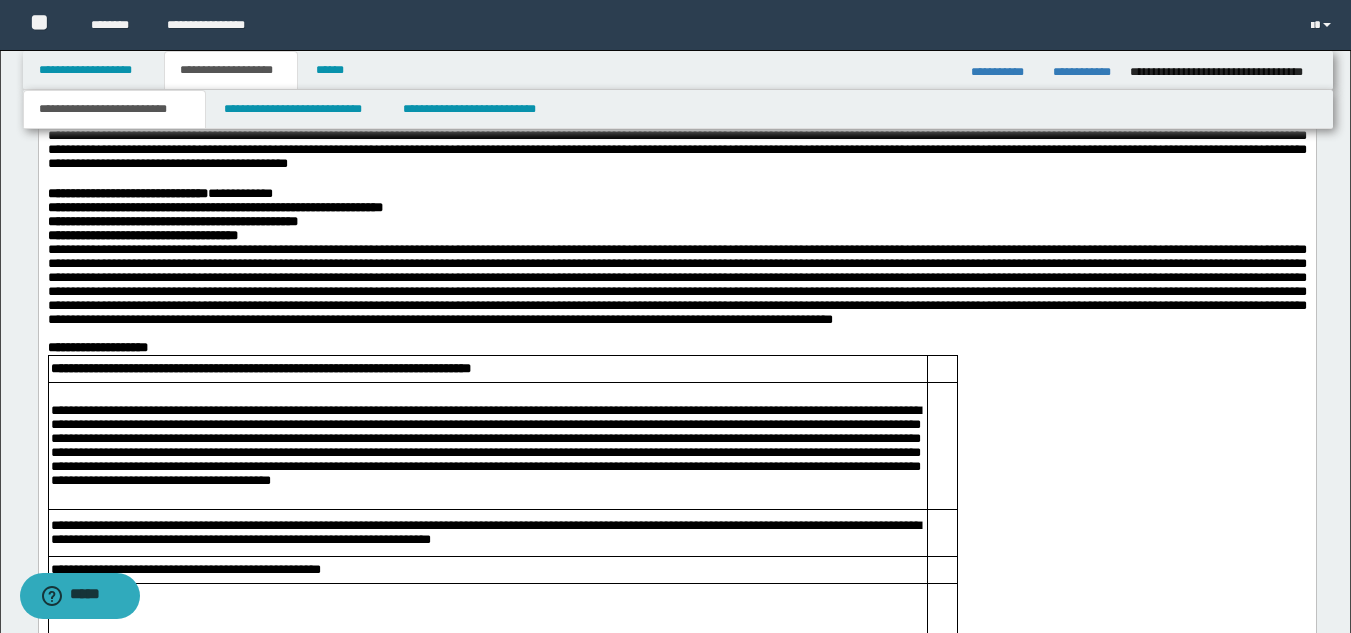 scroll, scrollTop: 2056, scrollLeft: 0, axis: vertical 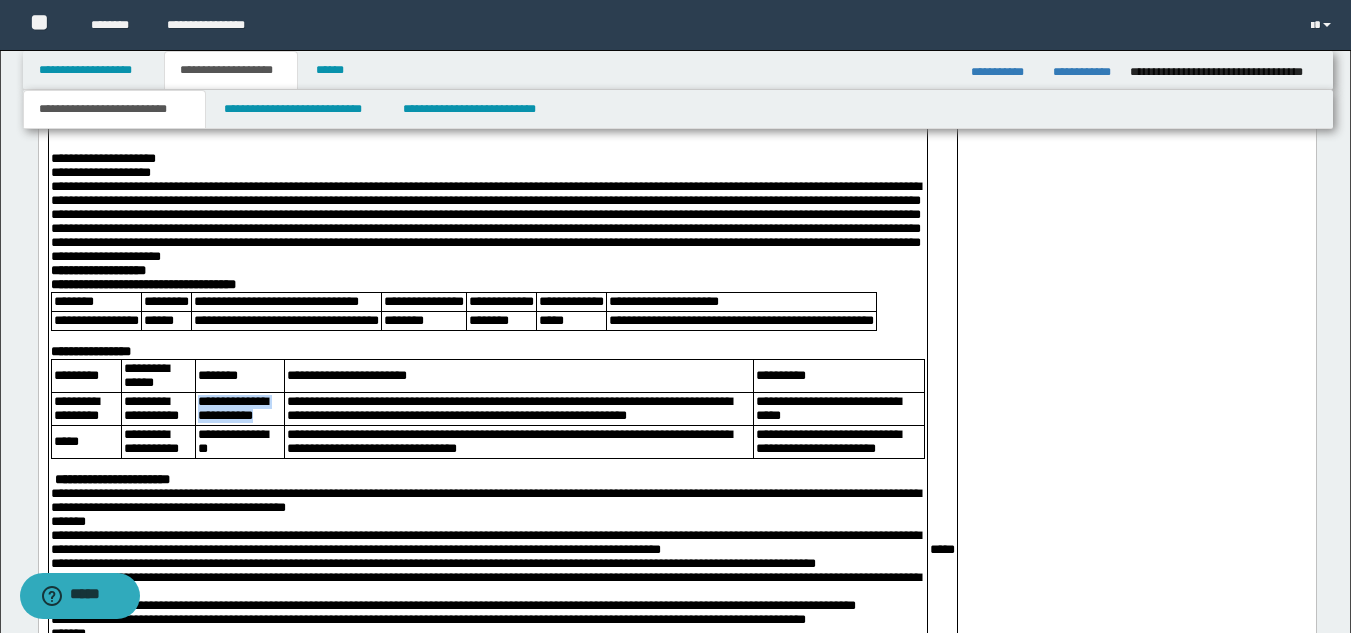 click on "**********" at bounding box center [508, 409] 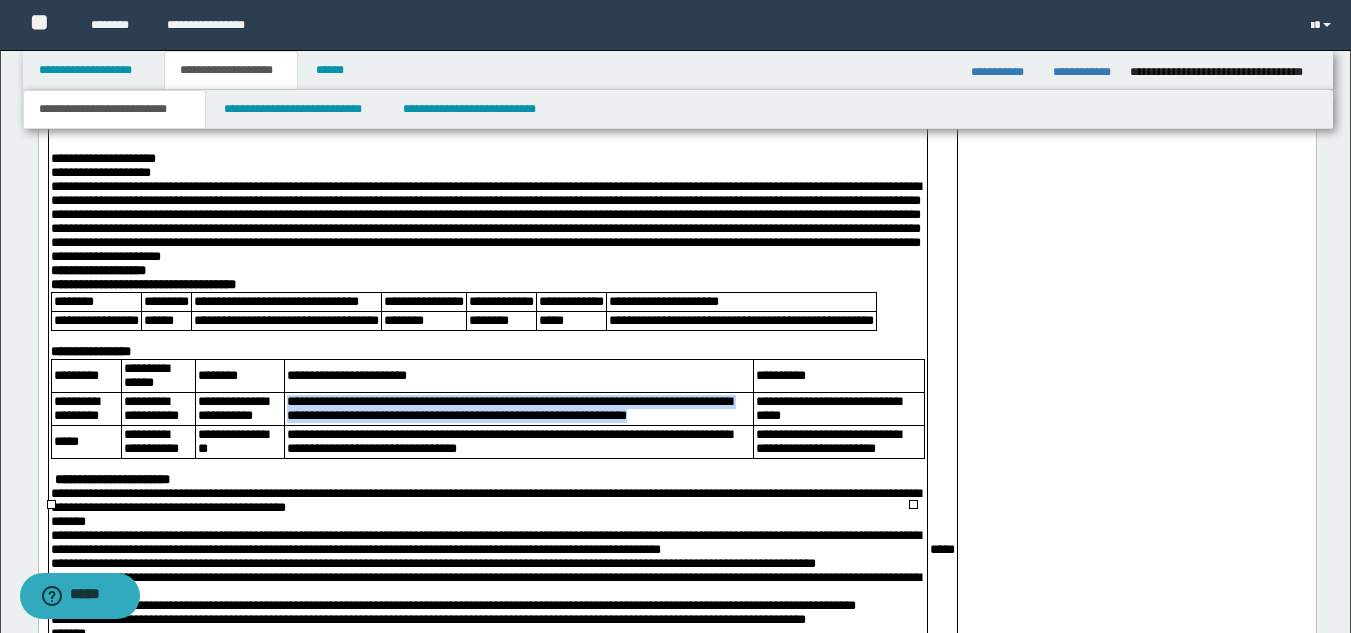 drag, startPoint x: 335, startPoint y: 553, endPoint x: 533, endPoint y: 580, distance: 199.83243 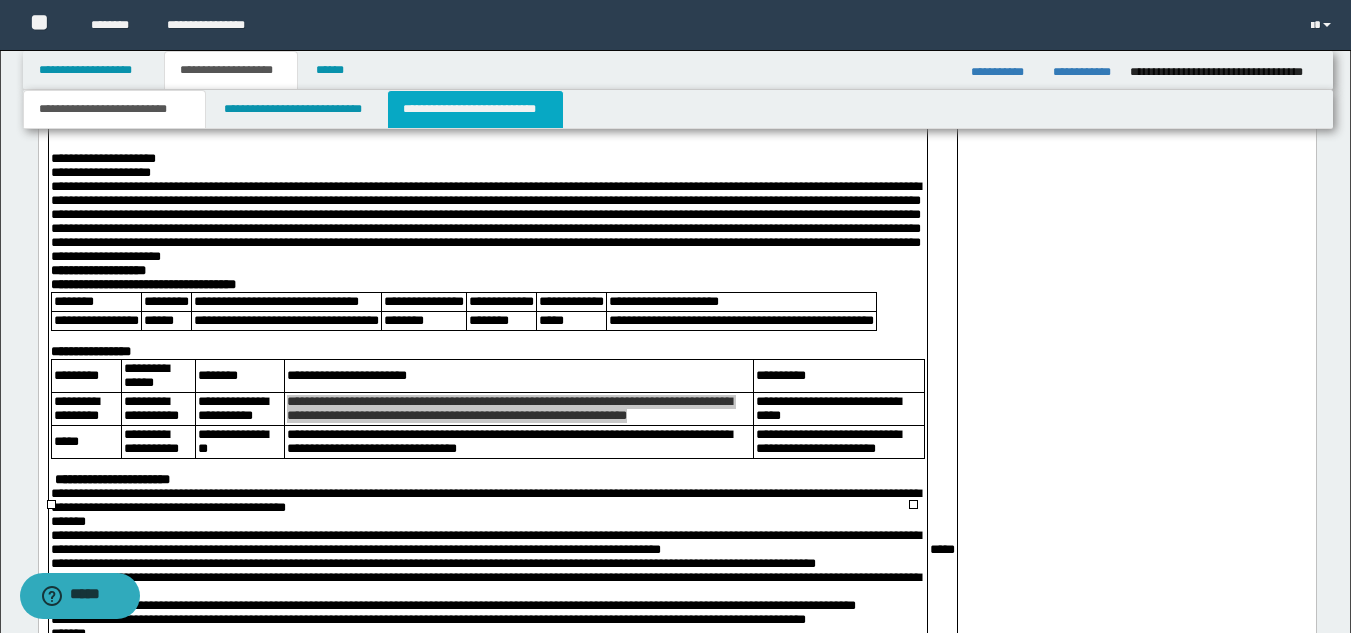 click on "**********" at bounding box center (475, 109) 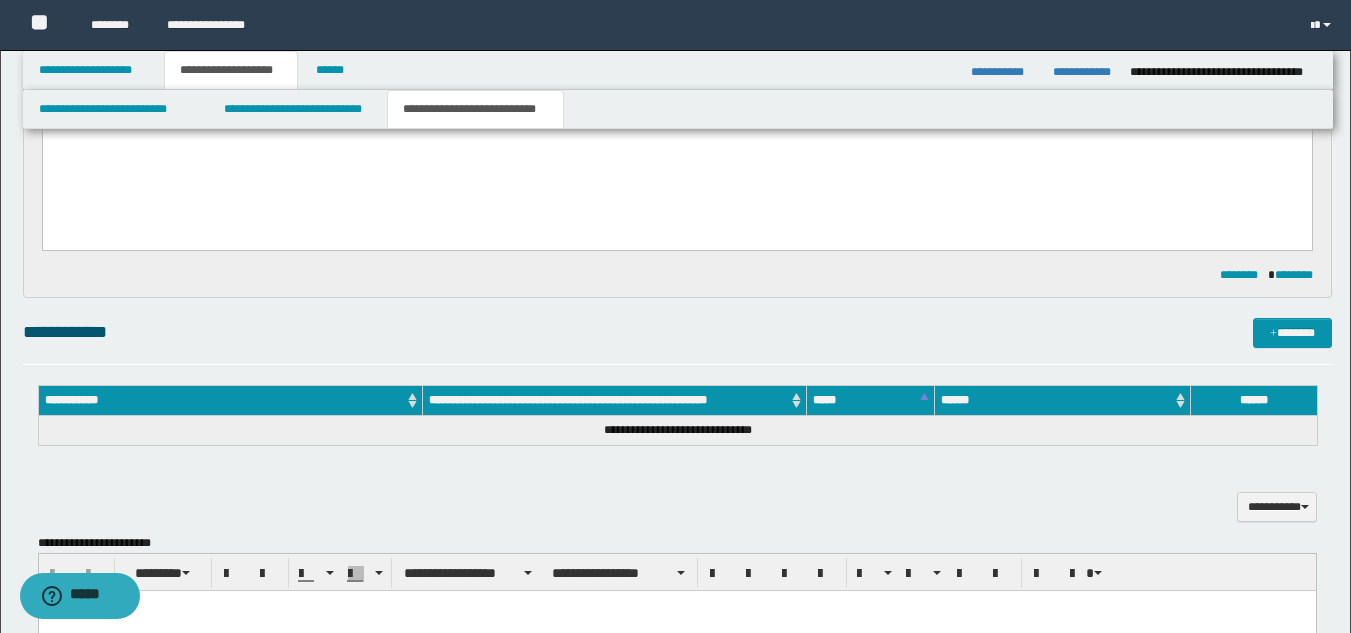scroll, scrollTop: 256, scrollLeft: 0, axis: vertical 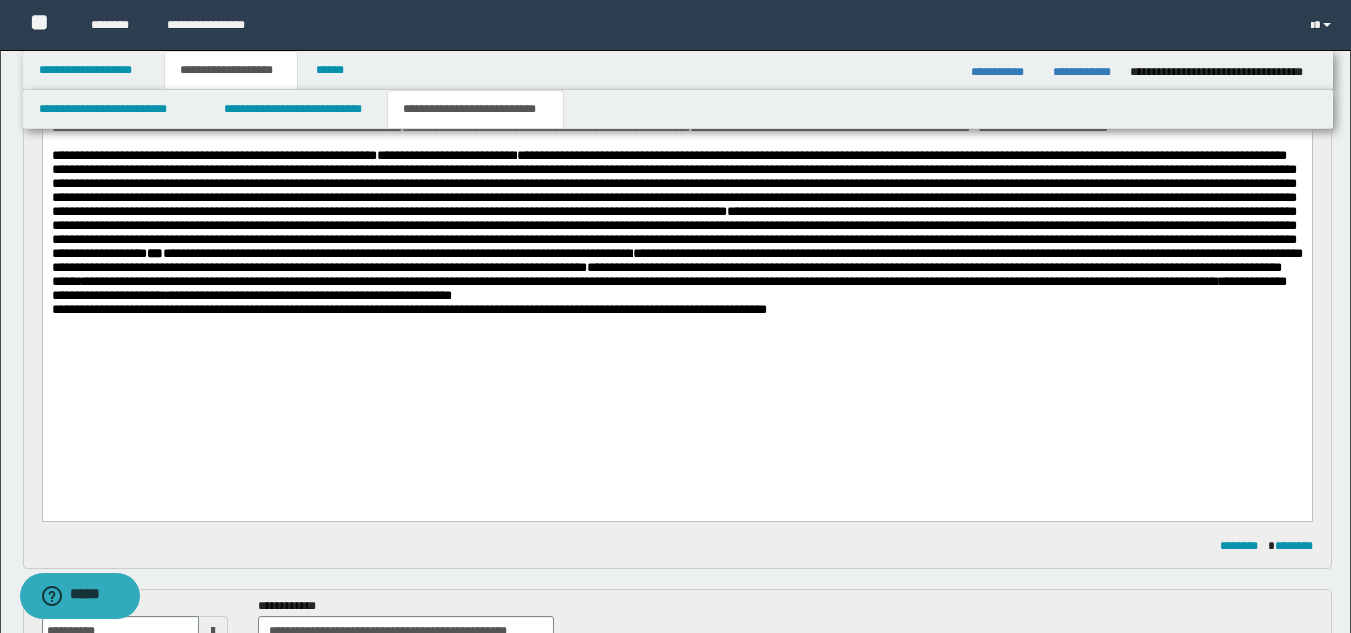 click on "**********" at bounding box center (676, 226) 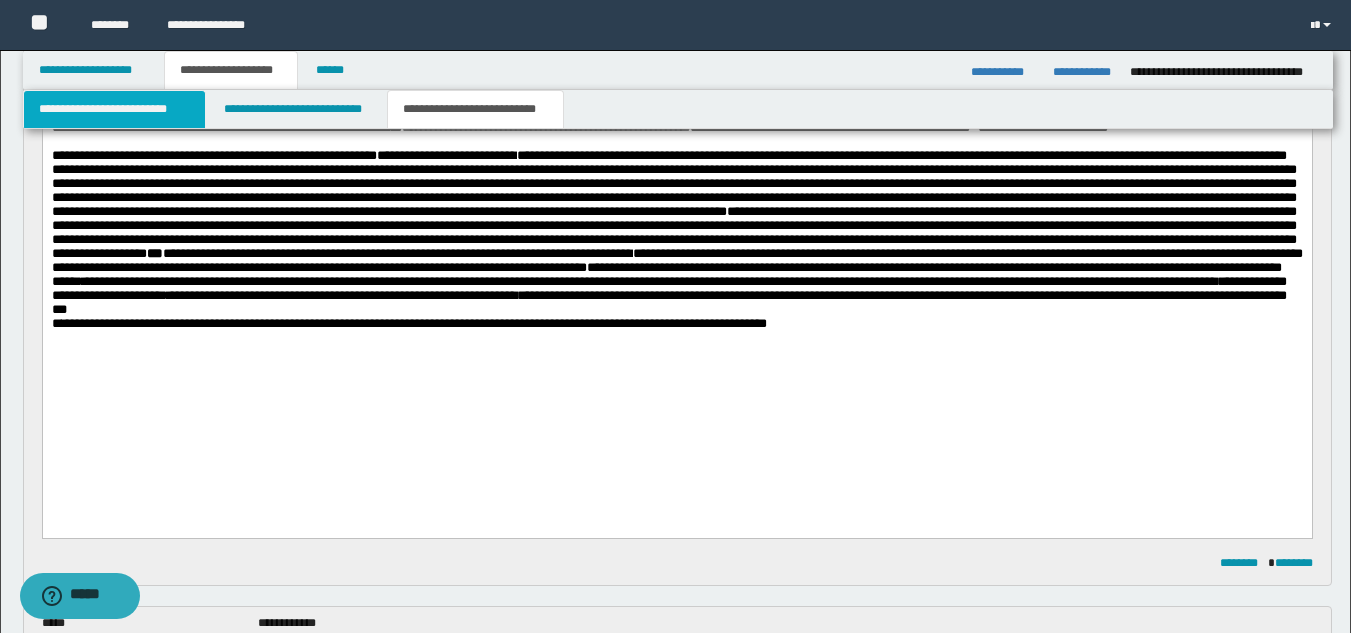 click on "**********" at bounding box center (114, 109) 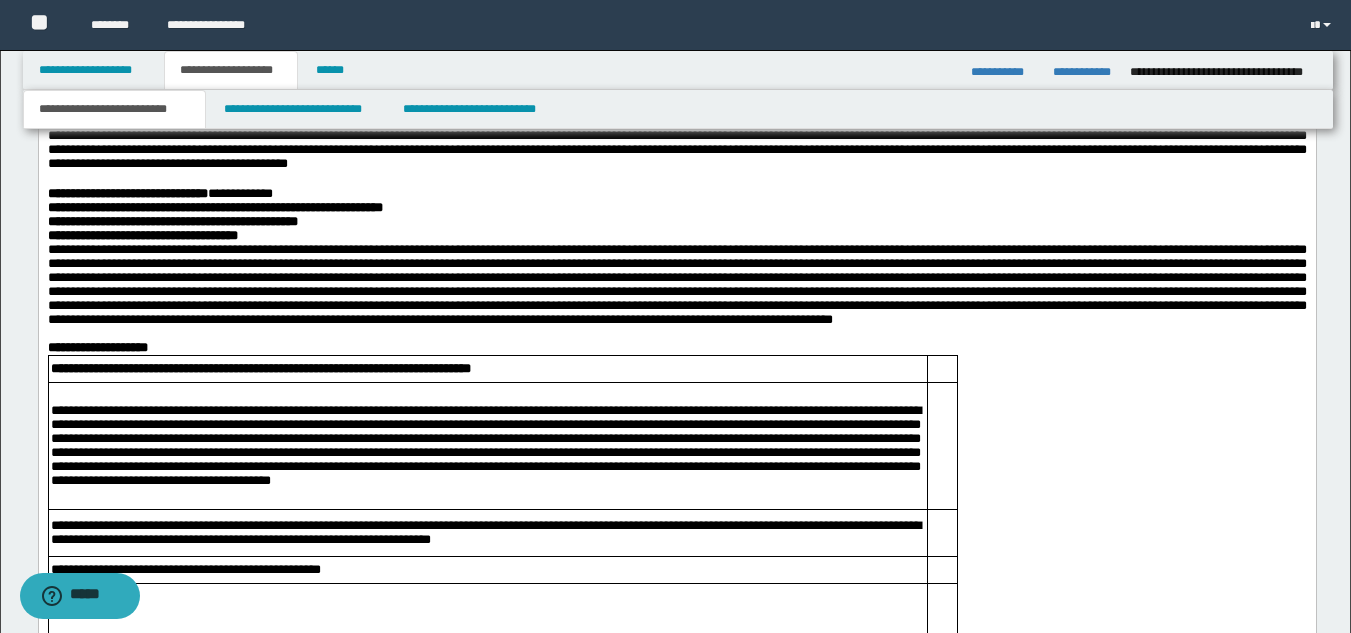 scroll, scrollTop: 2056, scrollLeft: 0, axis: vertical 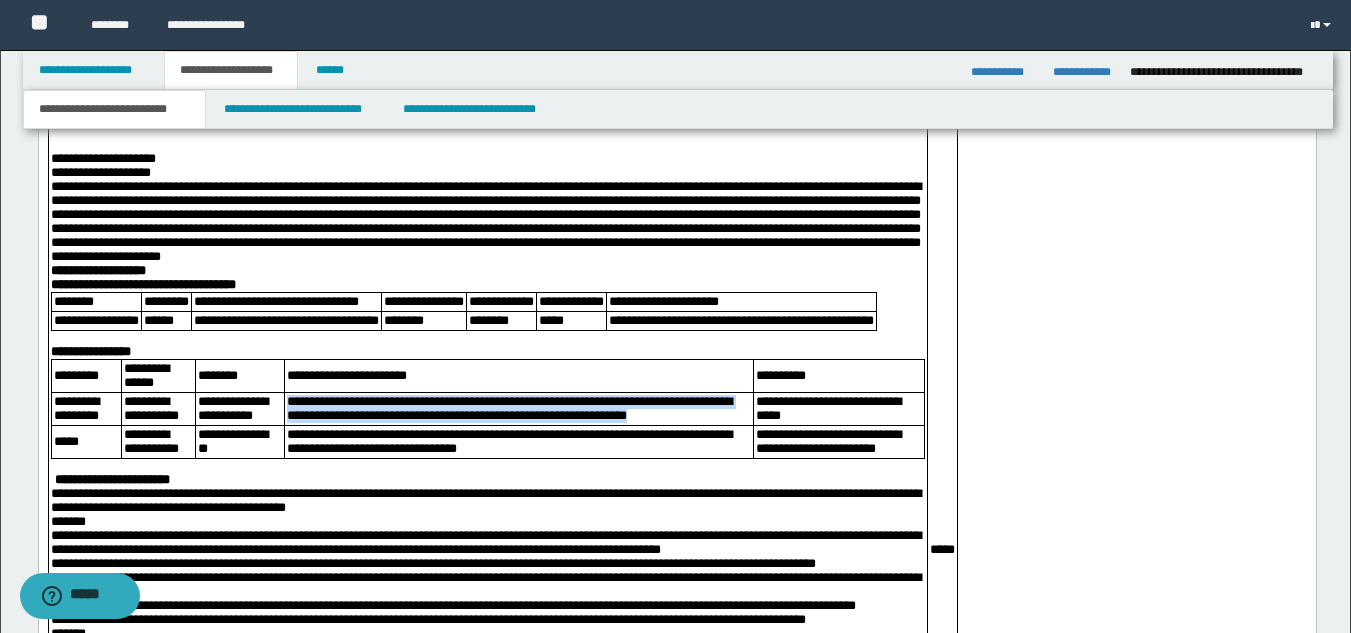 click on "**********" at bounding box center (676, 2243) 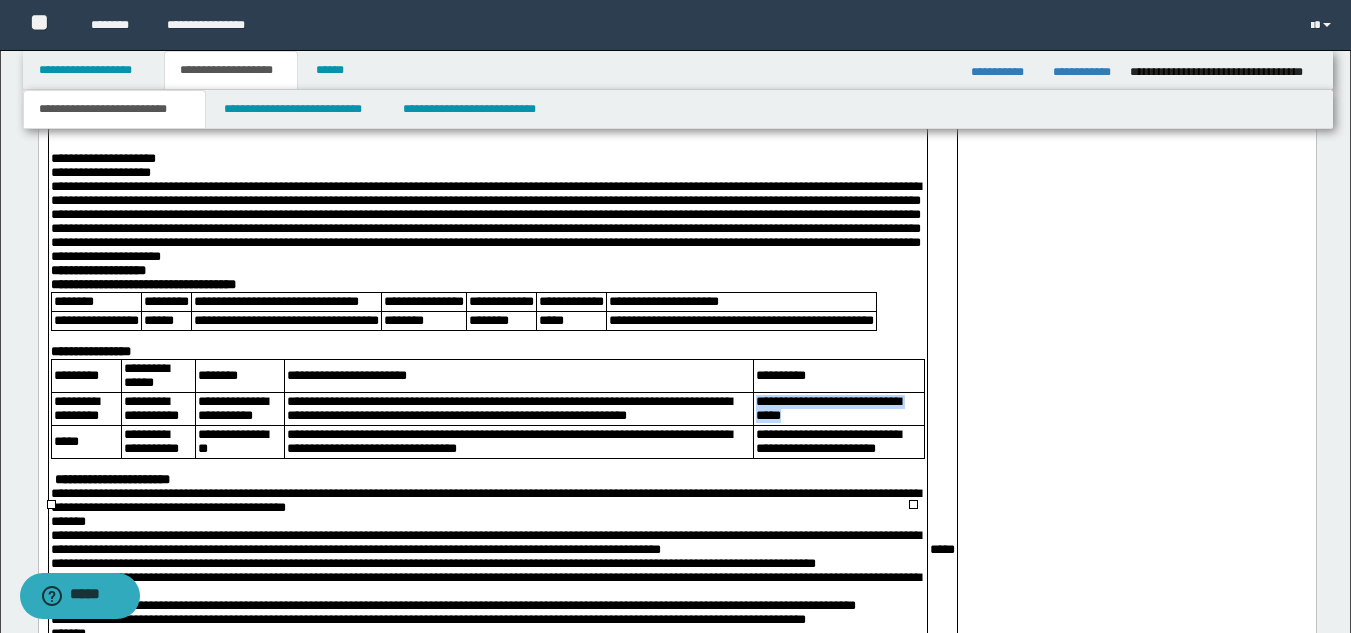 drag, startPoint x: 740, startPoint y: 562, endPoint x: 831, endPoint y: 576, distance: 92.070625 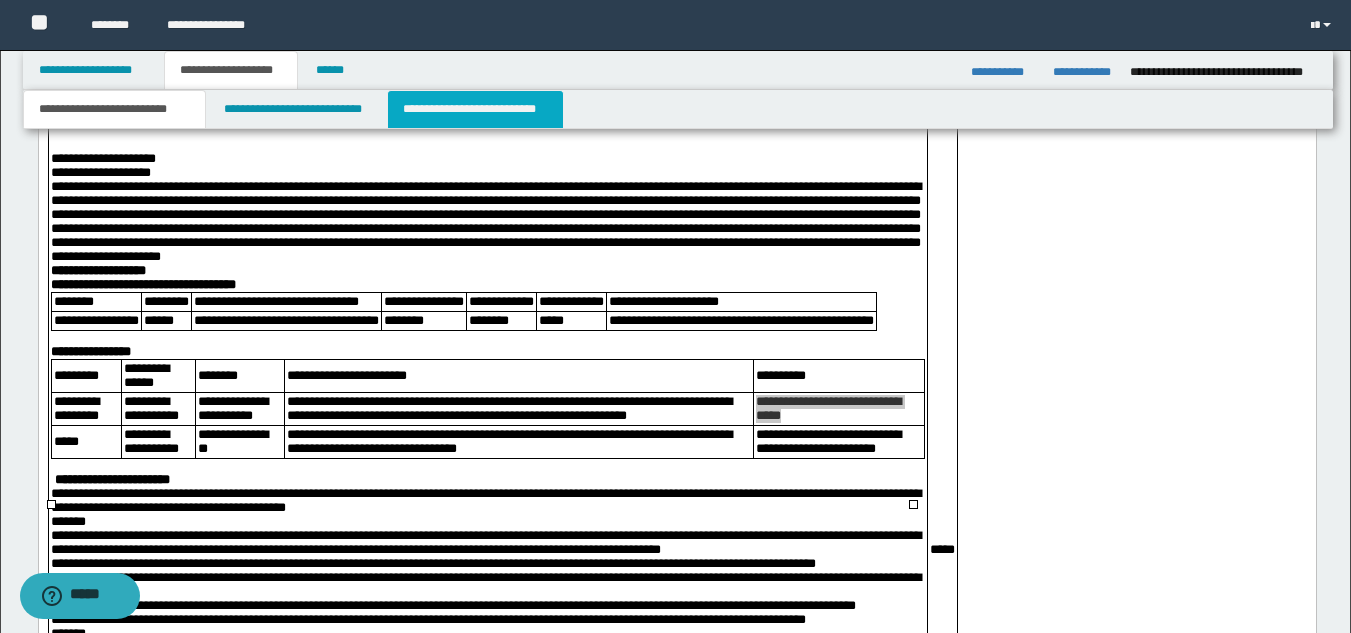 click on "**********" at bounding box center (475, 109) 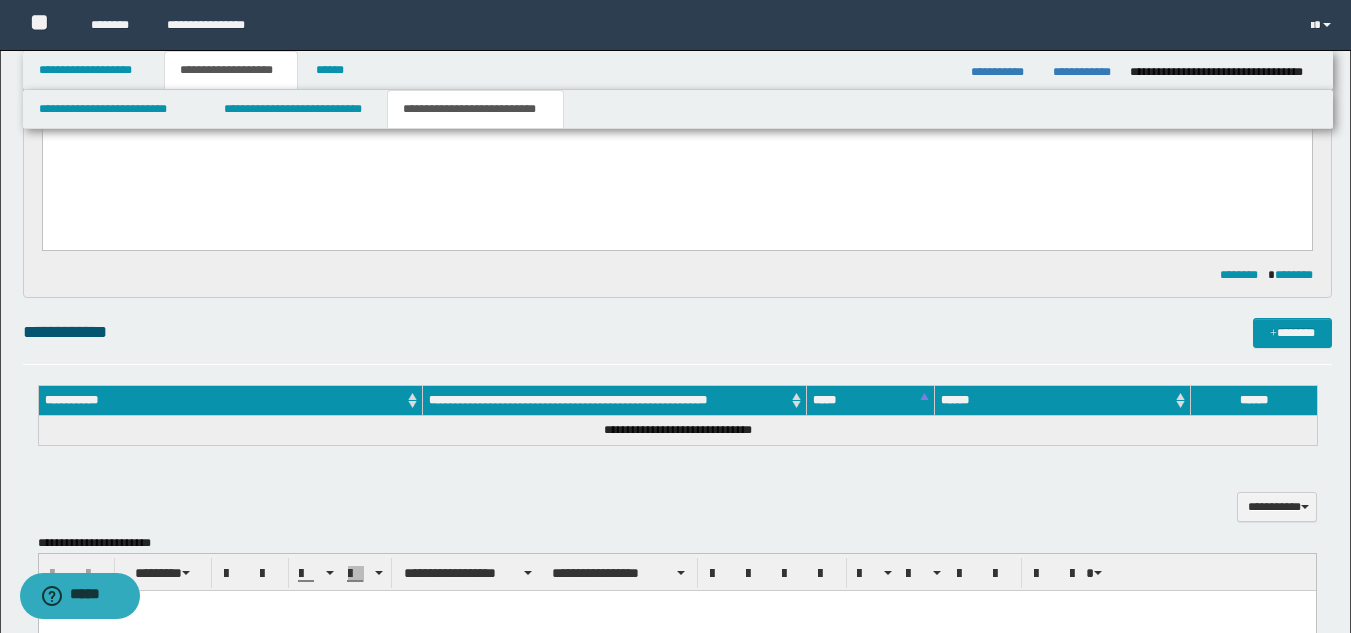 scroll, scrollTop: 273, scrollLeft: 0, axis: vertical 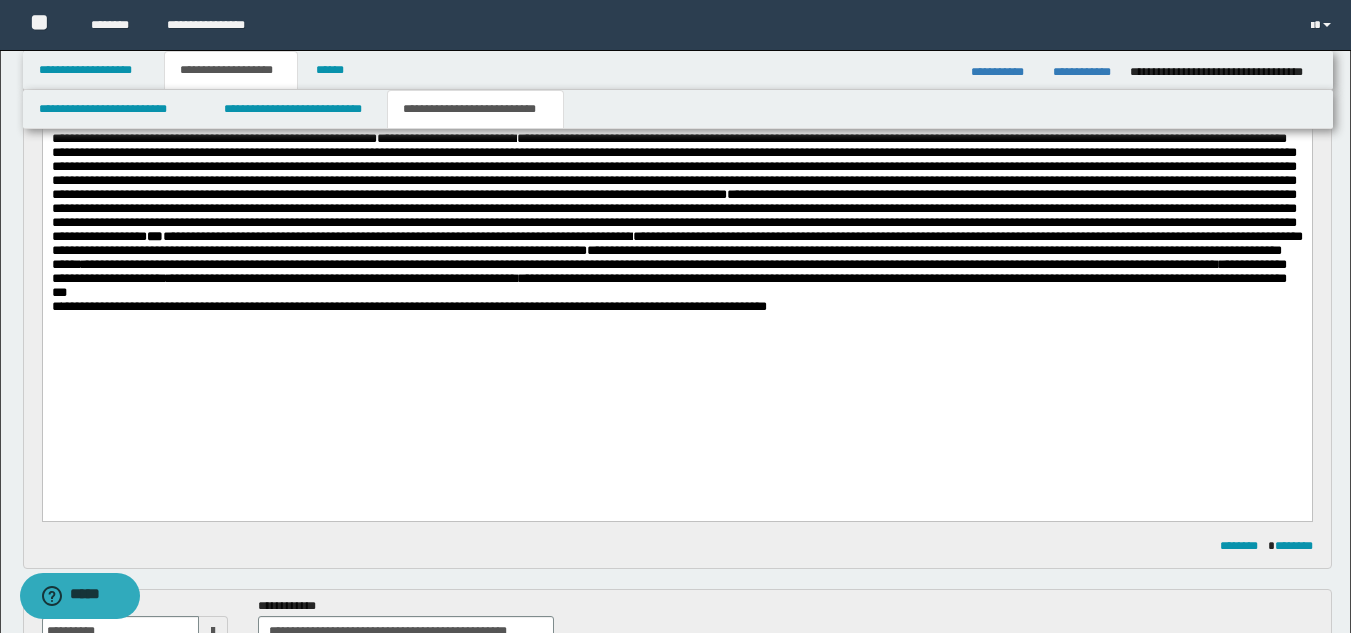 click on "**********" at bounding box center (676, 216) 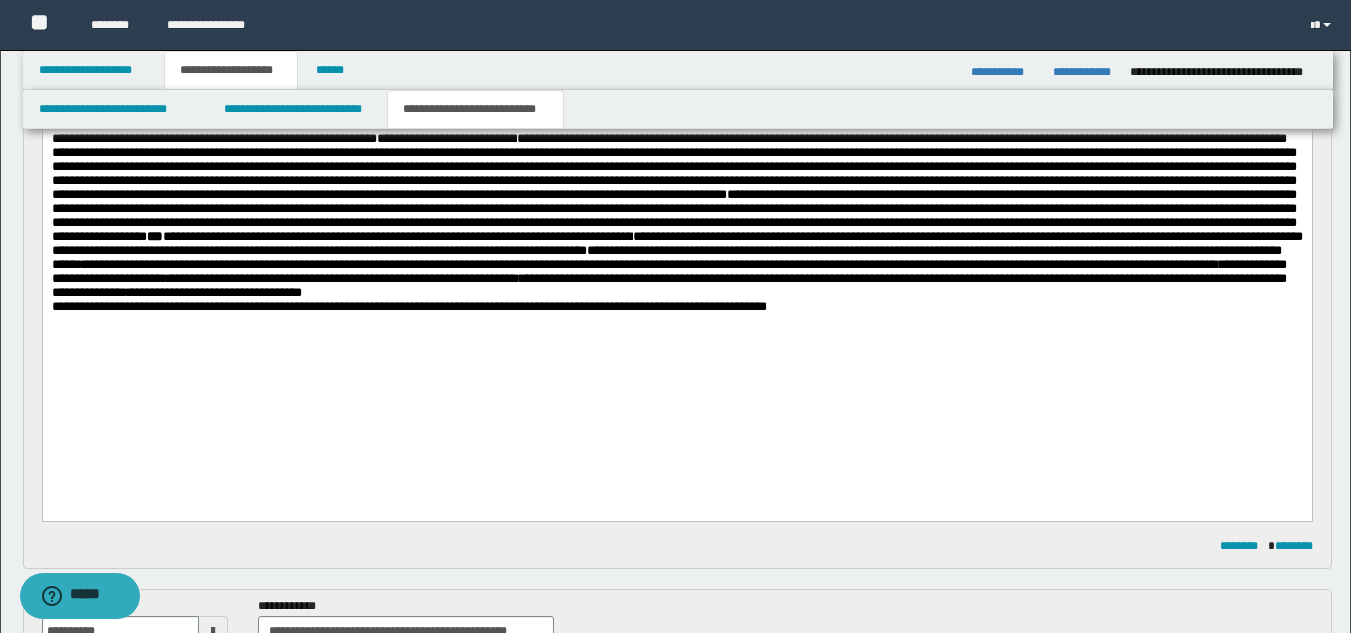 click on "**********" at bounding box center (676, 264) 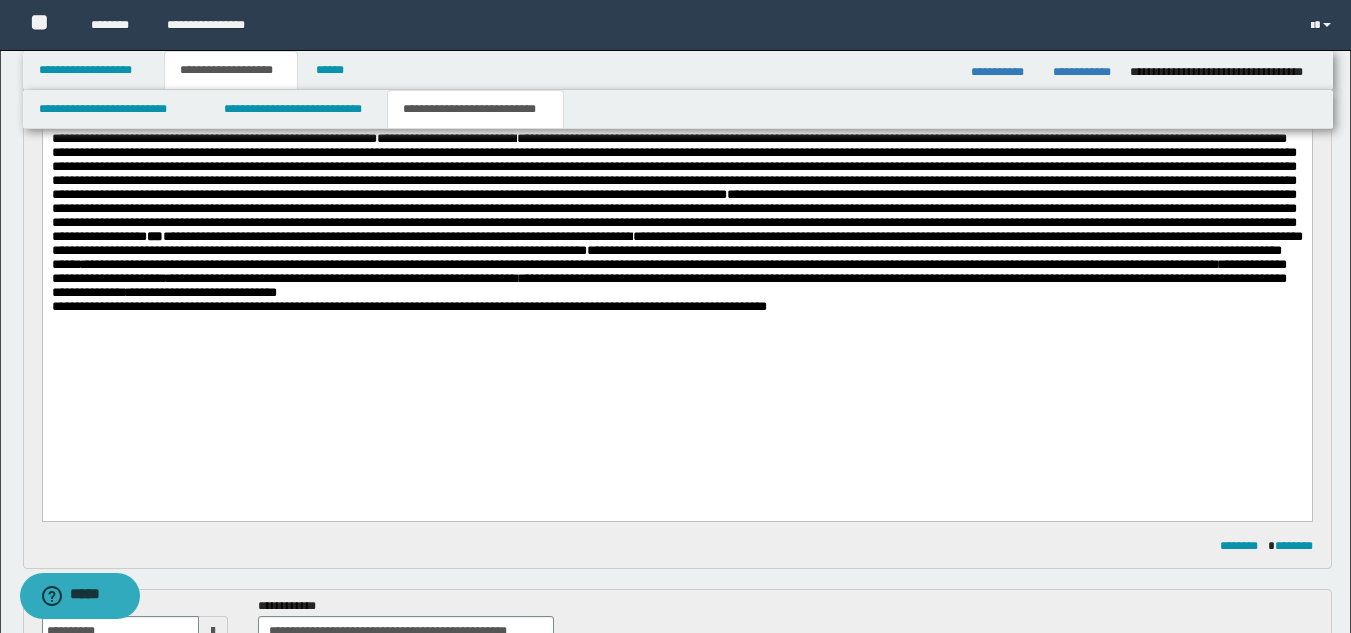 scroll, scrollTop: 0, scrollLeft: 0, axis: both 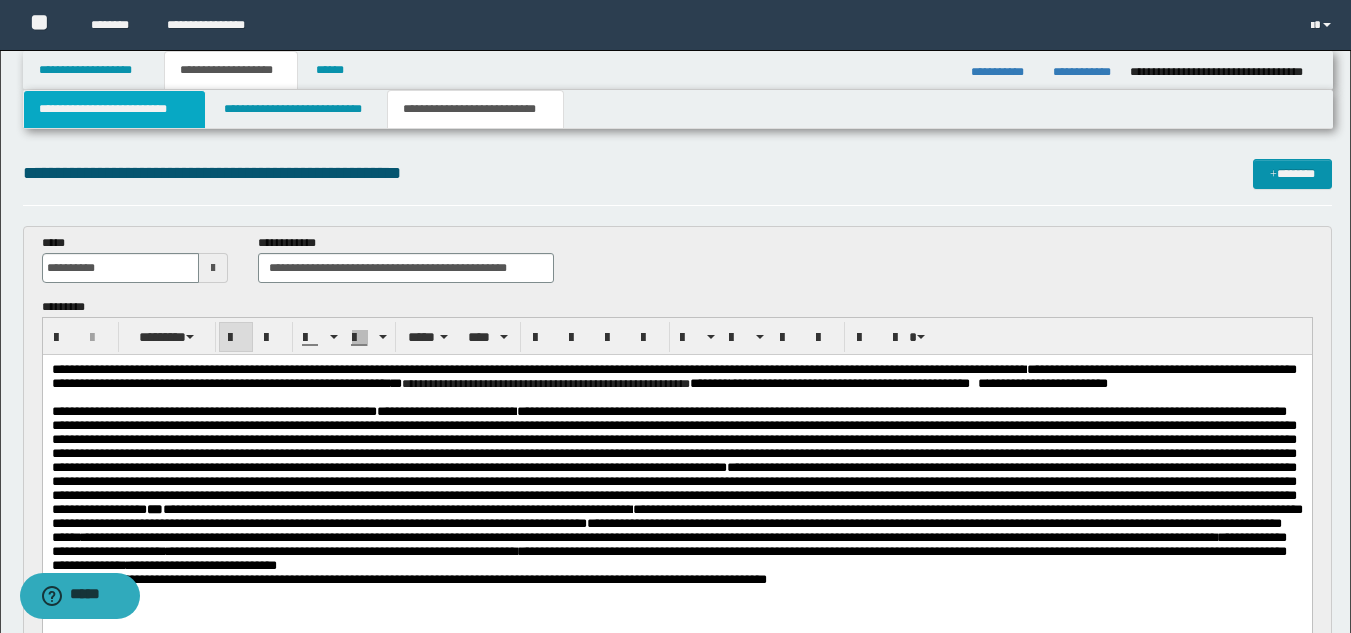 click on "**********" at bounding box center [114, 109] 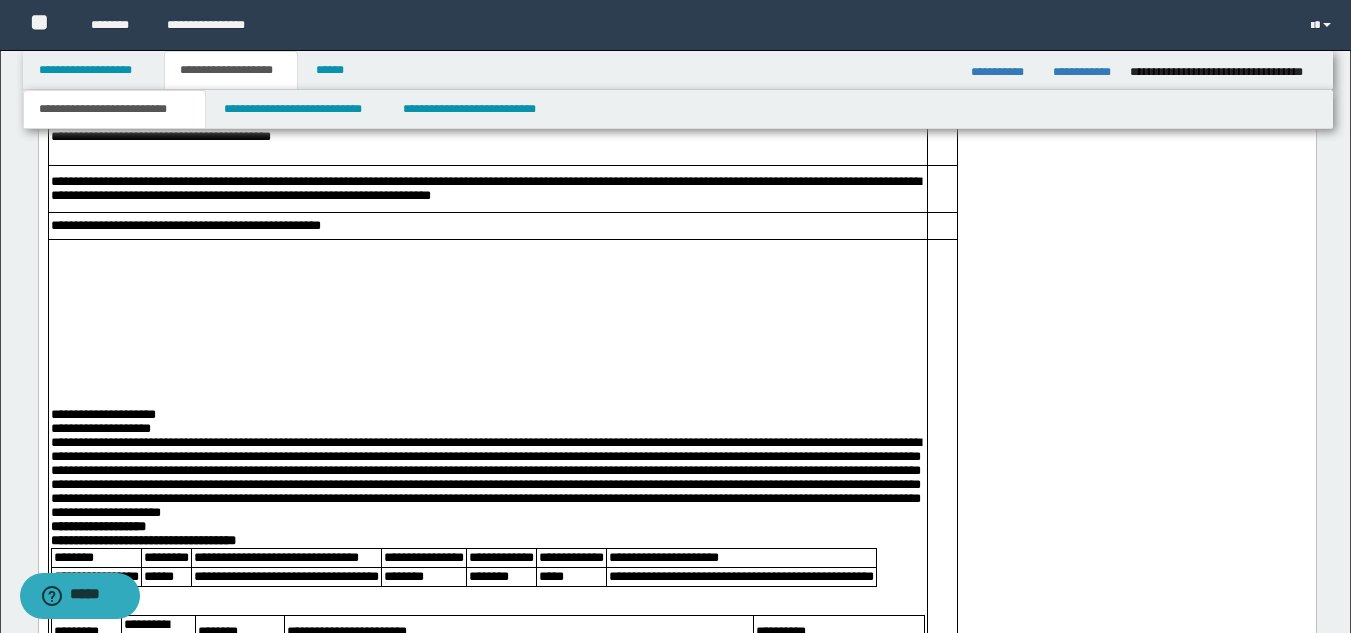 scroll, scrollTop: 2400, scrollLeft: 0, axis: vertical 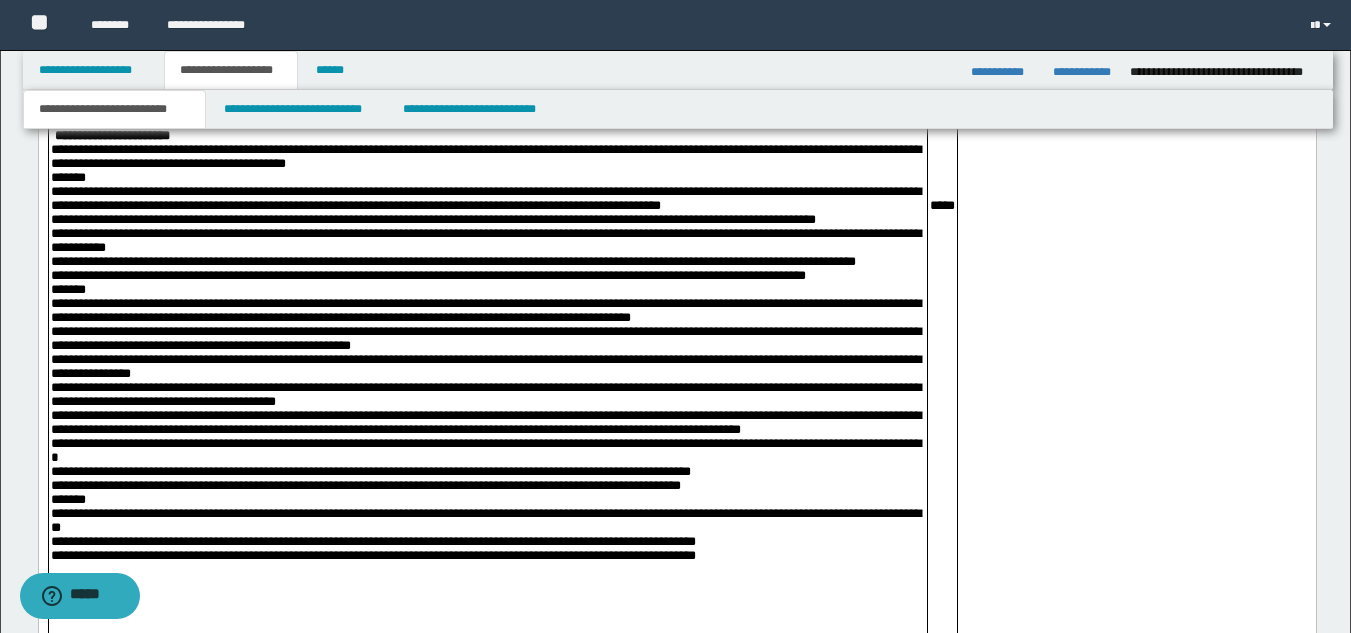 click at bounding box center (487, 123) 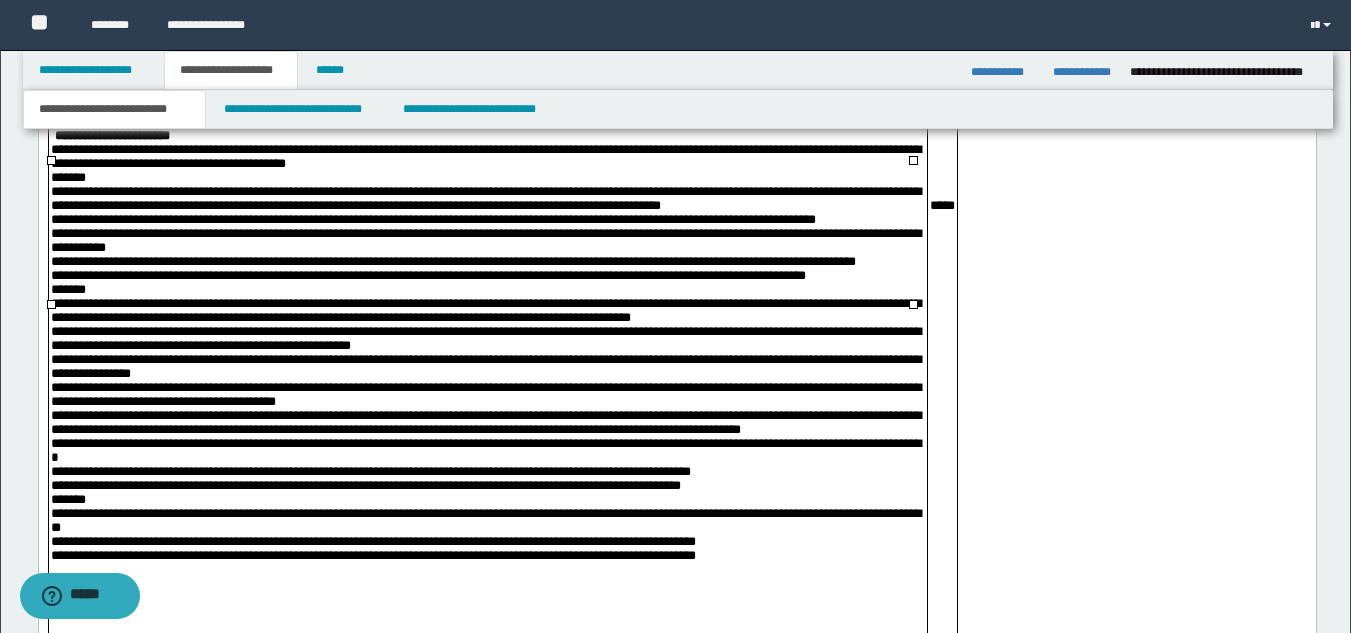 click at bounding box center [487, 123] 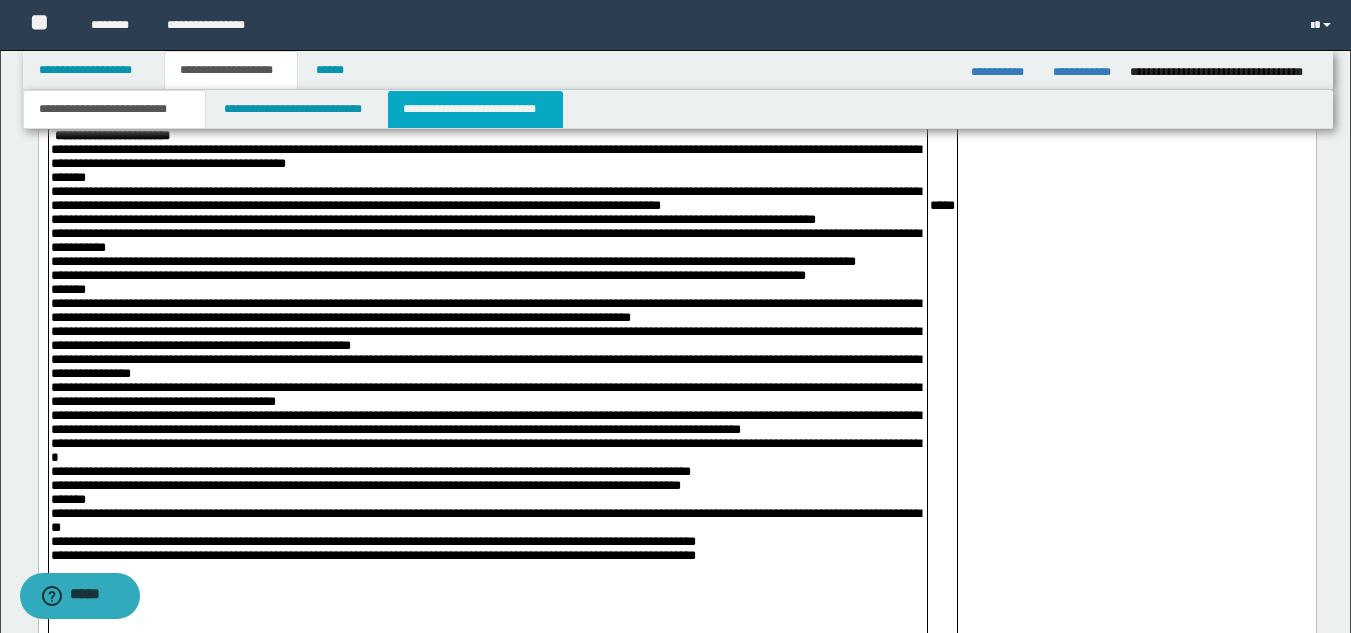 click on "**********" at bounding box center (475, 109) 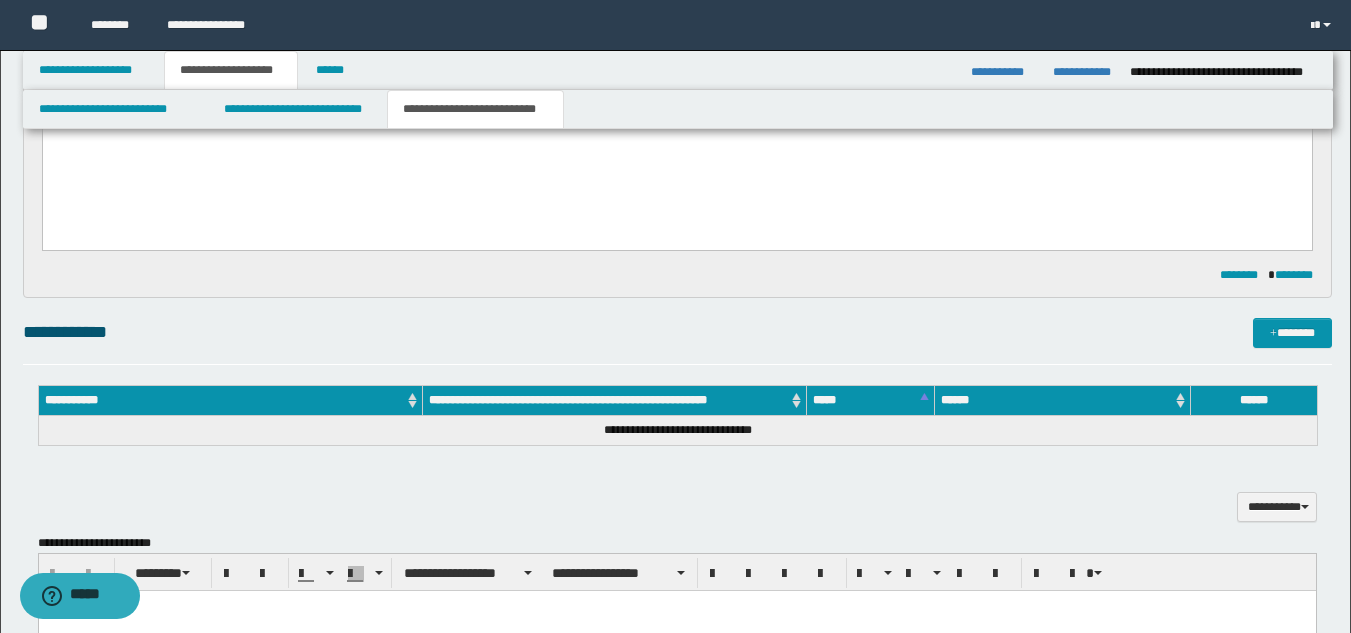 scroll, scrollTop: 273, scrollLeft: 0, axis: vertical 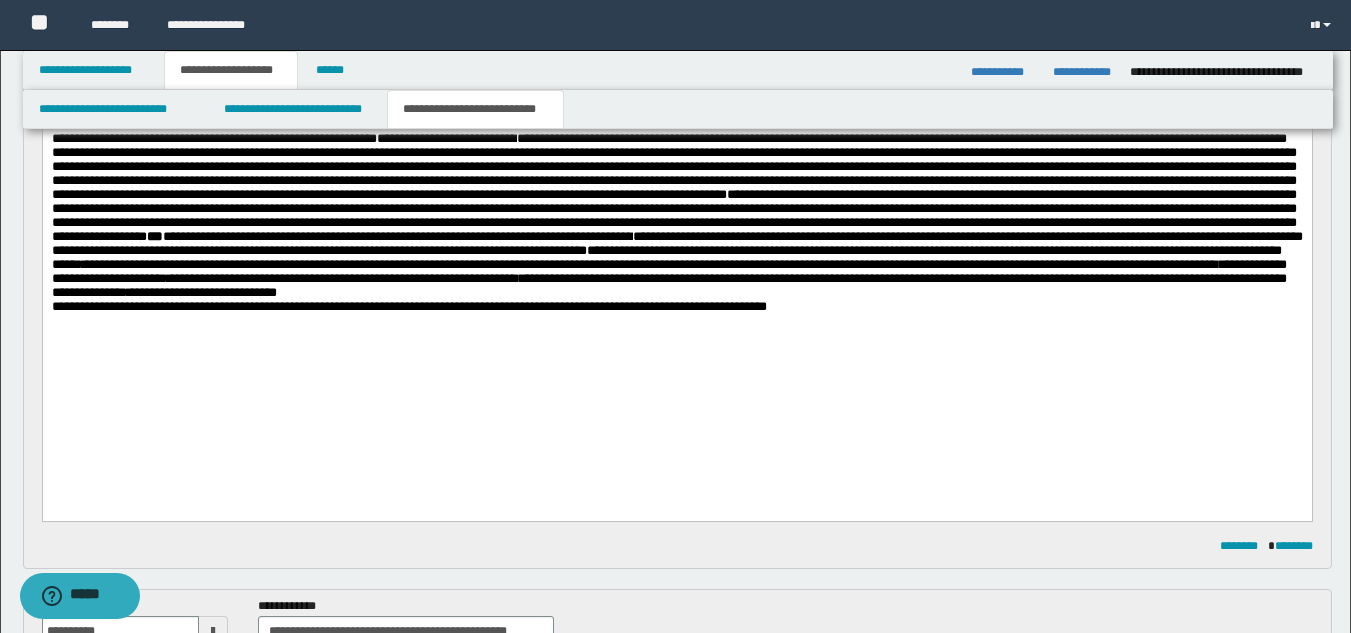 click on "**********" at bounding box center [676, 216] 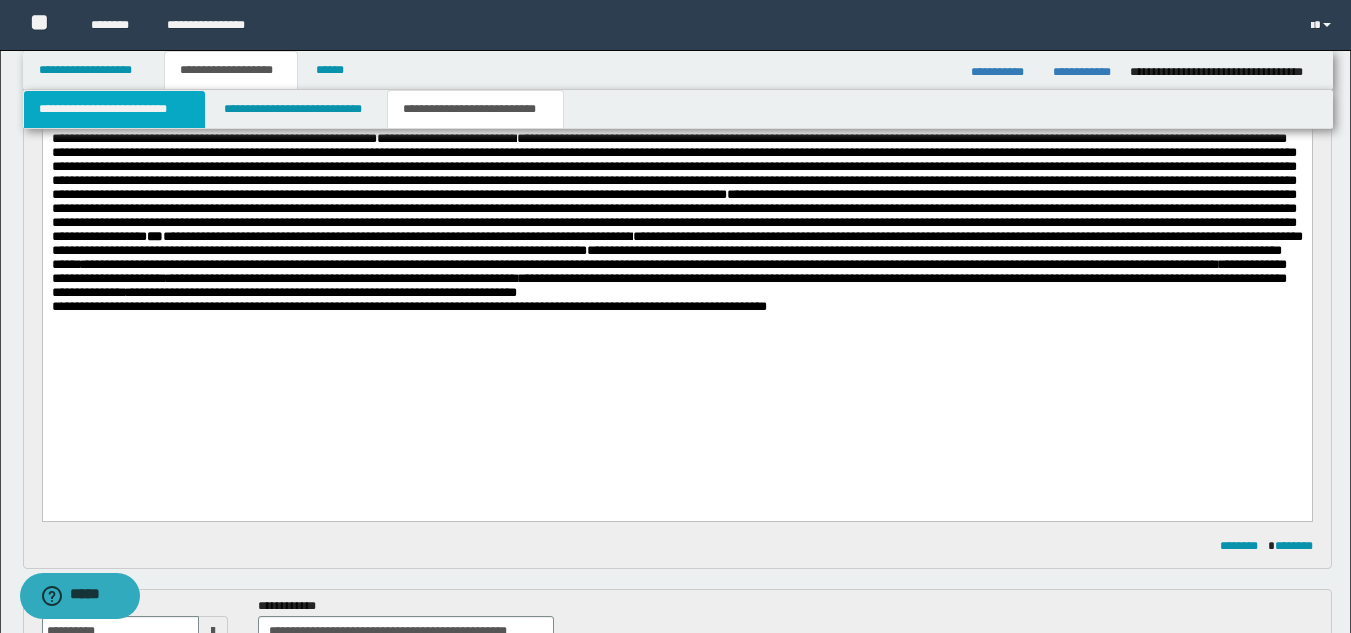 click on "**********" at bounding box center (114, 109) 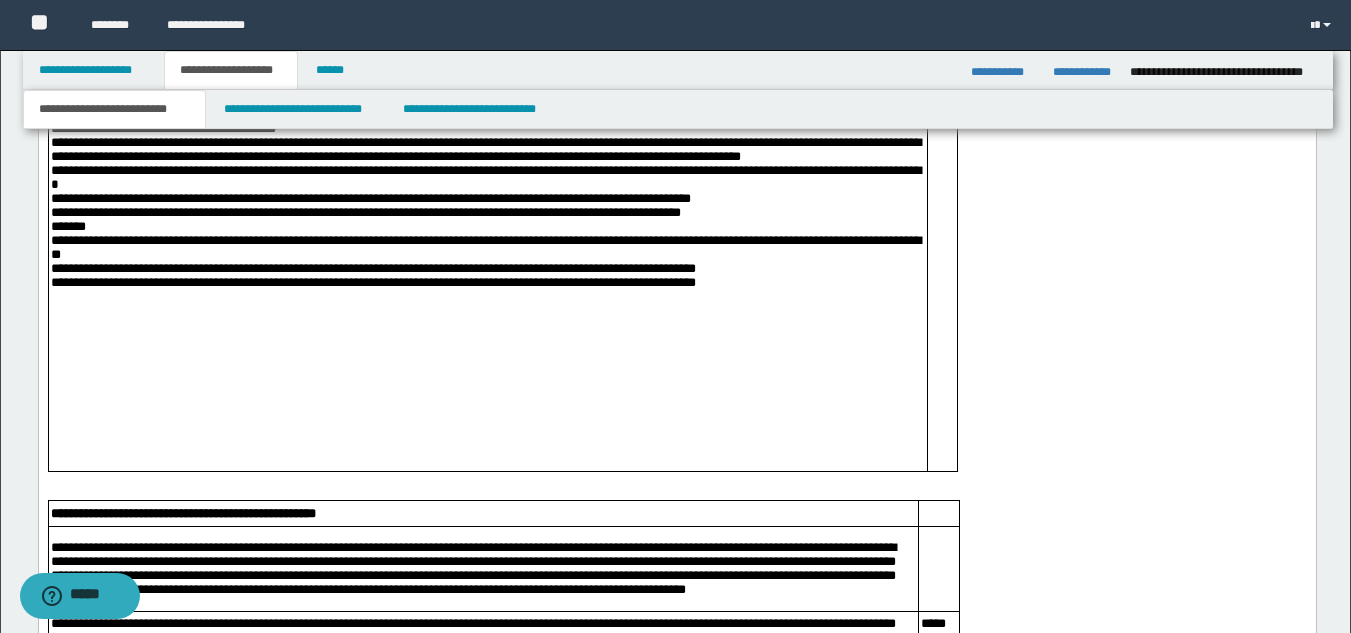 scroll, scrollTop: 2073, scrollLeft: 0, axis: vertical 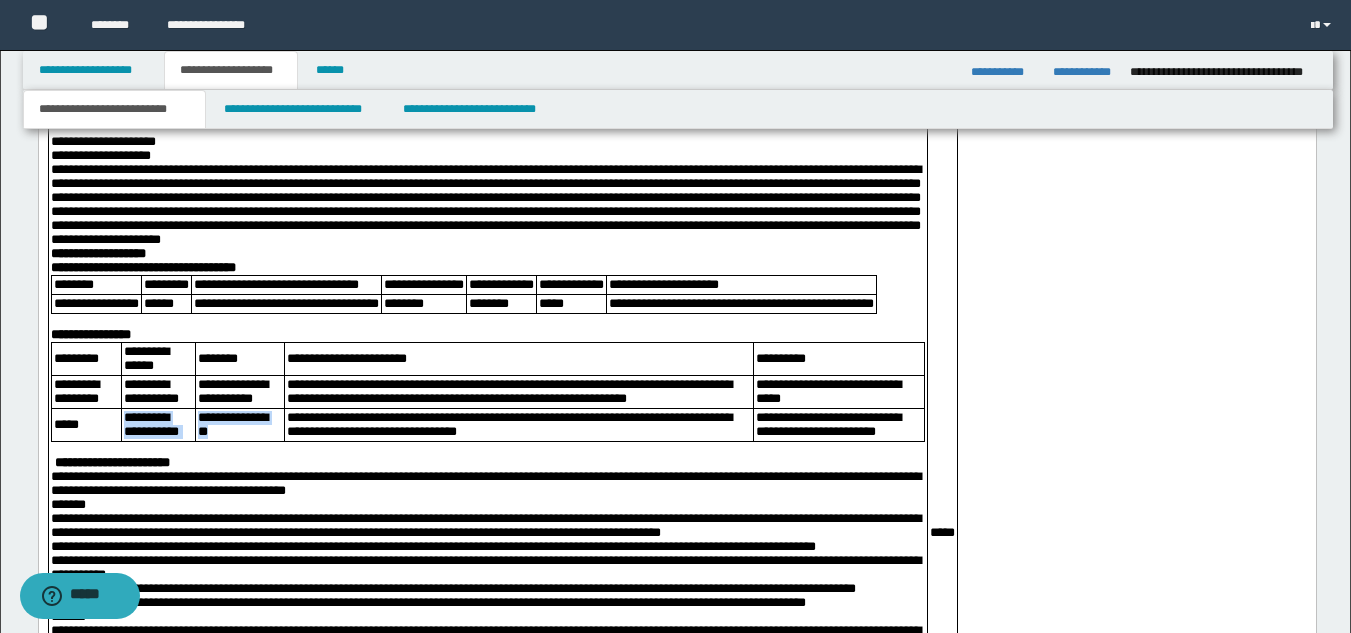 drag, startPoint x: 234, startPoint y: 596, endPoint x: 306, endPoint y: 612, distance: 73.756355 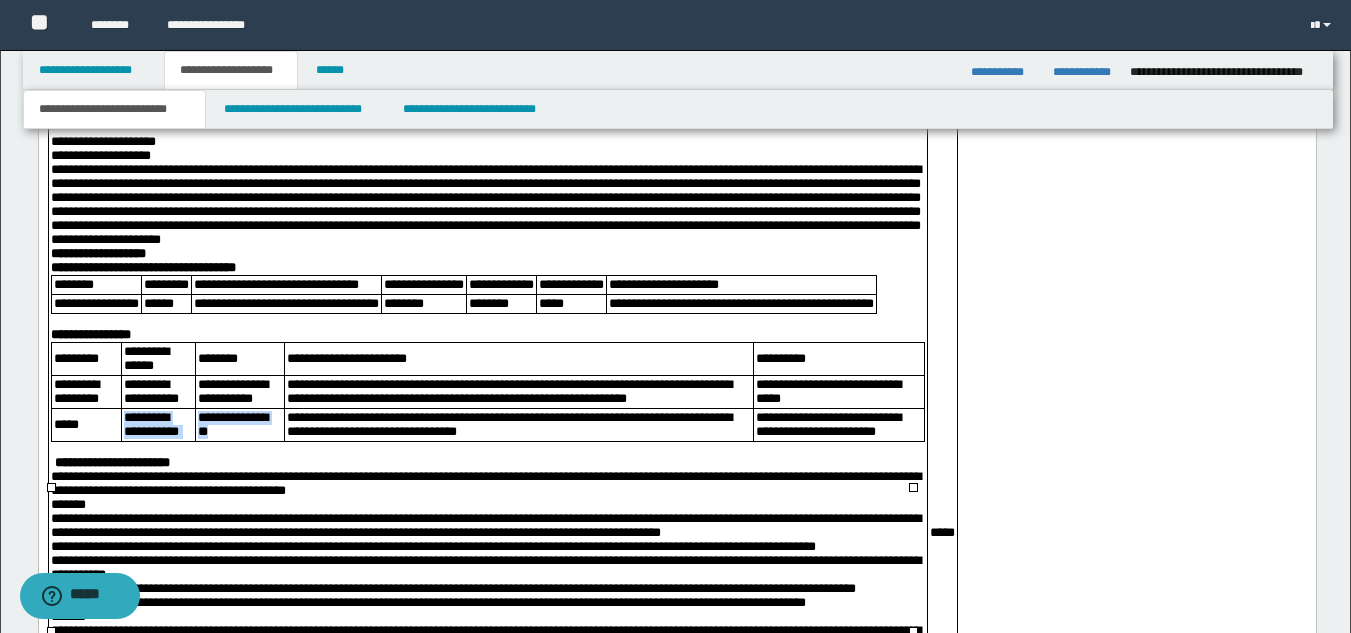 click on "**********" at bounding box center [232, 425] 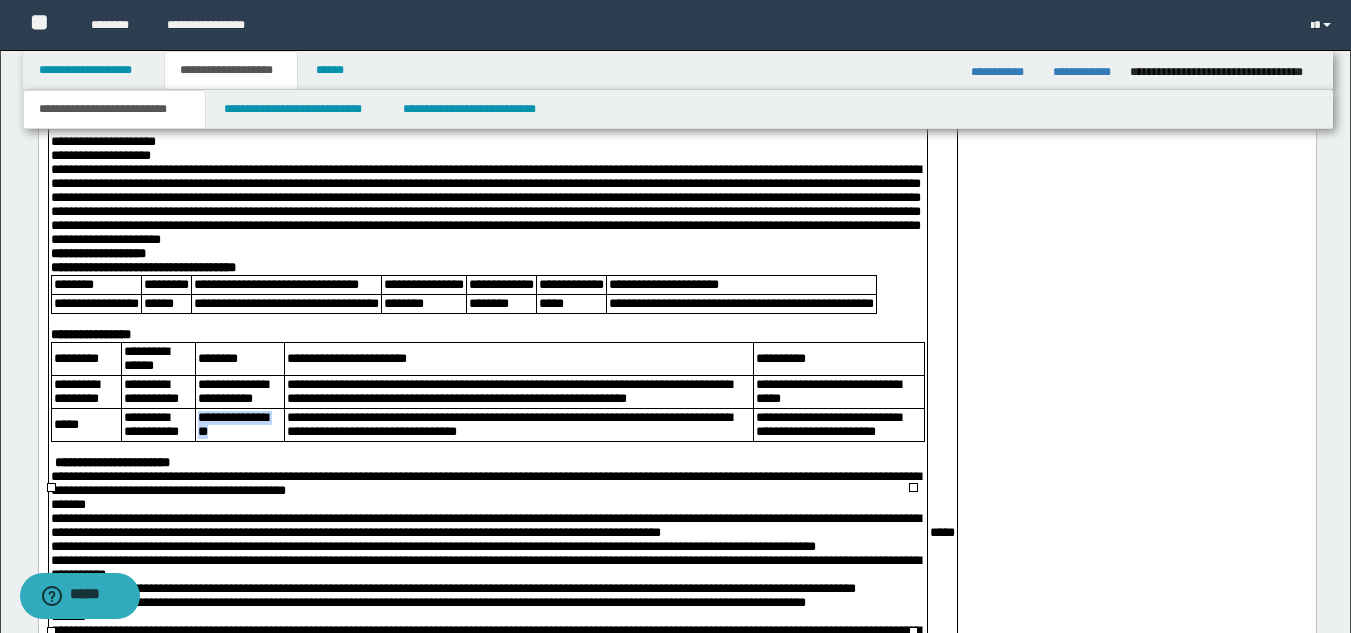 drag, startPoint x: 234, startPoint y: 594, endPoint x: 287, endPoint y: 610, distance: 55.362442 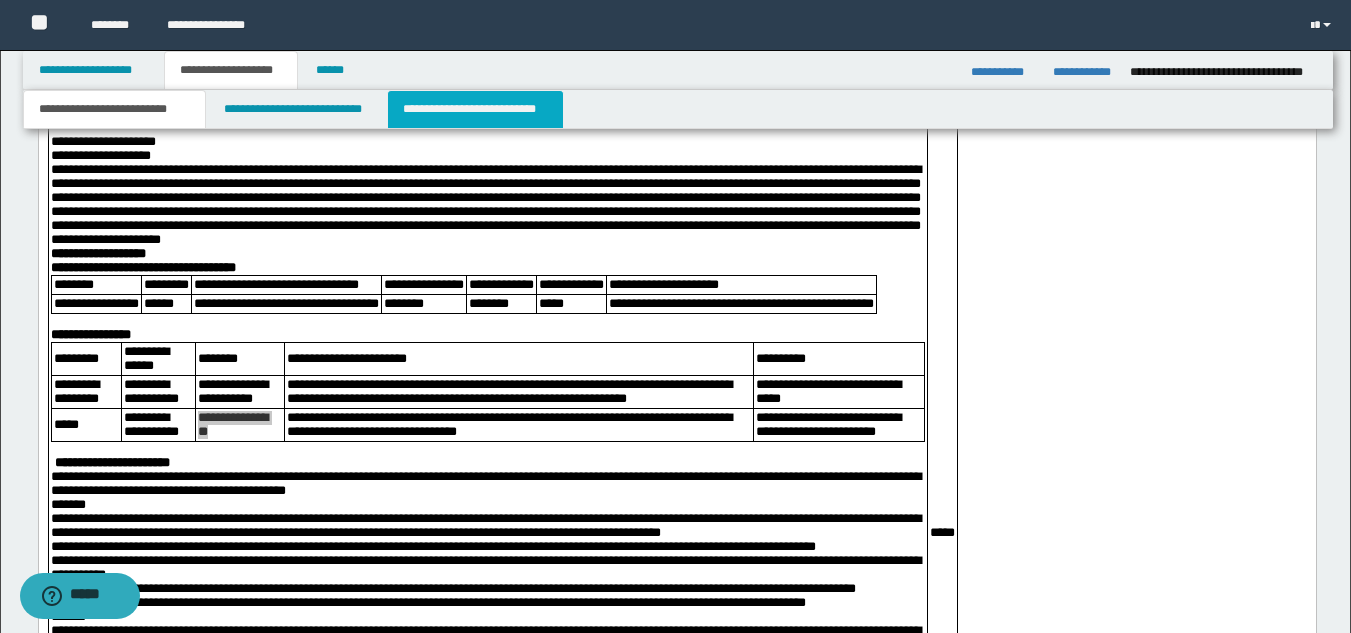 click on "**********" at bounding box center (475, 109) 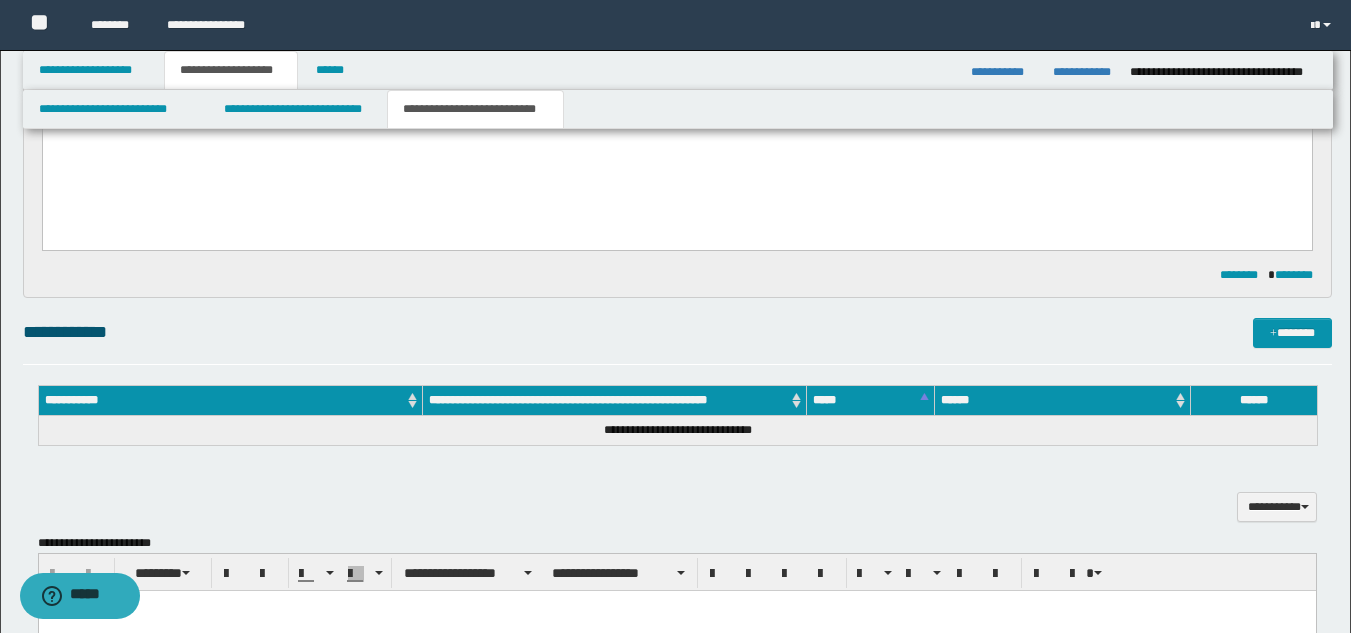 scroll, scrollTop: 273, scrollLeft: 0, axis: vertical 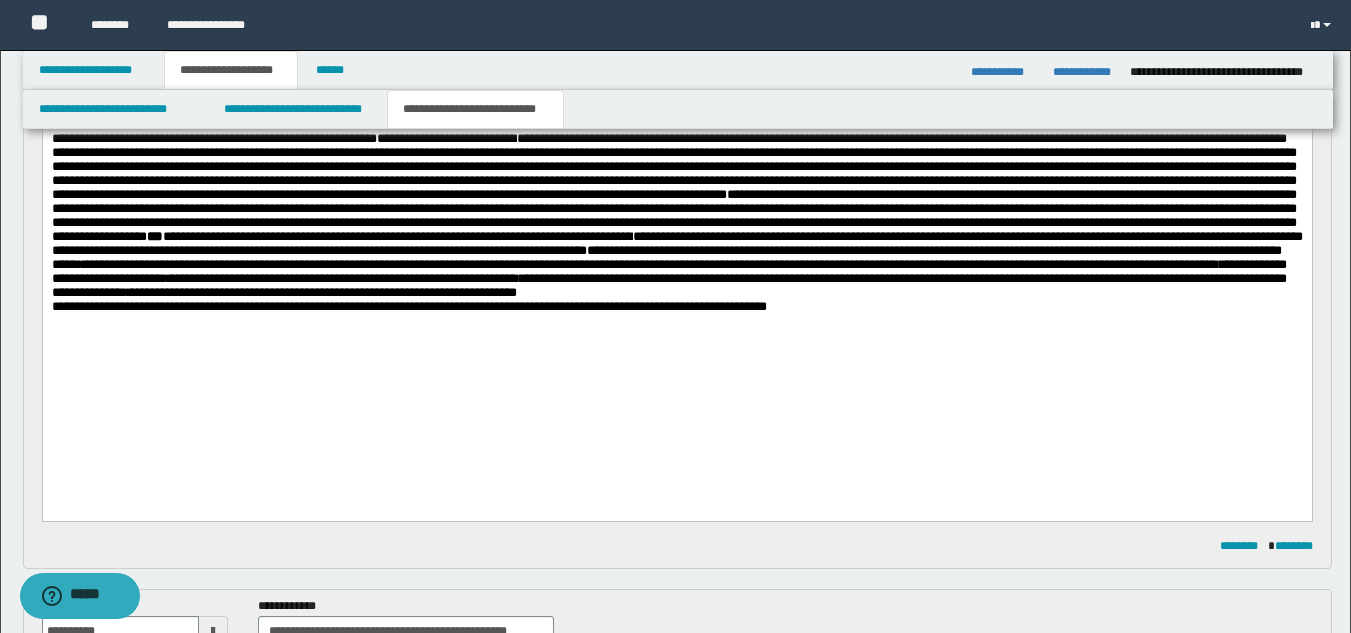click on "**********" at bounding box center (676, 216) 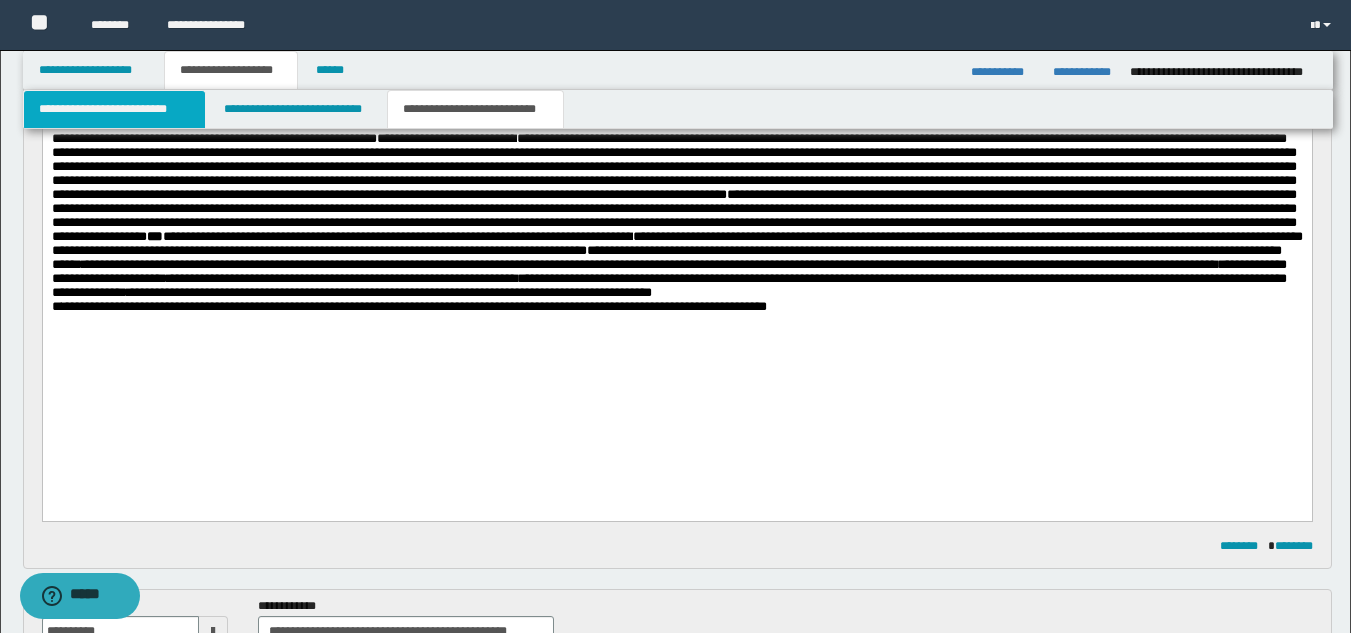 click on "**********" at bounding box center [114, 109] 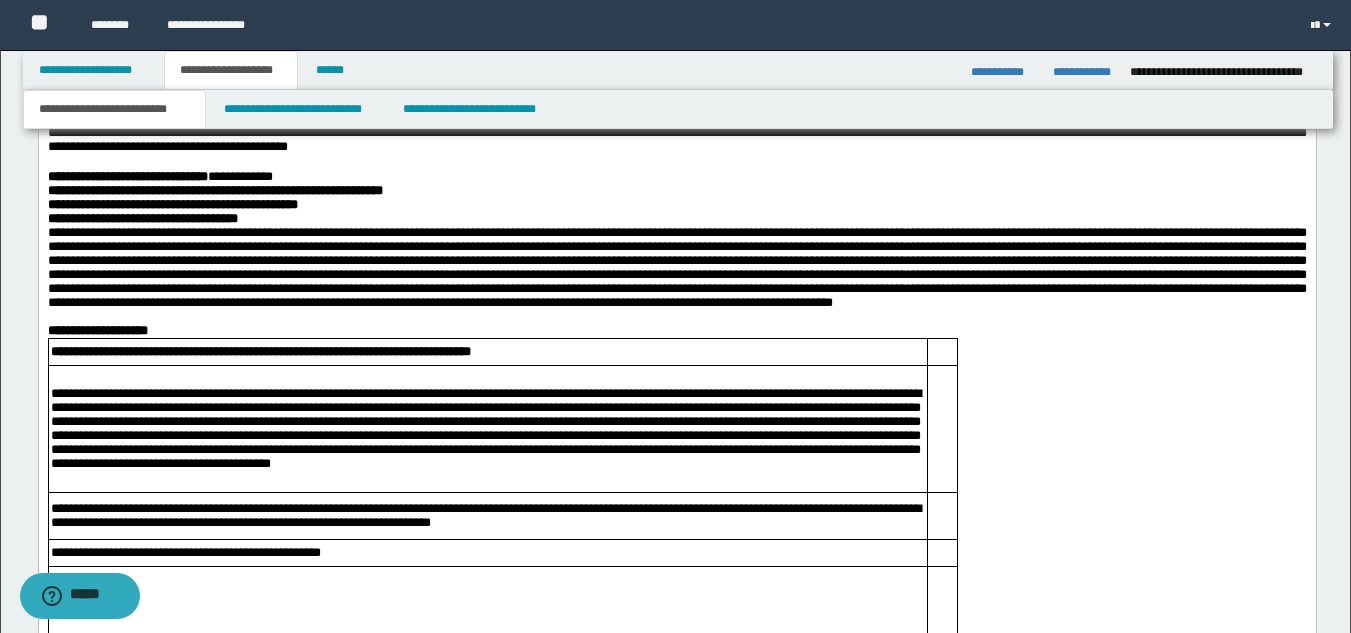 scroll, scrollTop: 2073, scrollLeft: 0, axis: vertical 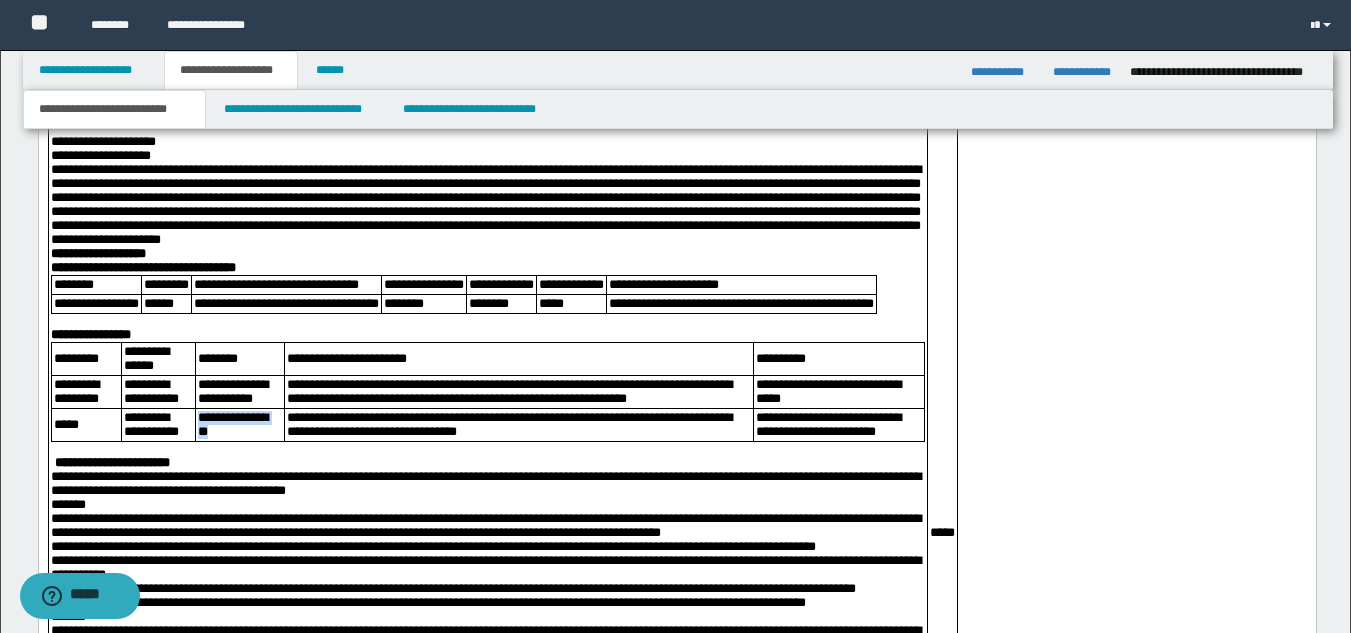 click on "**********" at bounding box center (508, 425) 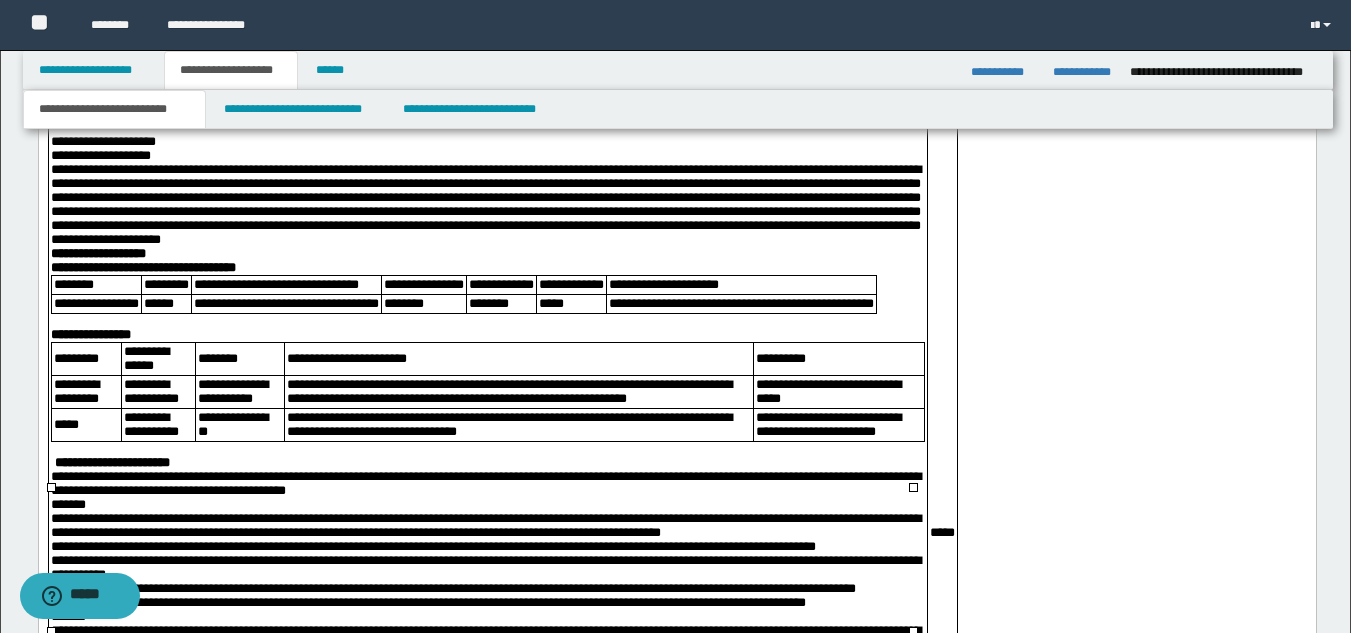 click on "**********" at bounding box center [508, 425] 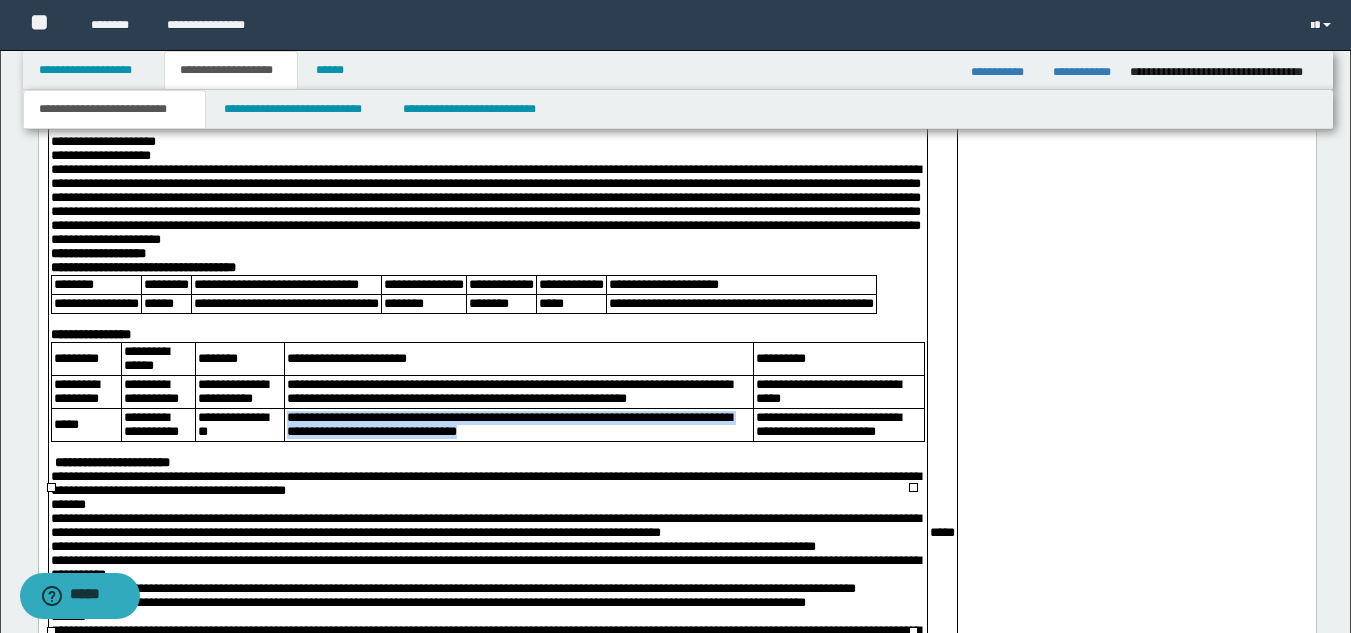 drag, startPoint x: 336, startPoint y: 599, endPoint x: 689, endPoint y: 611, distance: 353.20392 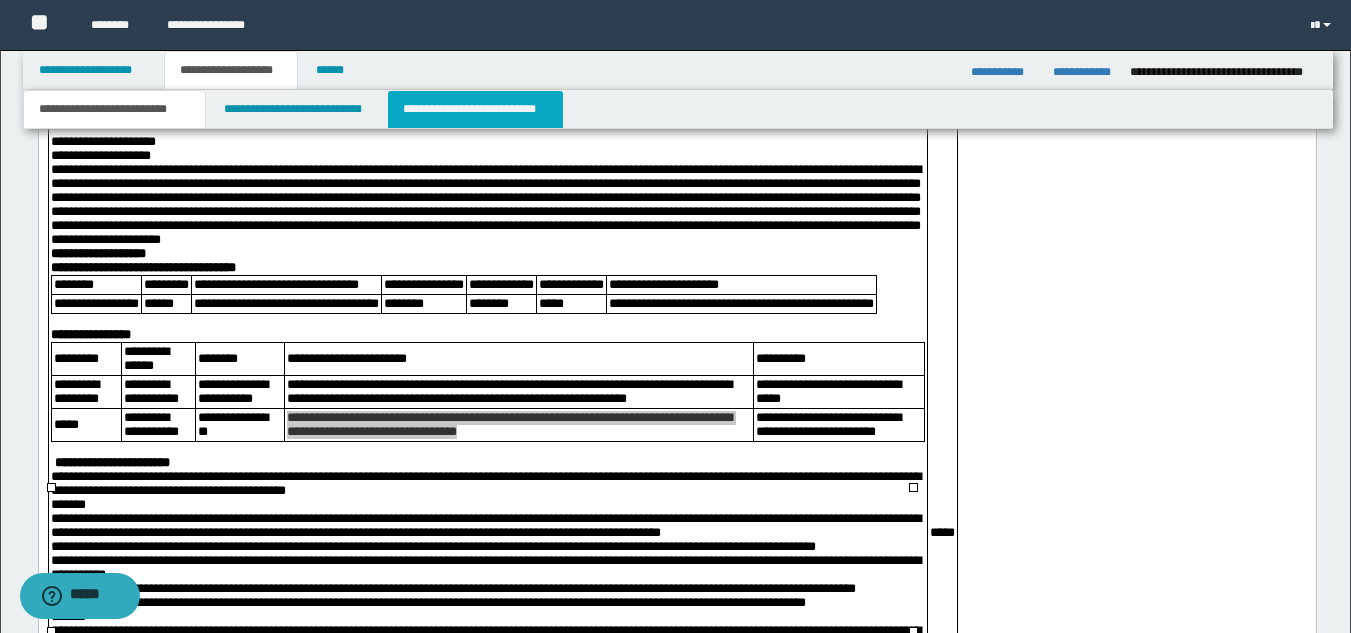 click on "**********" at bounding box center [475, 109] 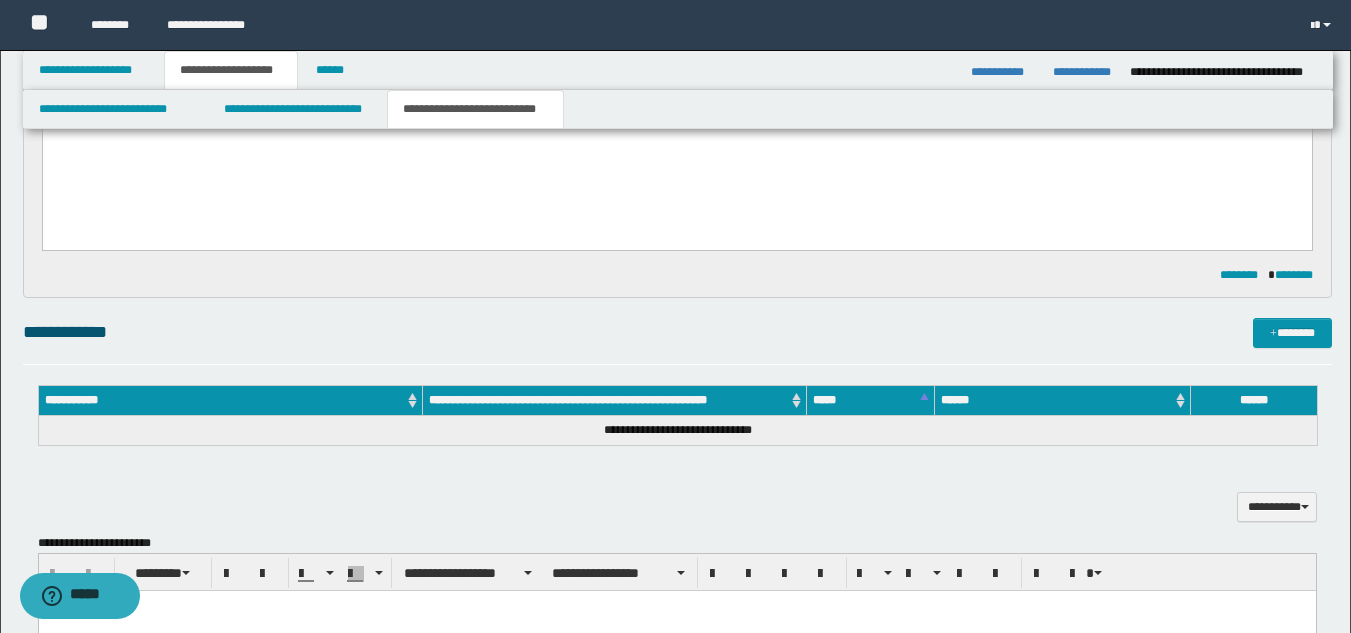 scroll, scrollTop: 273, scrollLeft: 0, axis: vertical 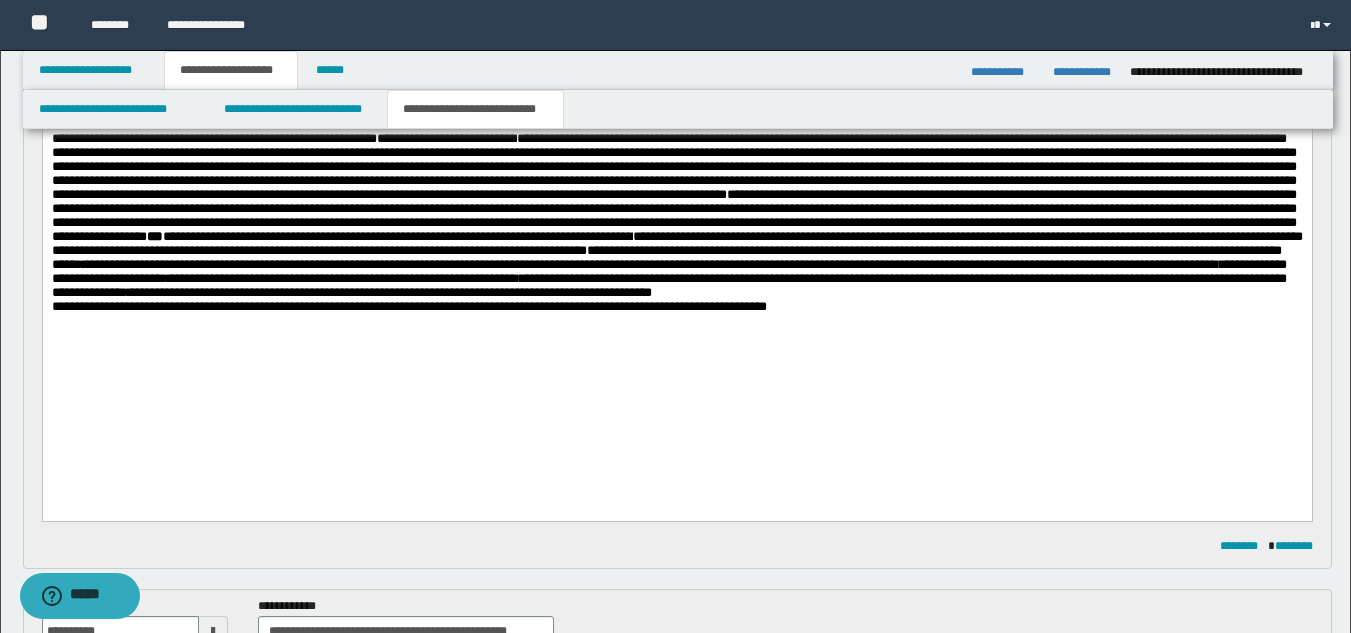 click on "**********" at bounding box center (676, 216) 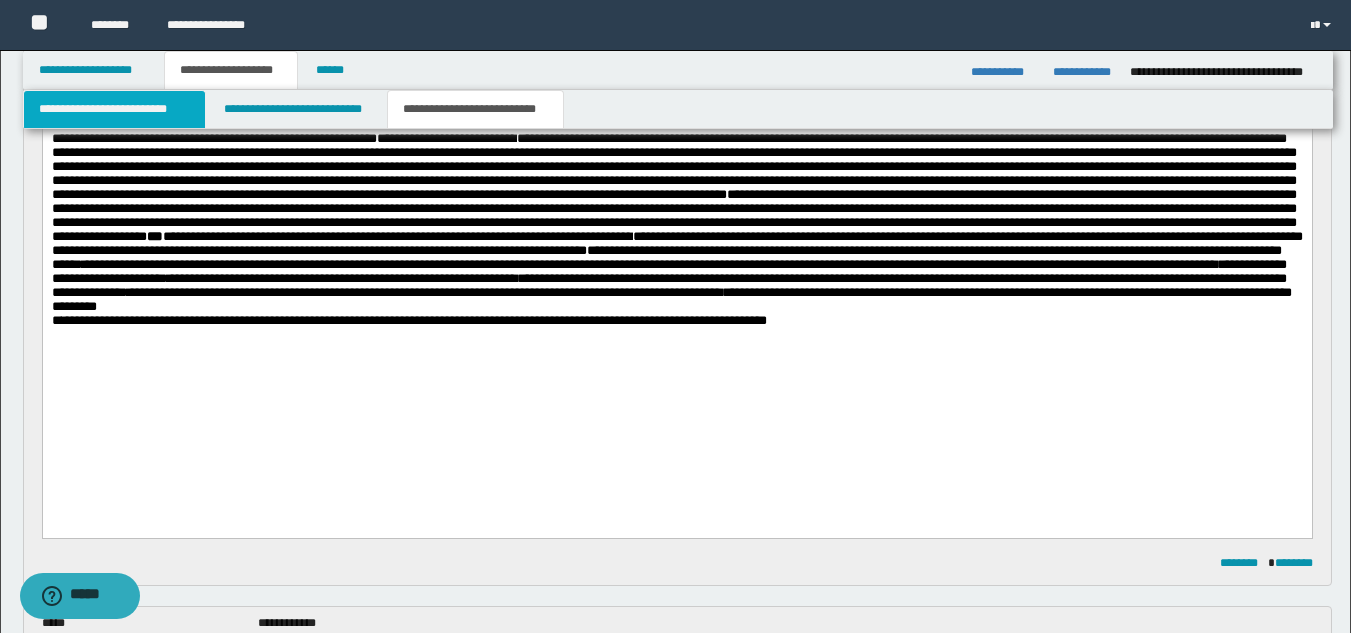 click on "**********" at bounding box center (114, 109) 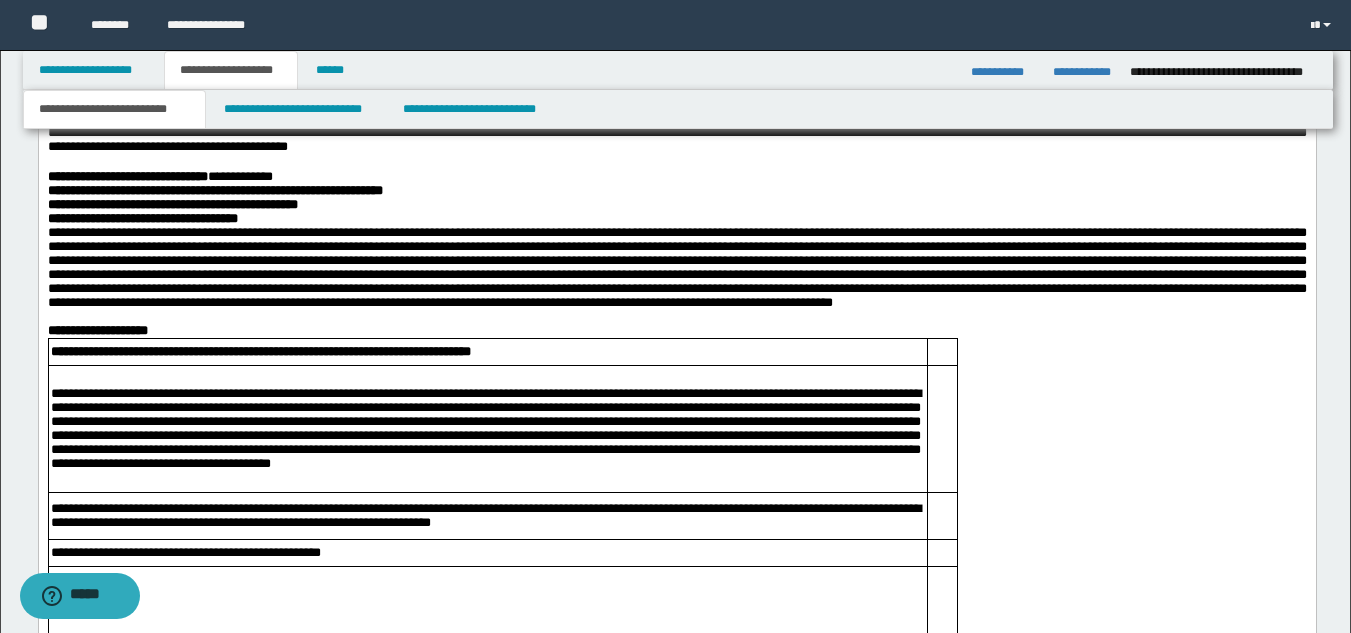 scroll, scrollTop: 2073, scrollLeft: 0, axis: vertical 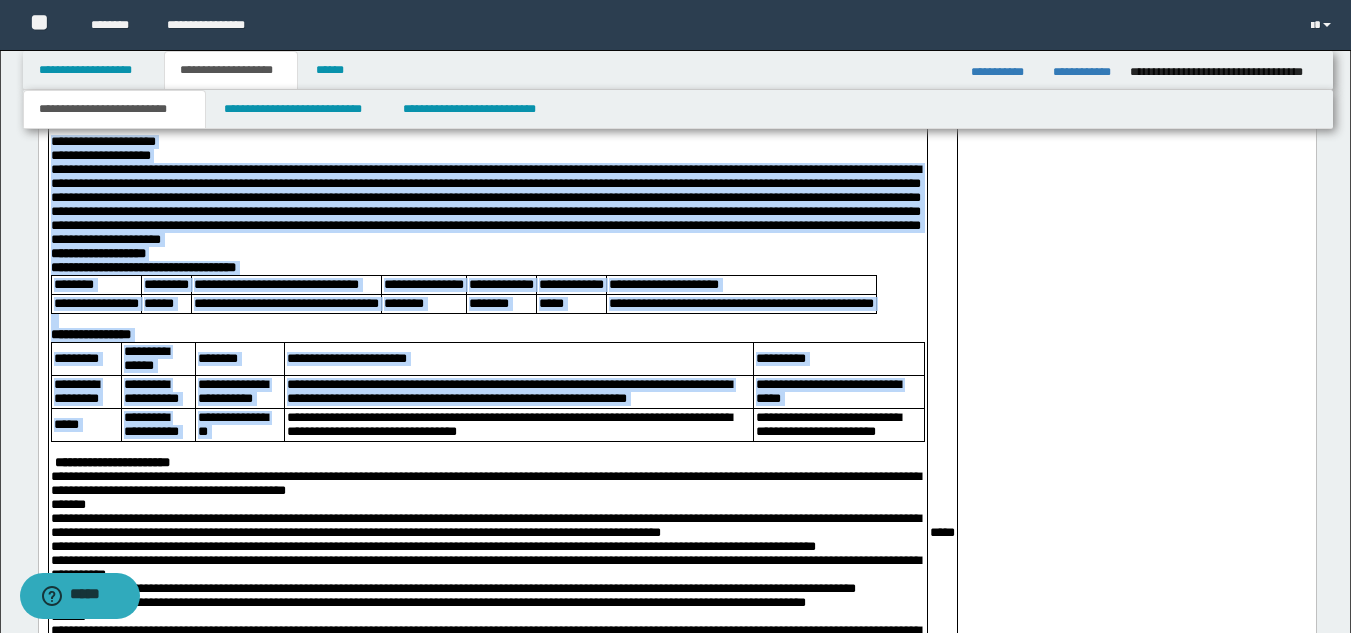 click on "**********" at bounding box center (676, 2226) 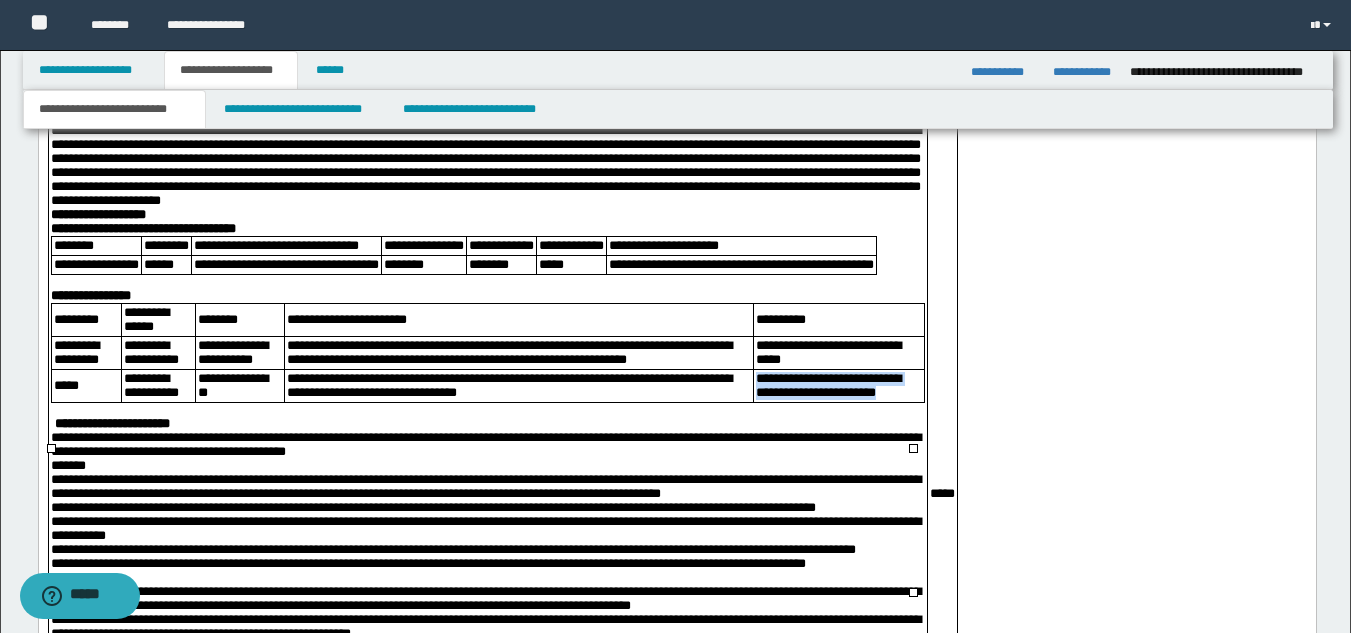 drag, startPoint x: 741, startPoint y: 555, endPoint x: 784, endPoint y: 582, distance: 50.77401 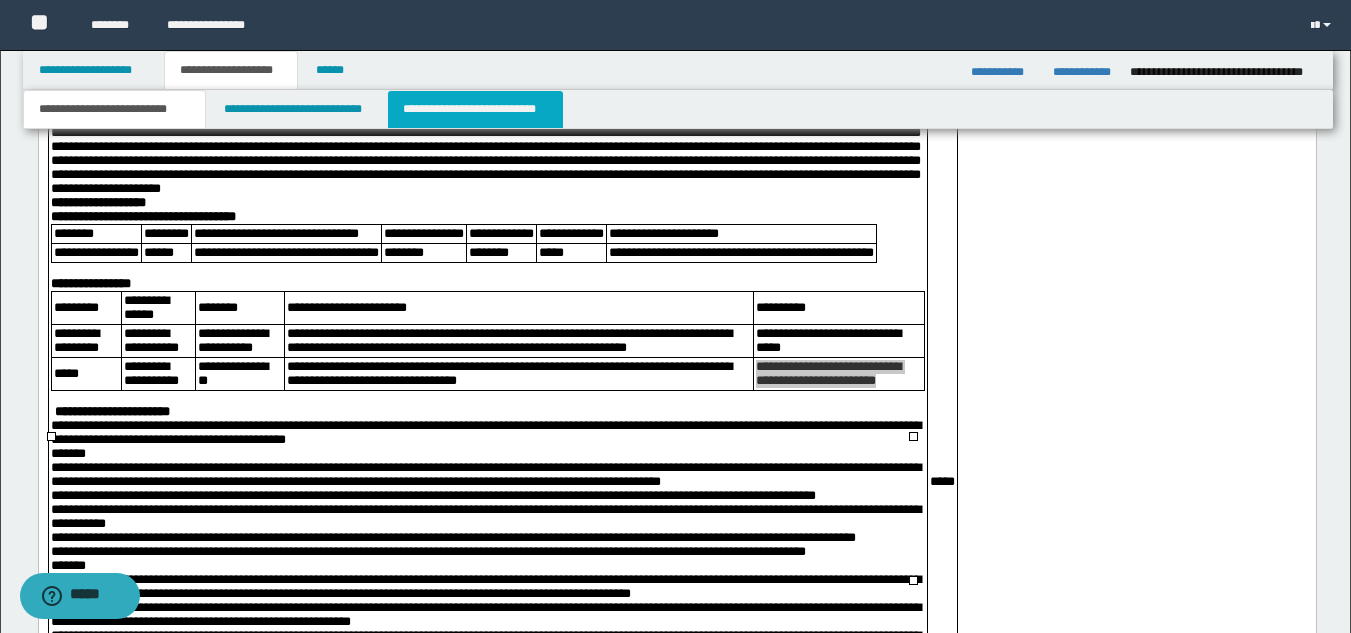 click on "**********" at bounding box center [475, 109] 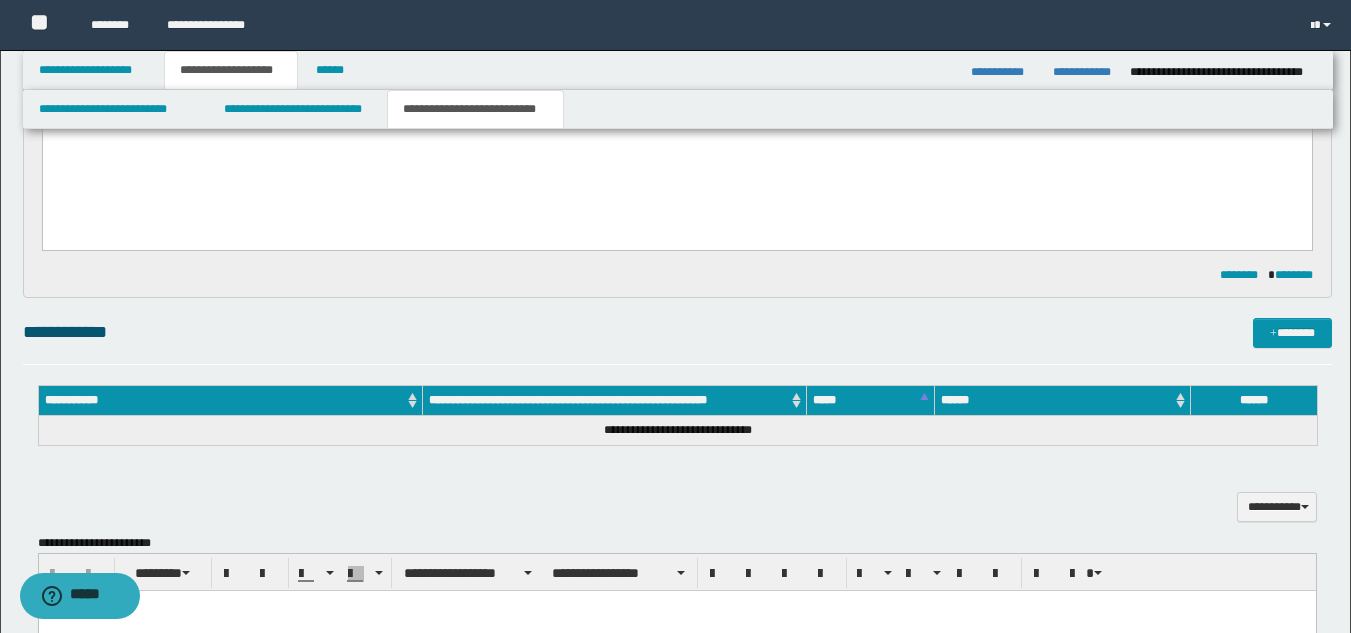 scroll, scrollTop: 290, scrollLeft: 0, axis: vertical 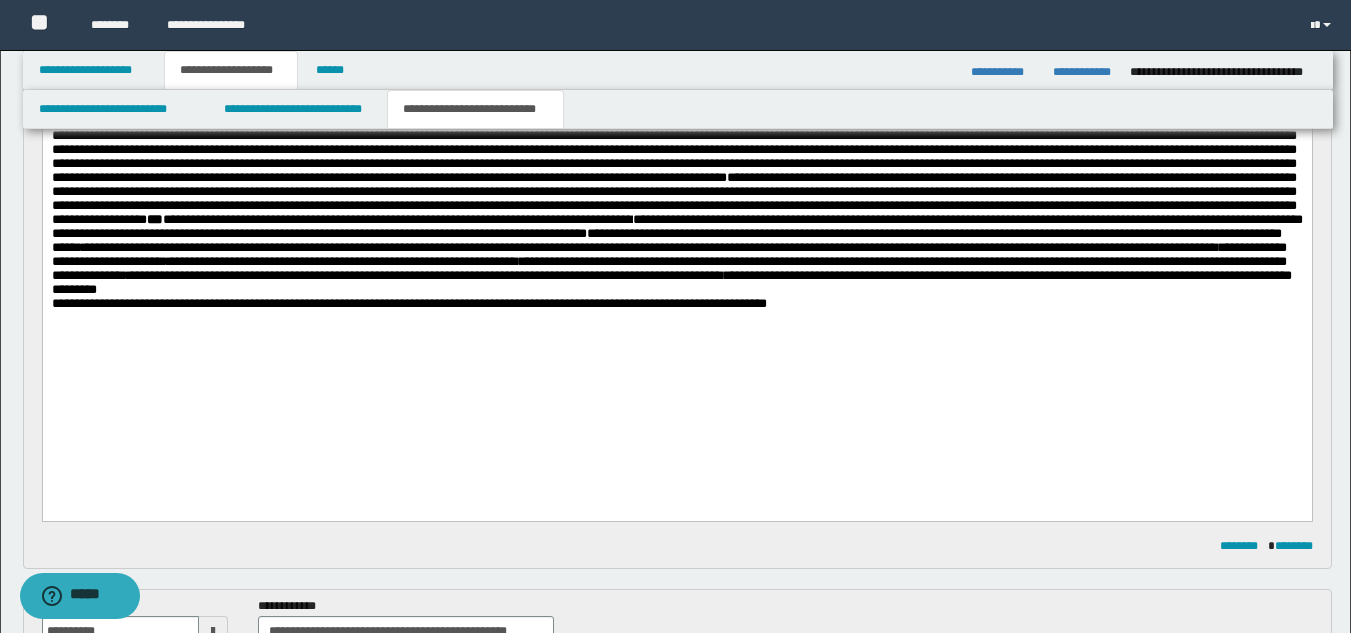 click on "**********" at bounding box center (676, 206) 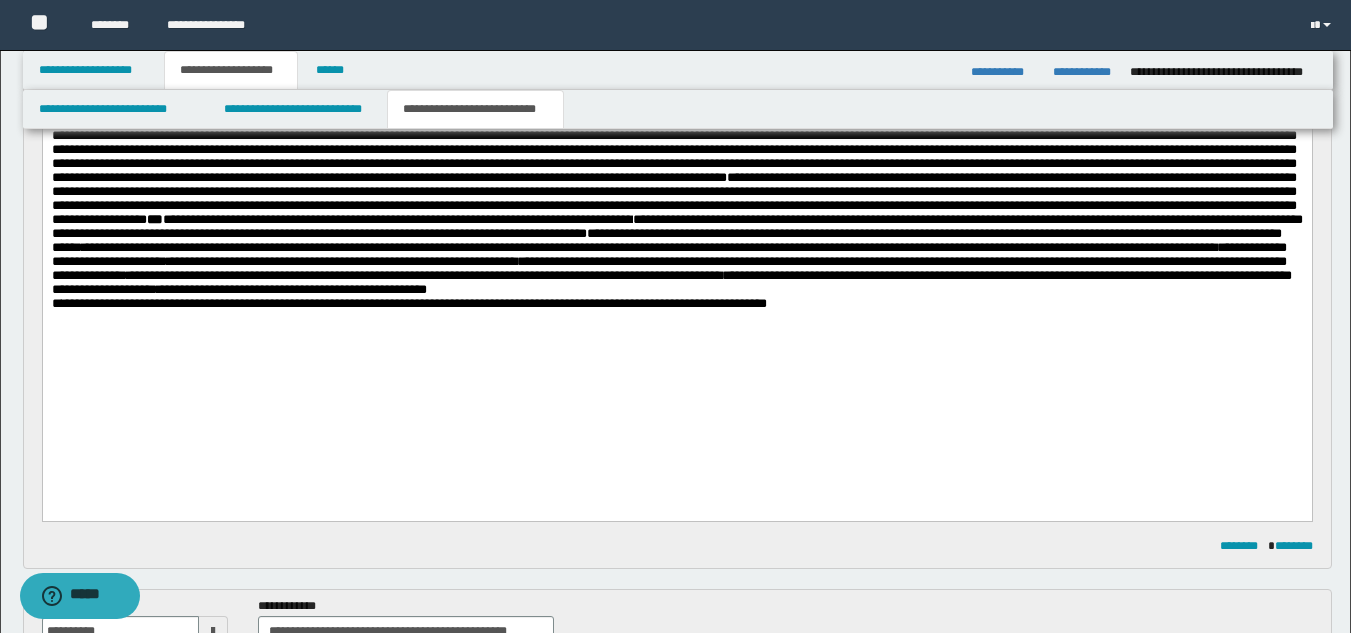 click on "**********" at bounding box center (676, 254) 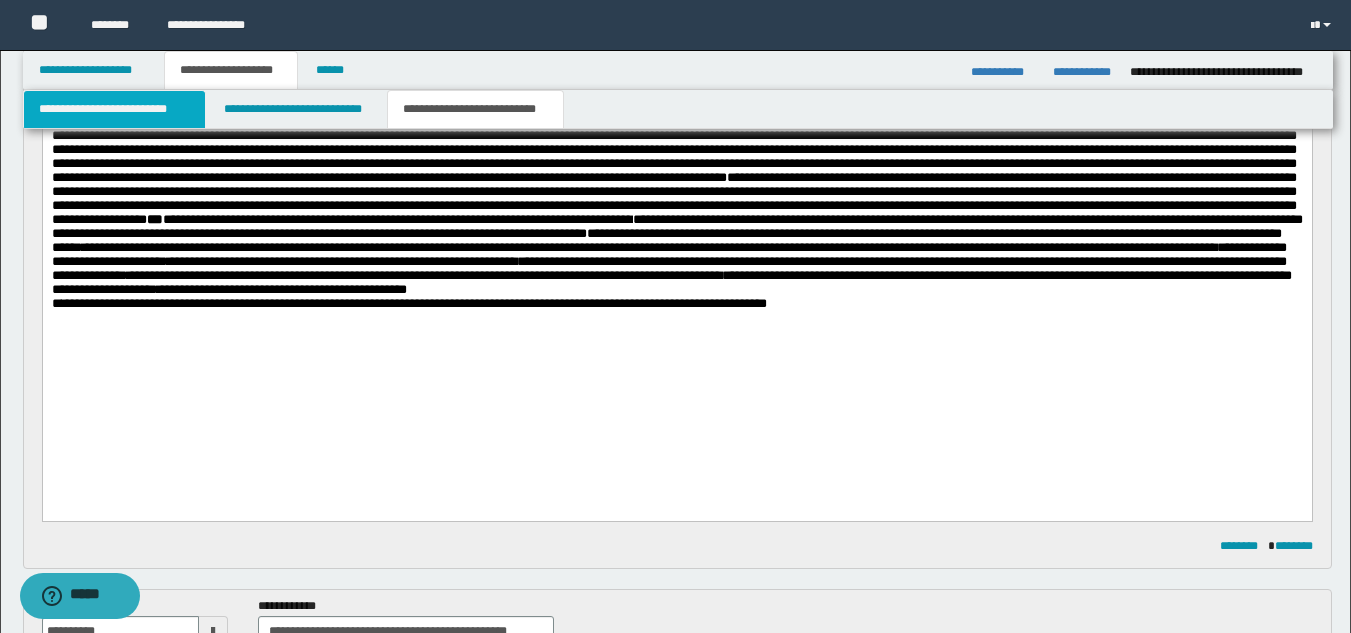 click on "**********" at bounding box center (114, 109) 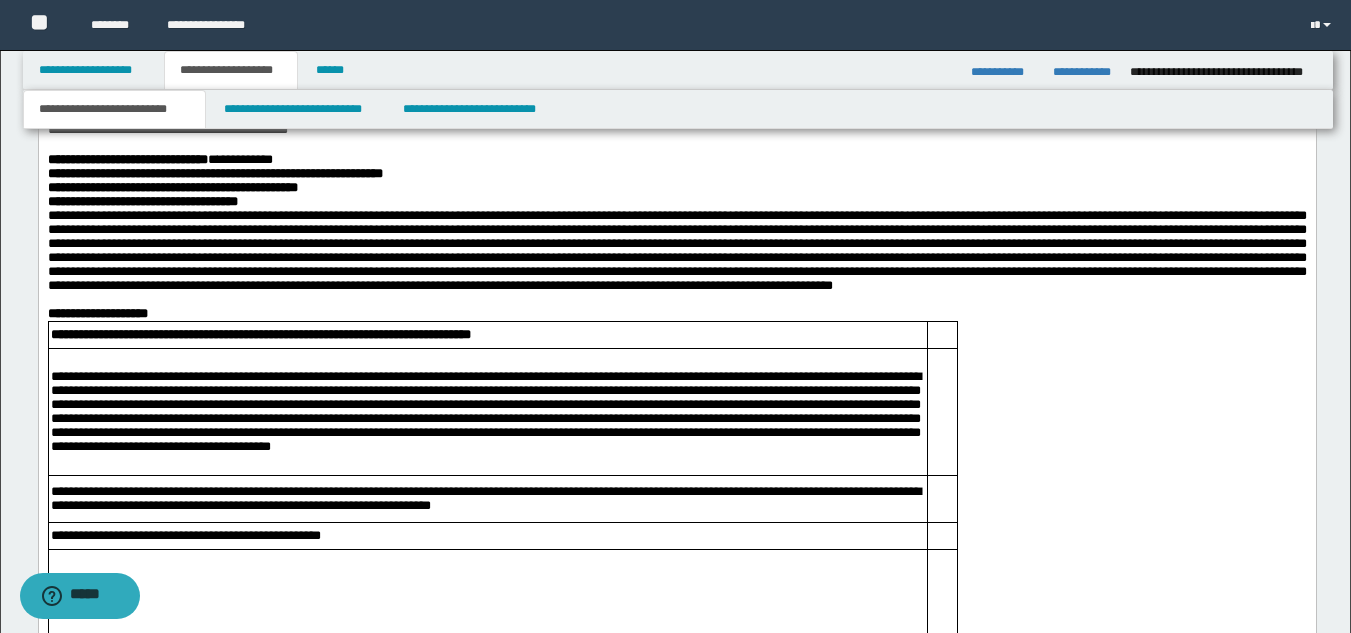 scroll, scrollTop: 2090, scrollLeft: 0, axis: vertical 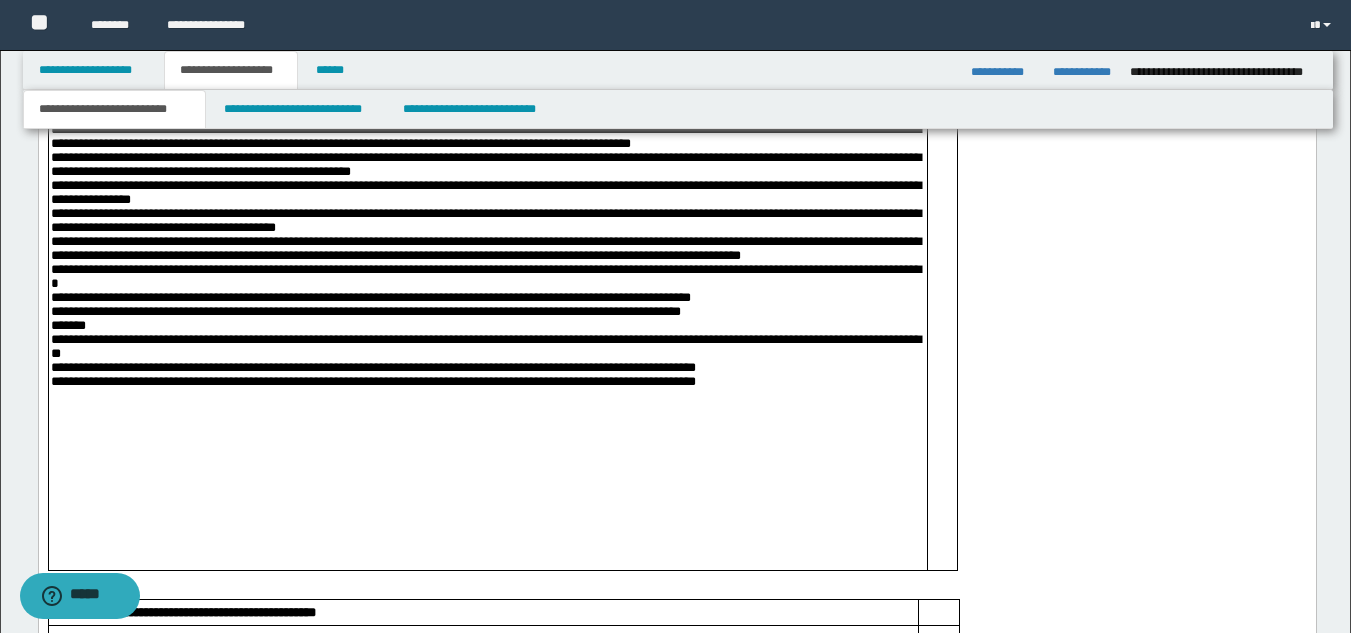 click on "**********" at bounding box center (676, 1725) 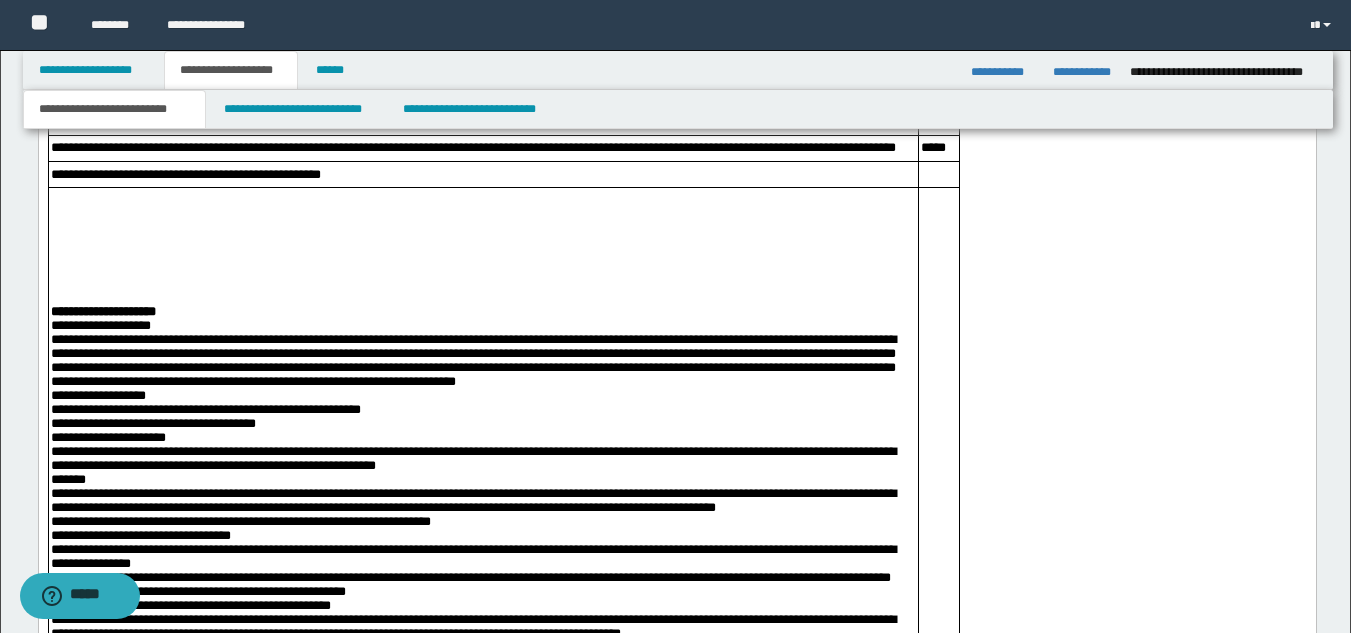 scroll, scrollTop: 3164, scrollLeft: 0, axis: vertical 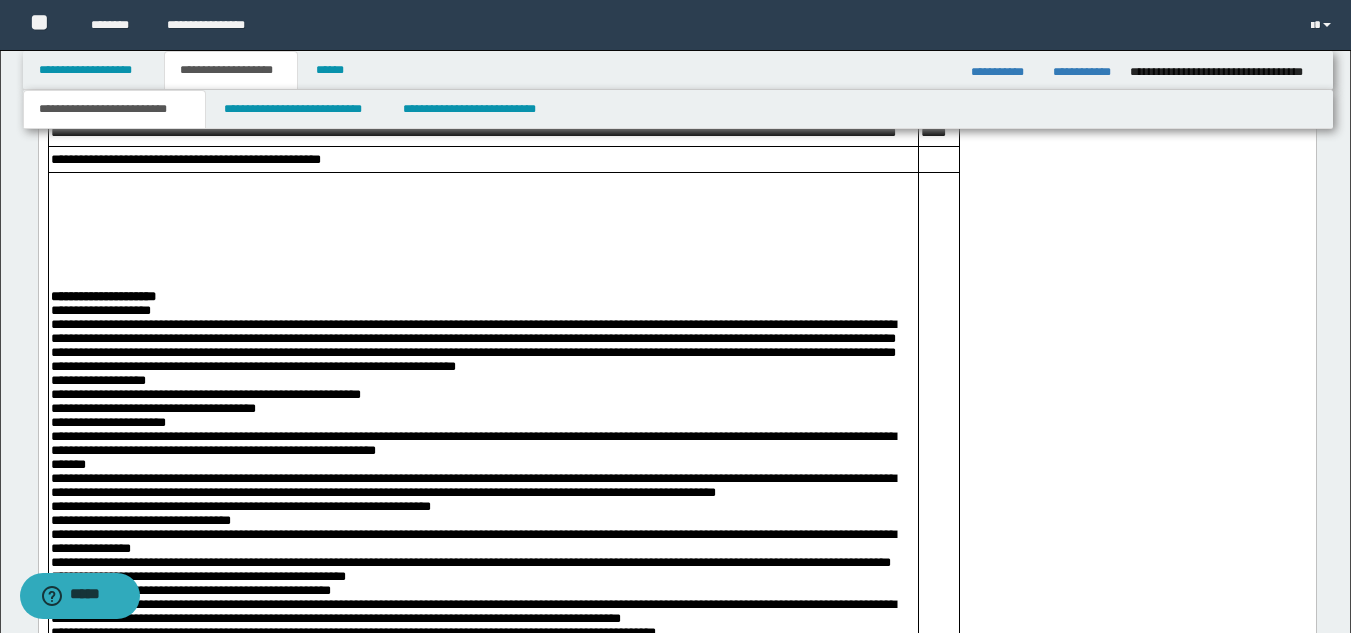 click on "**********" at bounding box center (676, 1135) 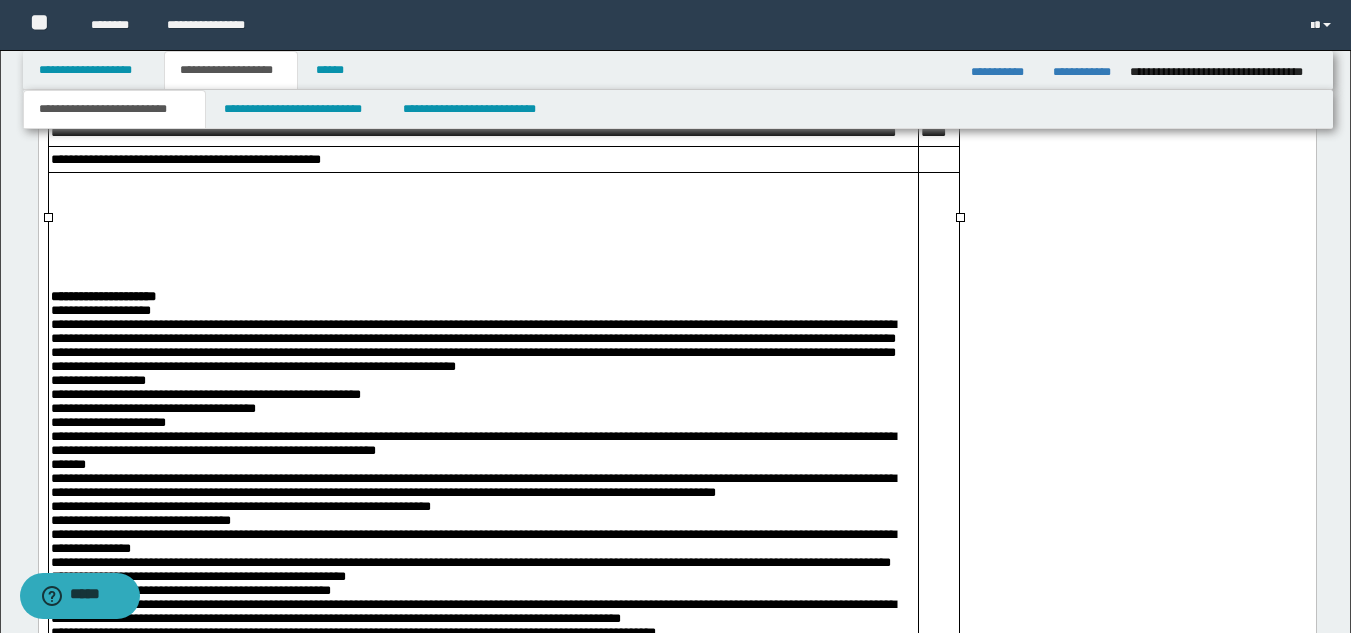 drag, startPoint x: 50, startPoint y: 227, endPoint x: 374, endPoint y: 229, distance: 324.00616 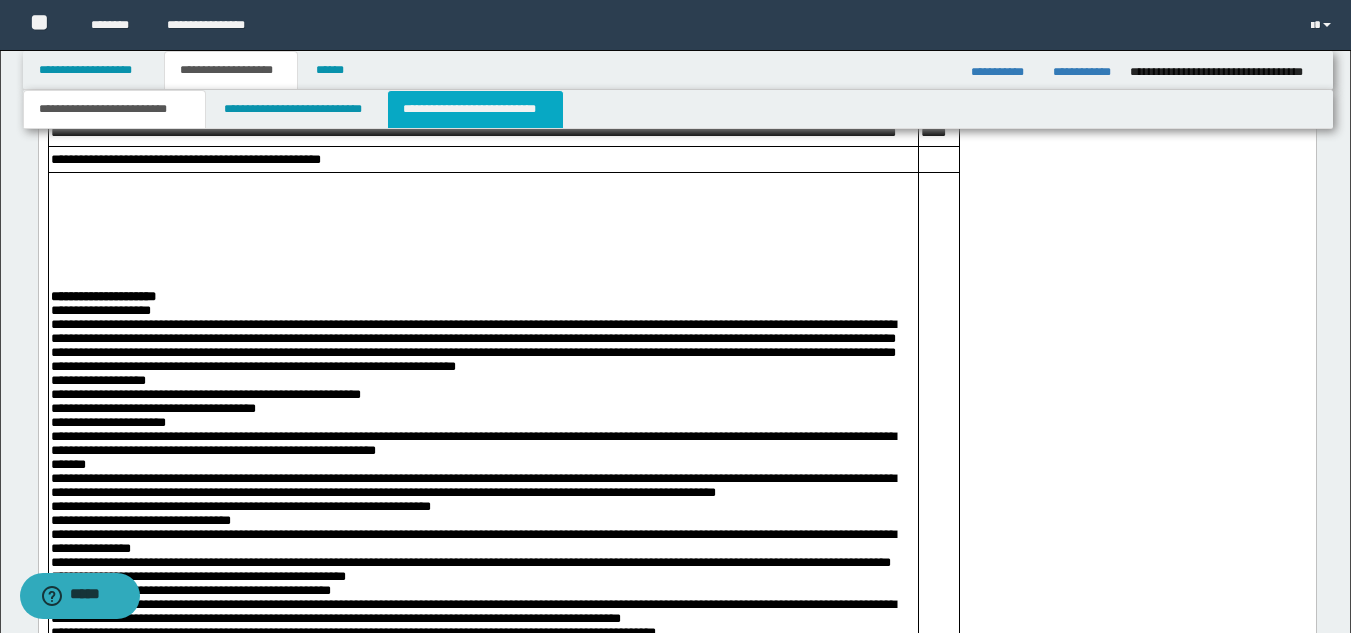 click on "**********" at bounding box center (475, 109) 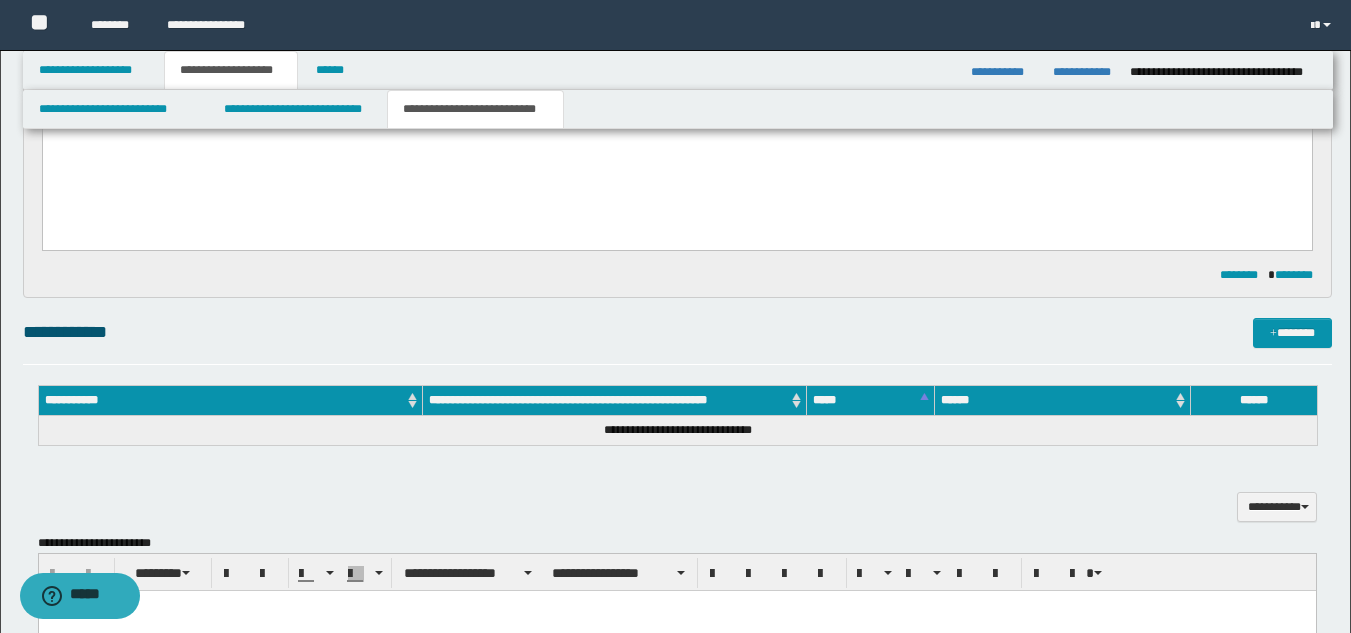 scroll, scrollTop: 290, scrollLeft: 0, axis: vertical 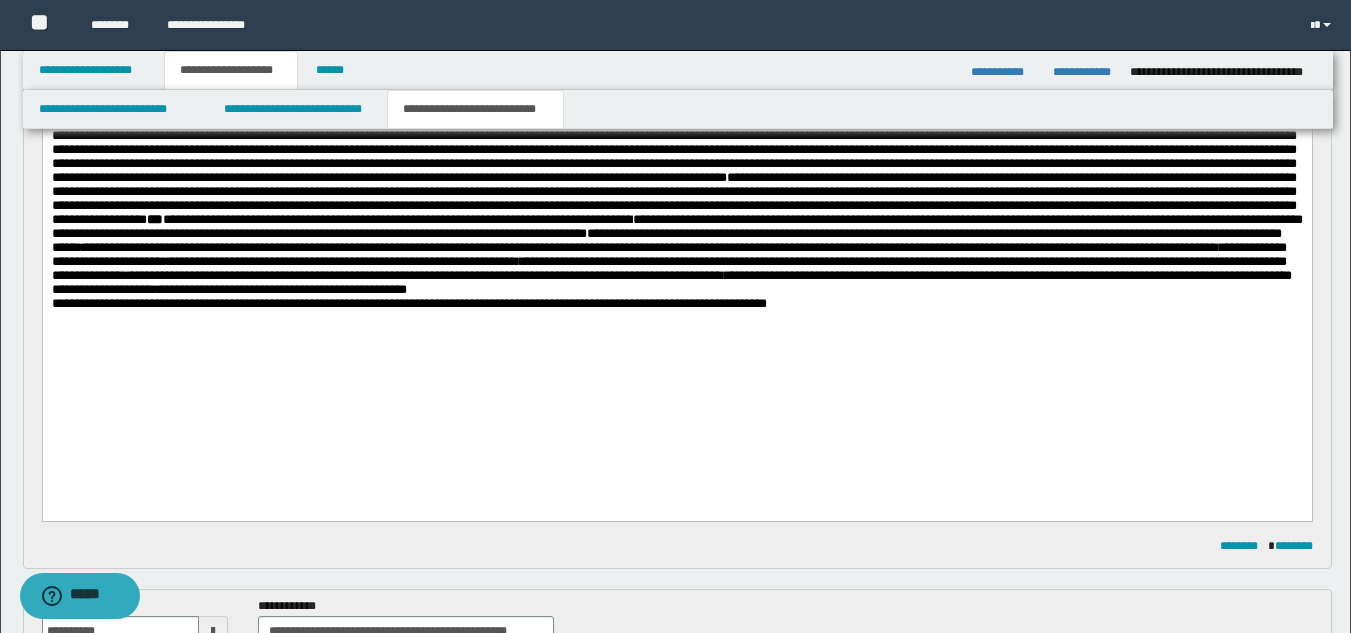 click on "**********" at bounding box center (676, 206) 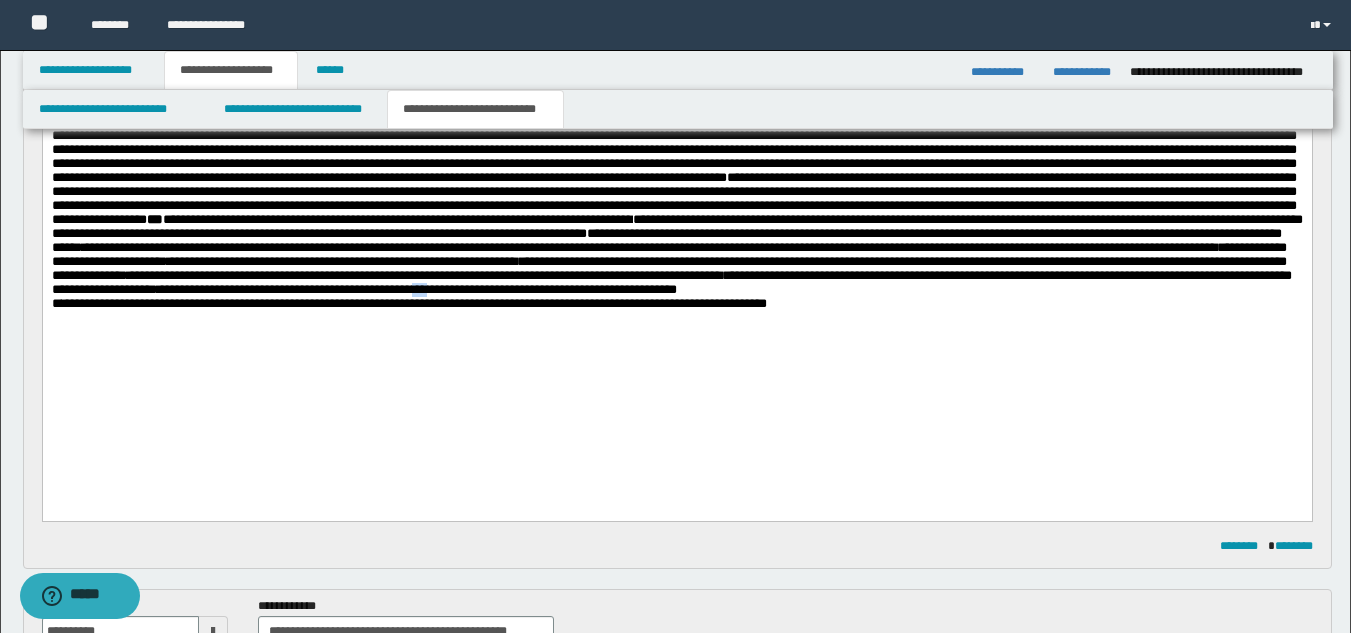 drag, startPoint x: 775, startPoint y: 383, endPoint x: 759, endPoint y: 388, distance: 16.763054 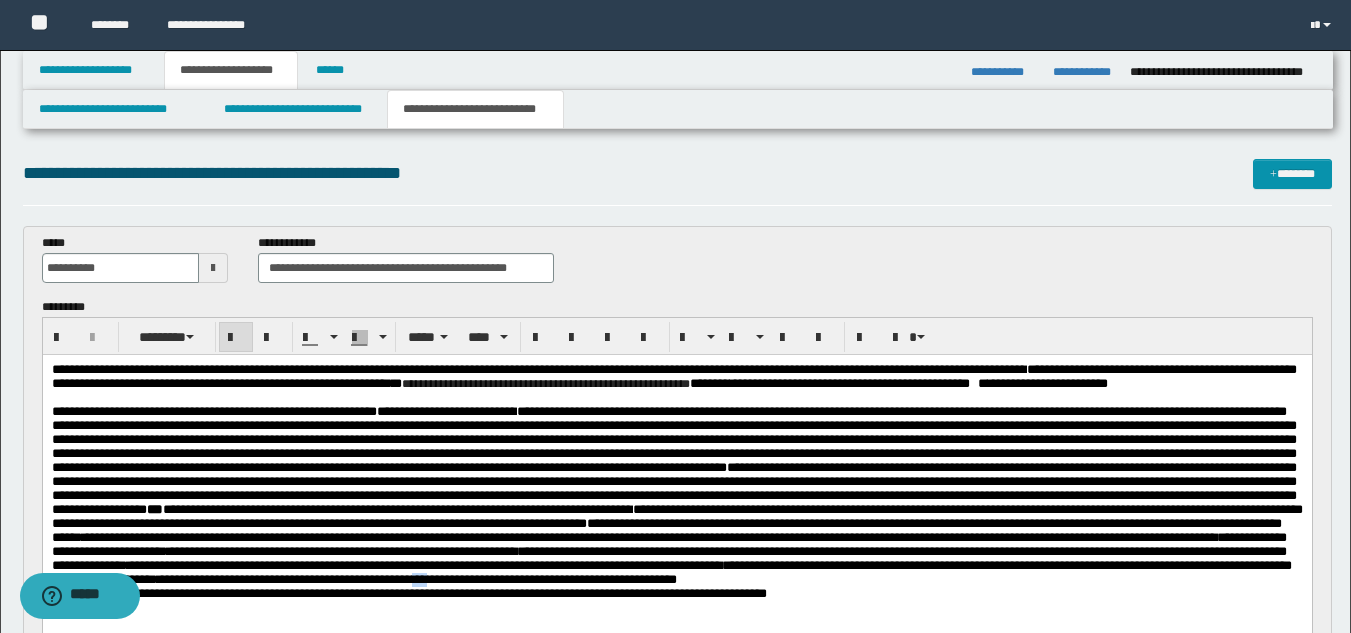 click at bounding box center (236, 338) 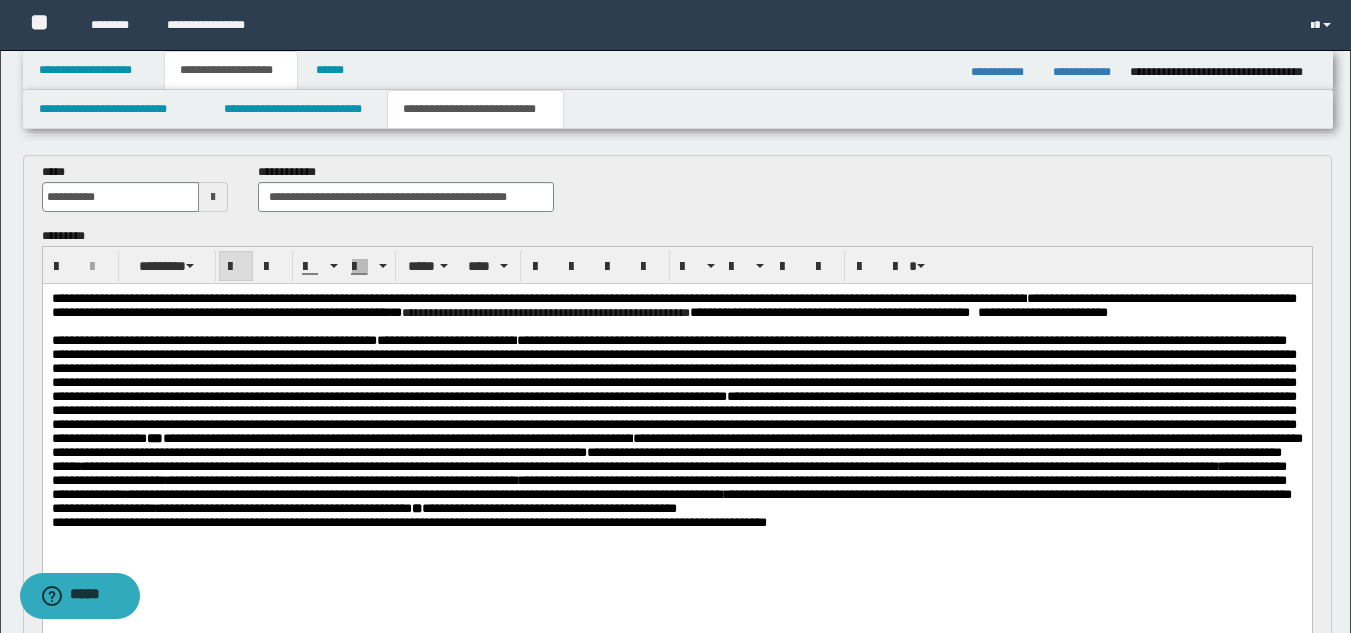 scroll, scrollTop: 135, scrollLeft: 0, axis: vertical 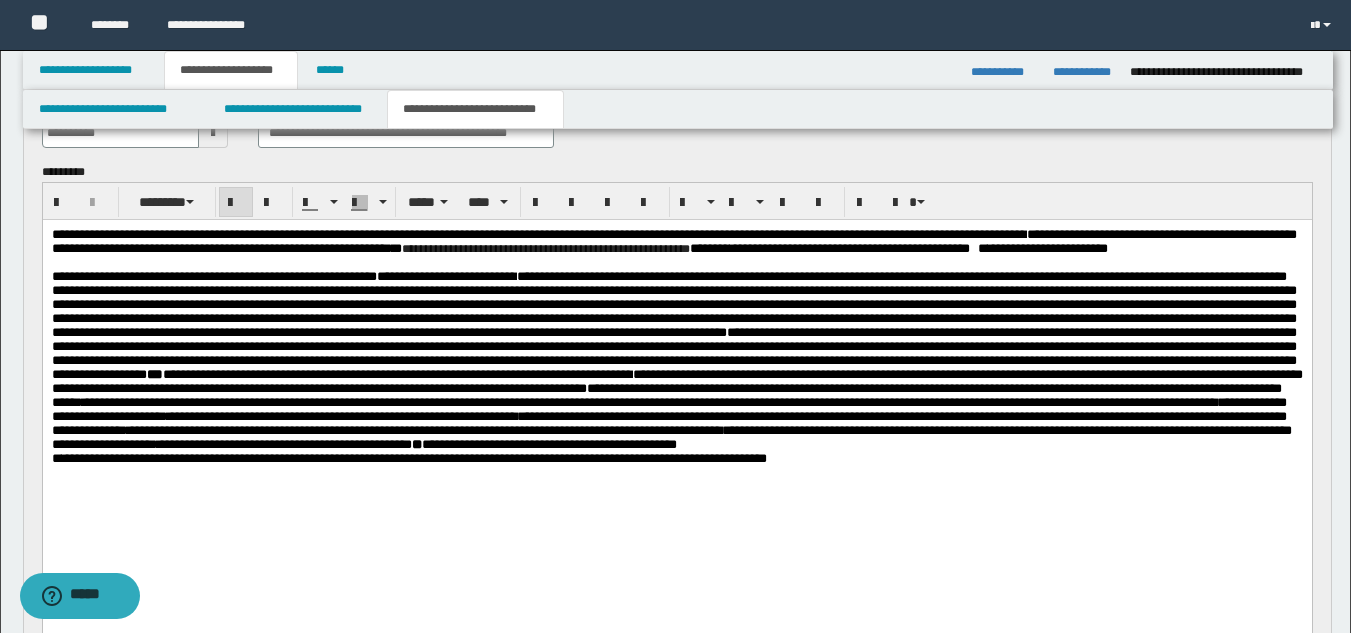 click at bounding box center (236, 202) 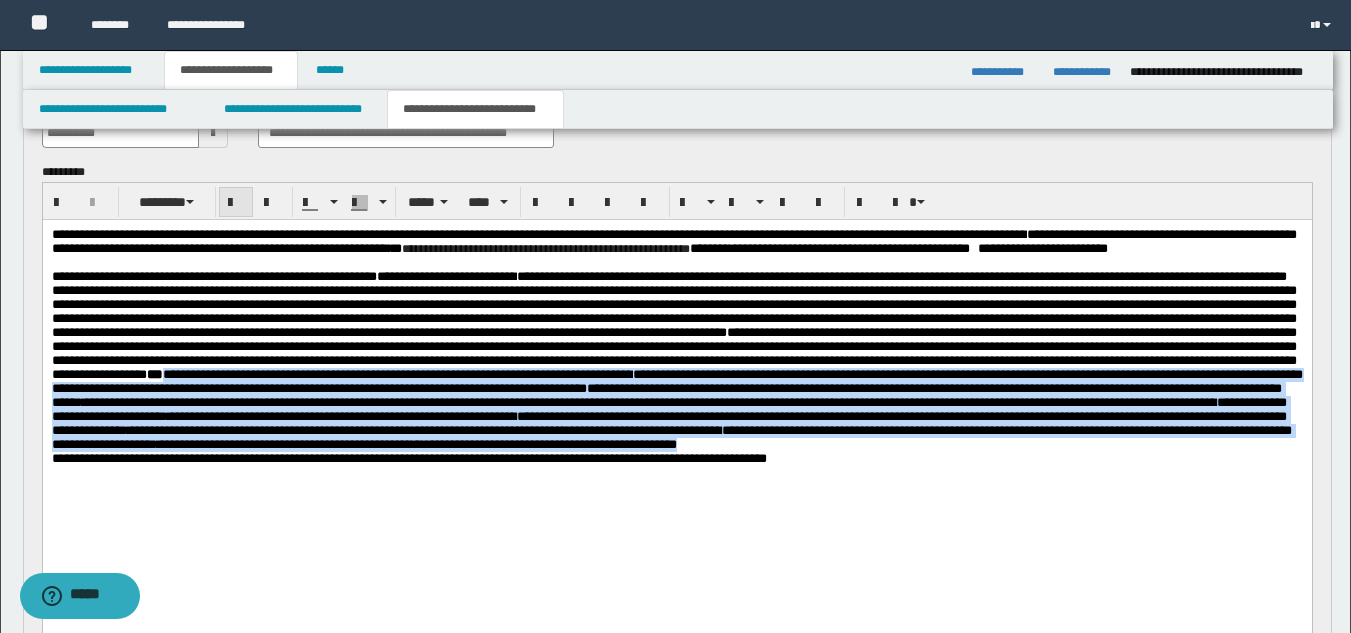 click at bounding box center [236, 202] 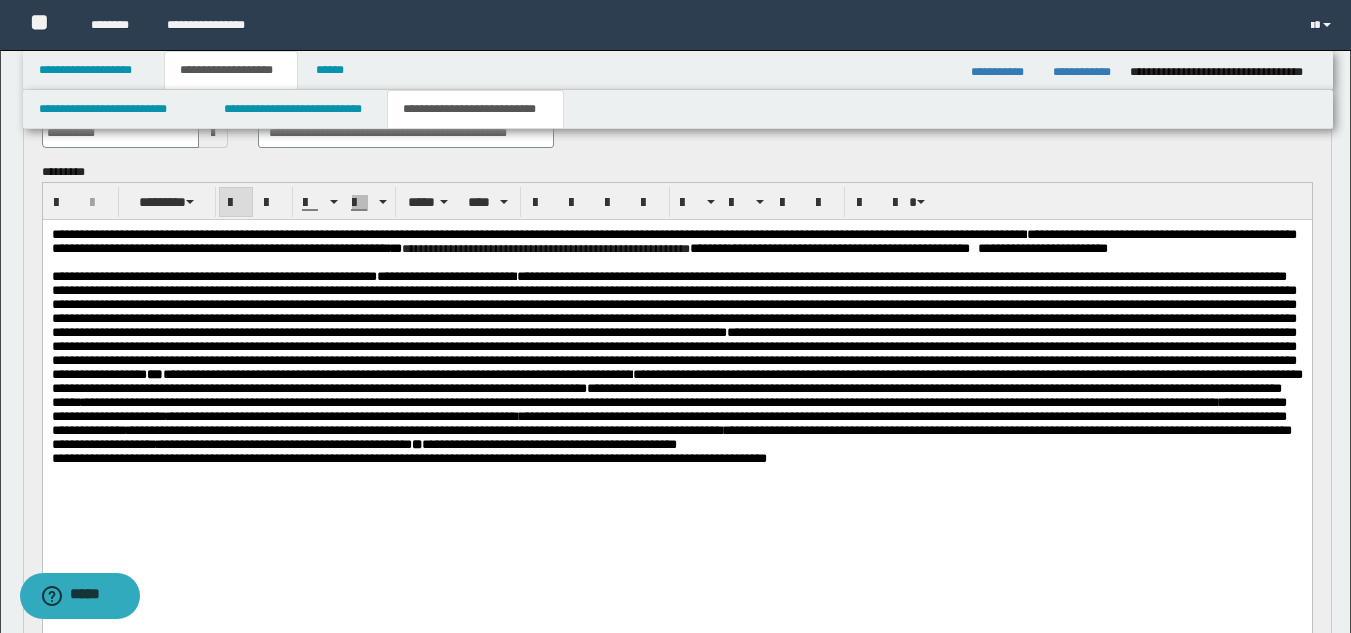click on "**********" at bounding box center (676, 361) 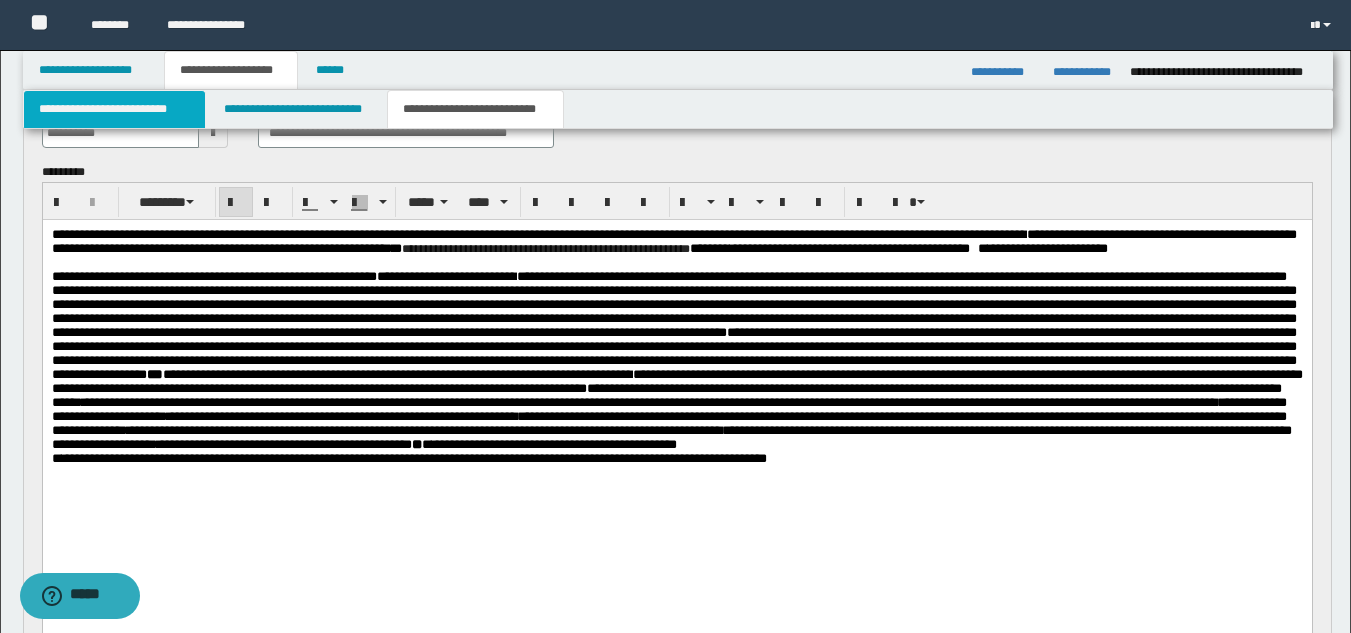 click on "**********" at bounding box center (114, 109) 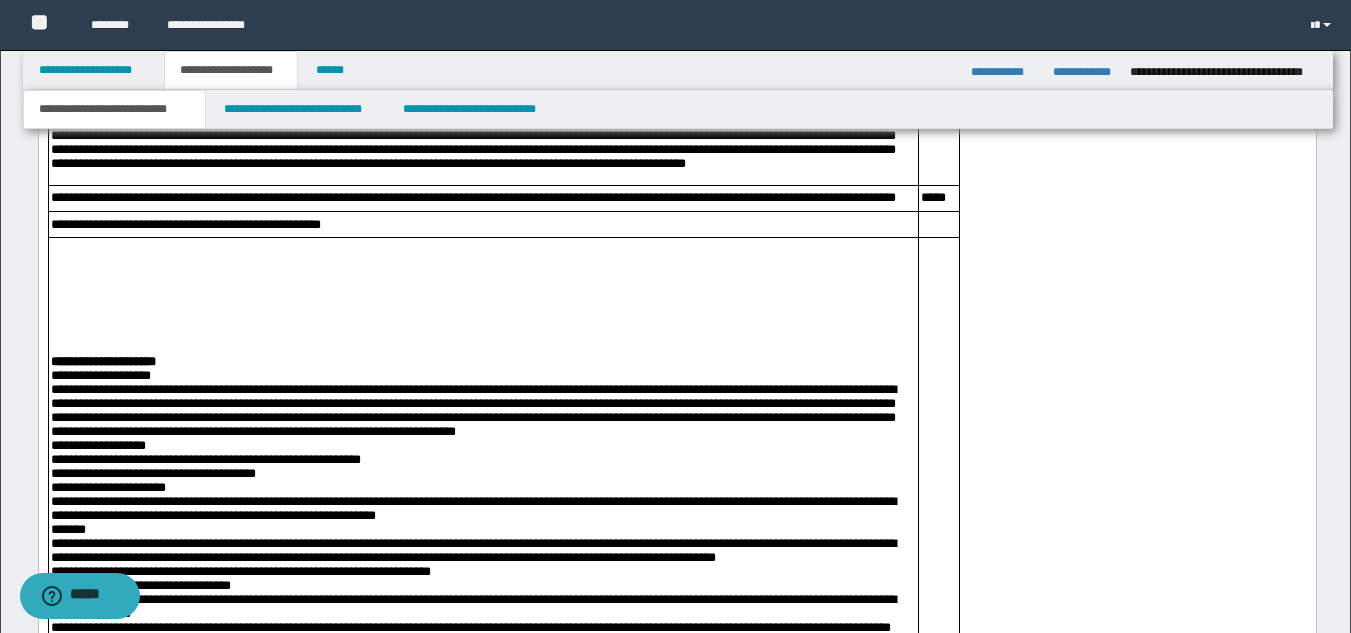 scroll, scrollTop: 3160, scrollLeft: 0, axis: vertical 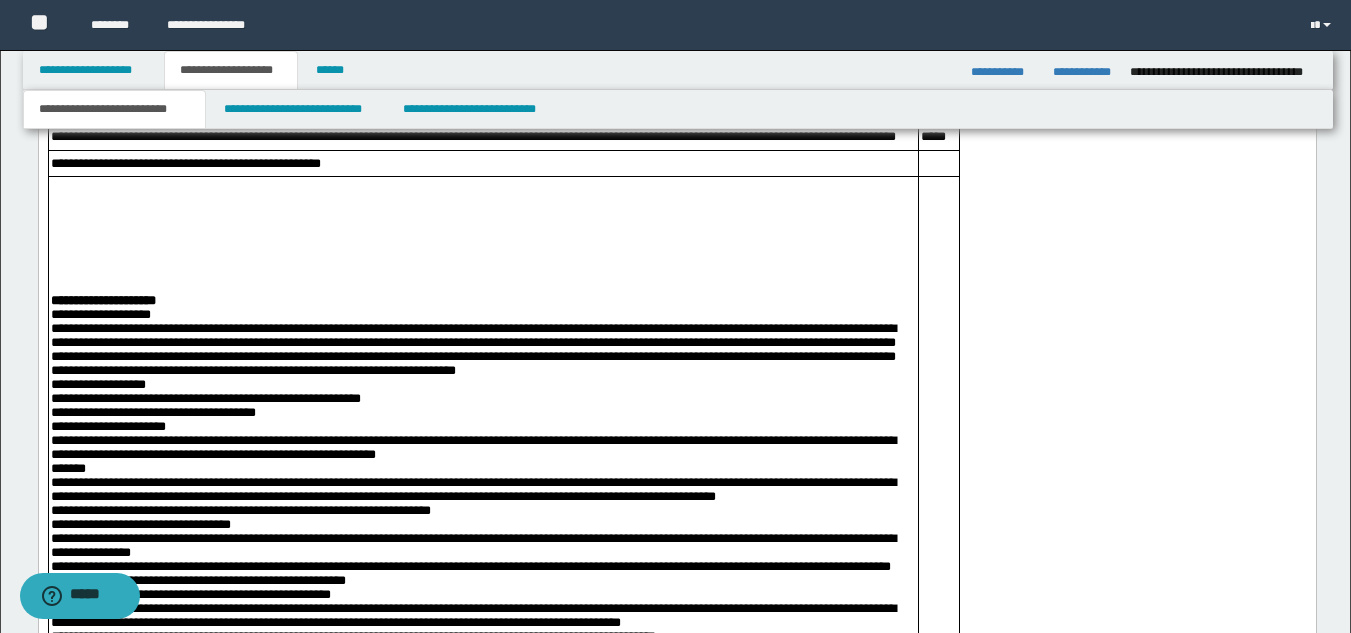 click on "**********" at bounding box center (676, 1139) 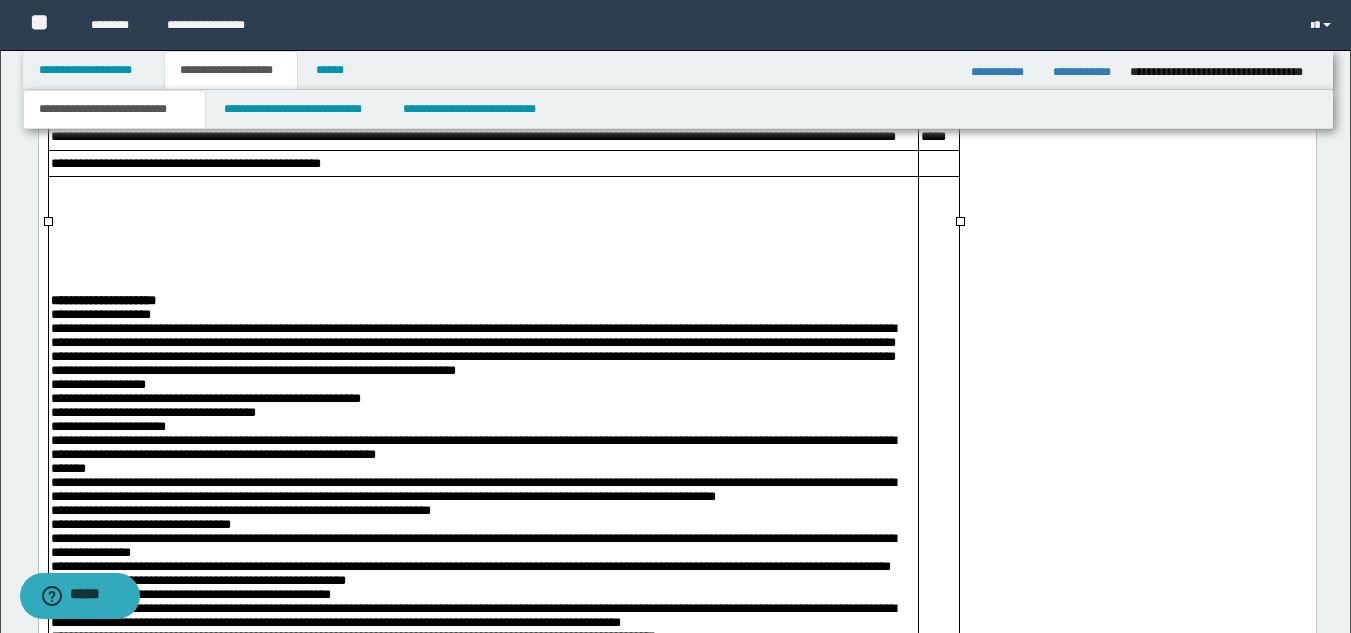 click on "**********" at bounding box center [676, 1139] 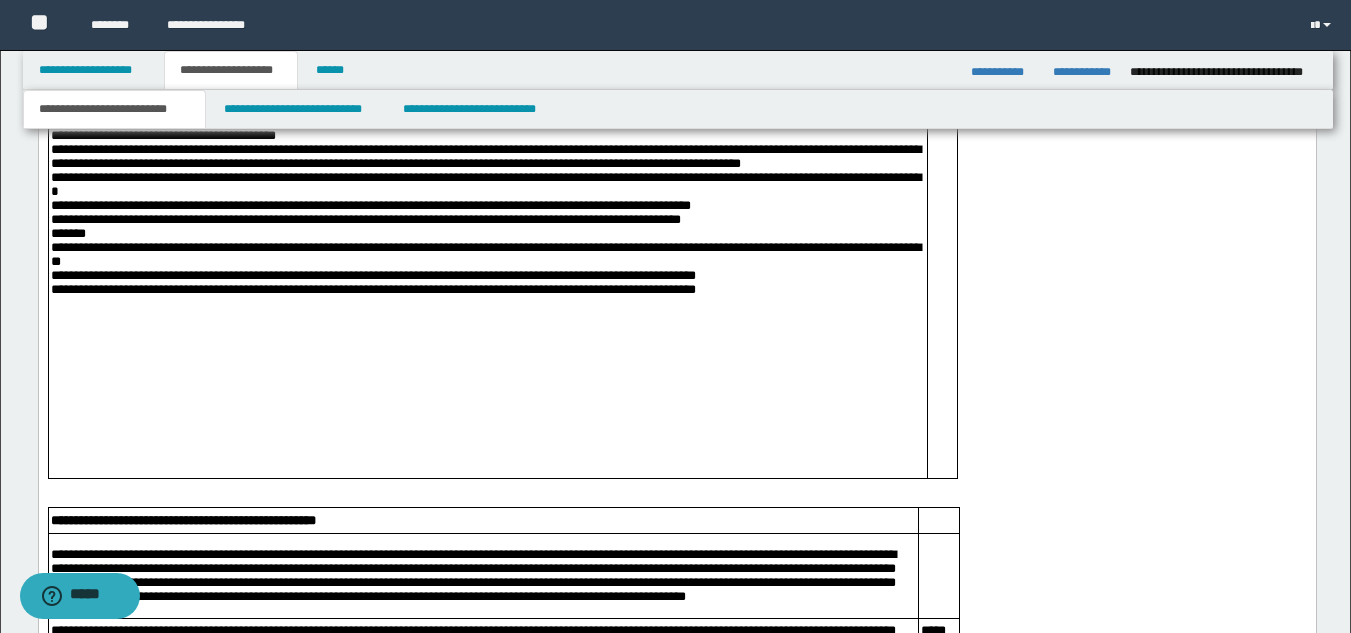 scroll, scrollTop: 2681, scrollLeft: 0, axis: vertical 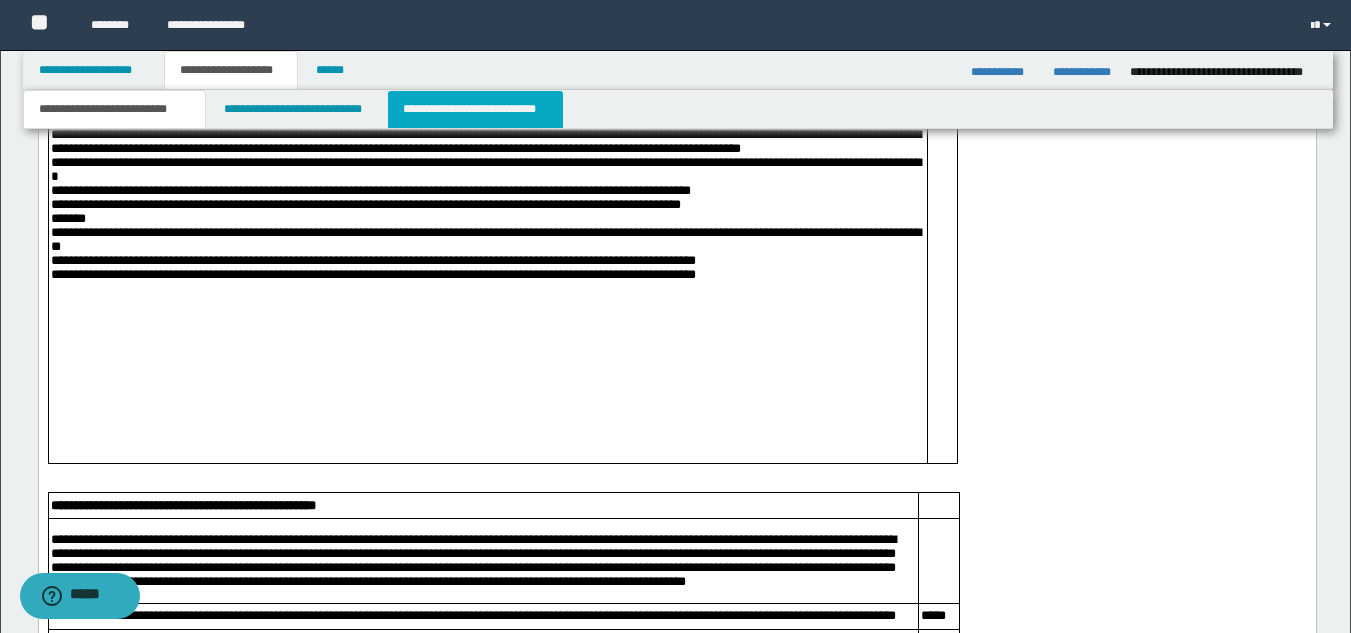 click on "**********" at bounding box center [475, 109] 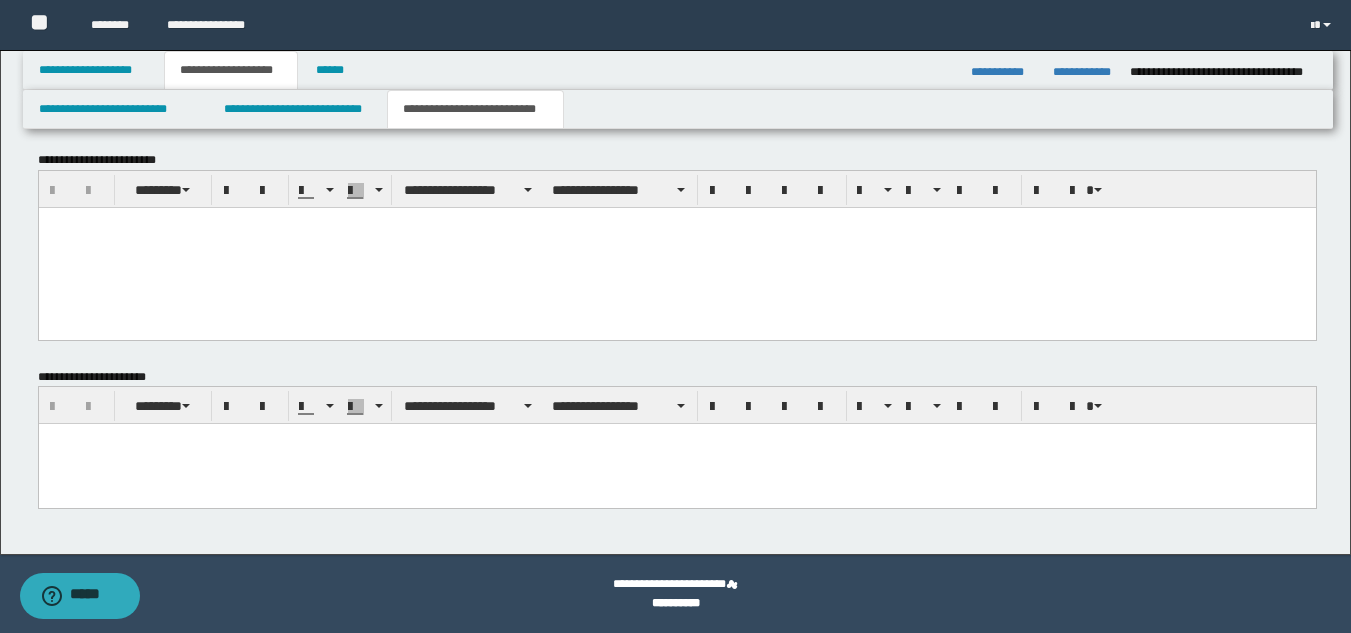 scroll, scrollTop: 290, scrollLeft: 0, axis: vertical 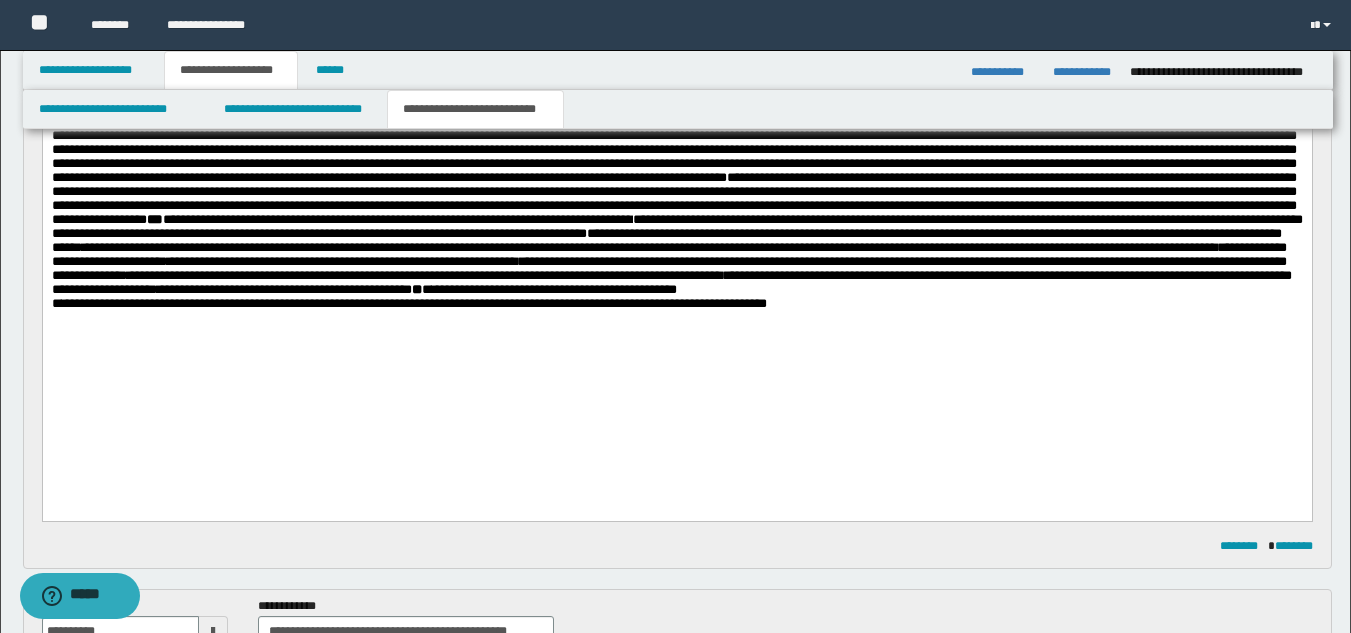 click on "**********" at bounding box center (676, 254) 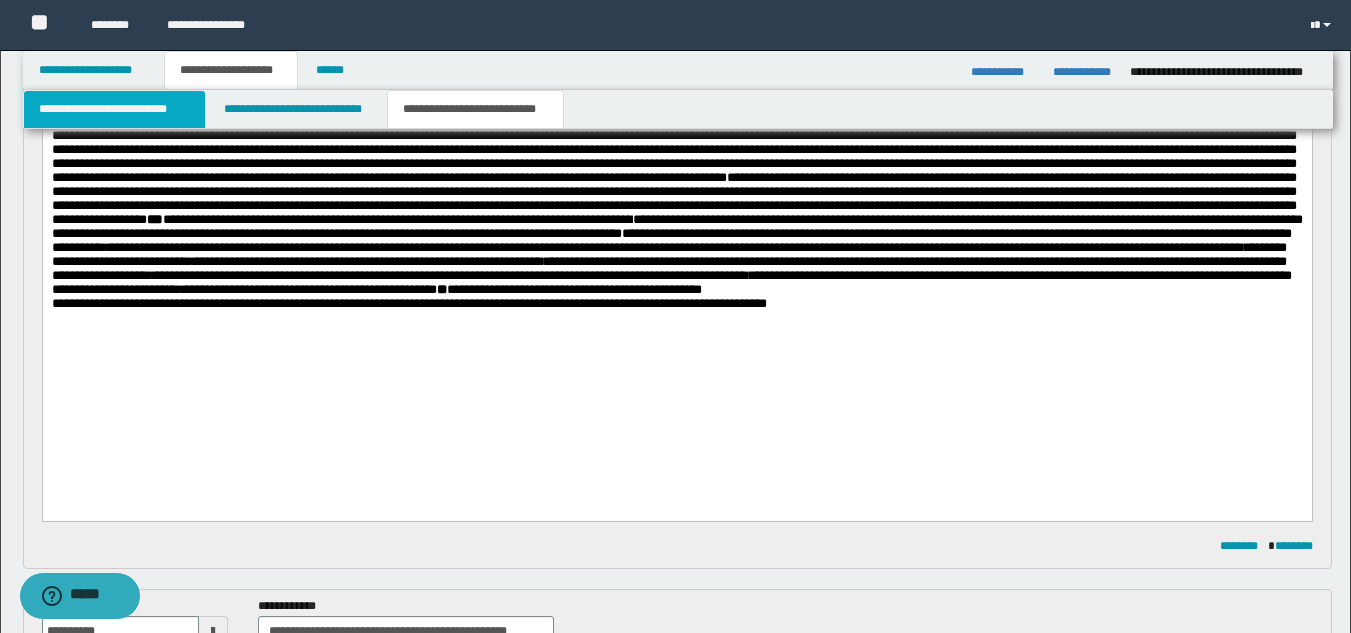 click on "**********" at bounding box center (114, 109) 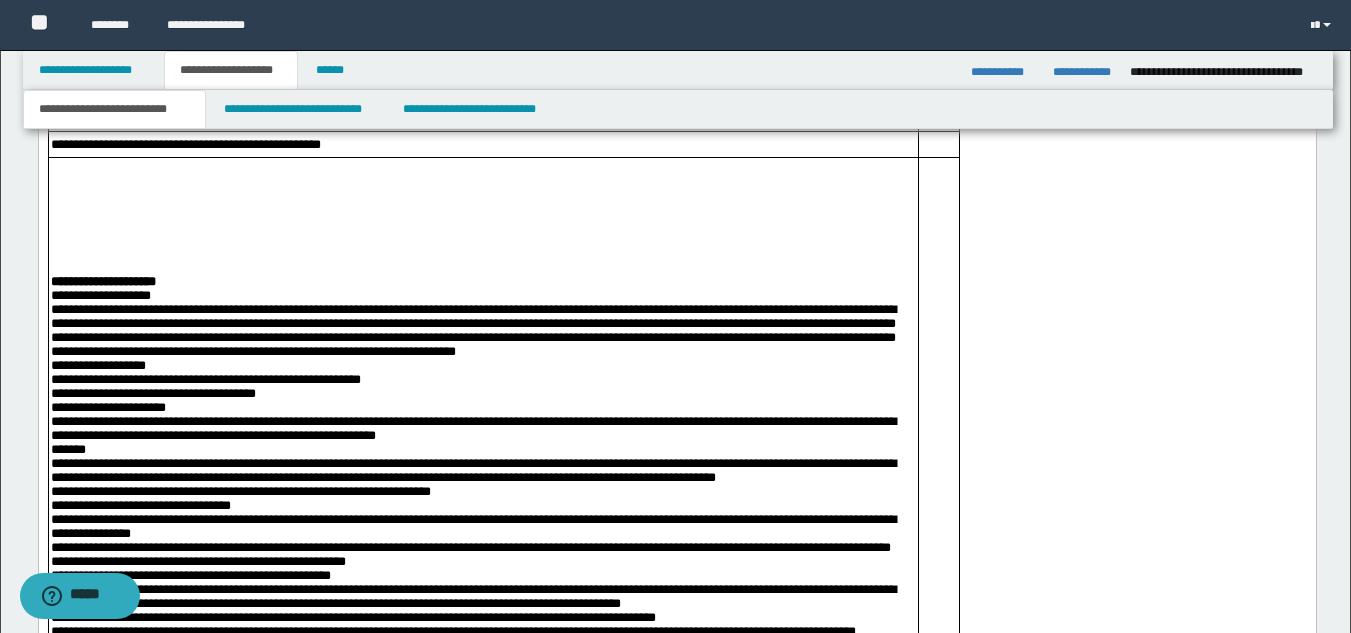 scroll, scrollTop: 3133, scrollLeft: 0, axis: vertical 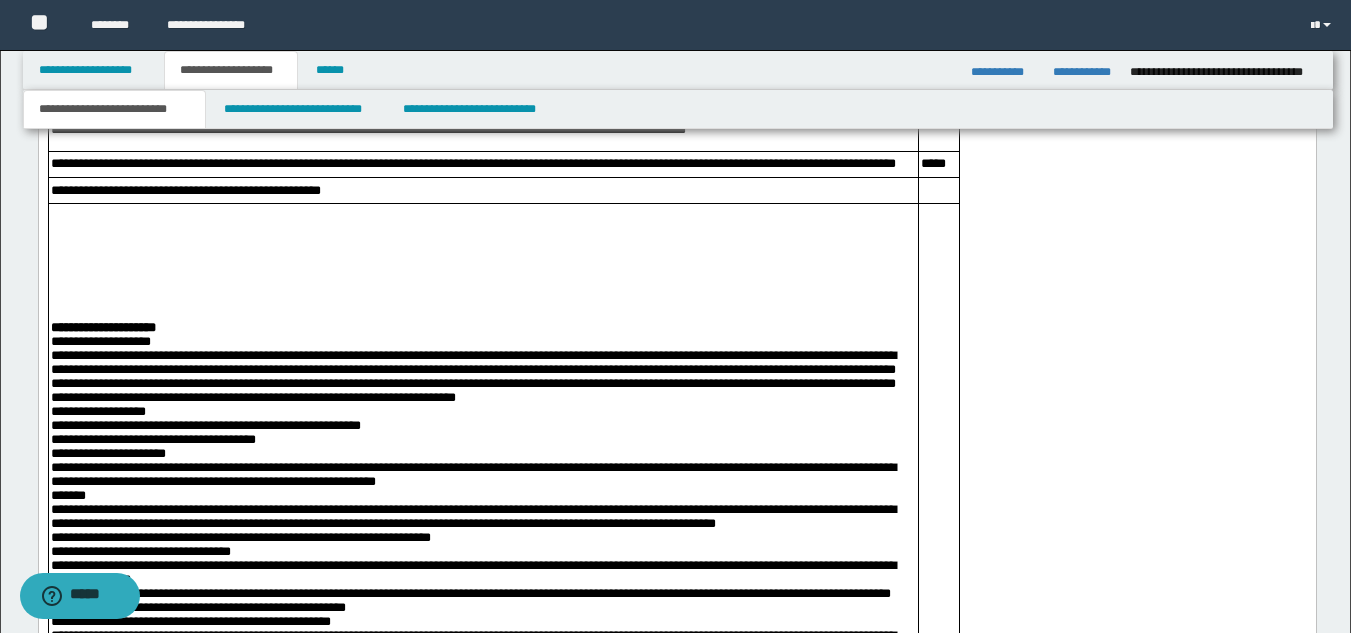 click on "**********" at bounding box center [676, 1166] 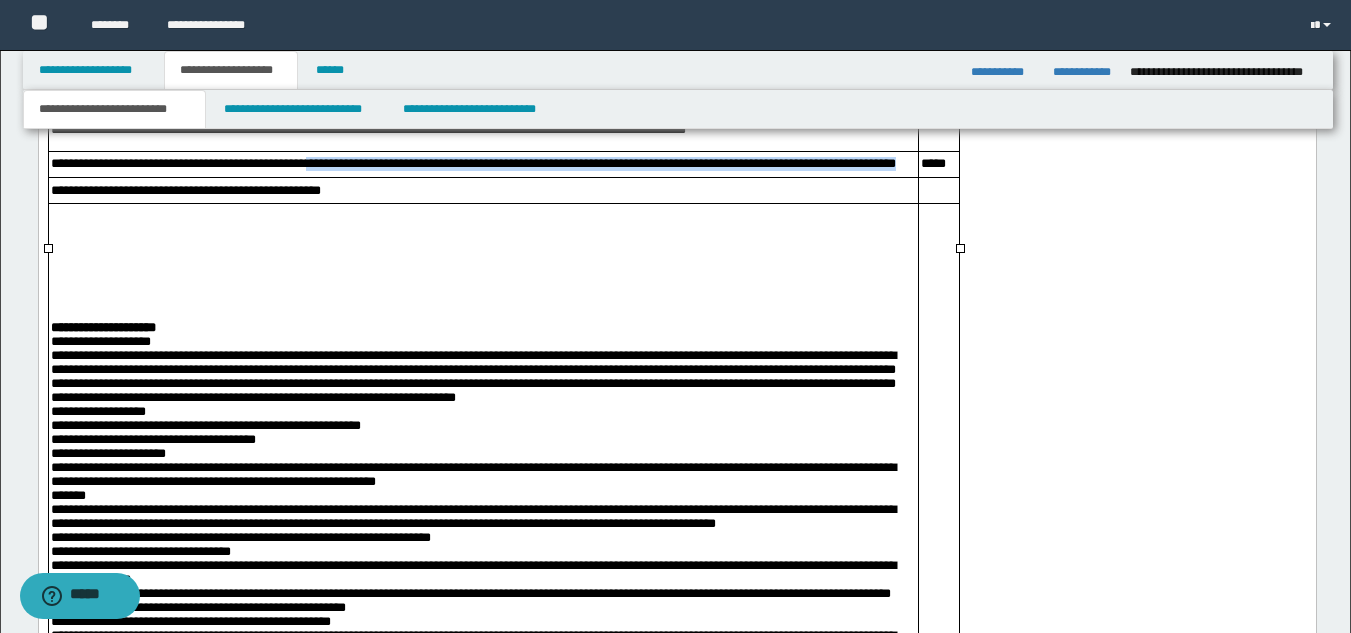 drag, startPoint x: 439, startPoint y: 367, endPoint x: 448, endPoint y: 384, distance: 19.235384 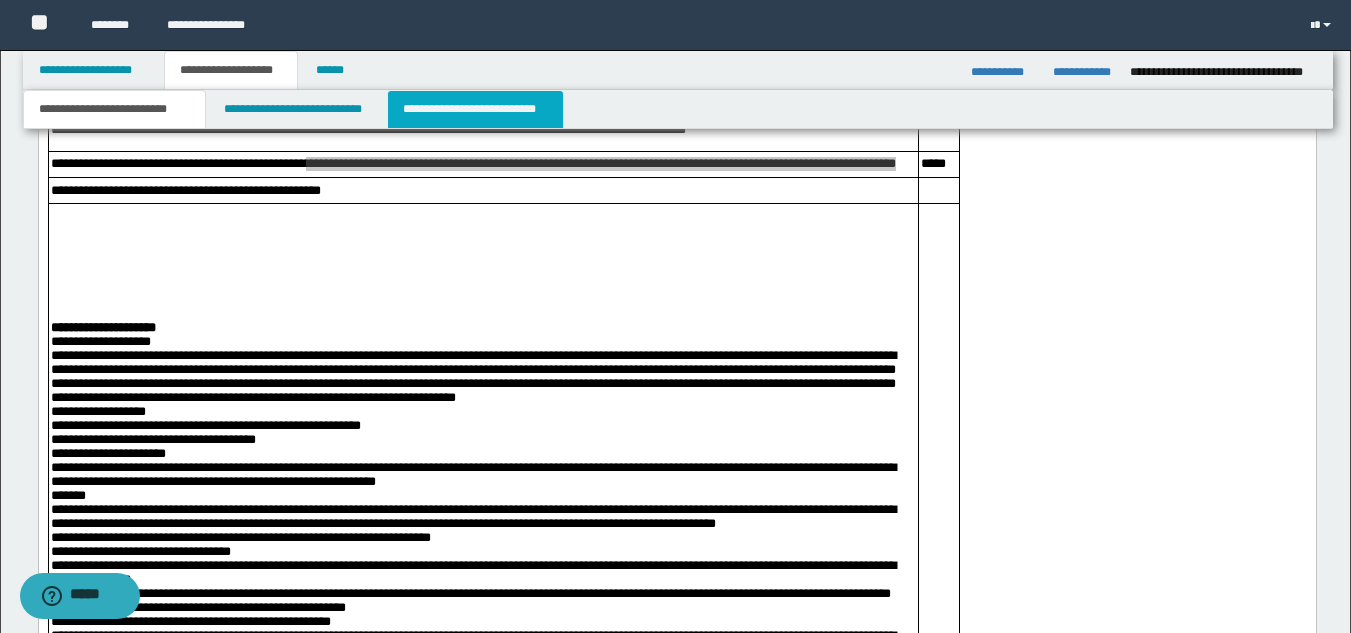 click on "**********" at bounding box center [475, 109] 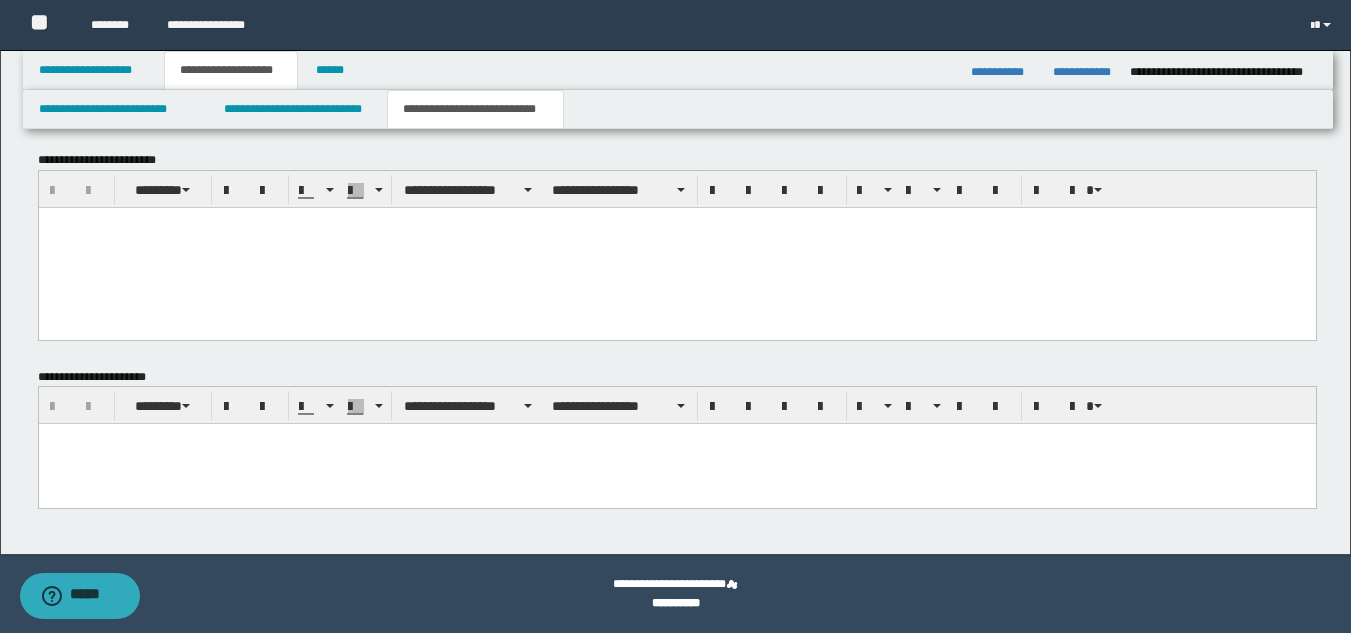scroll, scrollTop: 290, scrollLeft: 0, axis: vertical 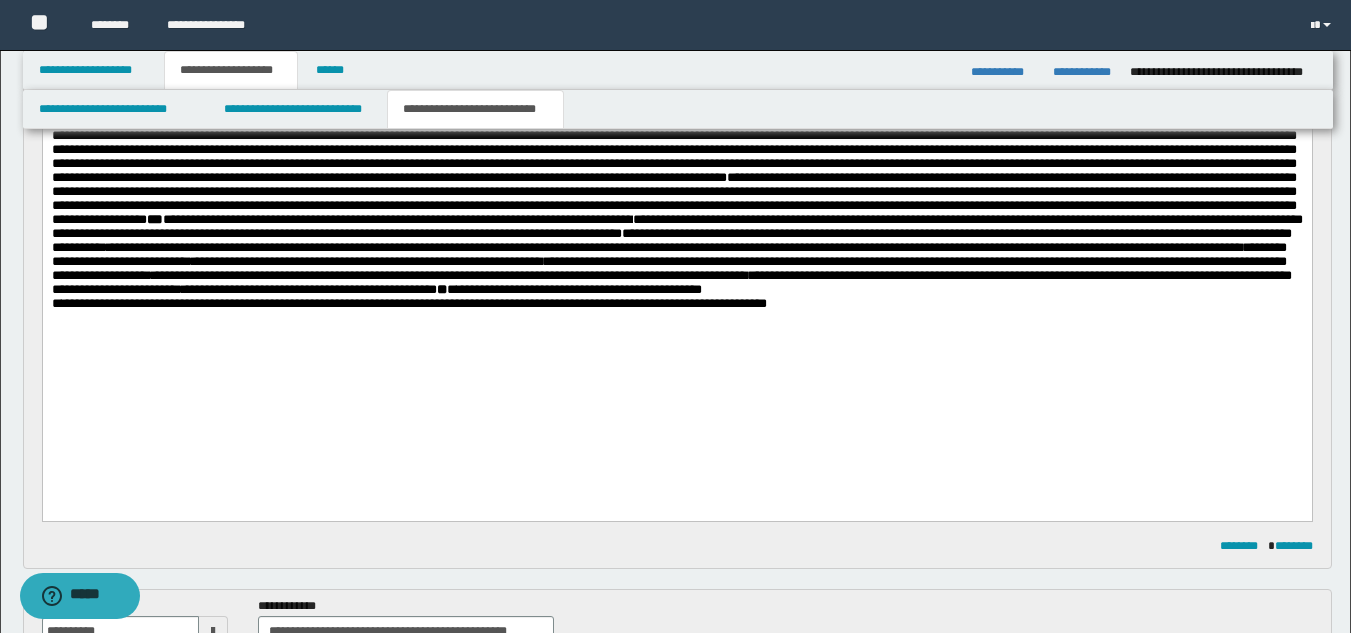 click on "**********" at bounding box center (676, 206) 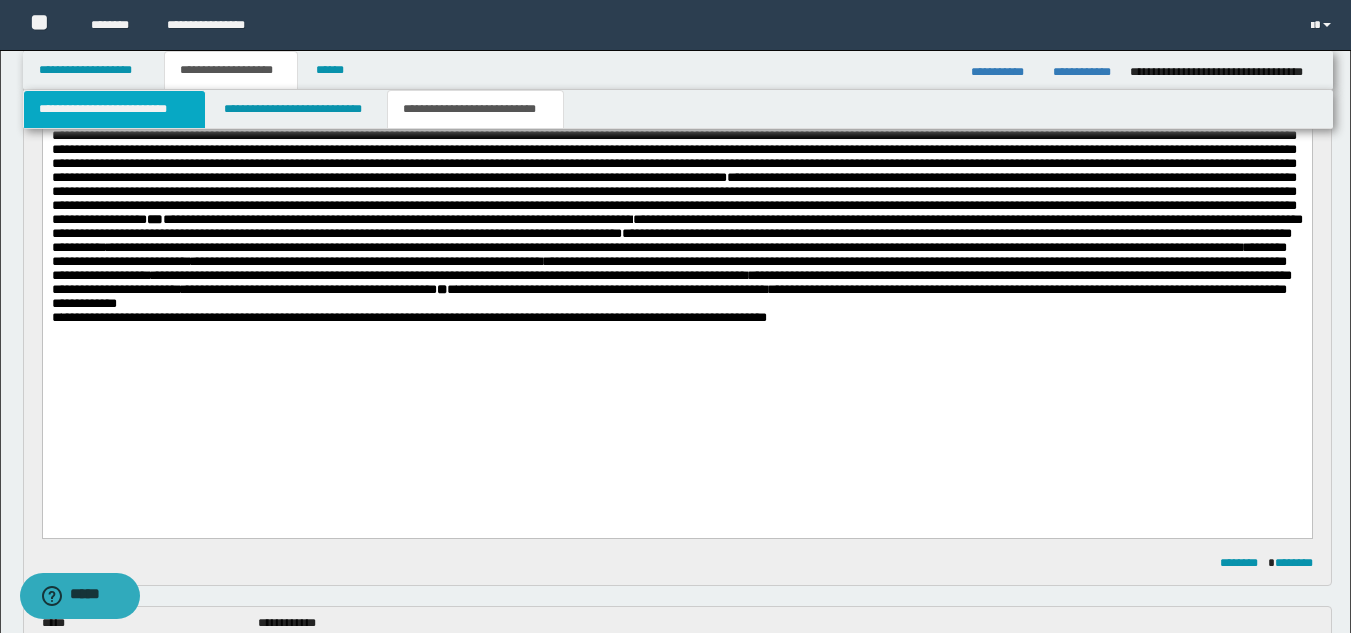 click on "**********" at bounding box center (114, 109) 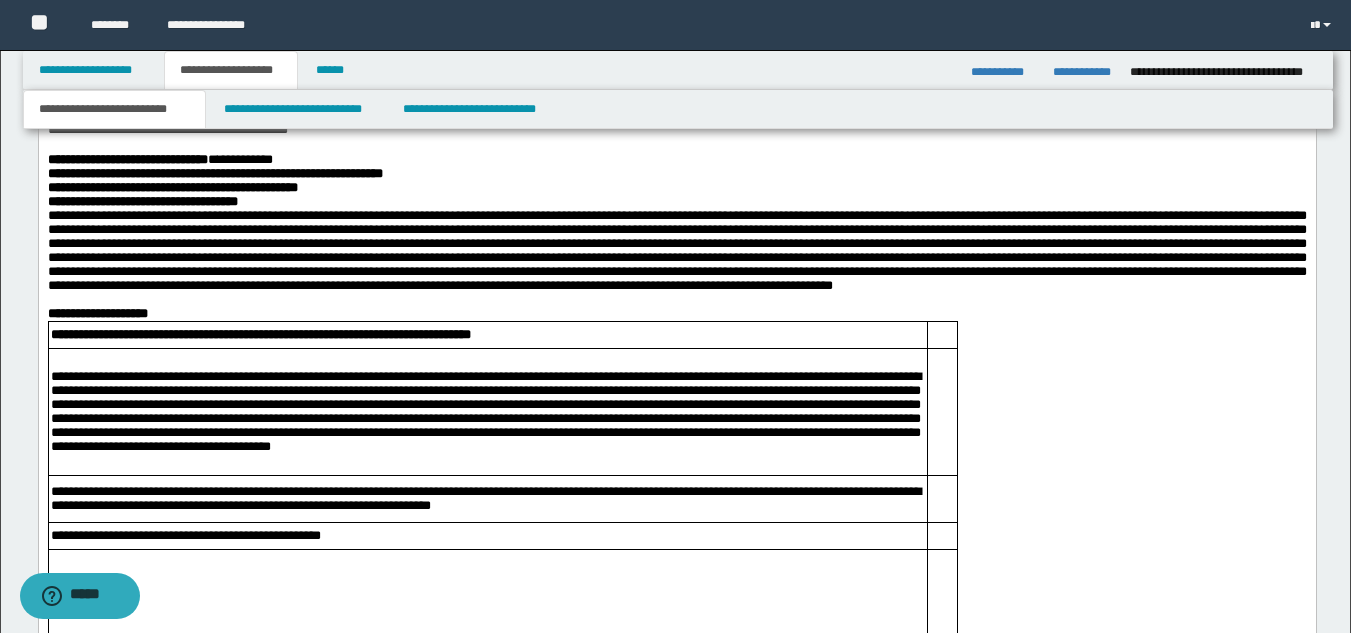 scroll, scrollTop: 2090, scrollLeft: 0, axis: vertical 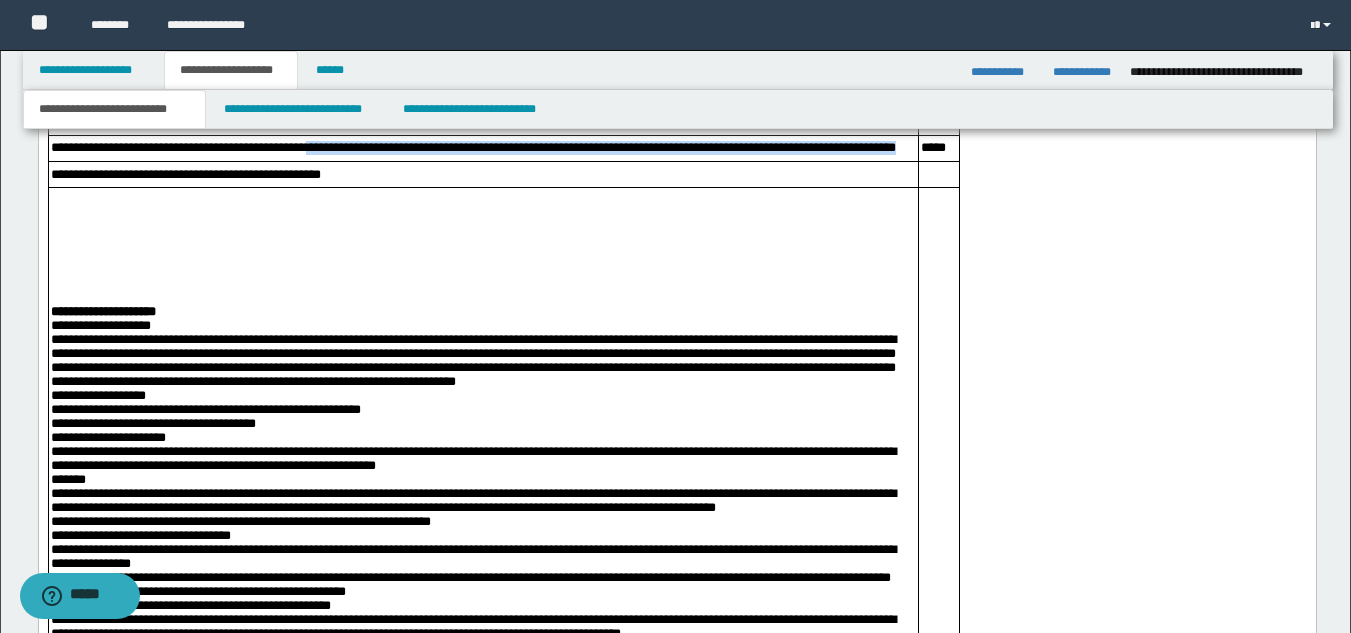 click on "**********" at bounding box center [676, 1150] 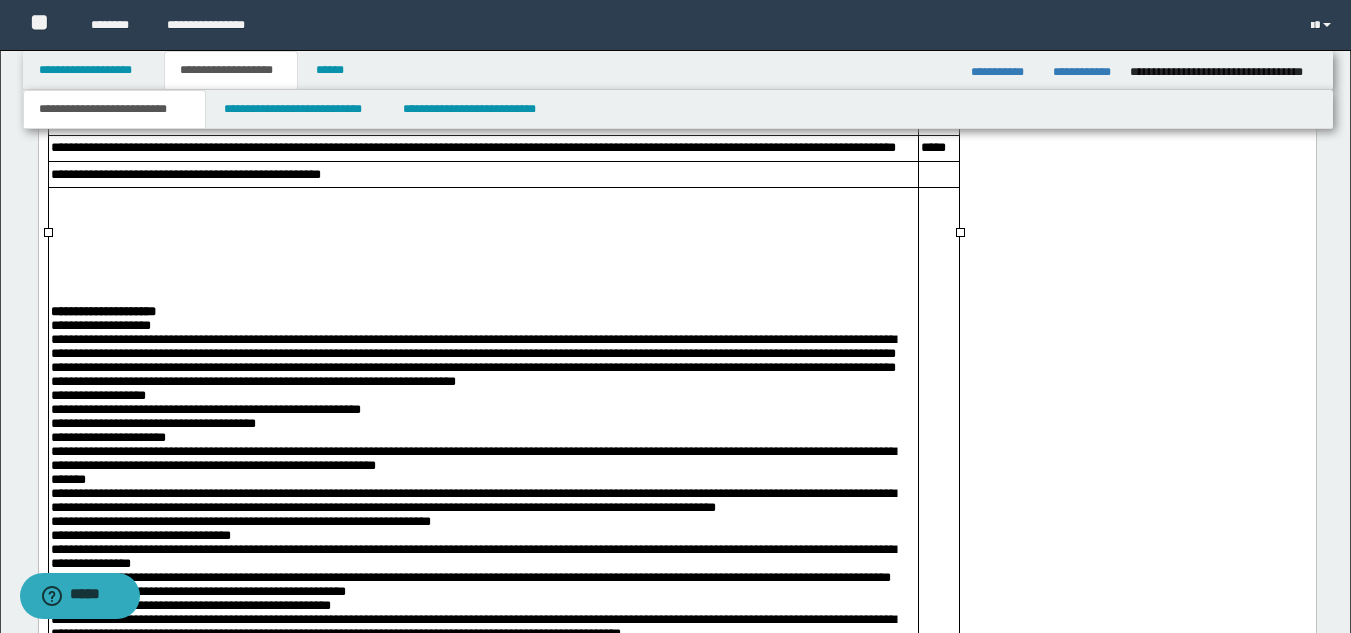 click on "**********" at bounding box center (482, 558) 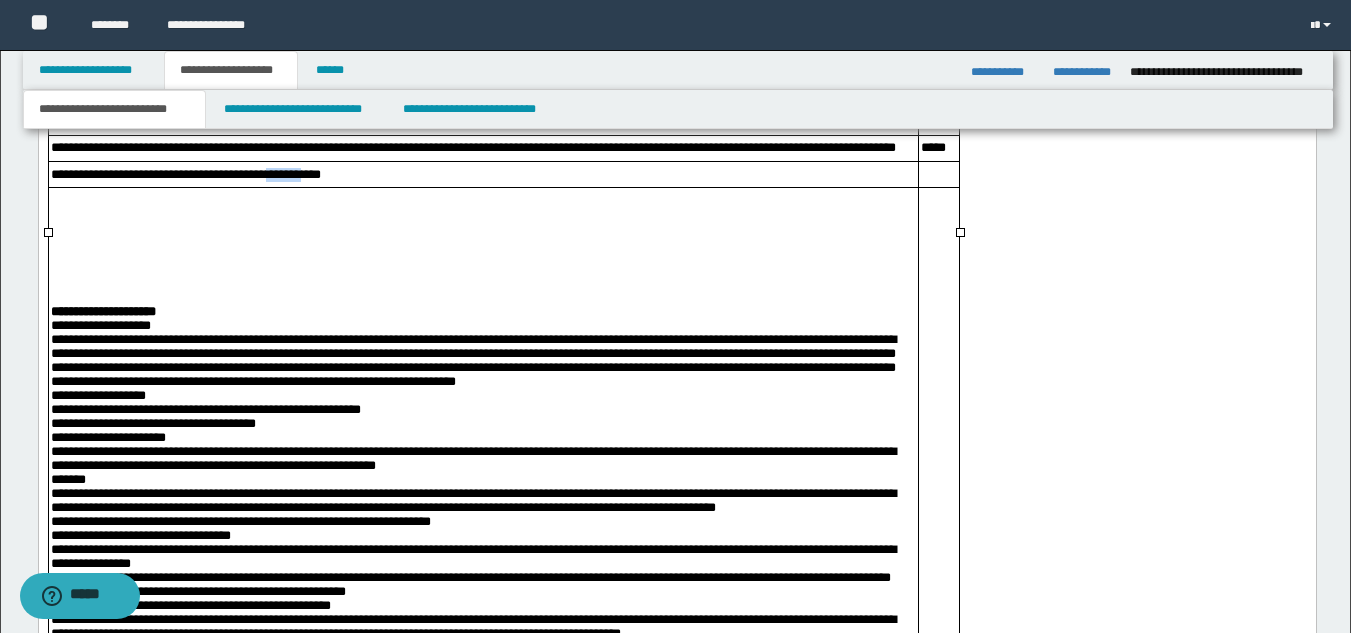 drag, startPoint x: 385, startPoint y: 396, endPoint x: 429, endPoint y: 399, distance: 44.102154 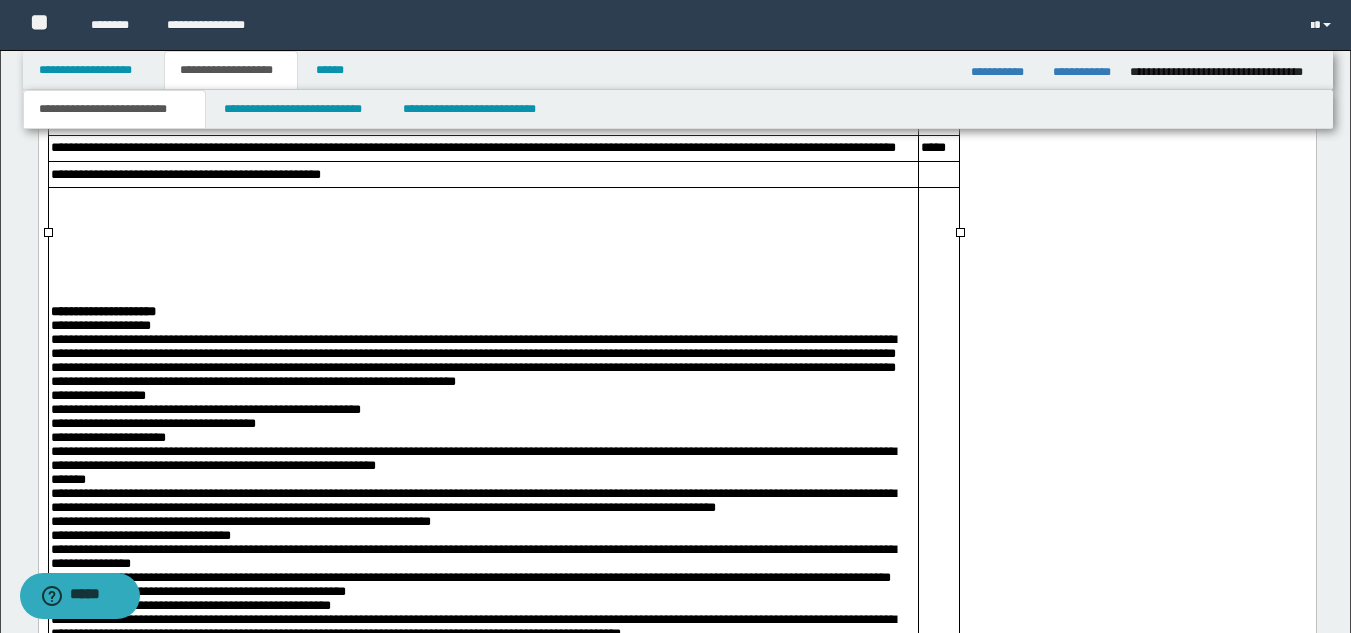 click on "**********" at bounding box center [482, 558] 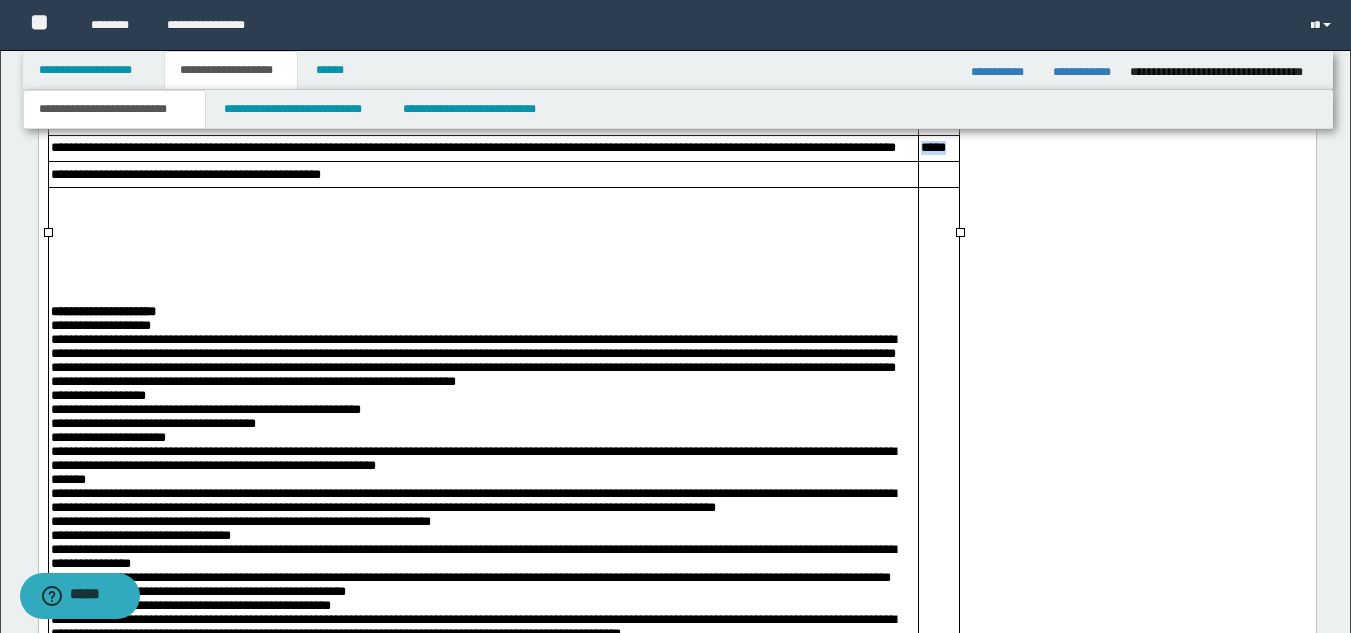 drag, startPoint x: 921, startPoint y: 364, endPoint x: 954, endPoint y: 374, distance: 34.48188 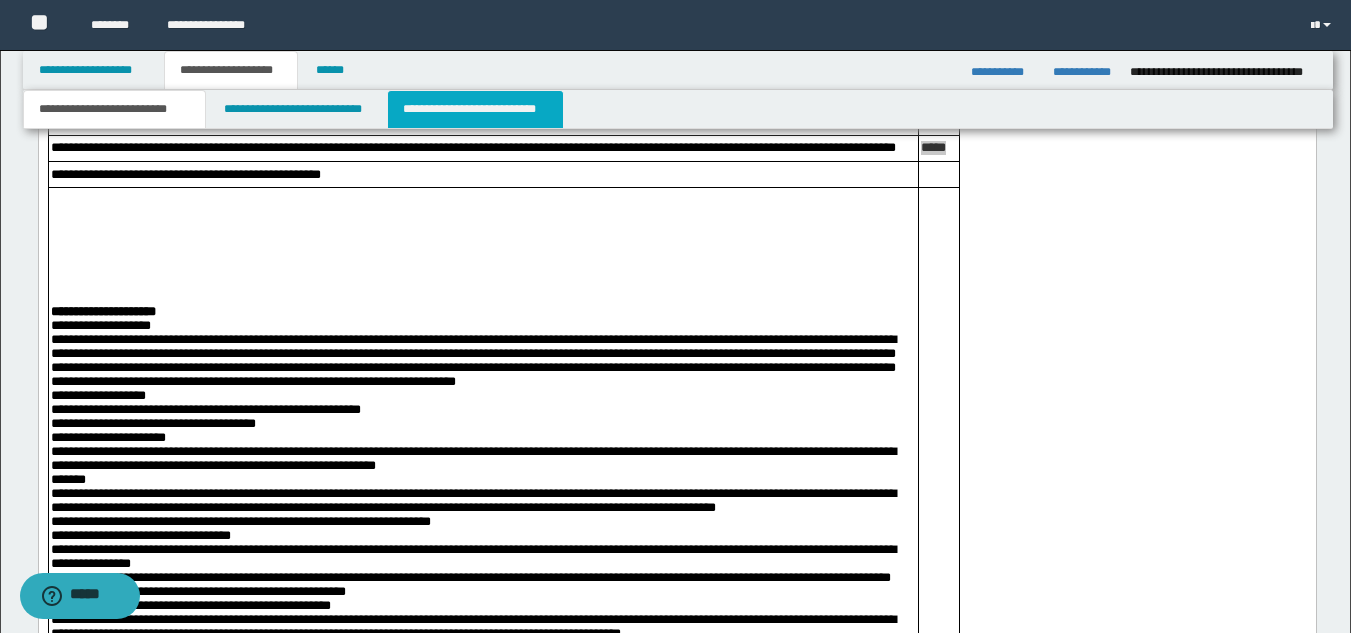 click on "**********" at bounding box center [475, 109] 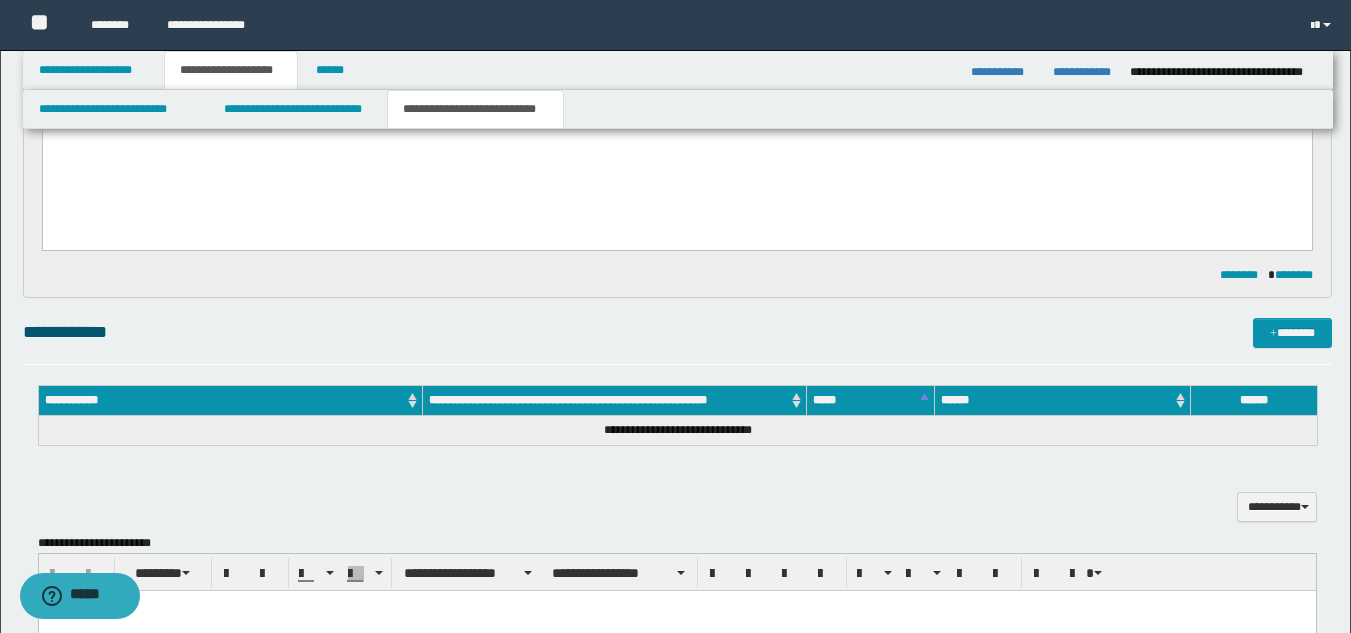 scroll, scrollTop: 307, scrollLeft: 0, axis: vertical 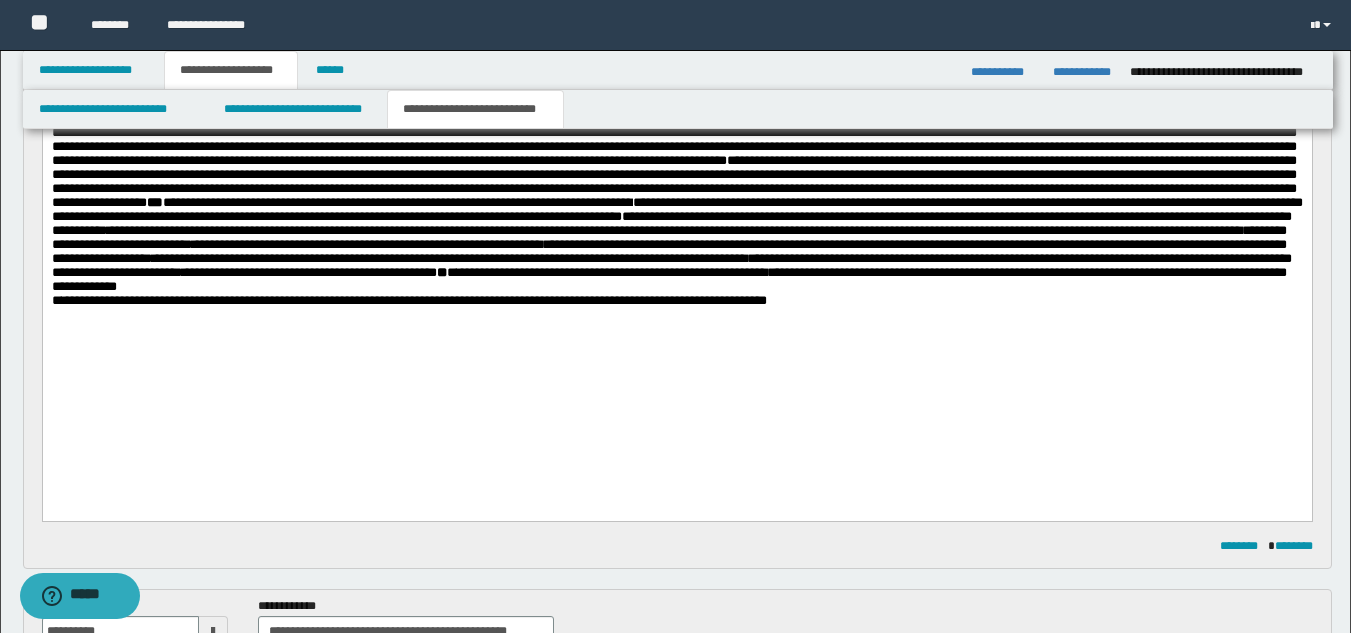 click on "**********" at bounding box center [676, 196] 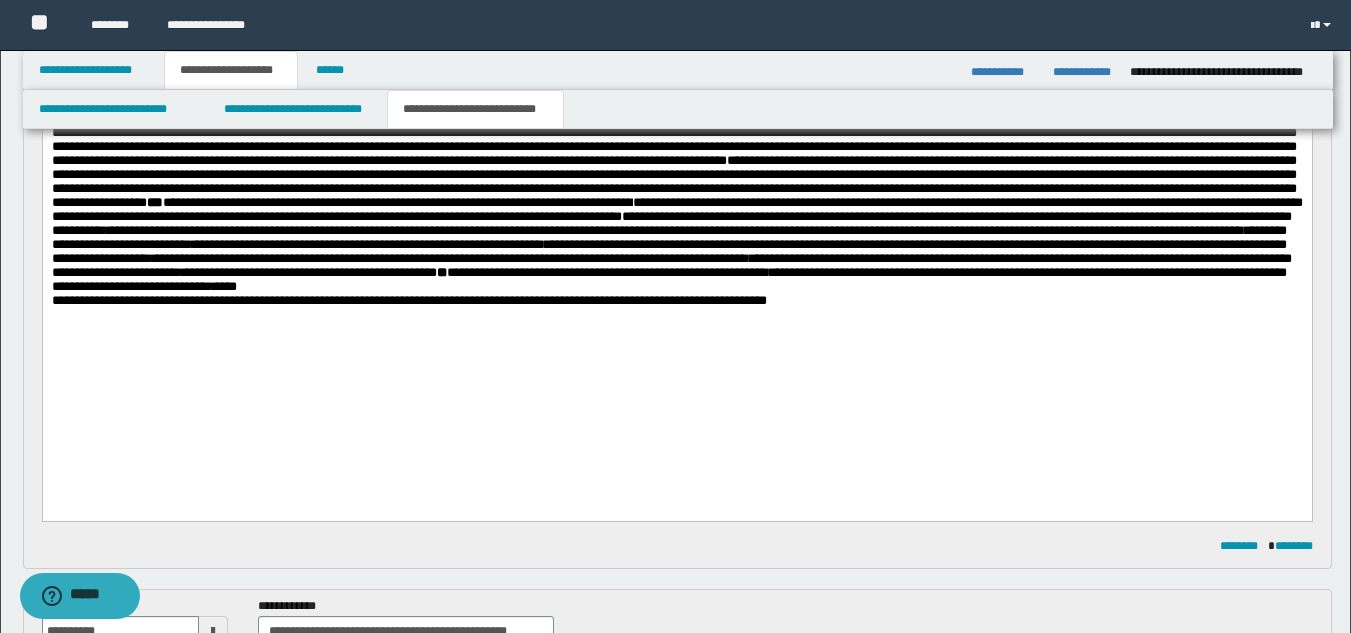 click on "**********" at bounding box center [676, 237] 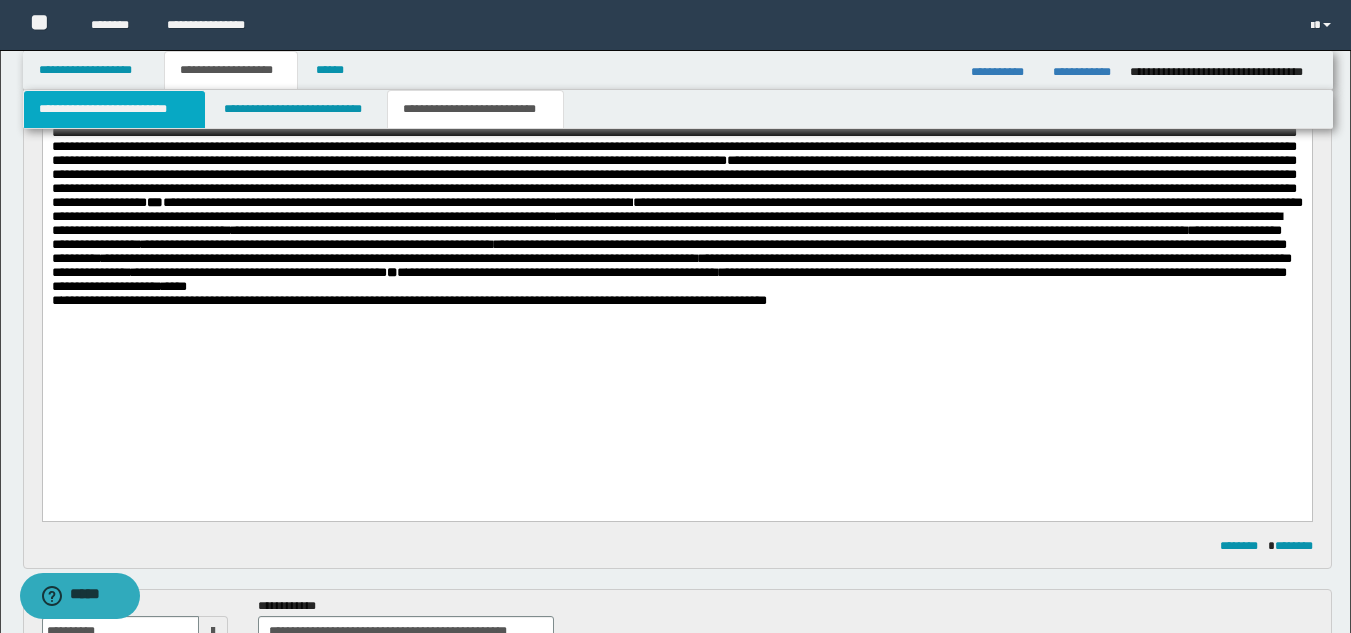 click on "**********" at bounding box center [114, 109] 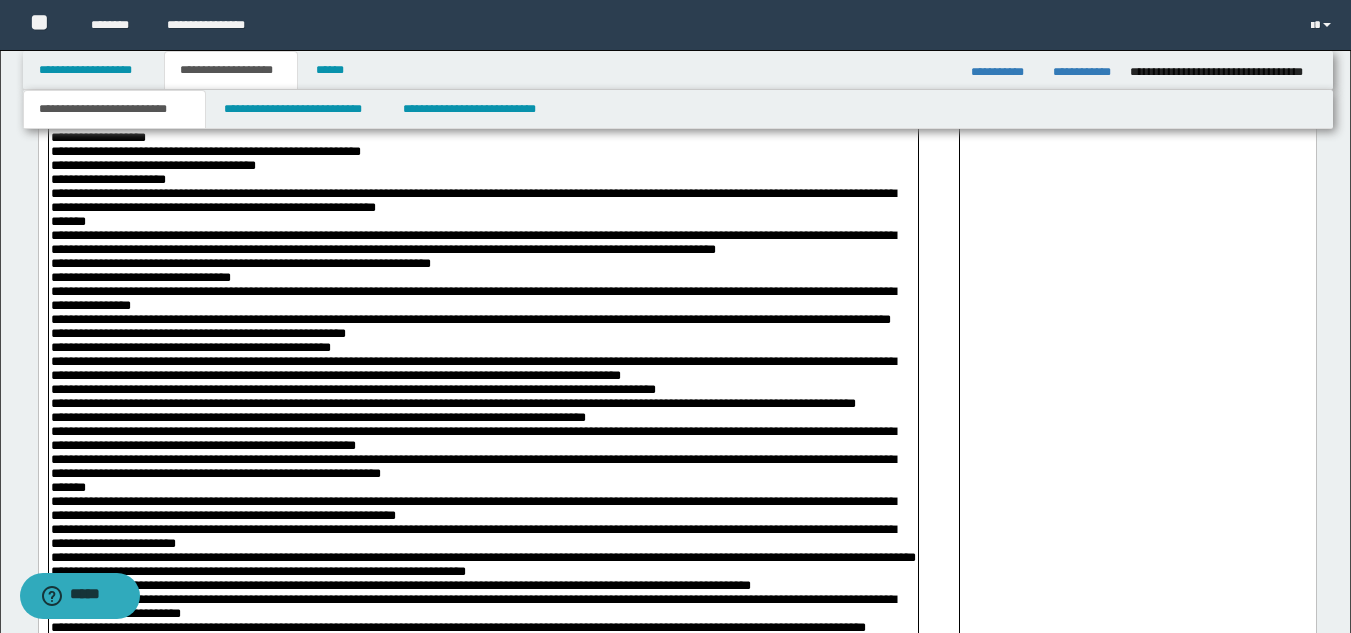 scroll, scrollTop: 3332, scrollLeft: 0, axis: vertical 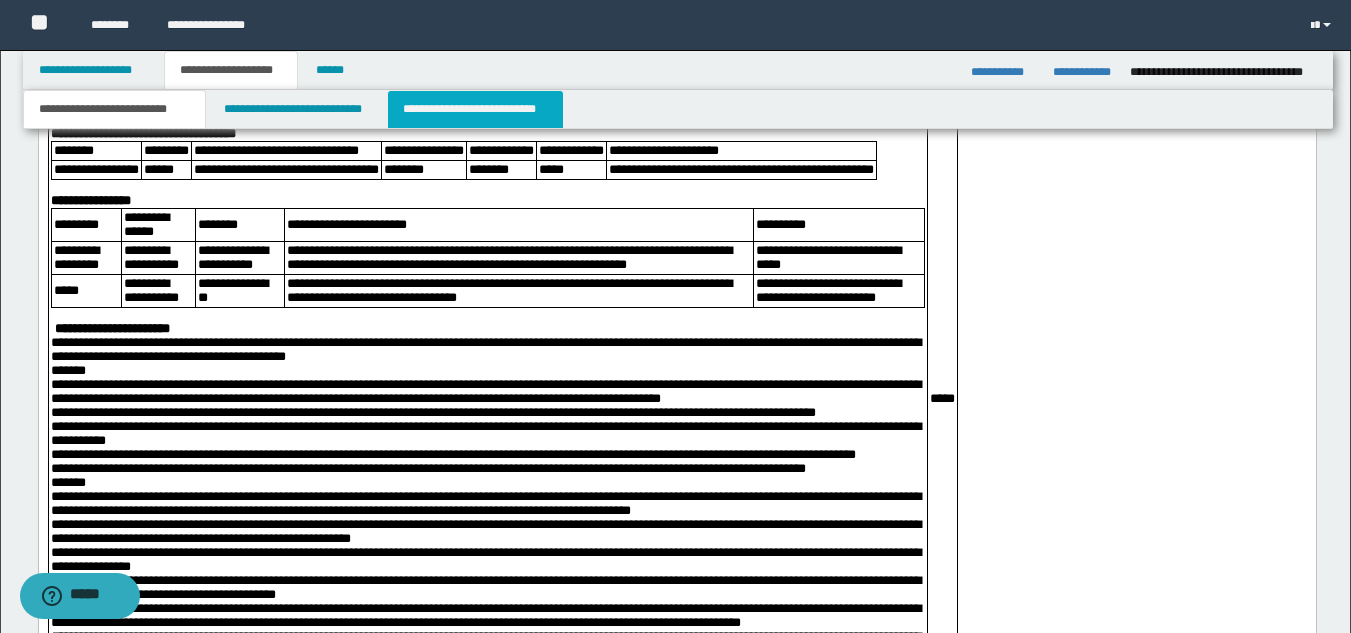 click on "**********" at bounding box center [475, 109] 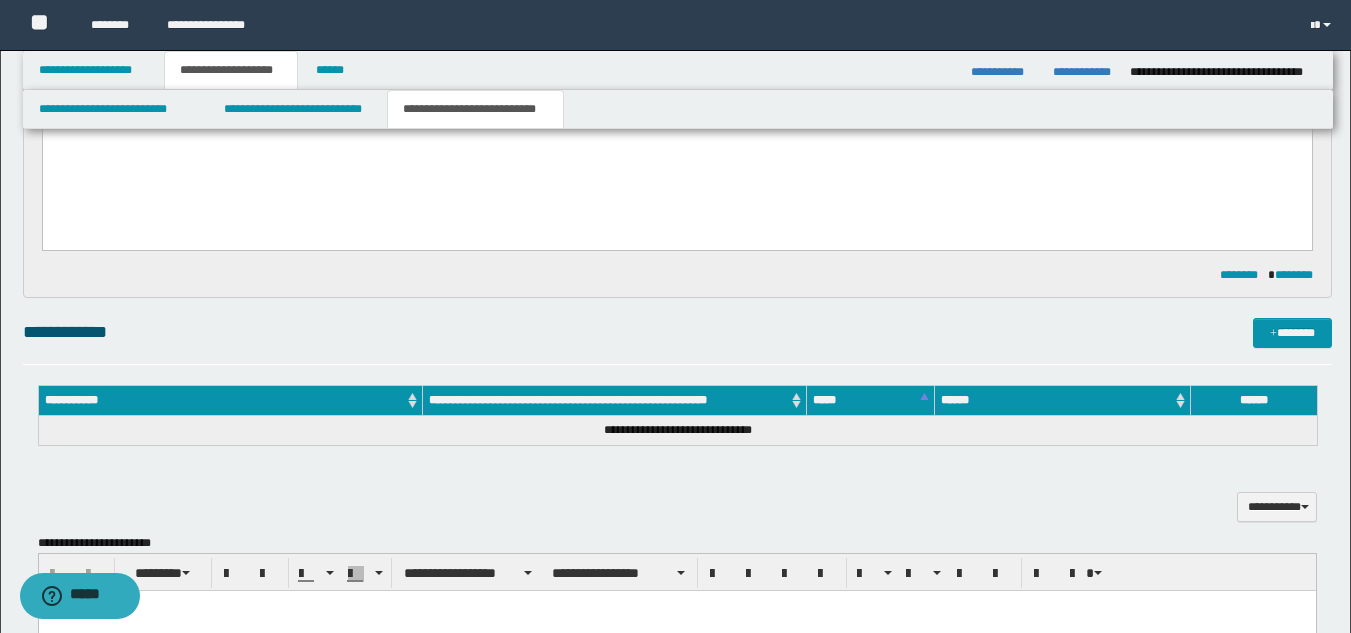 scroll, scrollTop: 307, scrollLeft: 0, axis: vertical 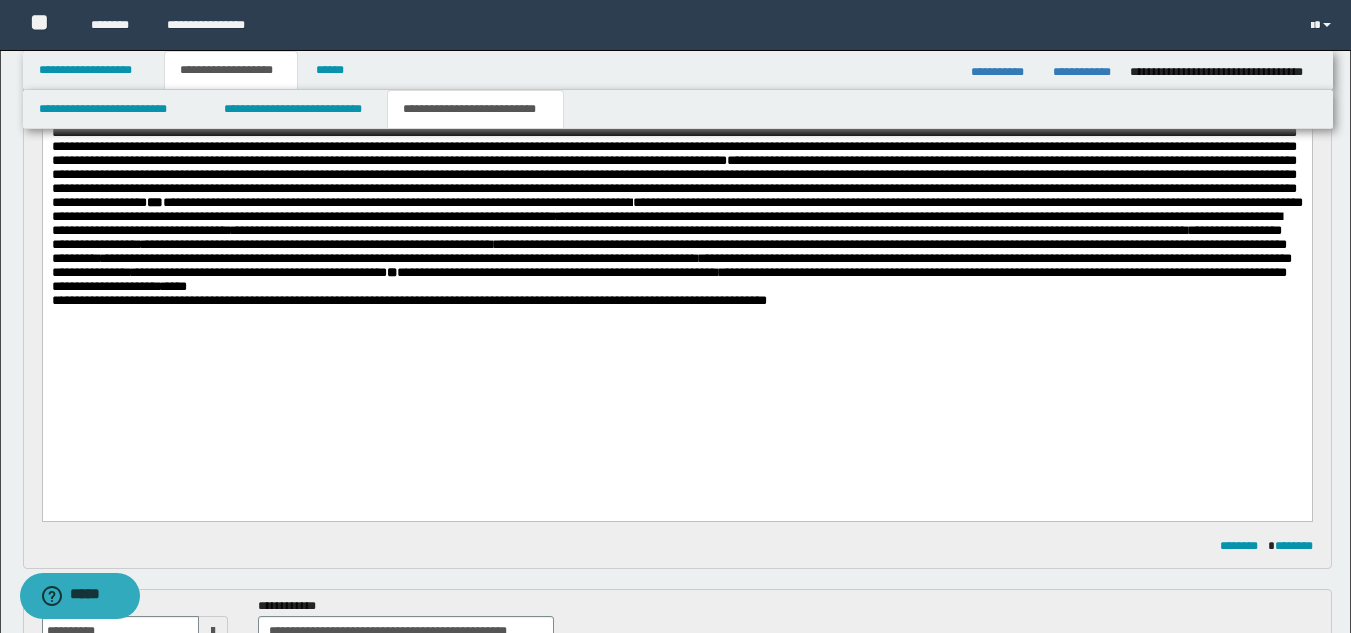 click on "**********" at bounding box center (676, 196) 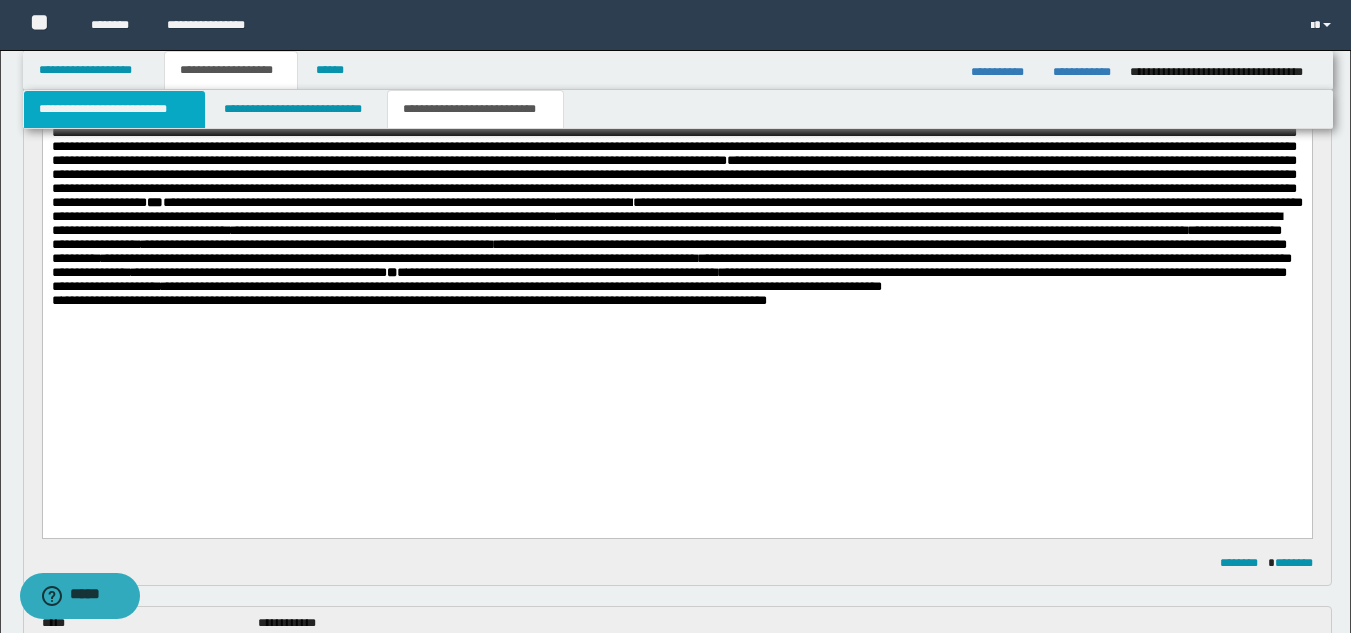 click on "**********" at bounding box center (114, 109) 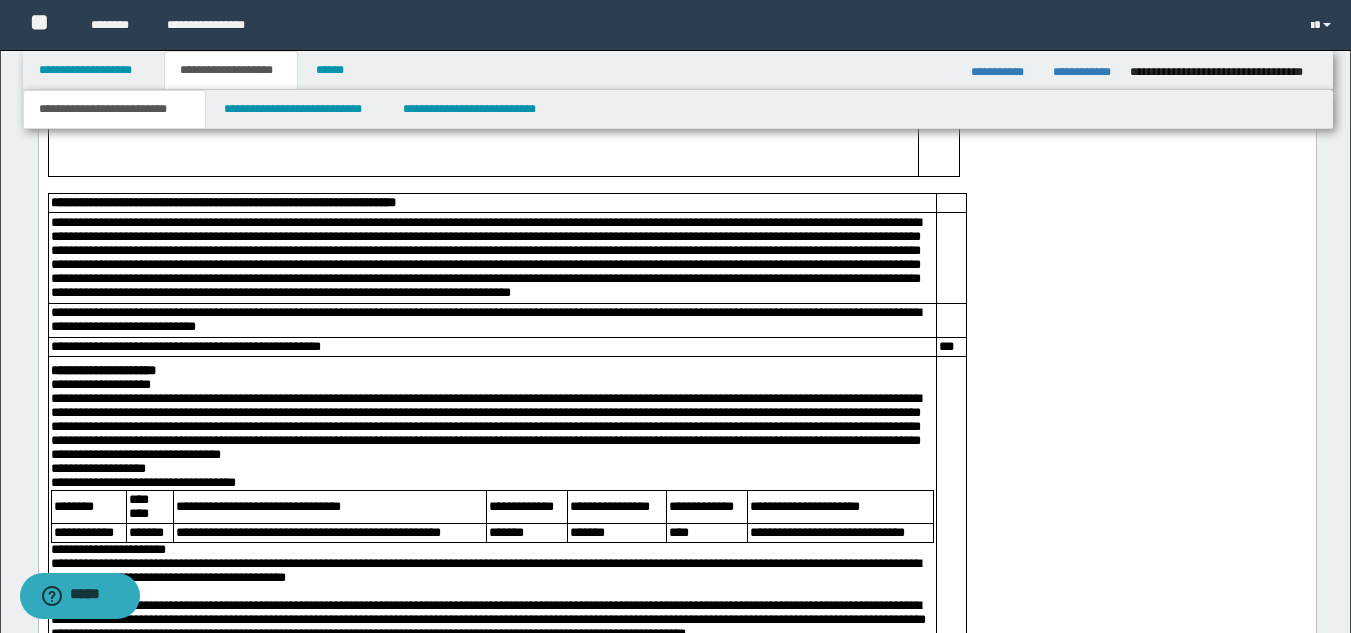 scroll, scrollTop: 3997, scrollLeft: 0, axis: vertical 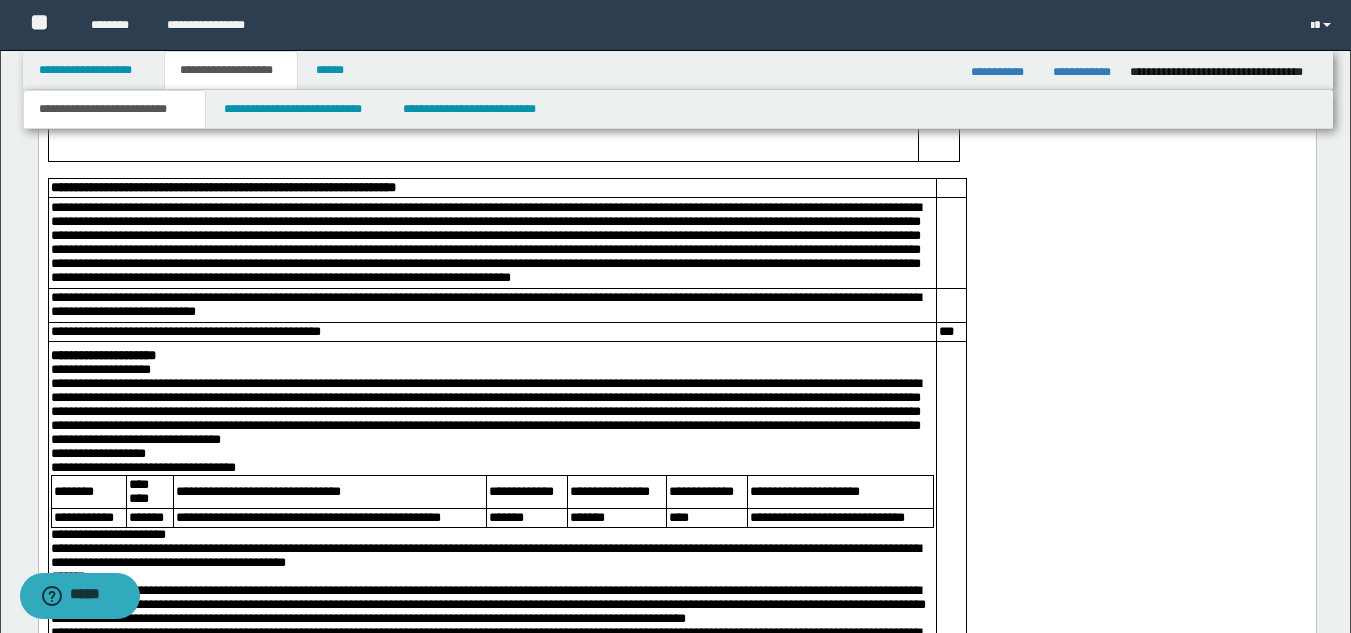 click on "**********" at bounding box center (676, 302) 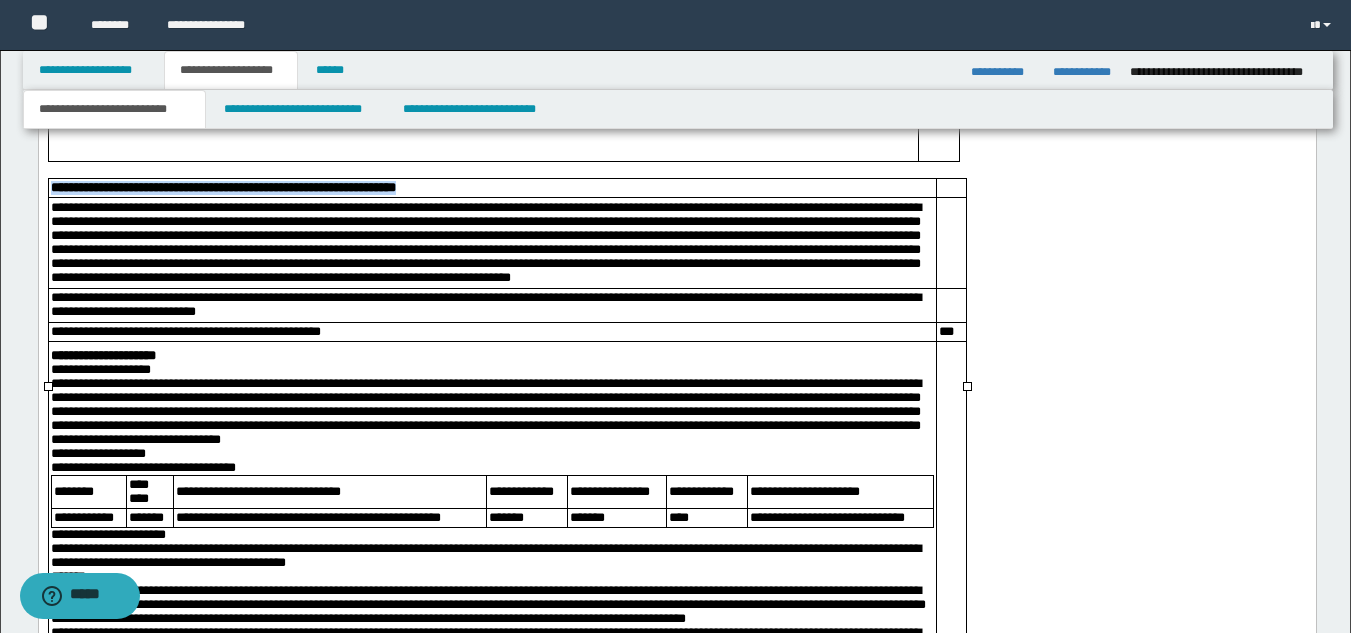 drag, startPoint x: 50, startPoint y: 399, endPoint x: 488, endPoint y: 398, distance: 438.00113 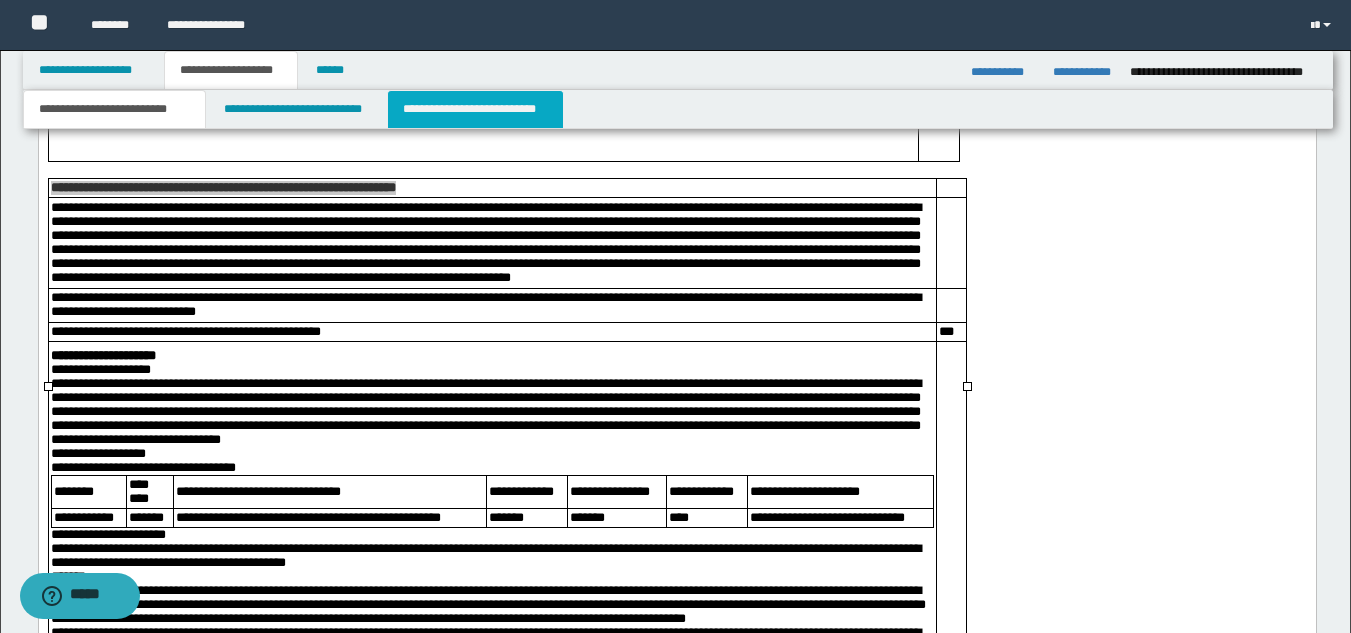 click on "**********" at bounding box center [475, 109] 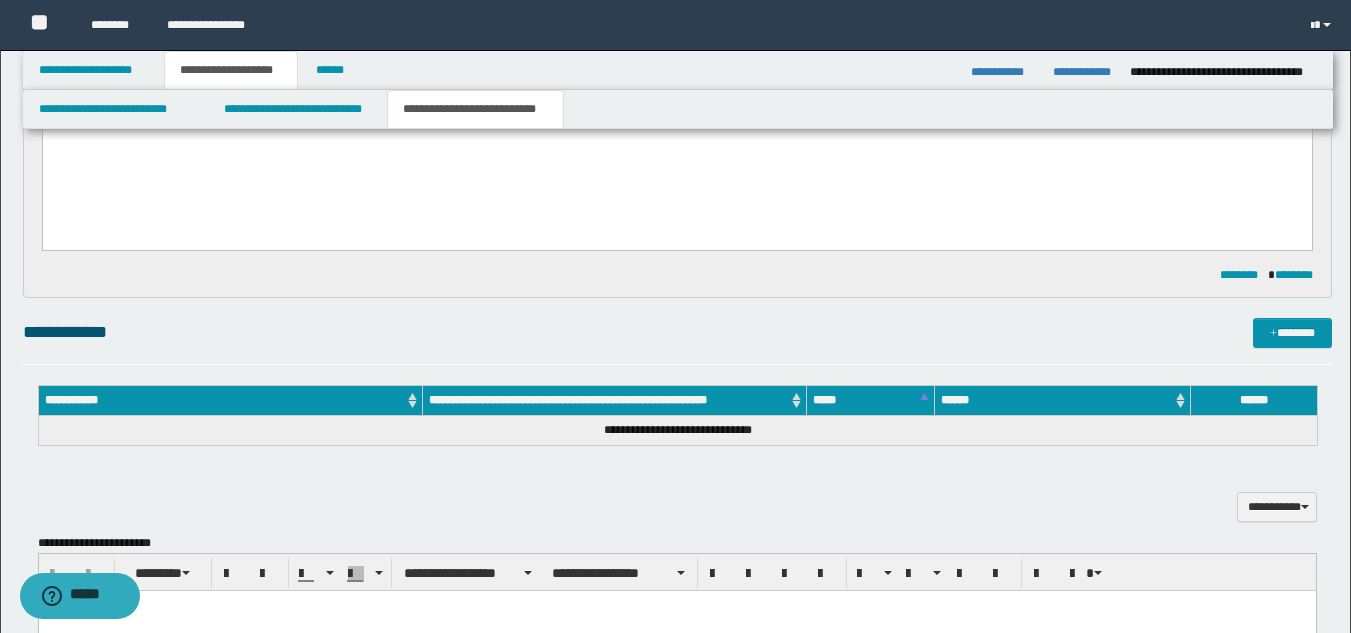 scroll, scrollTop: 324, scrollLeft: 0, axis: vertical 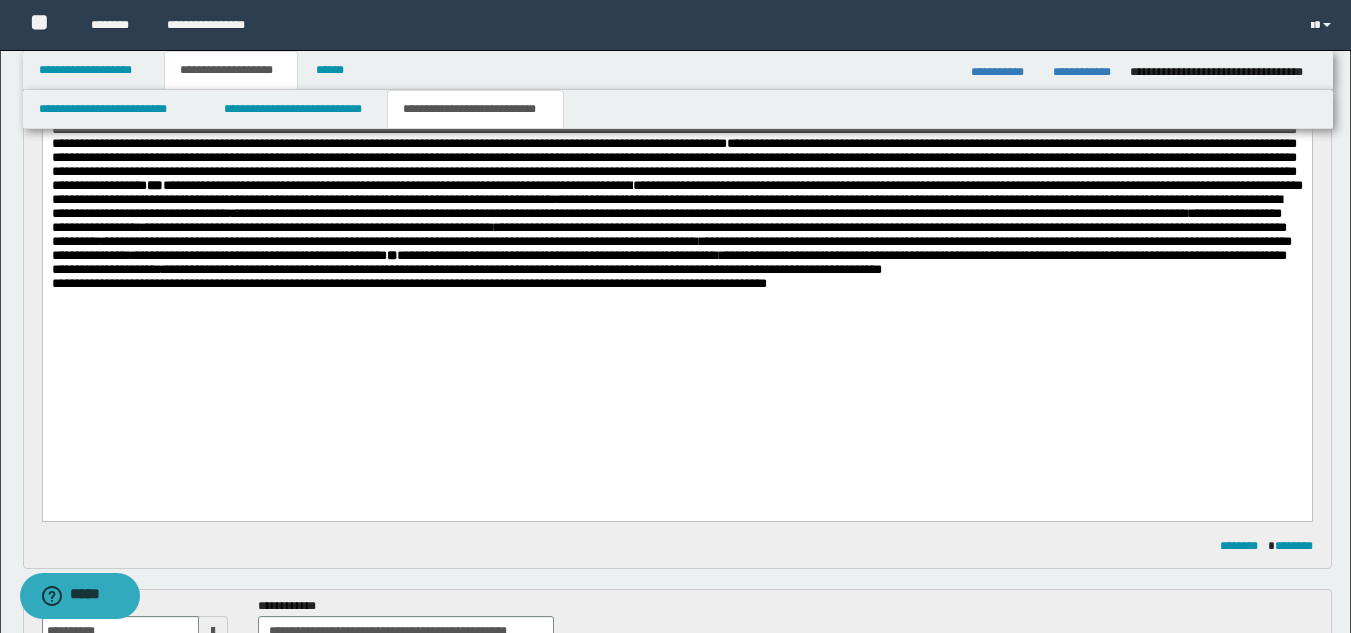 click on "**********" at bounding box center [676, 179] 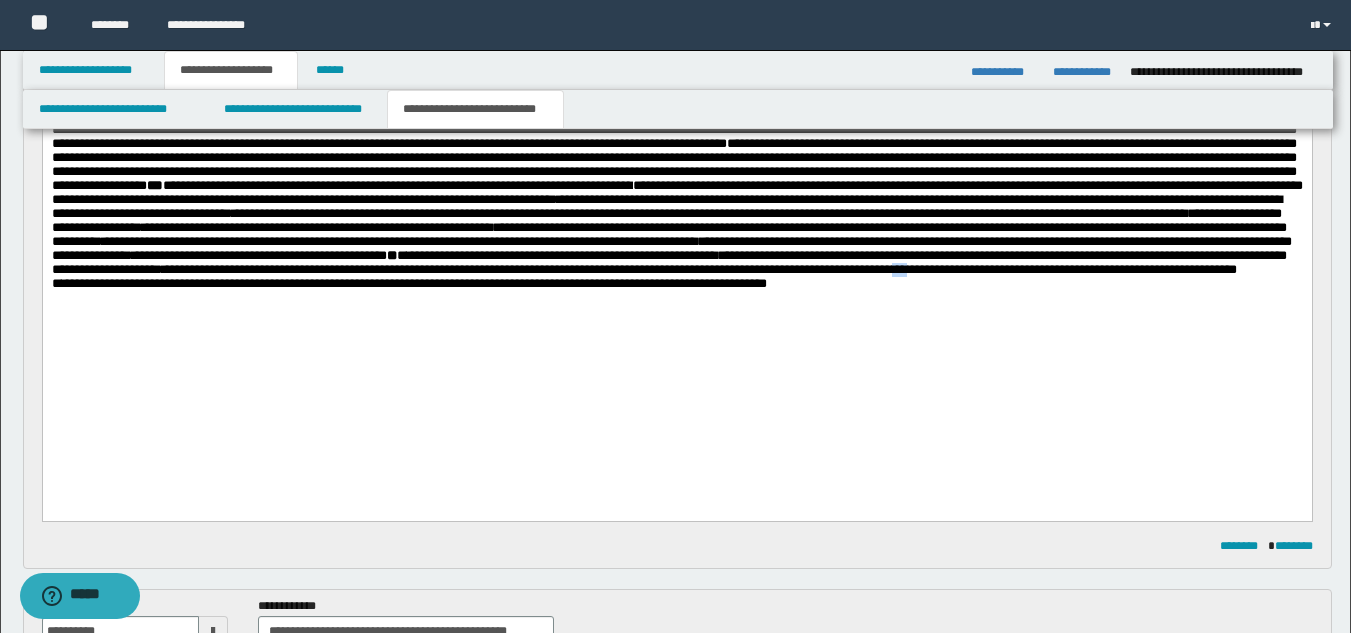 drag, startPoint x: 262, startPoint y: 388, endPoint x: 247, endPoint y: 387, distance: 15.033297 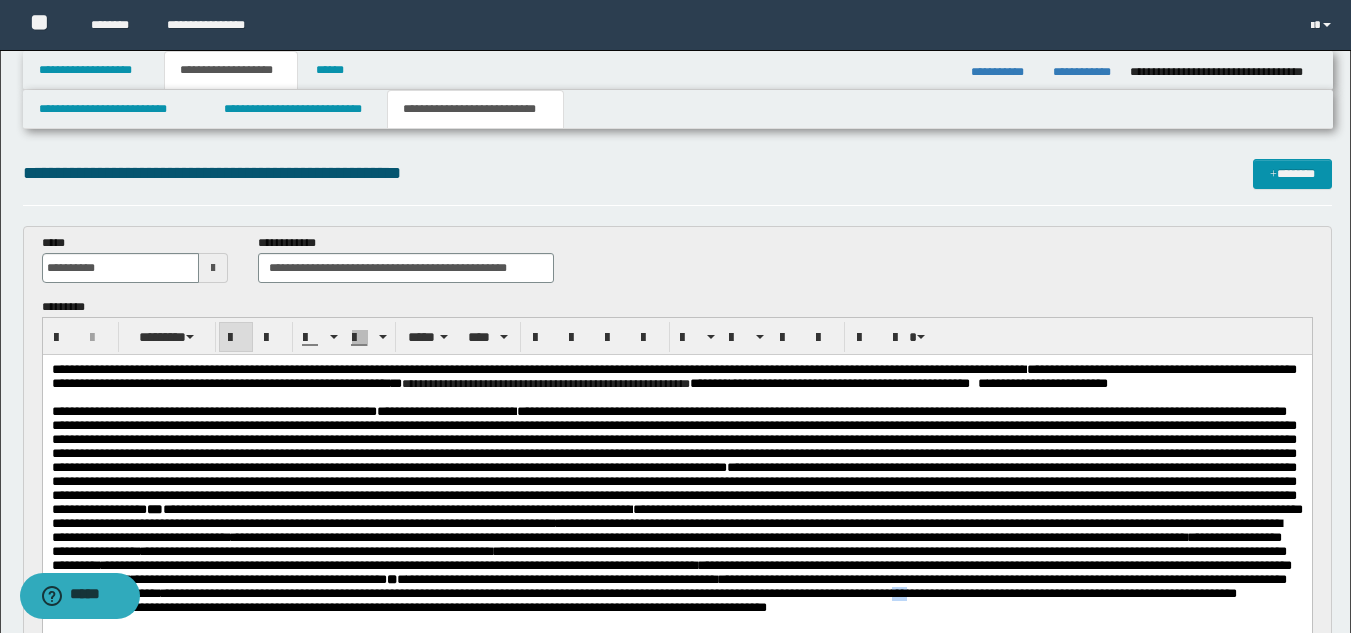 click at bounding box center [236, 338] 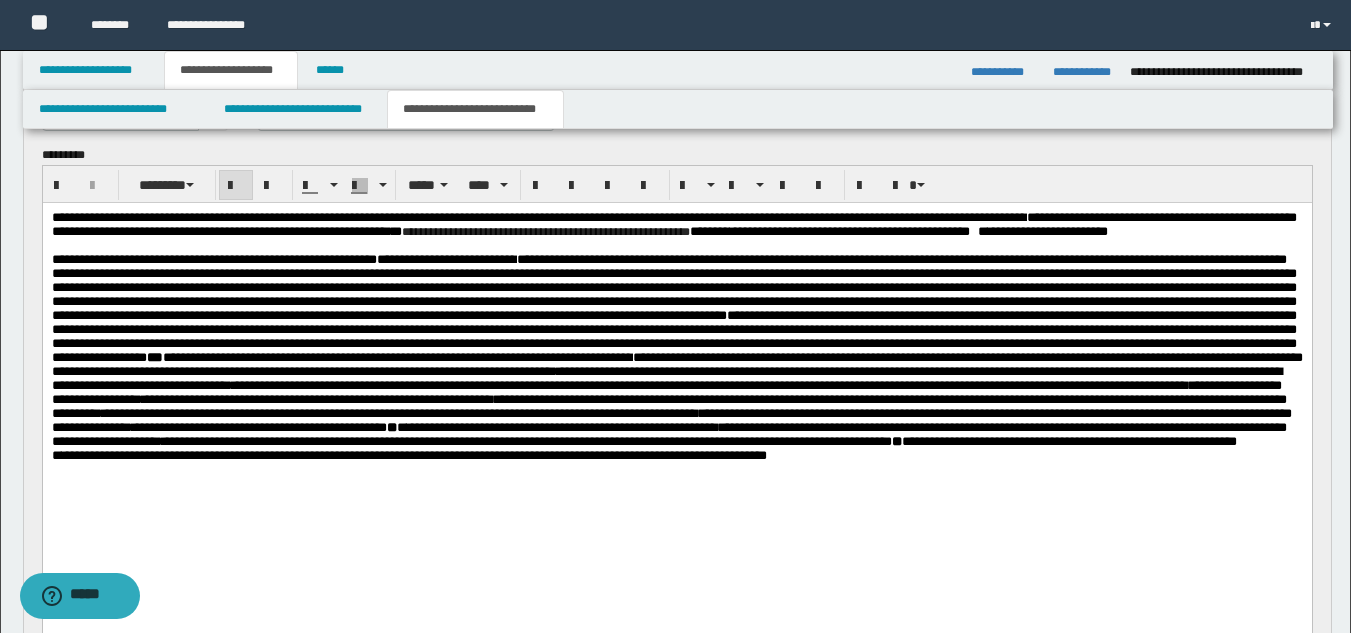 scroll, scrollTop: 238, scrollLeft: 0, axis: vertical 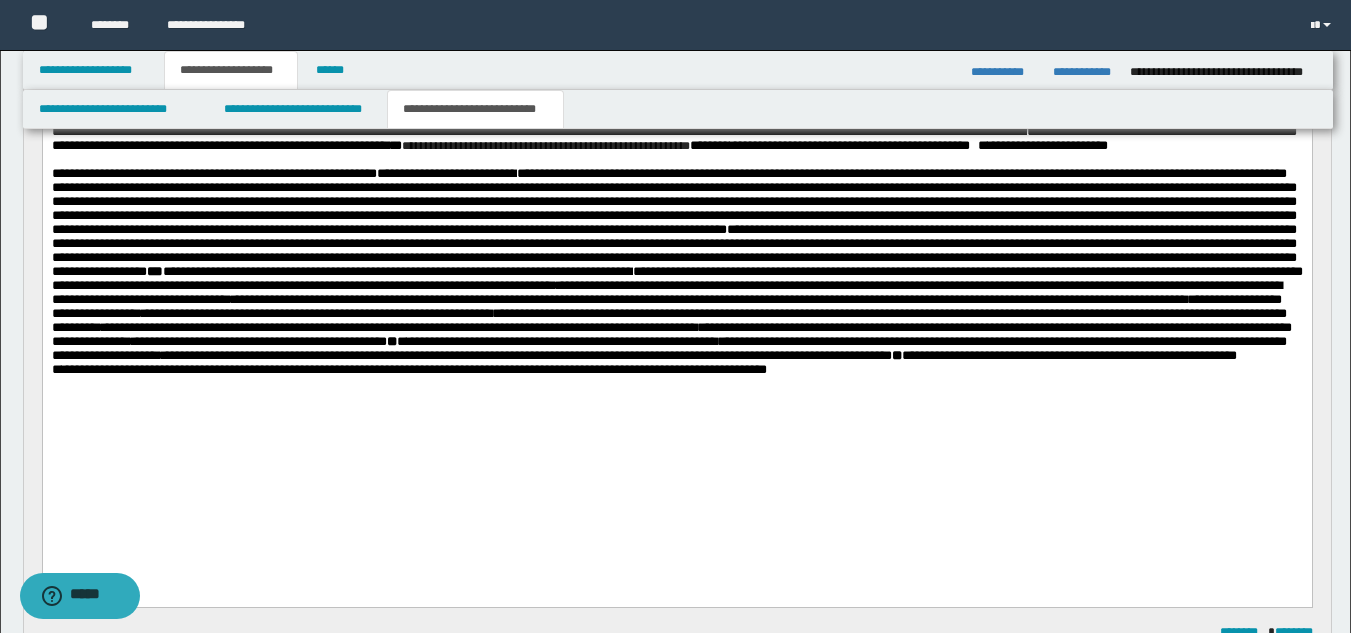 click on "**********" at bounding box center (676, 265) 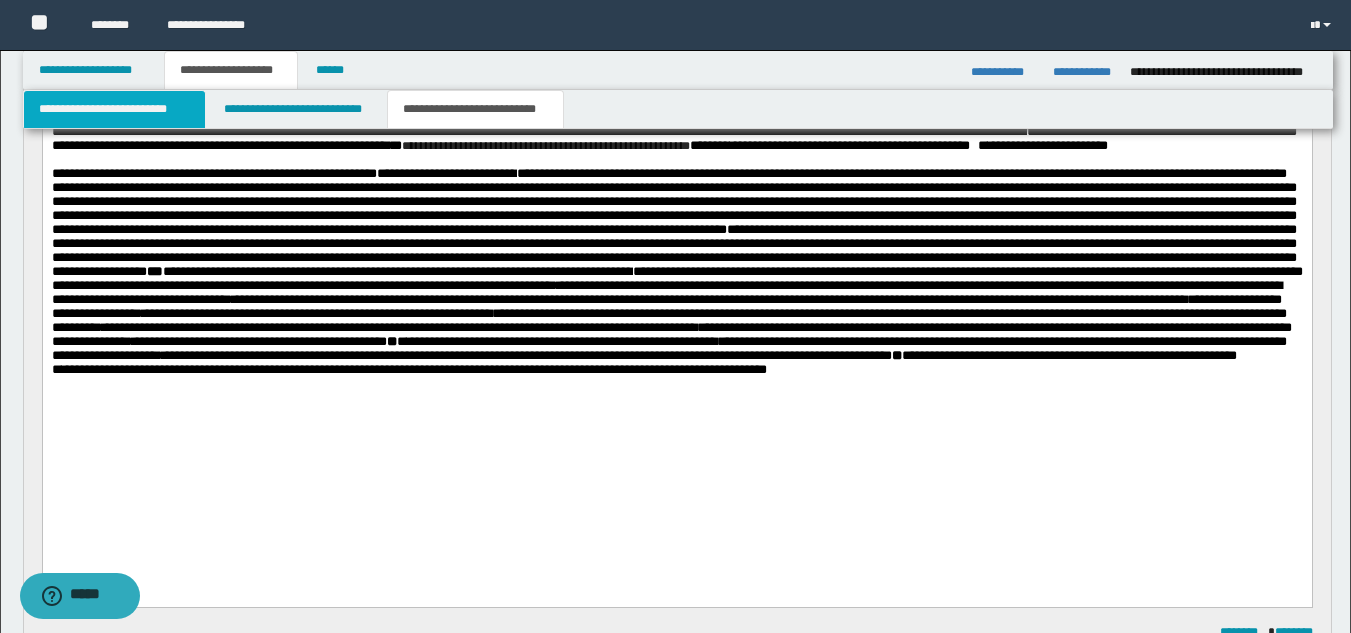 click on "**********" at bounding box center (114, 109) 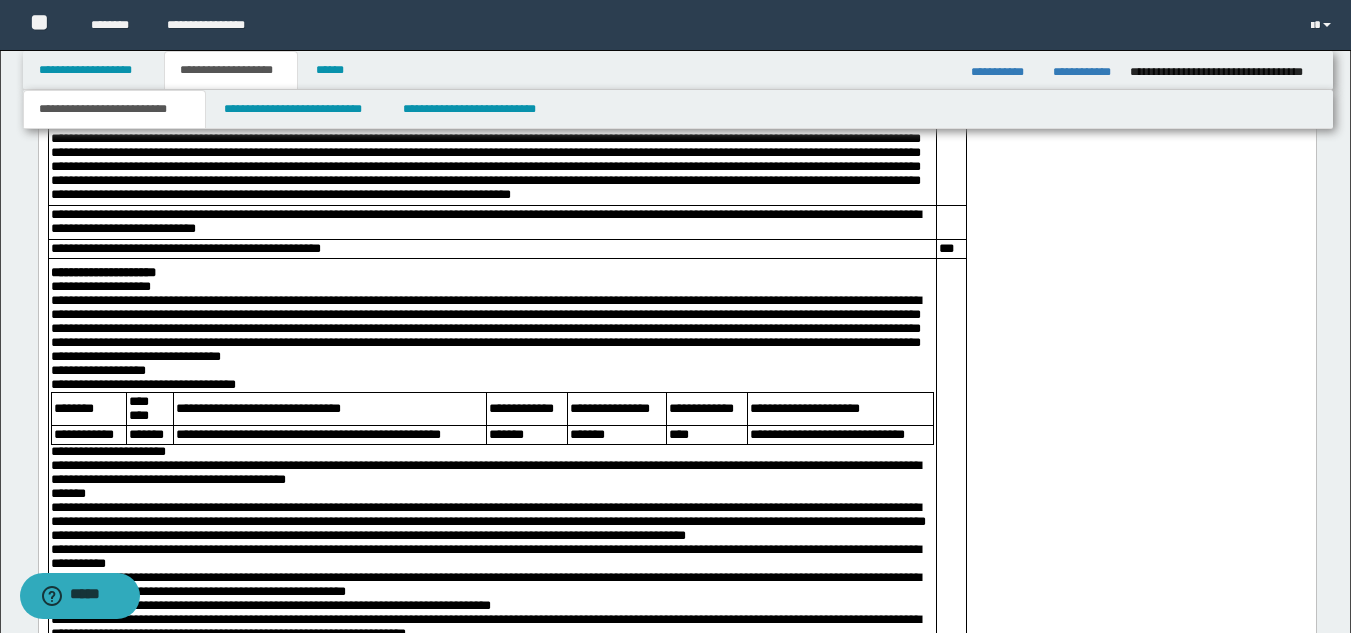 scroll, scrollTop: 4246, scrollLeft: 0, axis: vertical 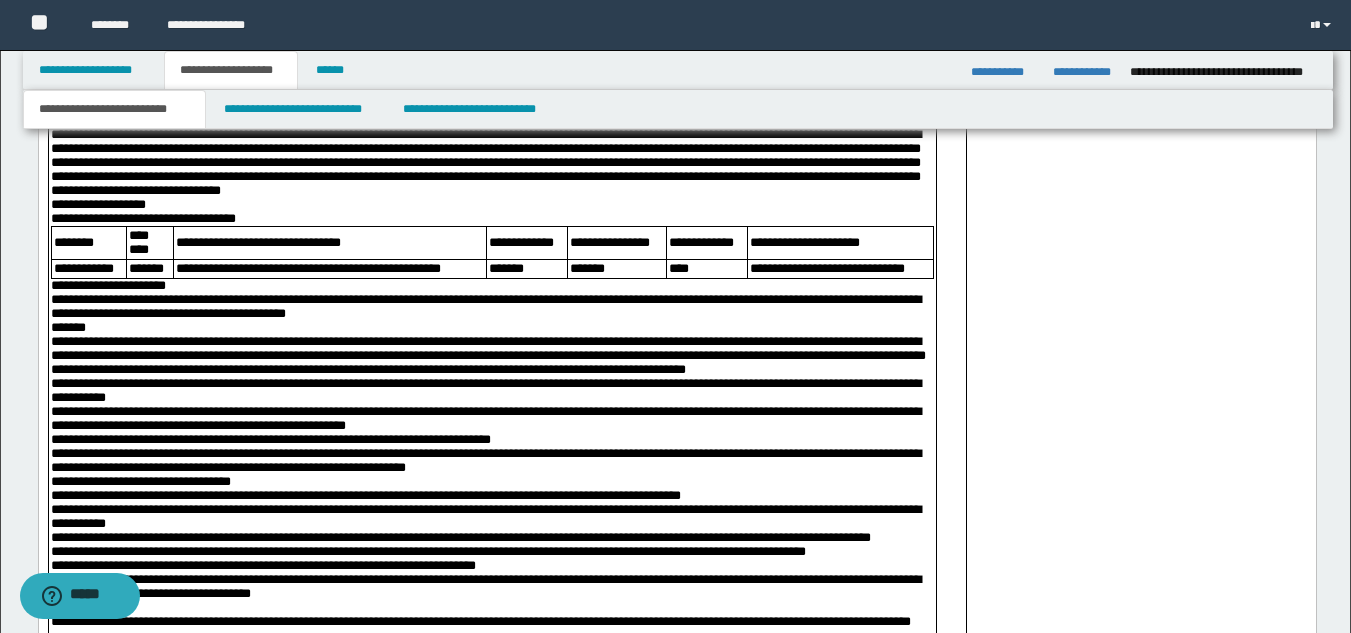 click on "**********" at bounding box center [676, 53] 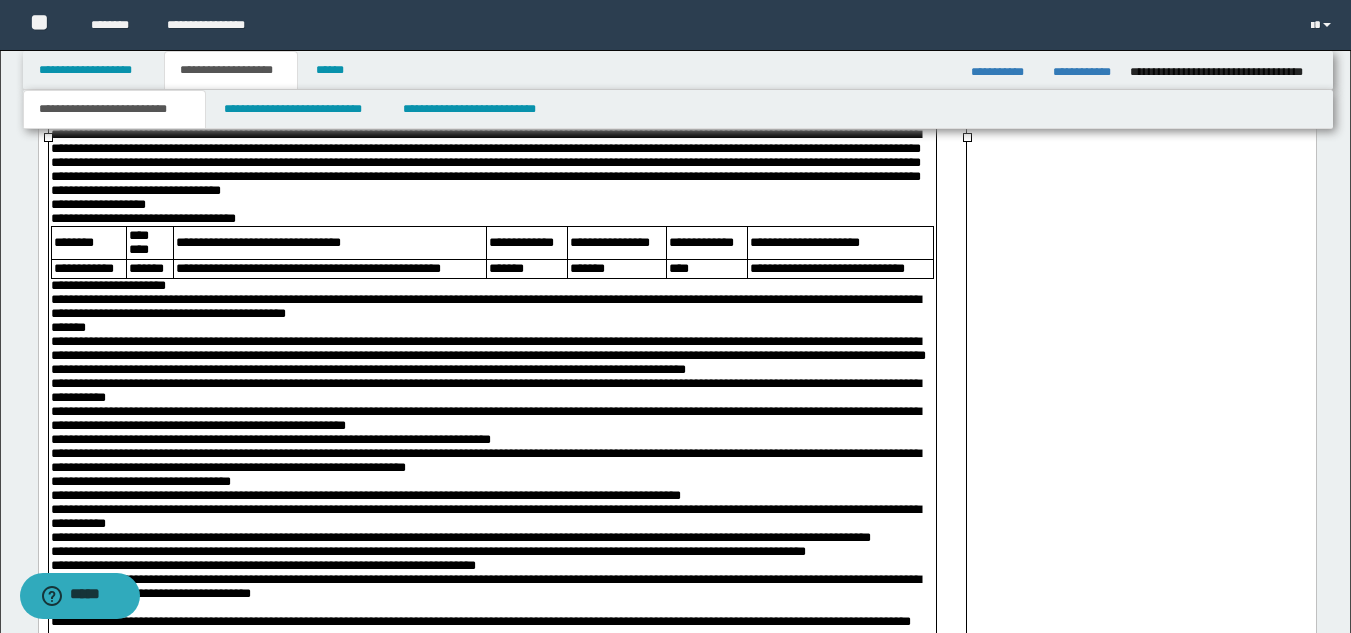 drag, startPoint x: 437, startPoint y: 290, endPoint x: 452, endPoint y: 303, distance: 19.849434 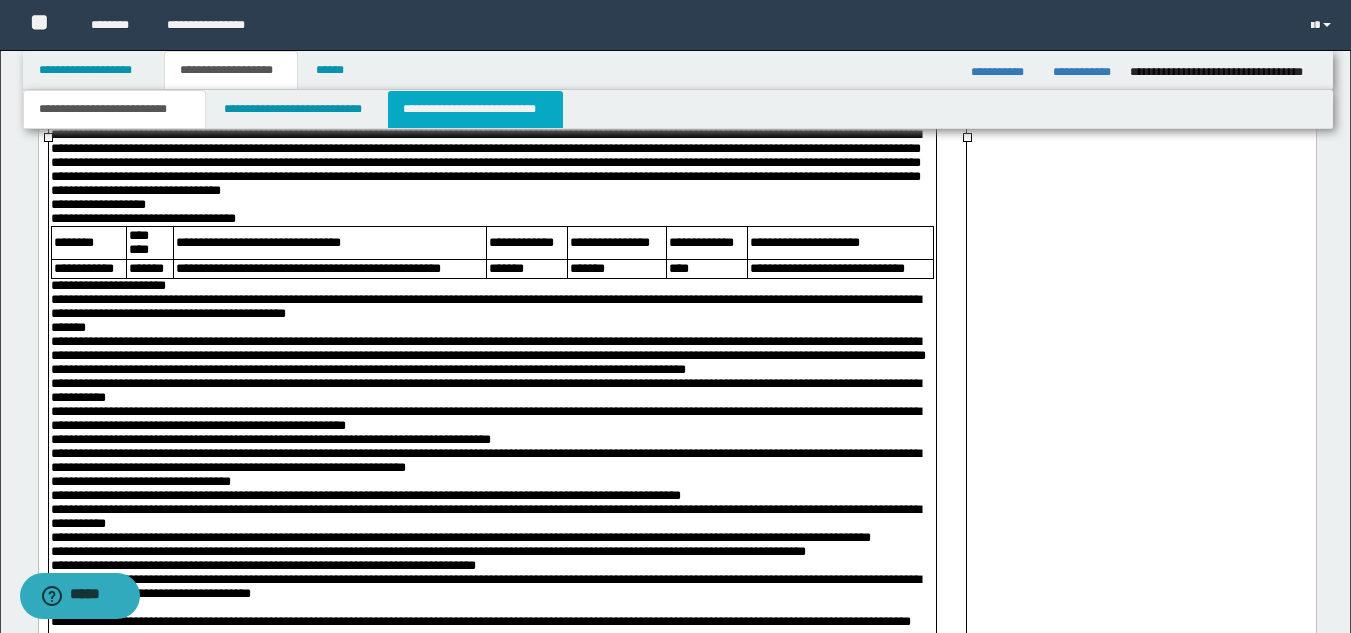 click on "**********" at bounding box center [475, 109] 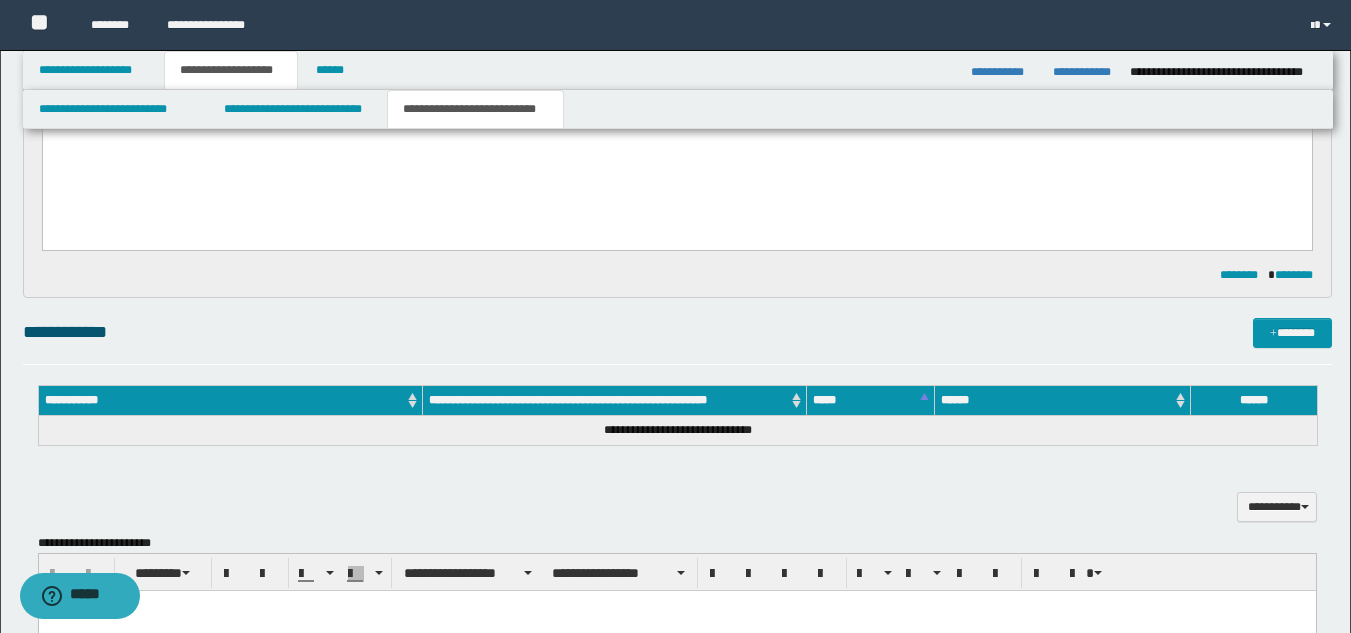 scroll, scrollTop: 324, scrollLeft: 0, axis: vertical 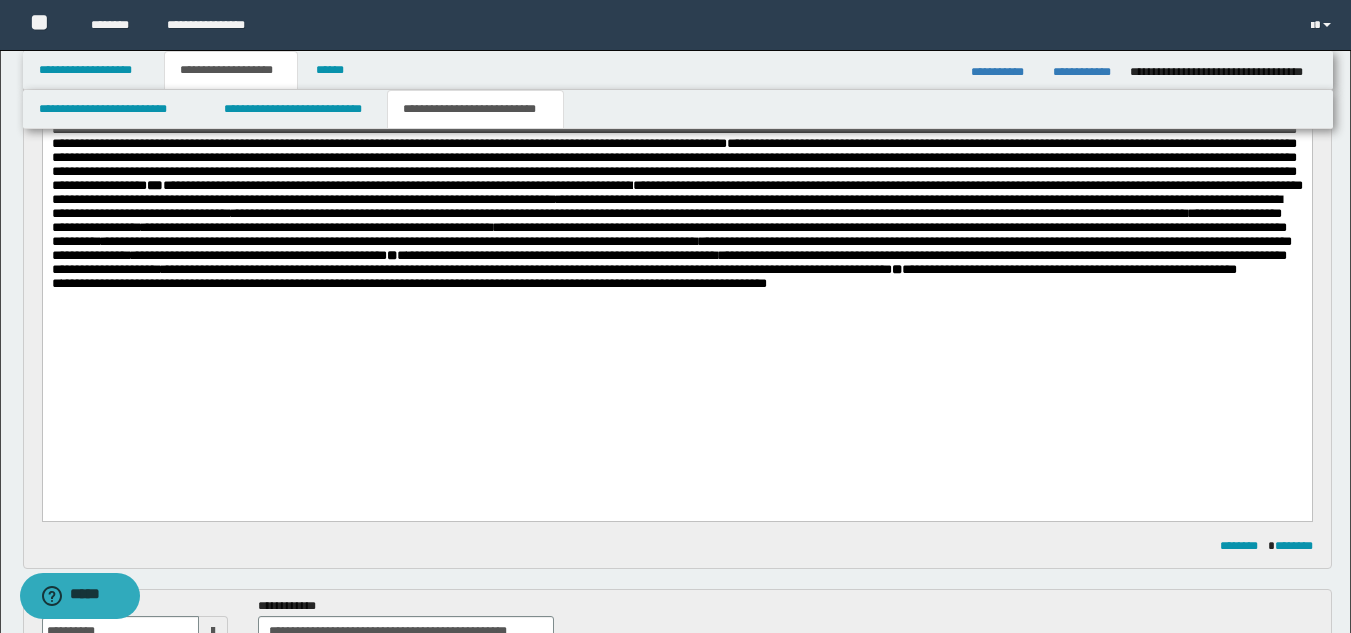 click on "**********" at bounding box center (676, 179) 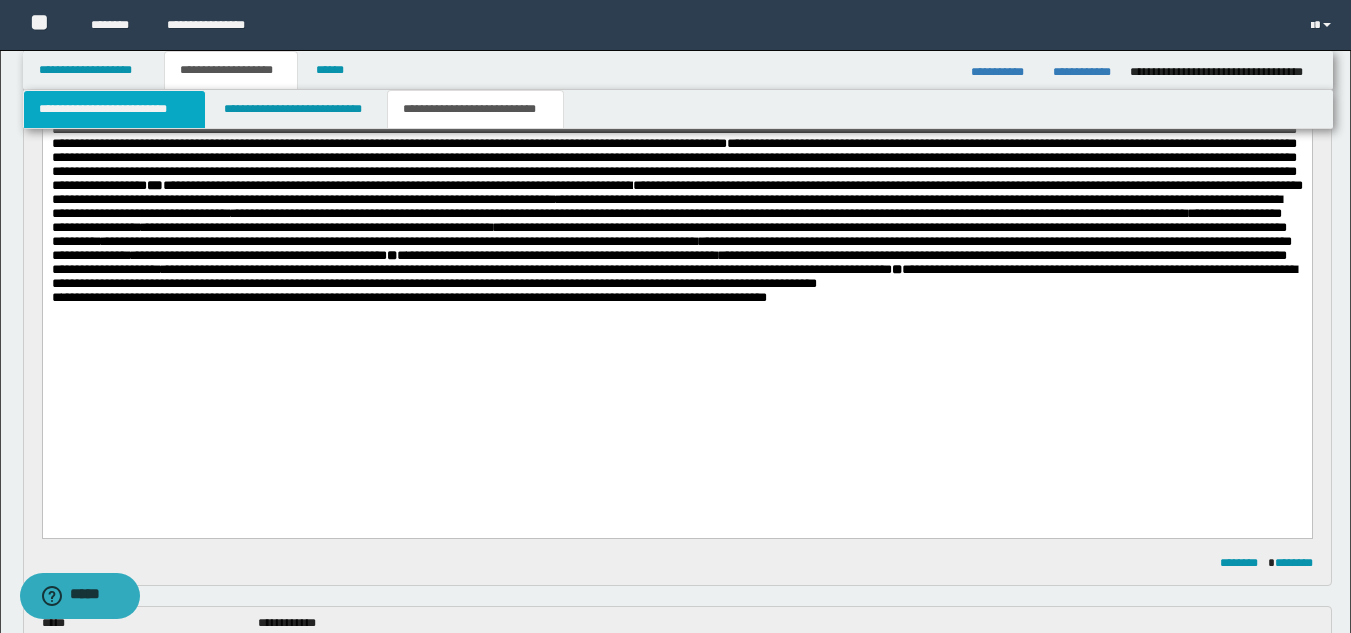 click on "**********" at bounding box center [114, 109] 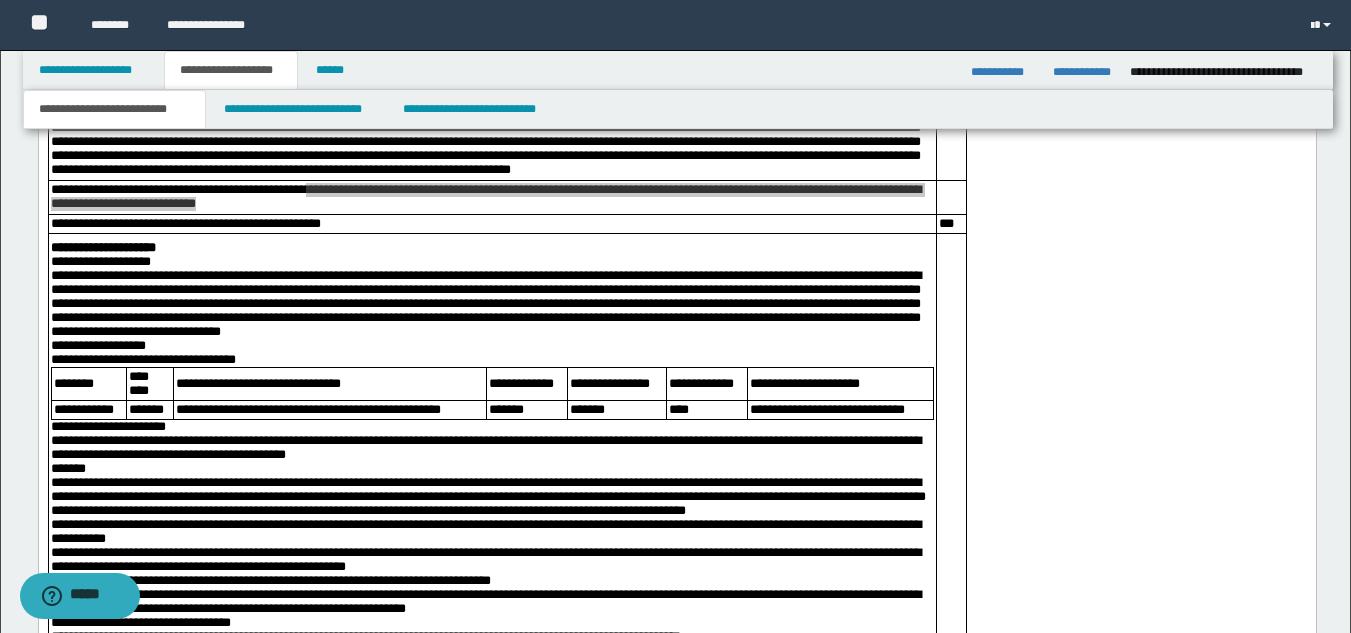 scroll, scrollTop: 4211, scrollLeft: 0, axis: vertical 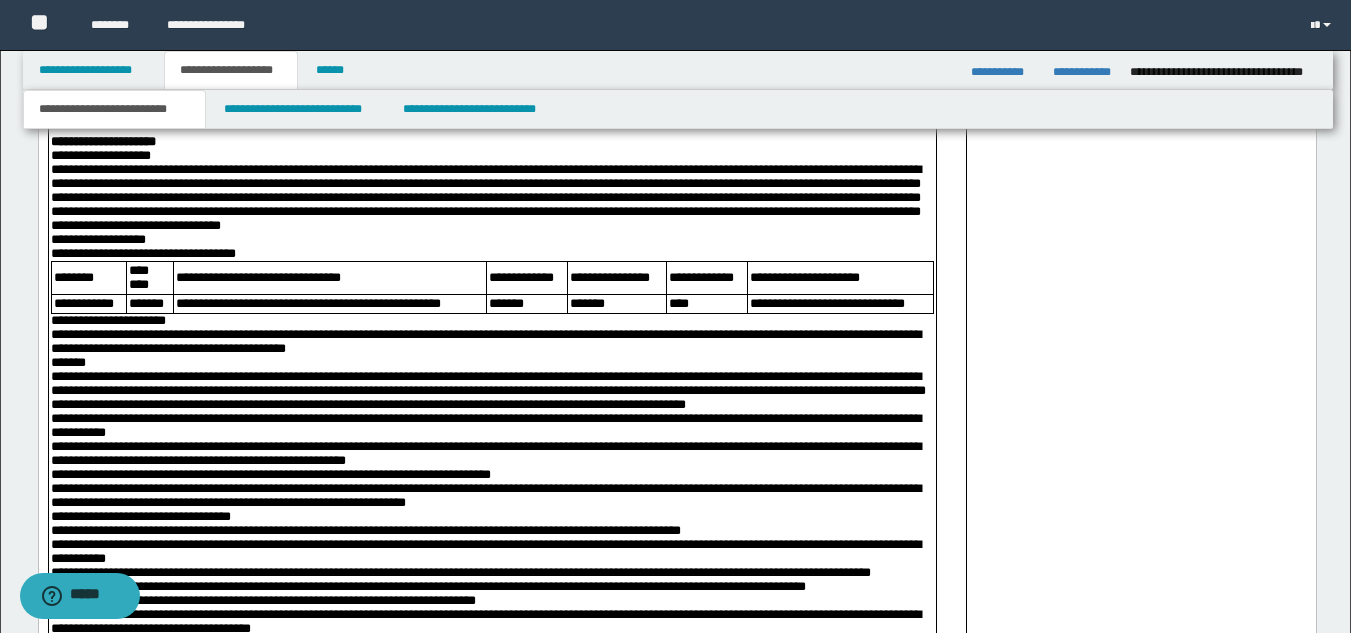 click on "**********" at bounding box center [676, 88] 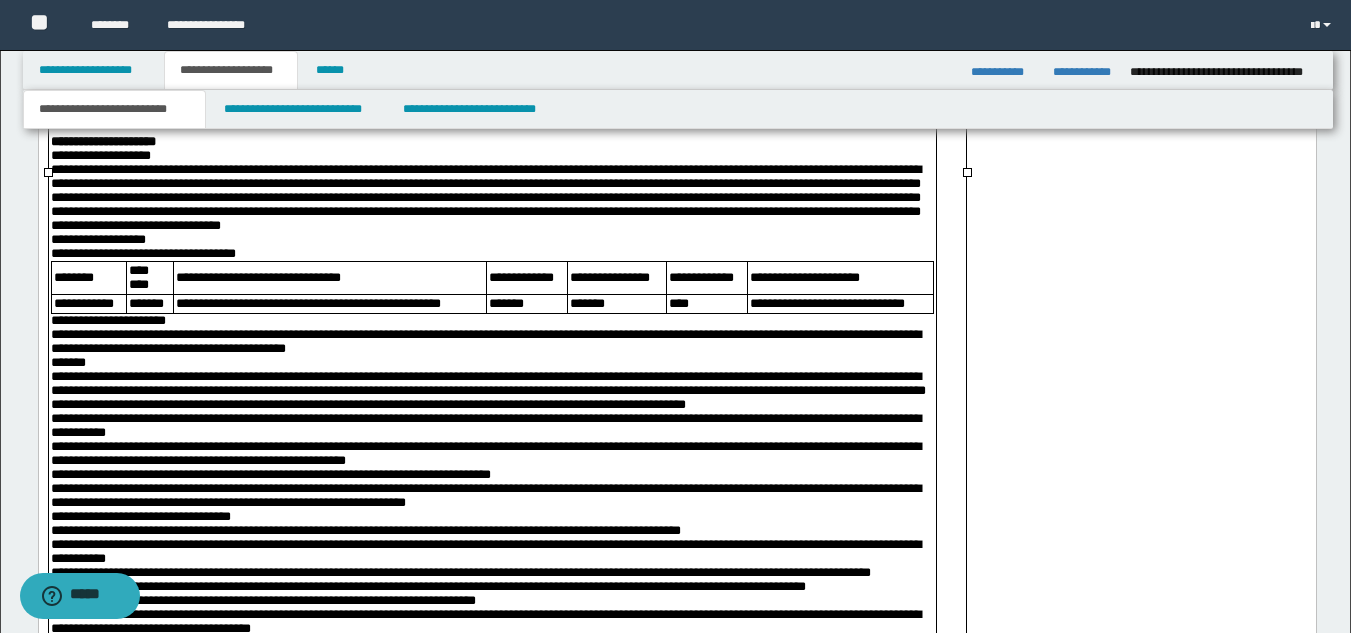 click on "**********" at bounding box center [676, 88] 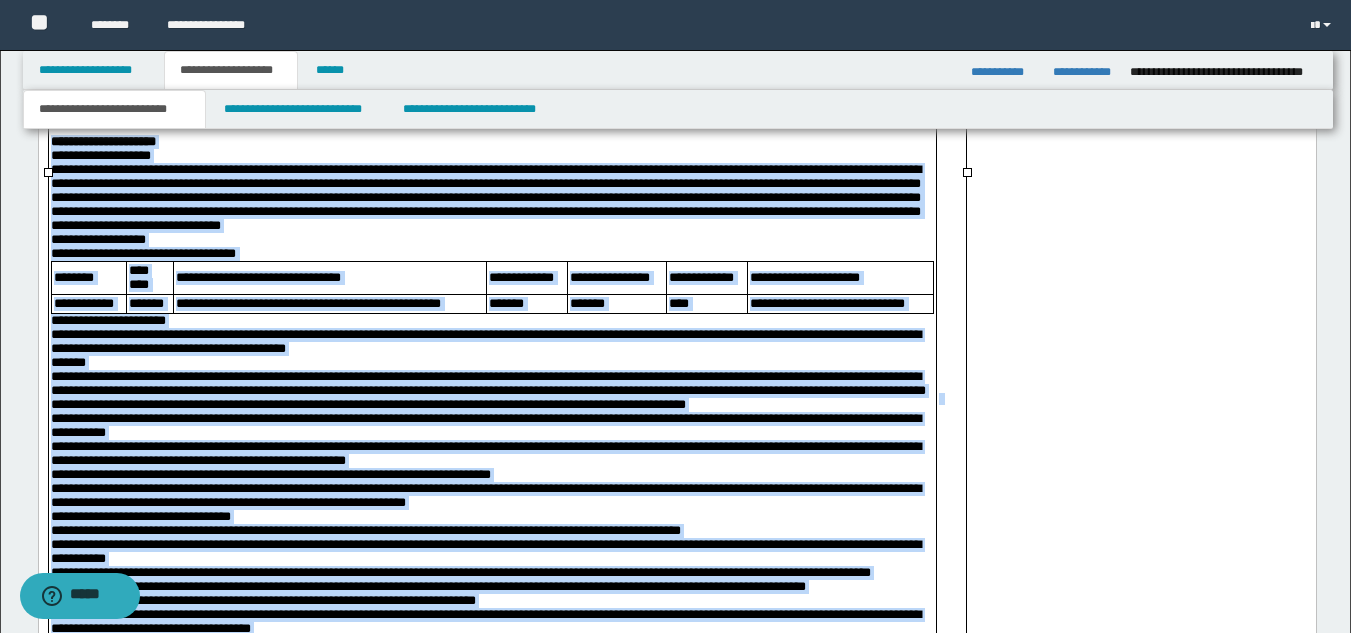 click on "**********" at bounding box center [676, 88] 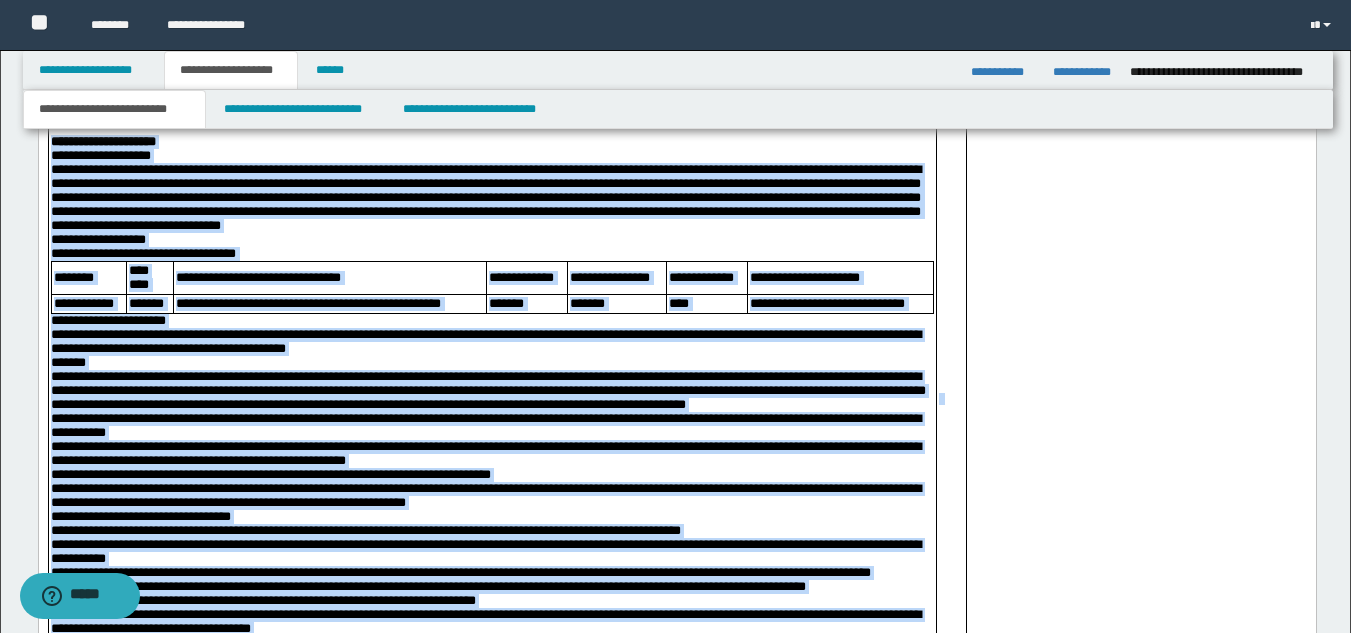 click on "**********" at bounding box center (676, 88) 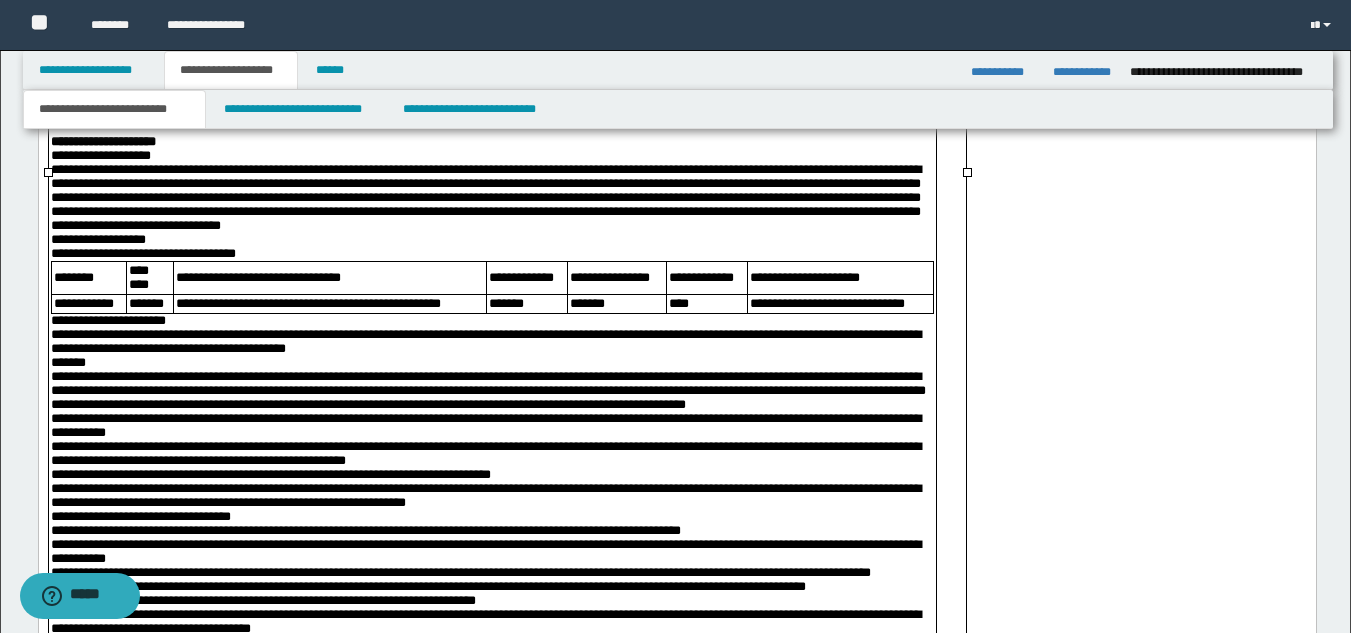 drag, startPoint x: 939, startPoint y: 362, endPoint x: 962, endPoint y: 362, distance: 23 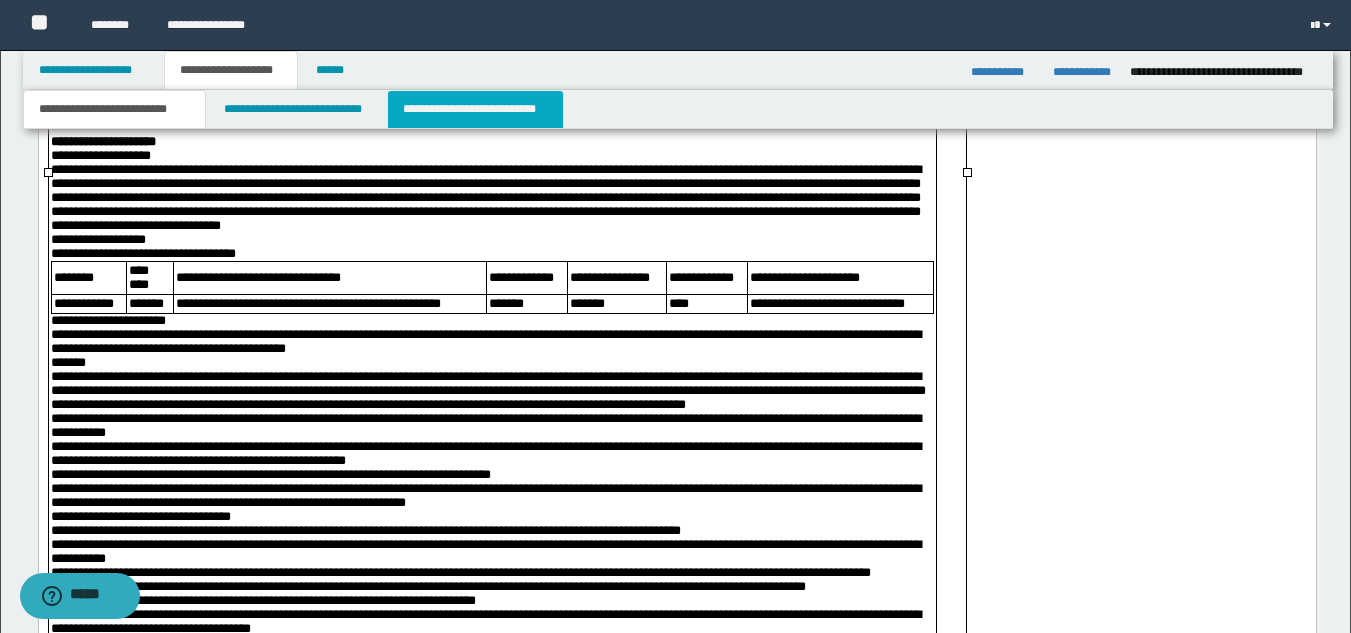 click on "**********" at bounding box center [475, 109] 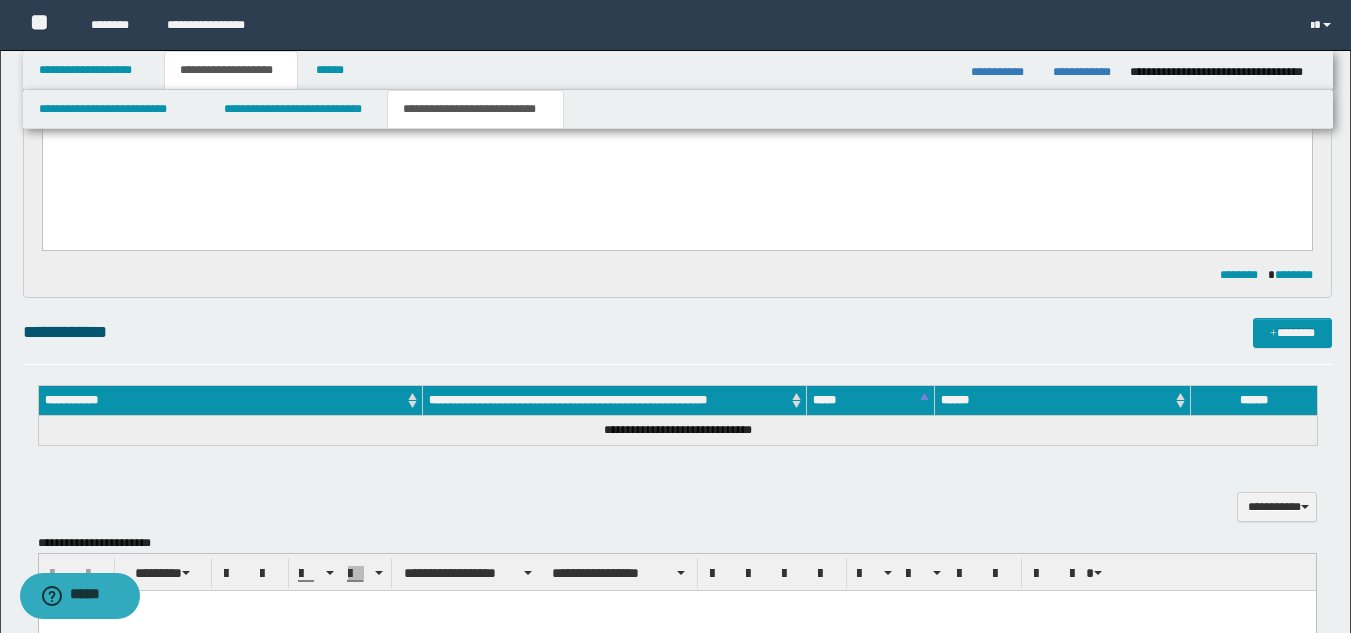 scroll, scrollTop: 341, scrollLeft: 0, axis: vertical 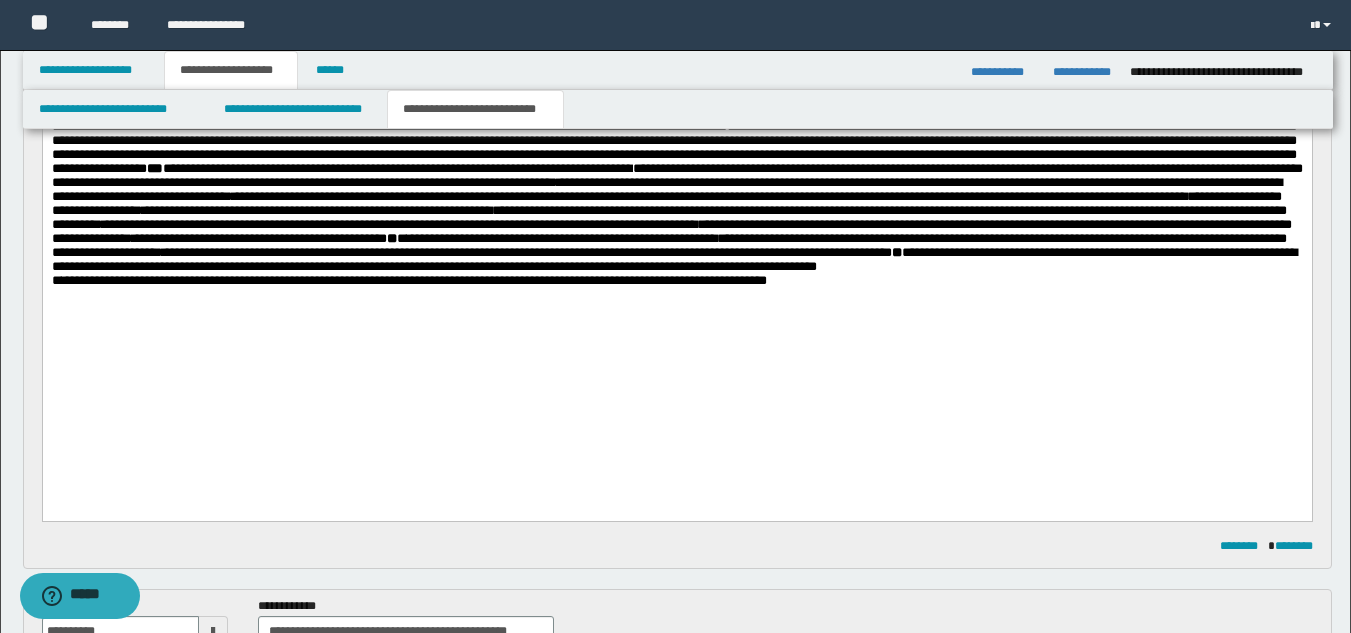 click on "**********" at bounding box center (676, 169) 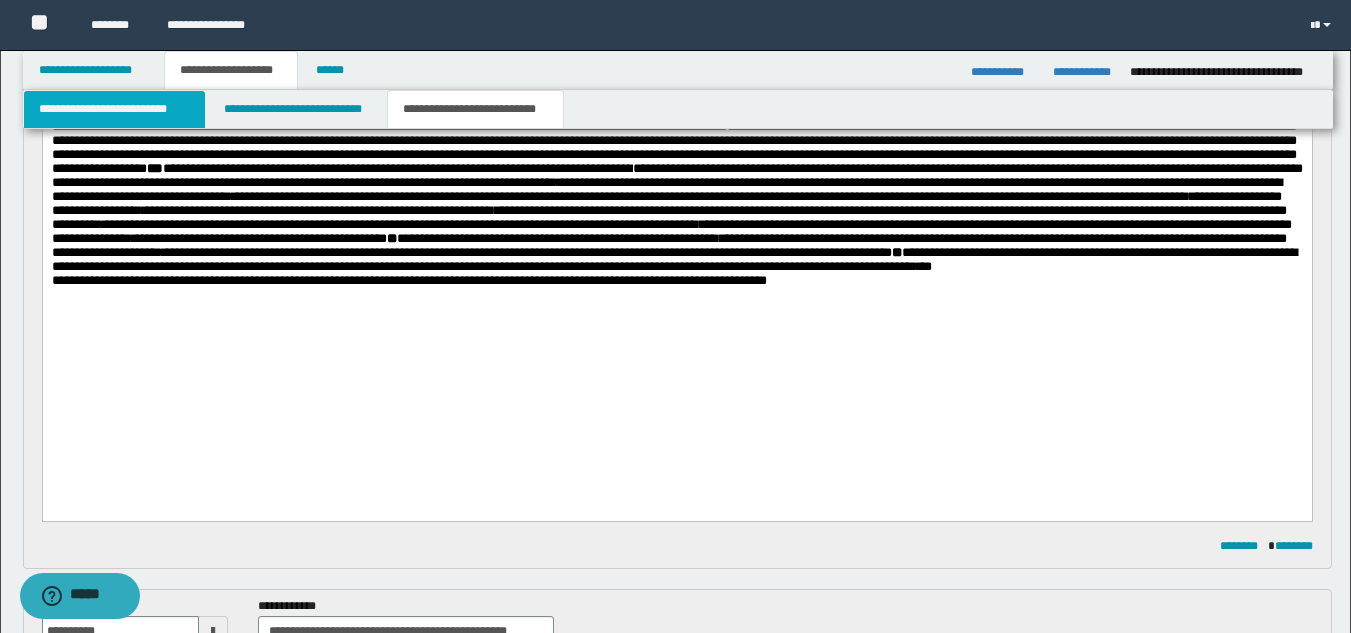 click on "**********" at bounding box center (114, 109) 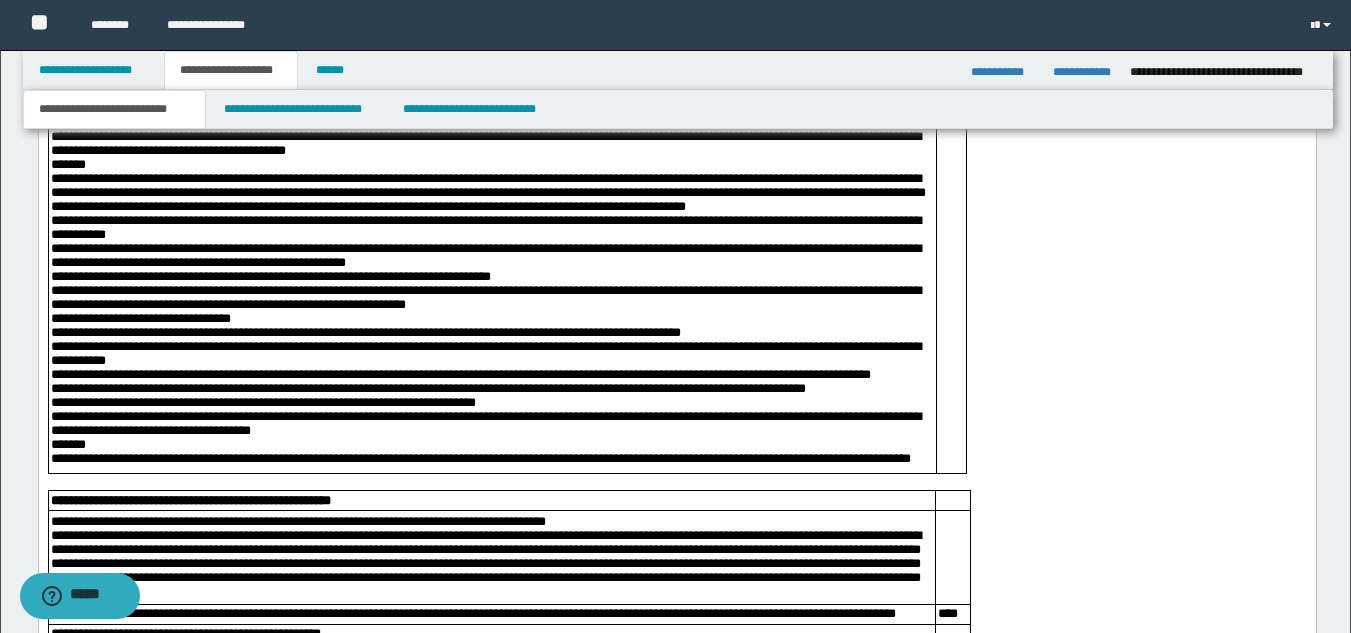 scroll, scrollTop: 4379, scrollLeft: 0, axis: vertical 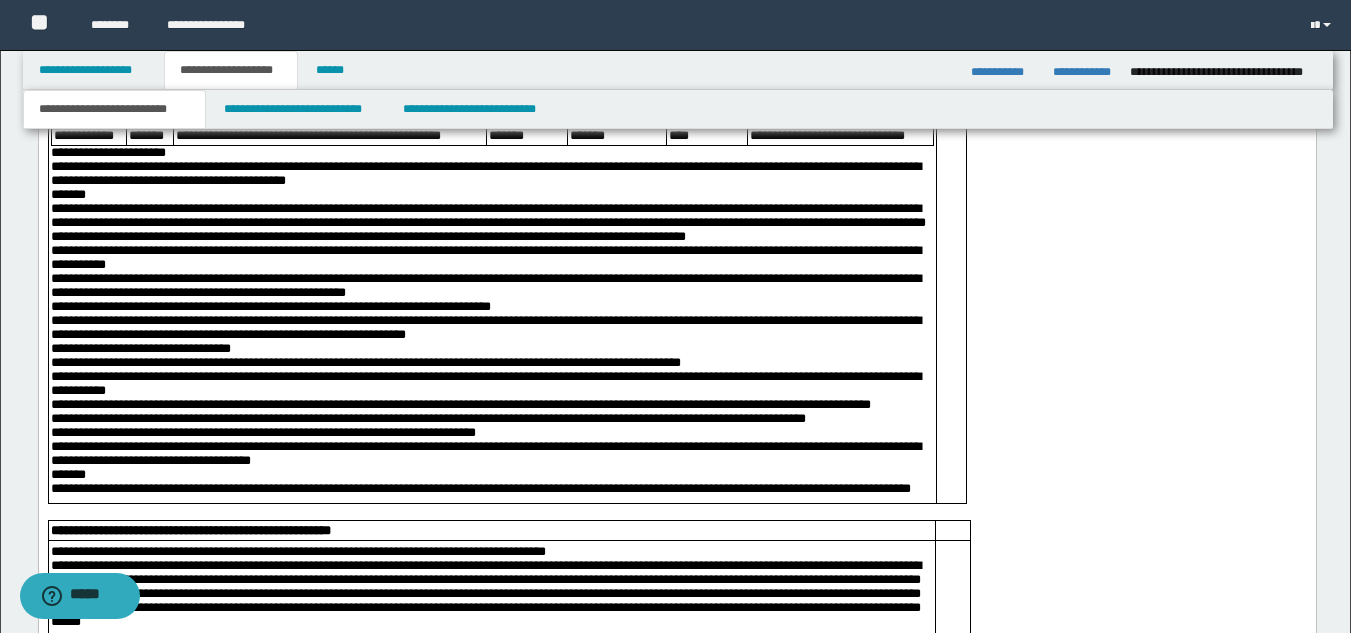 click on "**********" at bounding box center (676, -80) 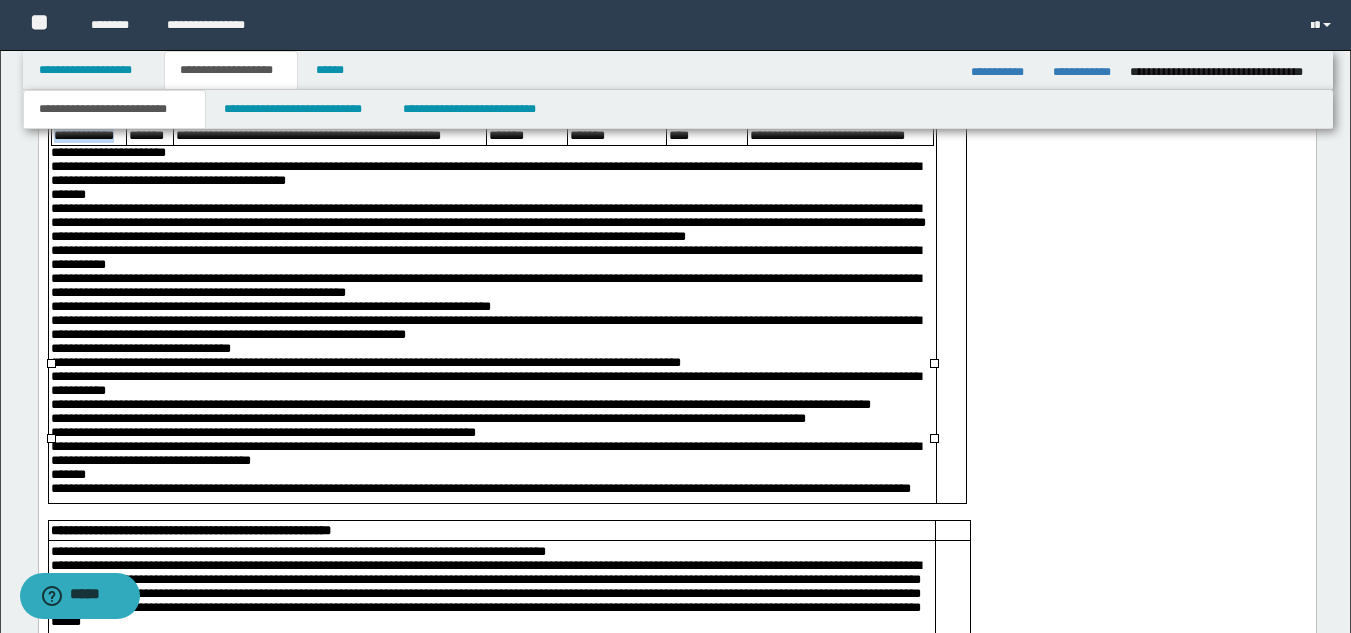 drag, startPoint x: 52, startPoint y: 409, endPoint x: 97, endPoint y: 427, distance: 48.466484 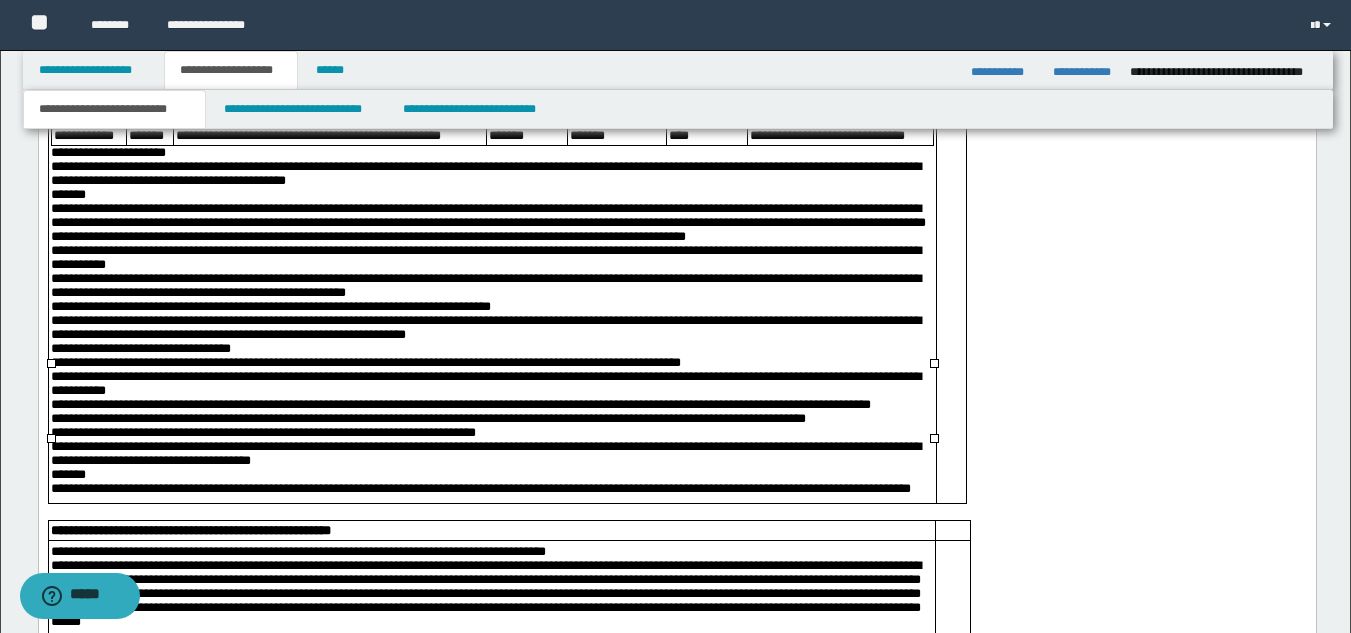 click on "**********" at bounding box center (491, 31) 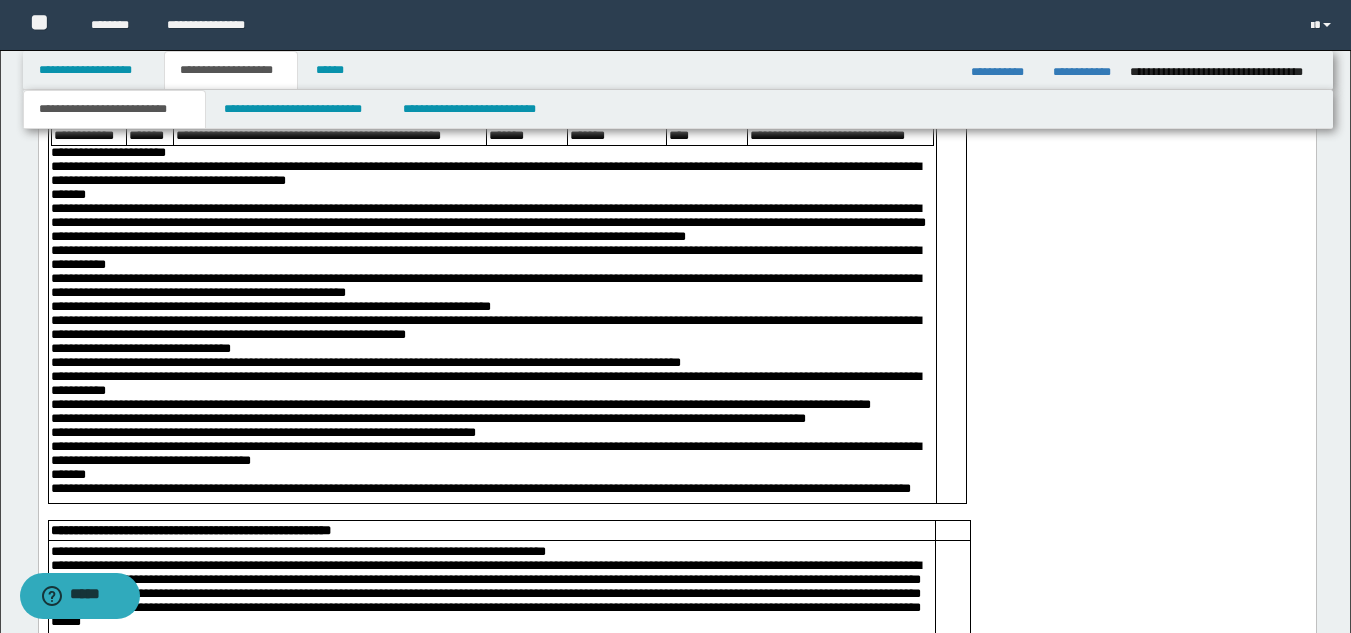 drag, startPoint x: 110, startPoint y: 243, endPoint x: 896, endPoint y: 238, distance: 786.0159 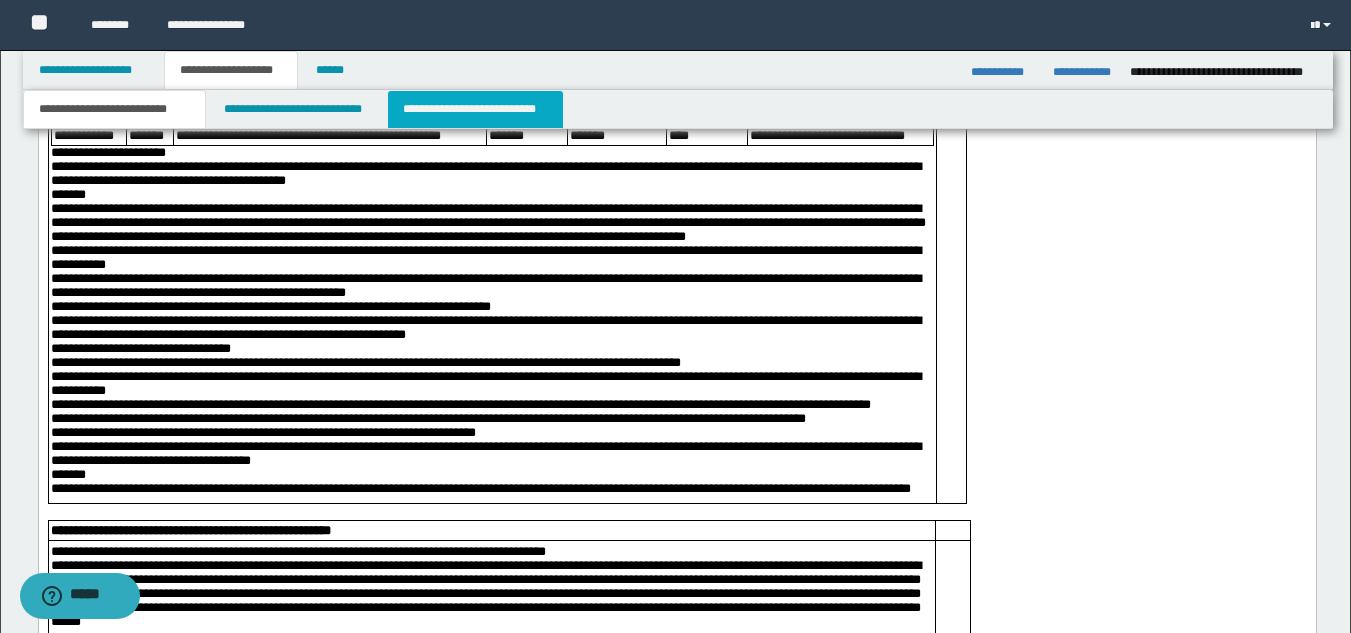click on "**********" at bounding box center (475, 109) 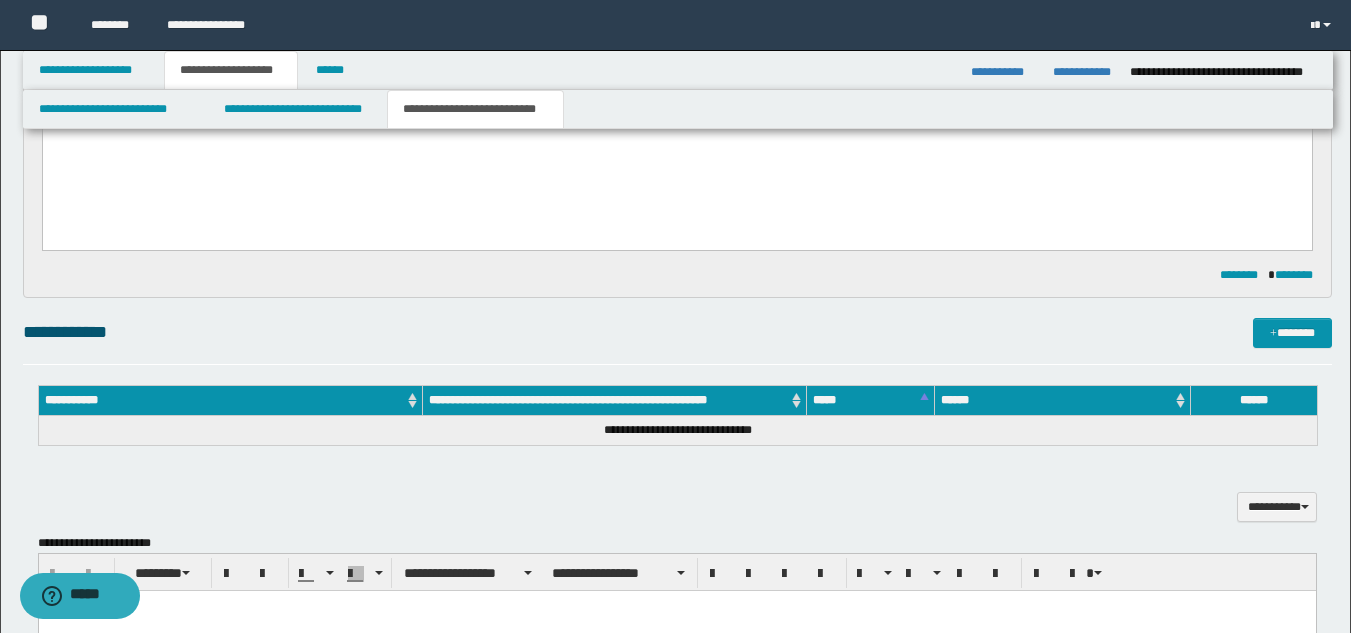 scroll, scrollTop: 341, scrollLeft: 0, axis: vertical 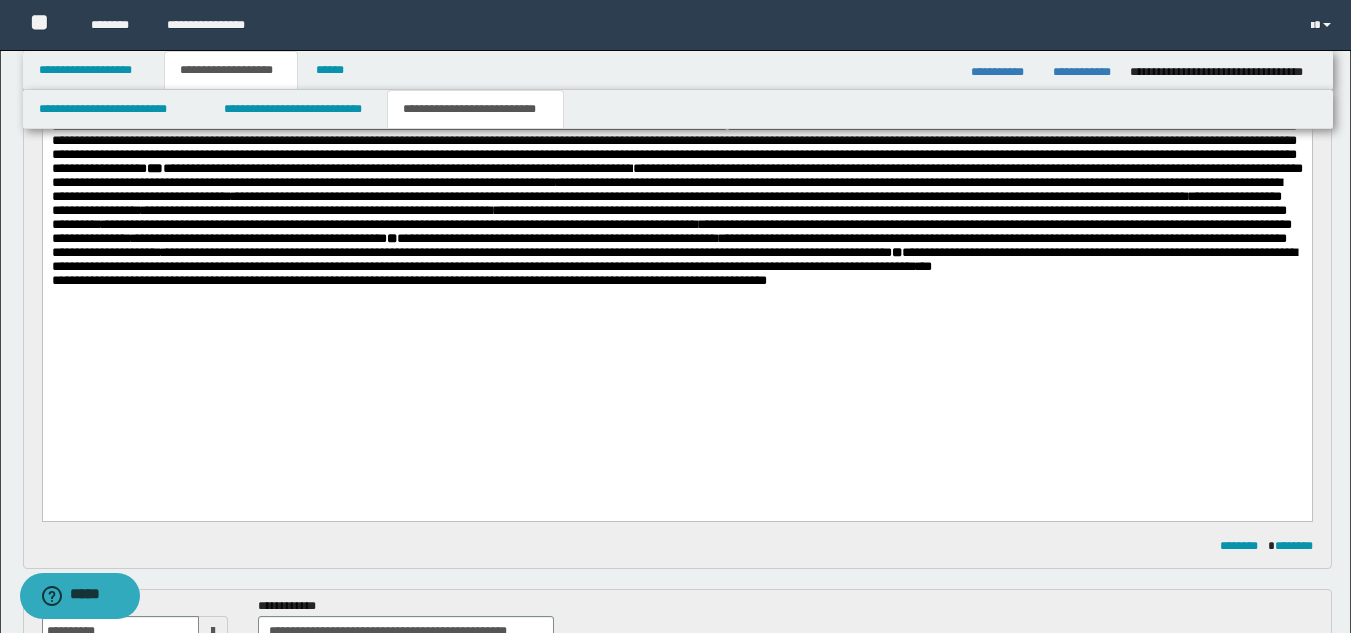 click on "**********" at bounding box center (676, 169) 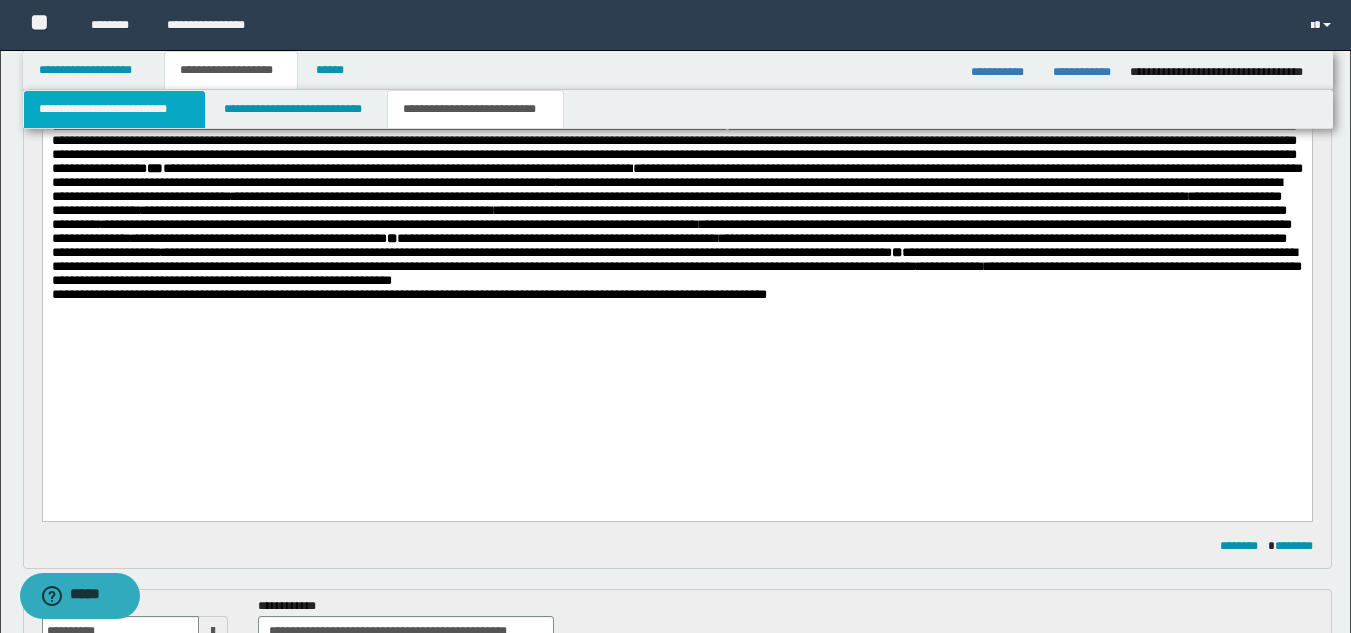 click on "**********" at bounding box center [114, 109] 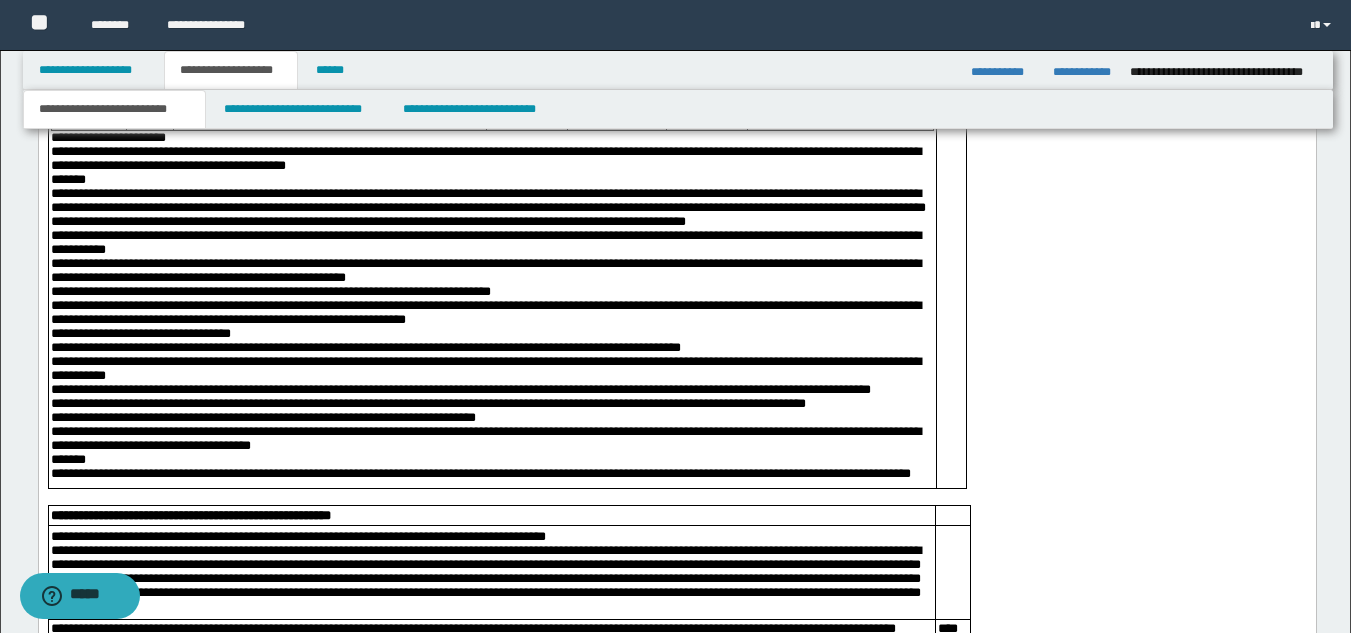 scroll, scrollTop: 4440, scrollLeft: 0, axis: vertical 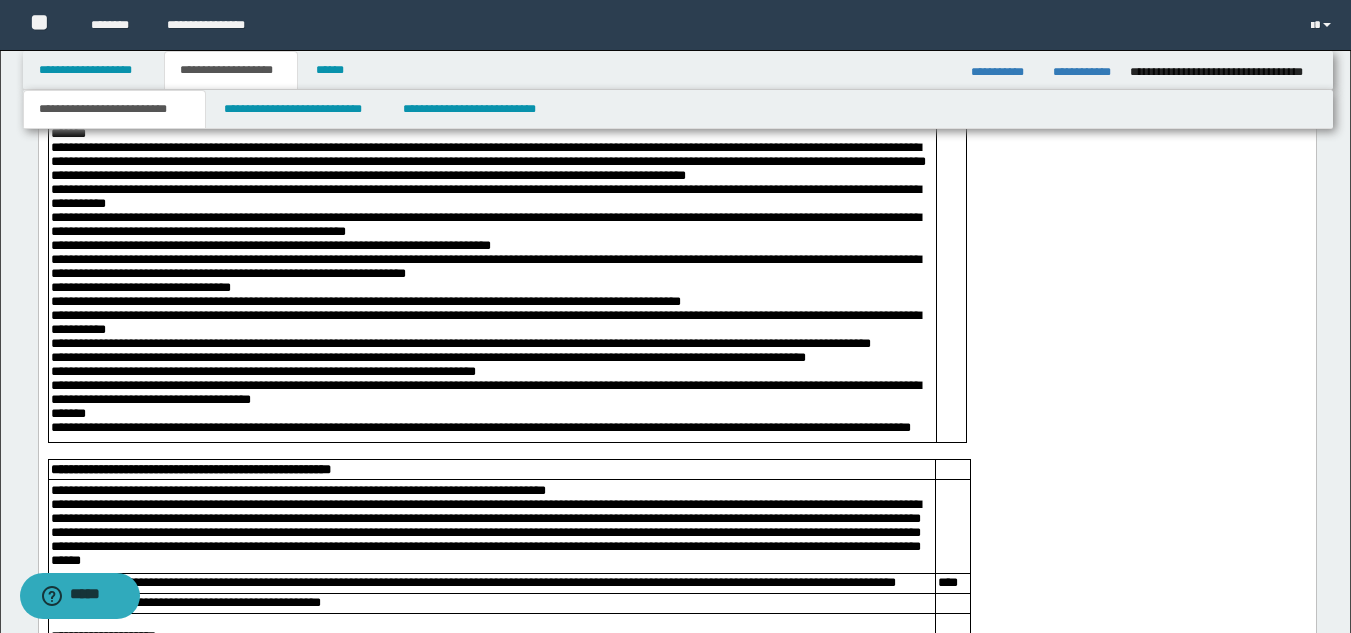click on "**********" at bounding box center (676, -141) 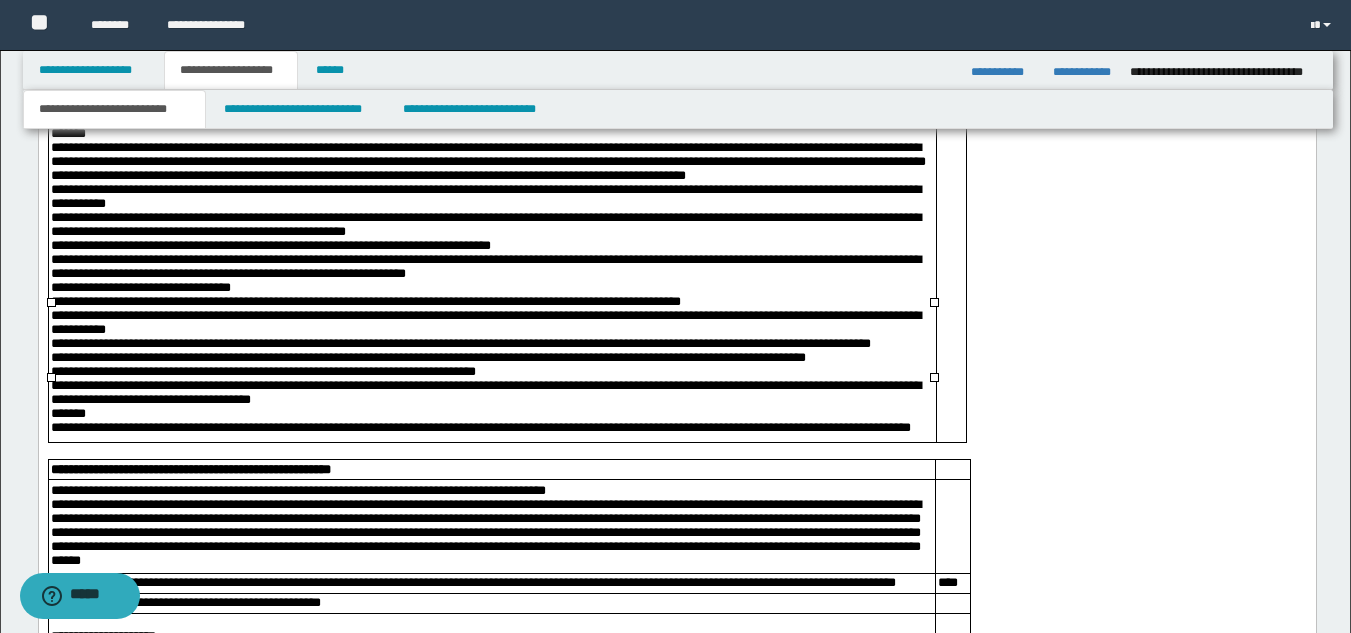 drag, startPoint x: 53, startPoint y: 357, endPoint x: 102, endPoint y: 365, distance: 49.648766 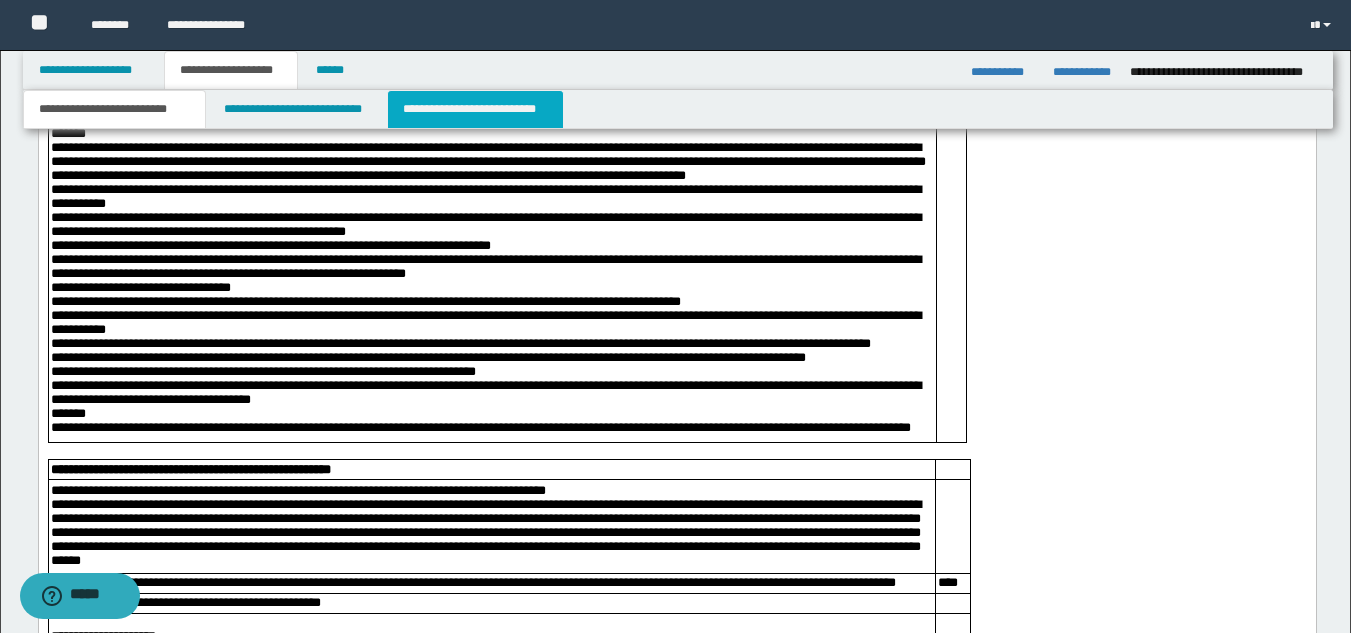 click on "**********" at bounding box center [475, 109] 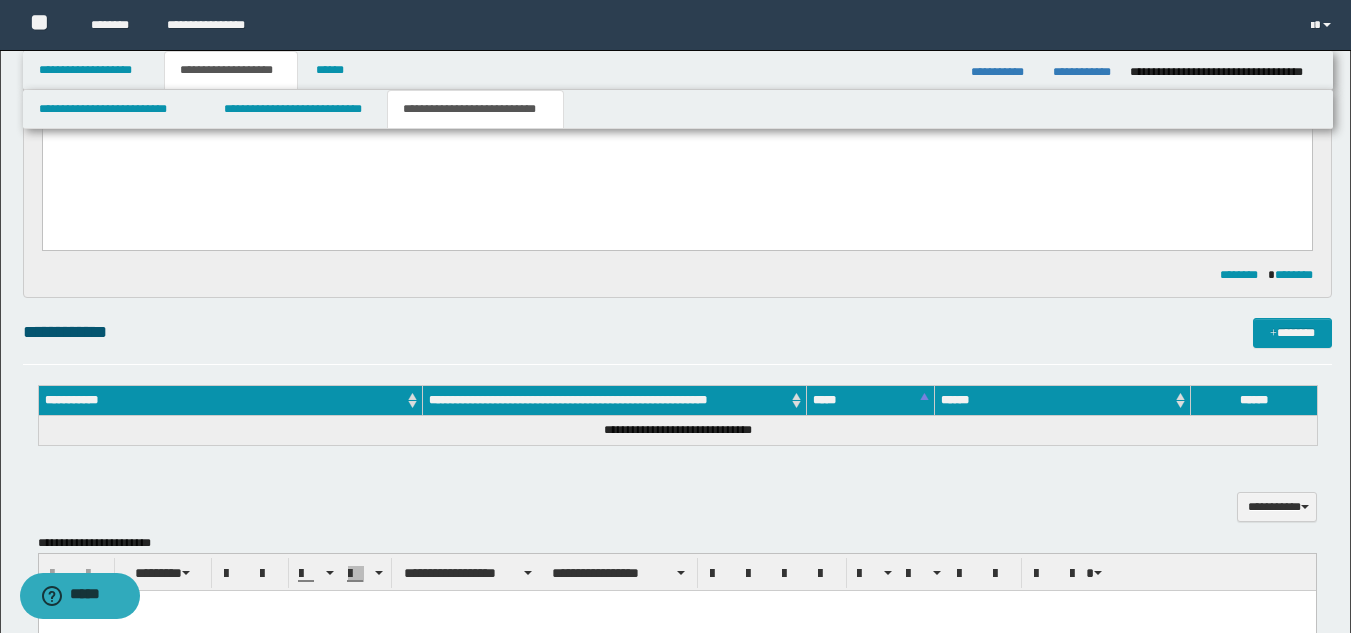 scroll, scrollTop: 341, scrollLeft: 0, axis: vertical 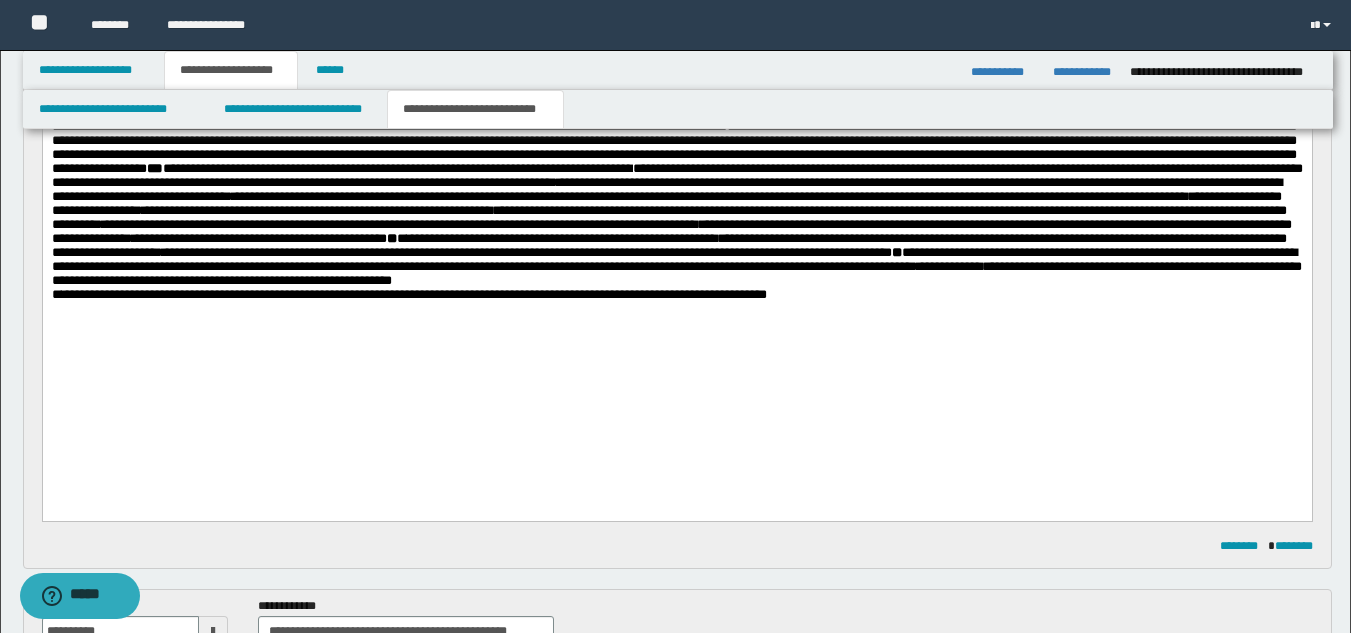 click on "**********" at bounding box center (676, 176) 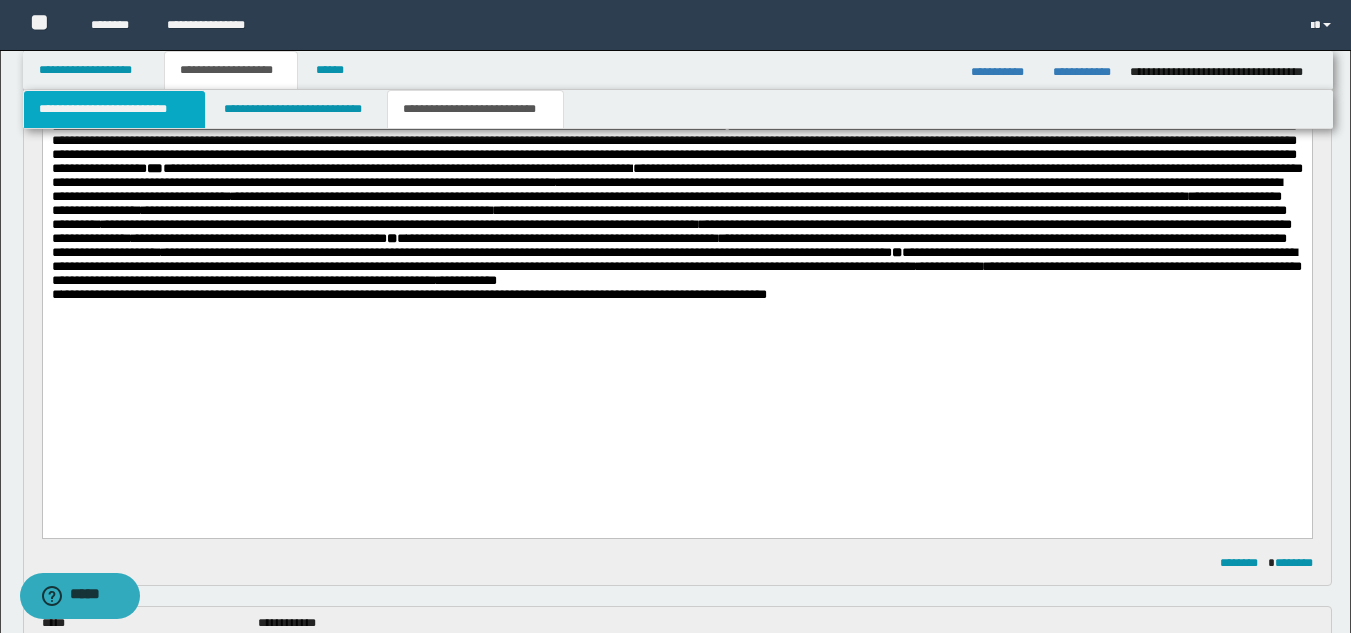 click on "**********" at bounding box center (114, 109) 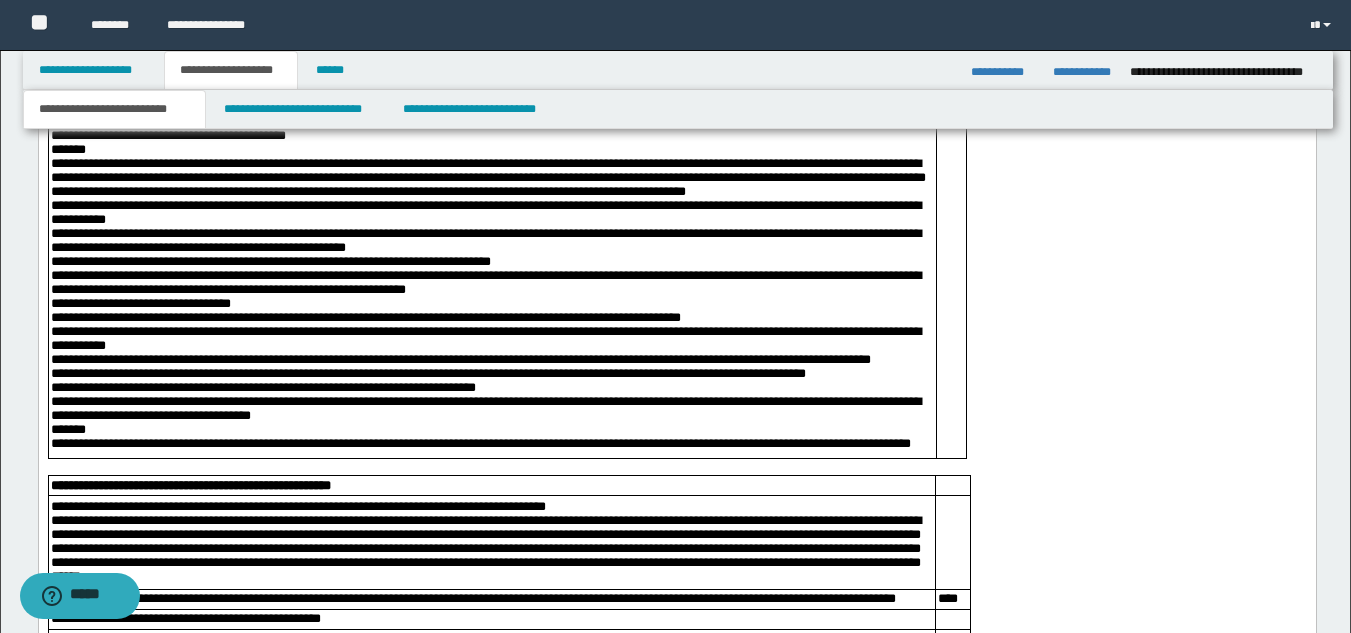 scroll, scrollTop: 4545, scrollLeft: 0, axis: vertical 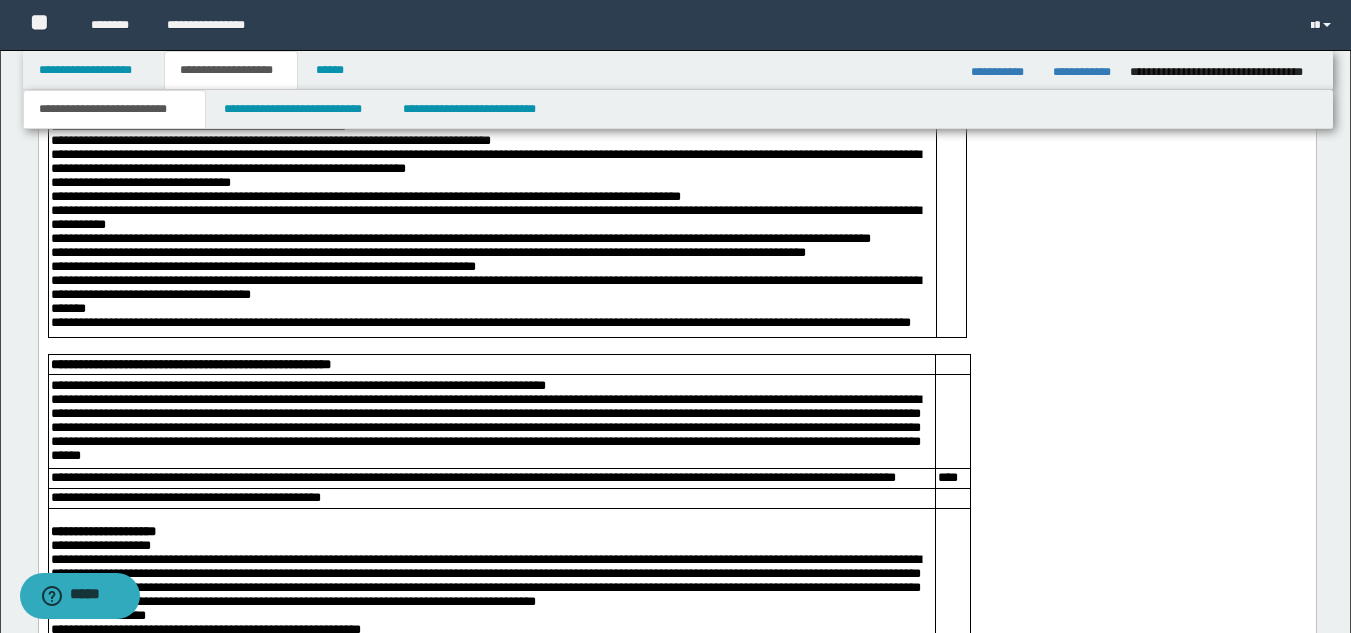 click on "**********" at bounding box center [676, -246] 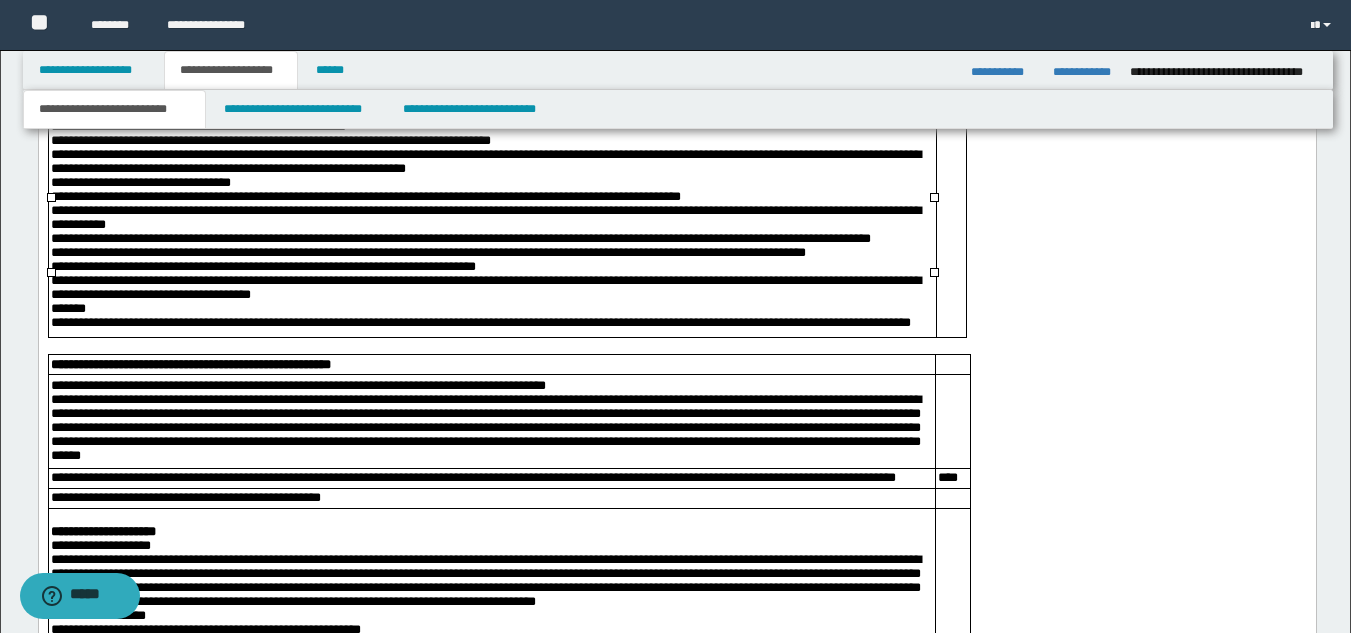 click on "**********" at bounding box center (676, -246) 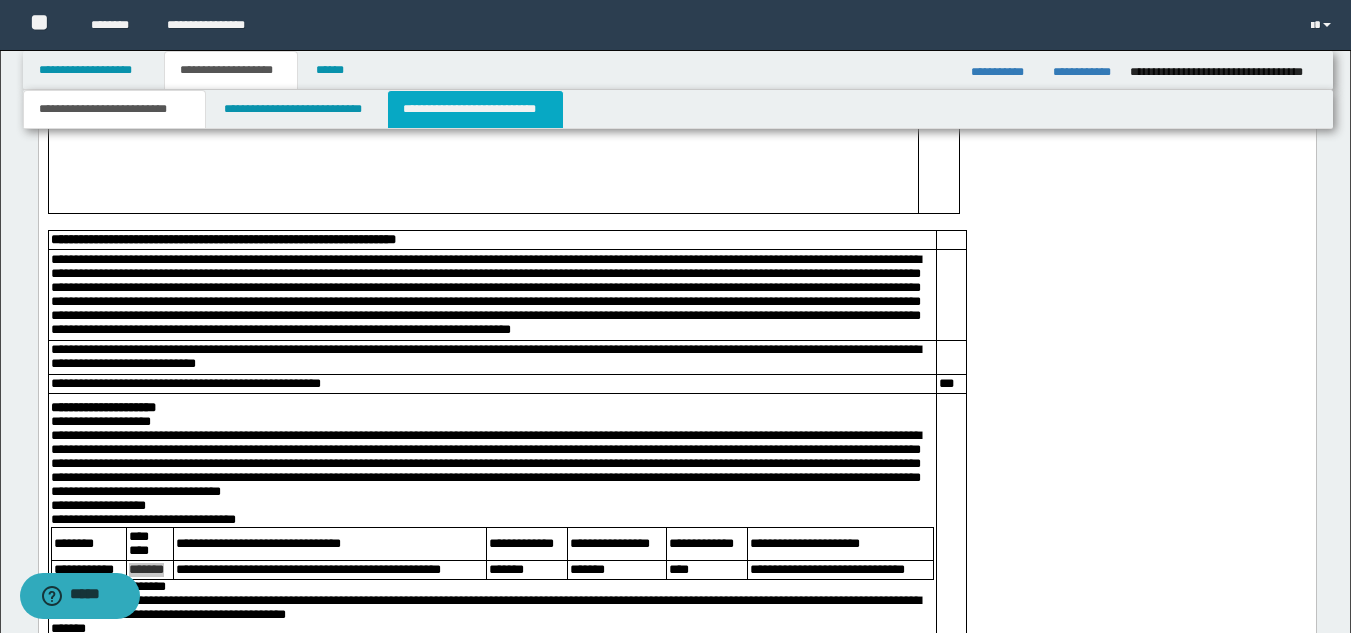 click on "**********" at bounding box center [475, 109] 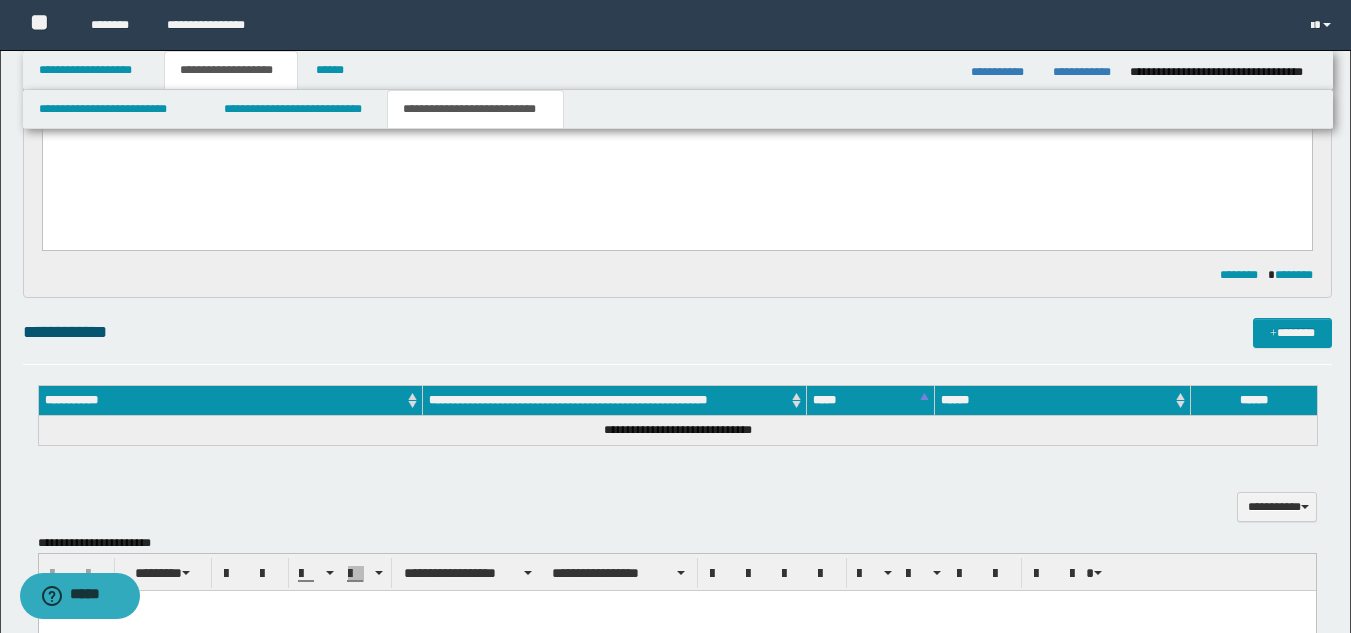 scroll, scrollTop: 358, scrollLeft: 0, axis: vertical 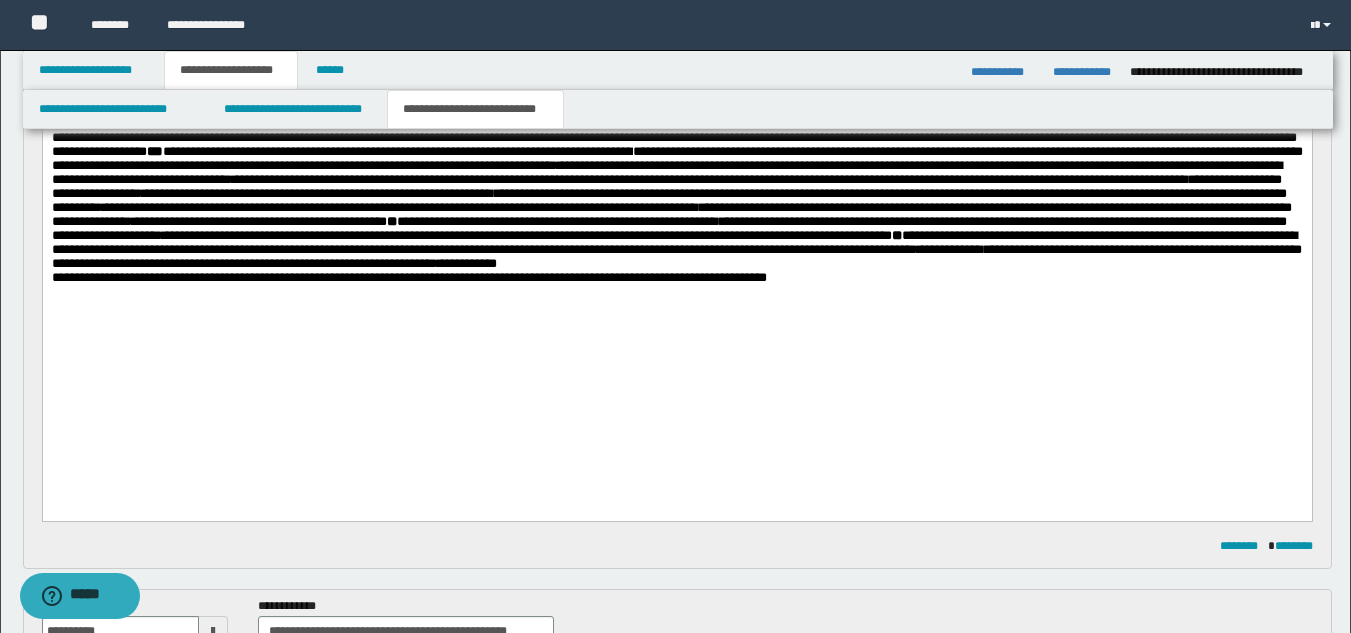 click on "**********" at bounding box center (676, 160) 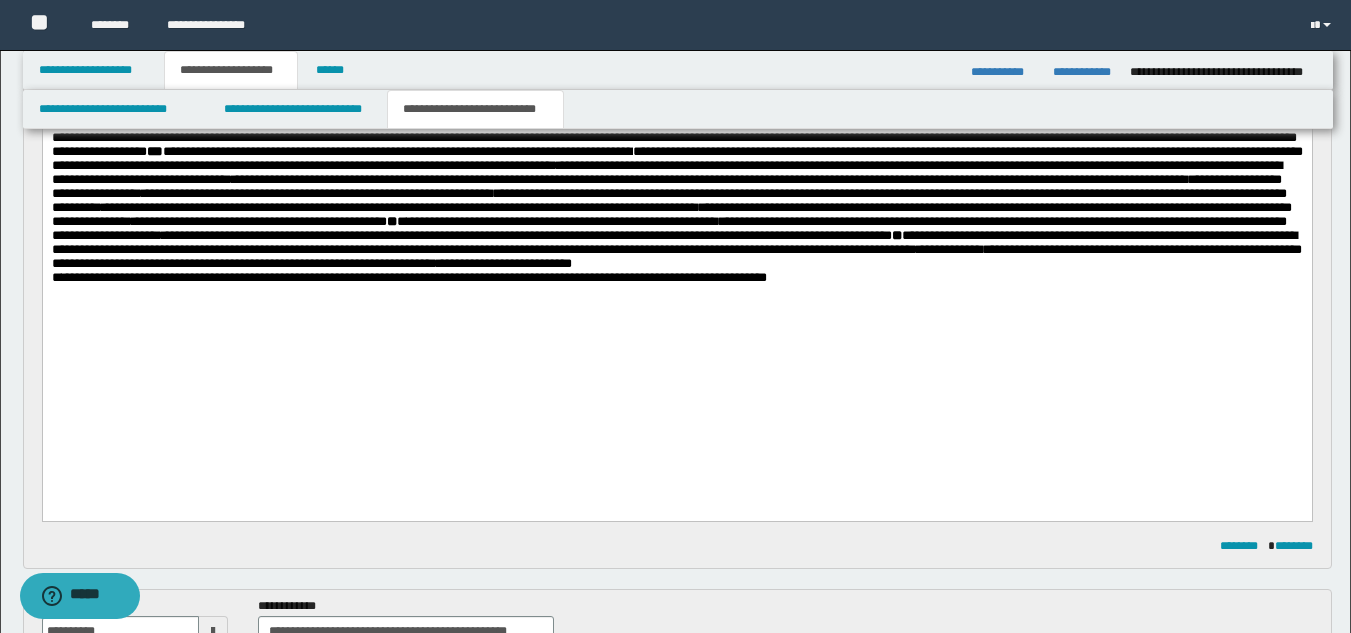 click on "**********" at bounding box center (676, 187) 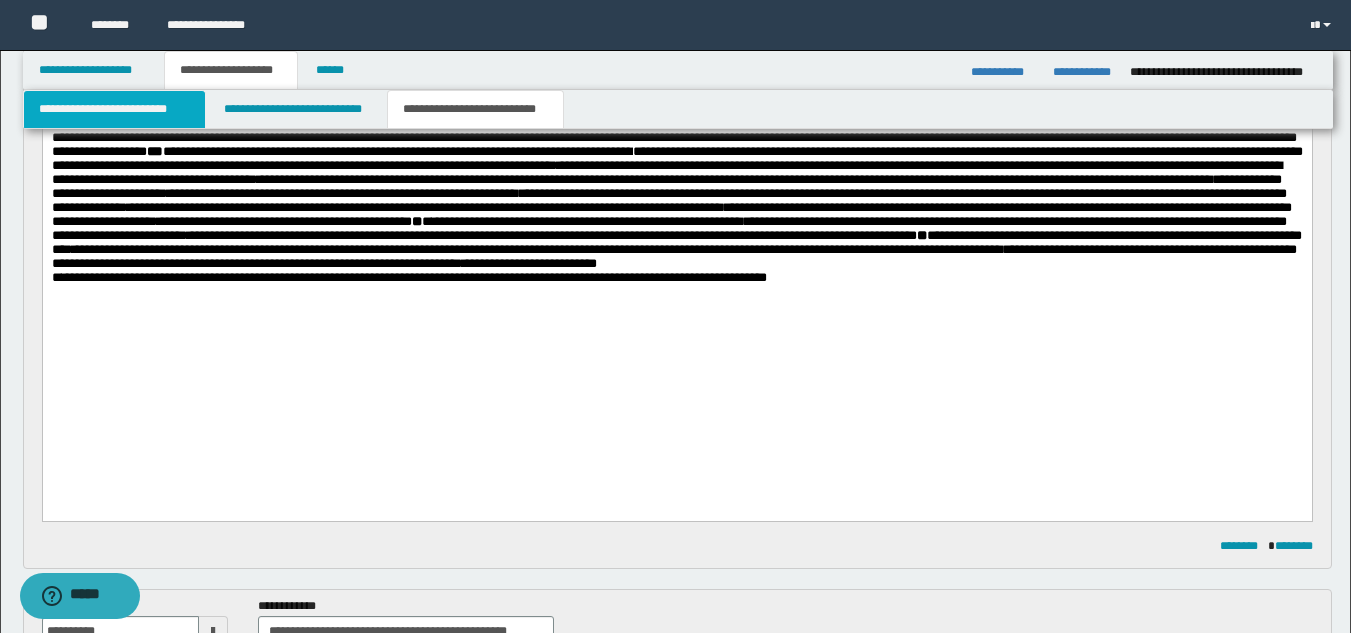 click on "**********" at bounding box center (114, 109) 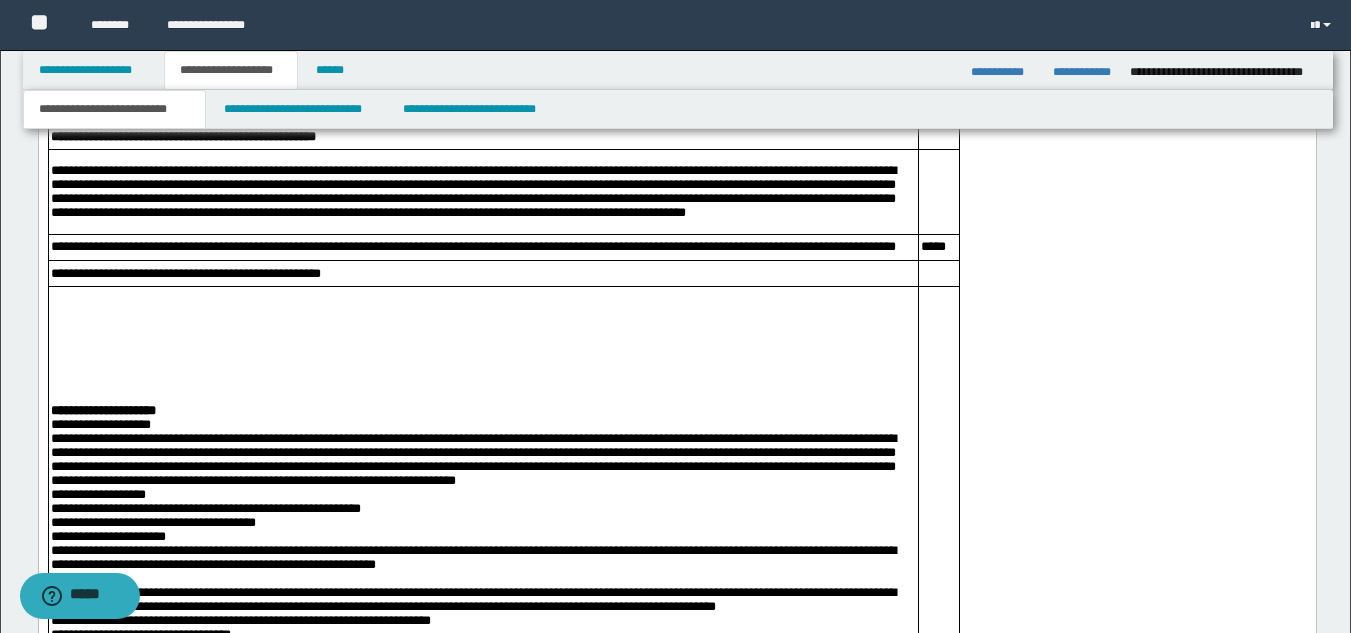 scroll, scrollTop: 3096, scrollLeft: 0, axis: vertical 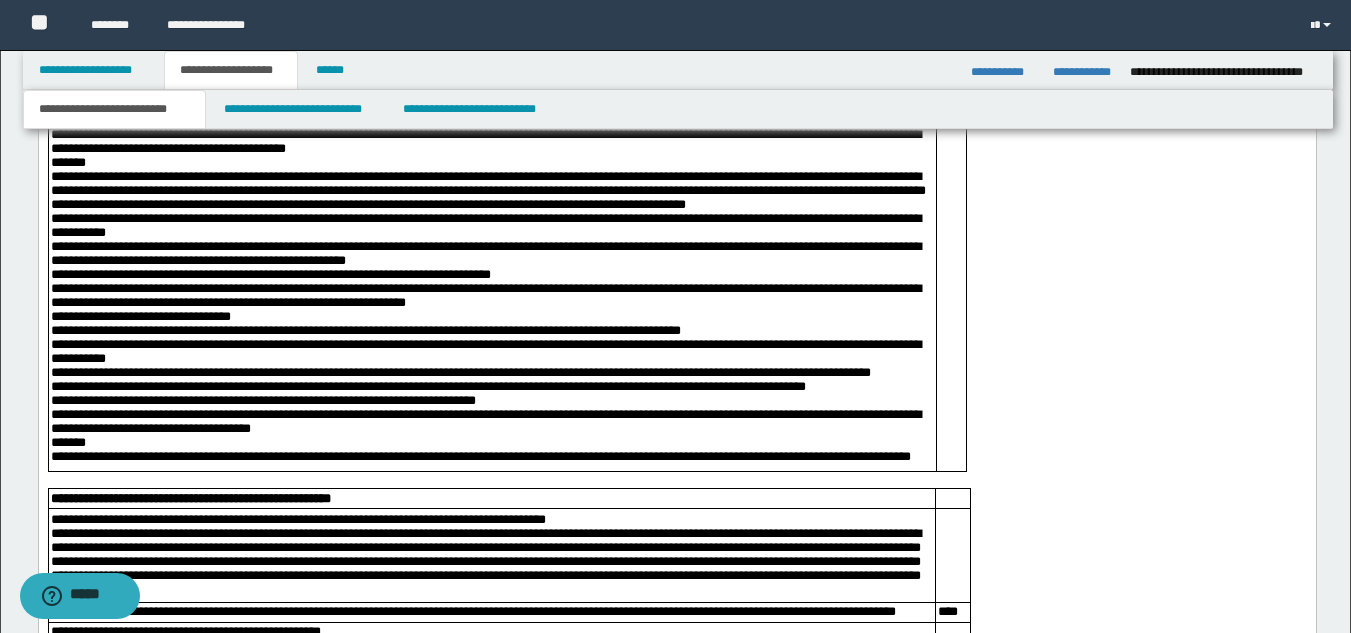 click on "**********" at bounding box center (676, -112) 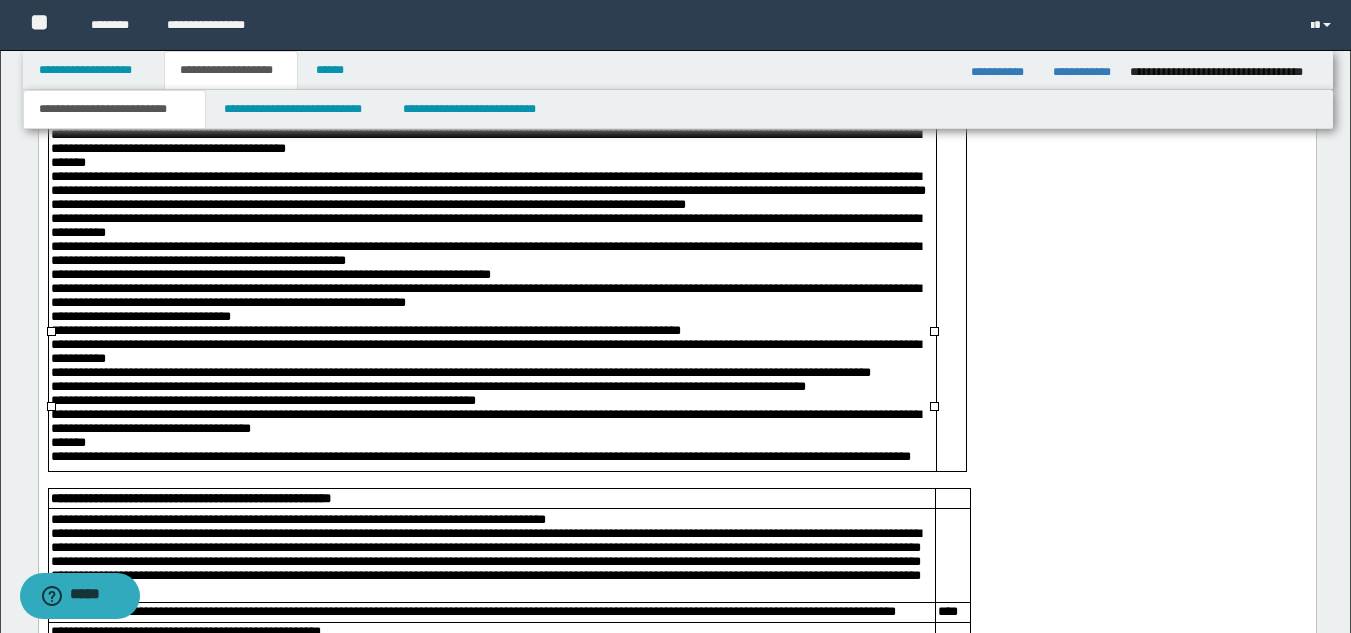 click on "**********" at bounding box center [676, -112] 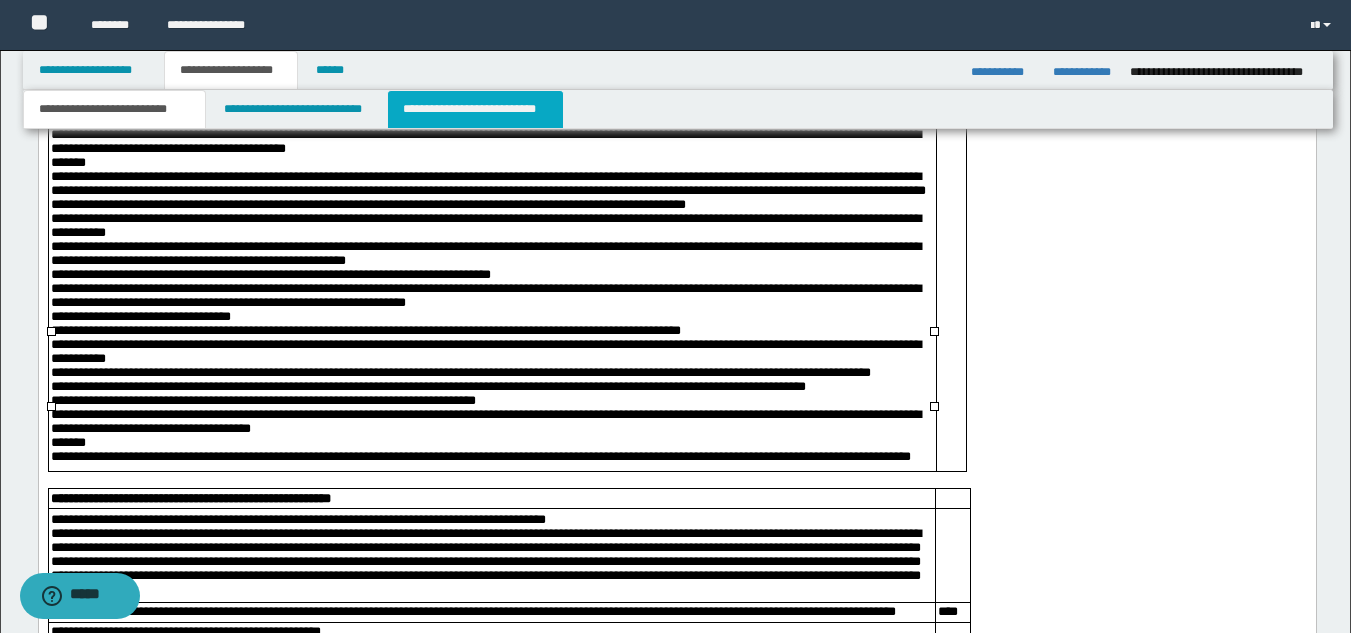 click on "**********" at bounding box center [475, 109] 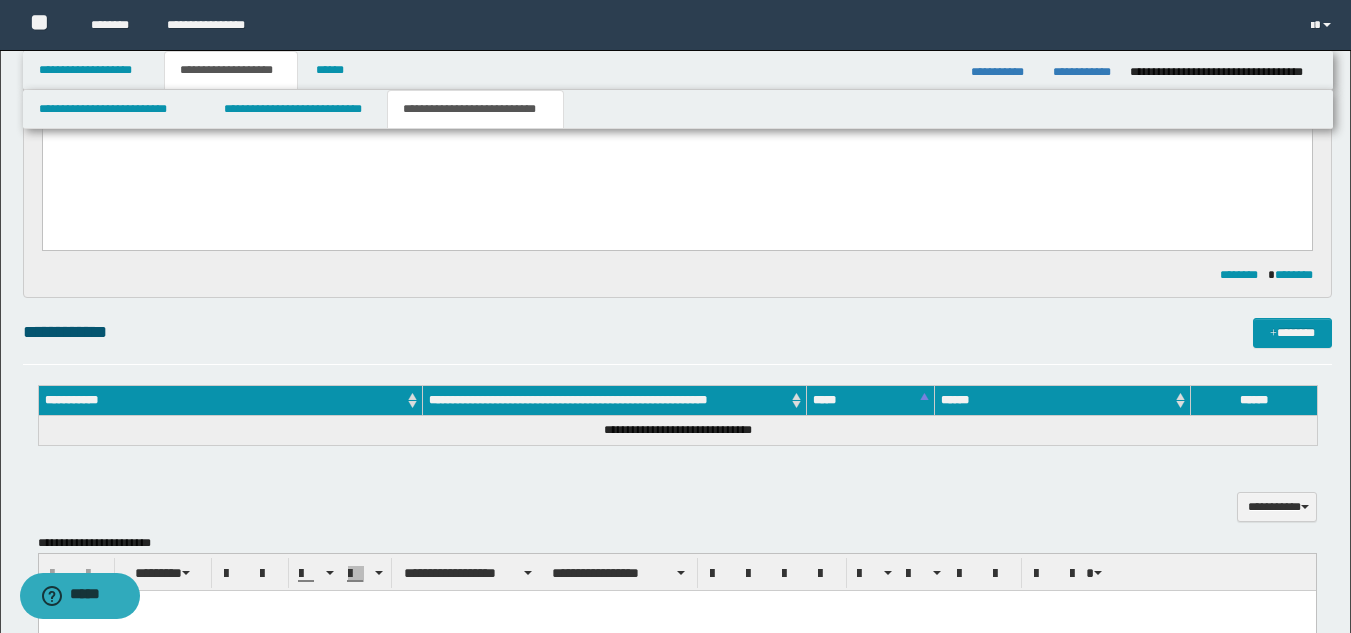 scroll, scrollTop: 358, scrollLeft: 0, axis: vertical 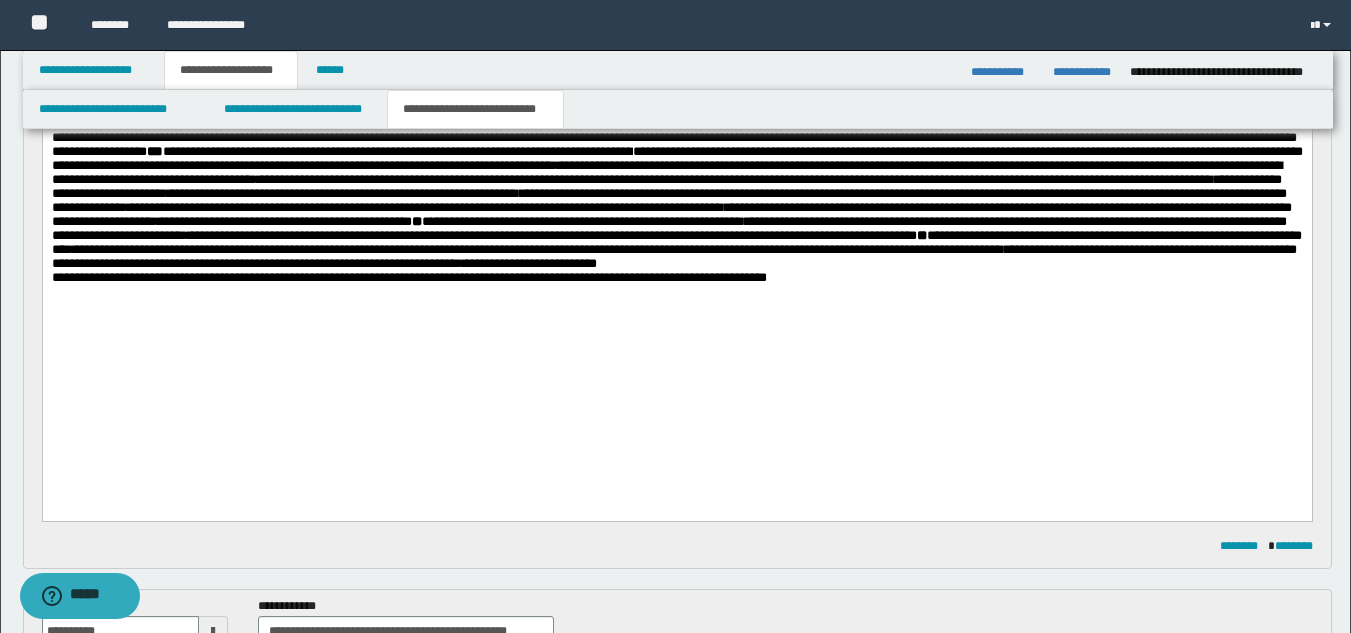 click on "**********" at bounding box center [676, 160] 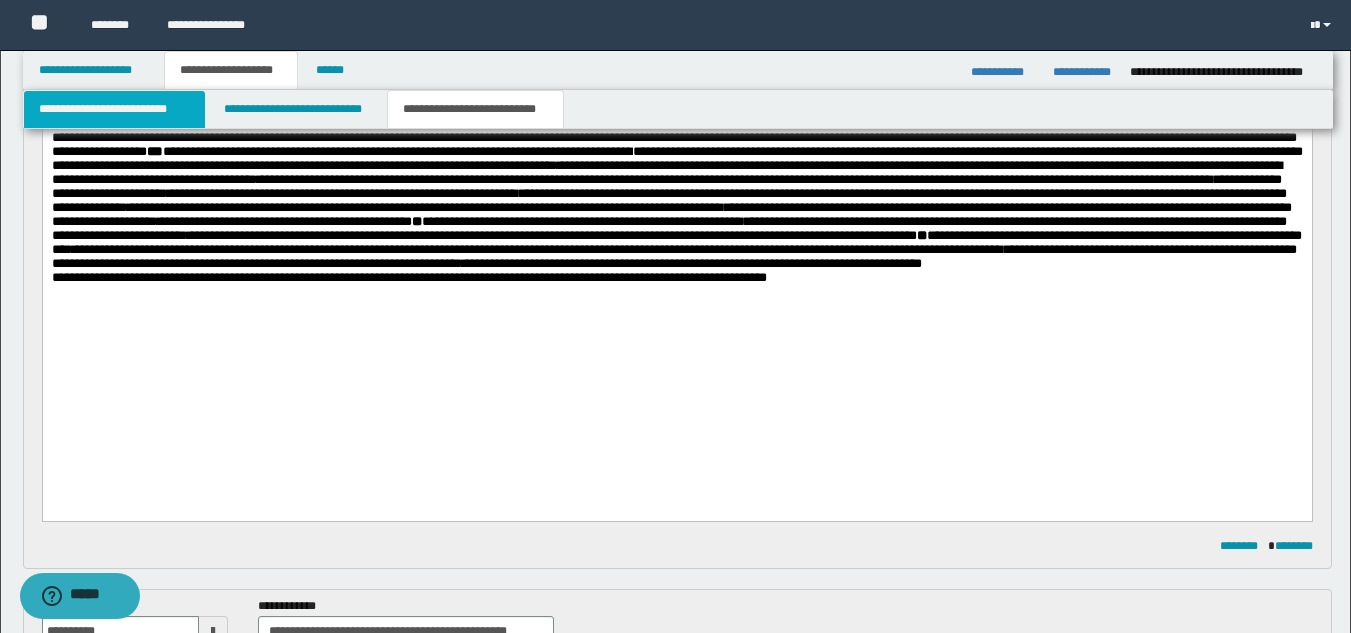 click on "**********" at bounding box center [114, 109] 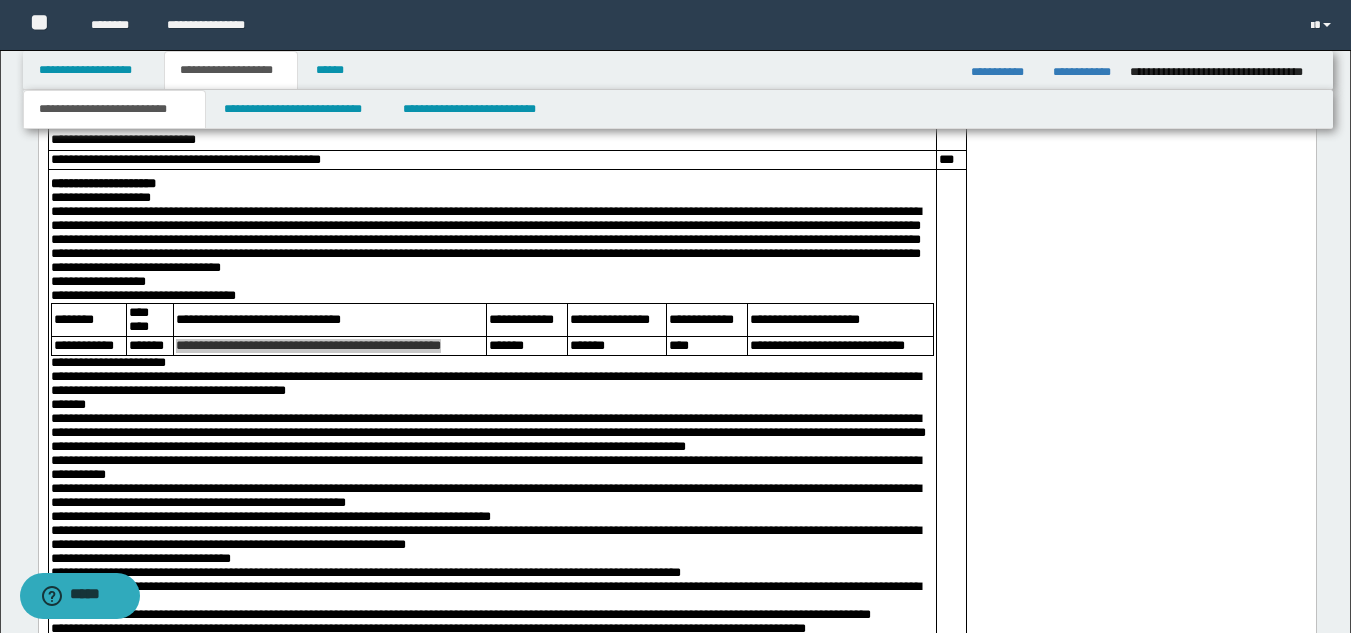 scroll, scrollTop: 4381, scrollLeft: 0, axis: vertical 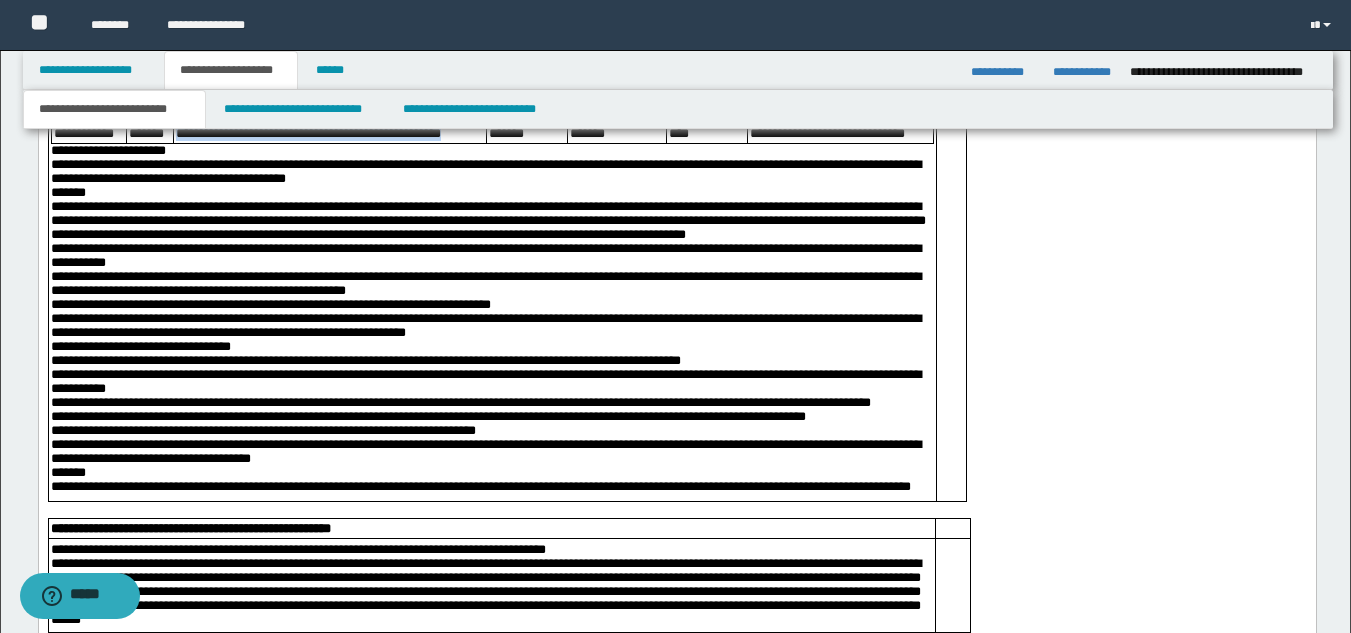 click on "**********" at bounding box center (676, -82) 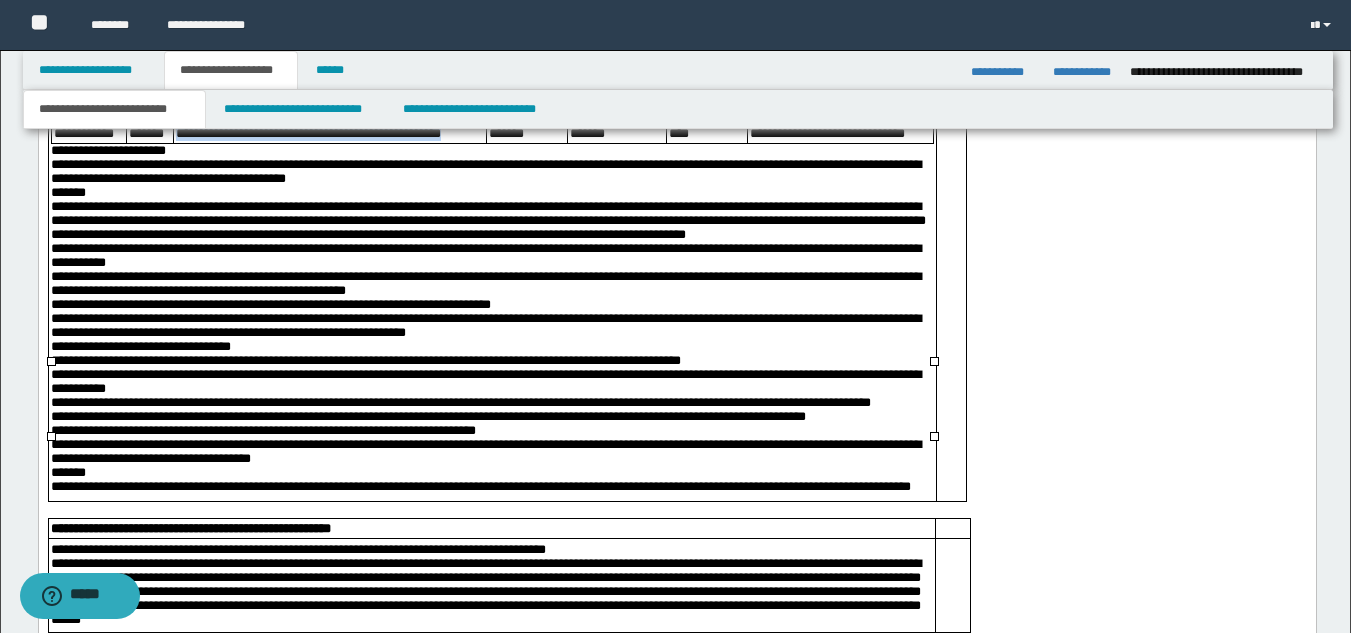 click on "**********" at bounding box center (676, -82) 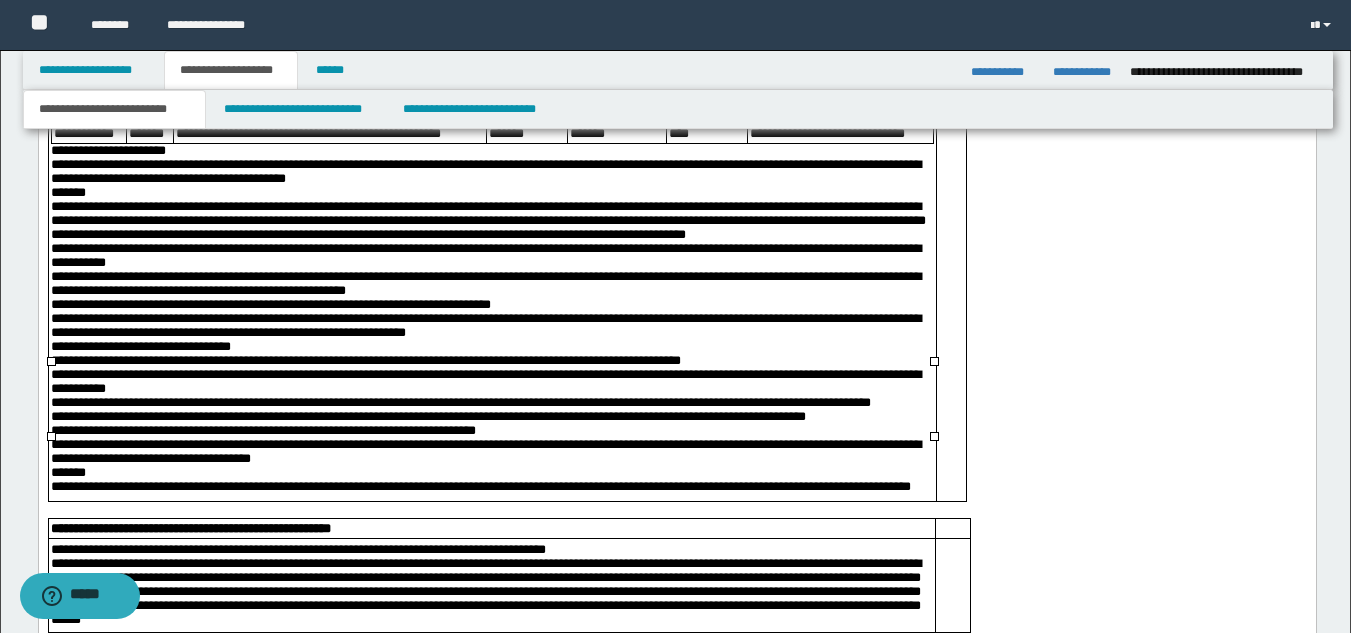 click on "**********" at bounding box center [676, -82] 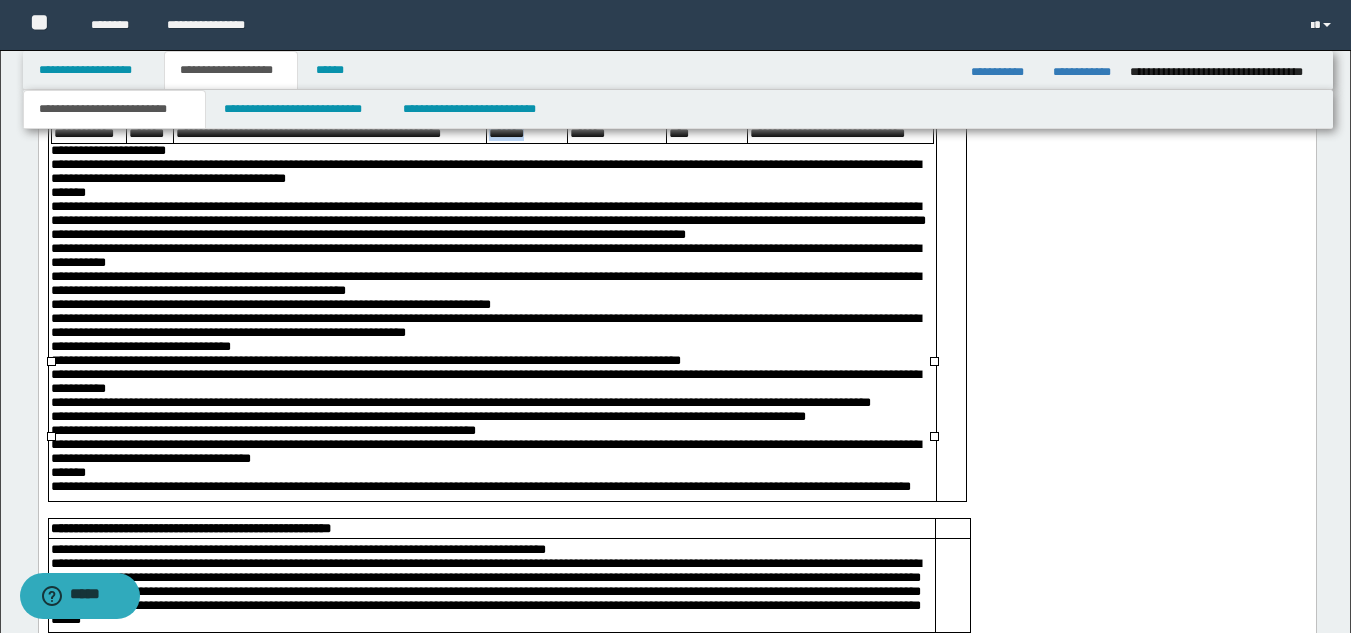 drag, startPoint x: 483, startPoint y: 420, endPoint x: 536, endPoint y: 421, distance: 53.009434 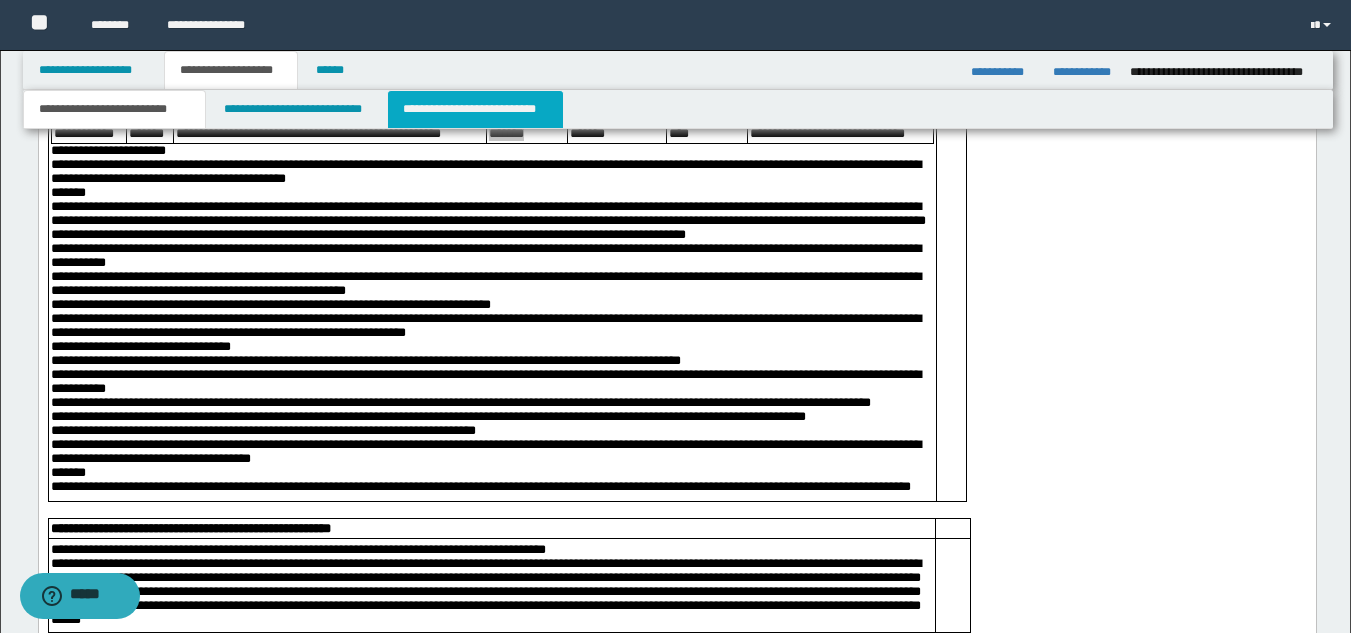 click on "**********" at bounding box center [475, 109] 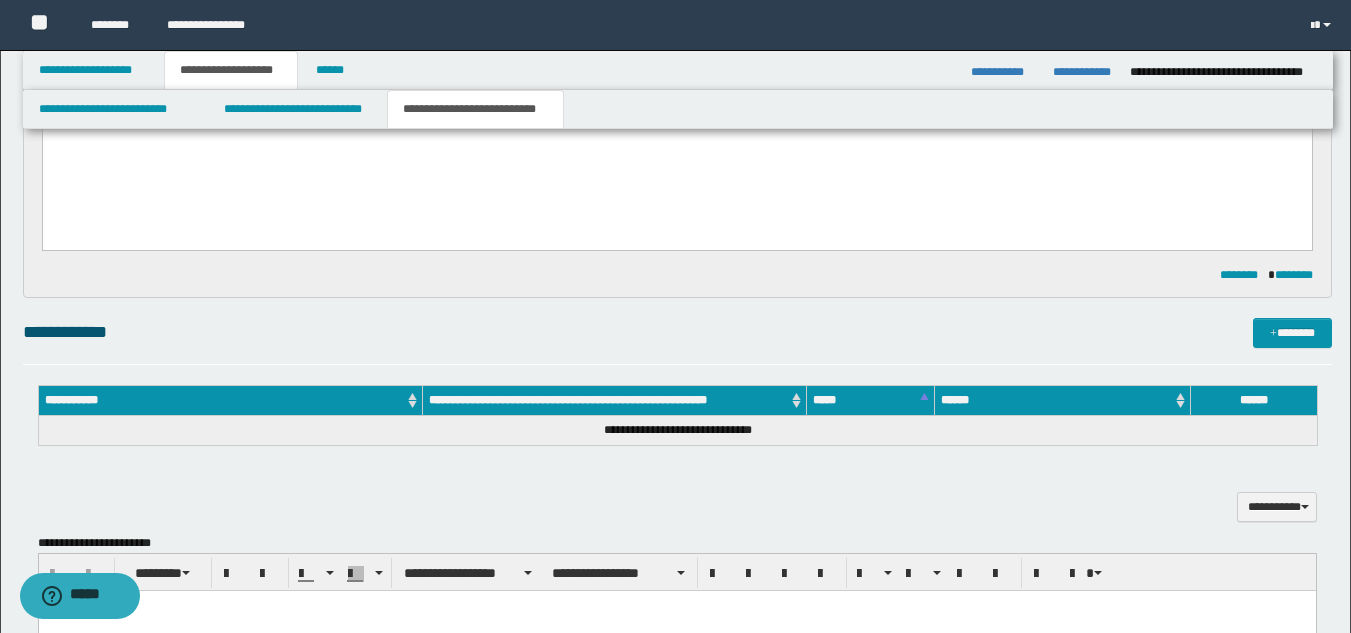 scroll, scrollTop: 358, scrollLeft: 0, axis: vertical 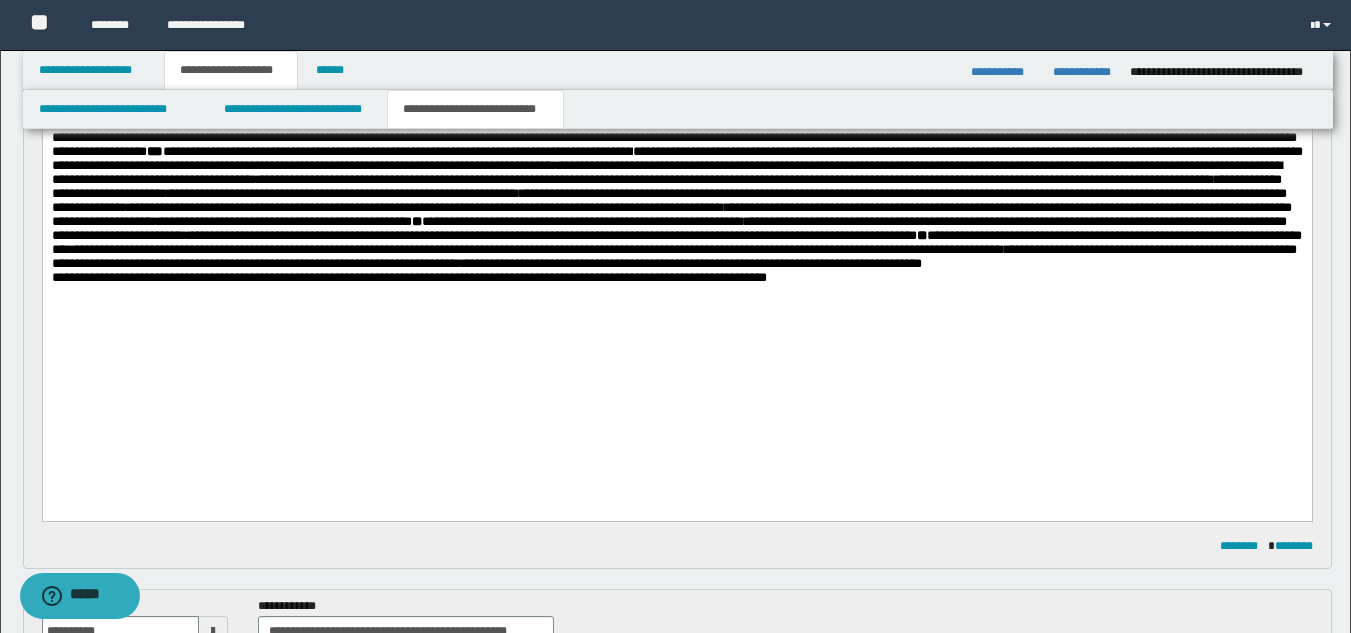 click on "**********" at bounding box center (676, 160) 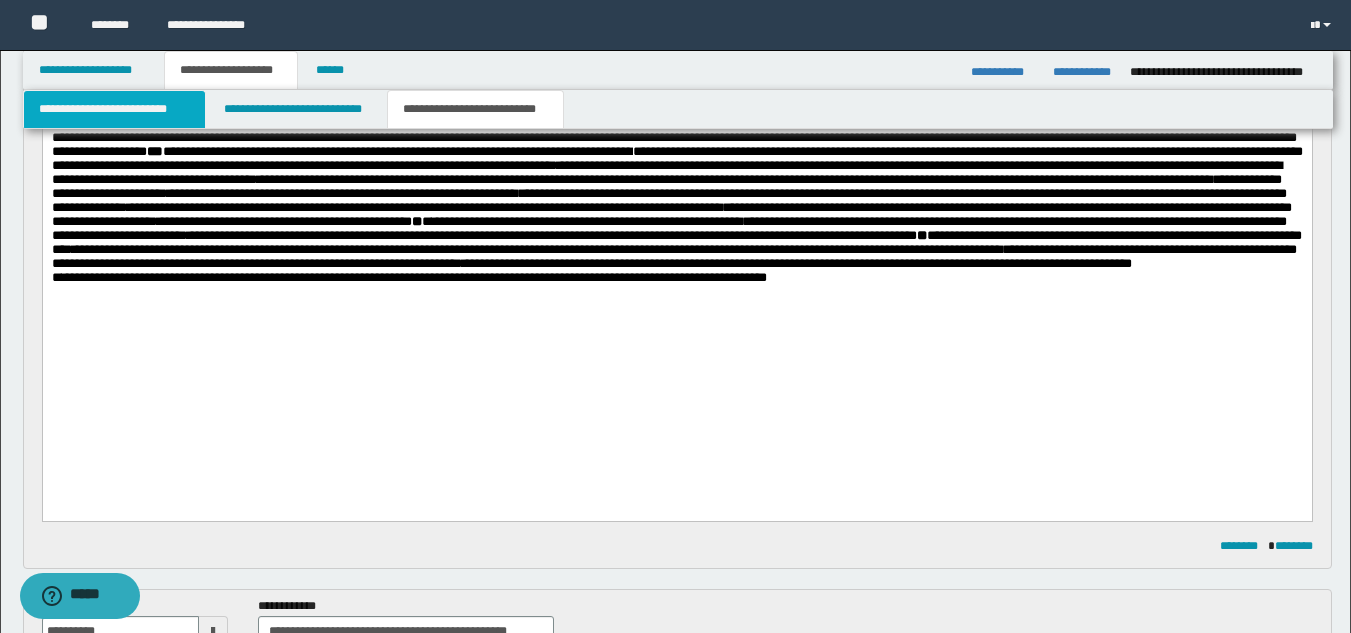 click on "**********" at bounding box center (114, 109) 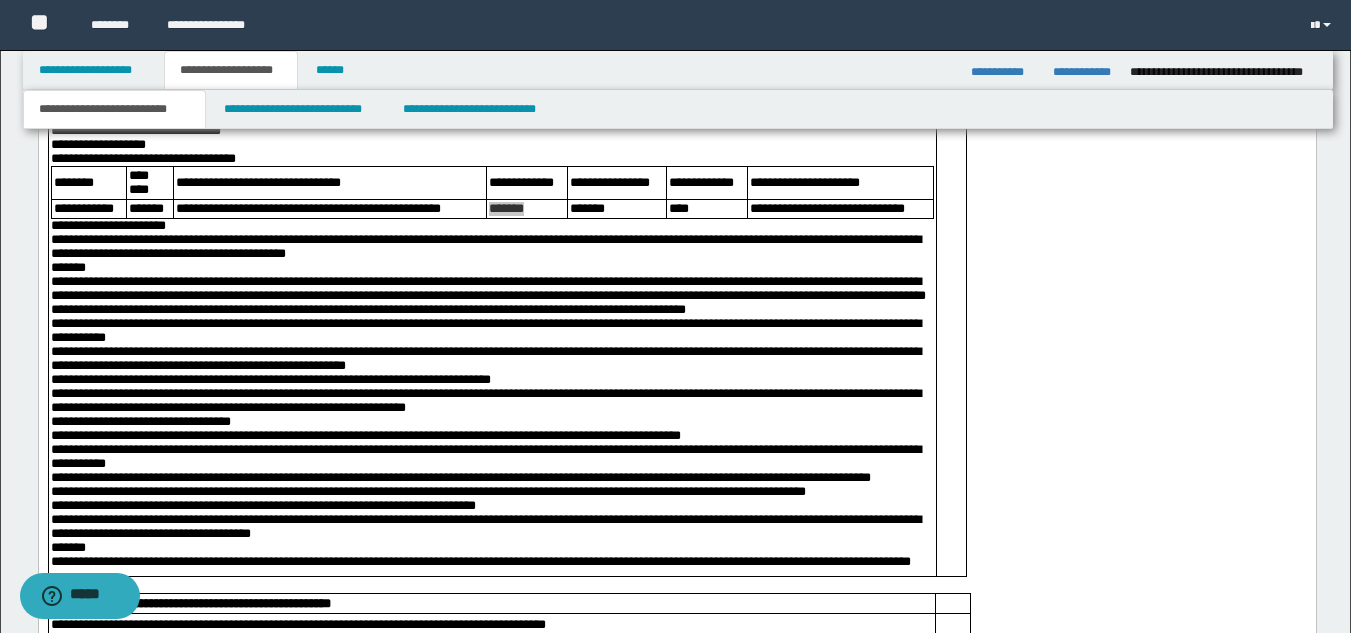 scroll, scrollTop: 4487, scrollLeft: 0, axis: vertical 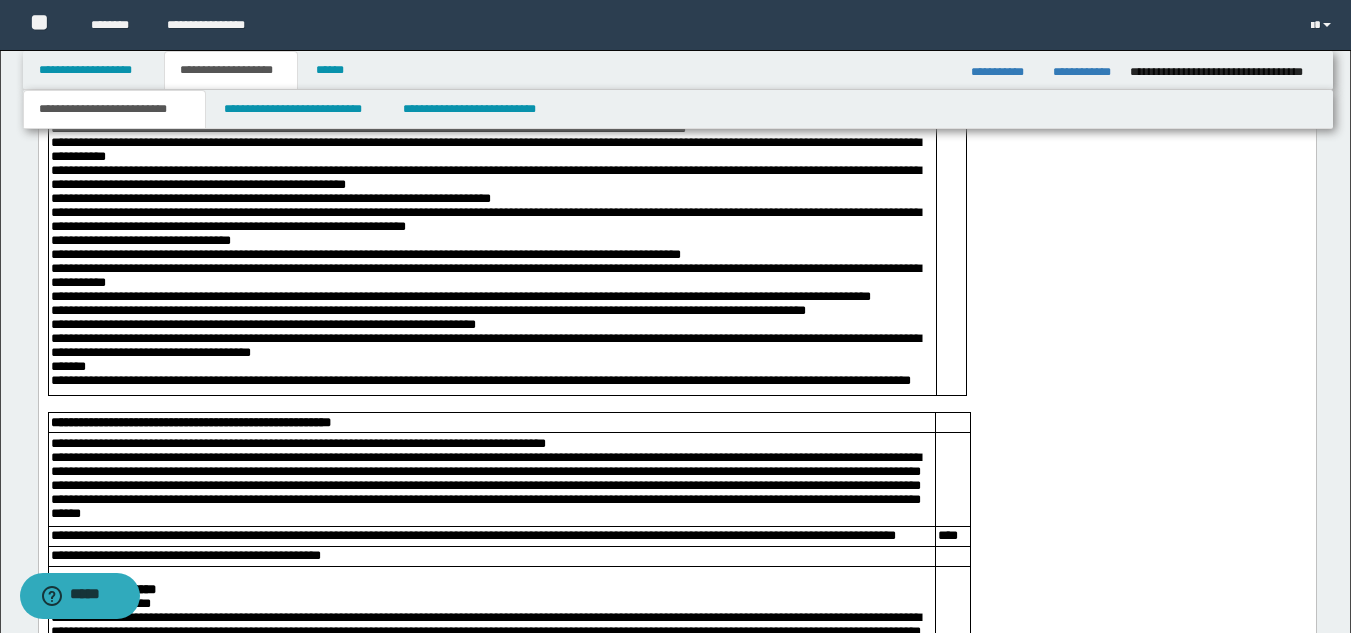 click on "**********" at bounding box center (676, -188) 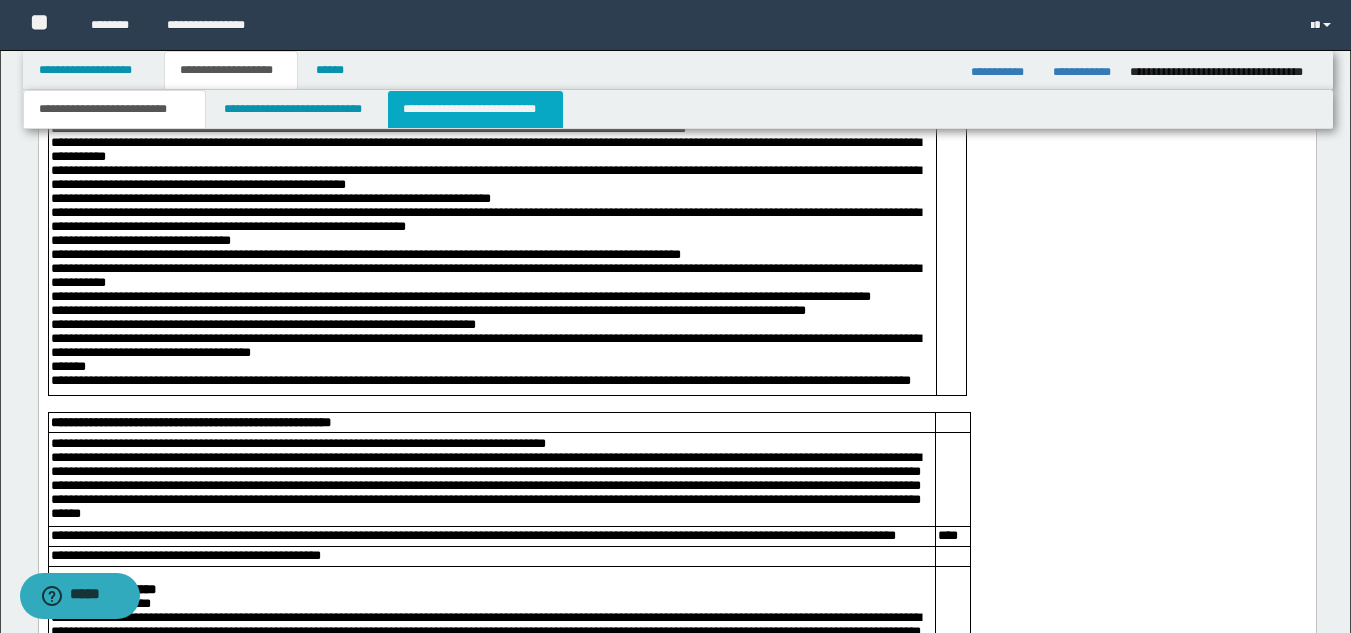 click on "**********" at bounding box center (475, 109) 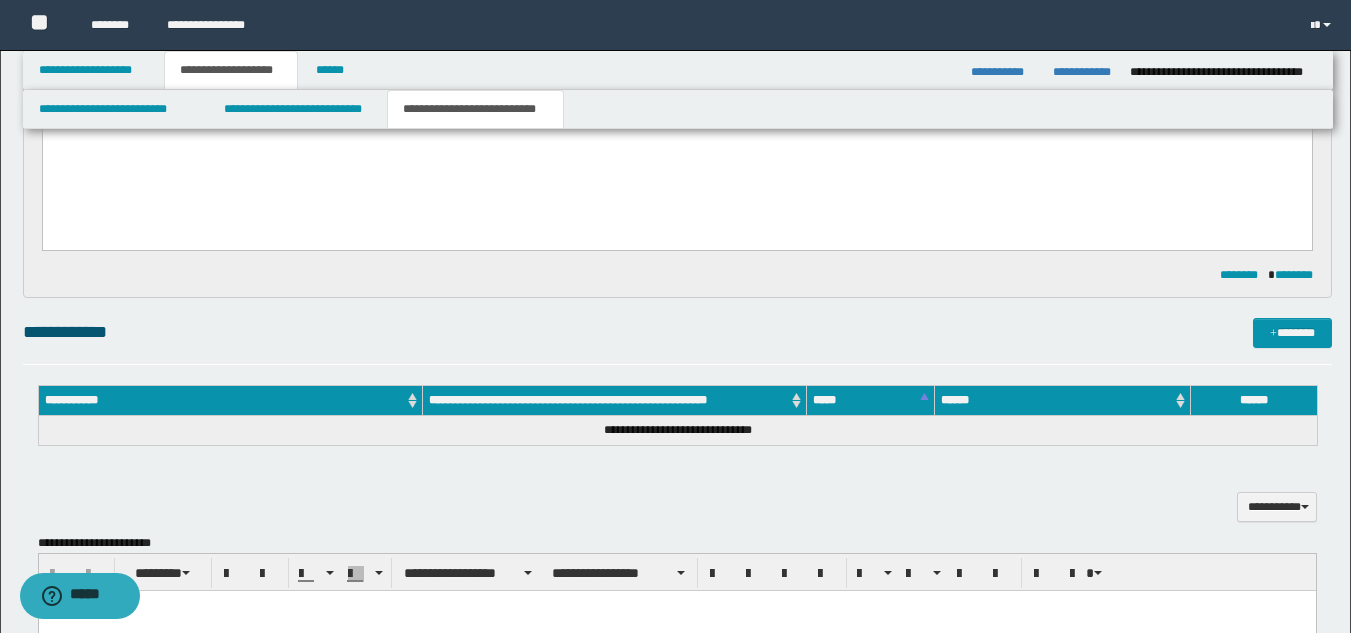 scroll, scrollTop: 358, scrollLeft: 0, axis: vertical 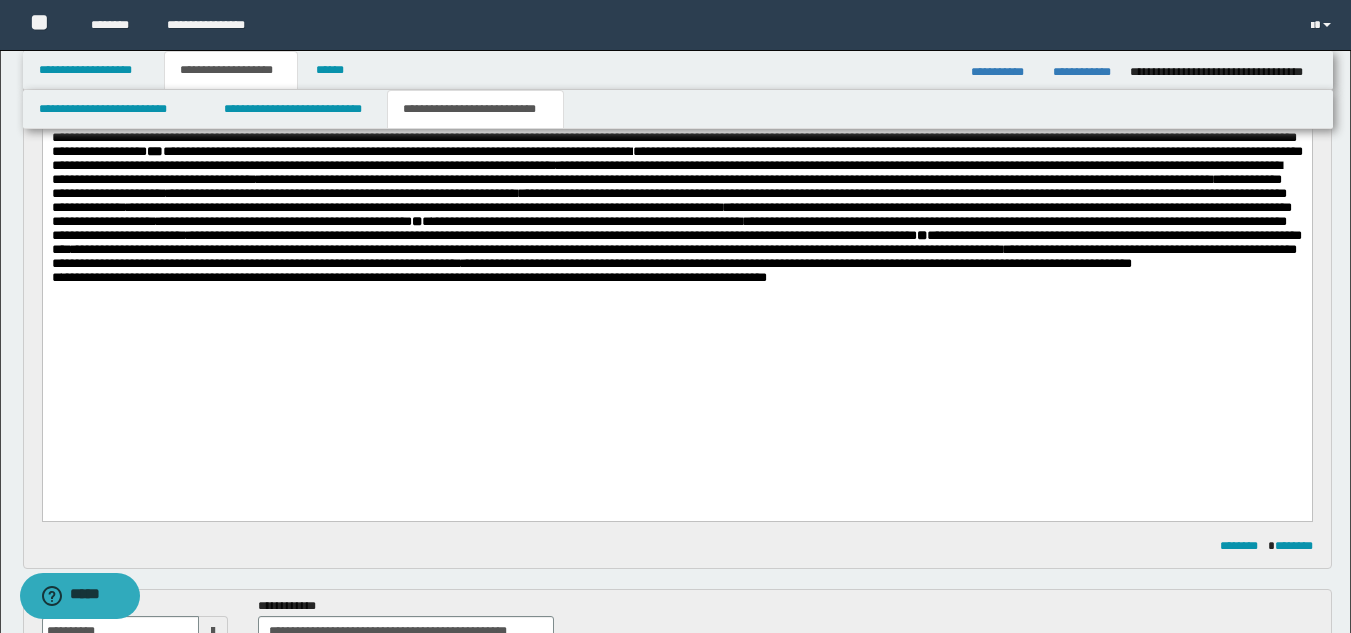 click on "**********" at bounding box center [676, 160] 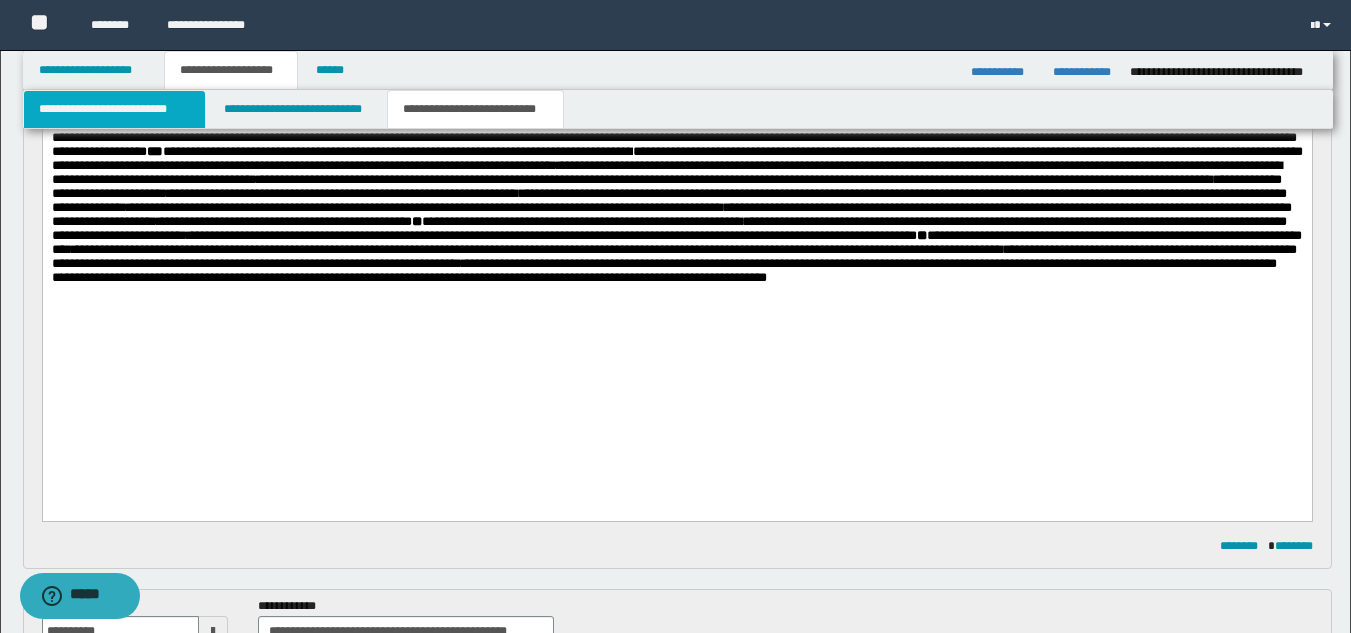 click on "**********" at bounding box center [114, 109] 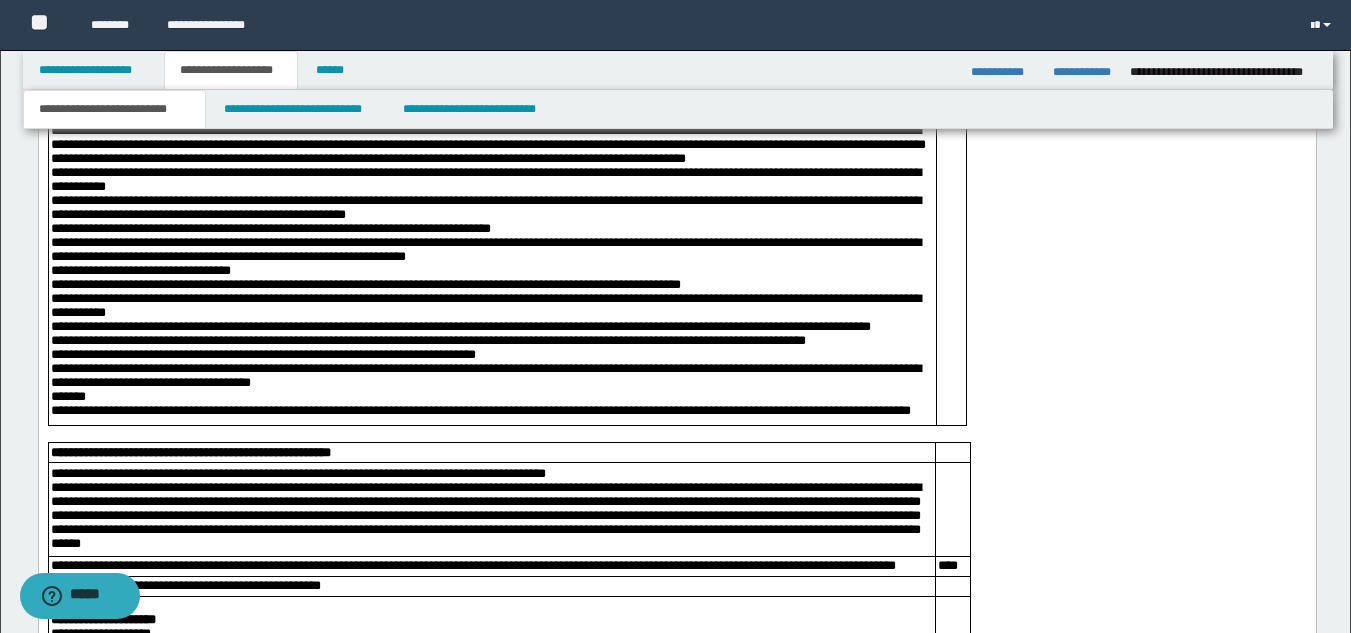 scroll, scrollTop: 4396, scrollLeft: 0, axis: vertical 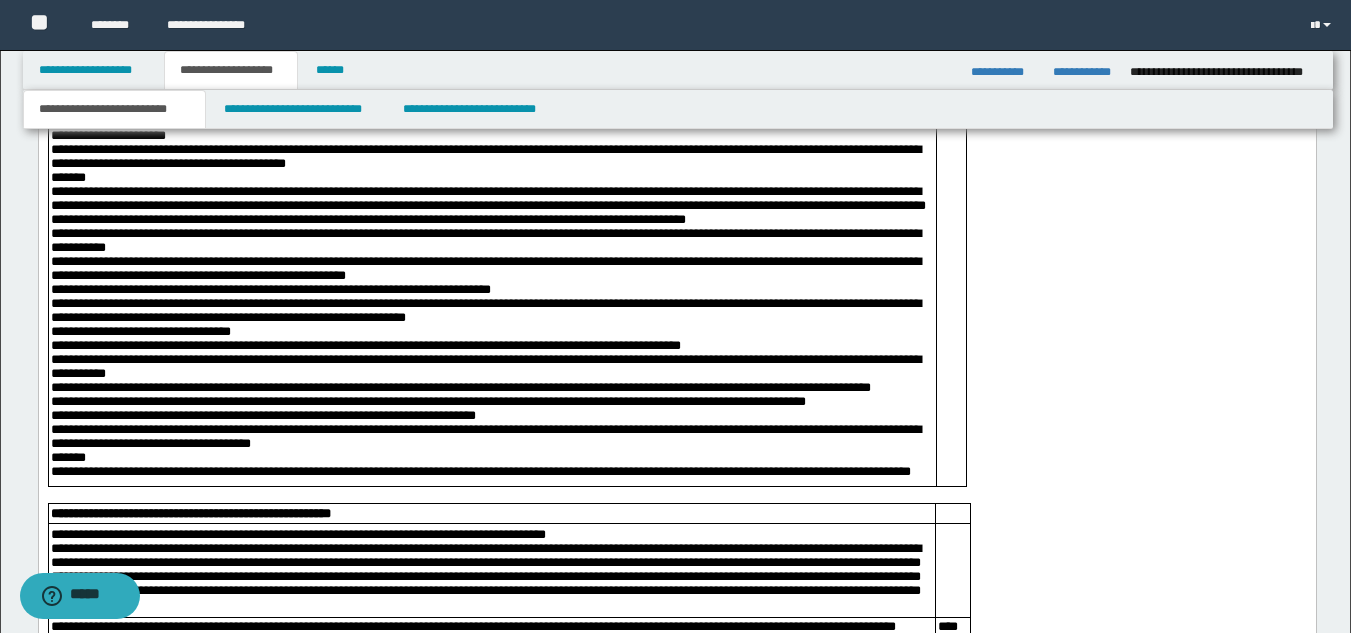 click on "**********" at bounding box center [676, -97] 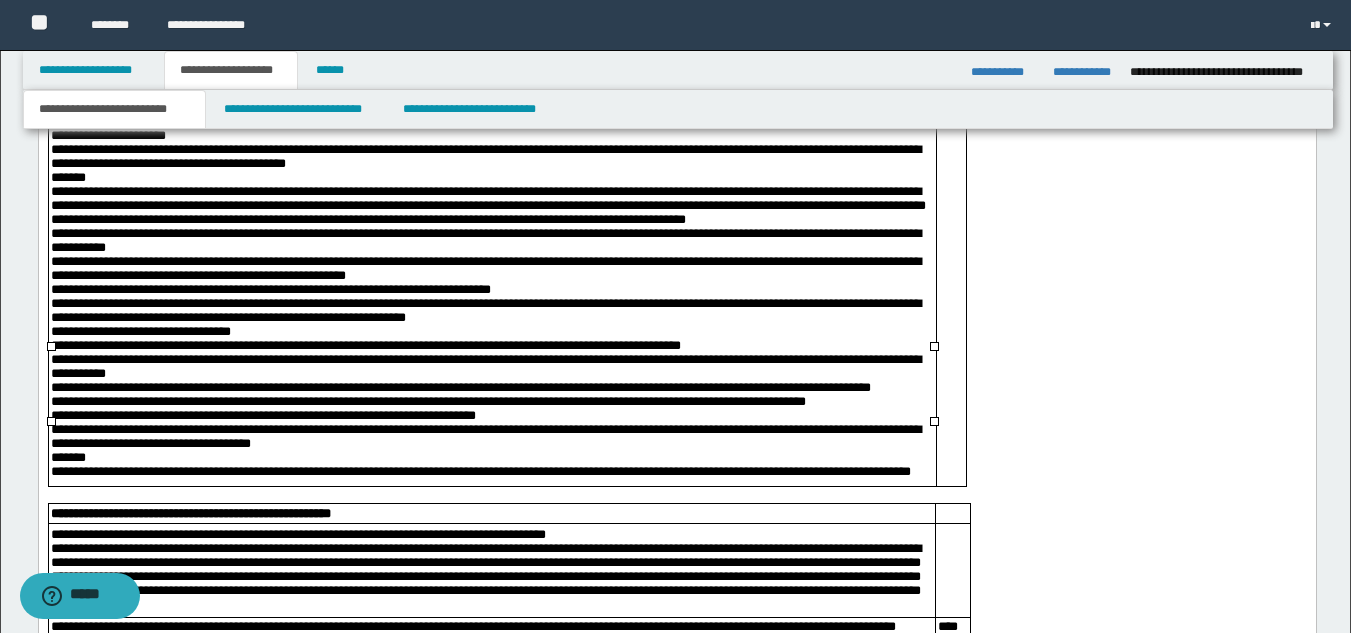 drag, startPoint x: 750, startPoint y: 390, endPoint x: 813, endPoint y: 407, distance: 65.25335 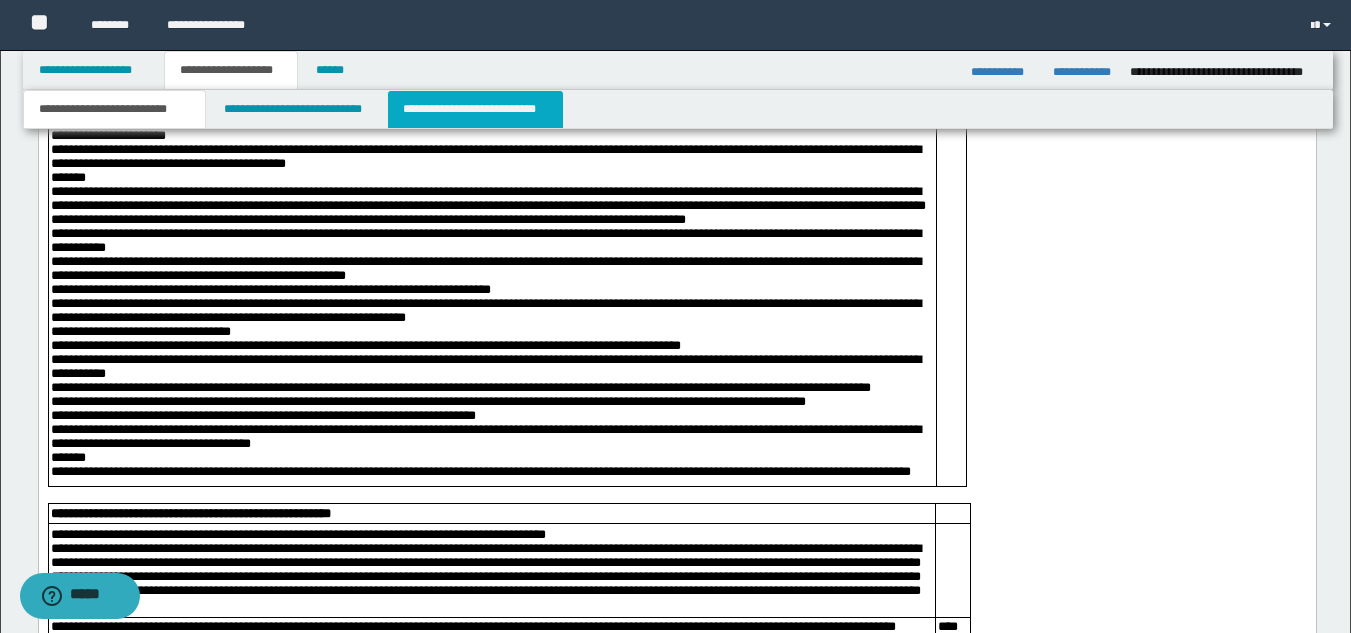 click on "**********" at bounding box center (475, 109) 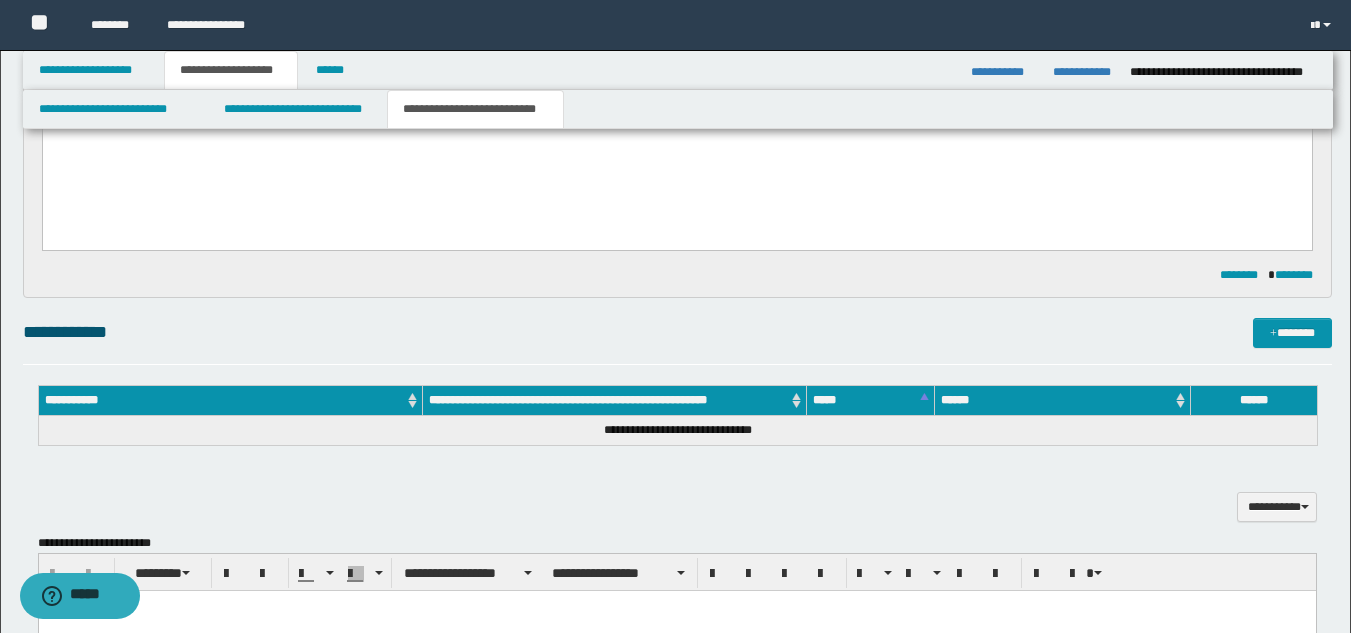 scroll, scrollTop: 358, scrollLeft: 0, axis: vertical 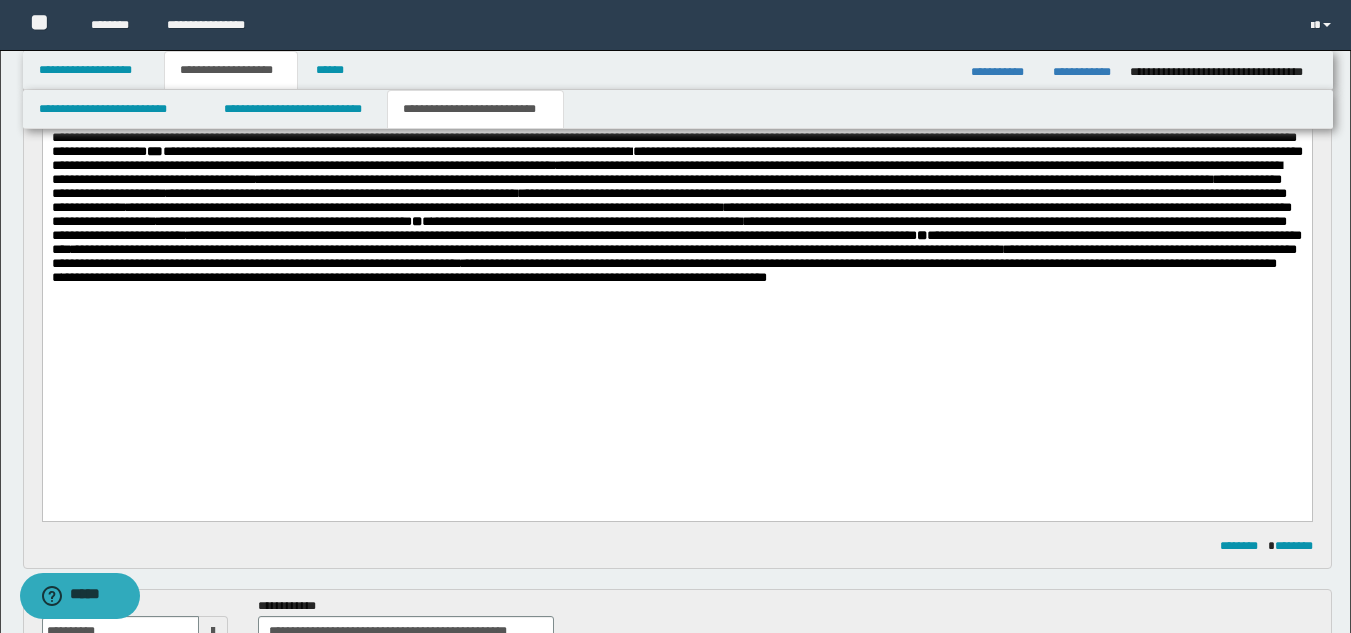 click on "**********" at bounding box center [676, 160] 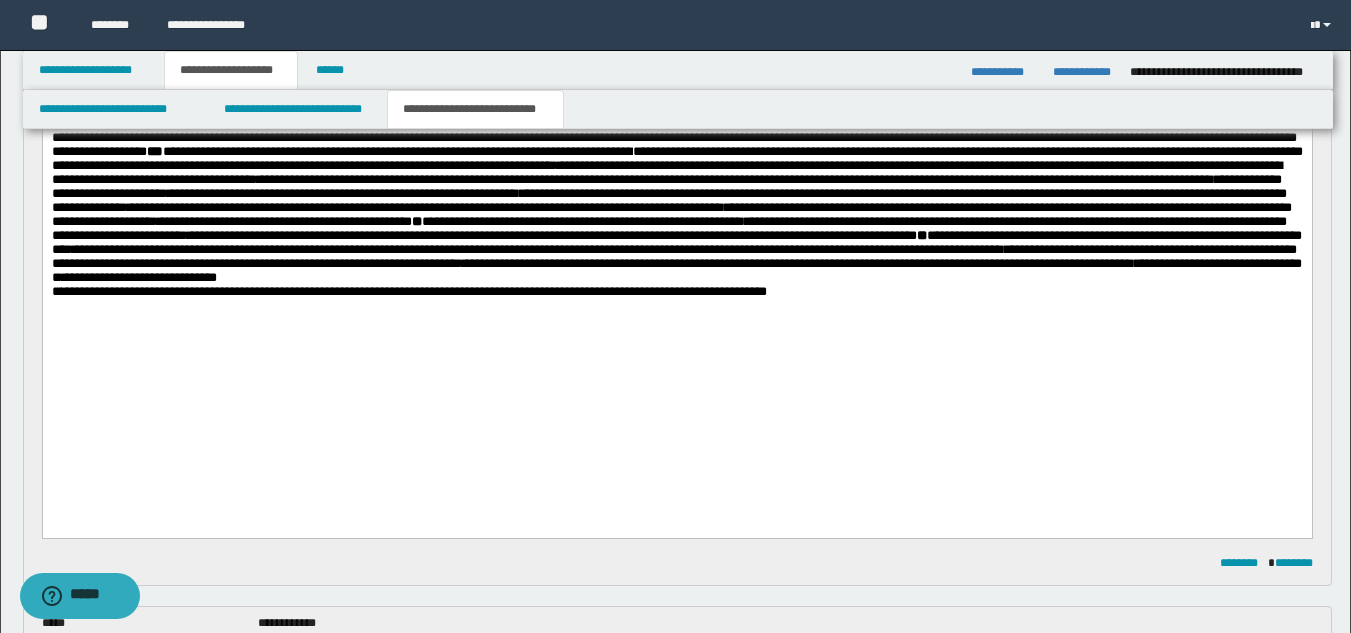 click on "**********" at bounding box center [676, 250] 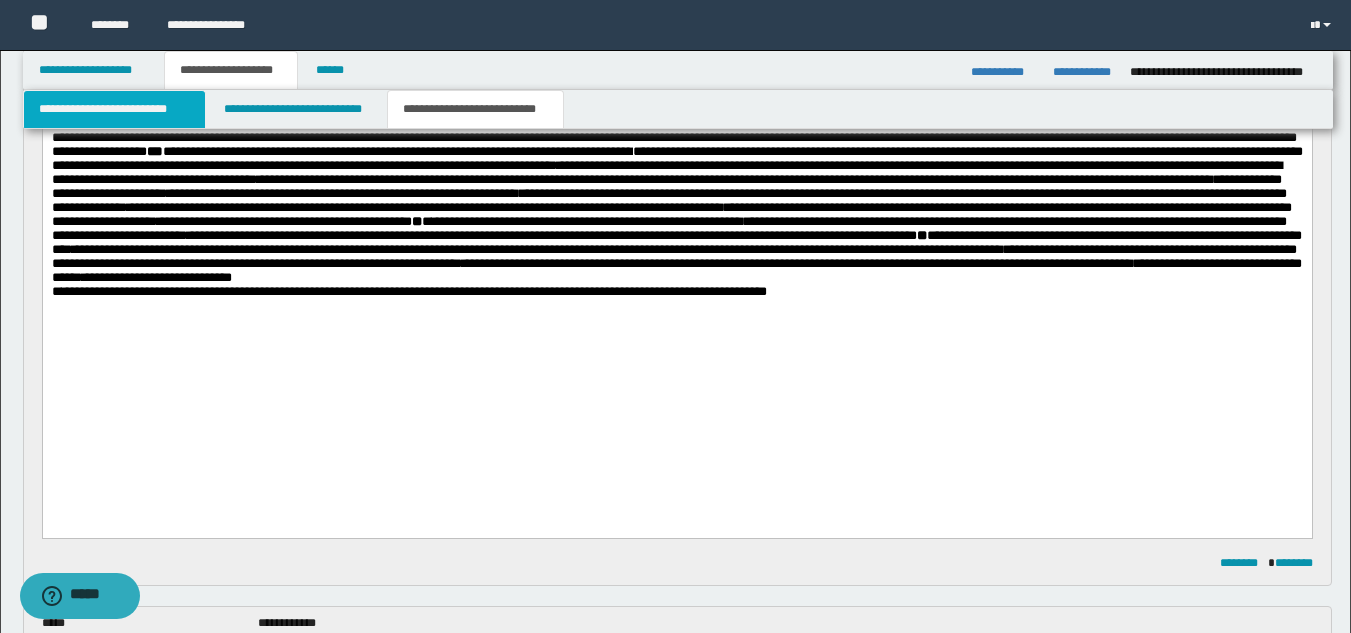 click on "**********" at bounding box center [114, 109] 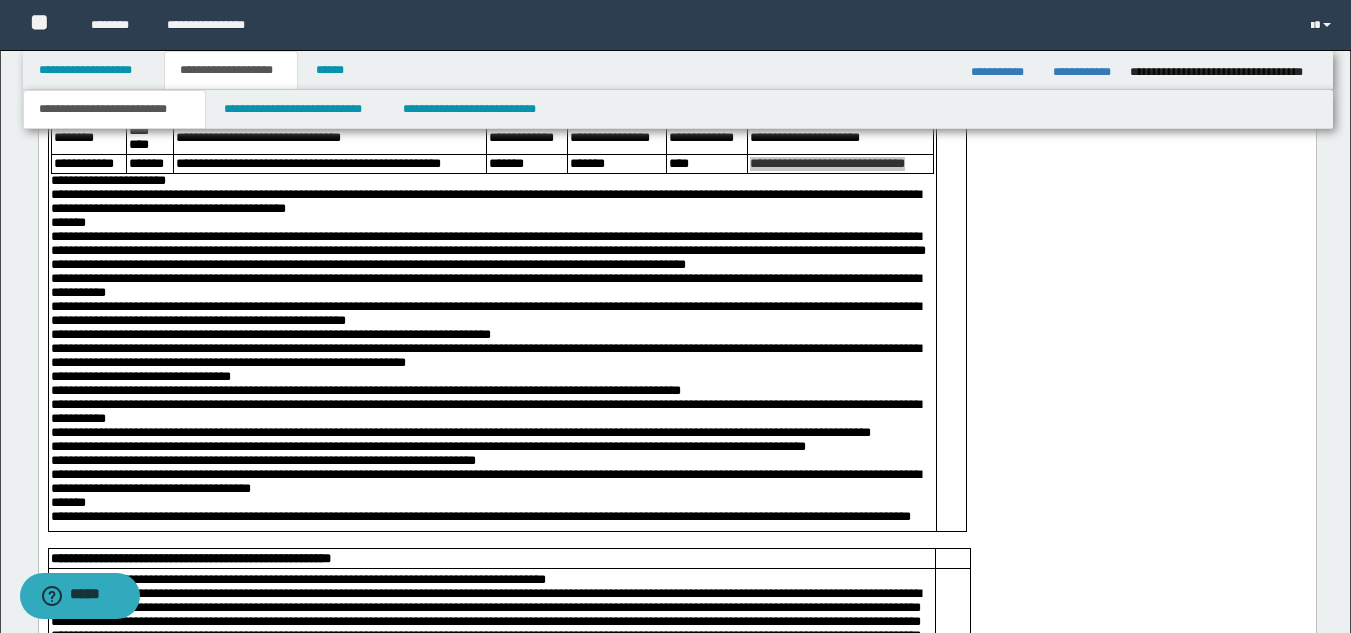 scroll, scrollTop: 4396, scrollLeft: 0, axis: vertical 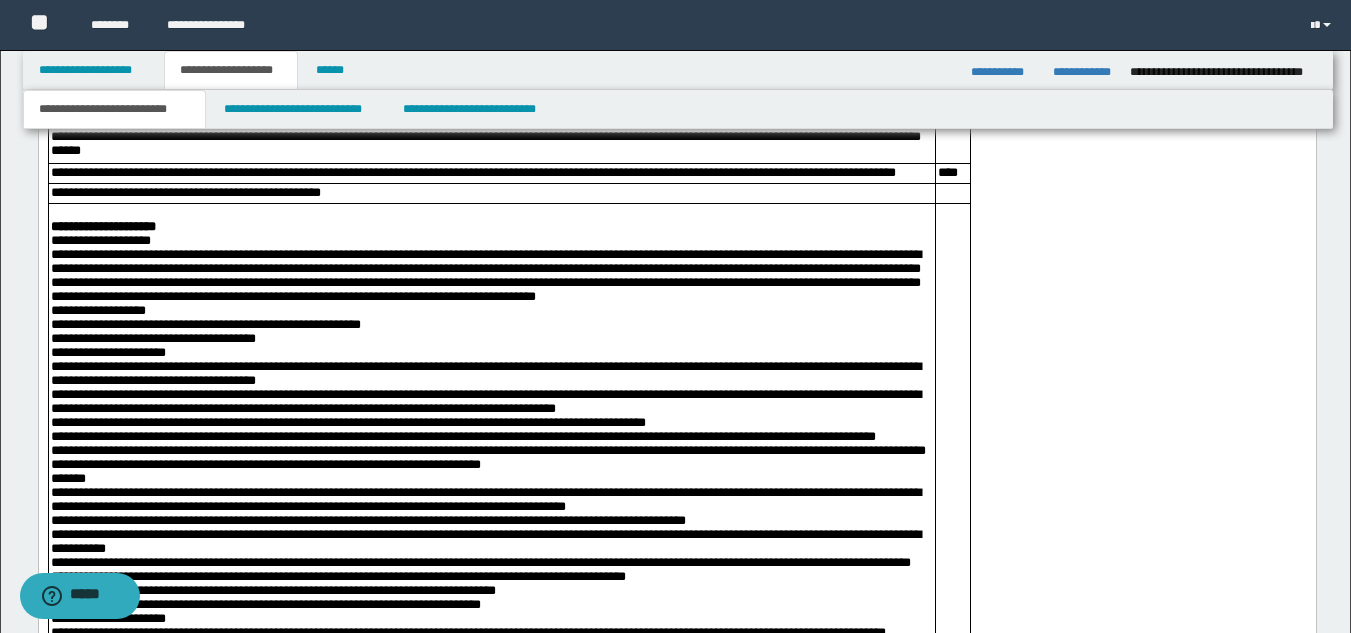 drag, startPoint x: 47, startPoint y: 445, endPoint x: 262, endPoint y: 439, distance: 215.08371 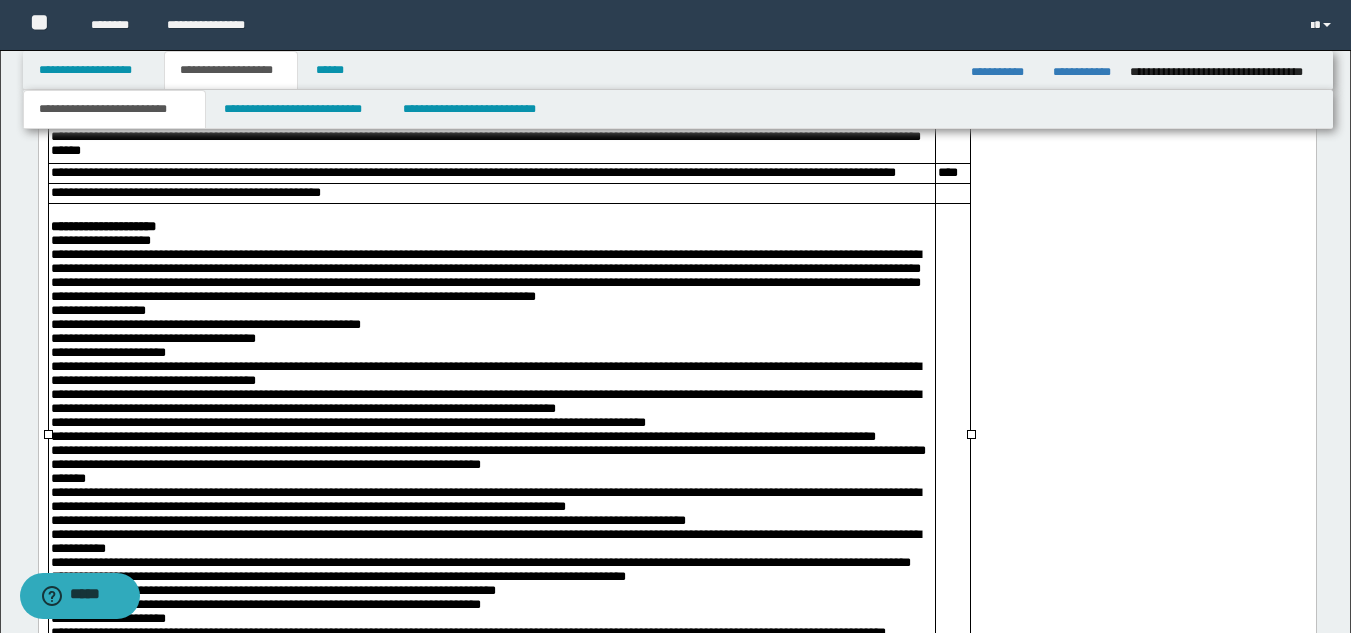 drag, startPoint x: 53, startPoint y: 445, endPoint x: 401, endPoint y: 450, distance: 348.03592 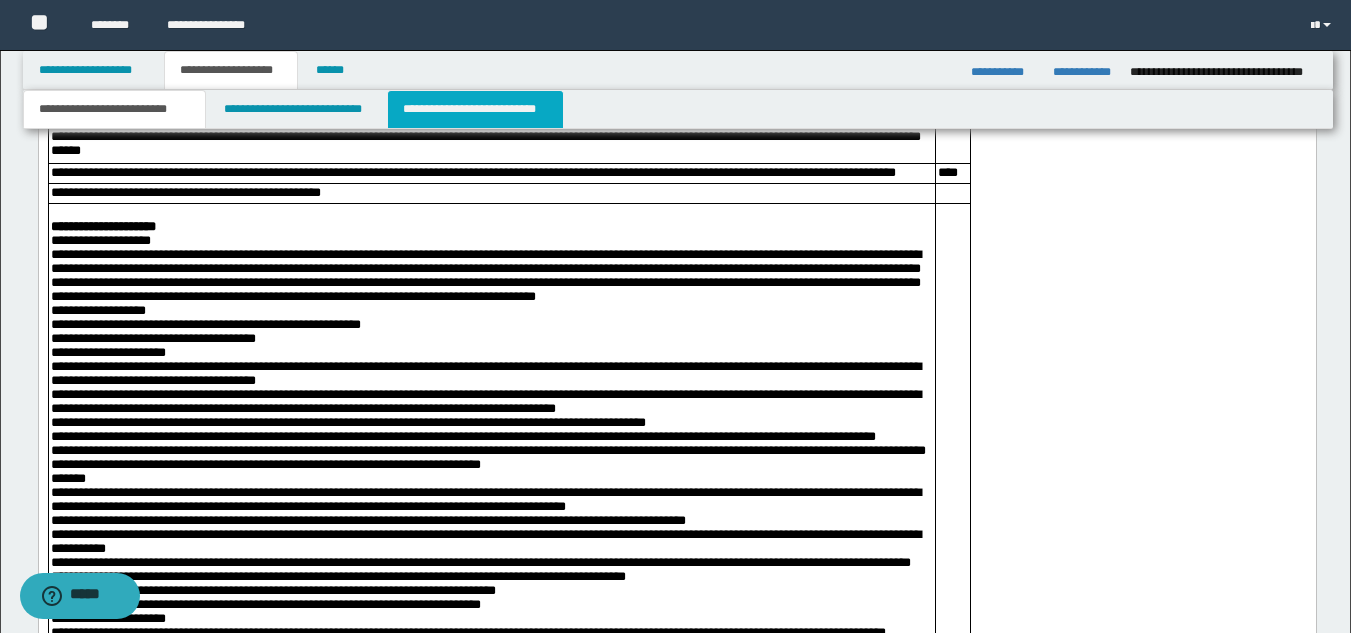 click on "**********" at bounding box center (475, 109) 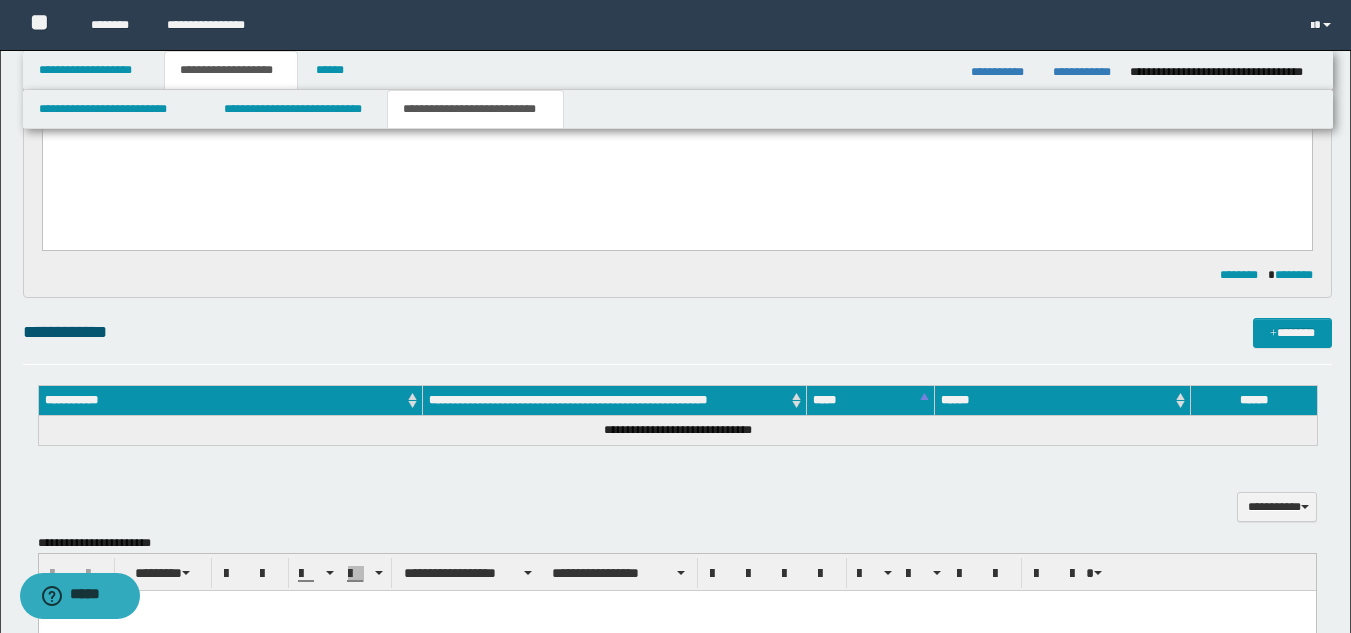 scroll, scrollTop: 375, scrollLeft: 0, axis: vertical 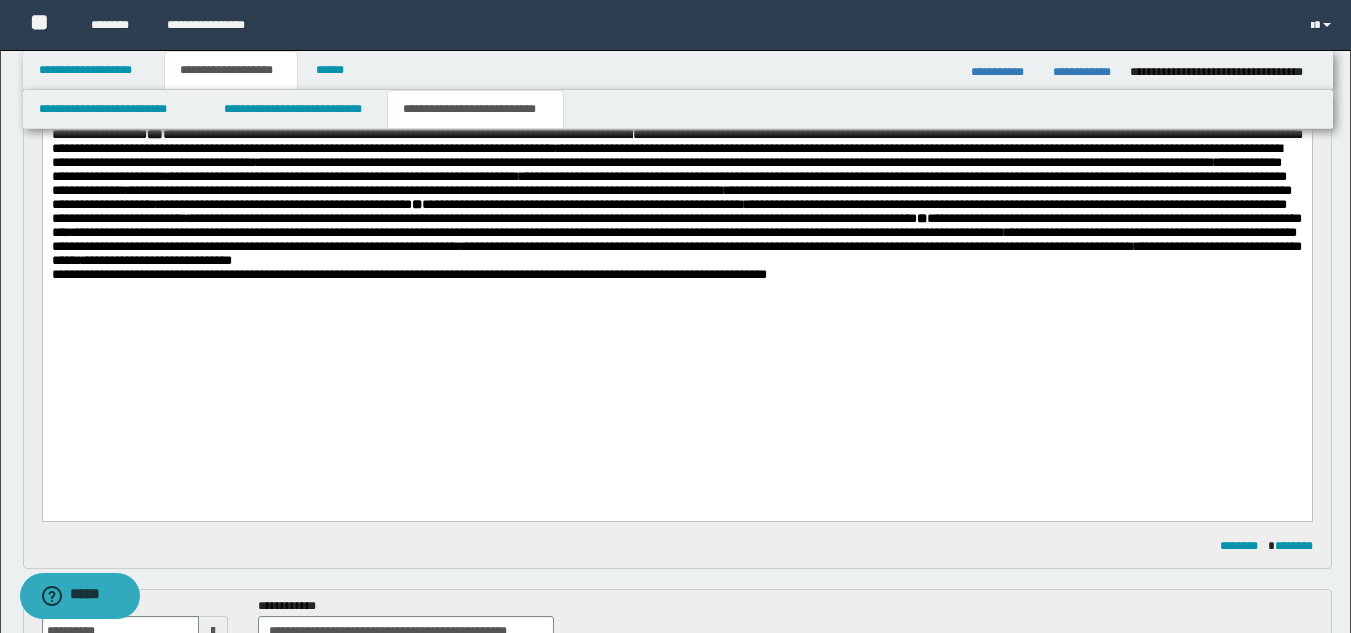 click on "**********" at bounding box center [676, 150] 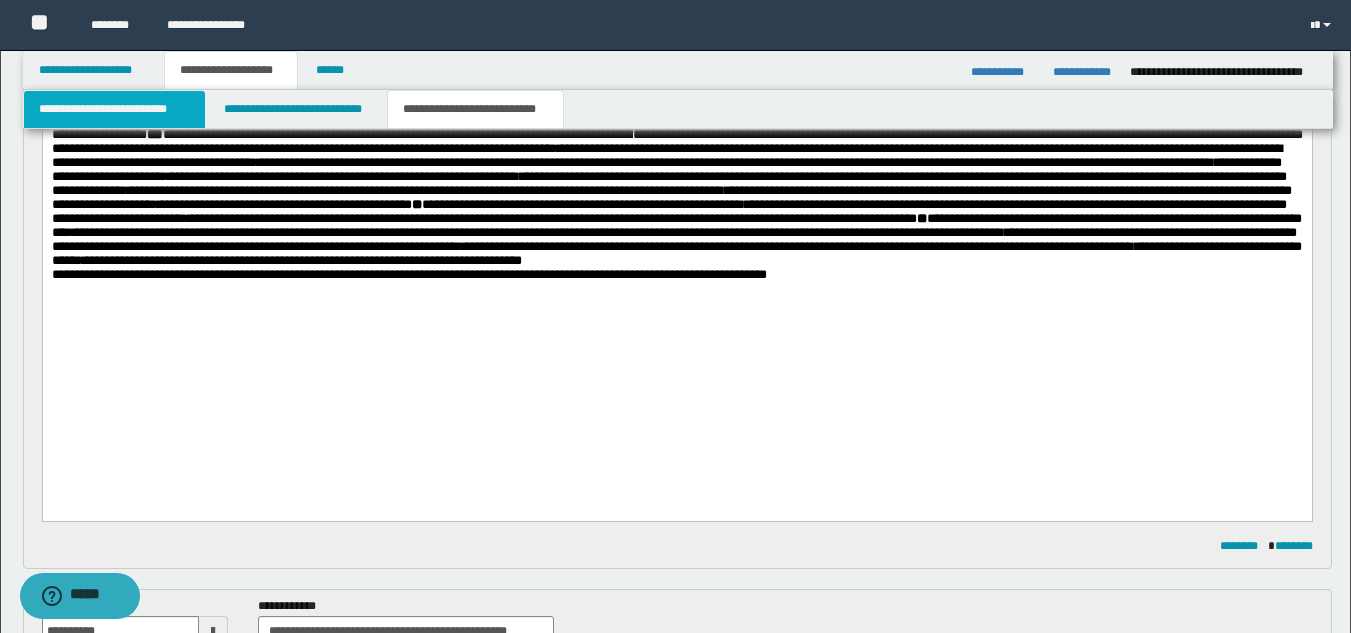 click on "**********" at bounding box center [114, 109] 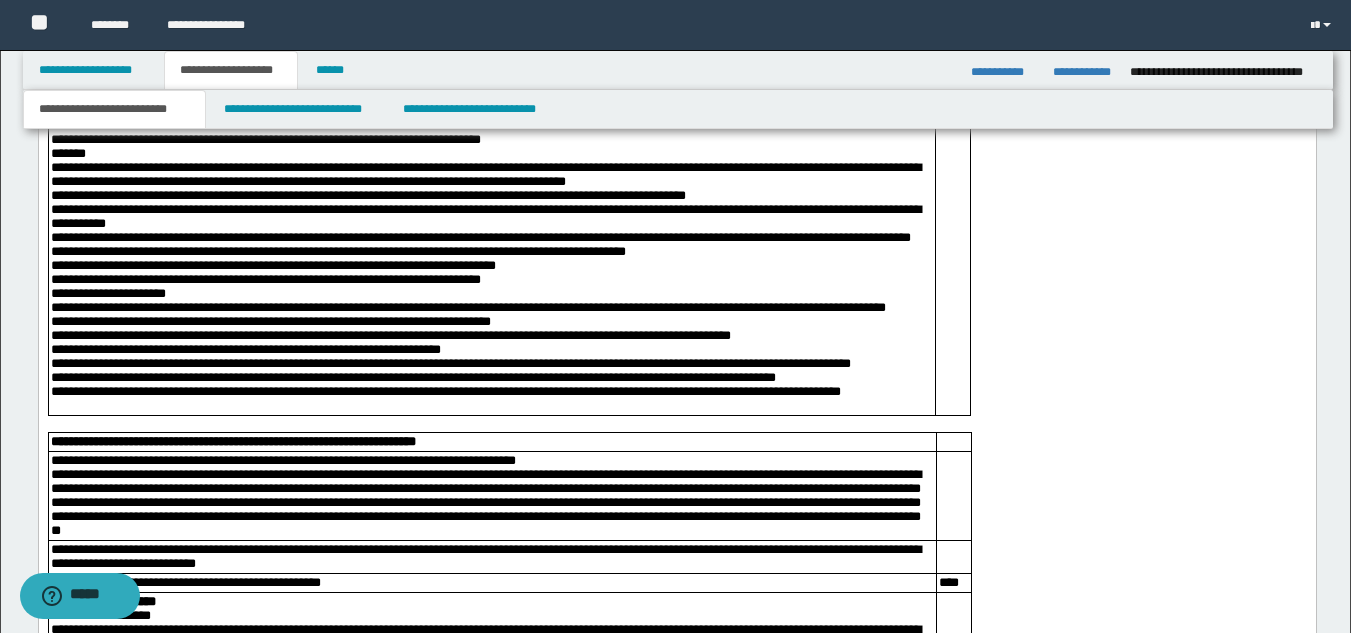scroll, scrollTop: 4575, scrollLeft: 0, axis: vertical 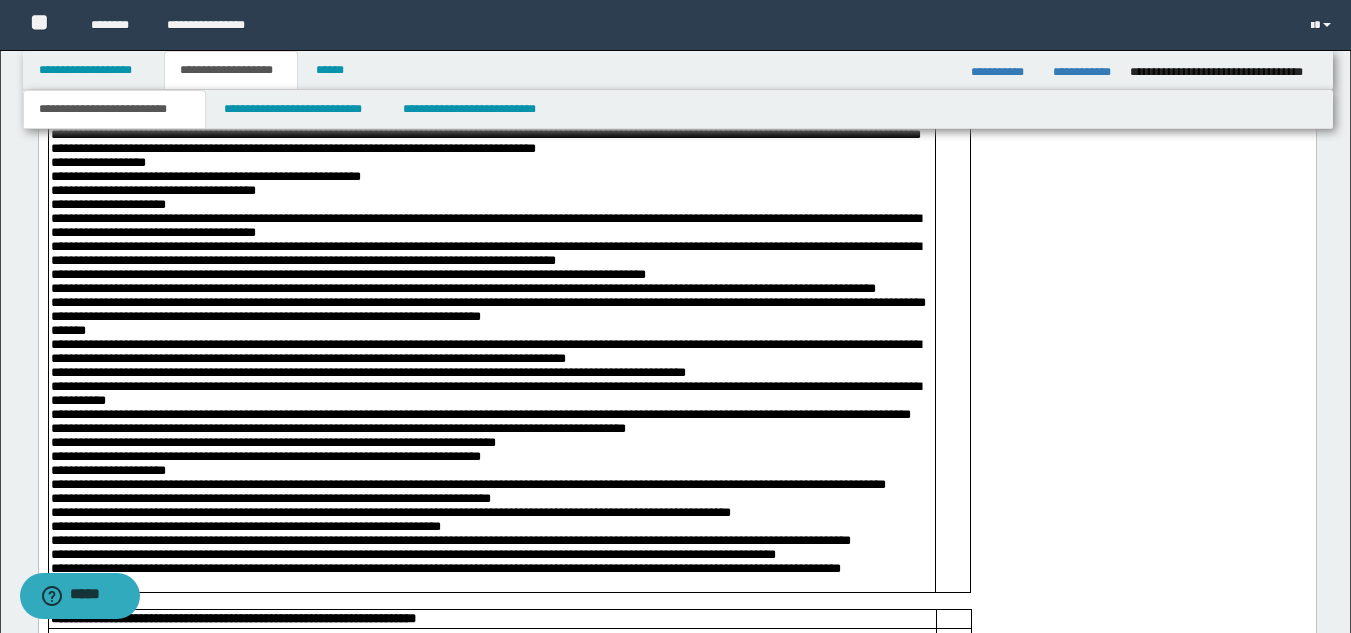 click on "**********" at bounding box center [491, -30] 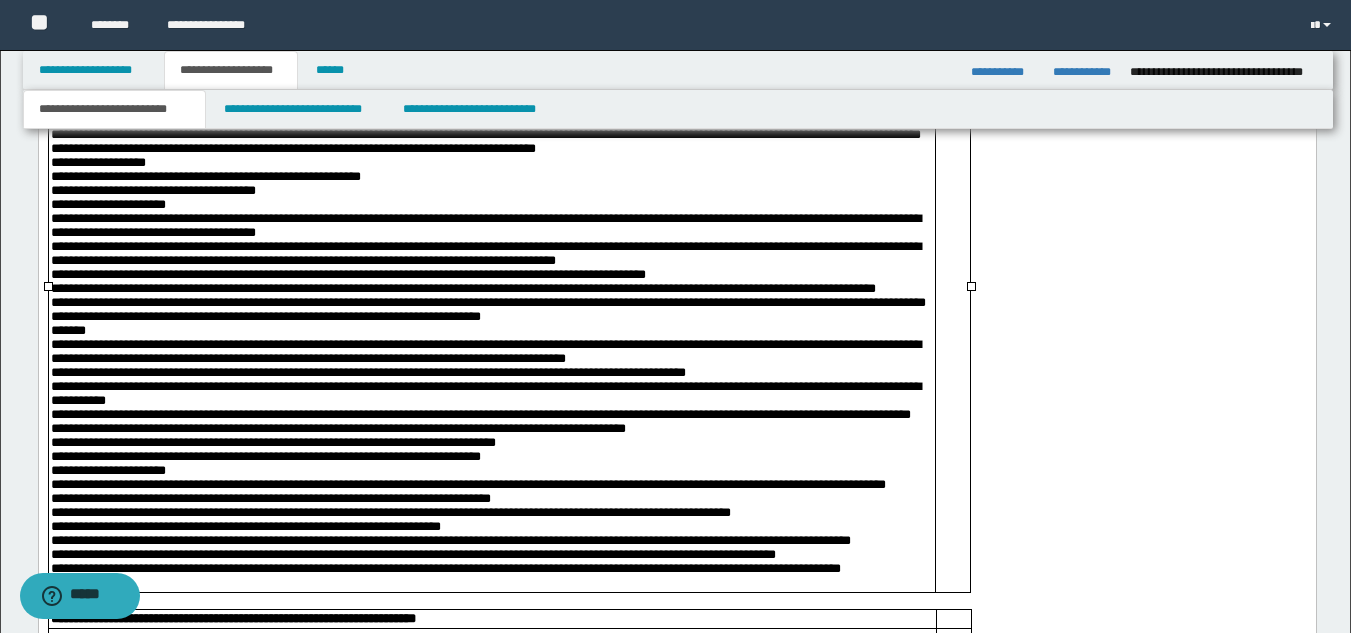 click on "**********" at bounding box center (485, -25) 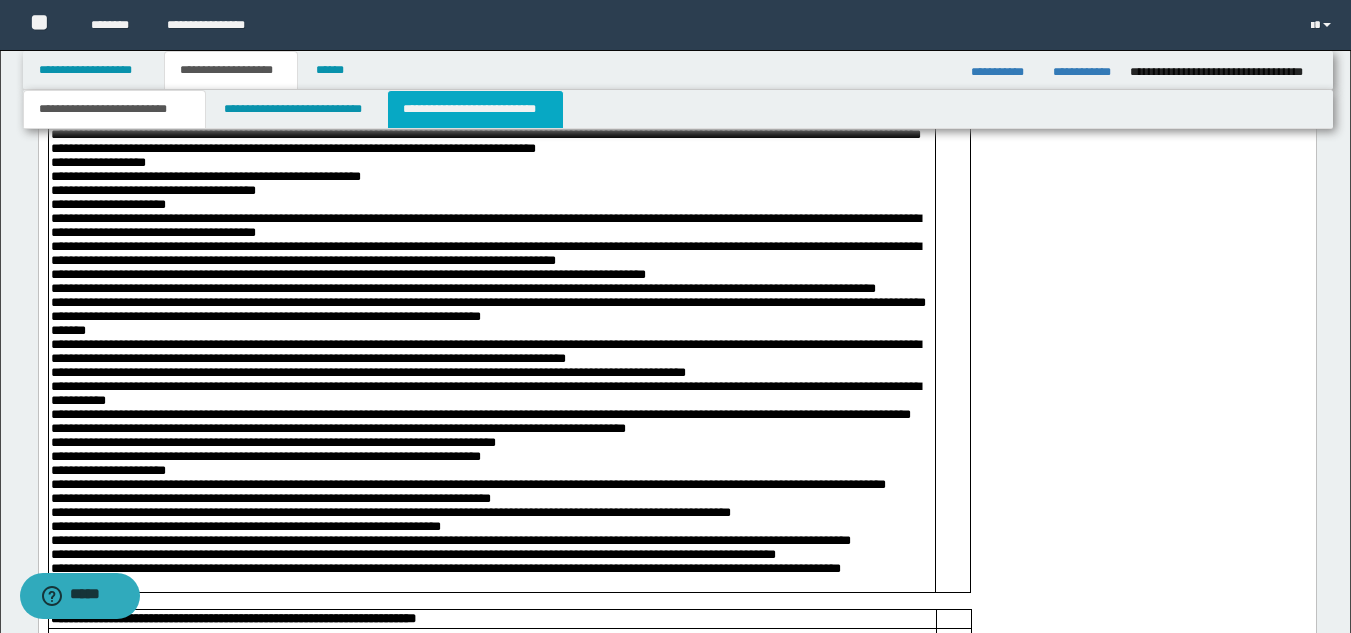 click on "**********" at bounding box center [475, 109] 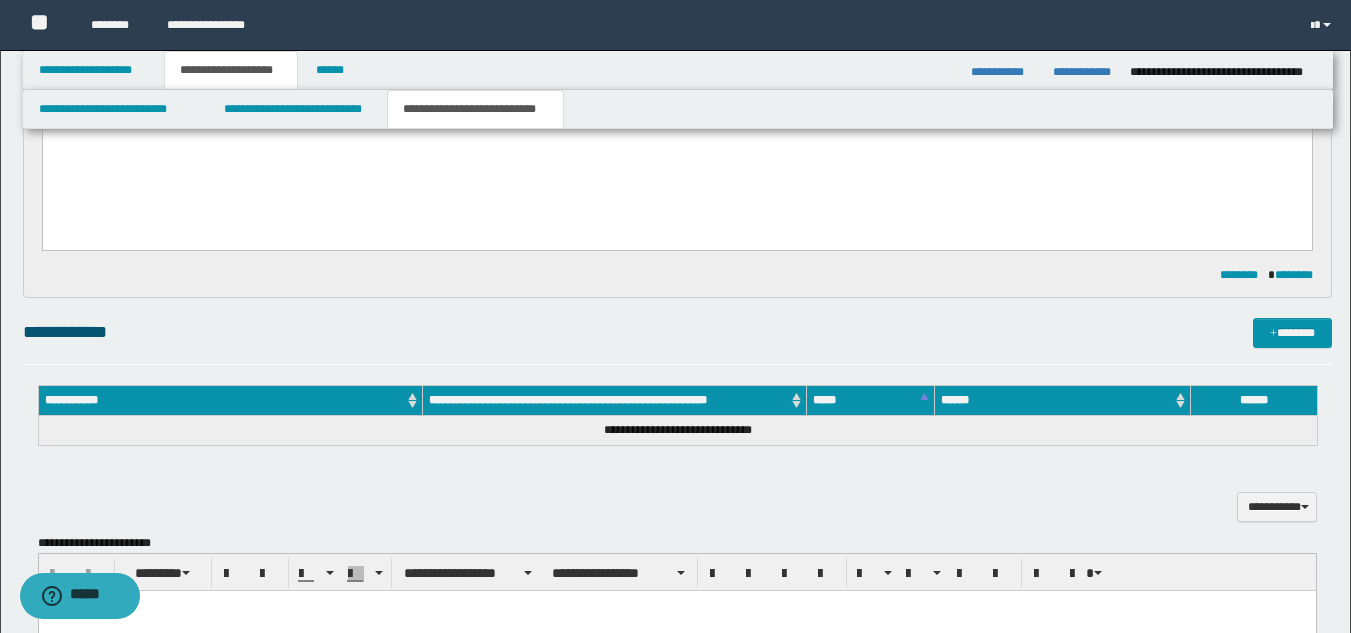 scroll, scrollTop: 375, scrollLeft: 0, axis: vertical 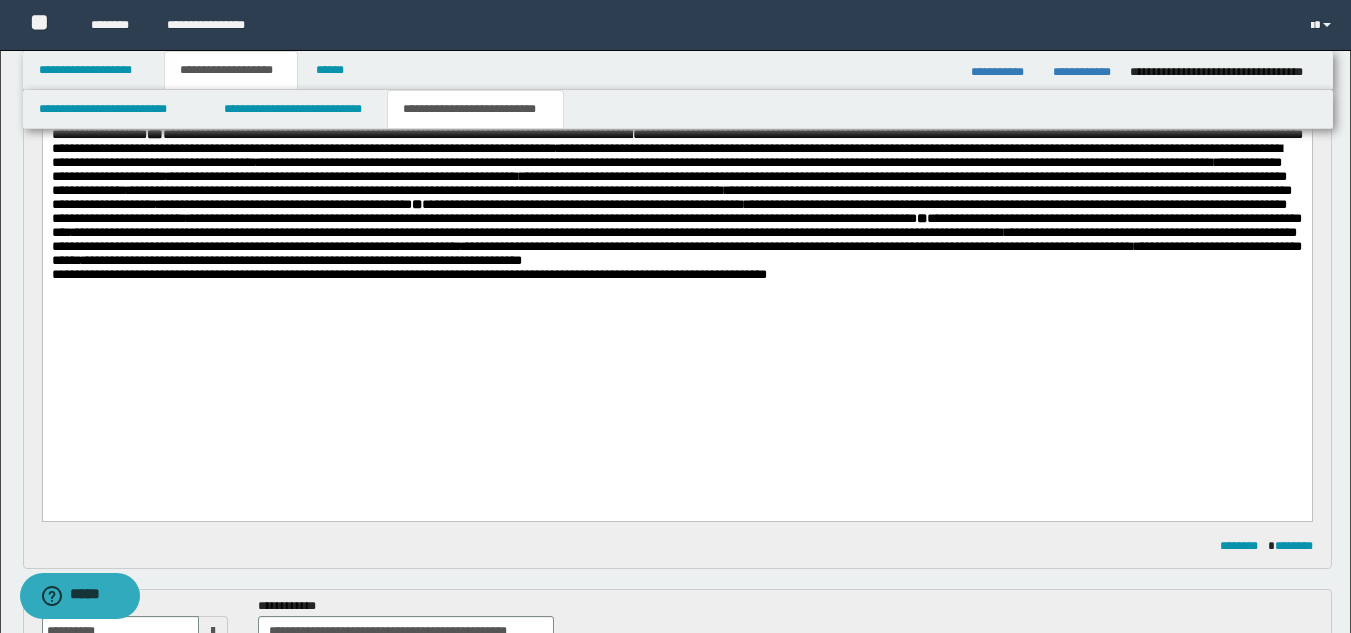 click on "**********" at bounding box center [676, 150] 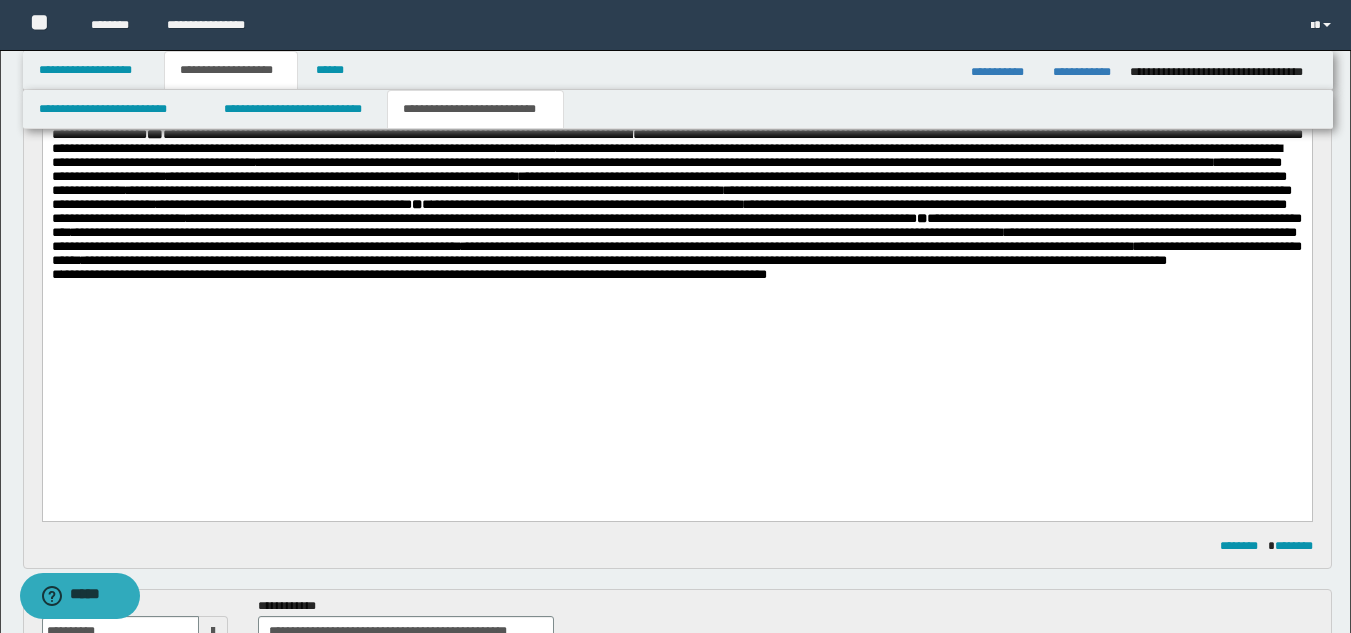 click on "**********" at bounding box center [676, 233] 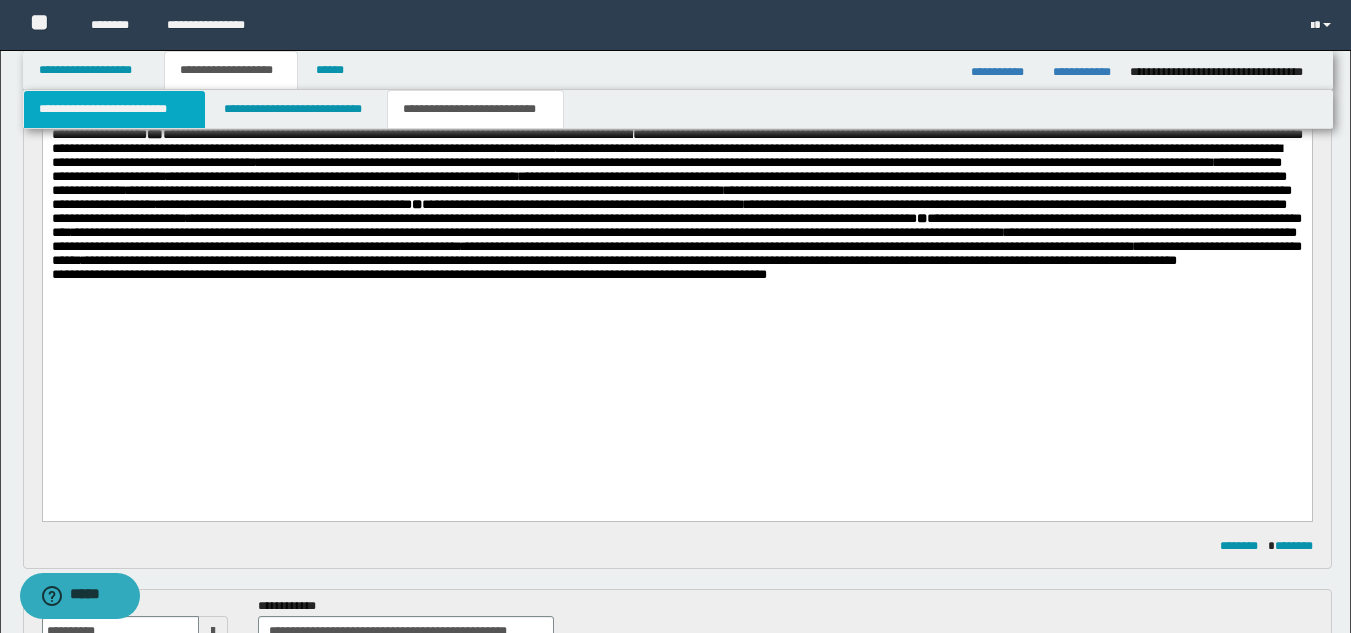 click on "**********" at bounding box center (114, 109) 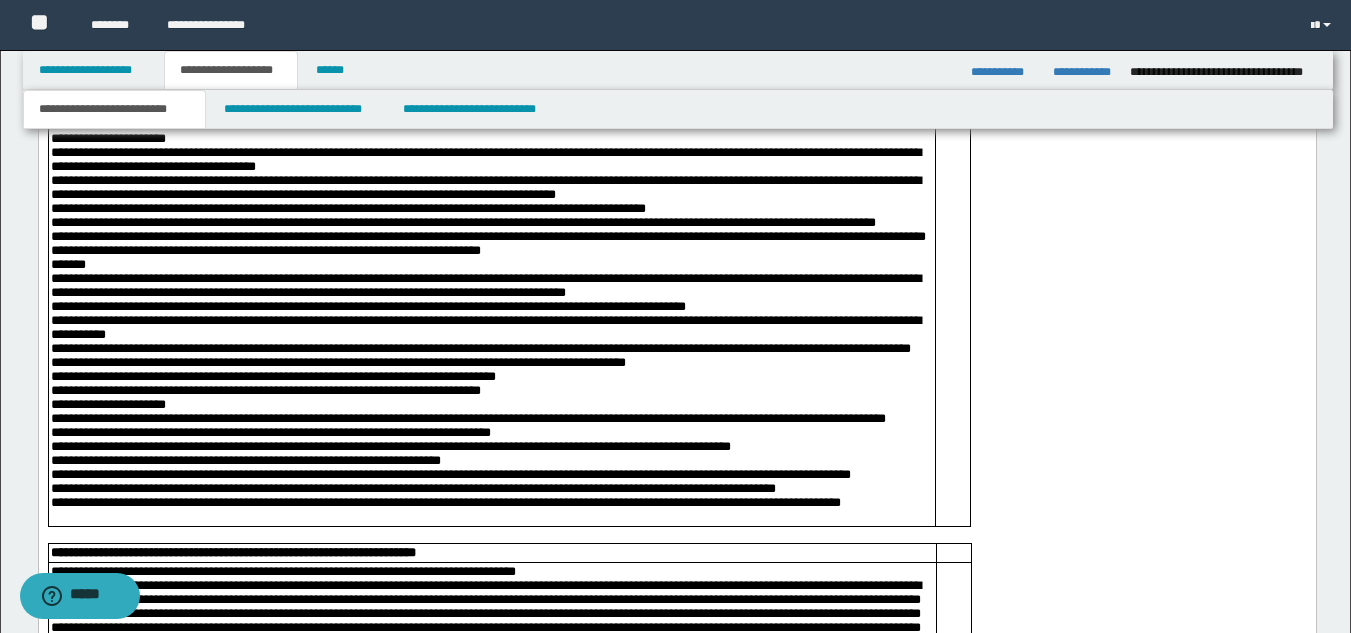 scroll, scrollTop: 5094, scrollLeft: 0, axis: vertical 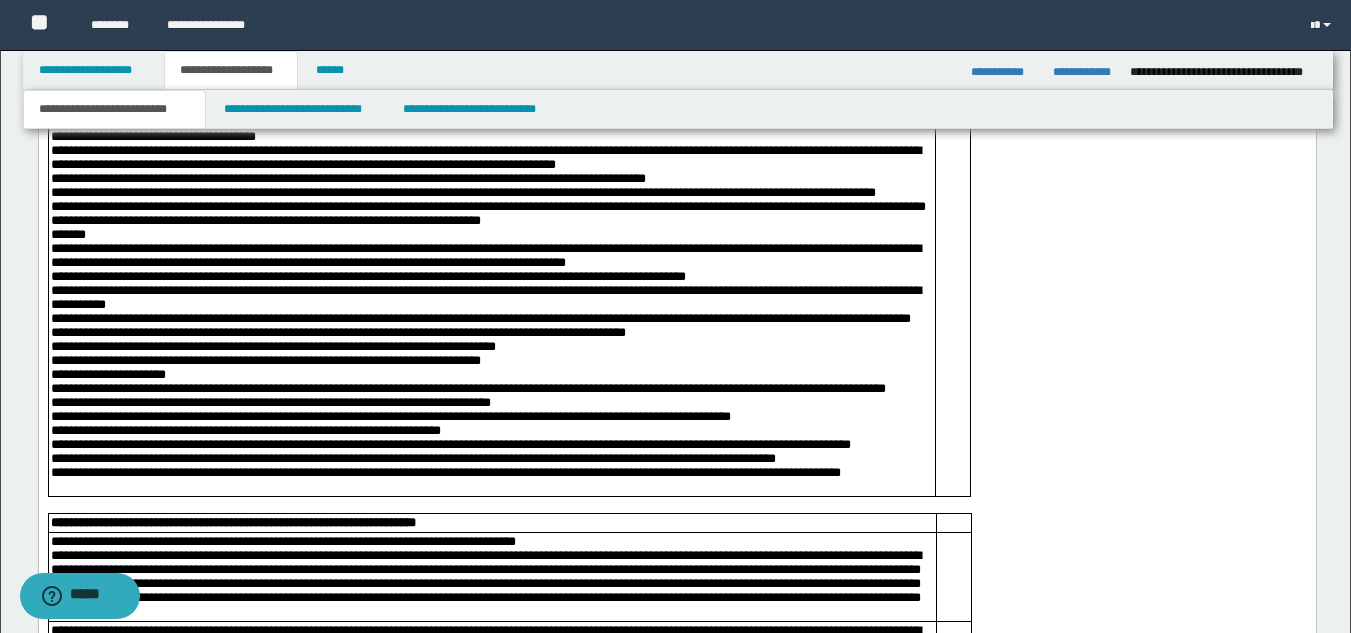 click on "**********" at bounding box center [676, -795] 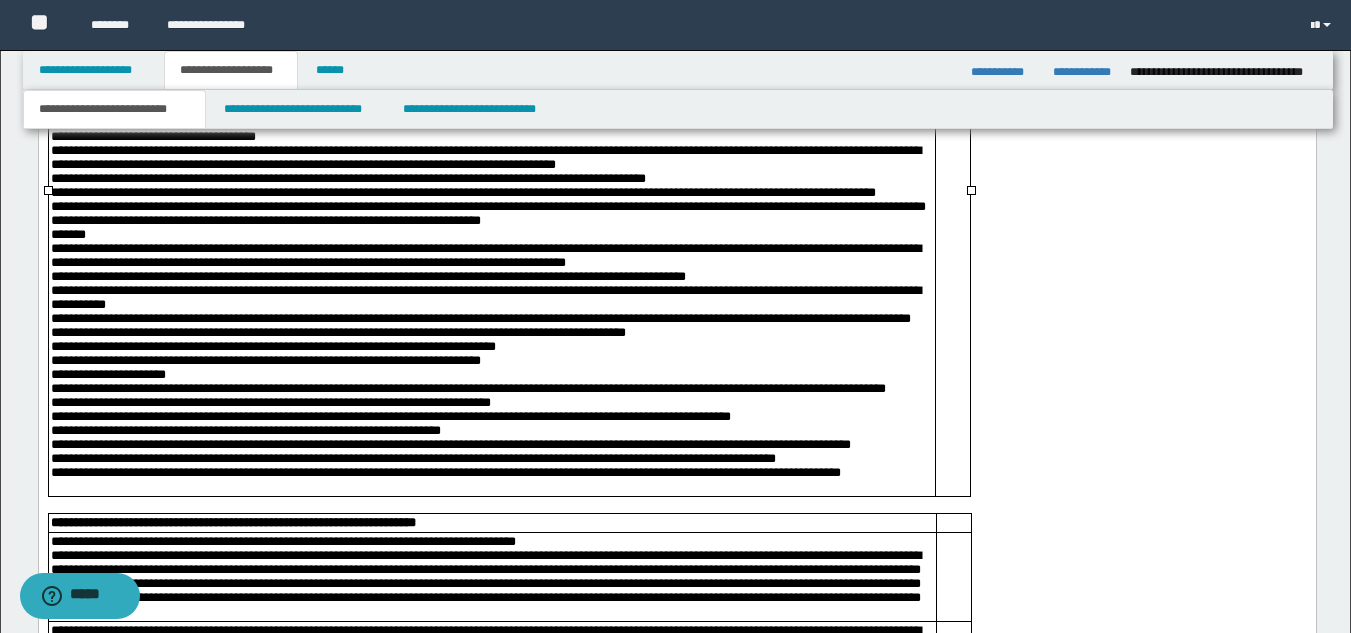 click on "**********" at bounding box center (676, -795) 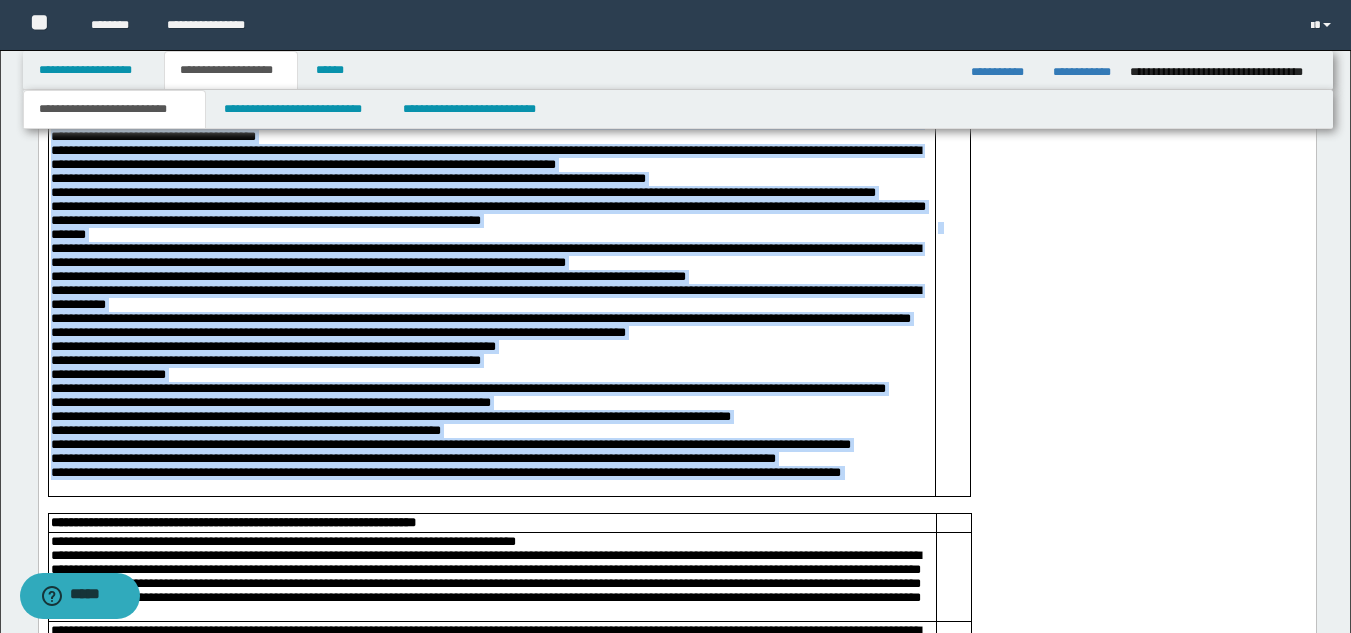 click on "**********" at bounding box center [676, -795] 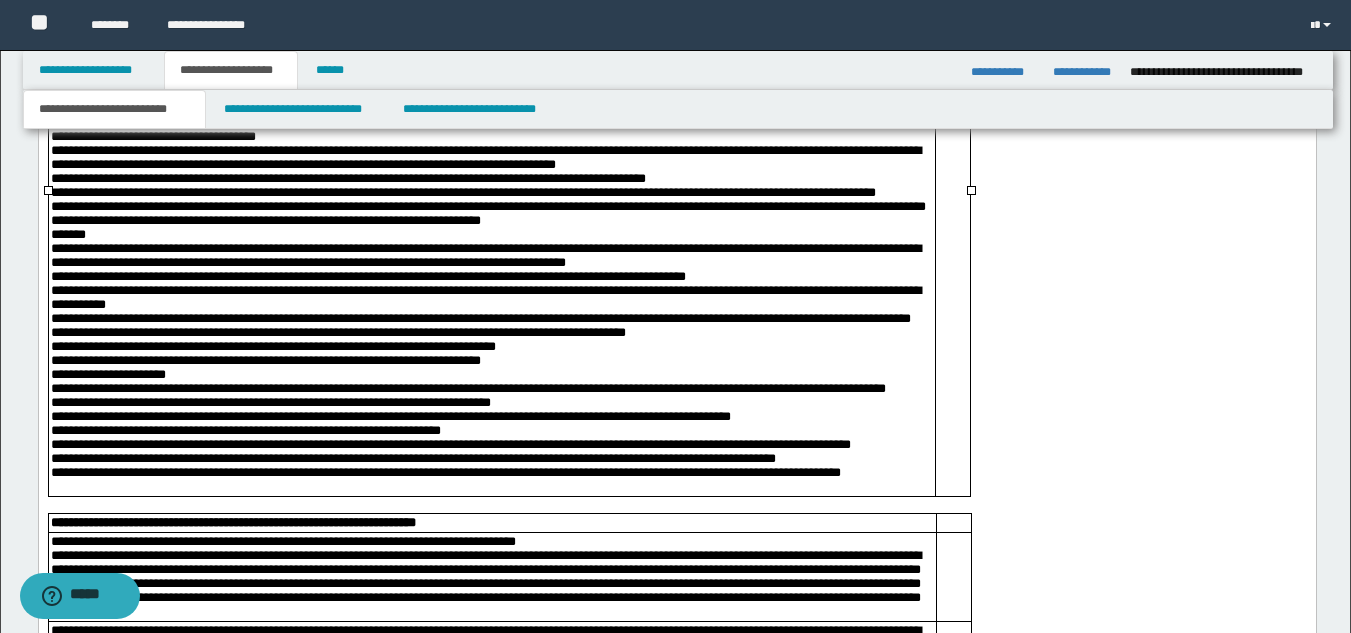 drag, startPoint x: 936, startPoint y: 328, endPoint x: 963, endPoint y: 334, distance: 27.658634 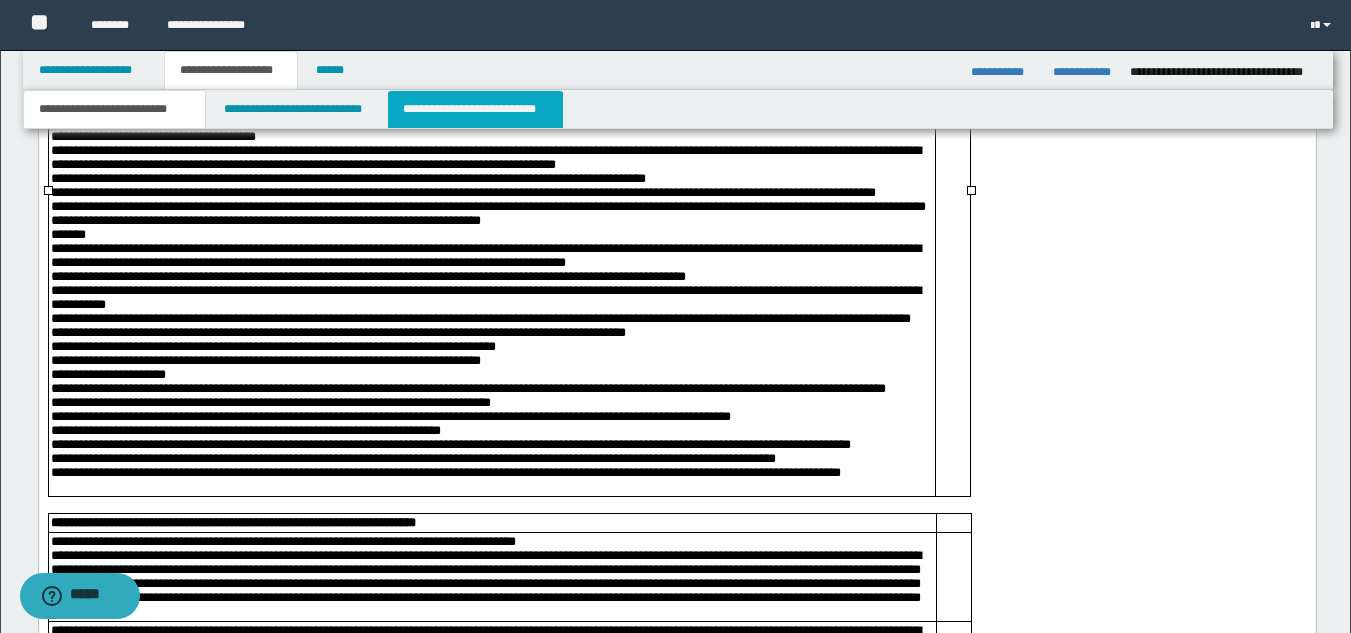 click on "**********" at bounding box center [475, 109] 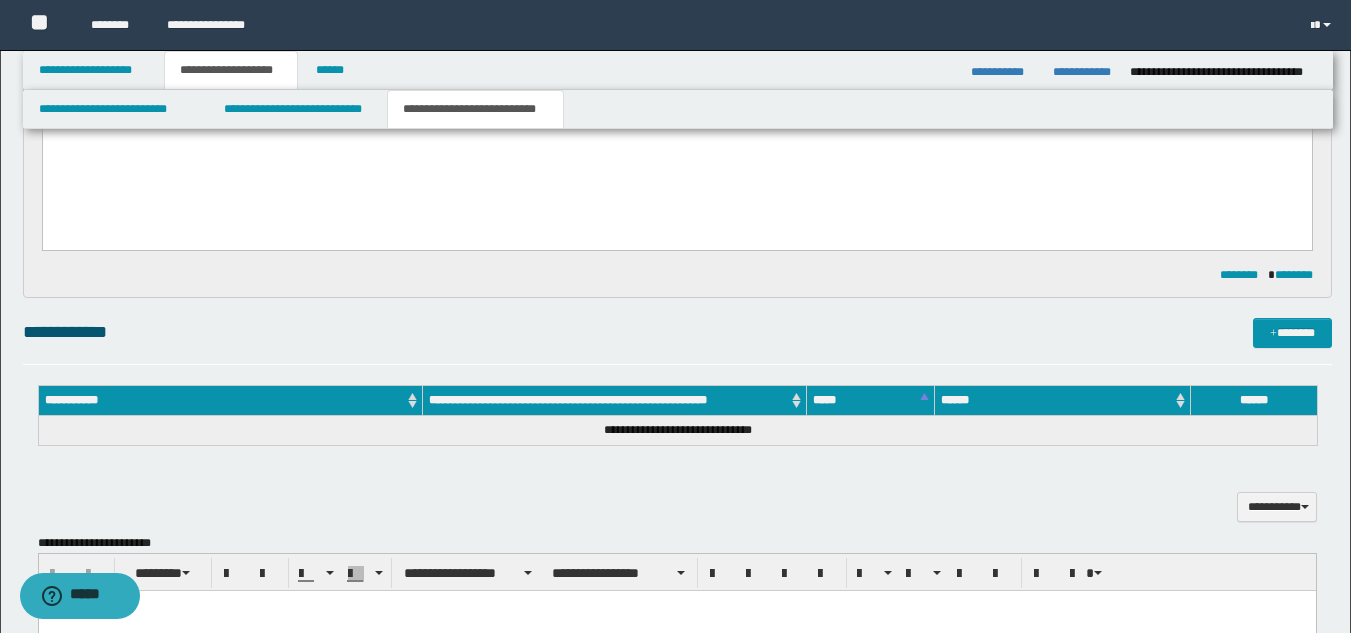 scroll, scrollTop: 375, scrollLeft: 0, axis: vertical 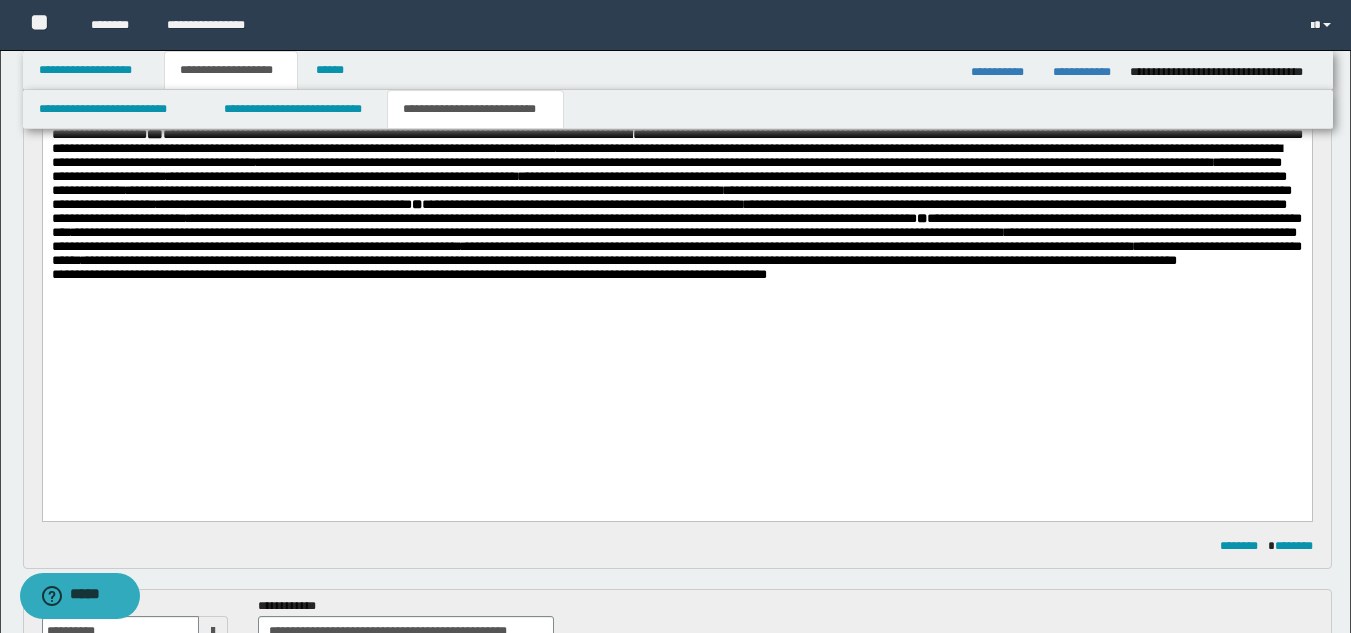click on "**********" at bounding box center [676, 150] 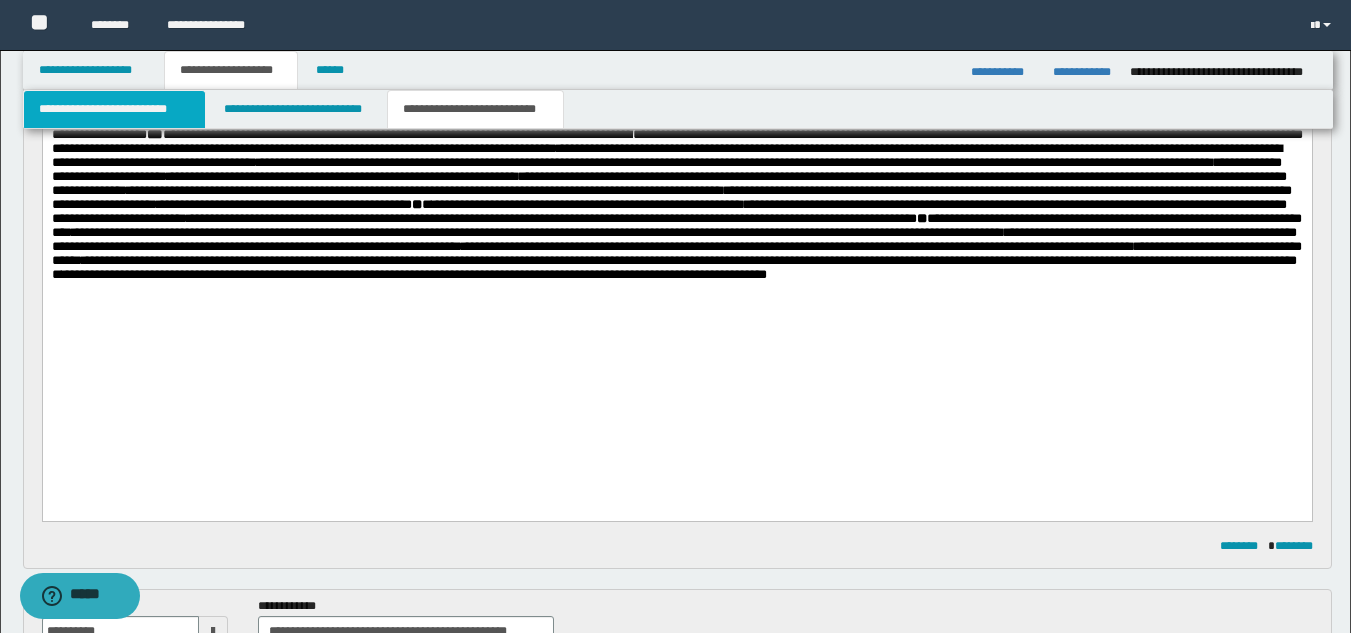 click on "**********" at bounding box center (114, 109) 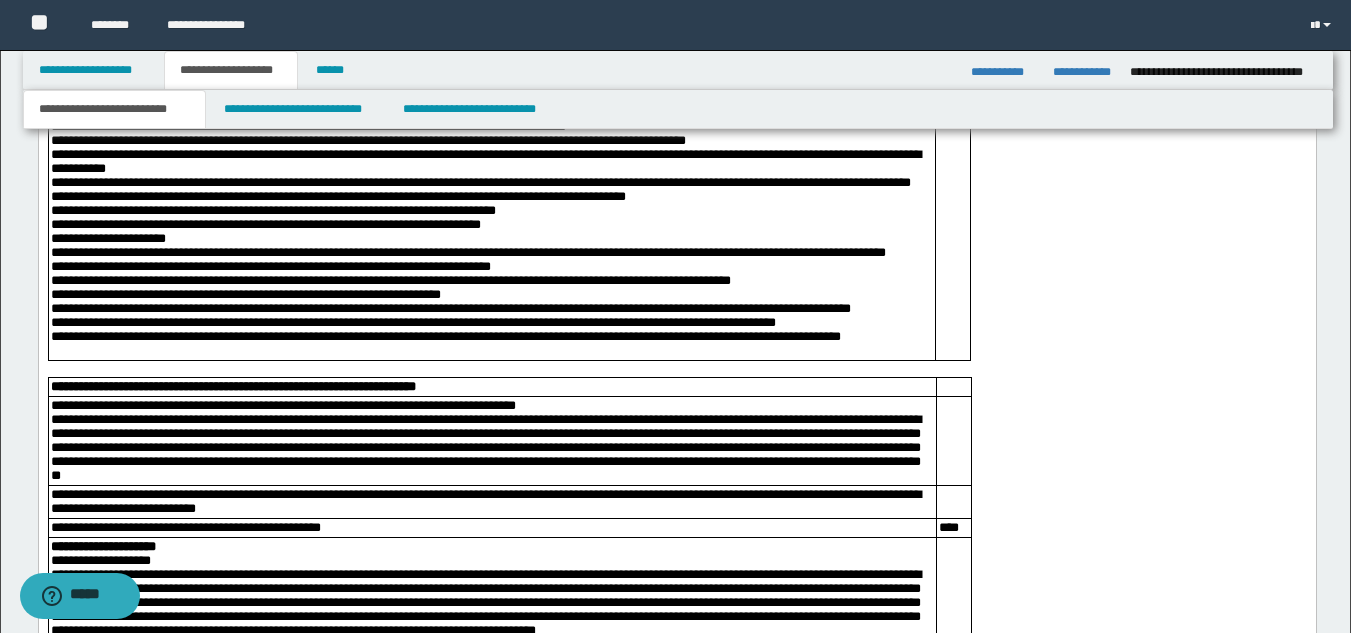scroll, scrollTop: 5260, scrollLeft: 0, axis: vertical 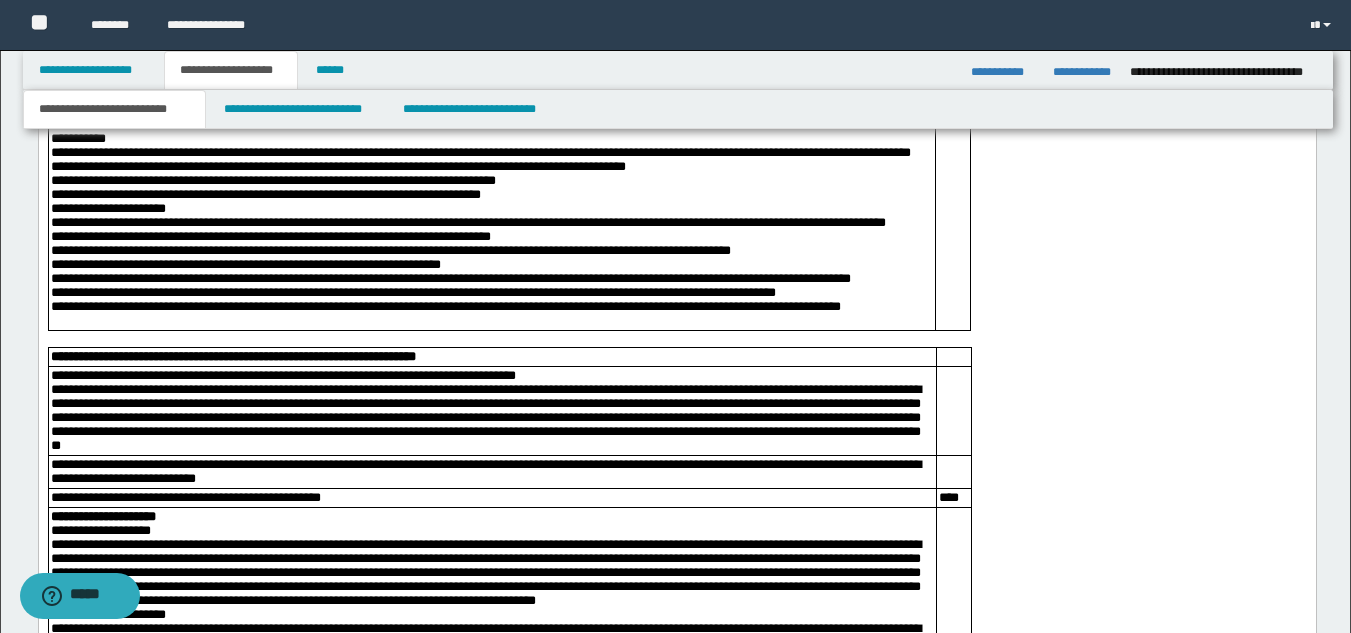 click on "**********" at bounding box center [485, -8] 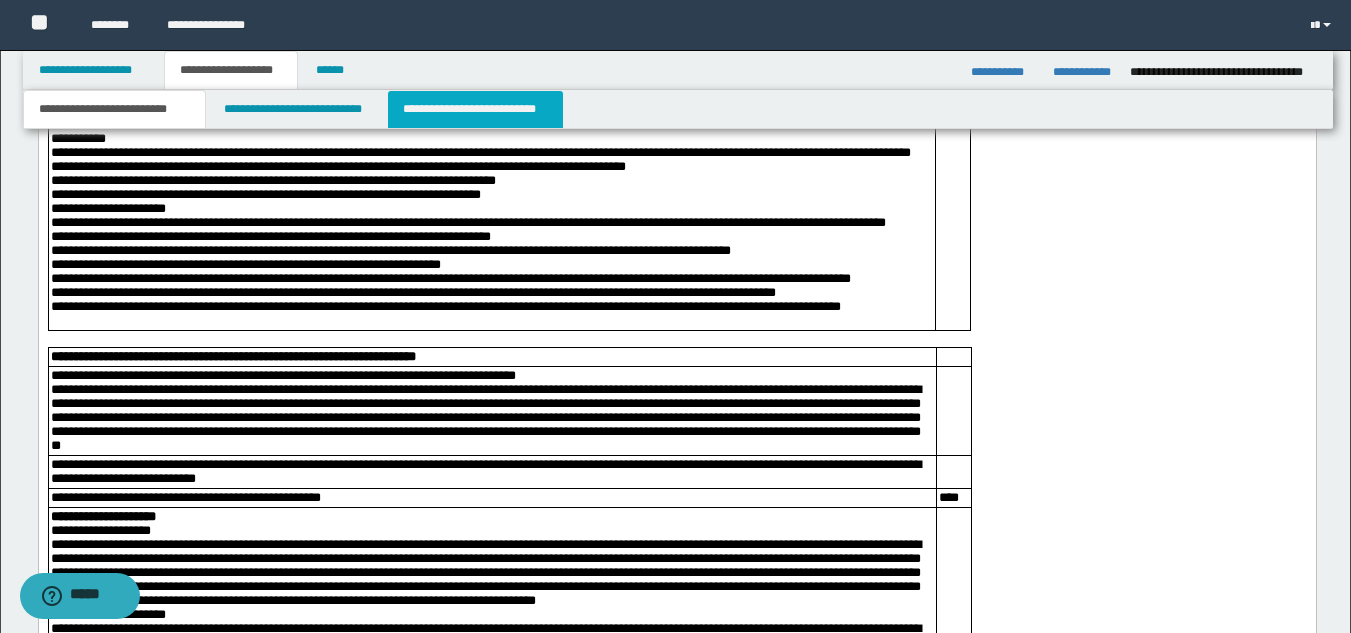 click on "**********" at bounding box center [475, 109] 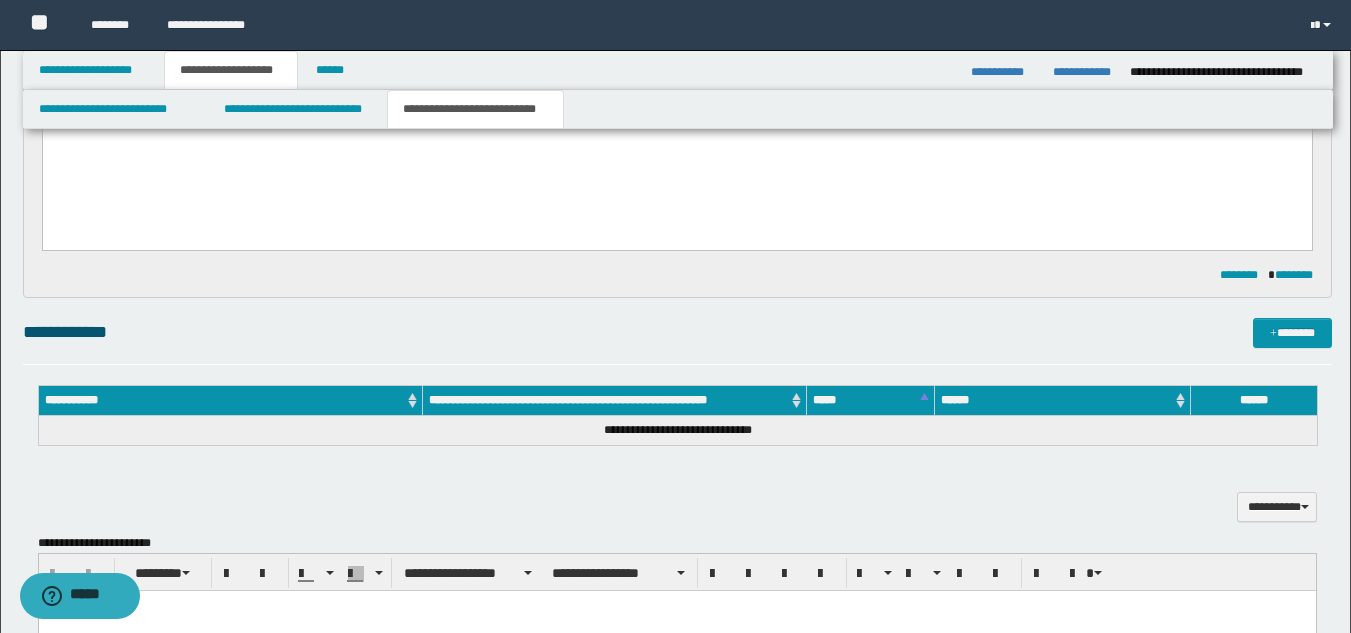 scroll, scrollTop: 375, scrollLeft: 0, axis: vertical 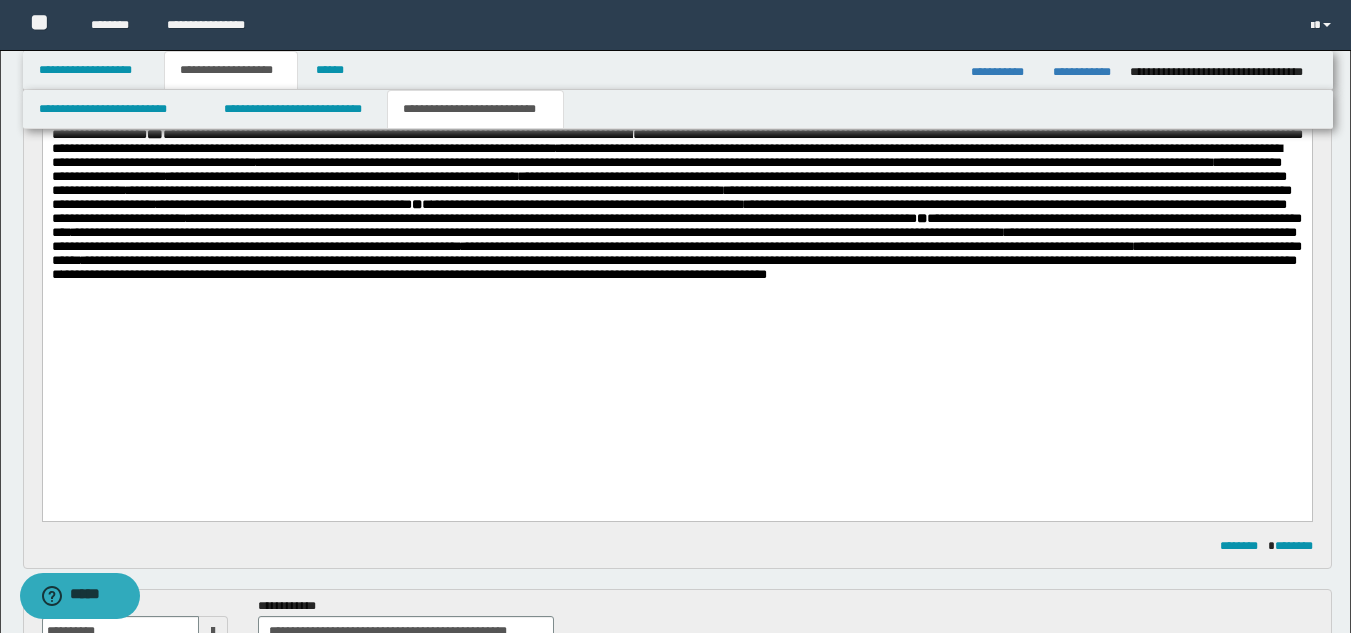 click on "**********" at bounding box center (676, 161) 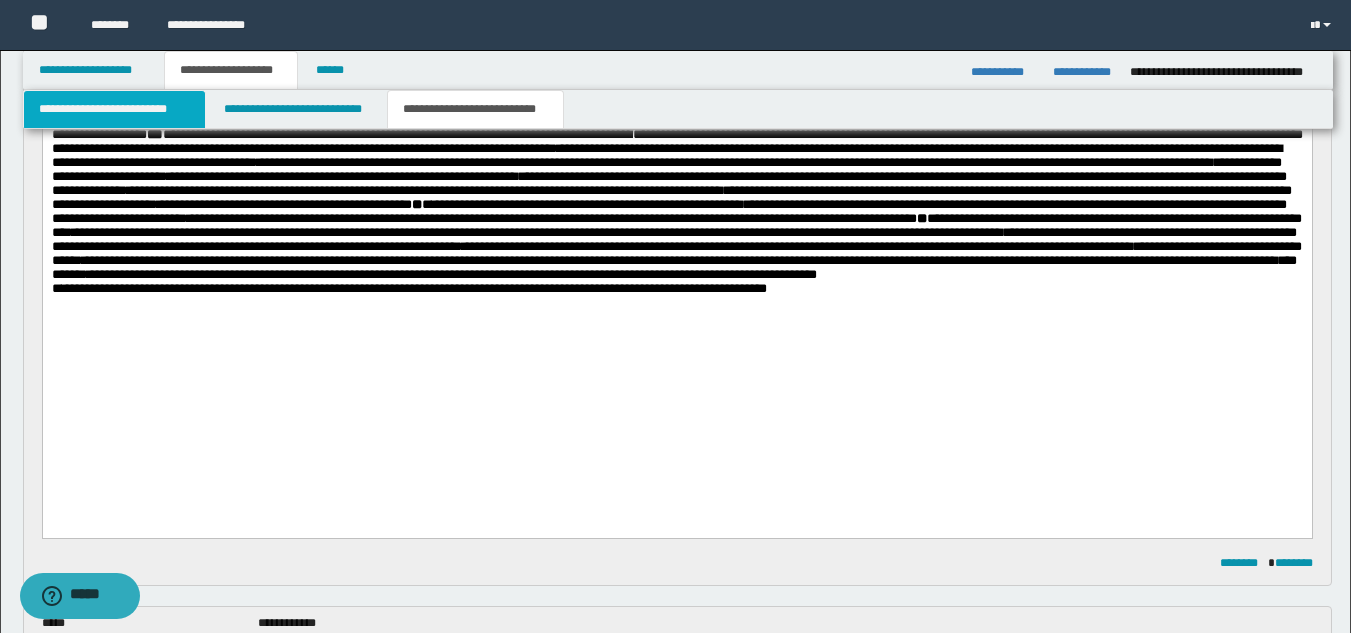 click on "**********" at bounding box center [114, 109] 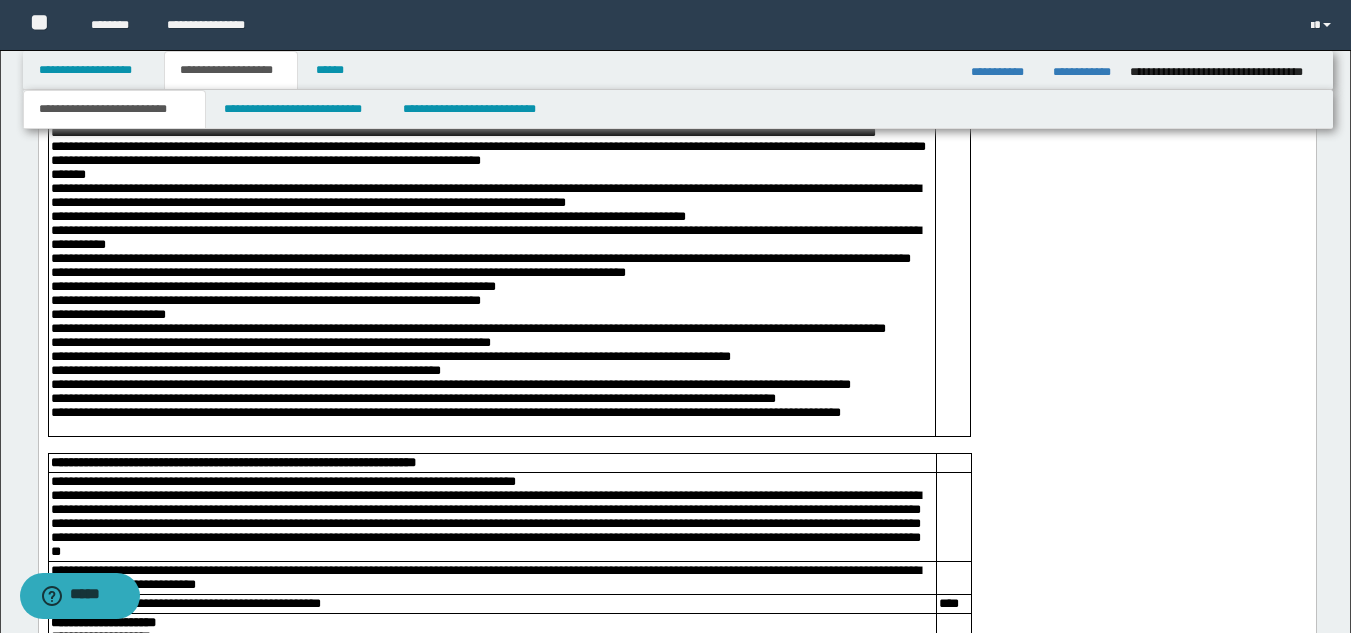 scroll, scrollTop: 5230, scrollLeft: 0, axis: vertical 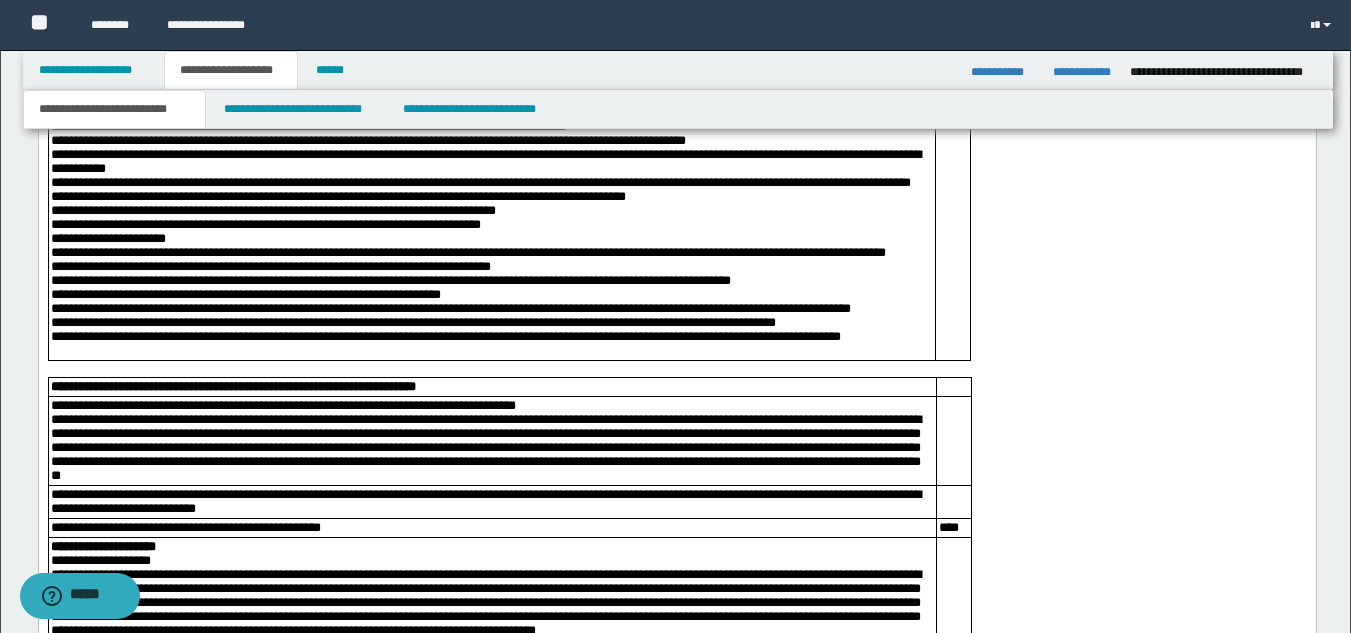 click on "**********" at bounding box center [676, -931] 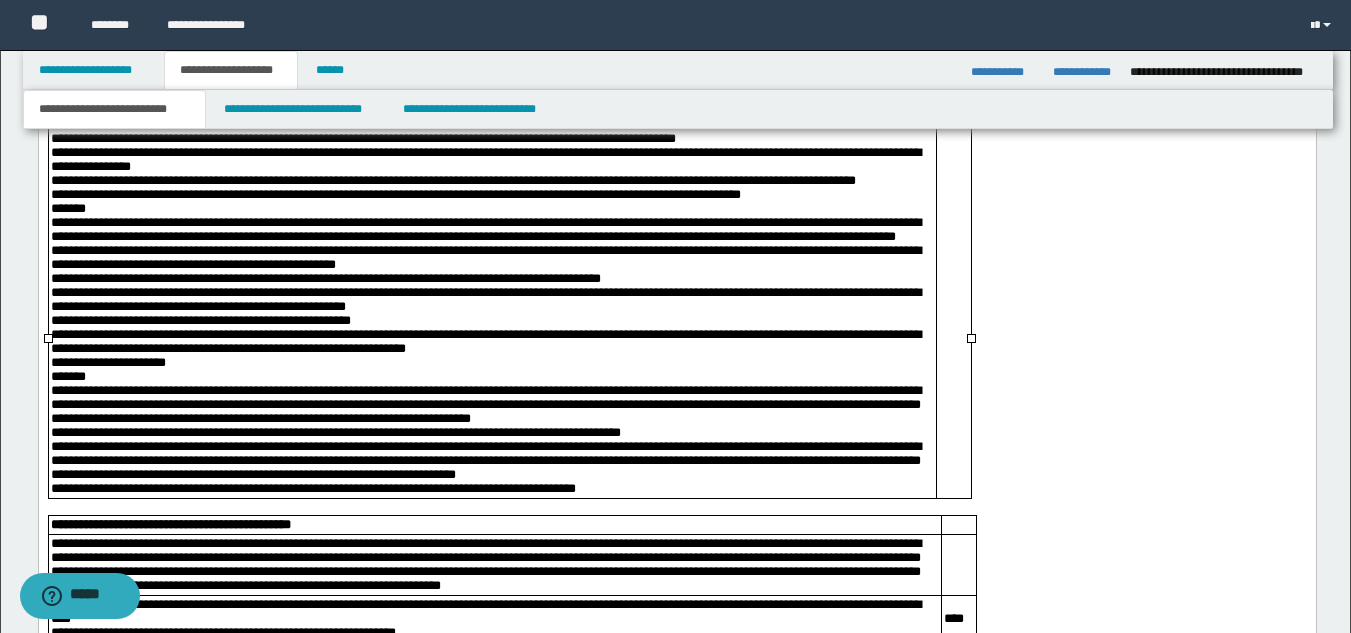 scroll, scrollTop: 5774, scrollLeft: 0, axis: vertical 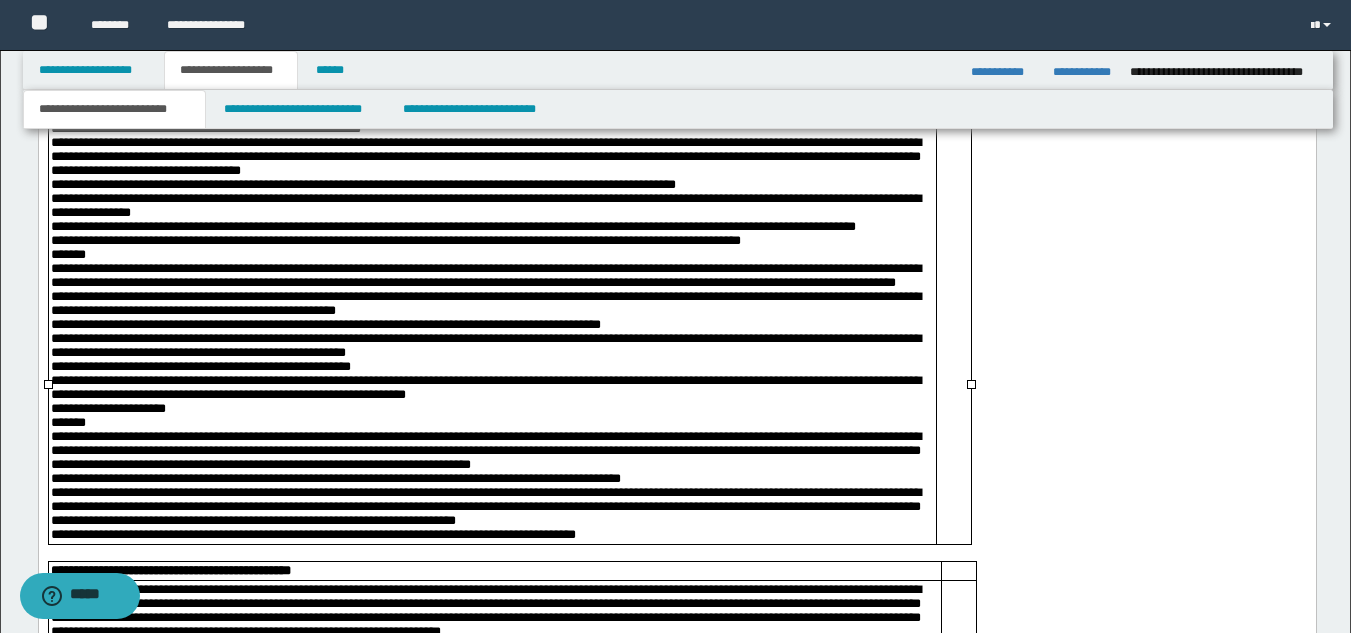 click on "**********" at bounding box center (676, -1475) 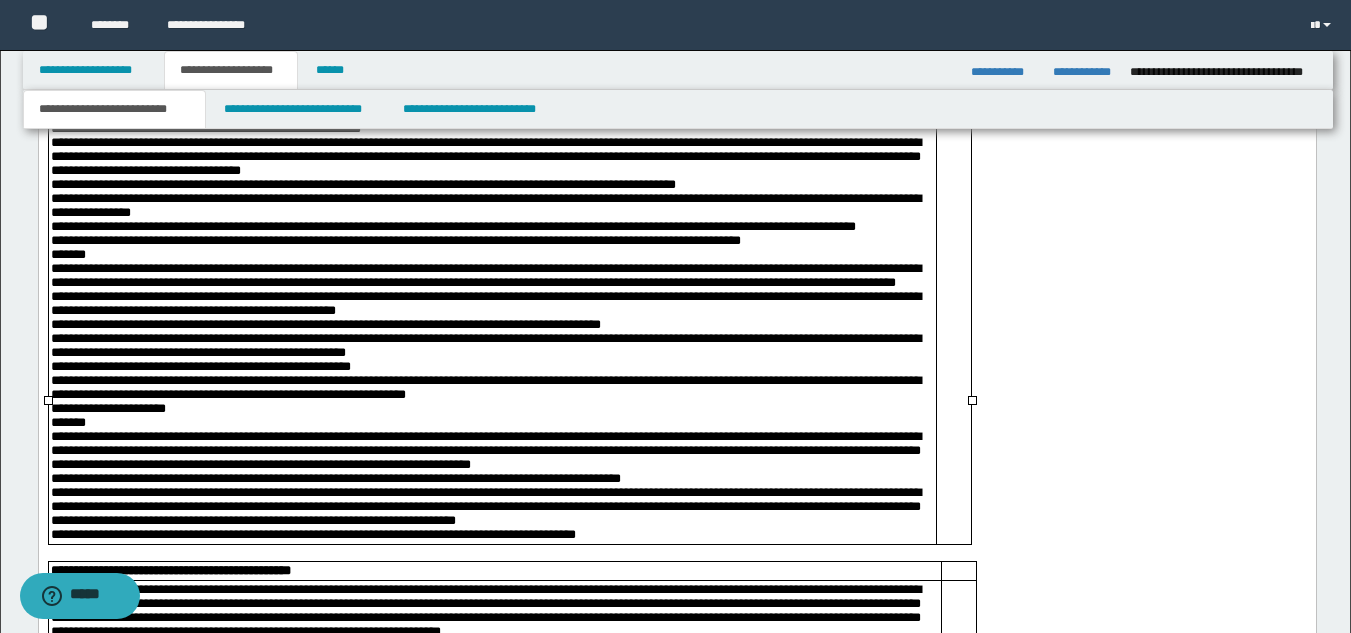 drag, startPoint x: 48, startPoint y: 411, endPoint x: 539, endPoint y: 417, distance: 491.03665 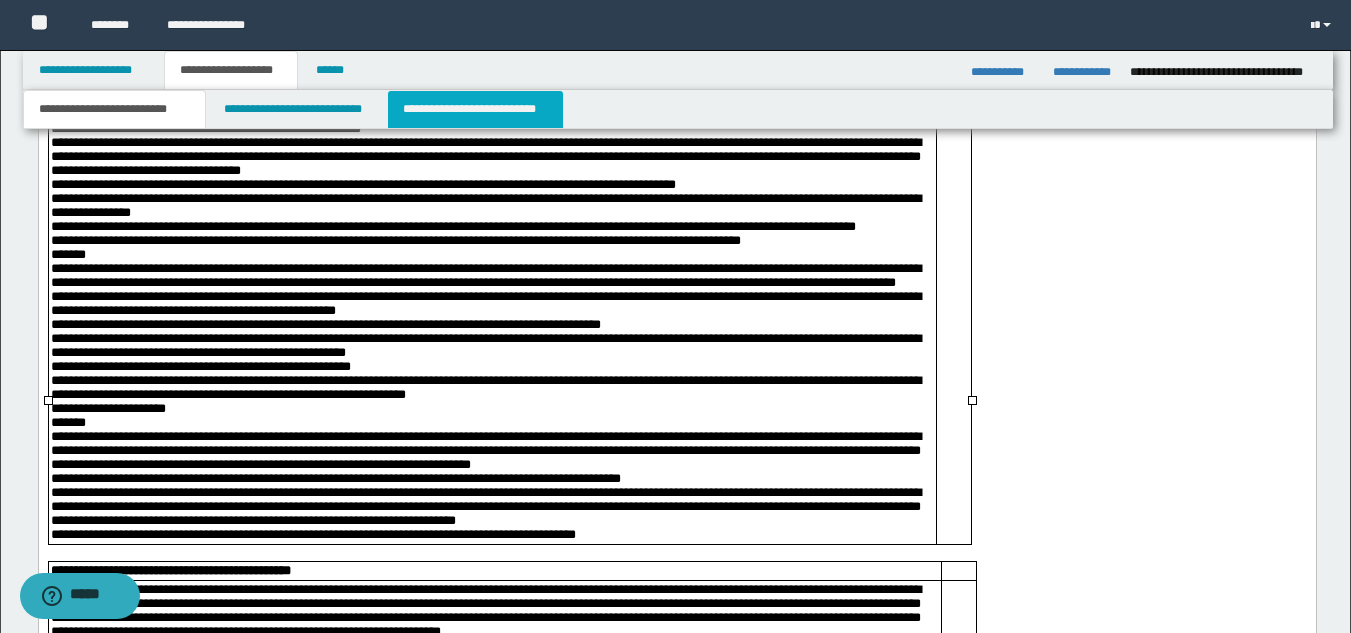click on "**********" at bounding box center [475, 109] 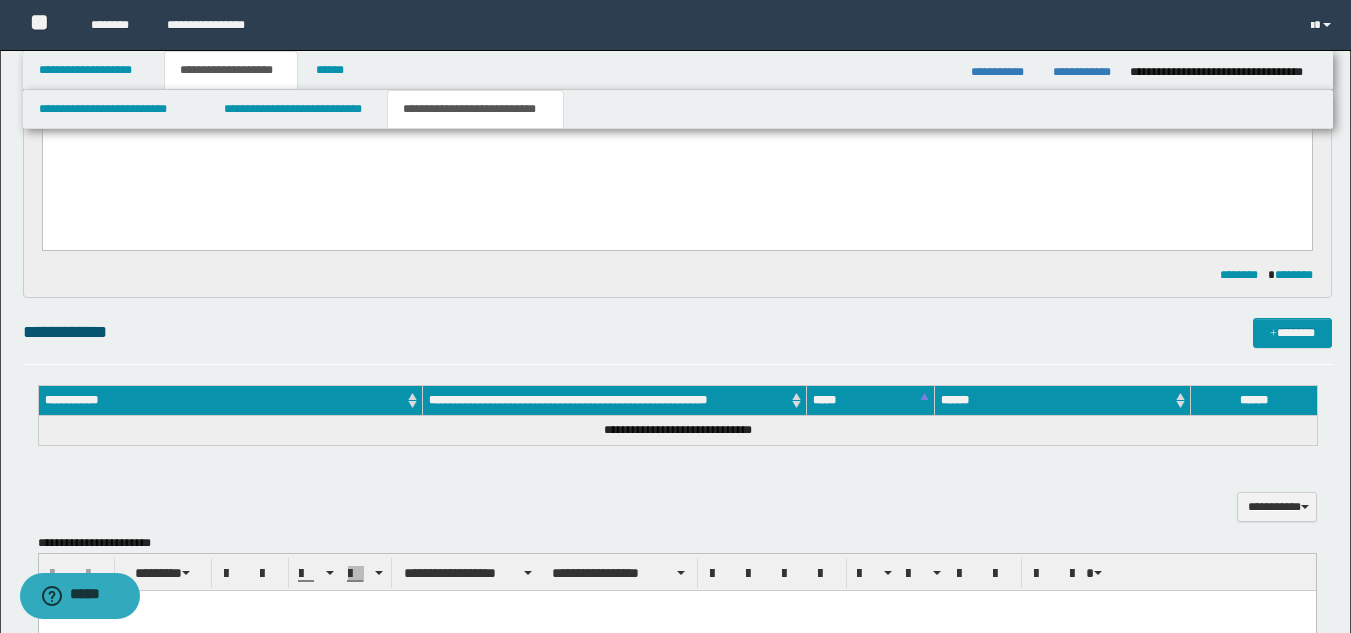 scroll, scrollTop: 392, scrollLeft: 0, axis: vertical 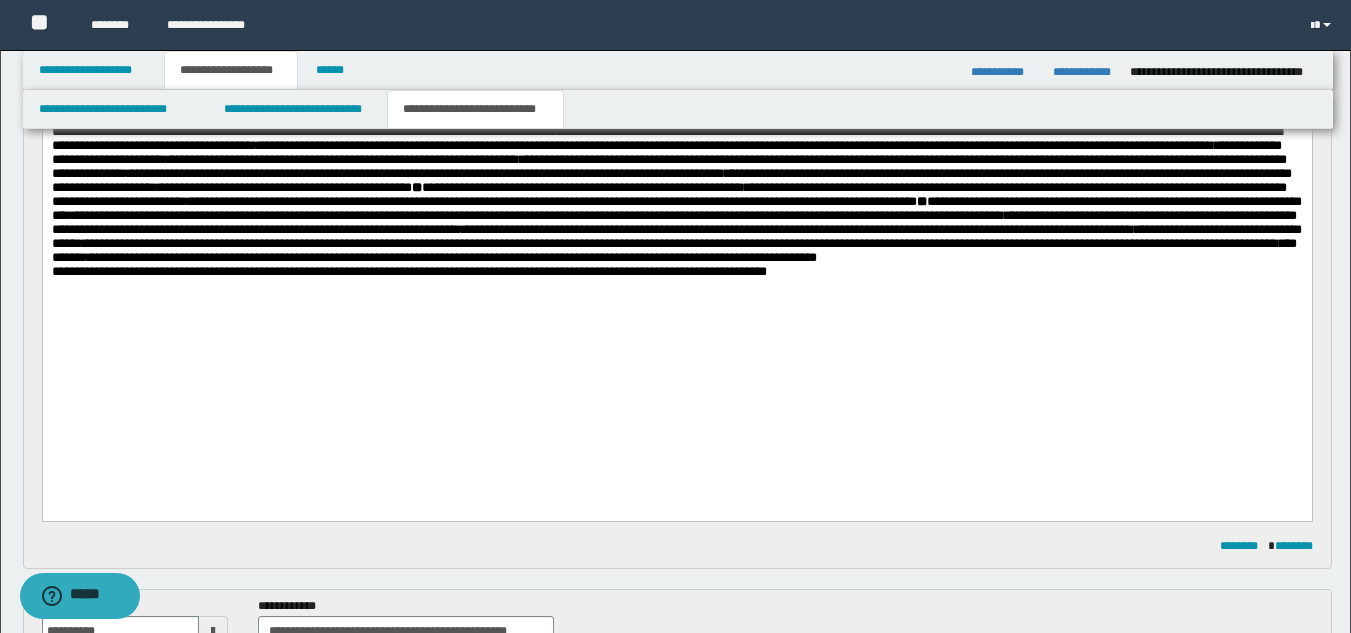 click on "**********" at bounding box center [676, 140] 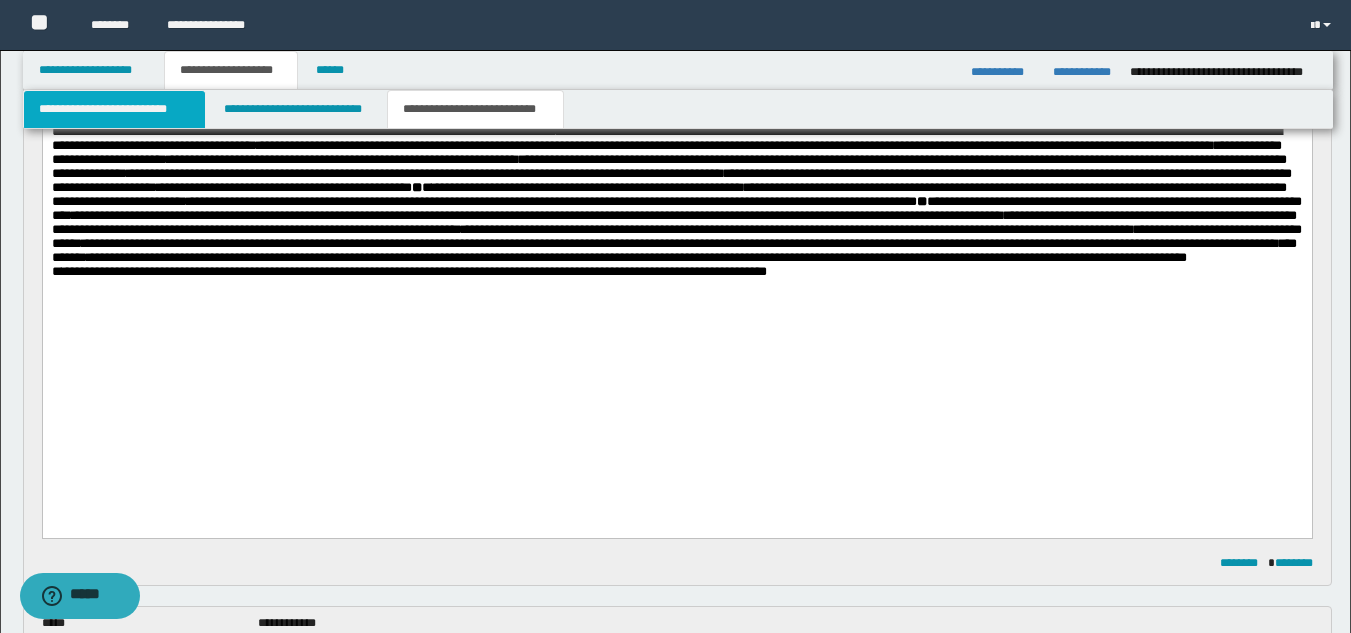 click on "**********" at bounding box center (114, 109) 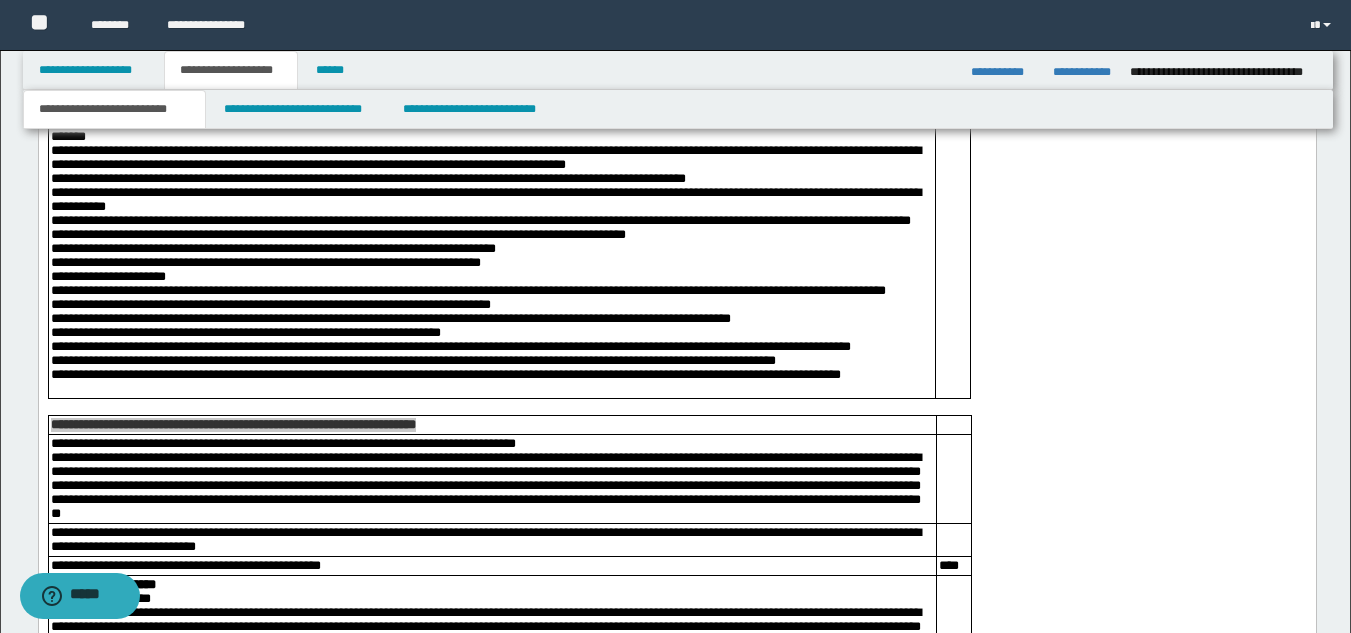 scroll, scrollTop: 5792, scrollLeft: 0, axis: vertical 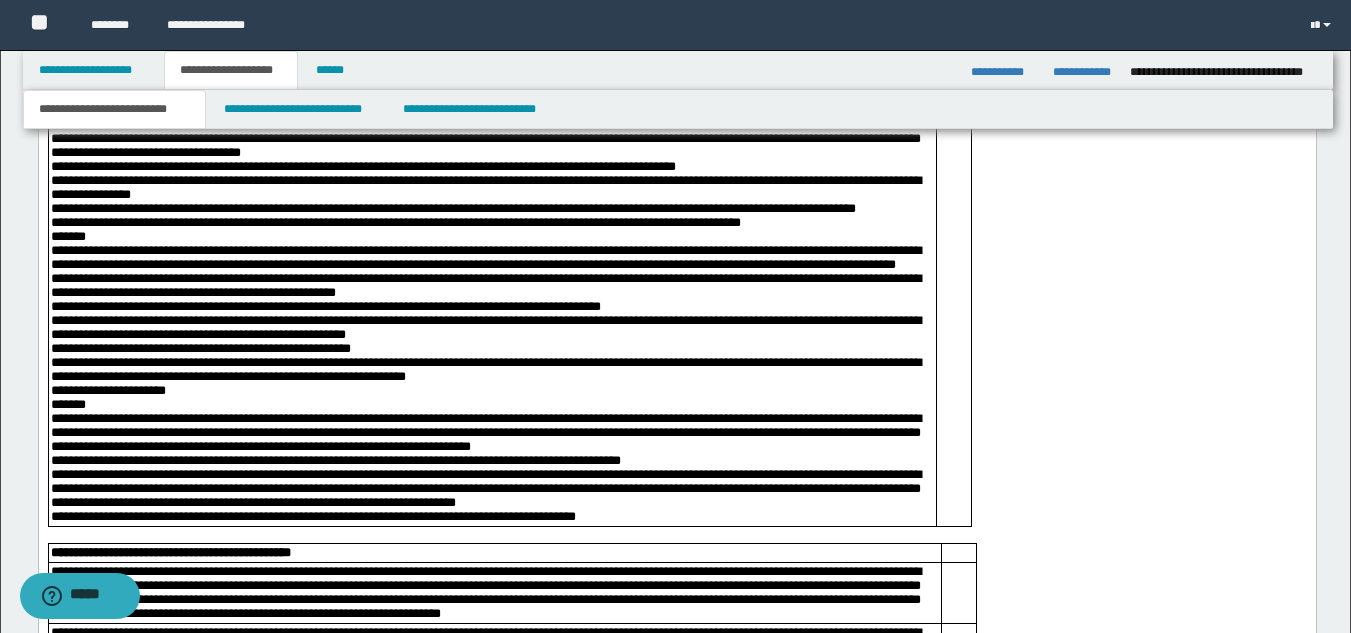 click on "**********" at bounding box center [485, -114] 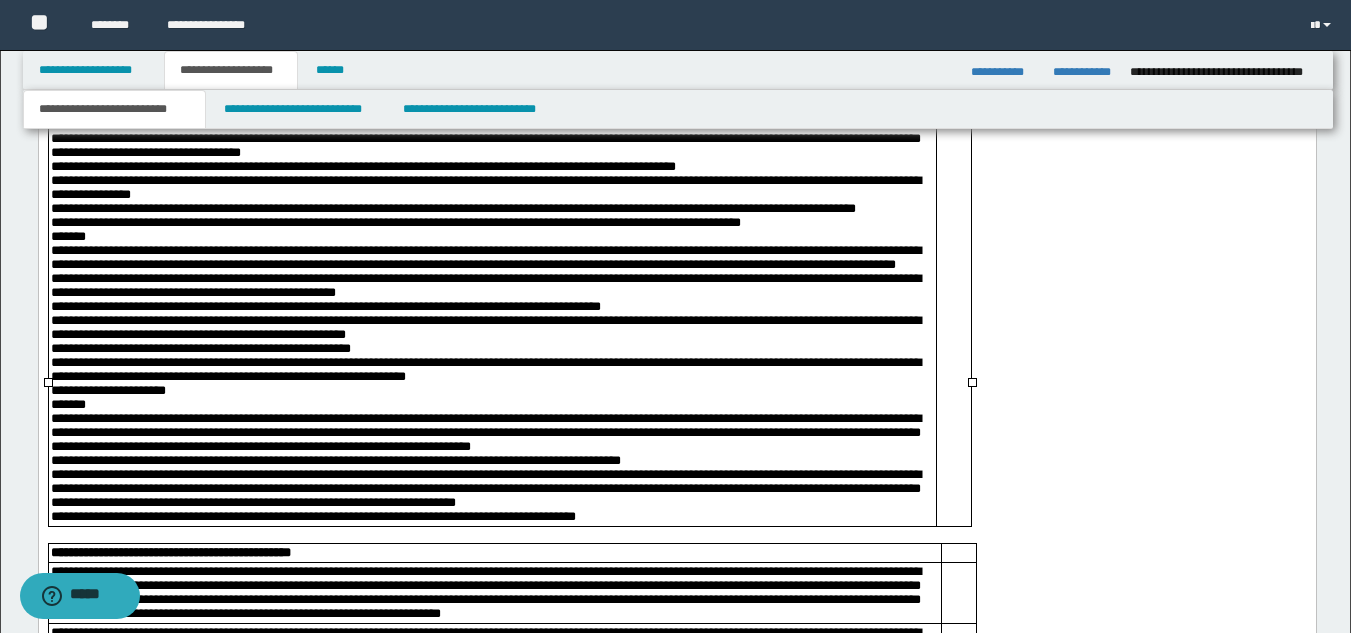 click on "**********" at bounding box center [485, -114] 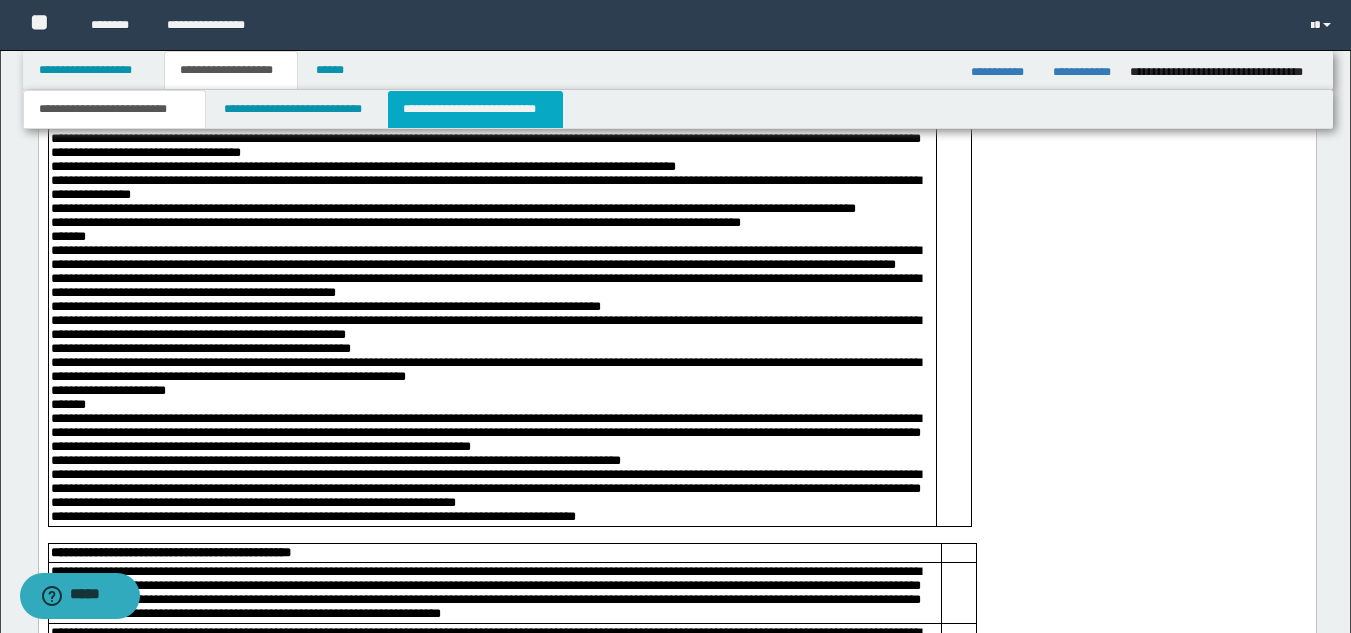 click on "**********" at bounding box center [475, 109] 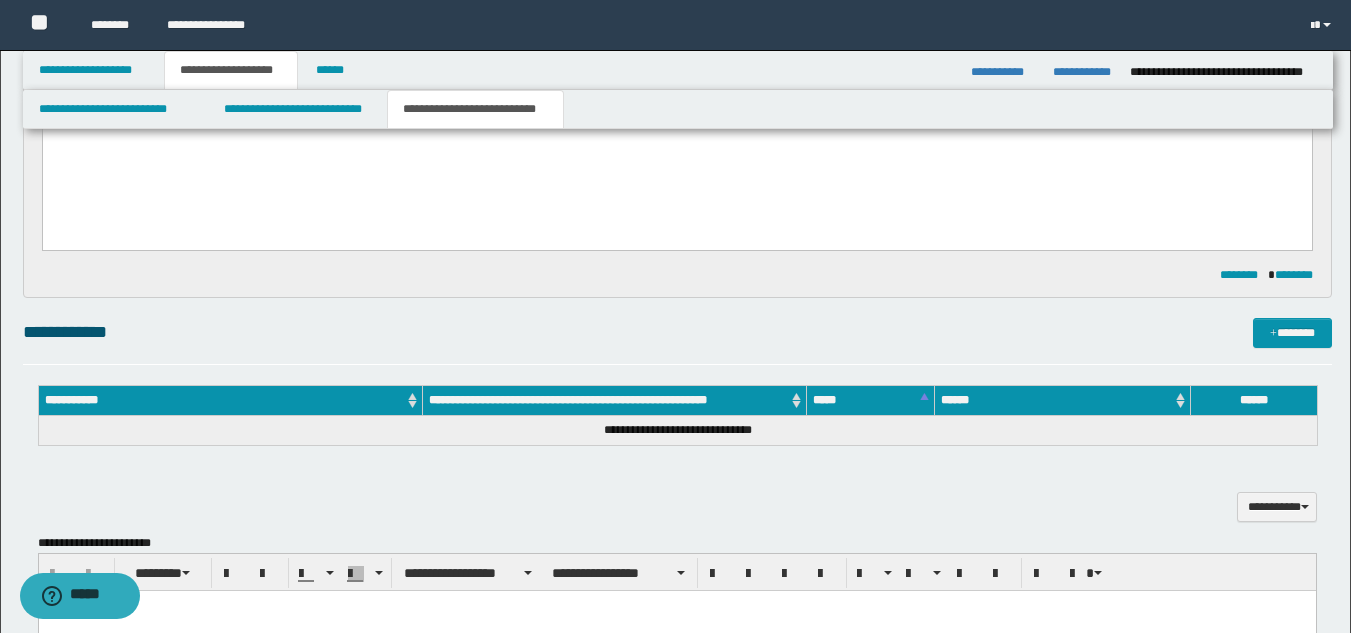 scroll, scrollTop: 409, scrollLeft: 0, axis: vertical 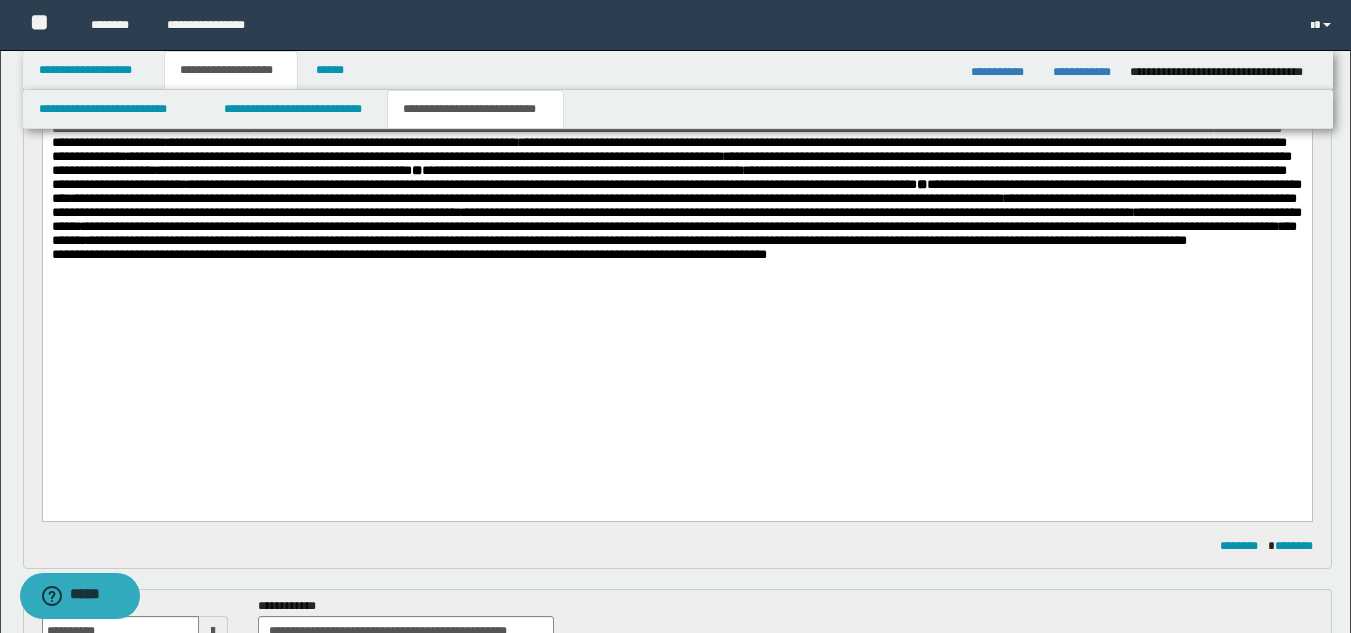click on "**********" at bounding box center [676, 123] 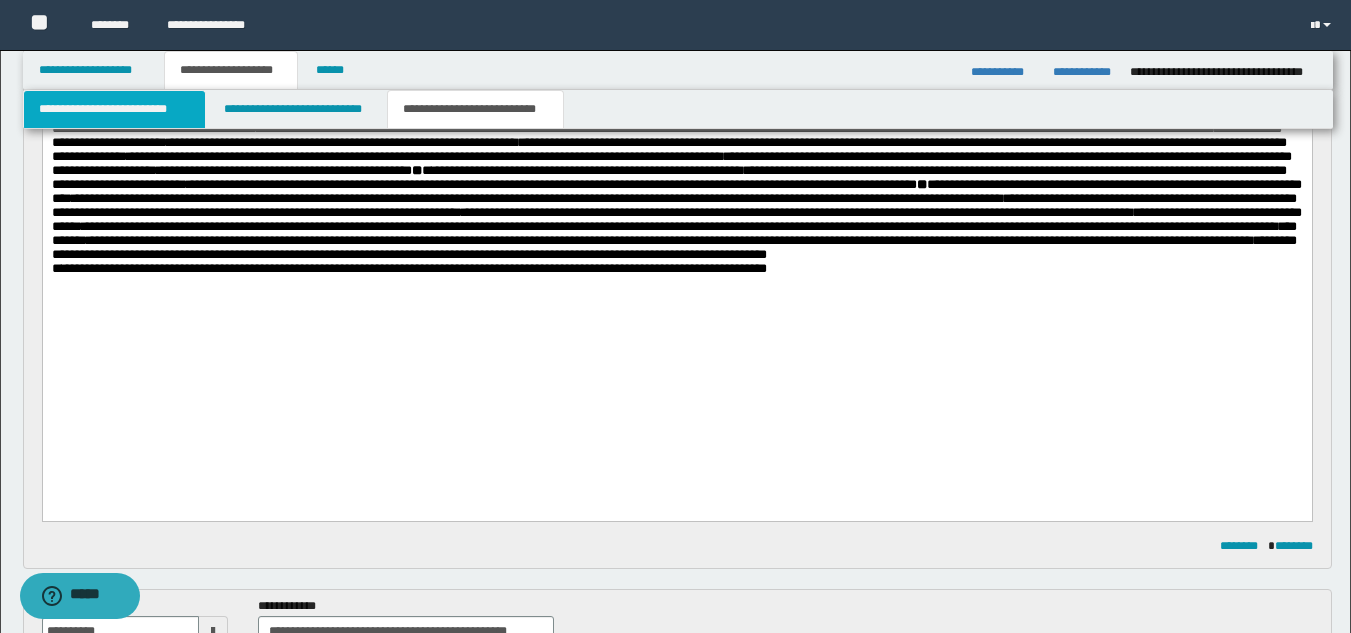 click on "**********" at bounding box center (114, 109) 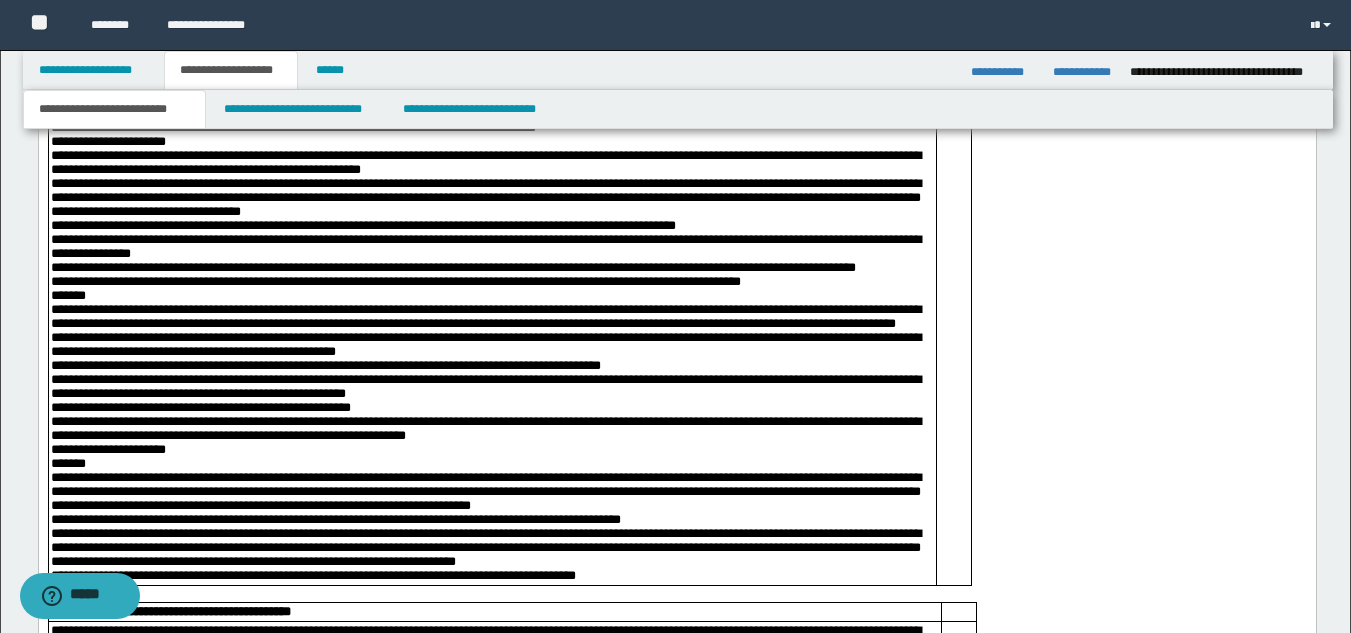 scroll, scrollTop: 5899, scrollLeft: 0, axis: vertical 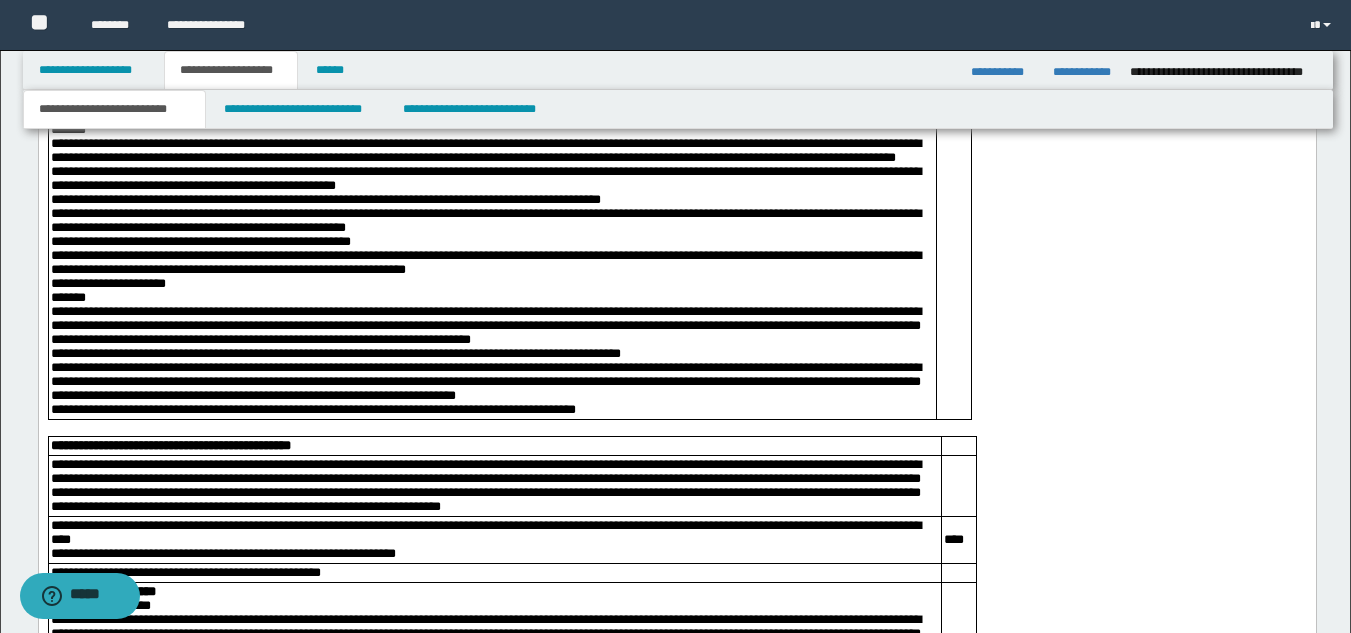 click on "**********" at bounding box center [485, -66] 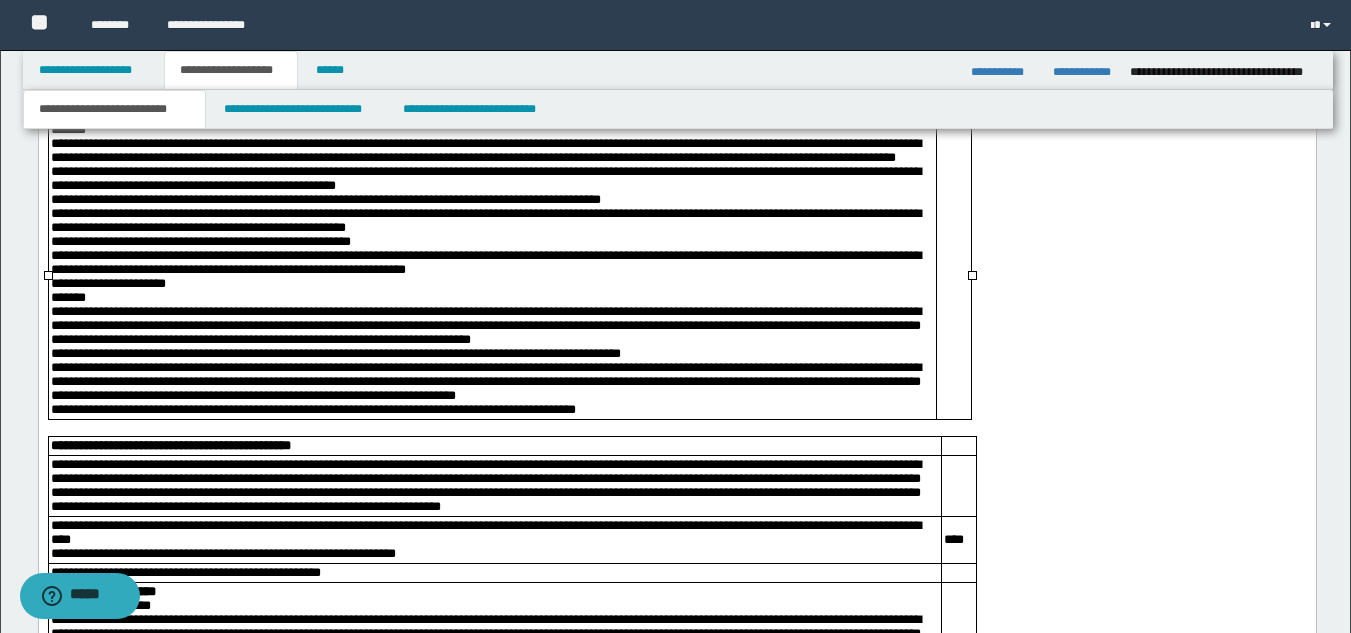 drag, startPoint x: 936, startPoint y: 447, endPoint x: 965, endPoint y: 448, distance: 29.017237 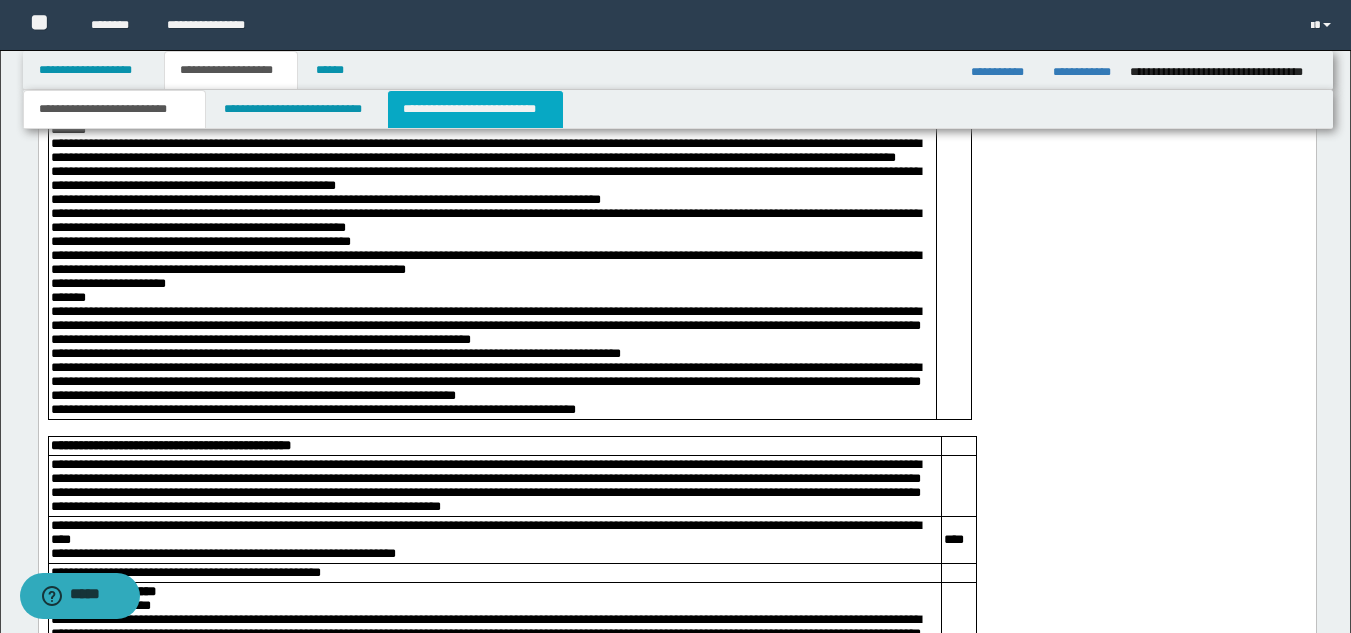 click on "**********" at bounding box center [475, 109] 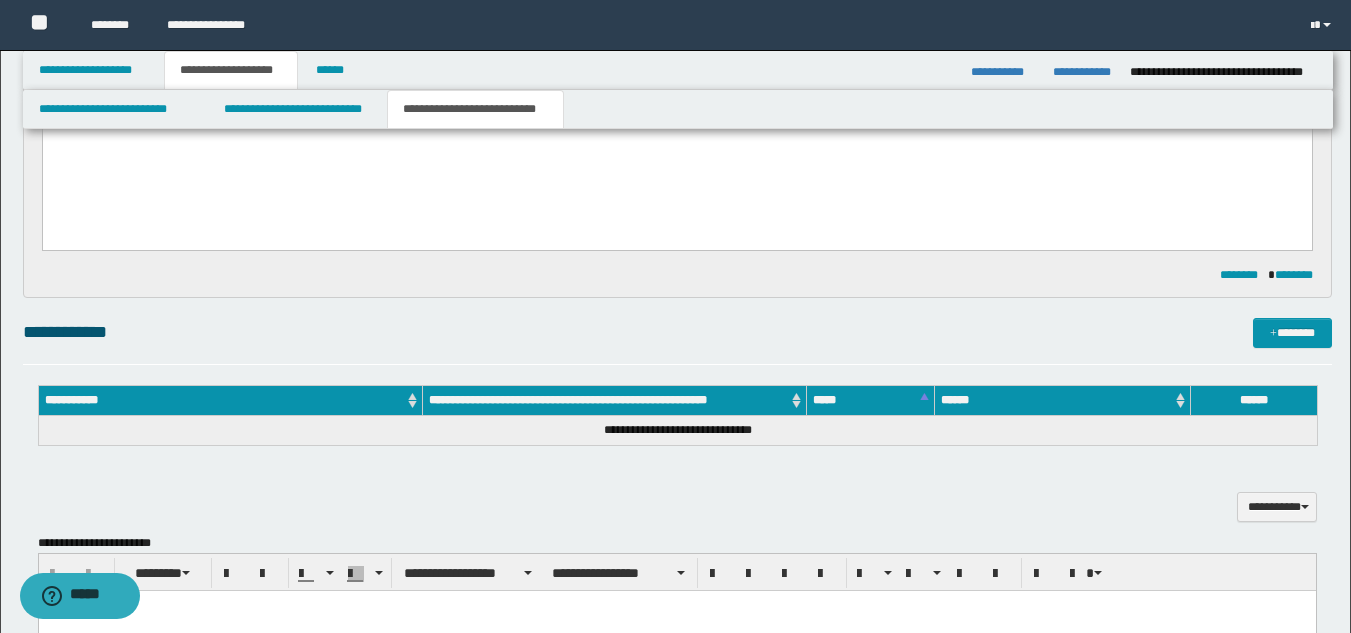 scroll, scrollTop: 409, scrollLeft: 0, axis: vertical 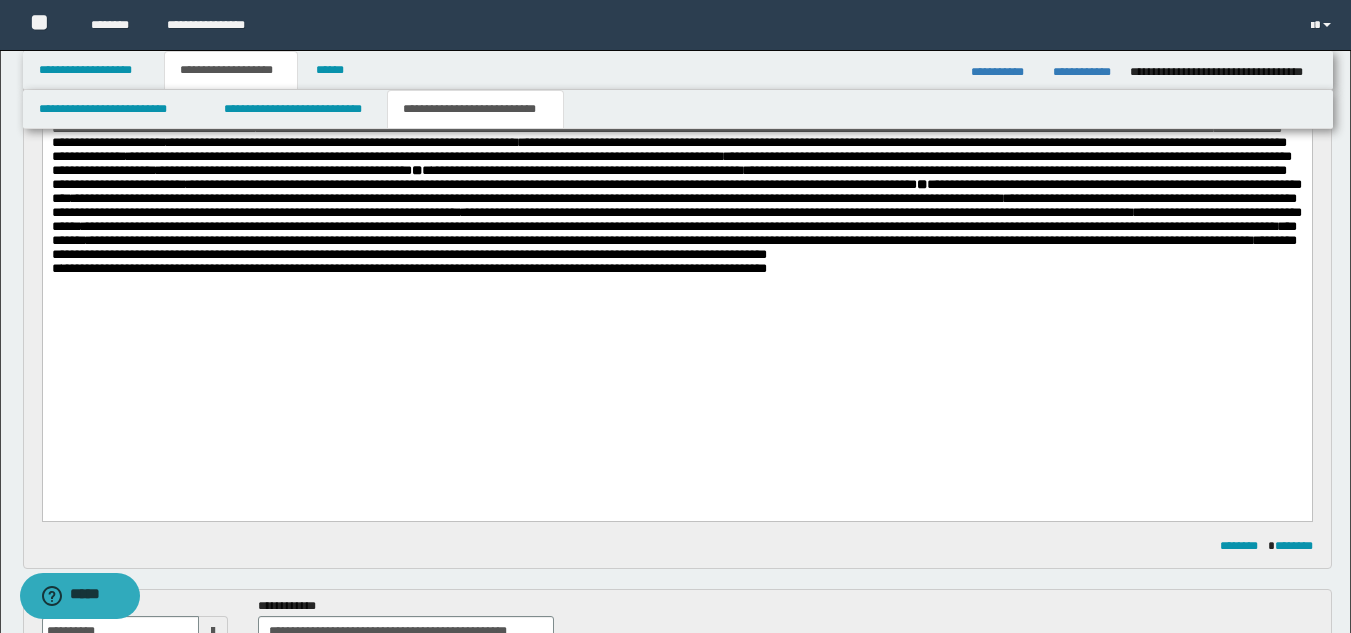 click on "**********" at bounding box center (676, 130) 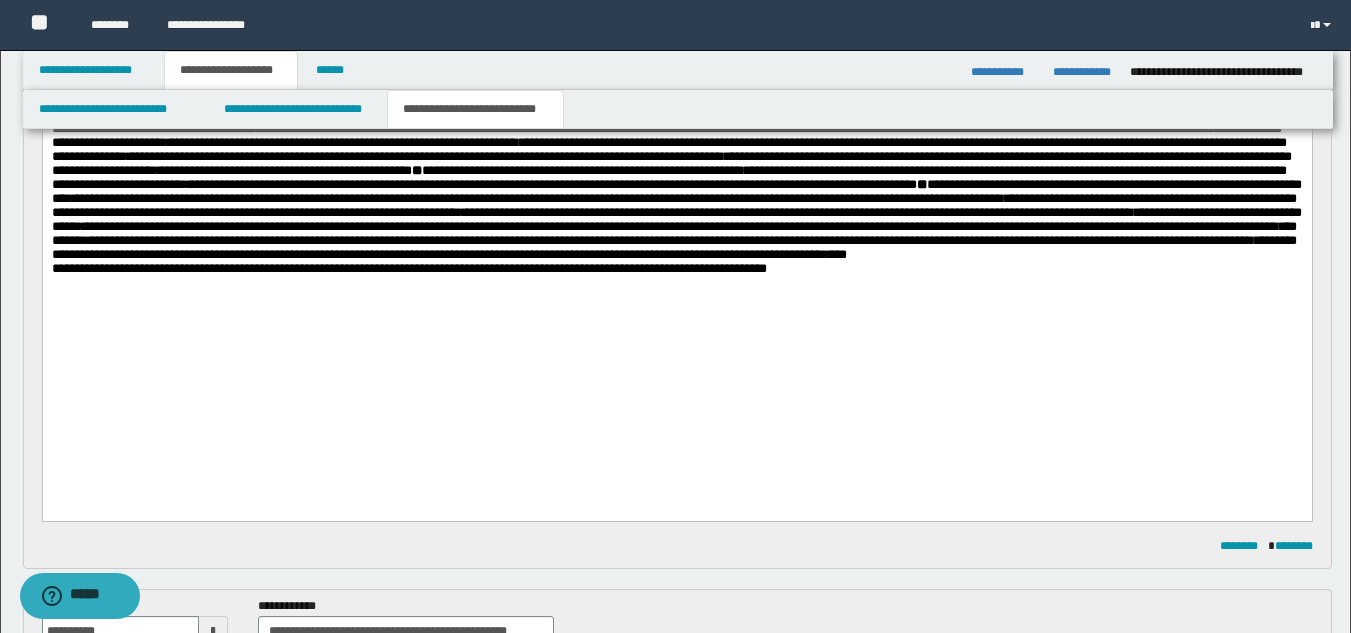 click on "**********" at bounding box center (676, 213) 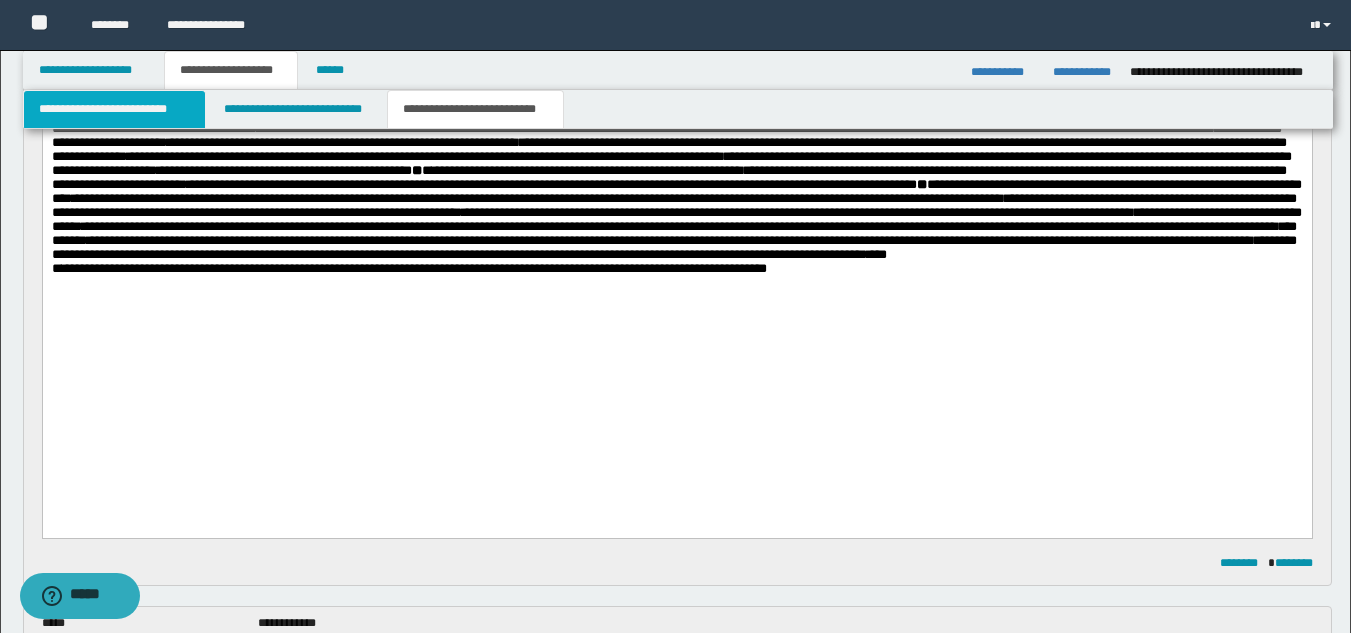 click on "**********" at bounding box center (114, 109) 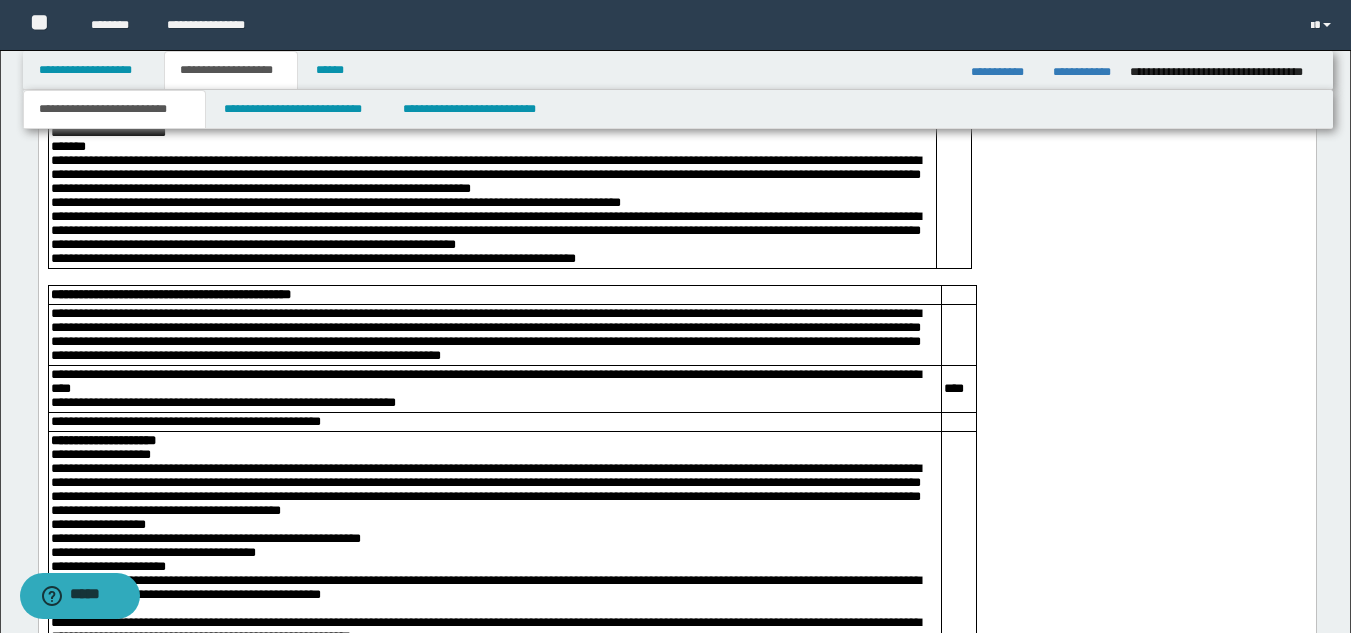 scroll, scrollTop: 6081, scrollLeft: 0, axis: vertical 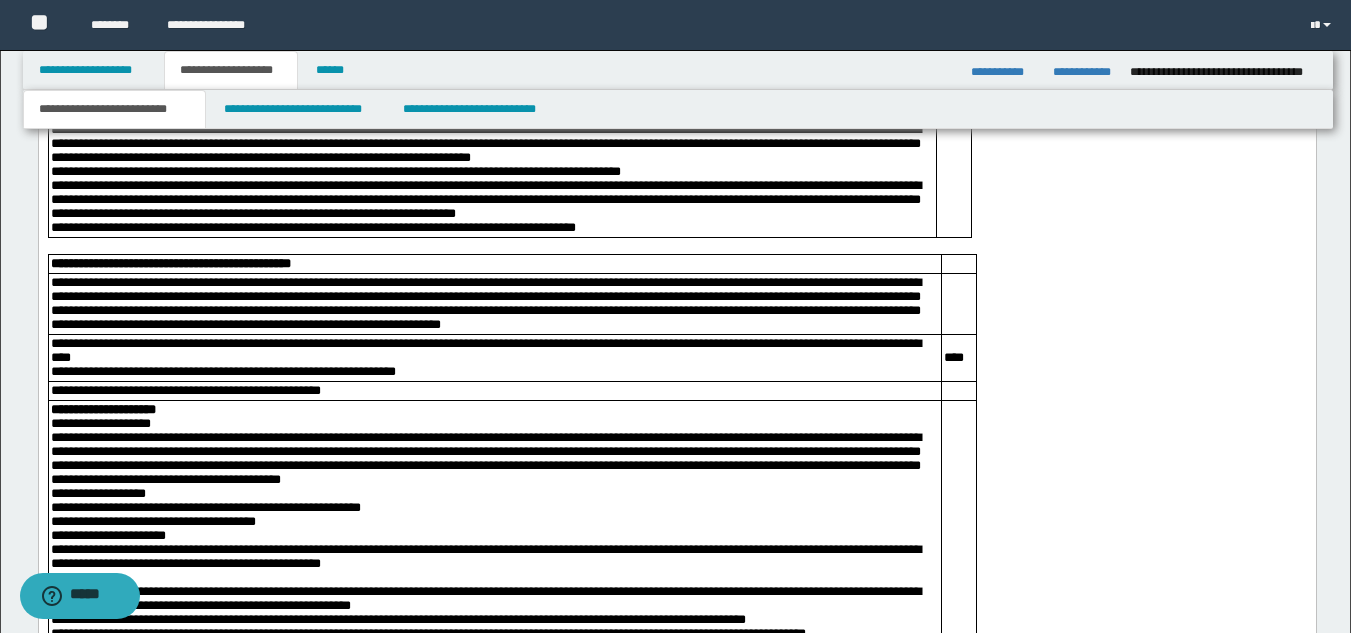 drag, startPoint x: 108, startPoint y: 314, endPoint x: 146, endPoint y: 330, distance: 41.231056 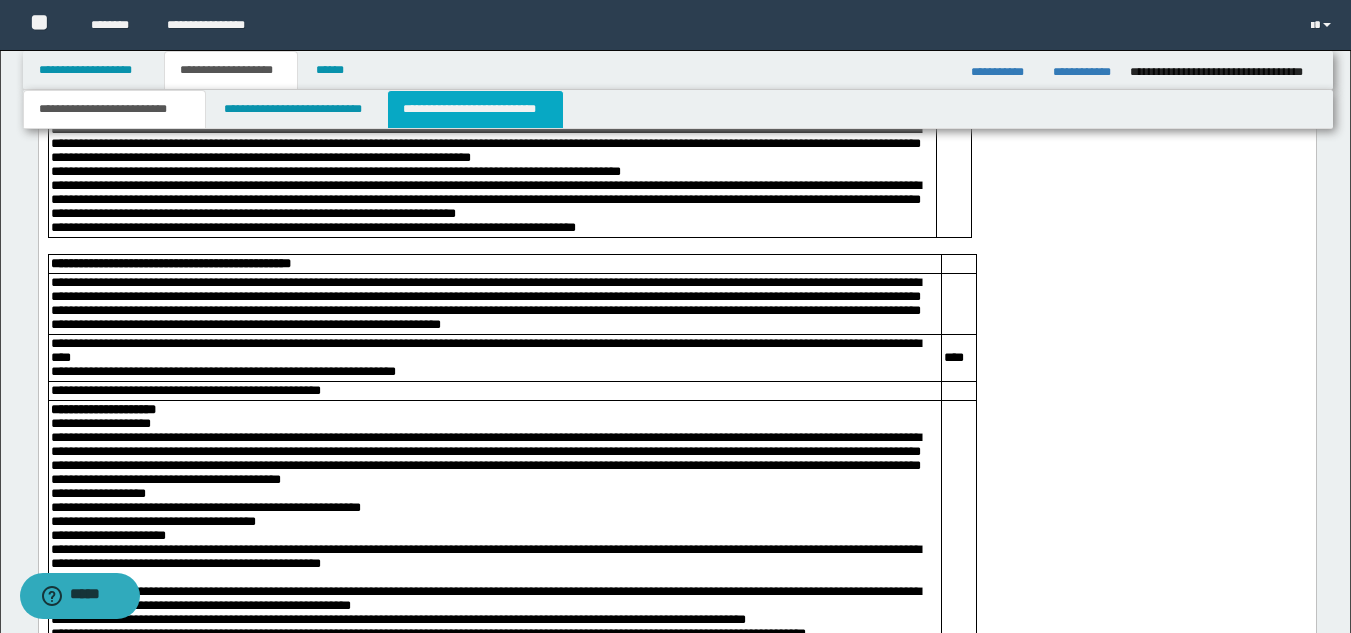 click on "**********" at bounding box center [475, 109] 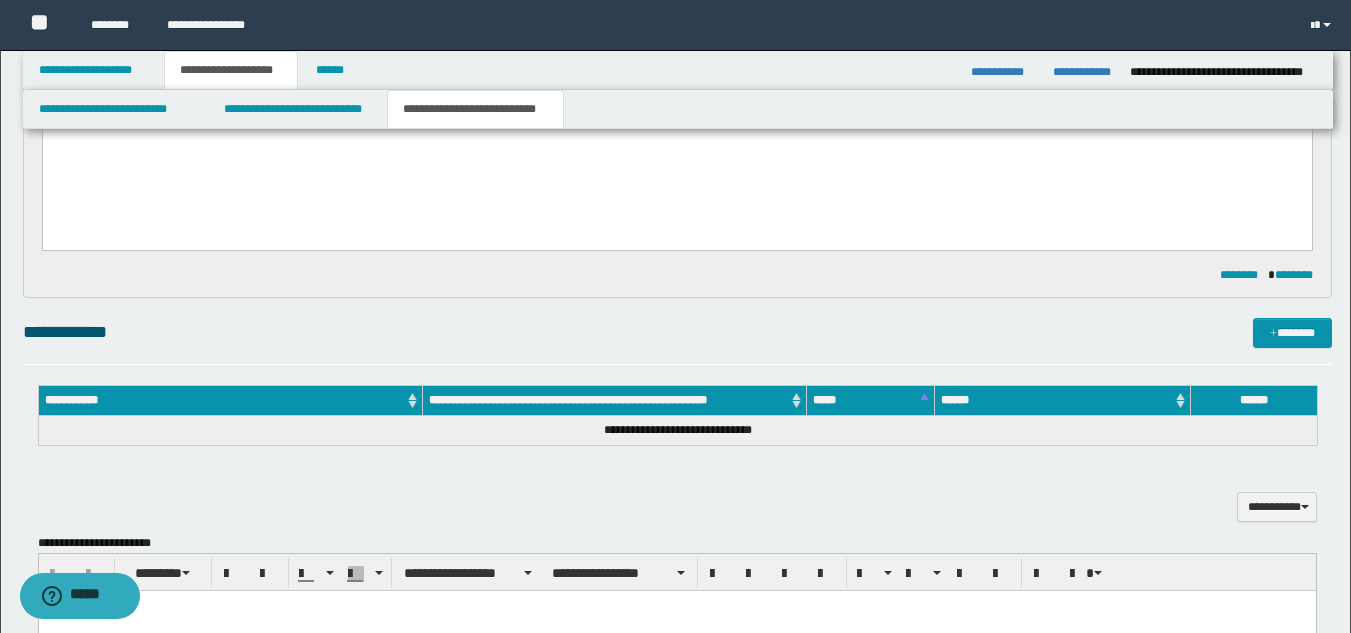 scroll, scrollTop: 426, scrollLeft: 0, axis: vertical 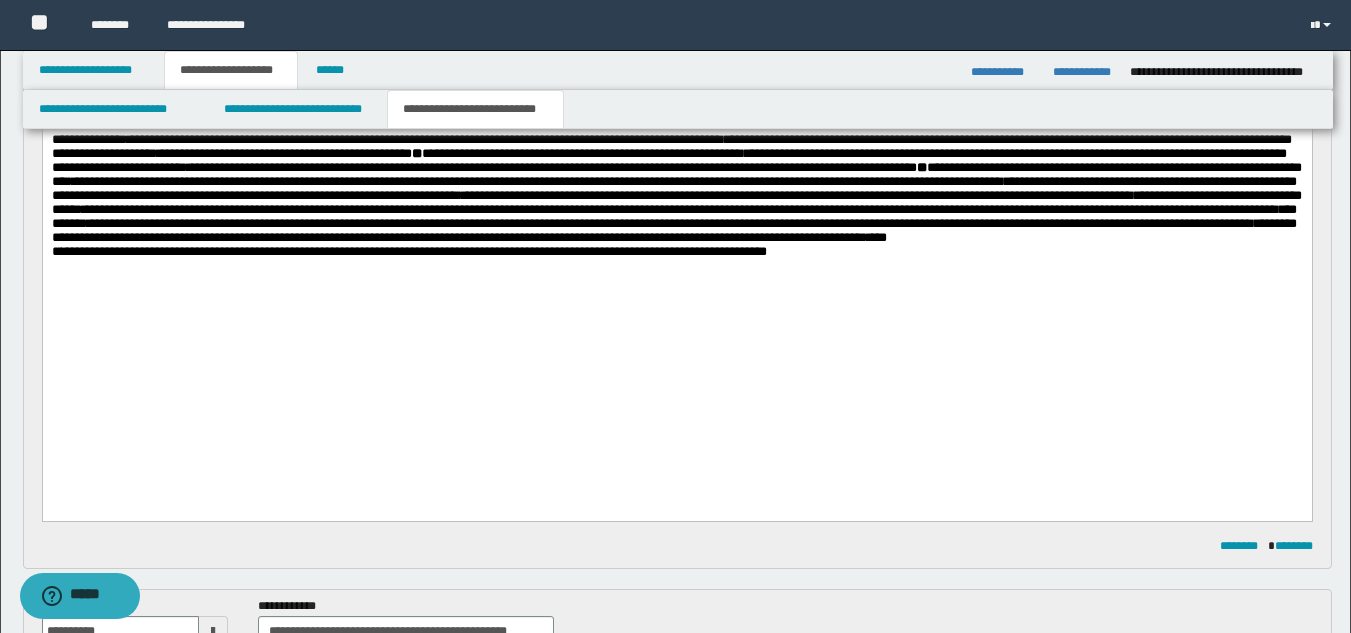 click on "**********" at bounding box center [676, 113] 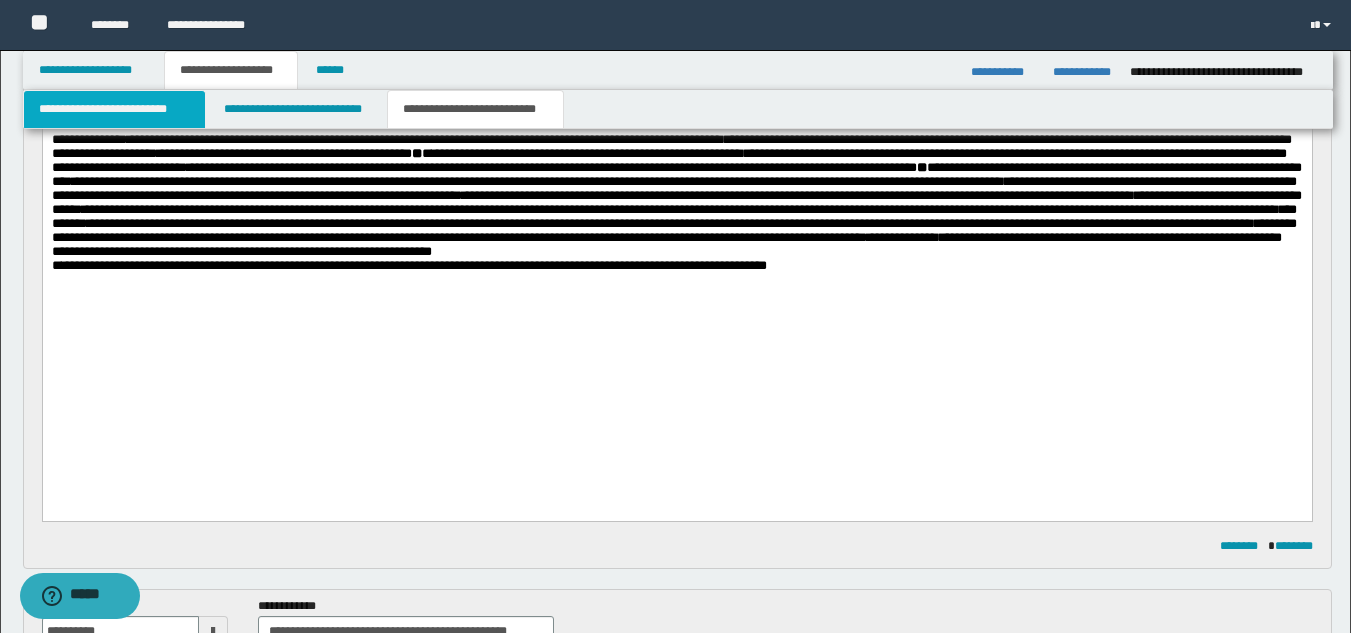 click on "**********" at bounding box center (114, 109) 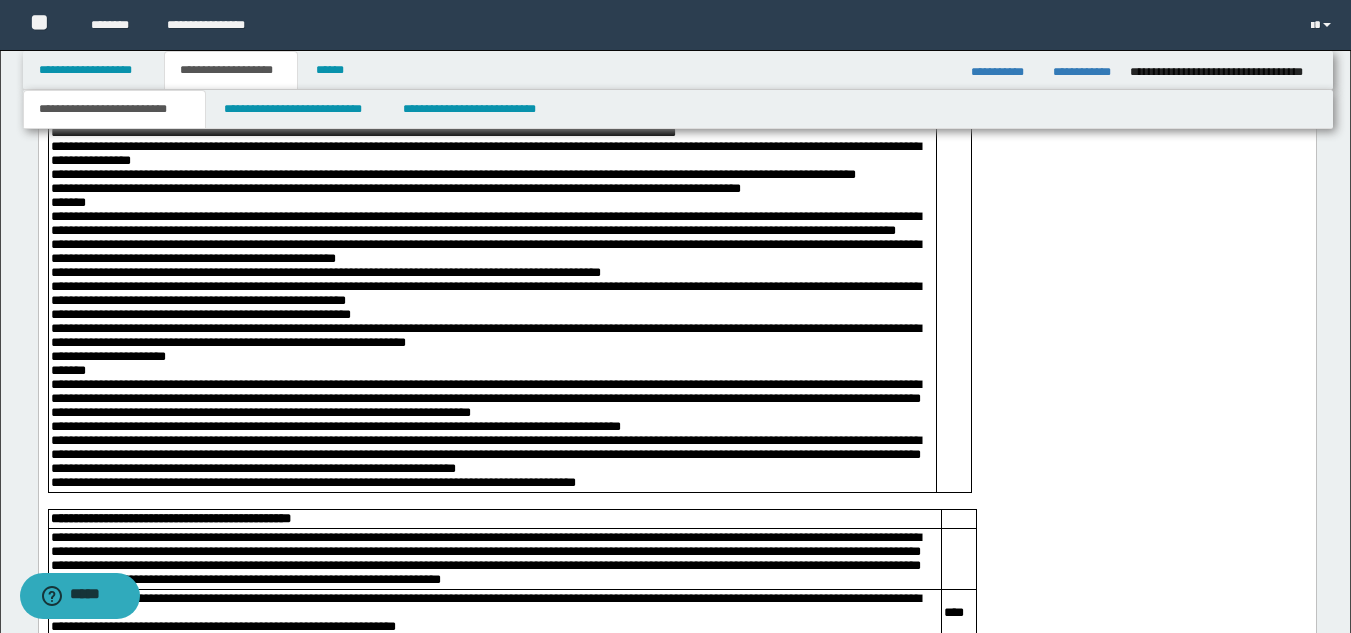 scroll, scrollTop: 6426, scrollLeft: 0, axis: vertical 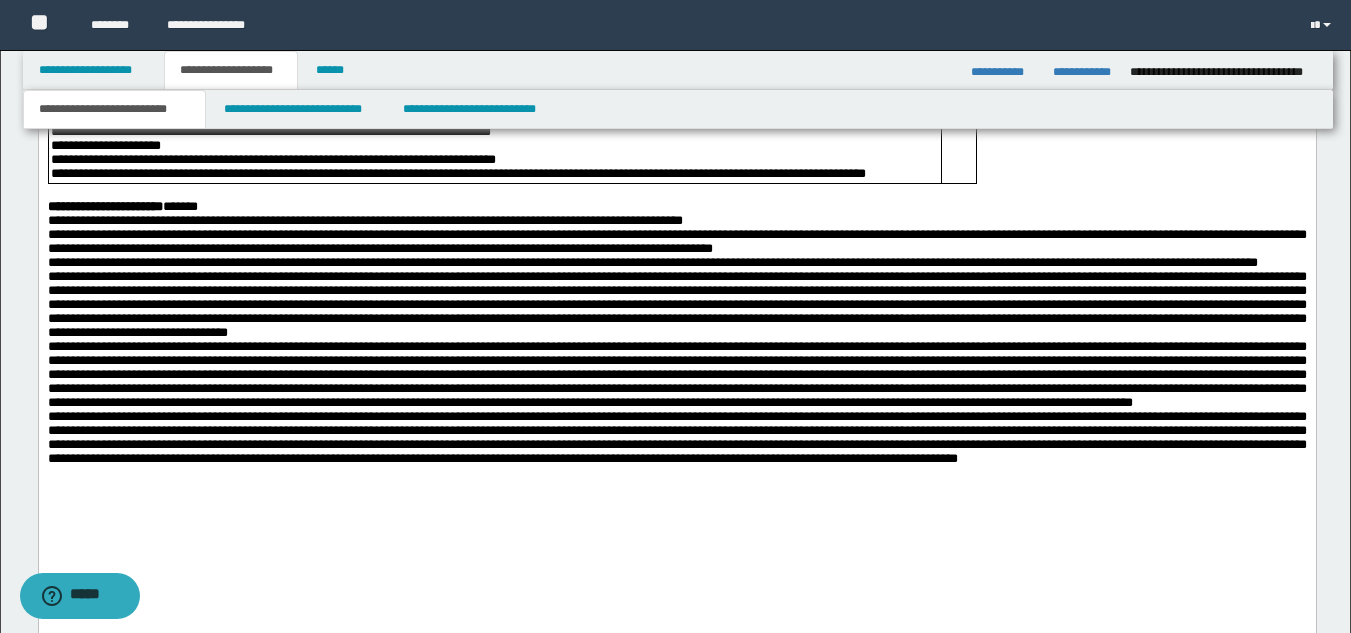 click on "**********" at bounding box center (676, -2550) 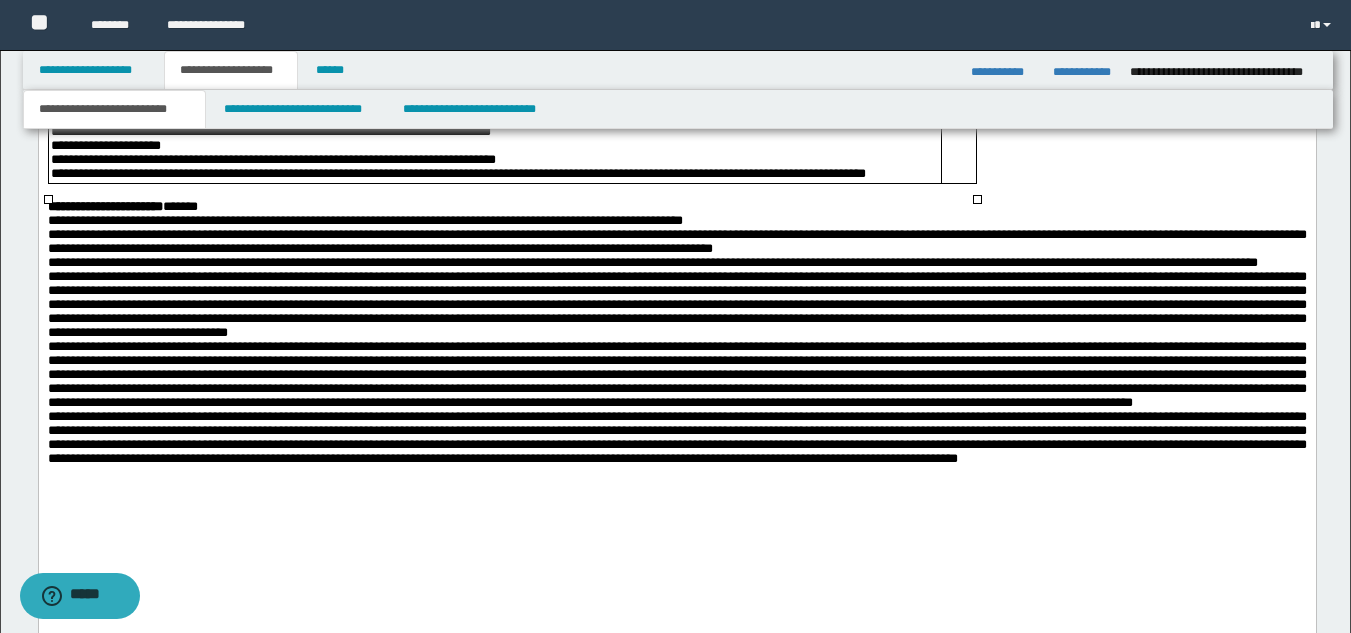 drag, startPoint x: 49, startPoint y: 211, endPoint x: 353, endPoint y: 211, distance: 304 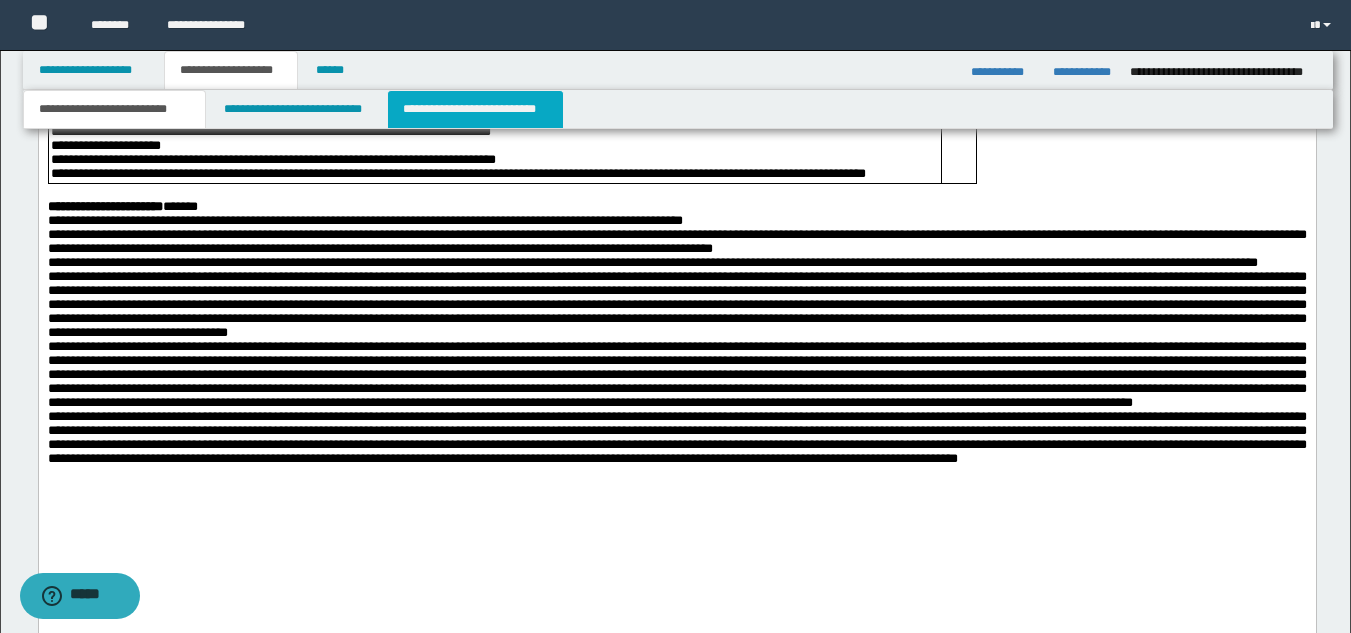 click on "**********" at bounding box center (475, 109) 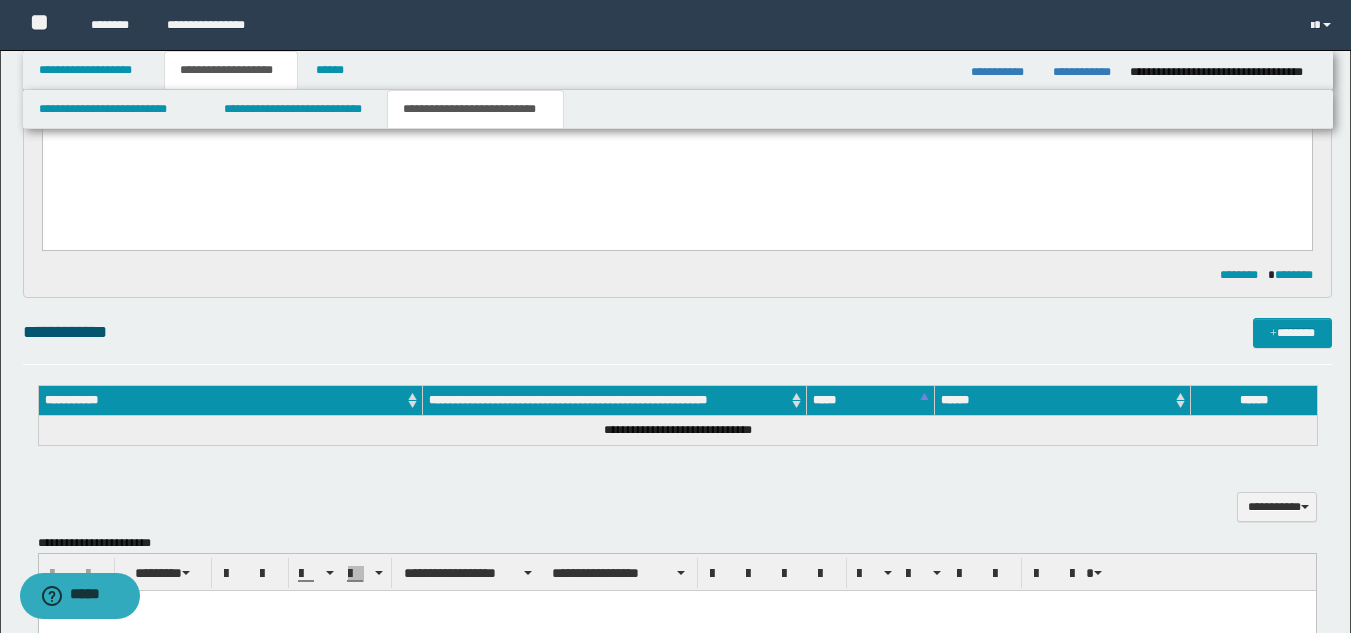 scroll, scrollTop: 426, scrollLeft: 0, axis: vertical 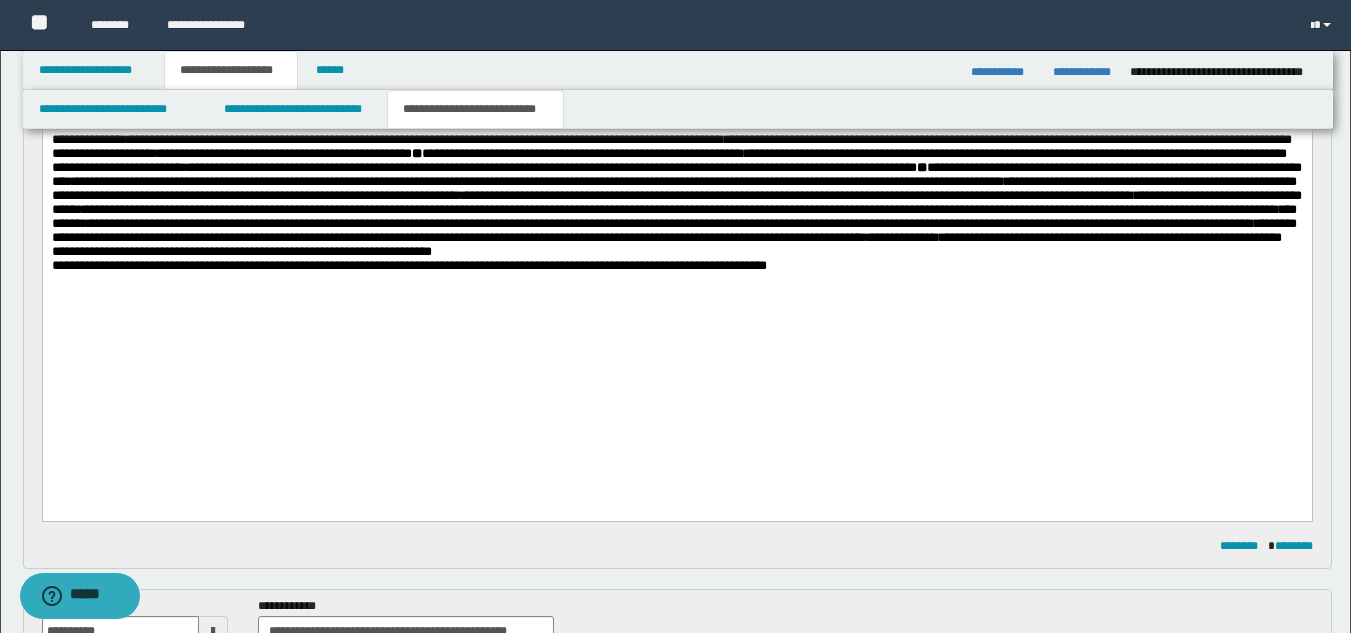 click on "**********" at bounding box center [676, 120] 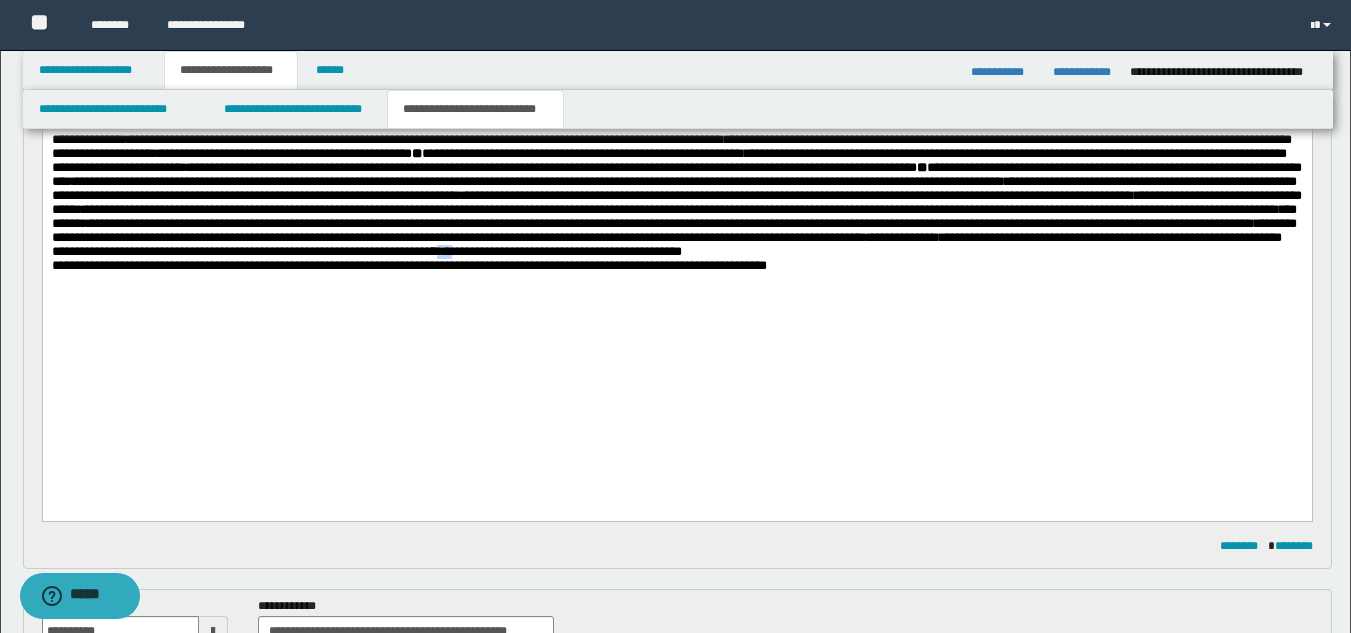 drag, startPoint x: 1035, startPoint y: 390, endPoint x: 1021, endPoint y: 389, distance: 14.035668 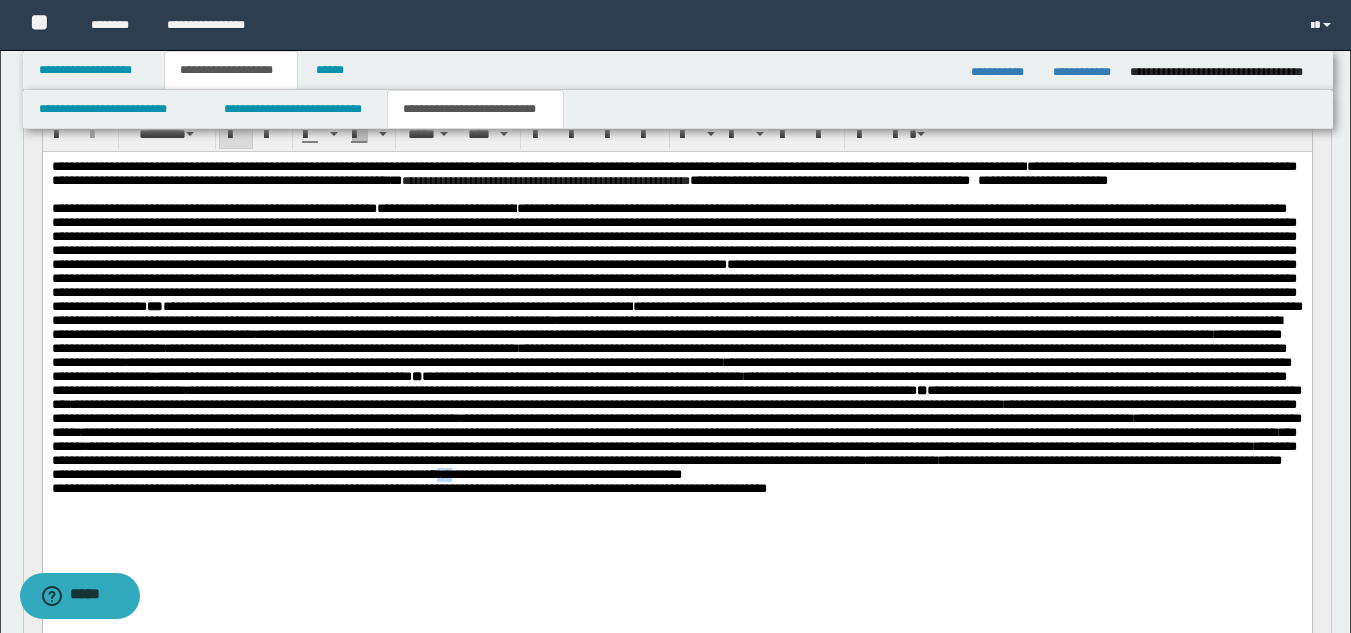 scroll, scrollTop: 176, scrollLeft: 0, axis: vertical 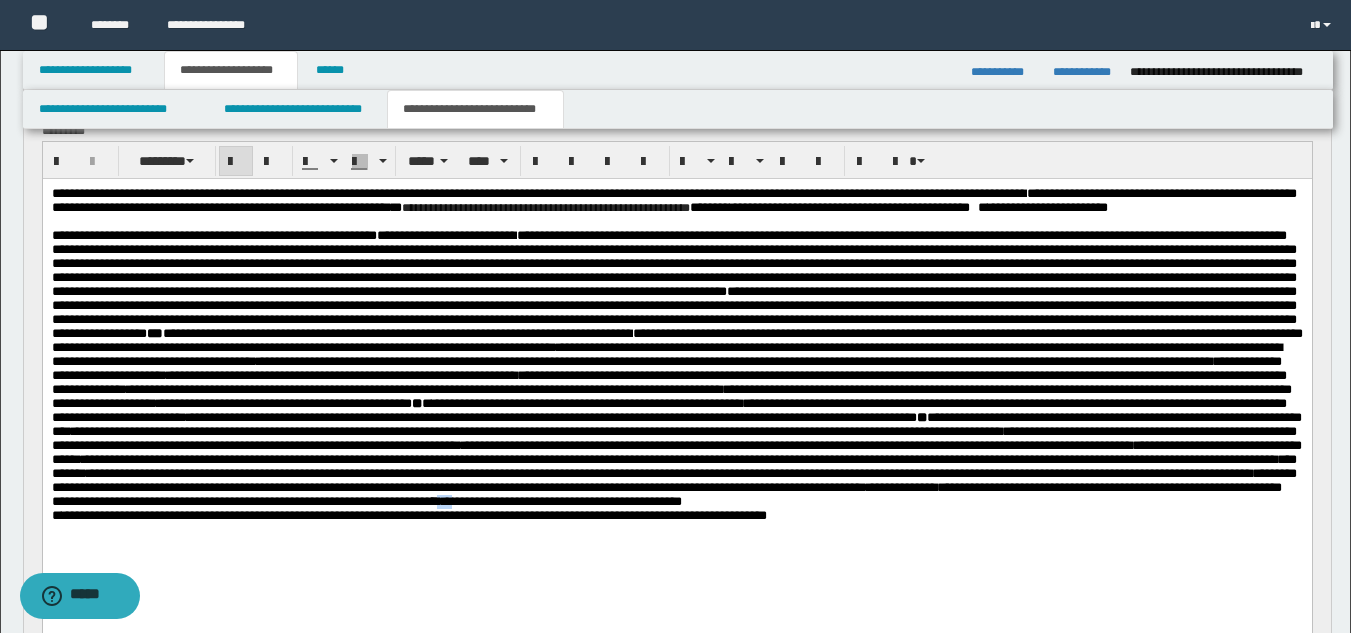click at bounding box center (236, 162) 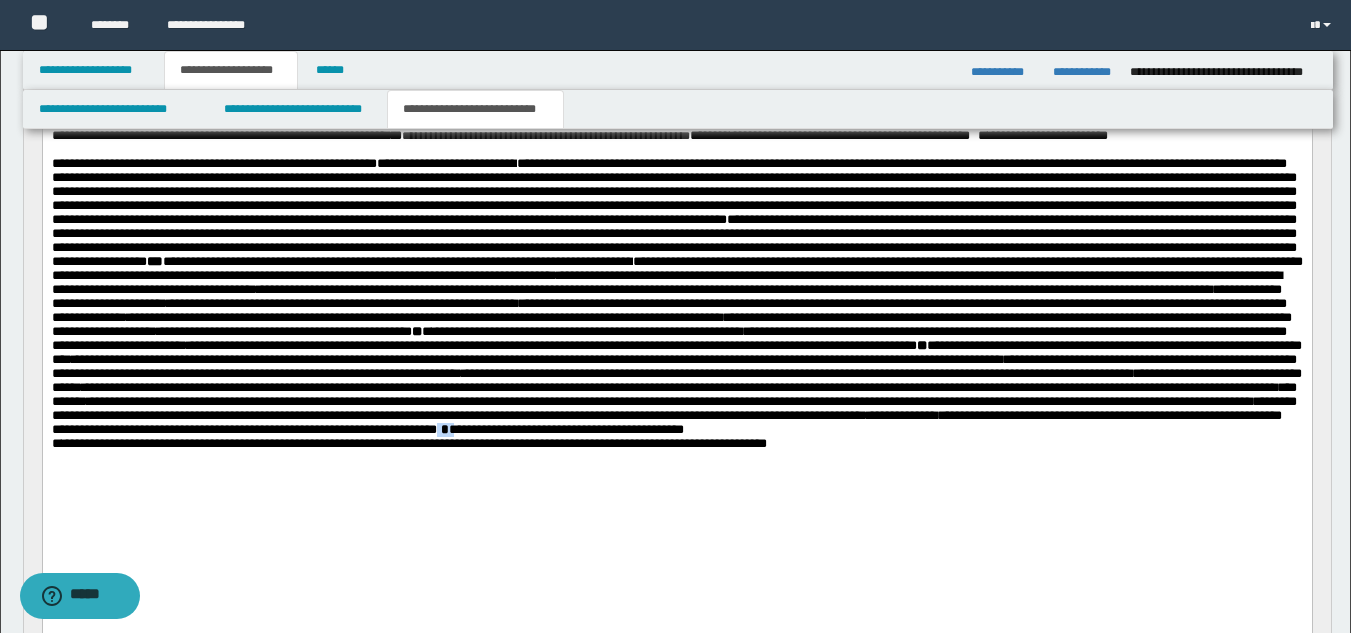 scroll, scrollTop: 260, scrollLeft: 0, axis: vertical 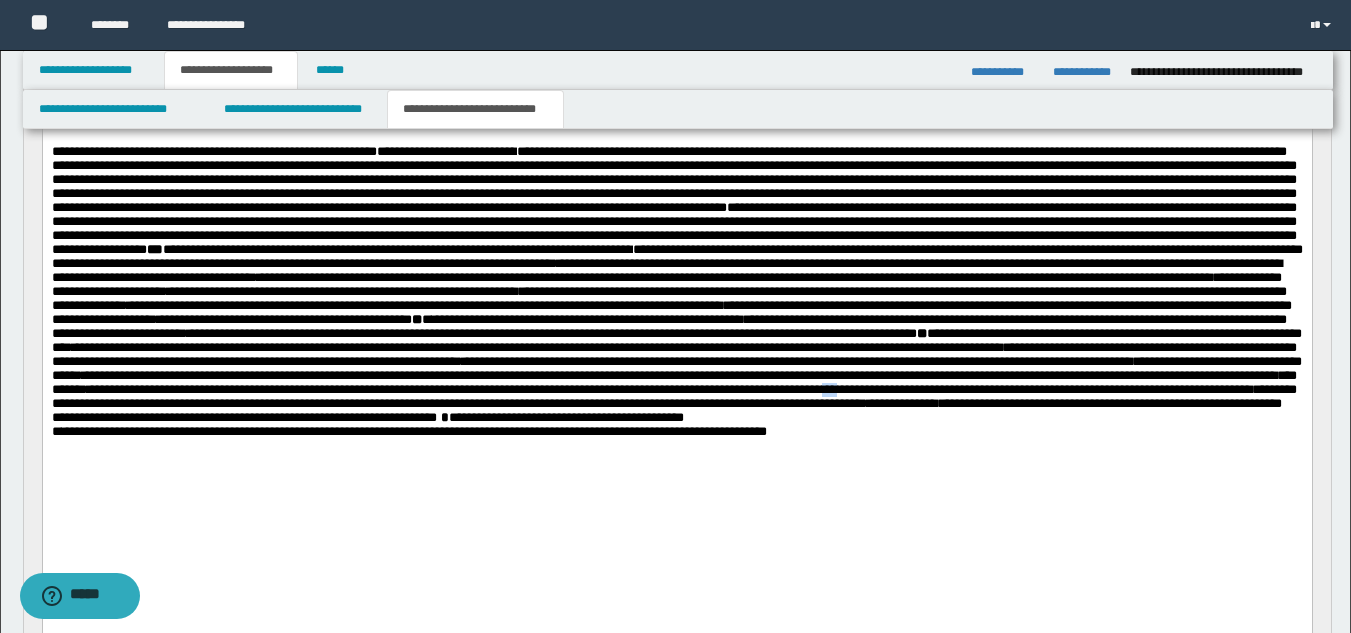 drag, startPoint x: 1061, startPoint y: 511, endPoint x: 1043, endPoint y: 514, distance: 18.248287 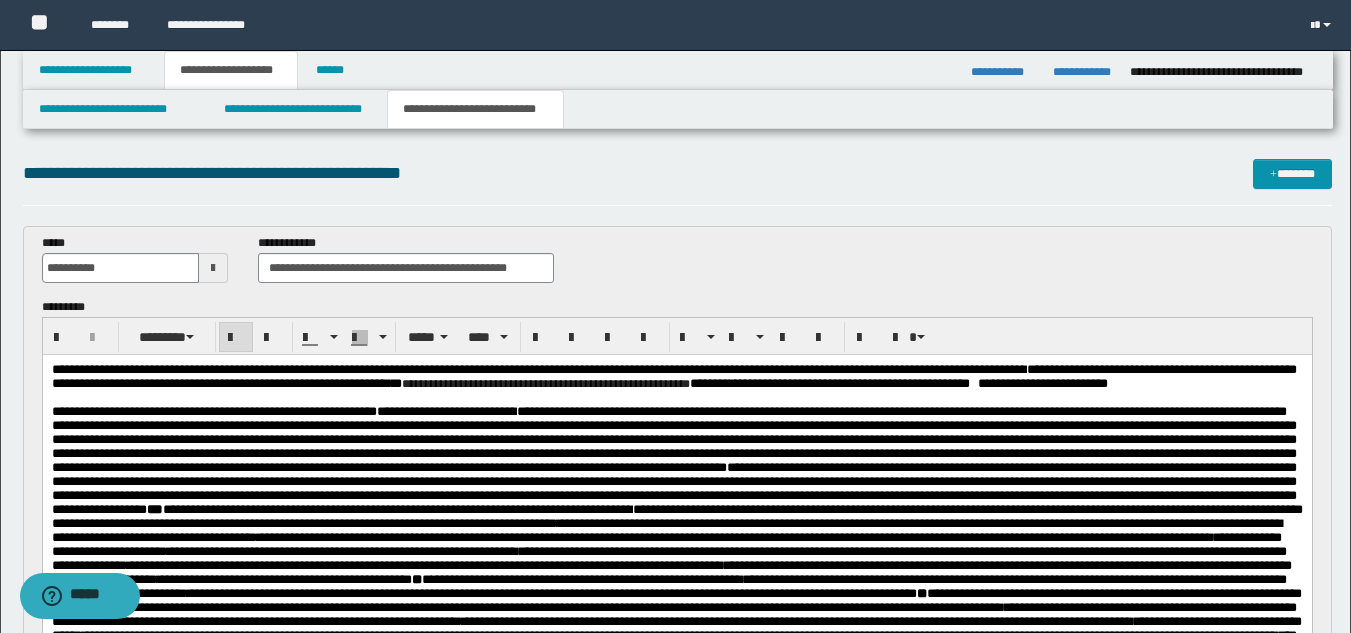 click at bounding box center [236, 338] 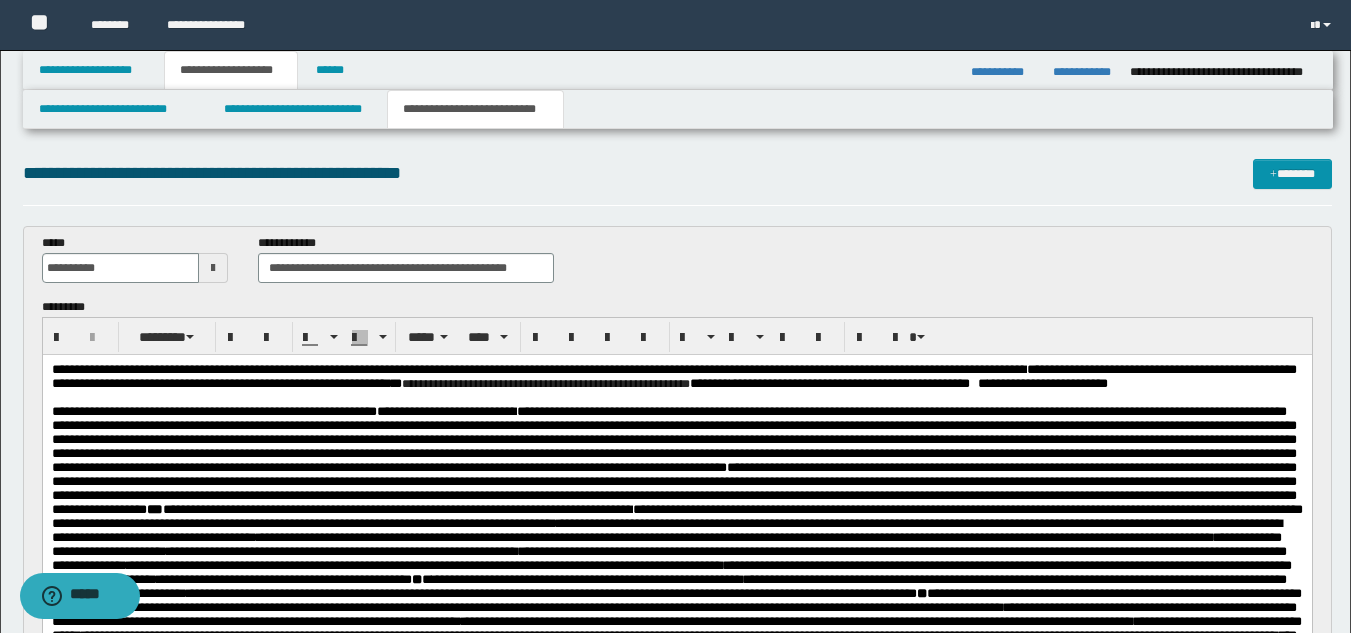 drag, startPoint x: 834, startPoint y: 490, endPoint x: 930, endPoint y: 474, distance: 97.3242 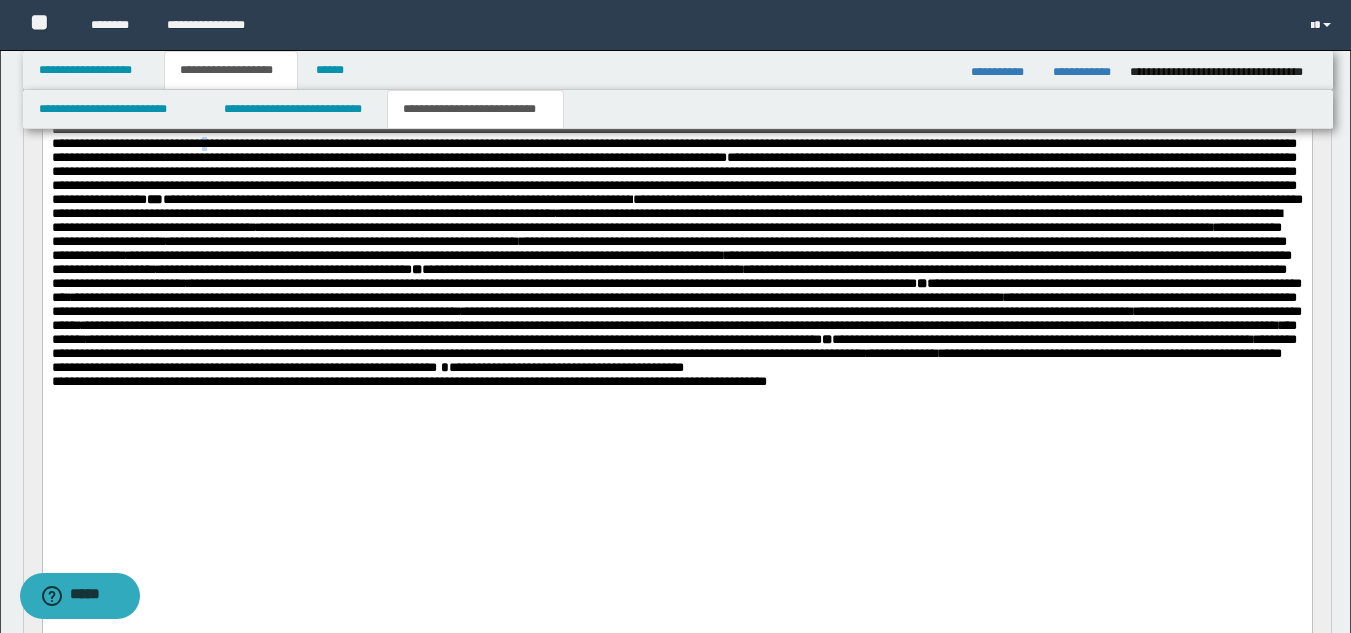 scroll, scrollTop: 314, scrollLeft: 0, axis: vertical 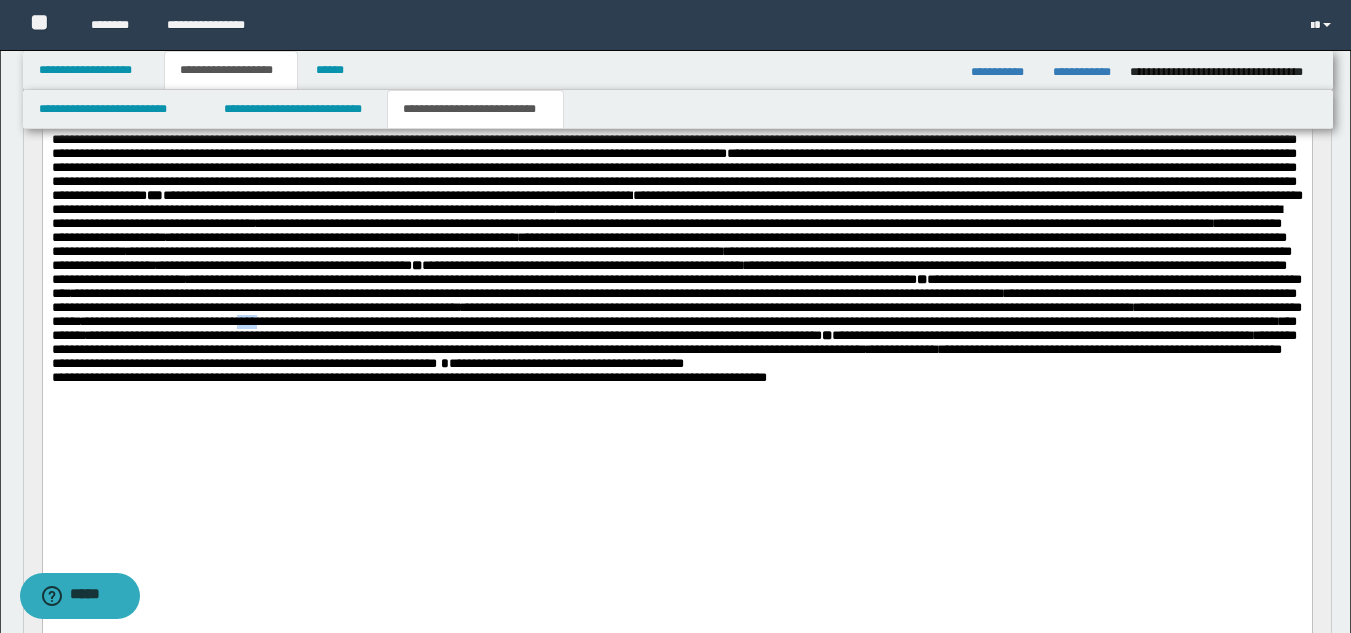 drag, startPoint x: 125, startPoint y: 445, endPoint x: 108, endPoint y: 454, distance: 19.235384 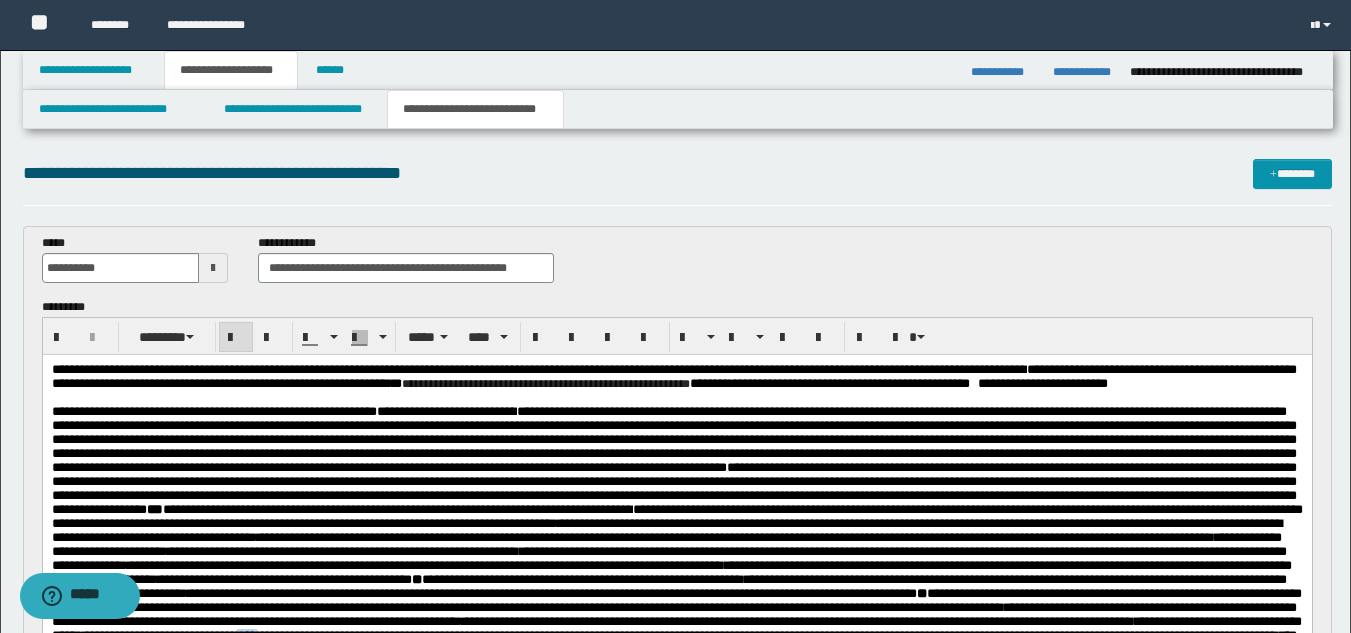 click at bounding box center (236, 338) 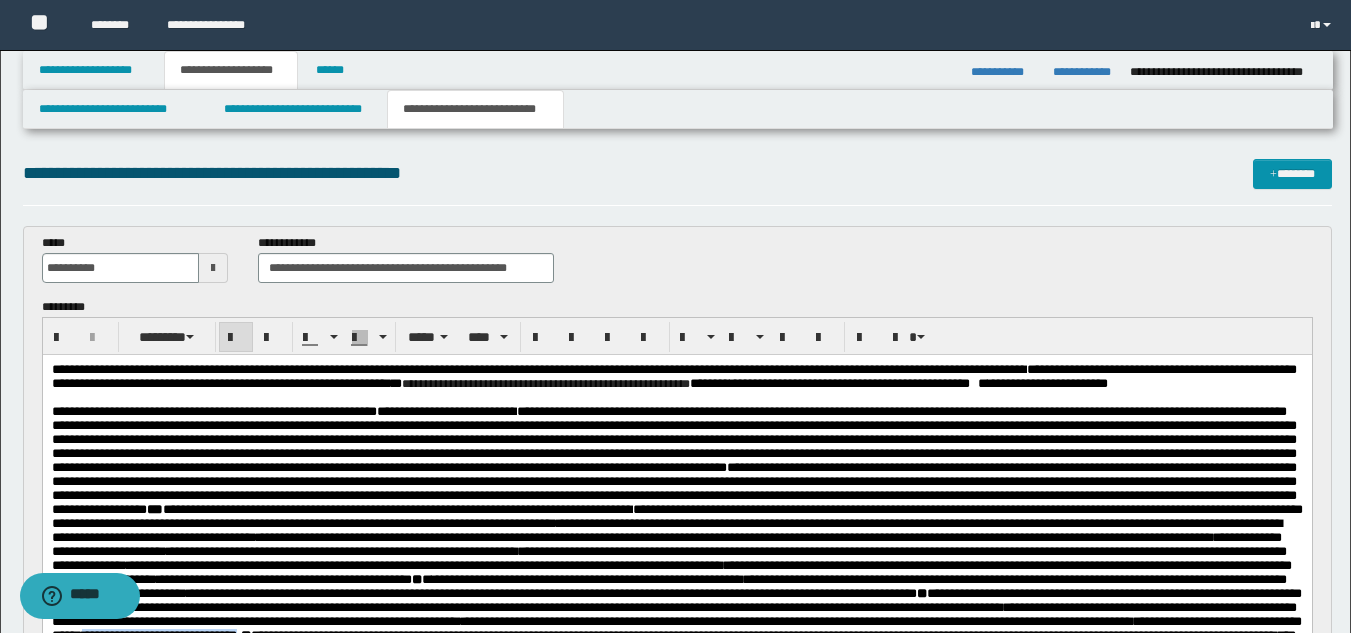 scroll, scrollTop: 600, scrollLeft: 0, axis: vertical 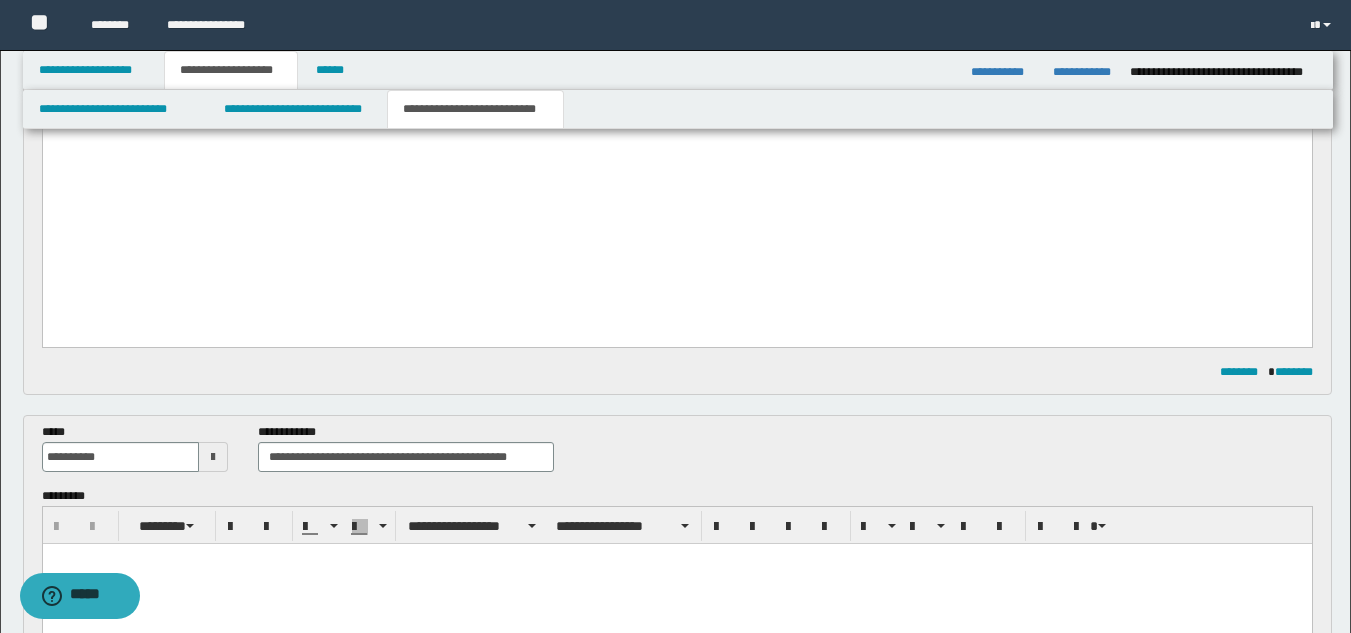 click on "**********" at bounding box center [676, -43] 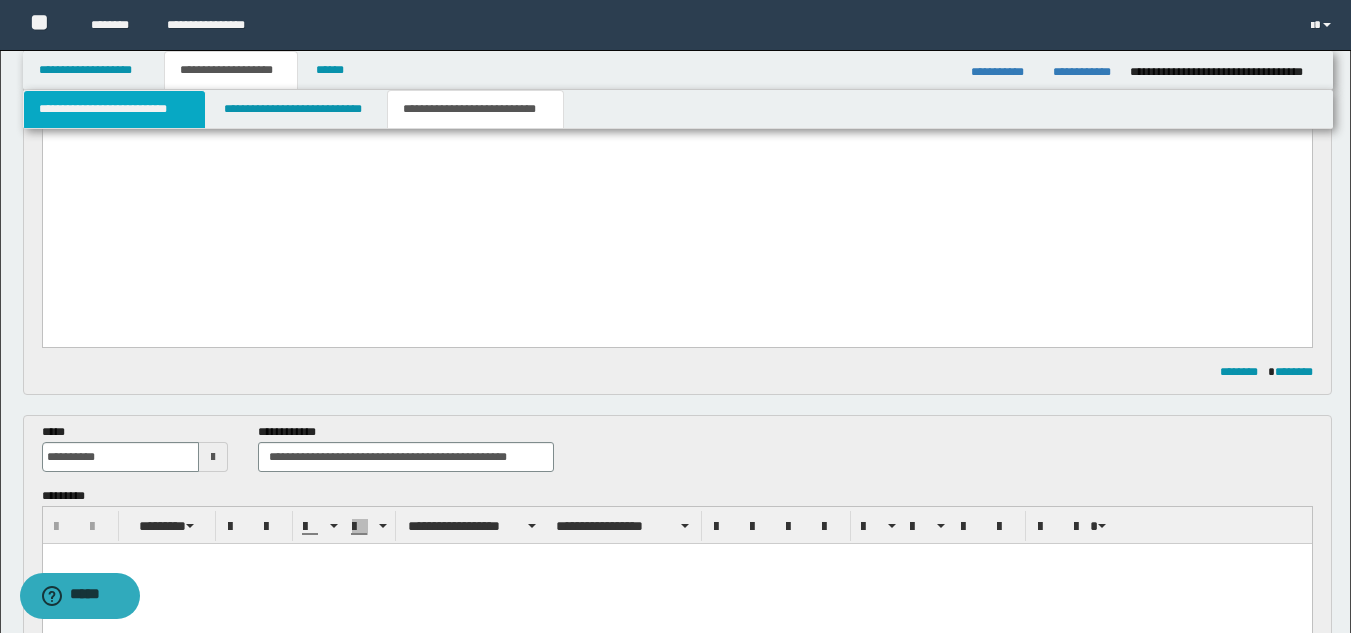 click on "**********" at bounding box center (114, 109) 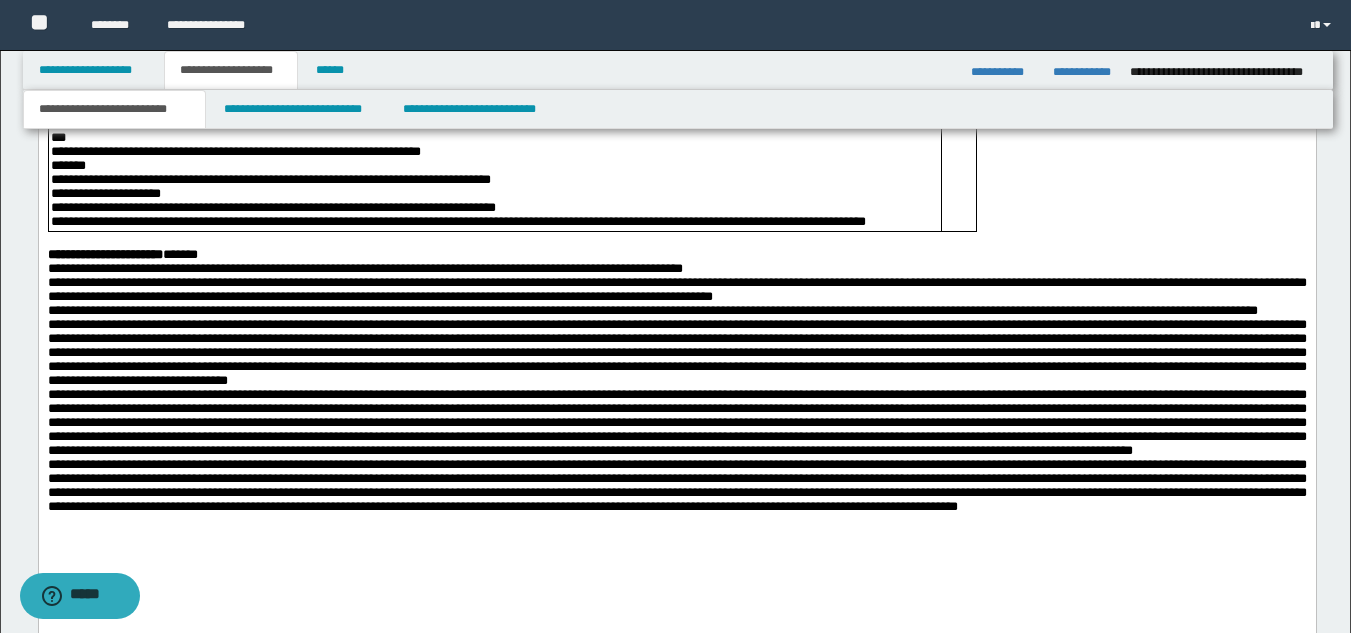 scroll, scrollTop: 6846, scrollLeft: 0, axis: vertical 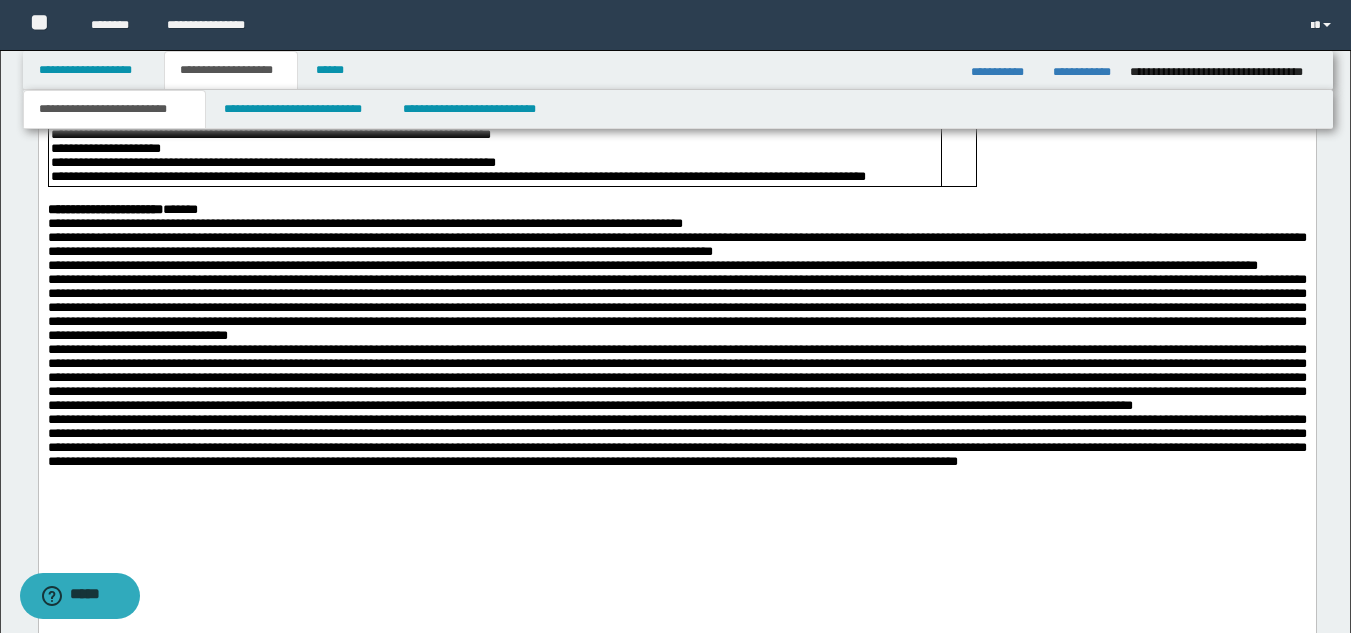 click on "**********" at bounding box center [676, -2547] 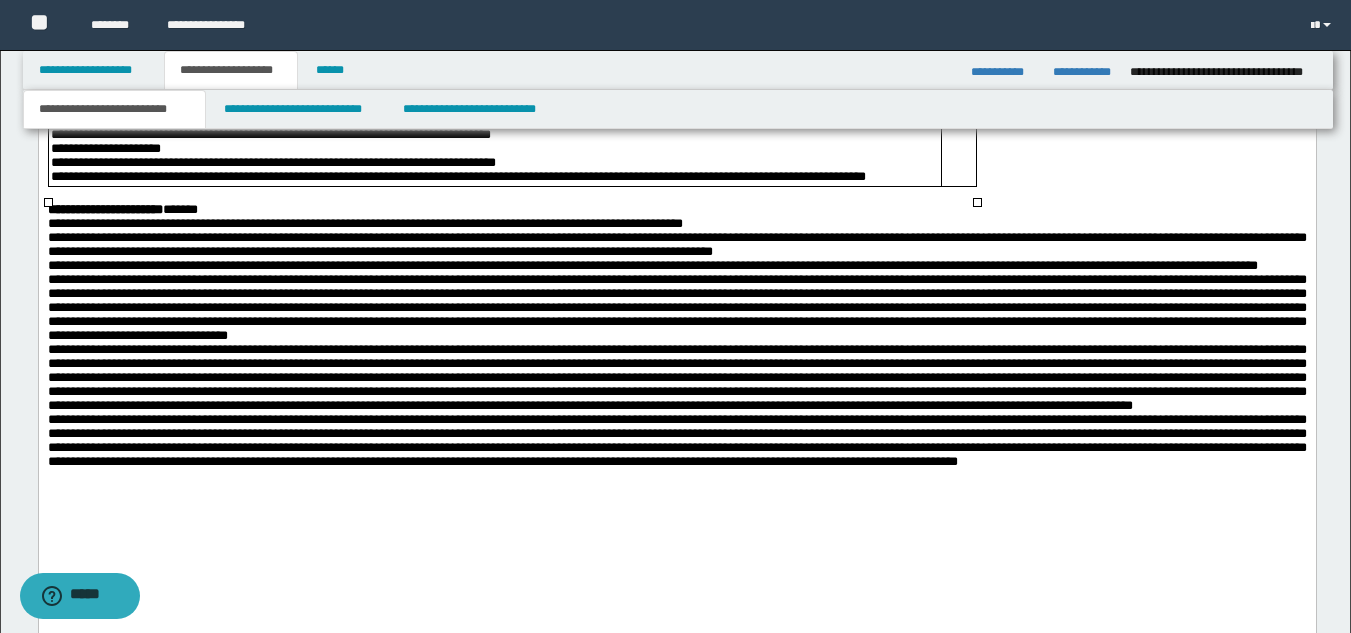 drag, startPoint x: 436, startPoint y: 323, endPoint x: 469, endPoint y: 350, distance: 42.638012 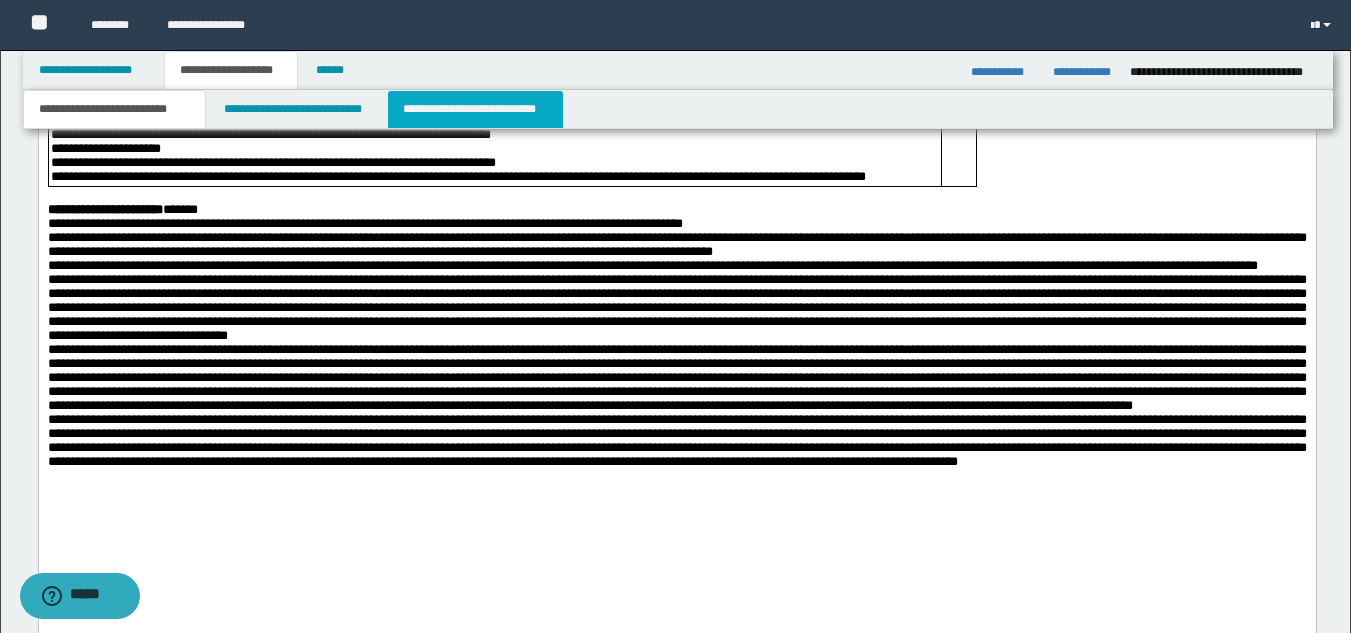 click on "**********" at bounding box center [475, 109] 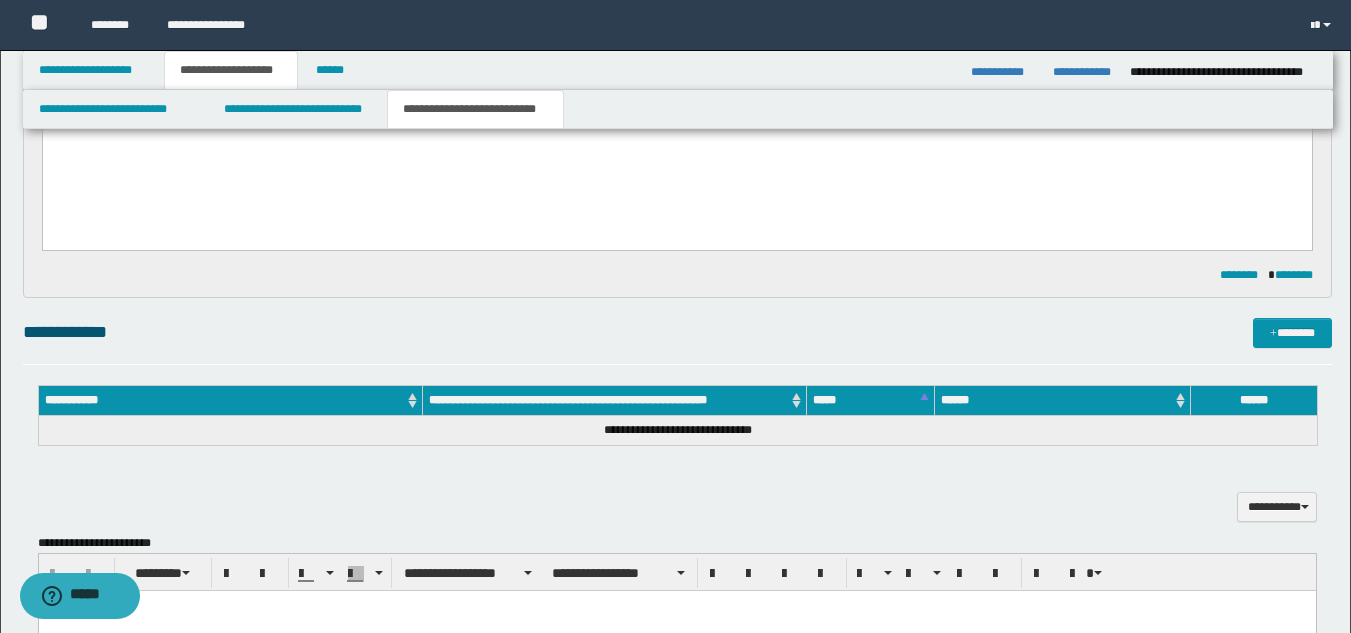 scroll, scrollTop: 426, scrollLeft: 0, axis: vertical 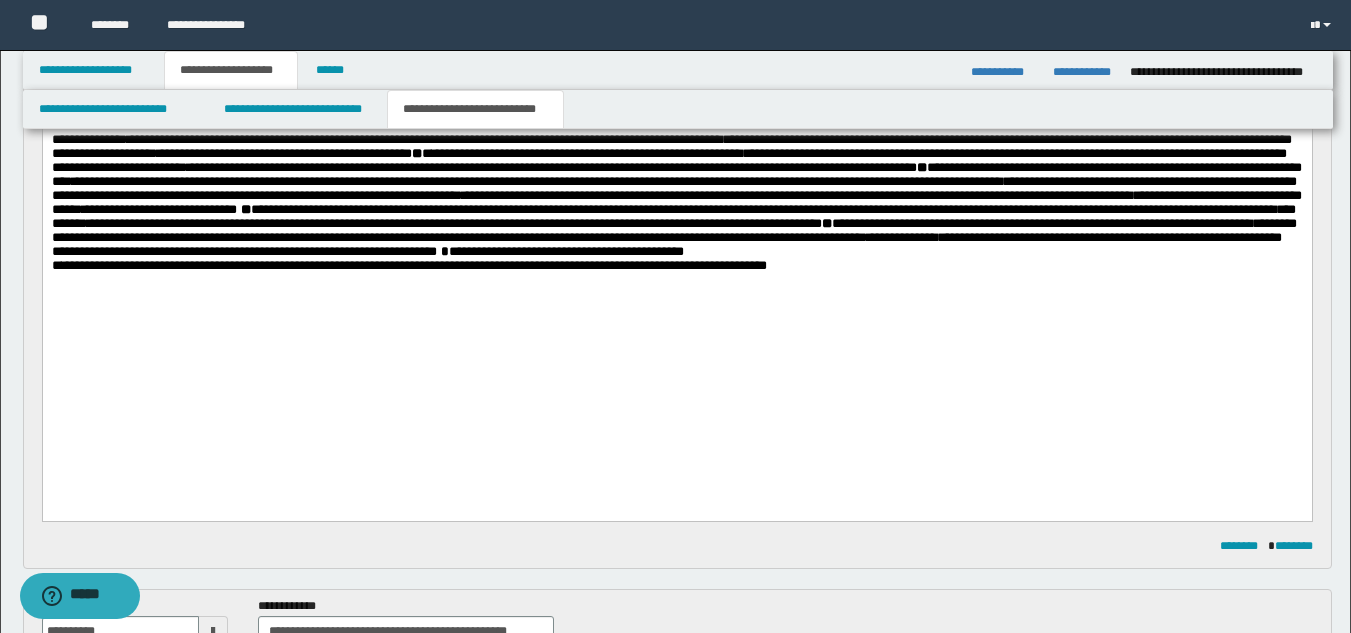 click on "**********" at bounding box center [676, 120] 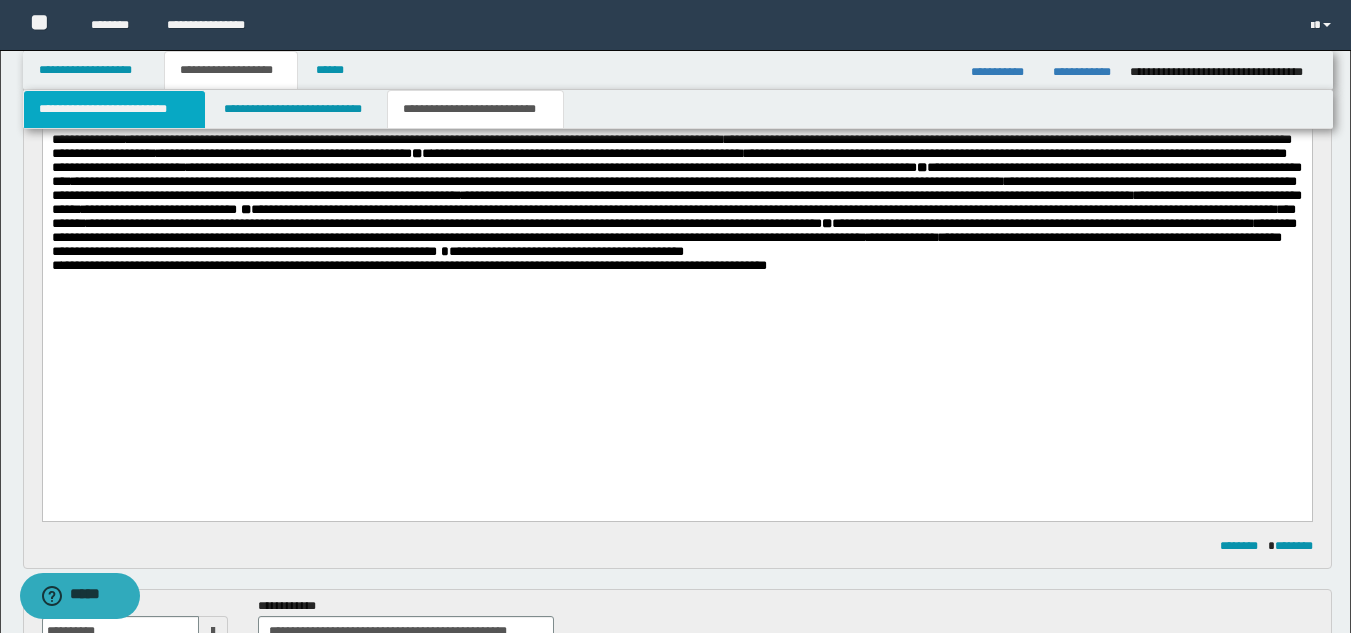 click on "**********" at bounding box center (114, 109) 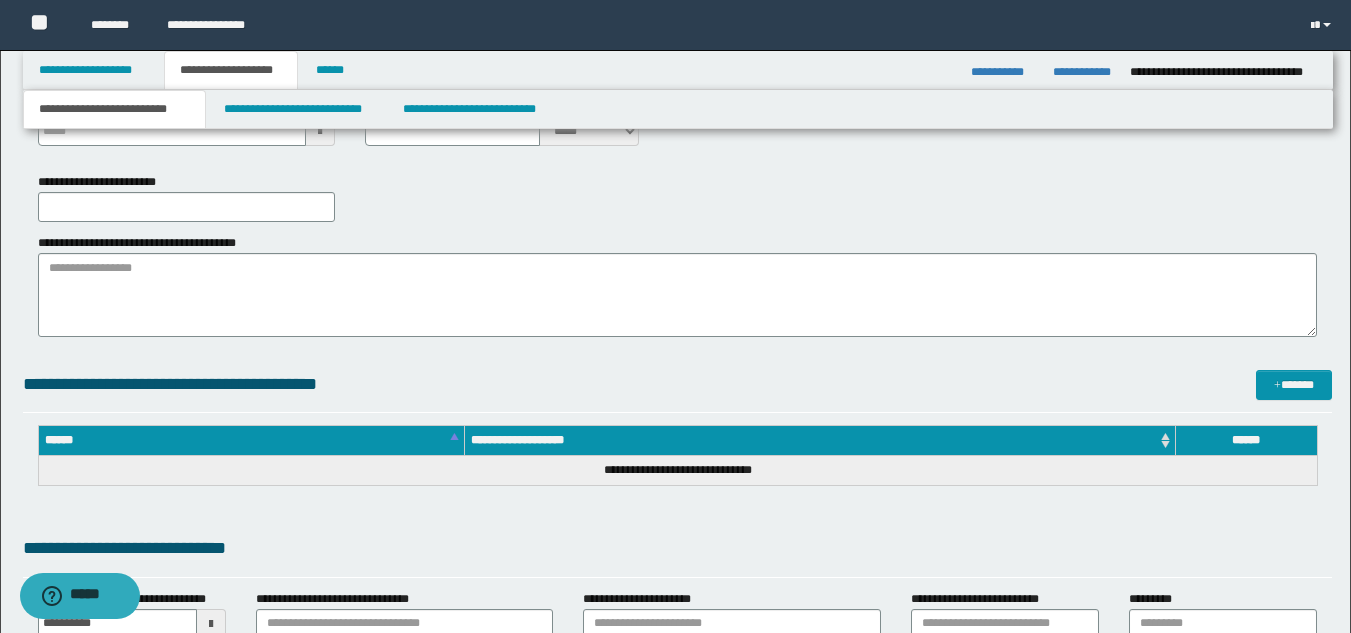 type 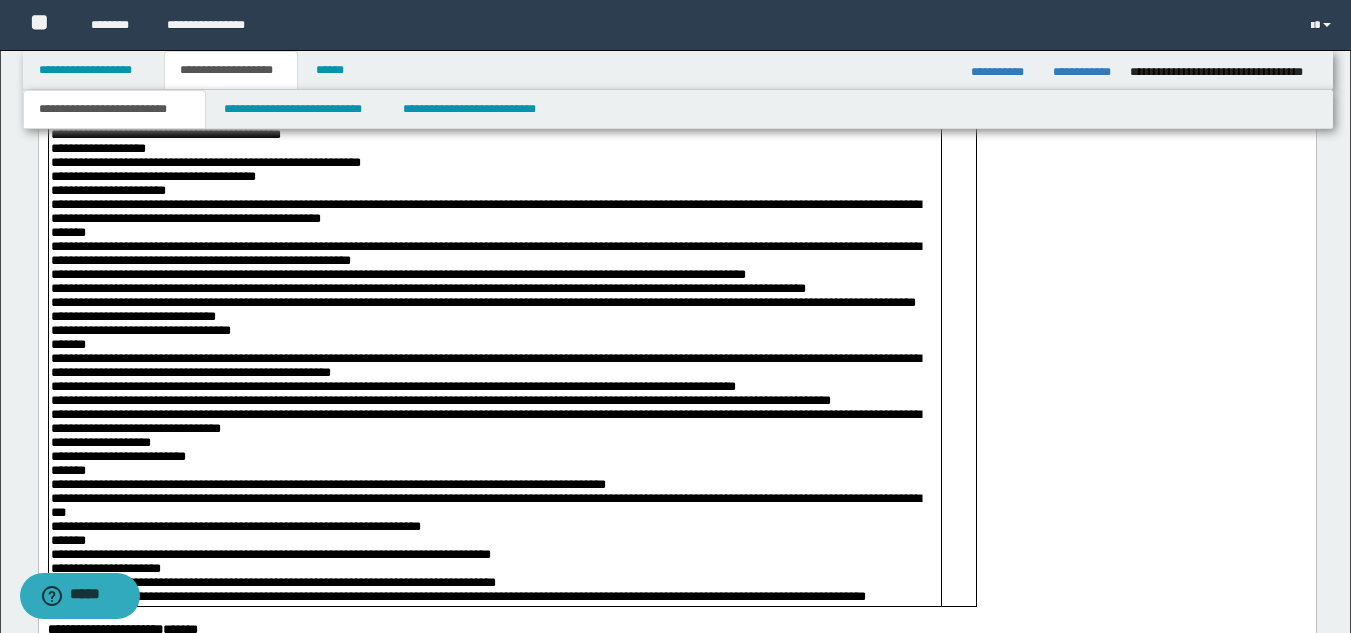 scroll, scrollTop: 7026, scrollLeft: 0, axis: vertical 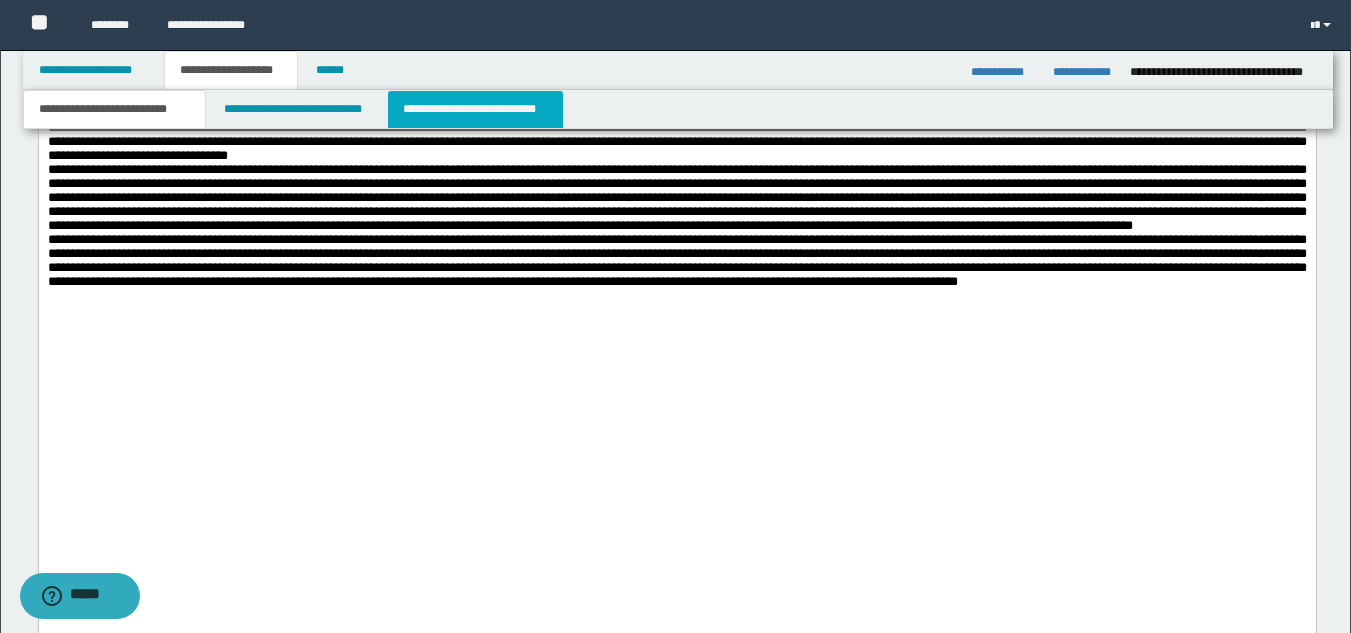 click on "**********" at bounding box center (475, 109) 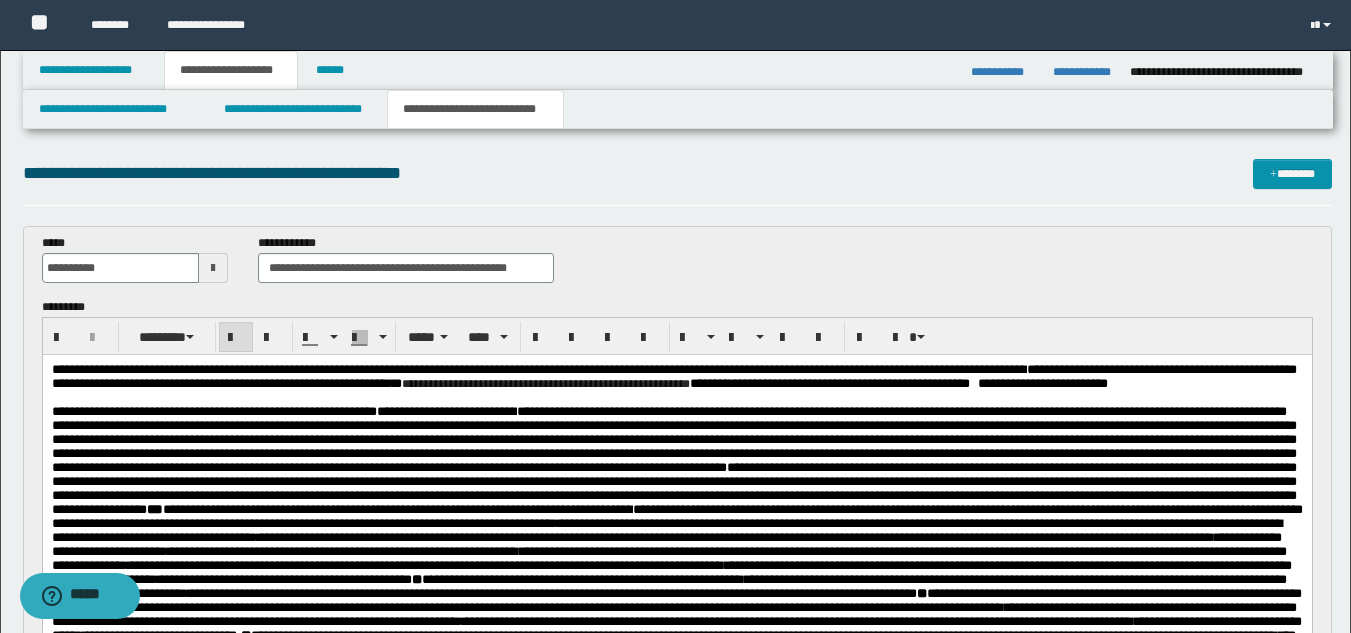 scroll, scrollTop: 600, scrollLeft: 0, axis: vertical 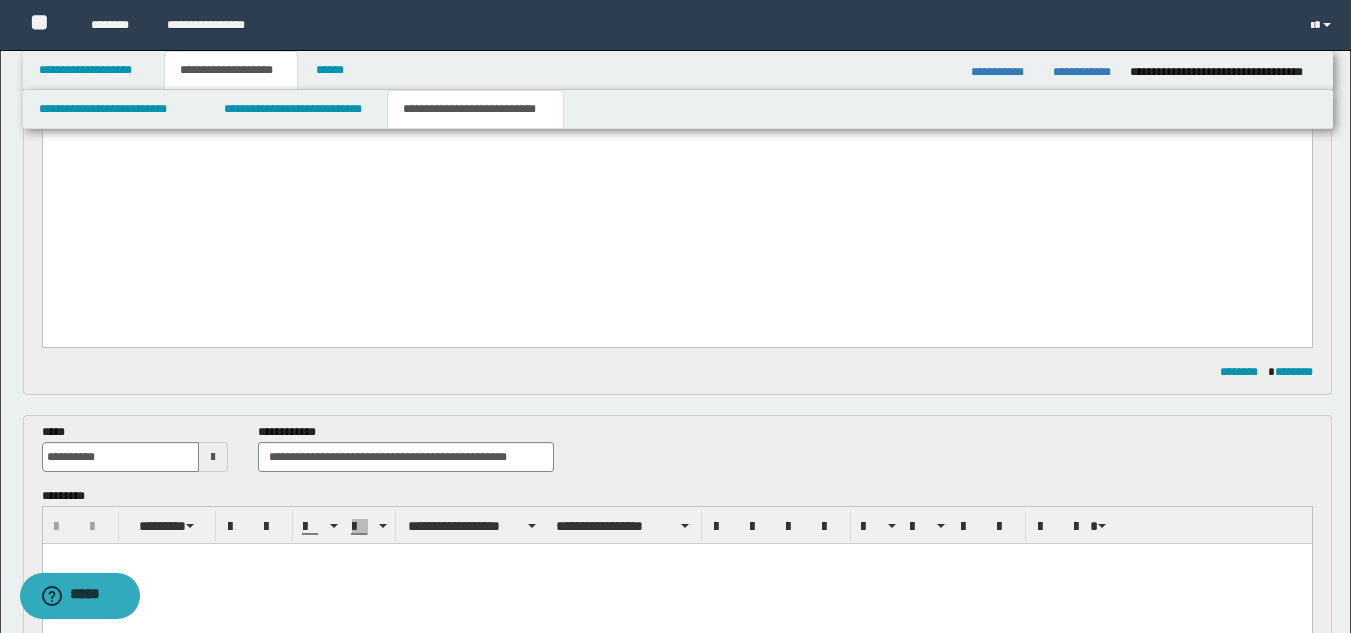 click on "**********" at bounding box center [676, -54] 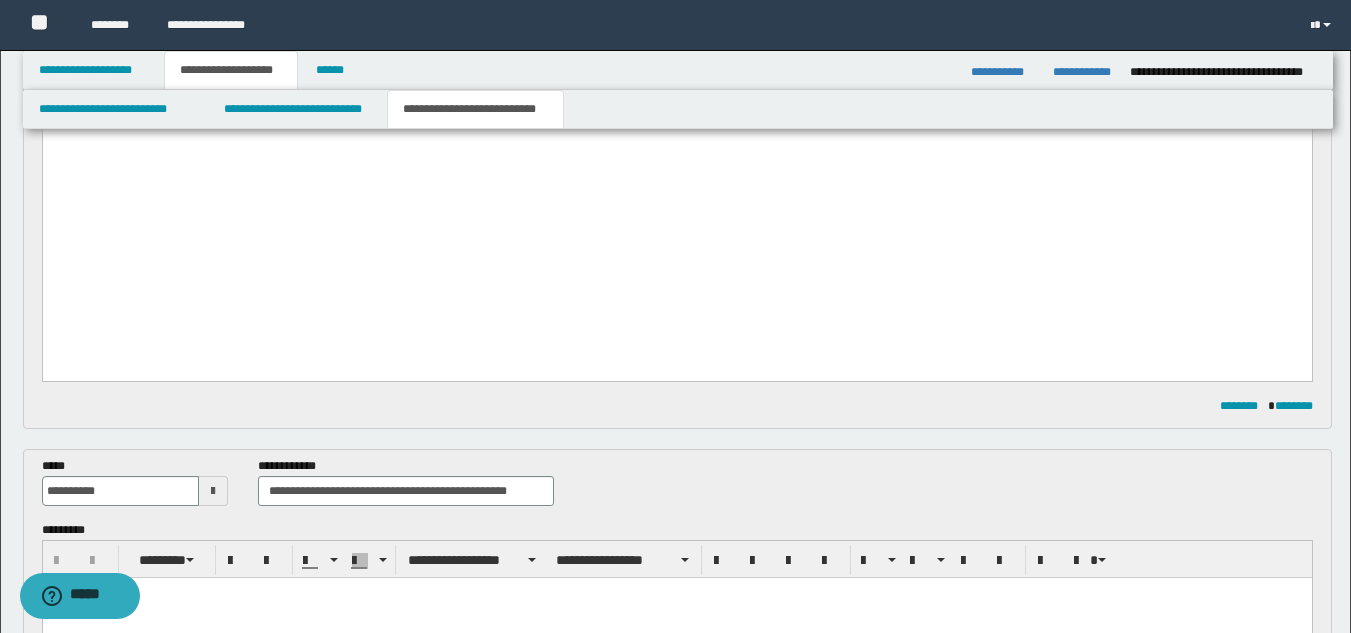 click on "**********" at bounding box center [676, -29] 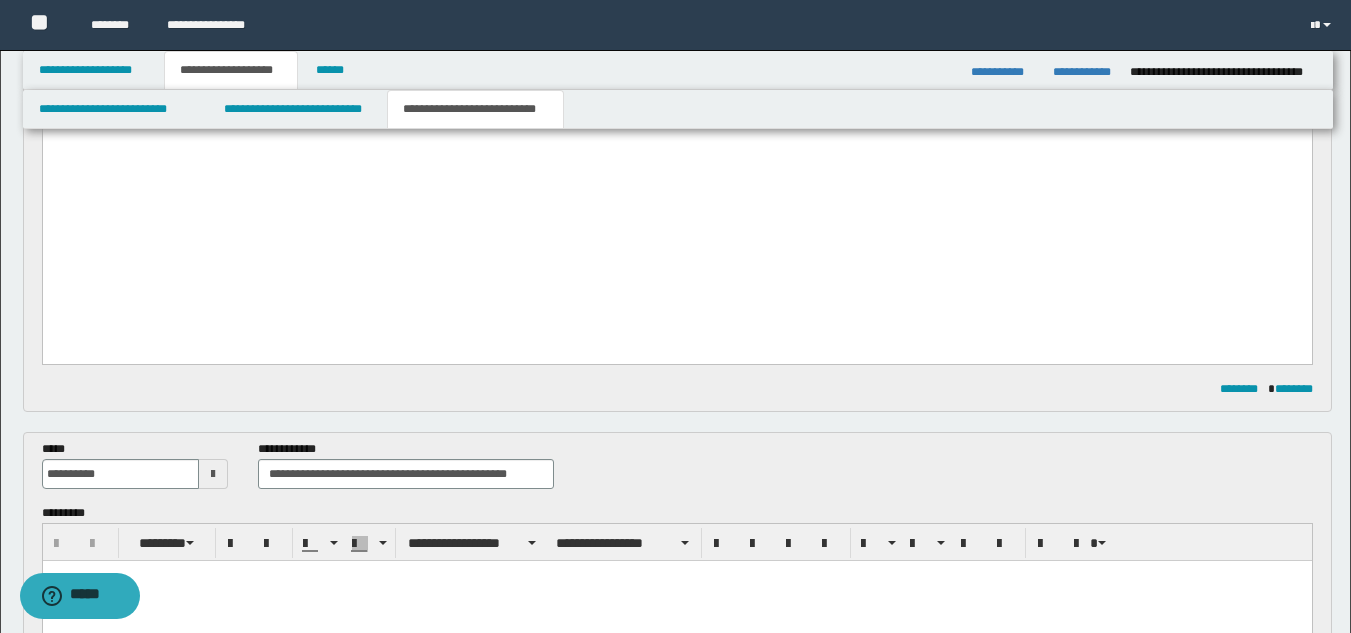 click on "**********" at bounding box center [676, -47] 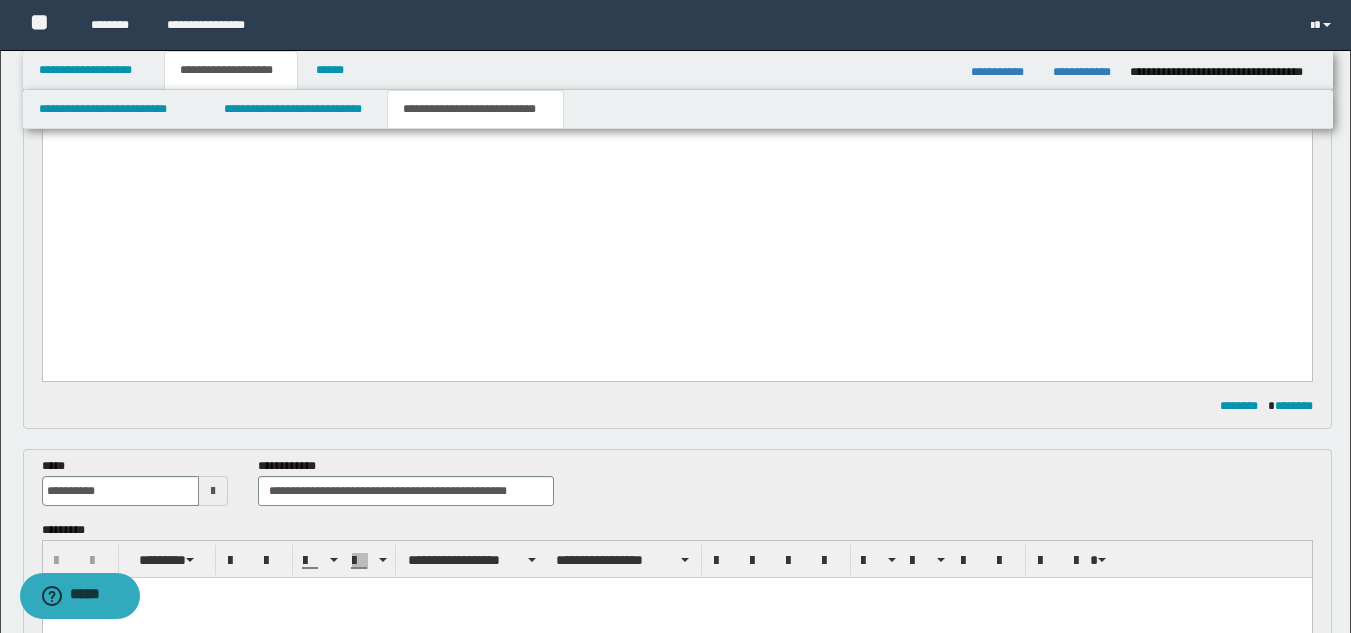 scroll, scrollTop: 0, scrollLeft: 0, axis: both 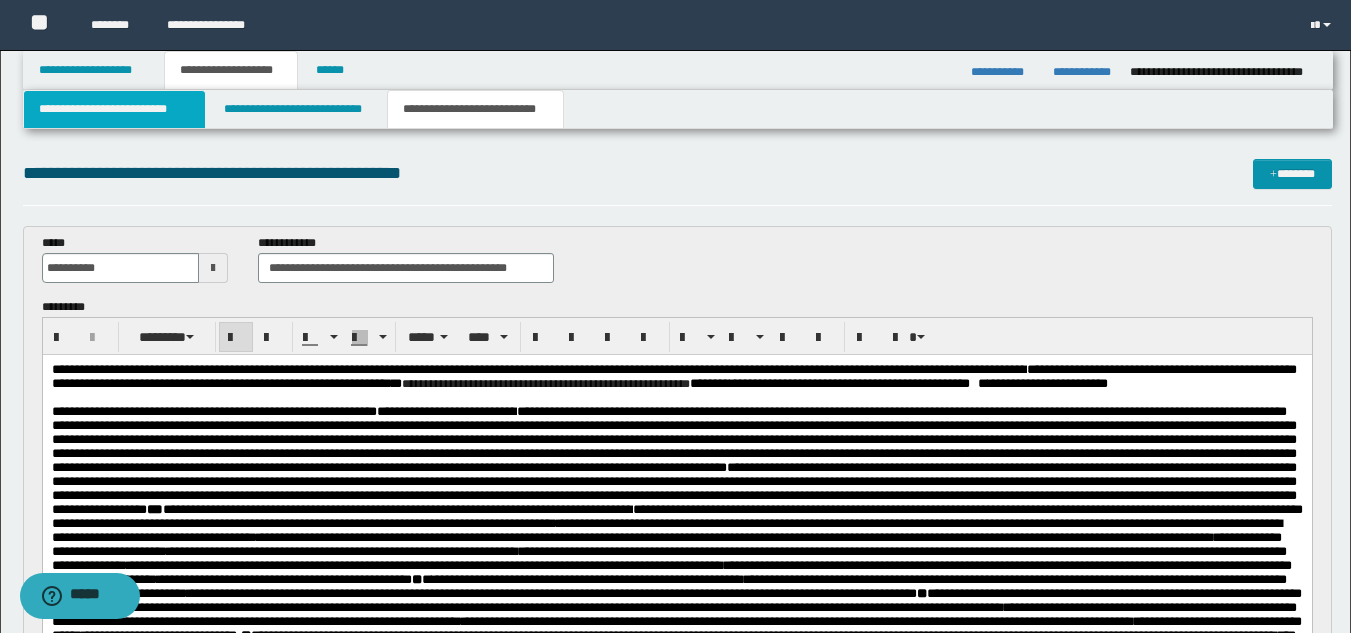click on "**********" at bounding box center [114, 109] 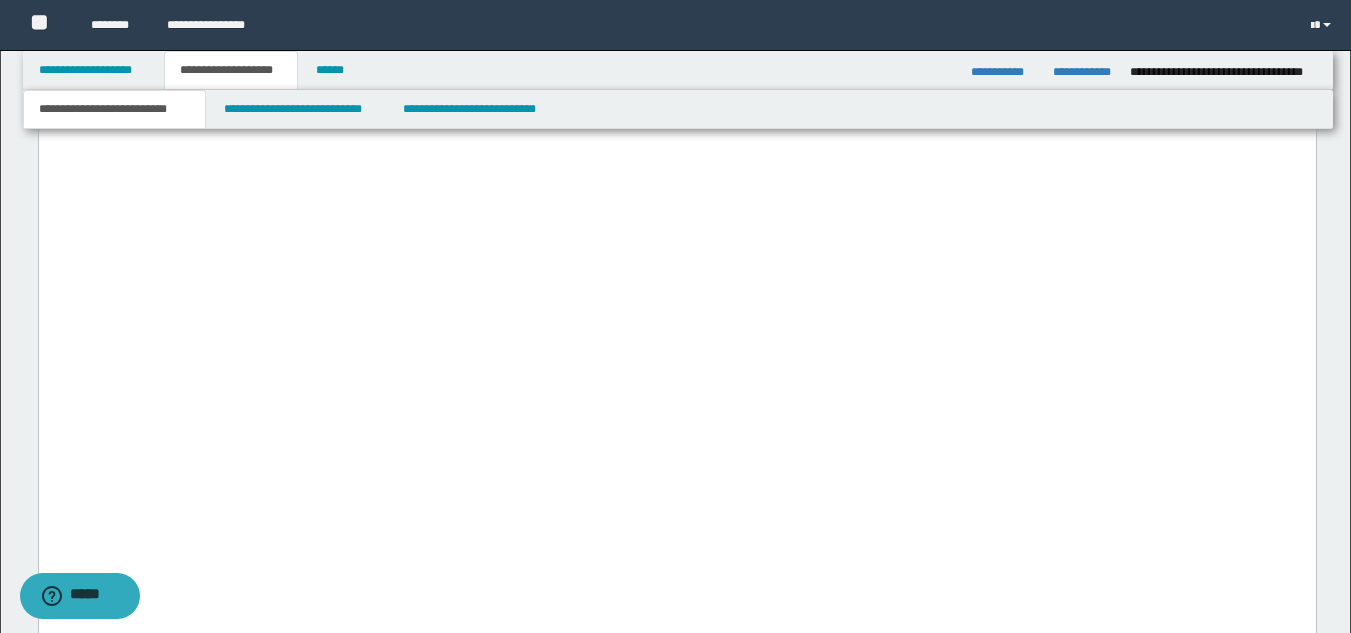 scroll, scrollTop: 6600, scrollLeft: 0, axis: vertical 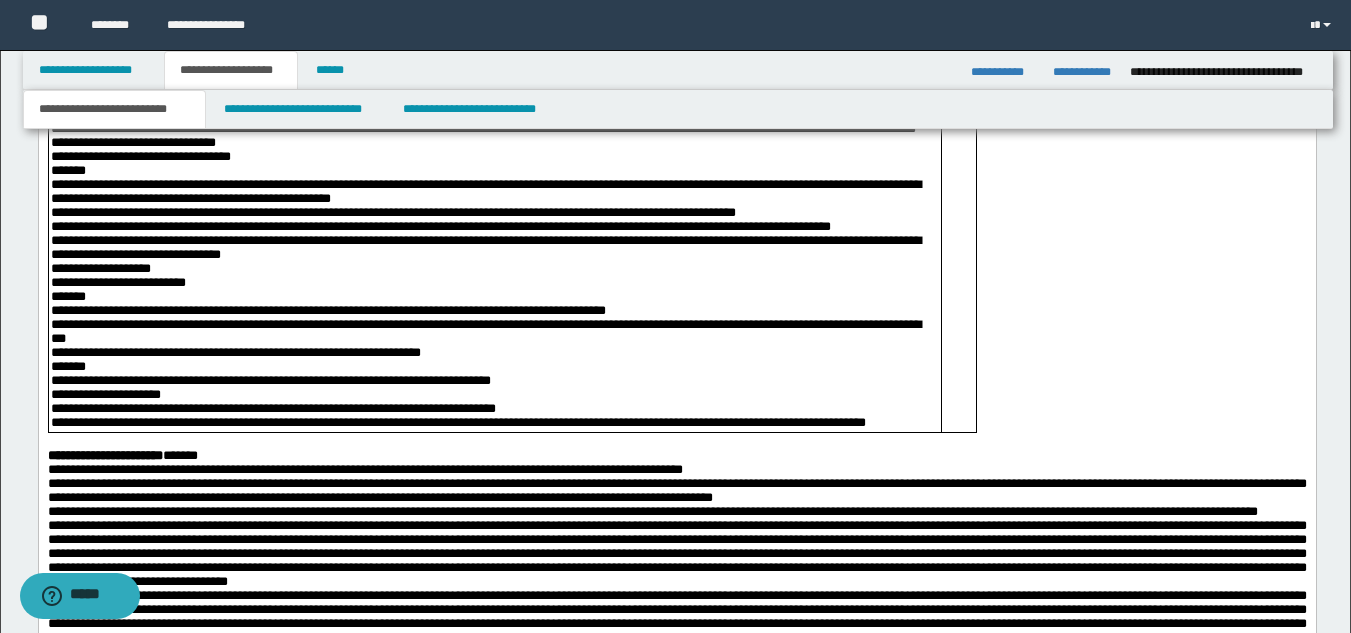 click on "**********" at bounding box center [676, -2301] 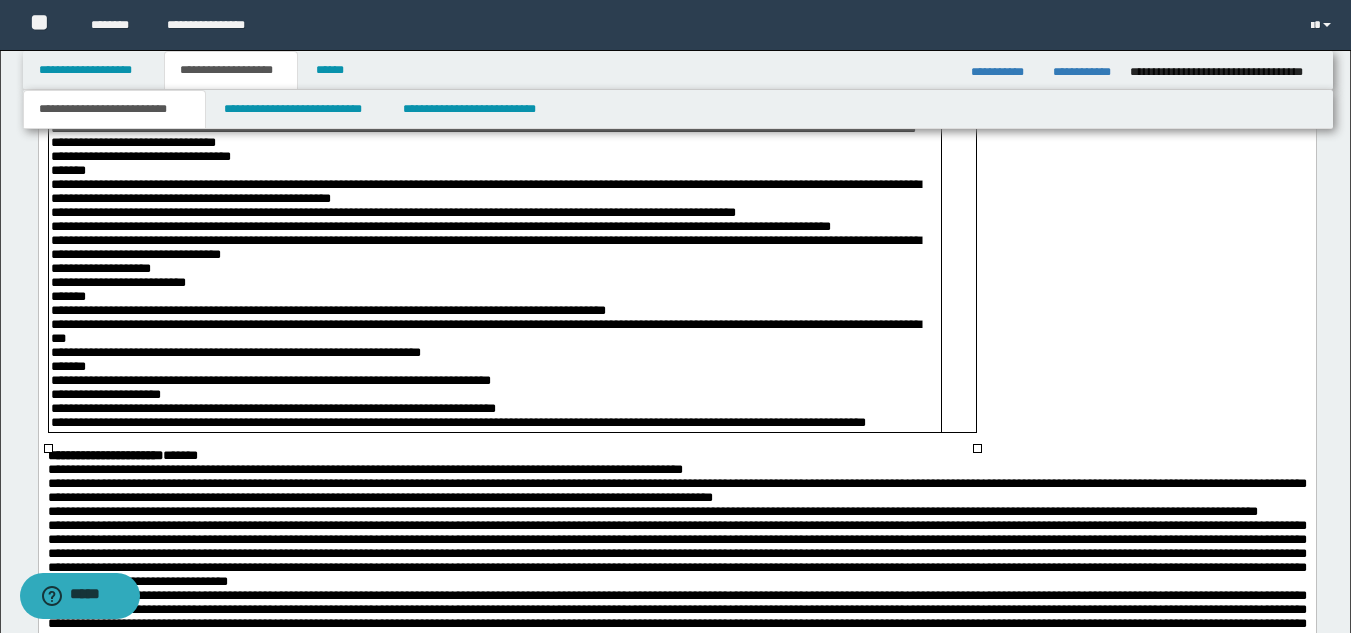 click on "**********" at bounding box center [676, -2301] 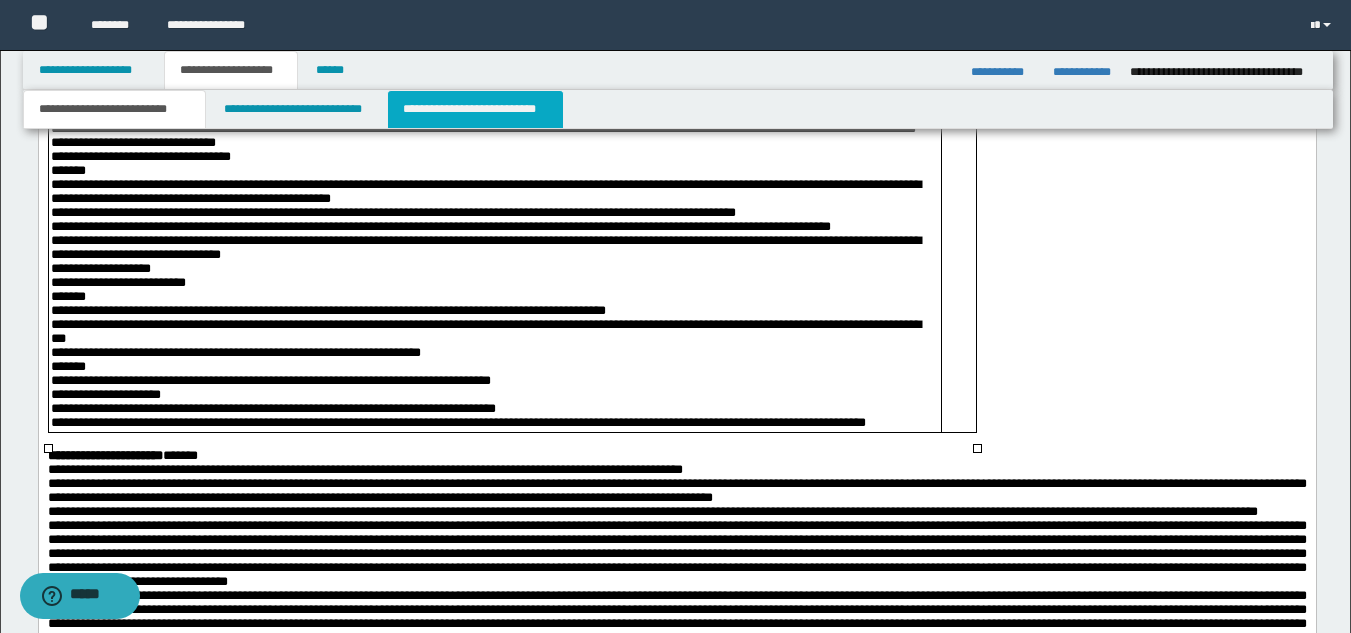 click on "**********" at bounding box center (475, 109) 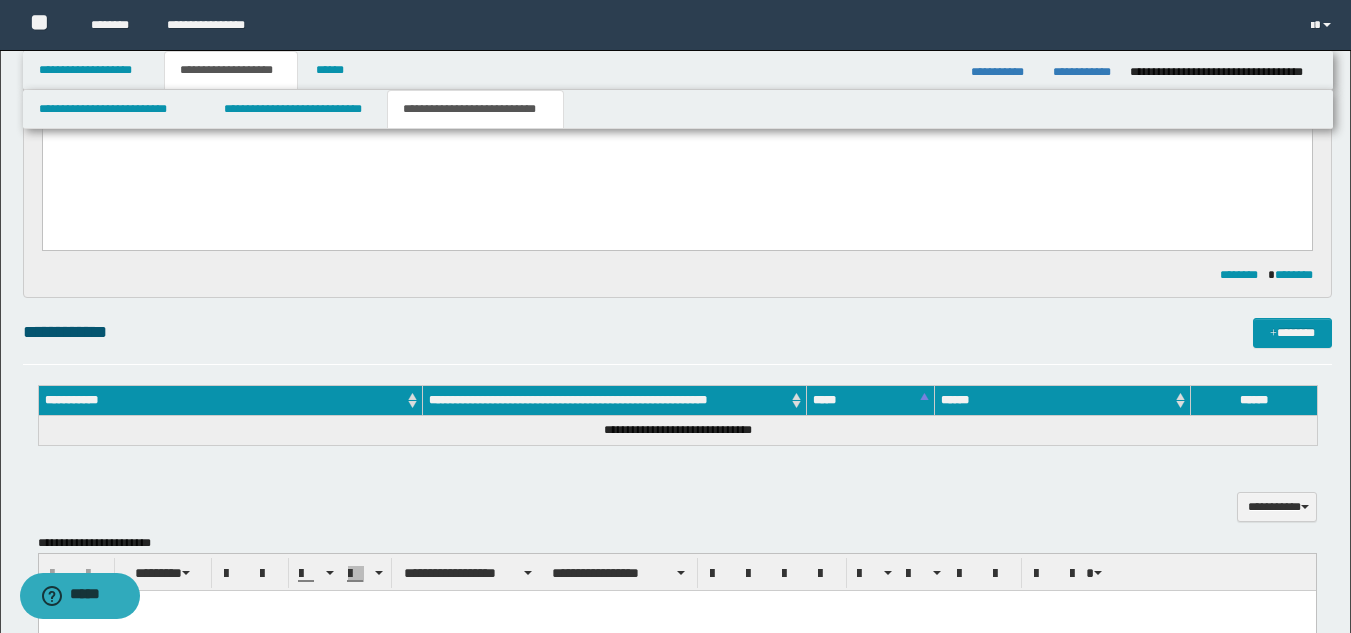 scroll, scrollTop: 460, scrollLeft: 0, axis: vertical 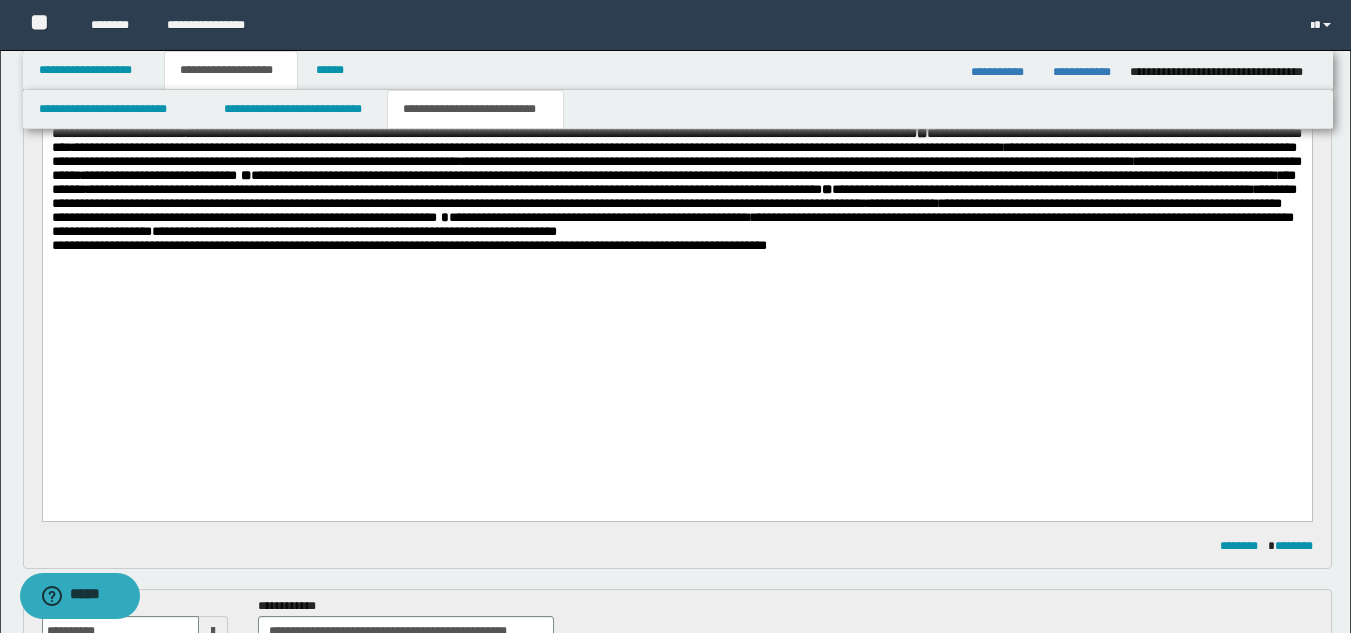 click on "**********" at bounding box center [676, 93] 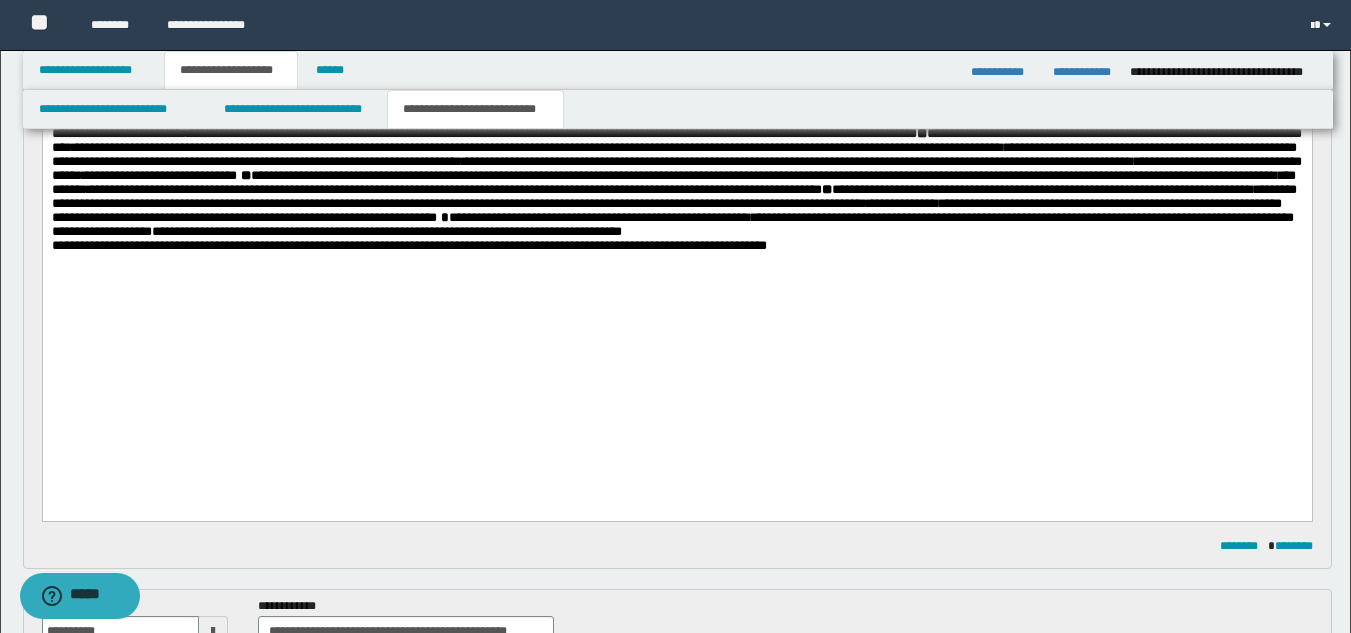 click on "**********" 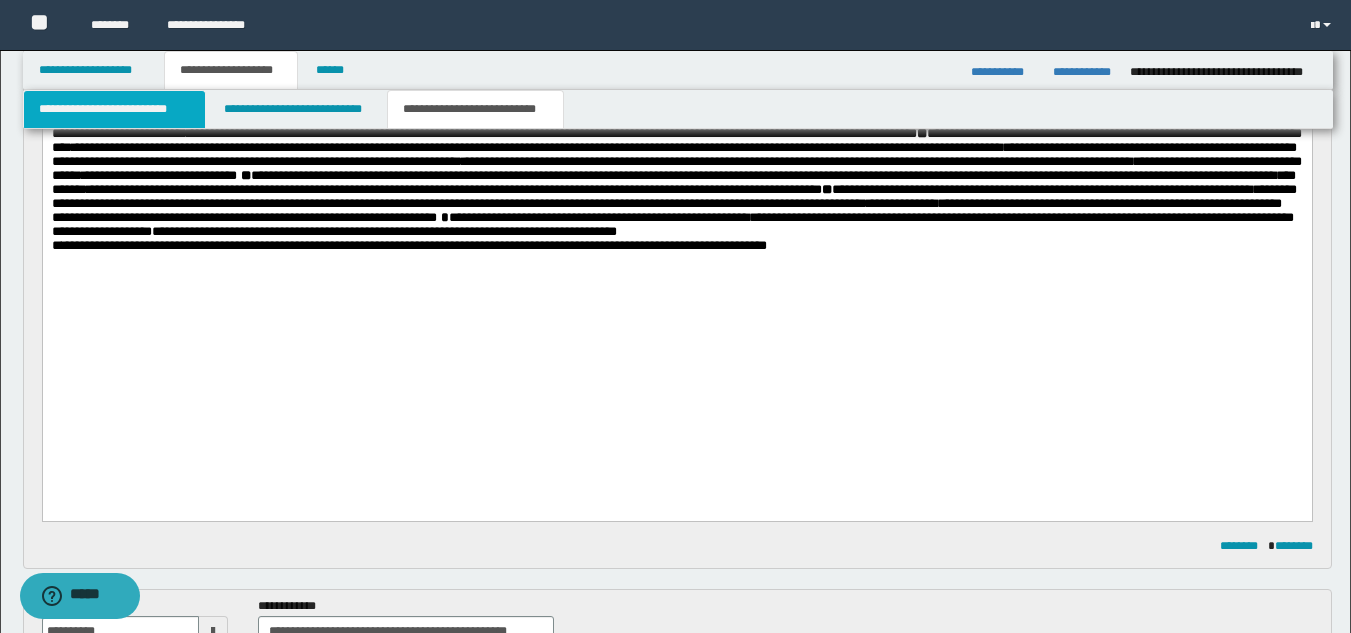 click on "**********" at bounding box center (114, 109) 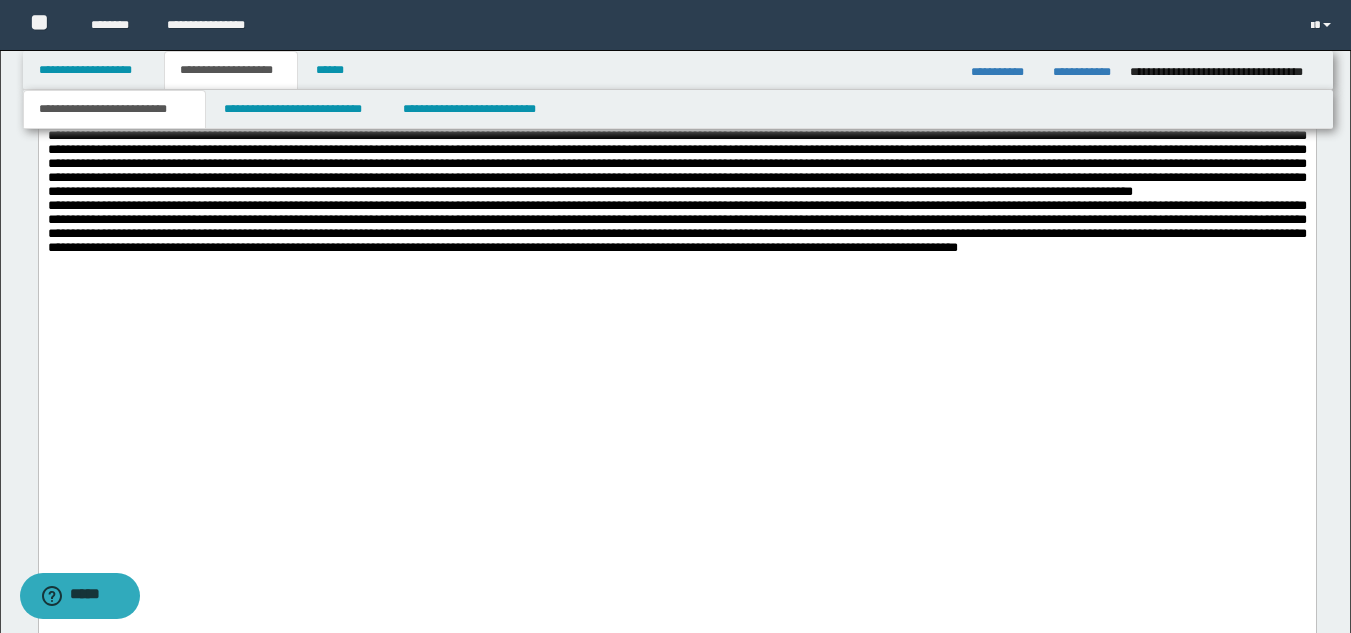 scroll, scrollTop: 7660, scrollLeft: 0, axis: vertical 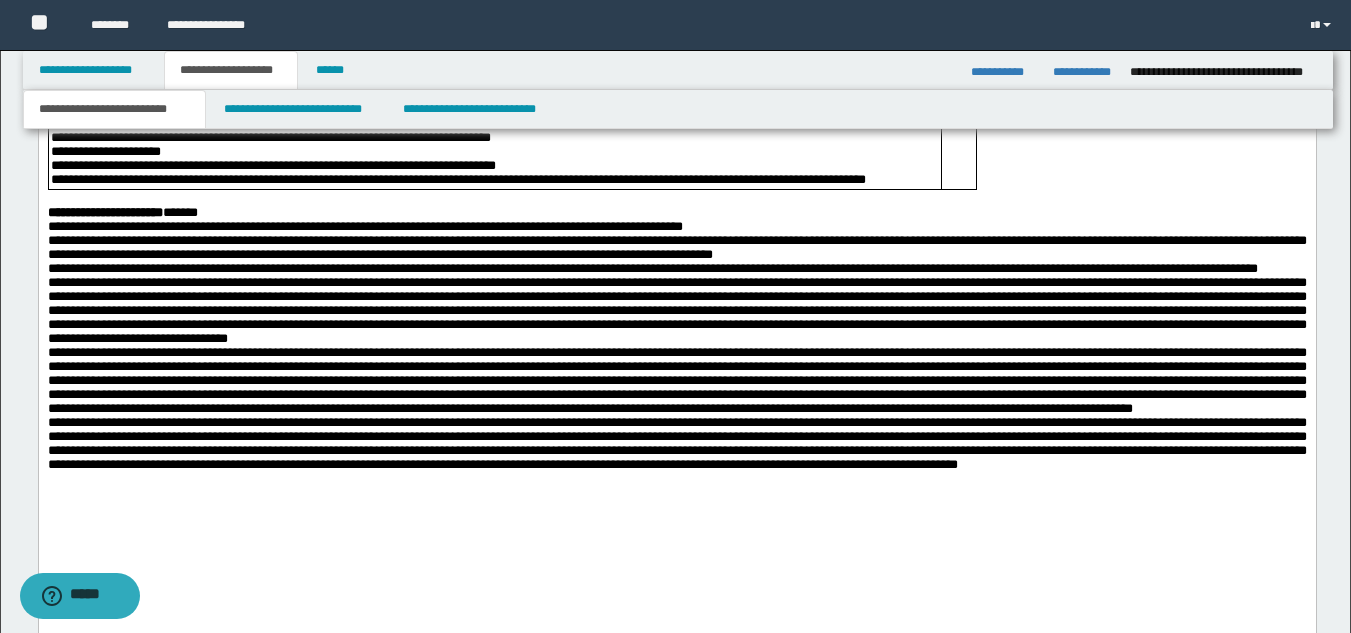 click on "**********" at bounding box center (676, -2544) 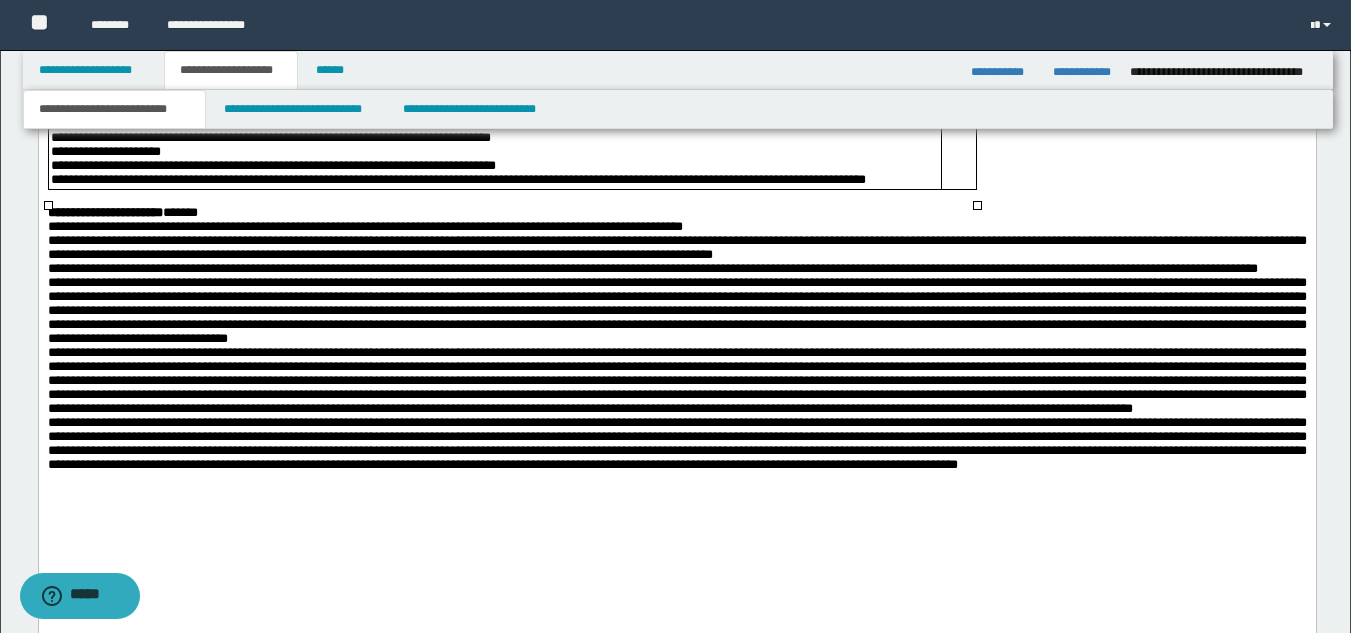 click on "**********" at bounding box center [676, -2544] 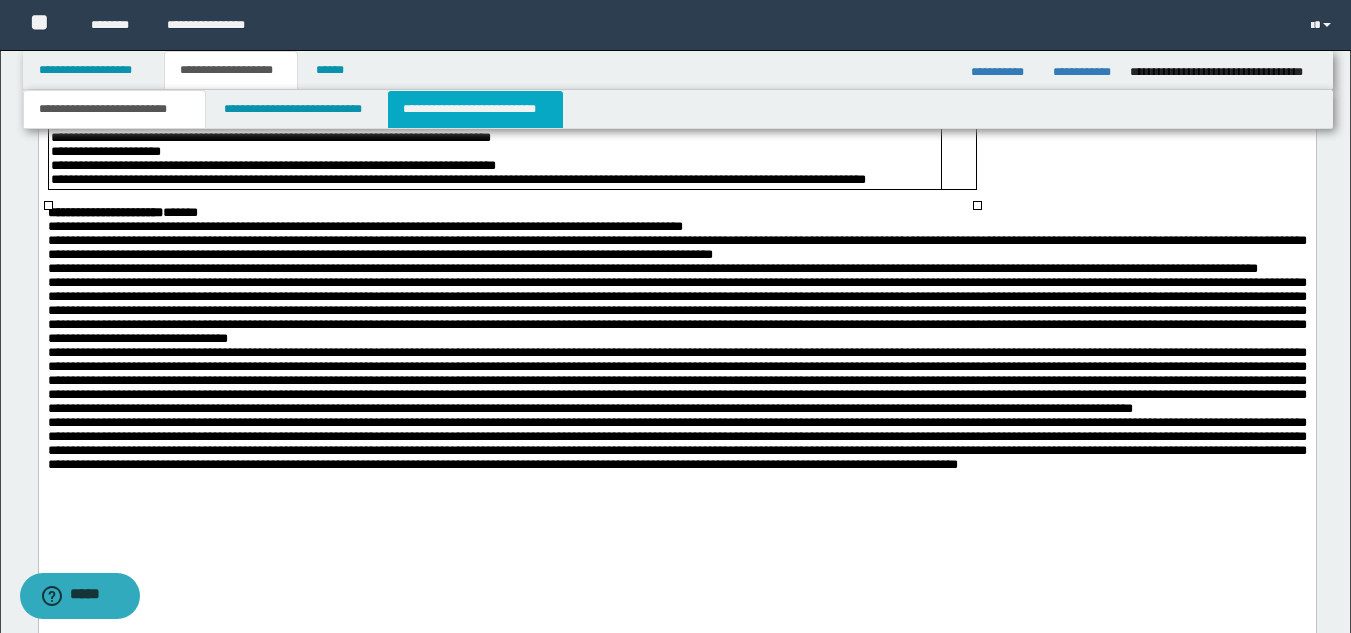 click on "**********" at bounding box center [475, 109] 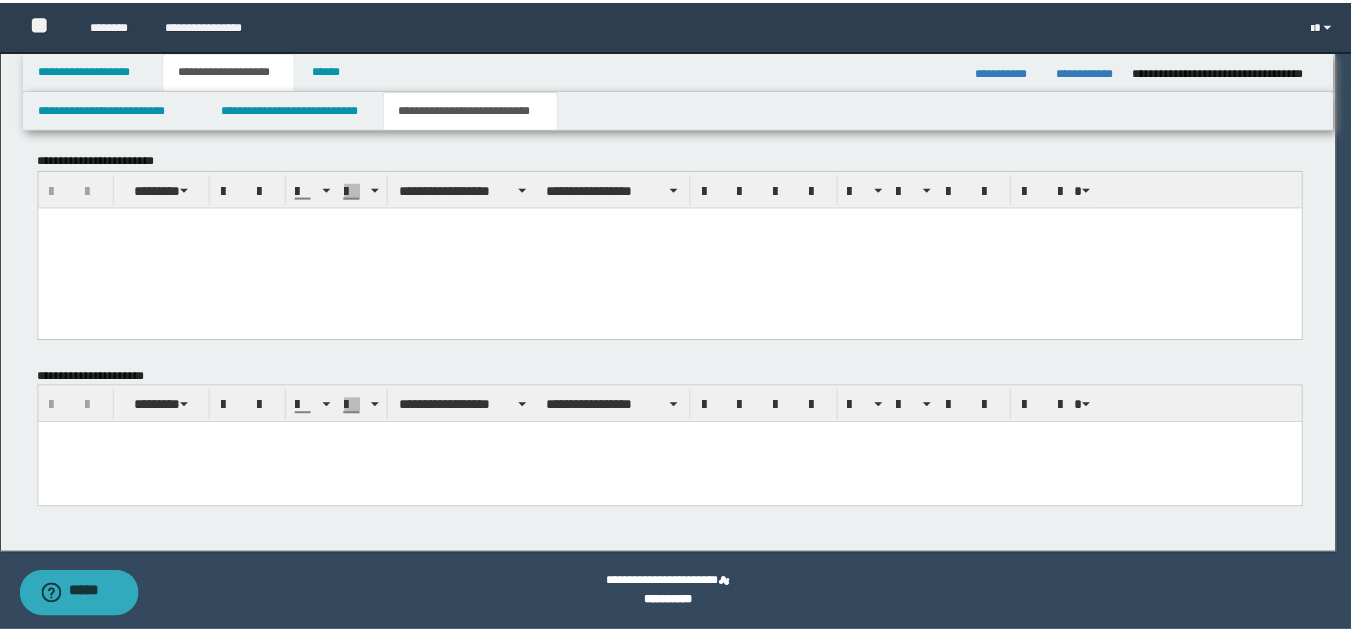 scroll, scrollTop: 460, scrollLeft: 0, axis: vertical 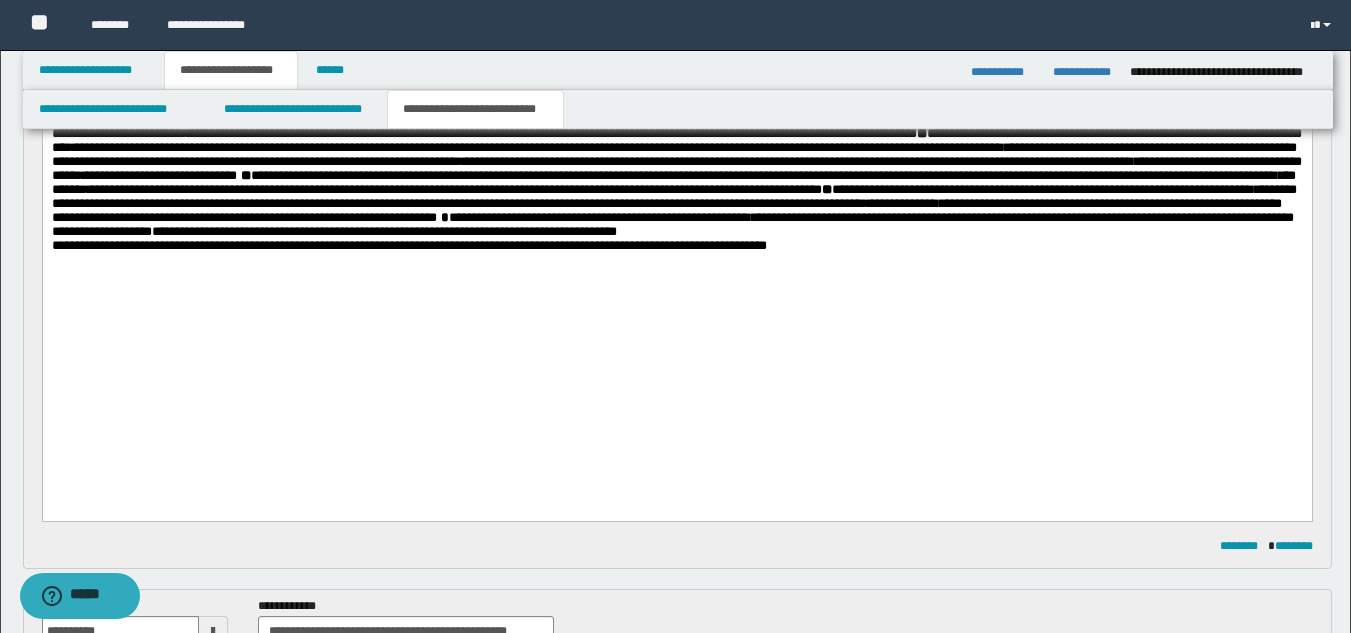 click on "**********" at bounding box center (676, 93) 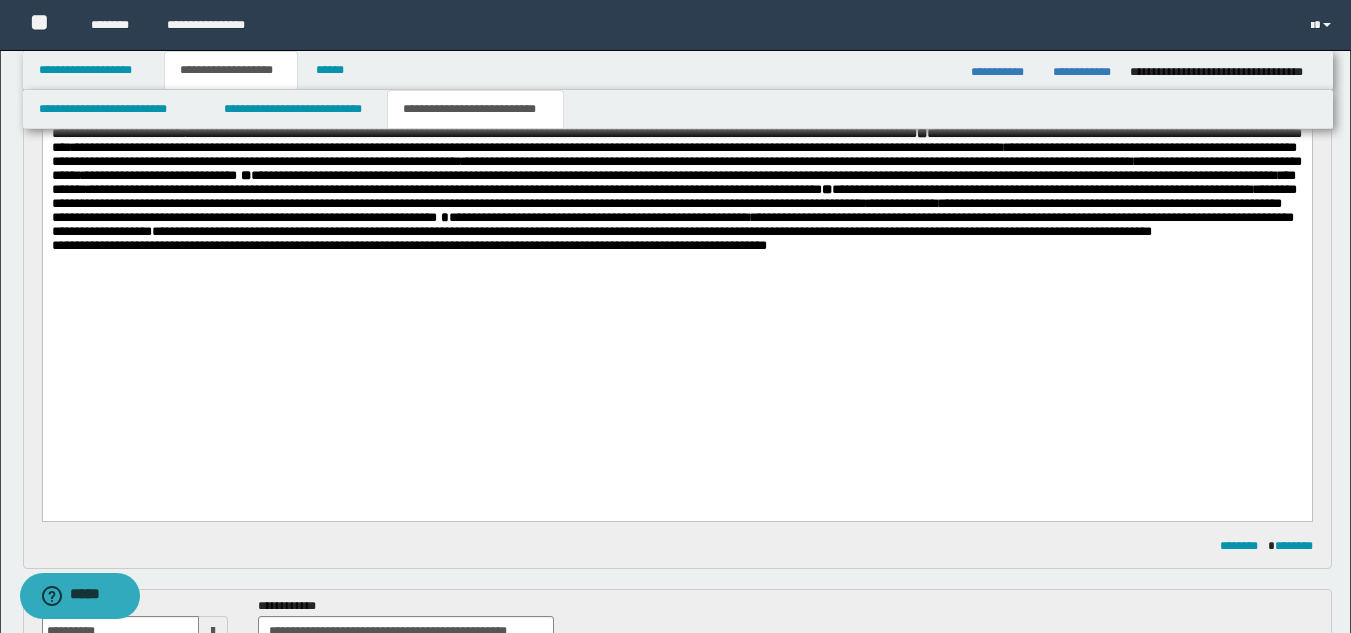 click on "**********" at bounding box center (676, 104) 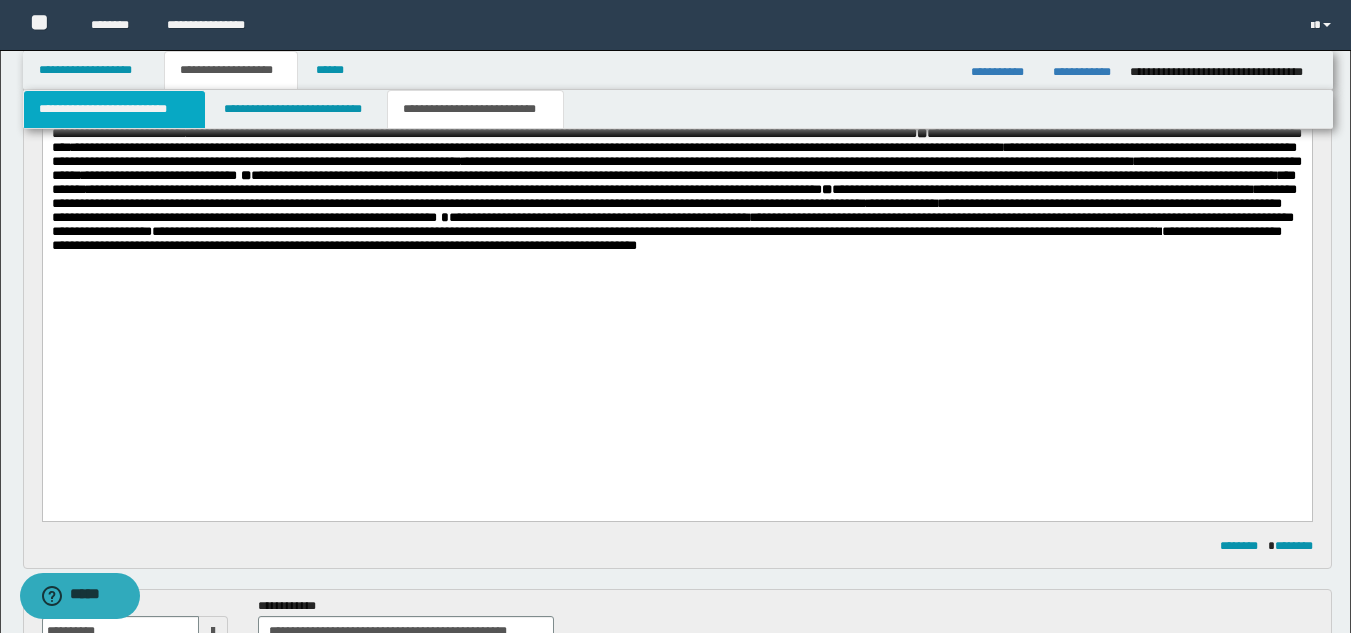 click on "**********" at bounding box center (114, 109) 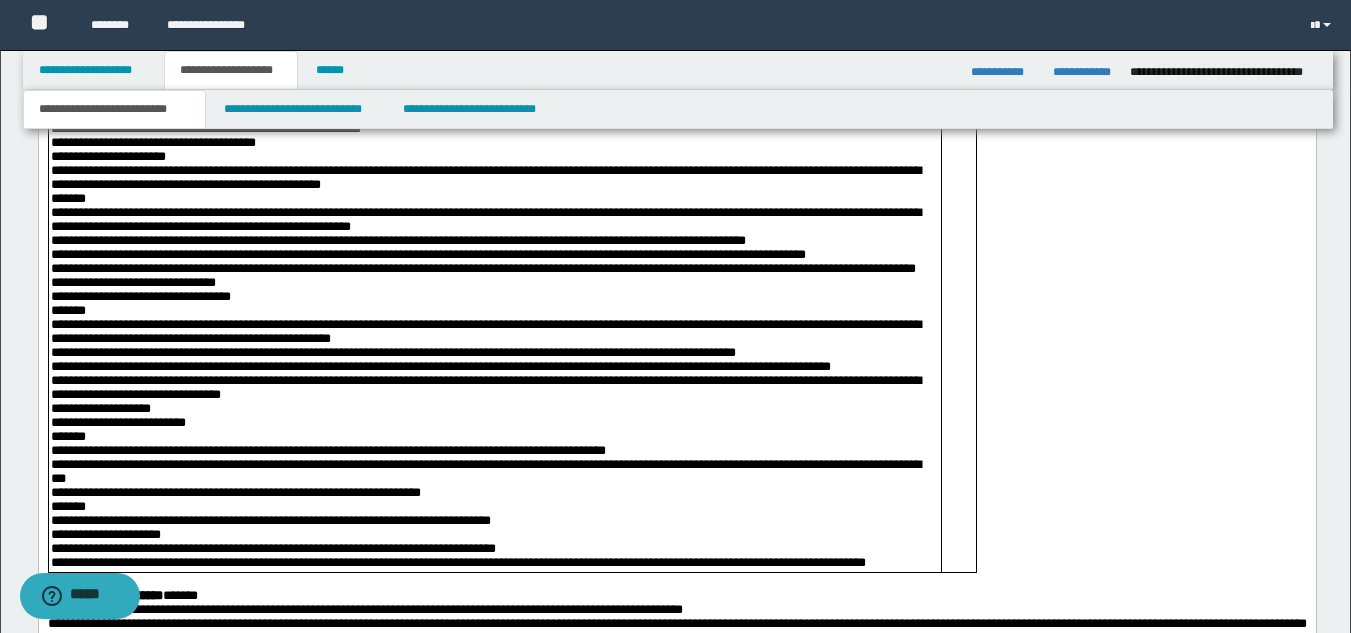 scroll, scrollTop: 7060, scrollLeft: 0, axis: vertical 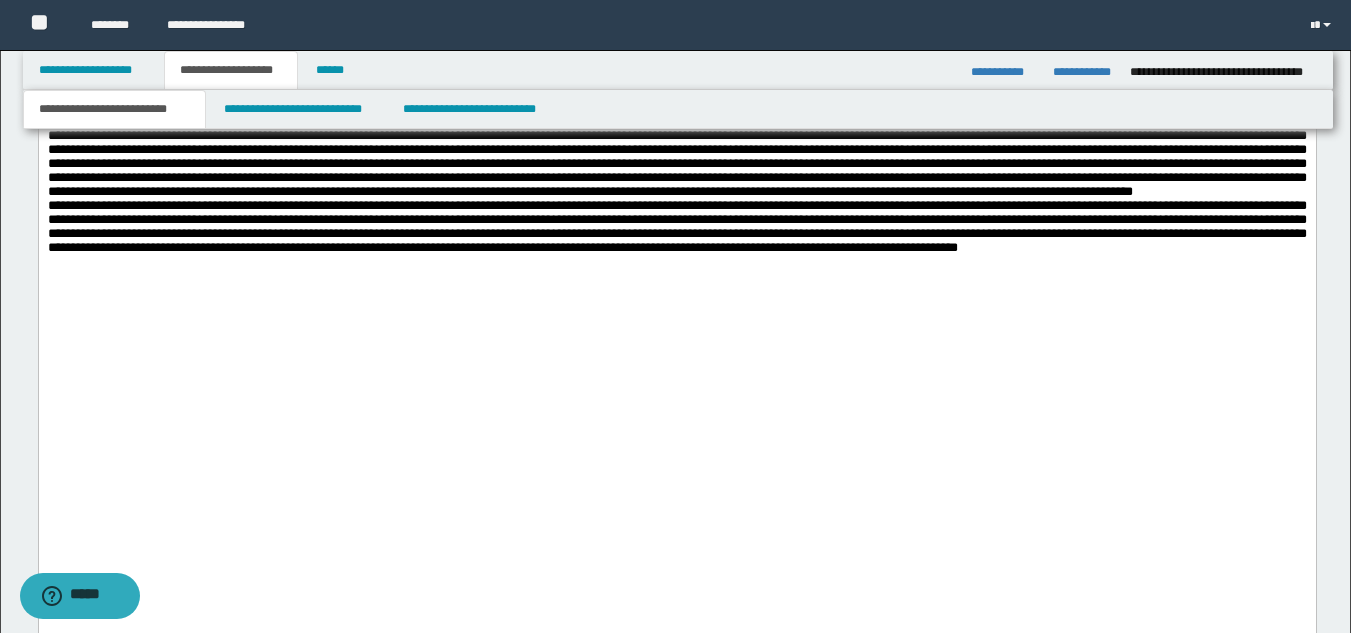 click on "**********" at bounding box center [485, -520] 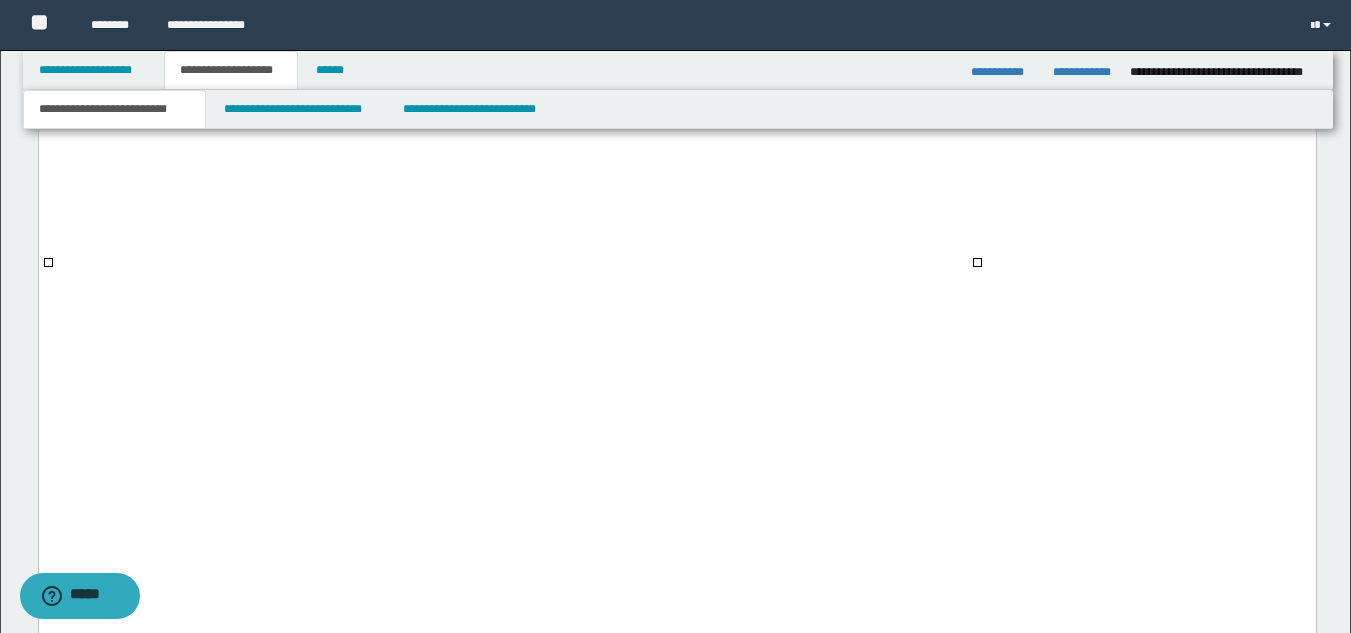 click on "**********" at bounding box center (676, -3361) 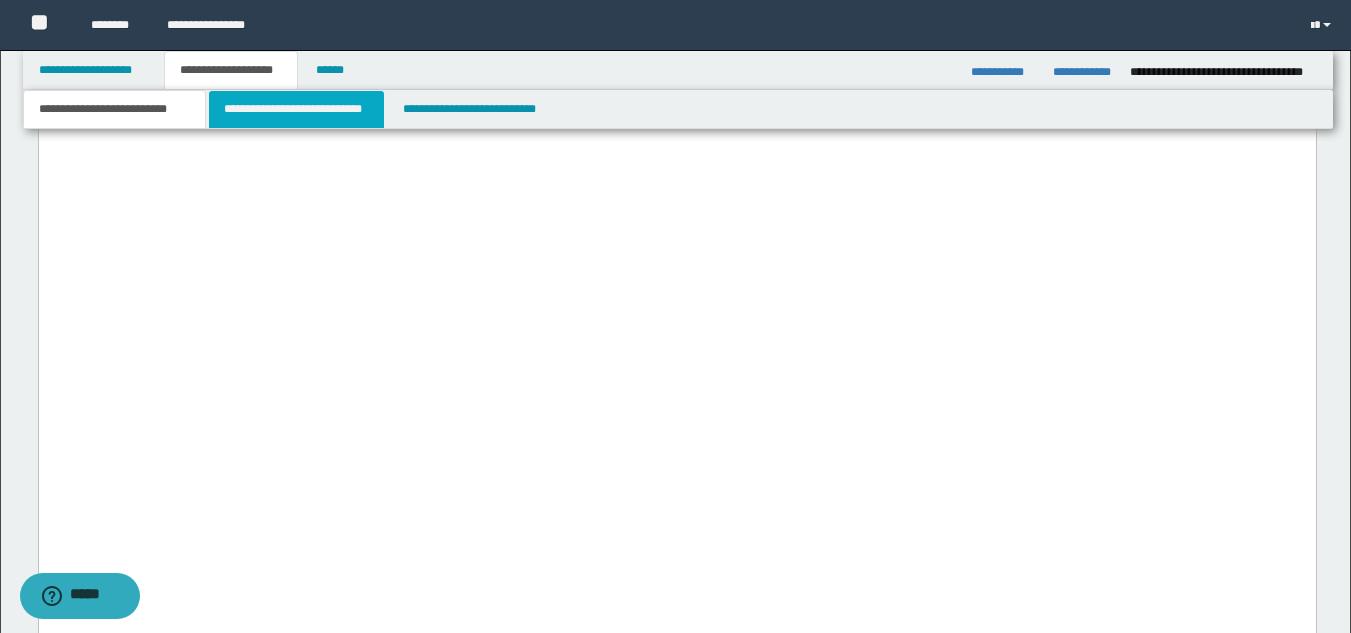 click on "**********" at bounding box center (296, 109) 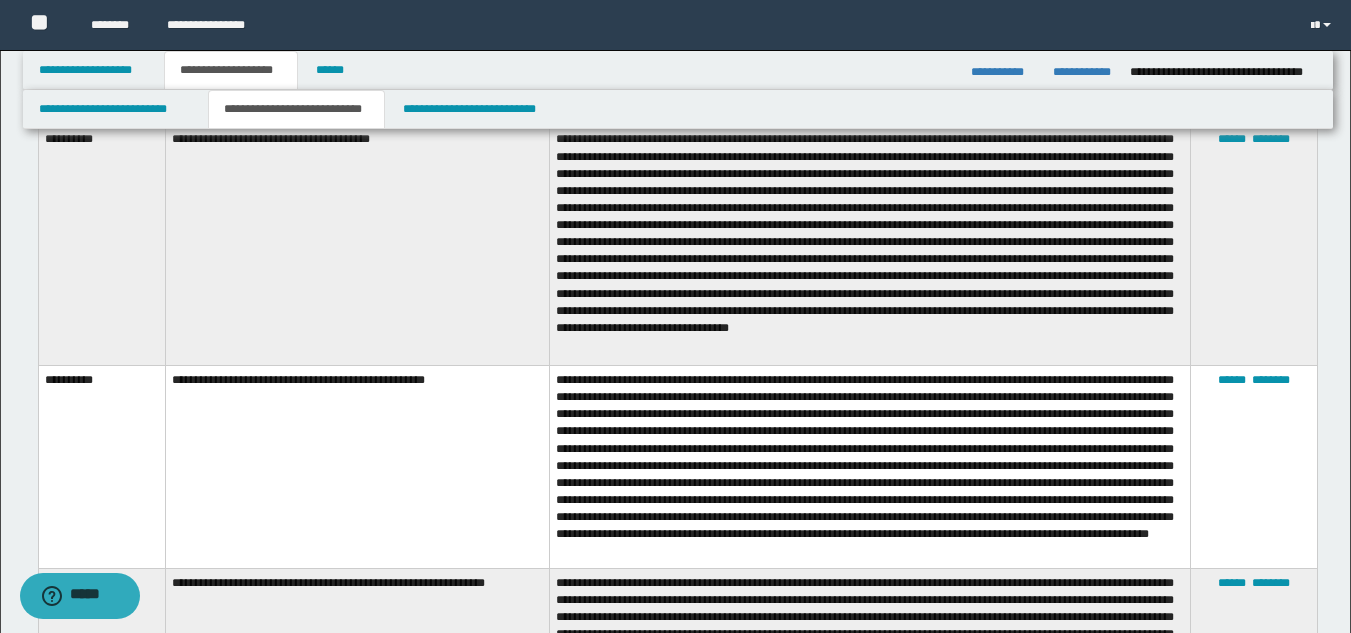 scroll, scrollTop: 239, scrollLeft: 0, axis: vertical 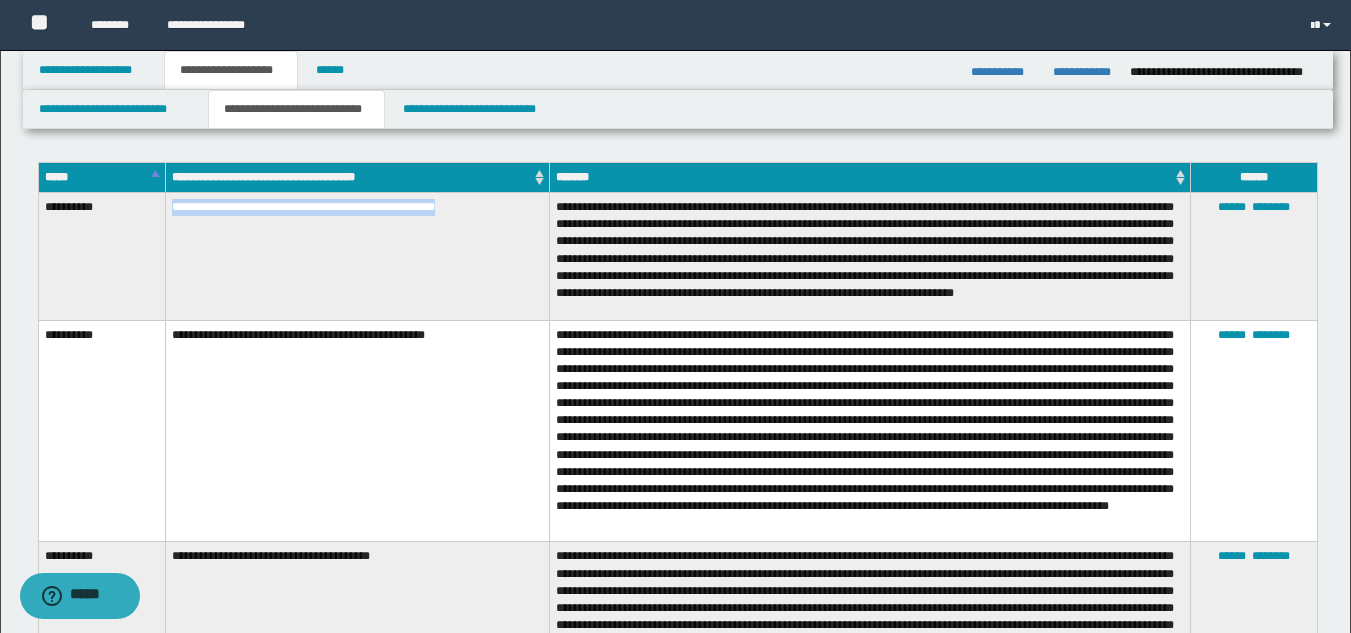 drag, startPoint x: 166, startPoint y: 199, endPoint x: 546, endPoint y: 204, distance: 380.0329 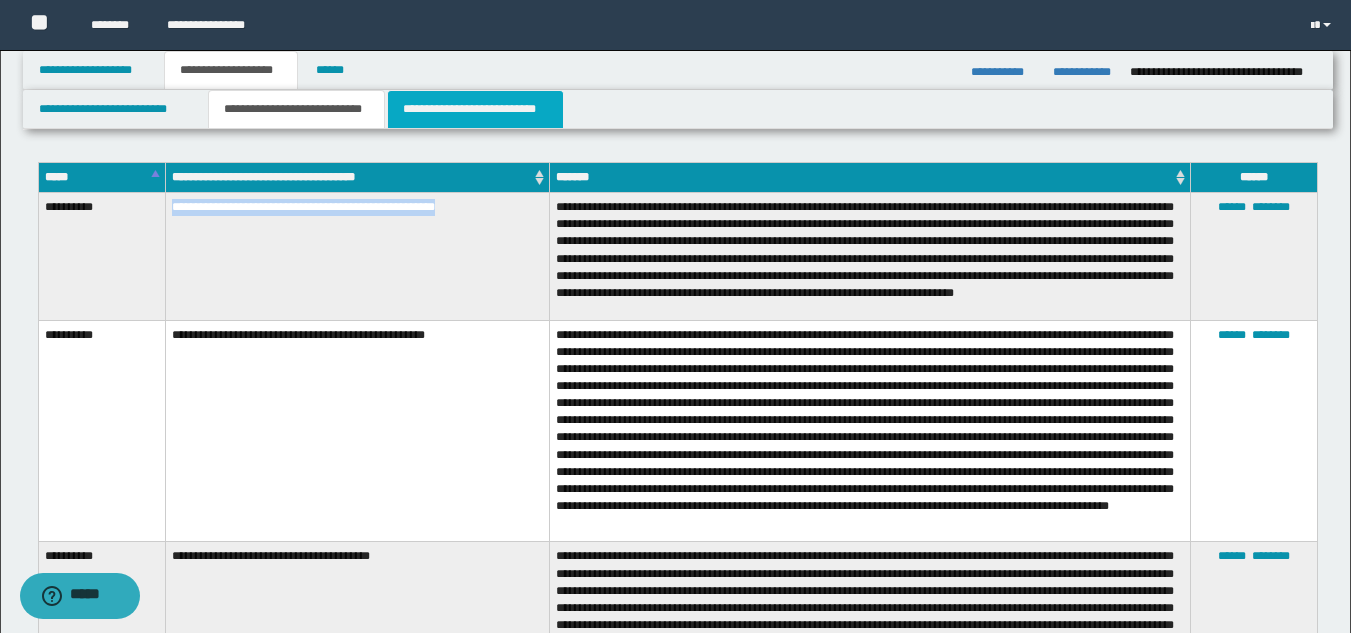 click on "**********" at bounding box center [475, 109] 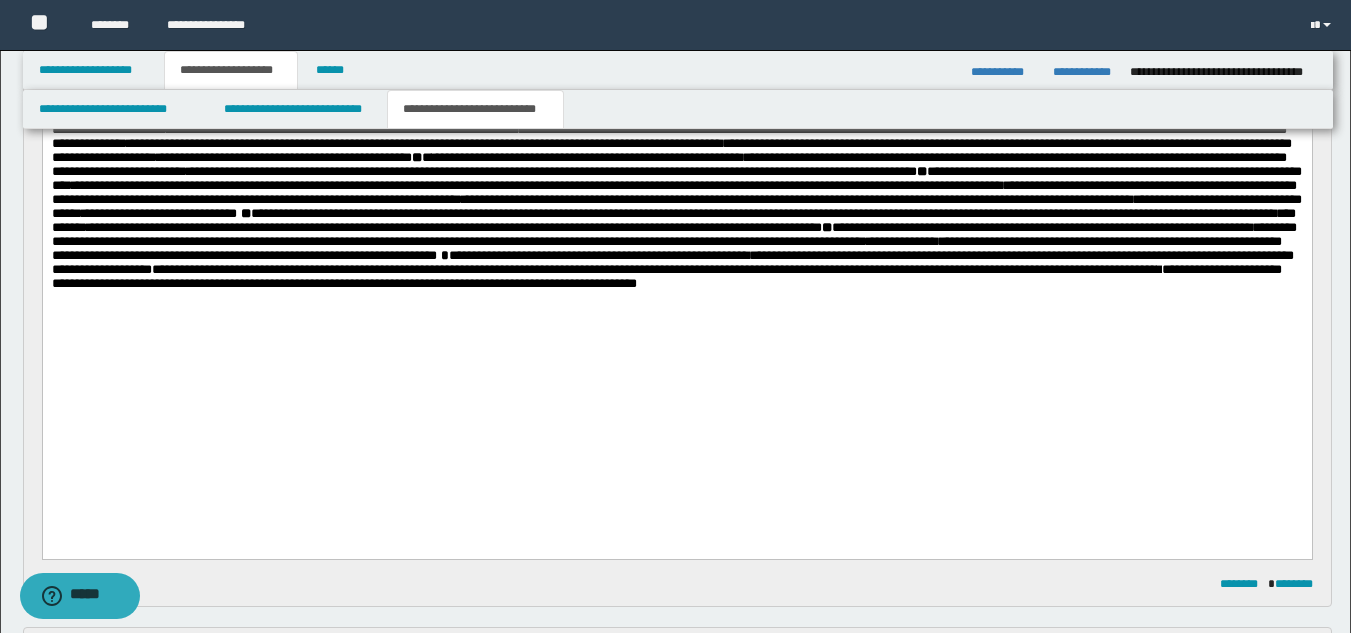 scroll, scrollTop: 0, scrollLeft: 0, axis: both 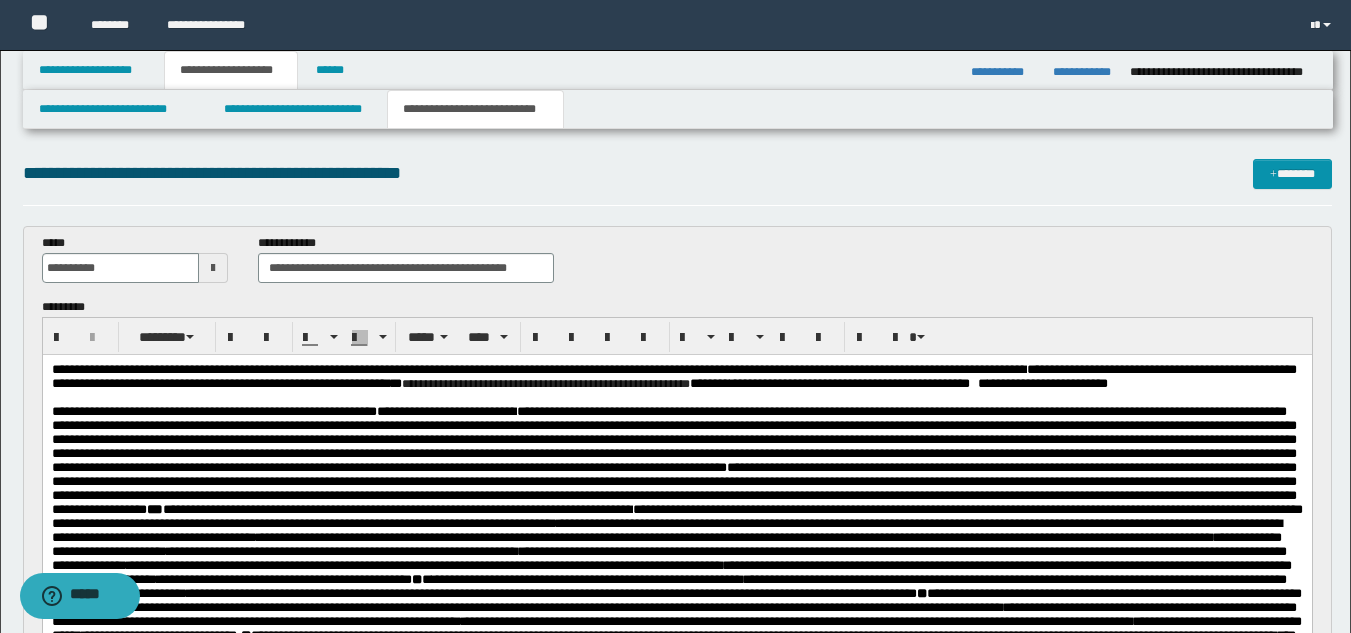 click on "**********" at bounding box center (676, 377) 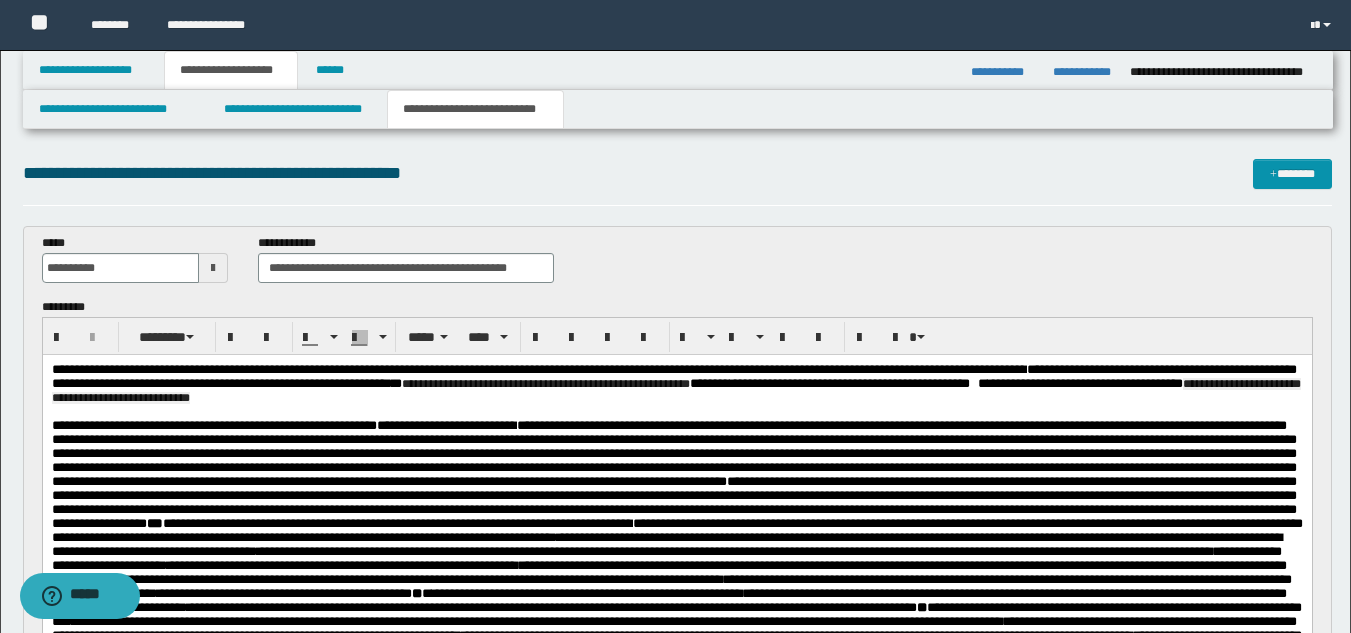 click on "**********" at bounding box center (675, 390) 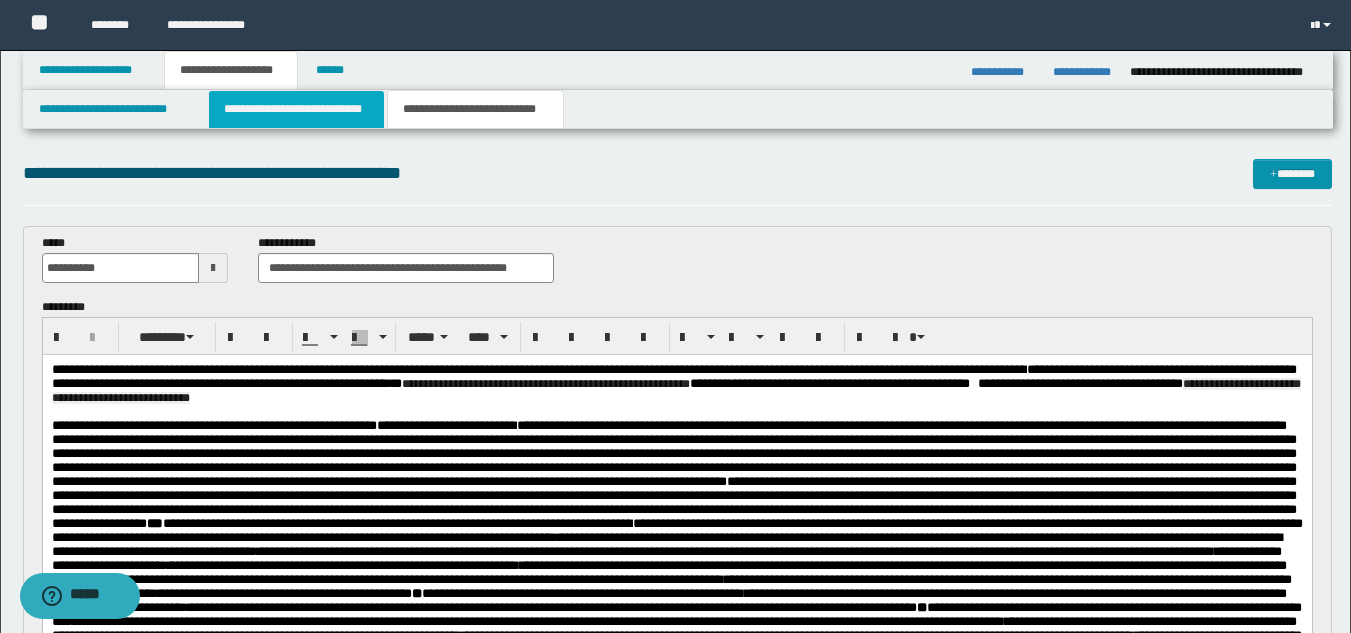 click on "**********" at bounding box center [296, 109] 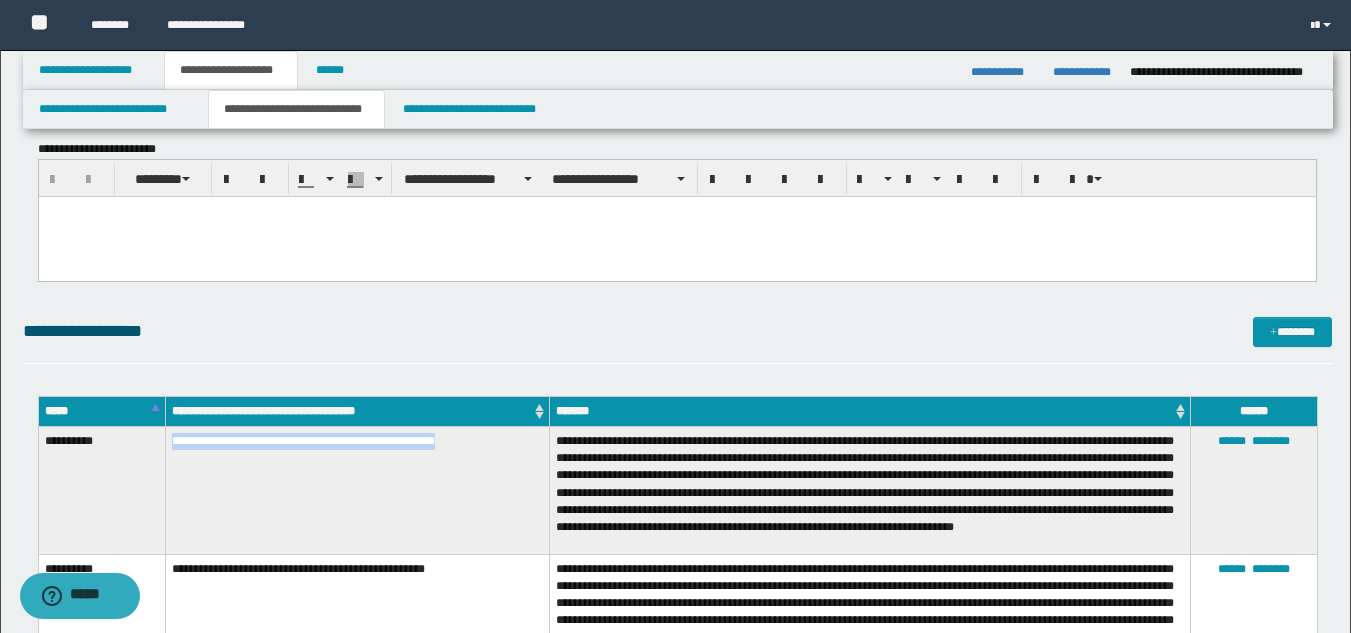 scroll, scrollTop: 304, scrollLeft: 0, axis: vertical 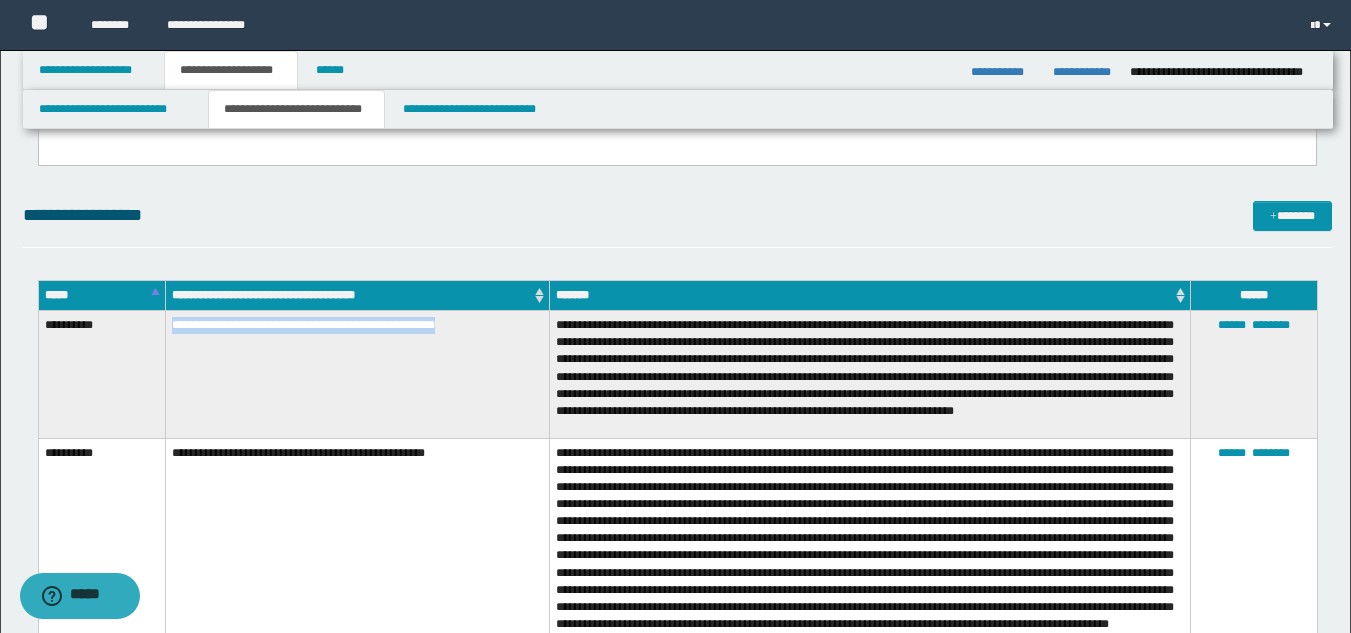 click on "**********" at bounding box center [357, 374] 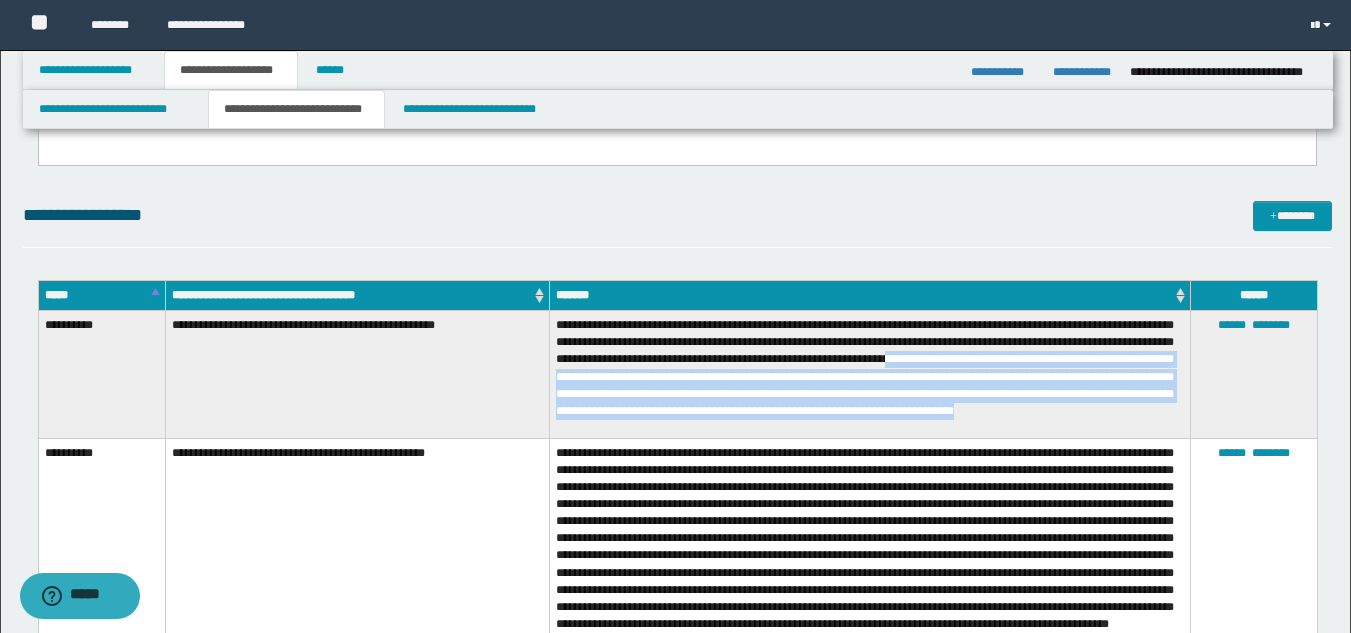 drag, startPoint x: 1027, startPoint y: 361, endPoint x: 1065, endPoint y: 421, distance: 71.021126 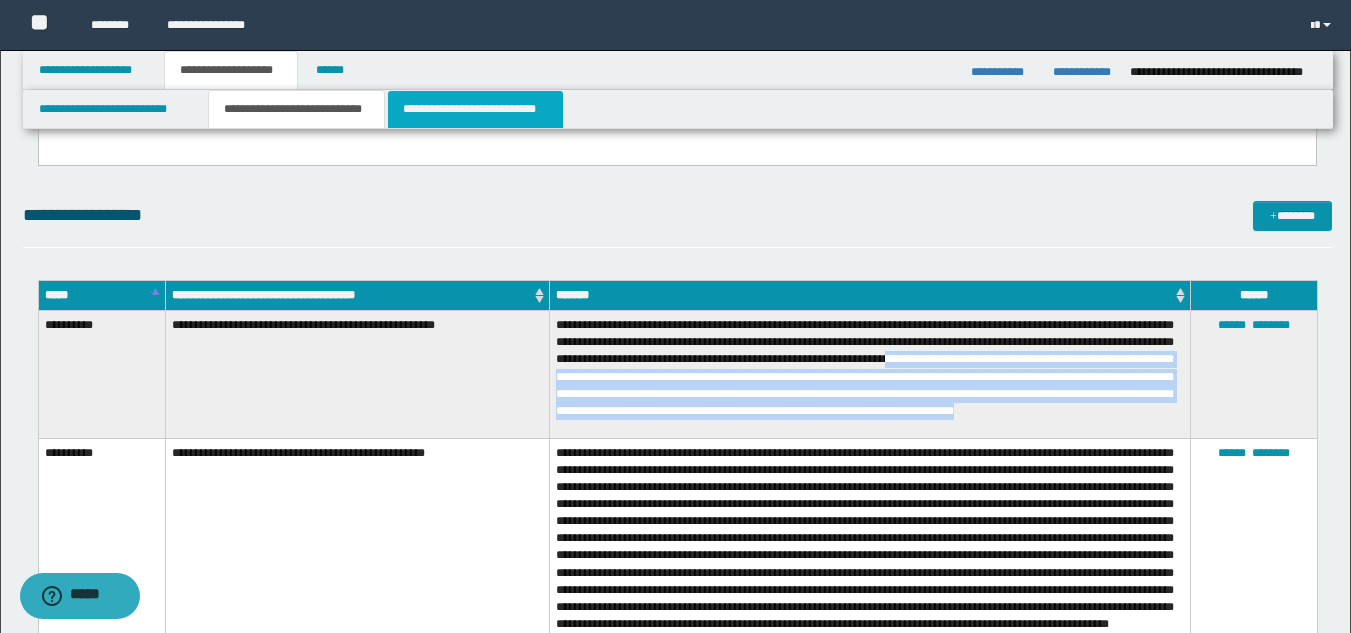 click on "**********" at bounding box center [475, 109] 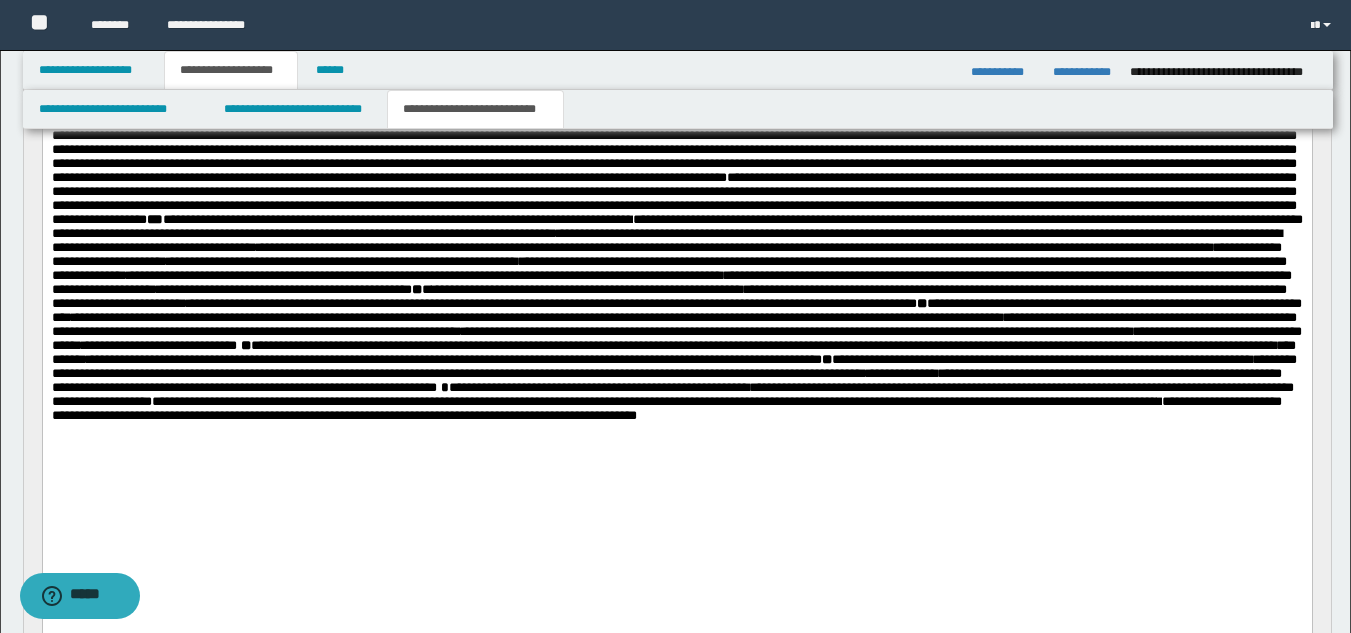 scroll, scrollTop: 0, scrollLeft: 0, axis: both 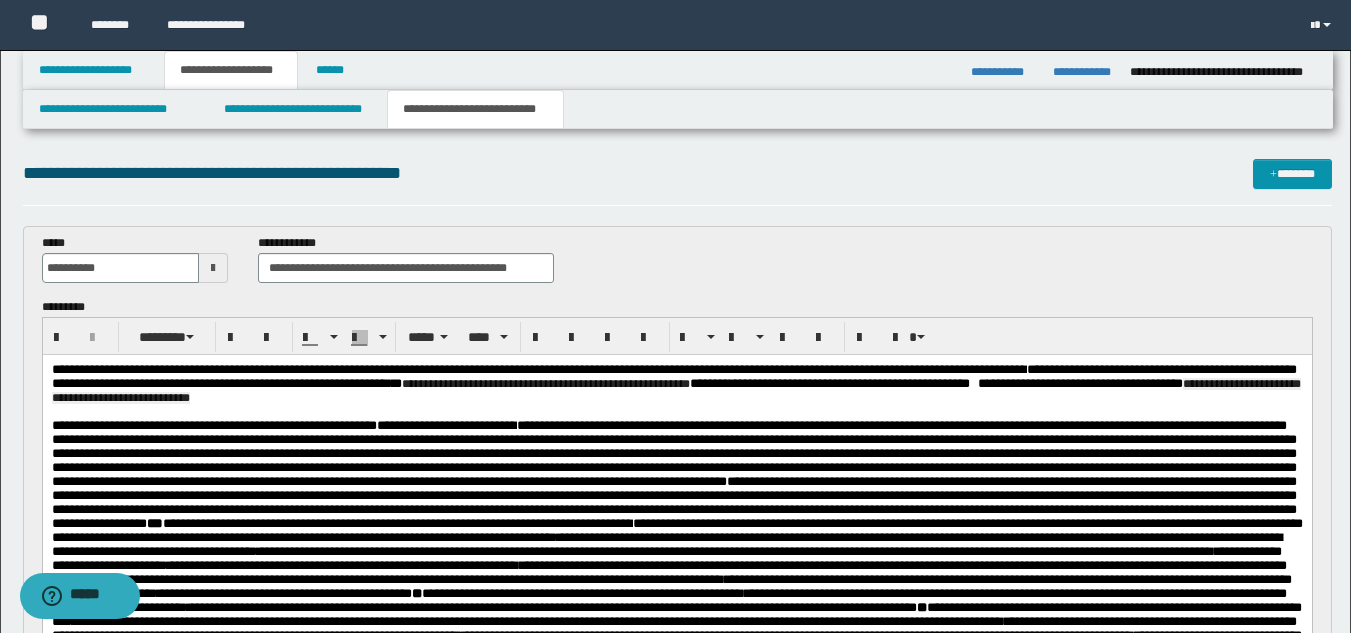 click on "**********" at bounding box center [676, 384] 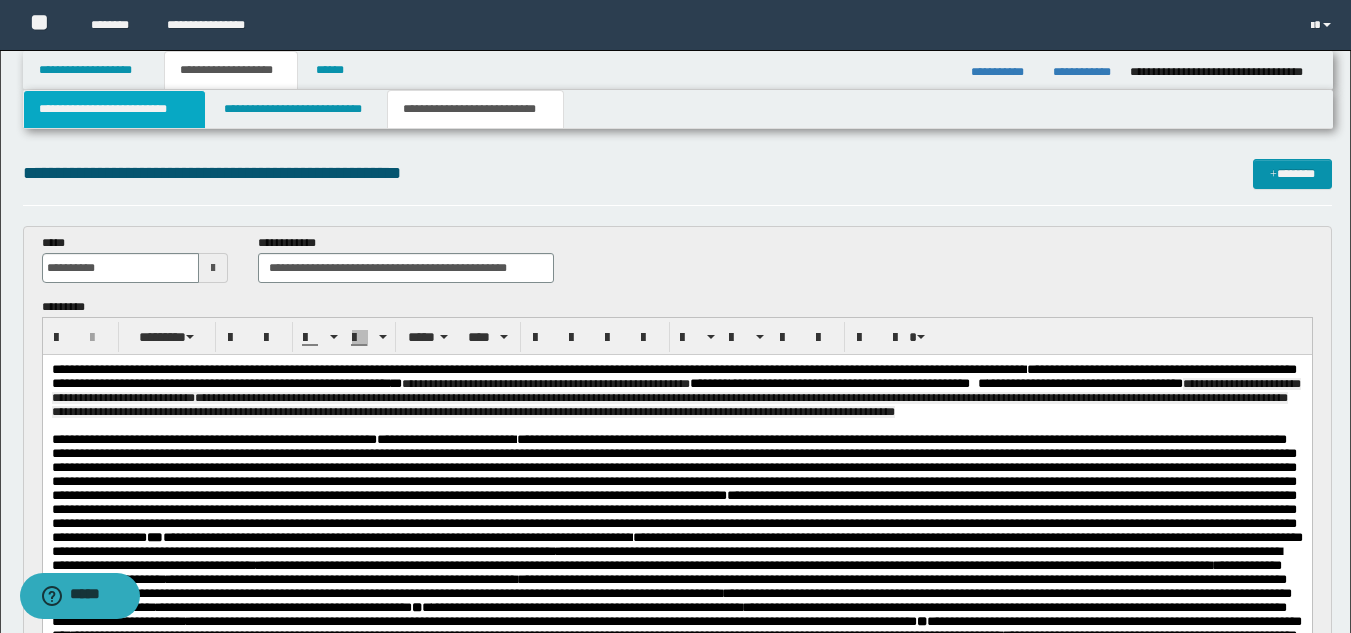 click on "**********" at bounding box center (114, 109) 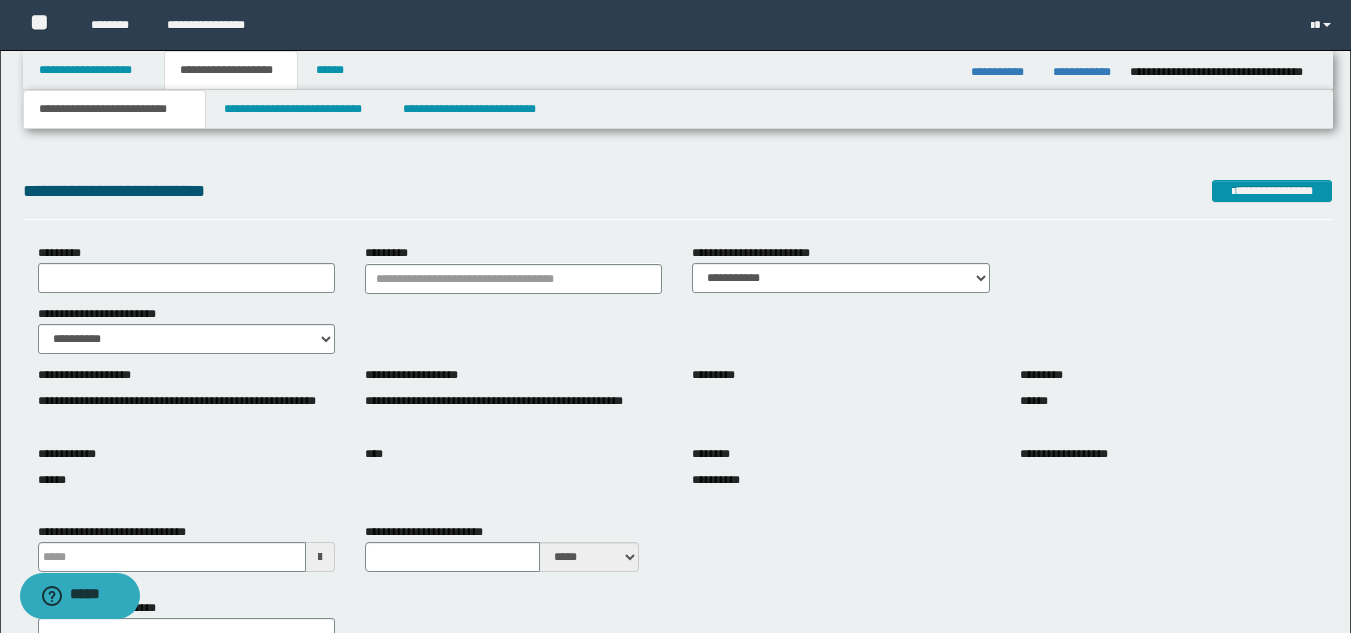 scroll, scrollTop: 1200, scrollLeft: 0, axis: vertical 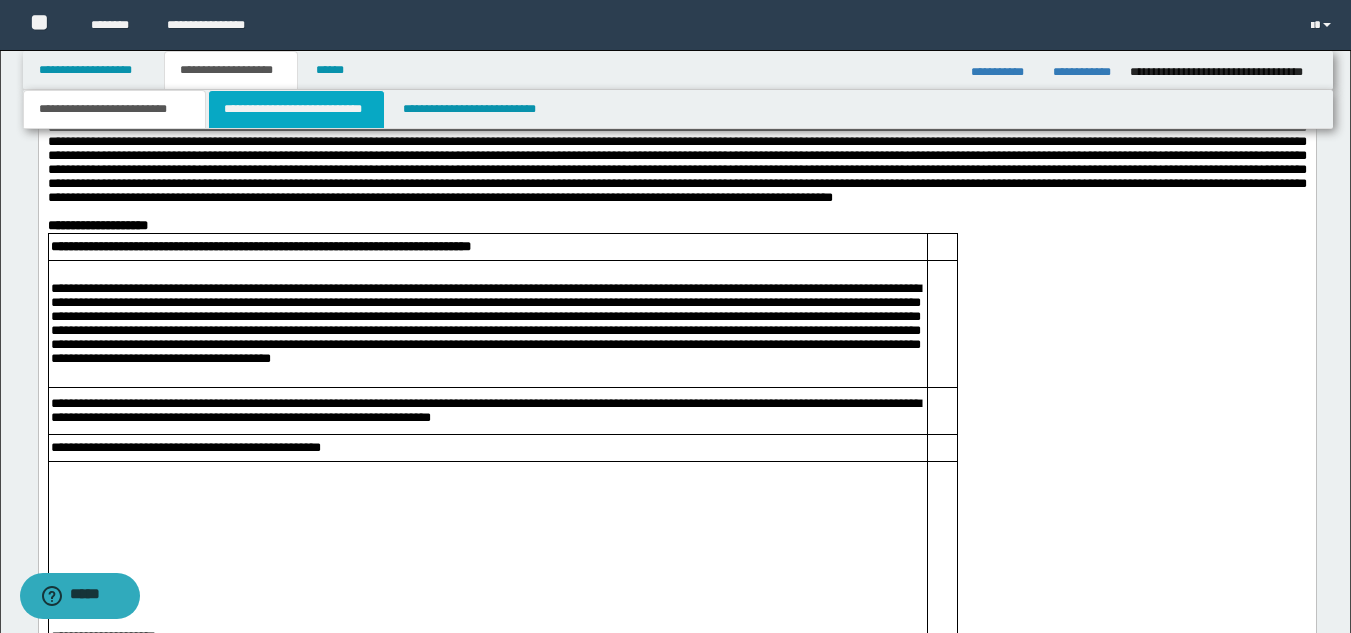 click on "**********" at bounding box center (296, 109) 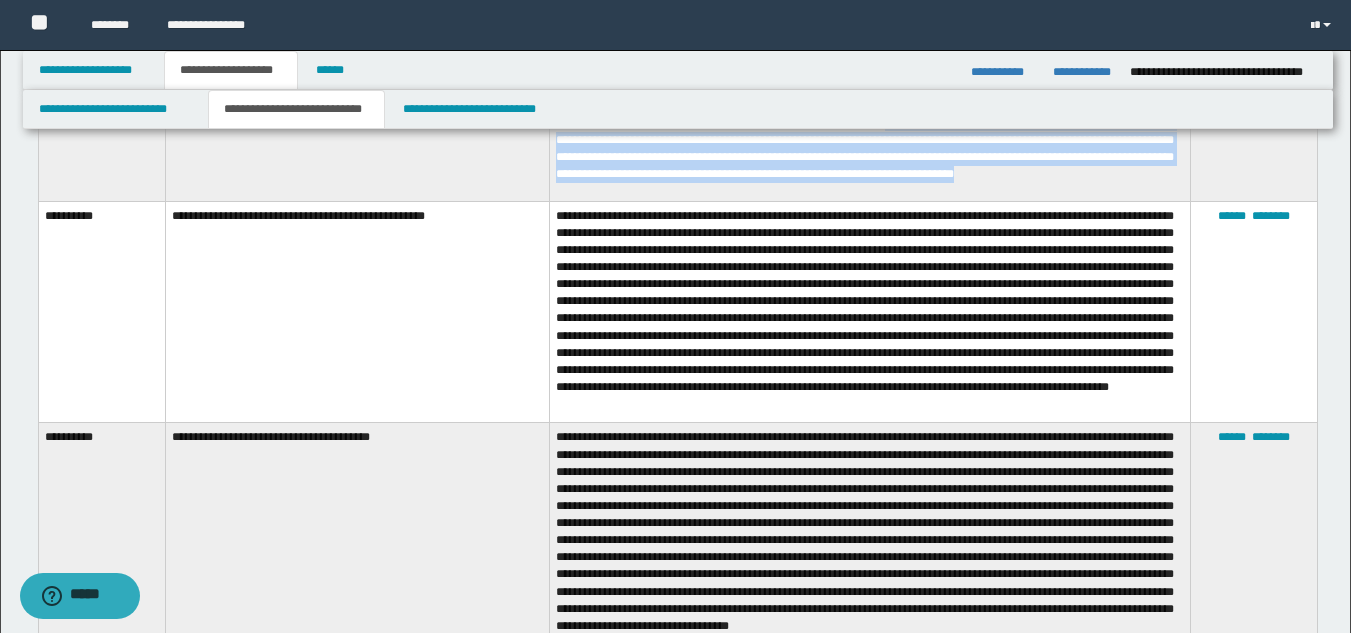scroll, scrollTop: 581, scrollLeft: 0, axis: vertical 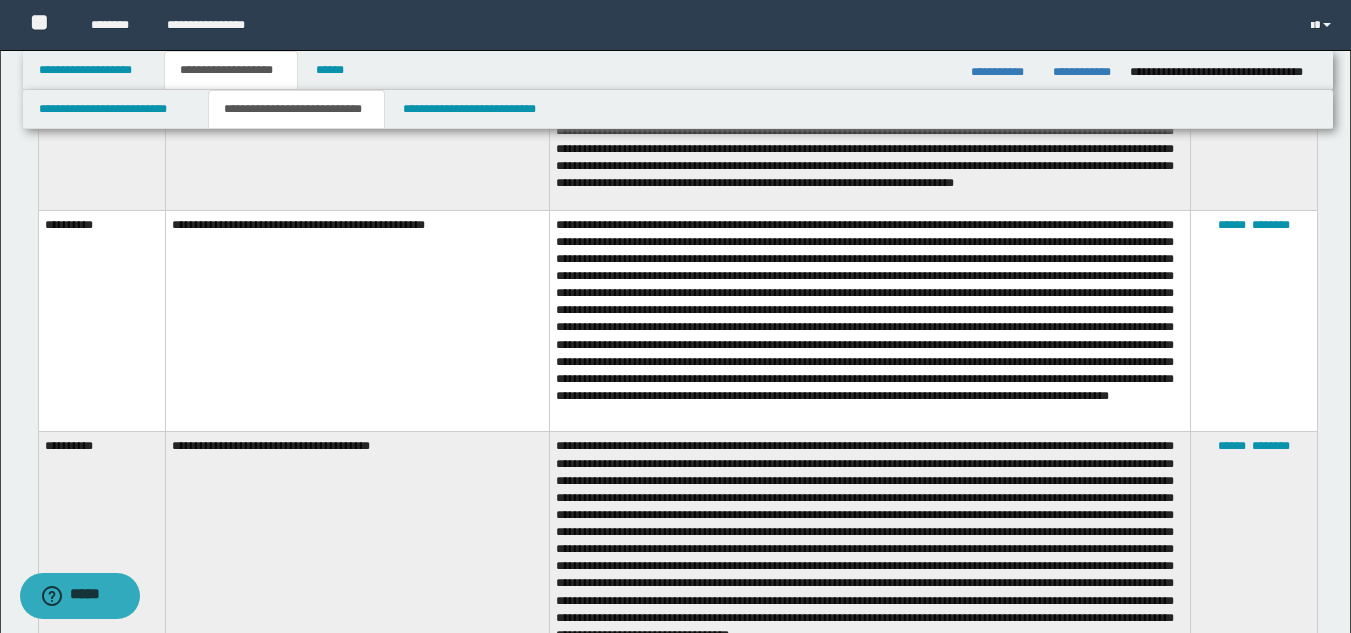 click on "**********" at bounding box center (357, 321) 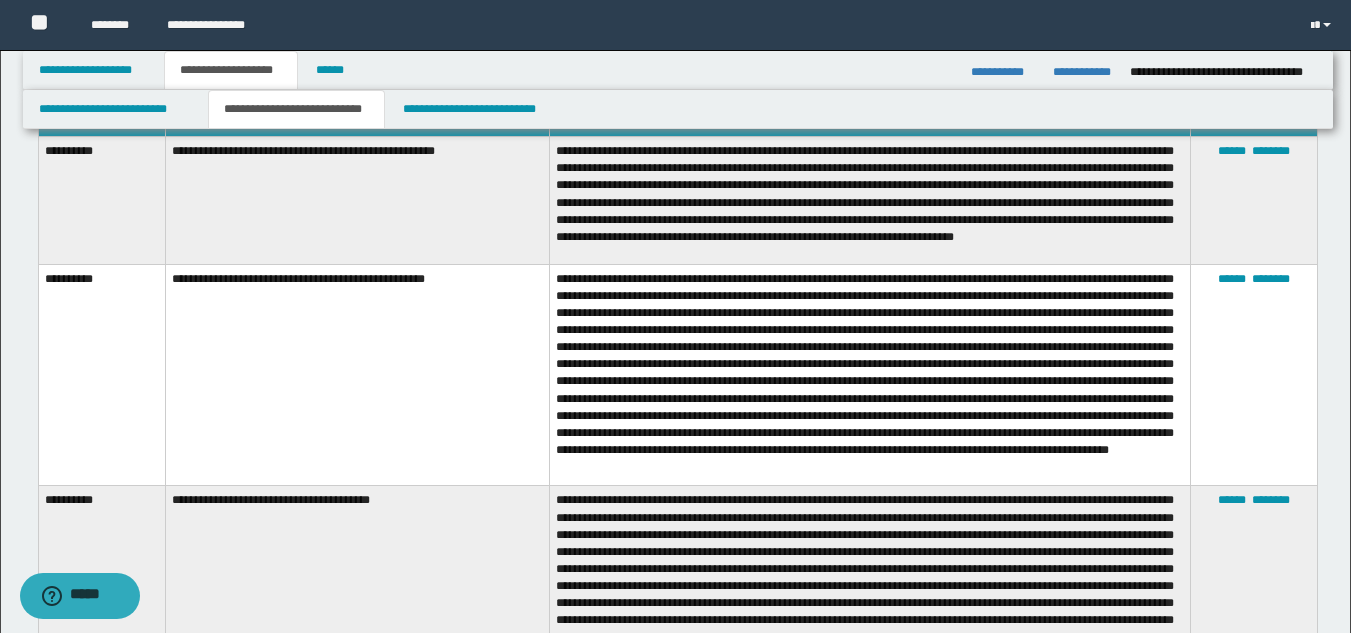 scroll, scrollTop: 523, scrollLeft: 0, axis: vertical 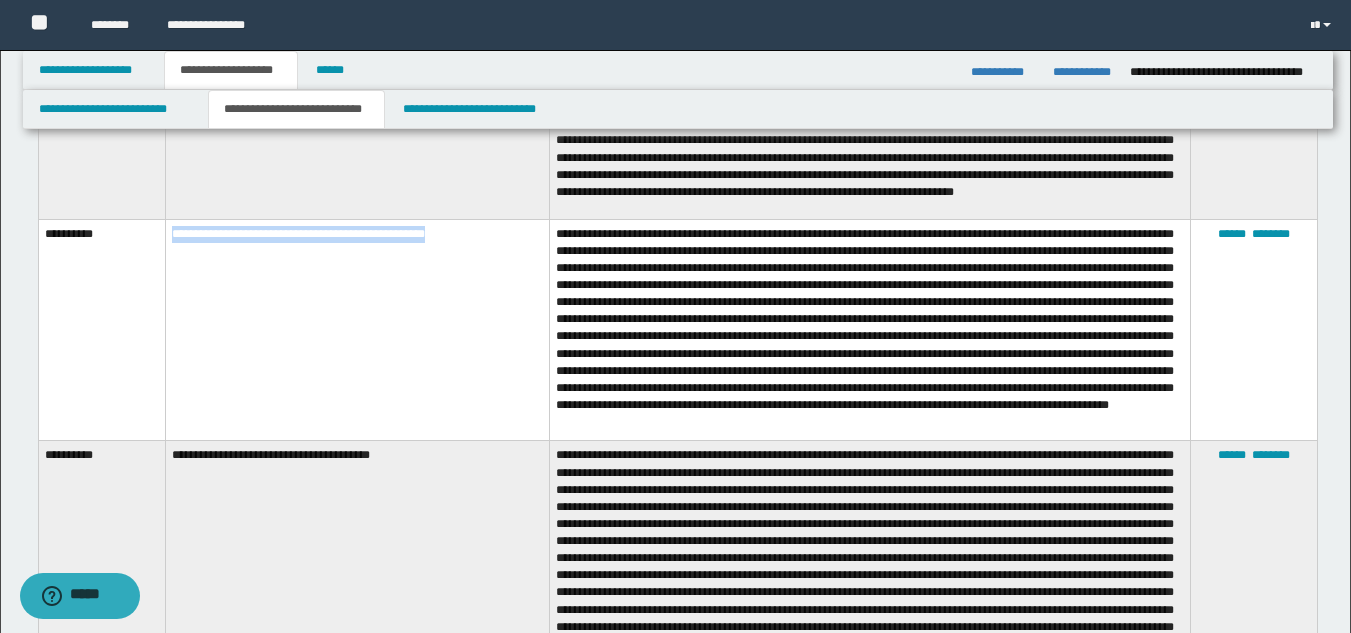 drag, startPoint x: 171, startPoint y: 244, endPoint x: 474, endPoint y: 248, distance: 303.0264 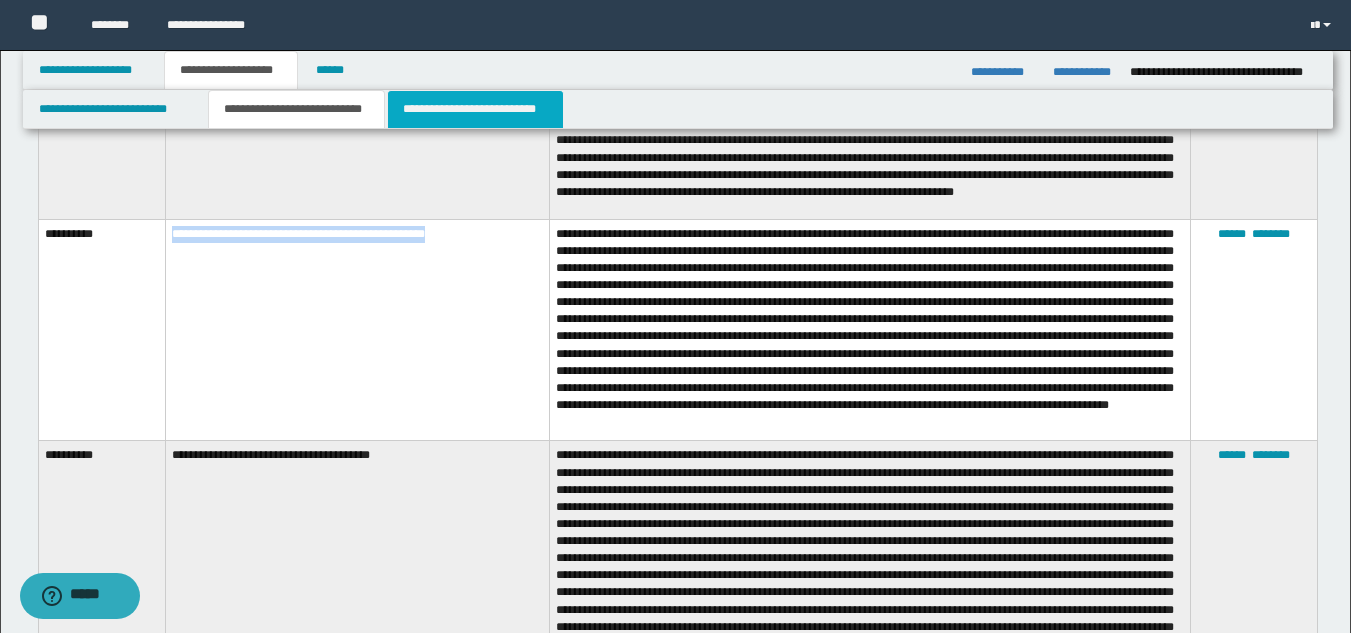 click on "**********" at bounding box center (475, 109) 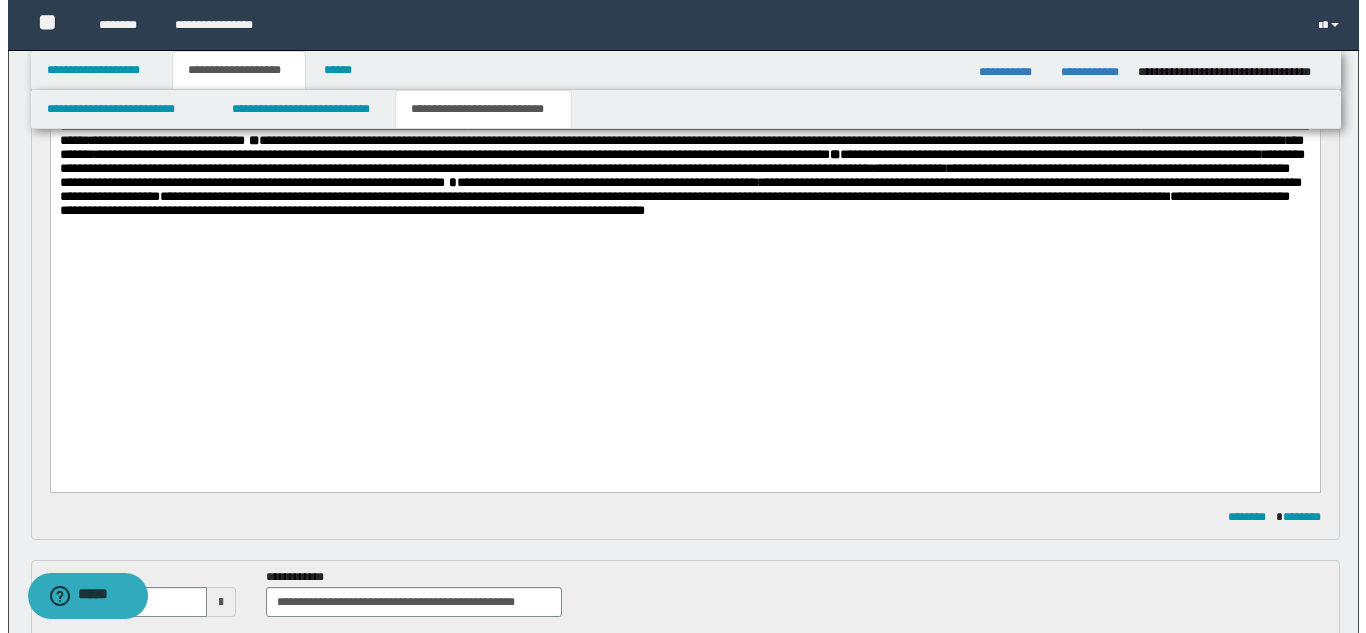 scroll, scrollTop: 0, scrollLeft: 0, axis: both 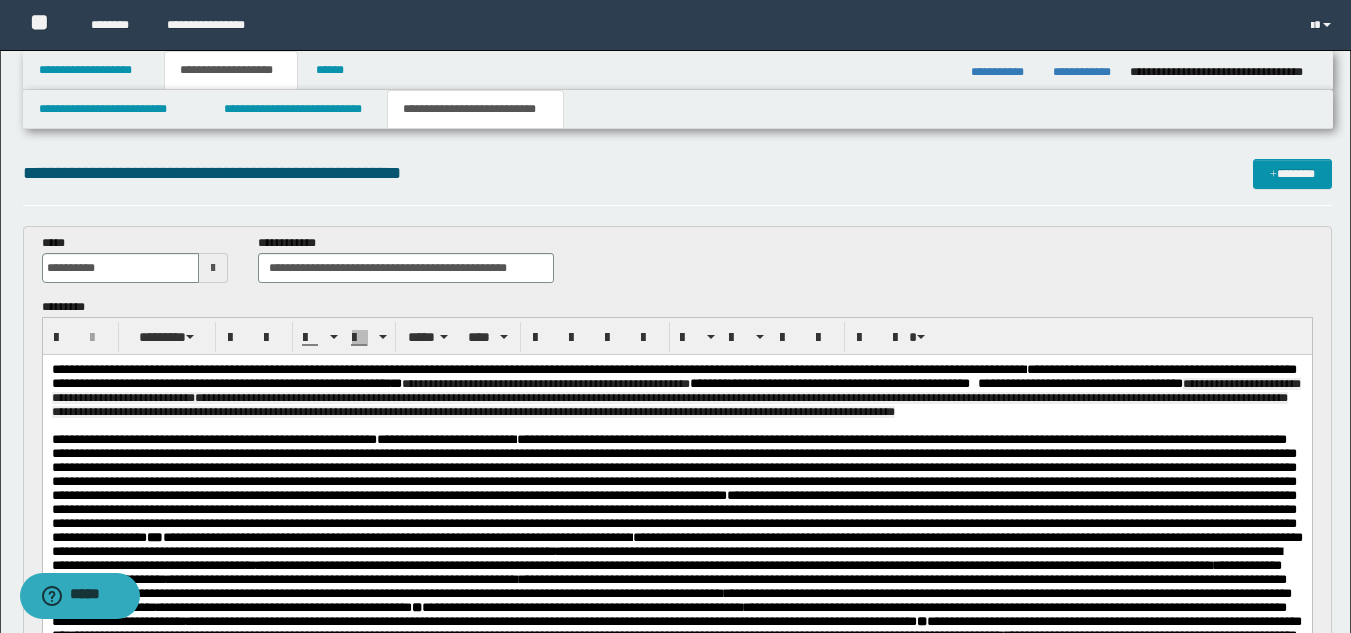 click at bounding box center [676, 426] 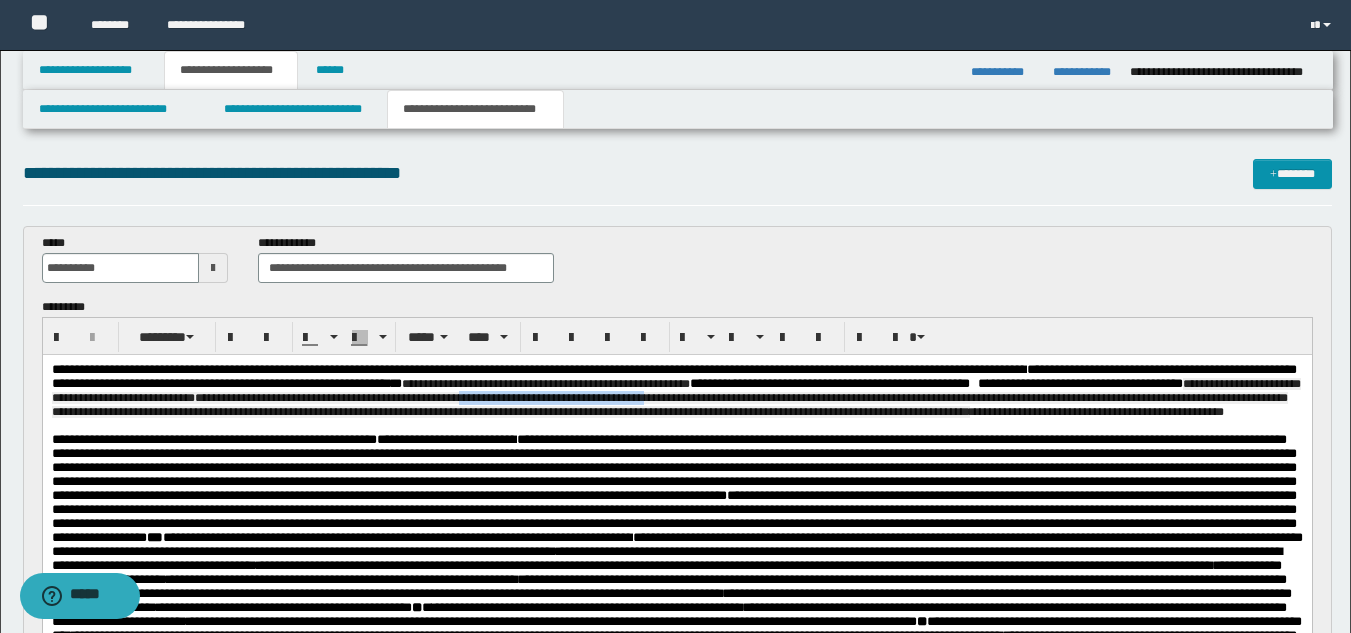 drag, startPoint x: 1137, startPoint y: 411, endPoint x: 951, endPoint y: 404, distance: 186.13167 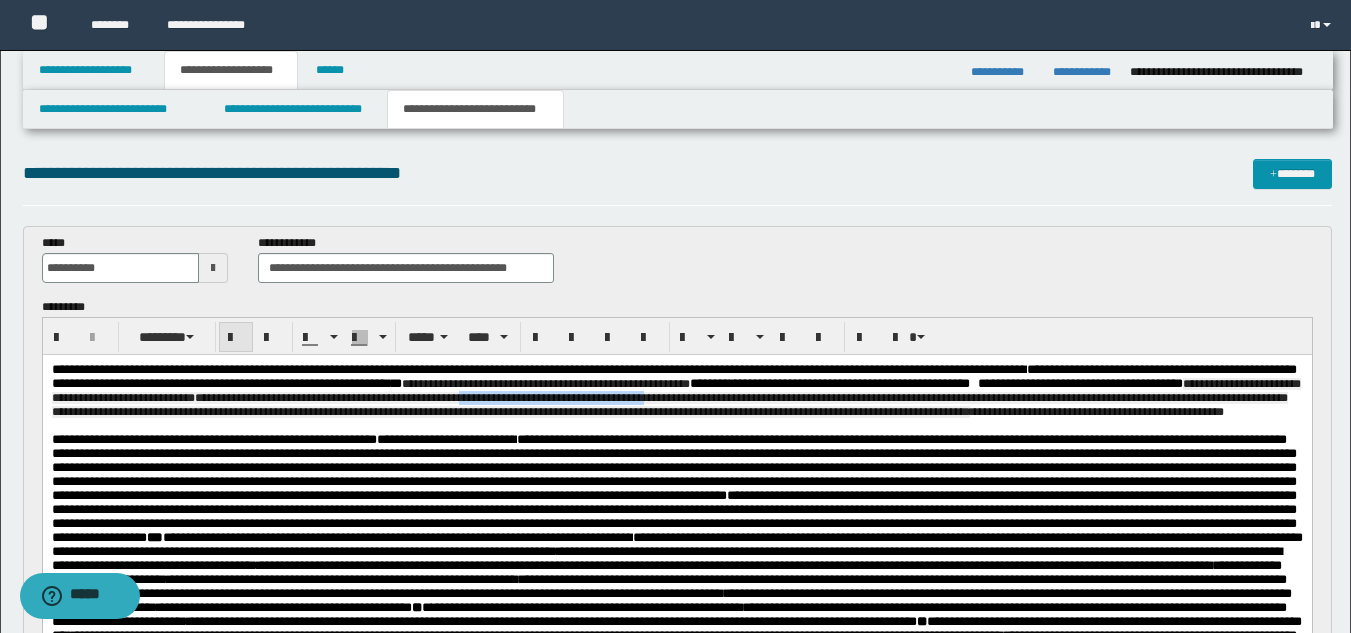 click at bounding box center (236, 338) 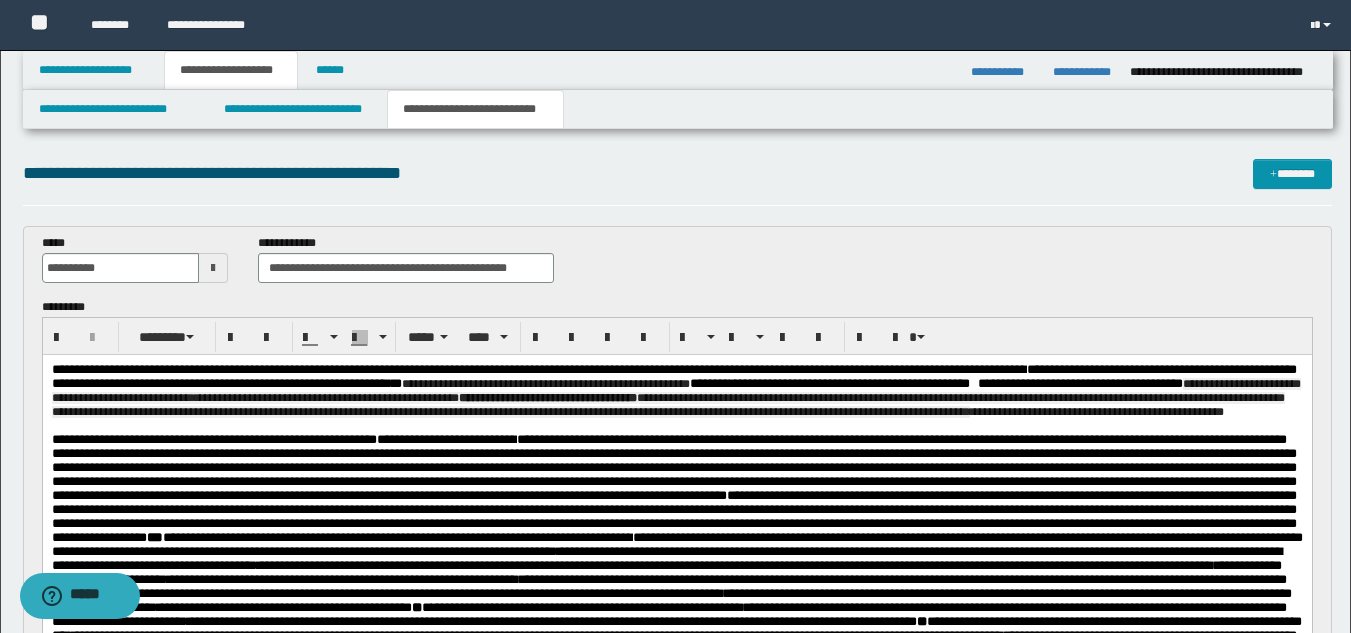click on "**********" at bounding box center [676, 391] 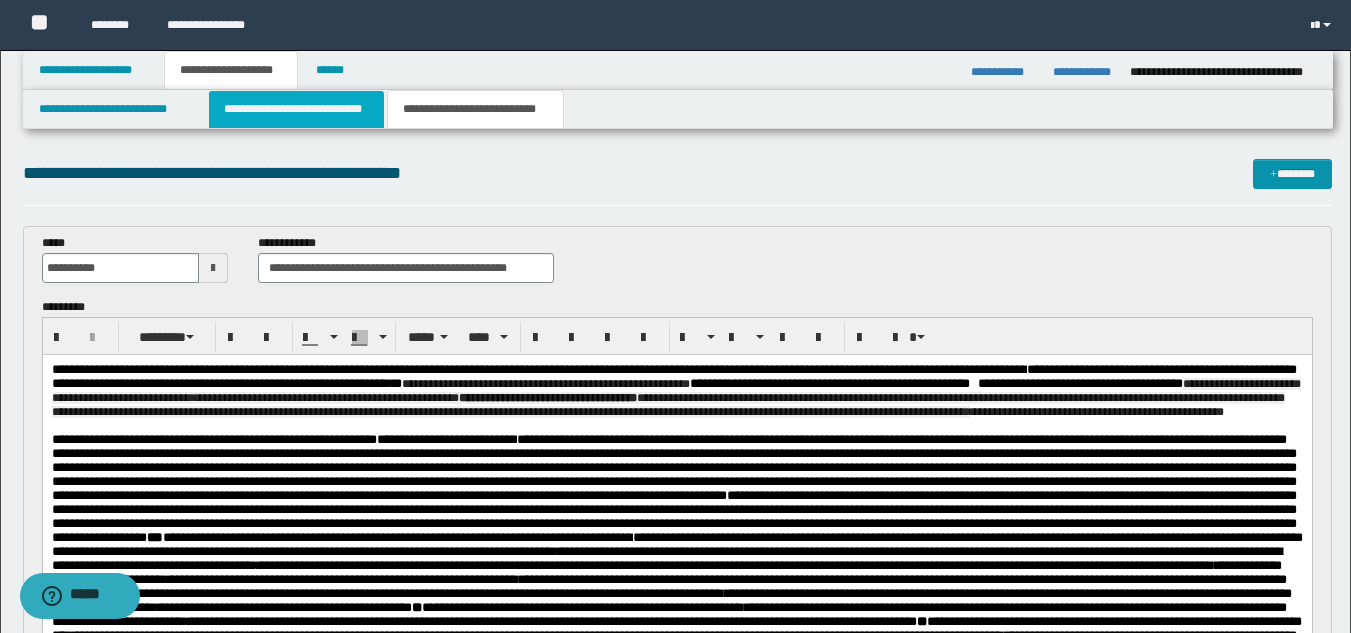 click on "**********" at bounding box center [296, 109] 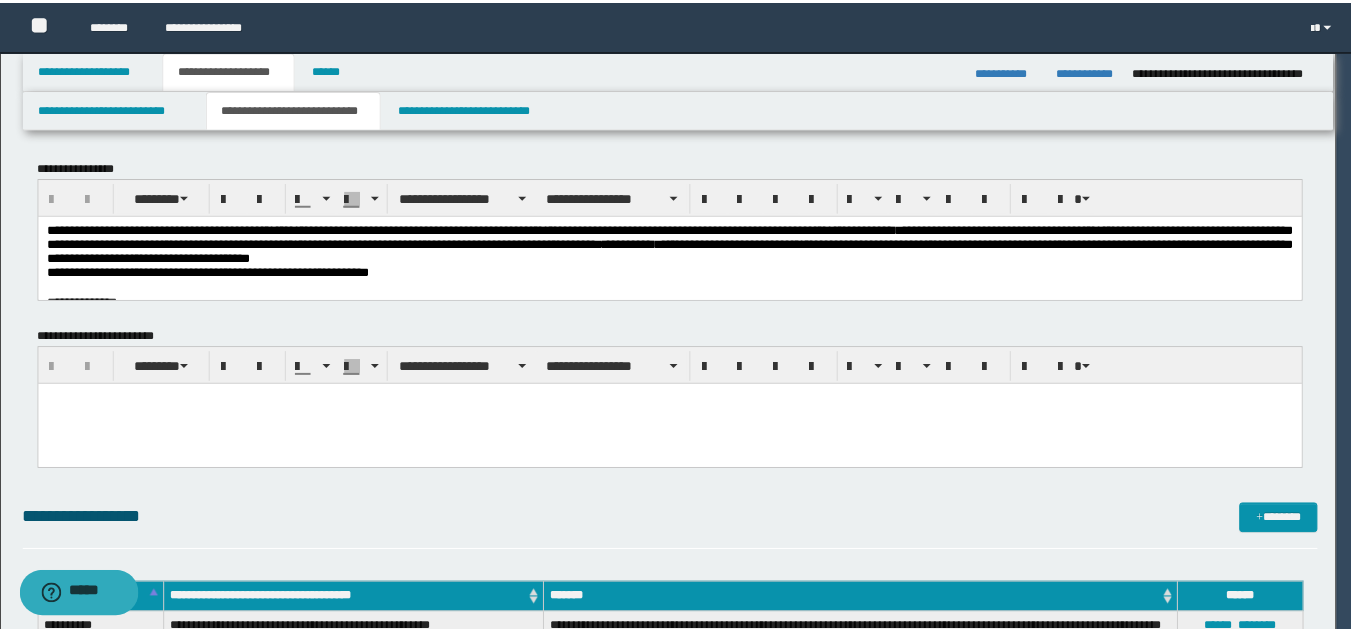 scroll, scrollTop: 600, scrollLeft: 0, axis: vertical 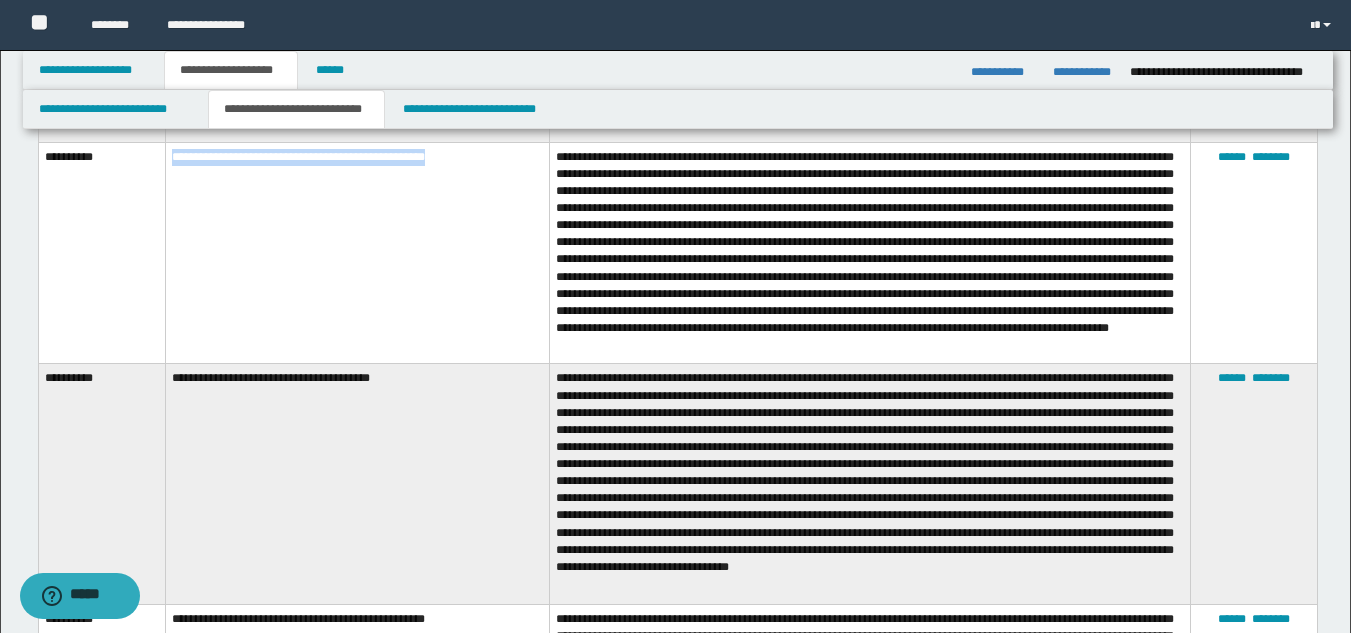 click on "**********" at bounding box center [357, 253] 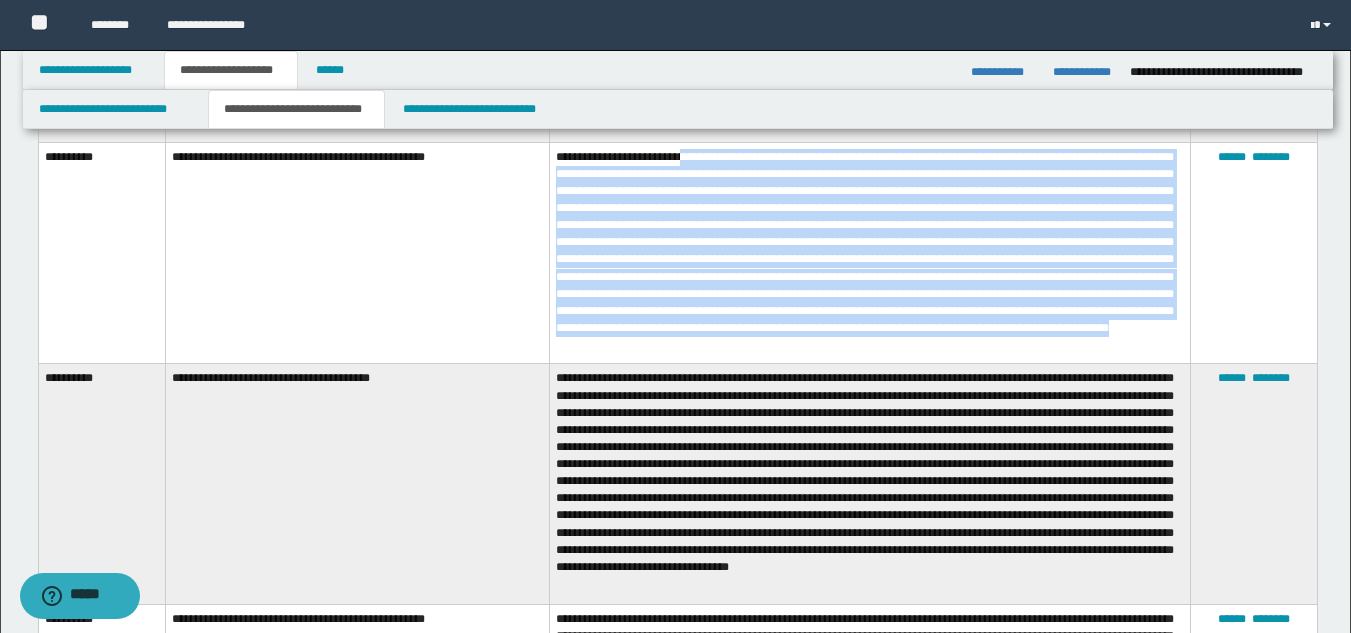 drag, startPoint x: 697, startPoint y: 155, endPoint x: 988, endPoint y: 343, distance: 346.44626 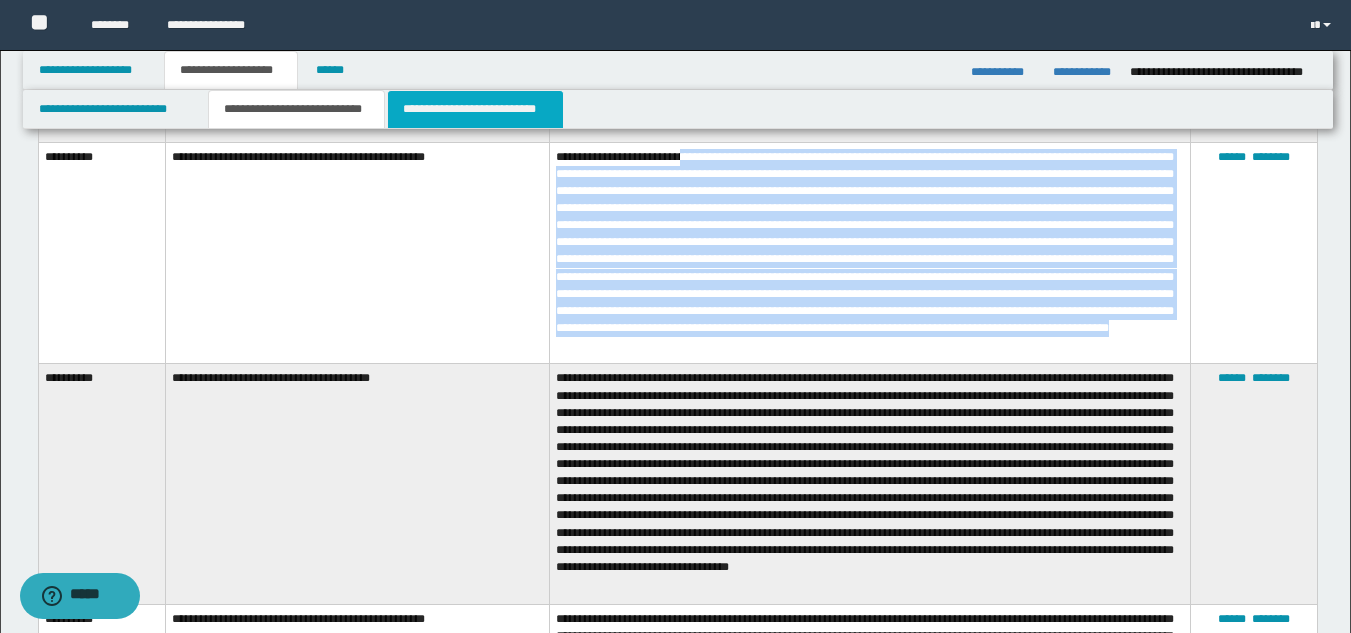 click on "**********" at bounding box center [475, 109] 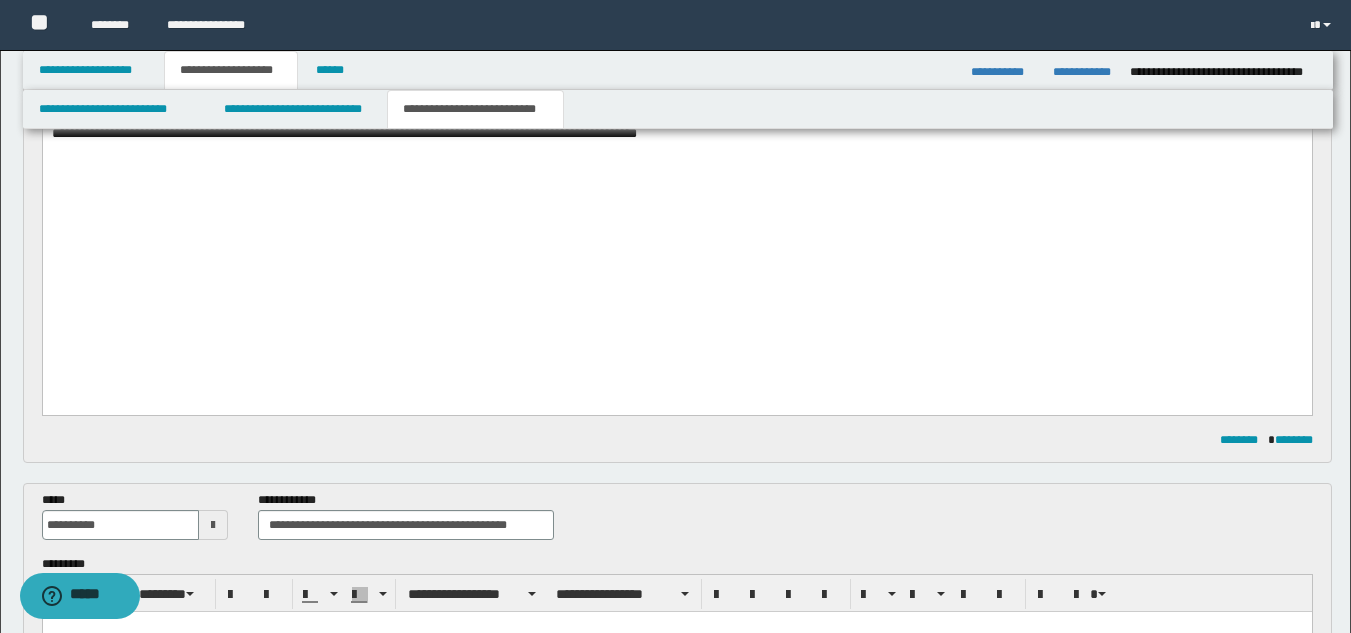 scroll, scrollTop: 0, scrollLeft: 0, axis: both 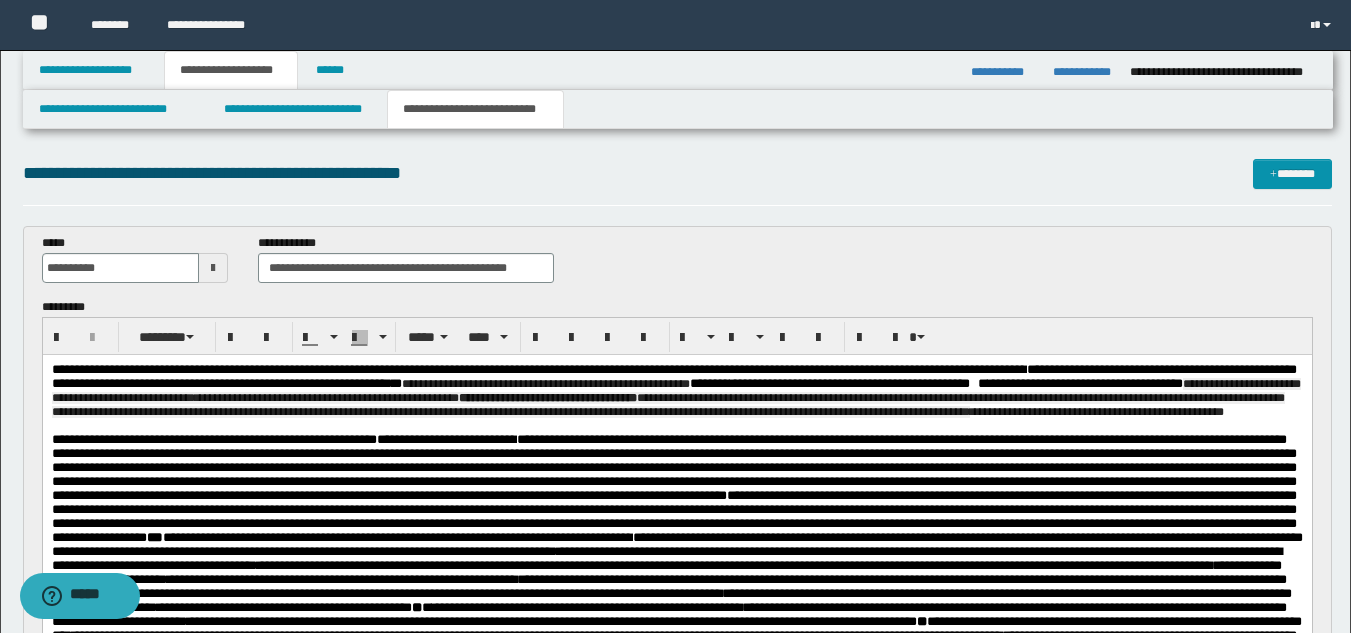 click on "**********" at bounding box center (676, 391) 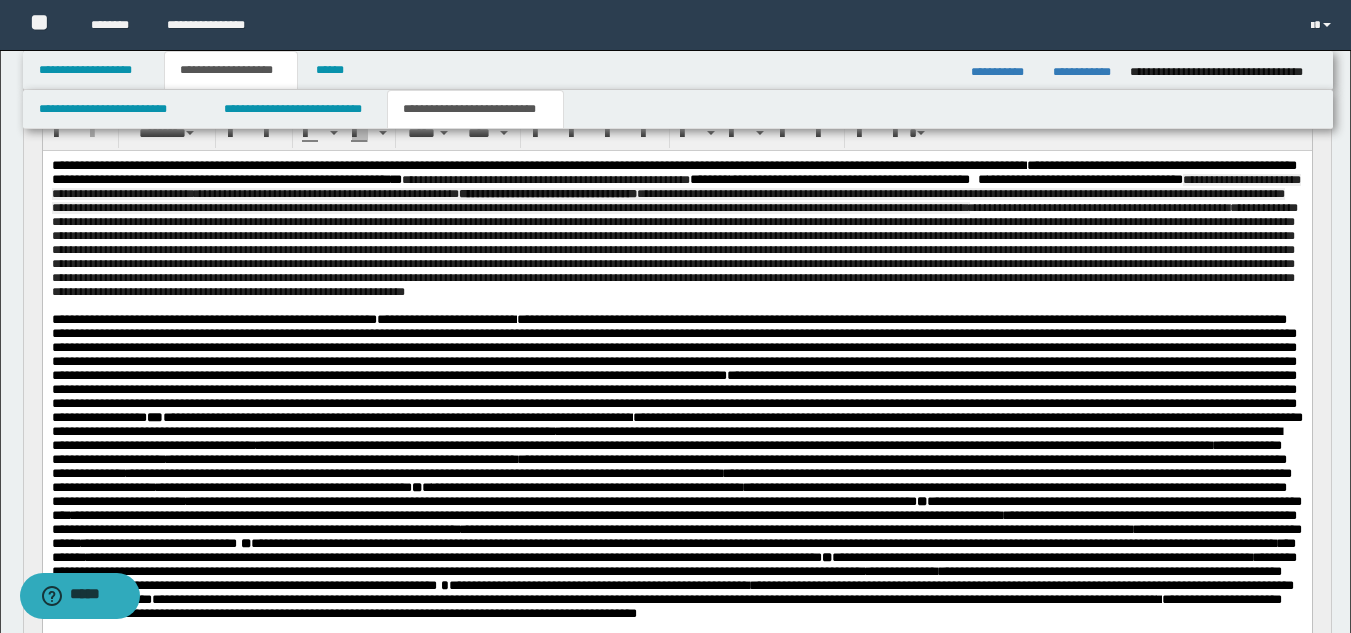 scroll, scrollTop: 212, scrollLeft: 0, axis: vertical 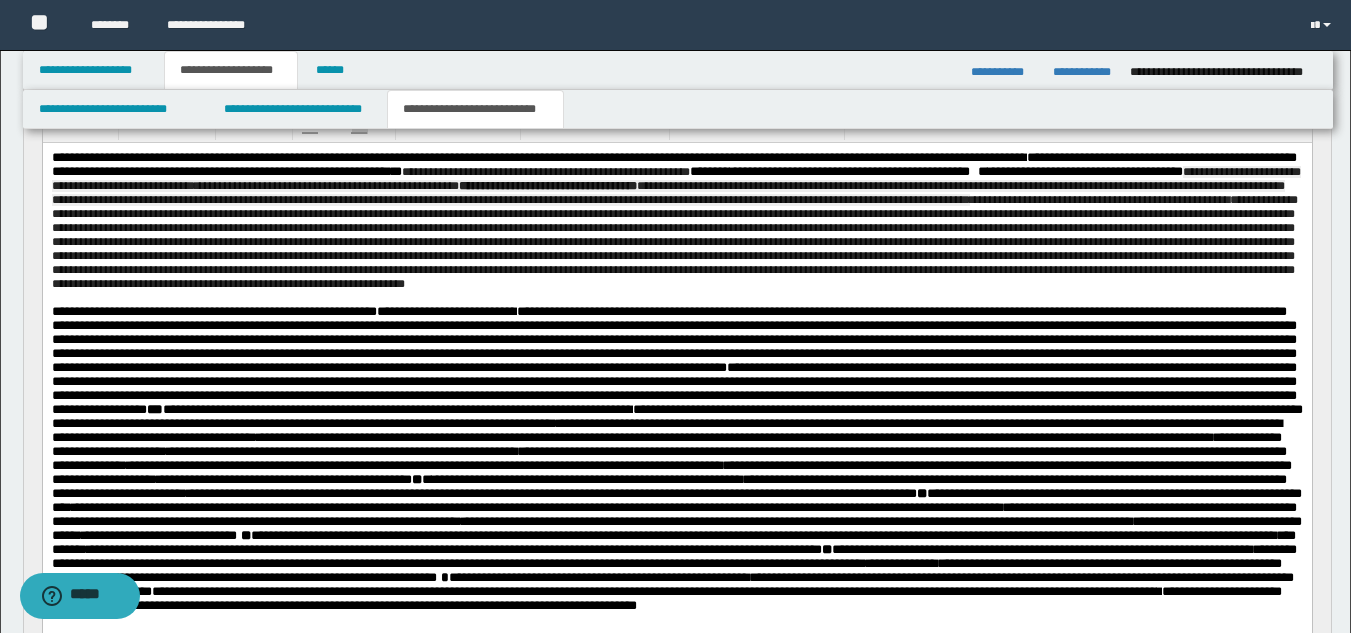 click on "**********" at bounding box center [675, 228] 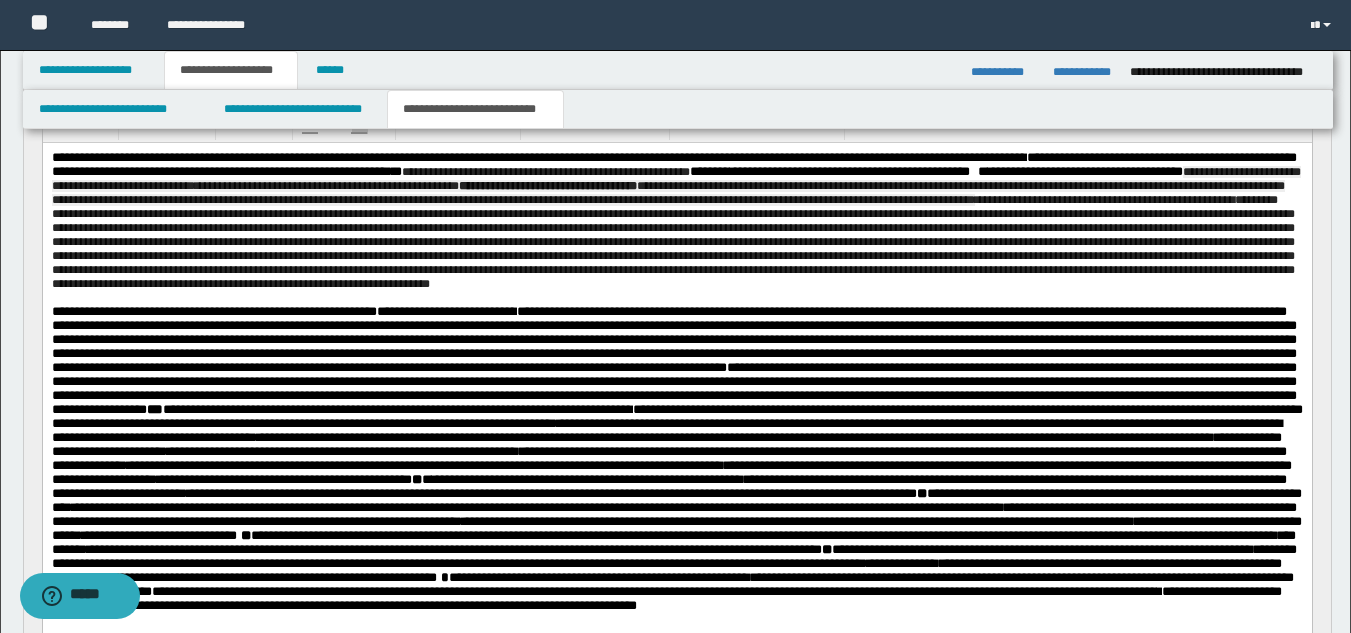 click on "**********" at bounding box center (675, 227) 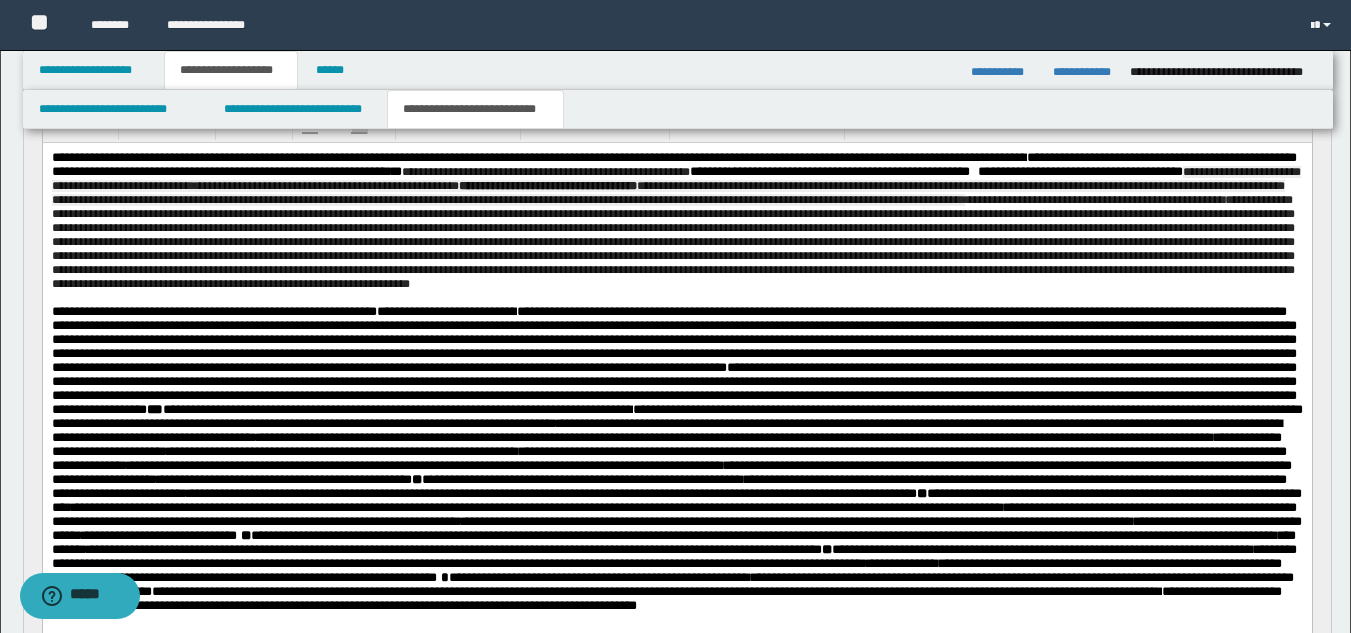 click on "**********" at bounding box center [672, 242] 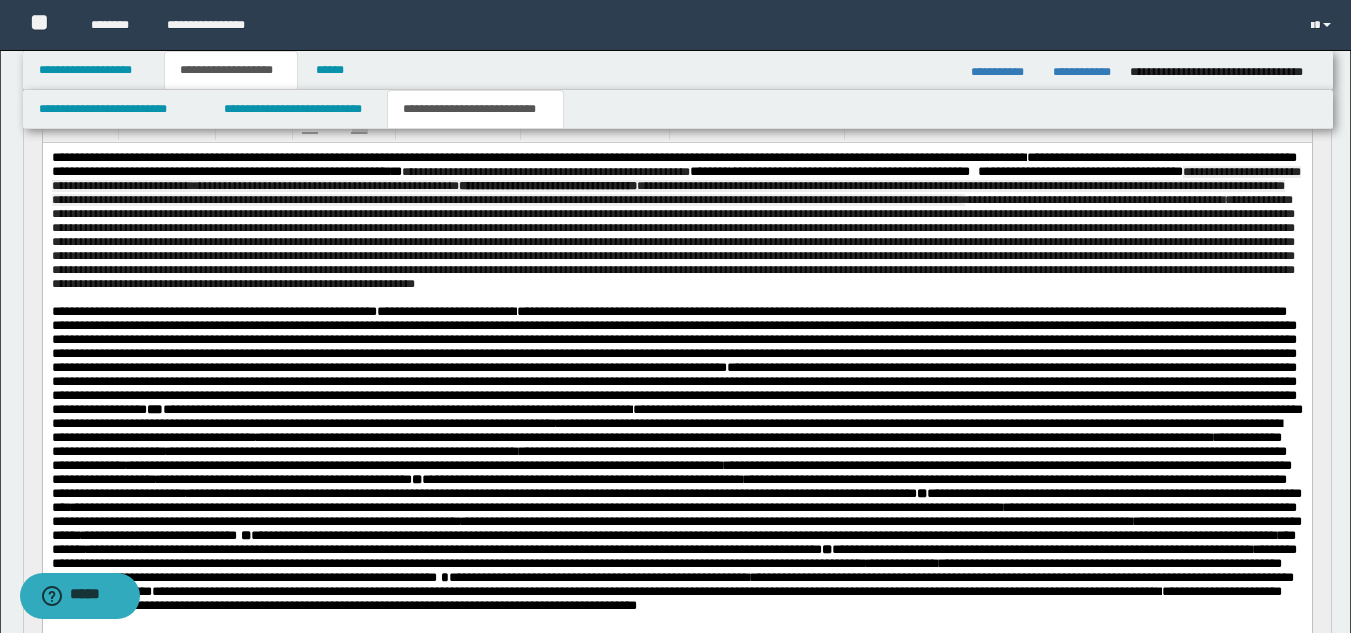 click on "**********" at bounding box center (672, 242) 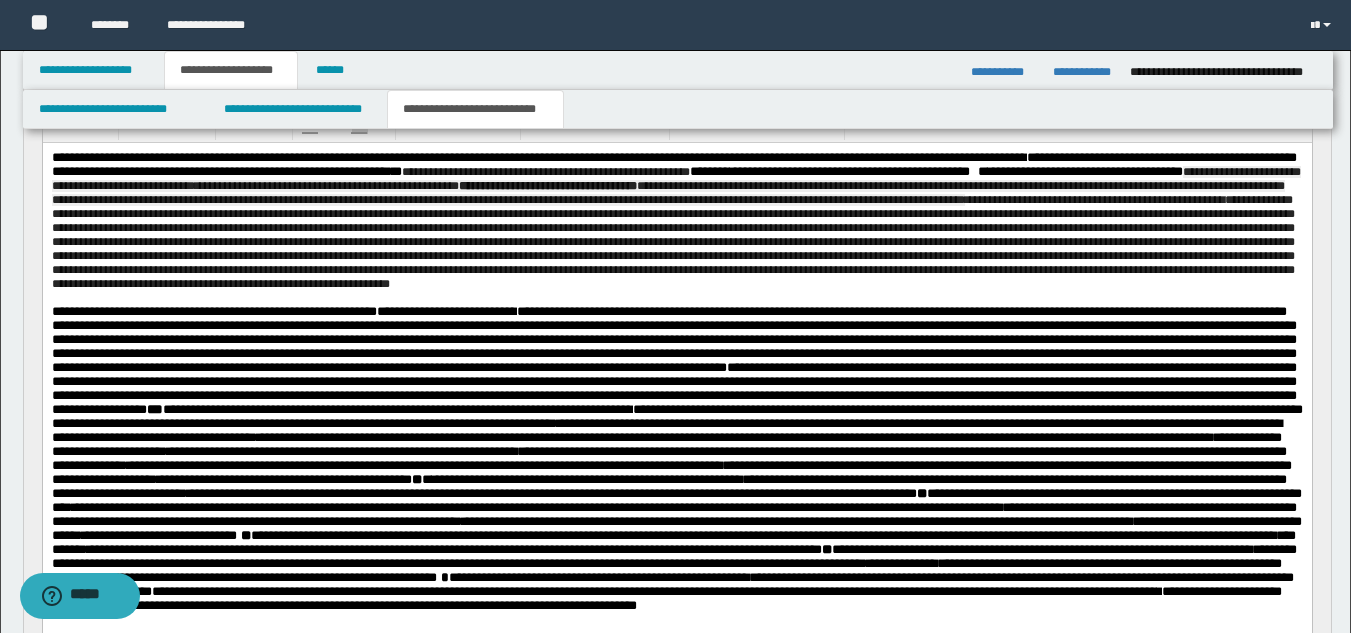 click on "**********" at bounding box center [672, 242] 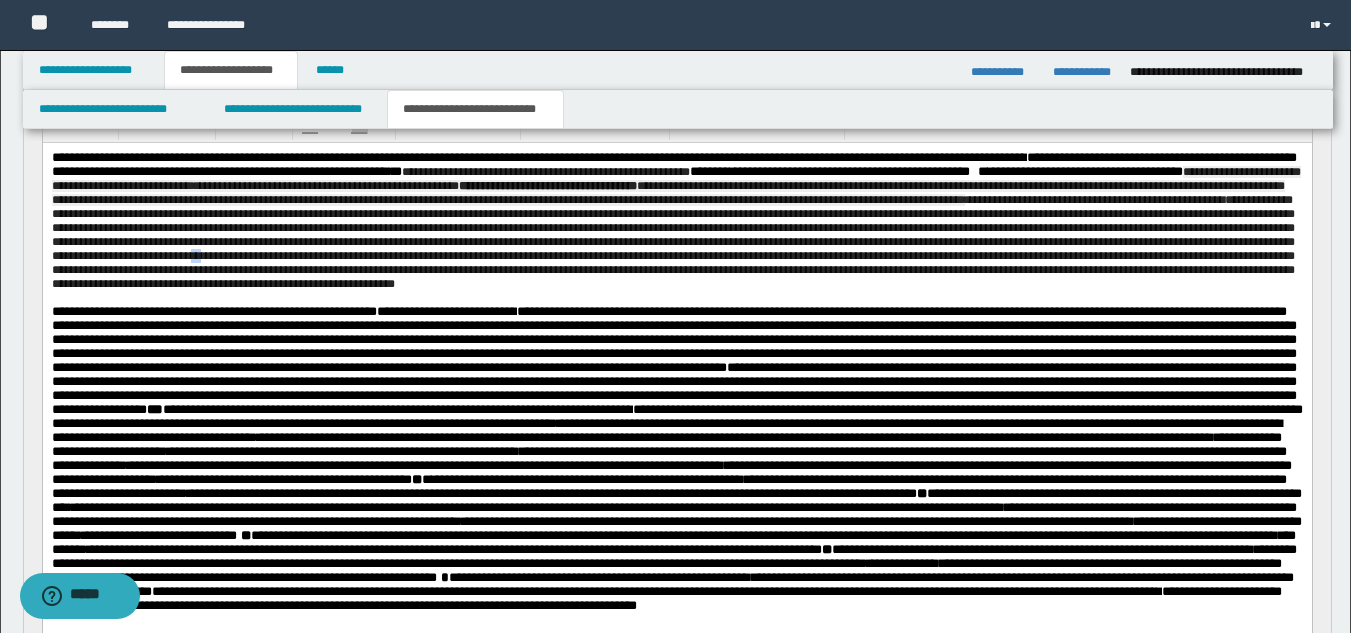 click on "**********" at bounding box center (672, 242) 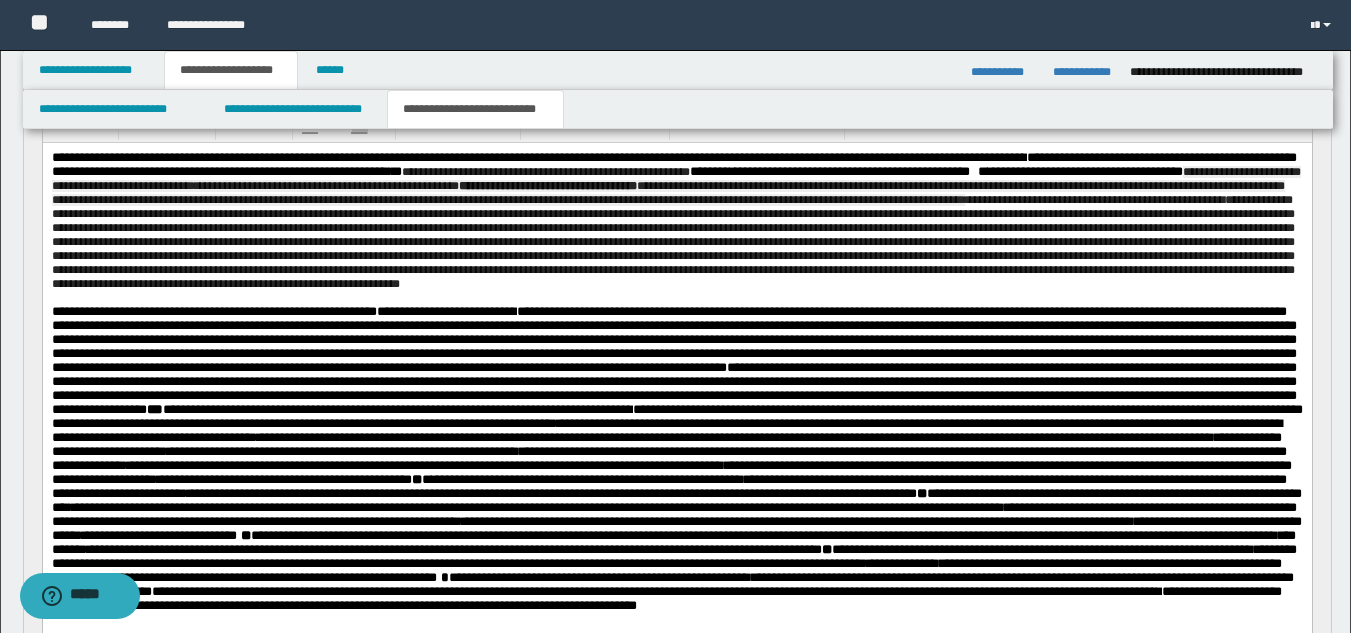 click on "**********" at bounding box center [672, 242] 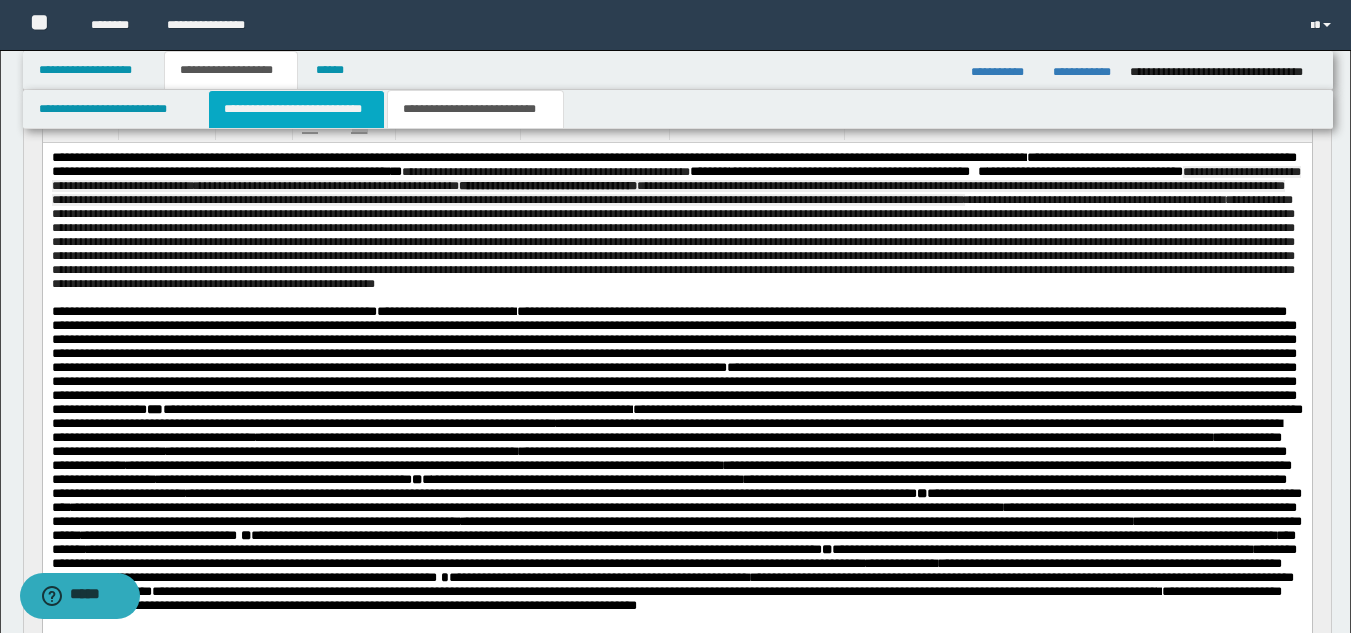 click on "**********" at bounding box center [296, 109] 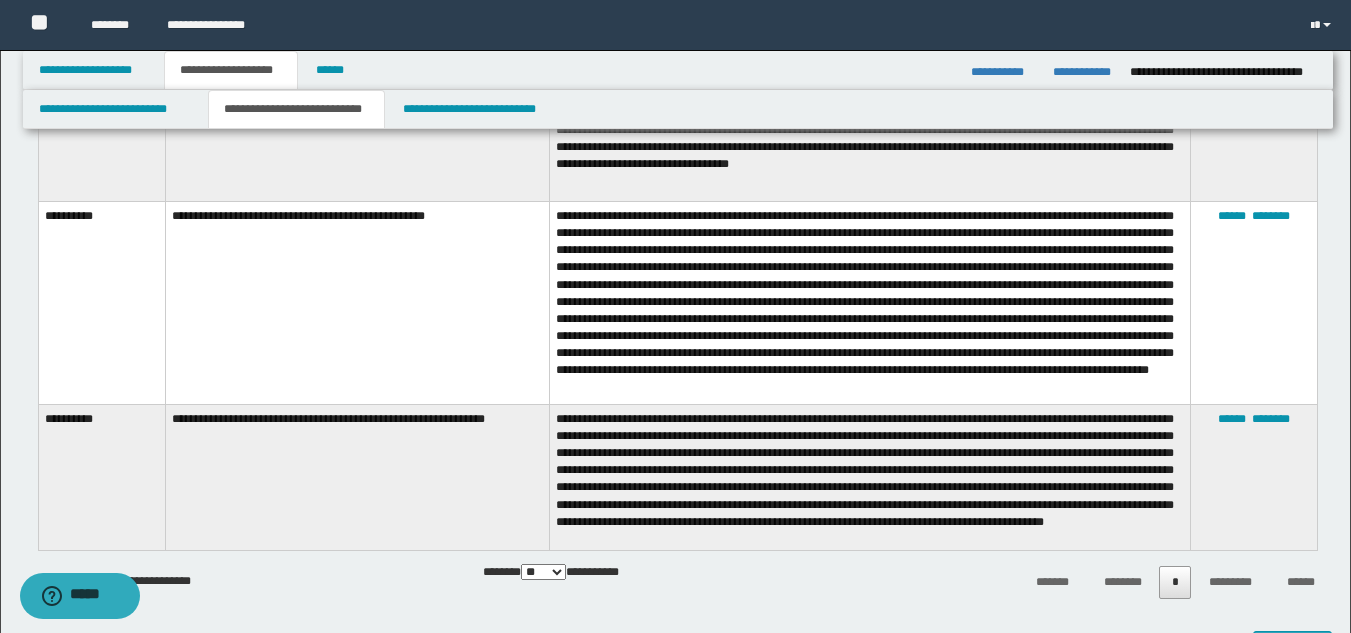 scroll, scrollTop: 1030, scrollLeft: 0, axis: vertical 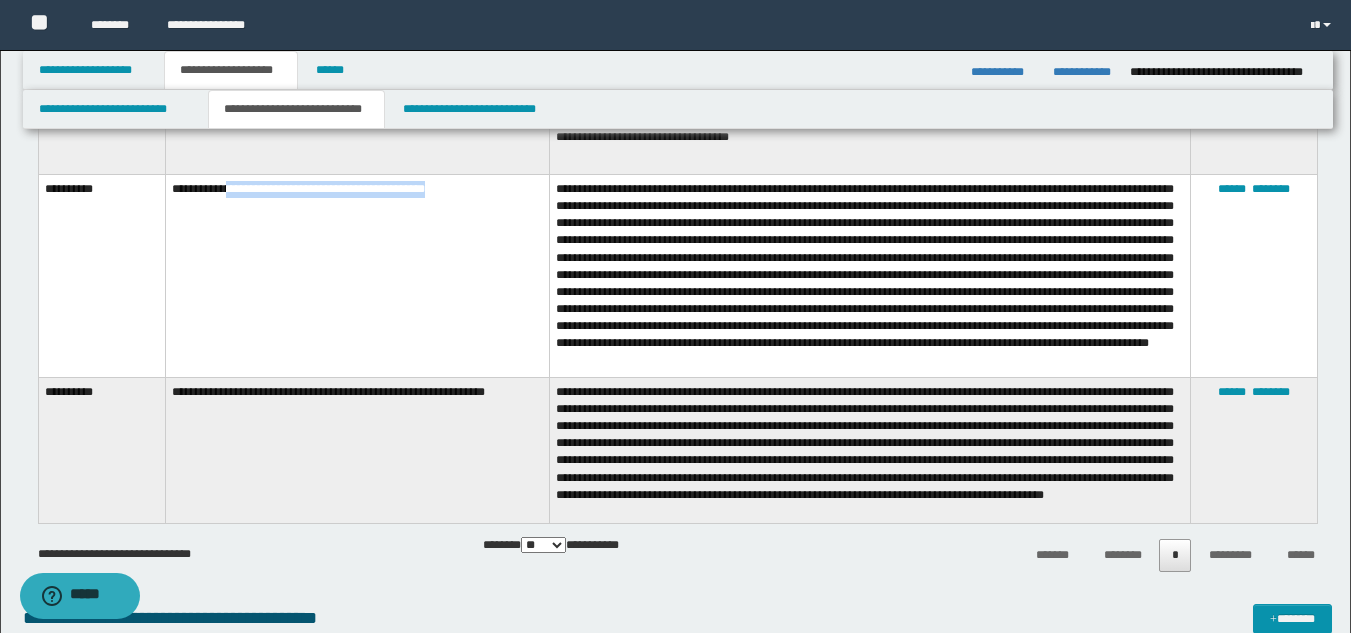 drag, startPoint x: 227, startPoint y: 184, endPoint x: 457, endPoint y: 200, distance: 230.55585 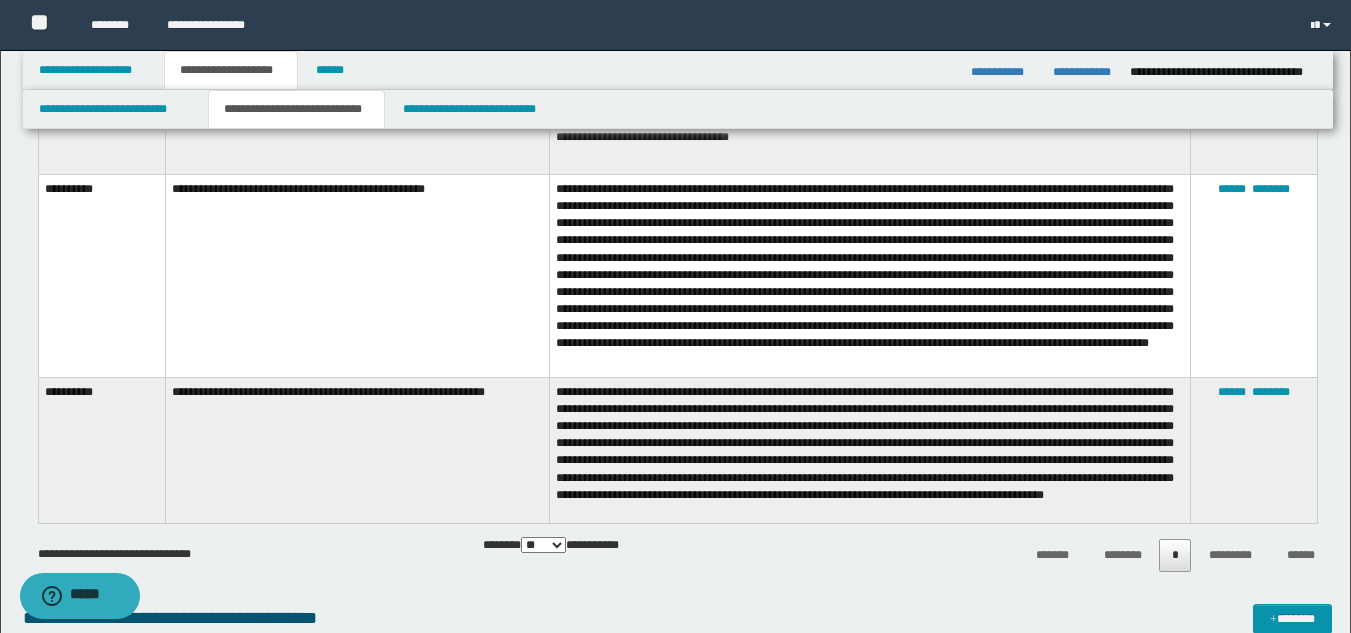 click on "**********" at bounding box center (357, 450) 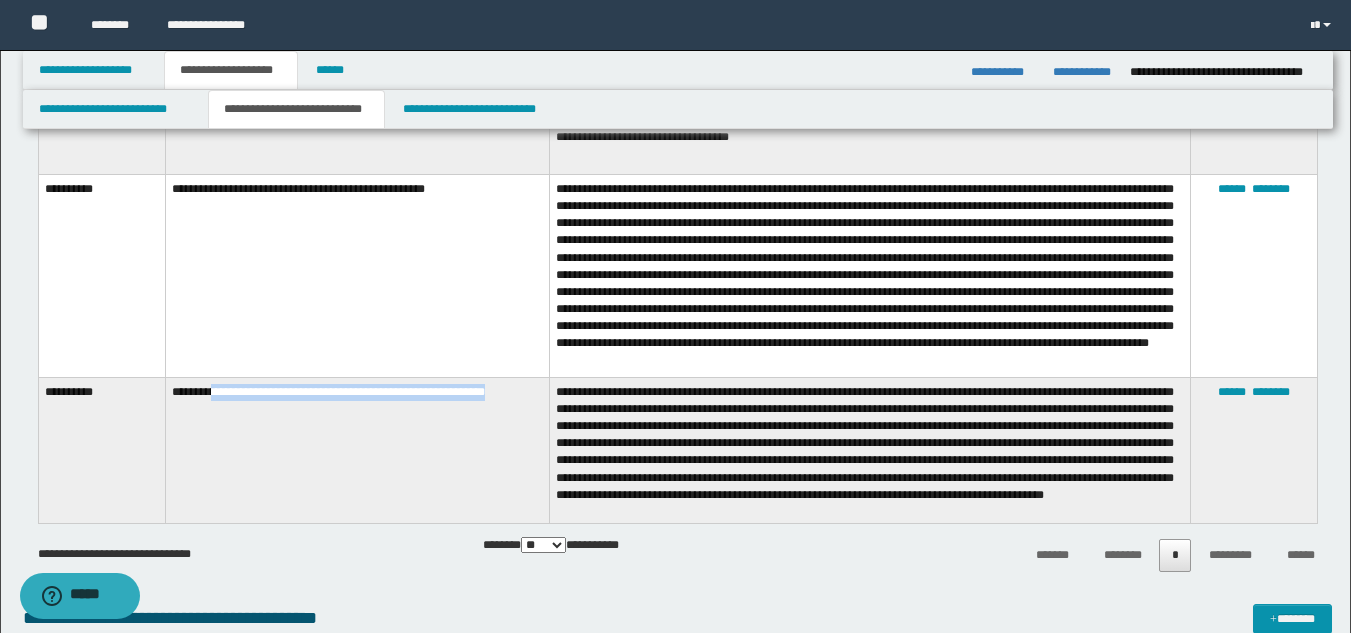 drag, startPoint x: 216, startPoint y: 395, endPoint x: 512, endPoint y: 392, distance: 296.0152 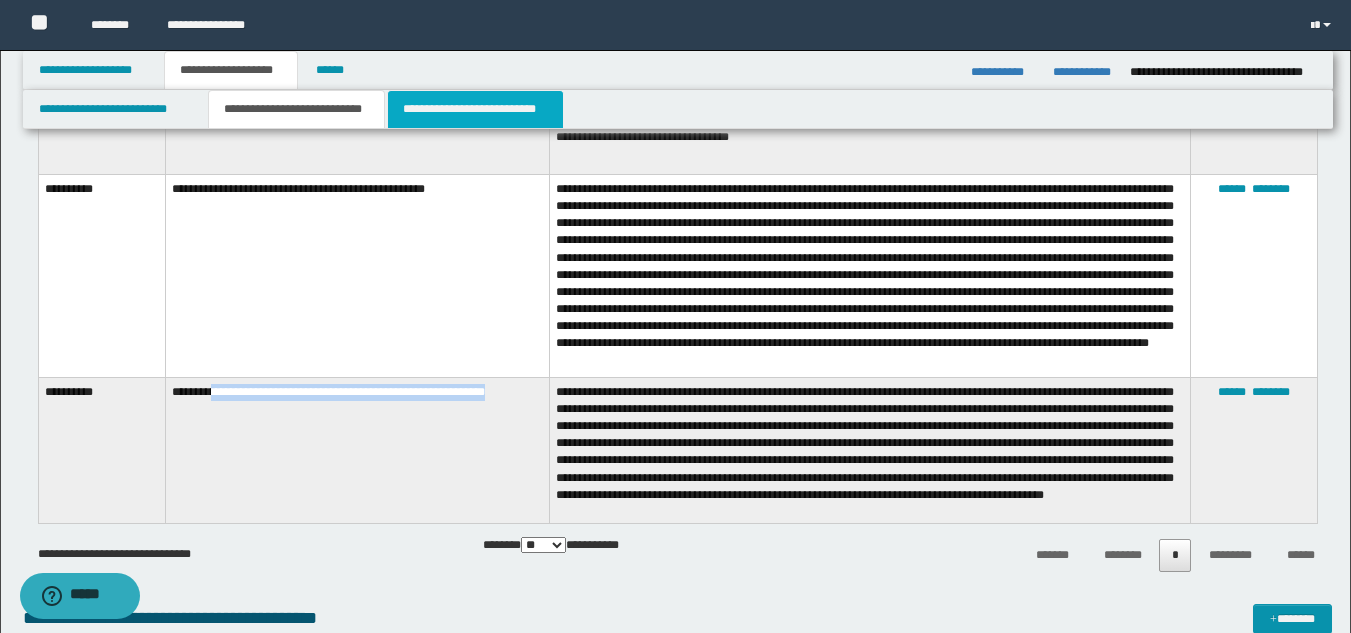 click on "**********" at bounding box center [475, 109] 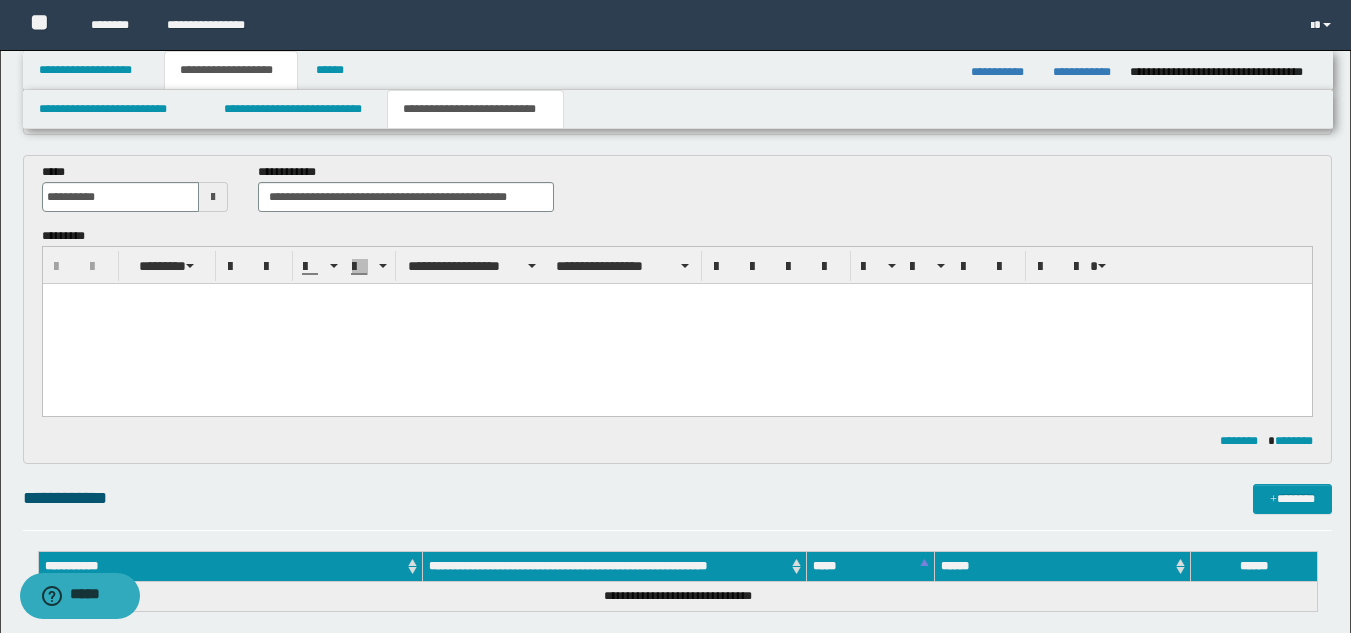 scroll, scrollTop: 430, scrollLeft: 0, axis: vertical 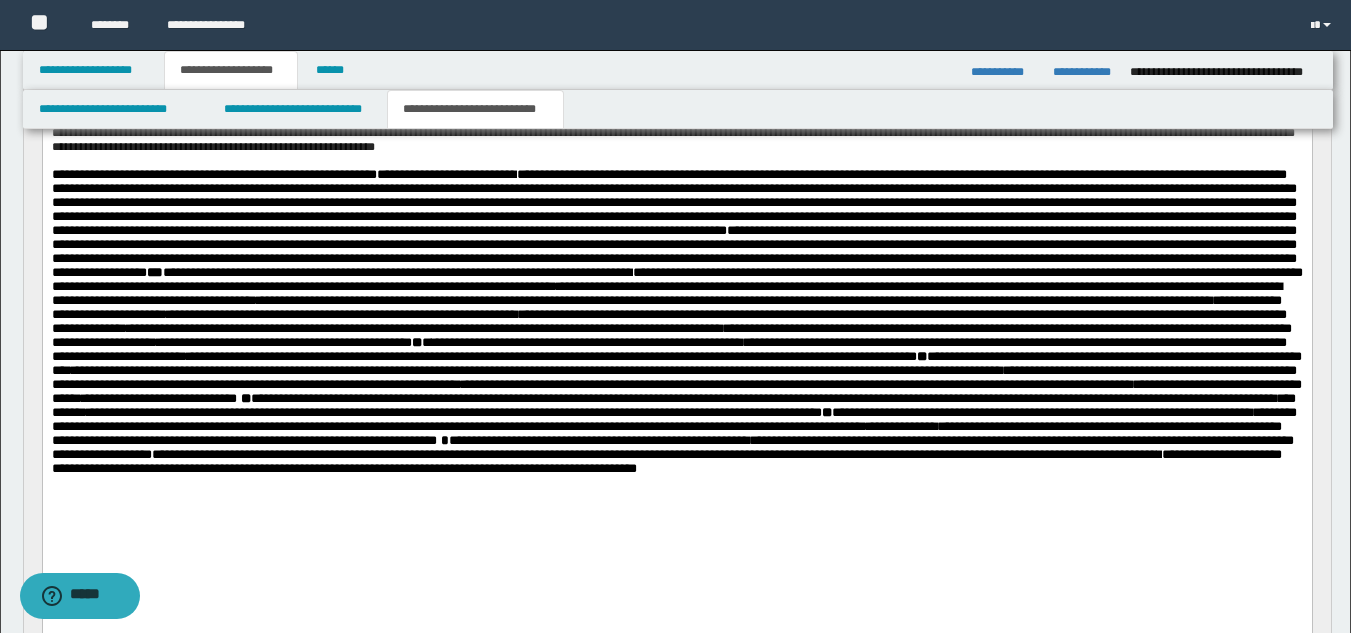 click on "**********" at bounding box center [676, 84] 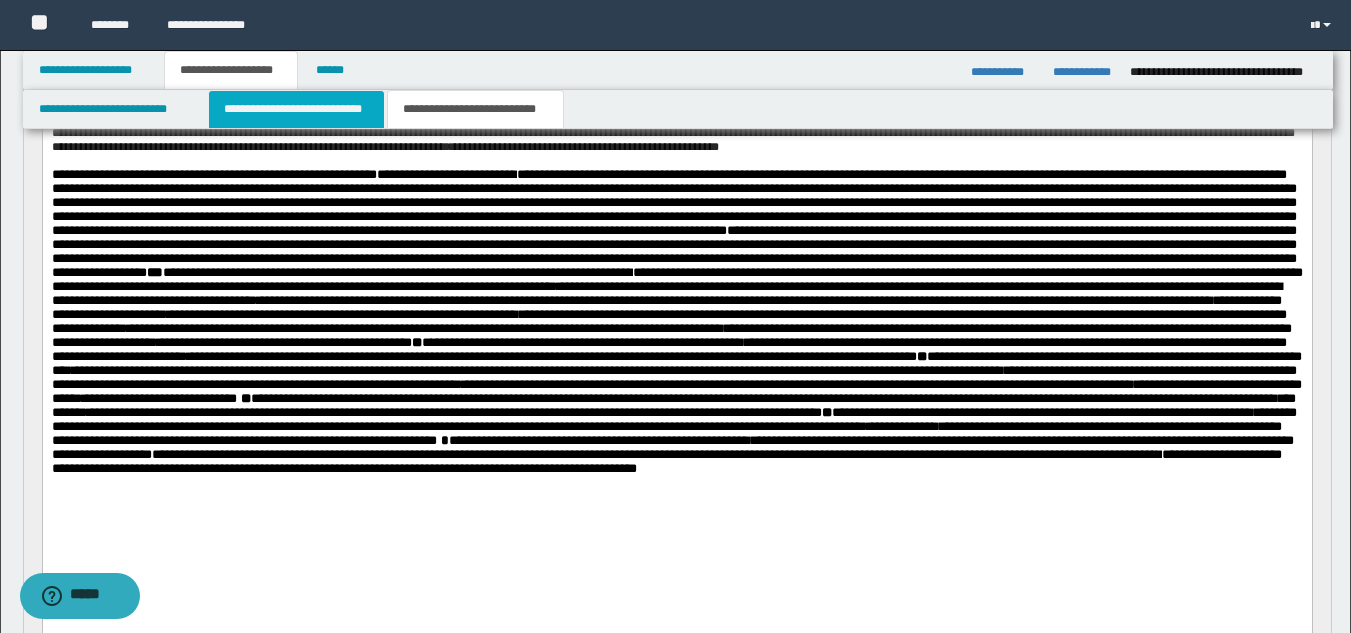 drag, startPoint x: 235, startPoint y: 101, endPoint x: 280, endPoint y: 122, distance: 49.658836 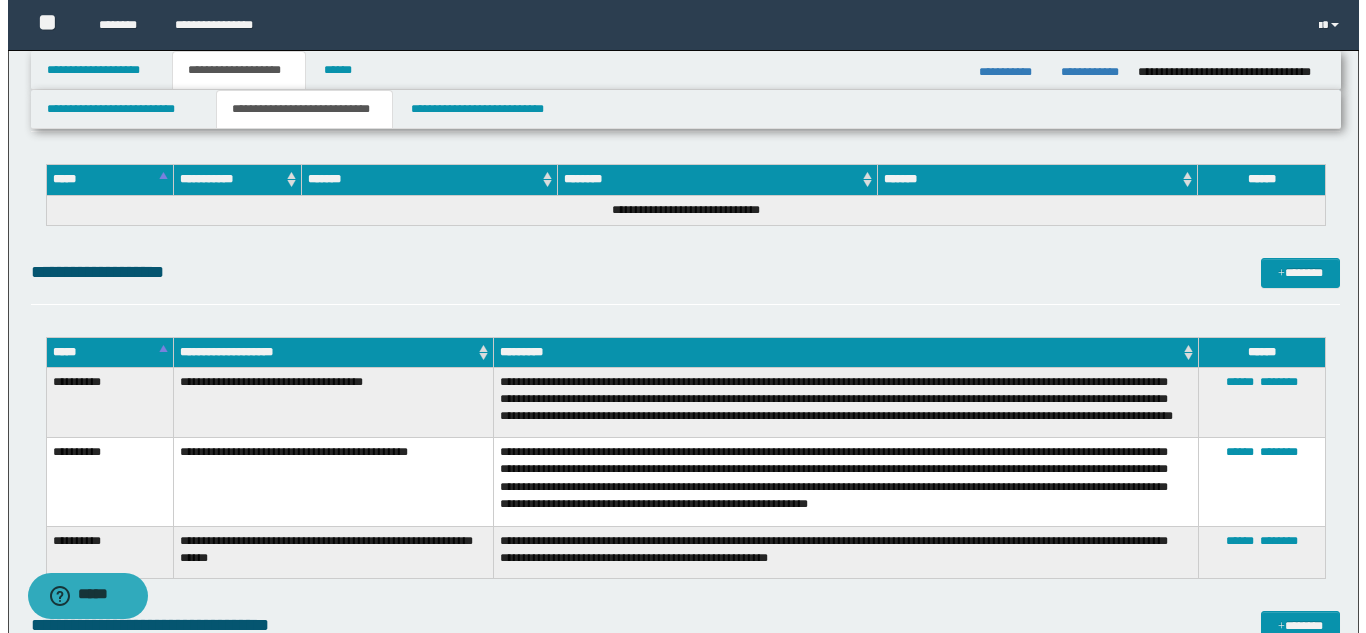 scroll, scrollTop: 949, scrollLeft: 0, axis: vertical 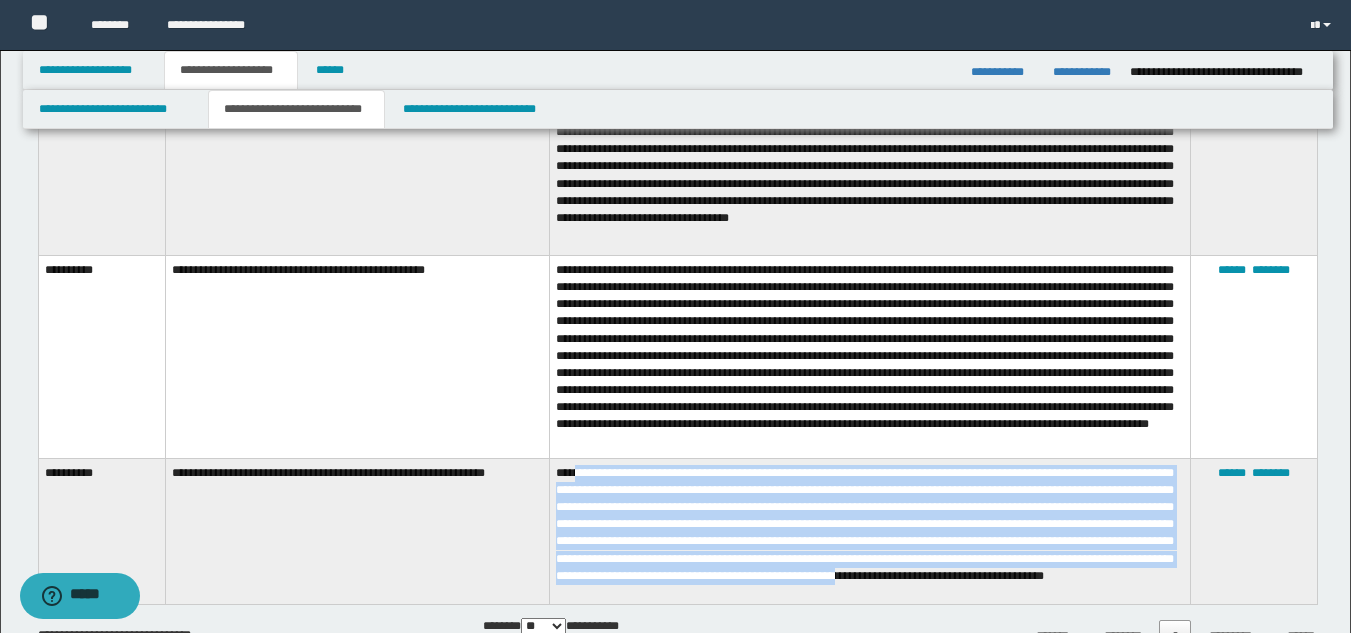 drag, startPoint x: 585, startPoint y: 468, endPoint x: 619, endPoint y: 589, distance: 125.68612 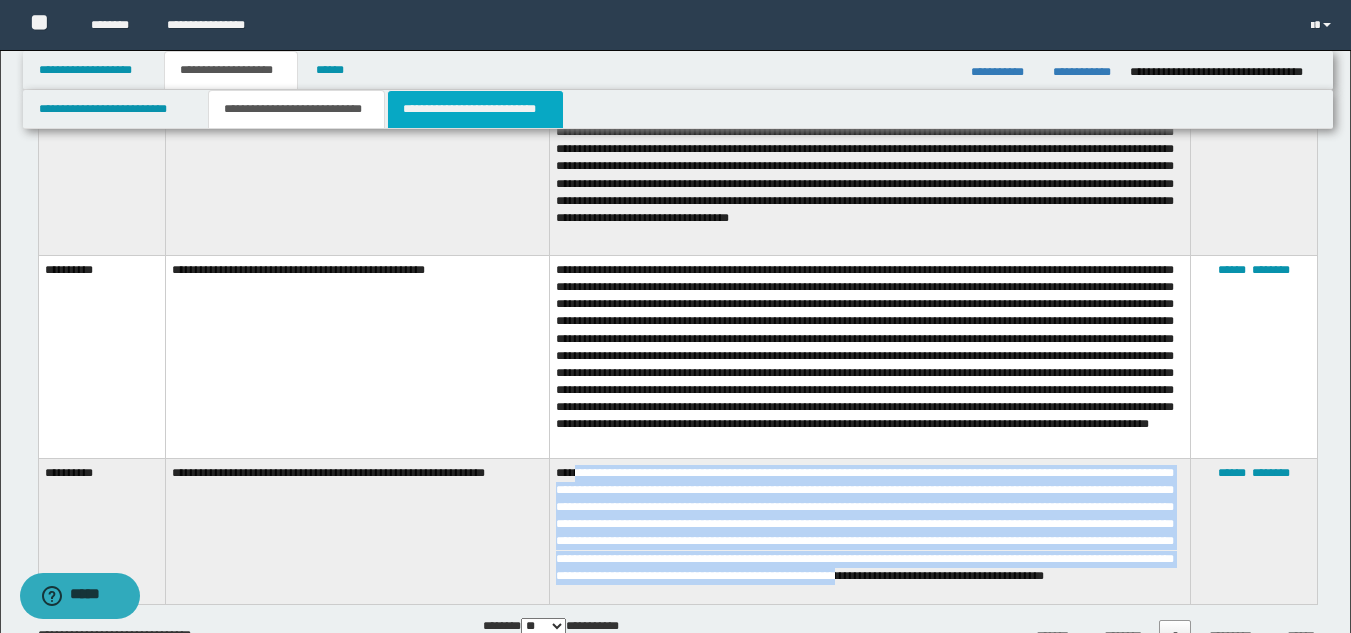 click on "**********" at bounding box center (475, 109) 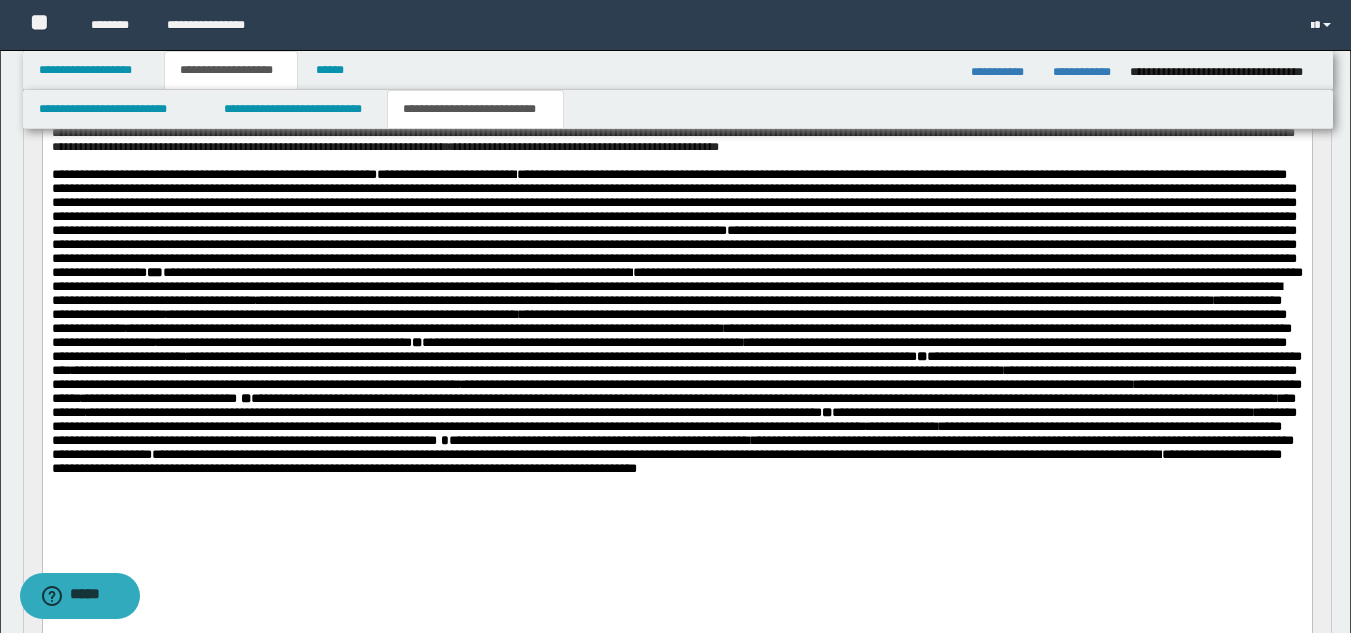 scroll, scrollTop: 0, scrollLeft: 0, axis: both 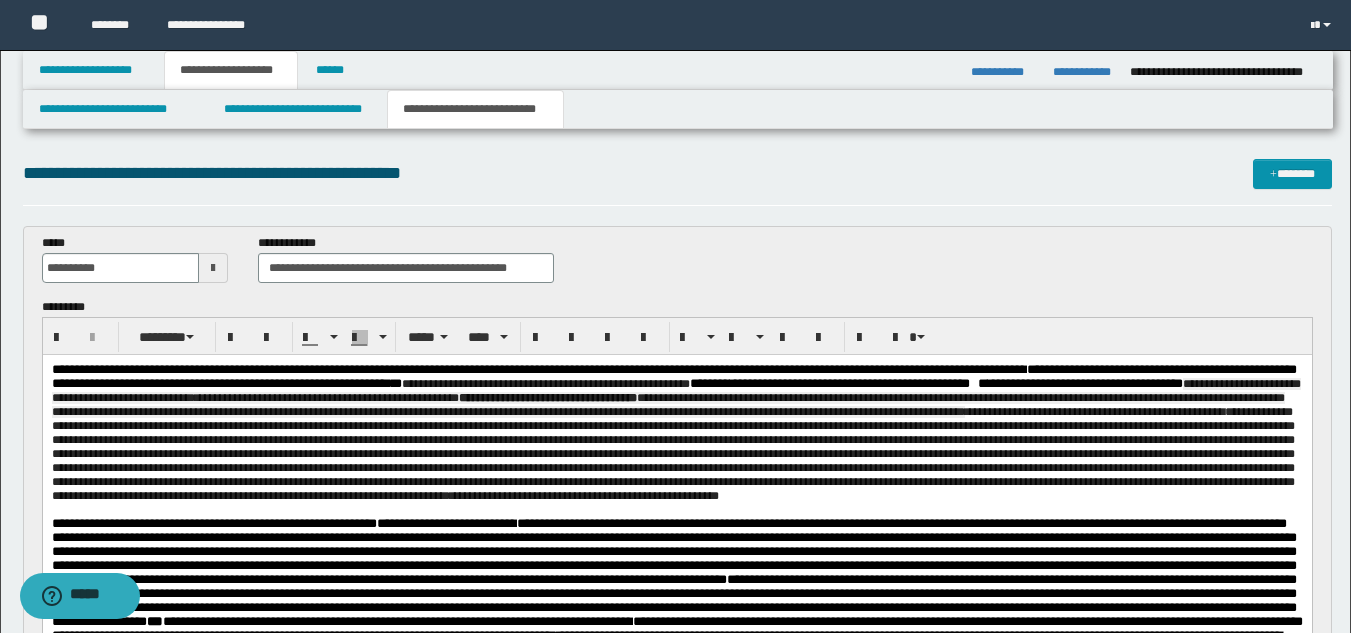 click on "**********" at bounding box center [676, 433] 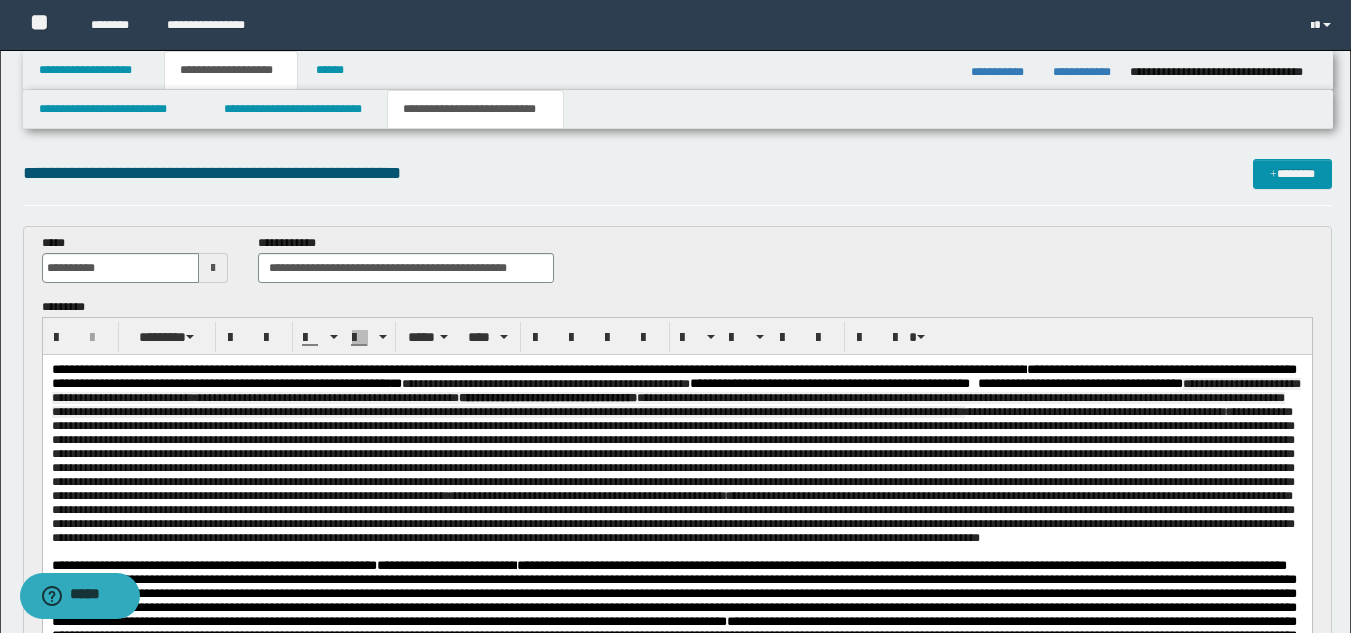 click on "**********" at bounding box center [672, 475] 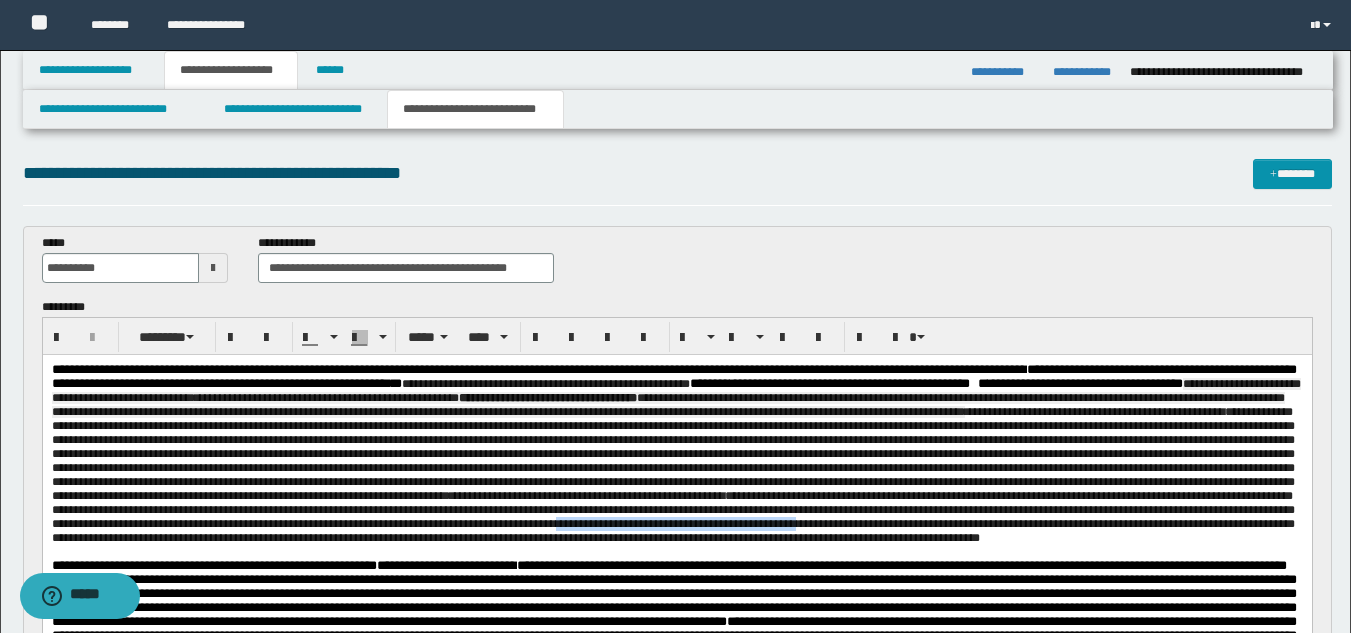 drag, startPoint x: 542, startPoint y: 576, endPoint x: 797, endPoint y: 580, distance: 255.03137 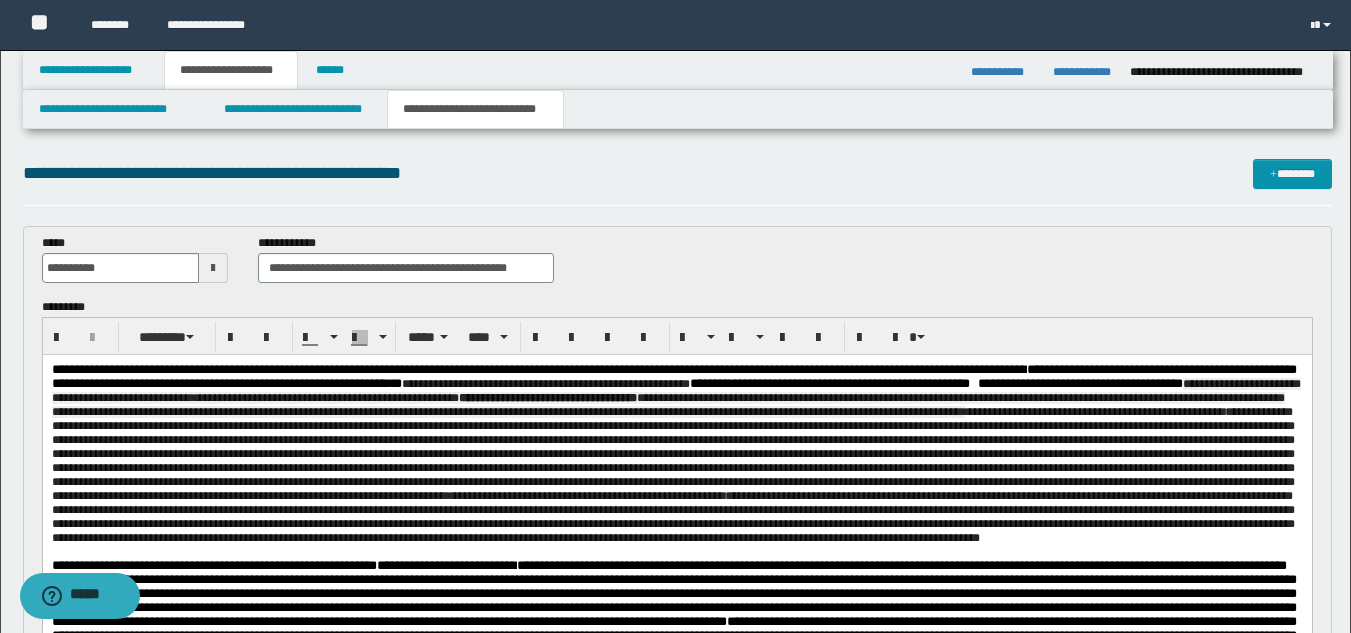 click on "**********" at bounding box center [672, 475] 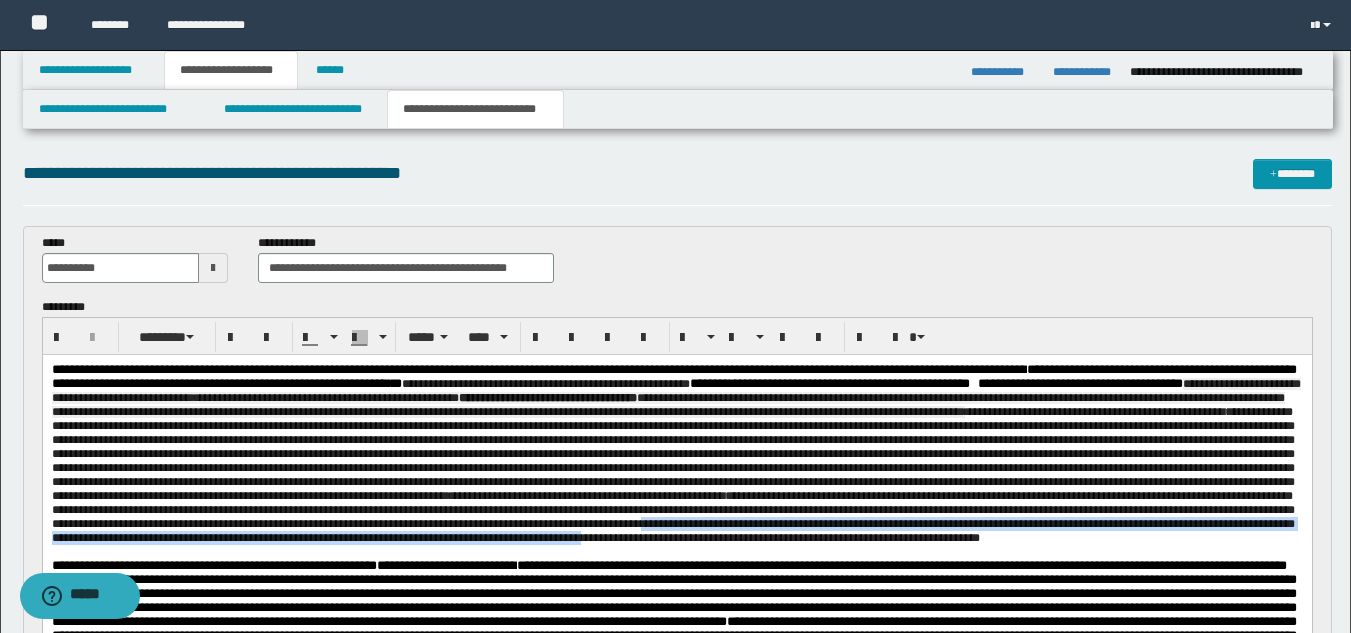 drag, startPoint x: 637, startPoint y: 578, endPoint x: 687, endPoint y: 585, distance: 50.48762 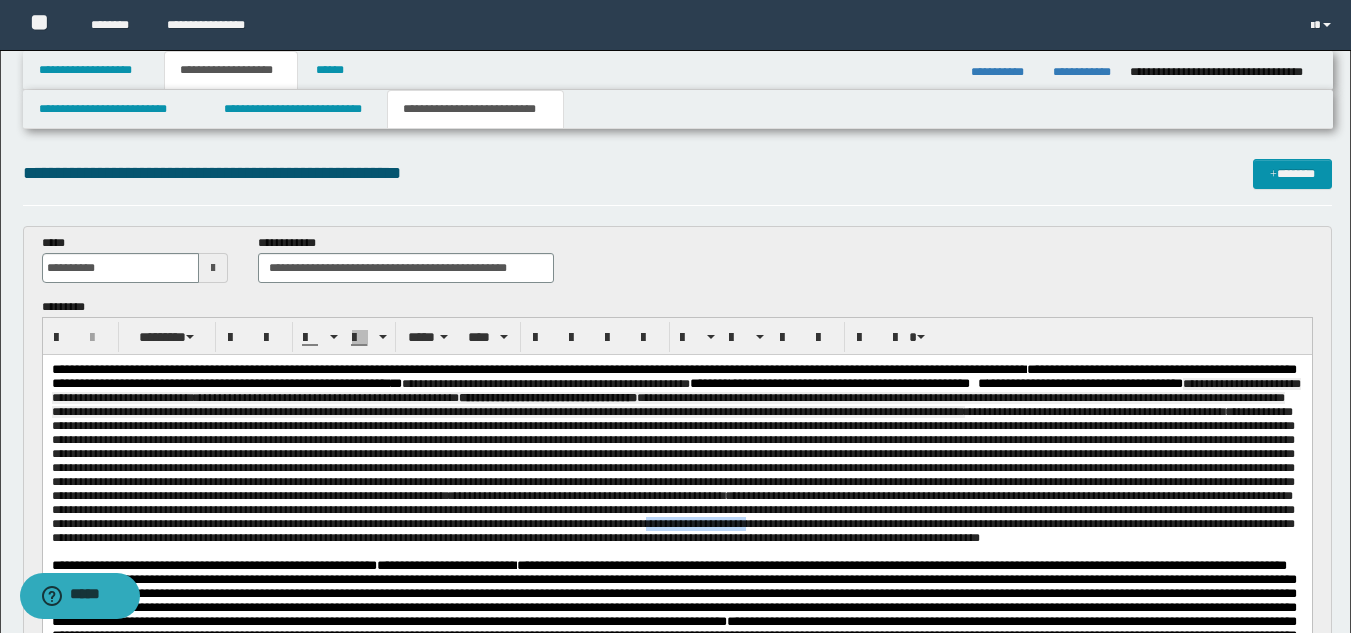 drag, startPoint x: 642, startPoint y: 575, endPoint x: 749, endPoint y: 579, distance: 107.07474 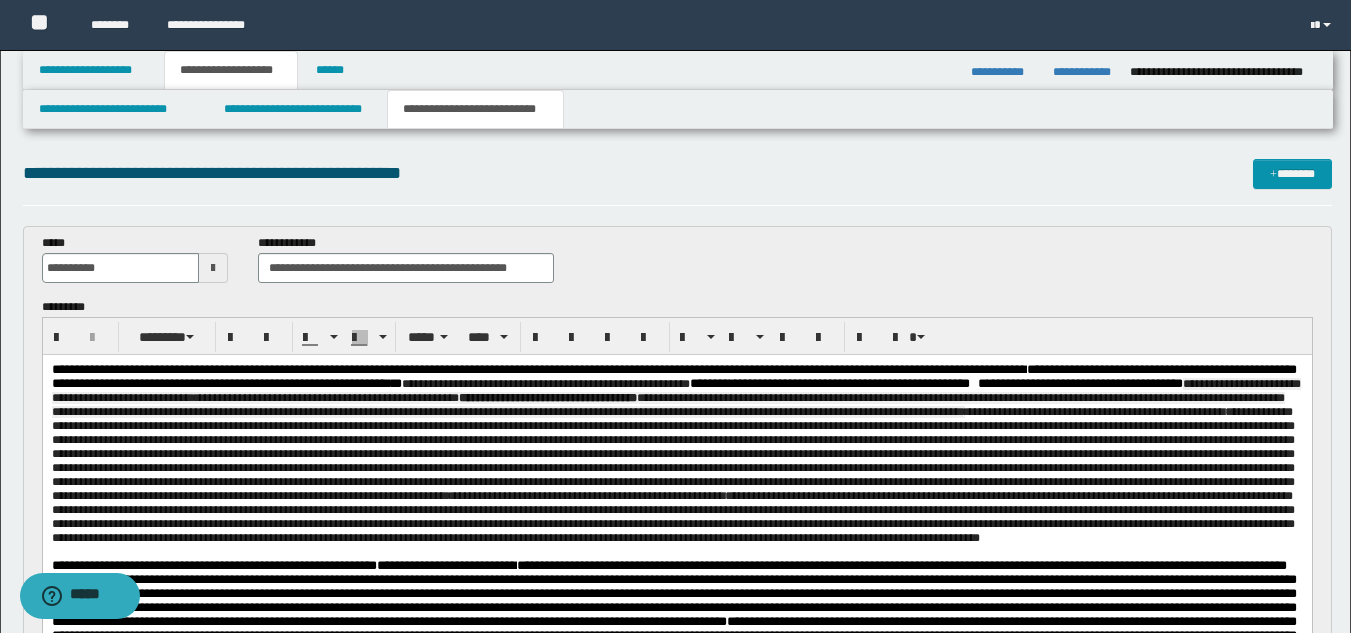 click on "**********" at bounding box center (675, 460) 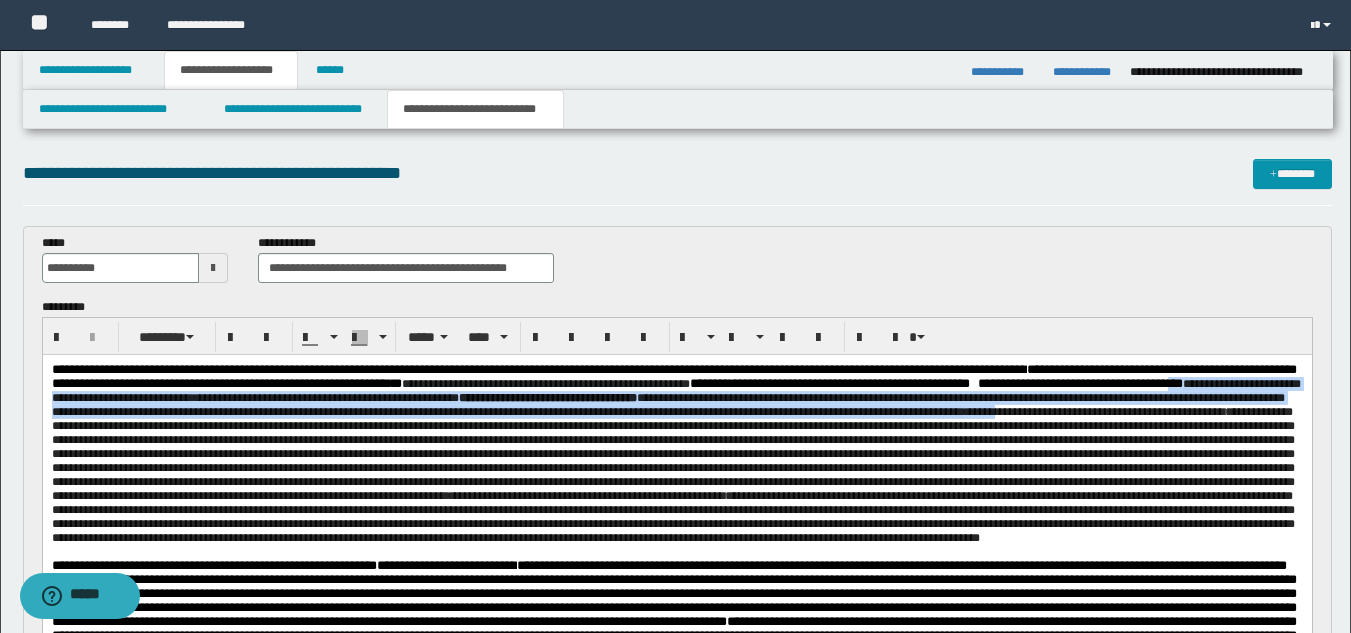 drag, startPoint x: 325, startPoint y: 402, endPoint x: 327, endPoint y: 437, distance: 35.057095 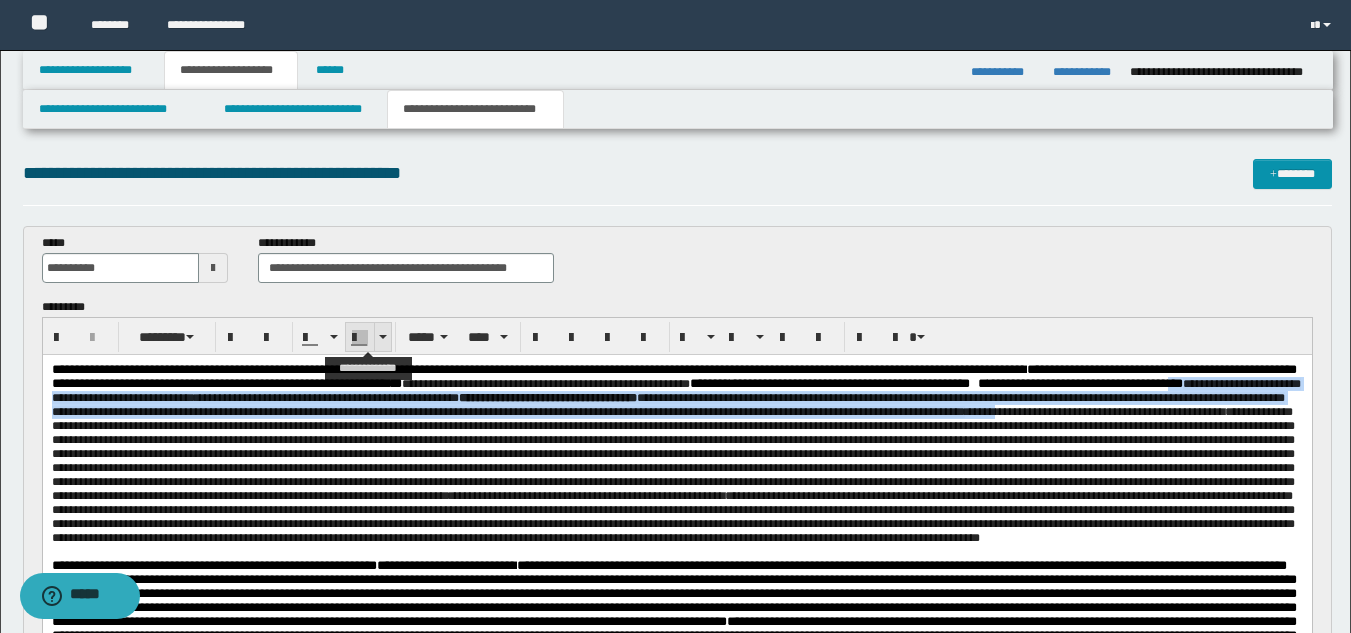 click at bounding box center [360, 338] 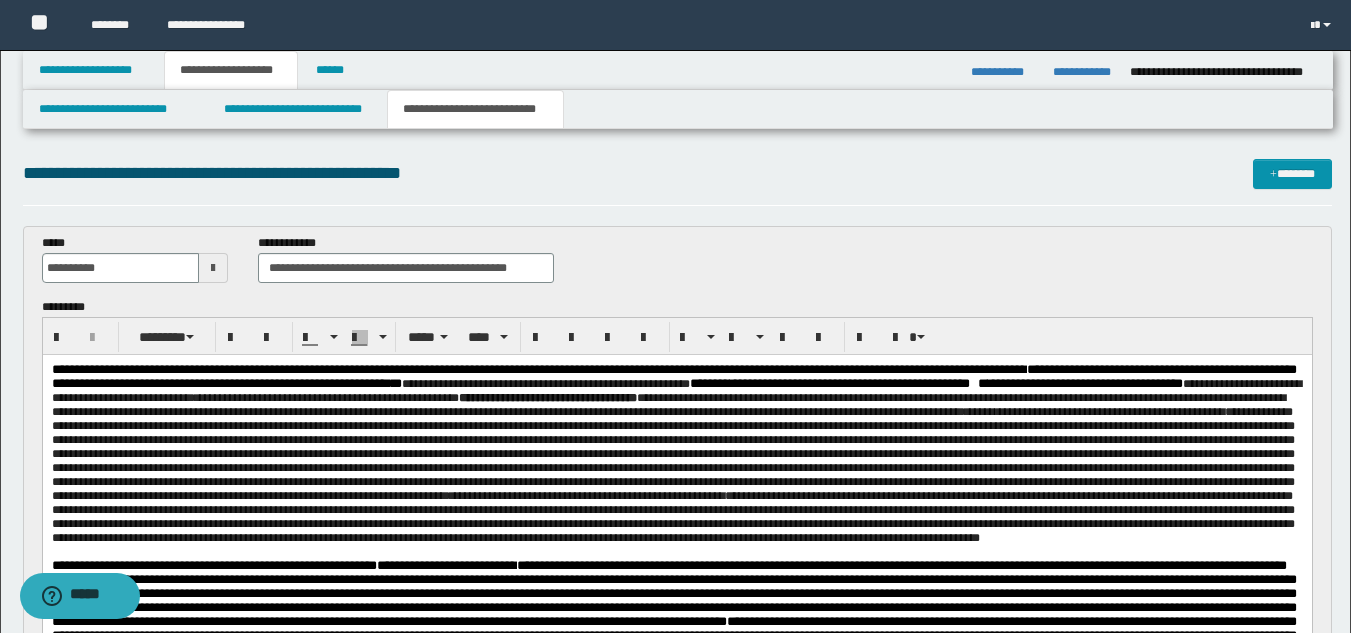 click on "**********" at bounding box center (672, 475) 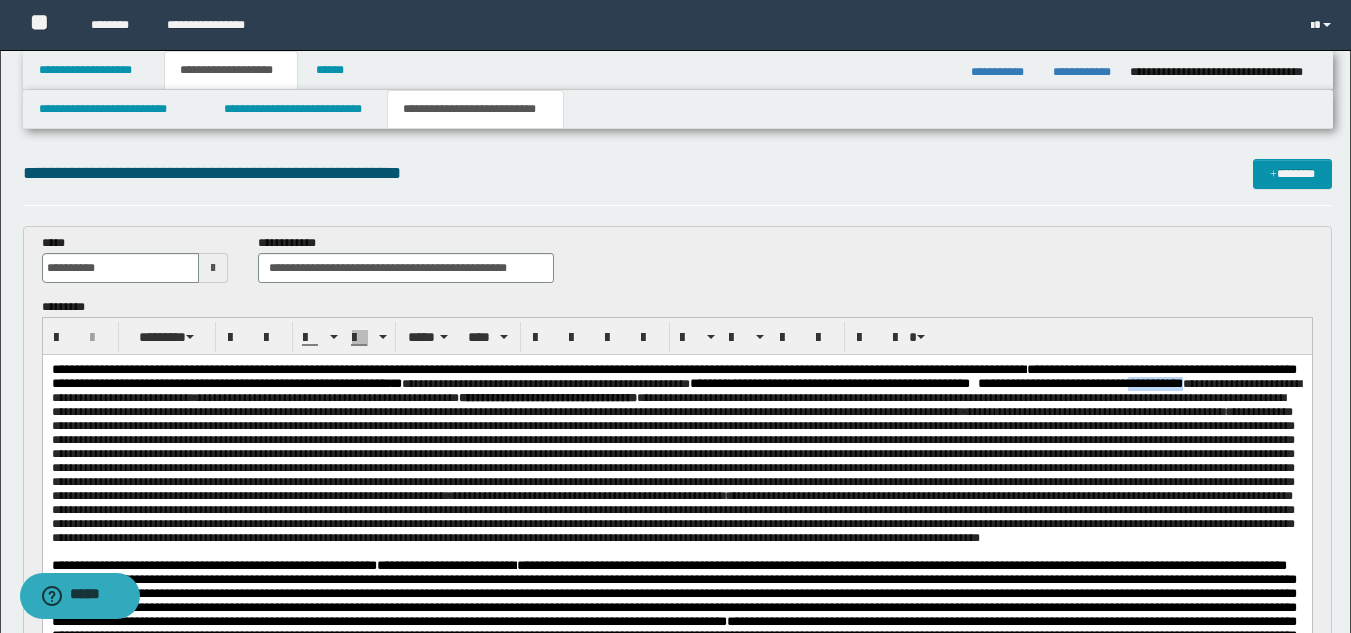 drag, startPoint x: 341, startPoint y: 403, endPoint x: 276, endPoint y: 405, distance: 65.03076 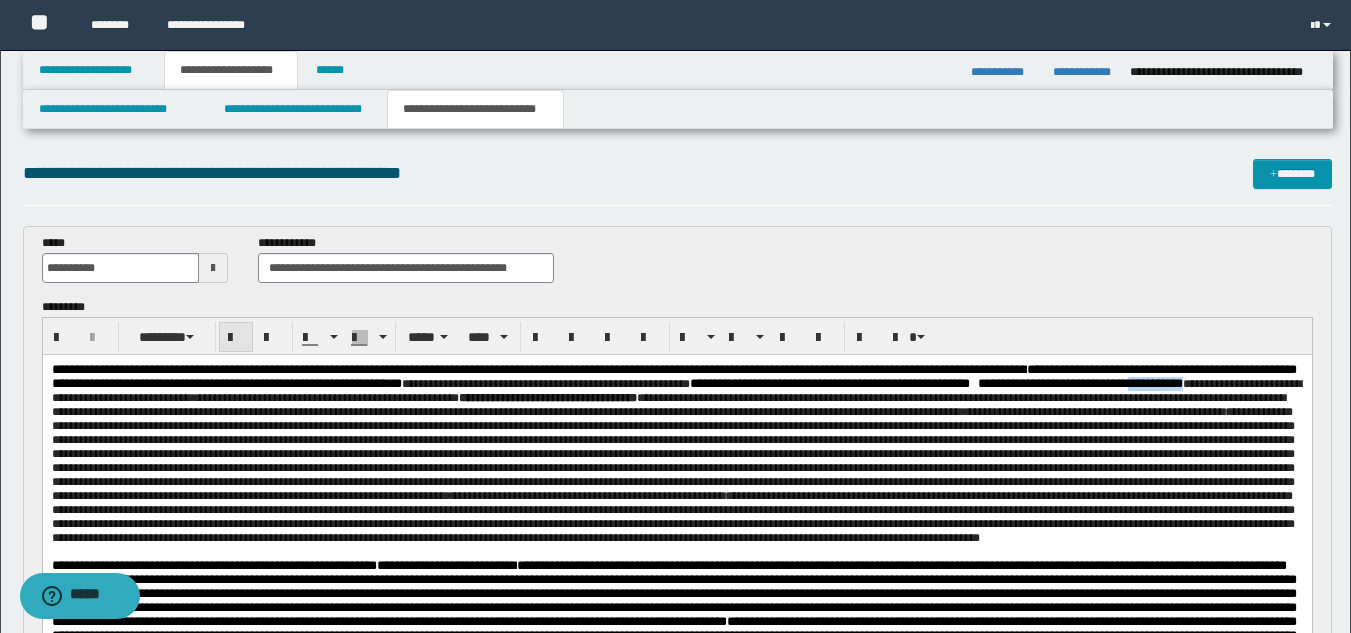 click at bounding box center (236, 338) 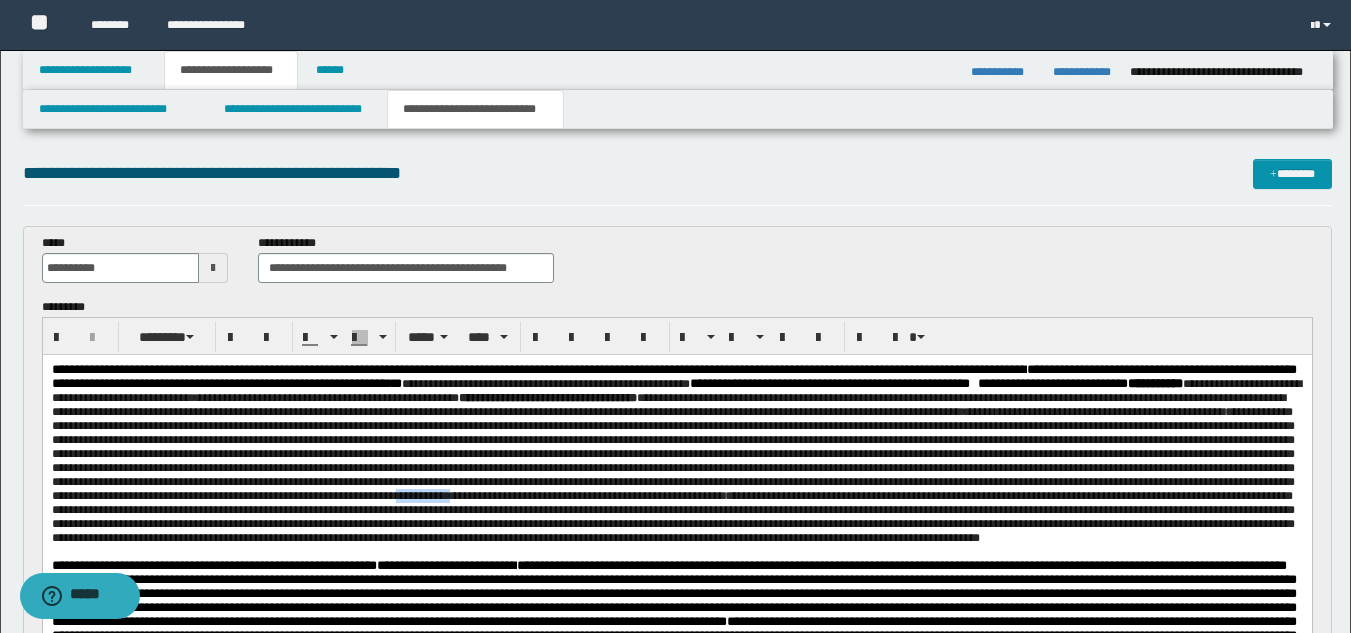 drag, startPoint x: 305, startPoint y: 535, endPoint x: 246, endPoint y: 544, distance: 59.682495 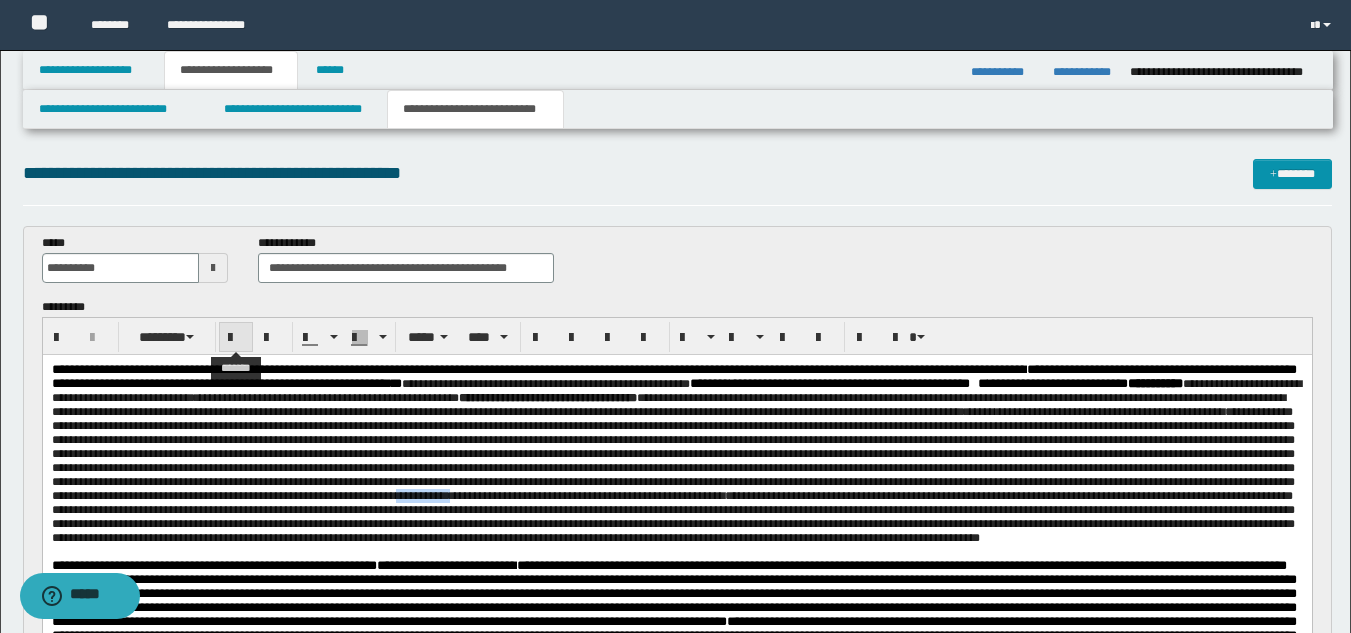click at bounding box center [236, 338] 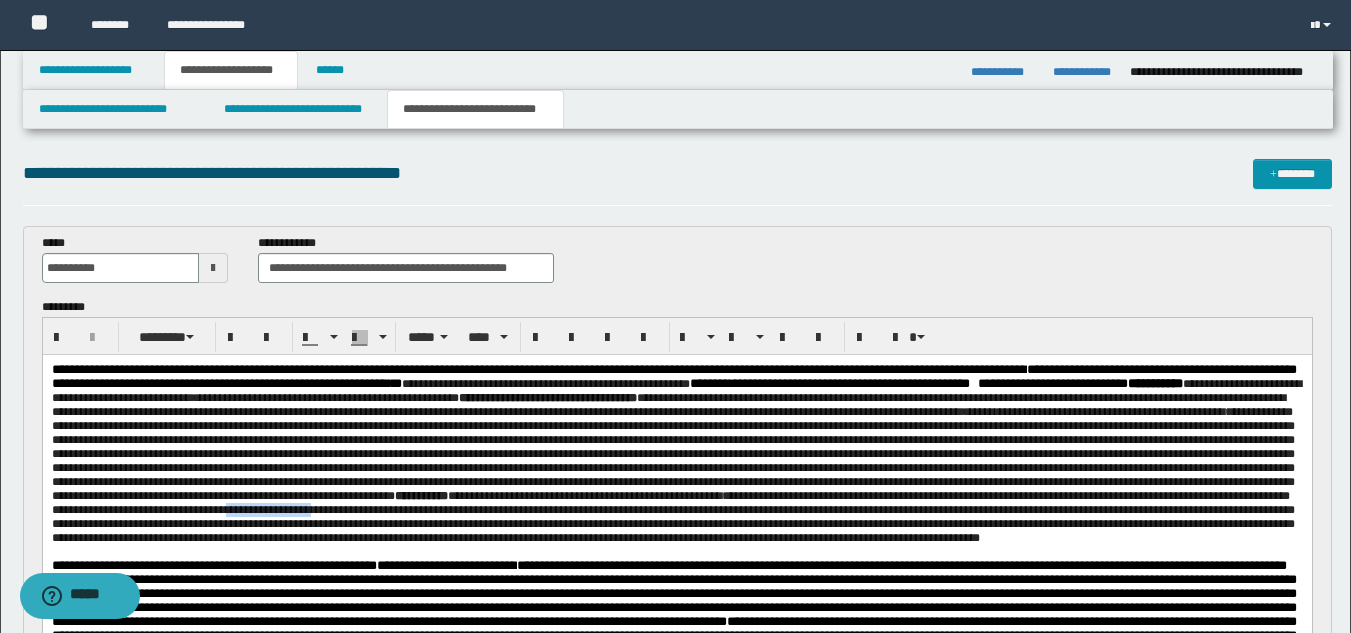 drag, startPoint x: 208, startPoint y: 559, endPoint x: 118, endPoint y: 560, distance: 90.005554 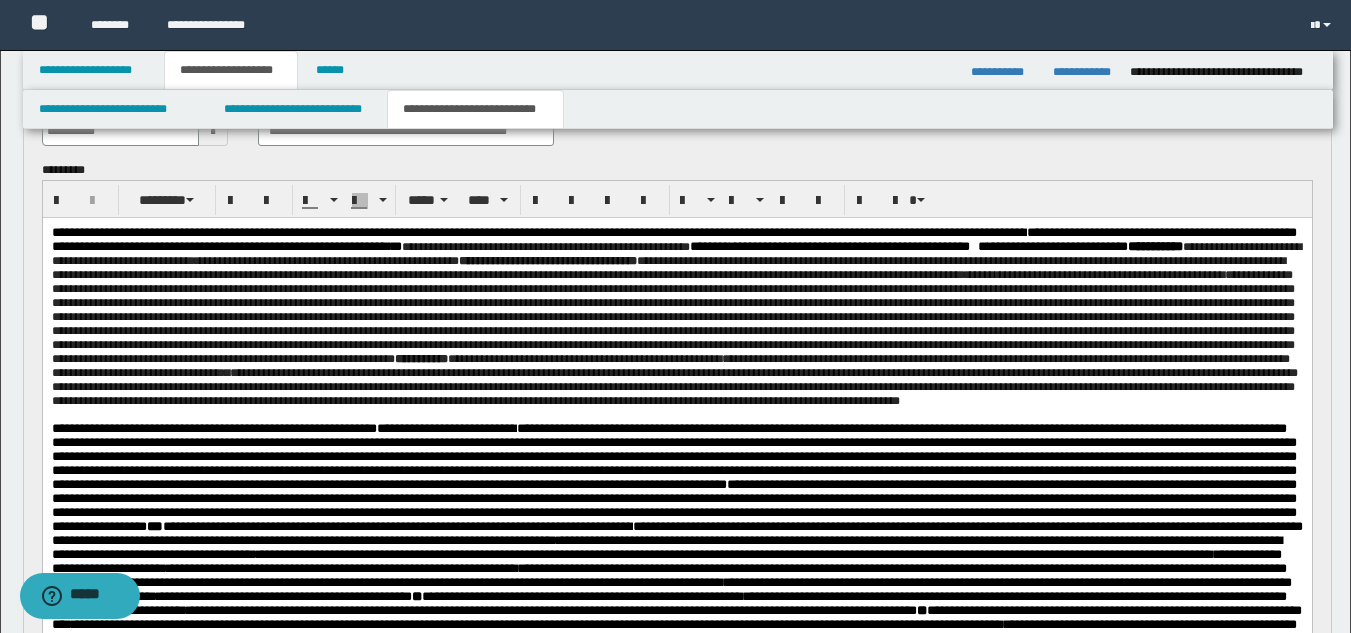 scroll, scrollTop: 145, scrollLeft: 0, axis: vertical 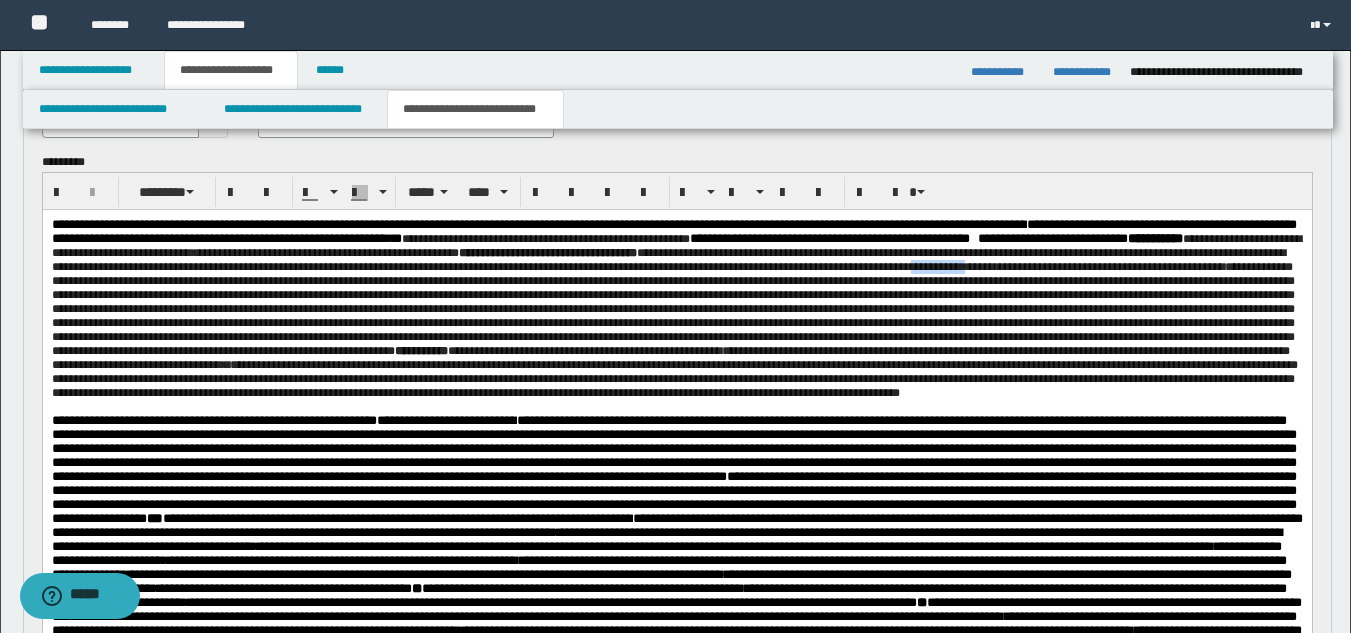 drag, startPoint x: 294, startPoint y: 294, endPoint x: 233, endPoint y: 293, distance: 61.008198 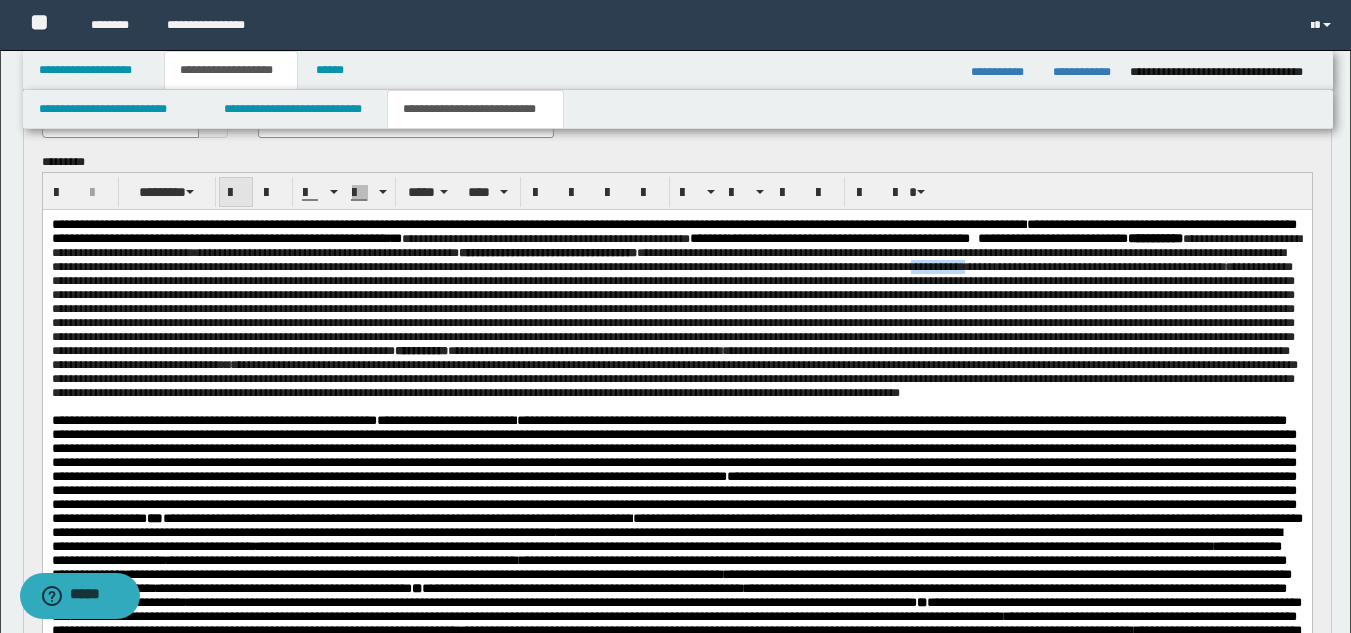 click at bounding box center [236, 193] 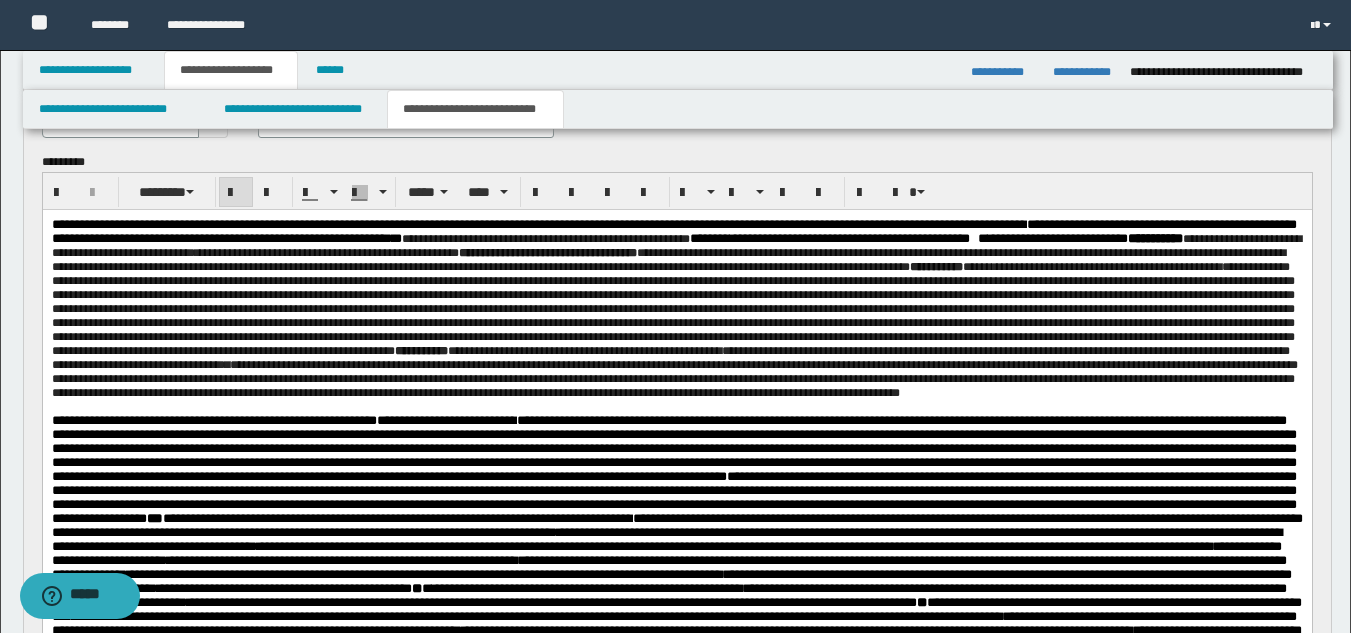 click on "**********" at bounding box center [676, 560] 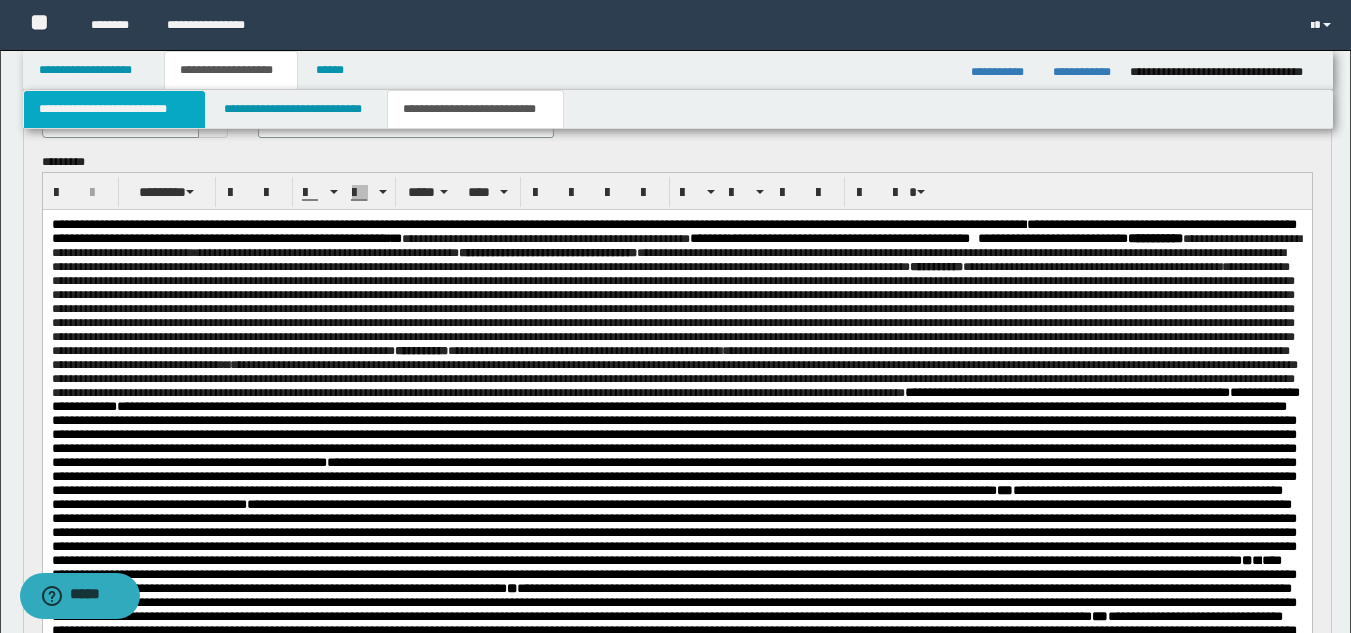 click on "**********" at bounding box center (114, 109) 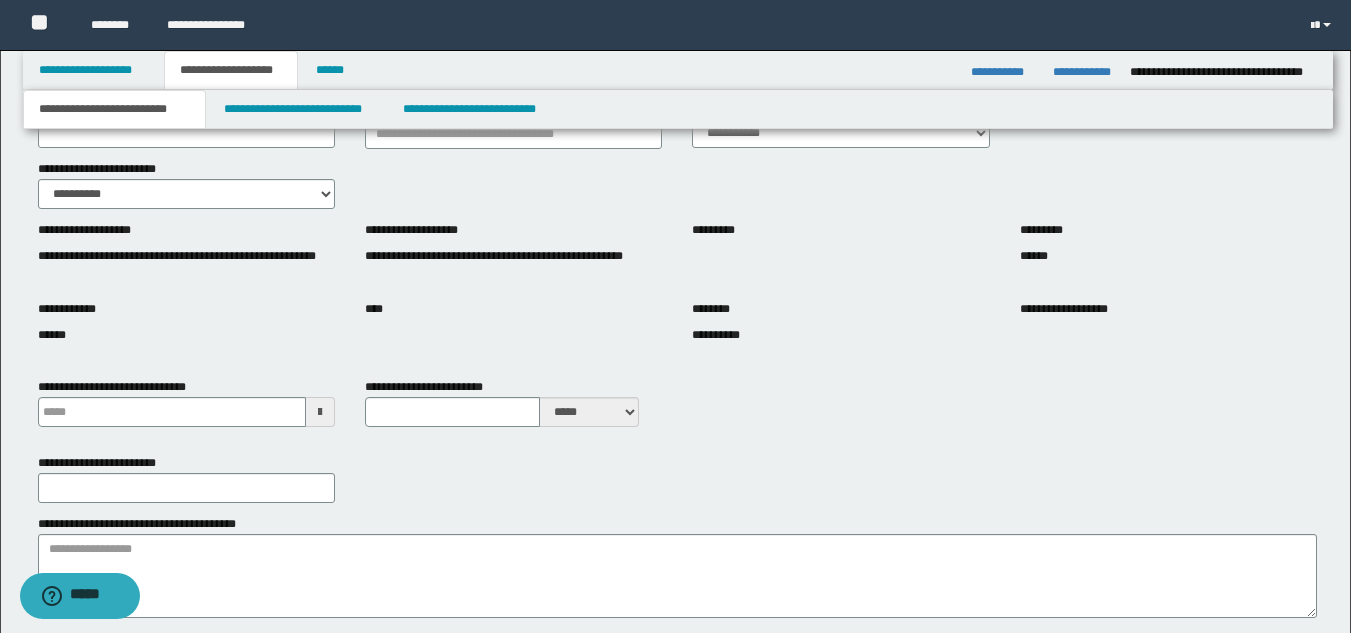 scroll, scrollTop: 745, scrollLeft: 0, axis: vertical 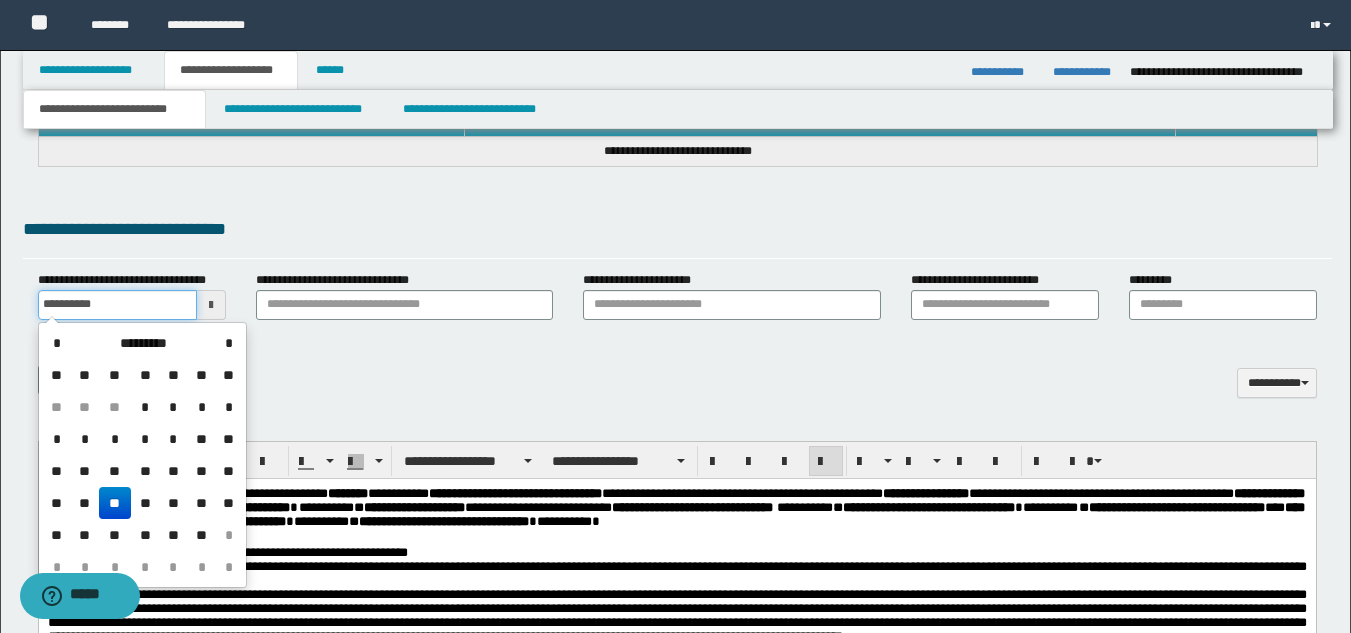 drag, startPoint x: 42, startPoint y: 306, endPoint x: 109, endPoint y: 305, distance: 67.00746 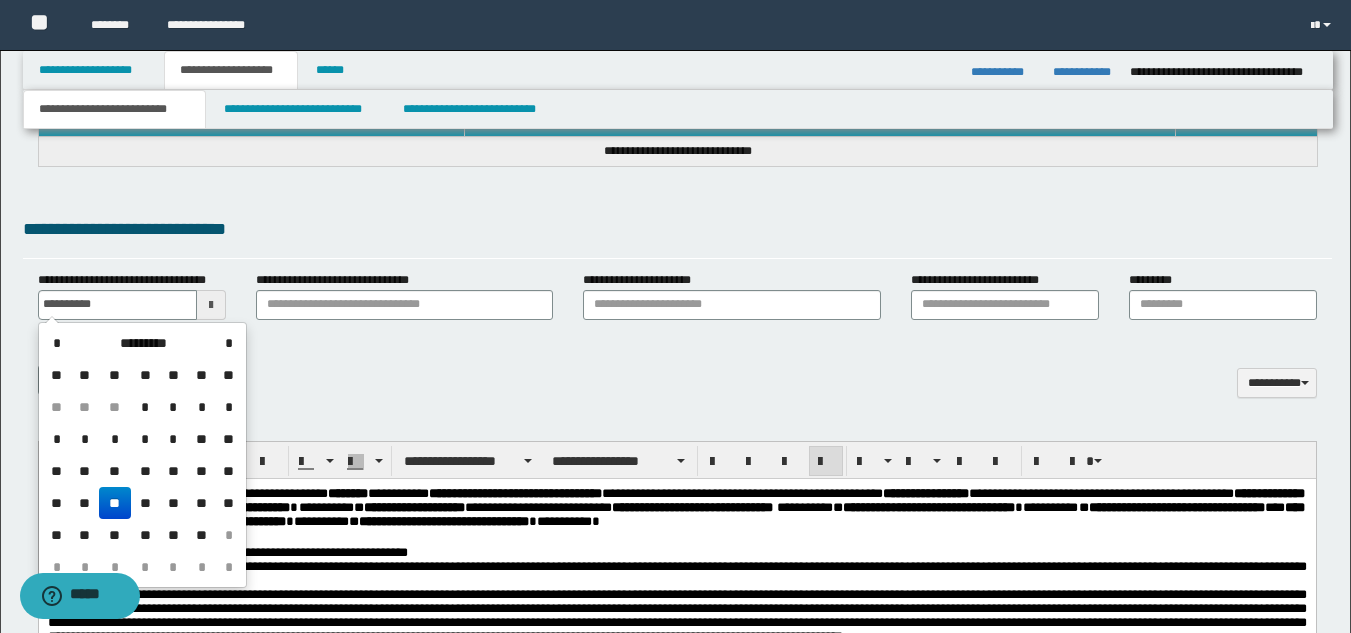 type on "**********" 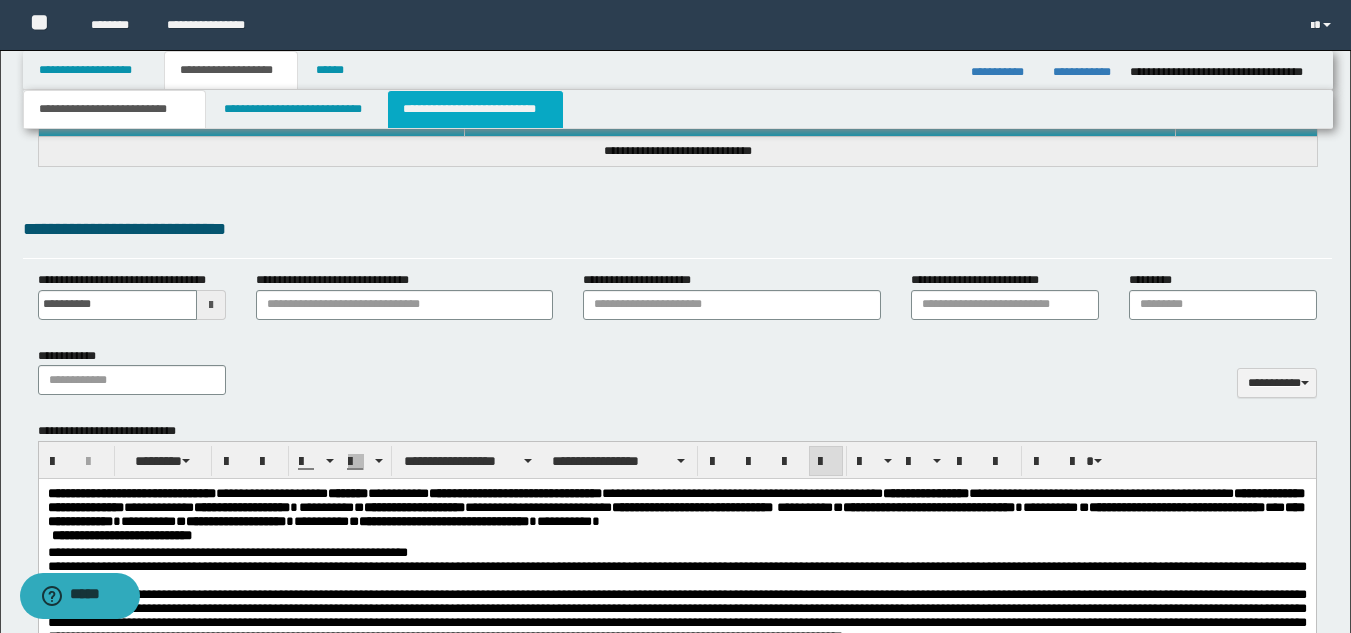 click on "**********" at bounding box center (475, 109) 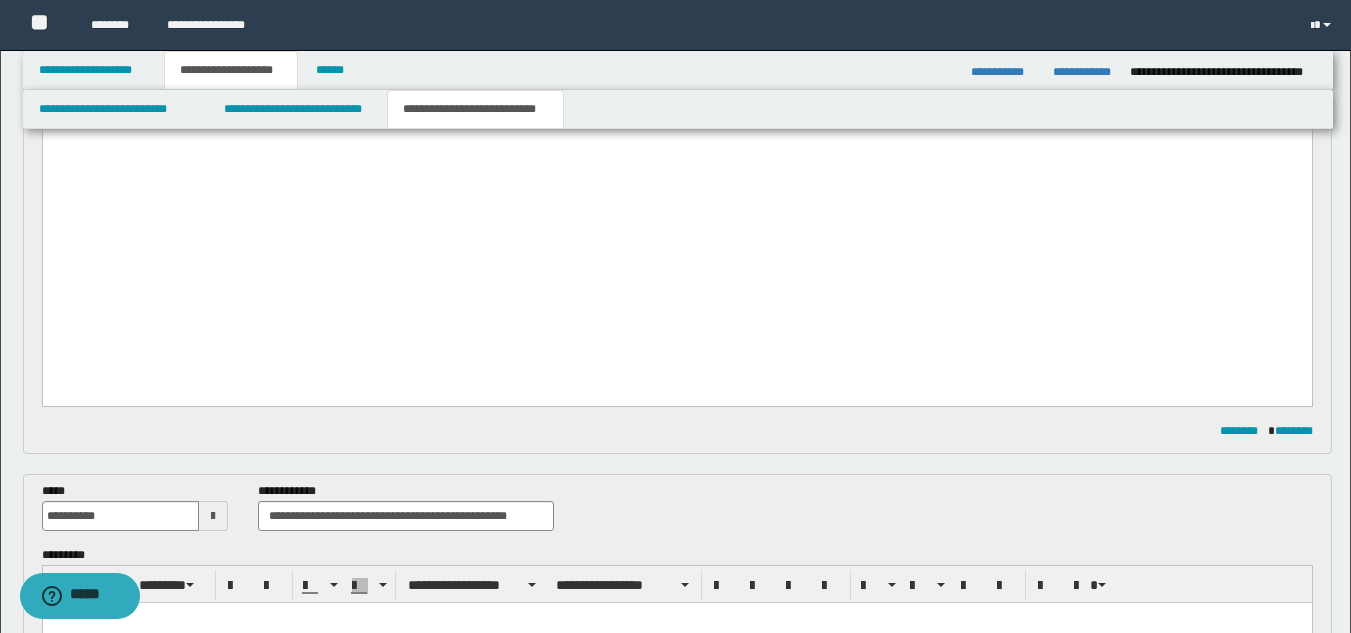 scroll, scrollTop: 145, scrollLeft: 0, axis: vertical 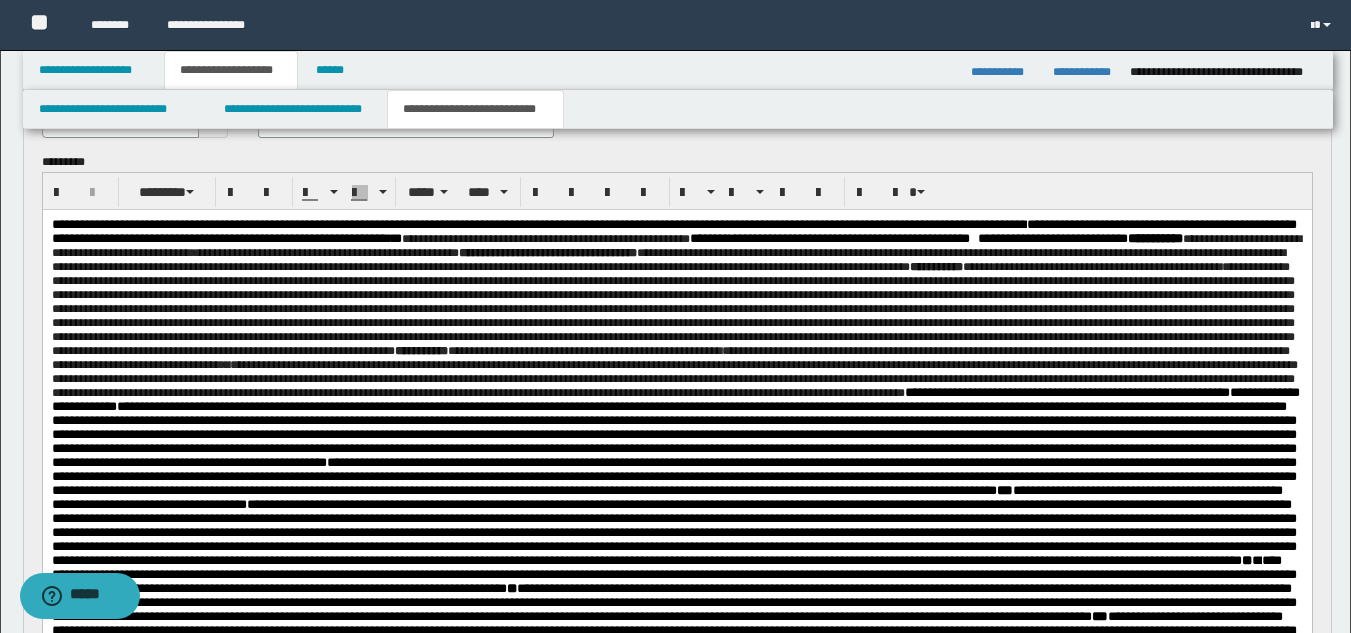 click on "**********" at bounding box center (676, 539) 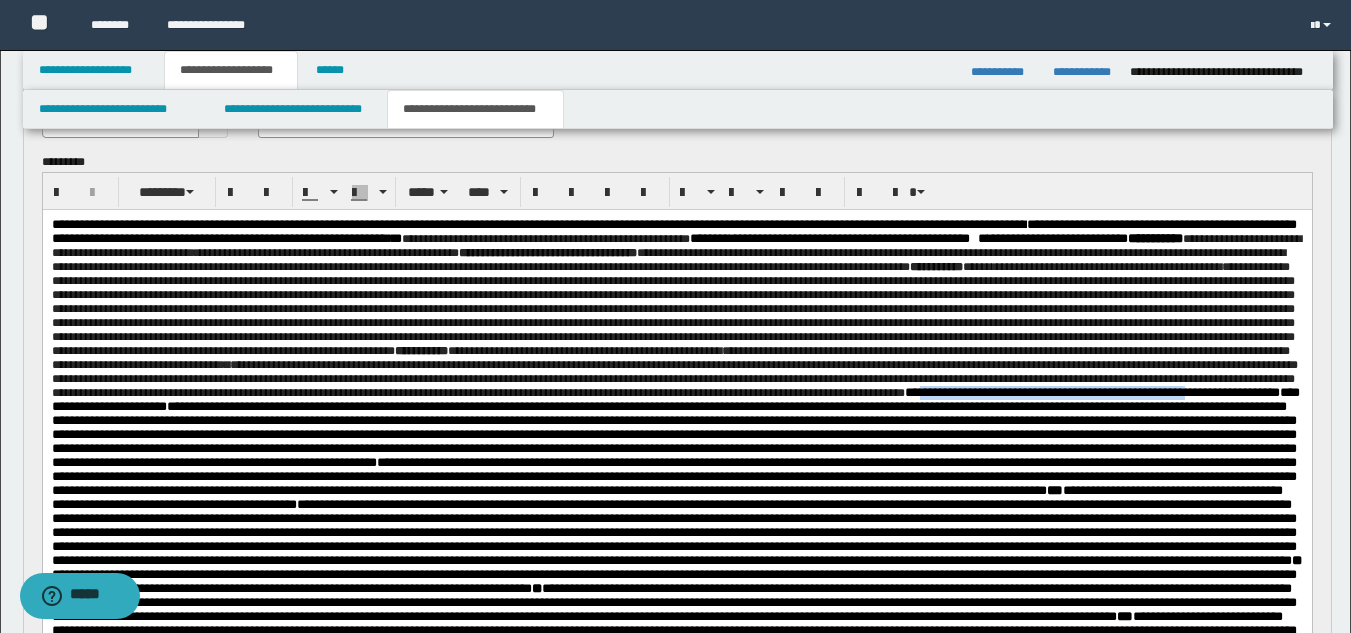drag, startPoint x: 1057, startPoint y: 446, endPoint x: 156, endPoint y: 471, distance: 901.34674 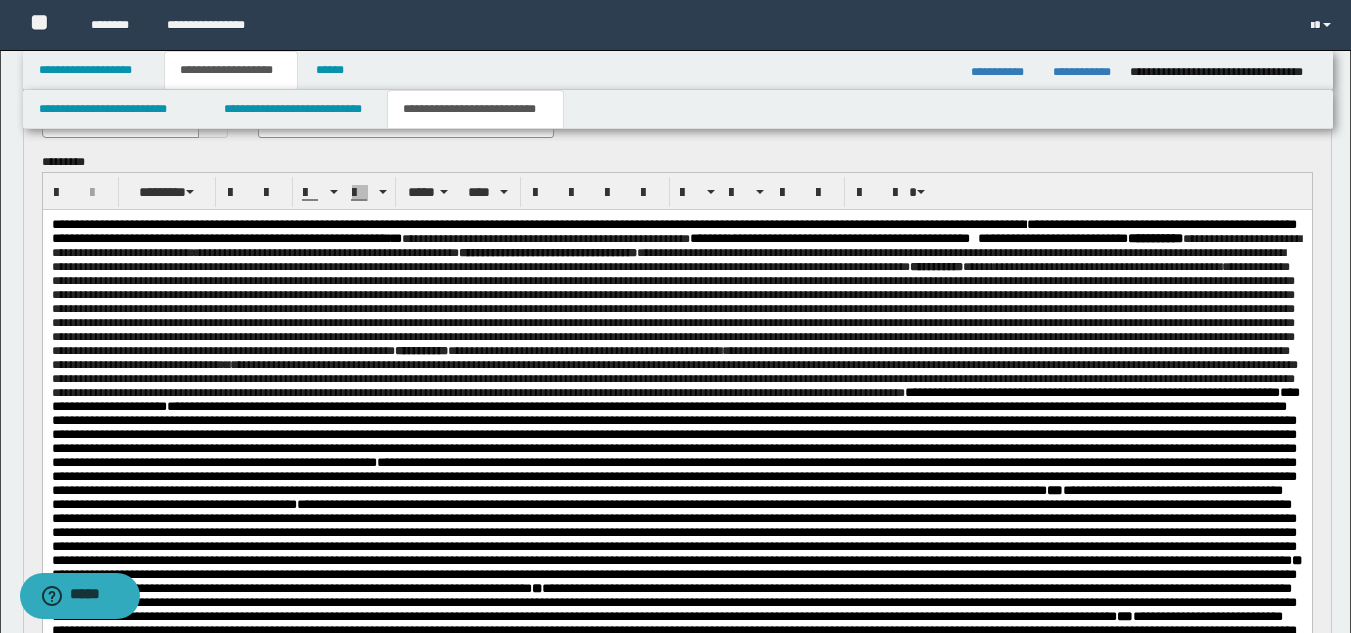 click on "**********" at bounding box center [676, 574] 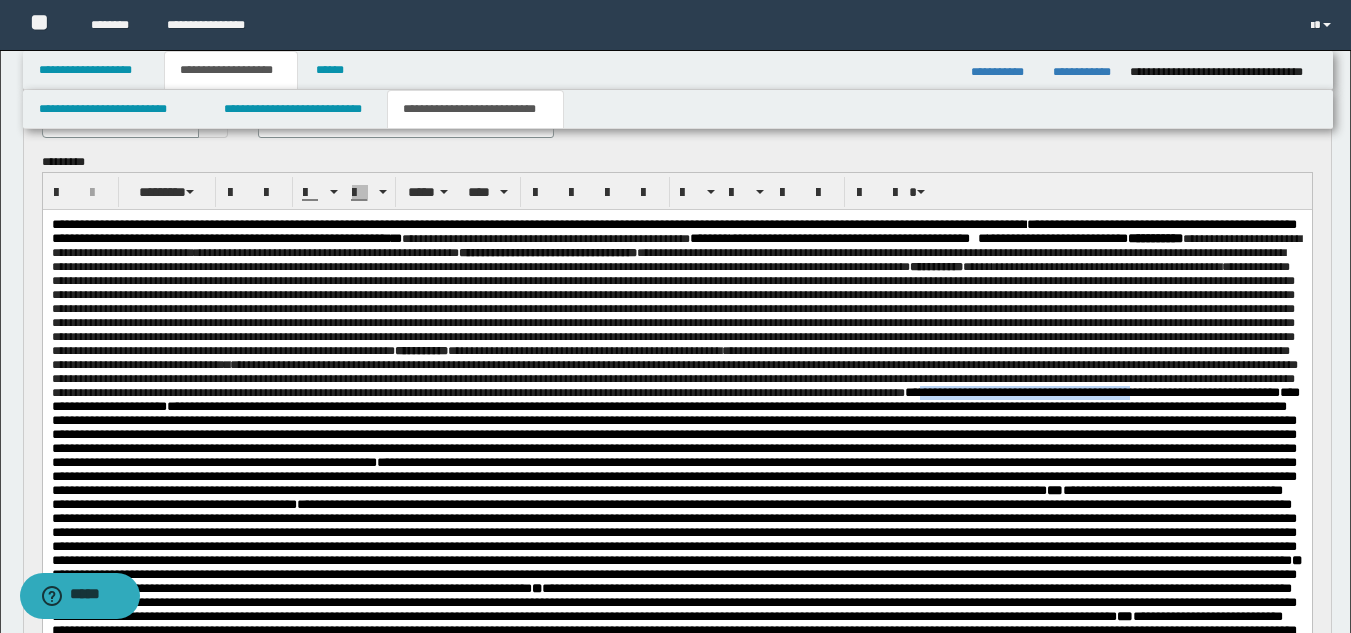 drag, startPoint x: 1057, startPoint y: 441, endPoint x: 97, endPoint y: 466, distance: 960.32544 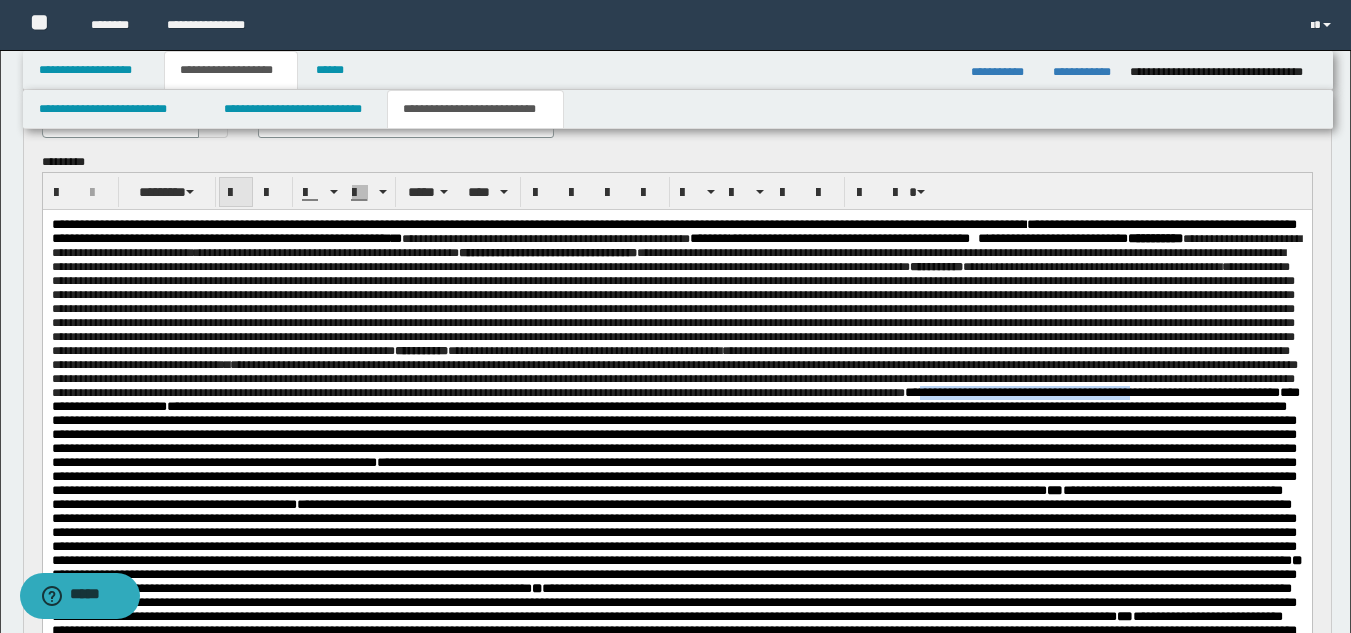 click at bounding box center [236, 192] 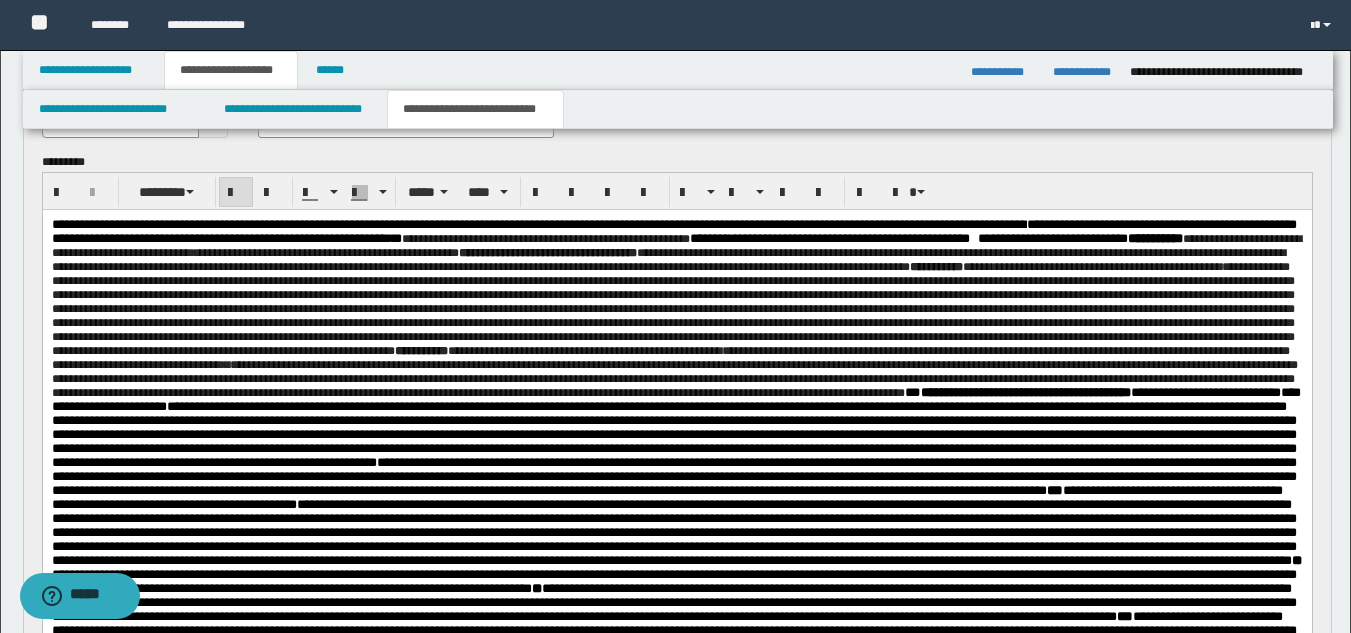 click on "**********" at bounding box center [674, 330] 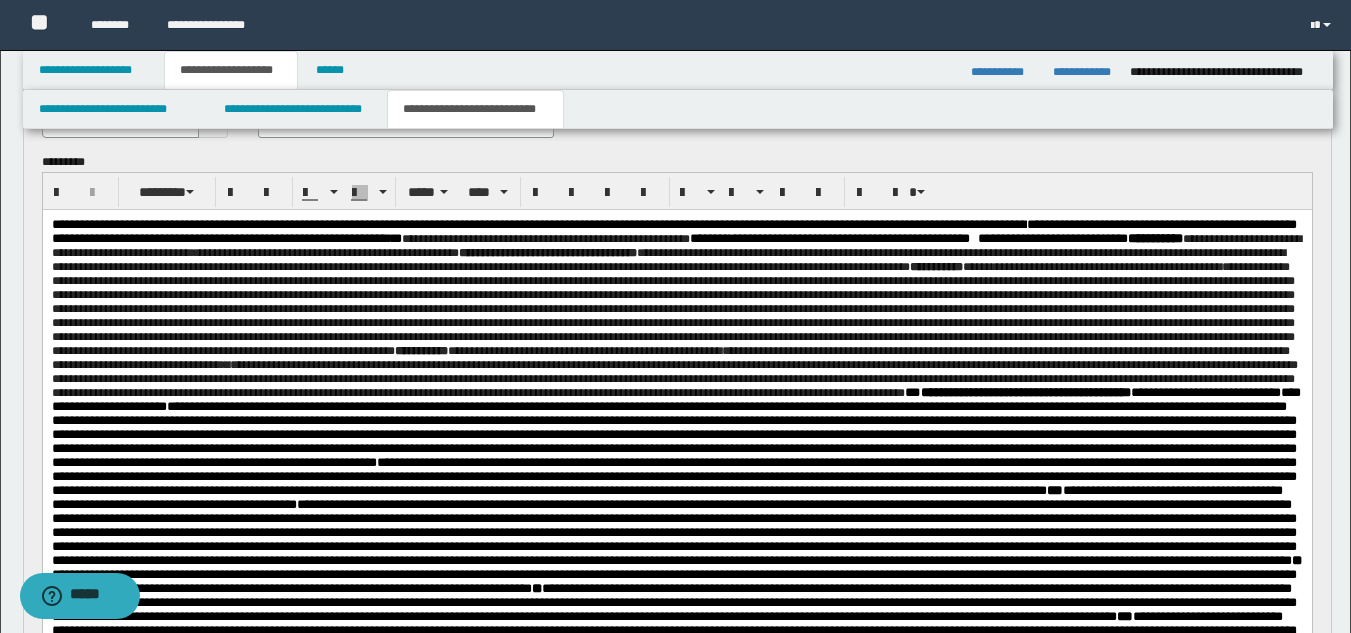 click at bounding box center [673, 434] 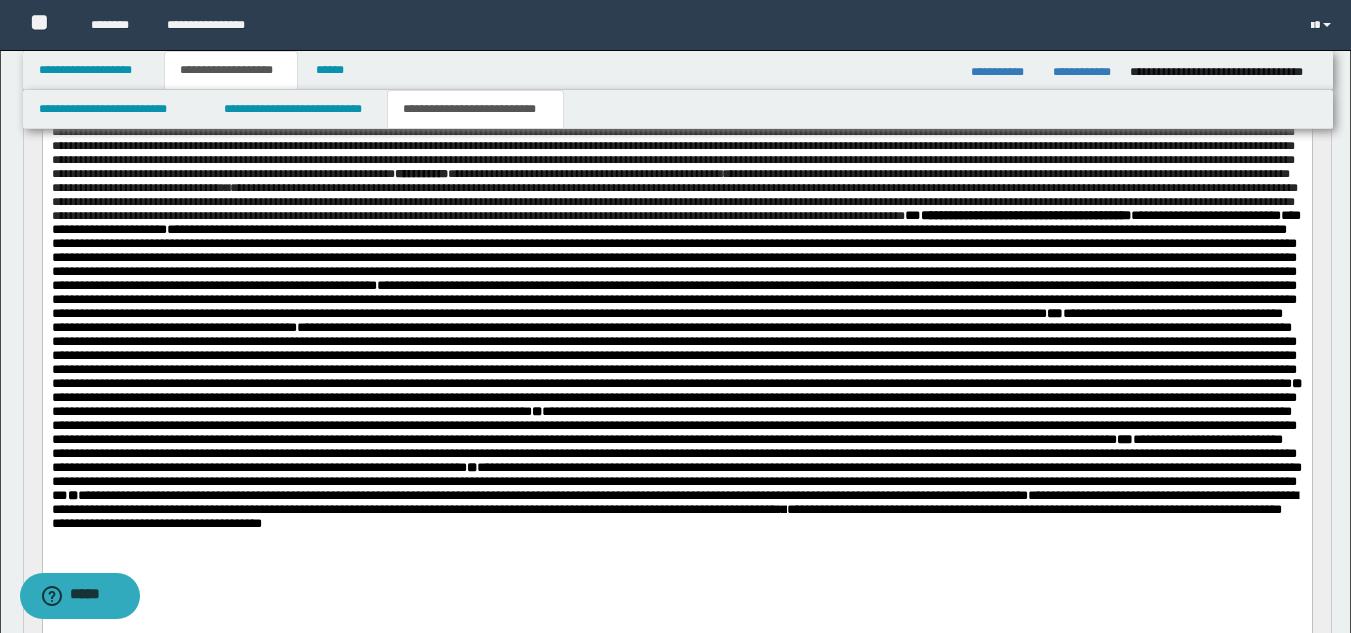 scroll, scrollTop: 355, scrollLeft: 0, axis: vertical 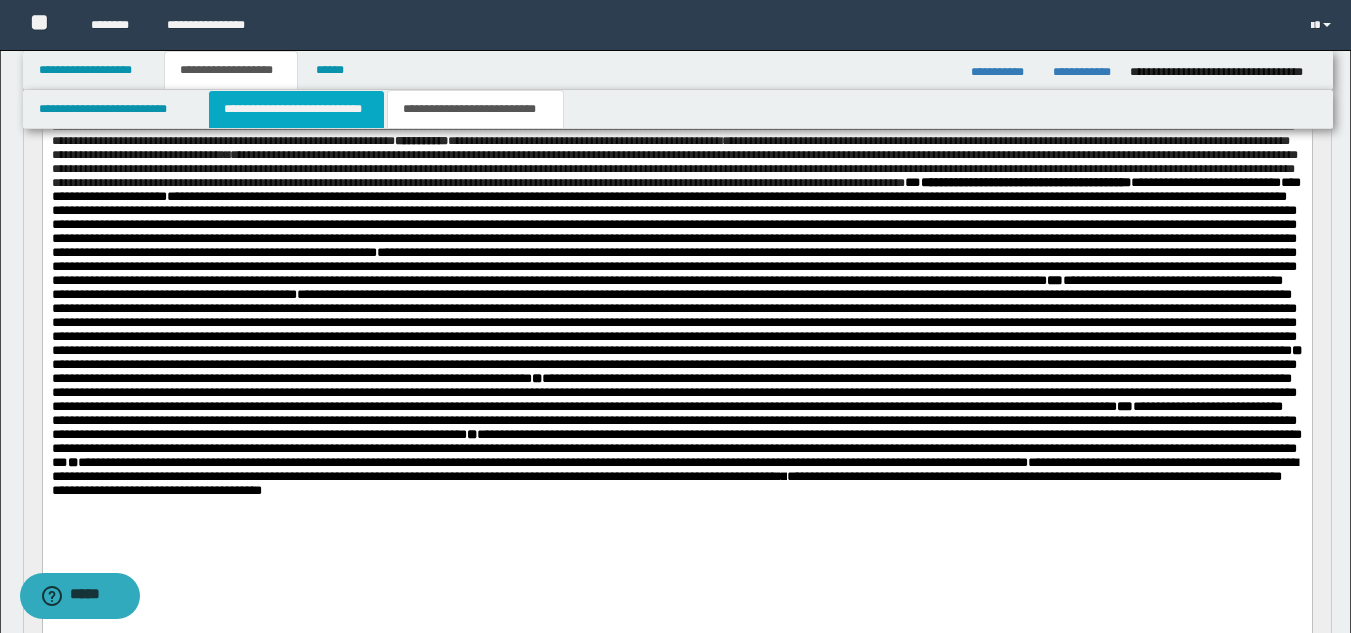 click on "**********" at bounding box center [296, 109] 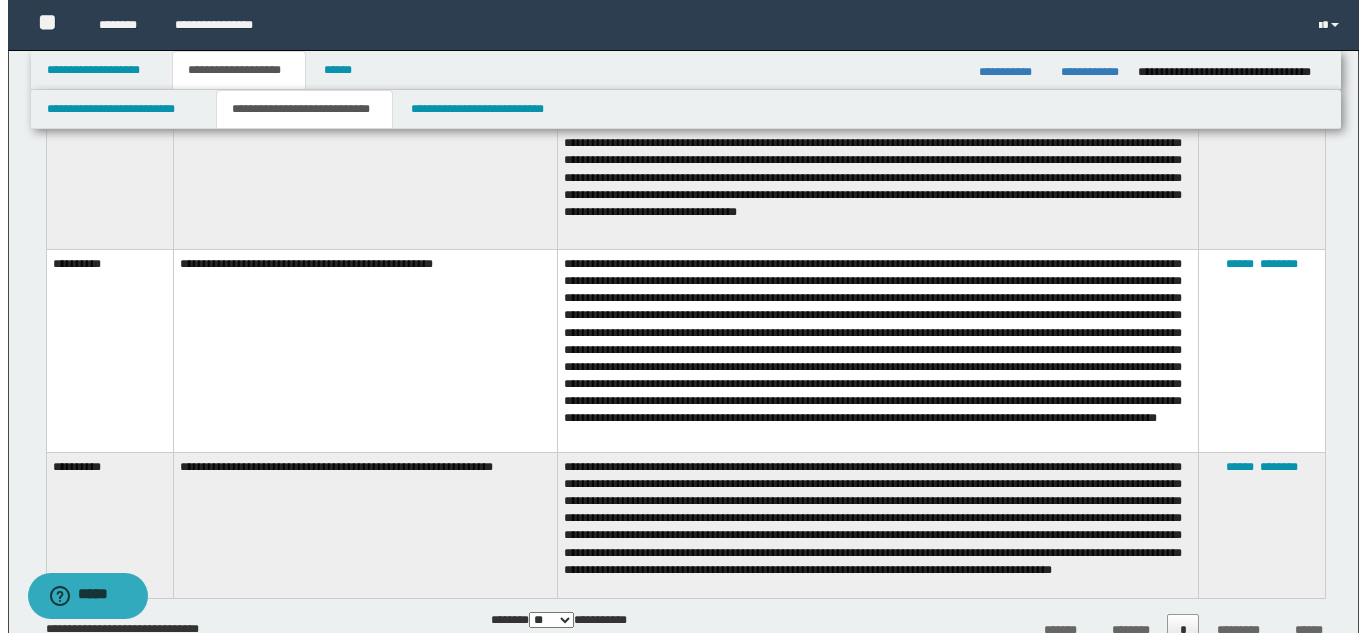 scroll, scrollTop: 1555, scrollLeft: 0, axis: vertical 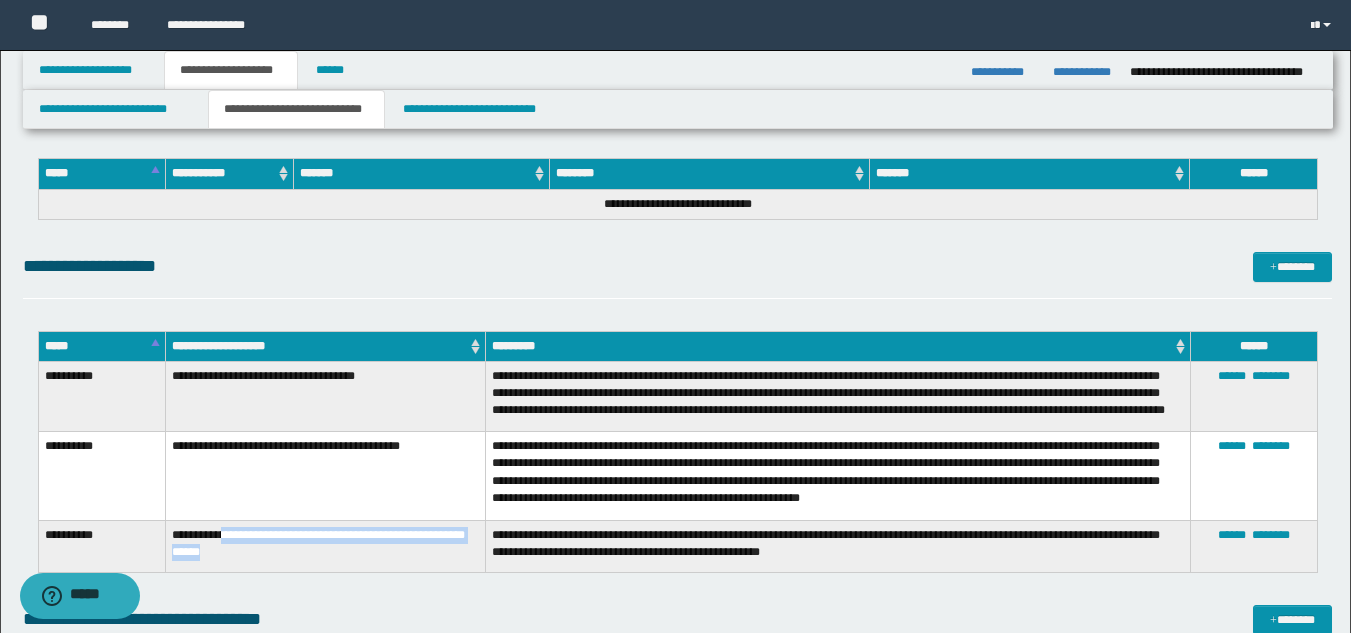 drag, startPoint x: 222, startPoint y: 537, endPoint x: 274, endPoint y: 559, distance: 56.462376 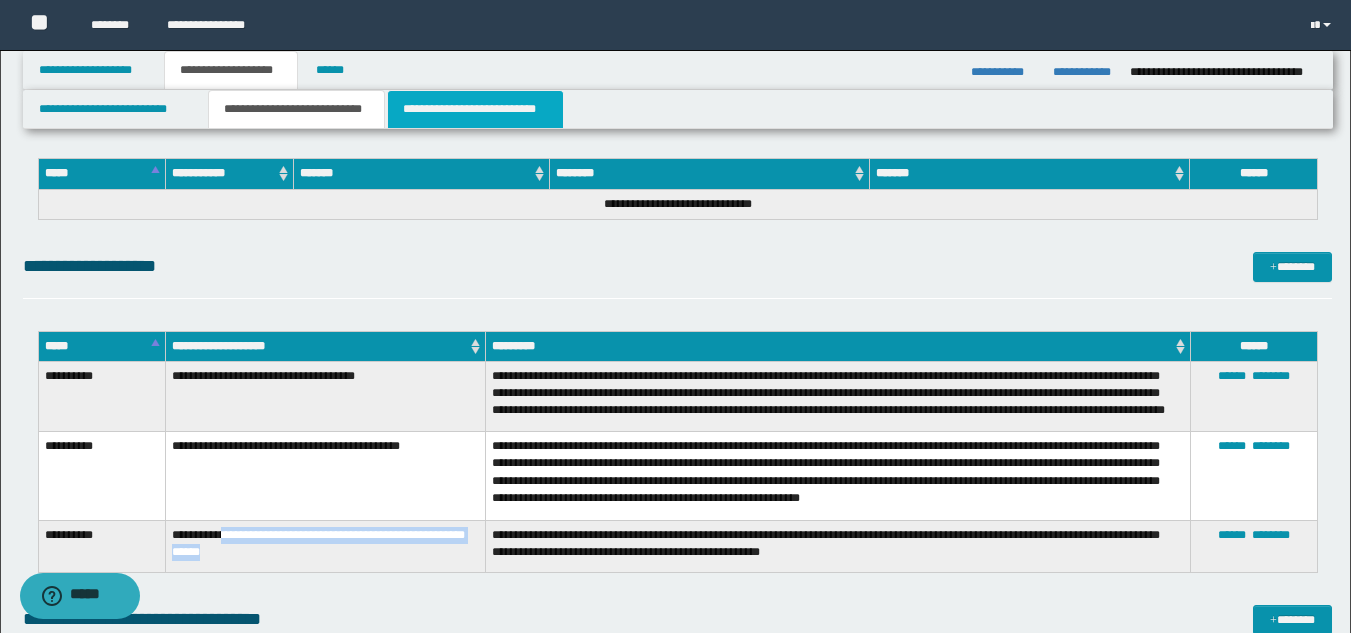 click on "**********" at bounding box center (475, 109) 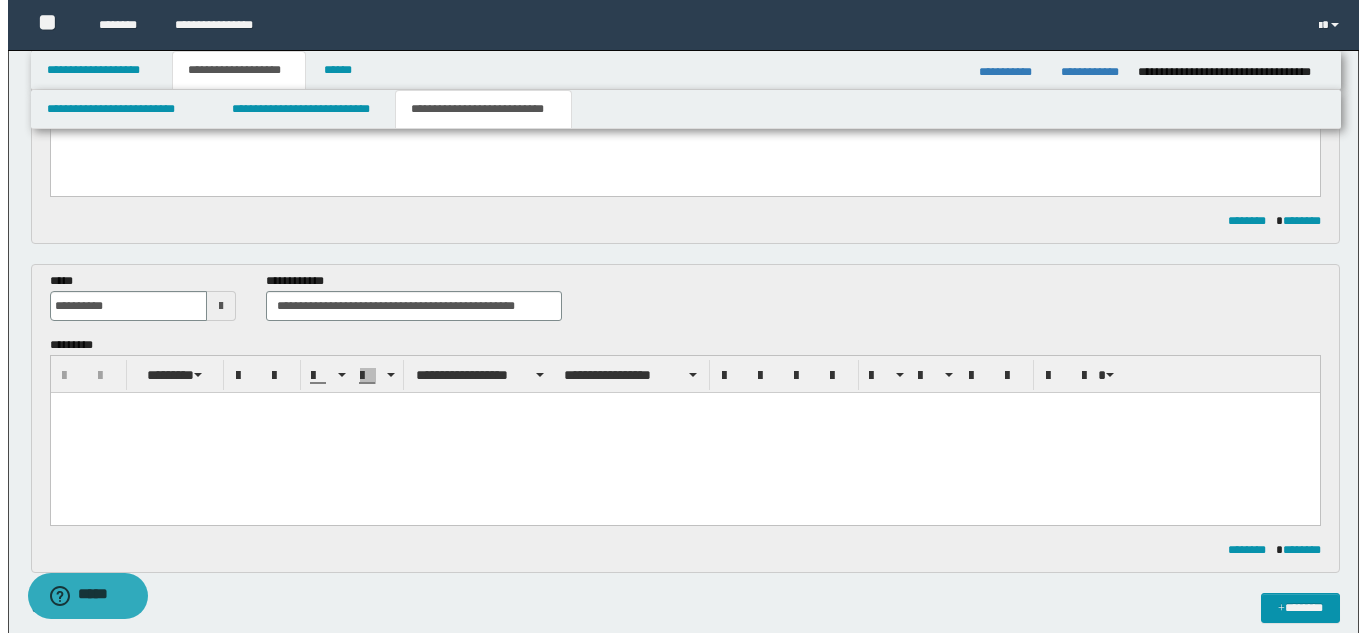 scroll, scrollTop: 355, scrollLeft: 0, axis: vertical 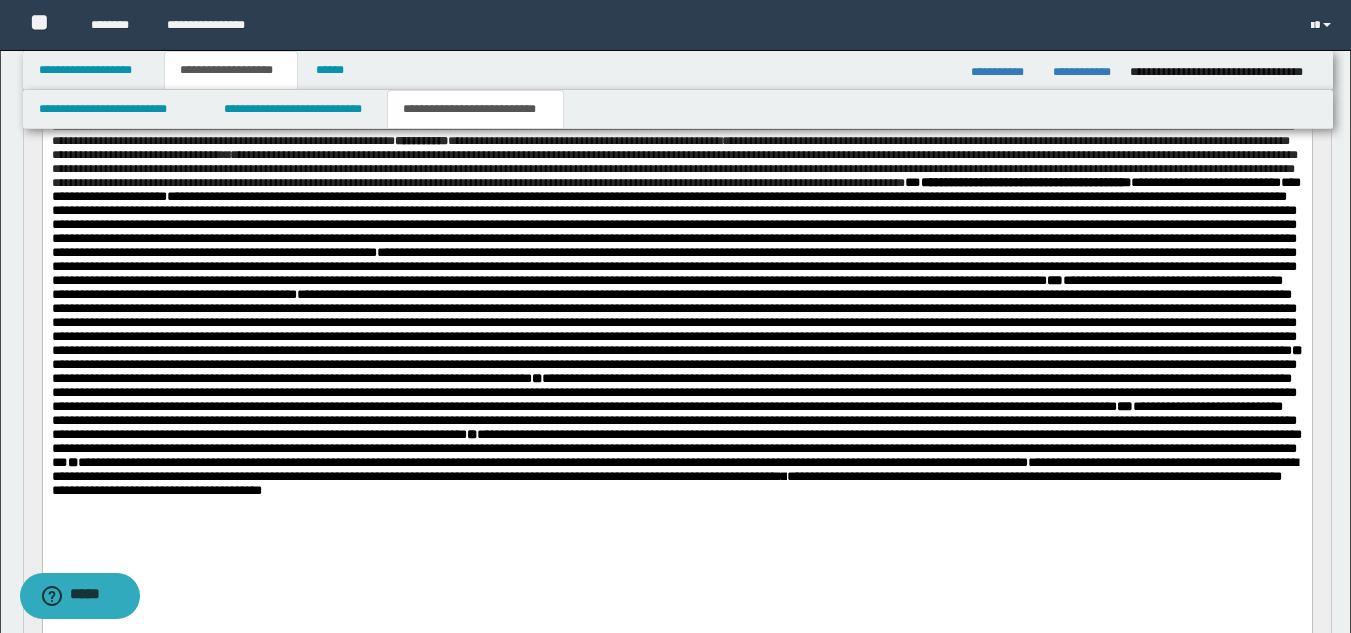 click on "**********" at bounding box center [674, 120] 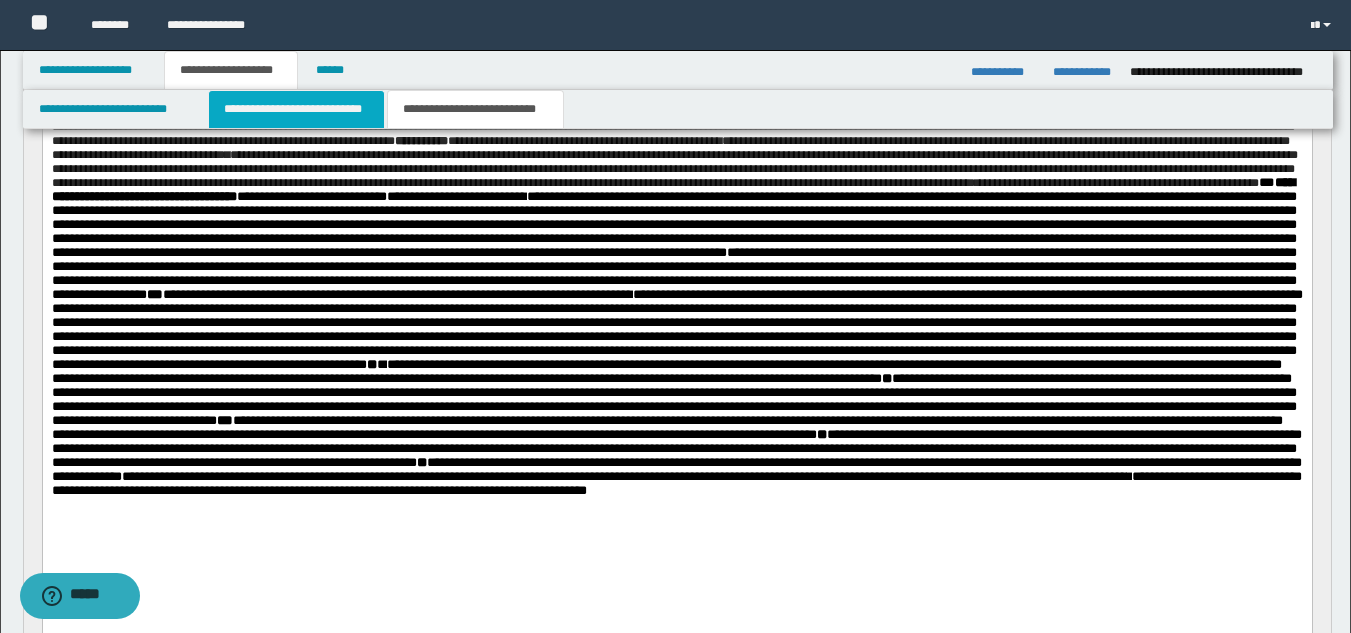 click on "**********" at bounding box center (296, 109) 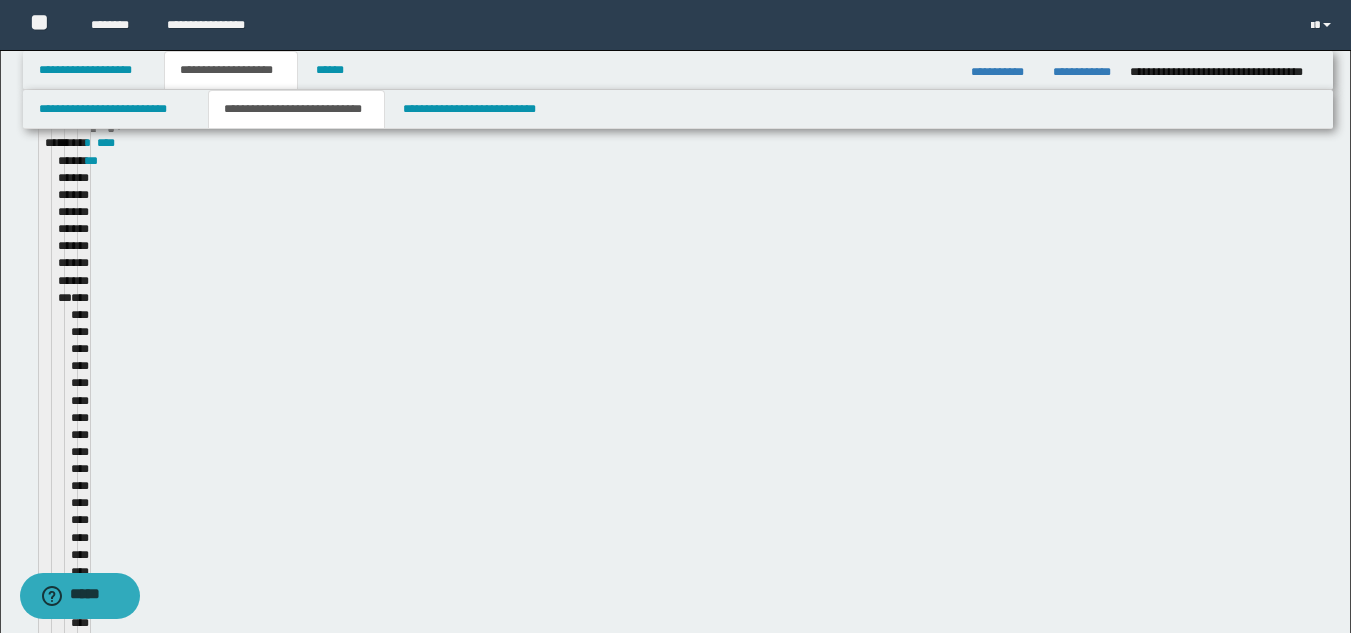 type 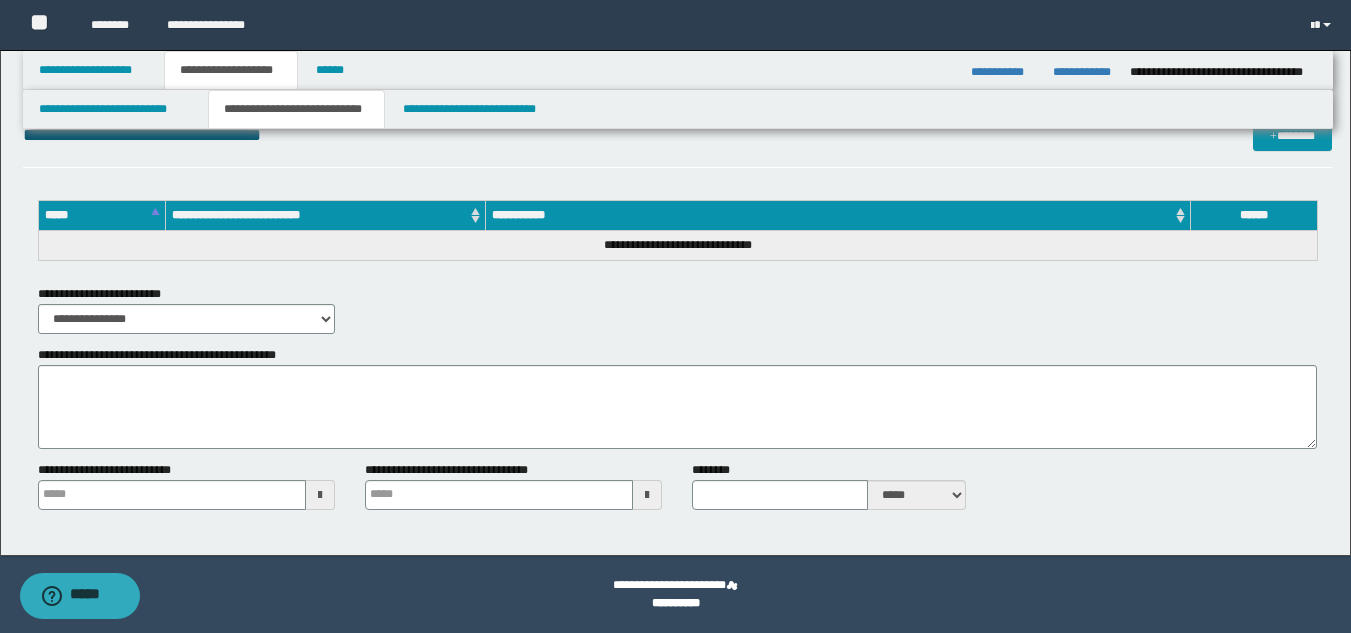 scroll, scrollTop: 1439, scrollLeft: 0, axis: vertical 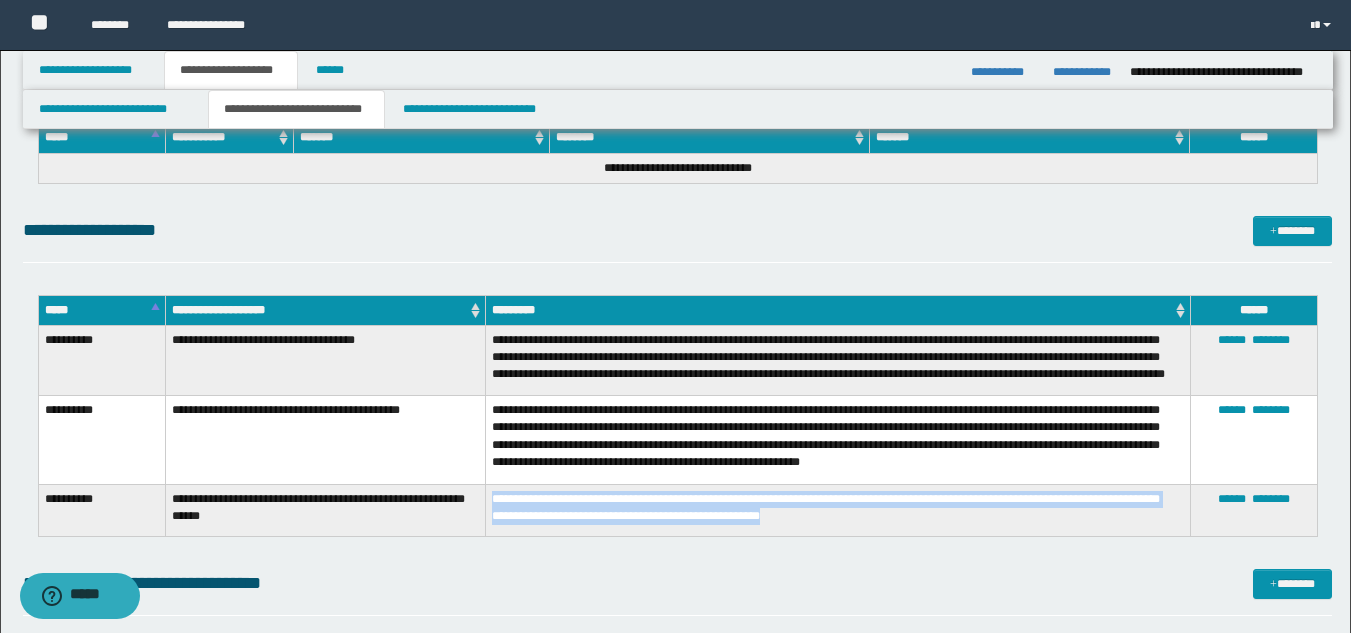 drag, startPoint x: 493, startPoint y: 500, endPoint x: 903, endPoint y: 519, distance: 410.44 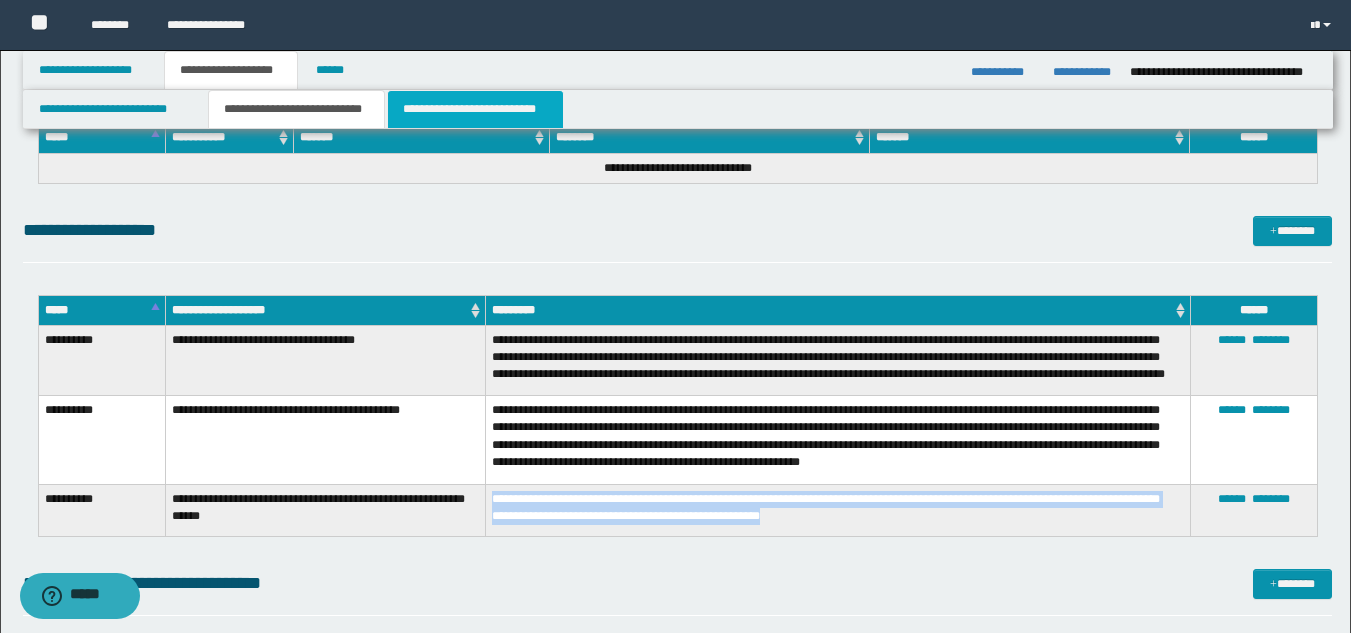 click on "**********" at bounding box center [475, 109] 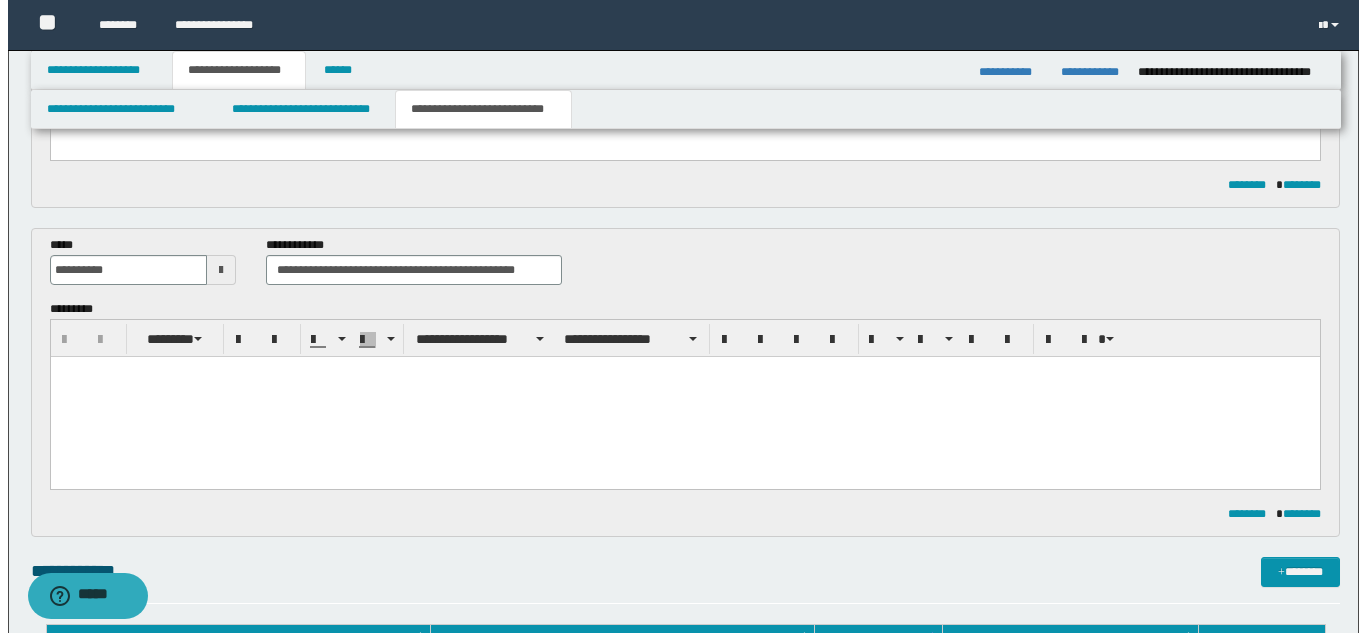 scroll, scrollTop: 391, scrollLeft: 0, axis: vertical 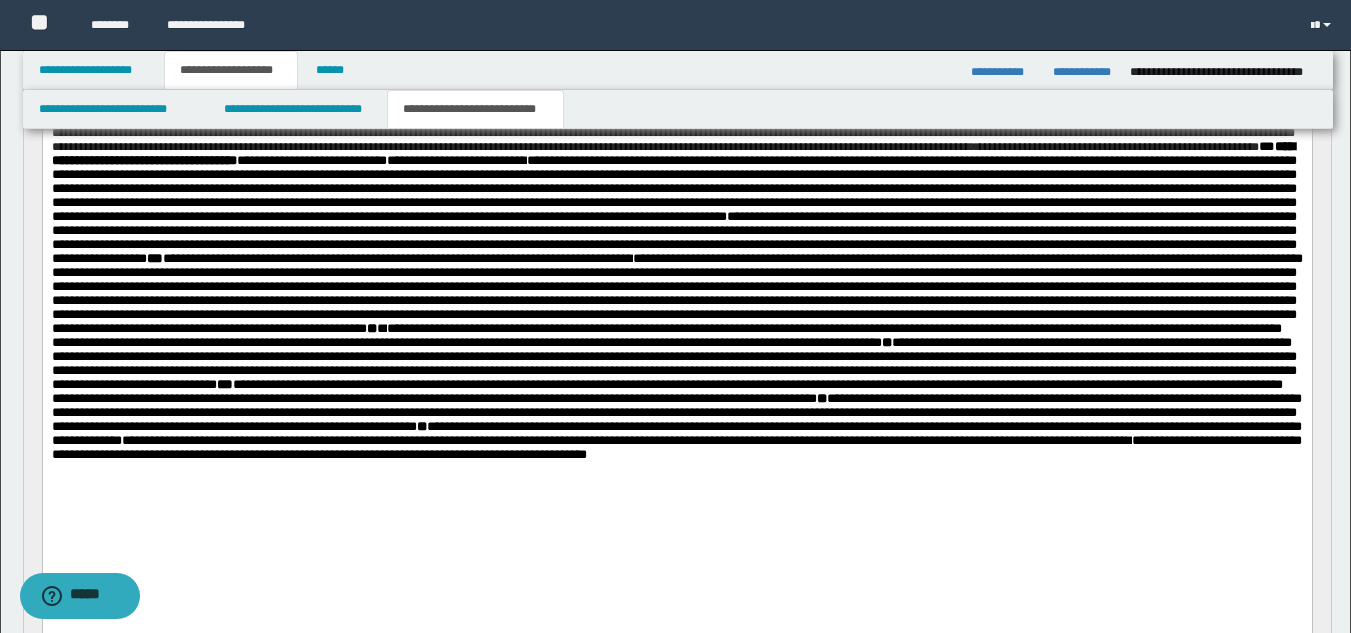 click on "**********" at bounding box center [674, 85] 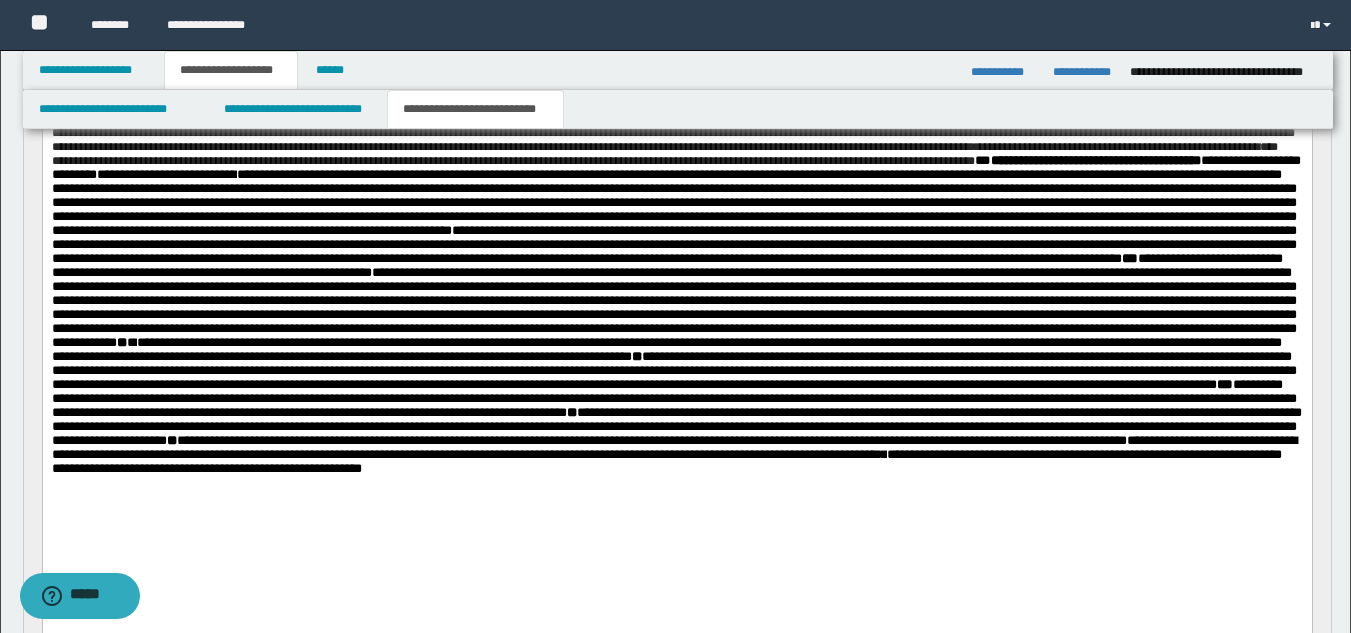 click on "**********" at bounding box center (674, 92) 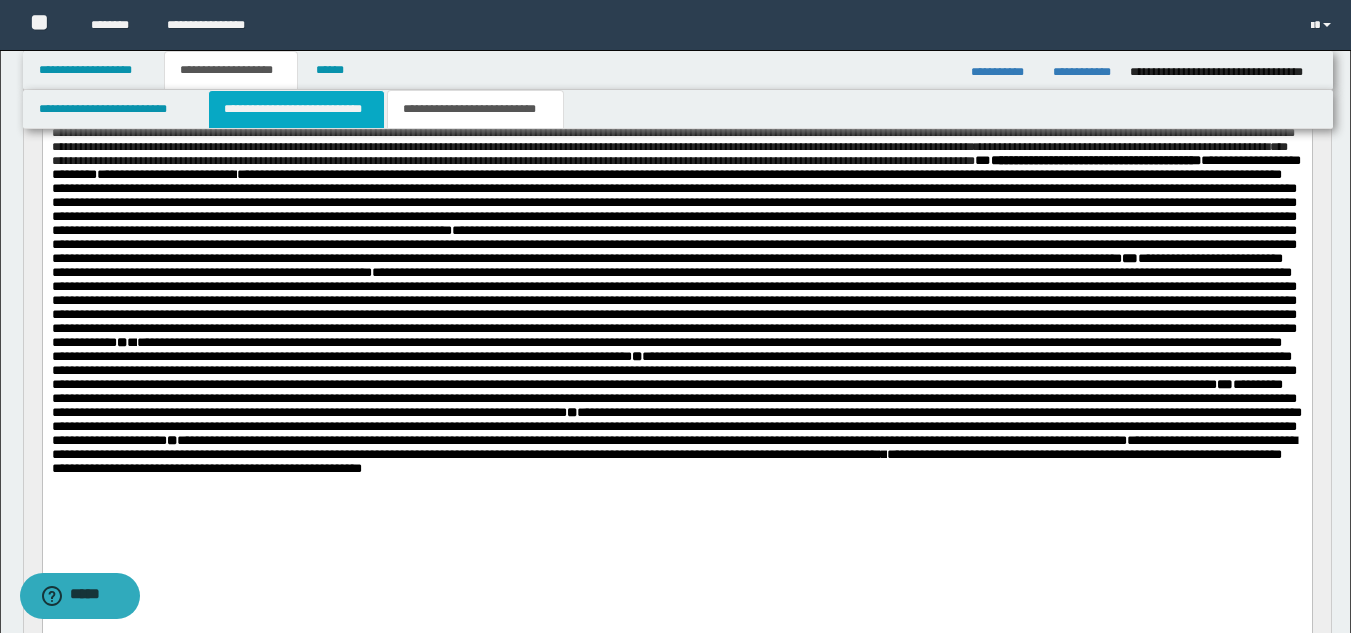 click on "**********" at bounding box center (296, 109) 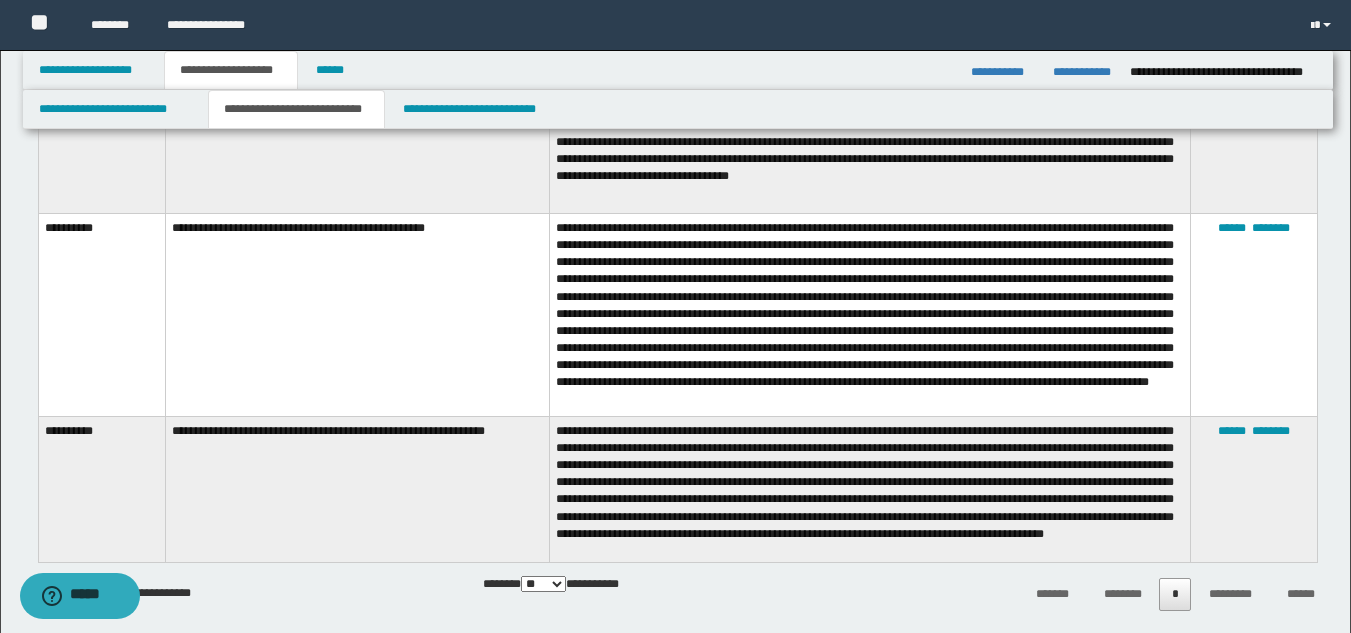 scroll, scrollTop: 1591, scrollLeft: 0, axis: vertical 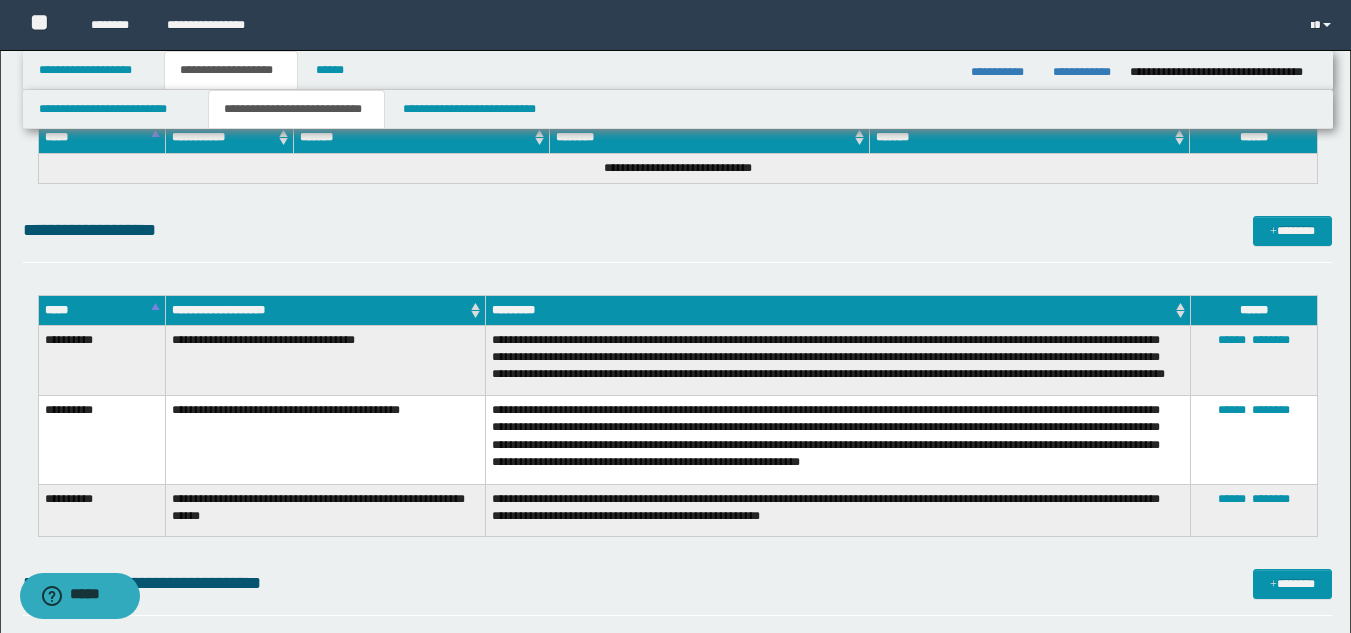 click on "**********" at bounding box center (325, 361) 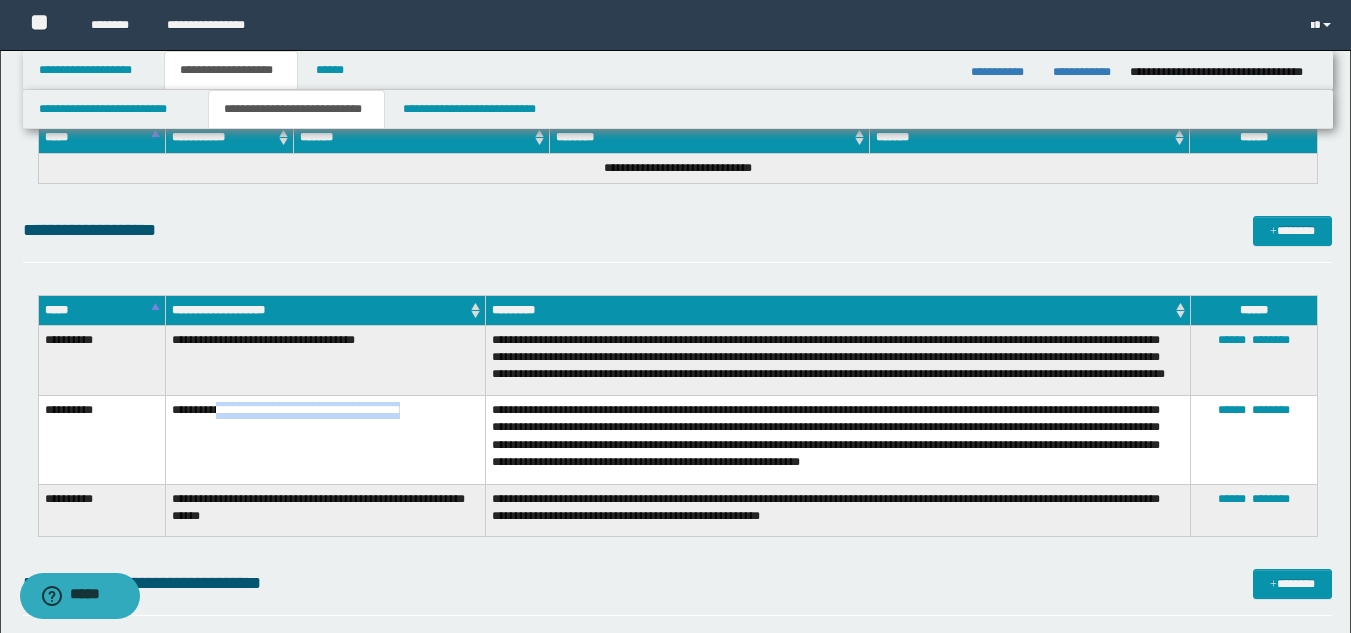 drag, startPoint x: 218, startPoint y: 424, endPoint x: 452, endPoint y: 431, distance: 234.10468 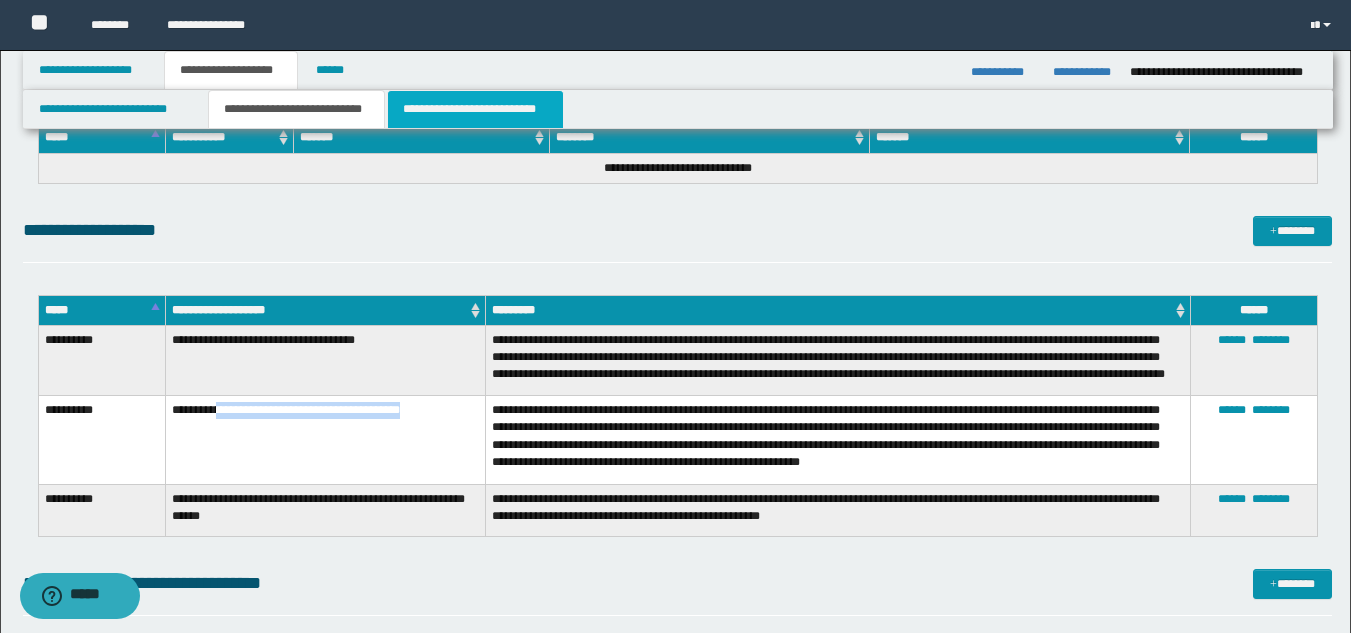 click on "**********" at bounding box center (475, 109) 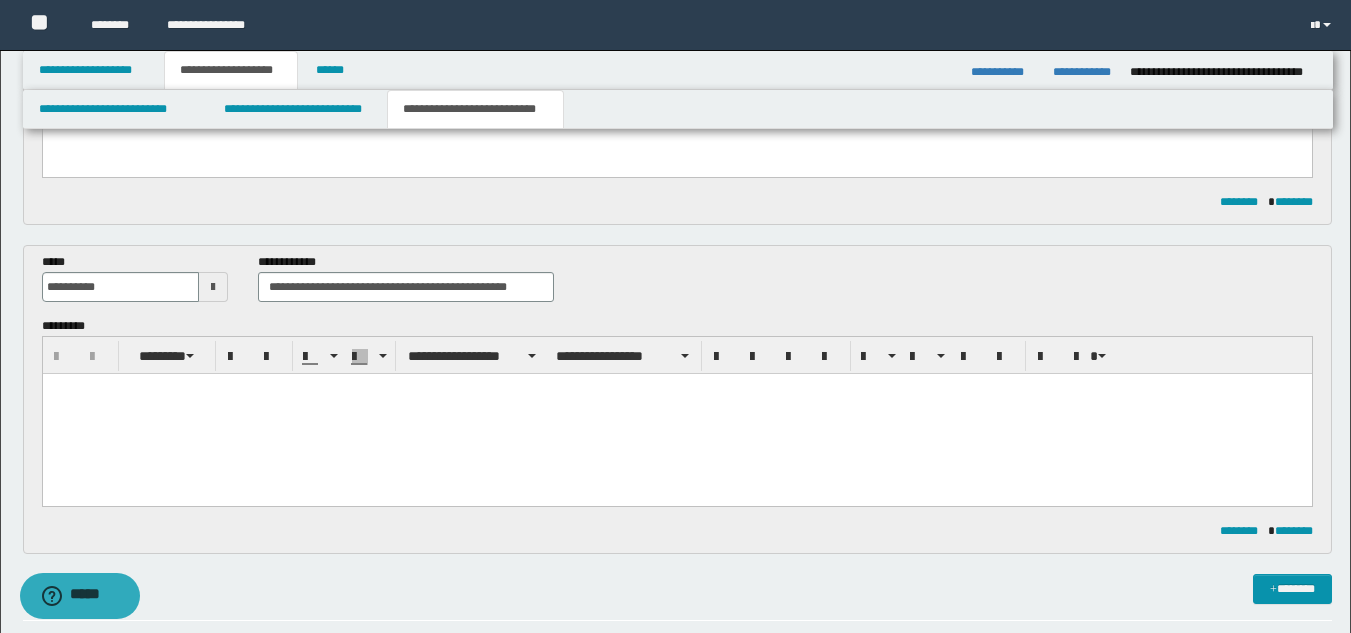 scroll, scrollTop: 391, scrollLeft: 0, axis: vertical 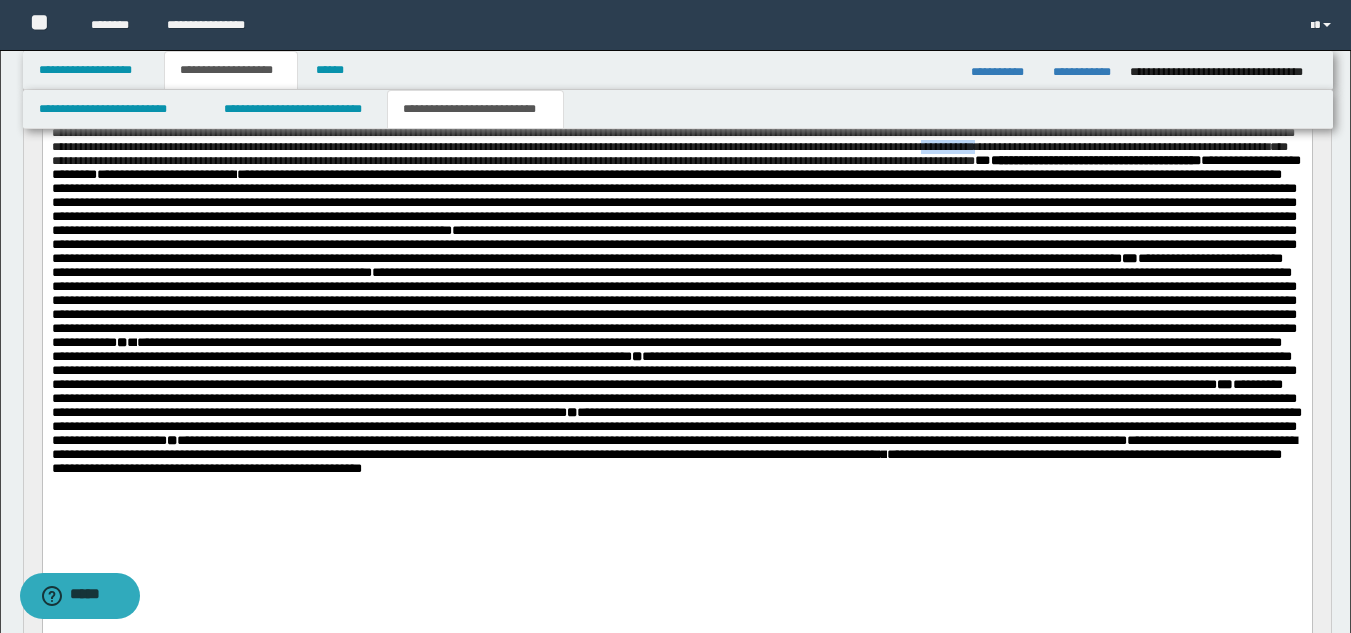 drag, startPoint x: 1116, startPoint y: 197, endPoint x: 1054, endPoint y: 200, distance: 62.072536 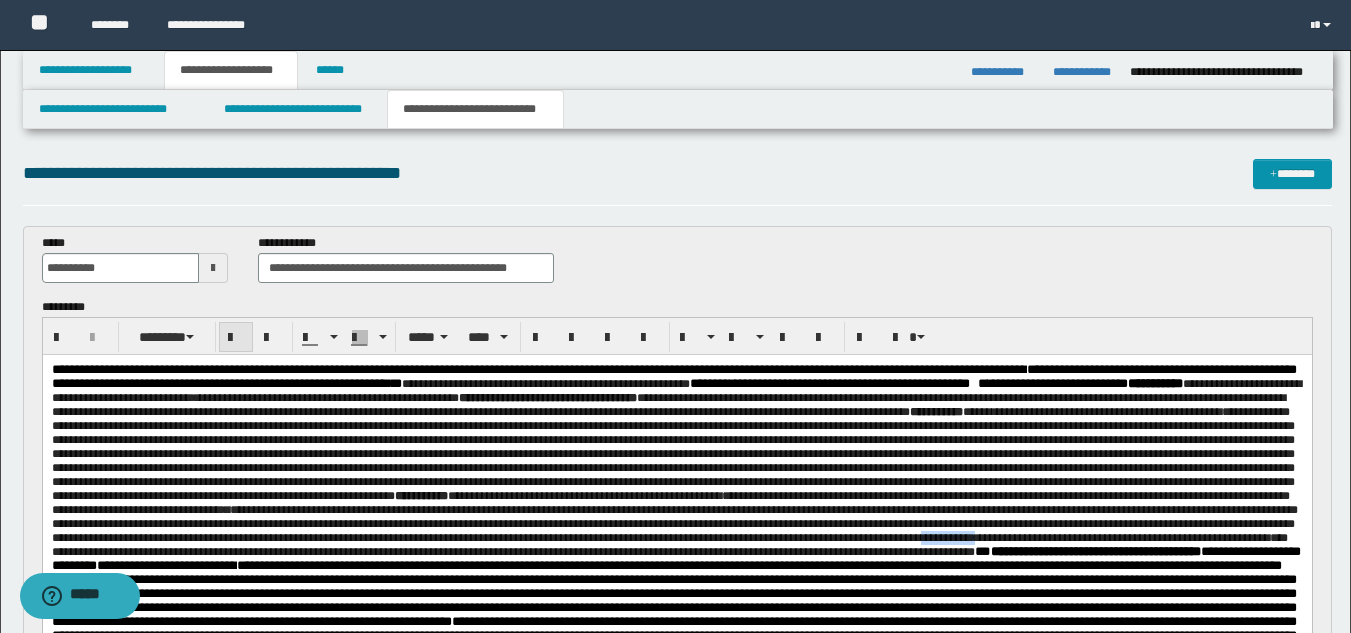 click at bounding box center [236, 338] 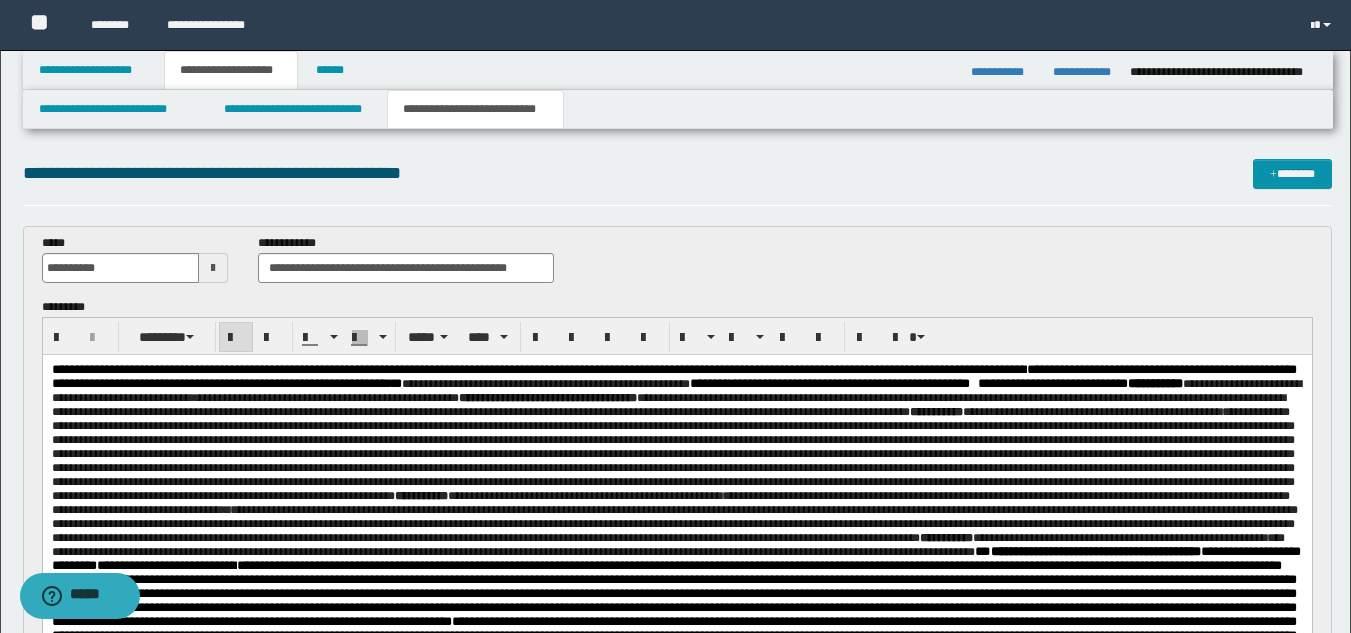 click on "**********" at bounding box center (674, 482) 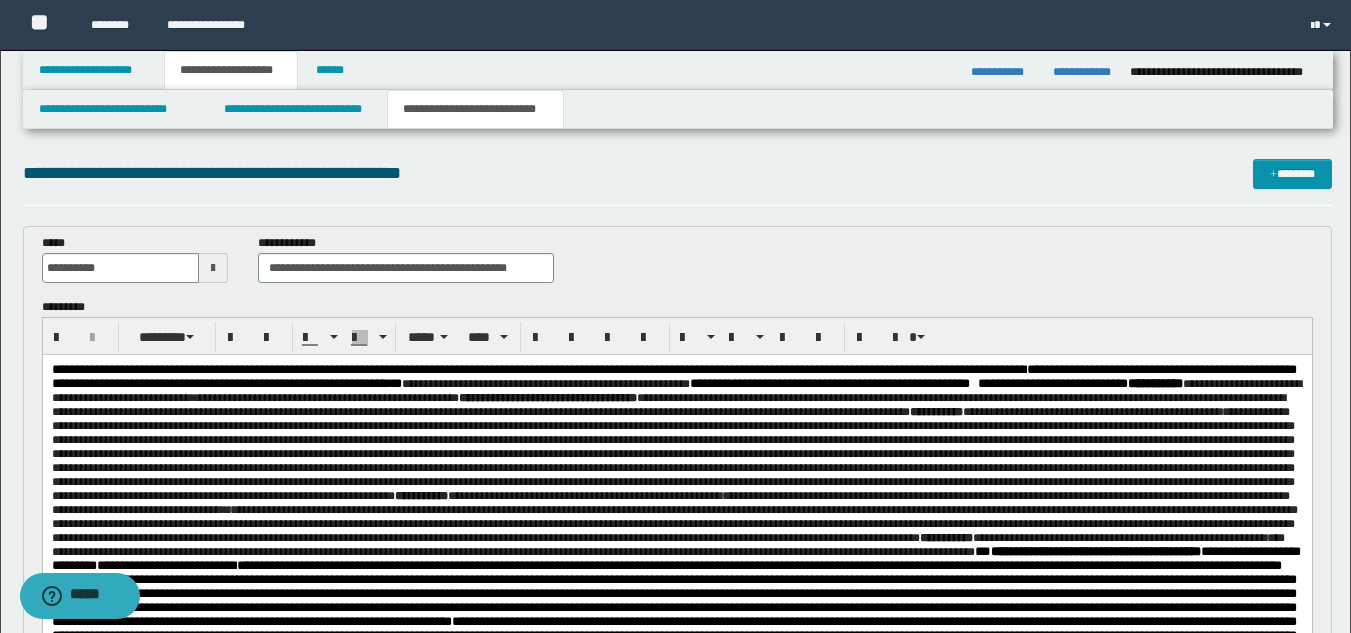 click on "**********" at bounding box center [674, 482] 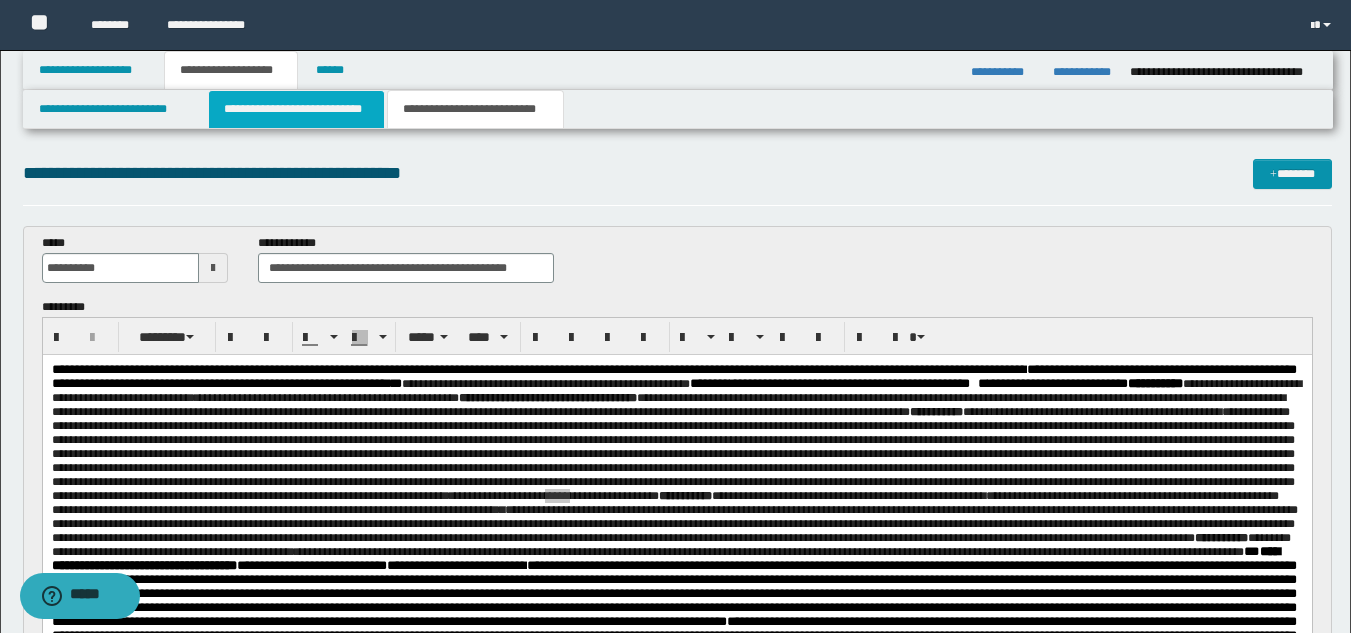 click on "**********" at bounding box center [296, 109] 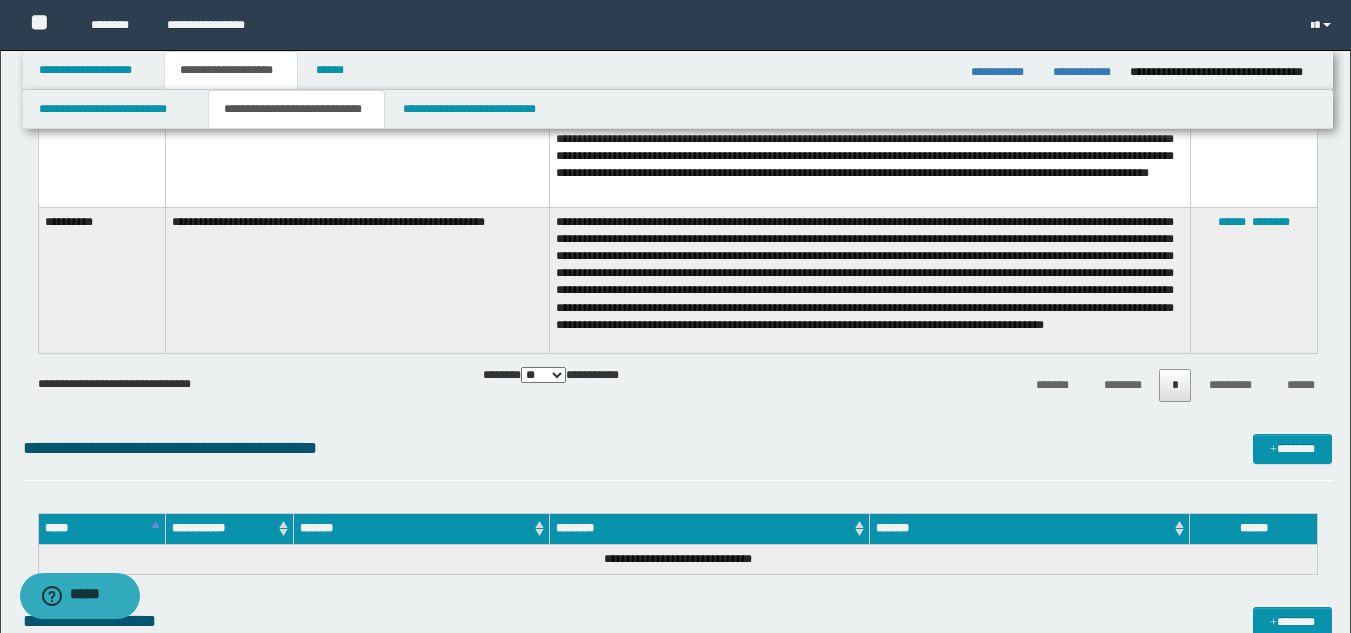 scroll, scrollTop: 1800, scrollLeft: 0, axis: vertical 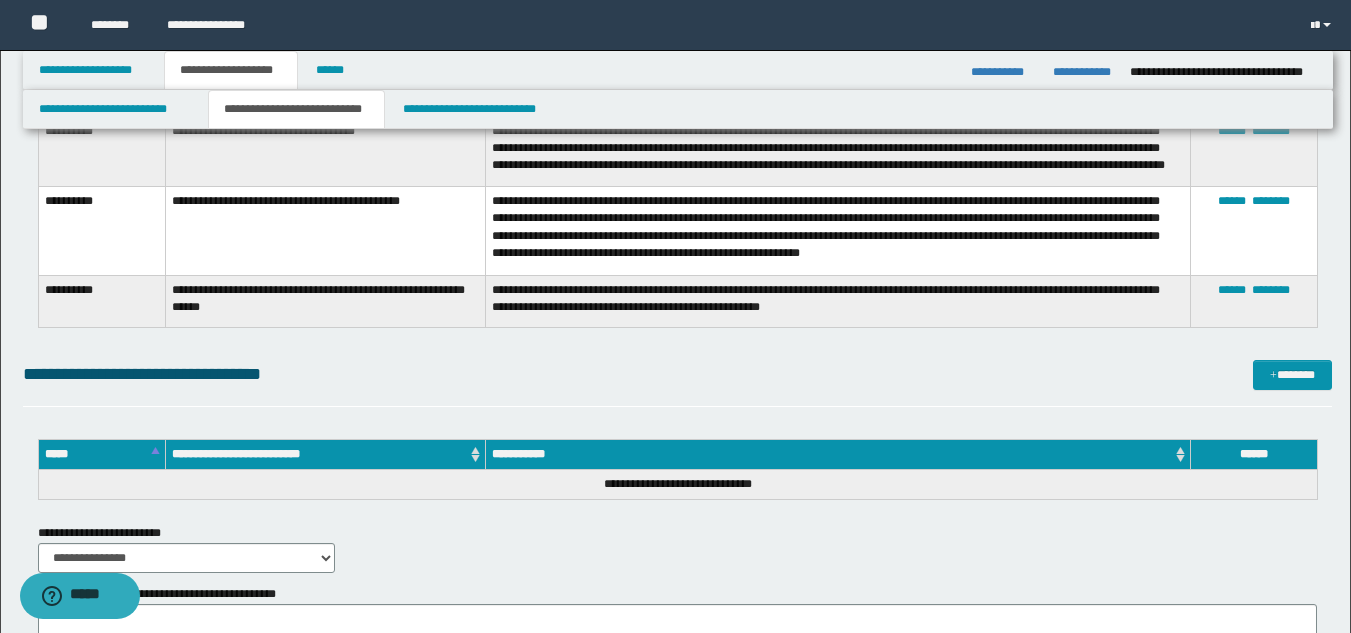 click on "**********" at bounding box center [677, 374] 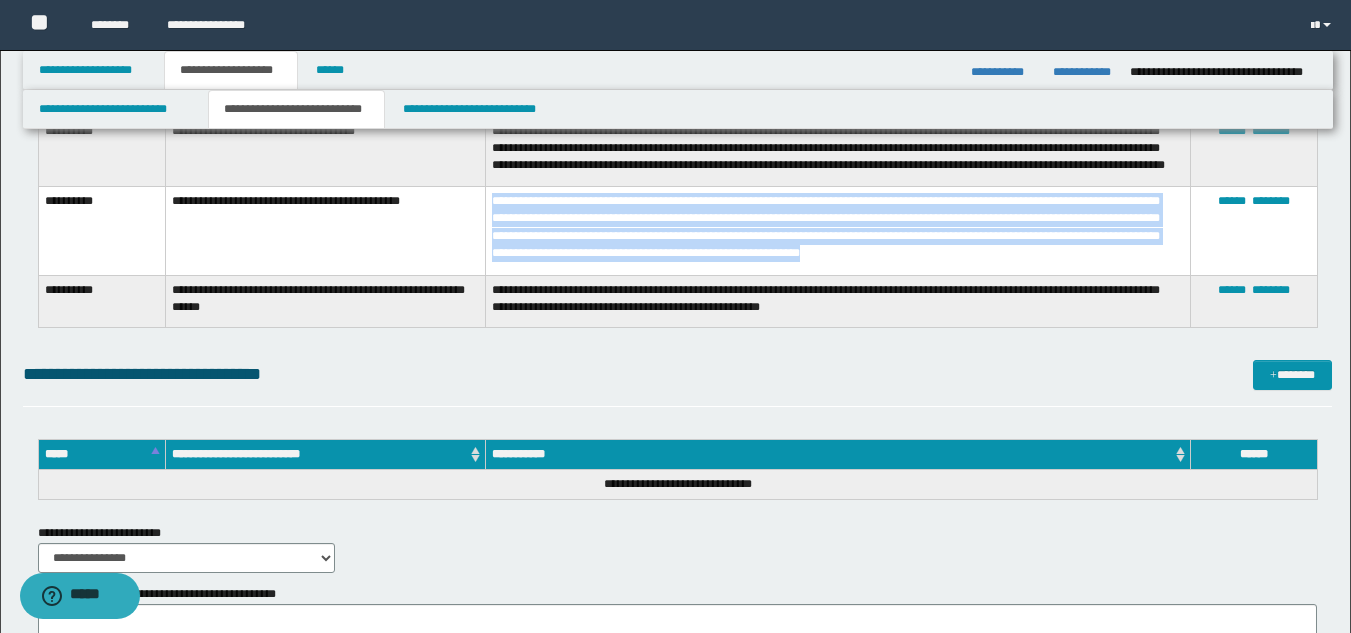 drag, startPoint x: 493, startPoint y: 211, endPoint x: 955, endPoint y: 261, distance: 464.69775 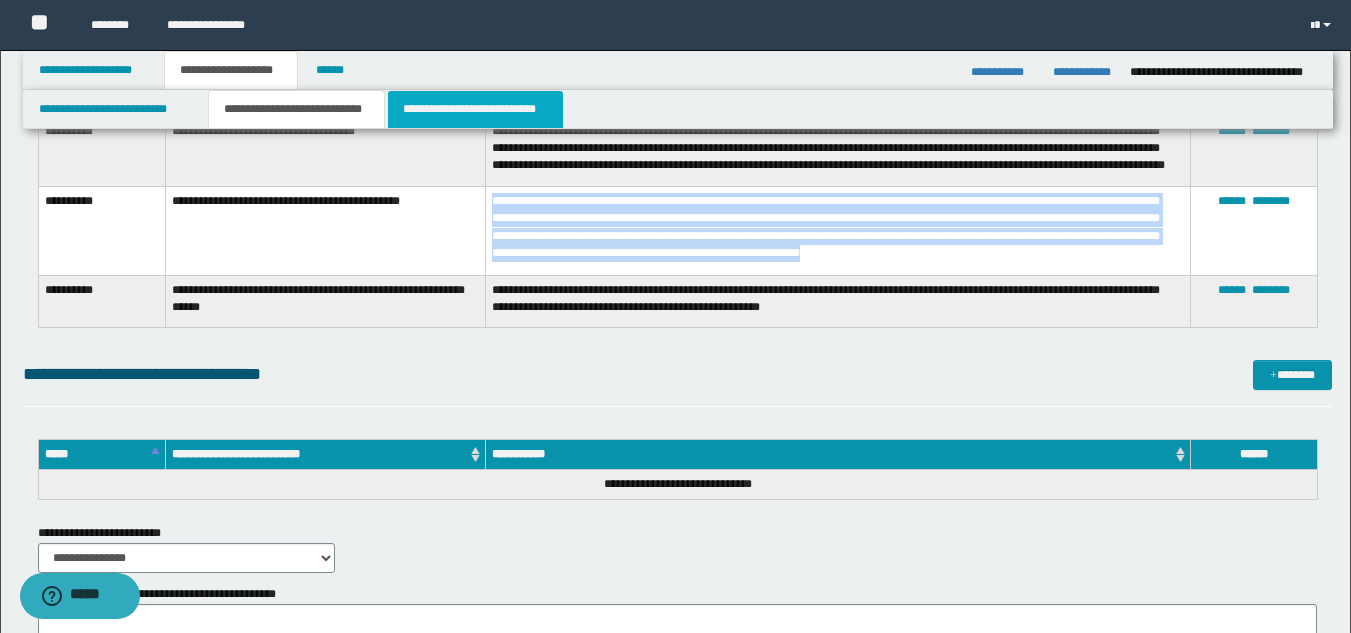 click on "**********" at bounding box center (475, 109) 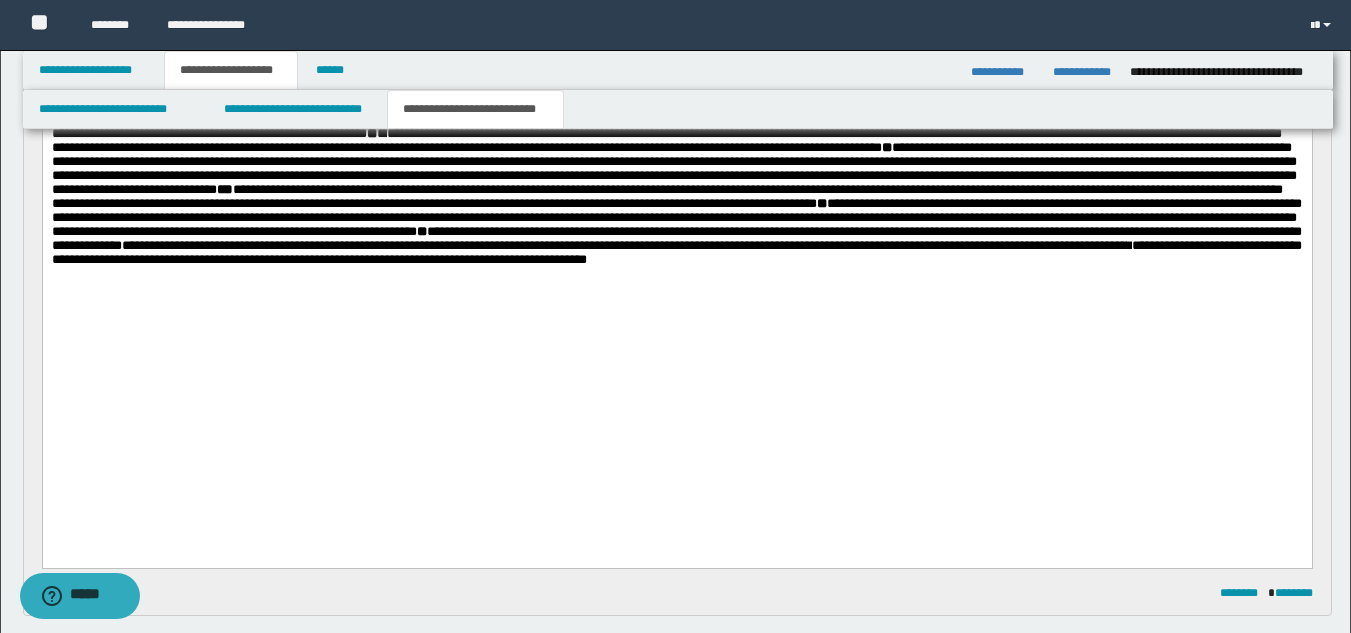 scroll, scrollTop: 0, scrollLeft: 0, axis: both 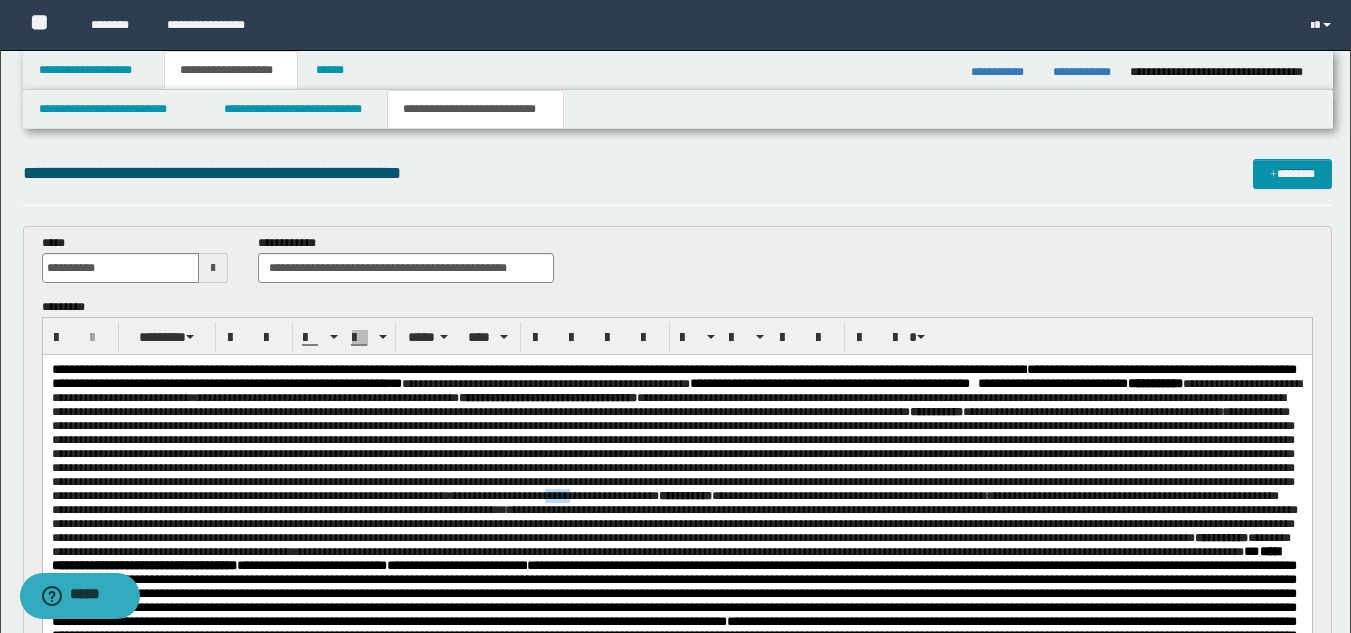 click on "**********" at bounding box center [674, 482] 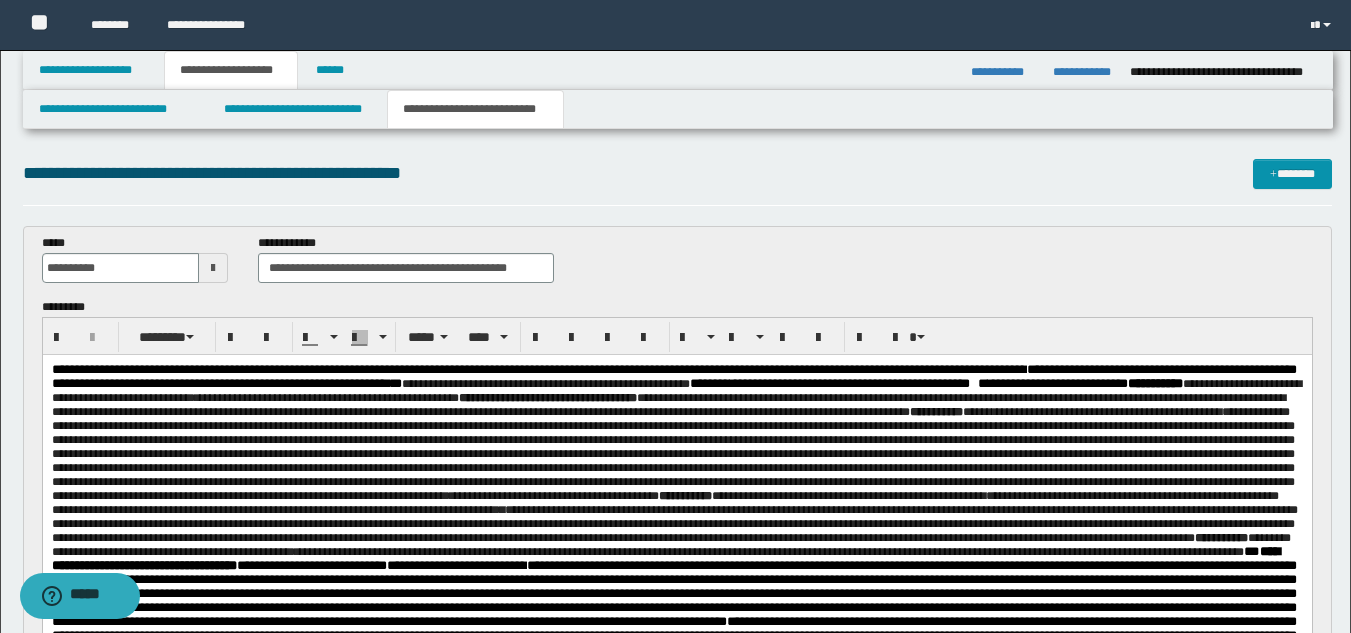 click on "**********" at bounding box center [674, 482] 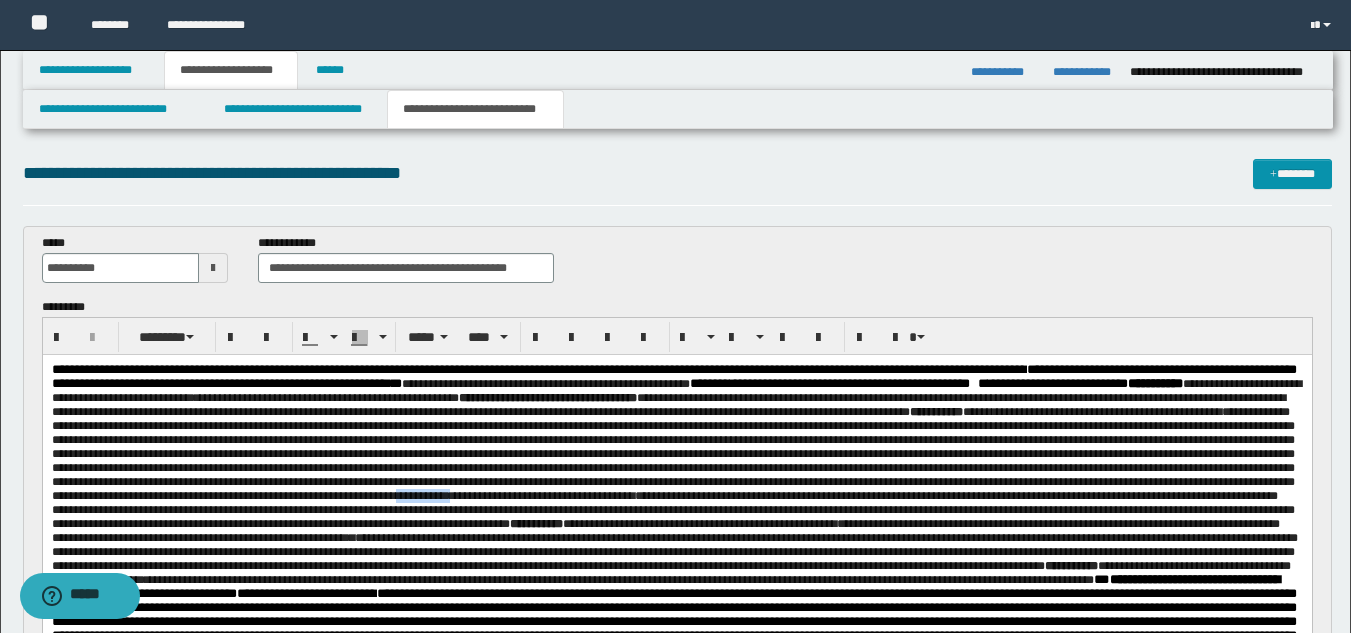 drag, startPoint x: 307, startPoint y: 541, endPoint x: 246, endPoint y: 540, distance: 61.008198 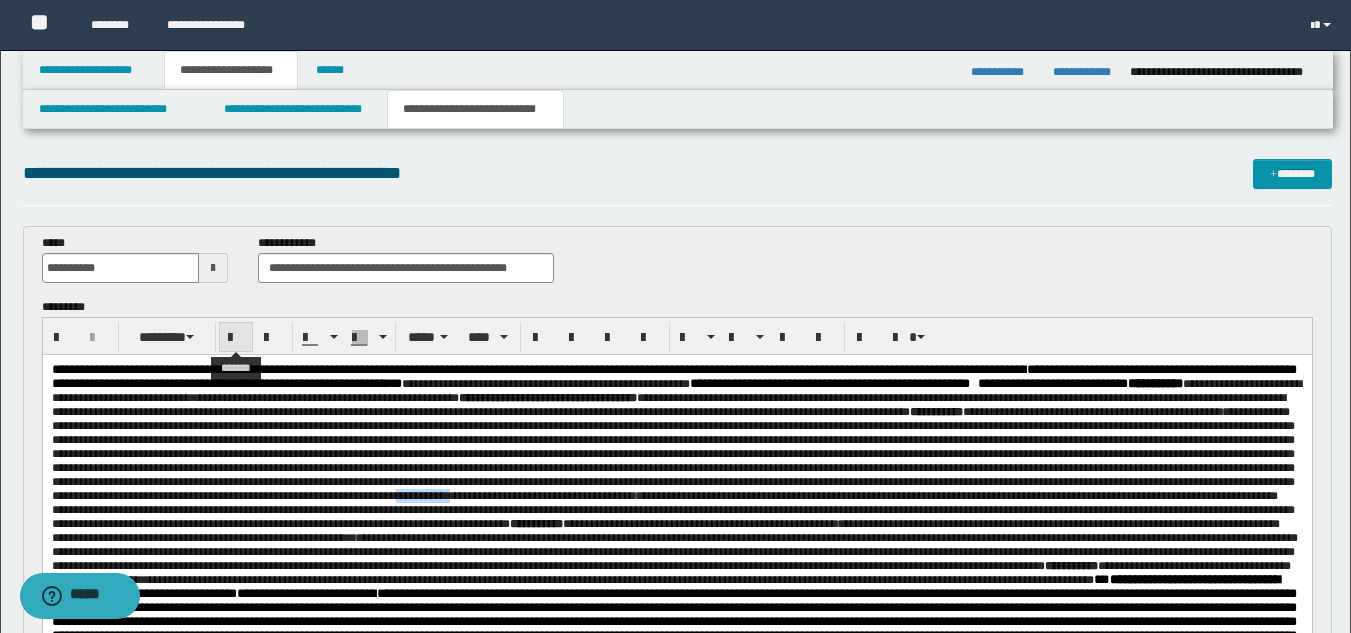 click at bounding box center [236, 338] 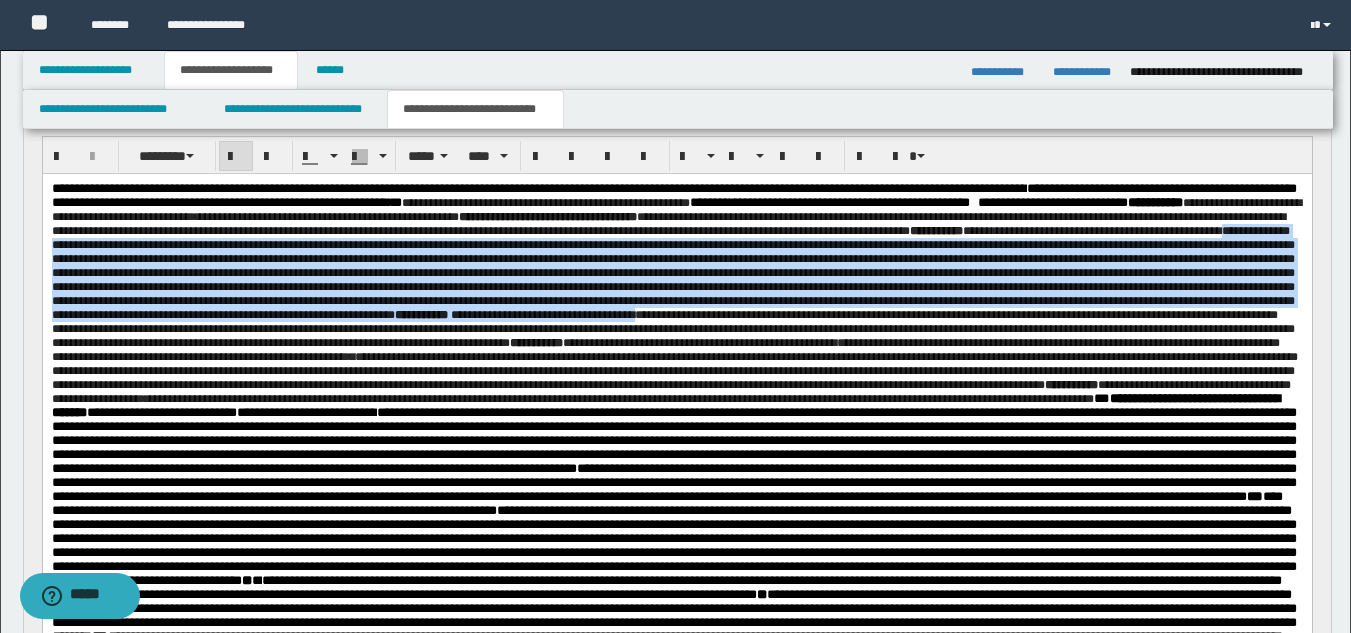scroll, scrollTop: 185, scrollLeft: 0, axis: vertical 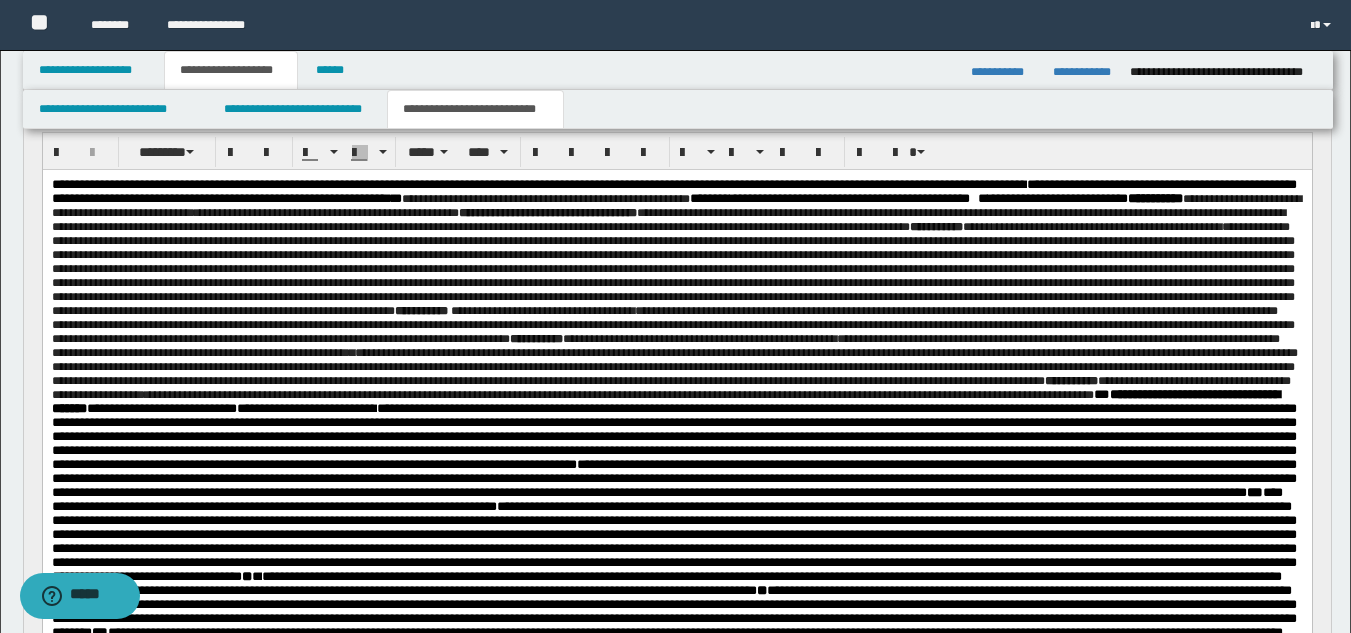 click on "**********" at bounding box center [676, 469] 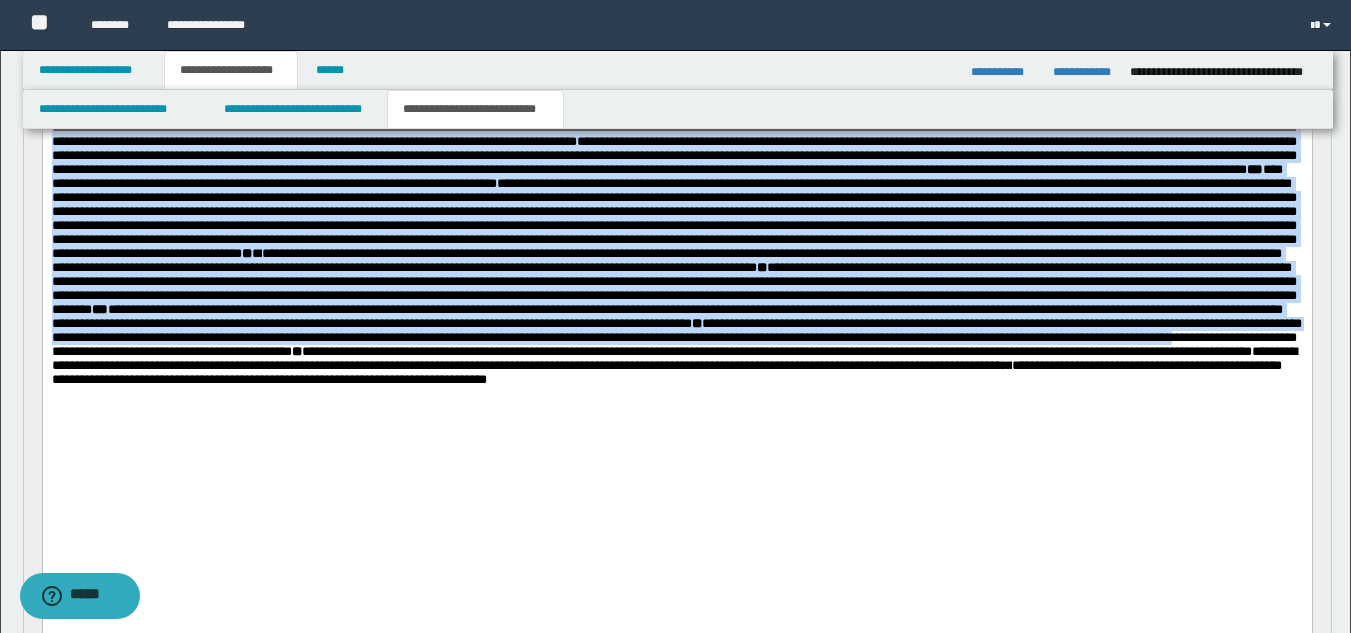 scroll, scrollTop: 526, scrollLeft: 0, axis: vertical 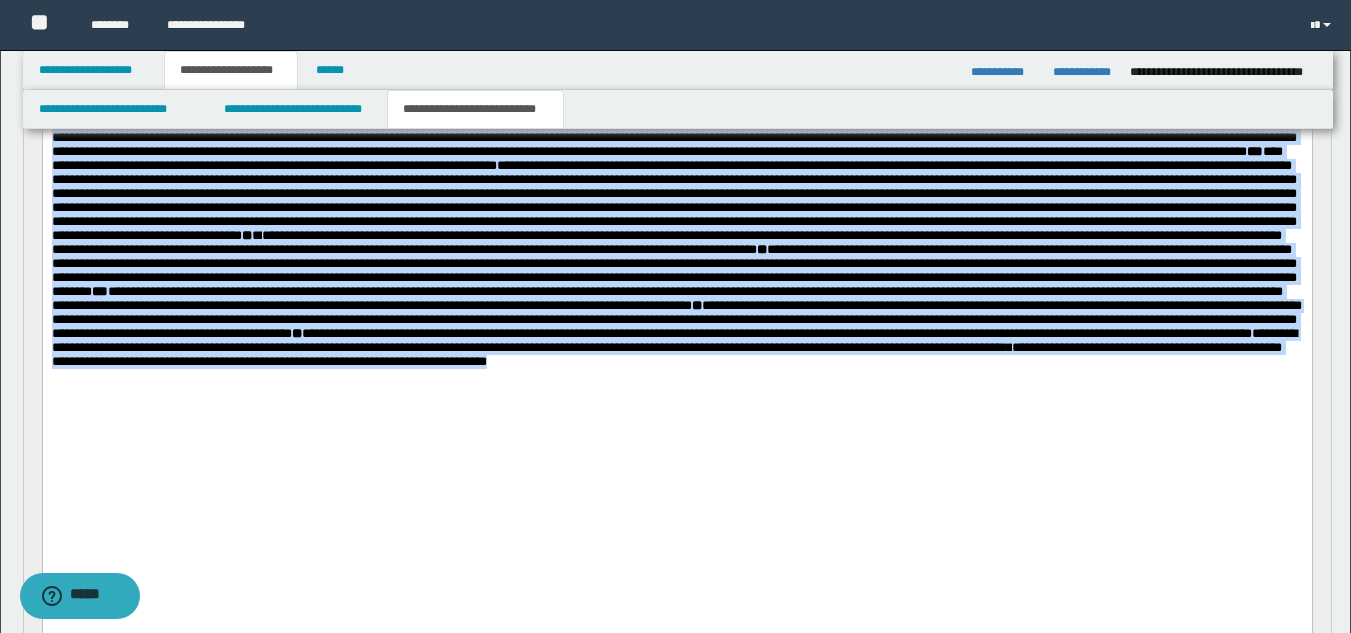 drag, startPoint x: 49, startPoint y: -156, endPoint x: 1115, endPoint y: 560, distance: 1284.1387 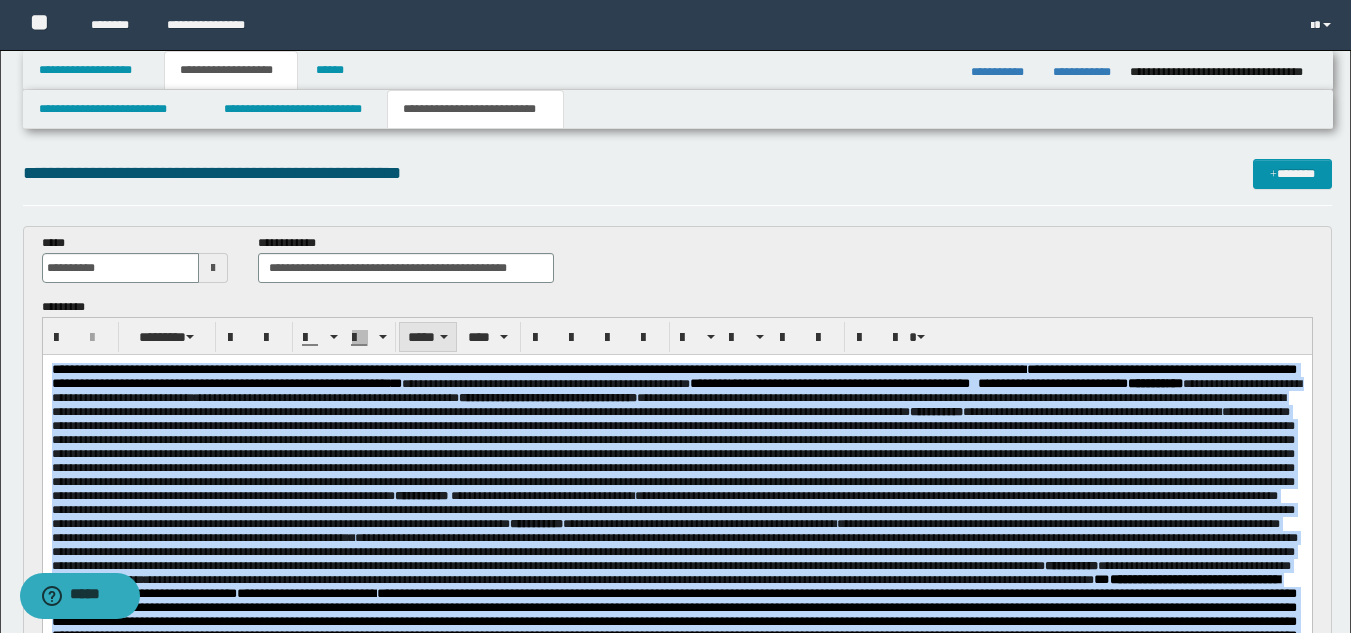 click on "*****" at bounding box center [428, 337] 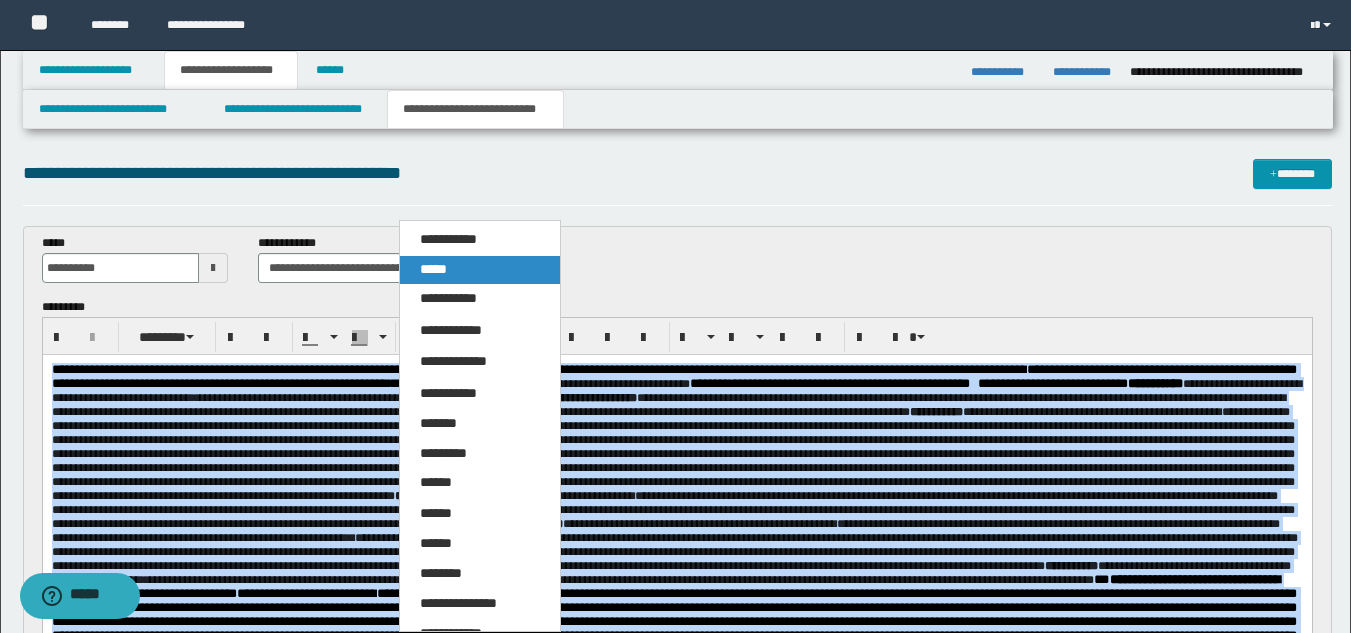 click on "*****" at bounding box center [433, 269] 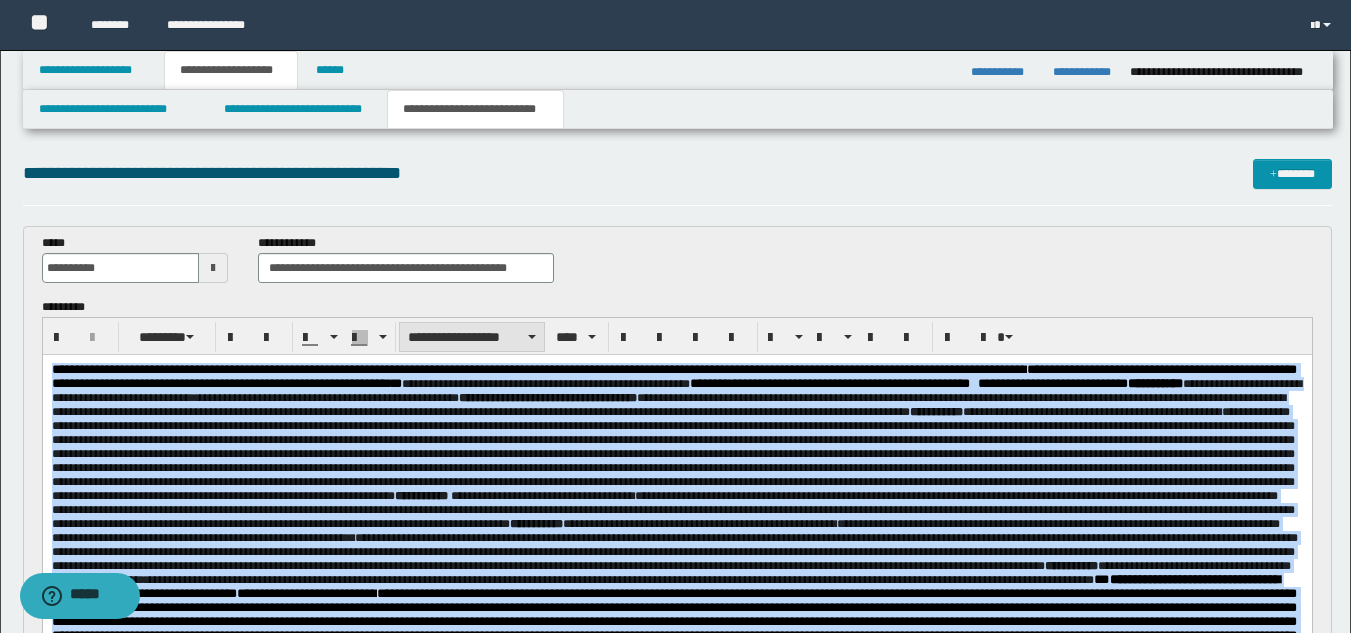 click on "**********" at bounding box center [472, 337] 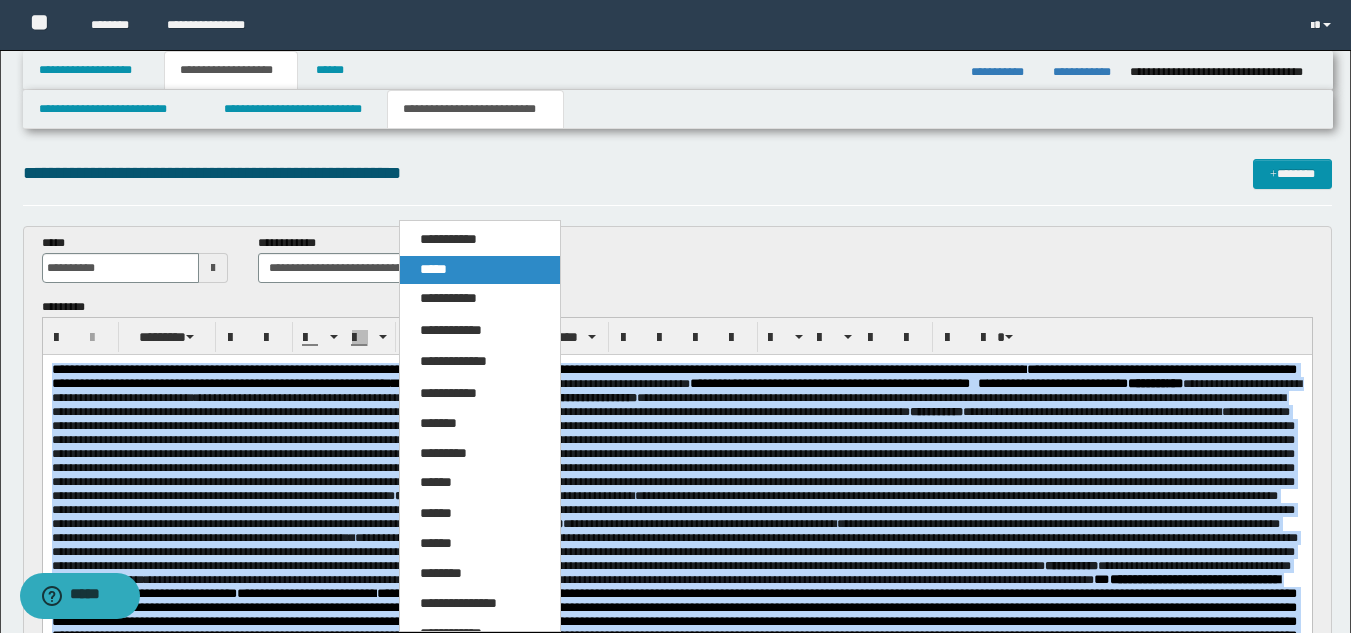 click on "*****" at bounding box center [480, 270] 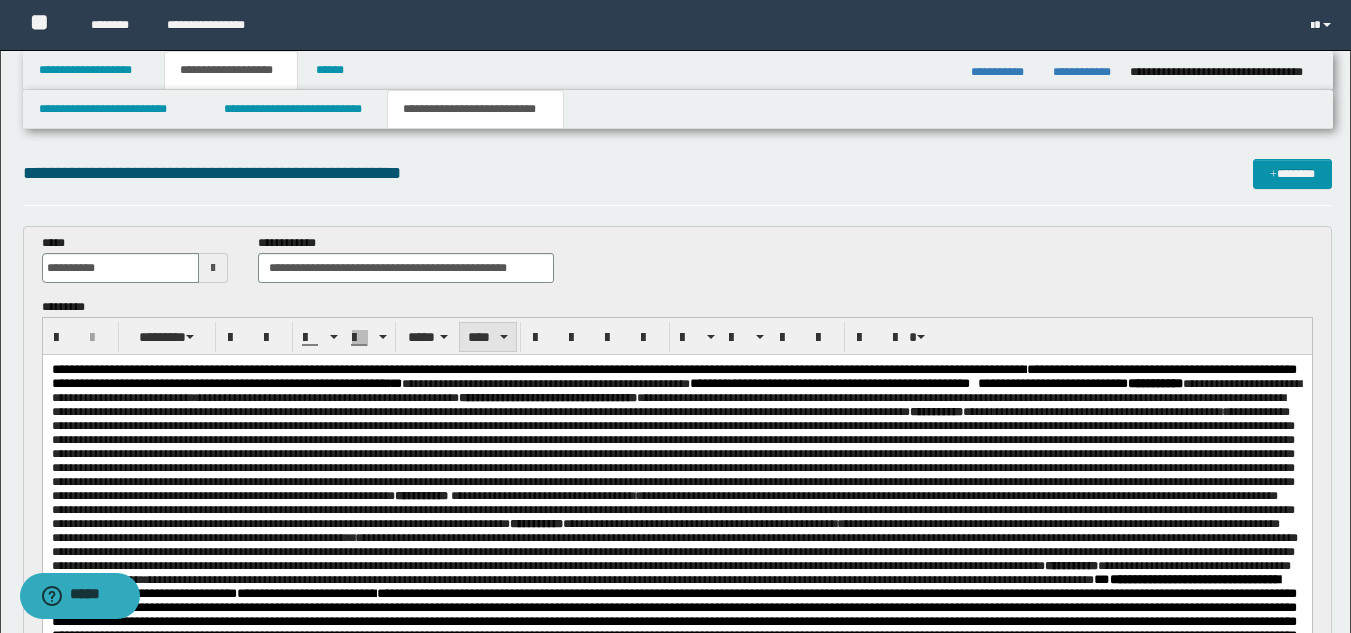 click on "****" at bounding box center [488, 337] 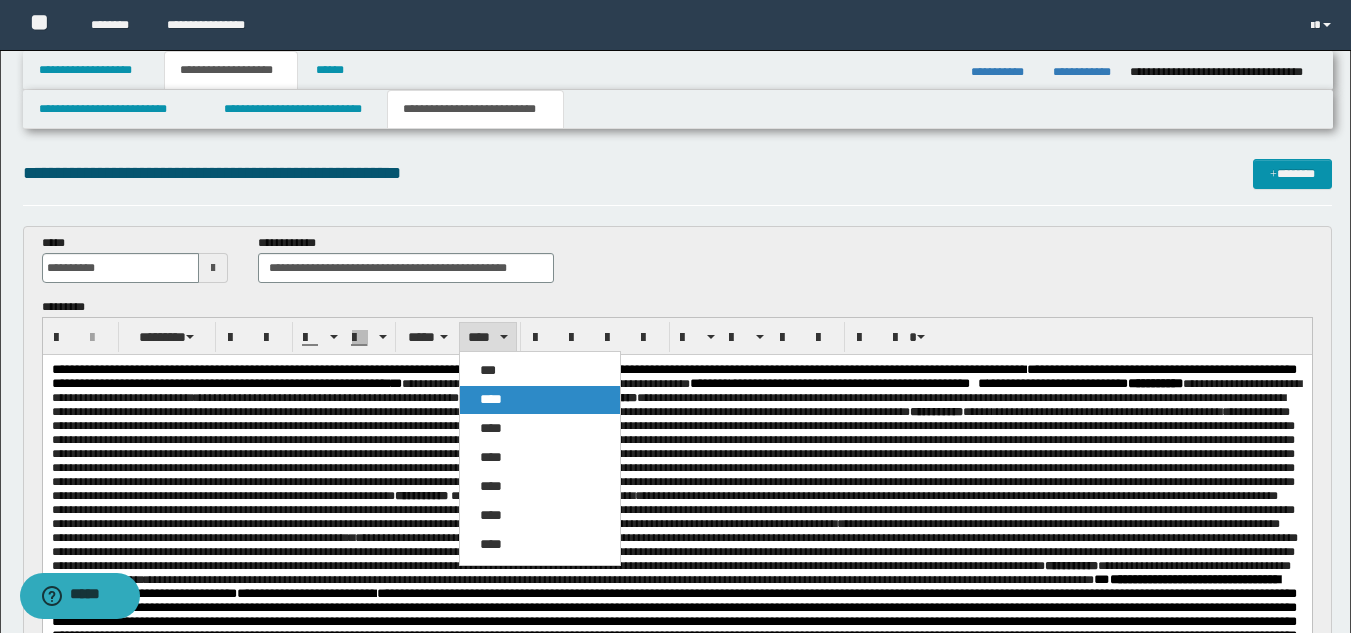 click on "****" at bounding box center (491, 399) 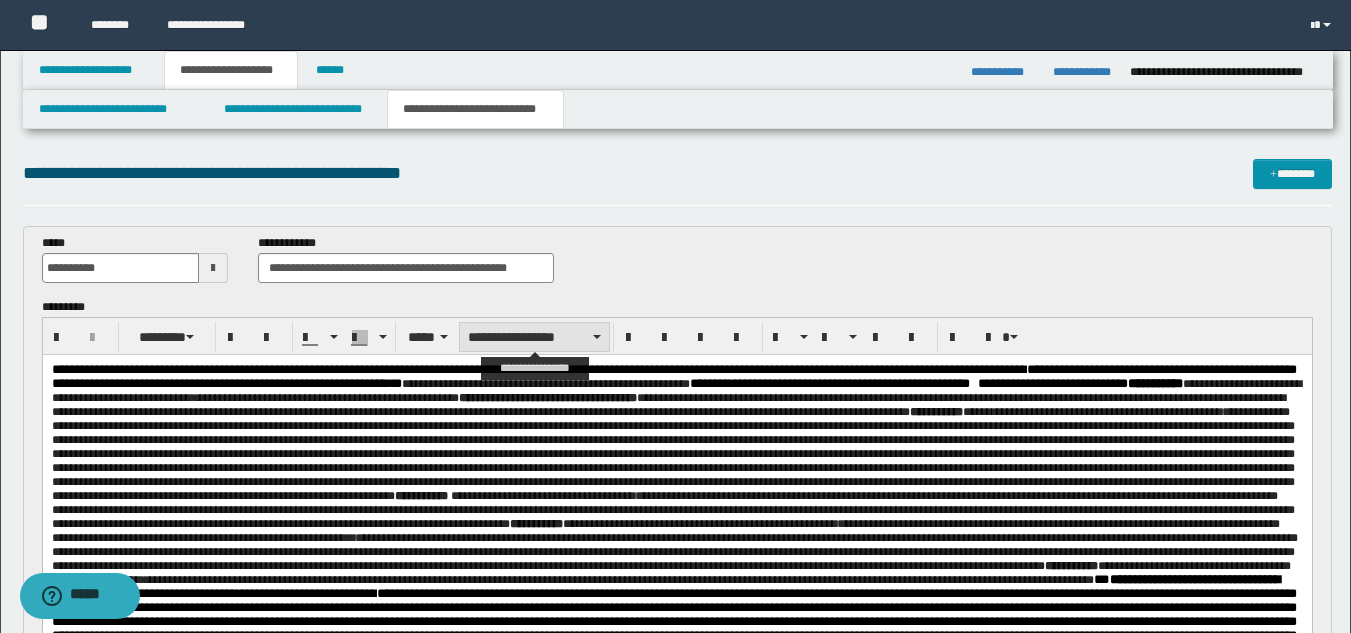 click on "**********" at bounding box center [534, 337] 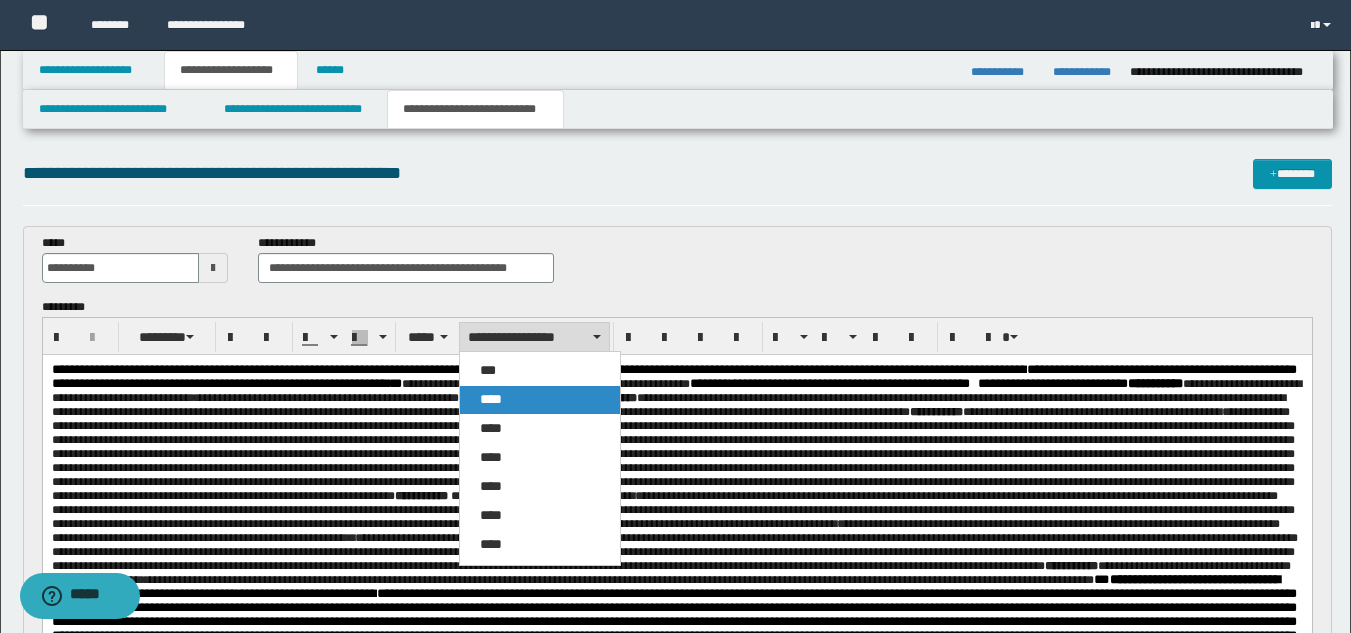 click on "****" at bounding box center (491, 399) 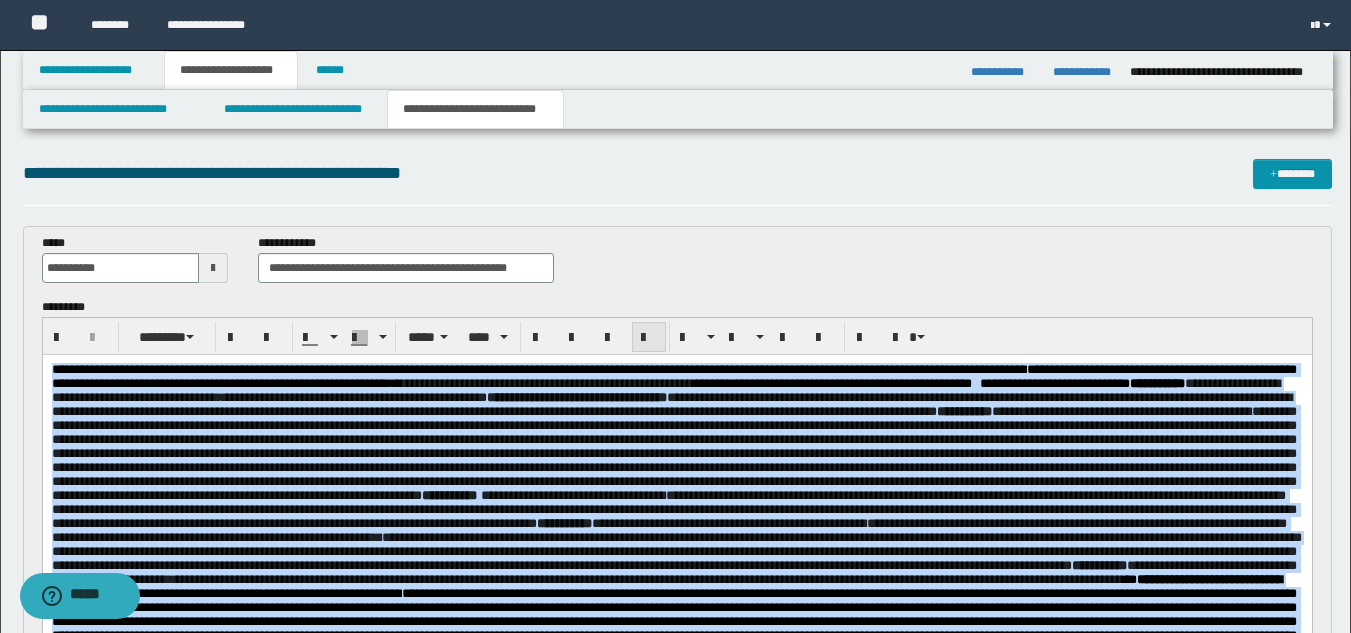 click at bounding box center (649, 338) 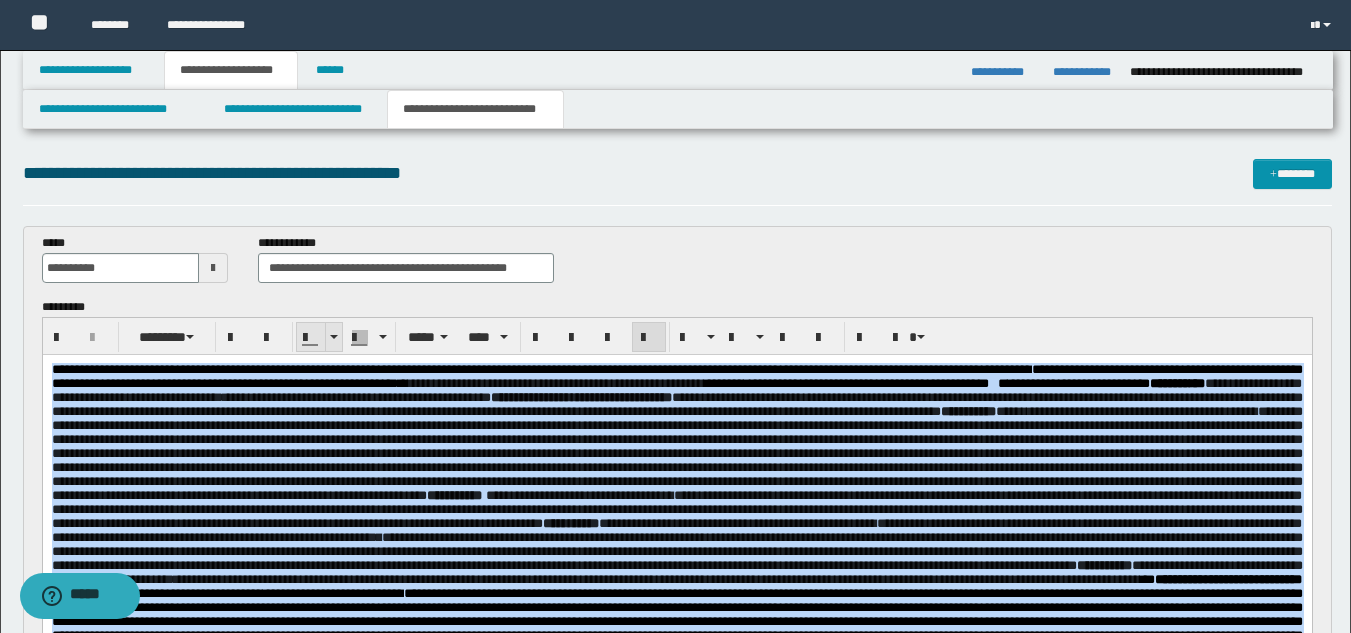 click at bounding box center [333, 337] 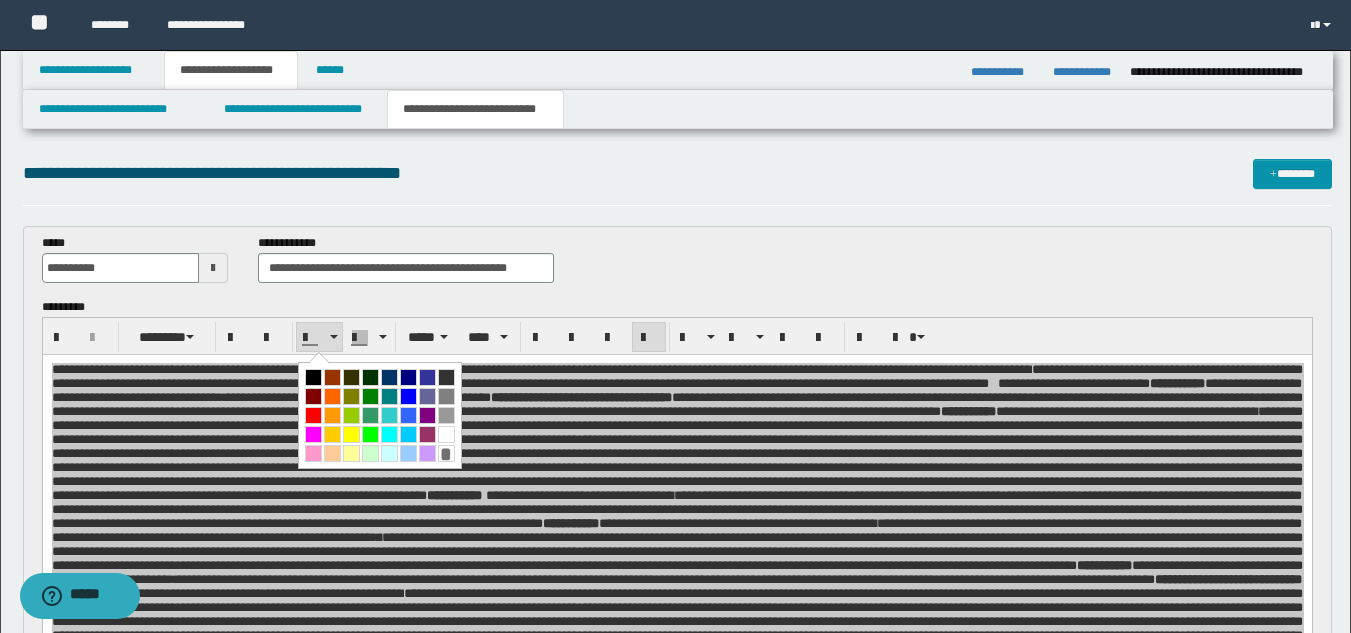 click at bounding box center [313, 377] 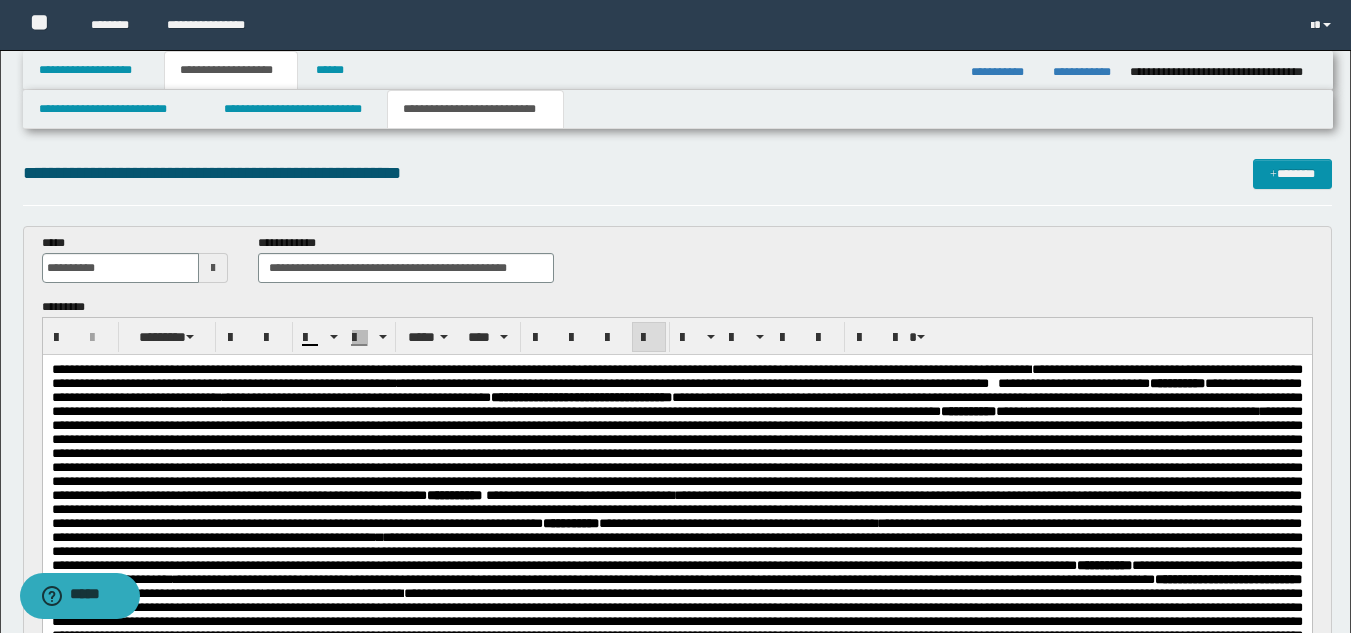 click on "**********" at bounding box center [676, 495] 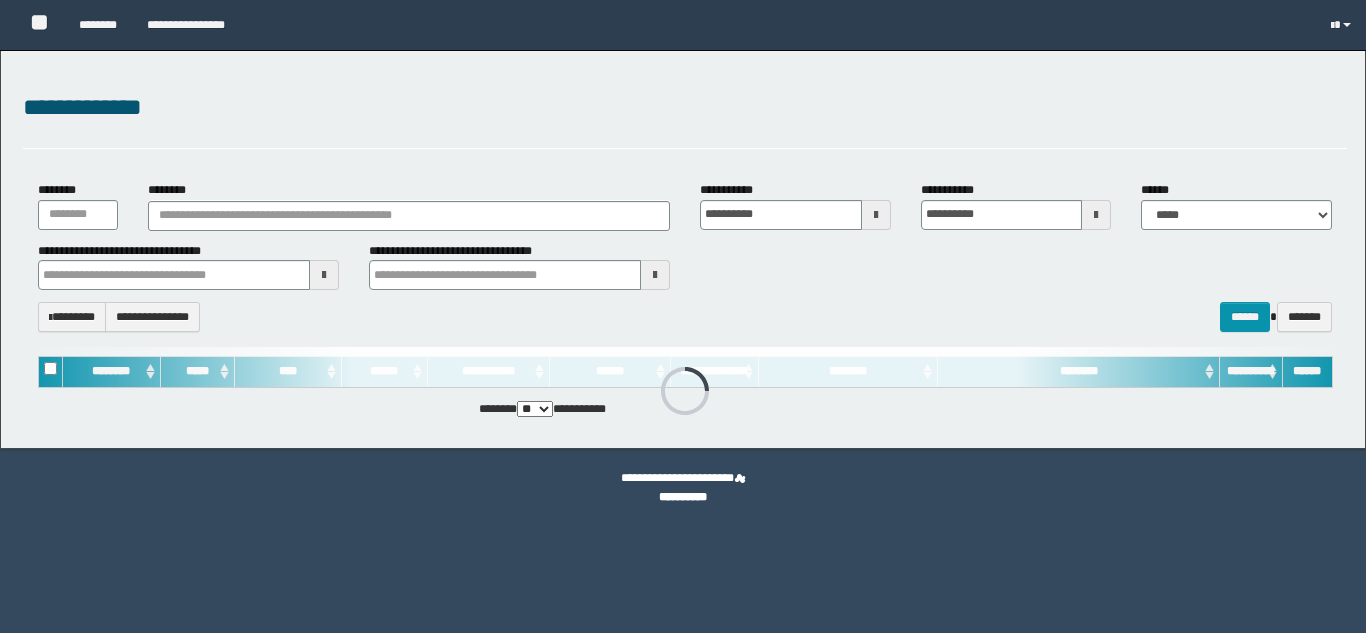 scroll, scrollTop: 0, scrollLeft: 0, axis: both 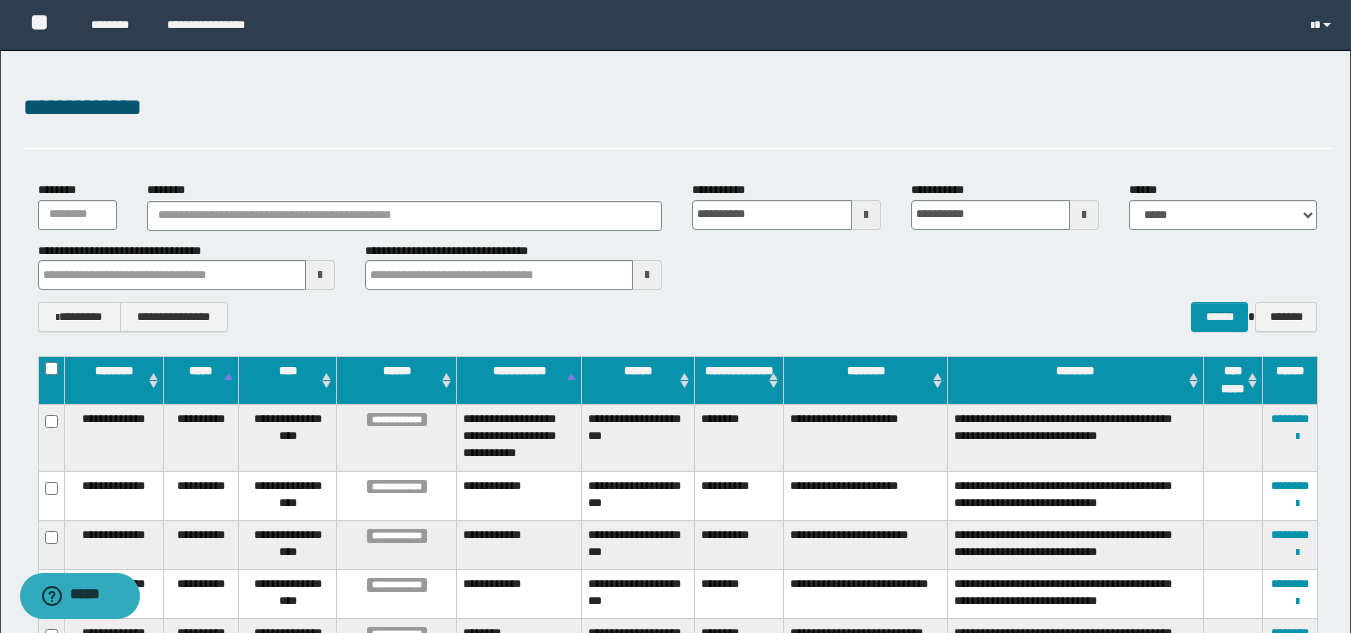 click at bounding box center [866, 215] 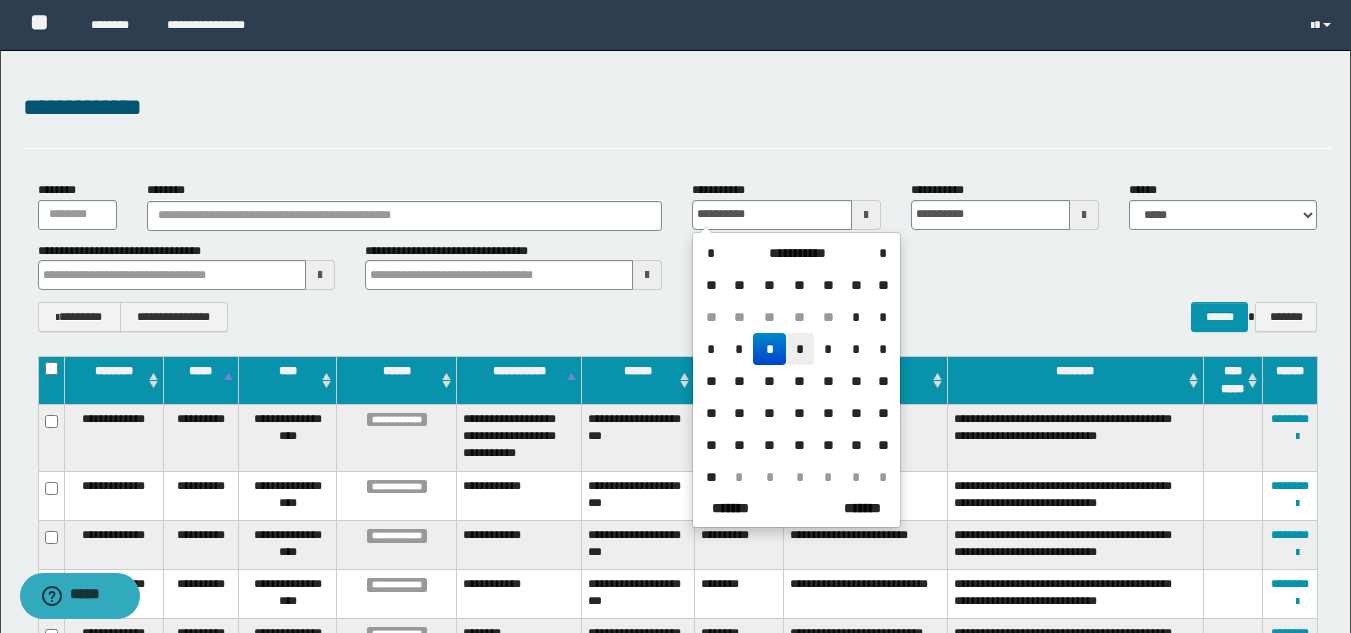 click on "*" at bounding box center (800, 349) 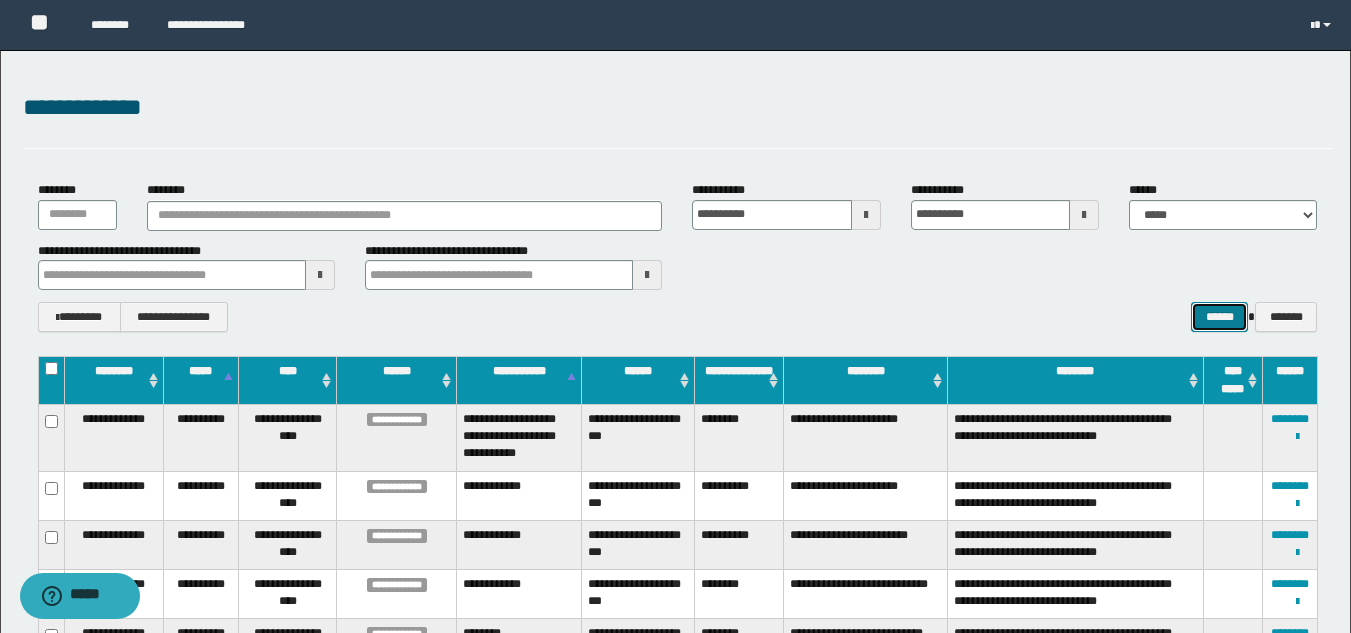 click on "******" at bounding box center (1219, 317) 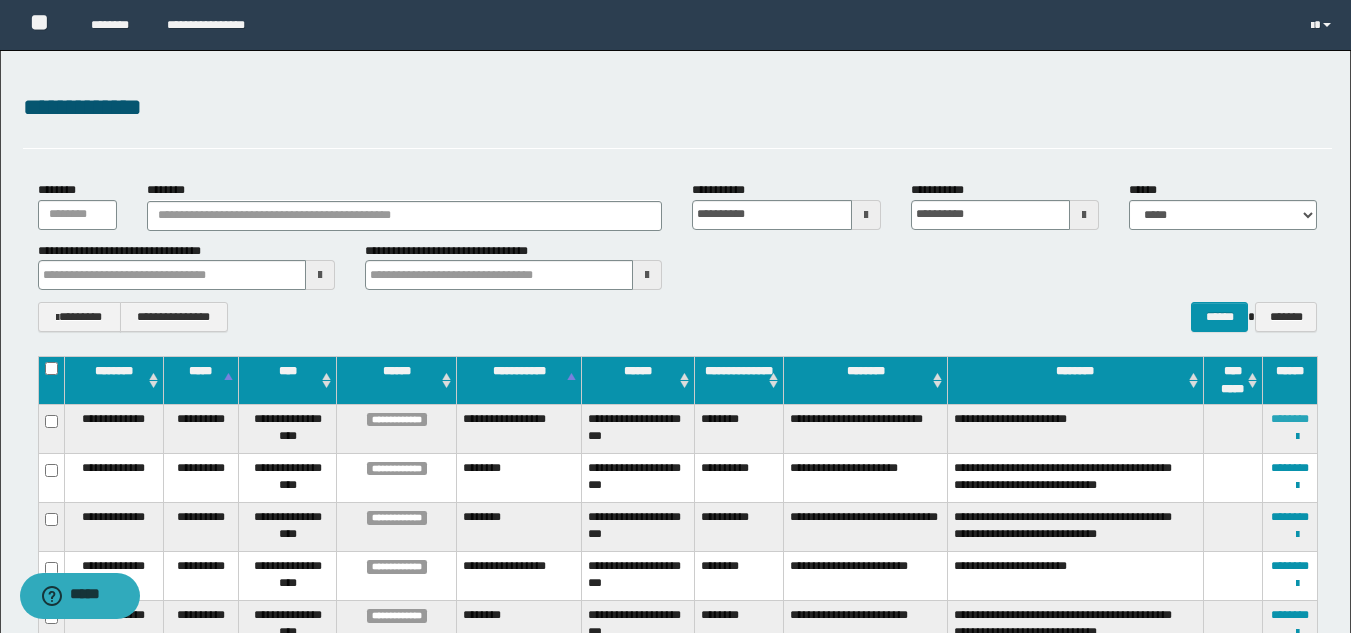 click on "********" at bounding box center (1290, 419) 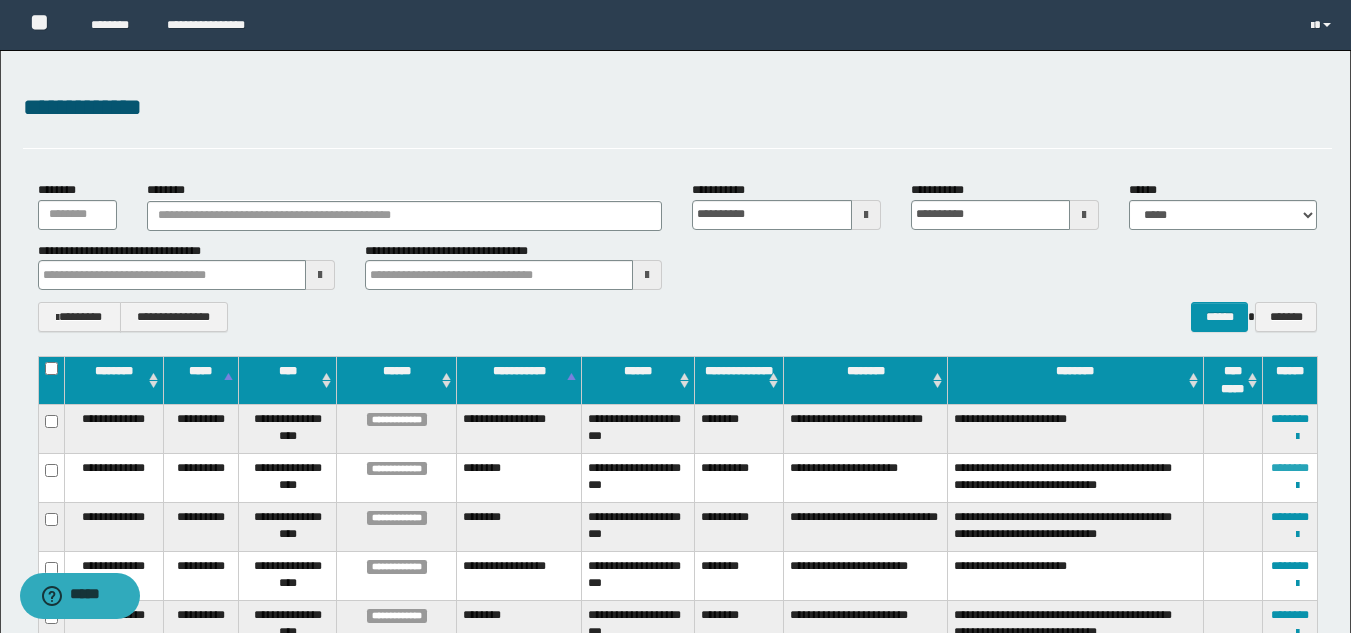 click on "********" at bounding box center (1290, 468) 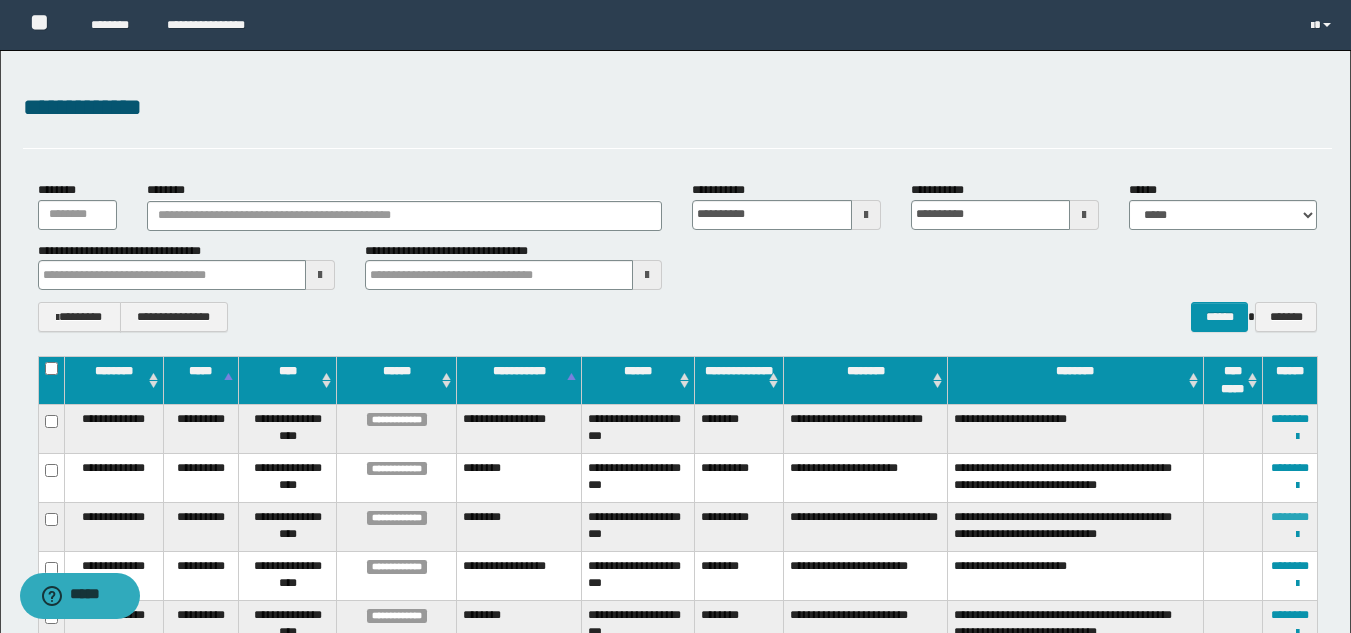 click on "********" at bounding box center [1290, 517] 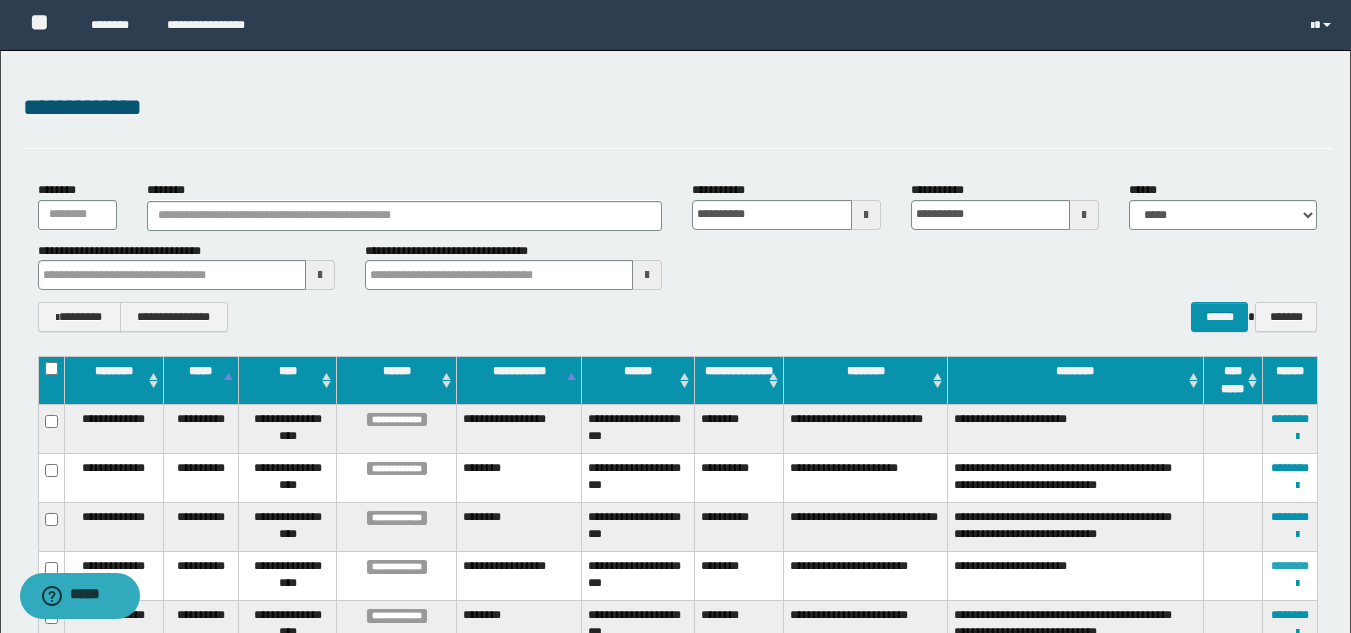 click on "********" at bounding box center (1290, 566) 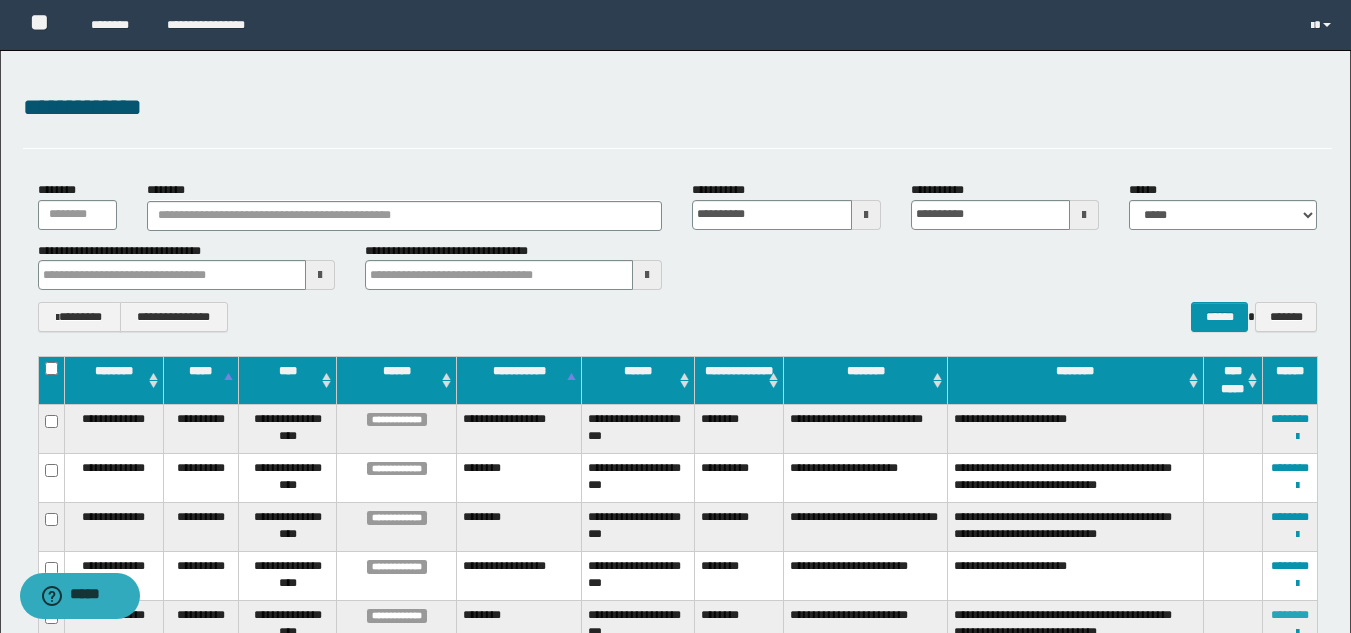 click on "********" at bounding box center (1290, 615) 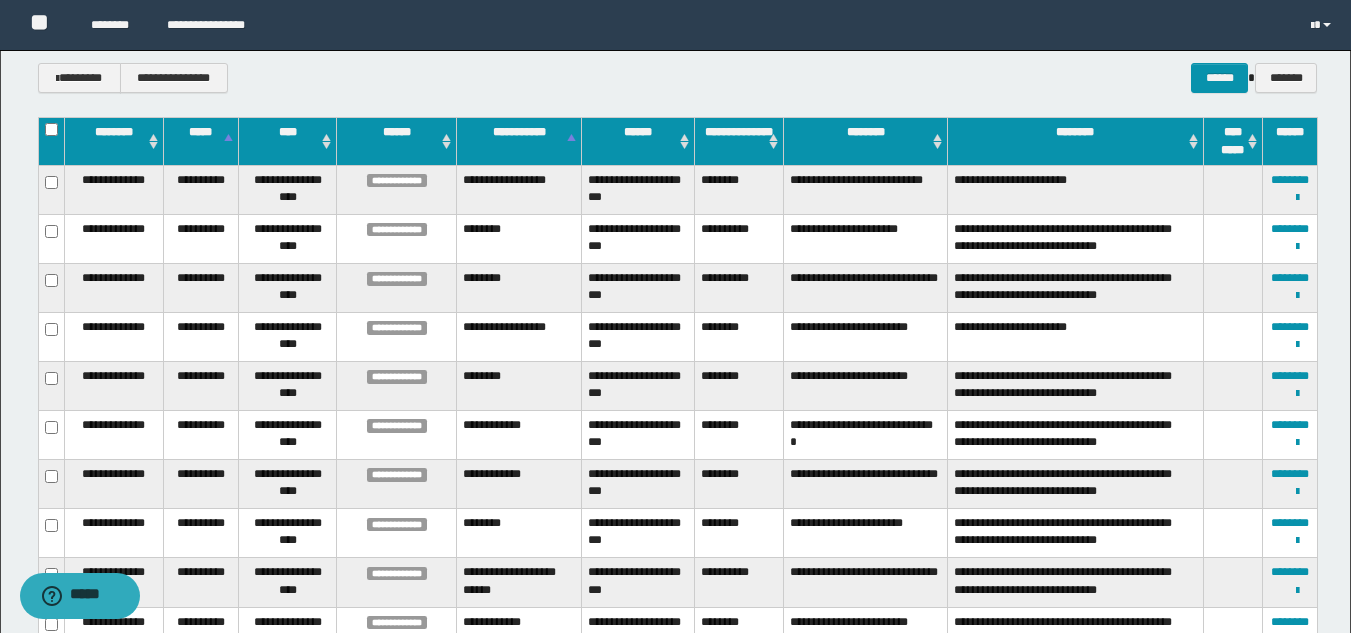 scroll, scrollTop: 245, scrollLeft: 0, axis: vertical 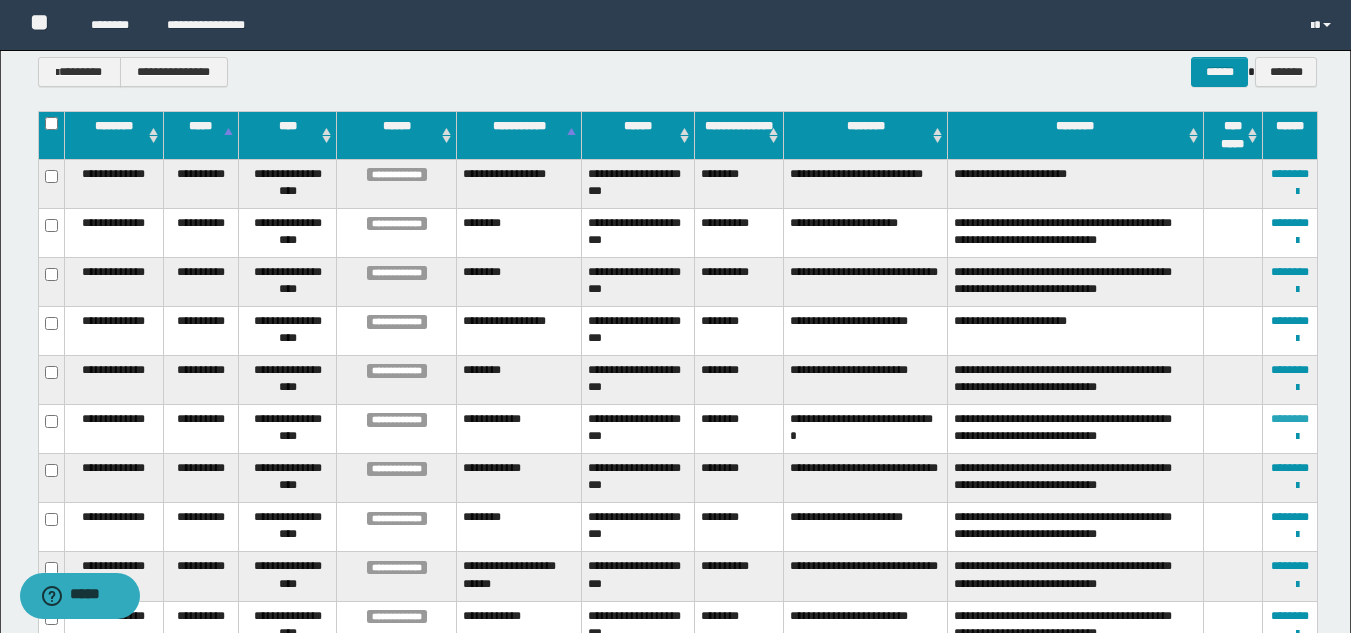 click on "********" at bounding box center [1290, 419] 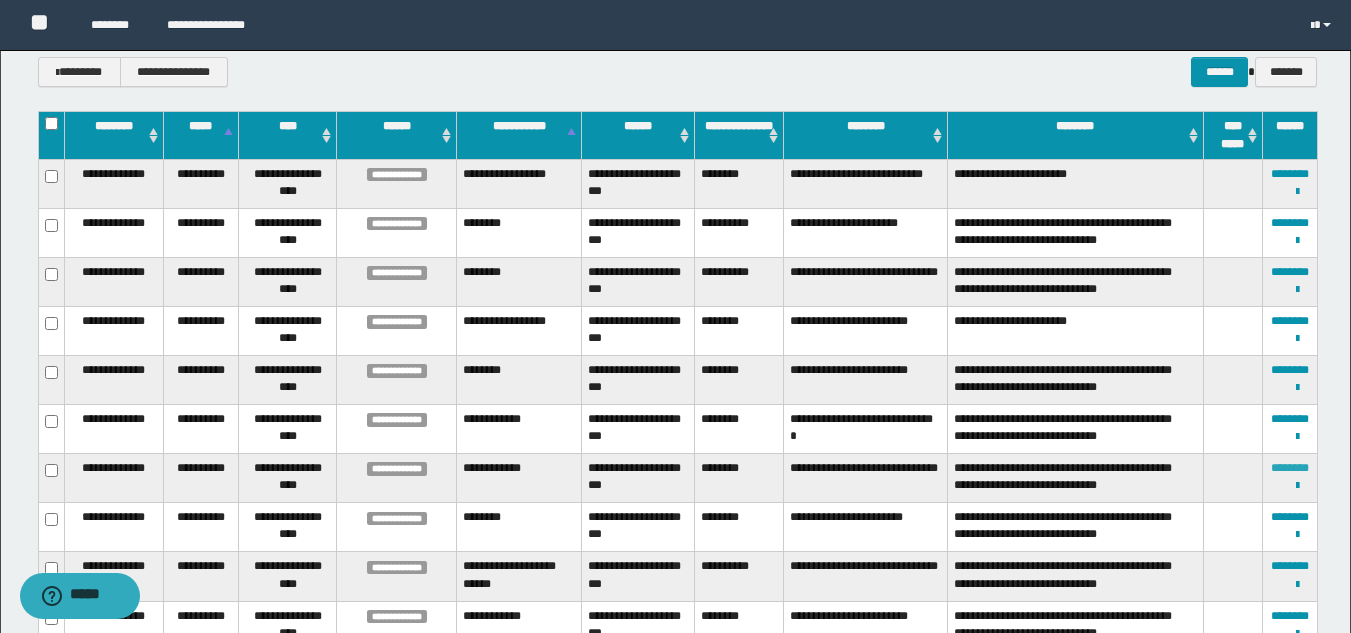 click on "********" at bounding box center (1290, 468) 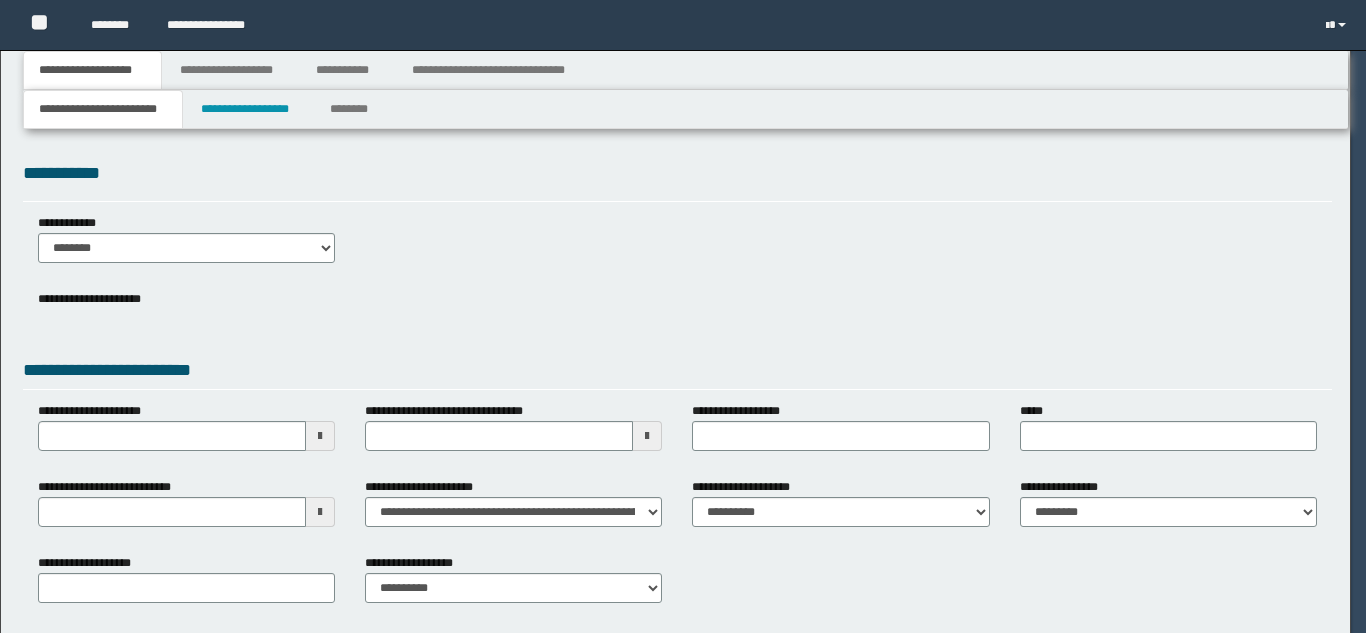 scroll, scrollTop: 0, scrollLeft: 0, axis: both 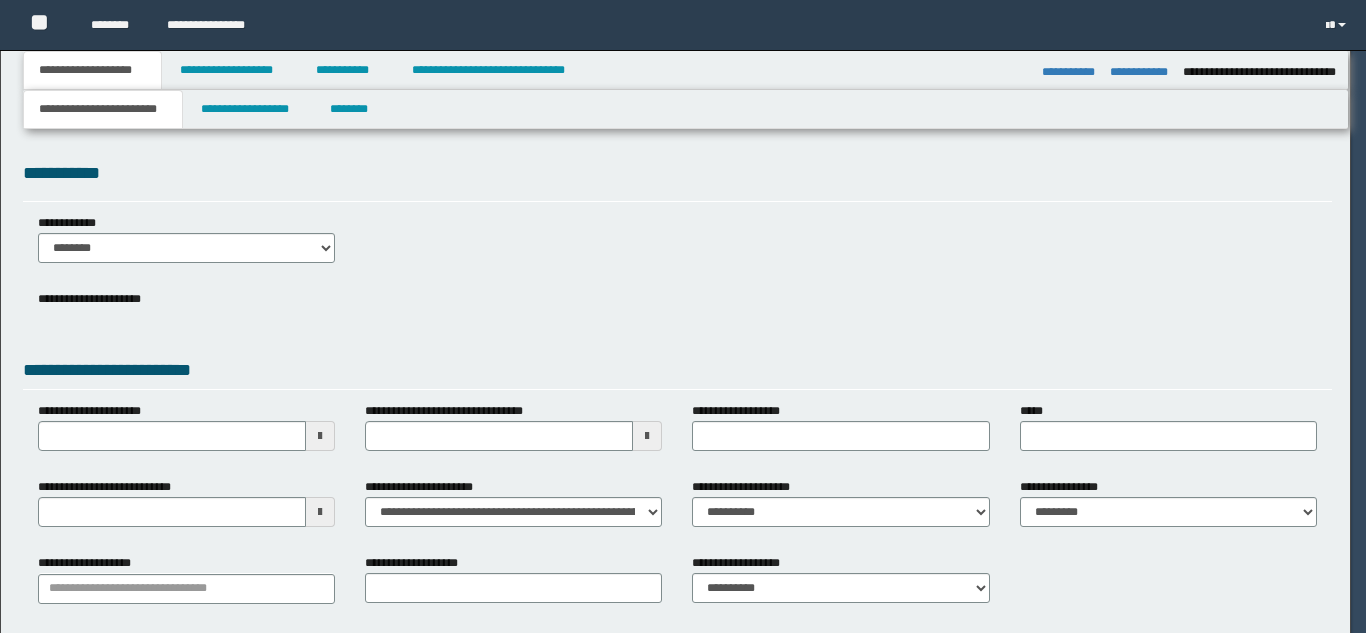 type on "**********" 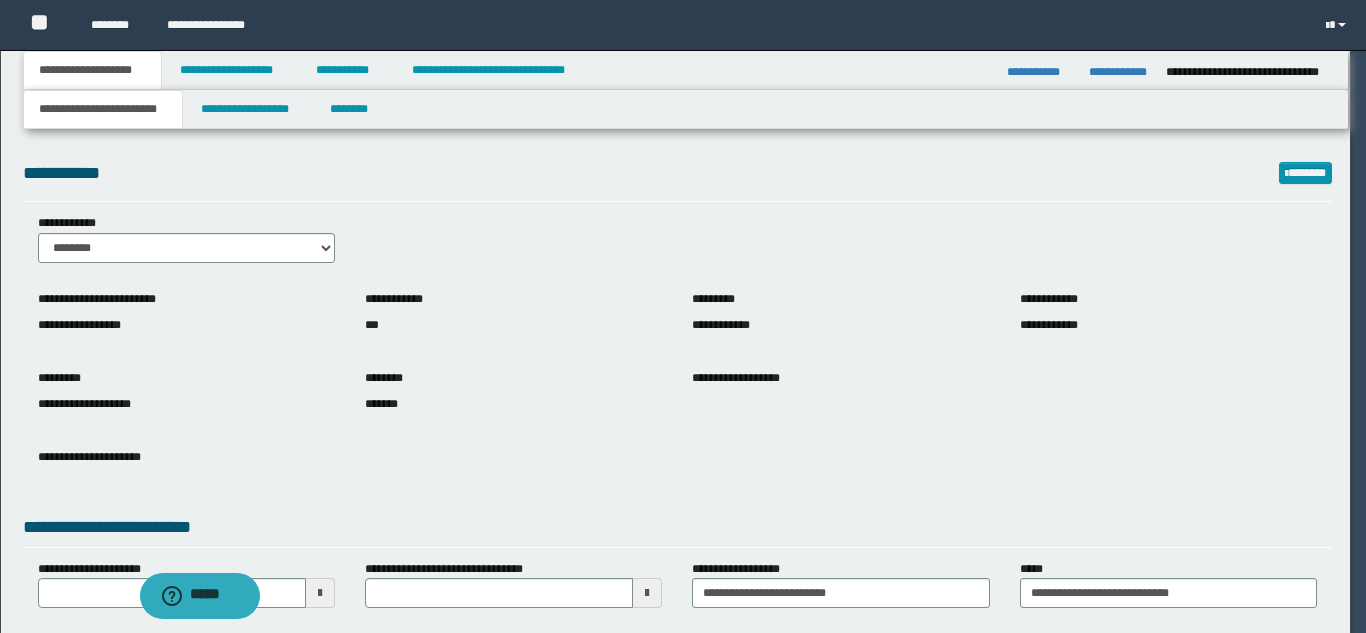 scroll, scrollTop: 0, scrollLeft: 0, axis: both 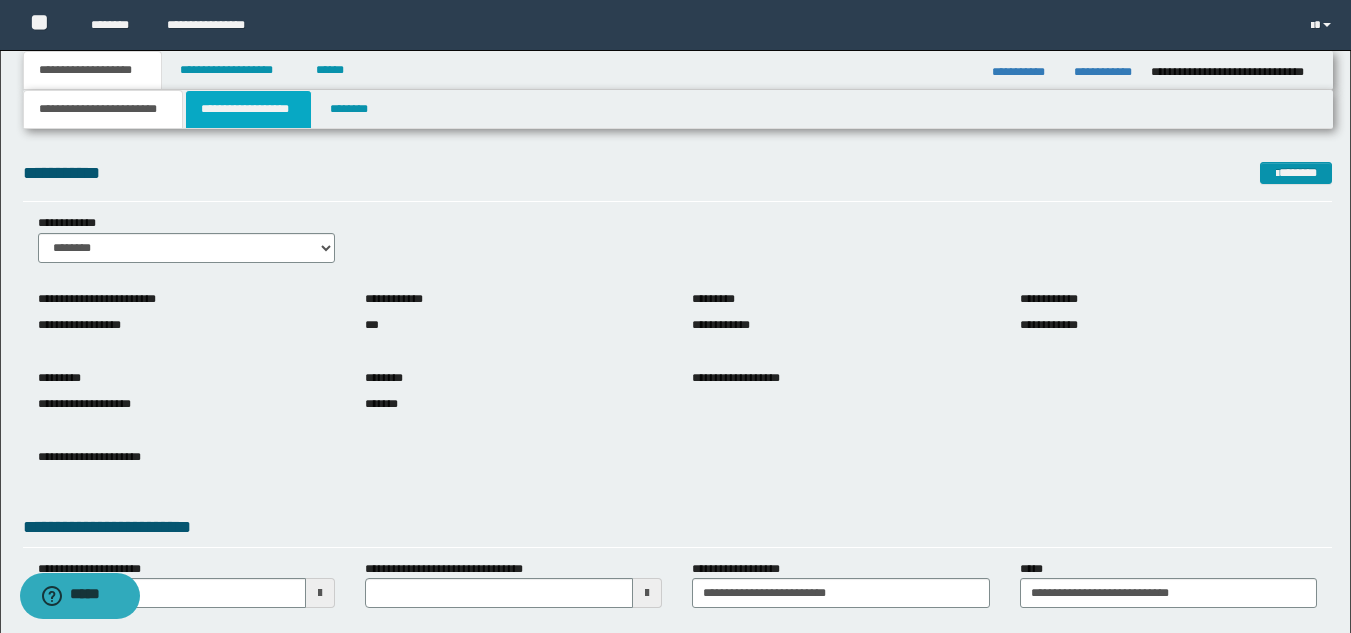click on "**********" at bounding box center [248, 109] 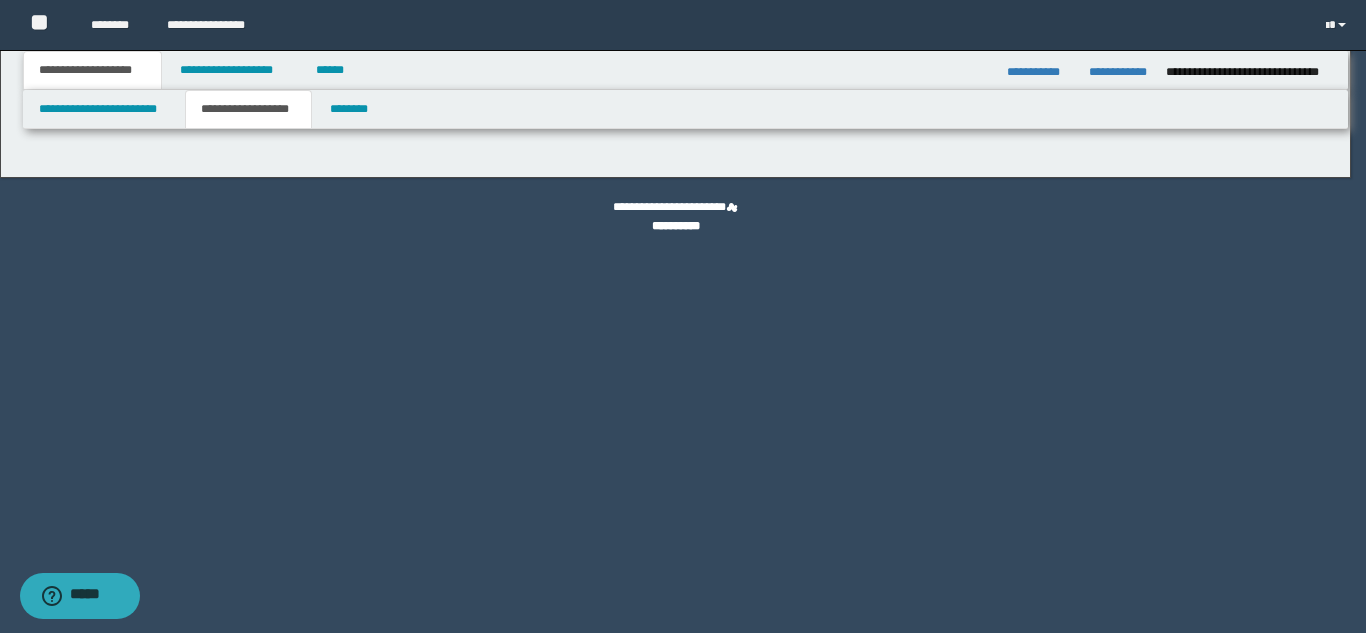 type on "********" 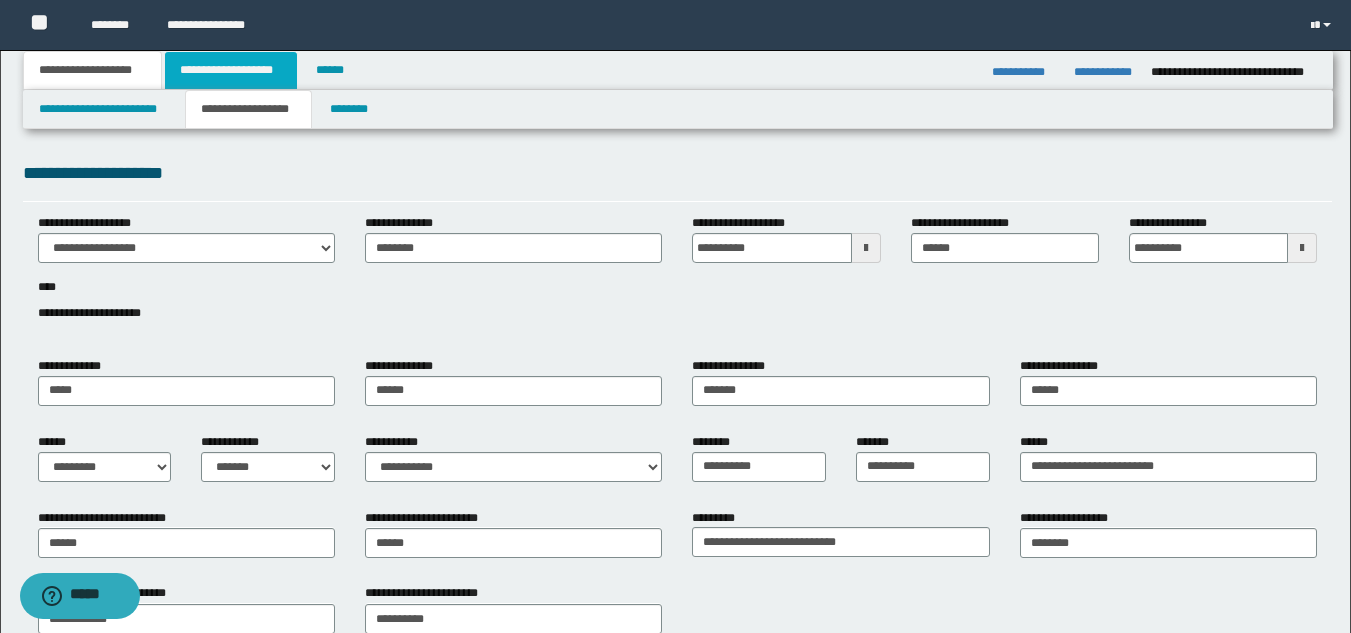 click on "**********" at bounding box center [231, 70] 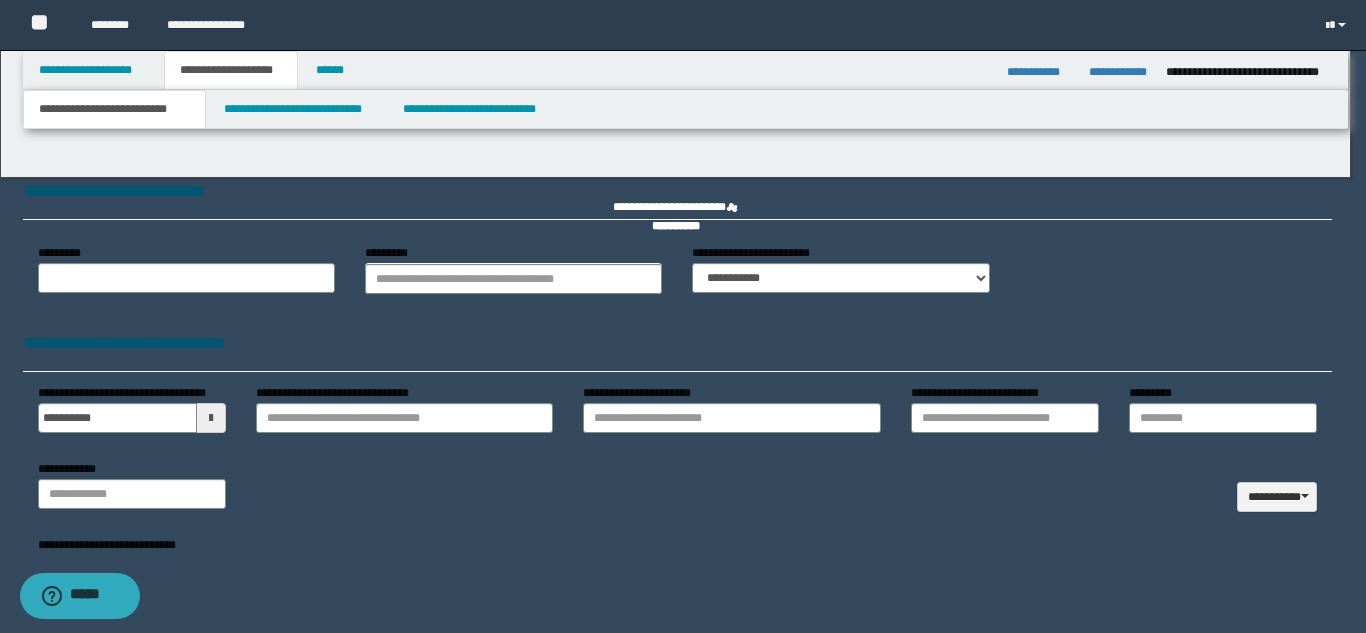 select on "*" 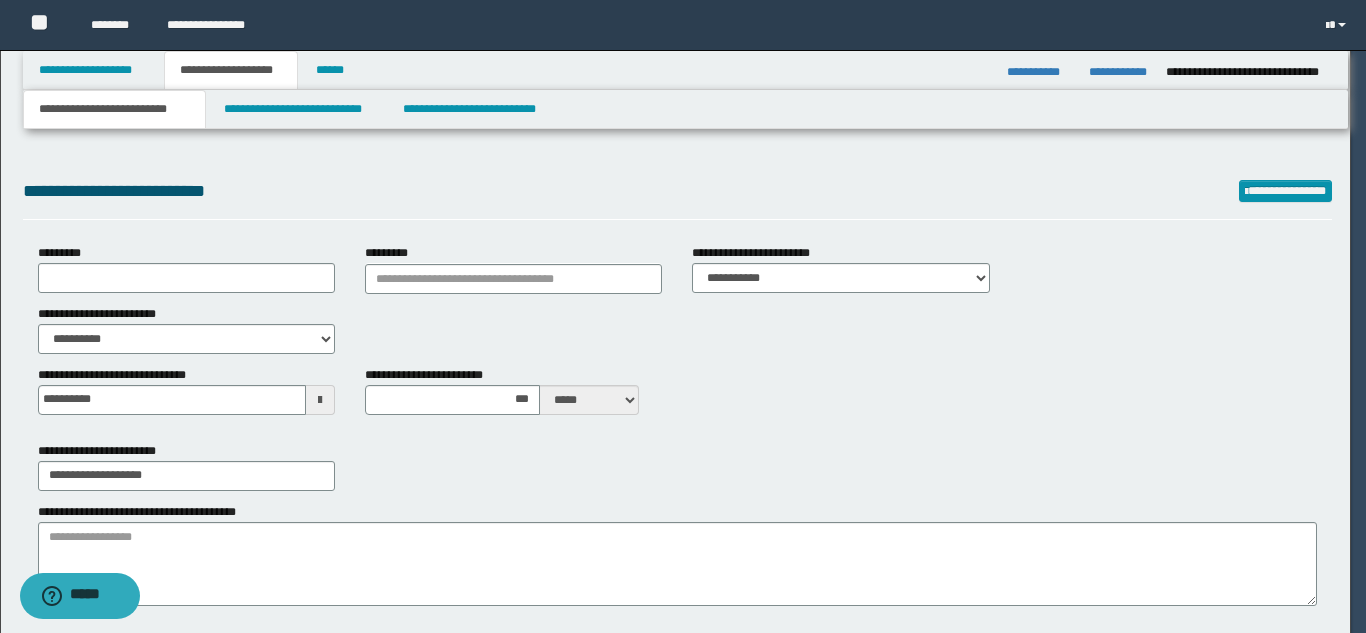 type on "**********" 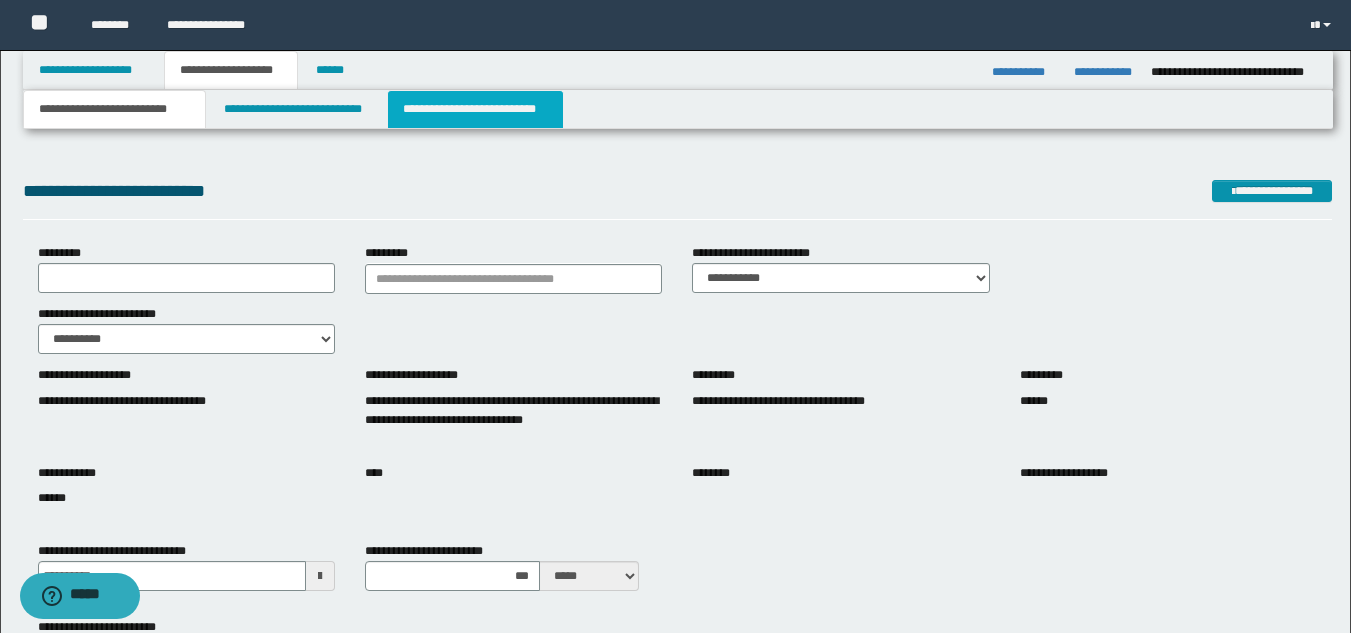 click on "**********" at bounding box center [475, 109] 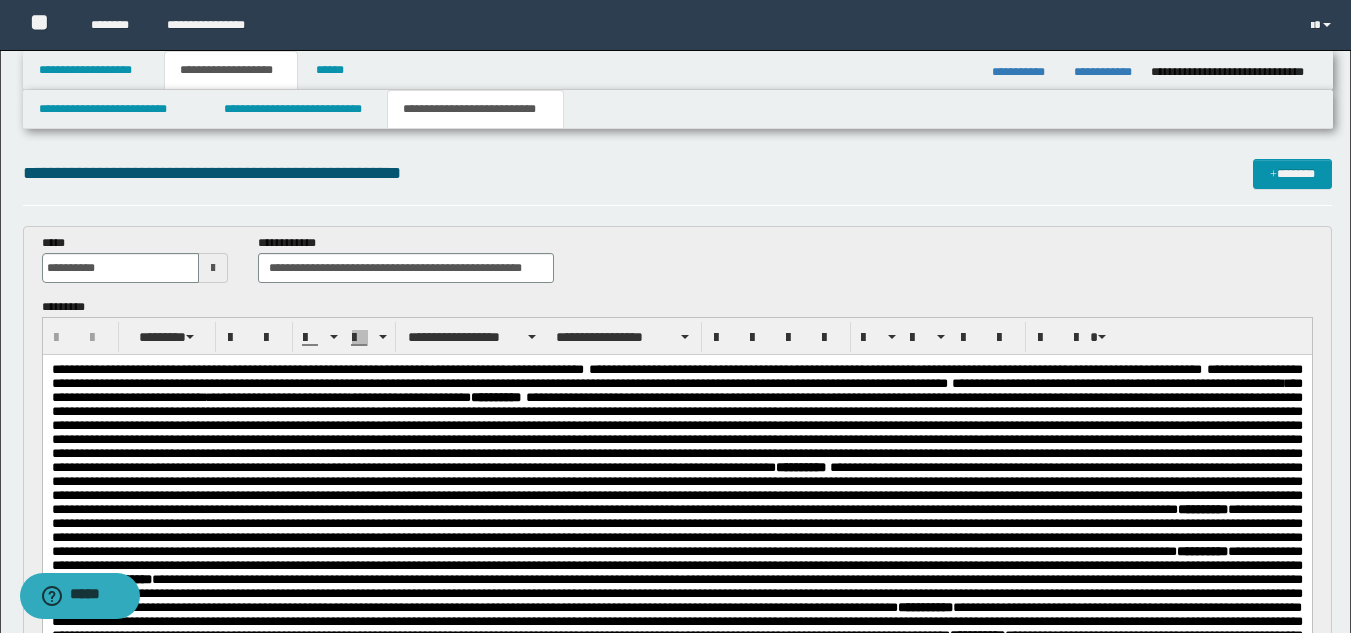 scroll, scrollTop: 0, scrollLeft: 0, axis: both 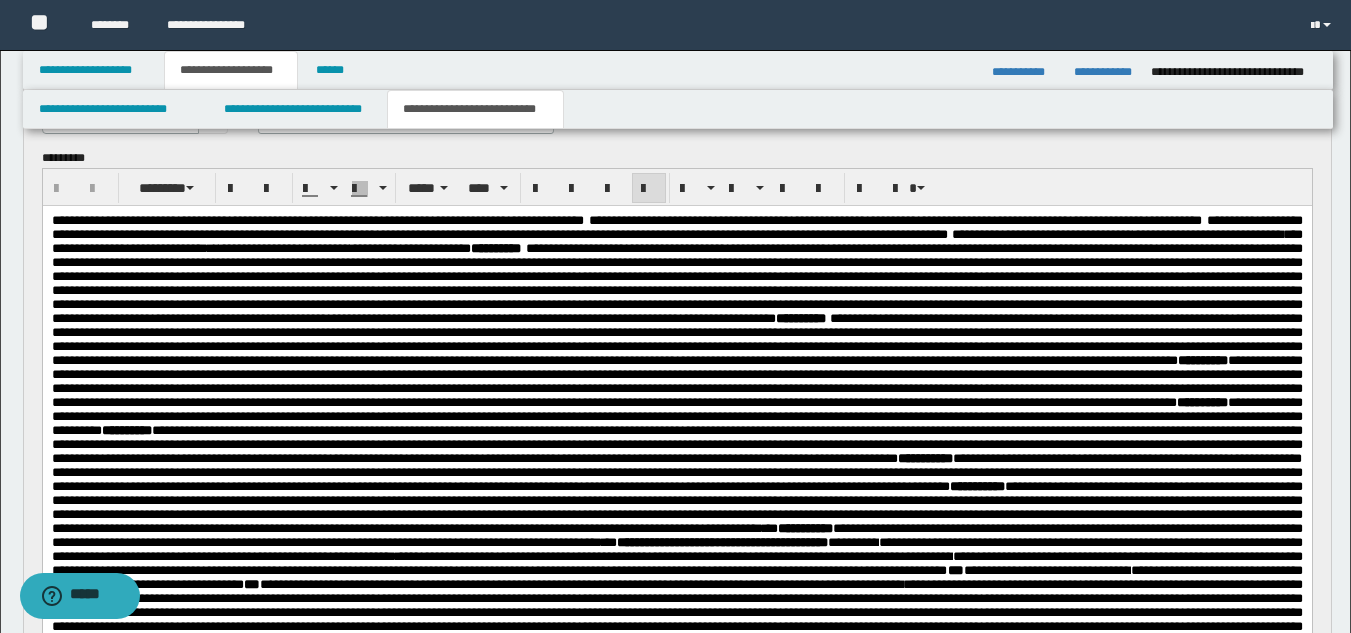 click on "**********" at bounding box center (895, 220) 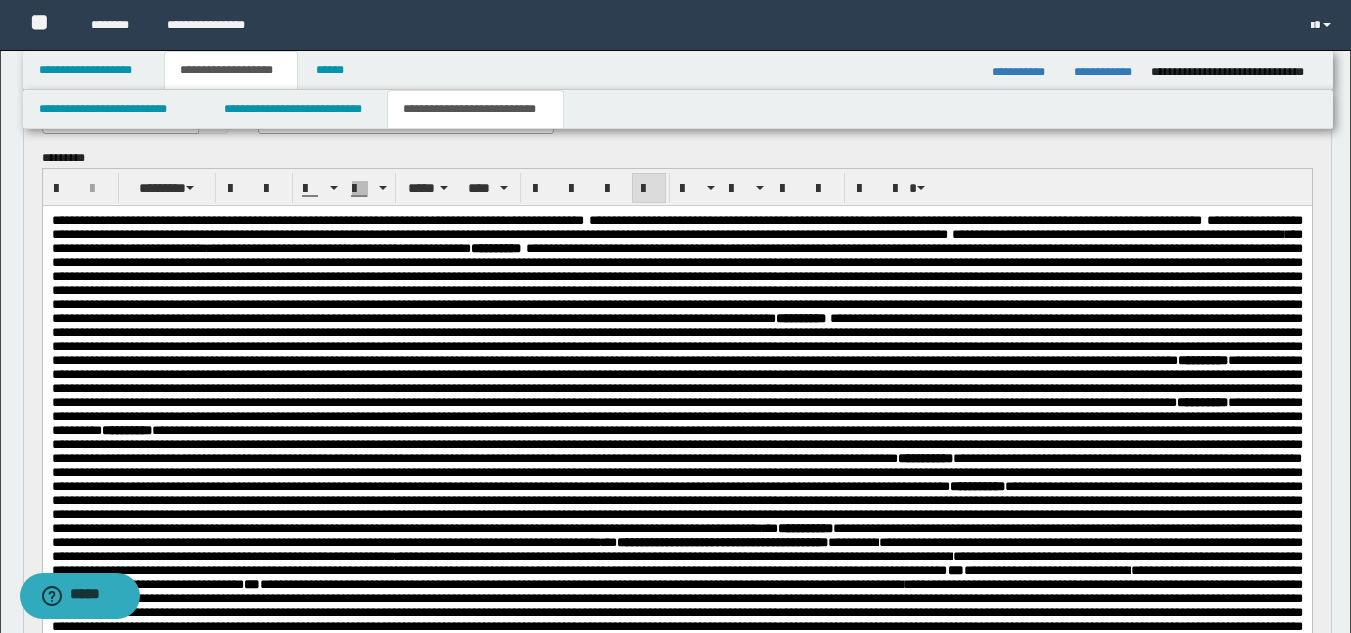 click on "**********" at bounding box center (895, 220) 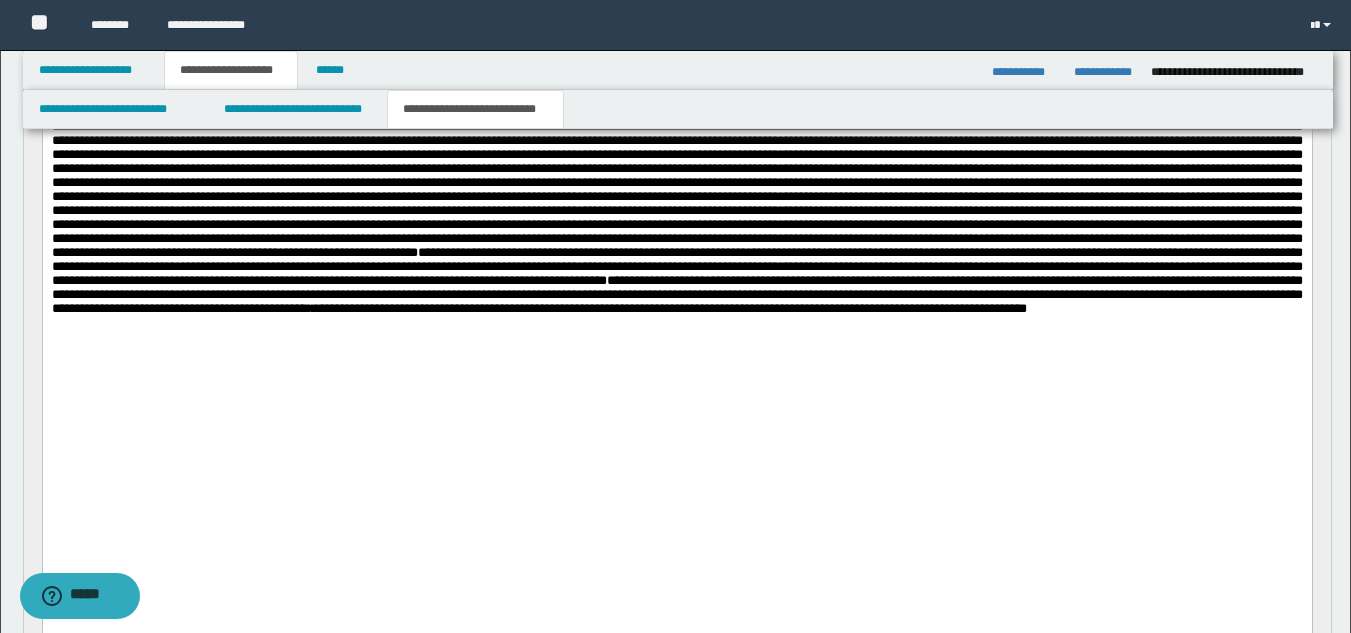 scroll, scrollTop: 646, scrollLeft: 0, axis: vertical 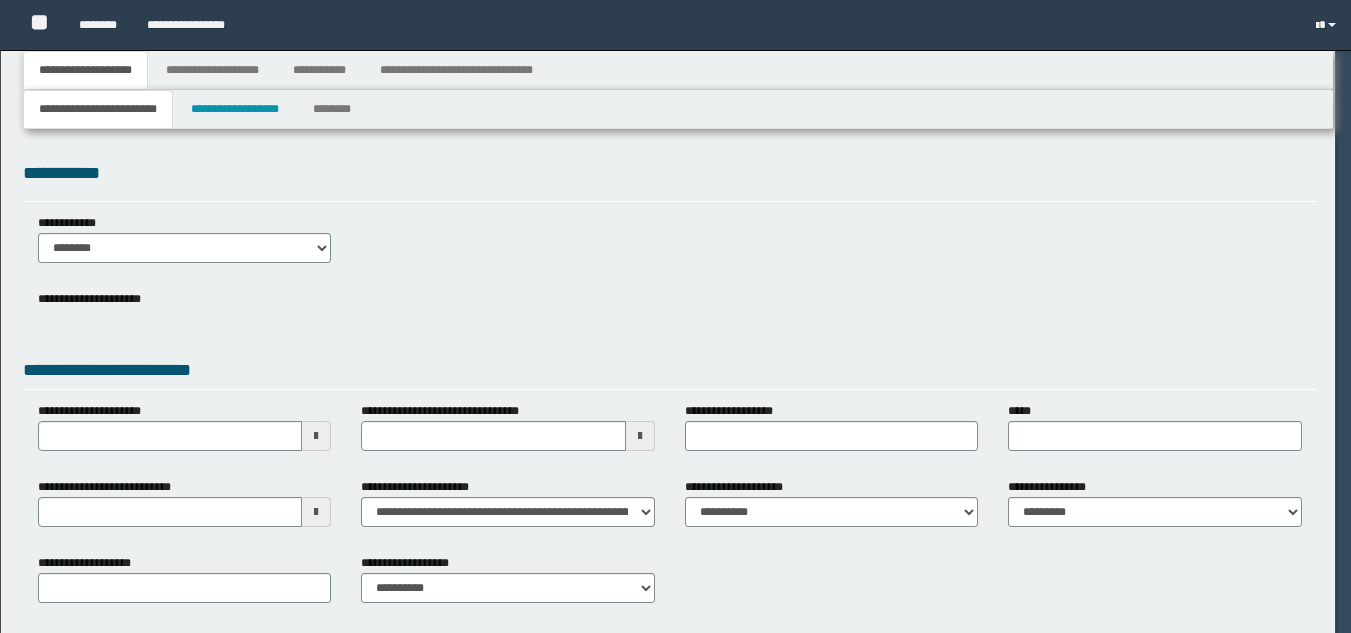 type on "**********" 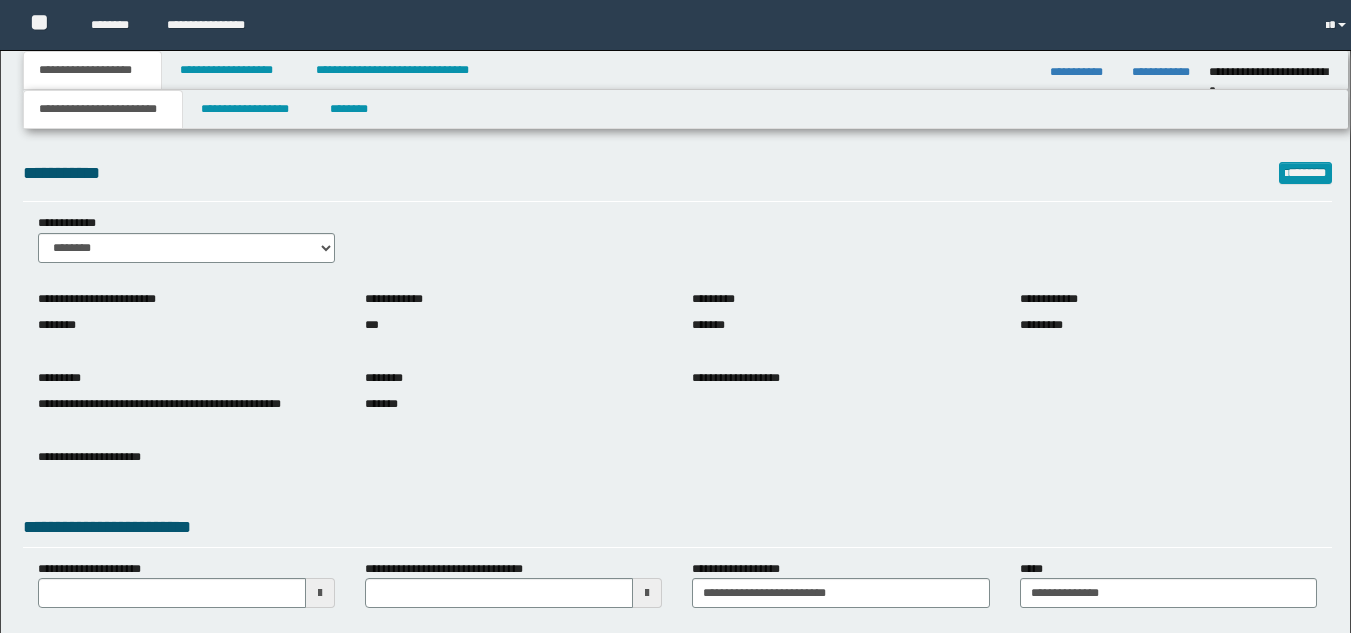 scroll, scrollTop: 0, scrollLeft: 0, axis: both 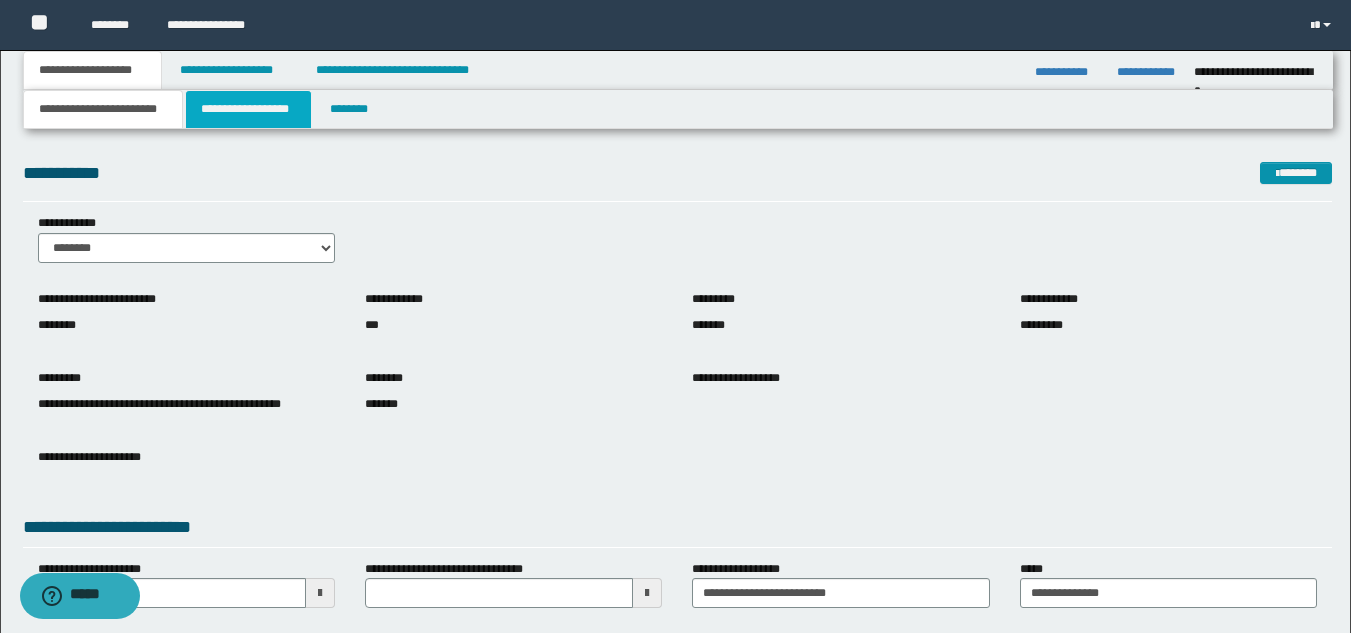 click on "**********" at bounding box center (248, 109) 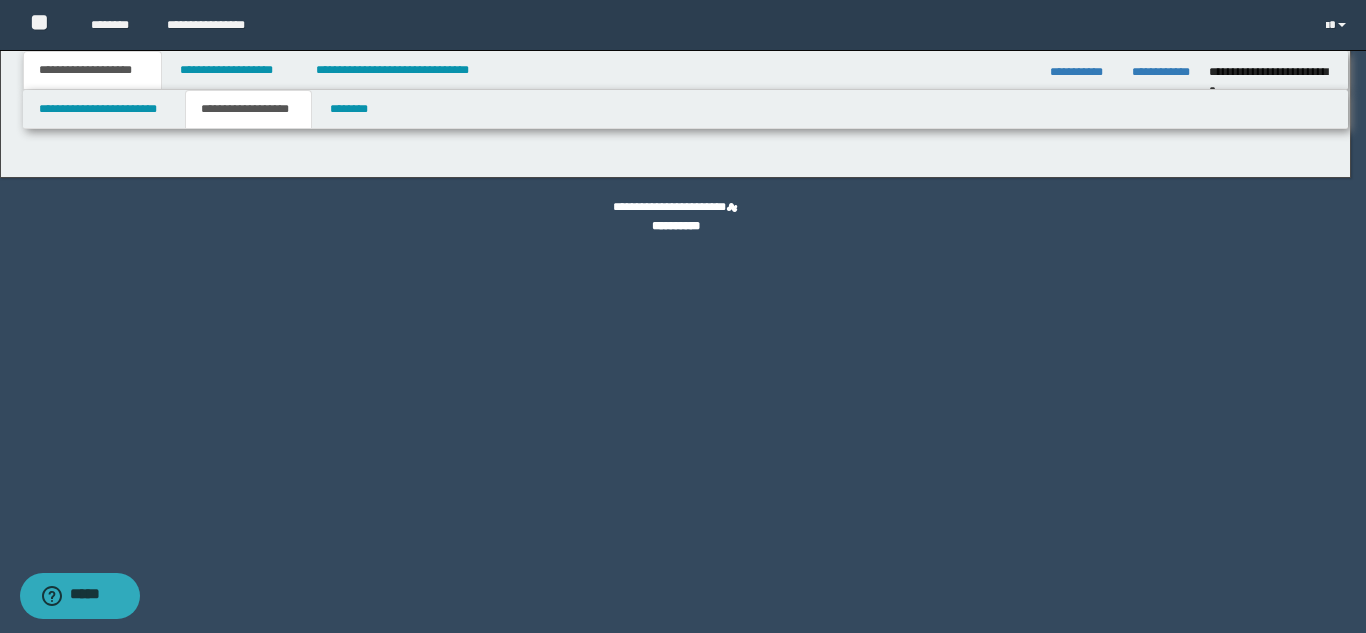 type on "**********" 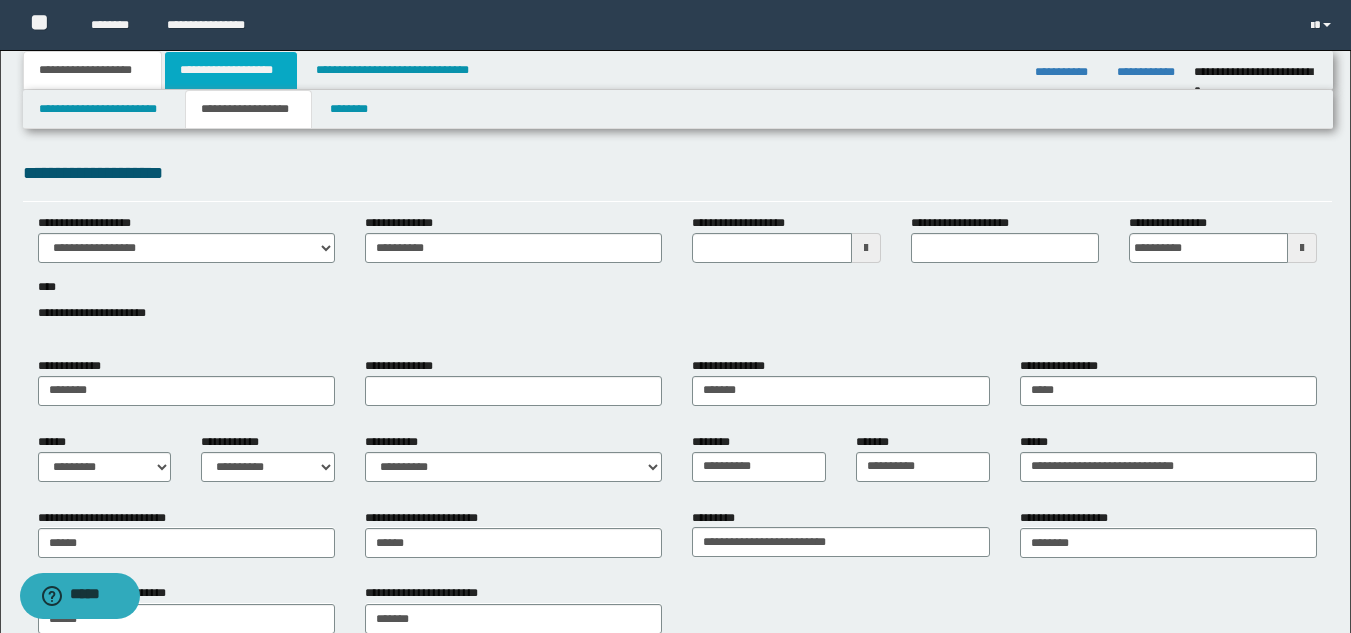 click on "**********" at bounding box center (231, 70) 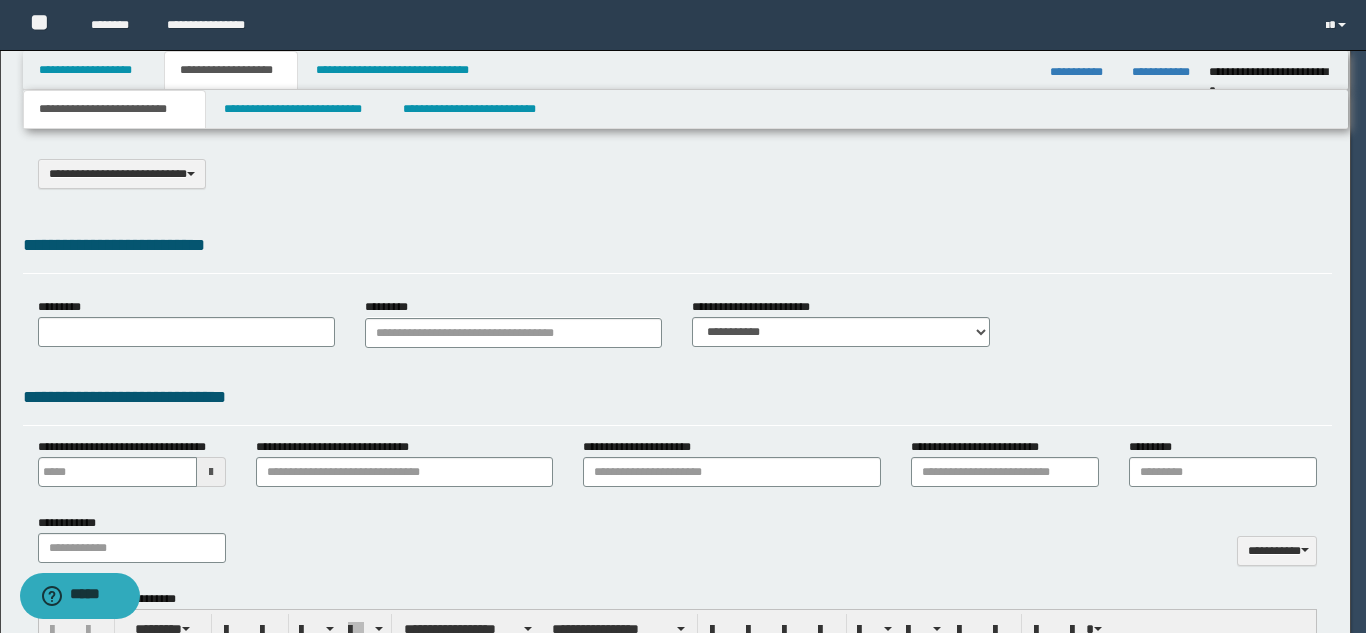 select on "*" 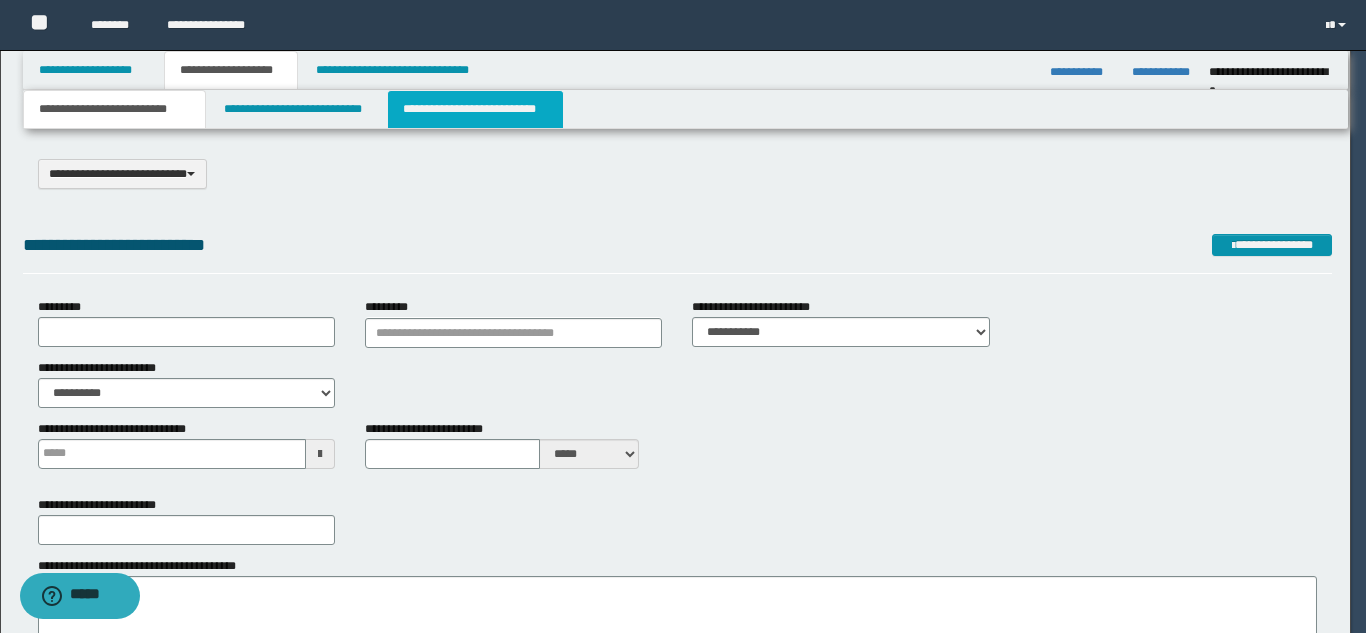 scroll, scrollTop: 0, scrollLeft: 0, axis: both 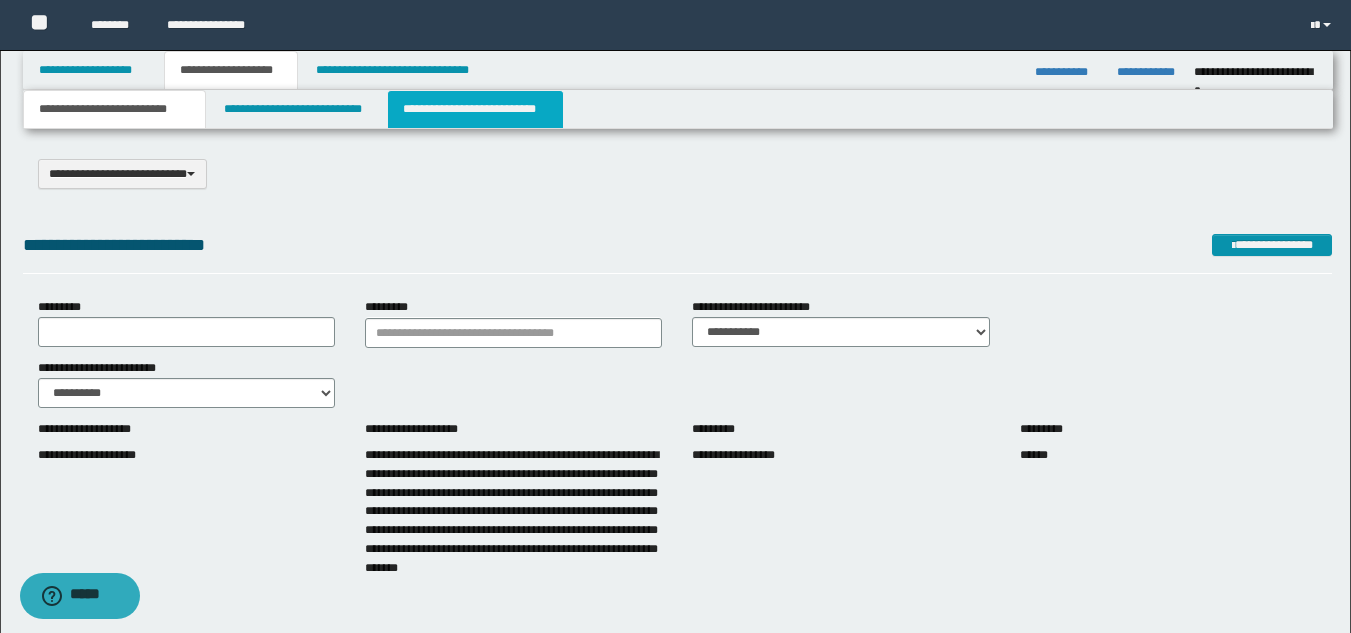 click on "**********" at bounding box center (475, 109) 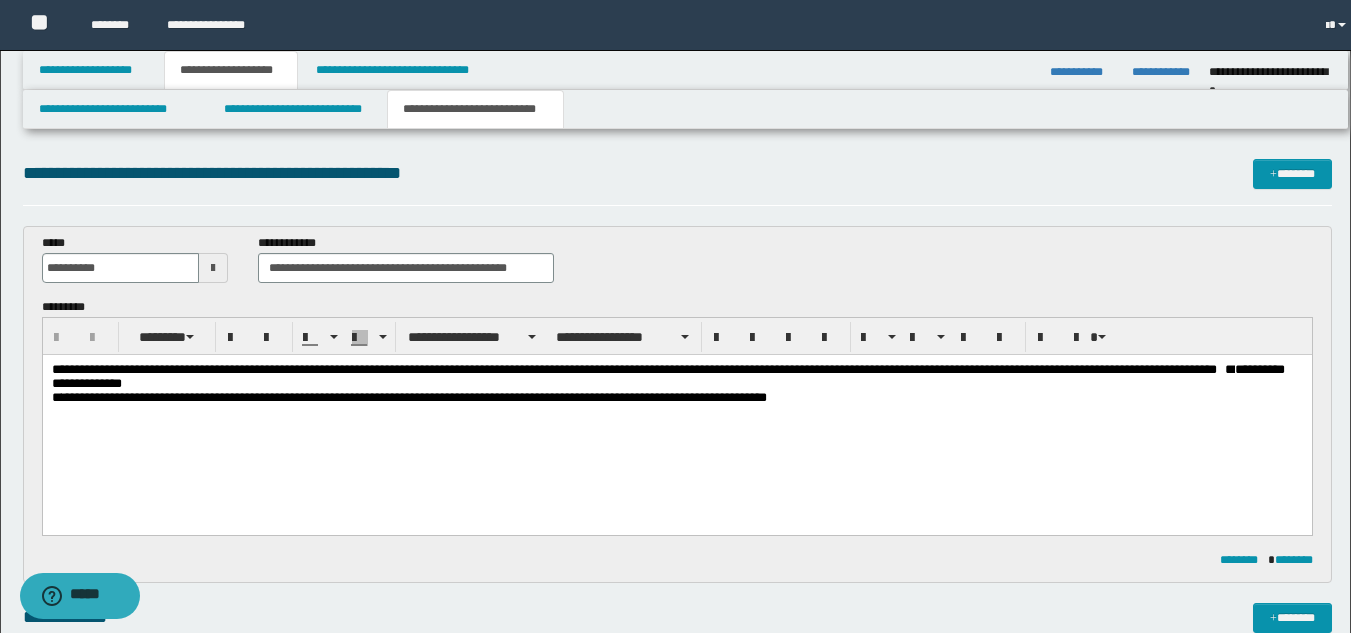 scroll, scrollTop: 0, scrollLeft: 0, axis: both 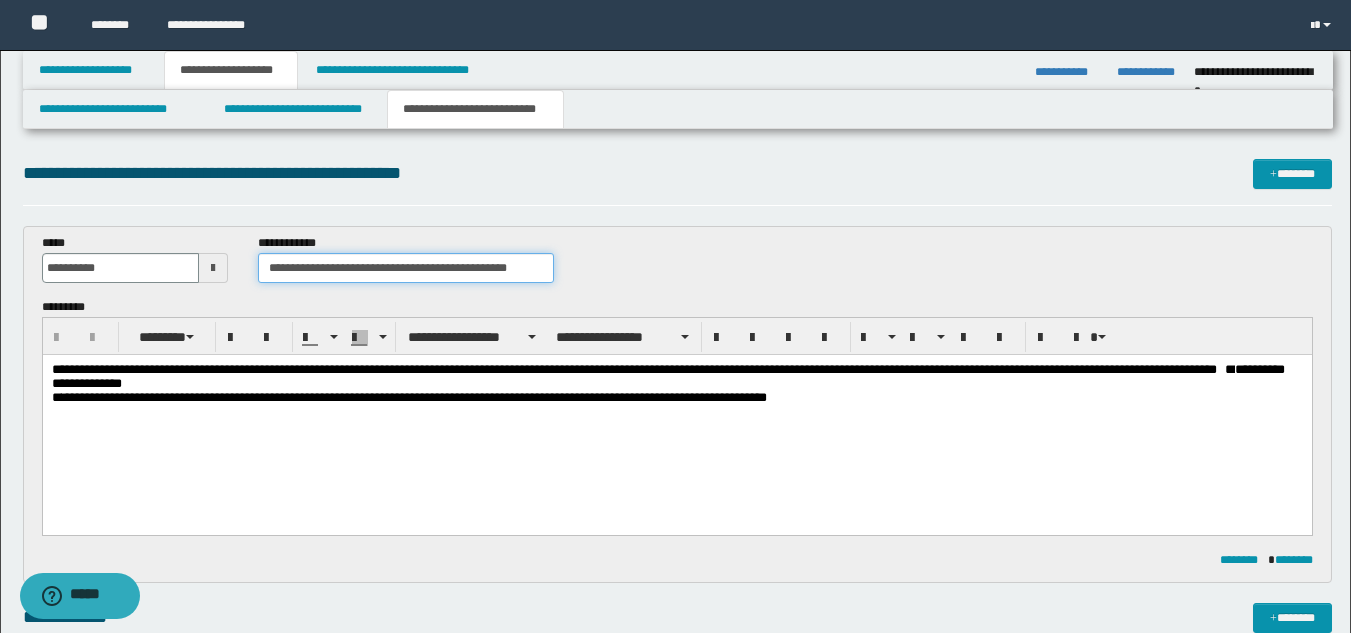 drag, startPoint x: 268, startPoint y: 266, endPoint x: 617, endPoint y: 246, distance: 349.5726 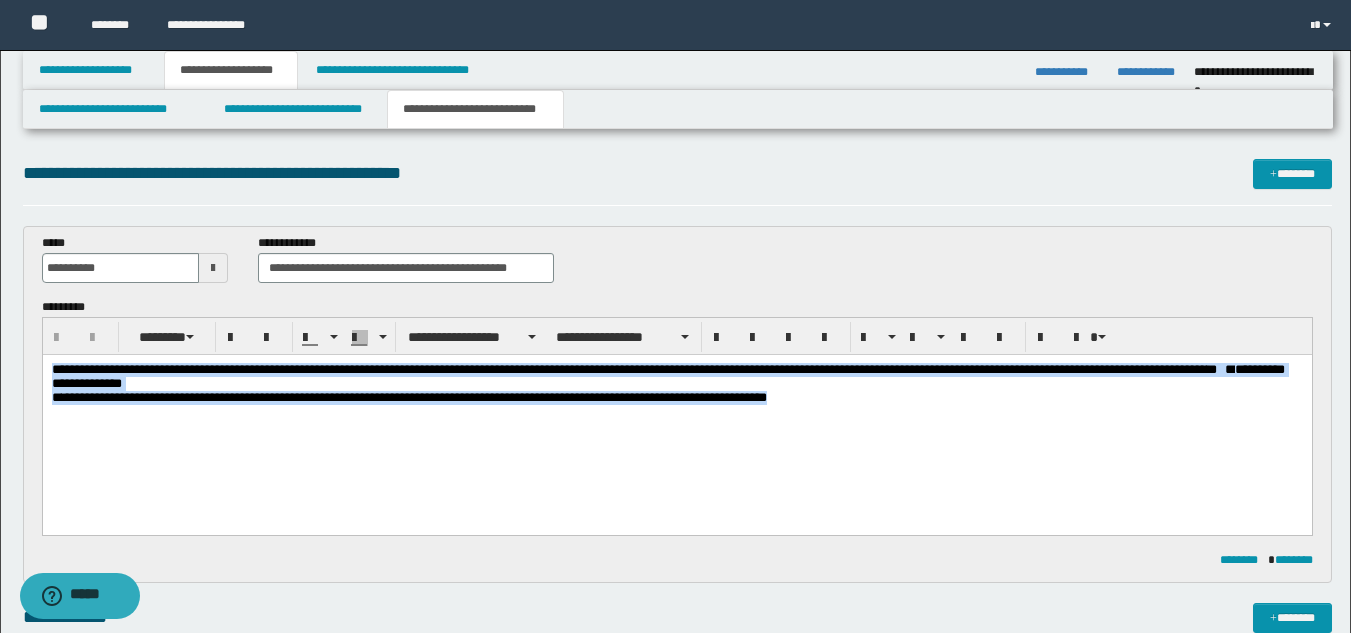 drag, startPoint x: 51, startPoint y: 375, endPoint x: 806, endPoint y: 435, distance: 757.3804 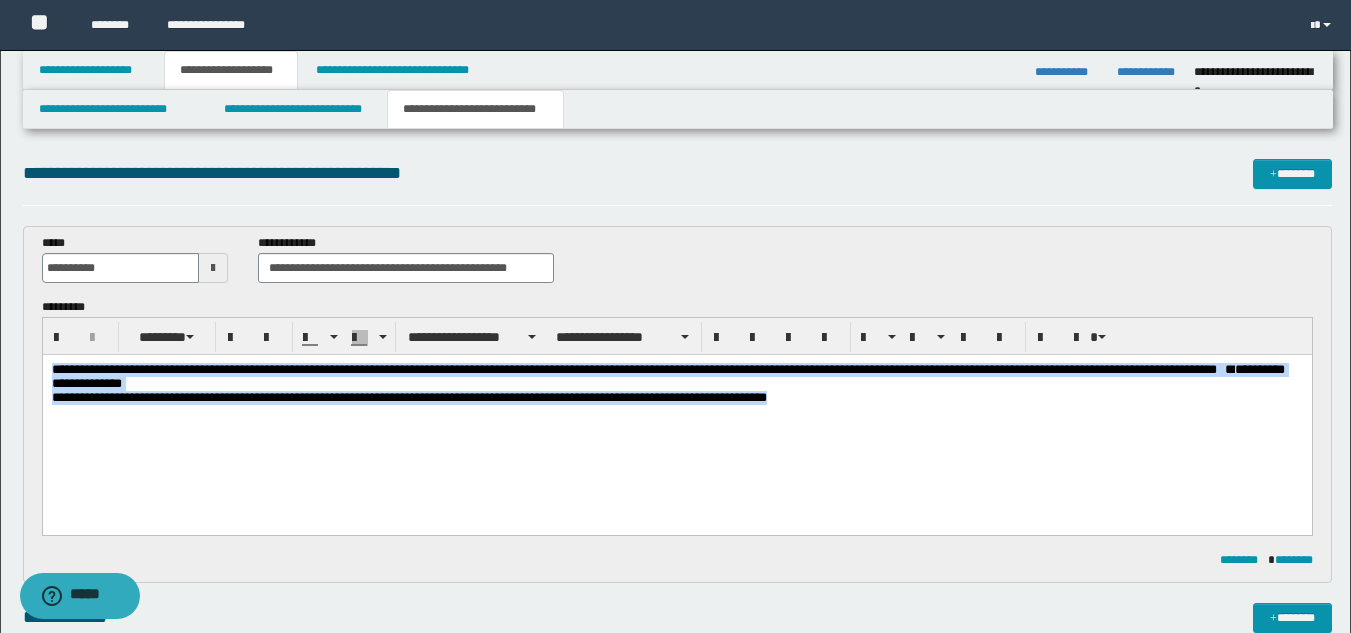 click on "**********" at bounding box center [676, 409] 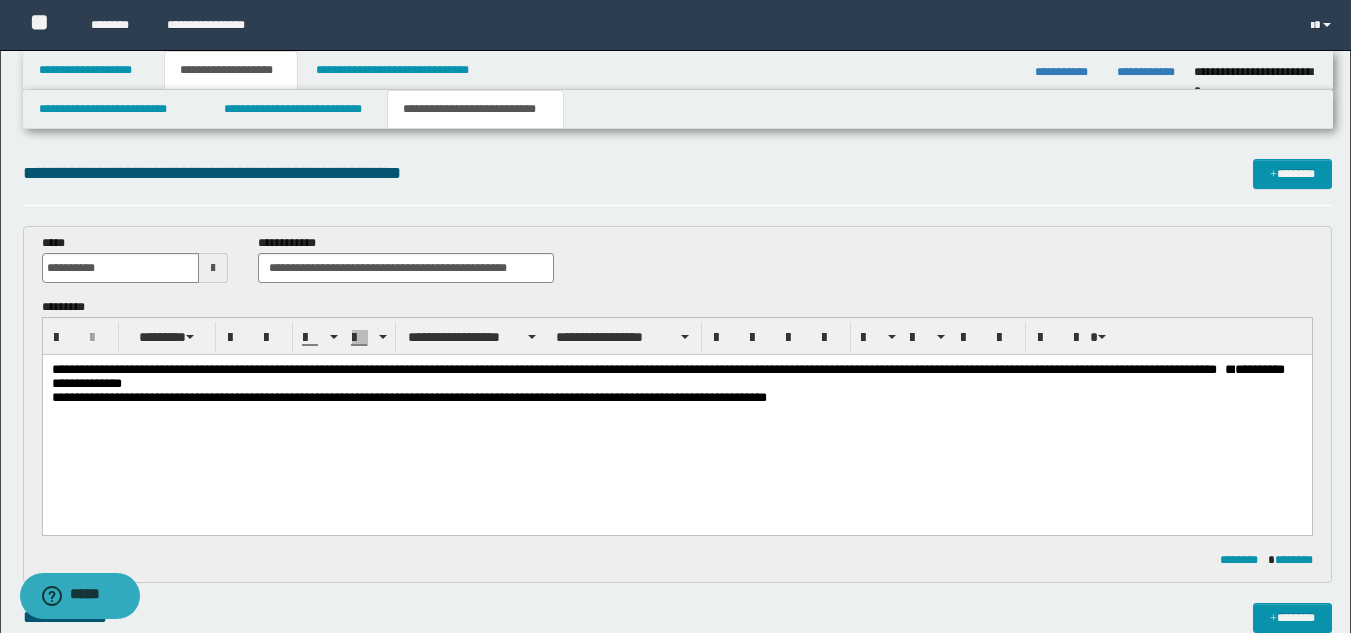 click on "**********" at bounding box center [413, 397] 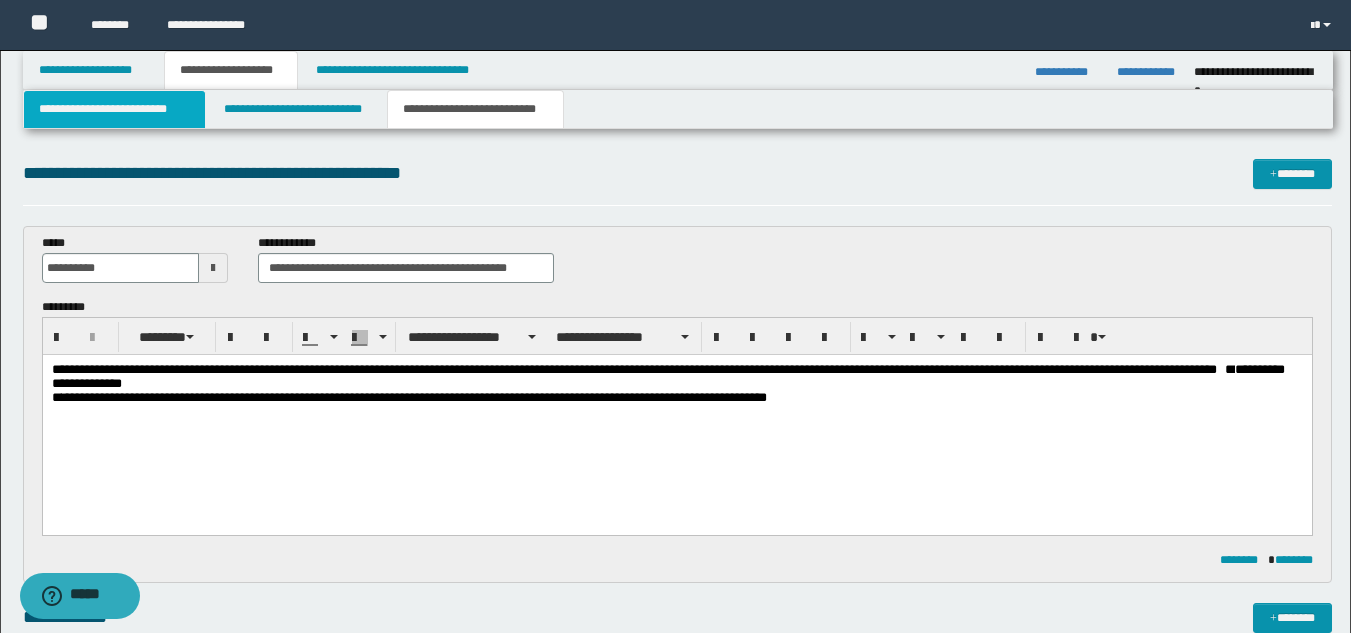 click on "**********" at bounding box center (114, 109) 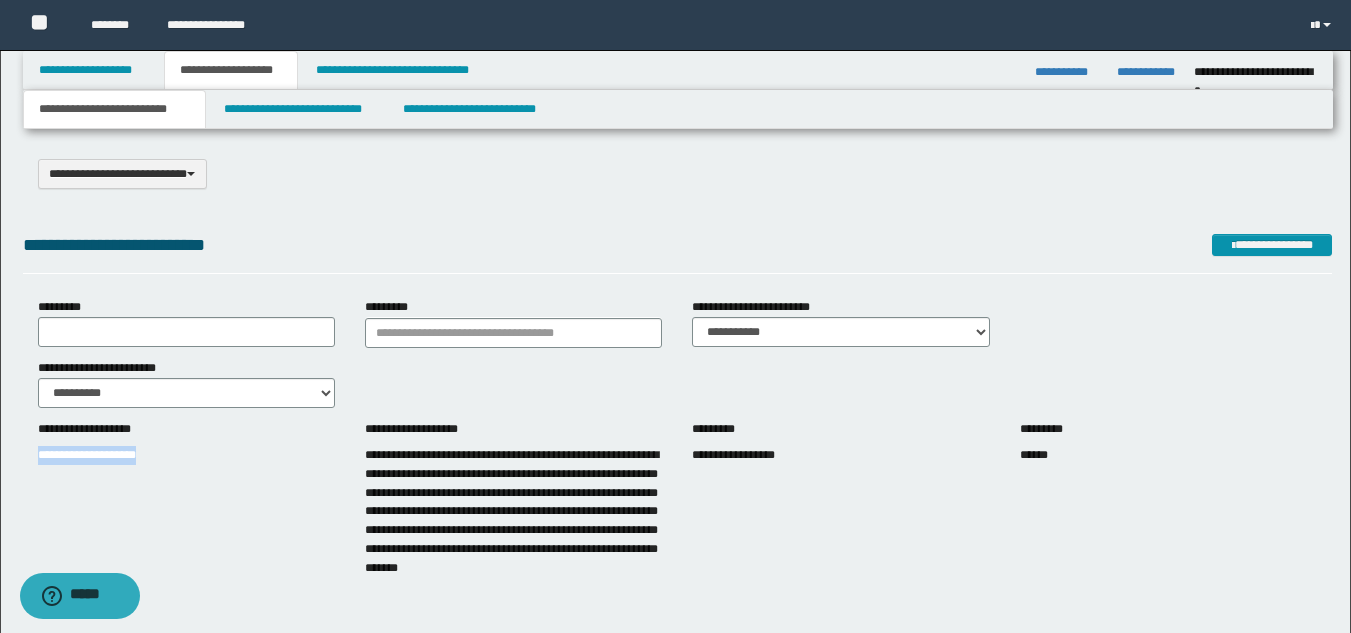 drag, startPoint x: 38, startPoint y: 447, endPoint x: 174, endPoint y: 450, distance: 136.03308 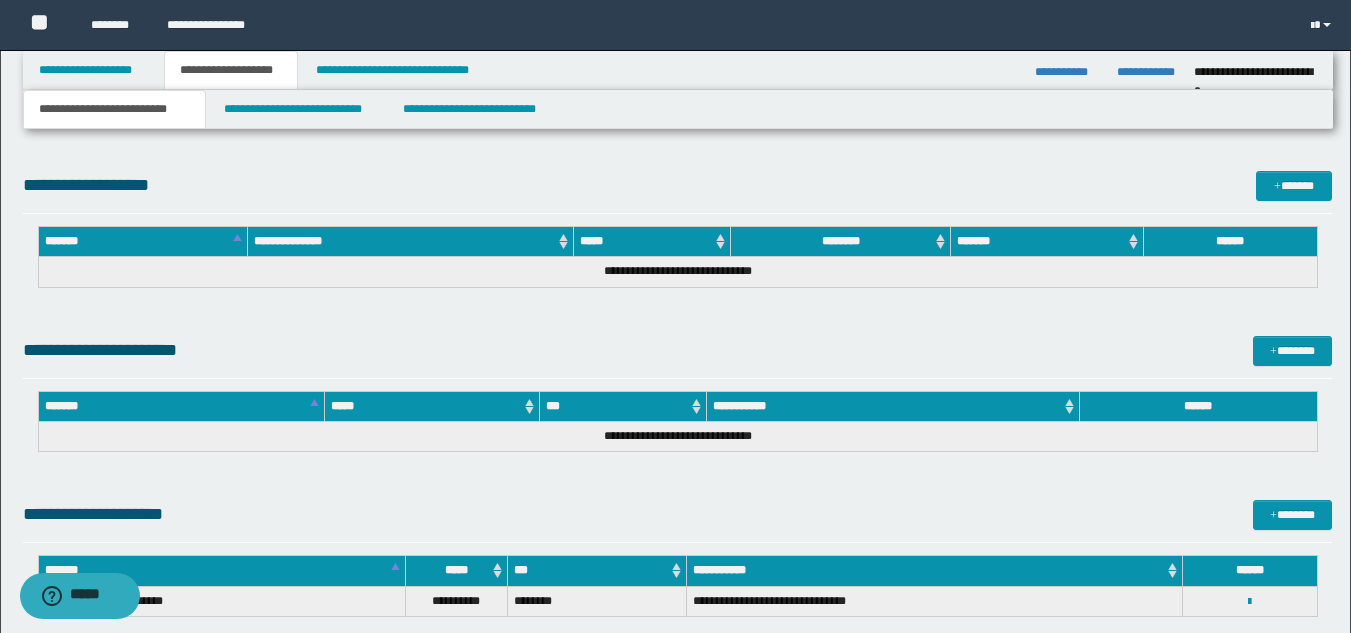 scroll, scrollTop: 1486, scrollLeft: 0, axis: vertical 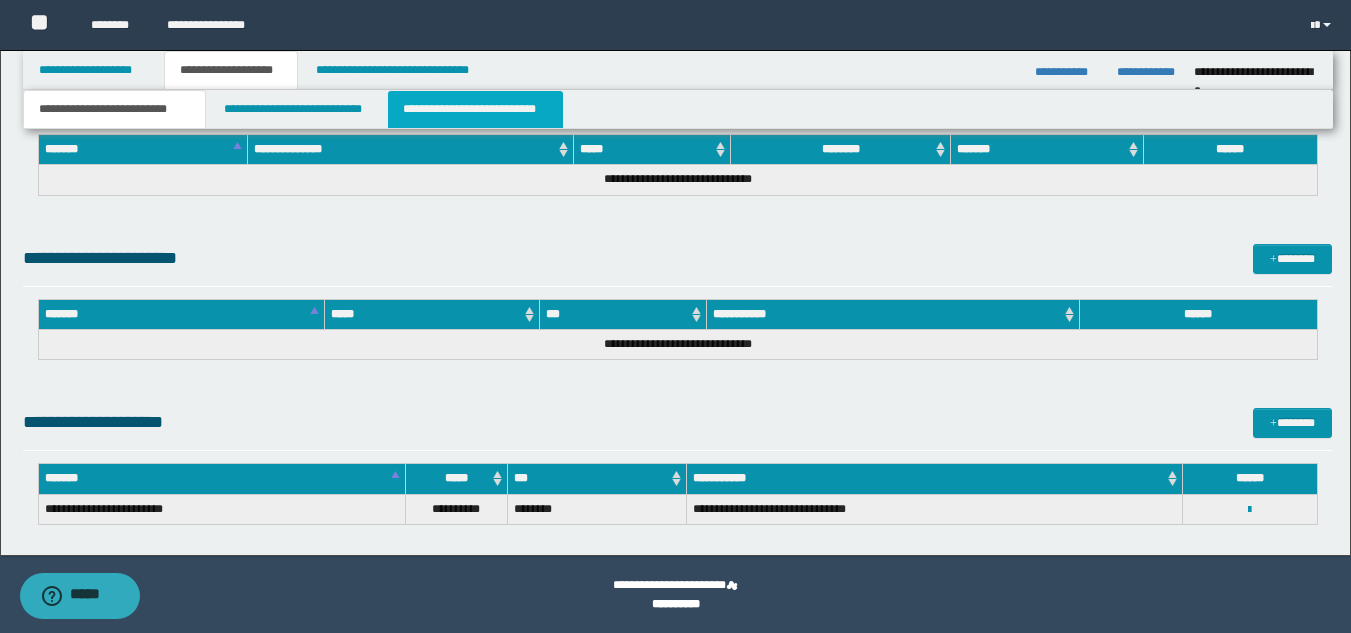 click on "**********" at bounding box center (475, 109) 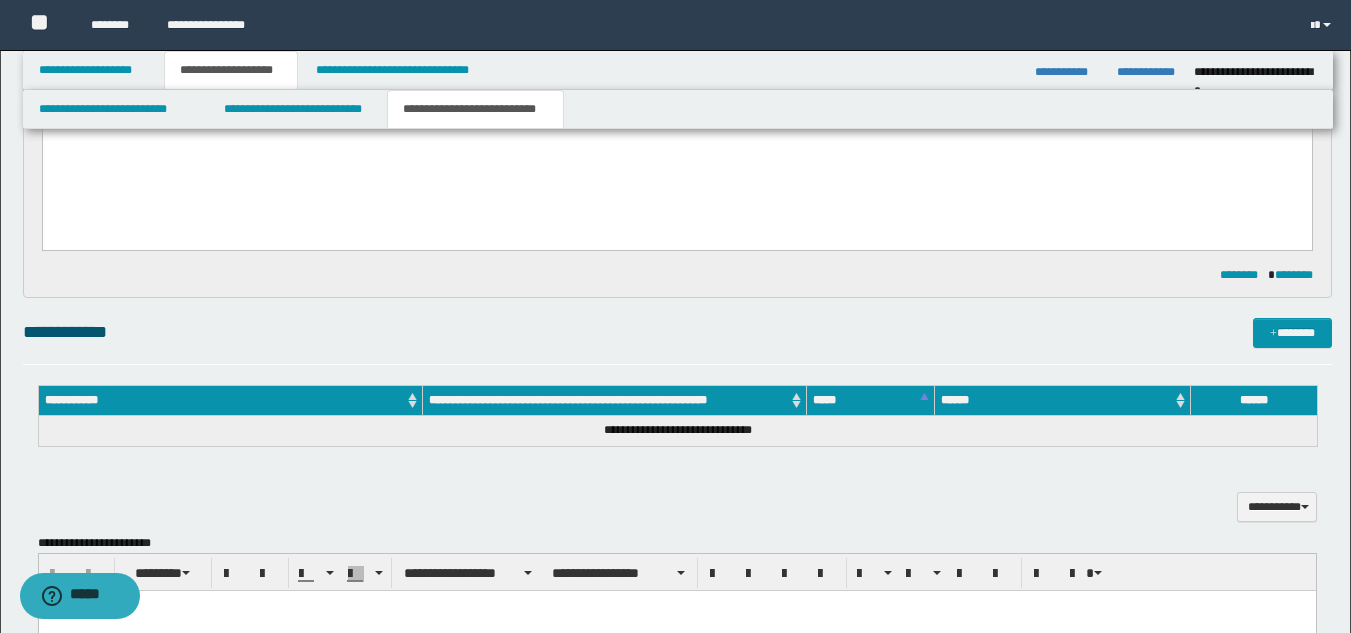 scroll, scrollTop: 0, scrollLeft: 0, axis: both 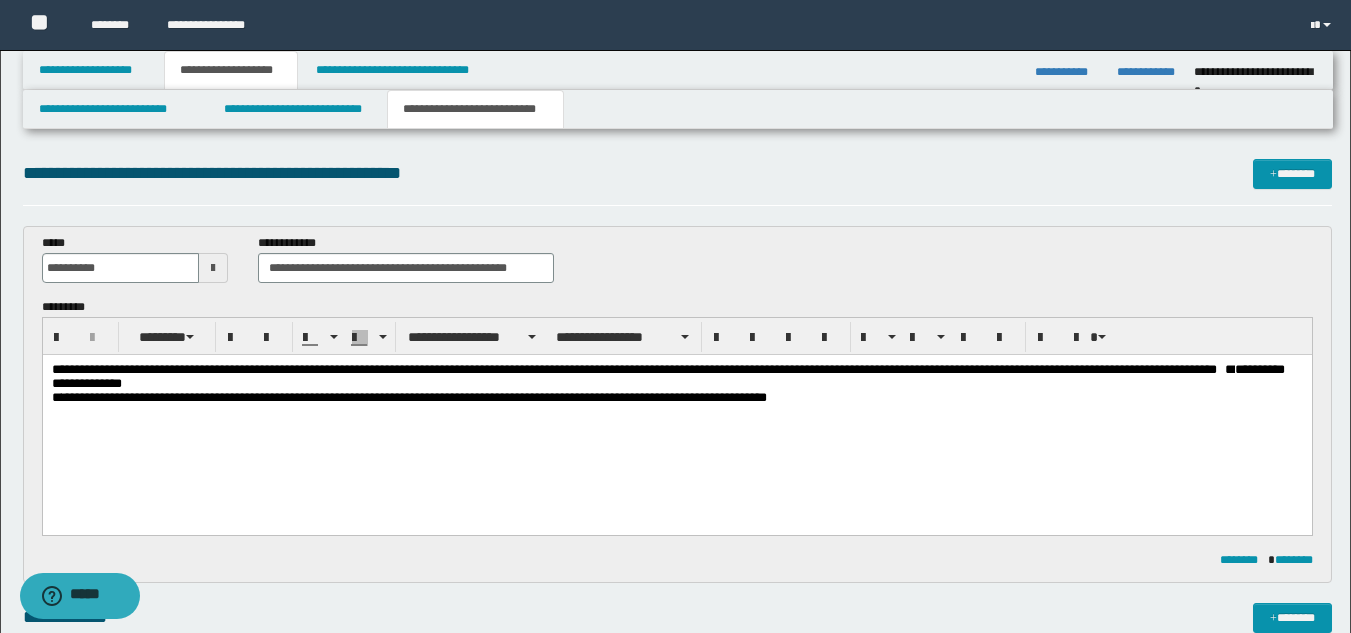 click on "**********" at bounding box center (676, 377) 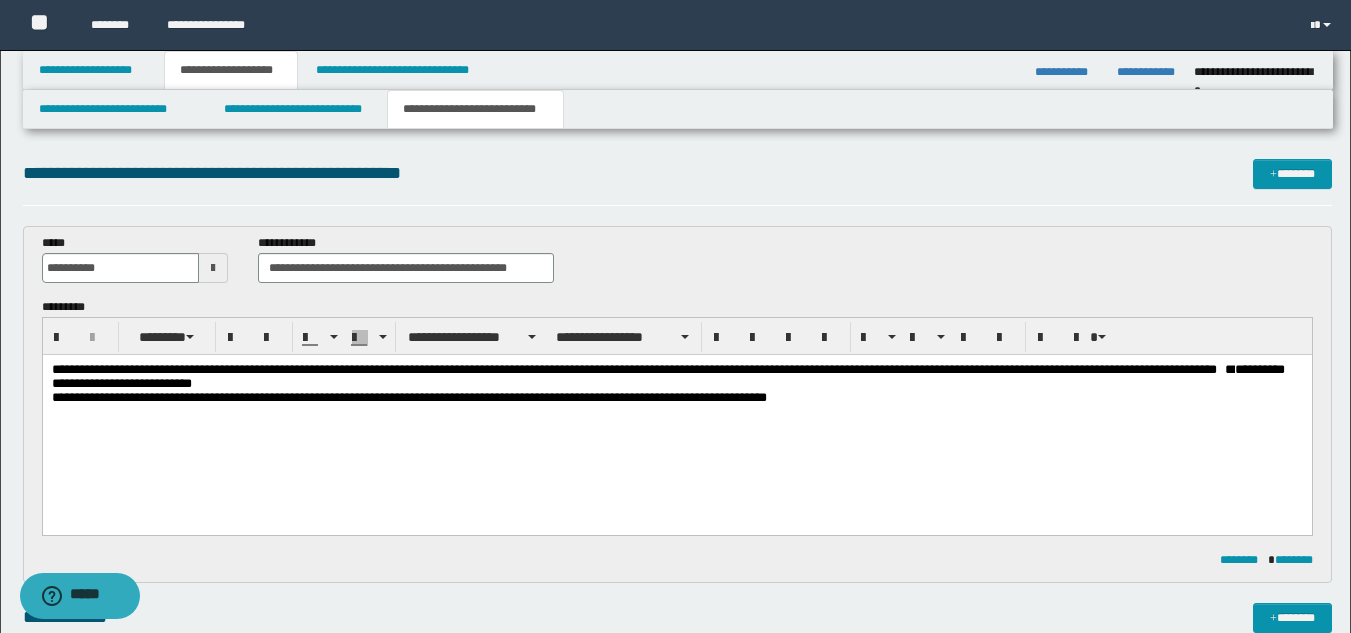 click on "**********" at bounding box center [676, 377] 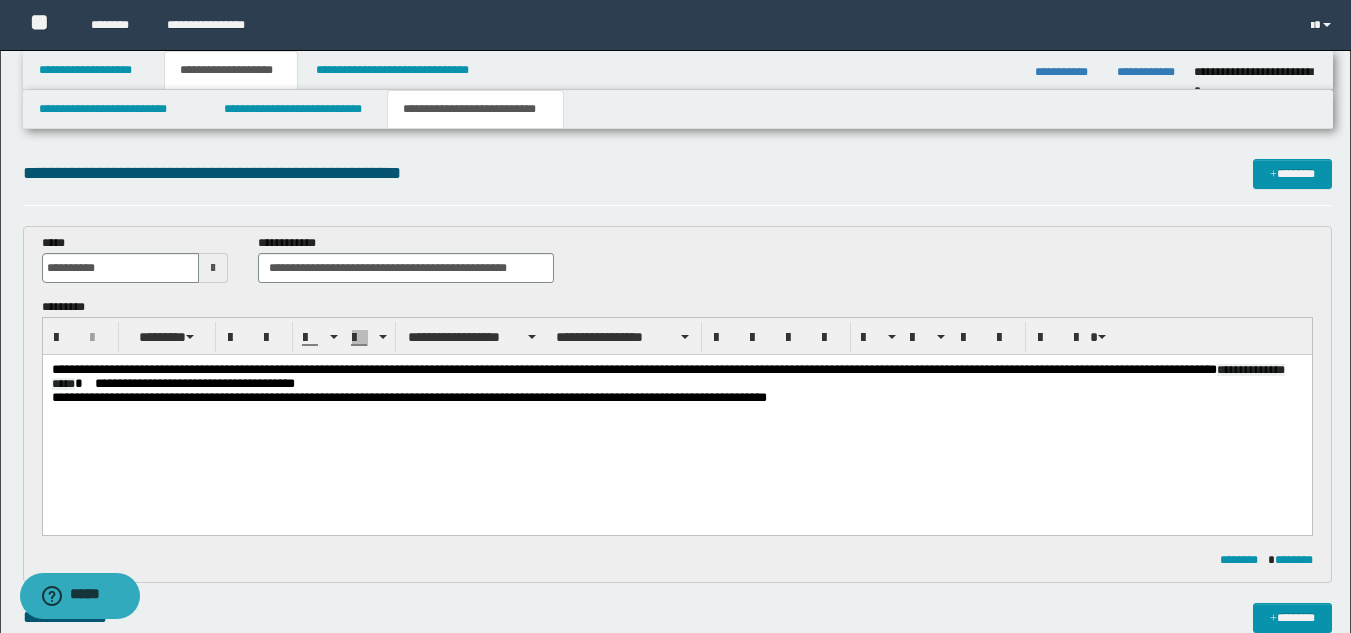 click on "**********" at bounding box center [199, 383] 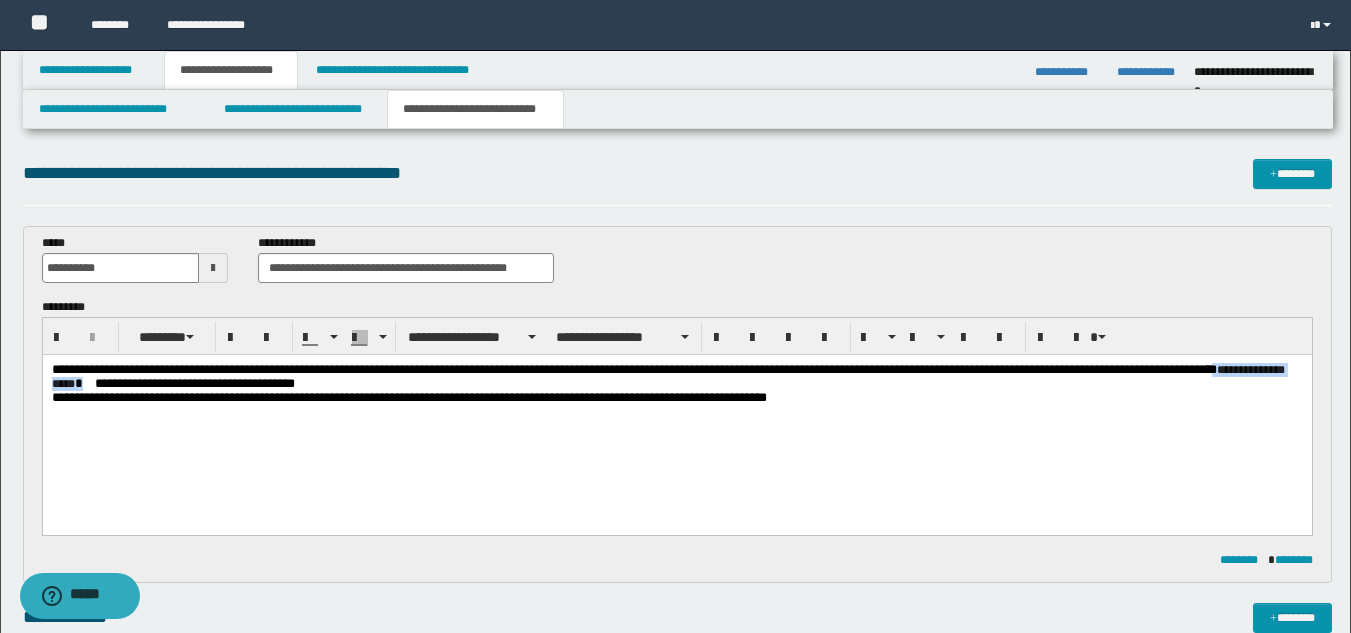 drag, startPoint x: 1241, startPoint y: 367, endPoint x: 103, endPoint y: 387, distance: 1138.1758 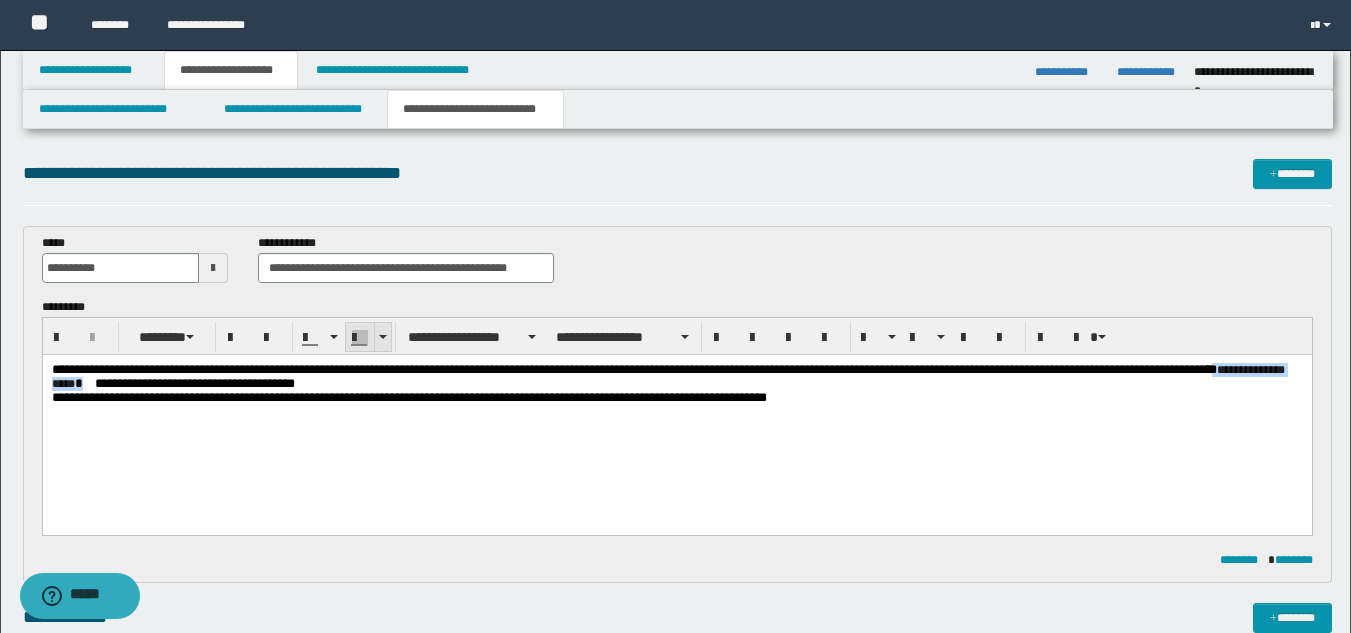 click at bounding box center [360, 338] 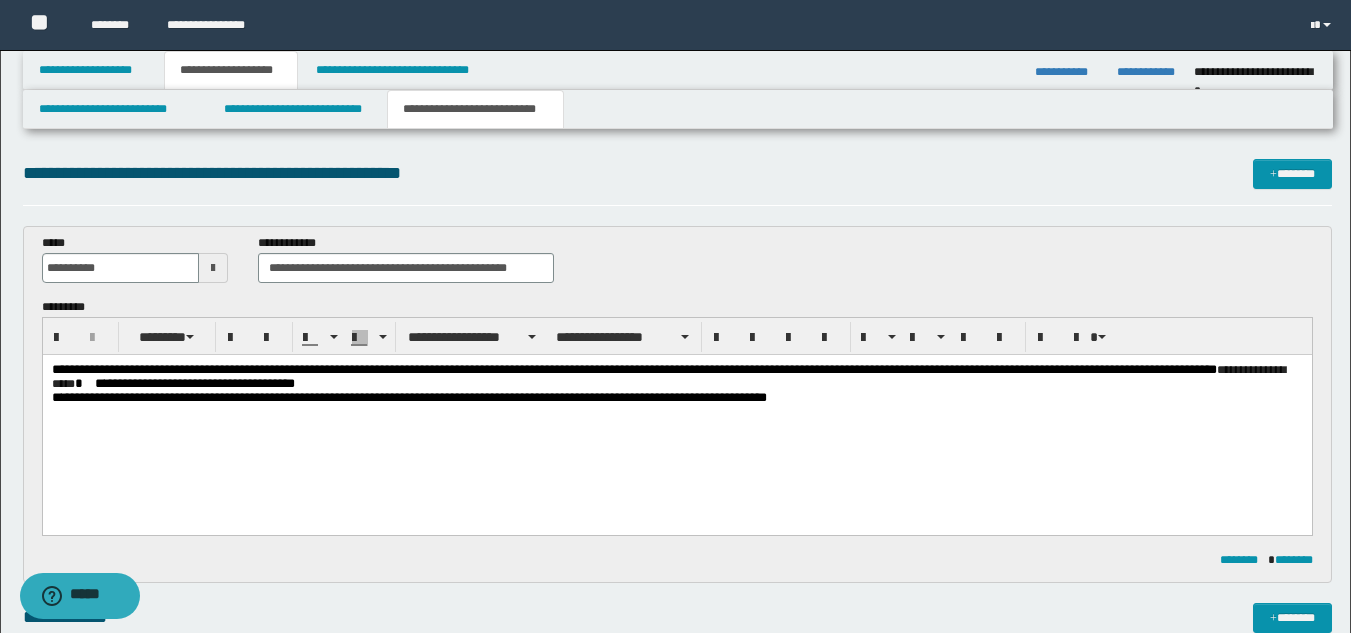 click on "**********" at bounding box center (676, 409) 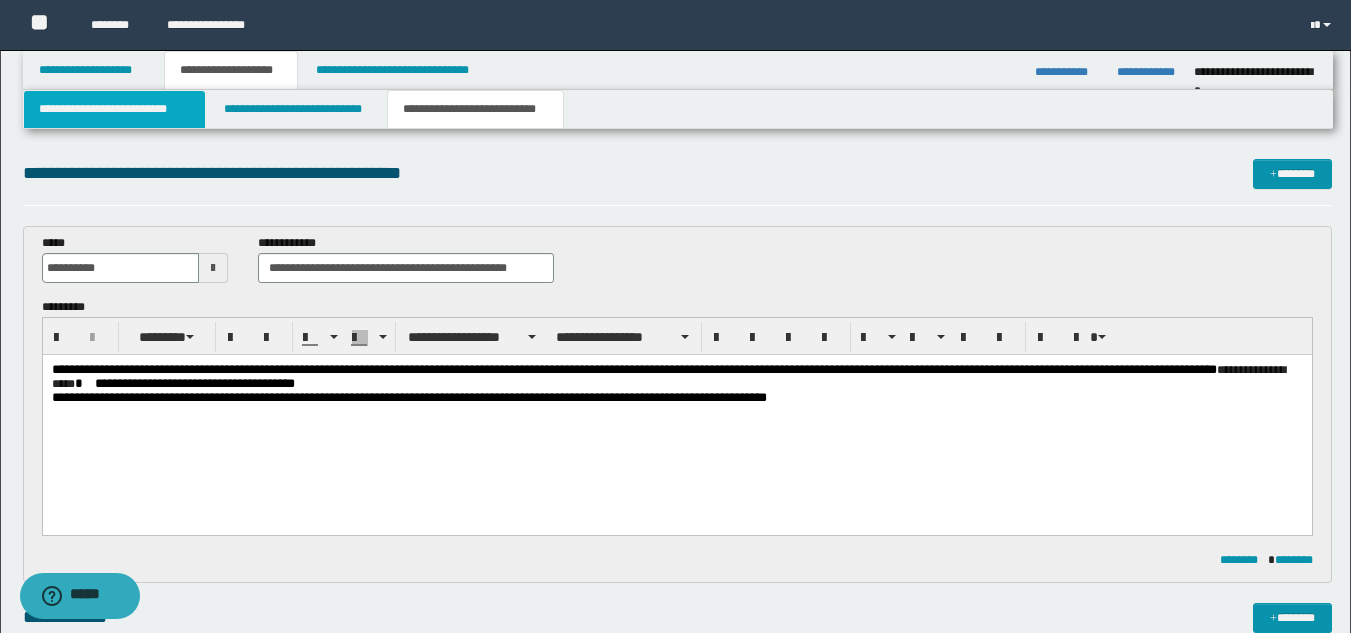click on "**********" at bounding box center (114, 109) 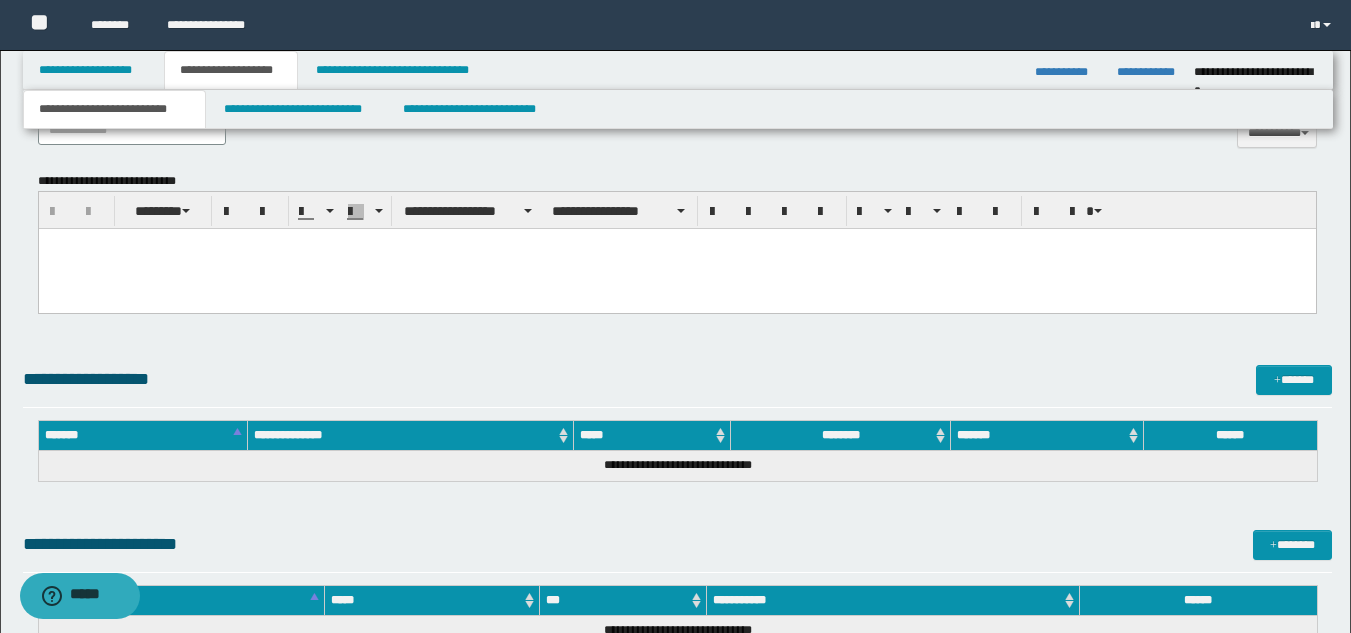 scroll, scrollTop: 1486, scrollLeft: 0, axis: vertical 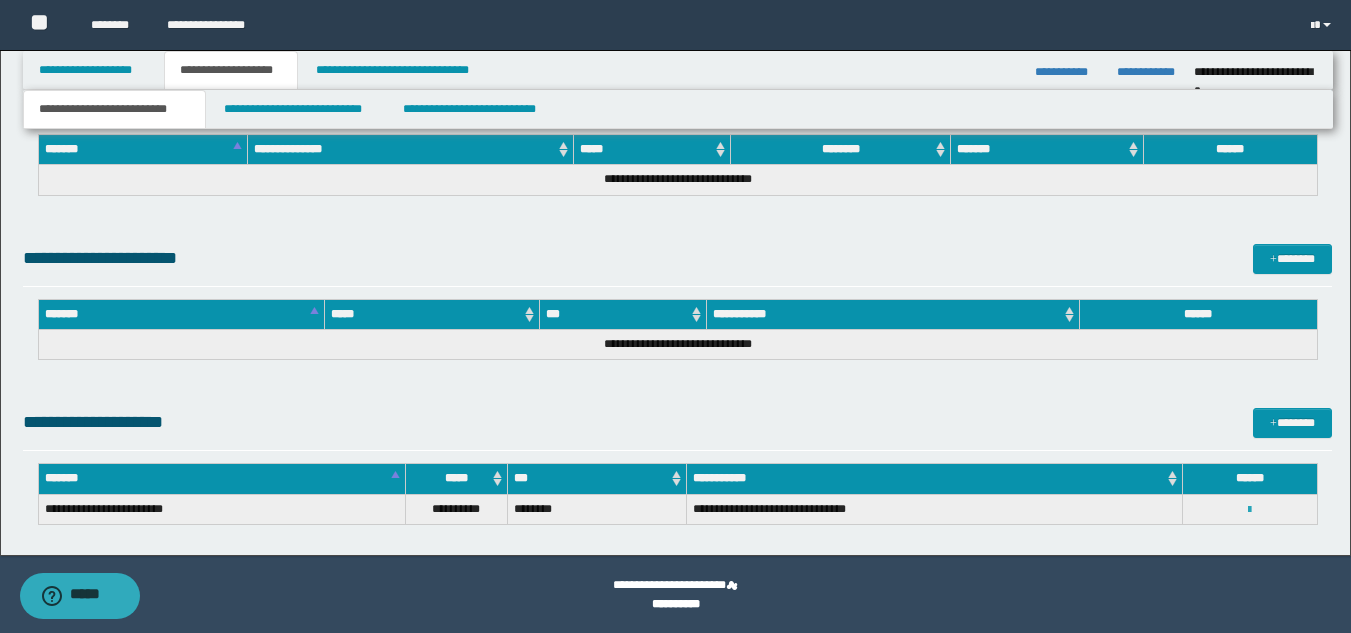 click at bounding box center [1249, 510] 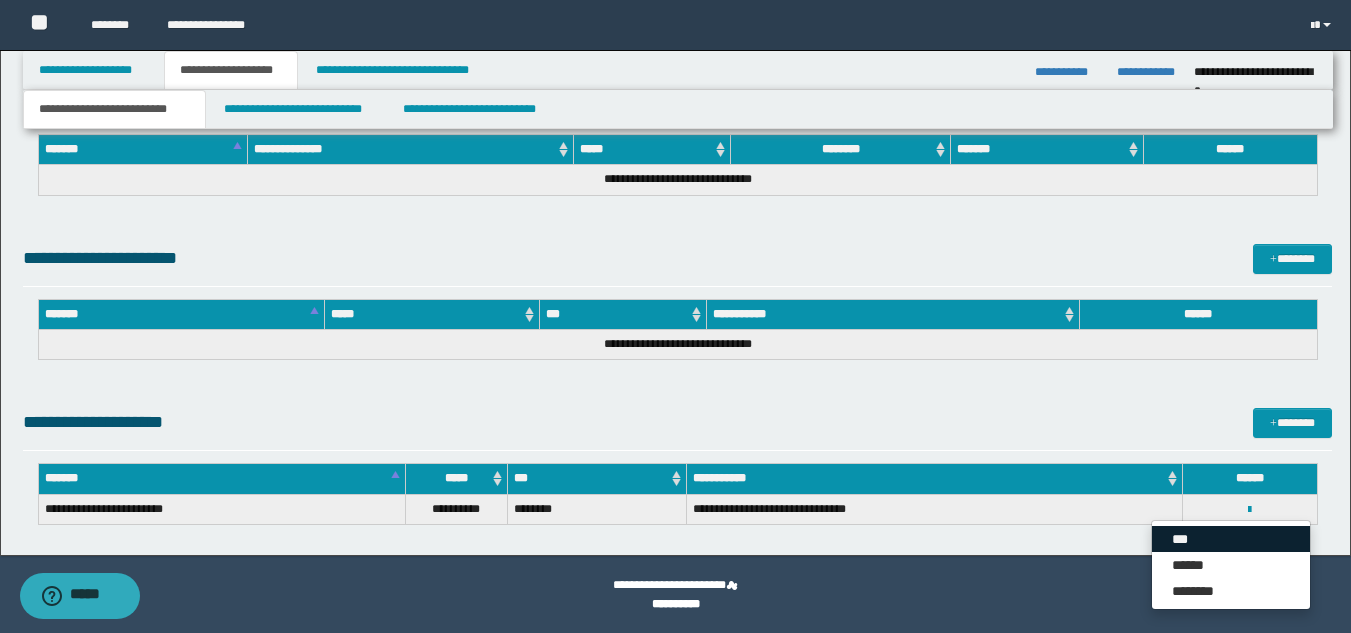 click on "***" at bounding box center [1231, 539] 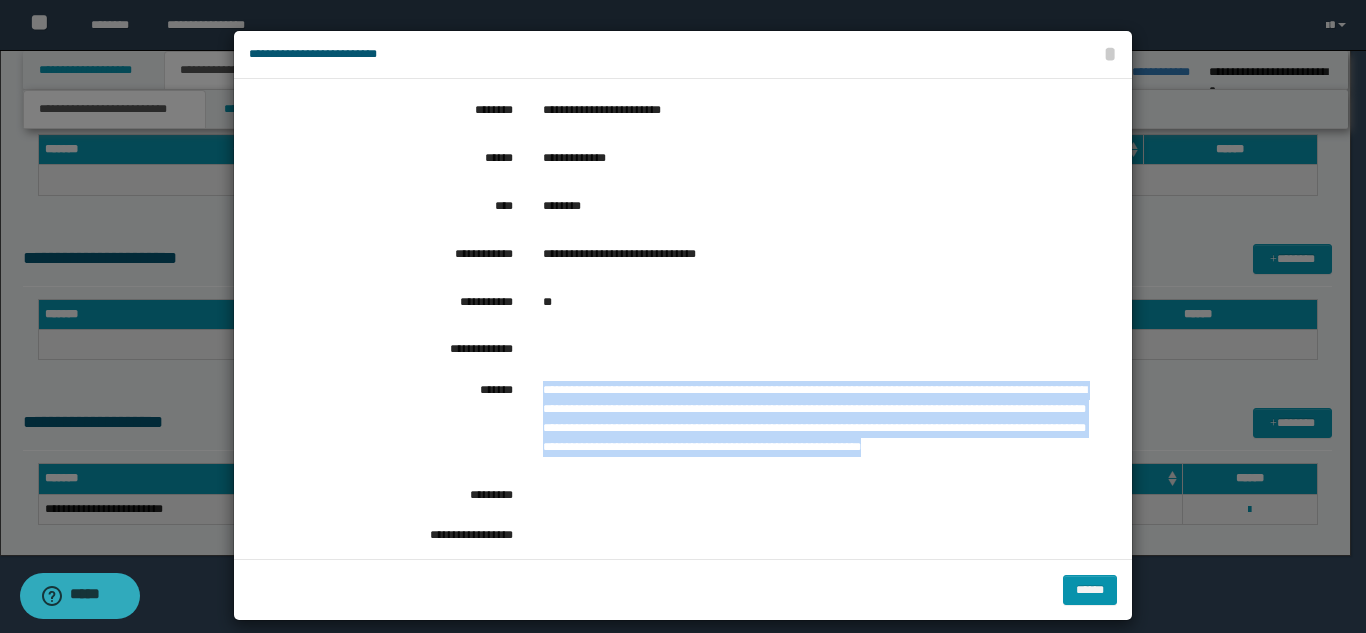drag, startPoint x: 535, startPoint y: 387, endPoint x: 975, endPoint y: 452, distance: 444.77524 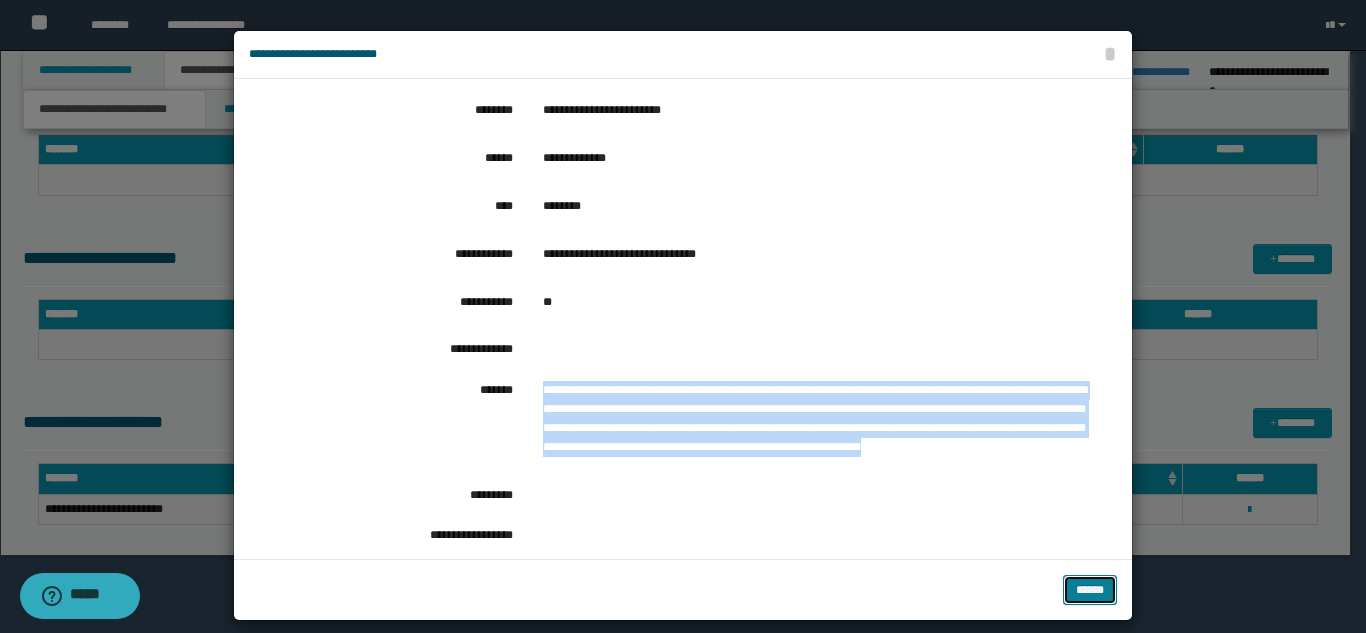 click on "******" at bounding box center [1090, 590] 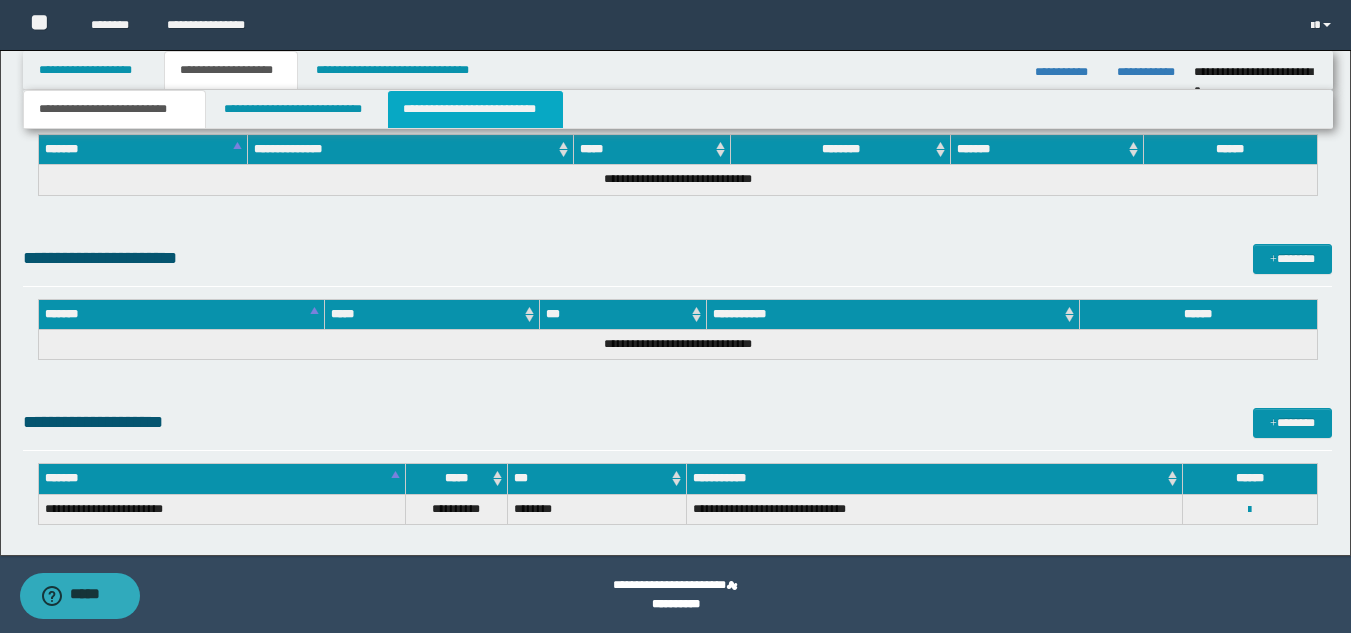 click on "**********" at bounding box center (475, 109) 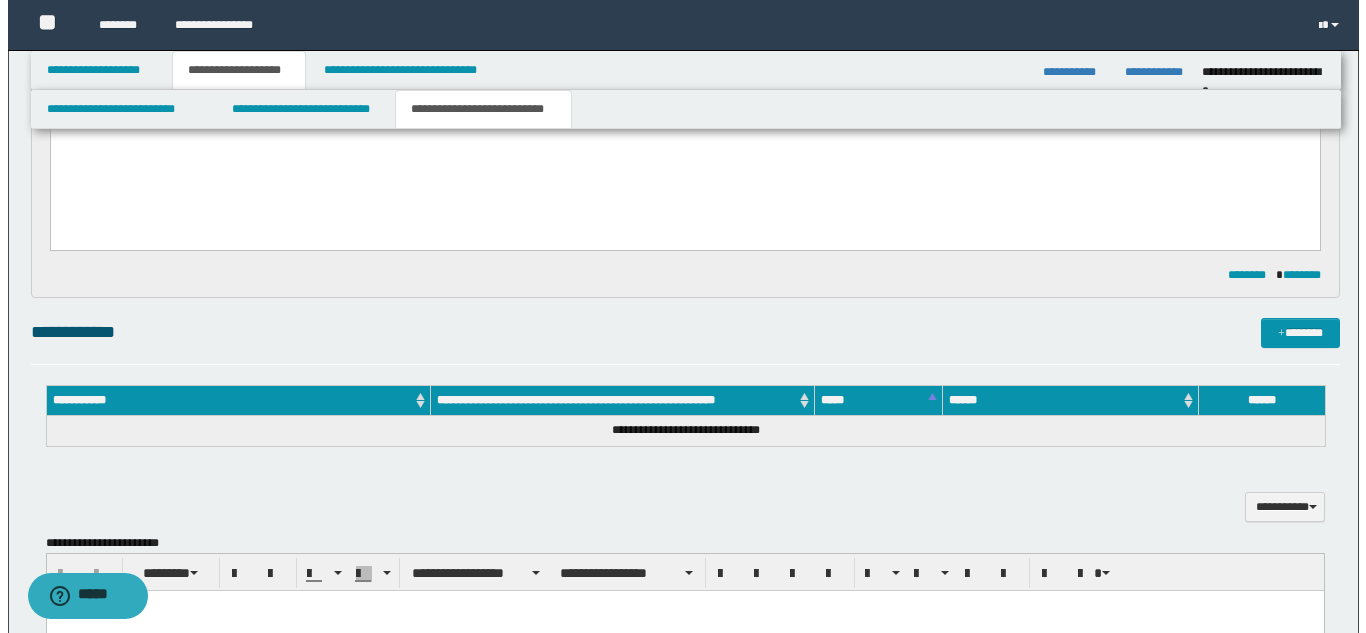 scroll, scrollTop: 0, scrollLeft: 0, axis: both 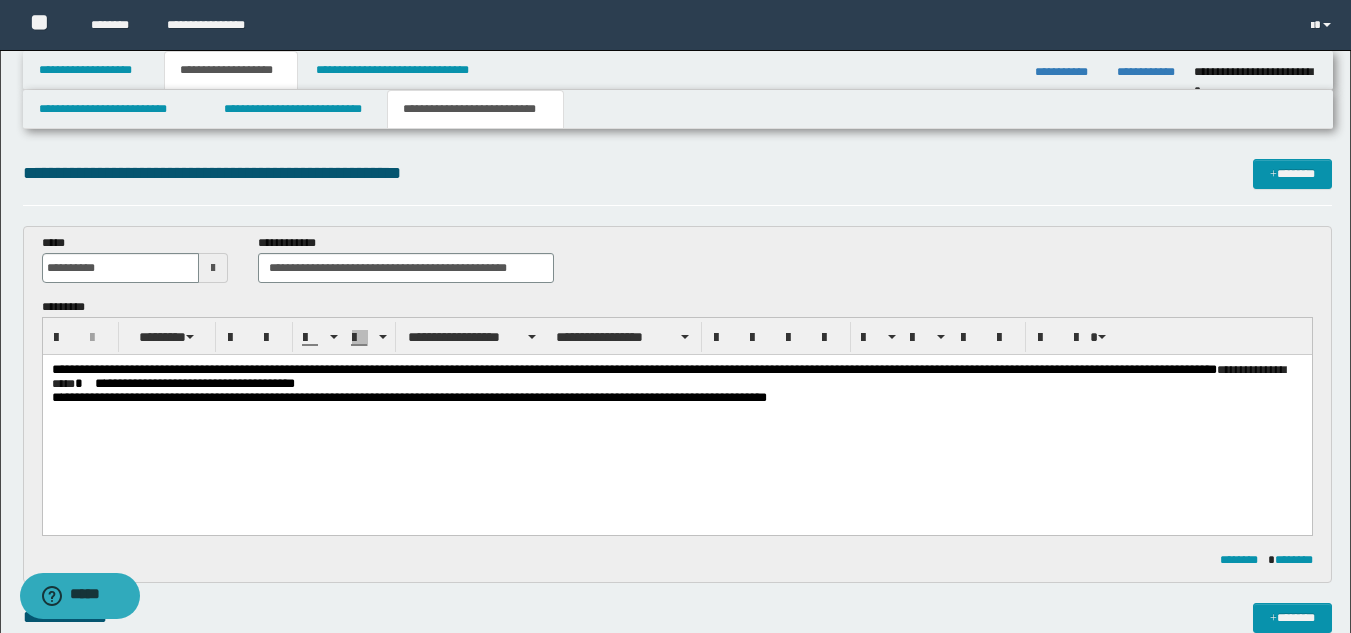 click on "**********" at bounding box center [676, 377] 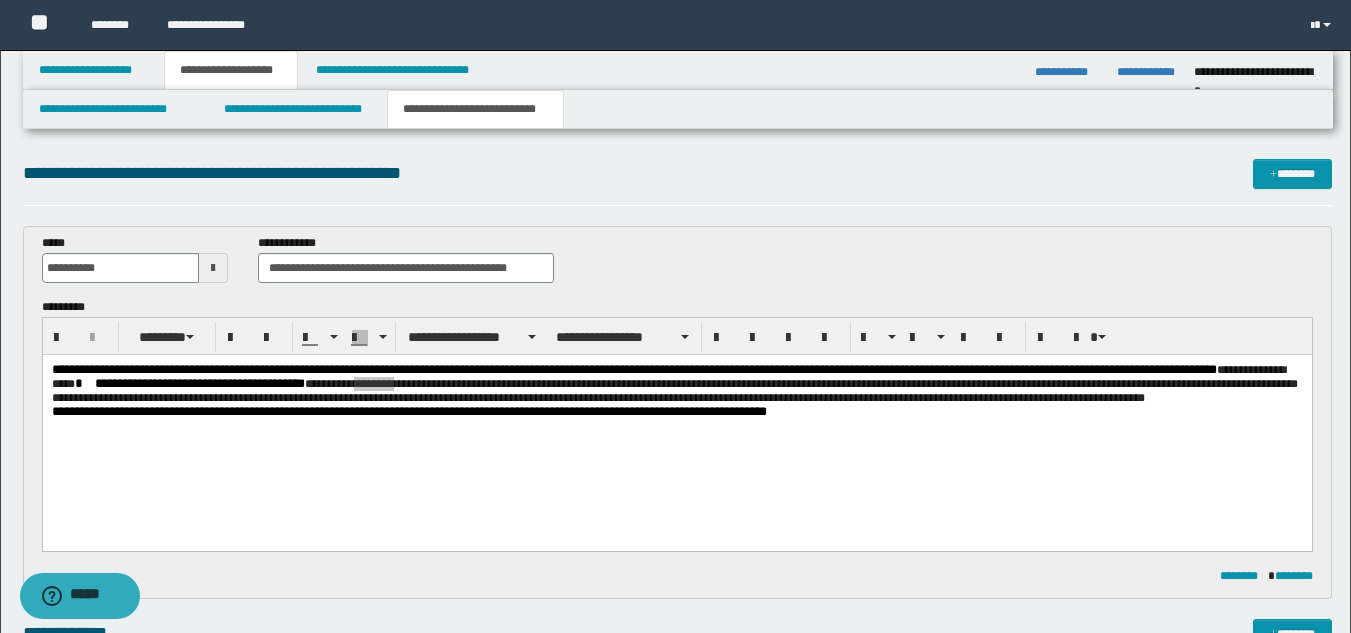 click on "**********" at bounding box center [677, 792] 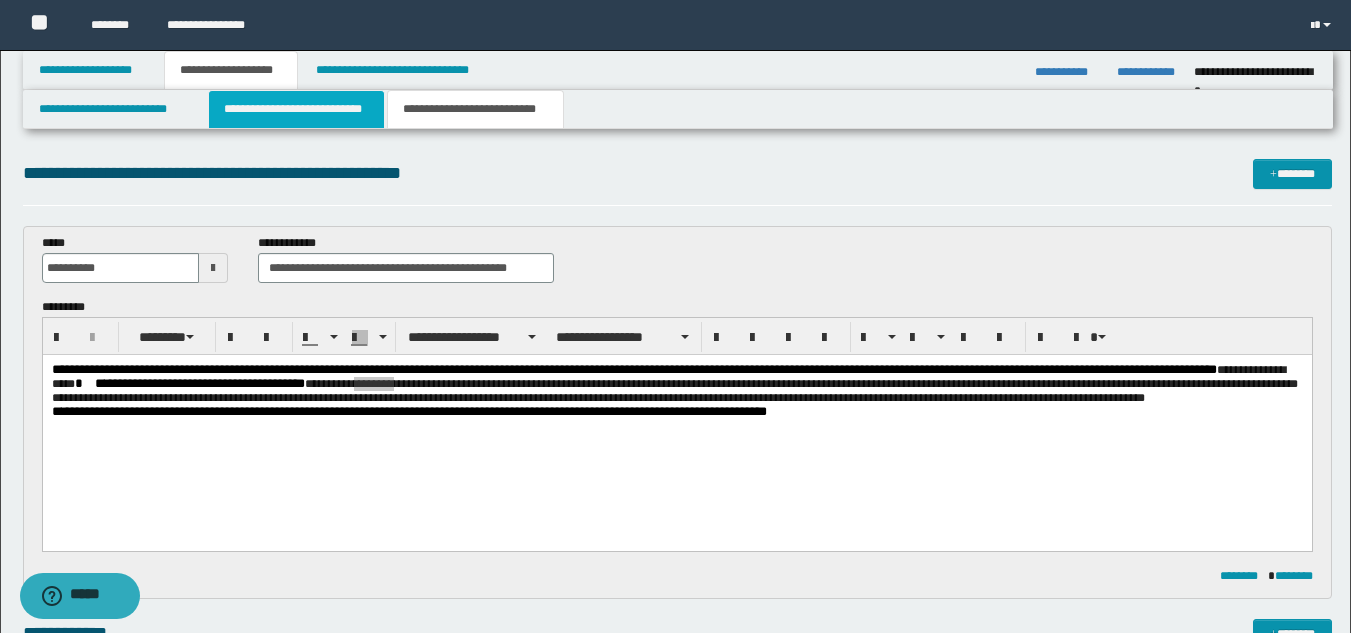 click on "**********" at bounding box center (296, 109) 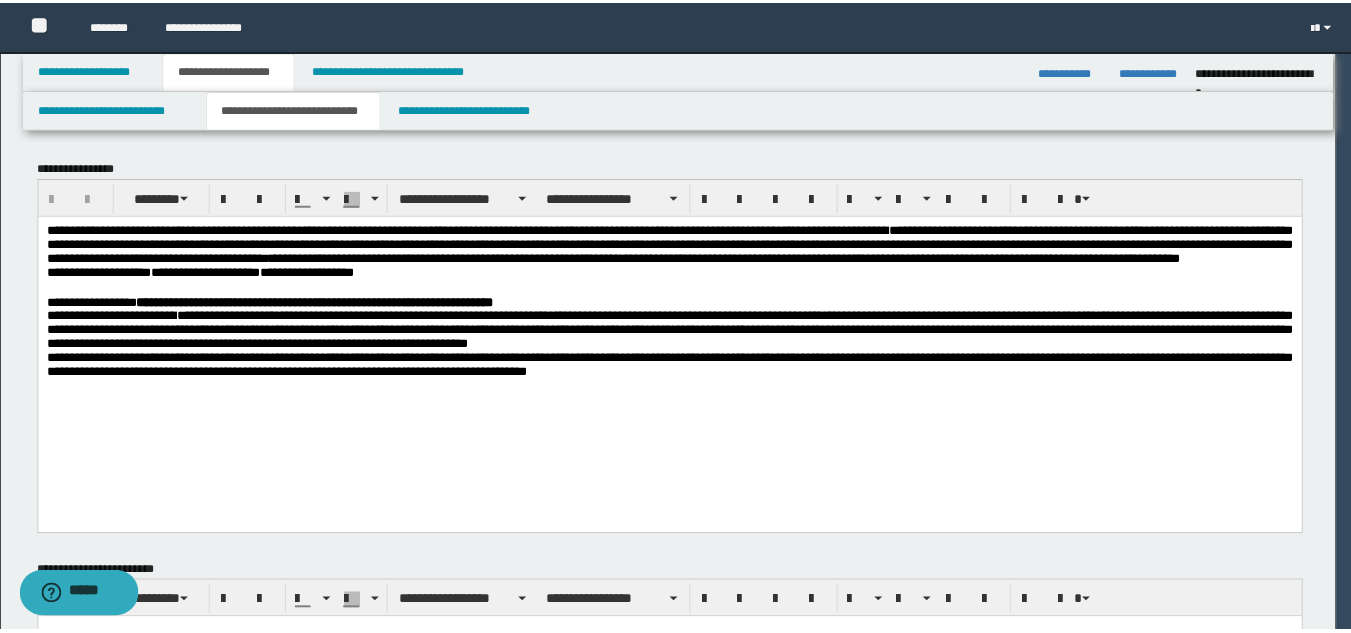 scroll, scrollTop: 0, scrollLeft: 0, axis: both 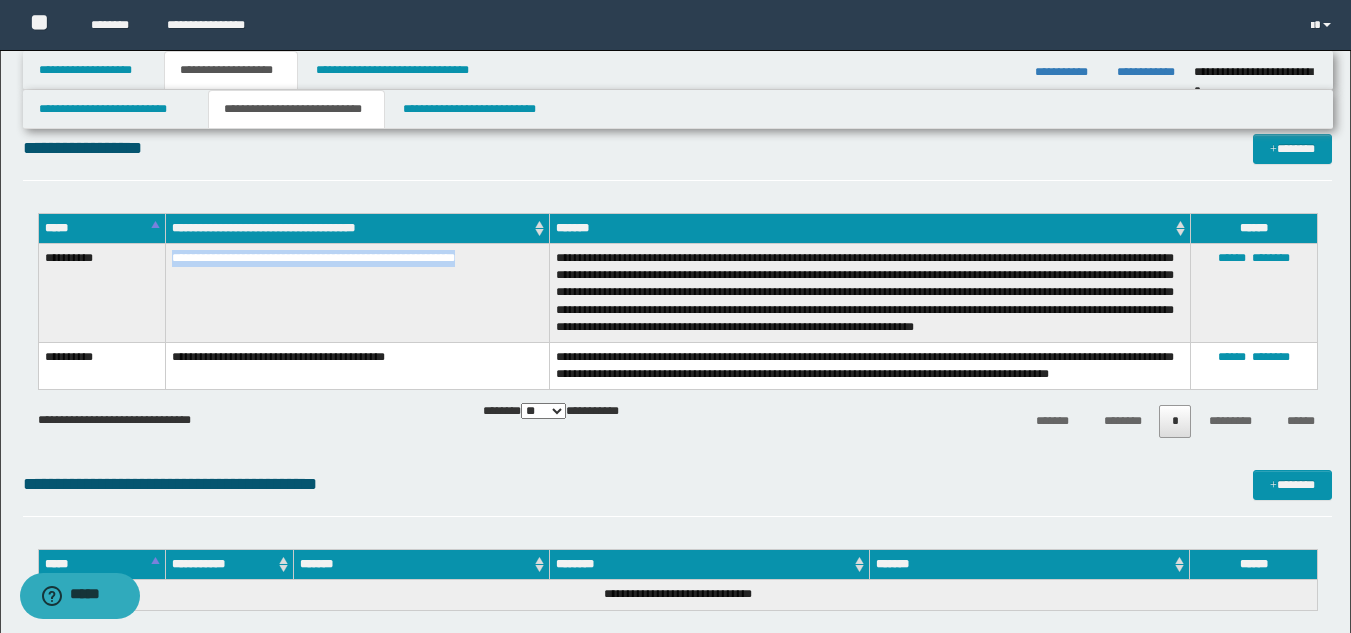 drag, startPoint x: 171, startPoint y: 258, endPoint x: 520, endPoint y: 263, distance: 349.03583 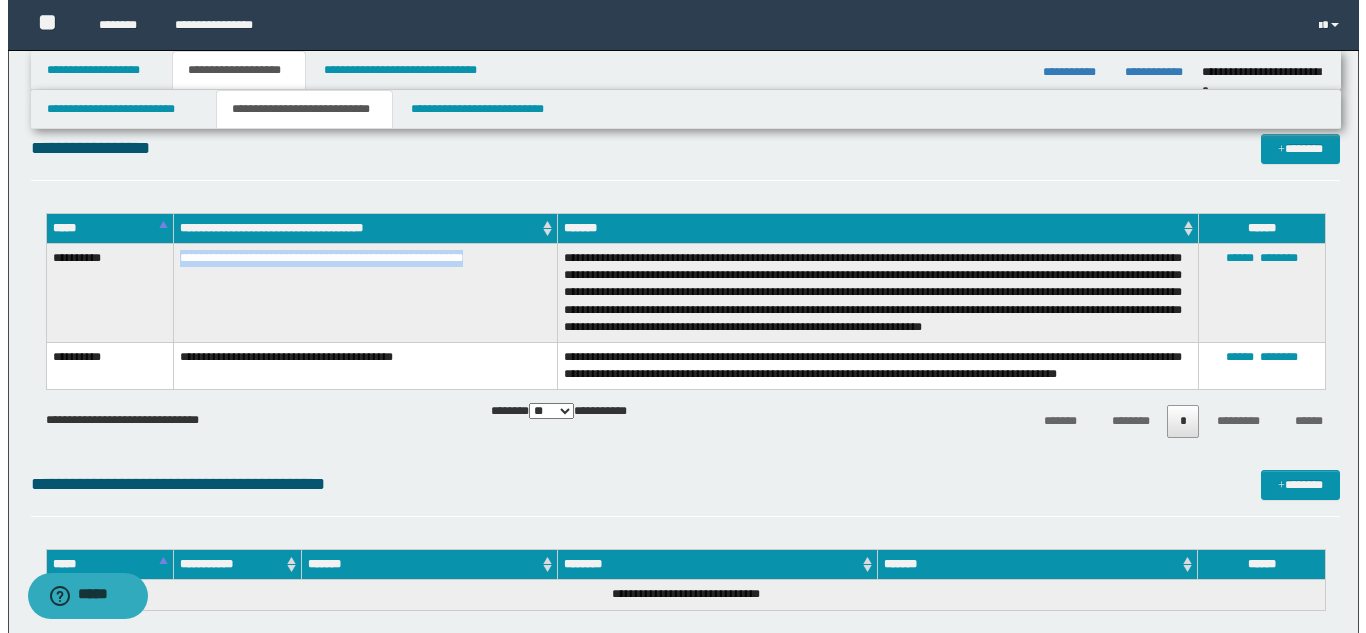 scroll, scrollTop: 54, scrollLeft: 0, axis: vertical 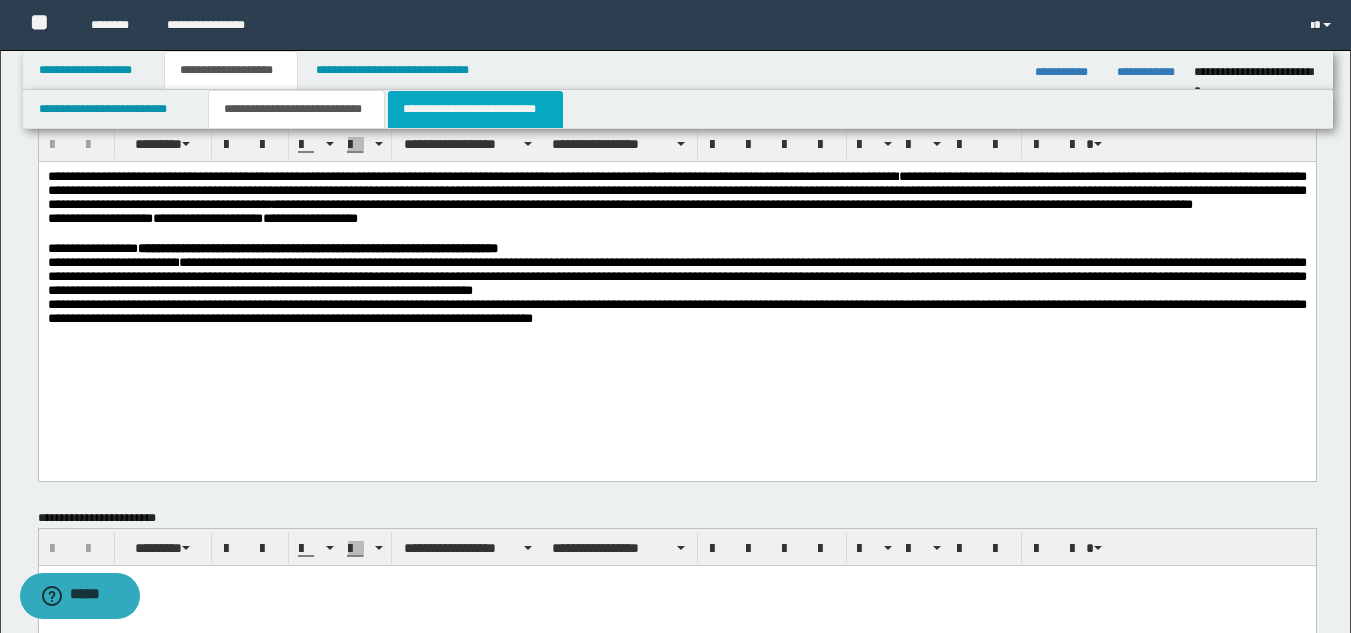 click on "**********" at bounding box center [475, 109] 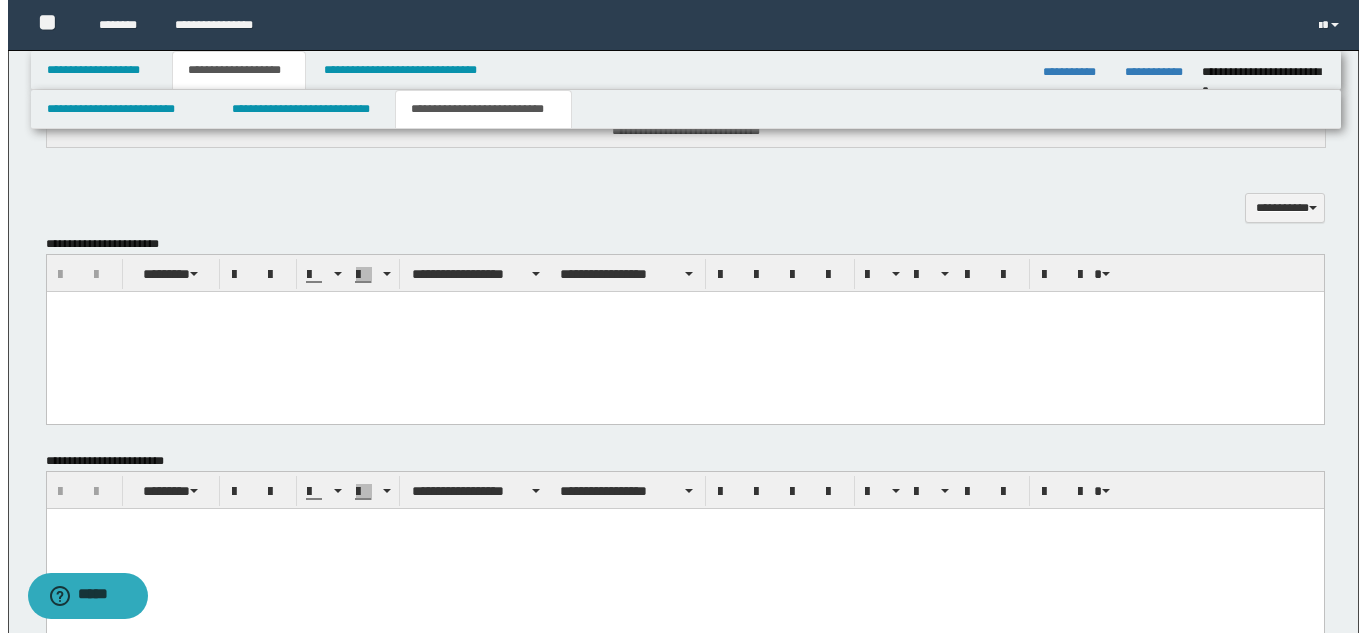 scroll, scrollTop: 0, scrollLeft: 0, axis: both 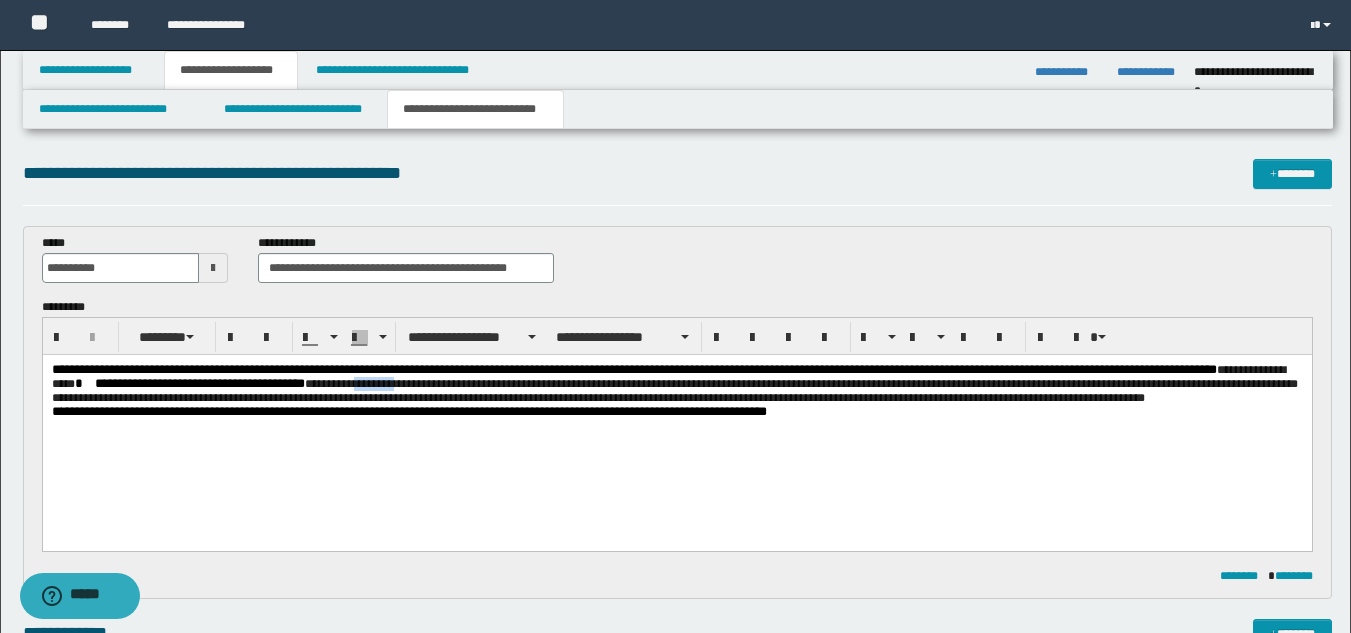 click on "**********" at bounding box center (676, 384) 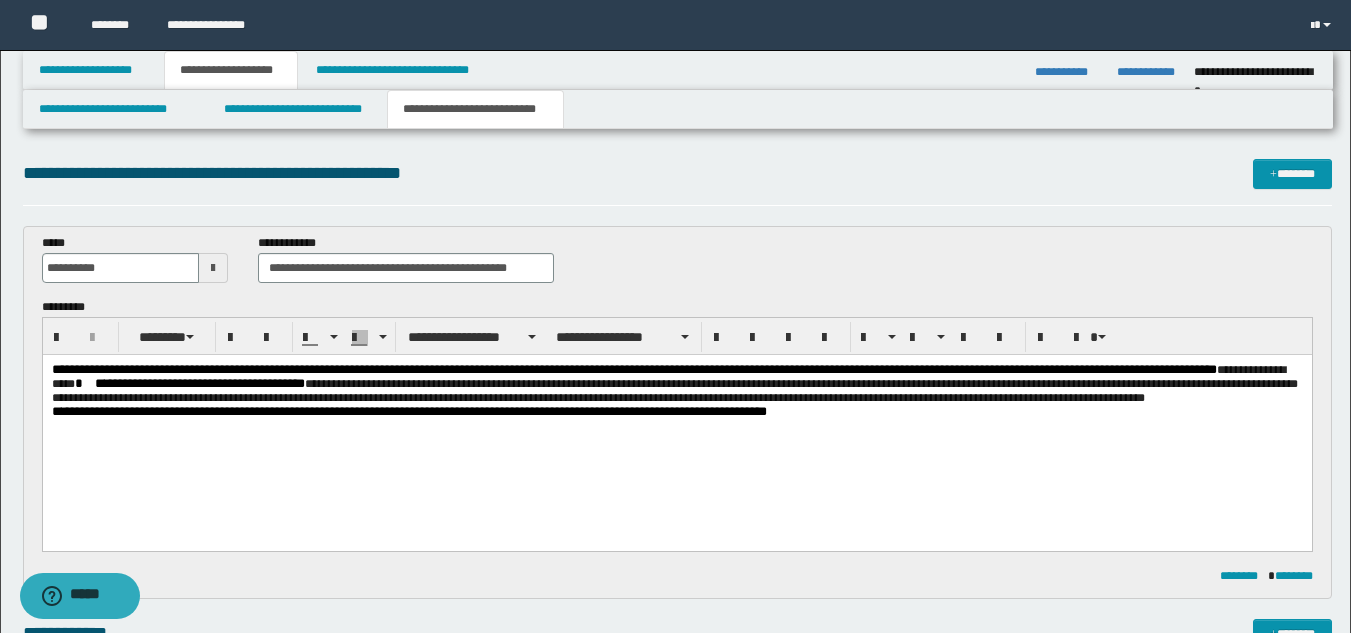 click on "**********" at bounding box center (676, 384) 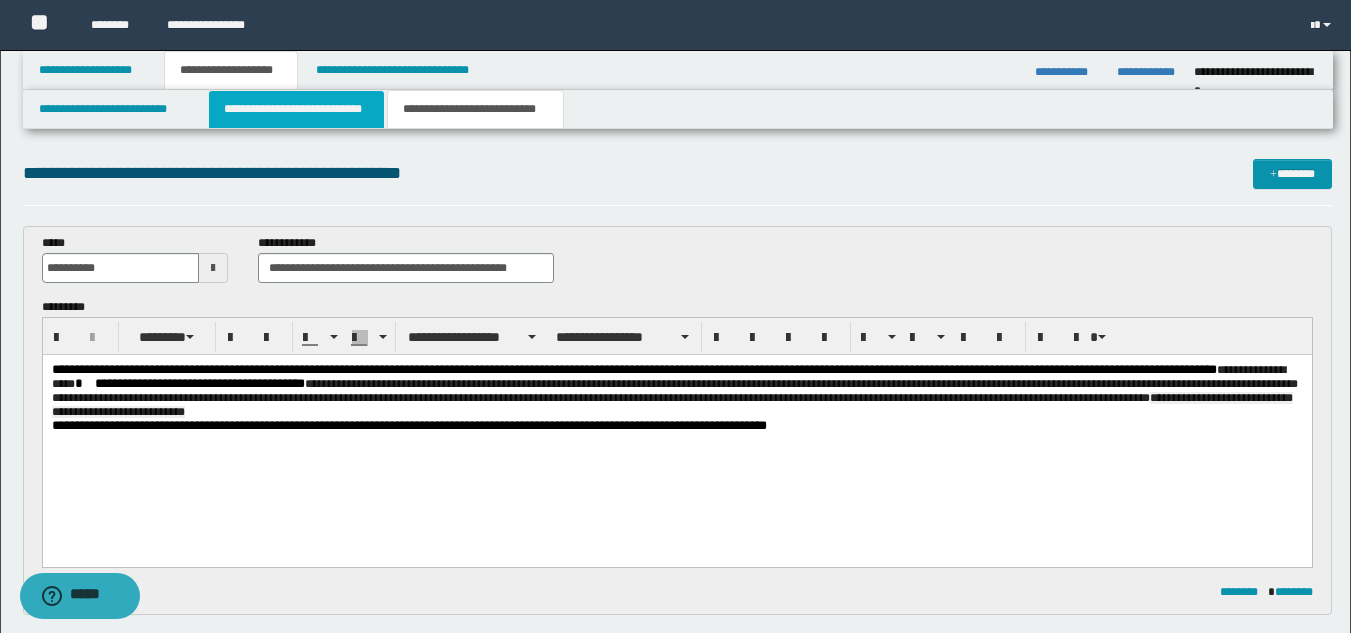 click on "**********" at bounding box center [296, 109] 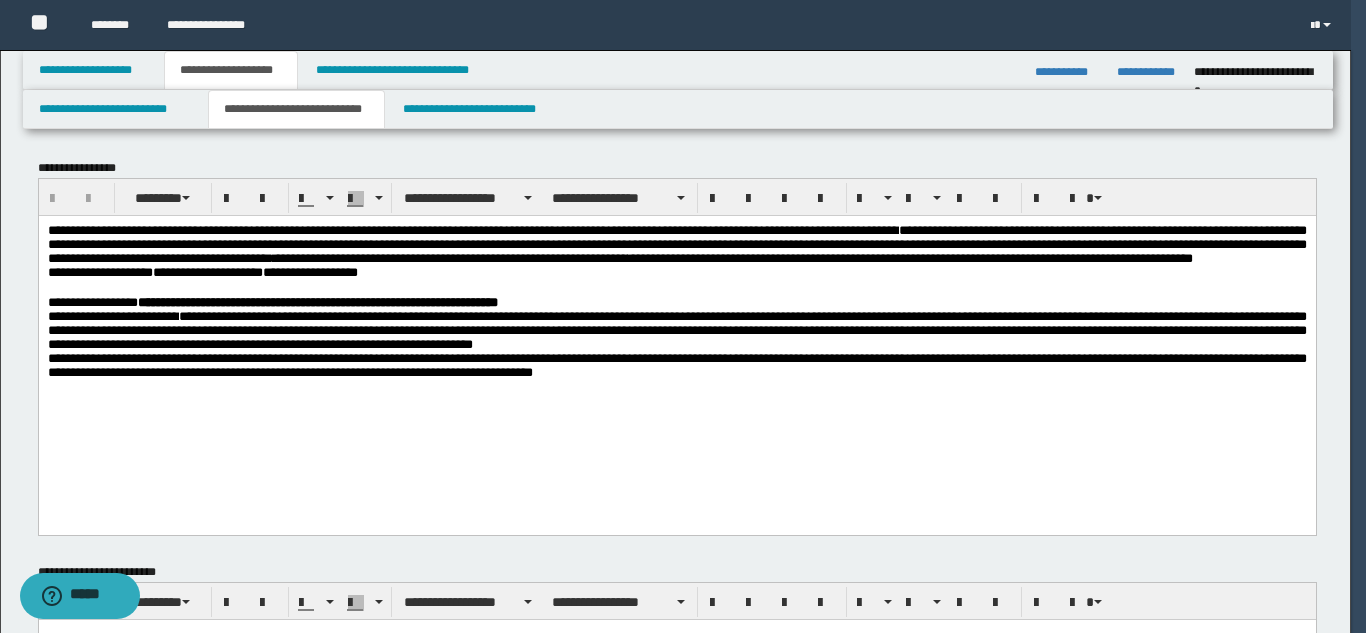 scroll, scrollTop: 600, scrollLeft: 0, axis: vertical 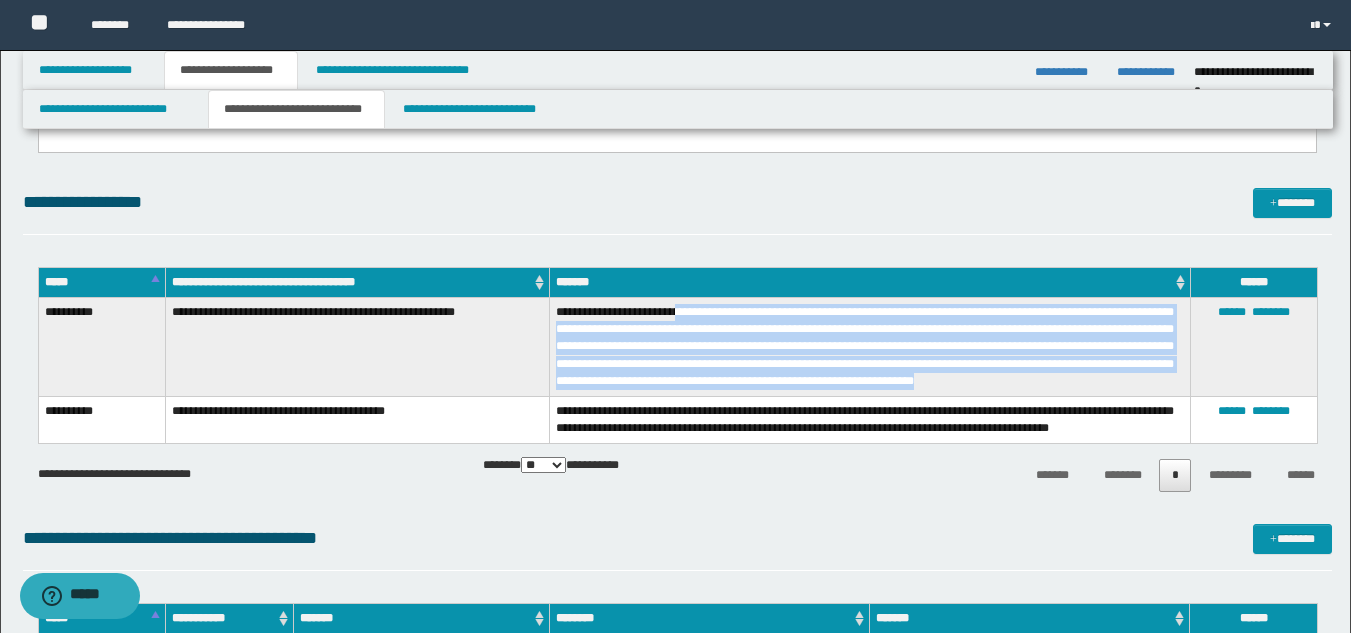 drag, startPoint x: 684, startPoint y: 314, endPoint x: 1073, endPoint y: 385, distance: 395.42636 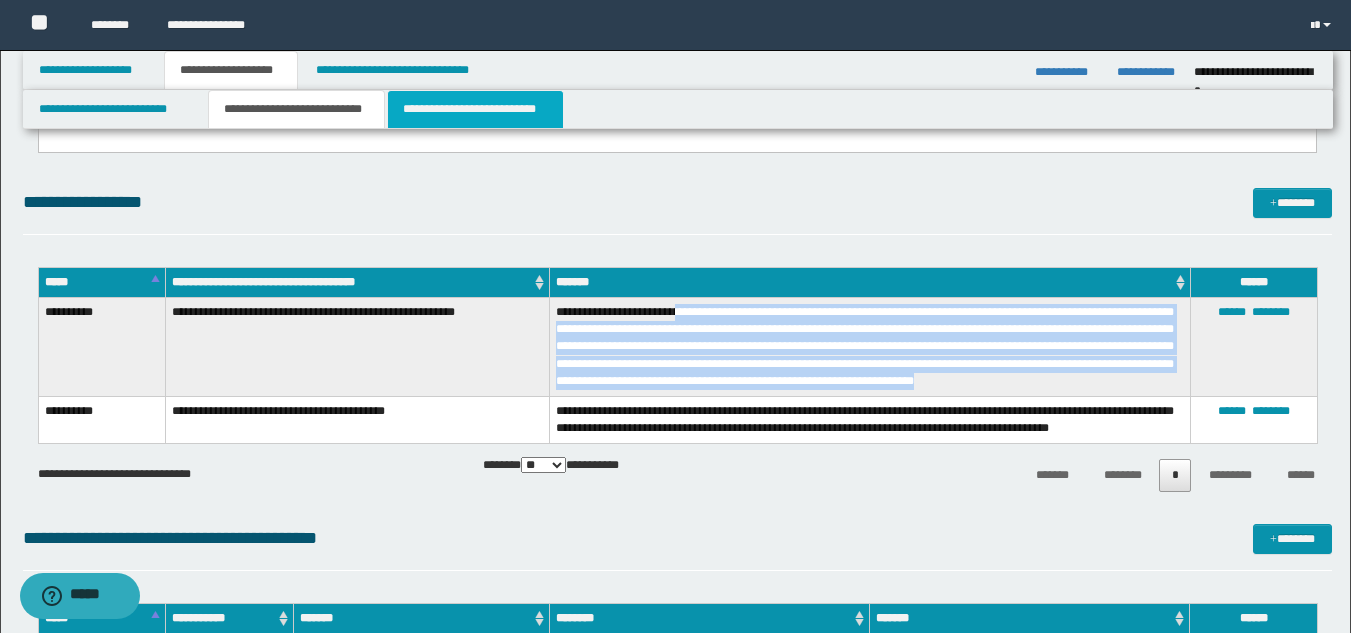 click on "**********" at bounding box center (475, 109) 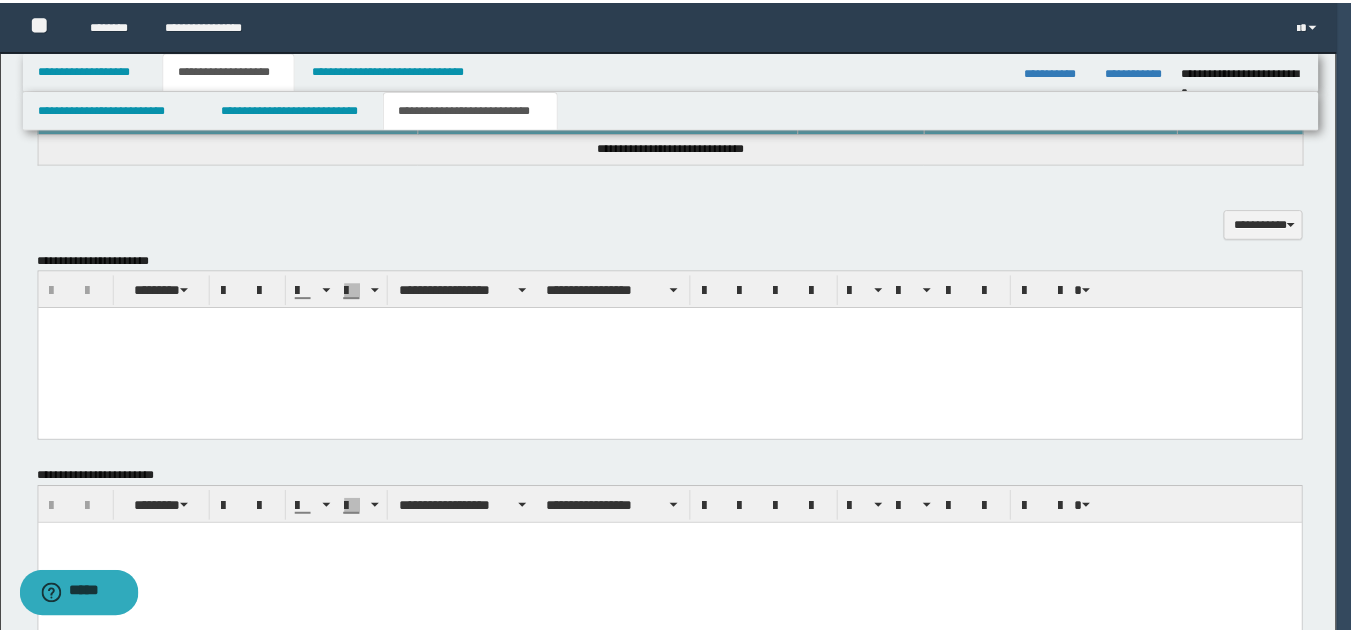 scroll, scrollTop: 0, scrollLeft: 0, axis: both 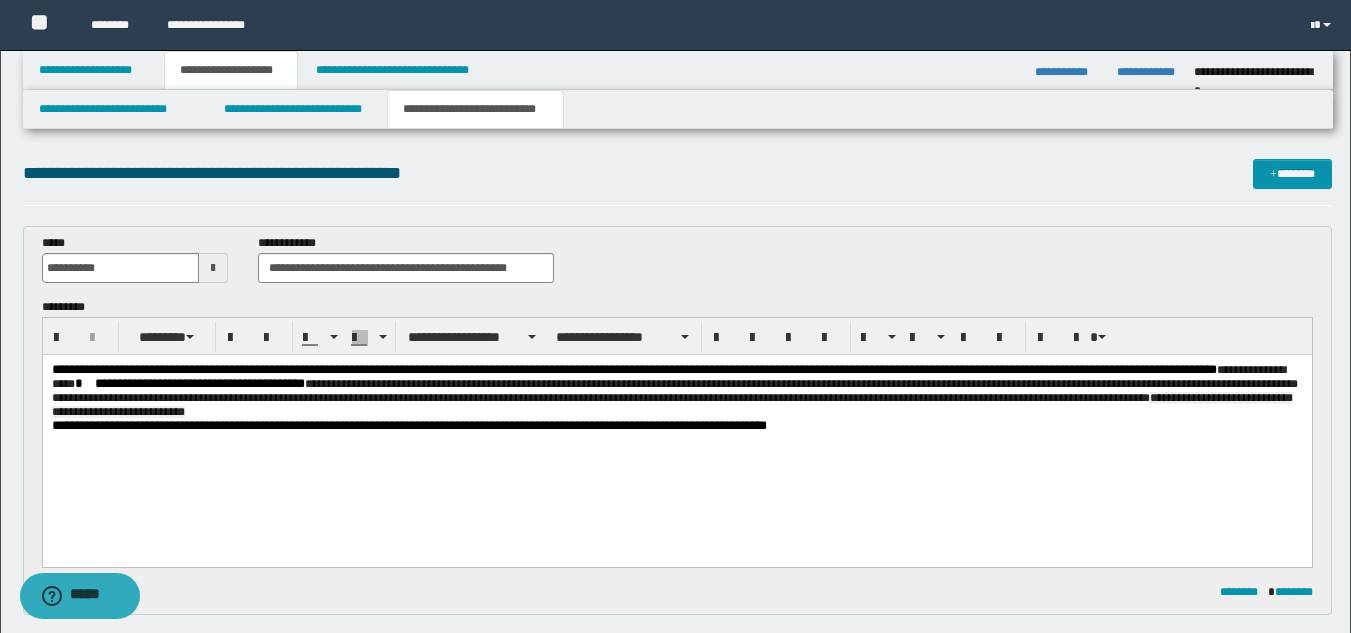 click on "**********" at bounding box center [676, 391] 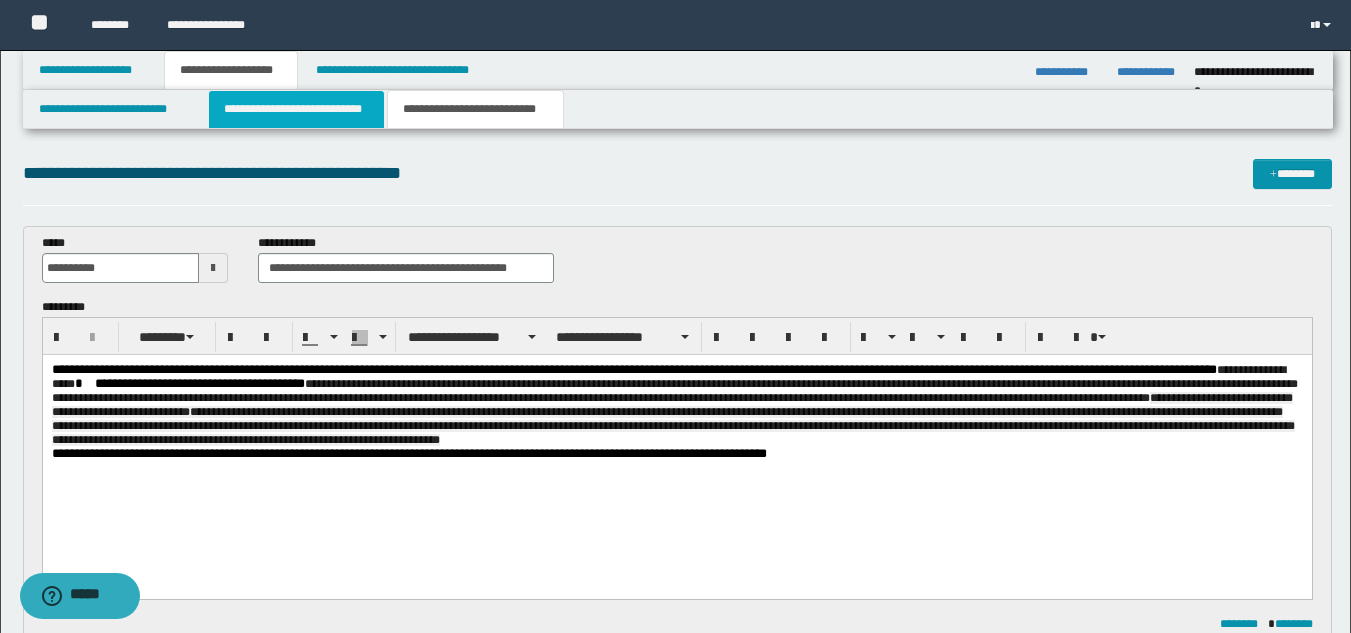 click on "**********" at bounding box center [296, 109] 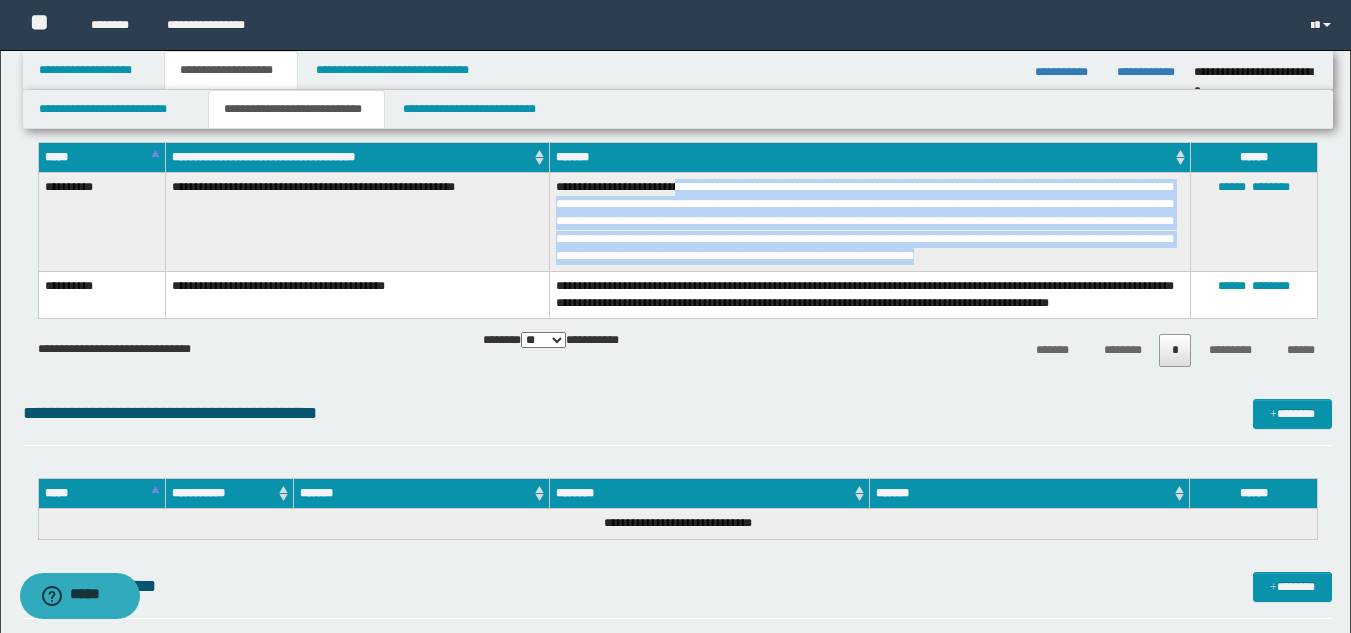 scroll, scrollTop: 712, scrollLeft: 0, axis: vertical 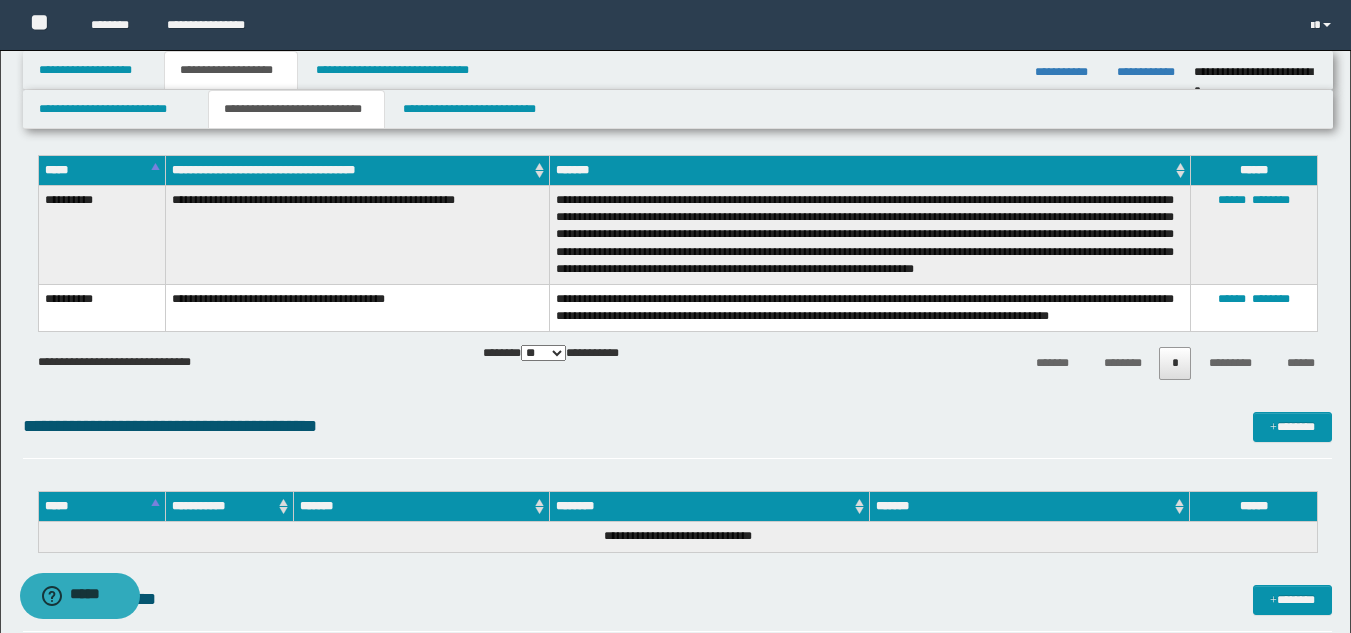 click on "**********" at bounding box center [357, 307] 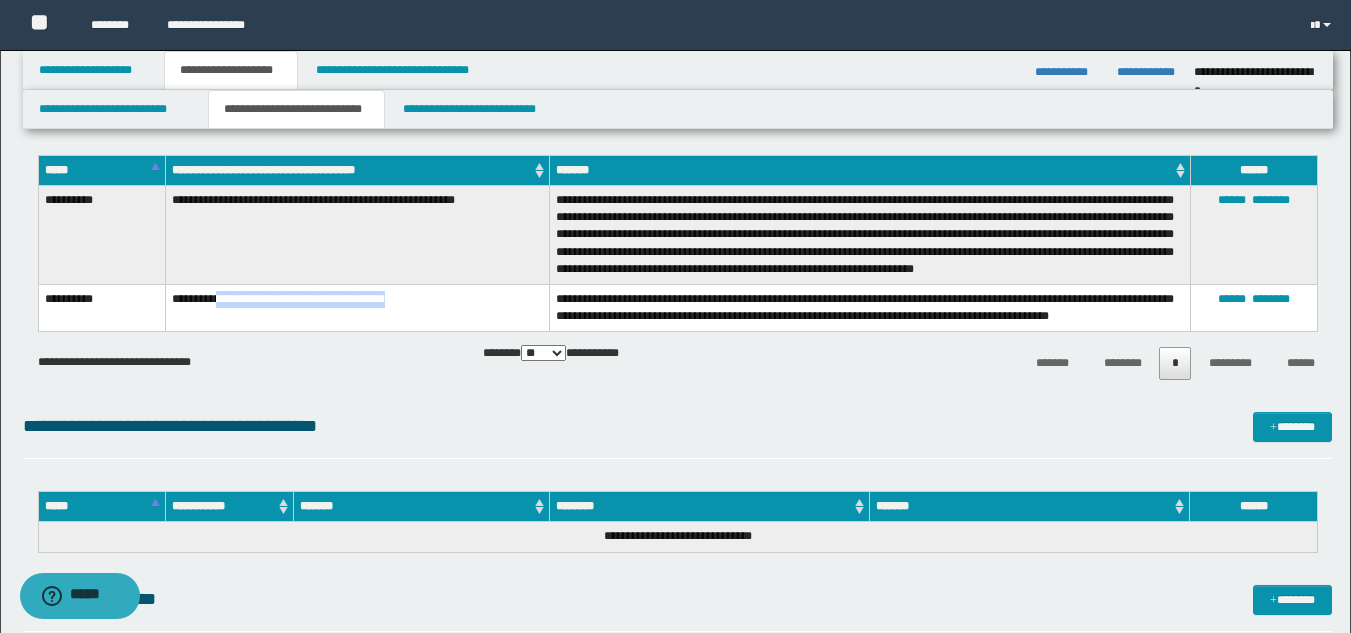 drag, startPoint x: 242, startPoint y: 295, endPoint x: 470, endPoint y: 293, distance: 228.00877 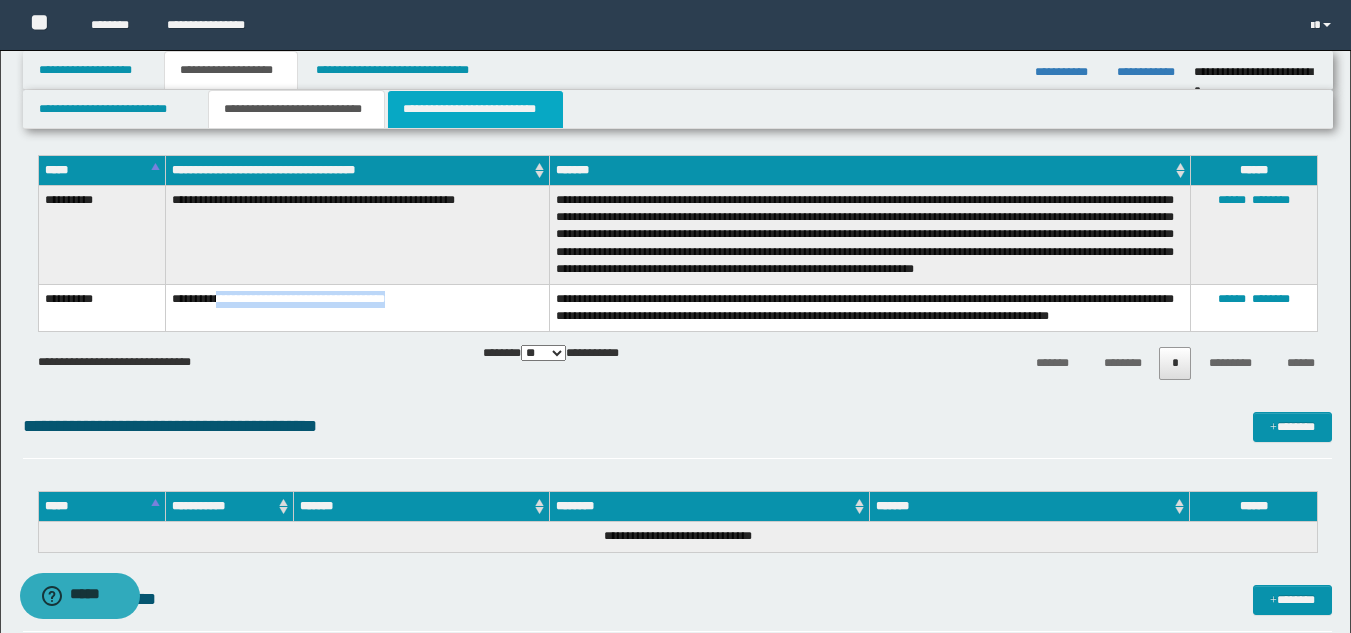 click on "**********" at bounding box center [475, 109] 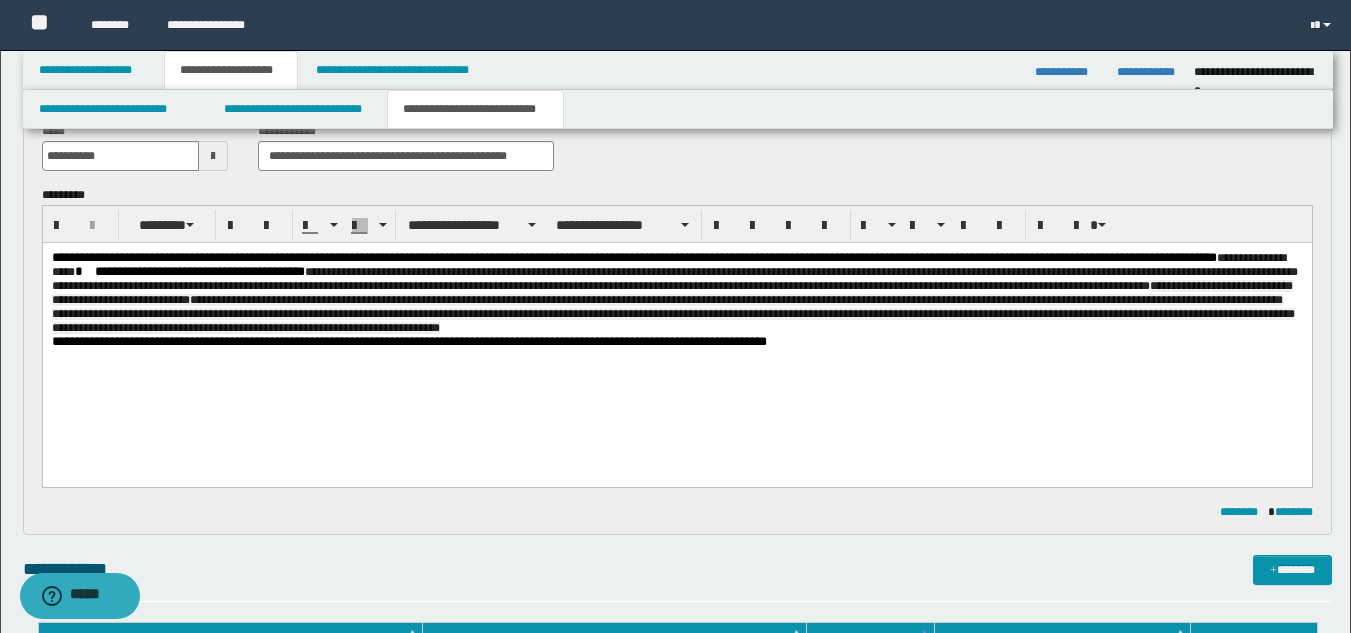 scroll, scrollTop: 0, scrollLeft: 0, axis: both 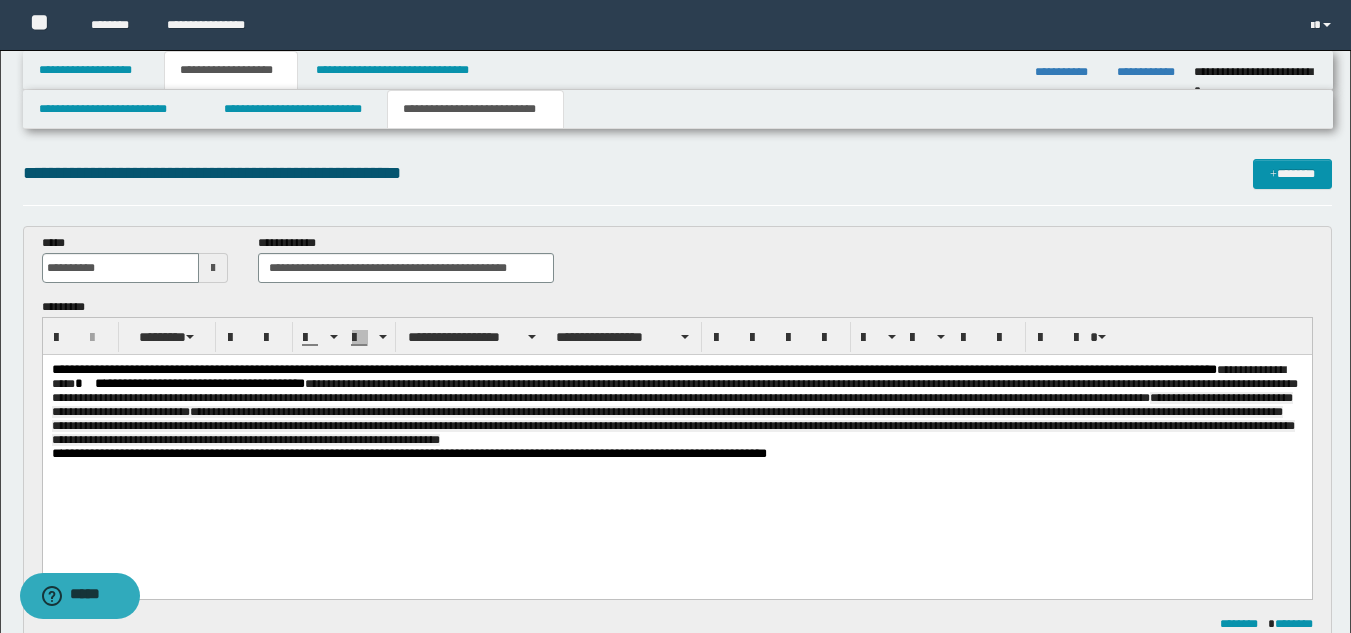 click on "**********" at bounding box center (676, 405) 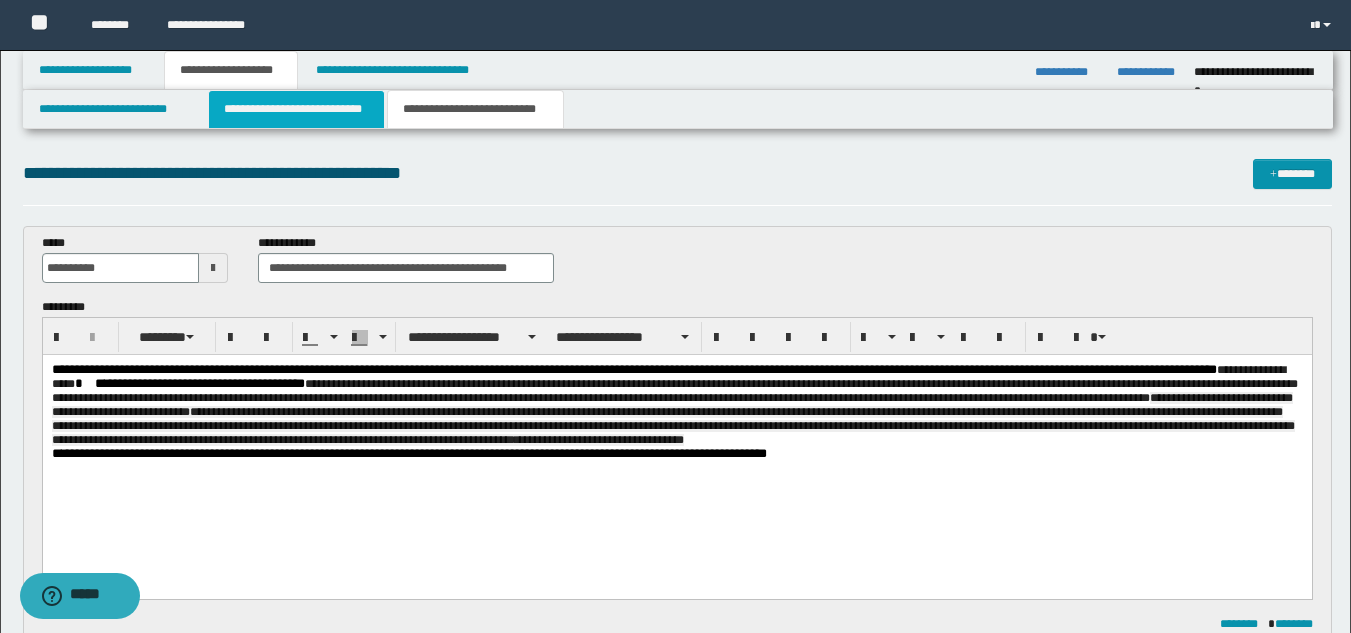 click on "**********" at bounding box center (296, 109) 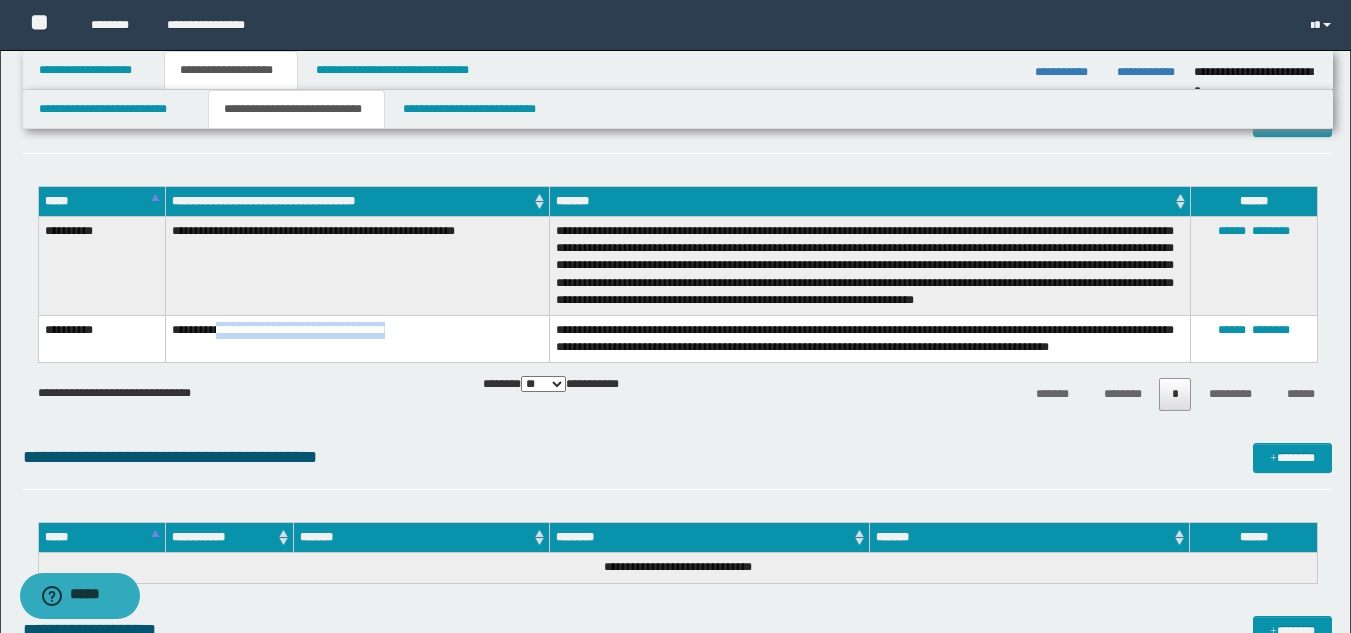 scroll, scrollTop: 705, scrollLeft: 0, axis: vertical 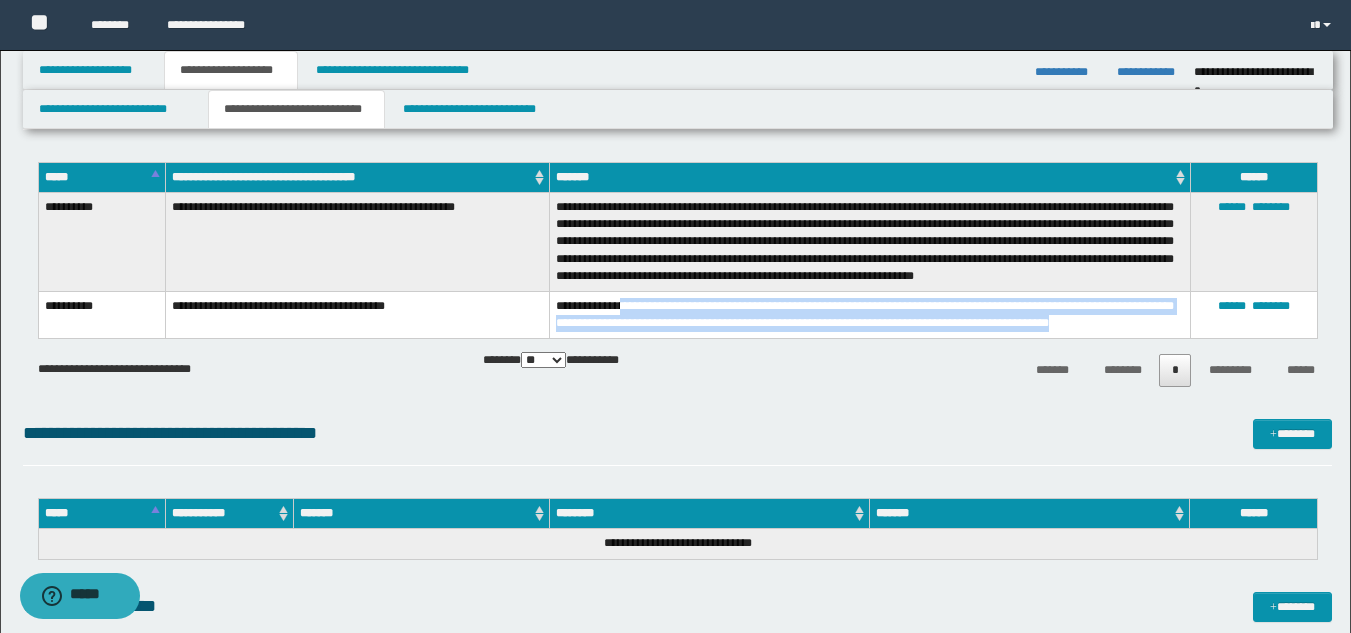 drag, startPoint x: 628, startPoint y: 300, endPoint x: 1149, endPoint y: 322, distance: 521.4643 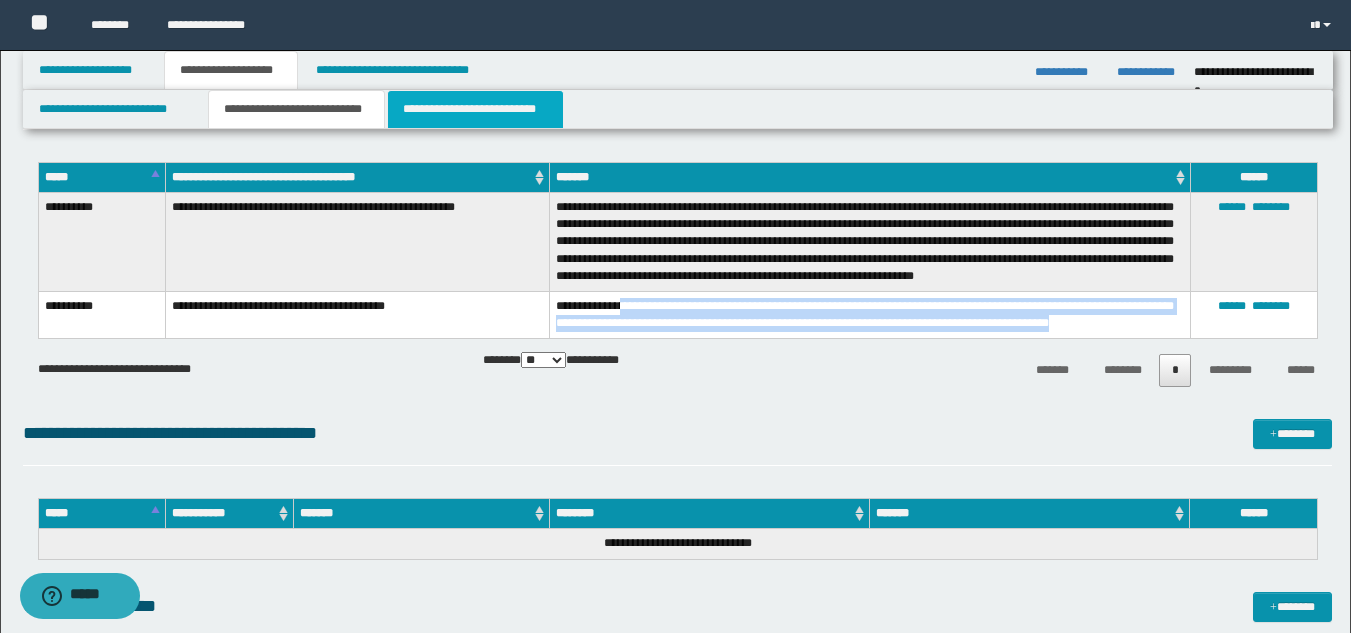 click on "**********" at bounding box center (475, 109) 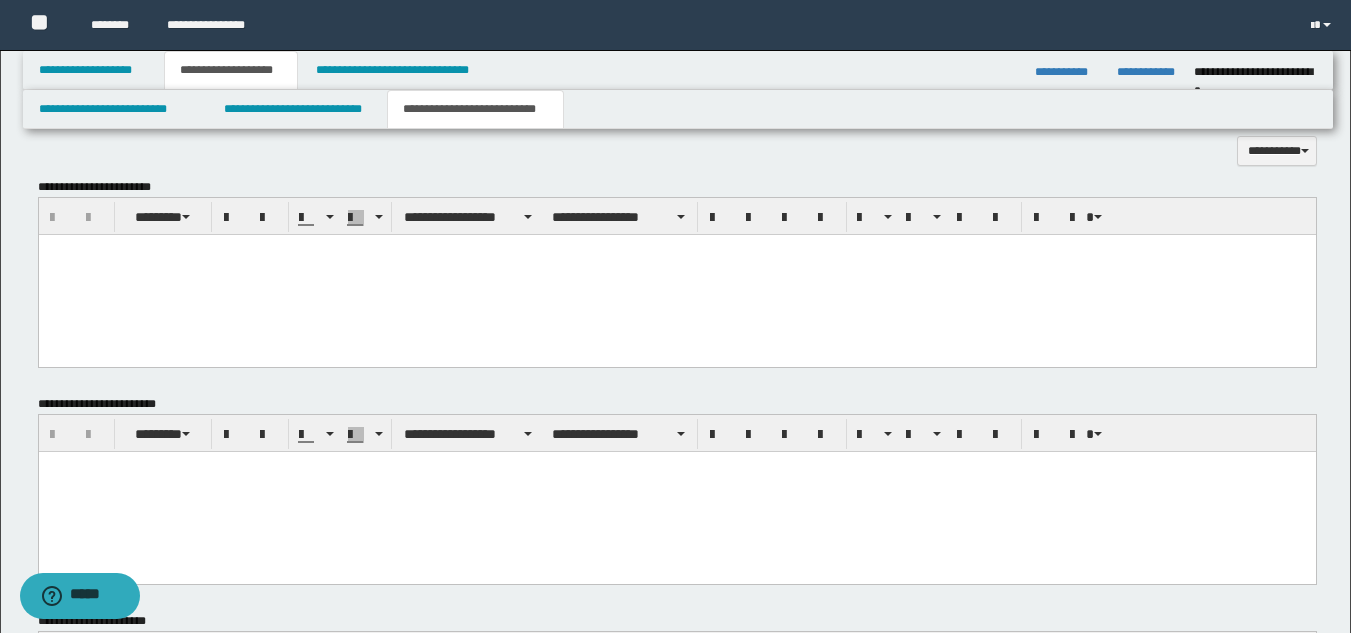 scroll, scrollTop: 105, scrollLeft: 0, axis: vertical 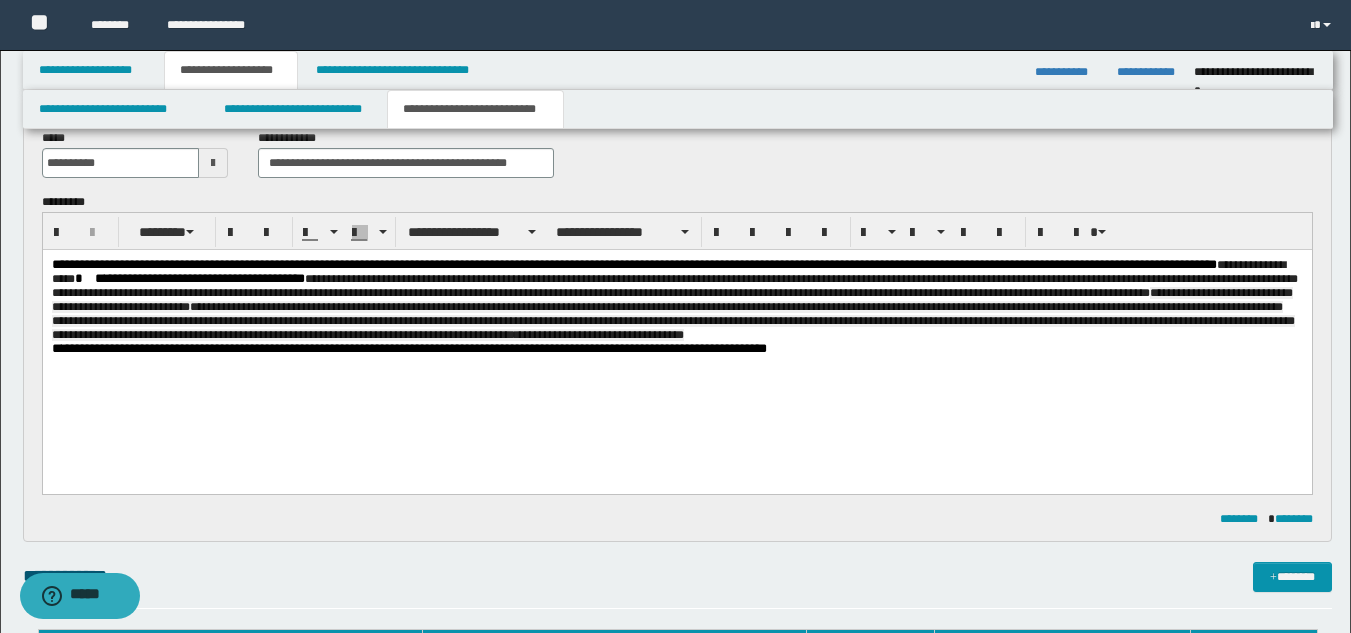 click on "**********" at bounding box center (676, 300) 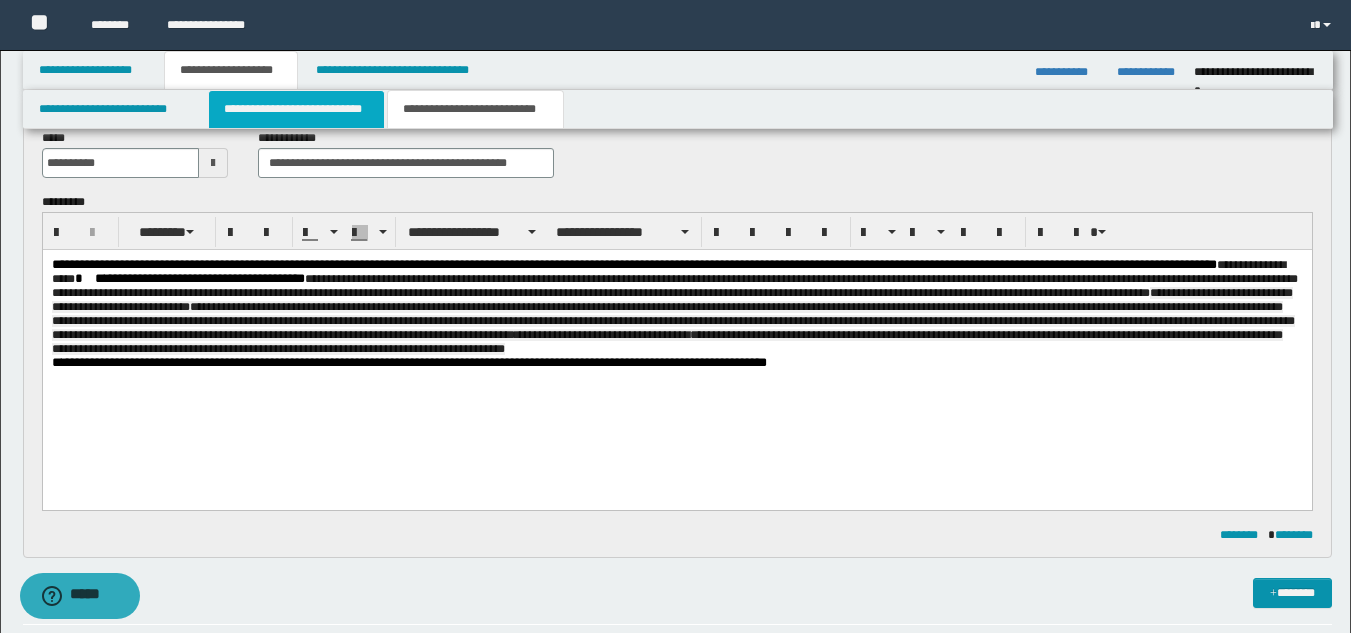 click on "**********" at bounding box center (296, 109) 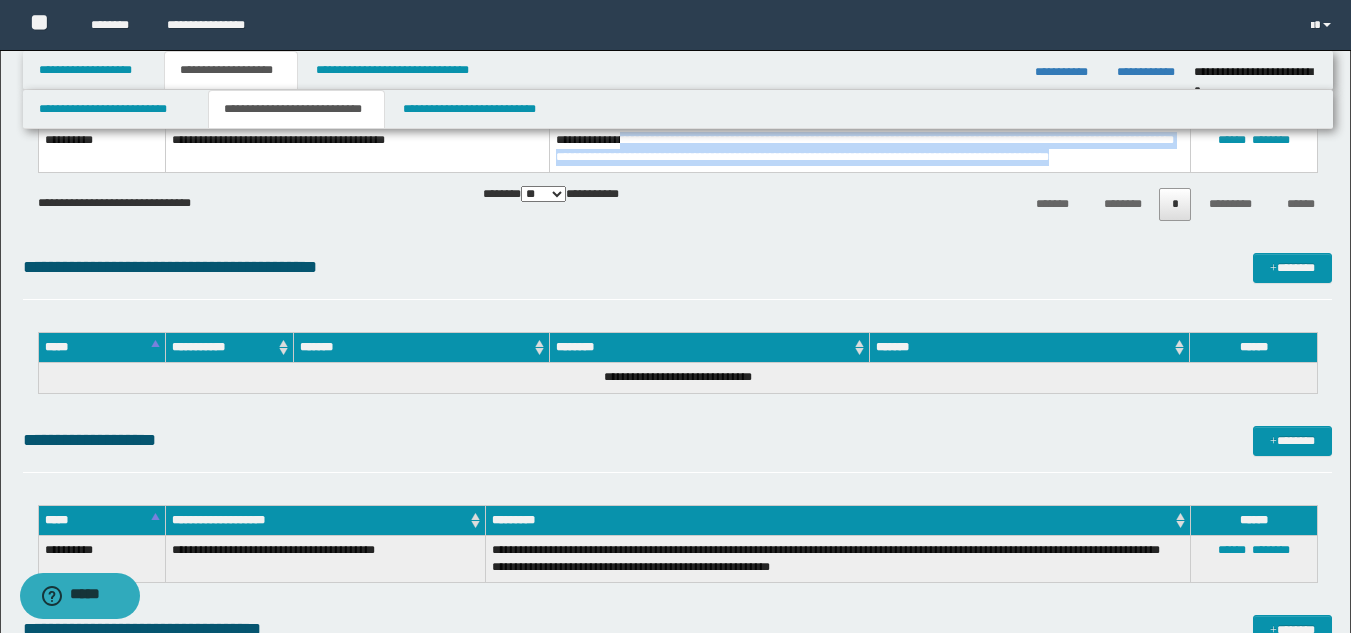 scroll, scrollTop: 884, scrollLeft: 0, axis: vertical 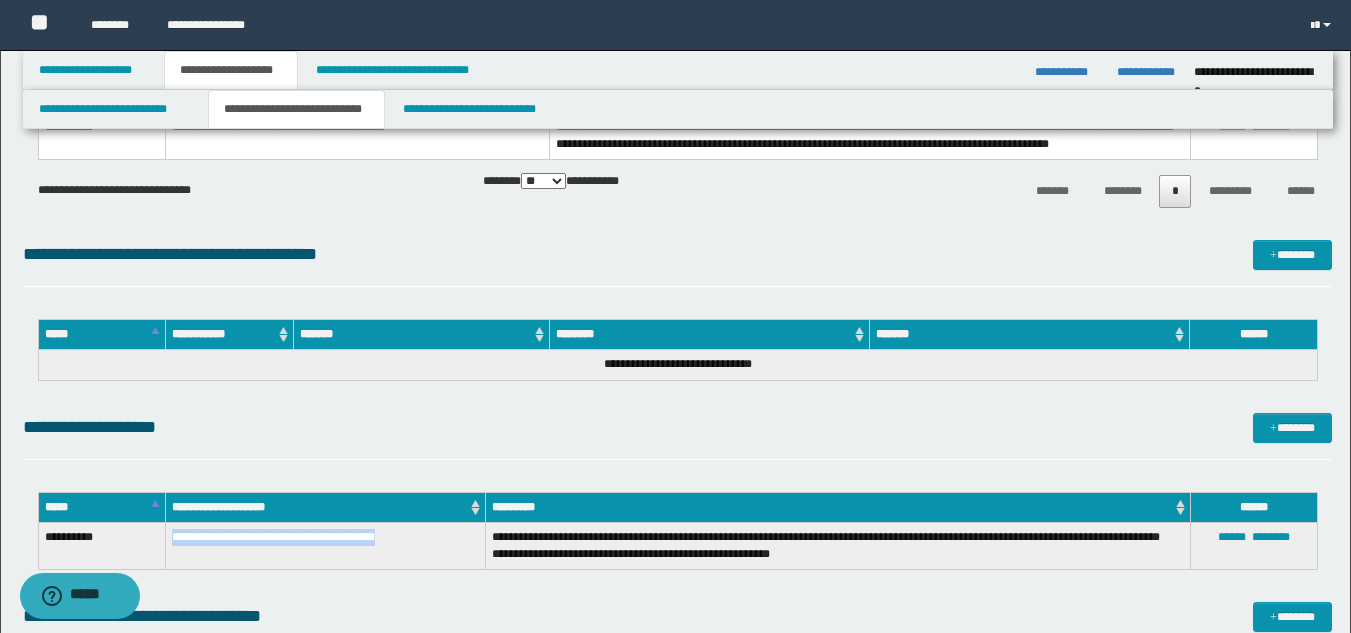 drag, startPoint x: 171, startPoint y: 535, endPoint x: 402, endPoint y: 556, distance: 231.95258 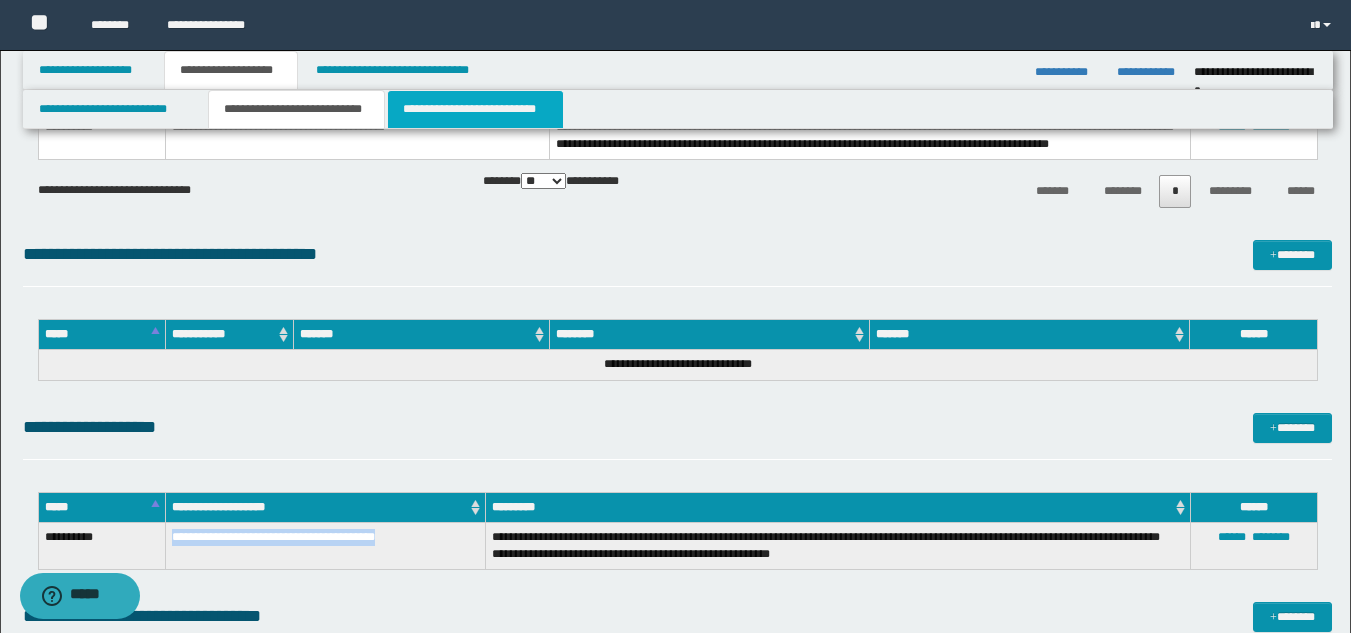 click on "**********" at bounding box center (475, 109) 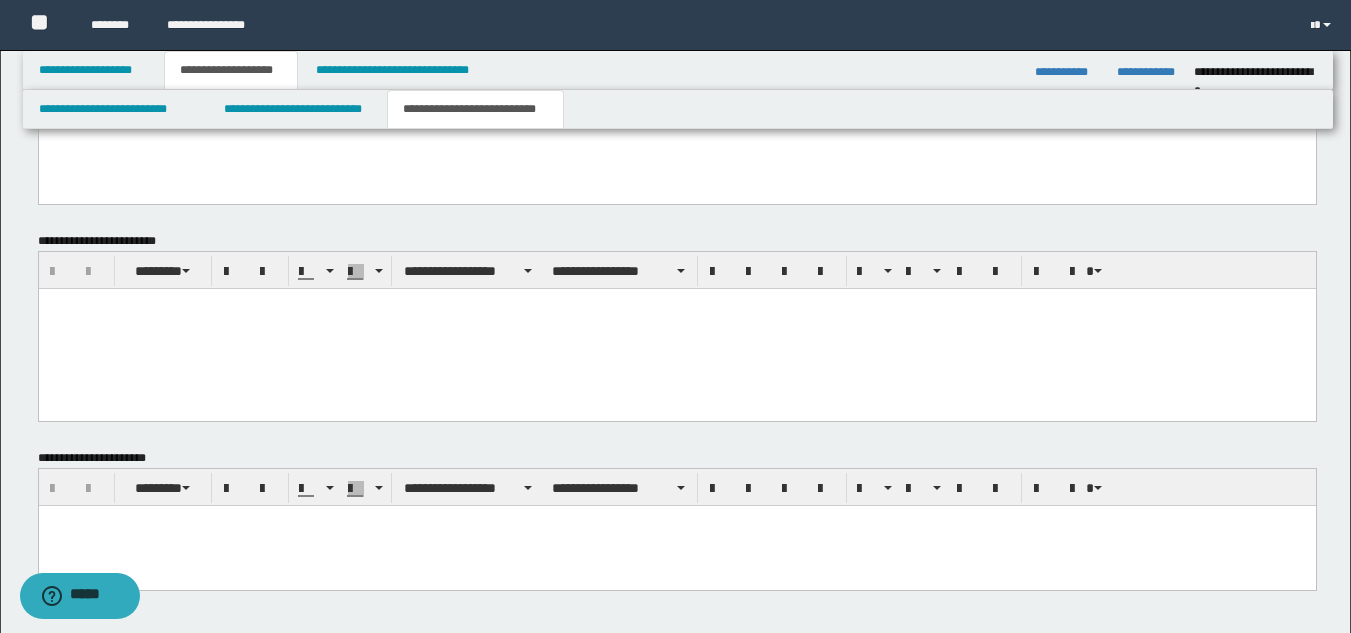 scroll, scrollTop: 284, scrollLeft: 0, axis: vertical 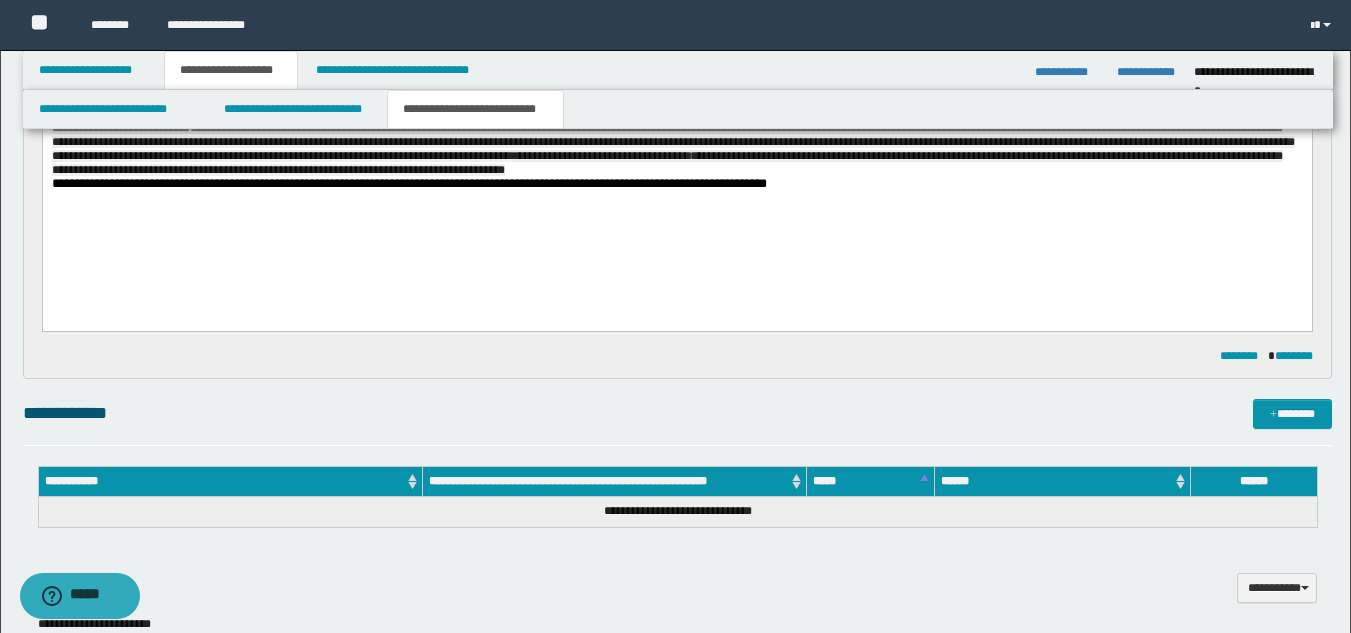 click on "**********" at bounding box center (676, 128) 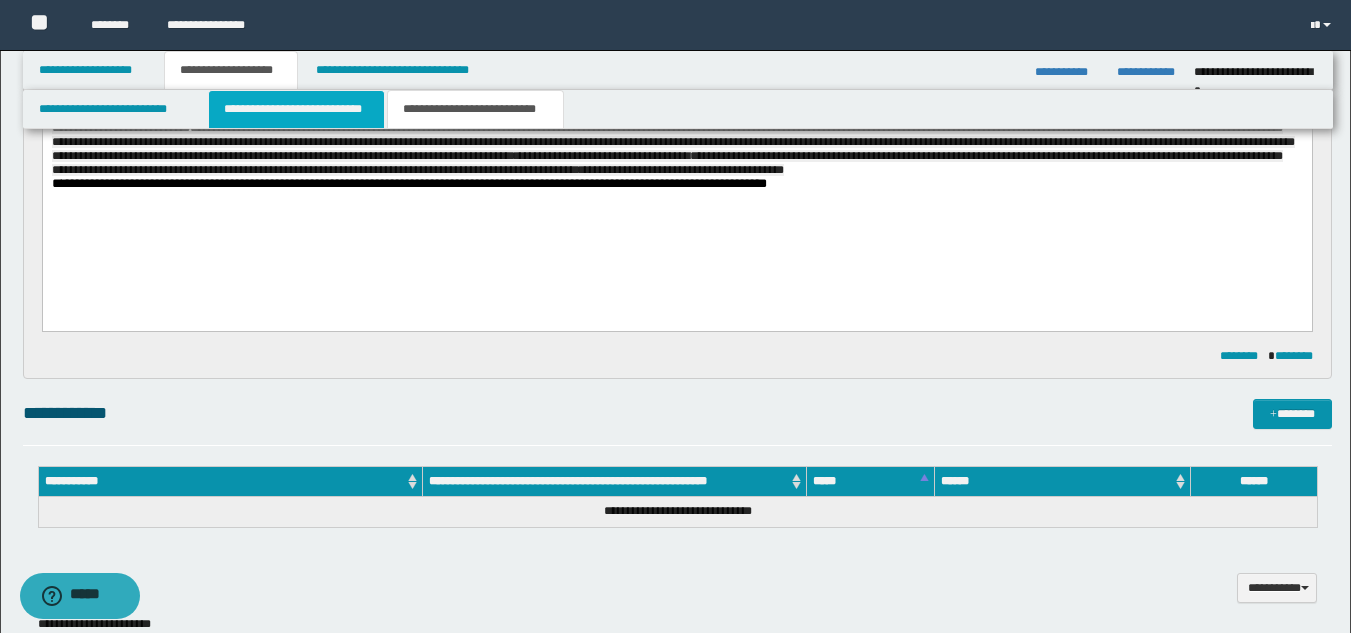 click on "**********" at bounding box center (296, 109) 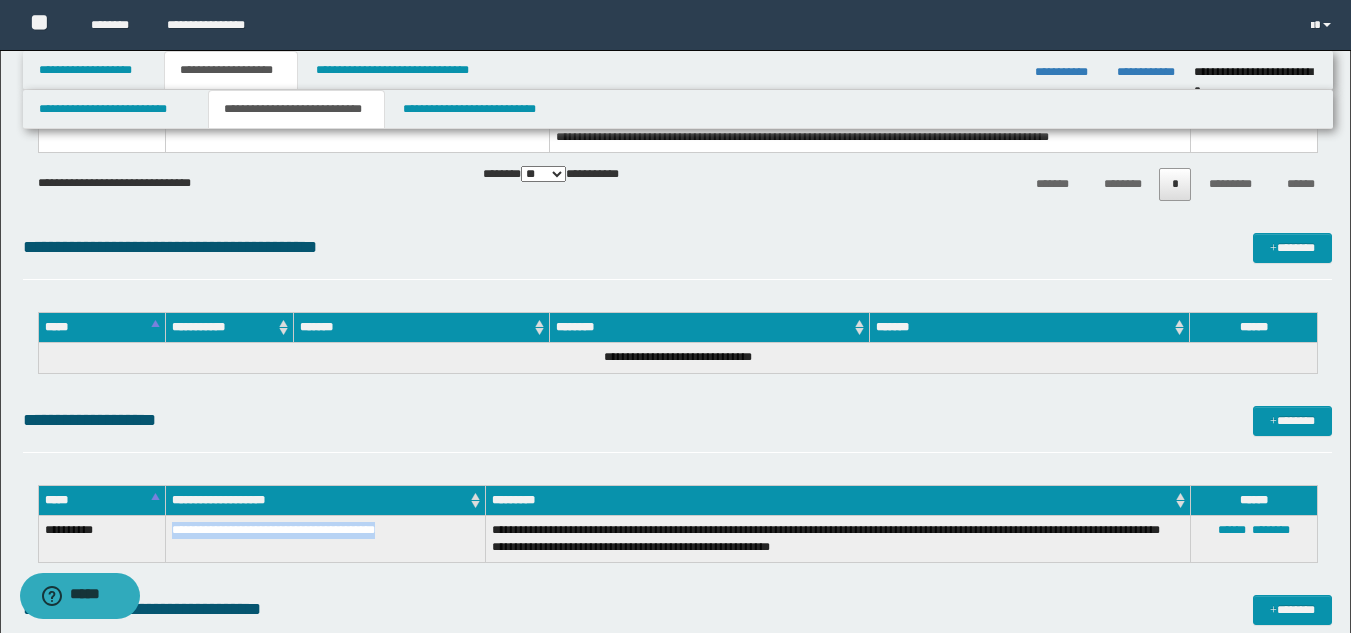 scroll, scrollTop: 993, scrollLeft: 0, axis: vertical 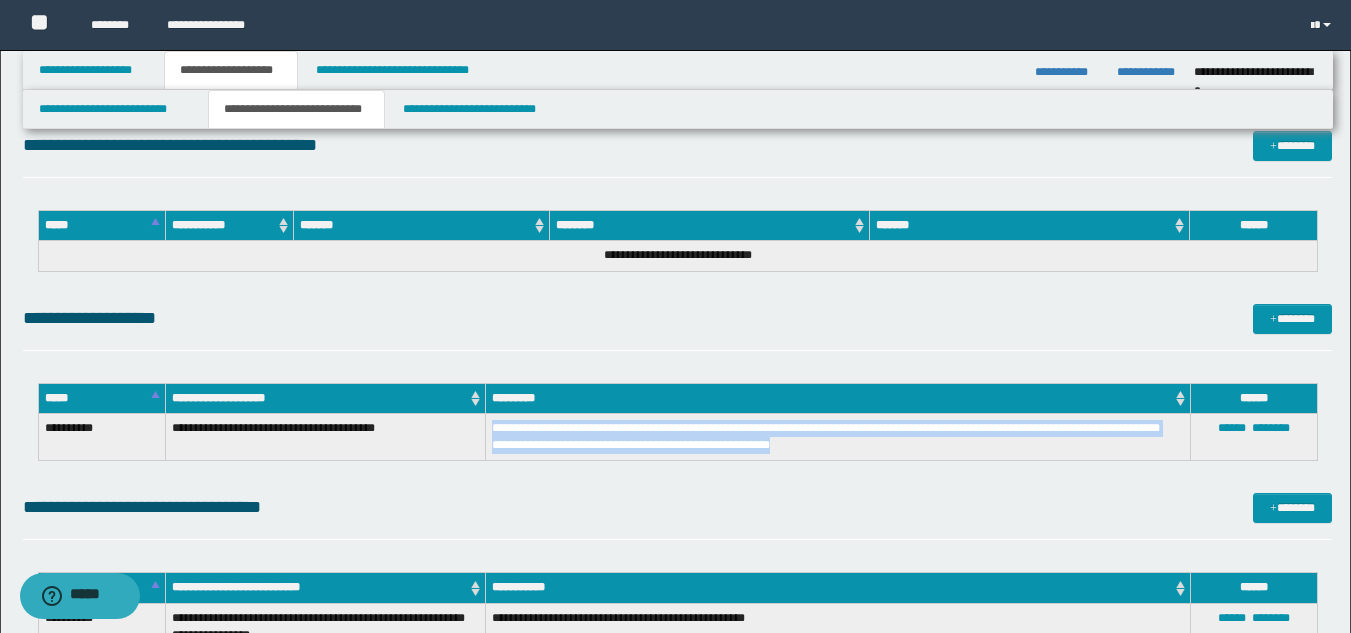 drag, startPoint x: 489, startPoint y: 423, endPoint x: 905, endPoint y: 441, distance: 416.38925 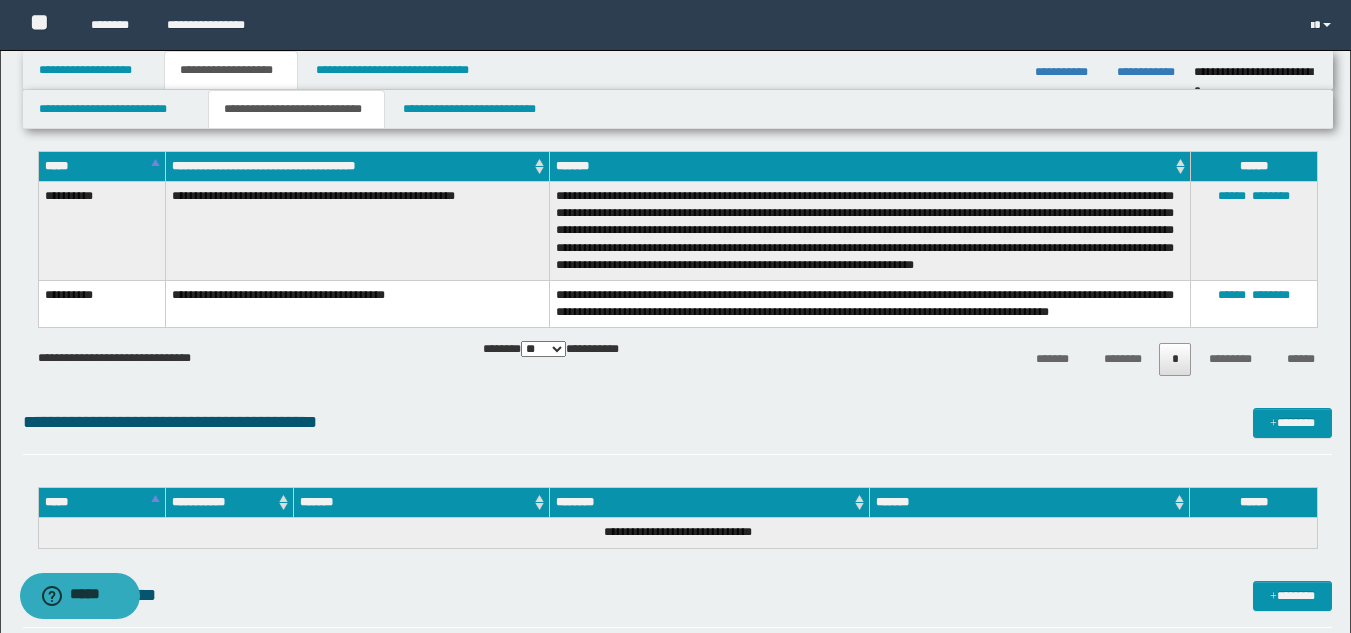 scroll, scrollTop: 665, scrollLeft: 0, axis: vertical 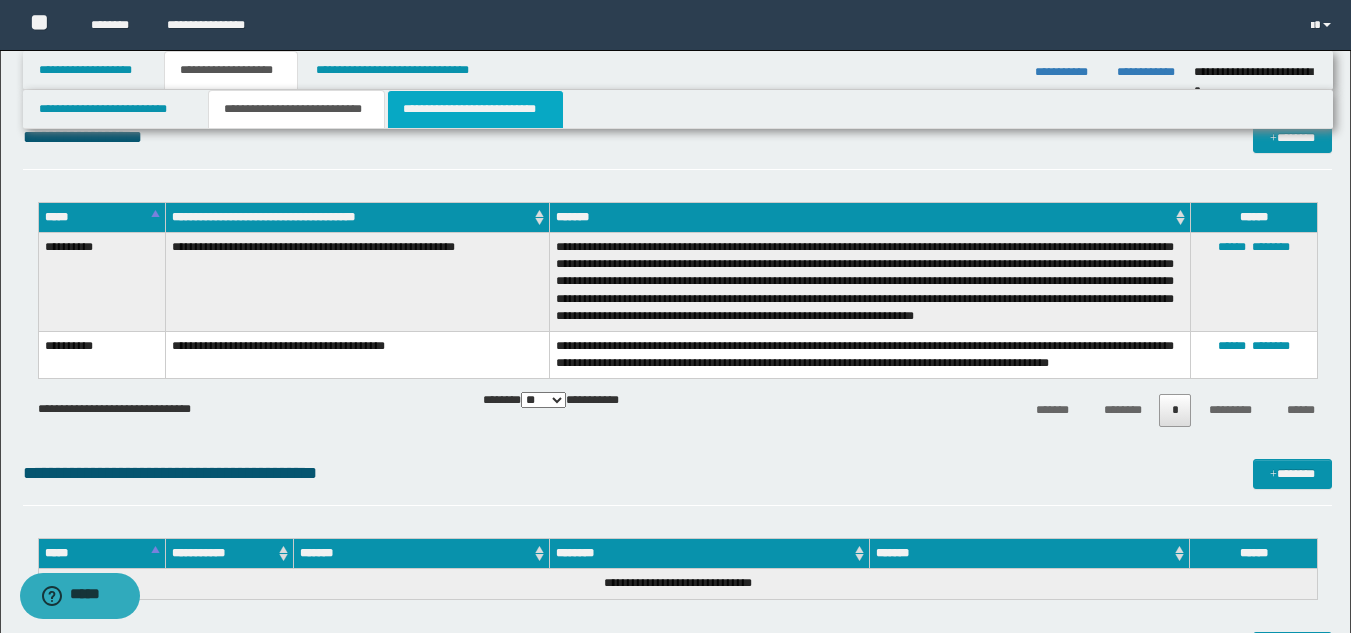 click on "**********" at bounding box center (475, 109) 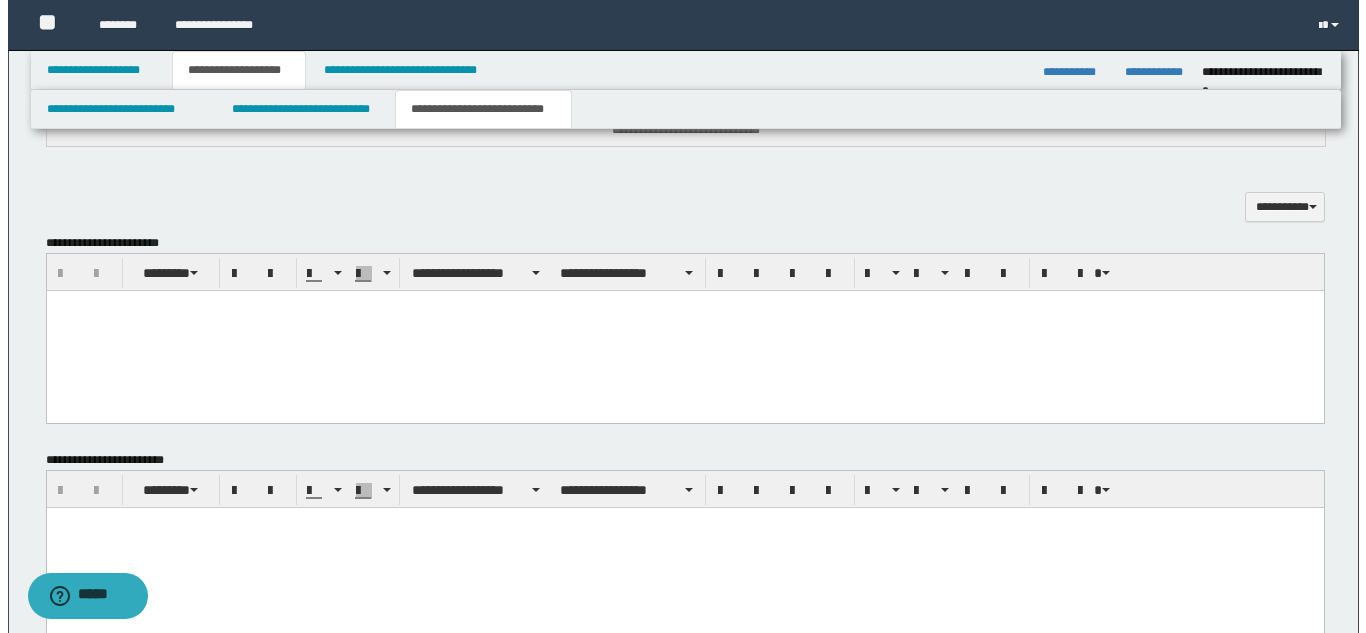 scroll, scrollTop: 65, scrollLeft: 0, axis: vertical 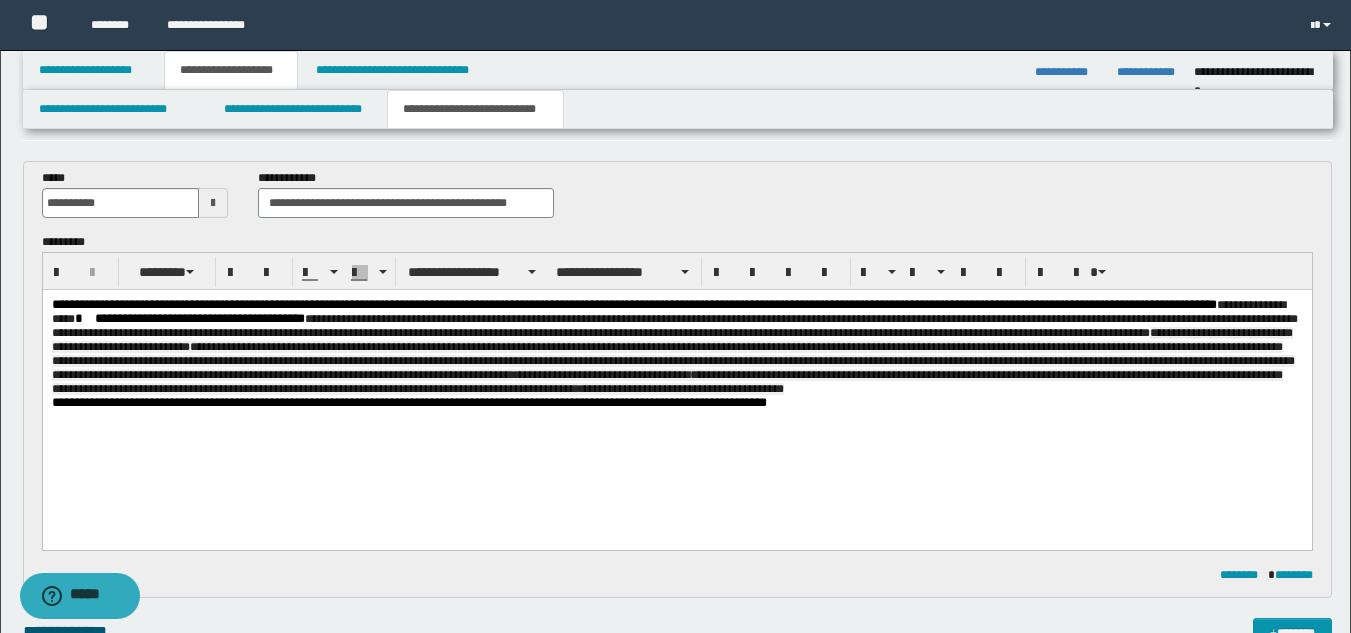 click on "**********" at bounding box center (676, 347) 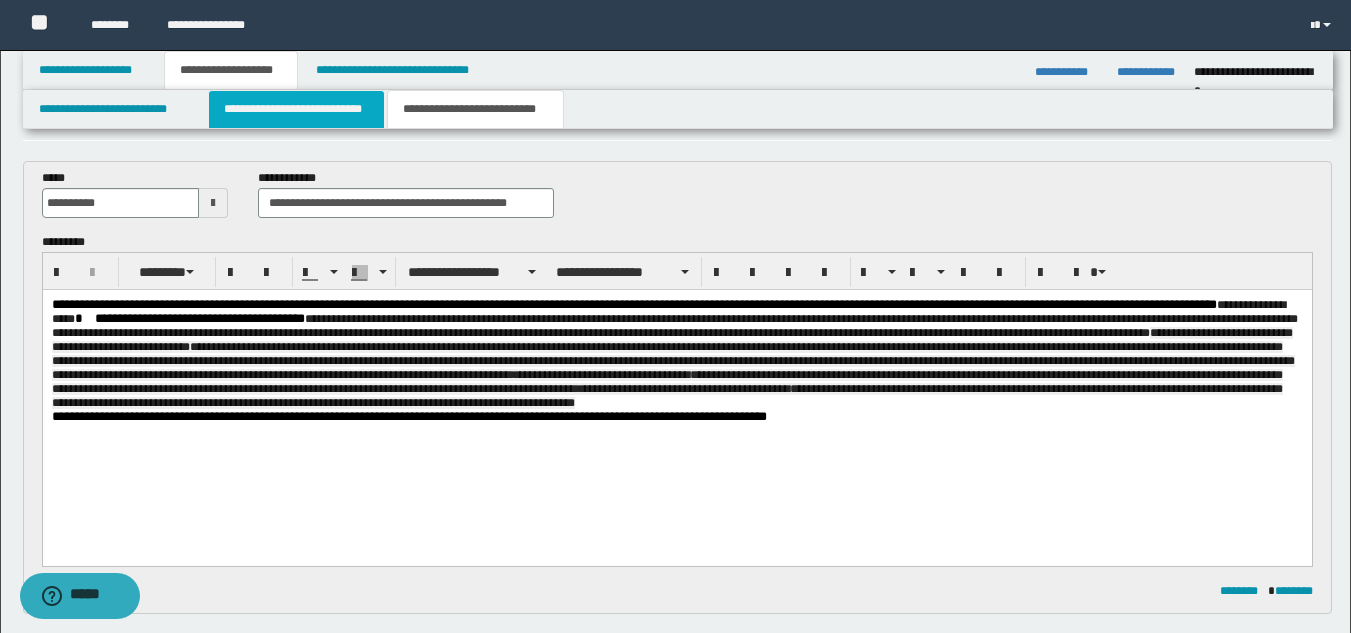 click on "**********" at bounding box center (296, 109) 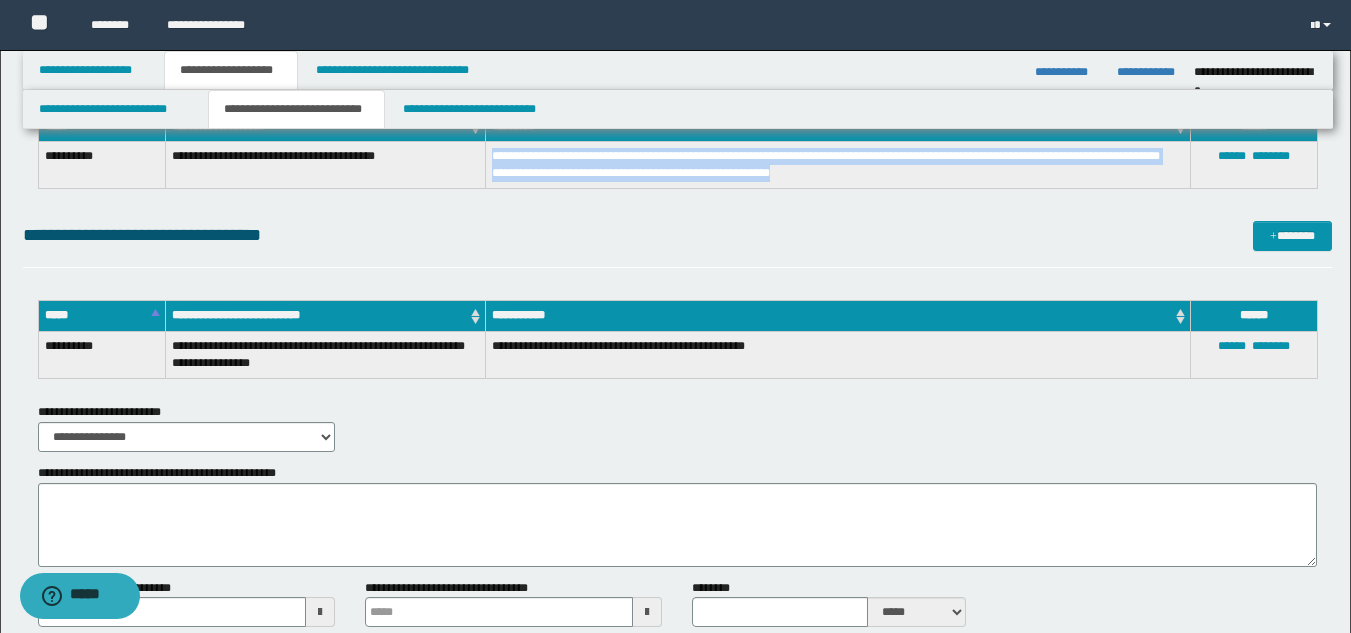 scroll, scrollTop: 1383, scrollLeft: 0, axis: vertical 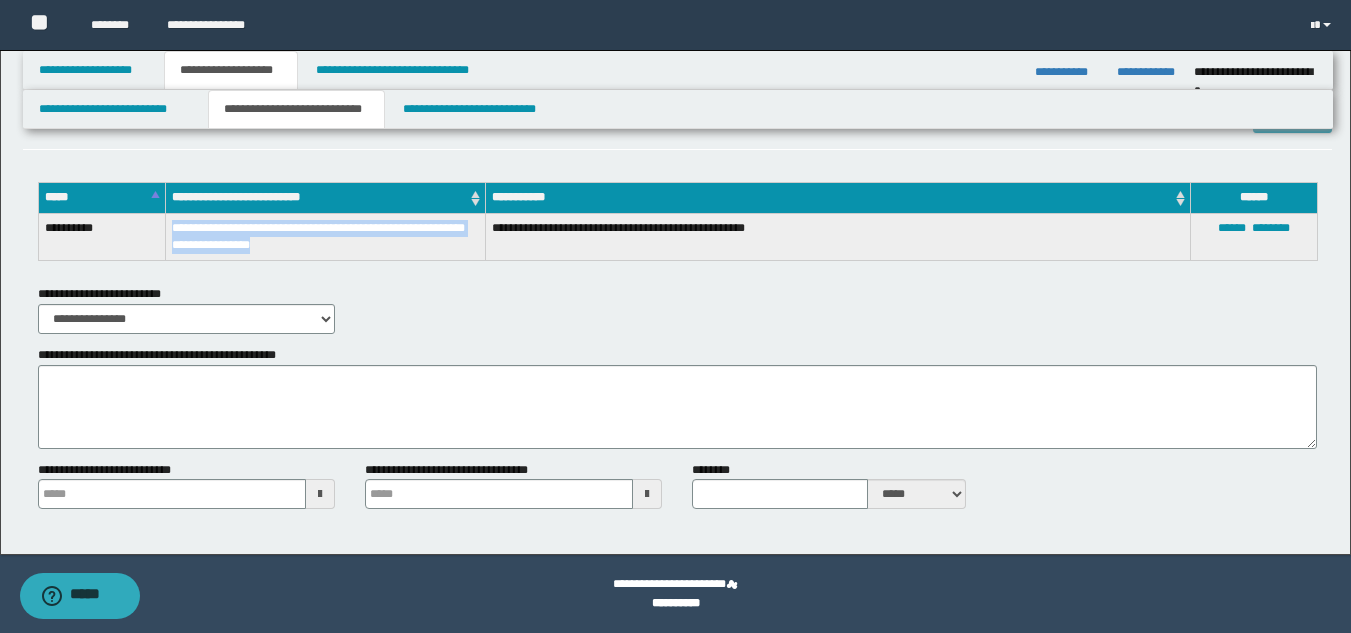 drag, startPoint x: 172, startPoint y: 231, endPoint x: 319, endPoint y: 244, distance: 147.57372 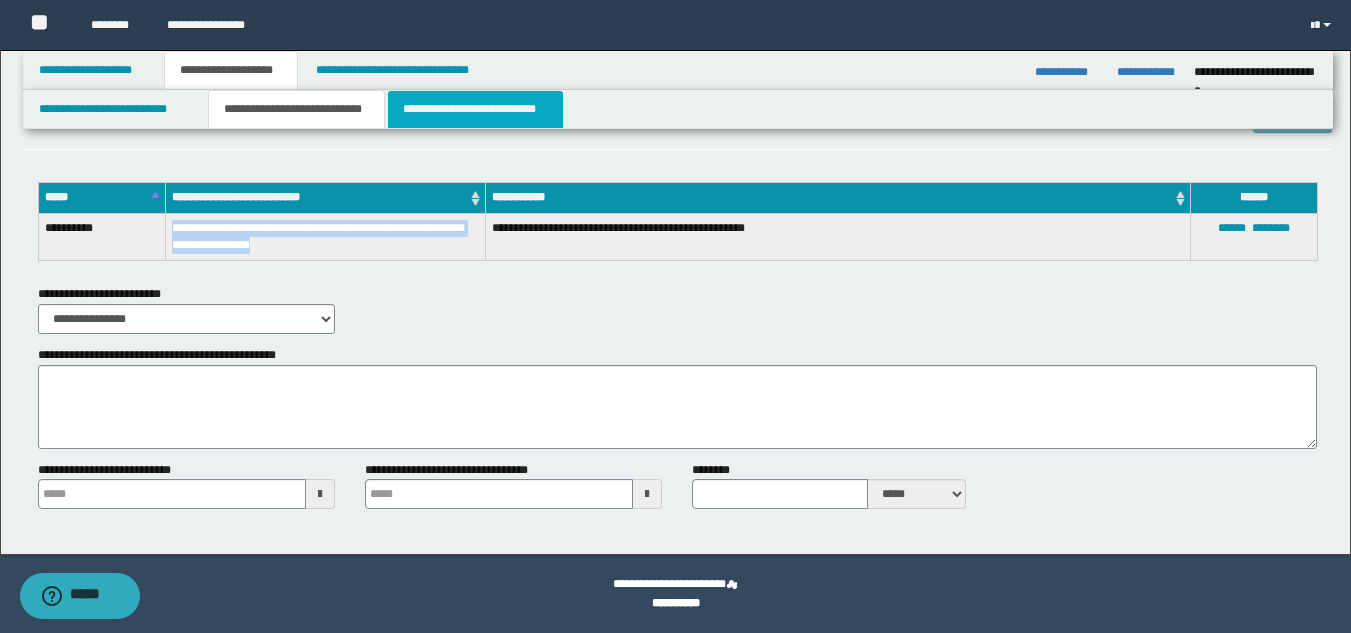 click on "**********" at bounding box center [475, 109] 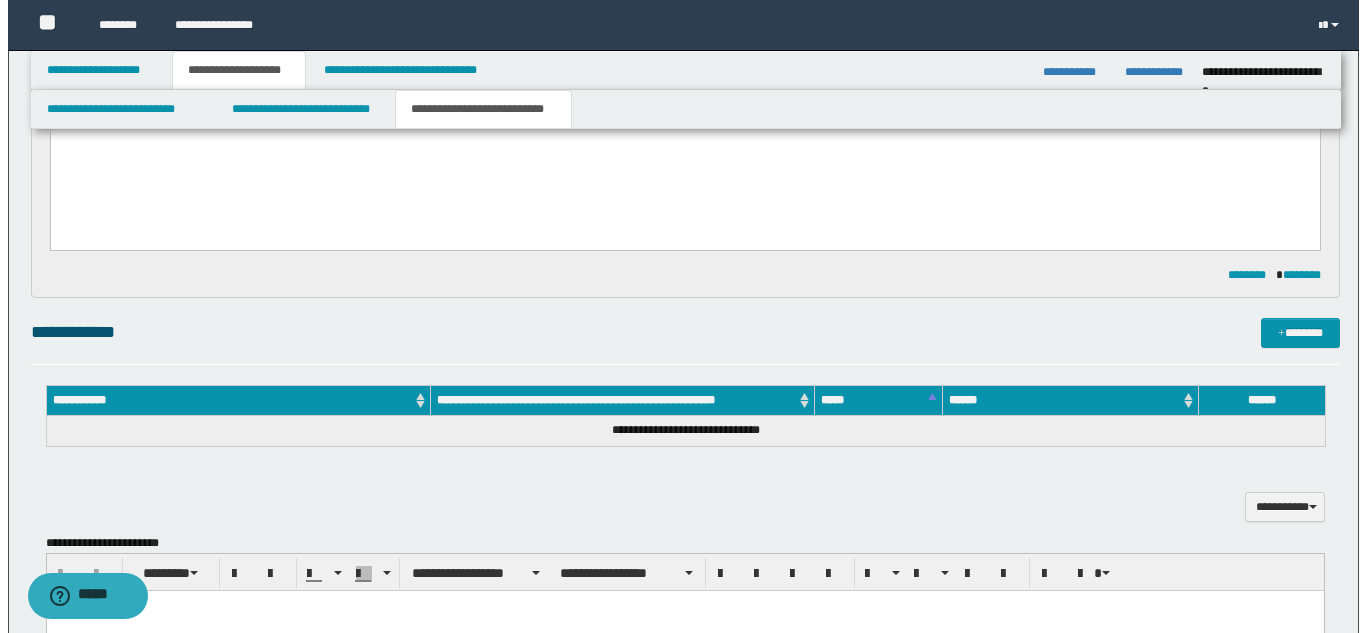 scroll, scrollTop: 0, scrollLeft: 0, axis: both 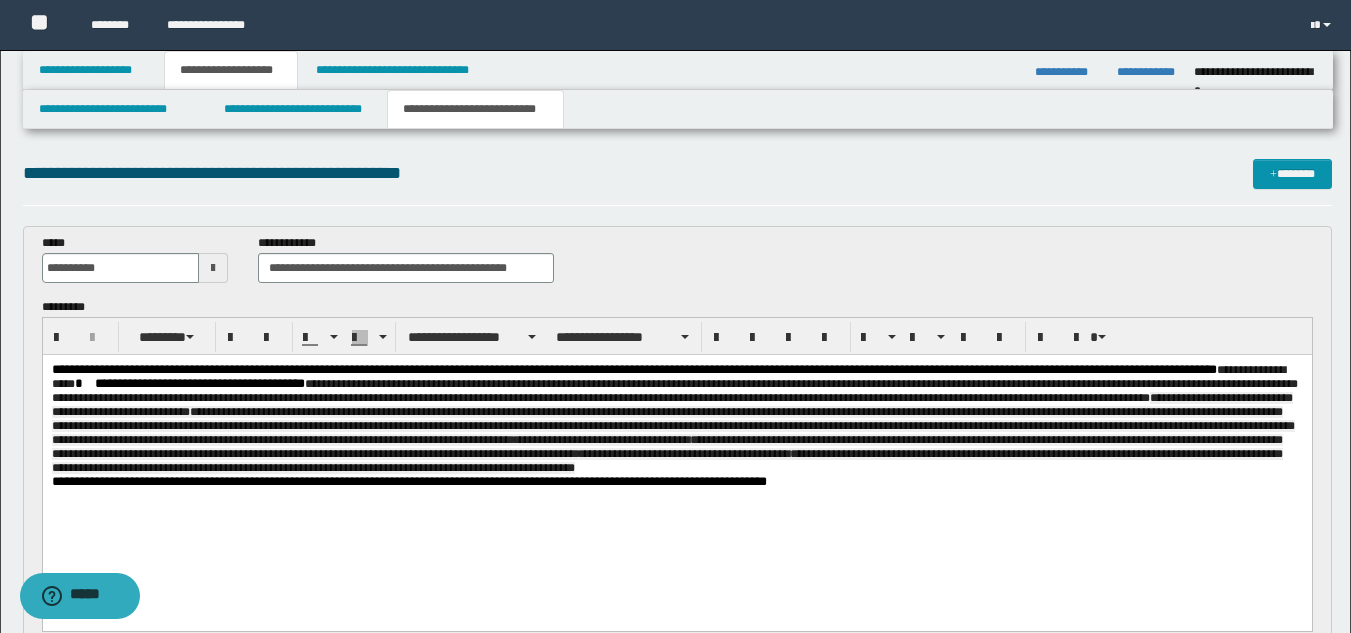 click on "**********" at bounding box center (676, 419) 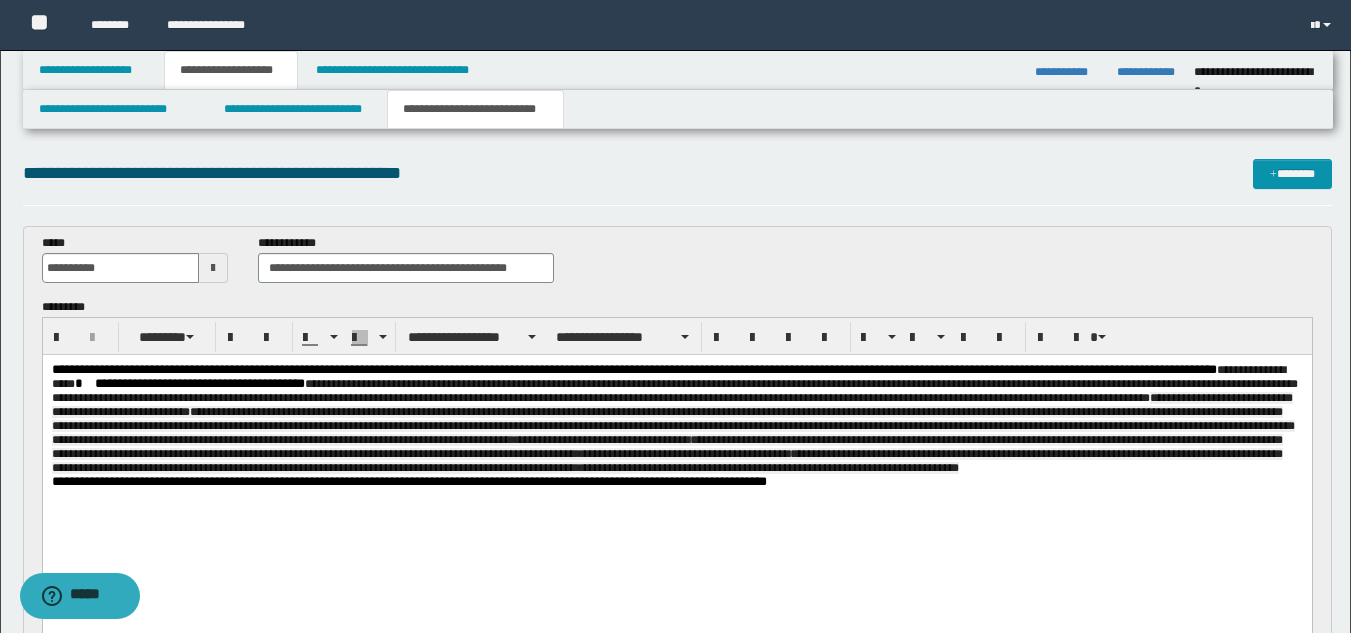 click on "**********" at bounding box center [231, 70] 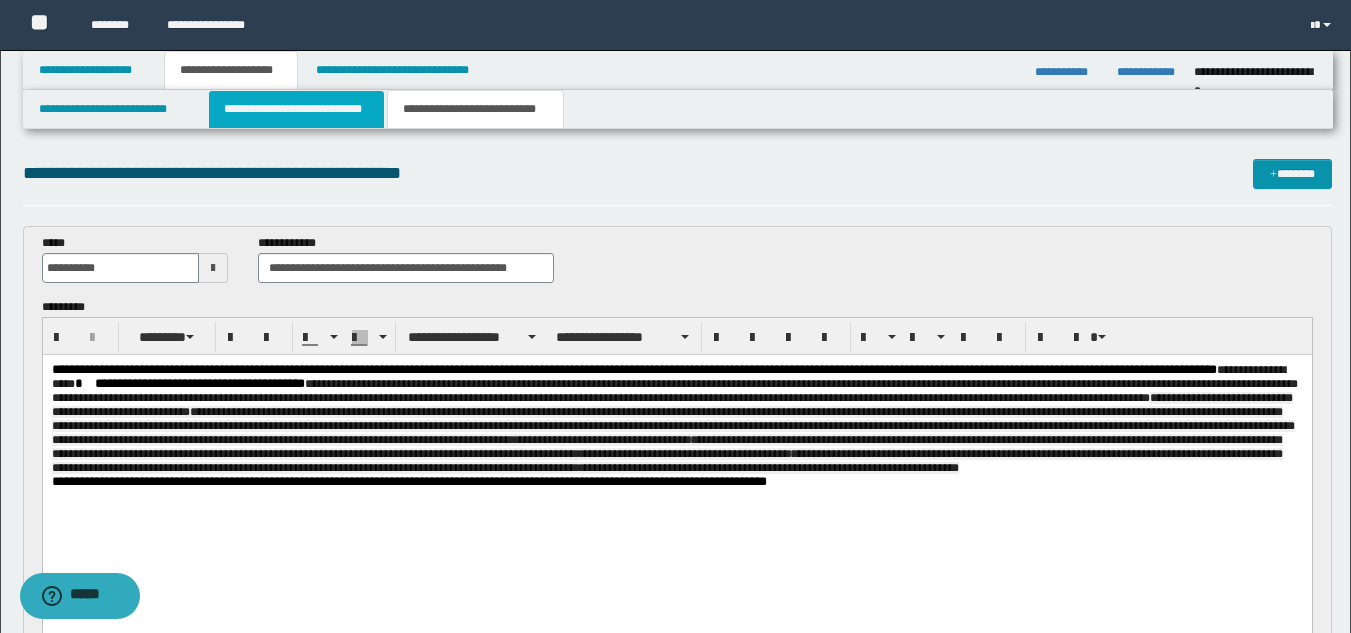 click on "**********" at bounding box center [296, 109] 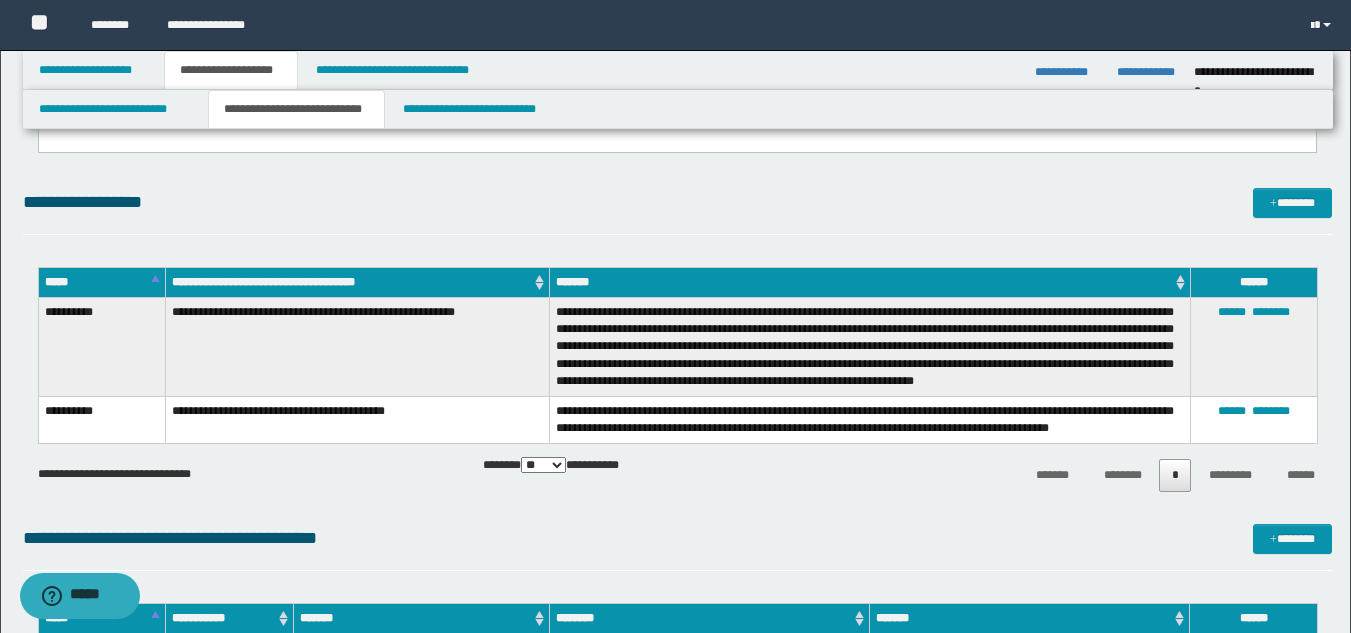 scroll, scrollTop: 1383, scrollLeft: 0, axis: vertical 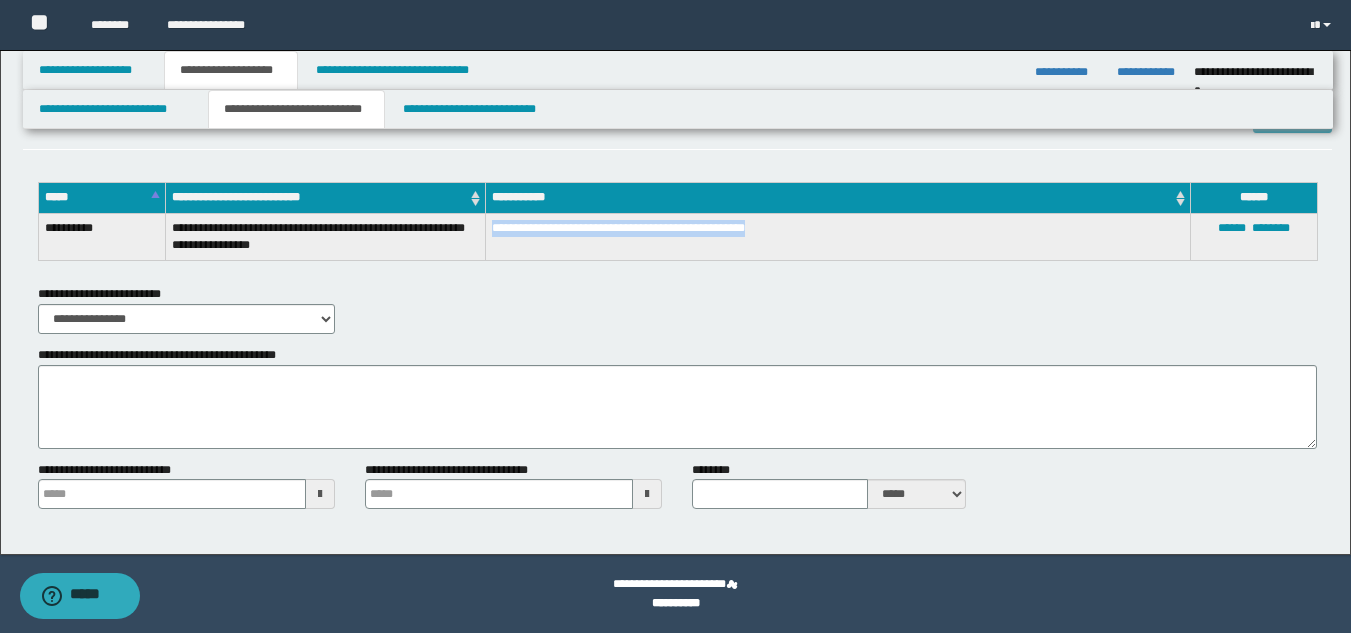 drag, startPoint x: 491, startPoint y: 226, endPoint x: 774, endPoint y: 234, distance: 283.11304 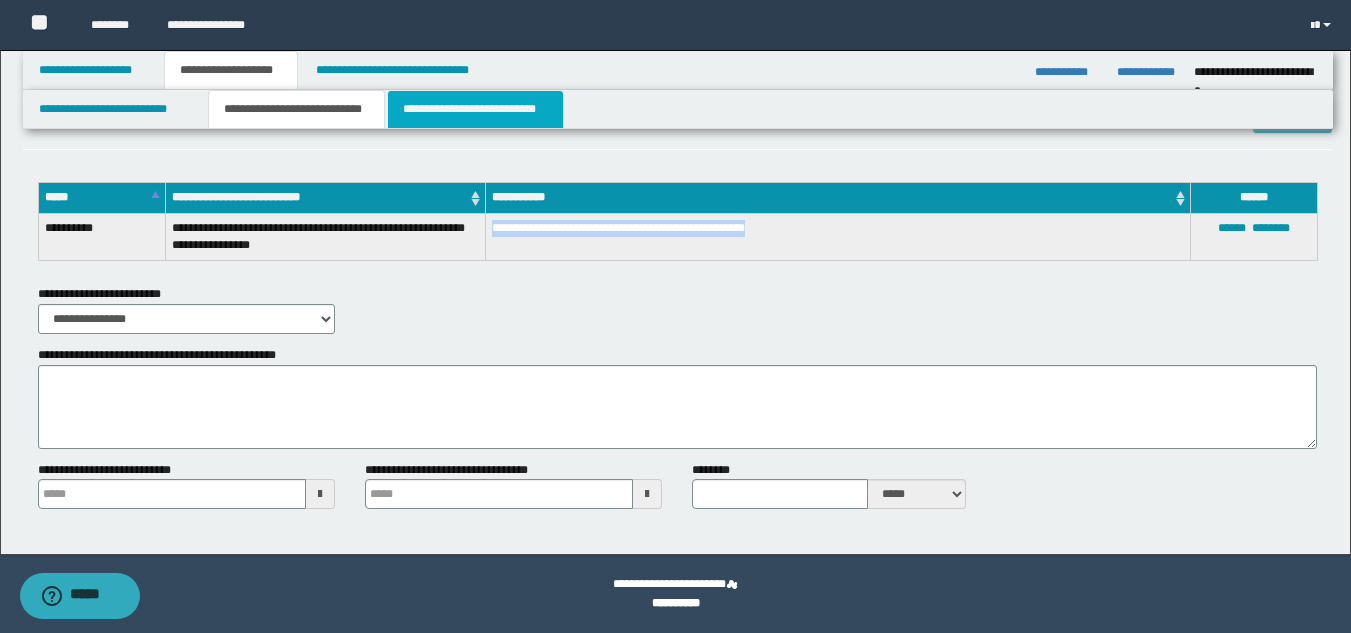 click on "**********" at bounding box center [475, 109] 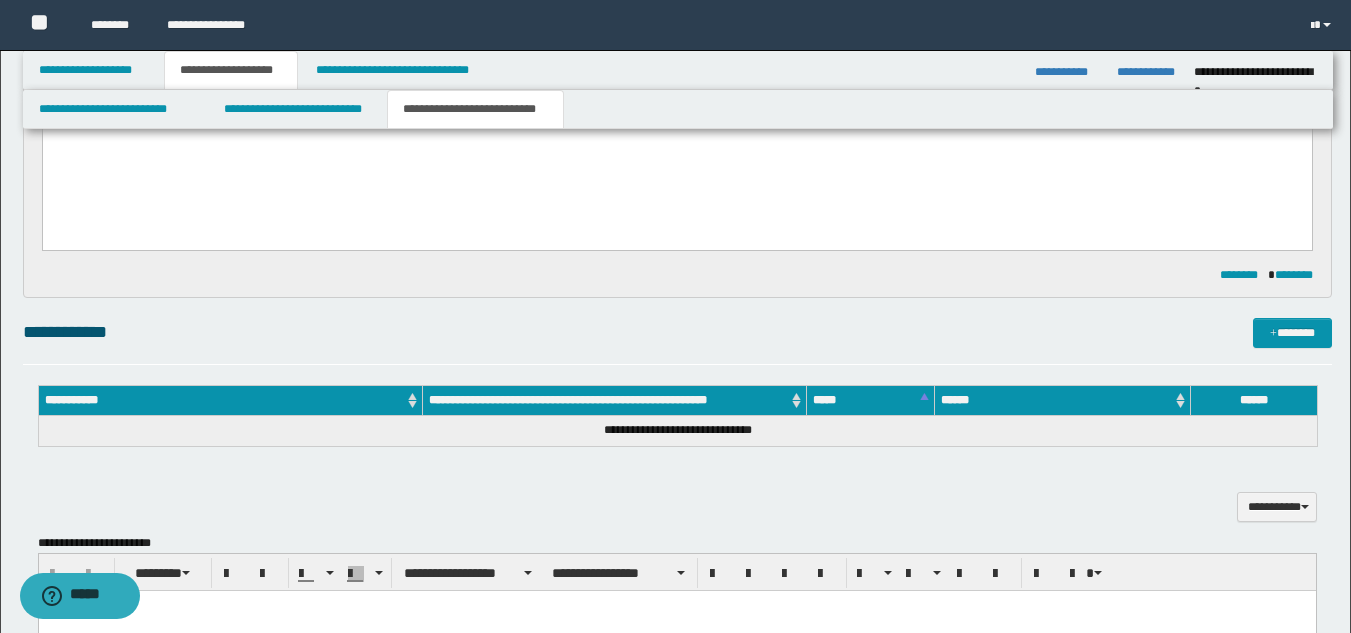 scroll, scrollTop: 0, scrollLeft: 0, axis: both 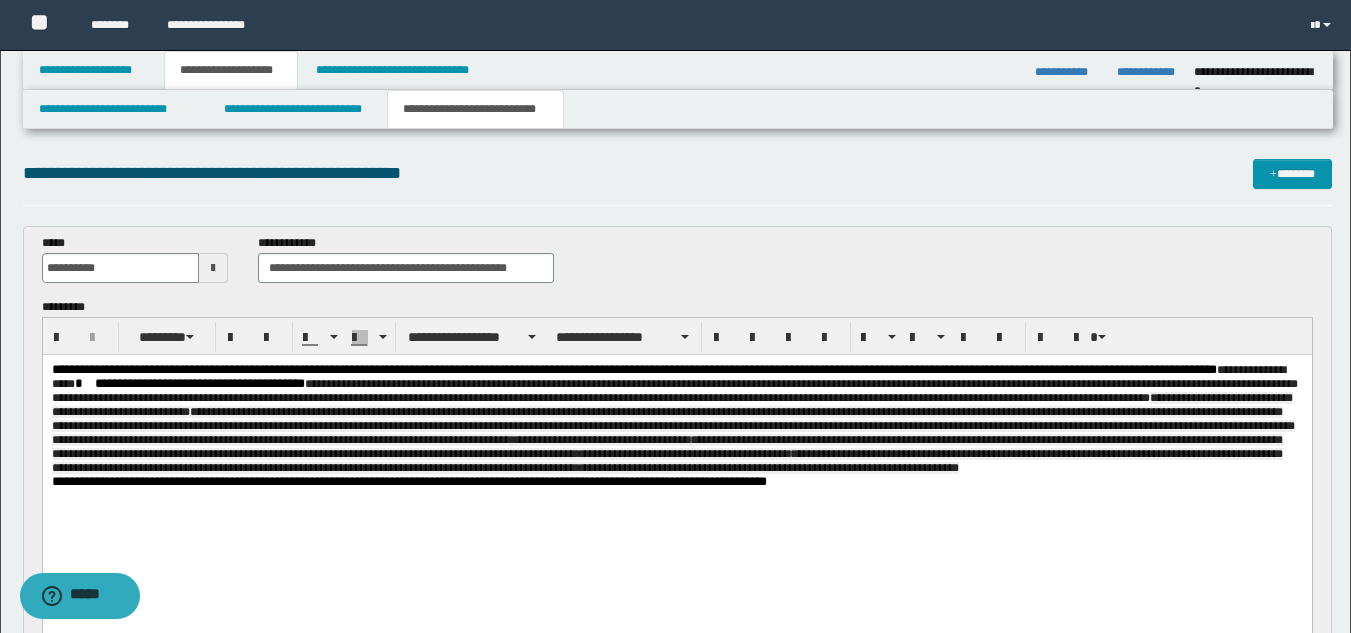 click on "**********" at bounding box center [676, 419] 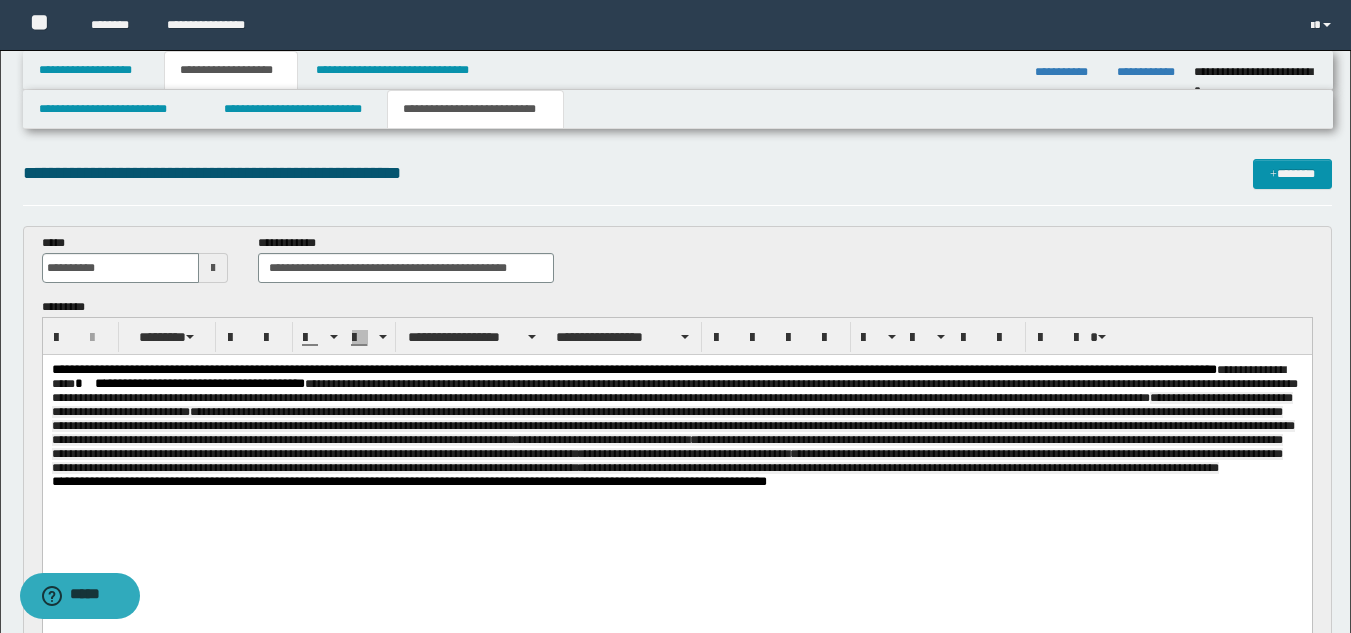 click on "**********" at bounding box center (672, 433) 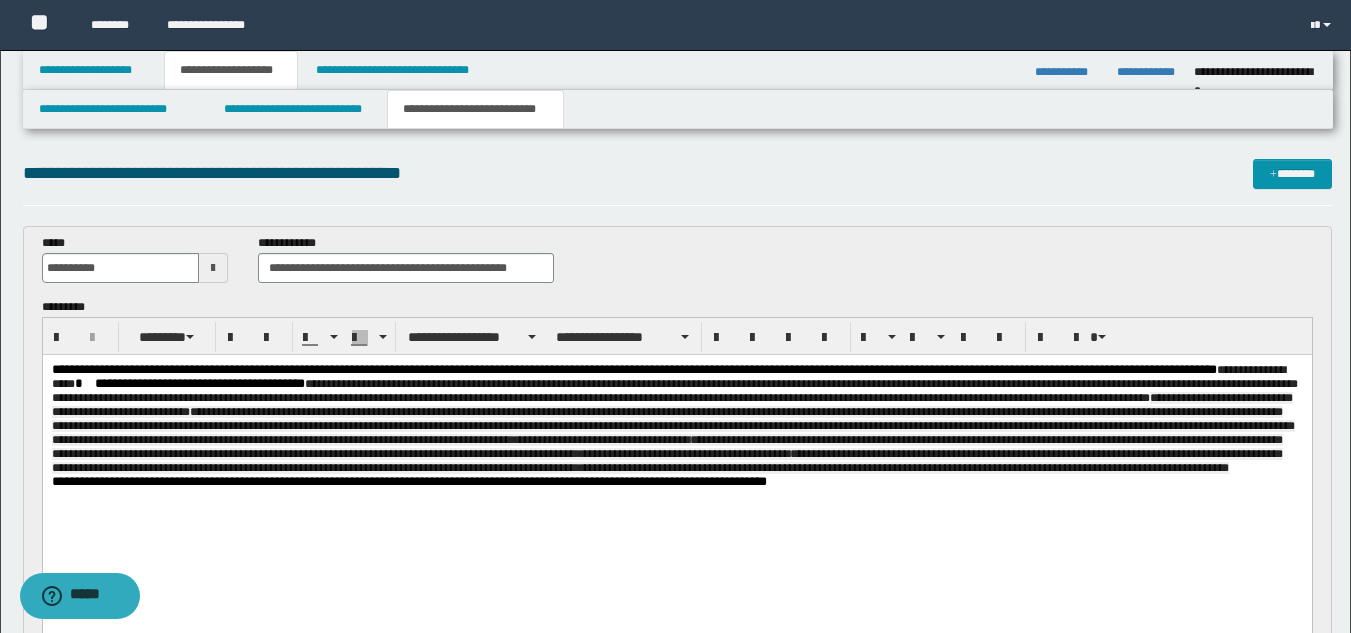 click on "**********" at bounding box center (413, 481) 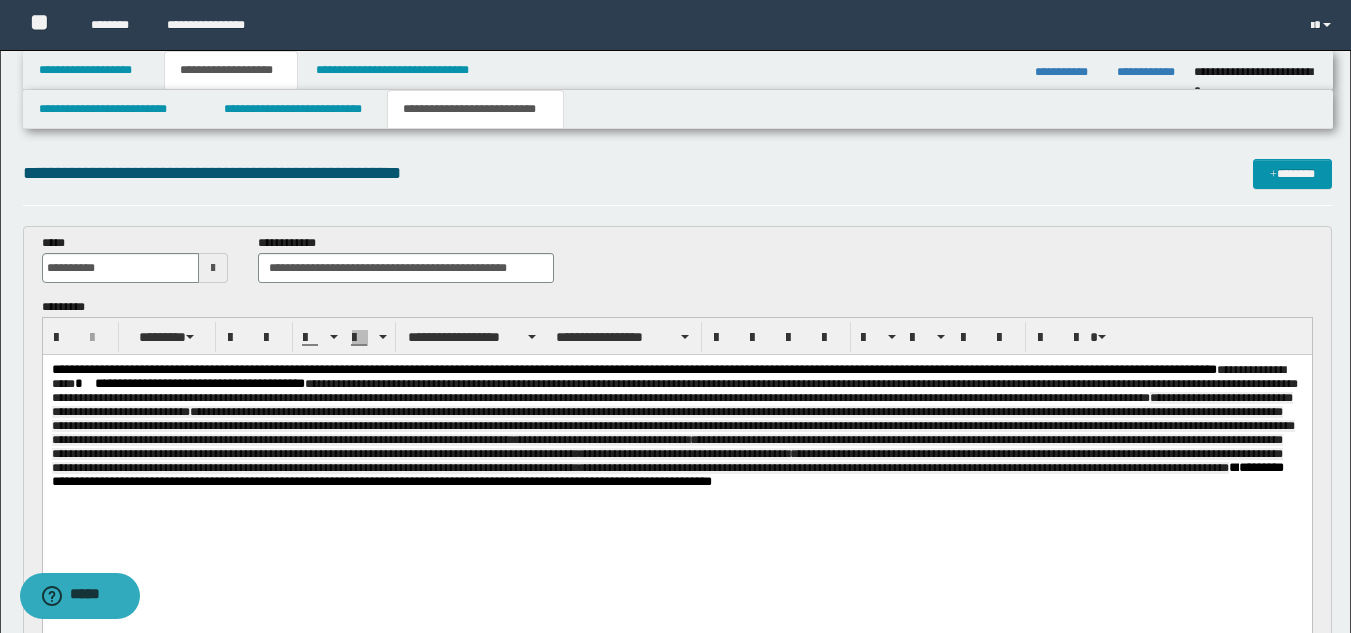 click on "**********" at bounding box center [676, 451] 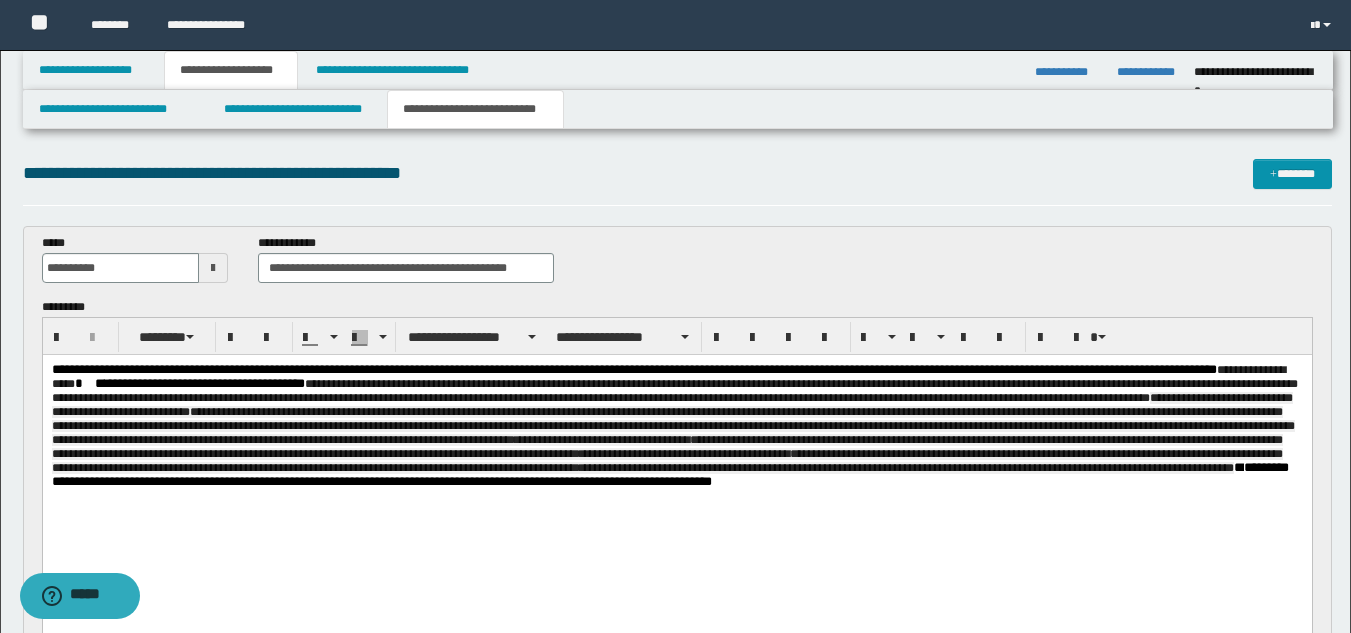 click on "**********" at bounding box center [676, 451] 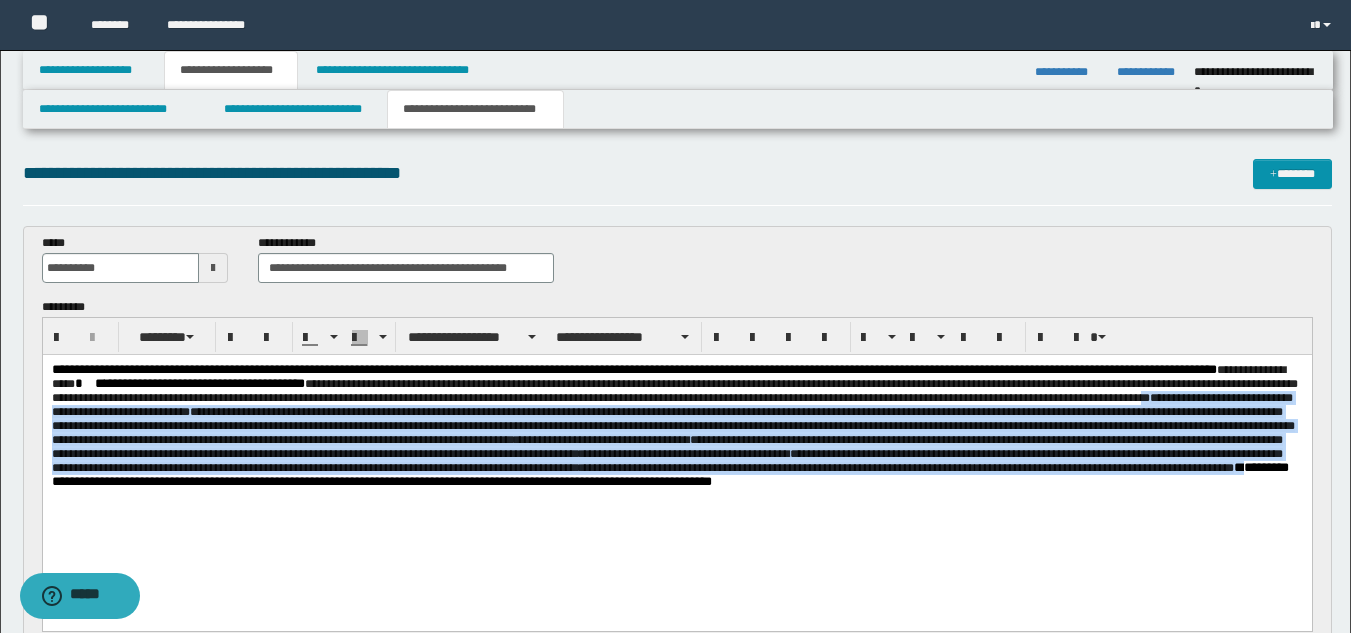 drag, startPoint x: 60, startPoint y: 414, endPoint x: 478, endPoint y: 502, distance: 427.16272 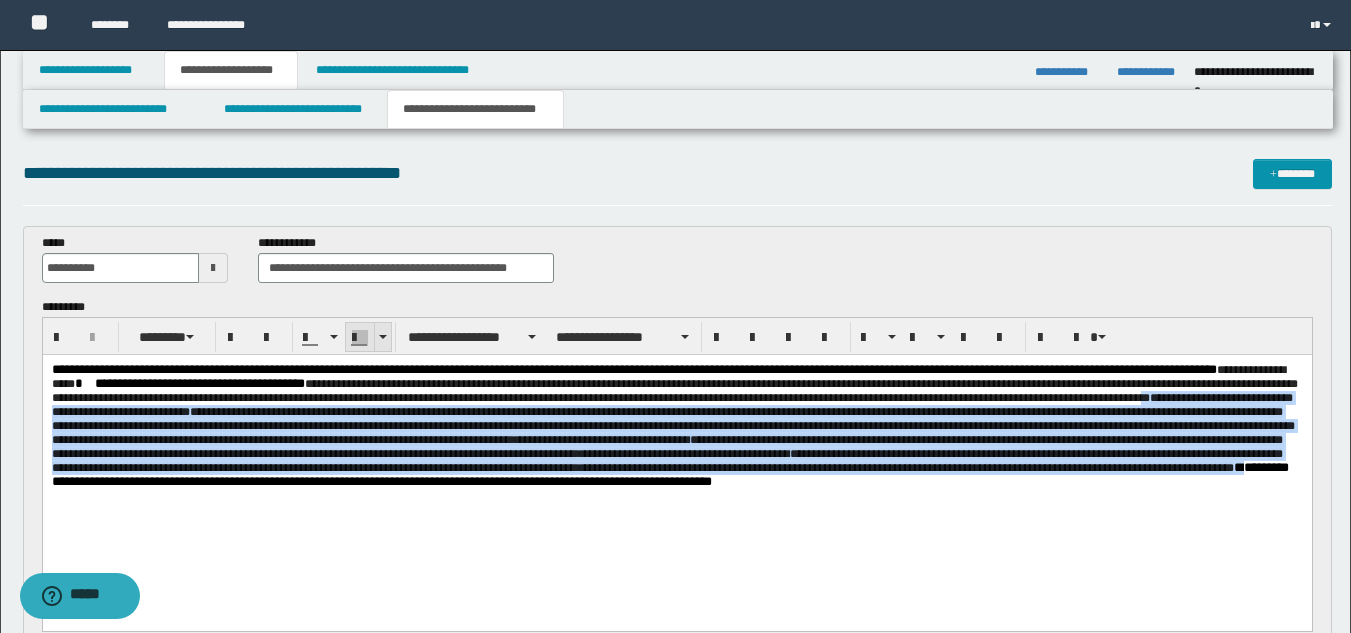 click at bounding box center [360, 338] 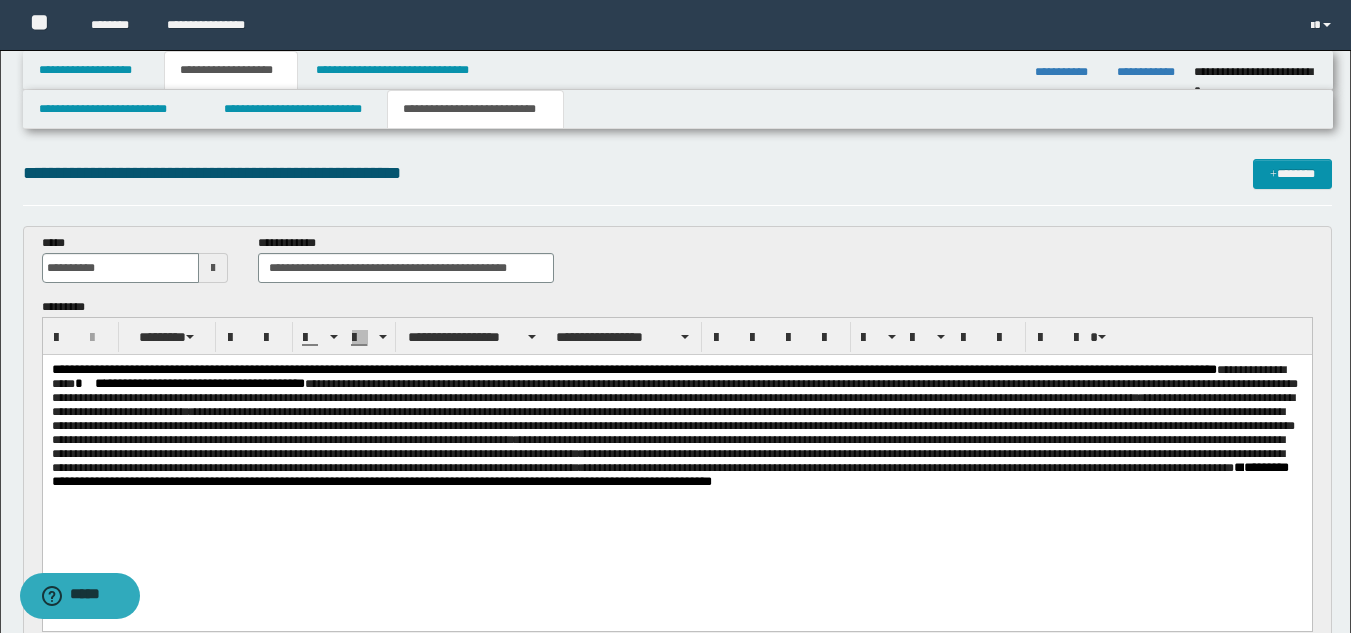 click on "**********" at bounding box center (676, 451) 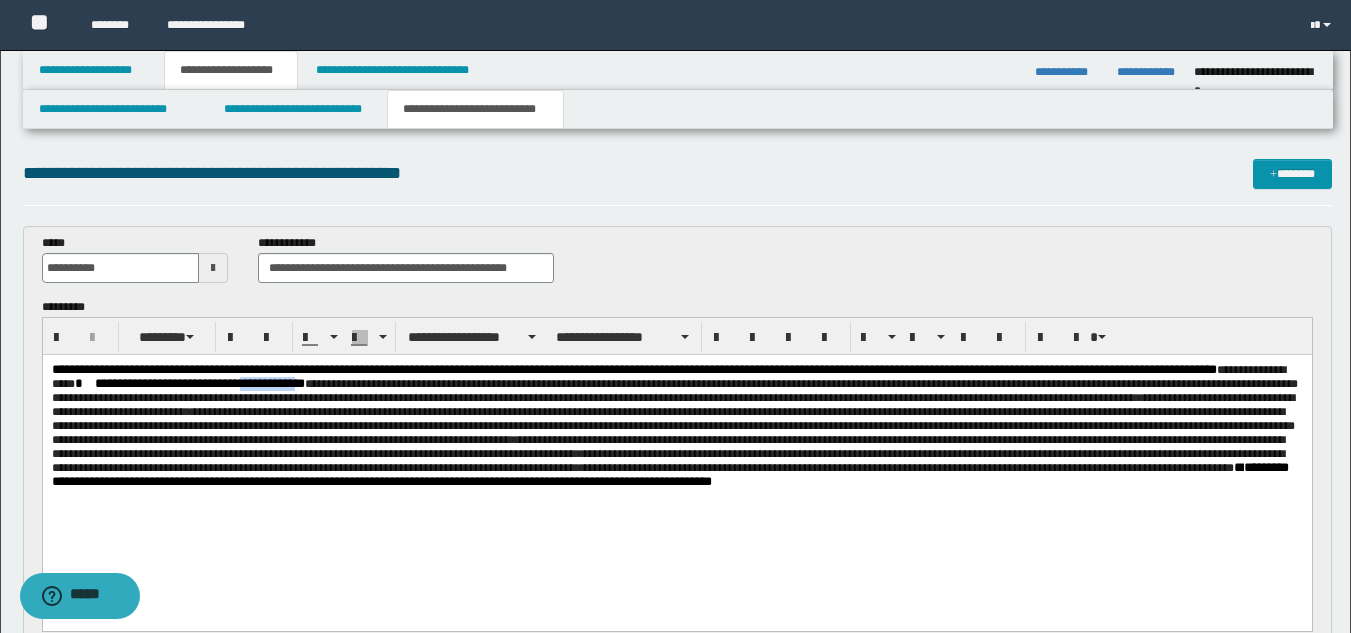 drag, startPoint x: 327, startPoint y: 384, endPoint x: 267, endPoint y: 387, distance: 60.074955 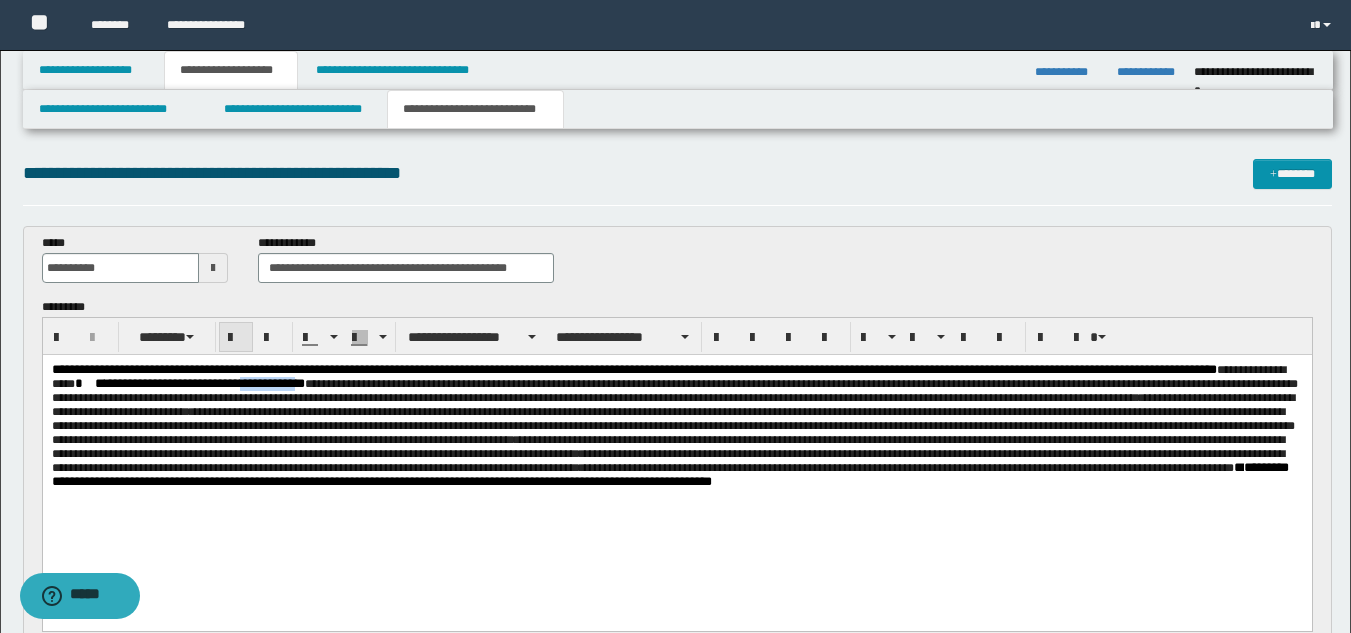 click at bounding box center (236, 338) 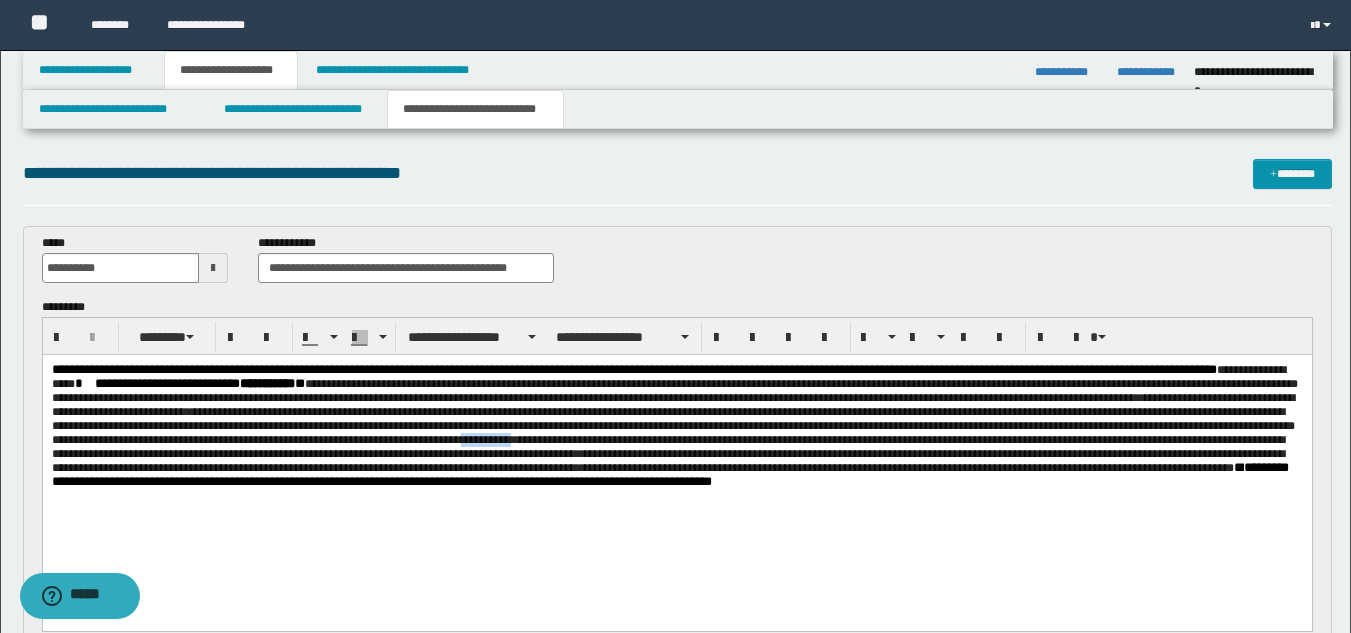 drag, startPoint x: 858, startPoint y: 449, endPoint x: 801, endPoint y: 452, distance: 57.07889 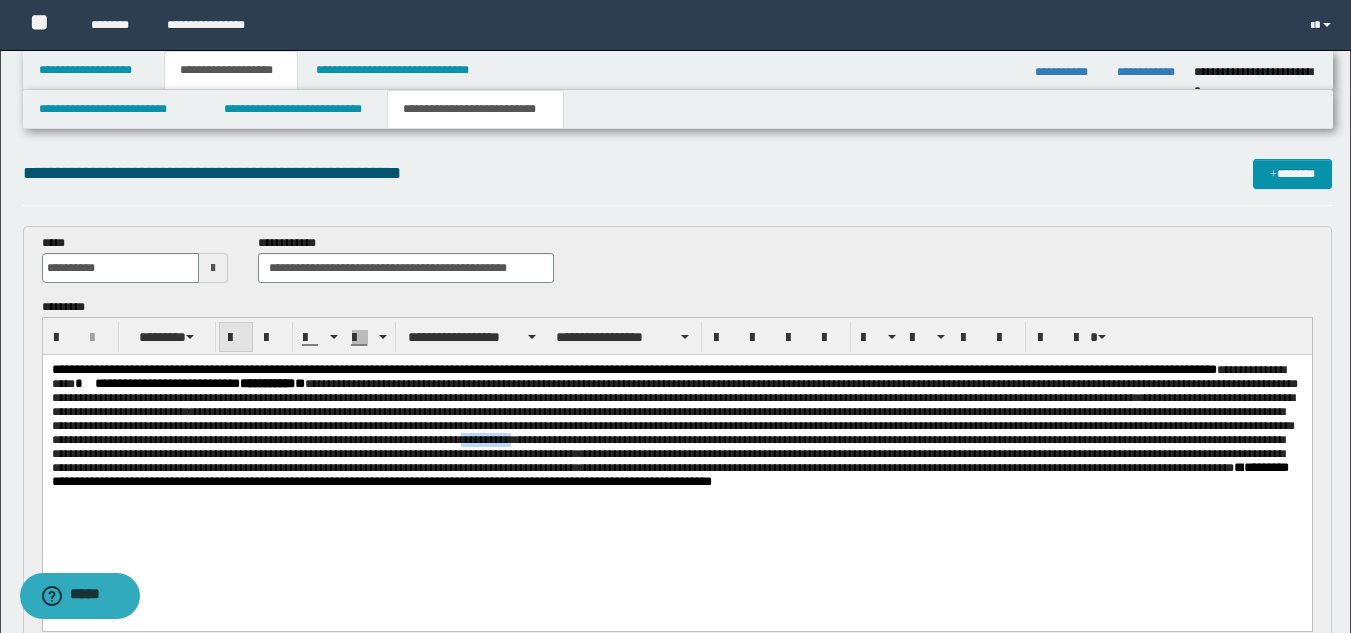 click at bounding box center [236, 338] 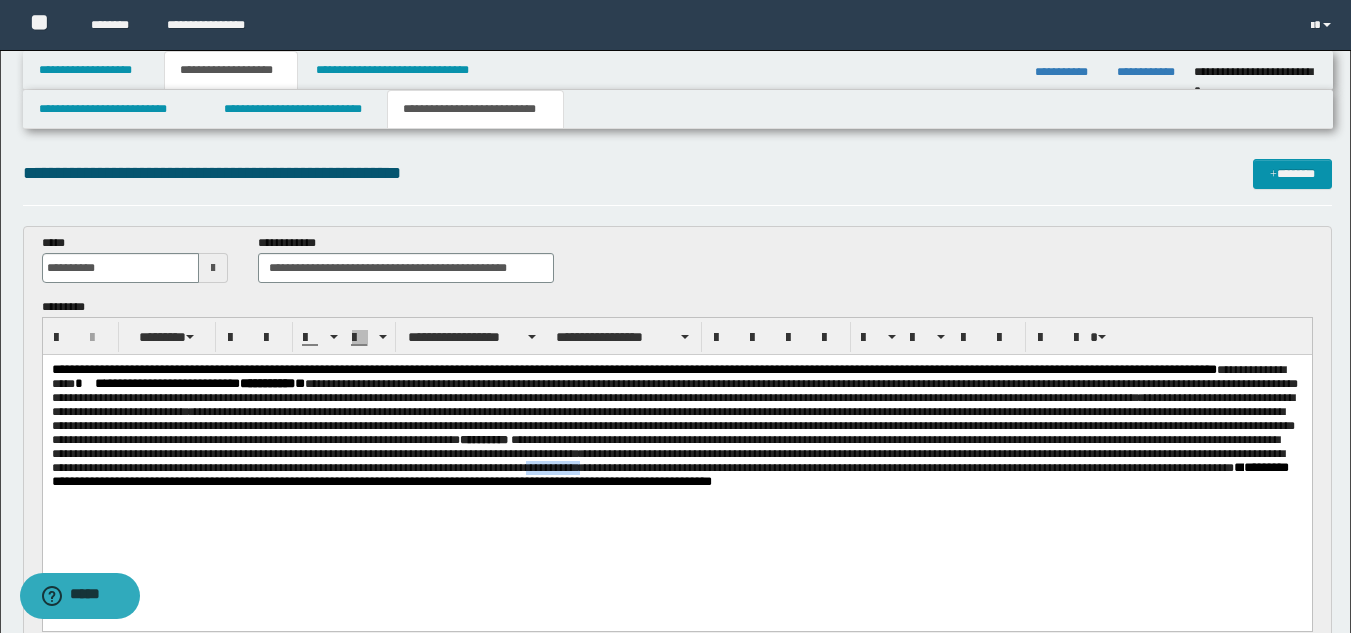 drag, startPoint x: 1071, startPoint y: 481, endPoint x: 1012, endPoint y: 484, distance: 59.07622 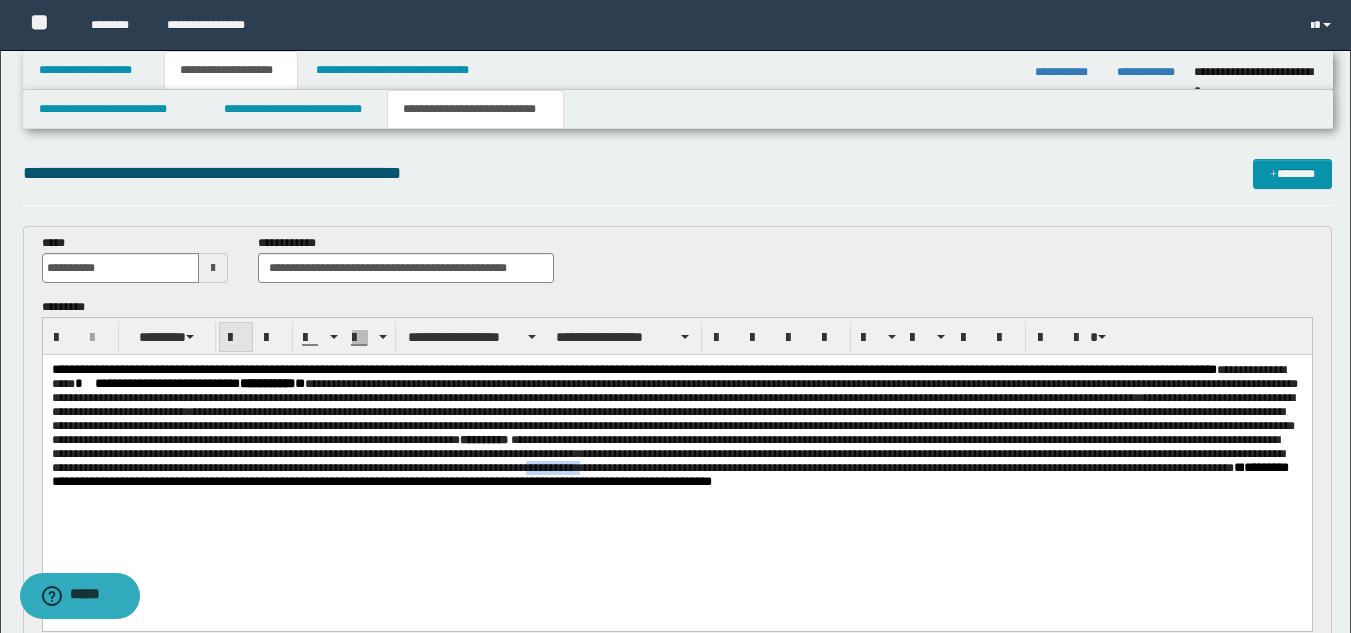 click at bounding box center [236, 338] 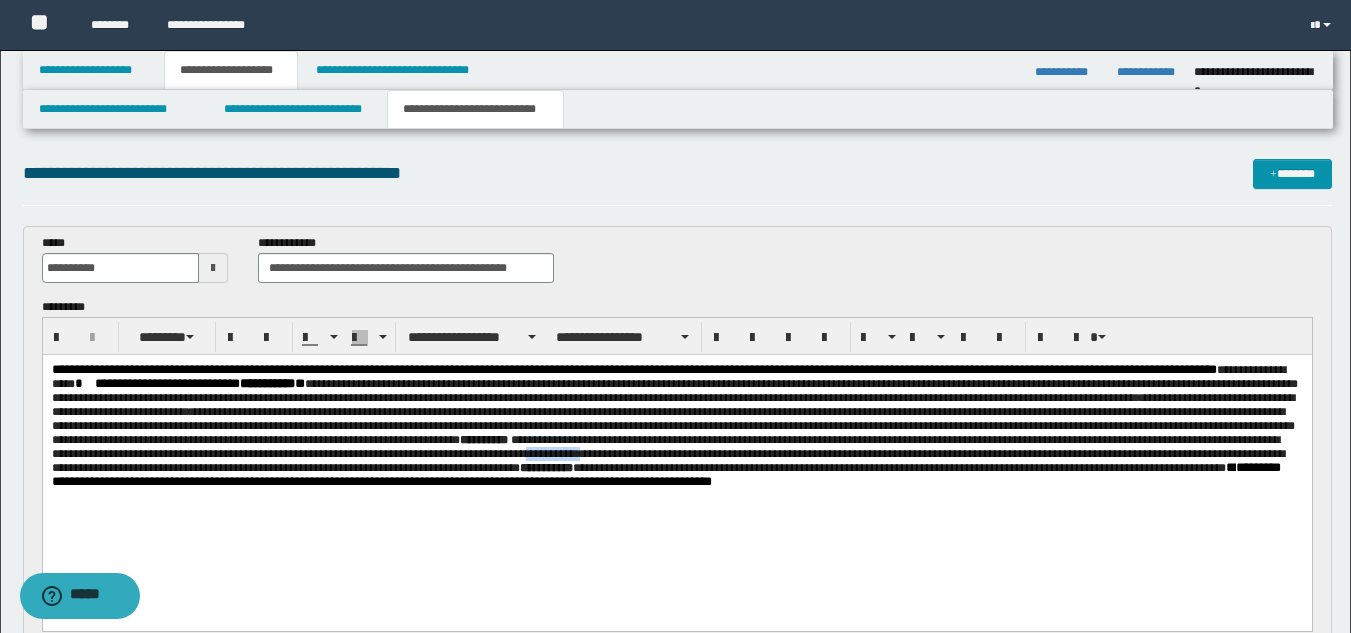 drag, startPoint x: 1017, startPoint y: 464, endPoint x: 954, endPoint y: 467, distance: 63.07139 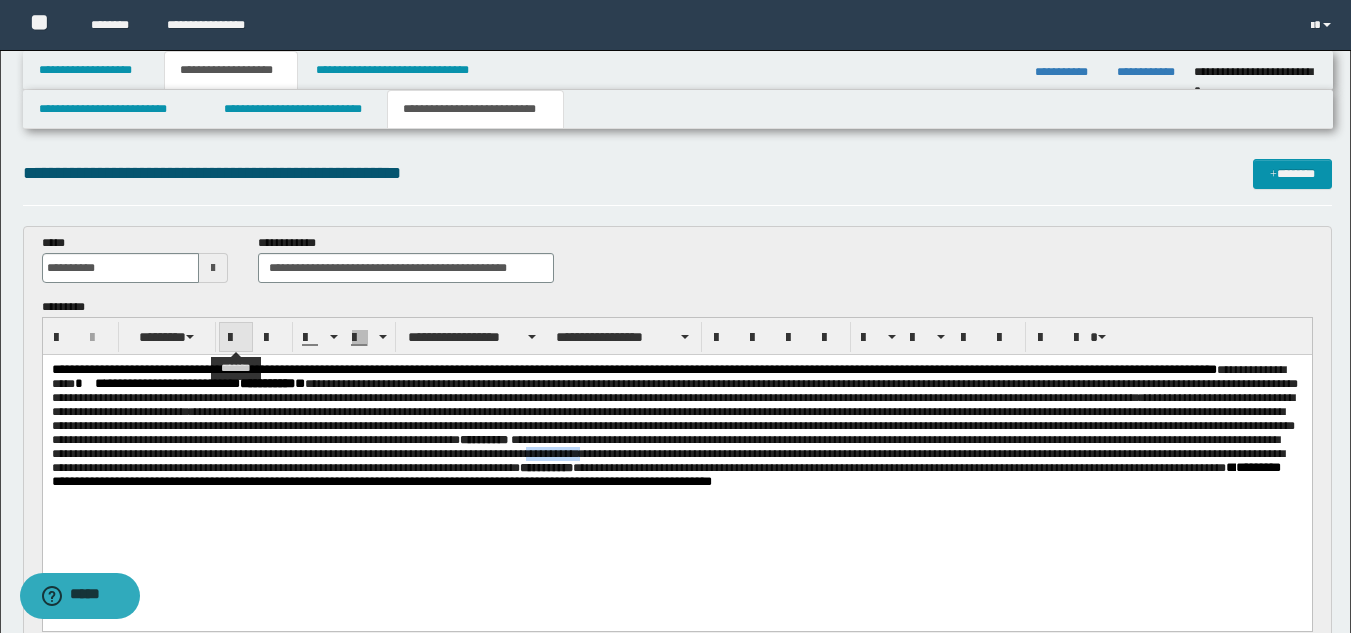 click at bounding box center [236, 338] 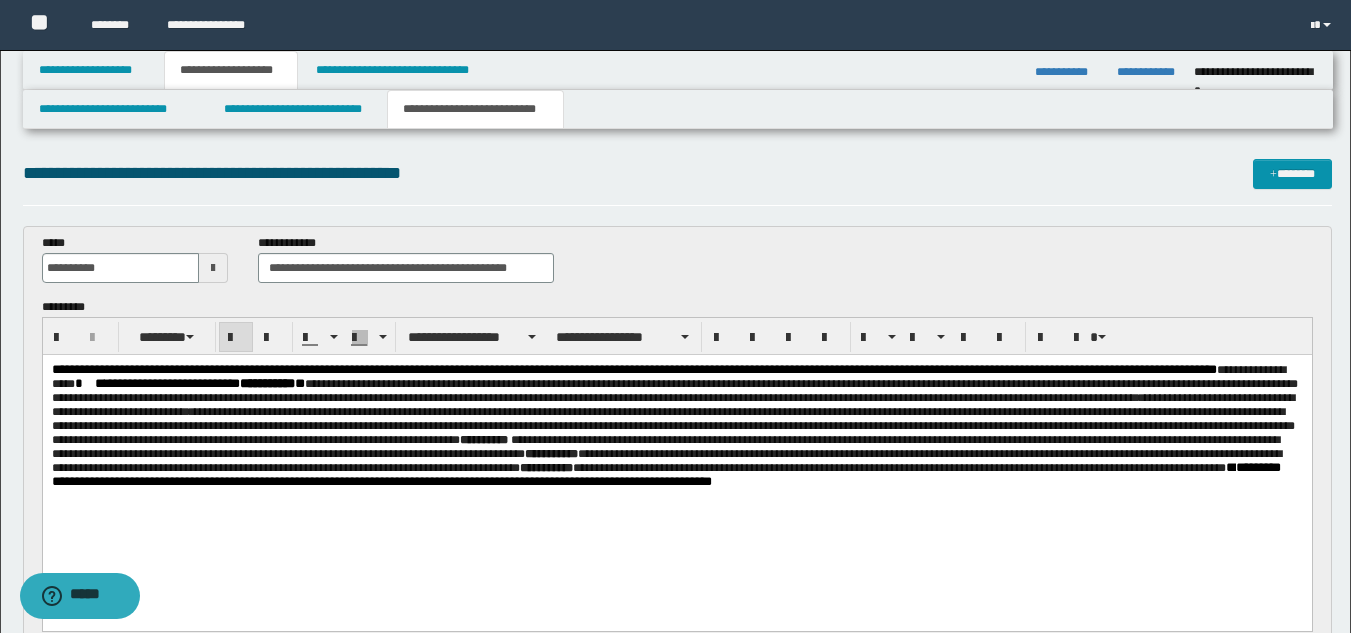click on "**********" at bounding box center [665, 474] 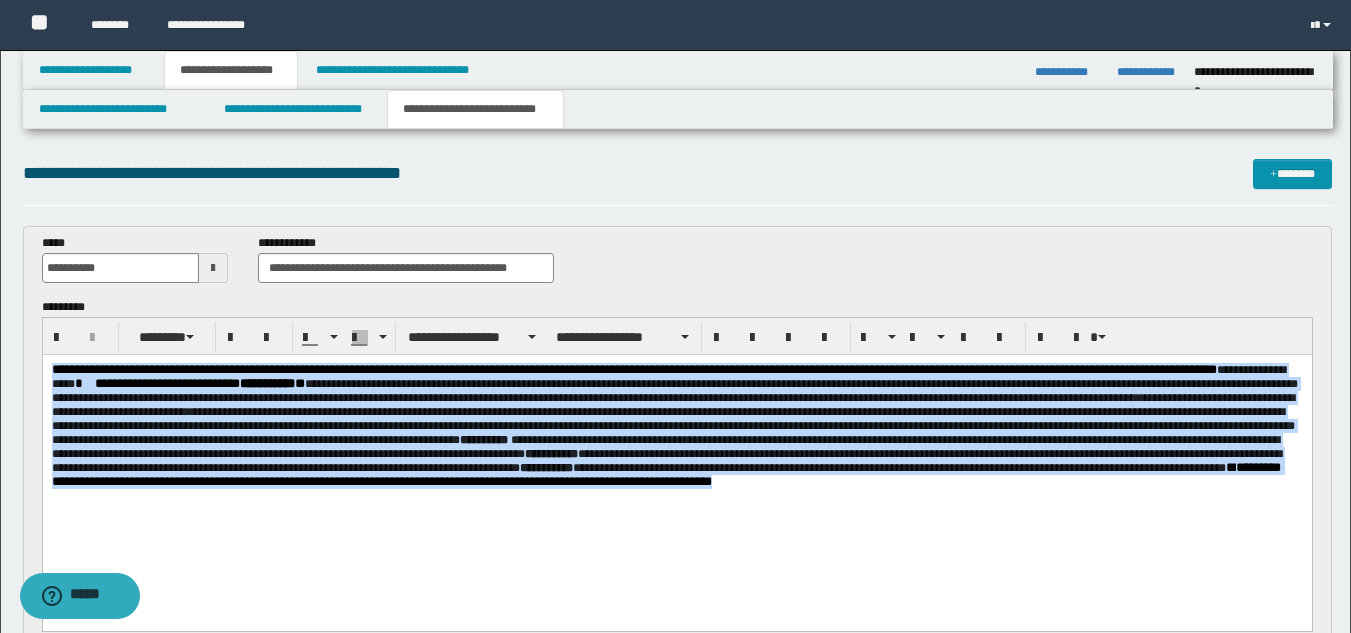 drag, startPoint x: 53, startPoint y: 364, endPoint x: 1291, endPoint y: 498, distance: 1245.231 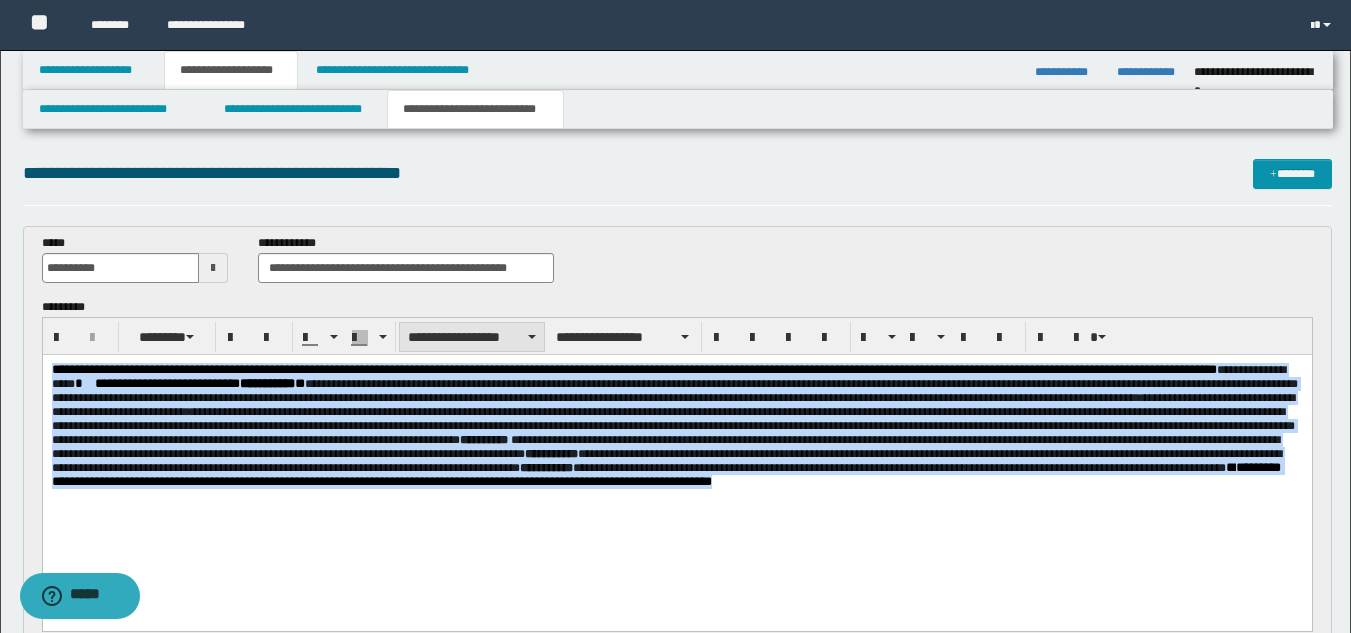 click on "**********" at bounding box center [472, 337] 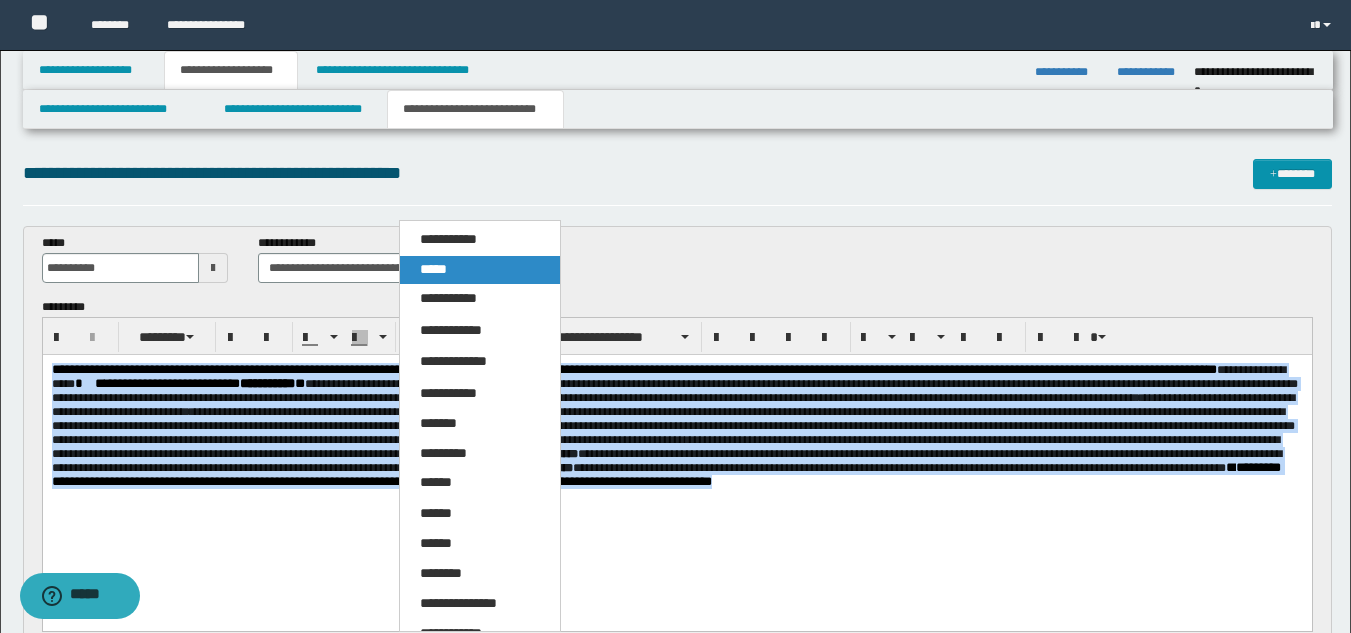 click on "*****" at bounding box center (480, 270) 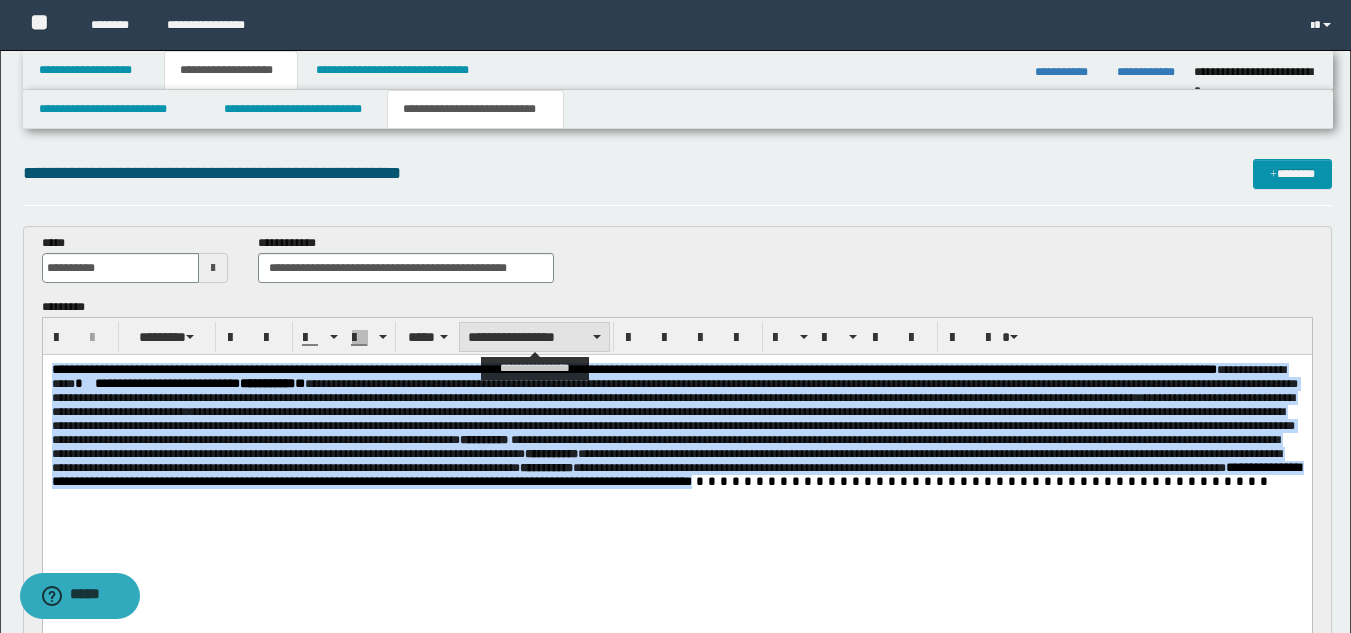 click on "**********" at bounding box center [534, 337] 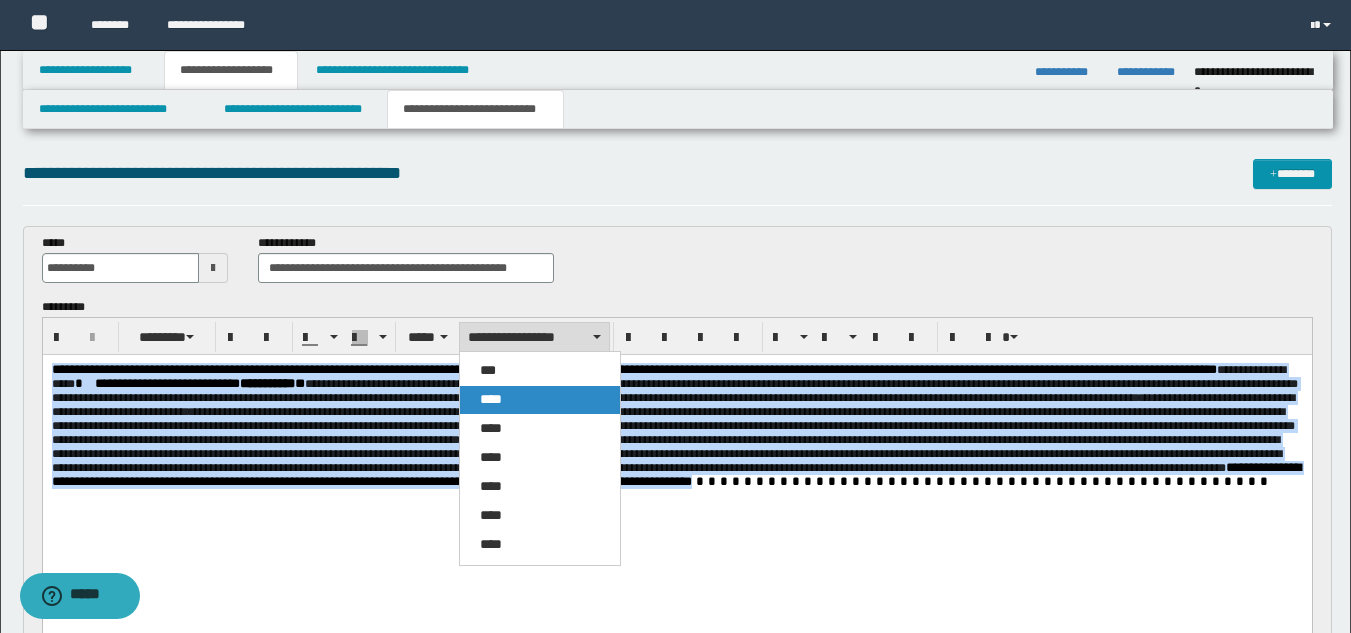 click on "****" at bounding box center [540, 400] 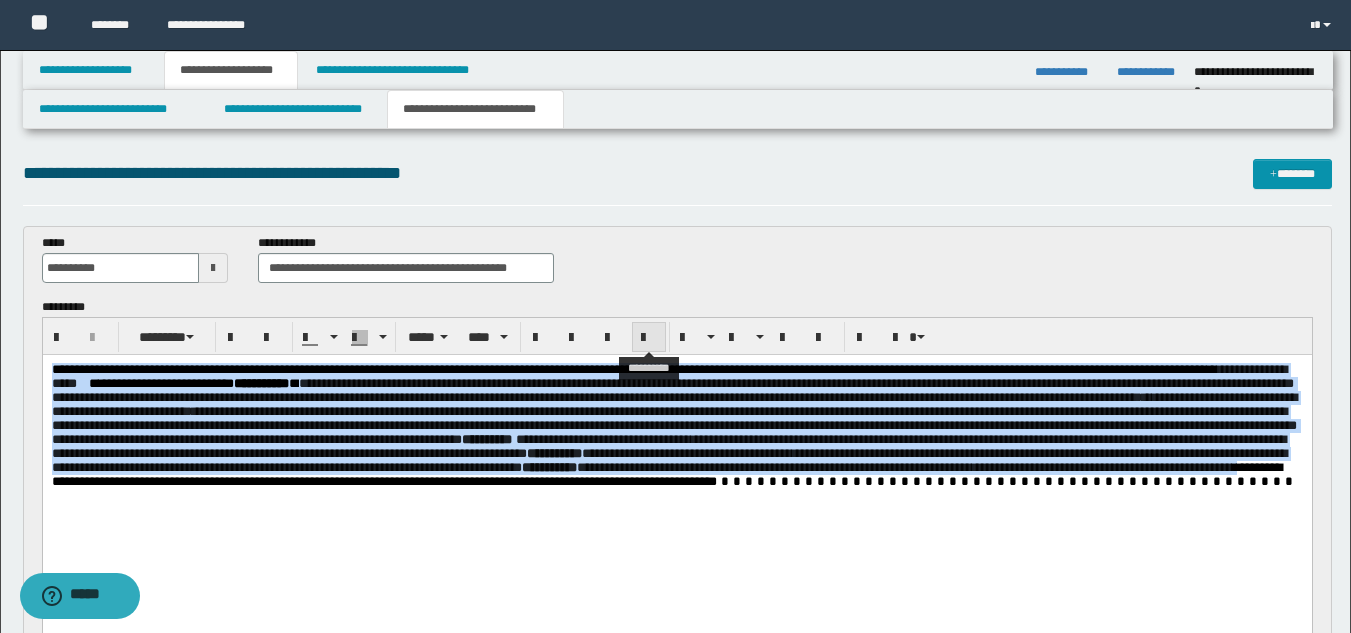 click at bounding box center [649, 338] 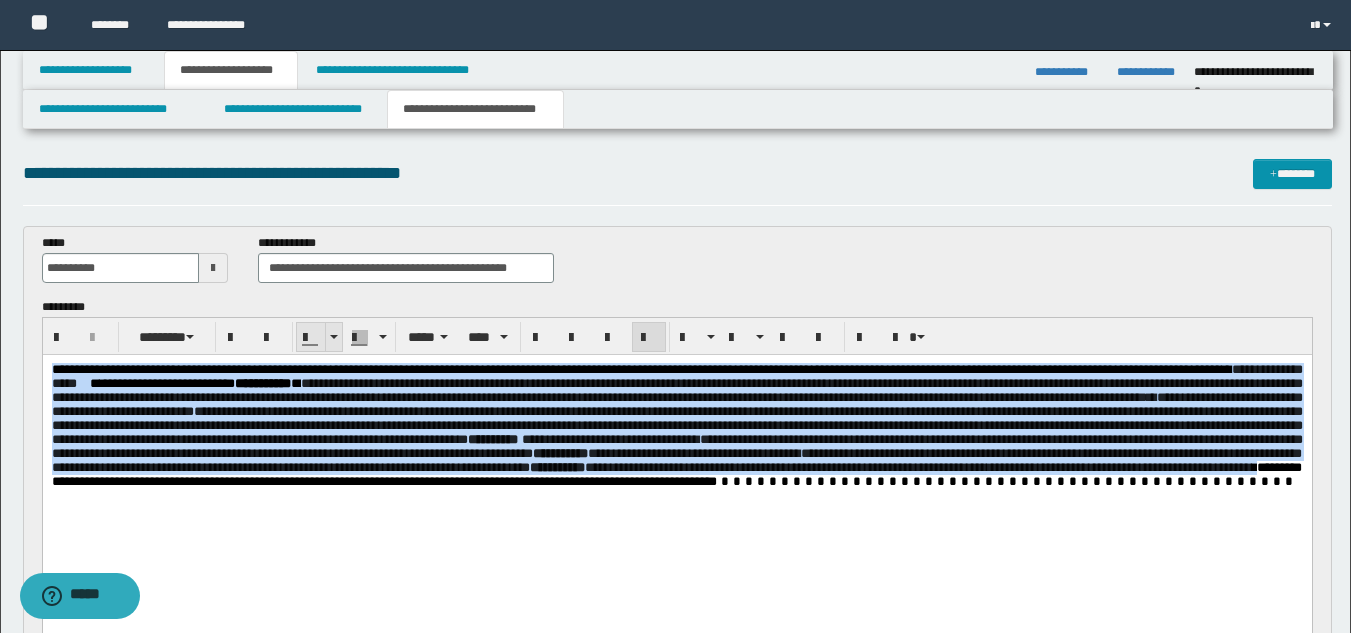 click at bounding box center (333, 337) 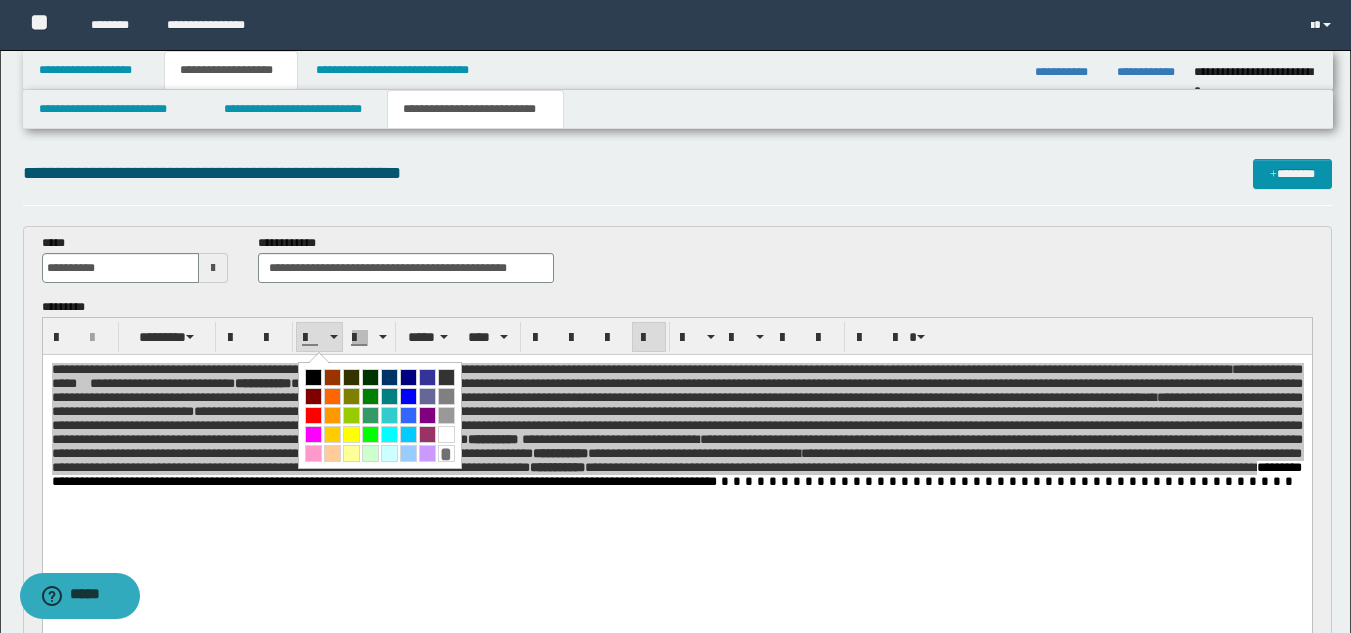 click at bounding box center [313, 377] 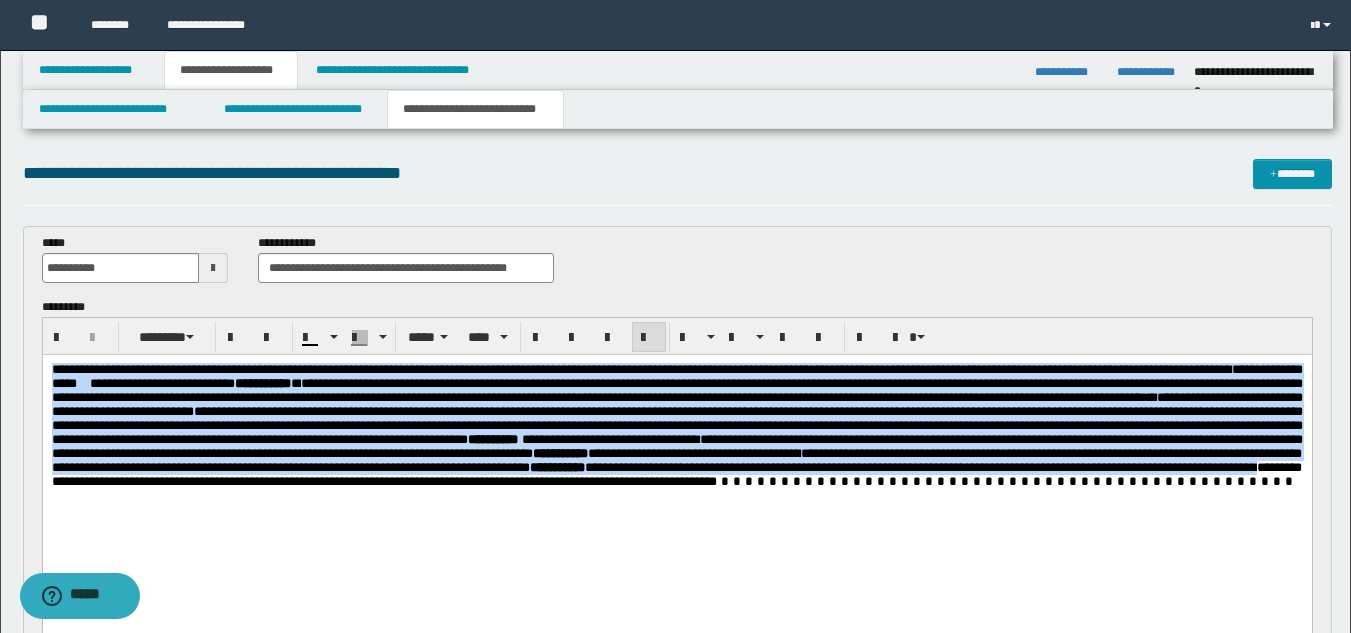click on "**********" at bounding box center [676, 432] 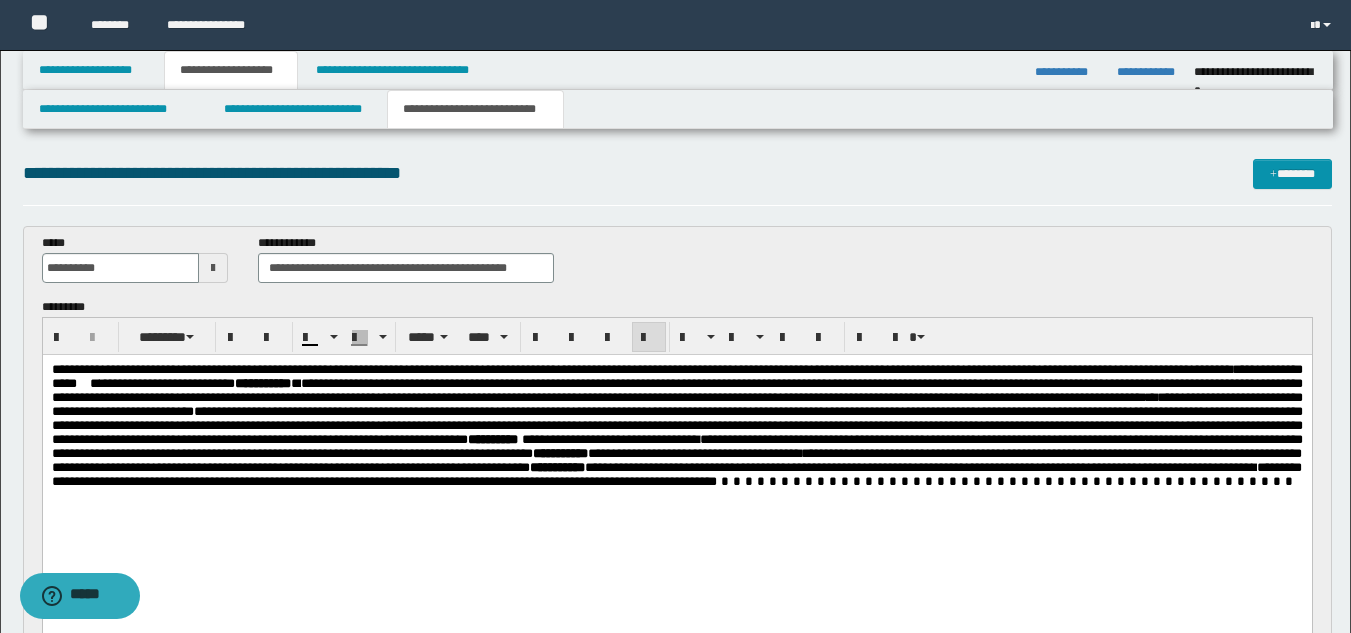 click on "**********" at bounding box center [676, 432] 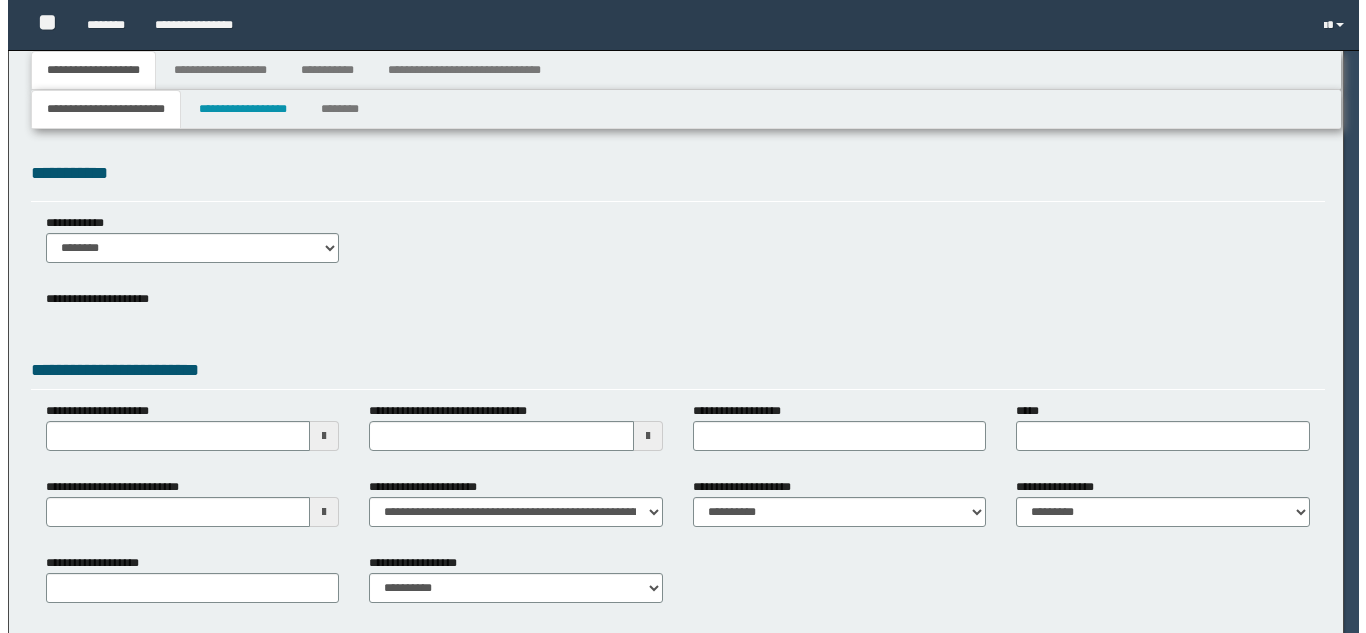 scroll, scrollTop: 0, scrollLeft: 0, axis: both 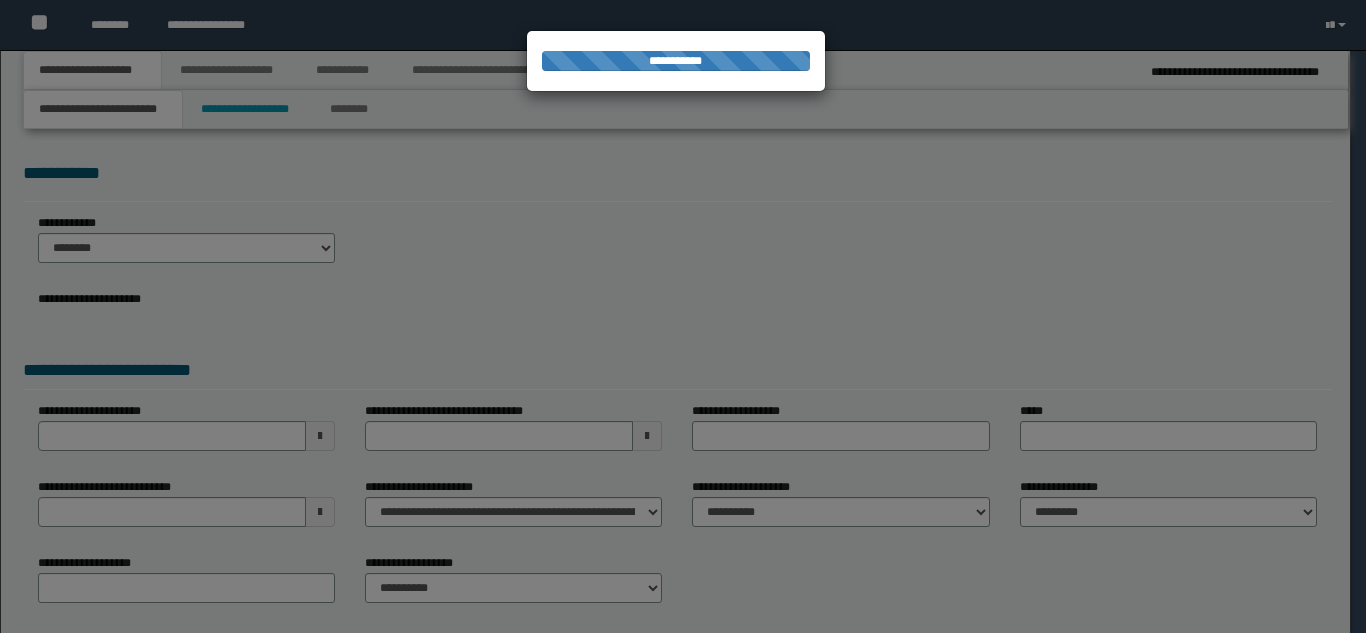 type on "**********" 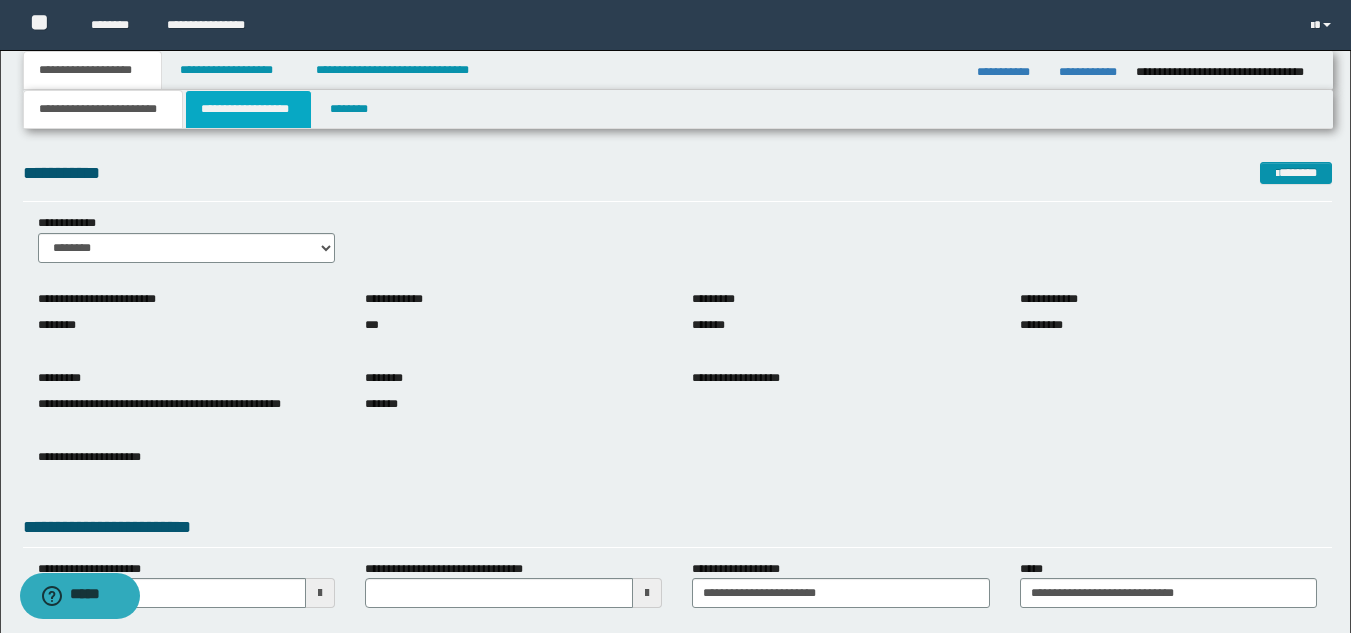 click on "**********" at bounding box center [248, 109] 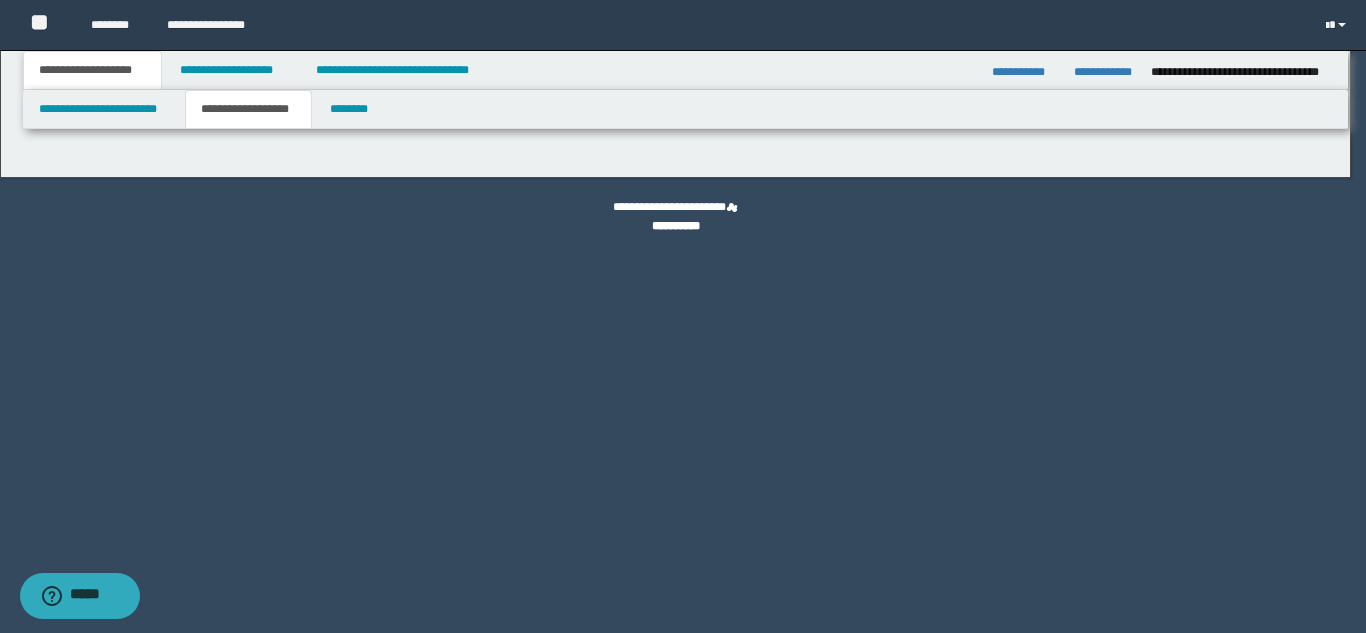 type on "**********" 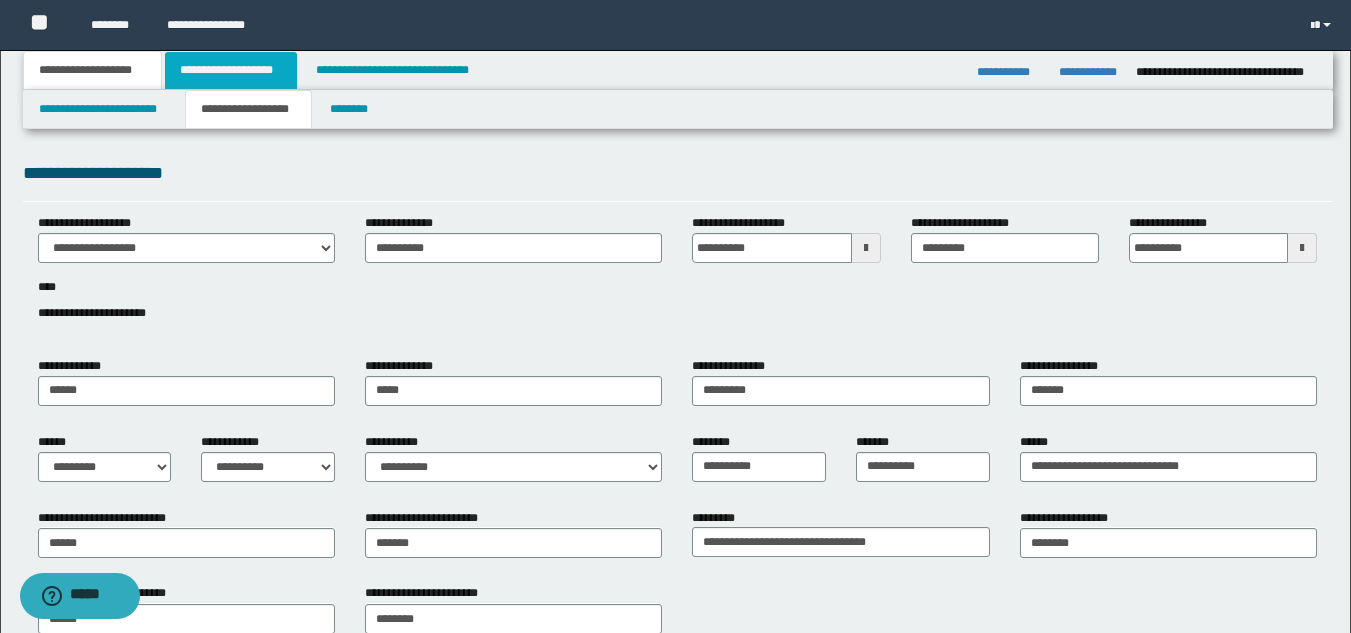 click on "**********" at bounding box center (231, 70) 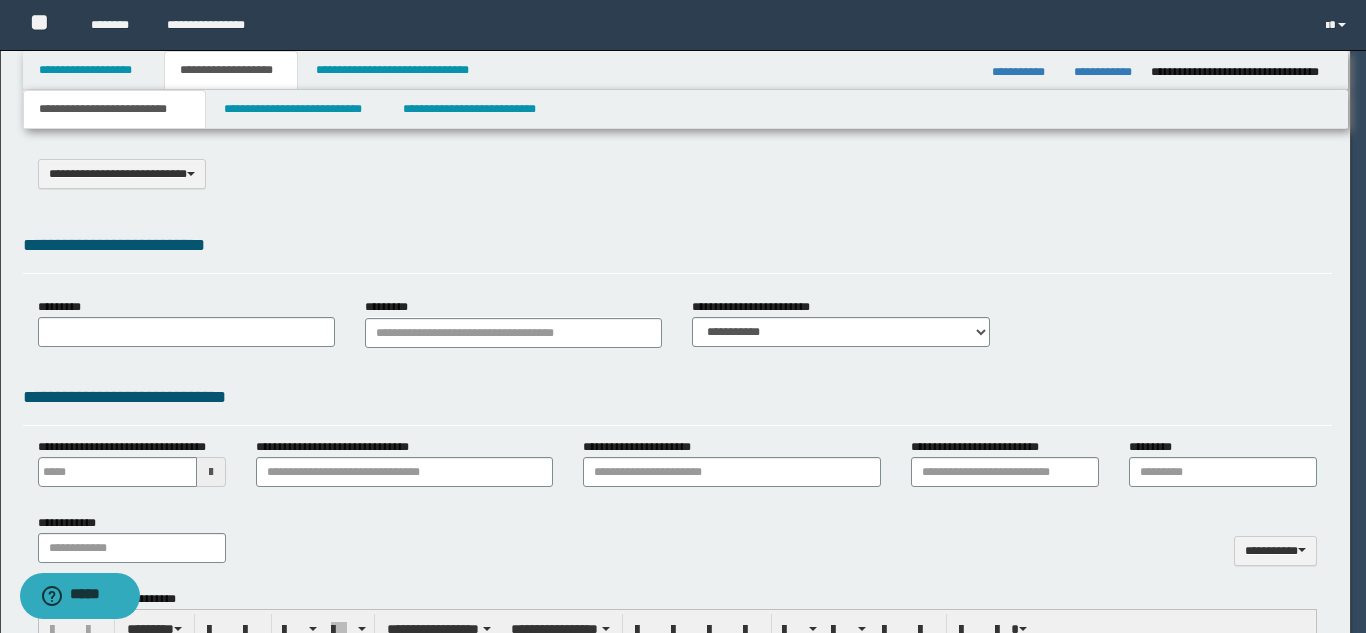 select on "*" 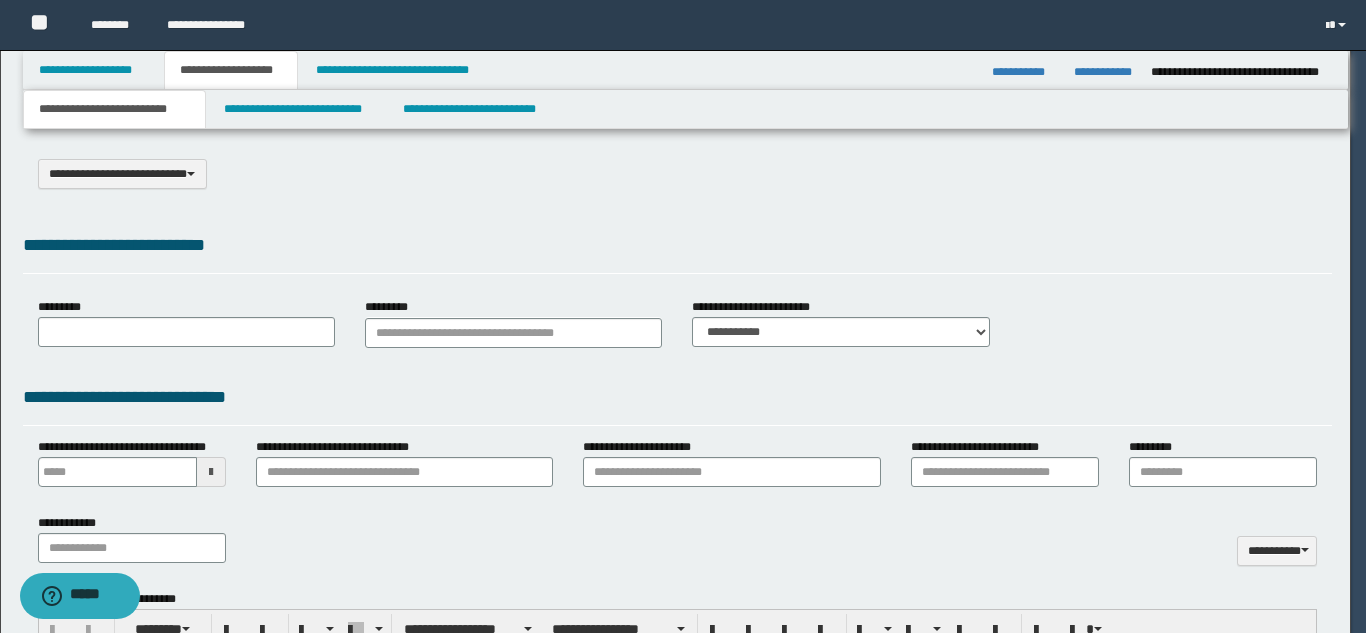 scroll, scrollTop: 0, scrollLeft: 0, axis: both 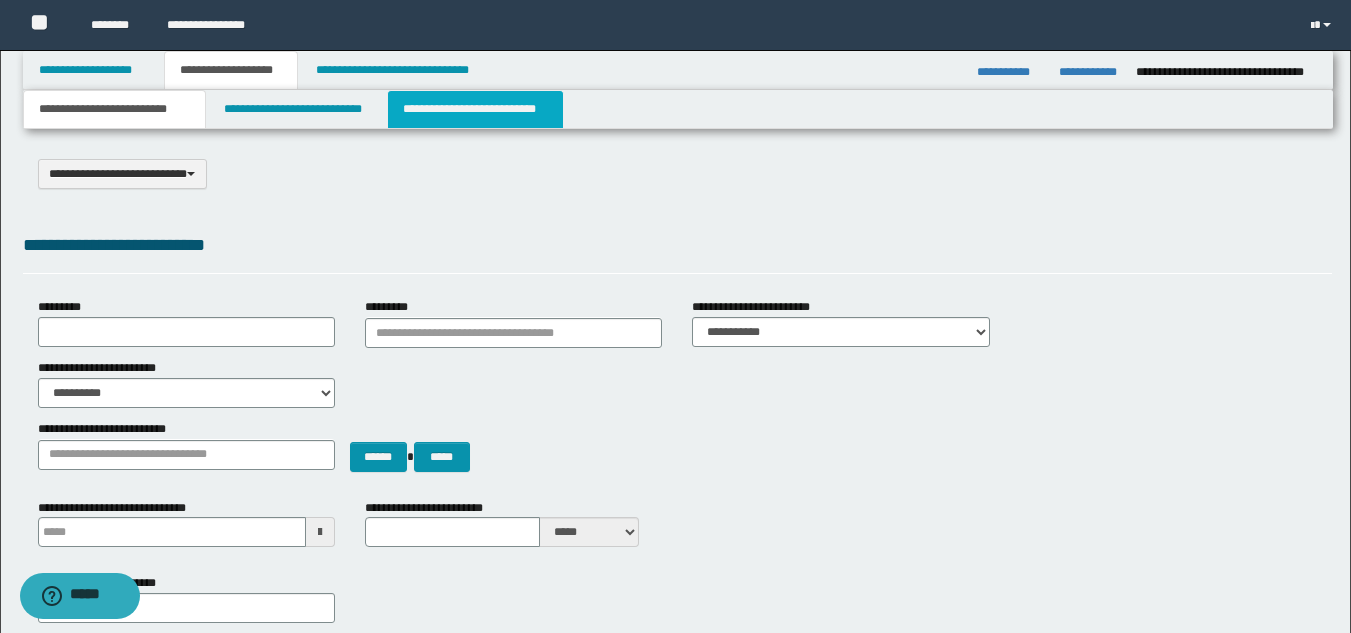 click on "**********" at bounding box center [475, 109] 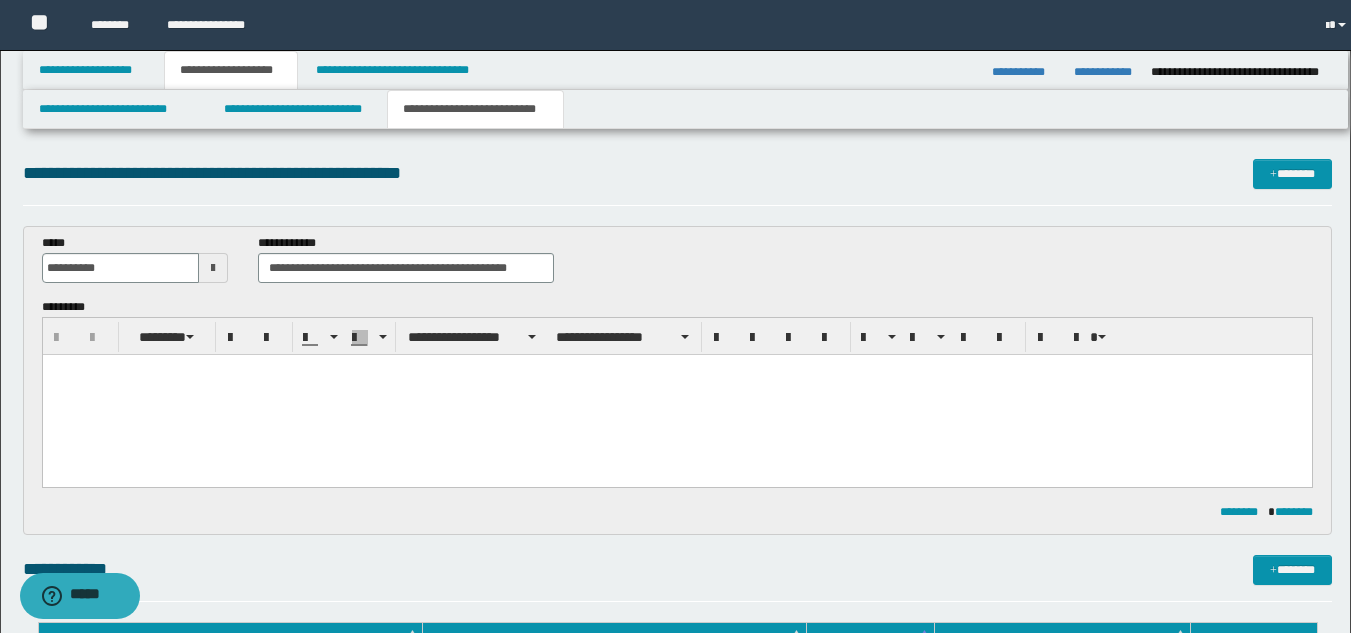 scroll, scrollTop: 0, scrollLeft: 0, axis: both 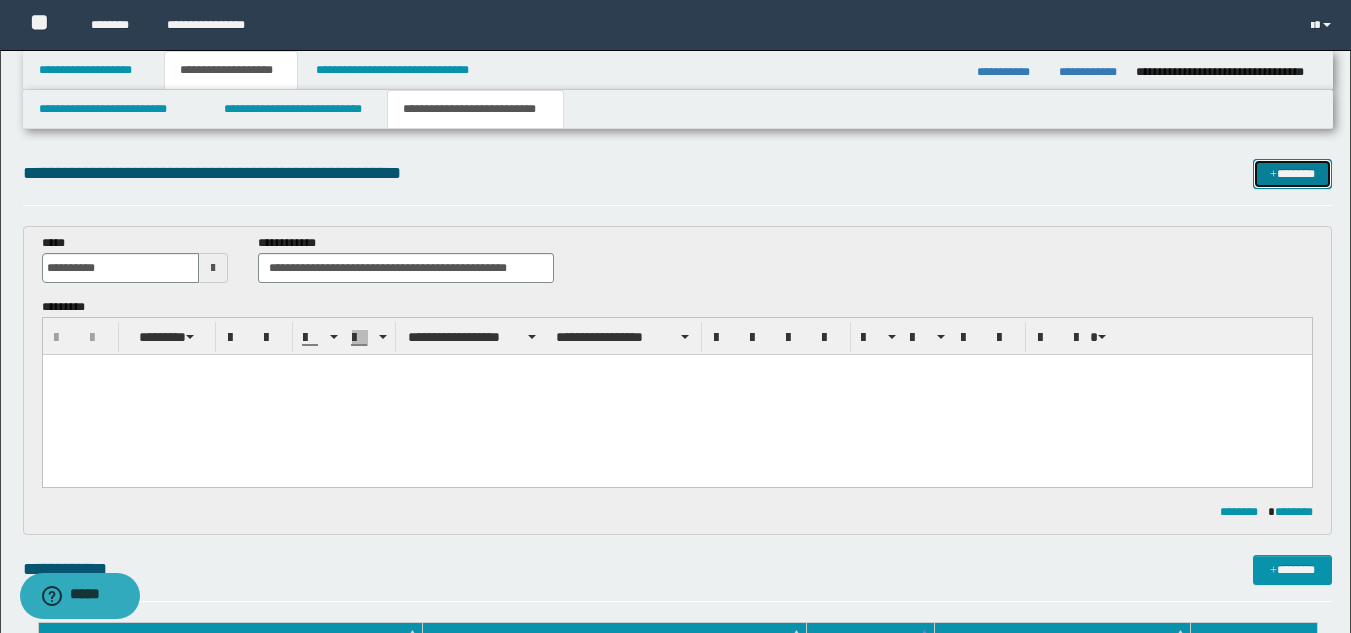 click on "*******" at bounding box center [1292, 174] 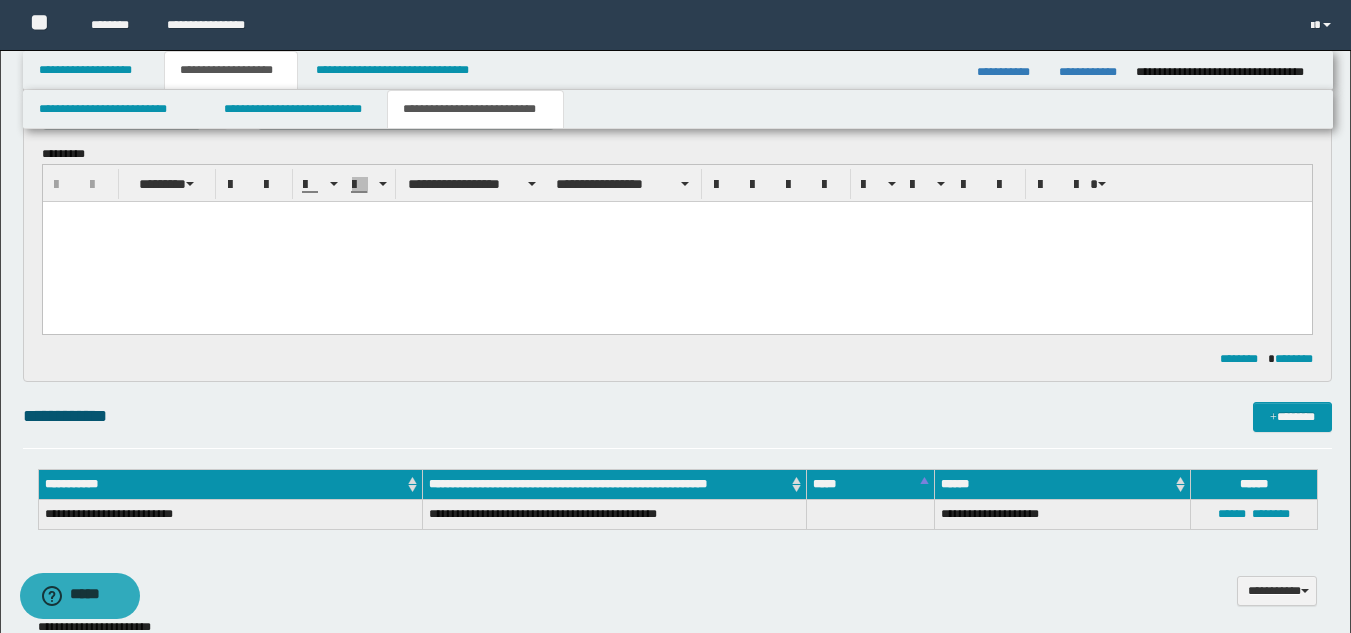 scroll, scrollTop: 0, scrollLeft: 0, axis: both 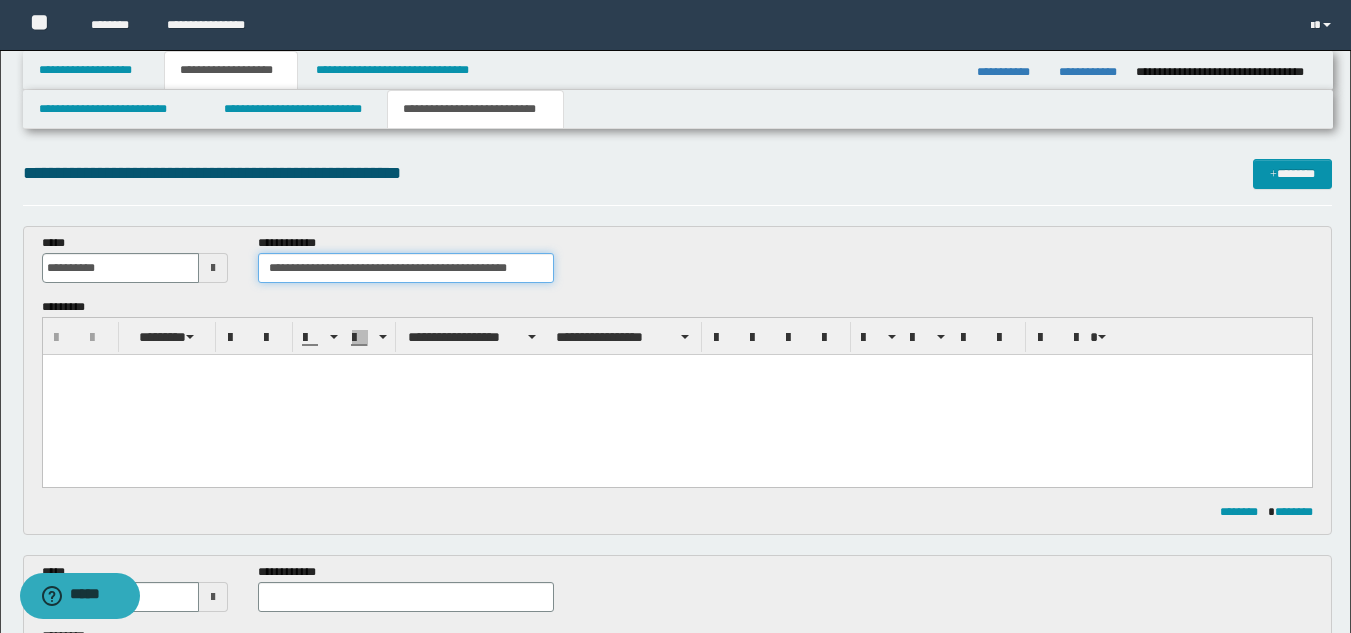 drag, startPoint x: 268, startPoint y: 267, endPoint x: 544, endPoint y: 262, distance: 276.0453 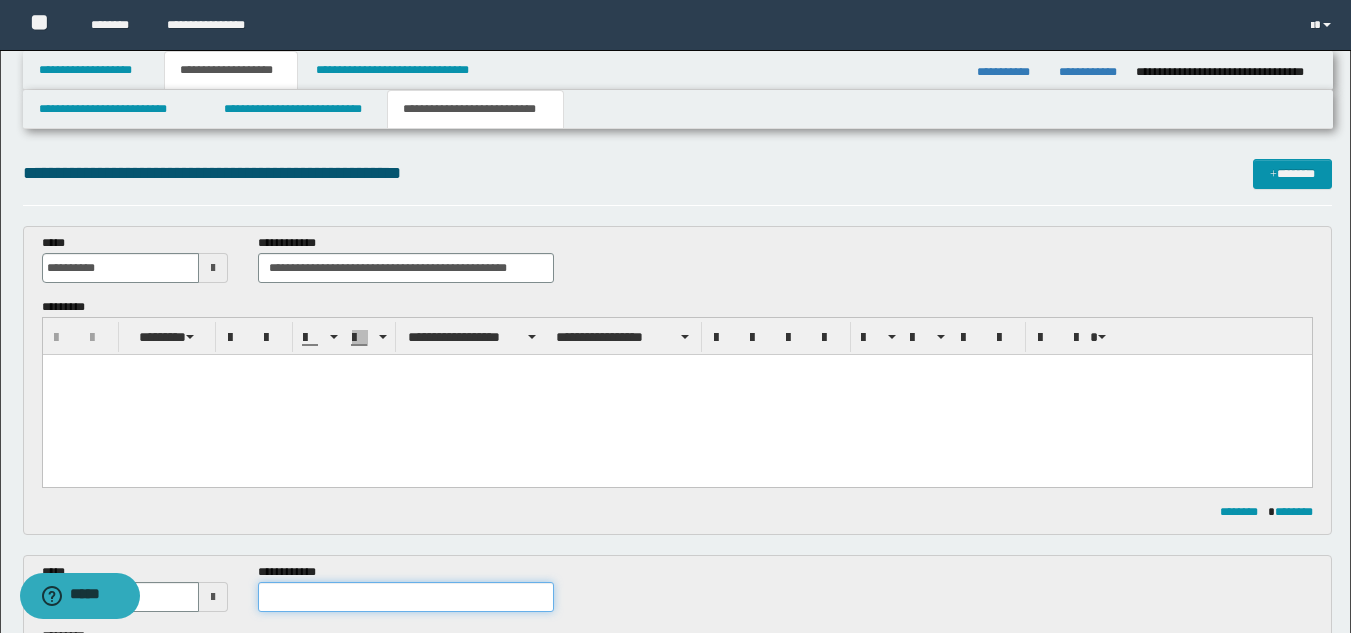 click at bounding box center [405, 597] 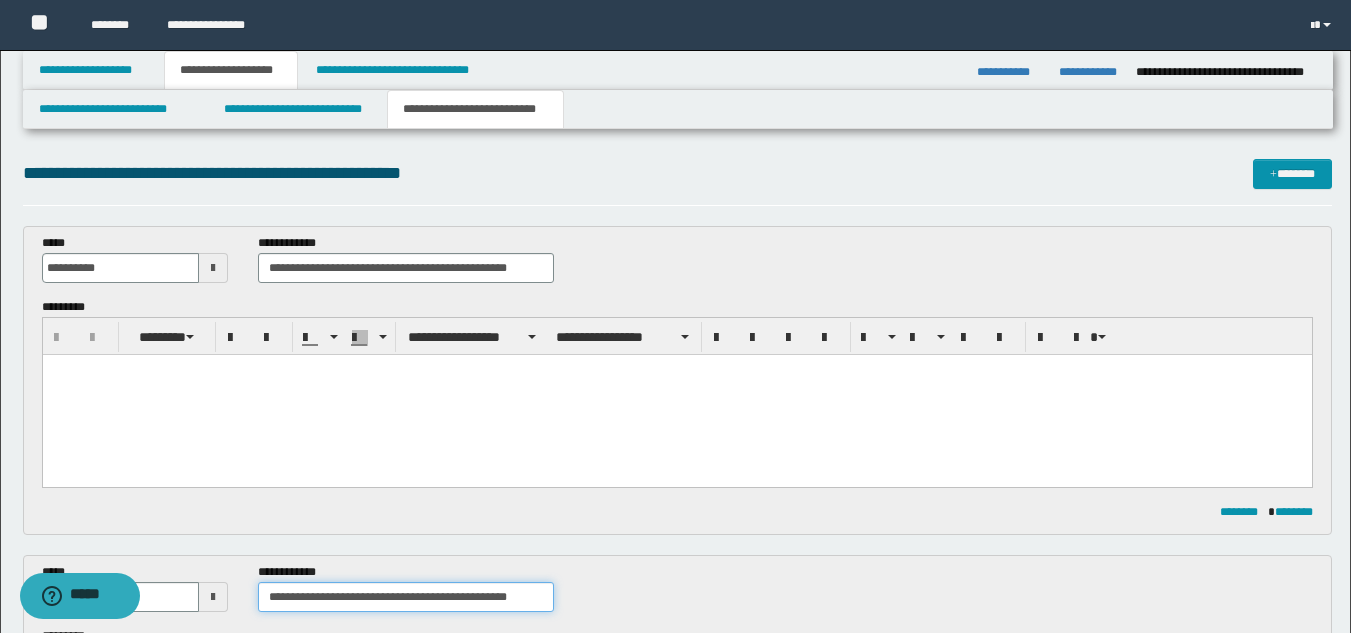 type on "**********" 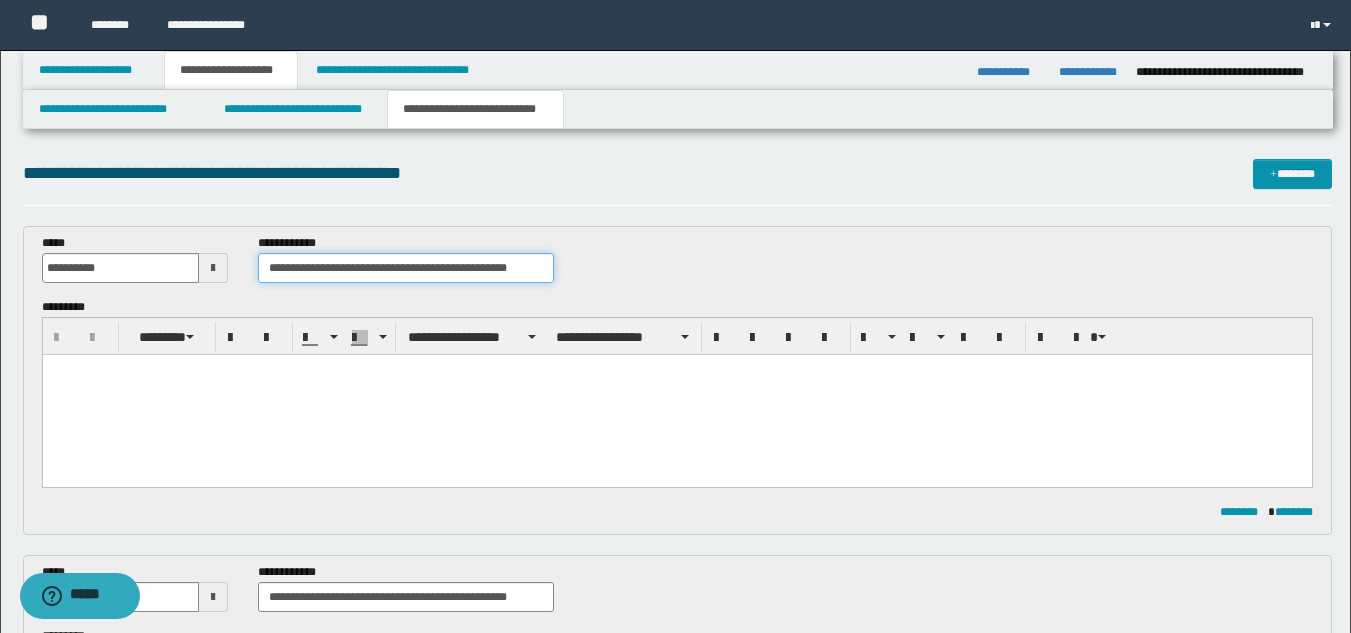drag, startPoint x: 268, startPoint y: 265, endPoint x: 582, endPoint y: 241, distance: 314.91586 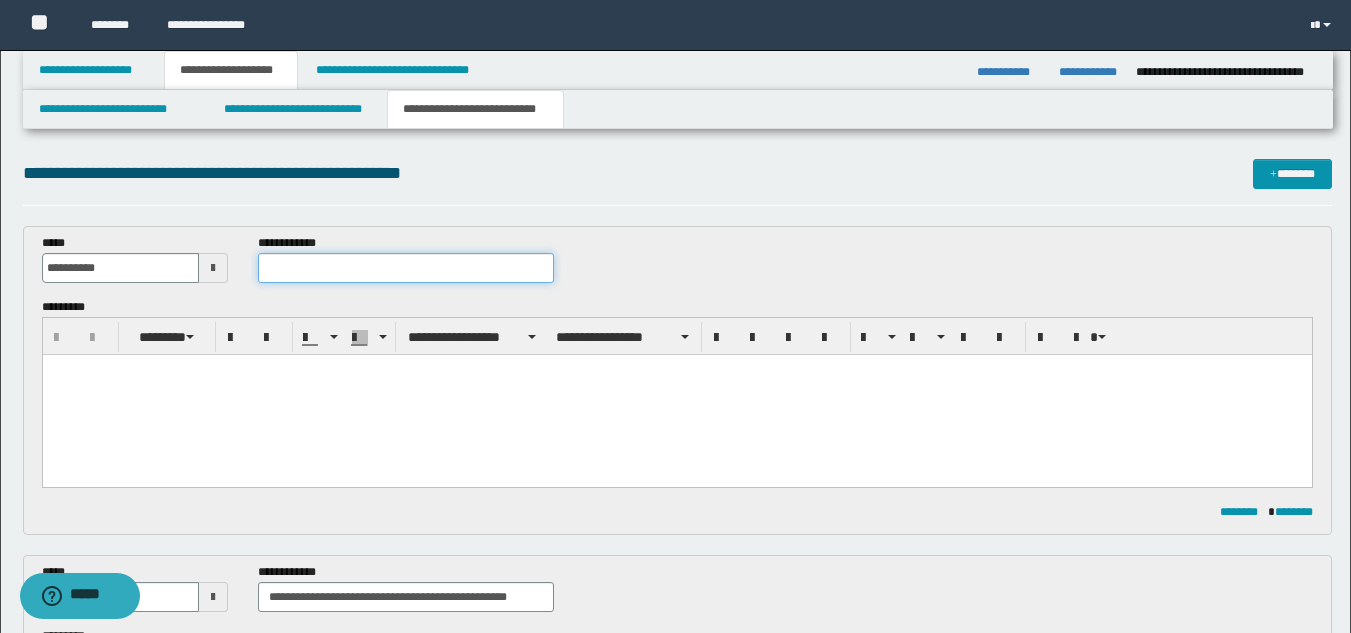 paste on "**********" 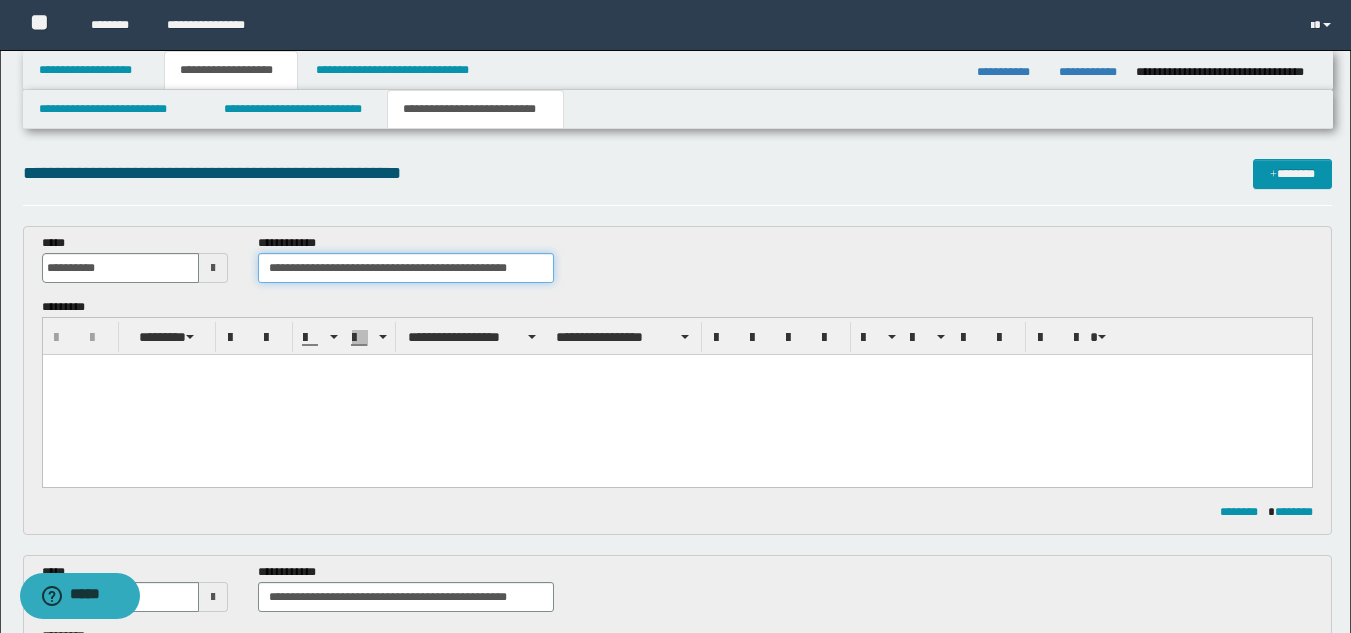 scroll, scrollTop: 0, scrollLeft: 1, axis: horizontal 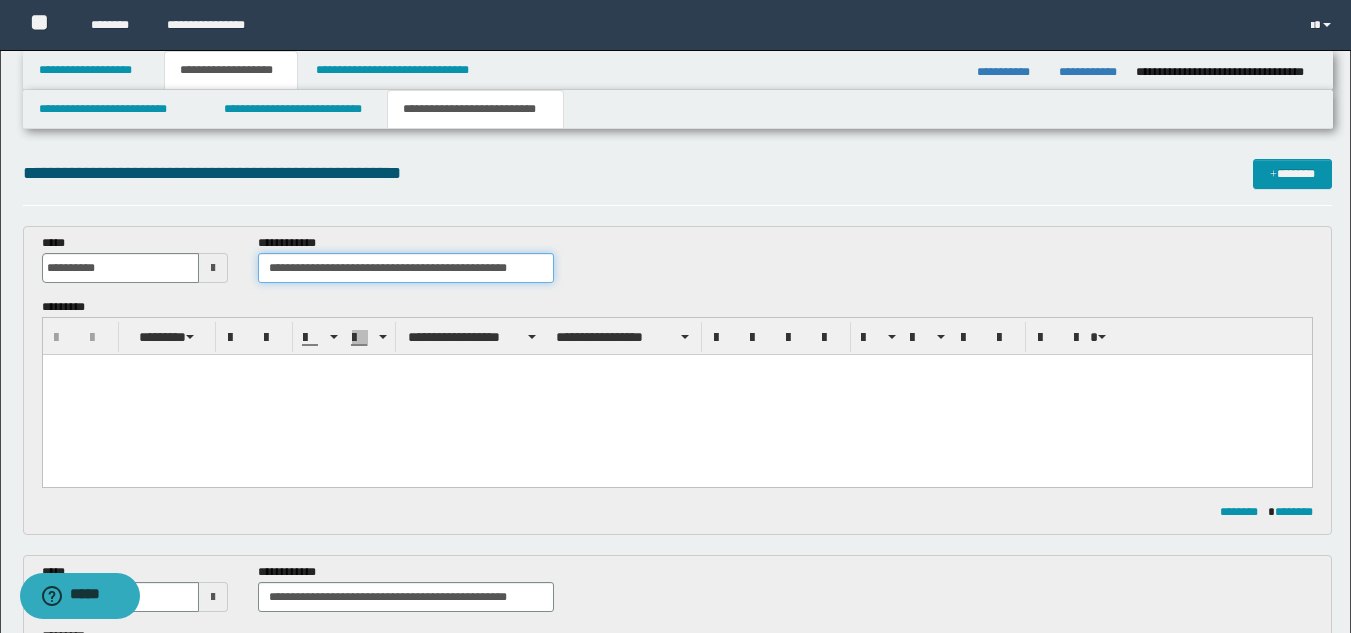 type on "**********" 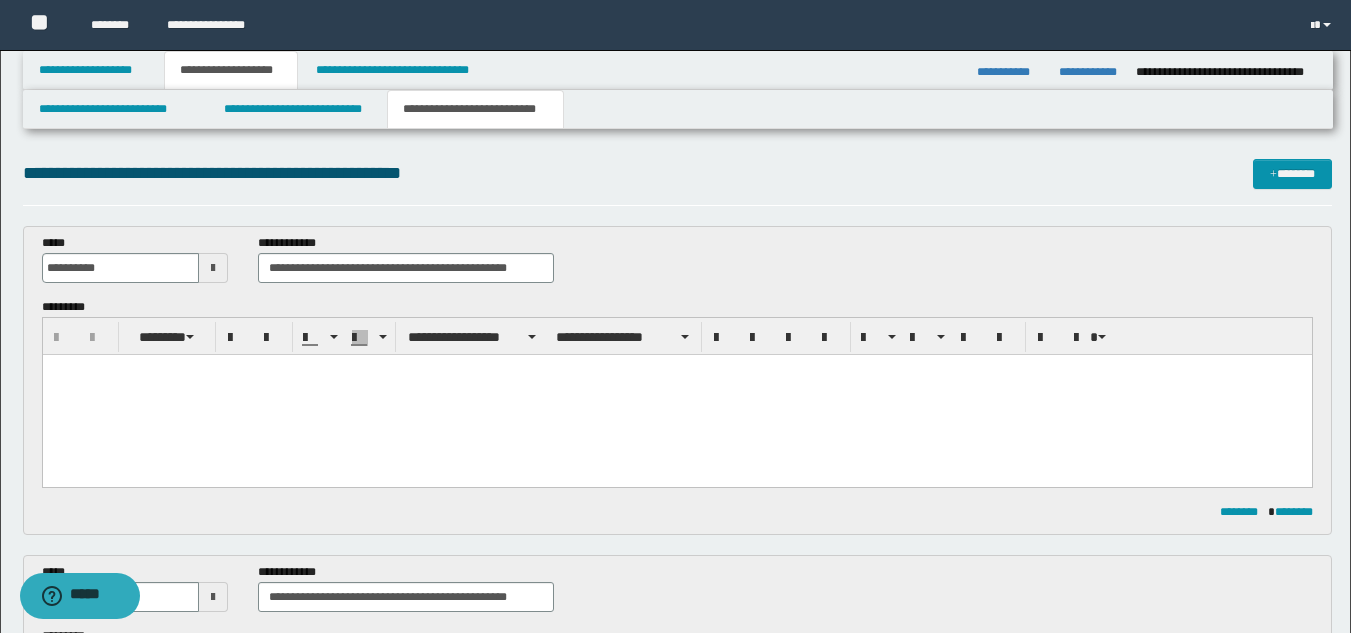 click at bounding box center [676, 395] 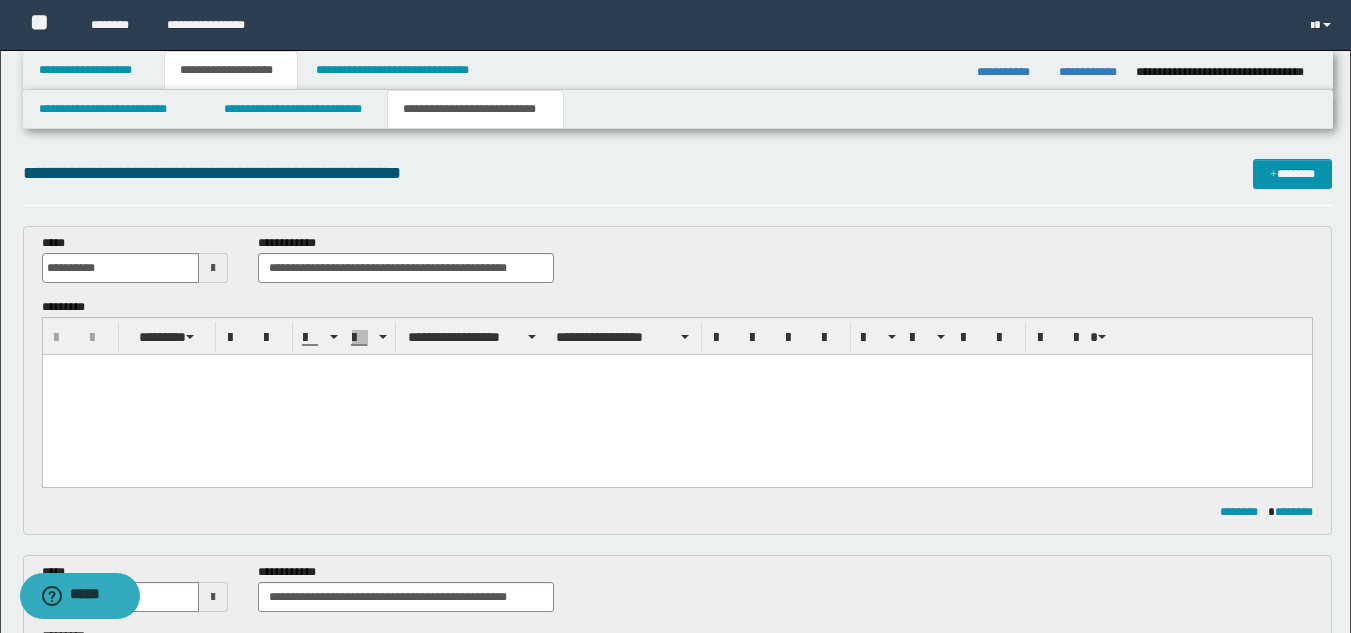paste 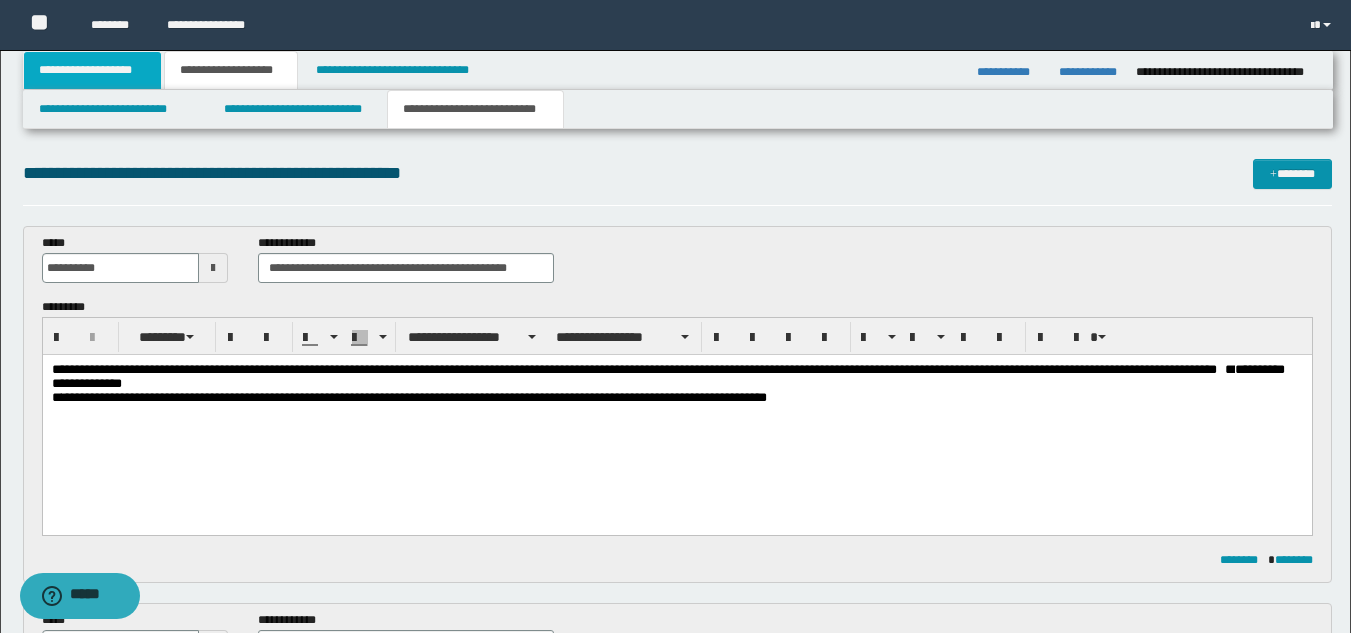 click on "**********" at bounding box center (92, 70) 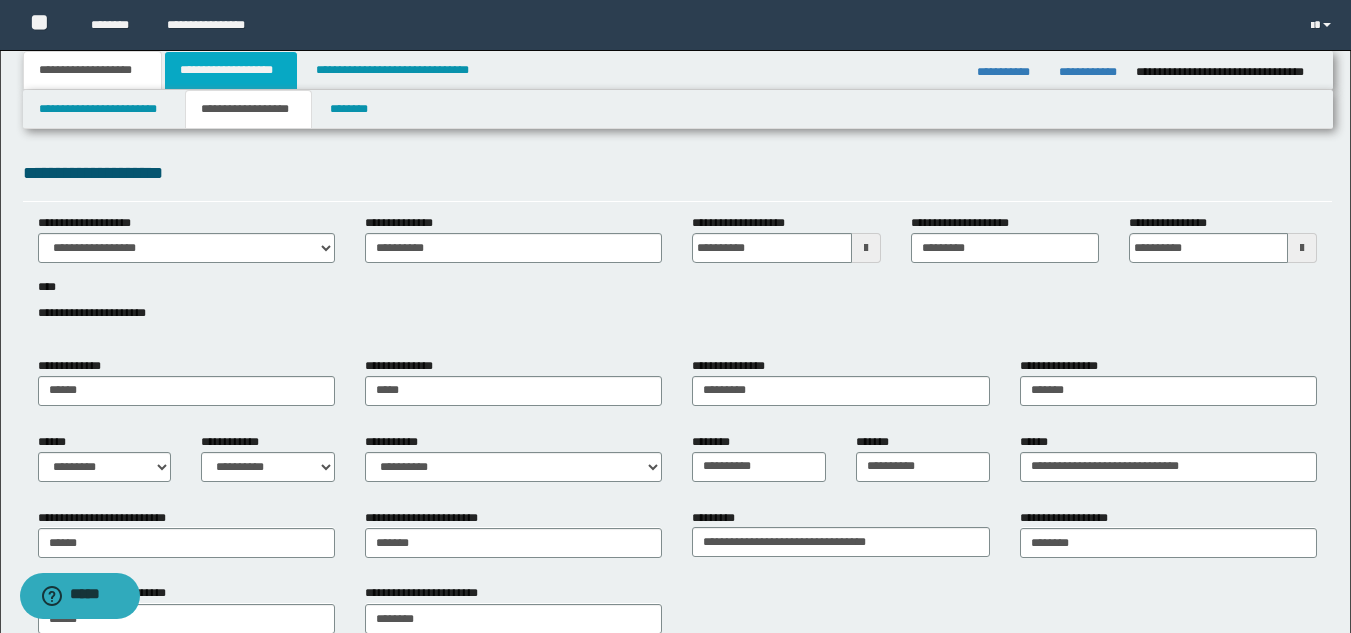 click on "**********" at bounding box center (231, 70) 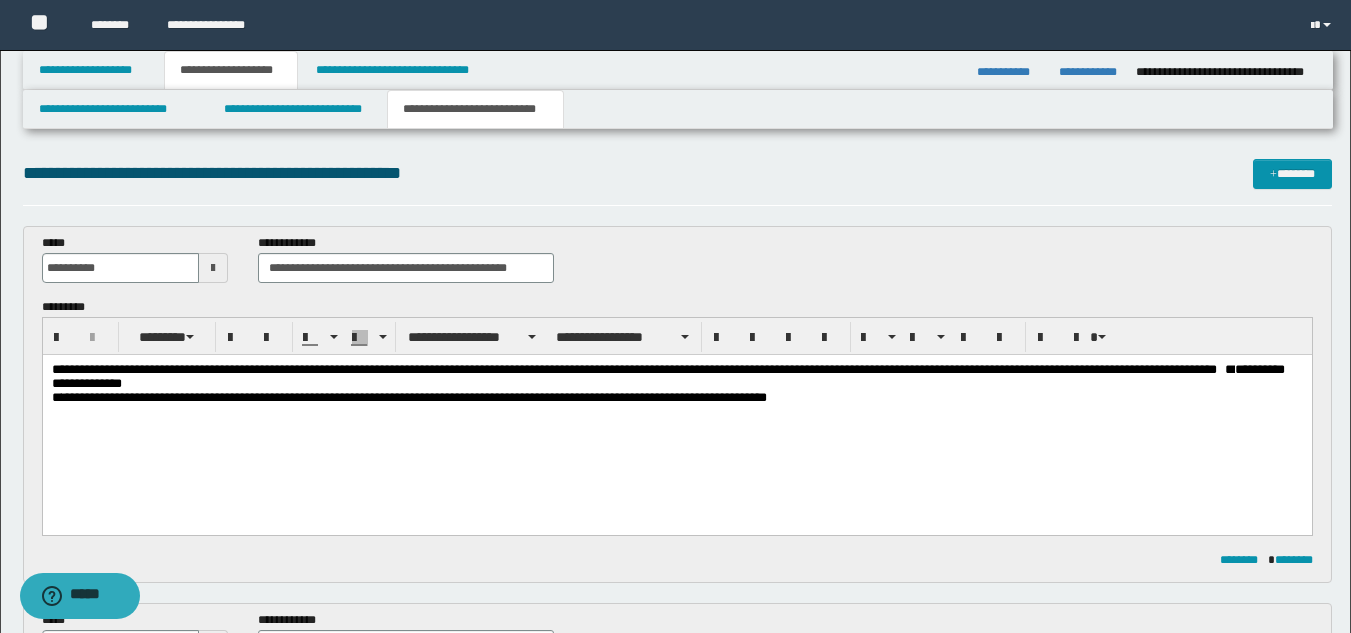 click on "**********" at bounding box center (628, 369) 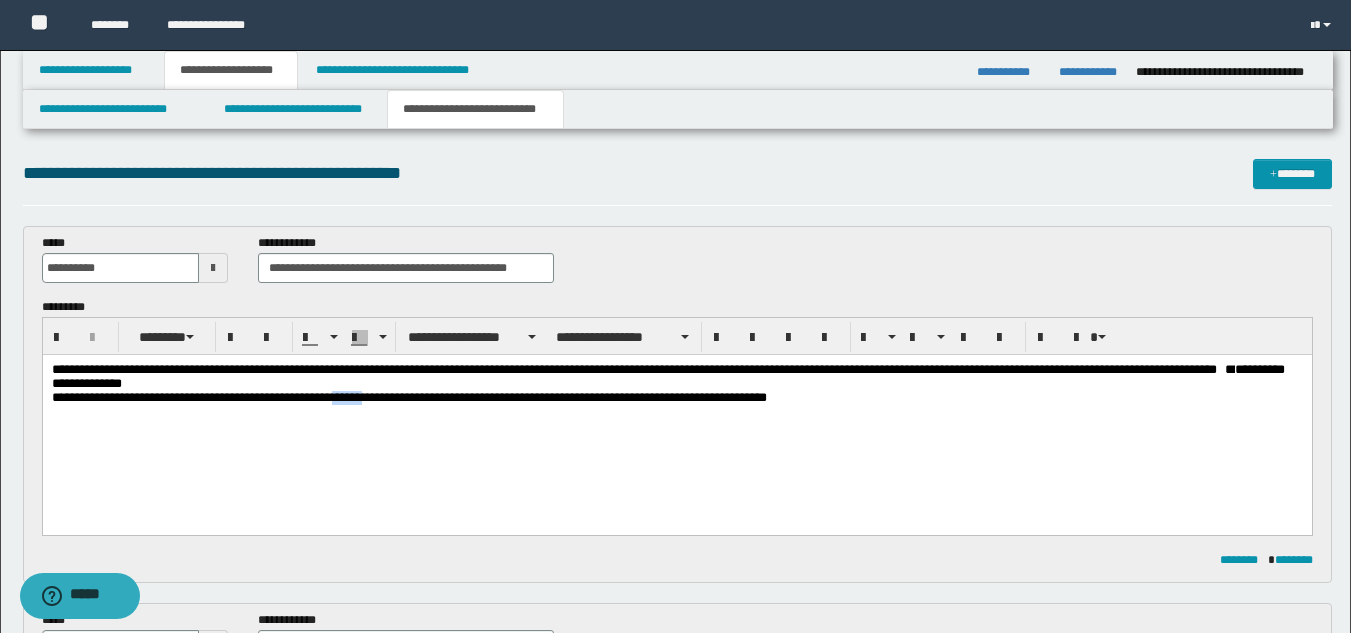 drag, startPoint x: 362, startPoint y: 398, endPoint x: 326, endPoint y: 403, distance: 36.345562 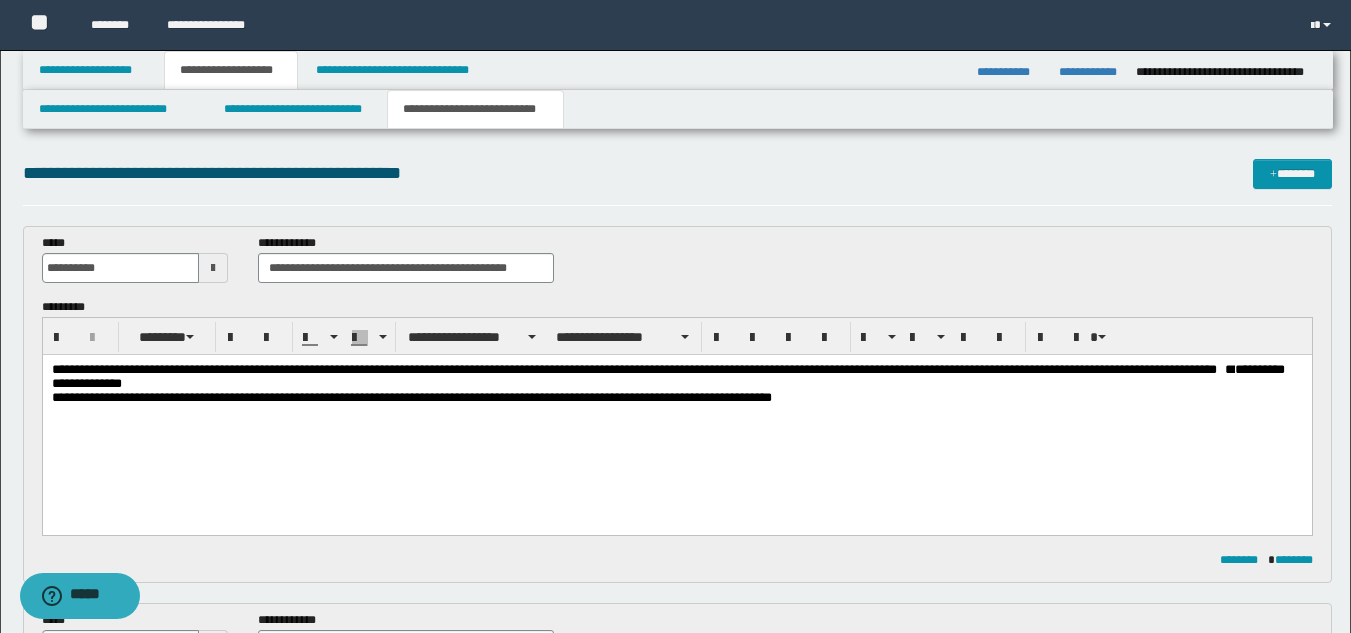 click on "**********" at bounding box center [628, 369] 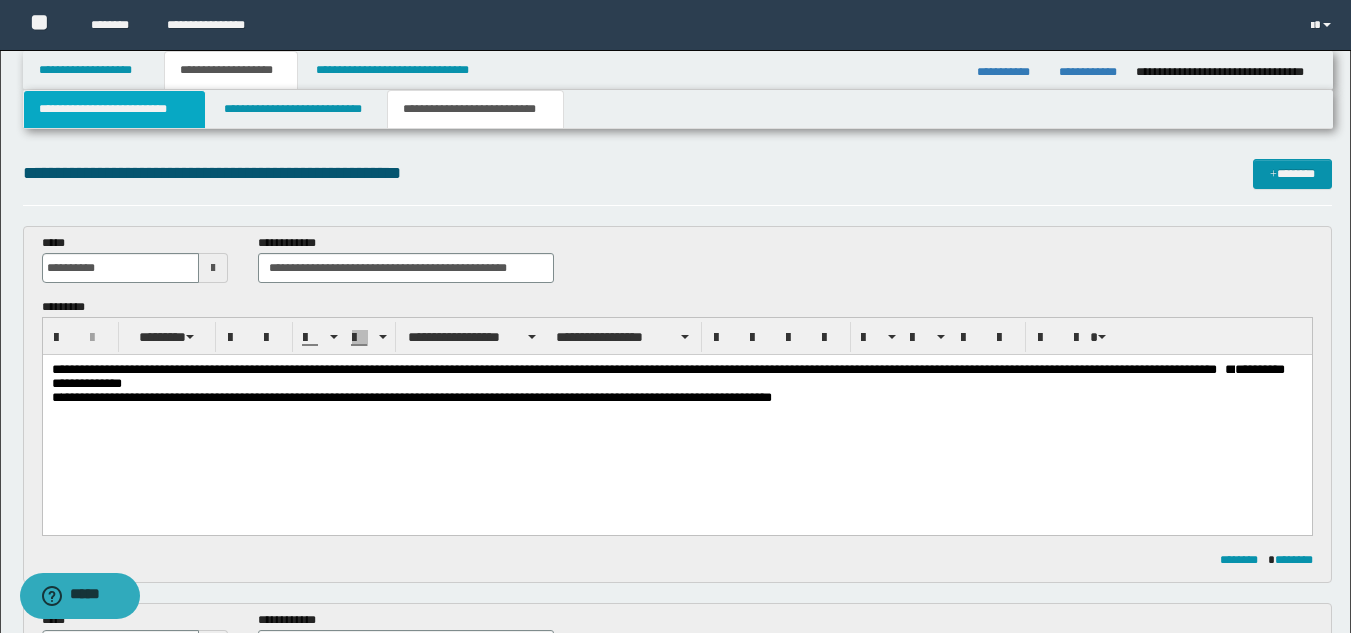 click on "**********" at bounding box center (114, 109) 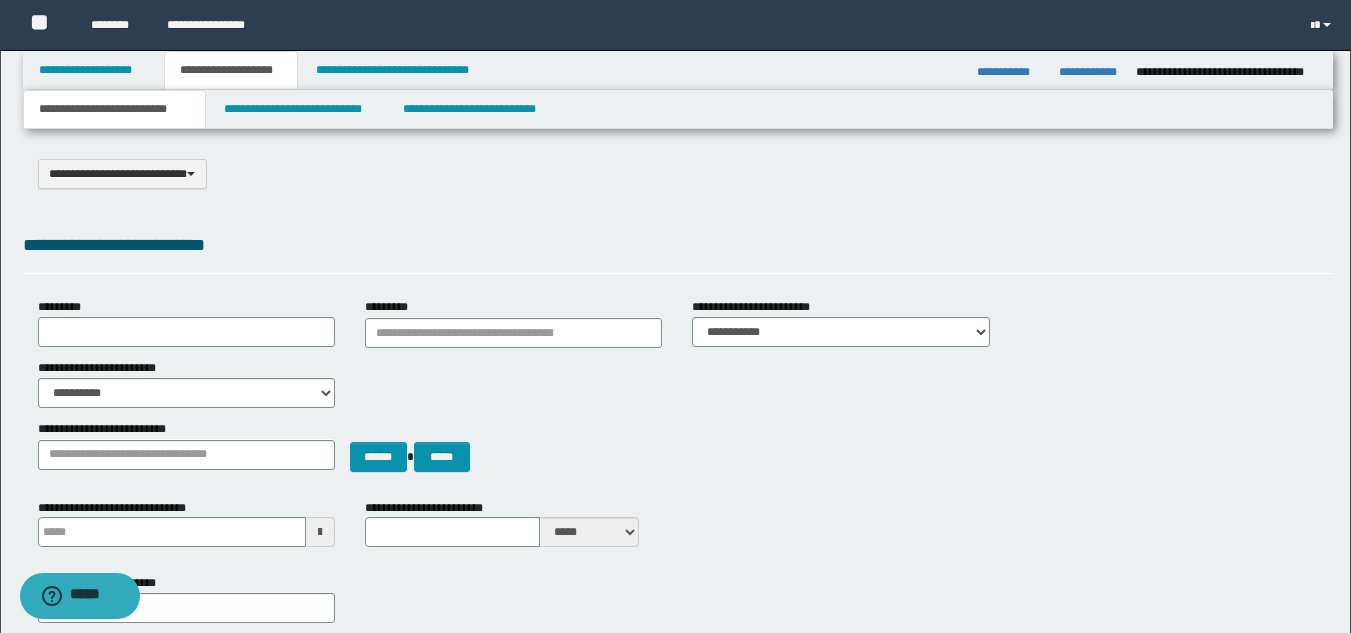 scroll, scrollTop: 1257, scrollLeft: 0, axis: vertical 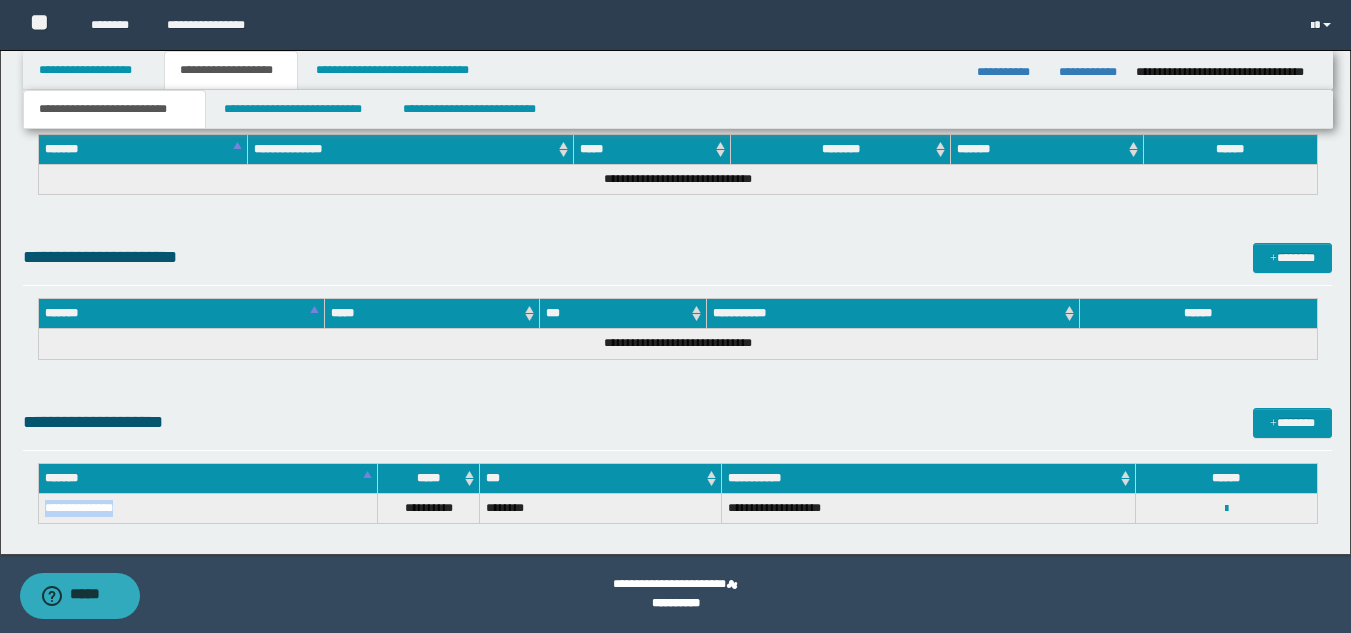 drag, startPoint x: 42, startPoint y: 508, endPoint x: 131, endPoint y: 499, distance: 89.453896 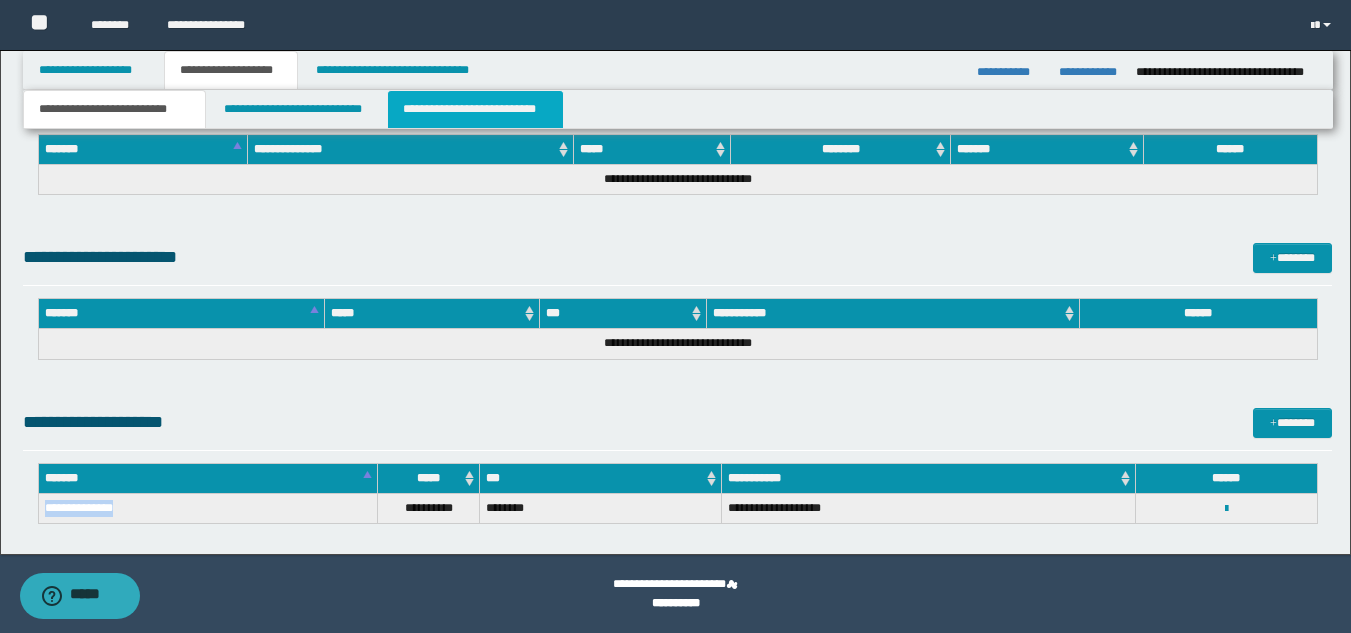 click on "**********" at bounding box center (475, 109) 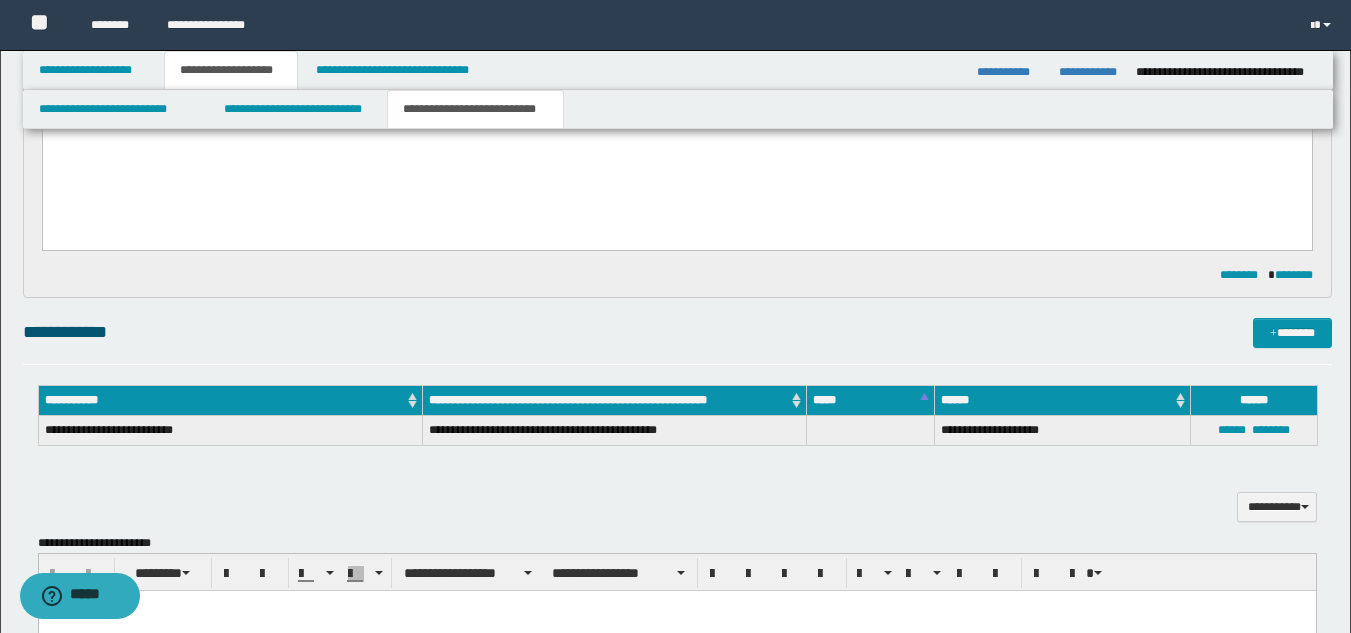 scroll, scrollTop: 14, scrollLeft: 0, axis: vertical 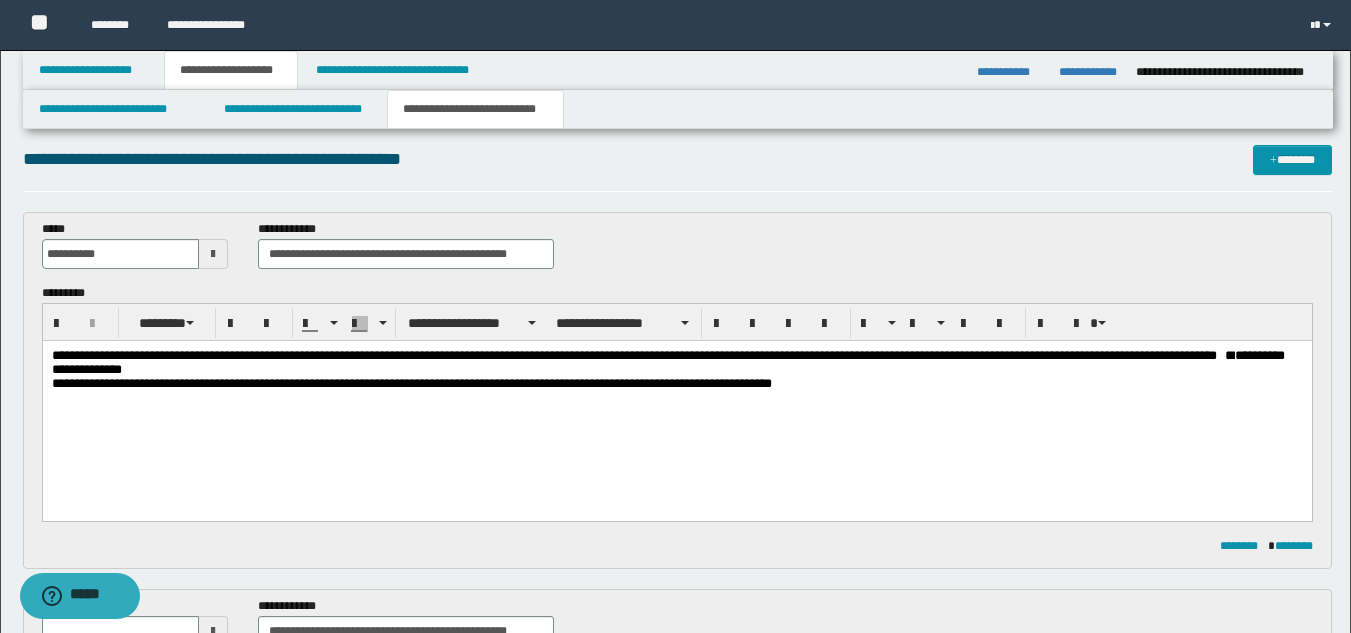 click on "**********" at bounding box center [676, 363] 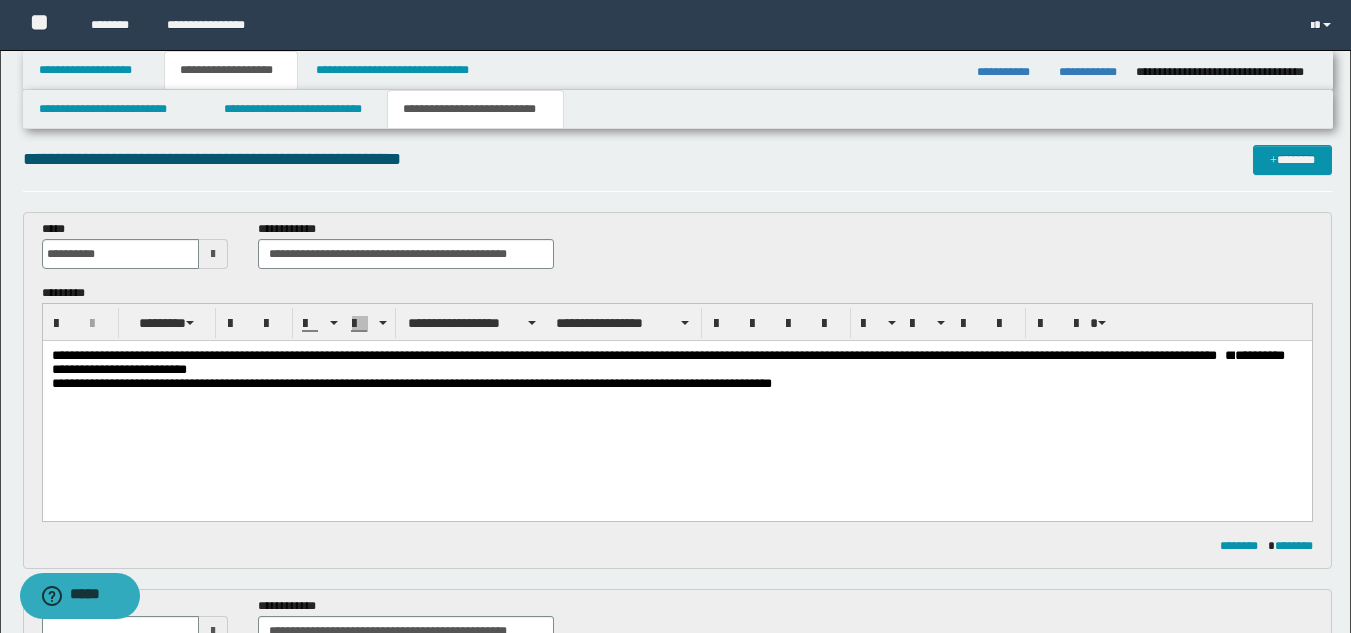 click on "**********" at bounding box center (676, 363) 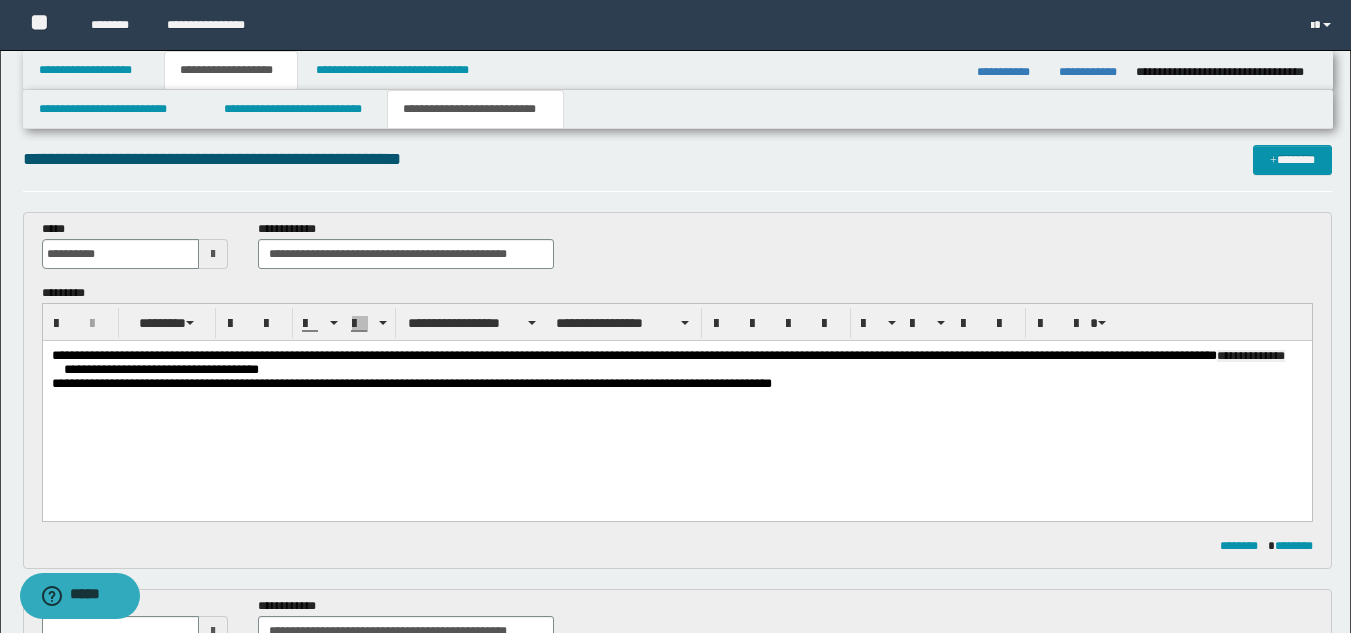 drag, startPoint x: 206, startPoint y: 383, endPoint x: 1262, endPoint y: 420, distance: 1056.648 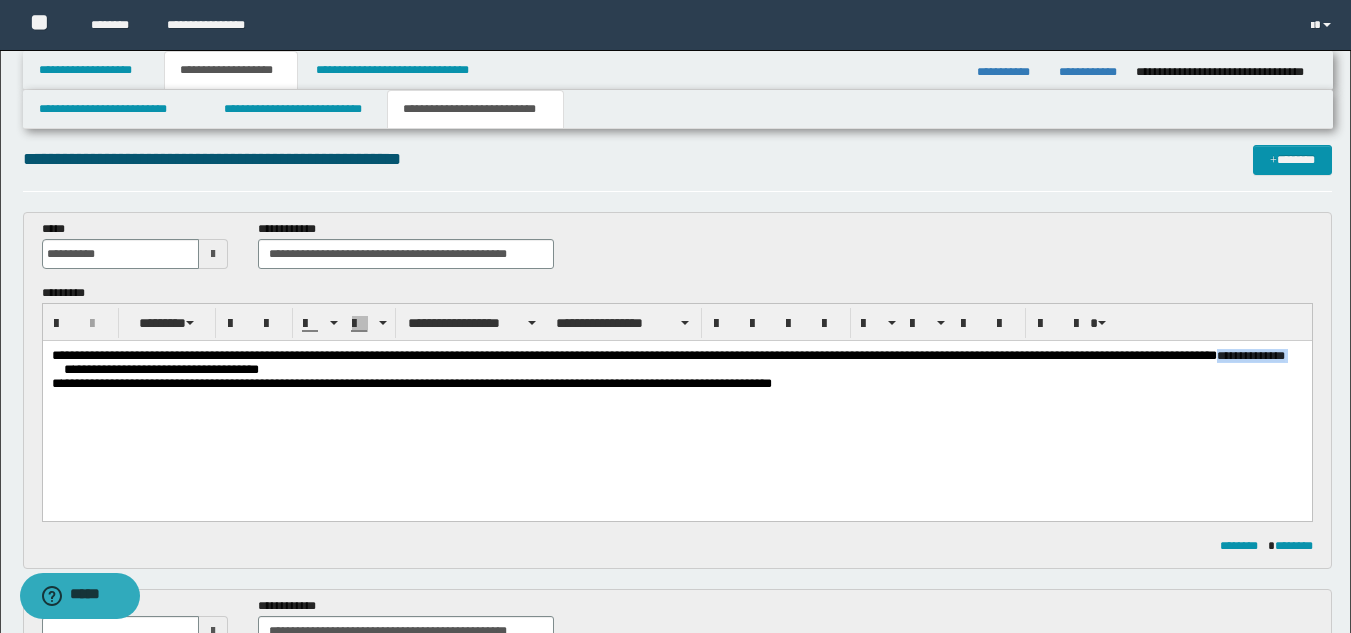 drag, startPoint x: 1248, startPoint y: 356, endPoint x: 84, endPoint y: 370, distance: 1164.0842 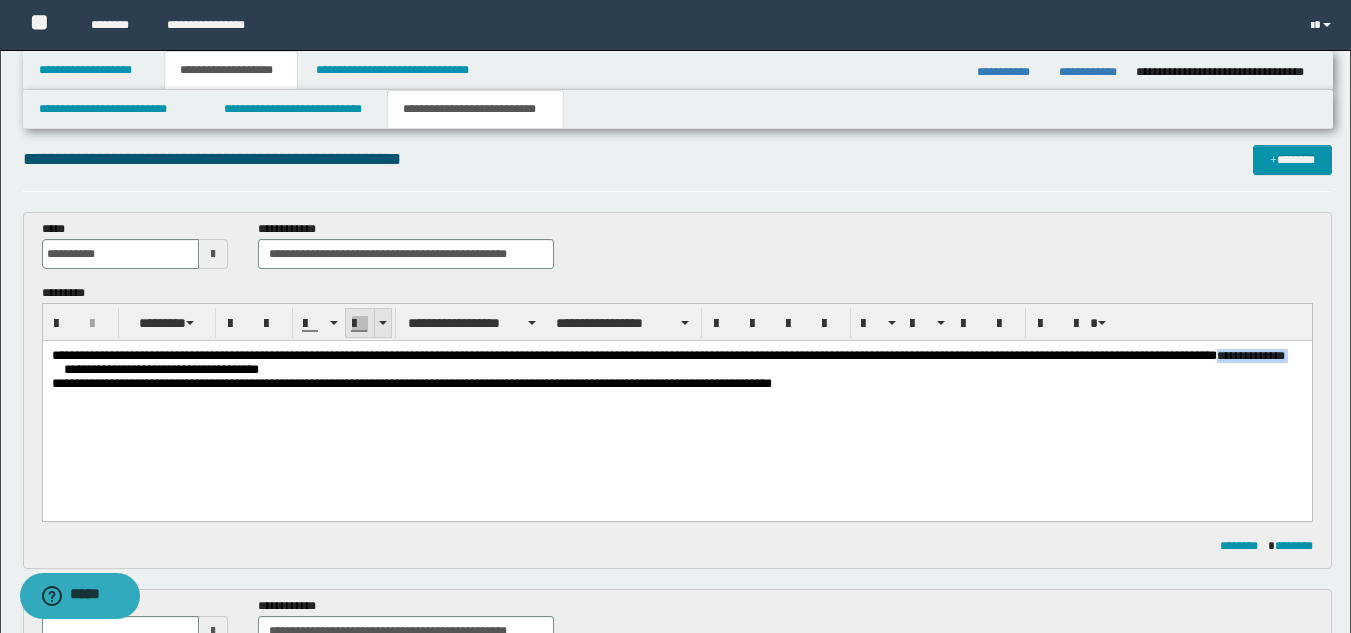 click at bounding box center (360, 324) 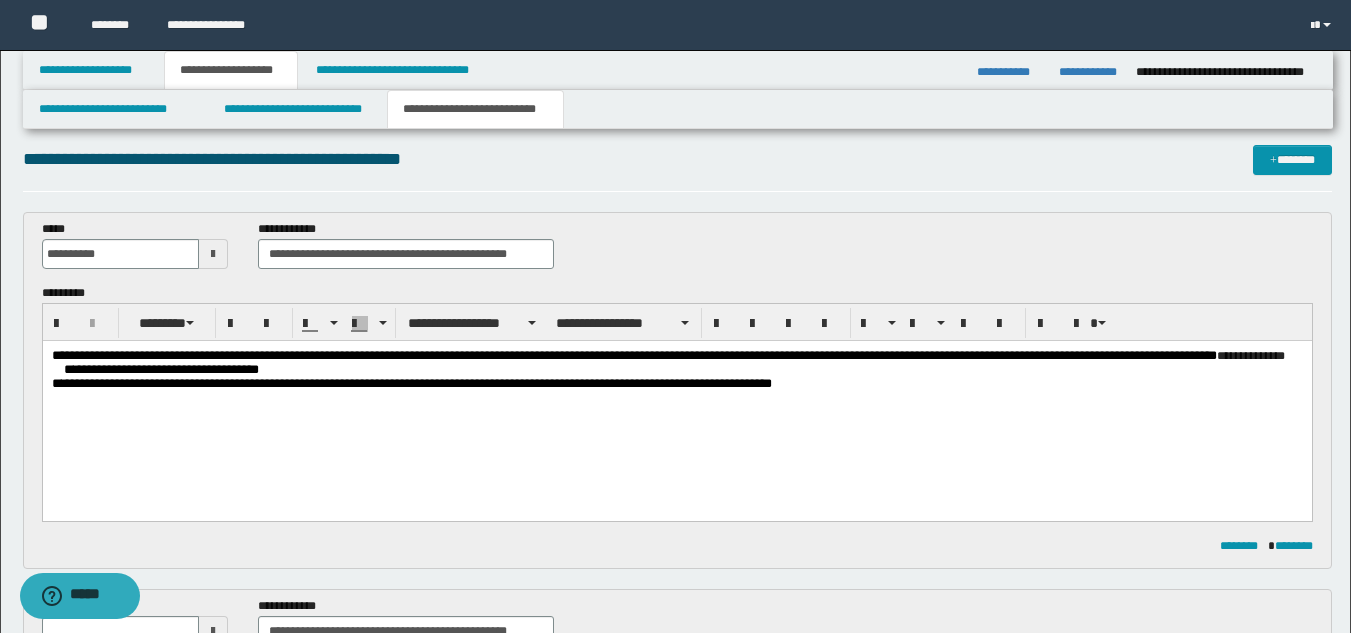 click on "**********" at bounding box center (416, 383) 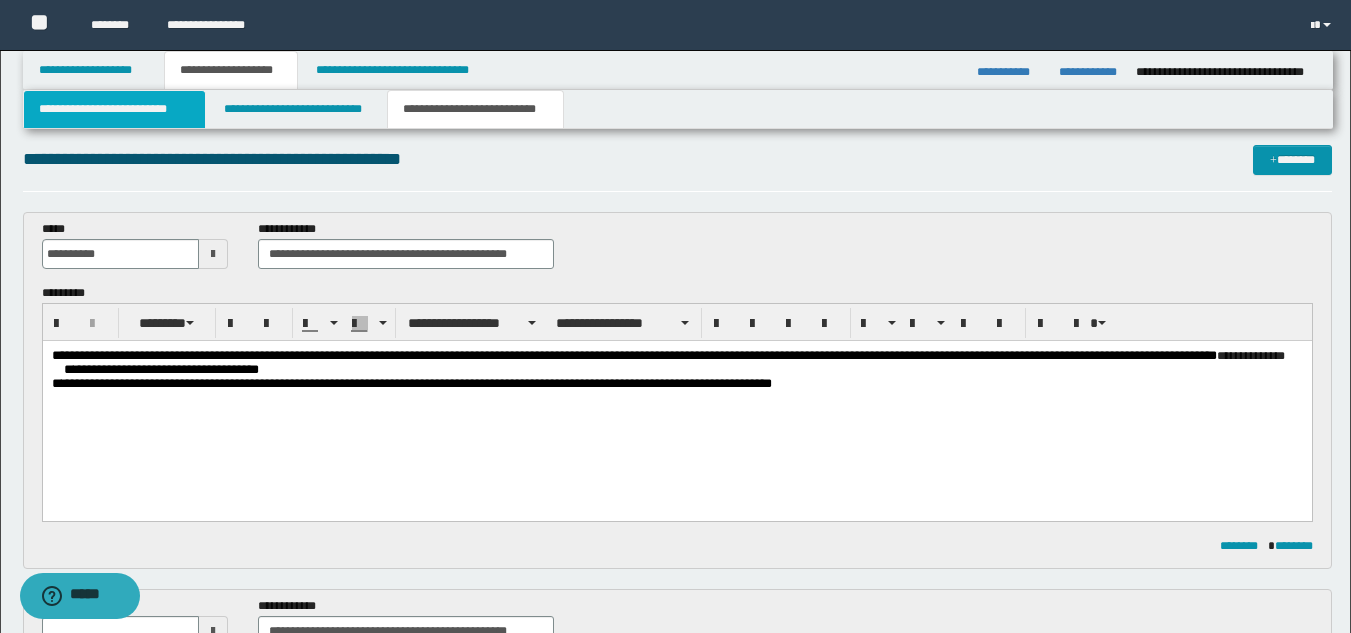 click on "**********" at bounding box center (114, 109) 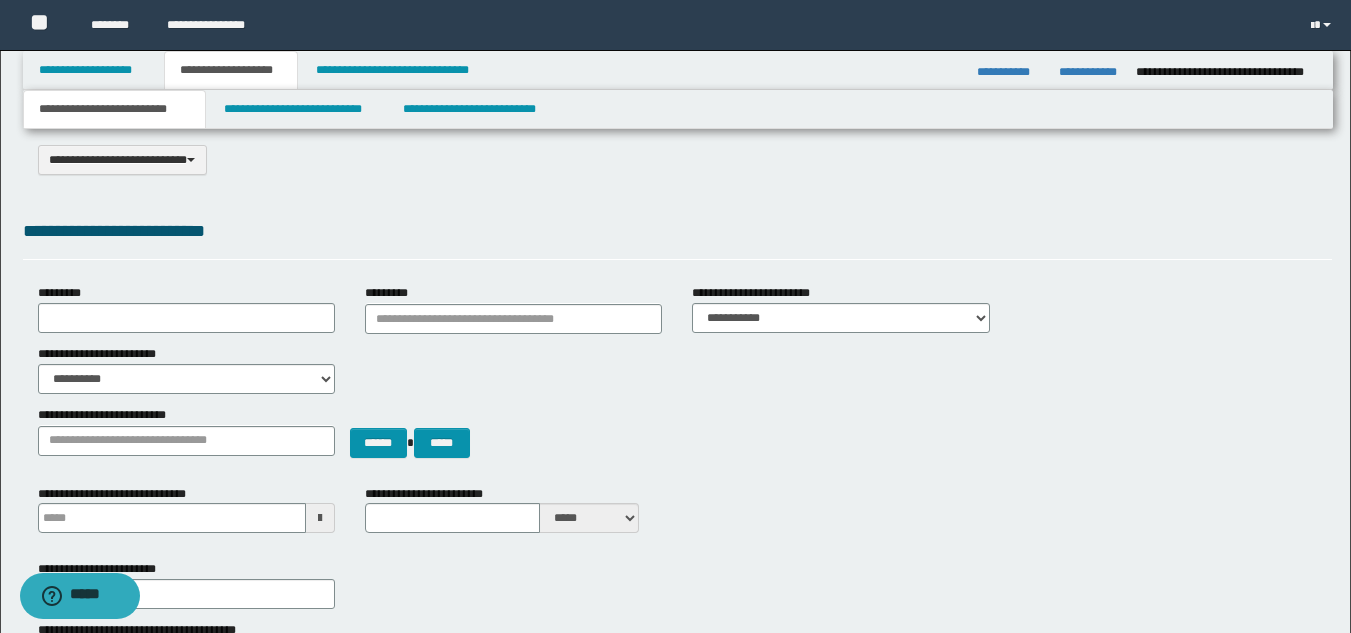 scroll, scrollTop: 1257, scrollLeft: 0, axis: vertical 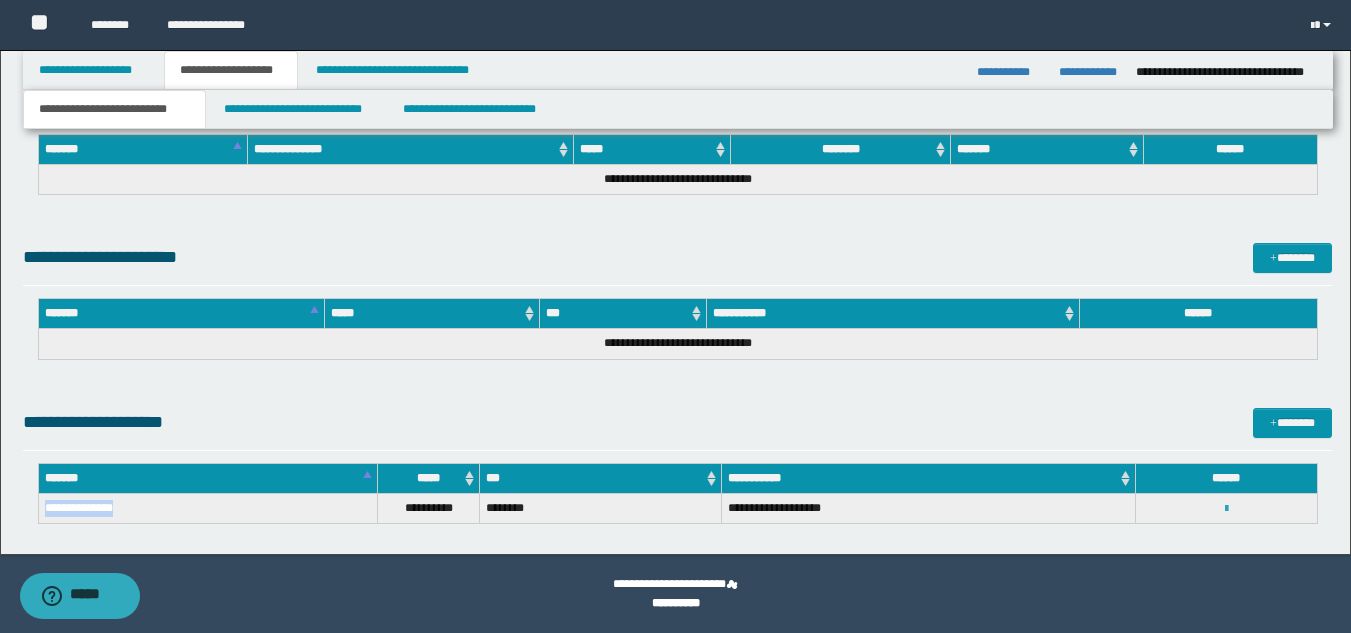 click at bounding box center [1226, 509] 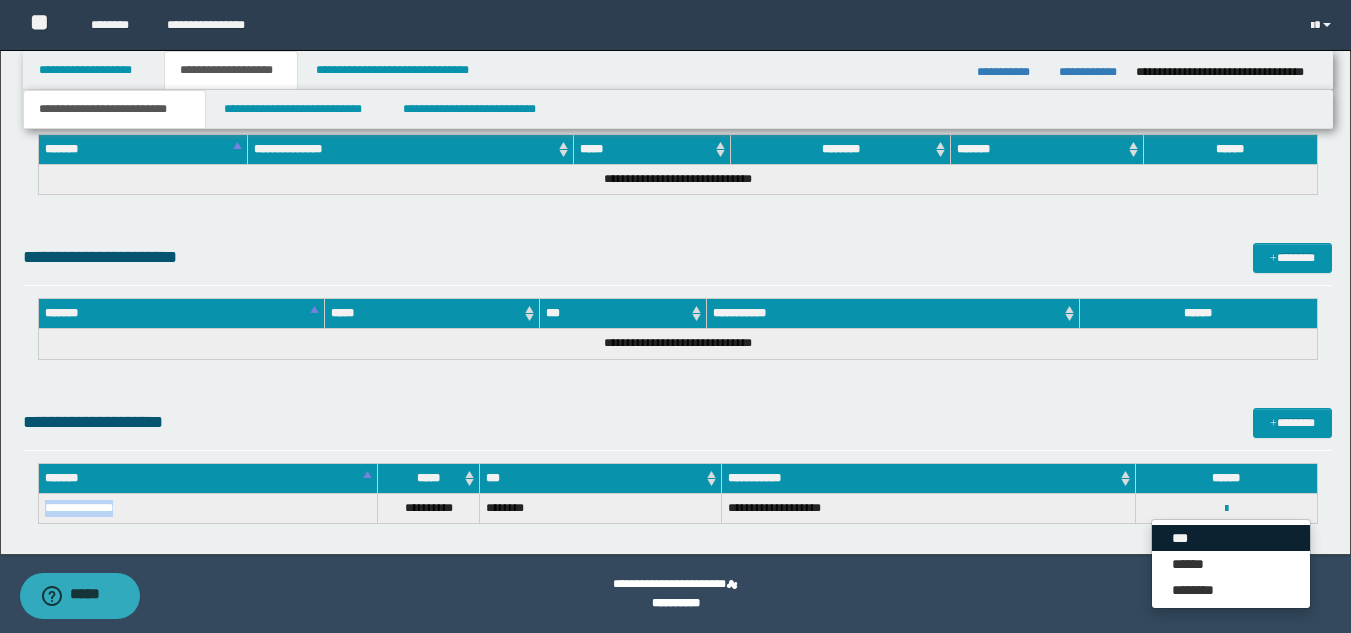 click on "***" at bounding box center [1231, 538] 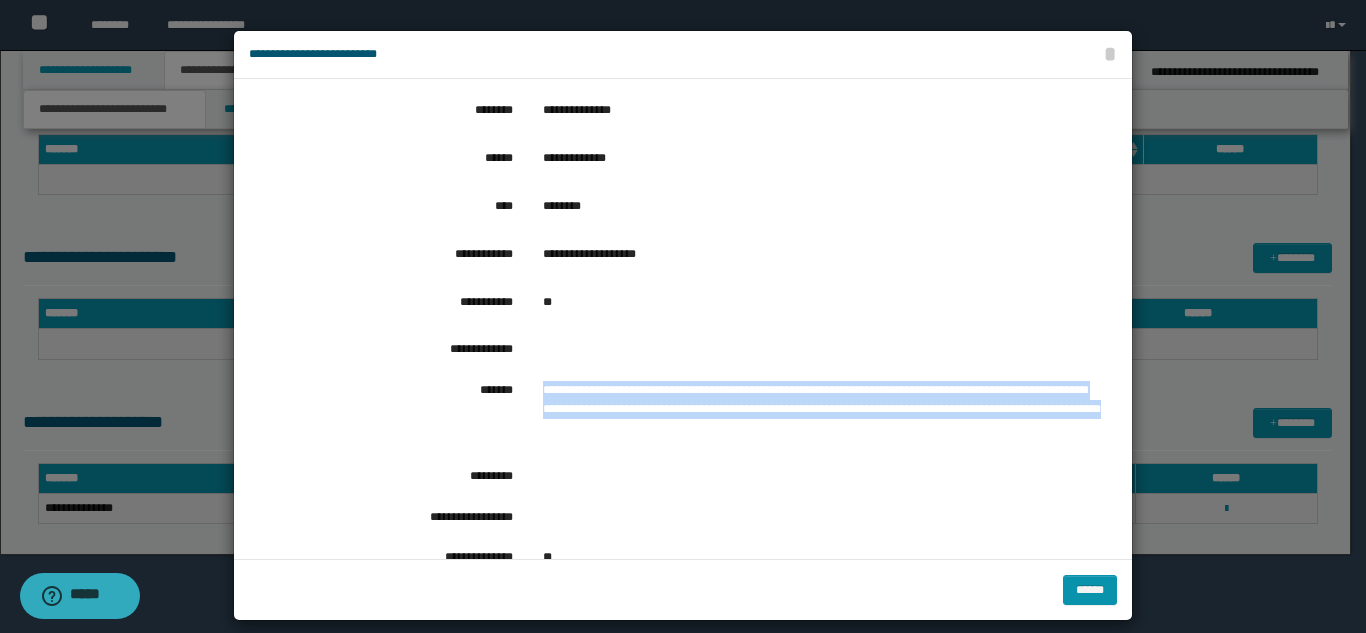 drag, startPoint x: 535, startPoint y: 394, endPoint x: 633, endPoint y: 425, distance: 102.78619 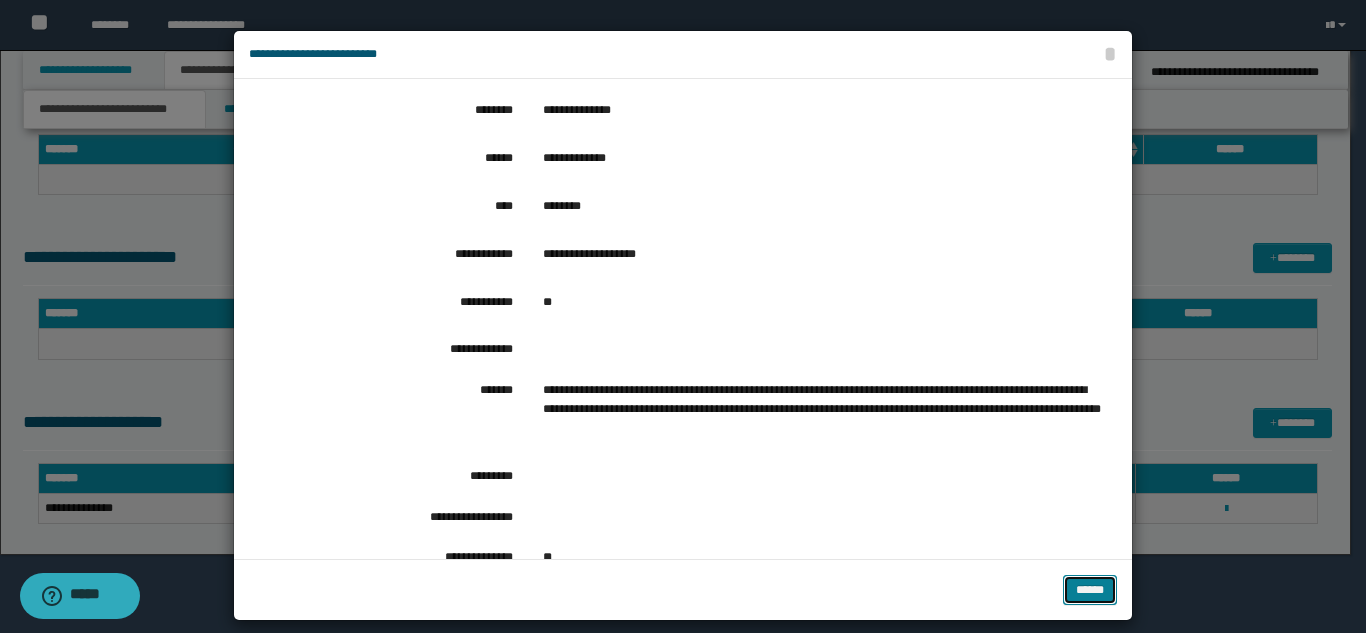 click on "******" at bounding box center [1090, 590] 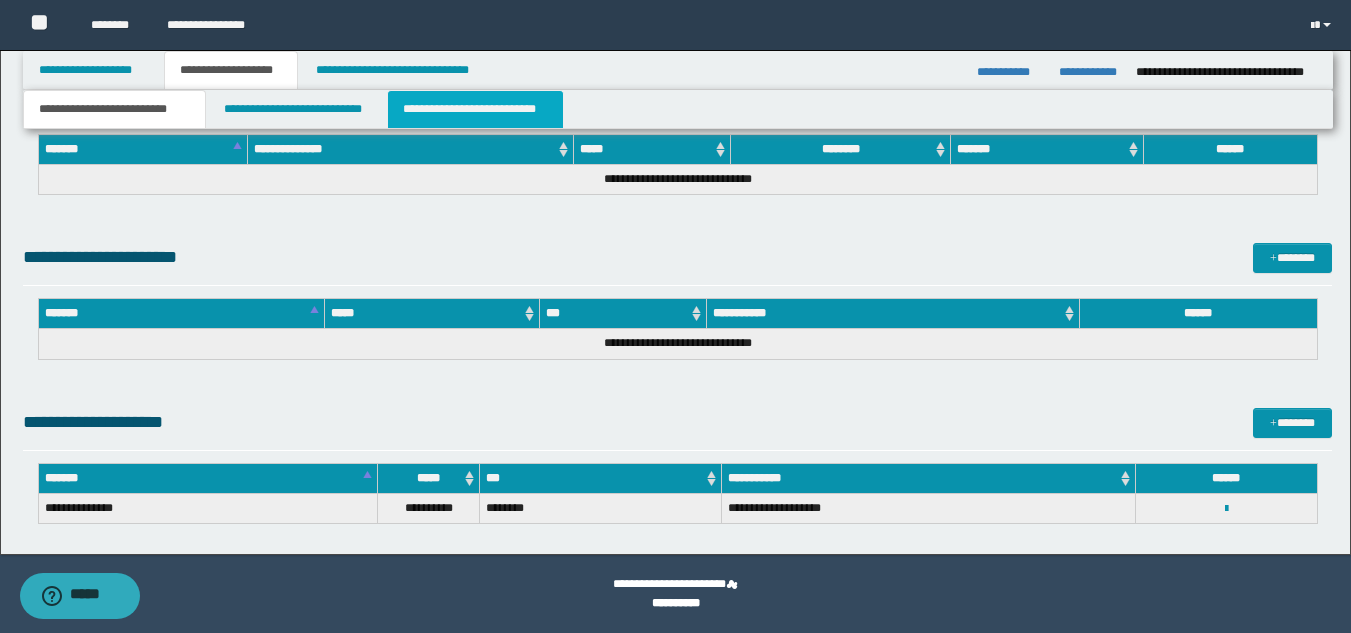 click on "**********" at bounding box center (475, 109) 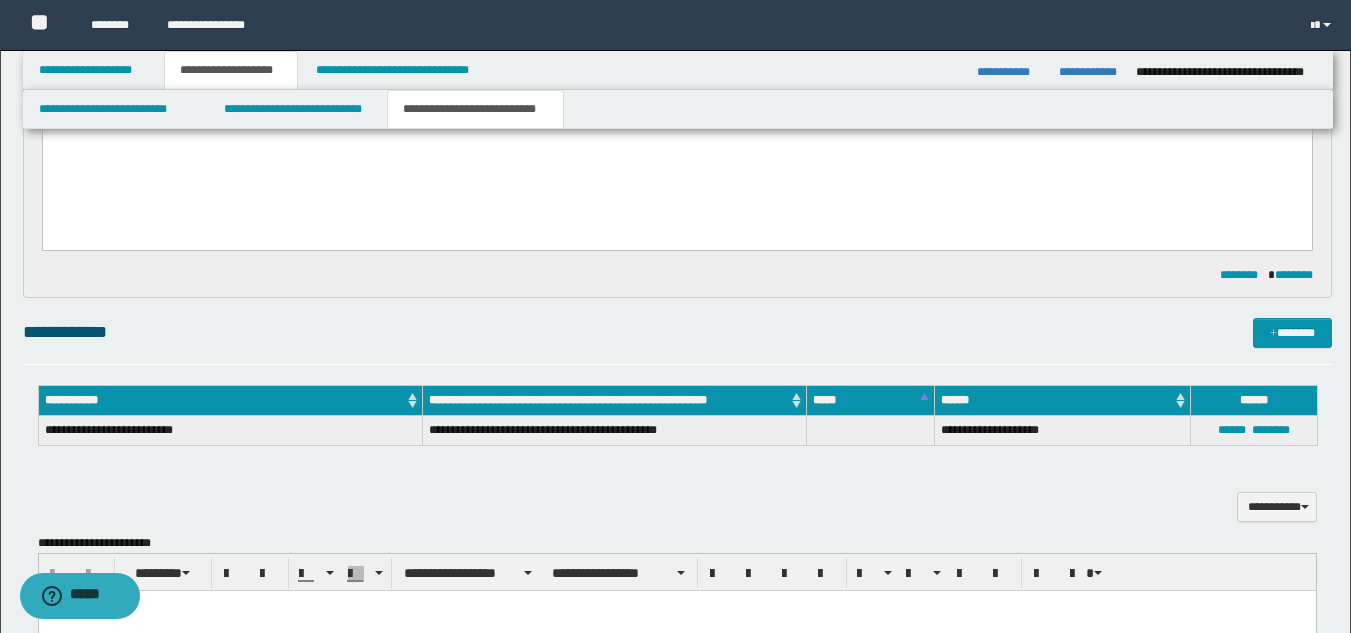 scroll, scrollTop: 14, scrollLeft: 0, axis: vertical 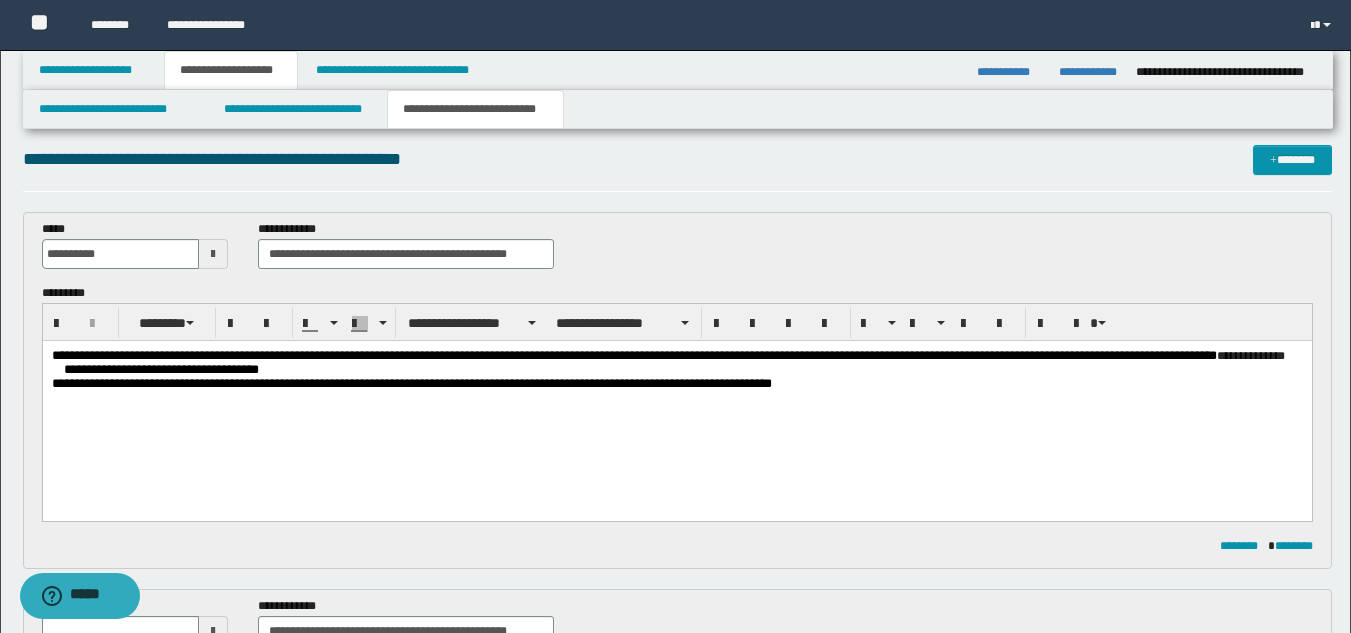 click on "**********" at bounding box center (676, 363) 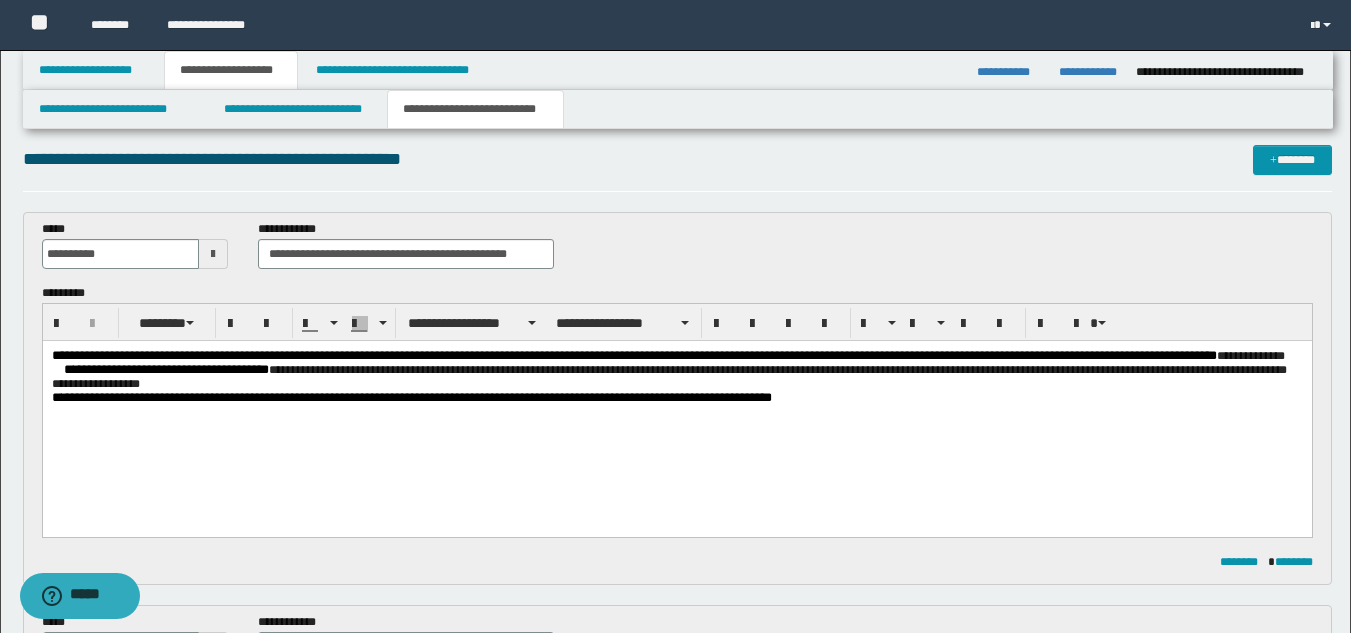 click on "**********" at bounding box center [668, 376] 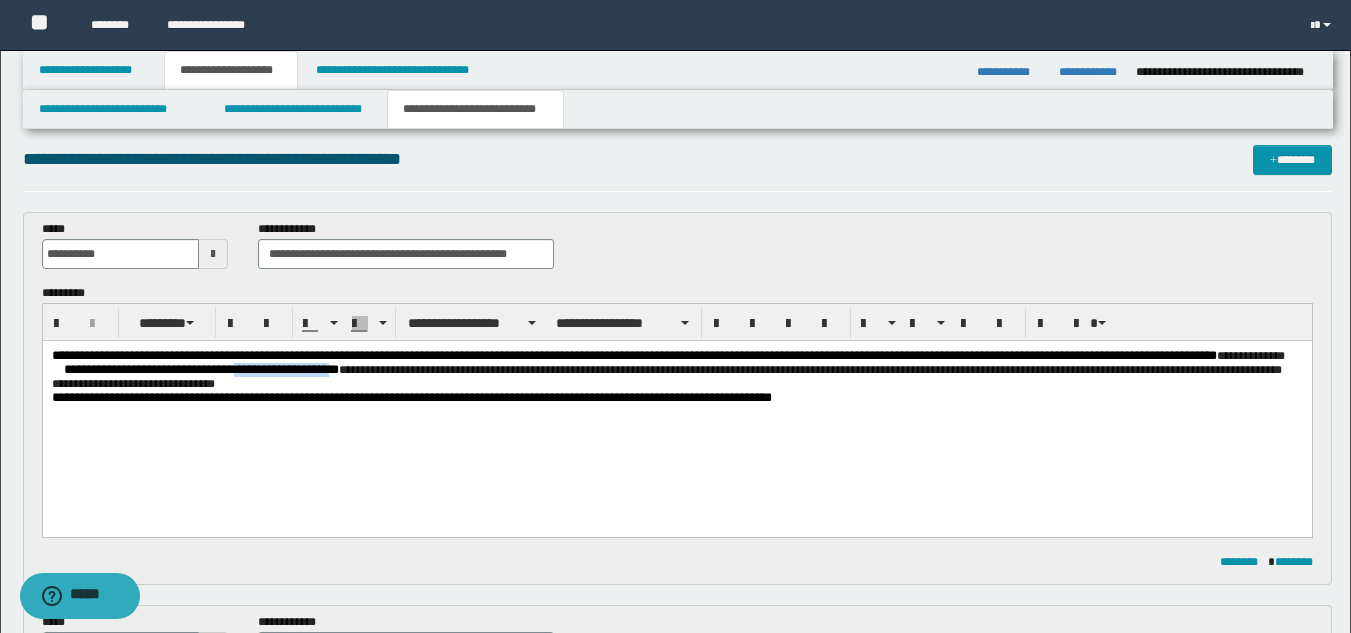 drag, startPoint x: 273, startPoint y: 375, endPoint x: 371, endPoint y: 375, distance: 98 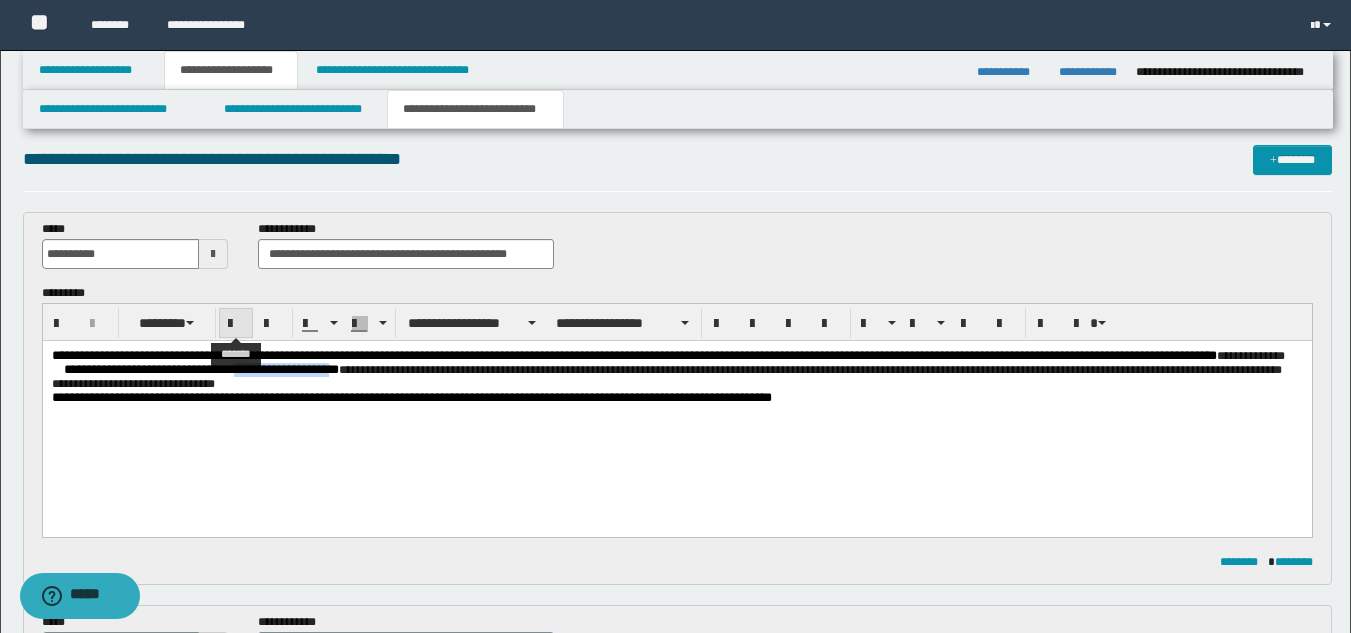 click at bounding box center (236, 324) 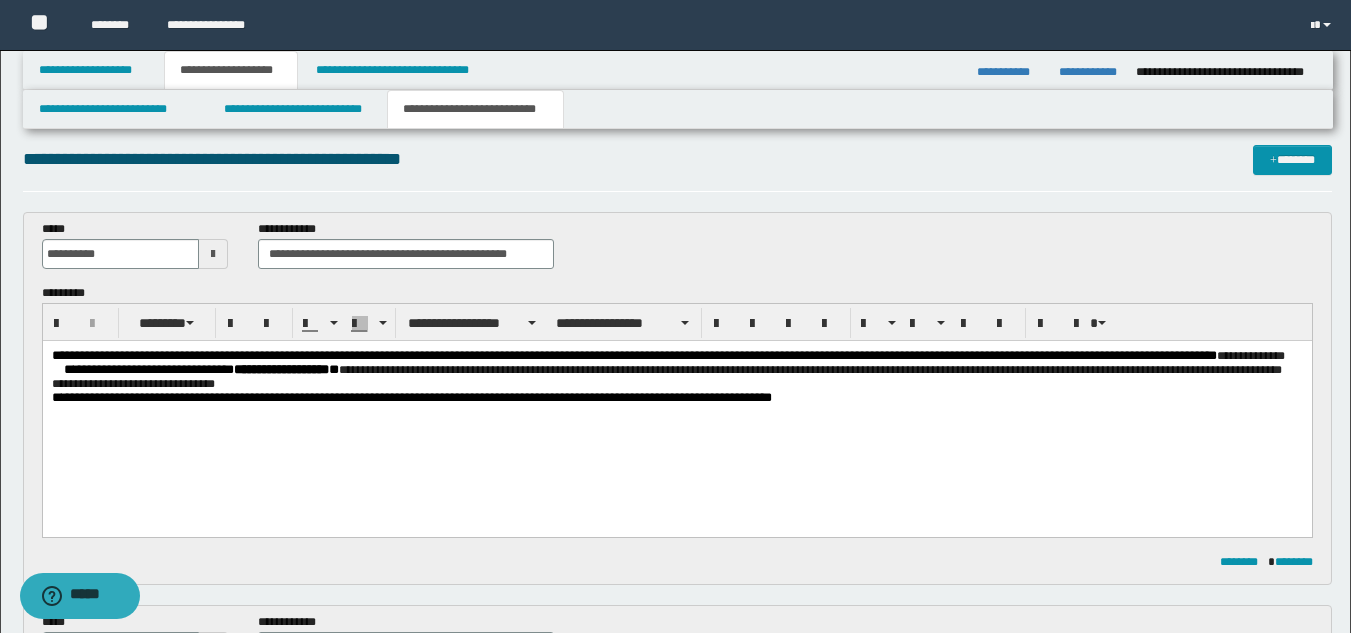 click on "**********" at bounding box center (676, 398) 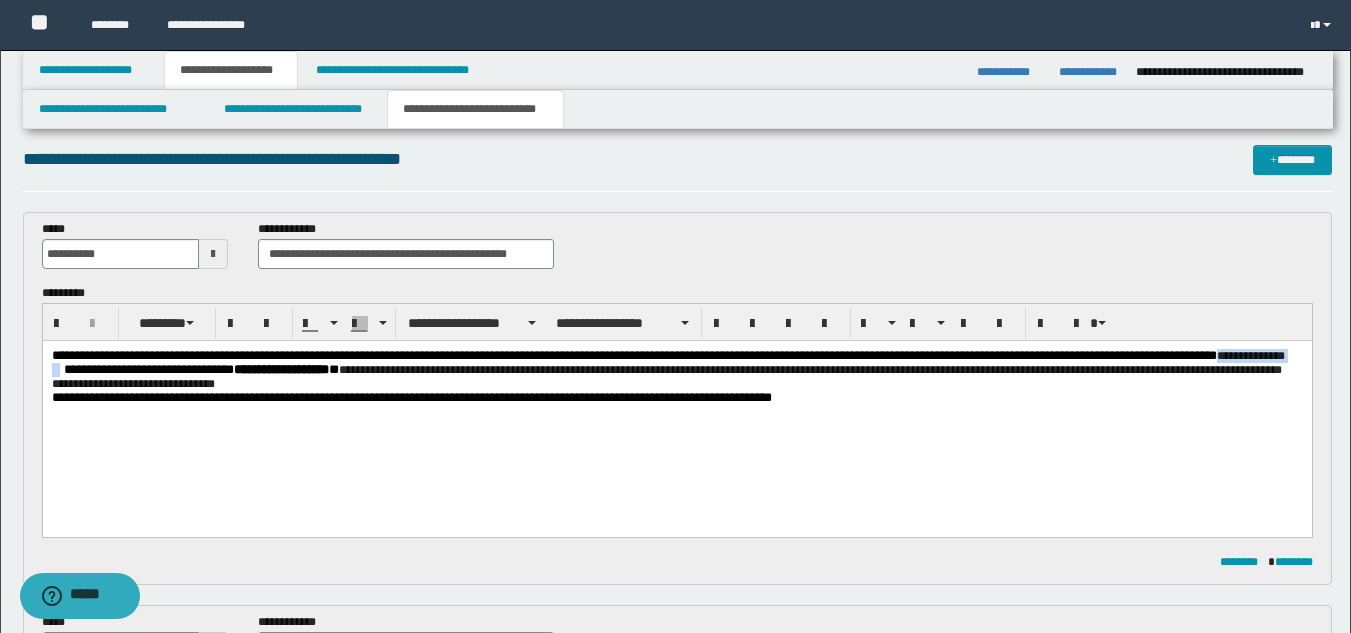 drag, startPoint x: 1248, startPoint y: 352, endPoint x: 88, endPoint y: 370, distance: 1160.1396 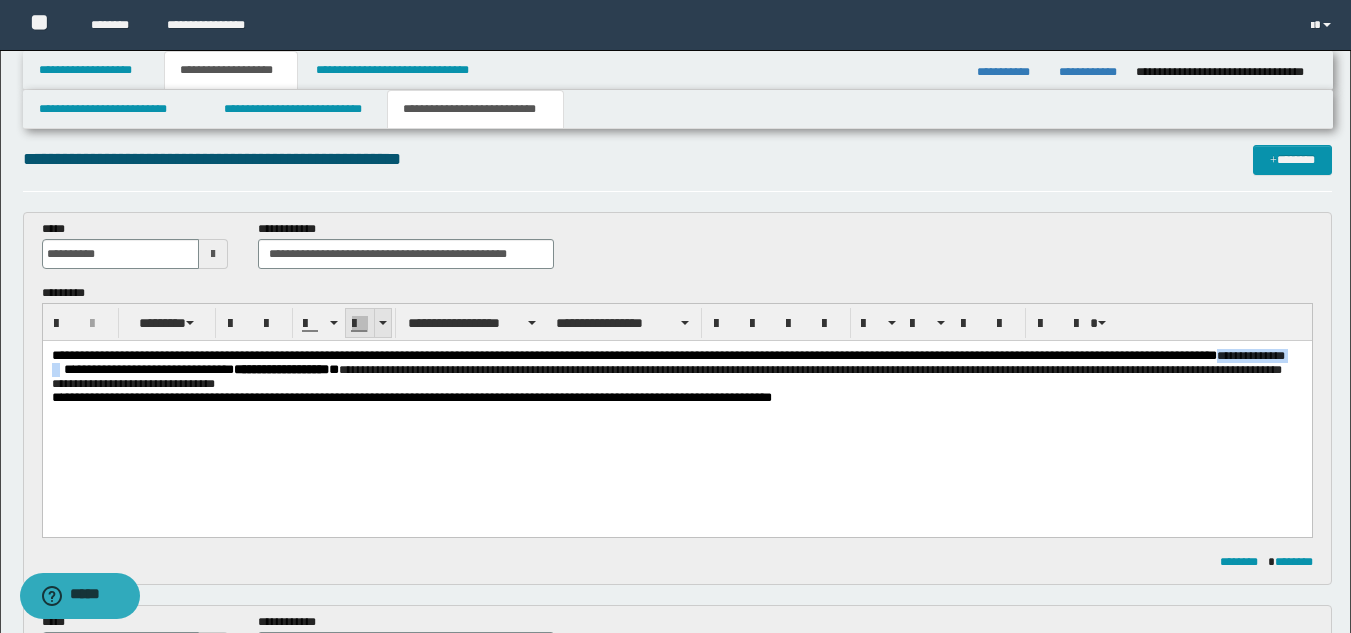 click at bounding box center [360, 324] 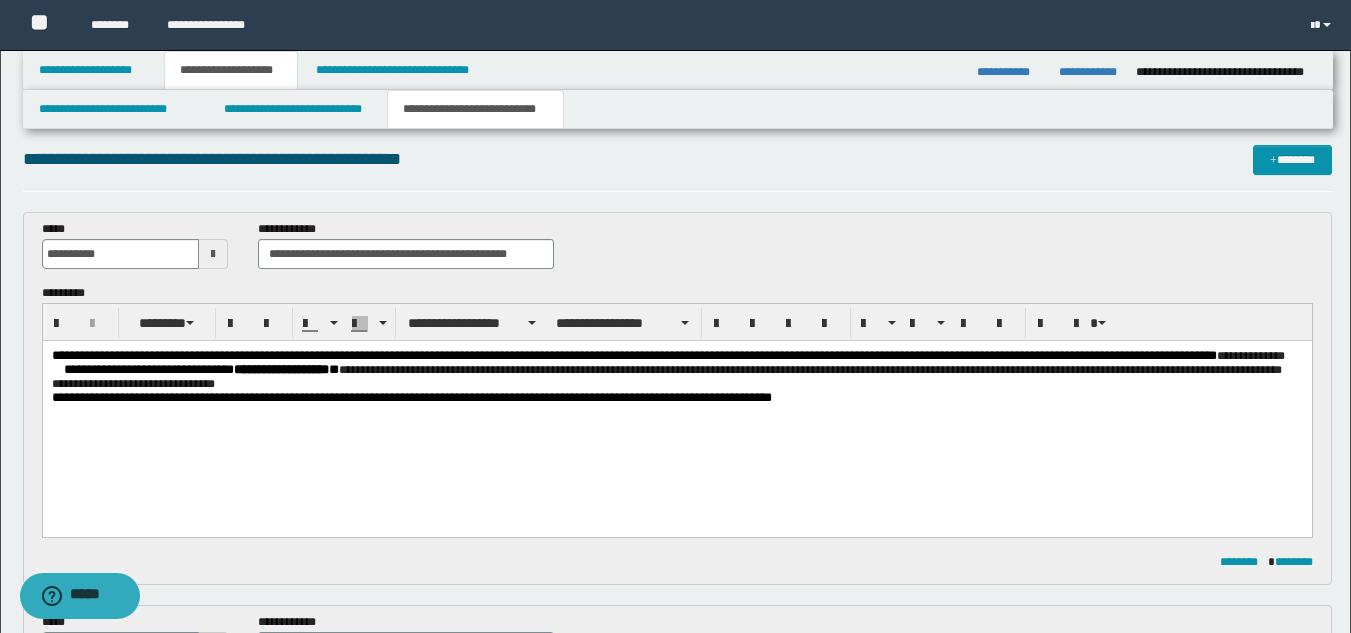 click on "**********" at bounding box center (676, 402) 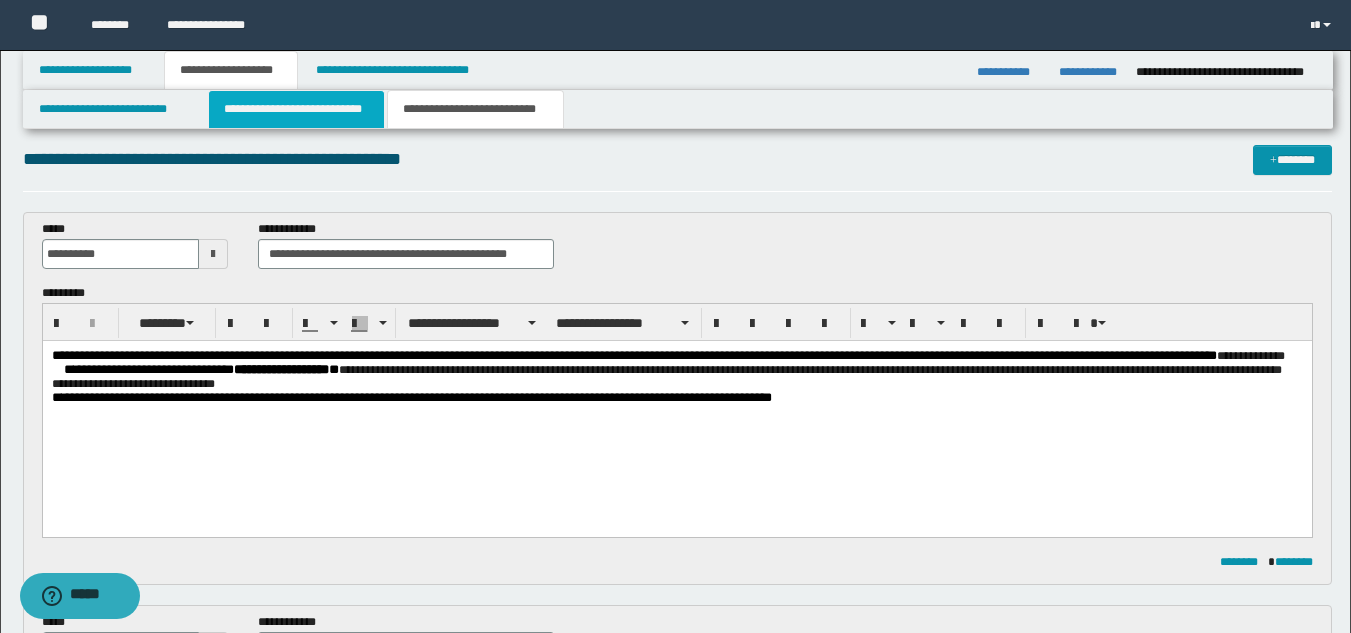 click on "**********" at bounding box center (296, 109) 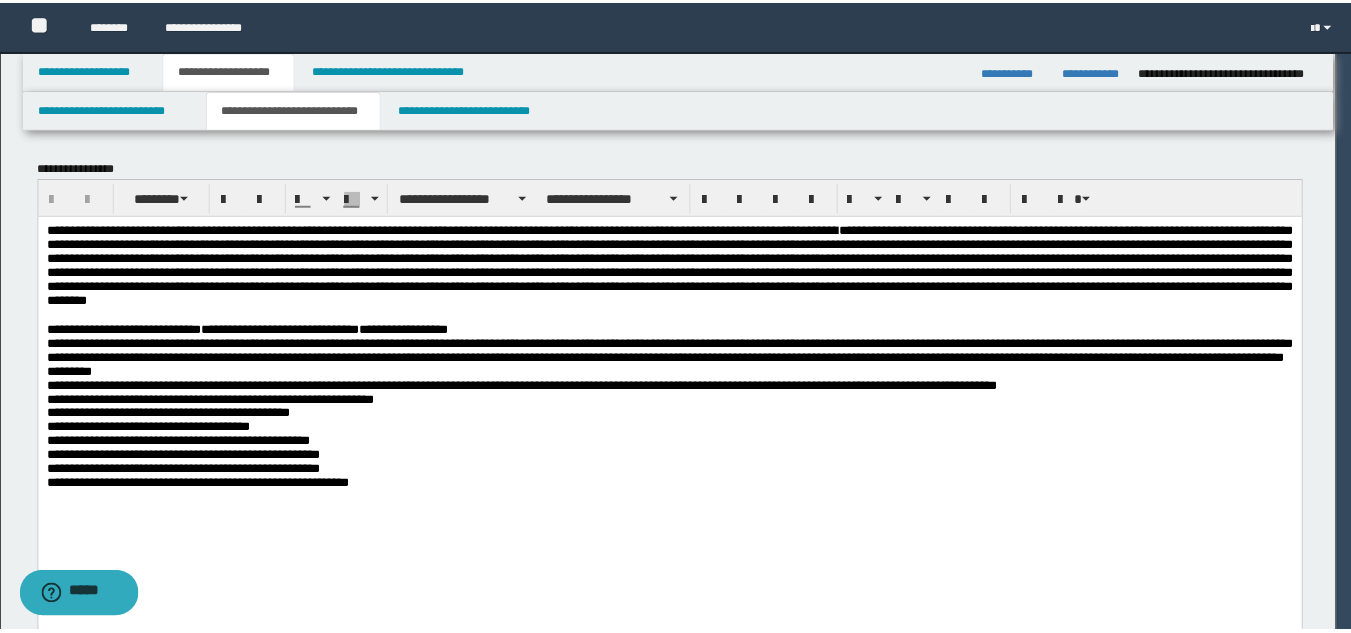 scroll, scrollTop: 600, scrollLeft: 0, axis: vertical 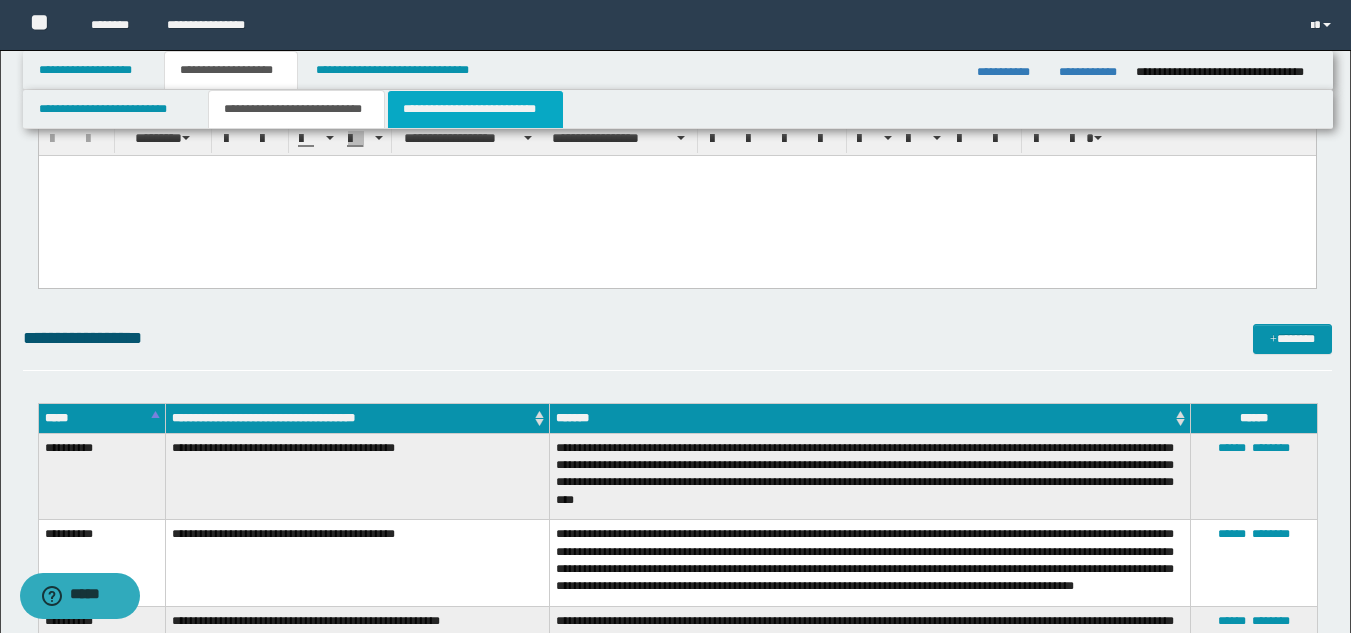 click on "**********" at bounding box center [475, 109] 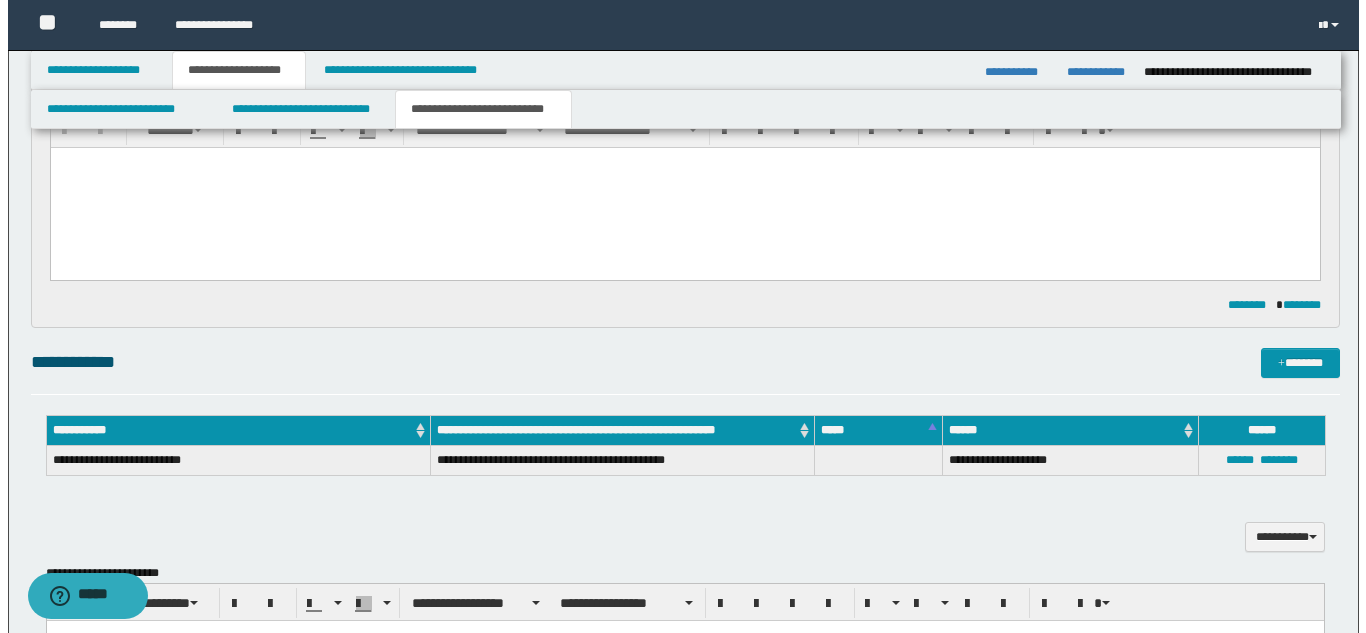scroll, scrollTop: 0, scrollLeft: 0, axis: both 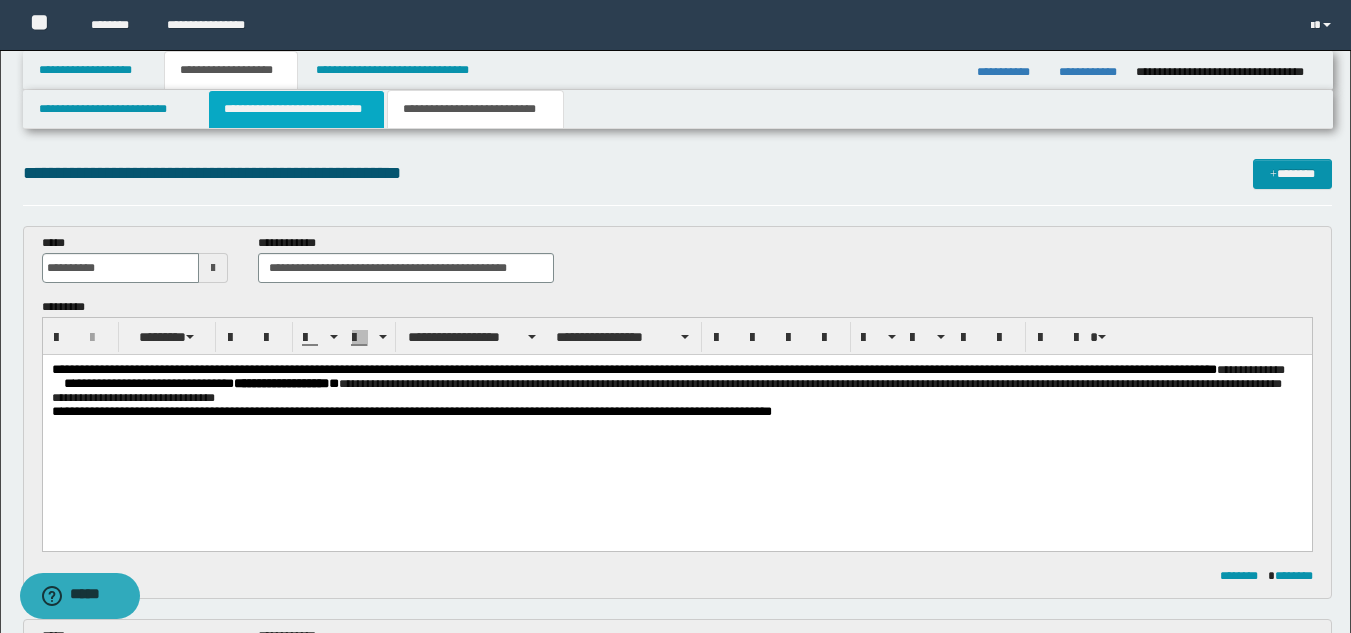 click on "**********" at bounding box center [296, 109] 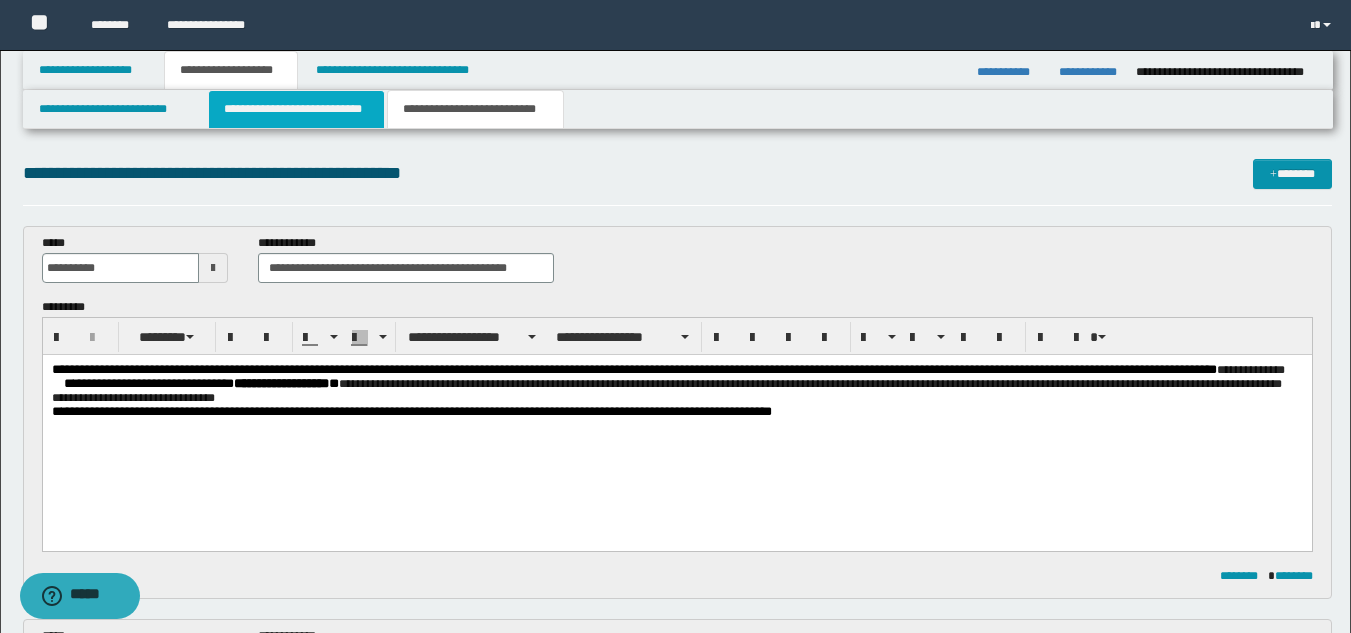 type 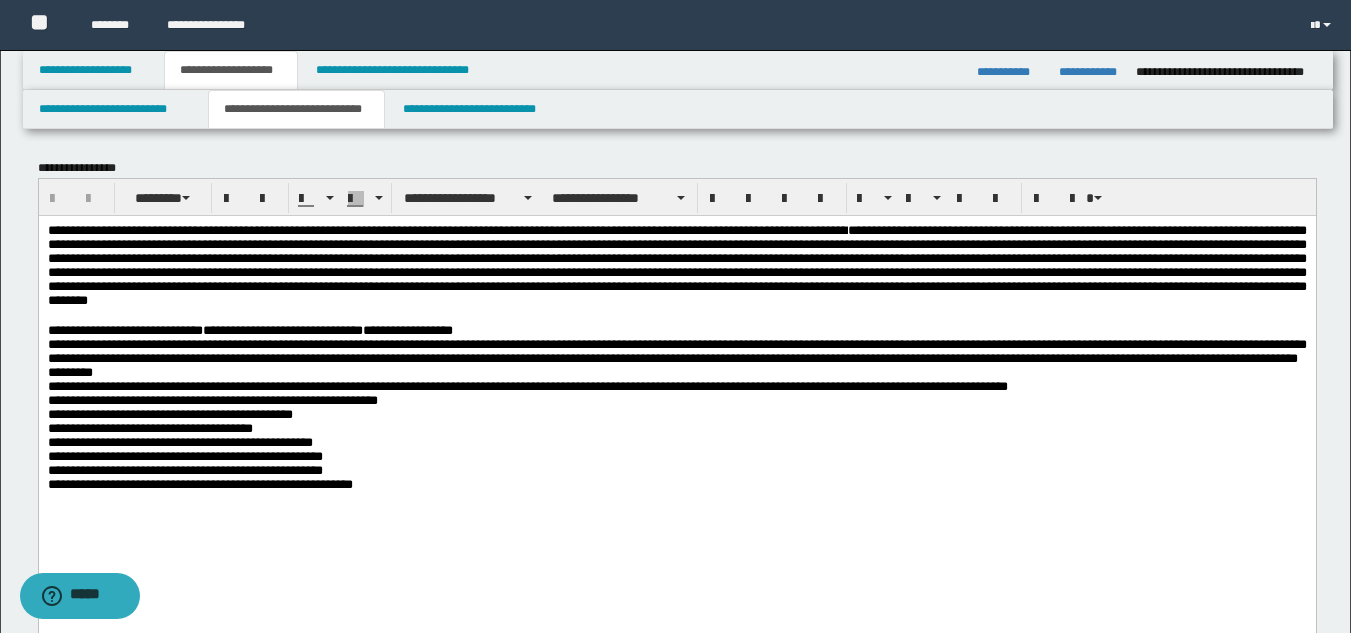 scroll, scrollTop: 600, scrollLeft: 0, axis: vertical 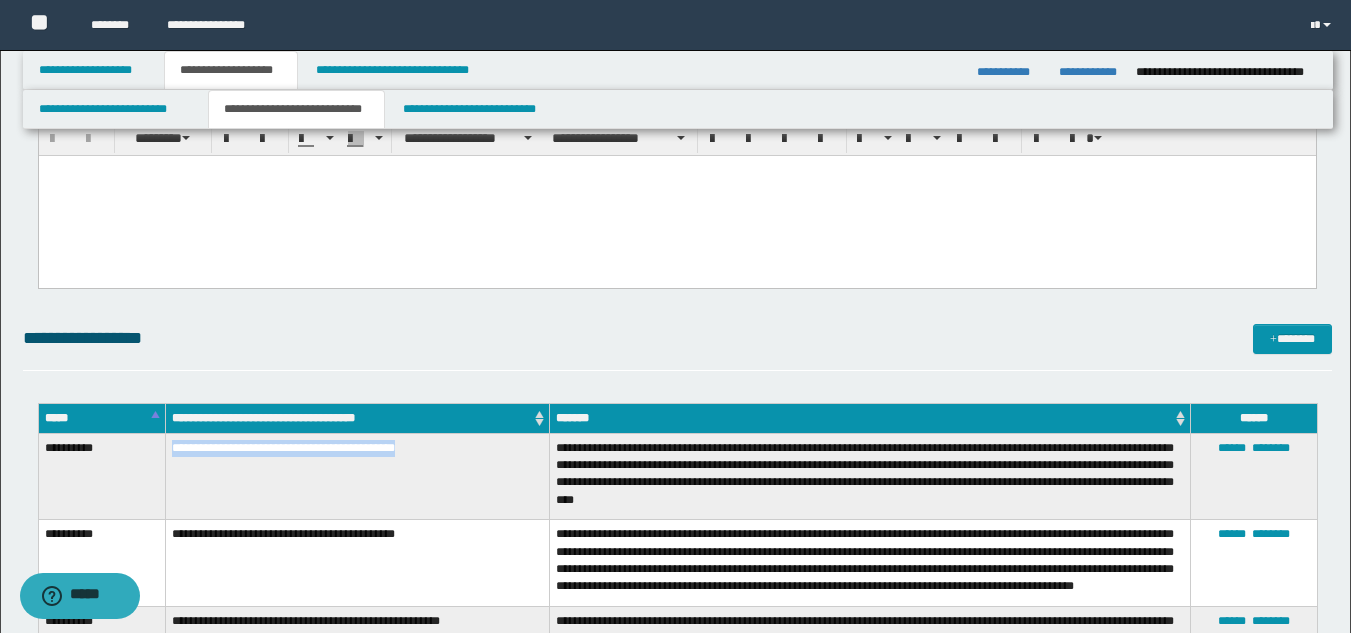 drag, startPoint x: 170, startPoint y: 449, endPoint x: 470, endPoint y: 452, distance: 300.015 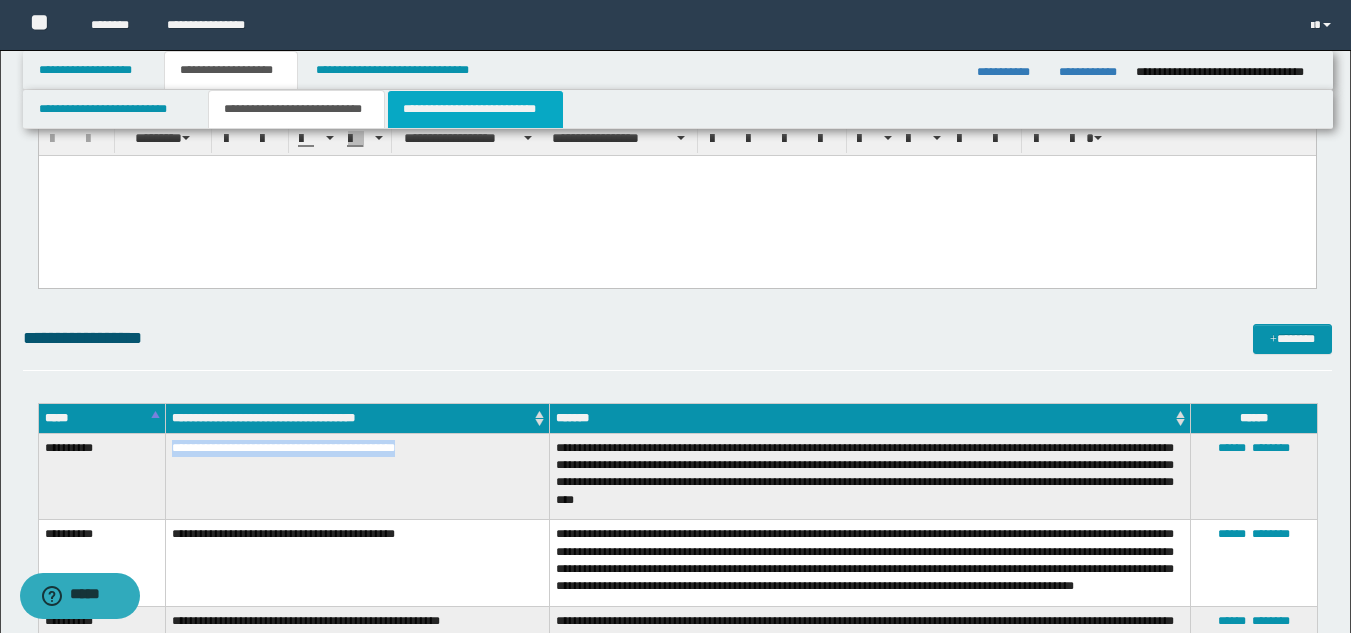 click on "**********" at bounding box center (475, 109) 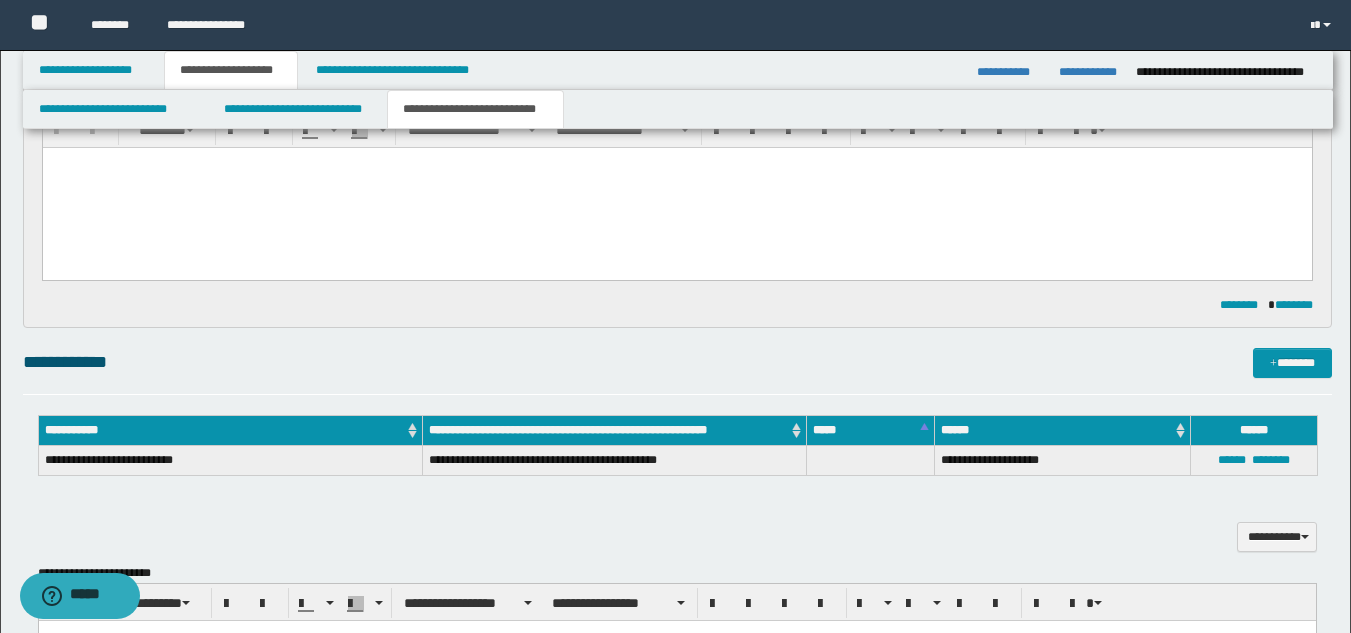 scroll, scrollTop: 0, scrollLeft: 0, axis: both 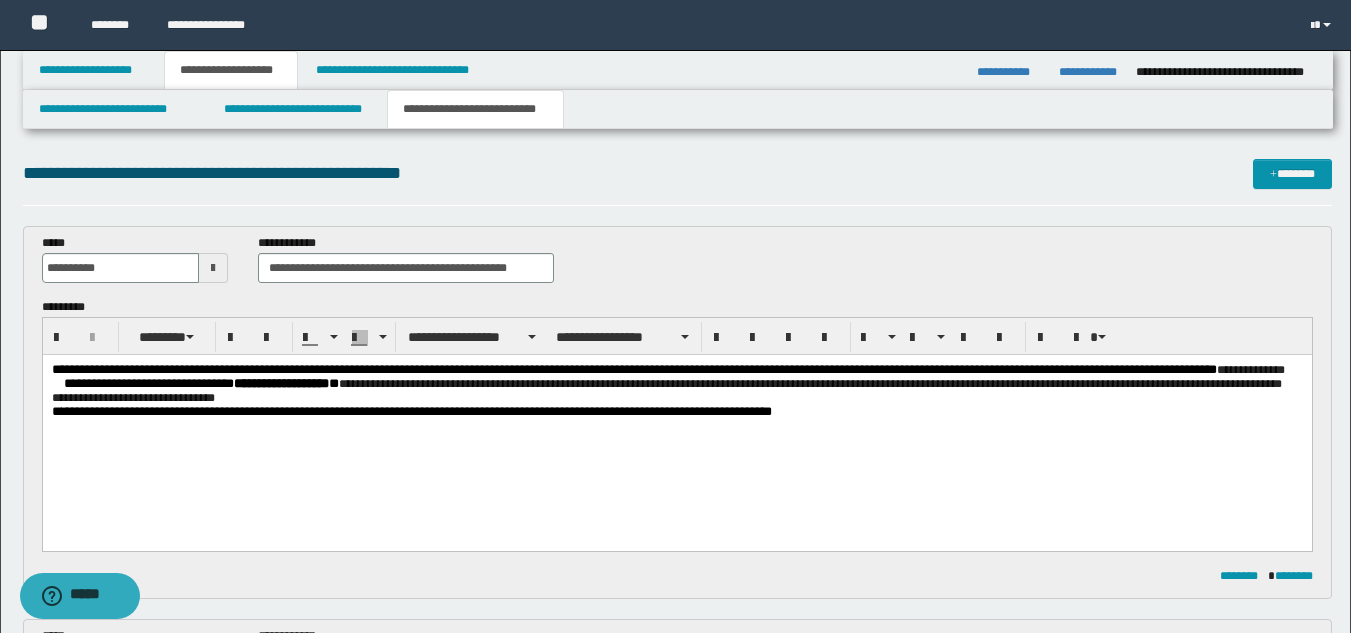 click on "**********" at bounding box center (676, 384) 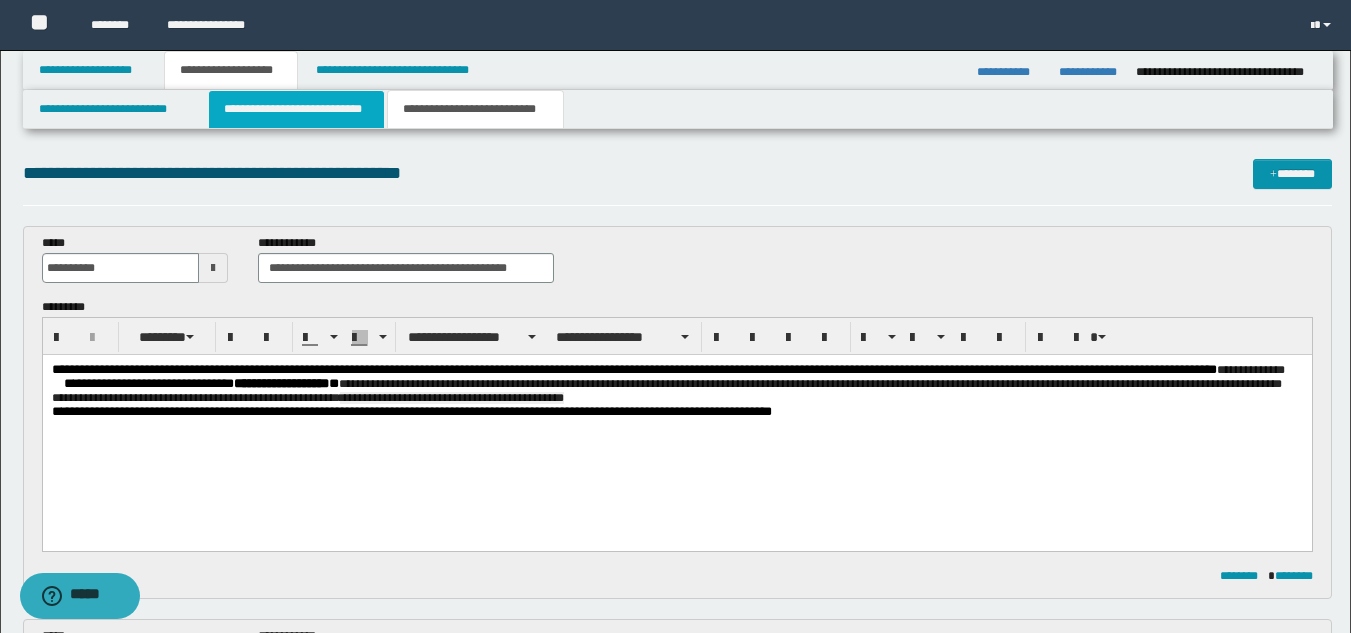 click on "**********" at bounding box center (296, 109) 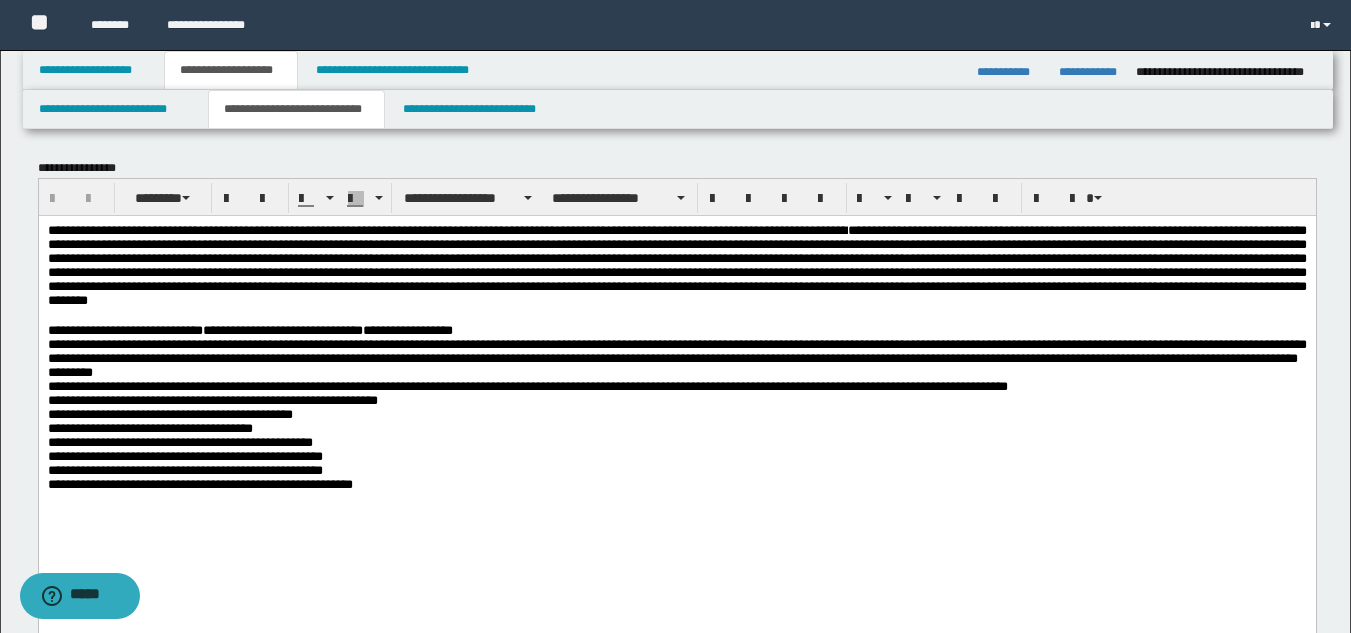 scroll, scrollTop: 600, scrollLeft: 0, axis: vertical 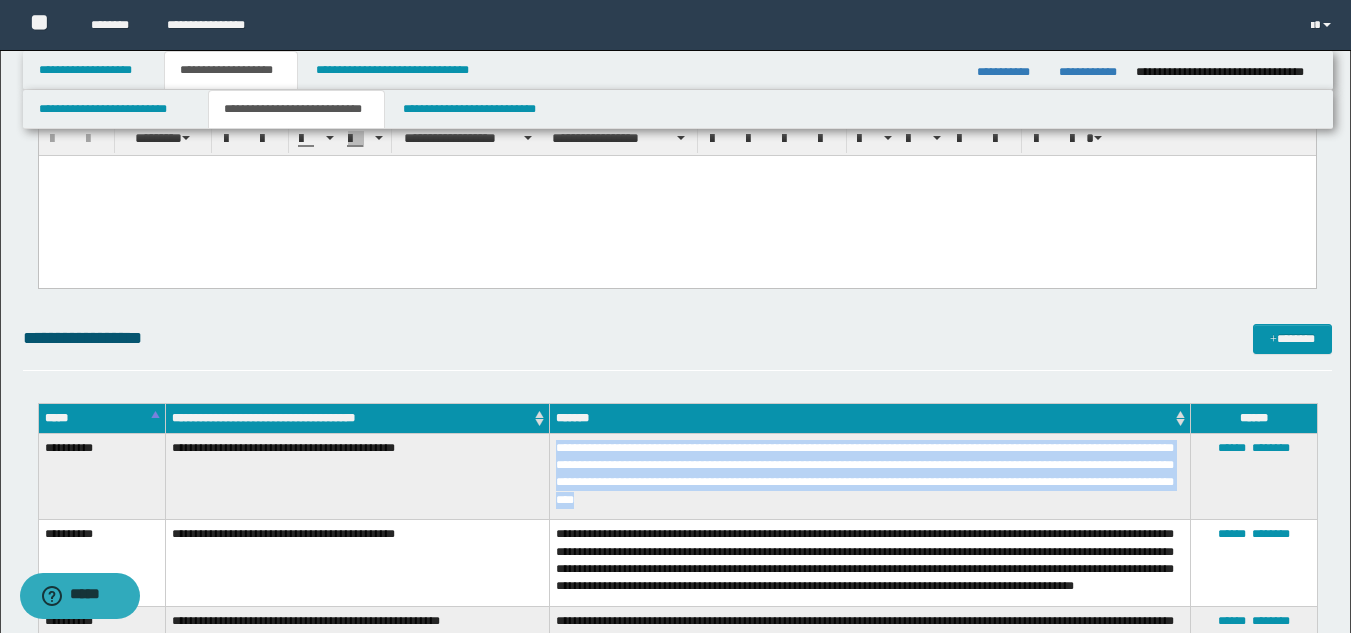 drag, startPoint x: 556, startPoint y: 447, endPoint x: 780, endPoint y: 507, distance: 231.89653 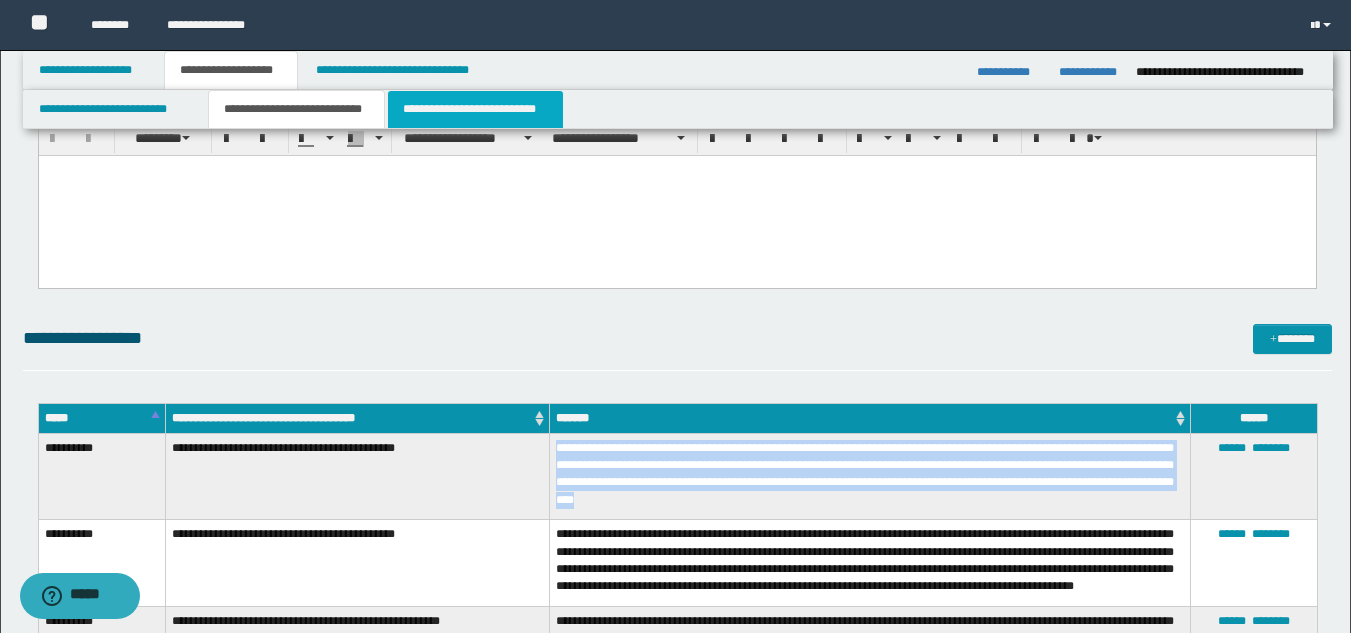 click on "**********" at bounding box center [475, 109] 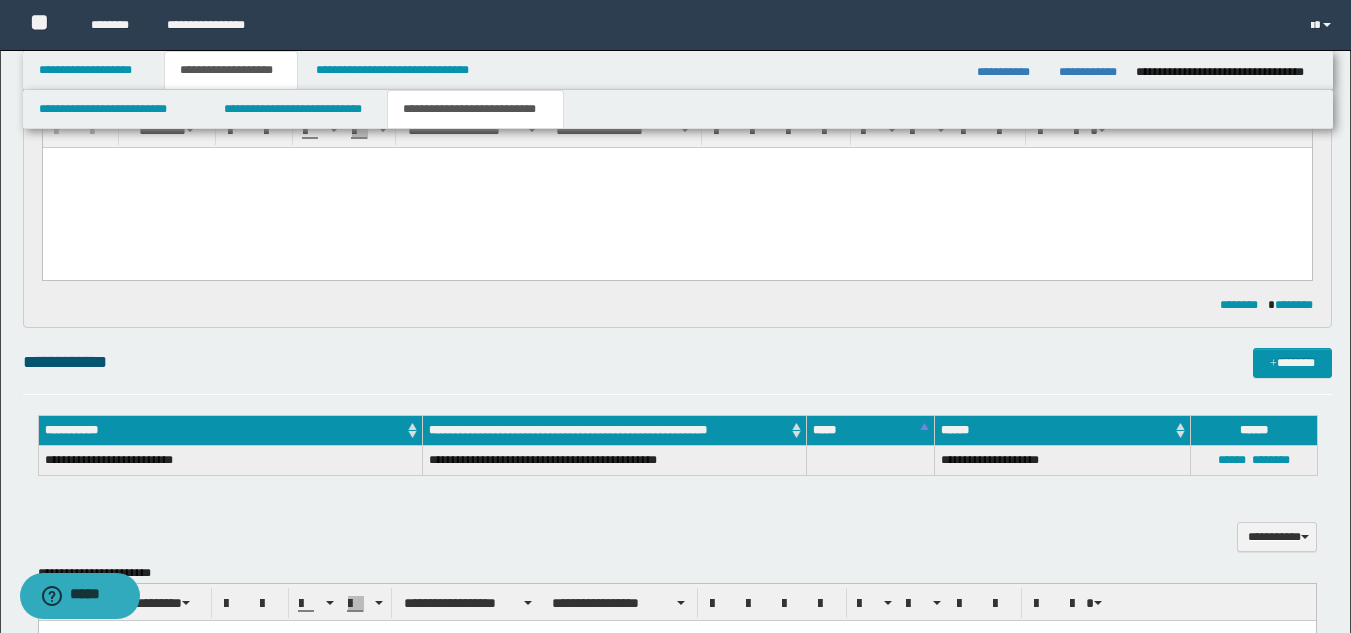 scroll, scrollTop: 0, scrollLeft: 0, axis: both 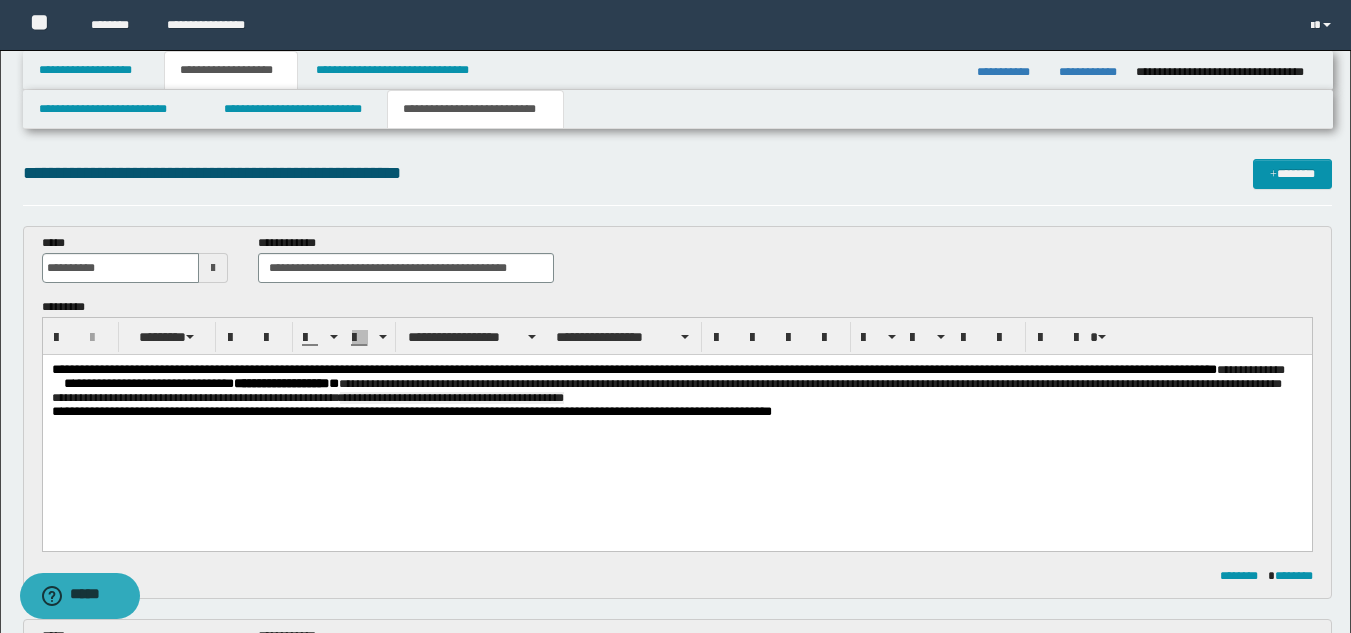 click on "**********" at bounding box center [676, 384] 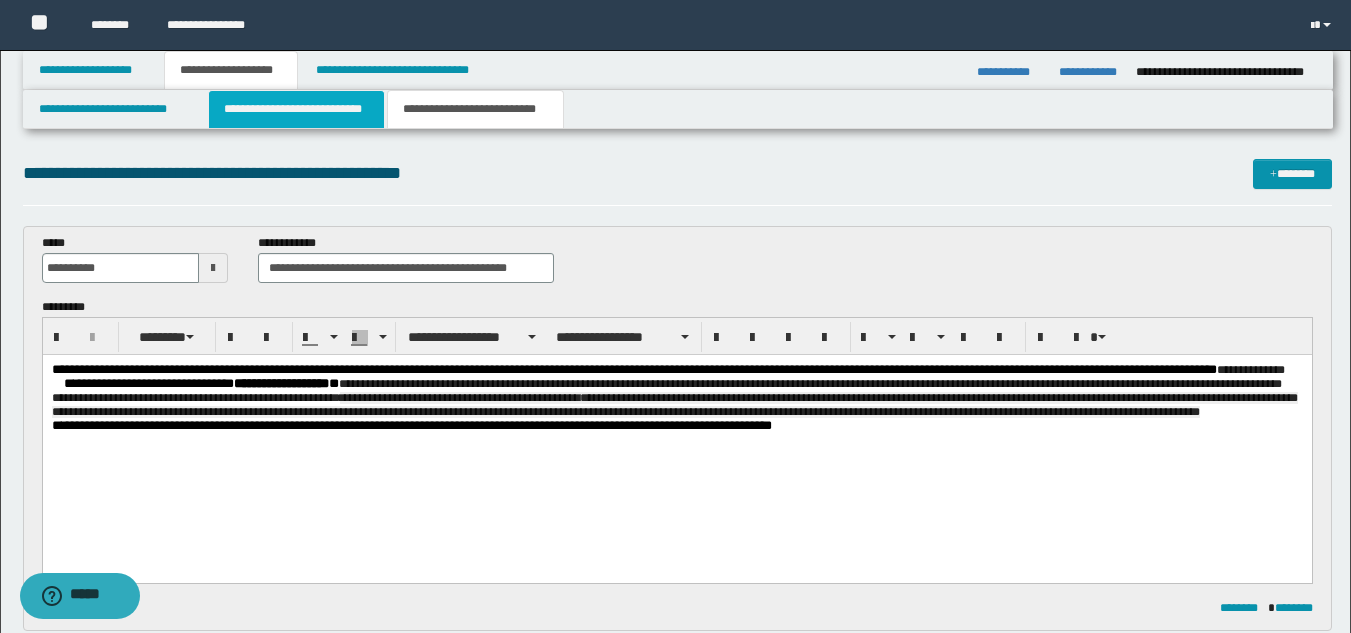 click on "**********" at bounding box center [296, 109] 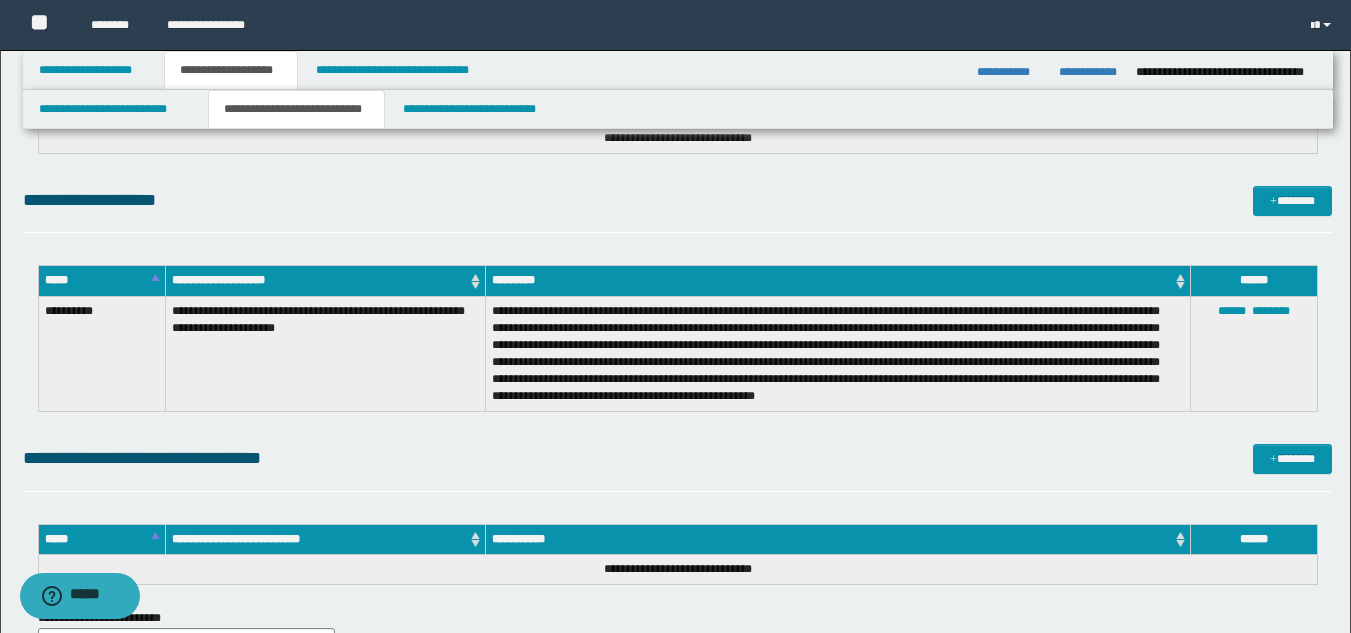 scroll, scrollTop: 1735, scrollLeft: 0, axis: vertical 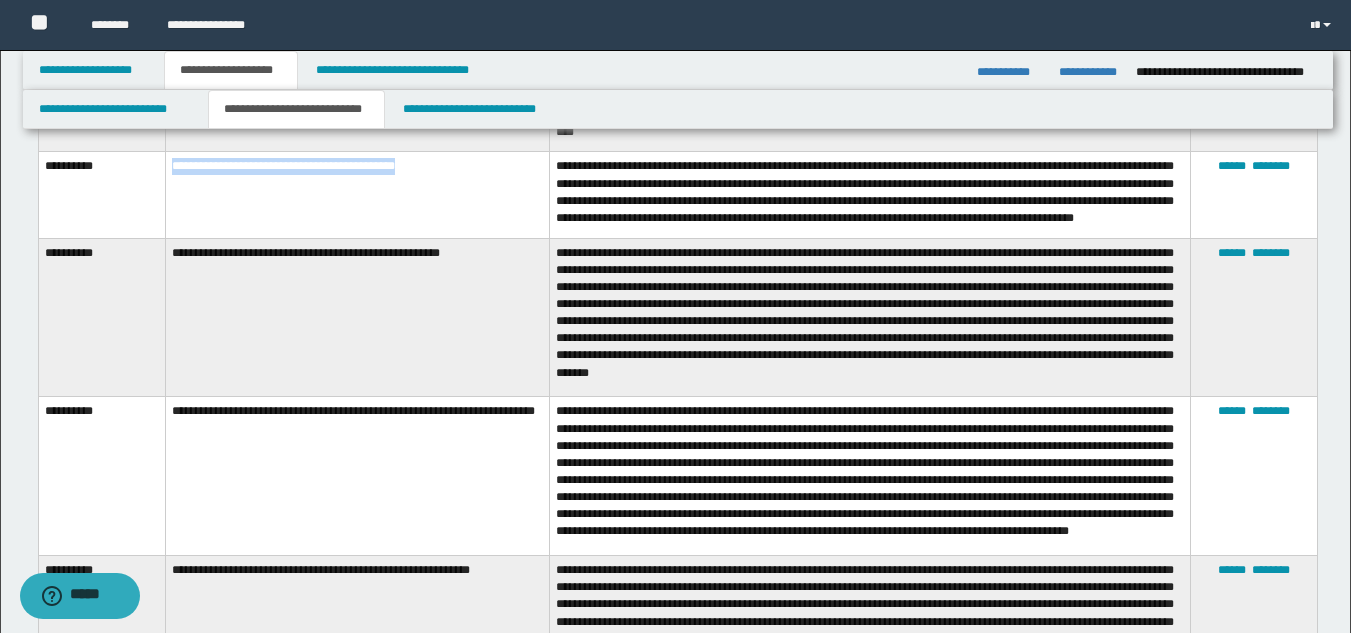 drag, startPoint x: 170, startPoint y: 163, endPoint x: 464, endPoint y: 173, distance: 294.17 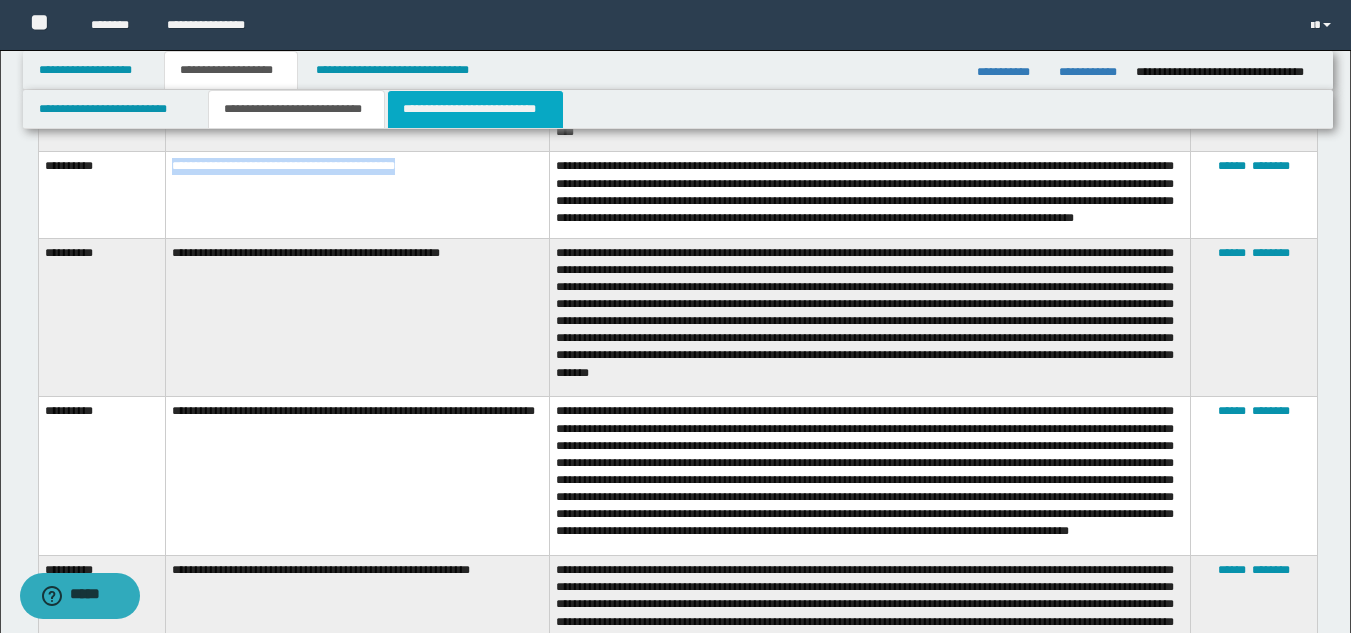 click on "**********" at bounding box center (475, 109) 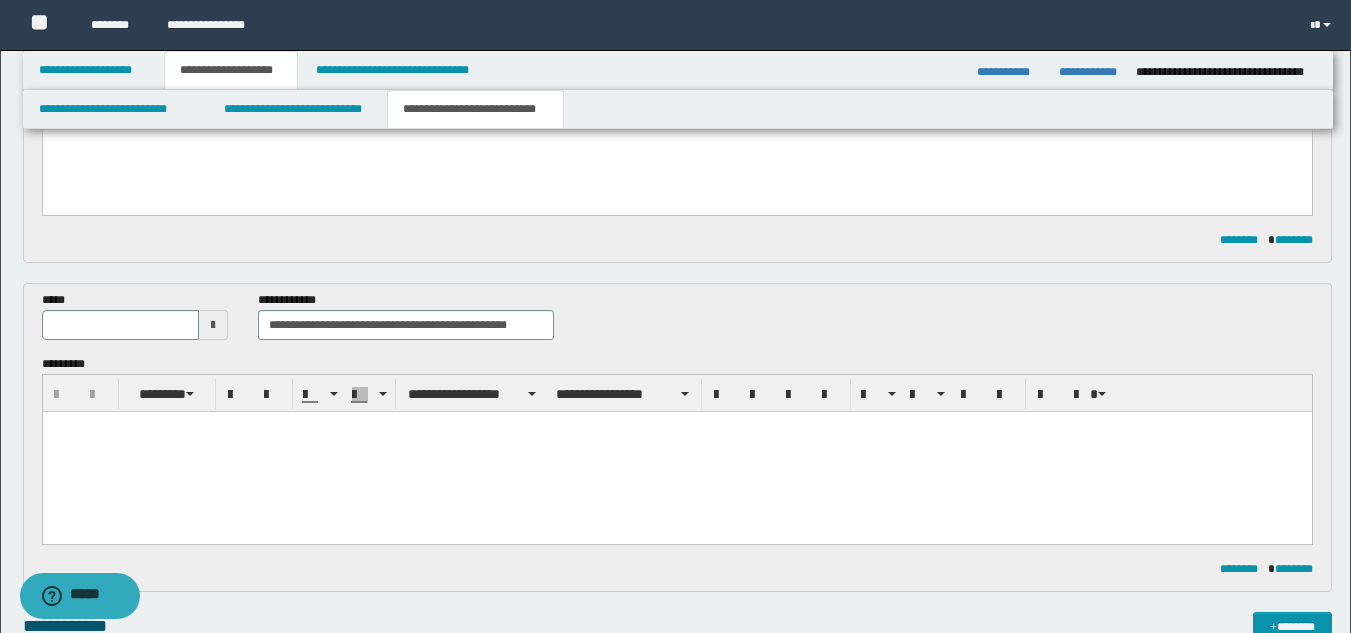 scroll, scrollTop: 0, scrollLeft: 0, axis: both 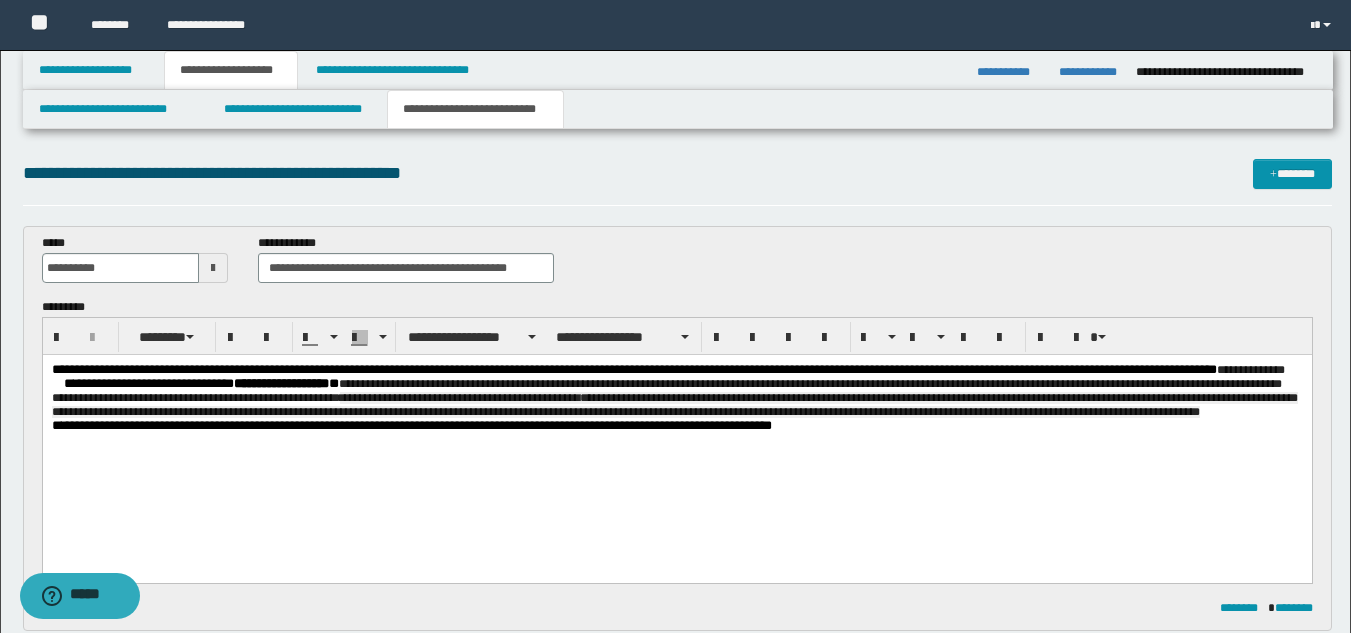 click on "**********" at bounding box center [676, 391] 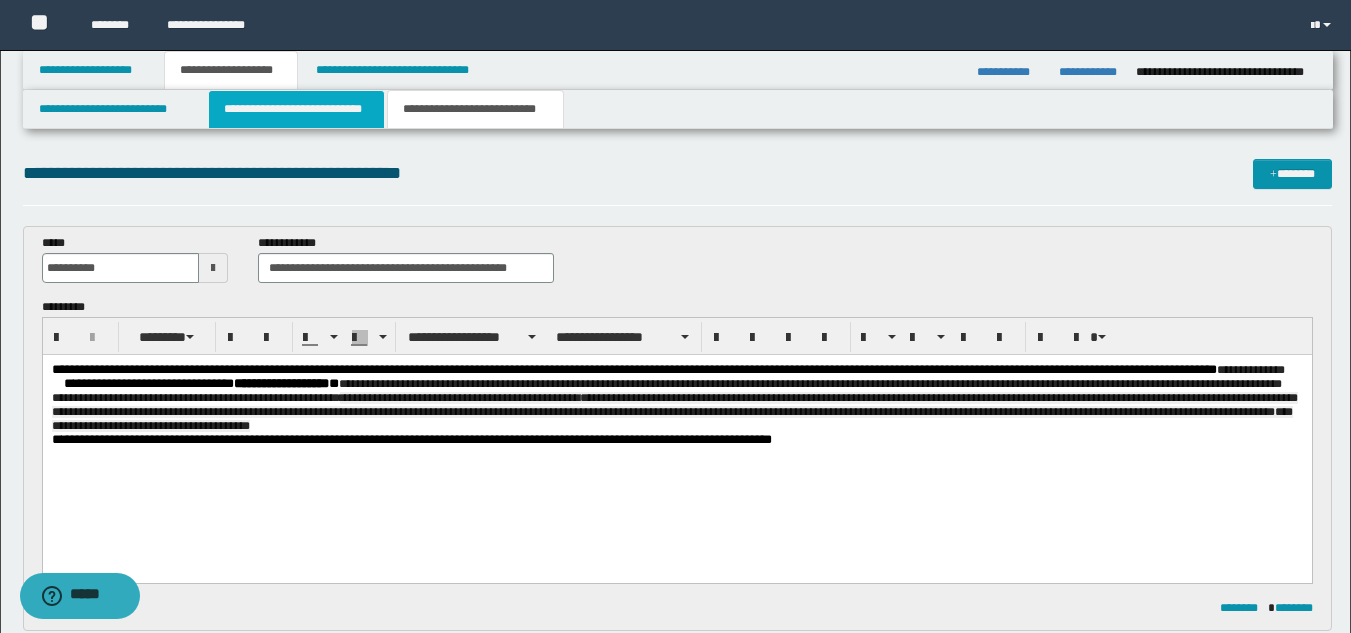 click on "**********" at bounding box center [296, 109] 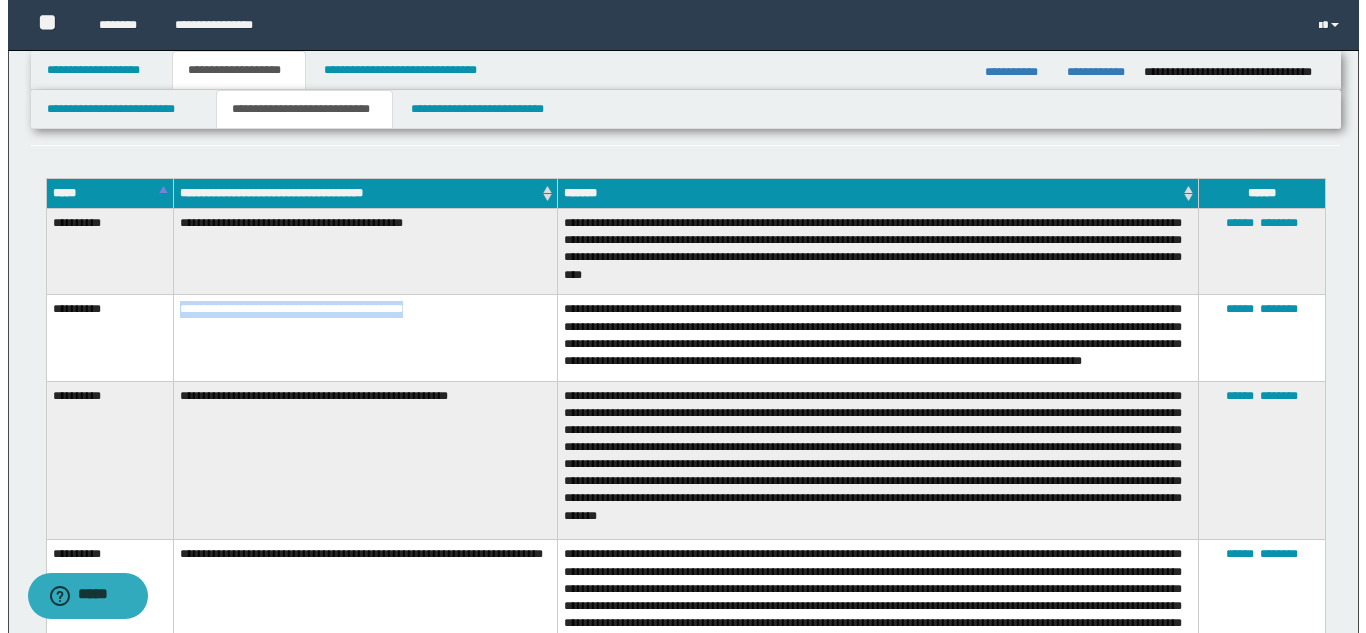 scroll, scrollTop: 838, scrollLeft: 0, axis: vertical 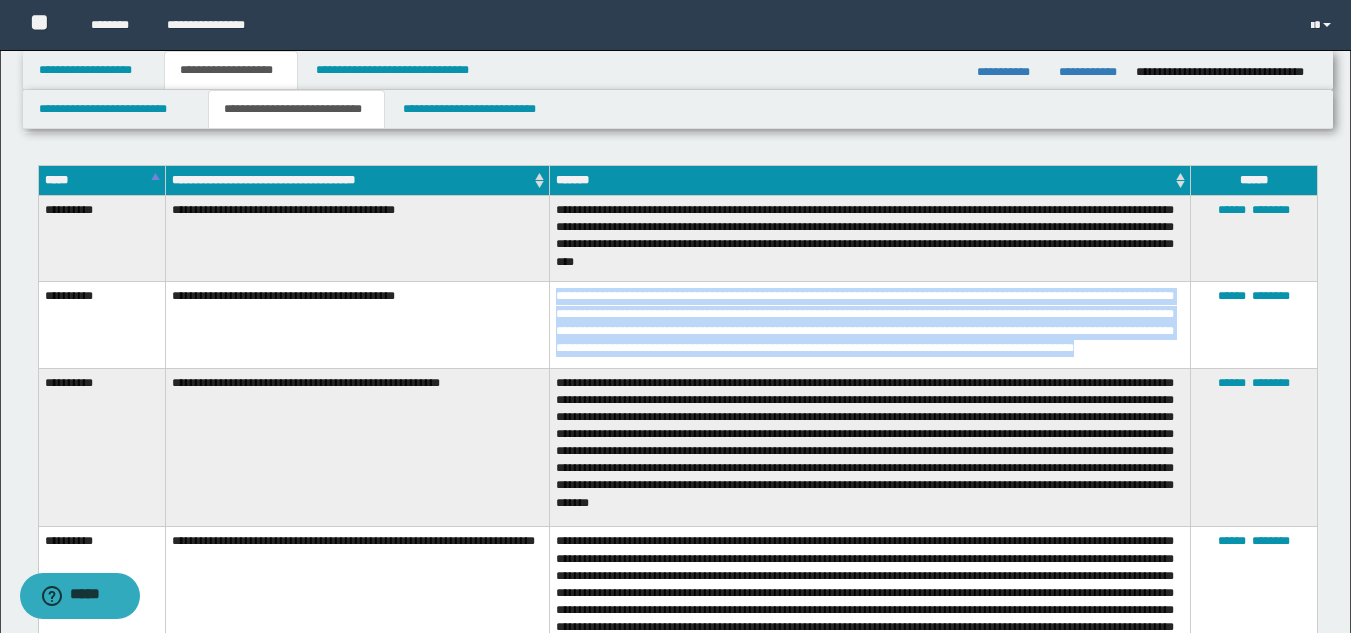 drag, startPoint x: 555, startPoint y: 292, endPoint x: 725, endPoint y: 355, distance: 181.2981 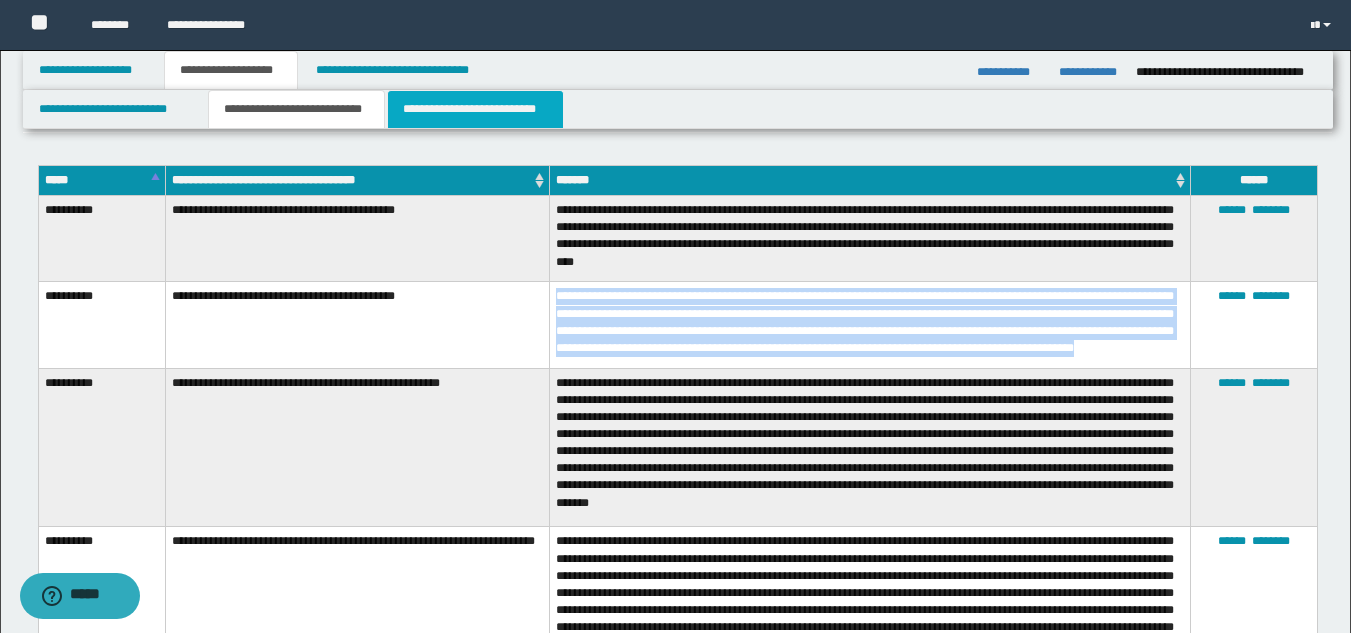 click on "**********" at bounding box center [475, 109] 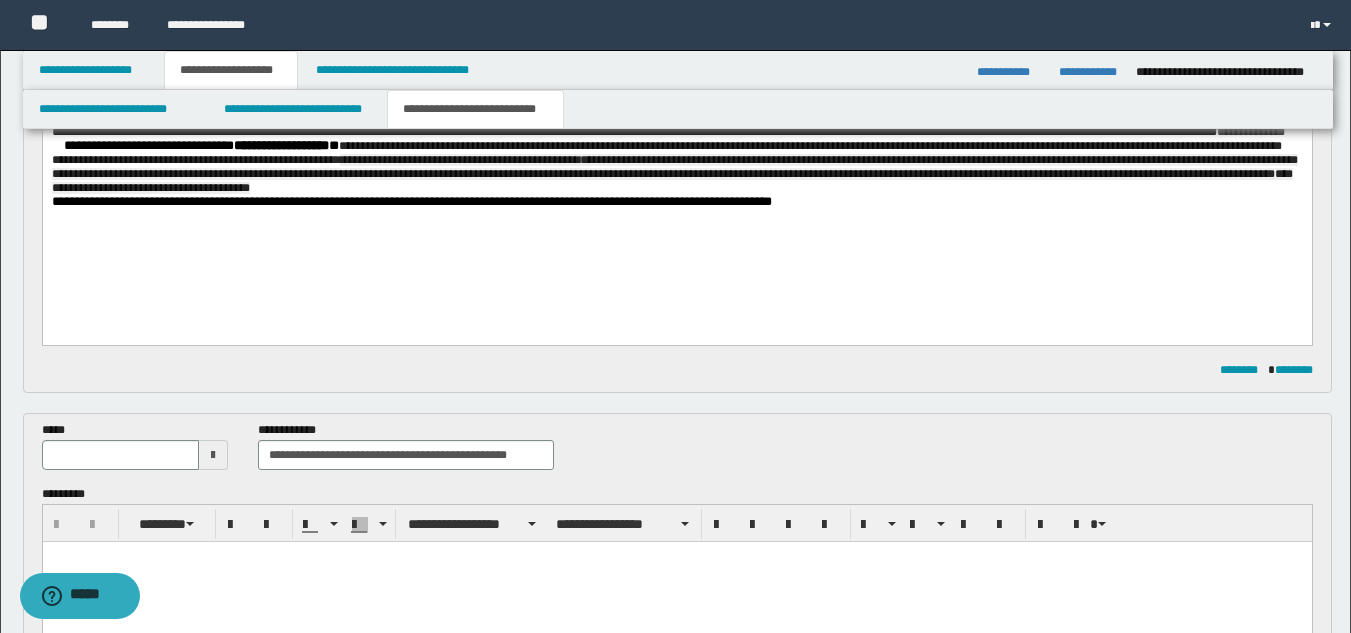 scroll, scrollTop: 0, scrollLeft: 0, axis: both 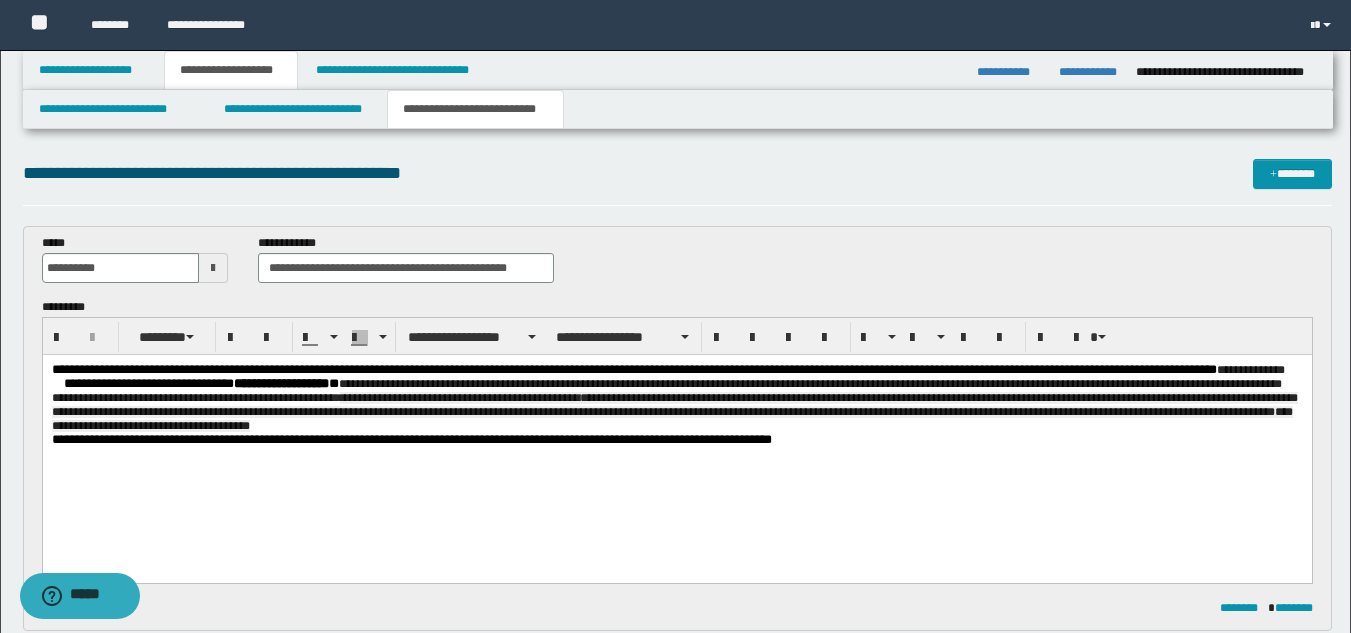 click on "**********" at bounding box center (676, 398) 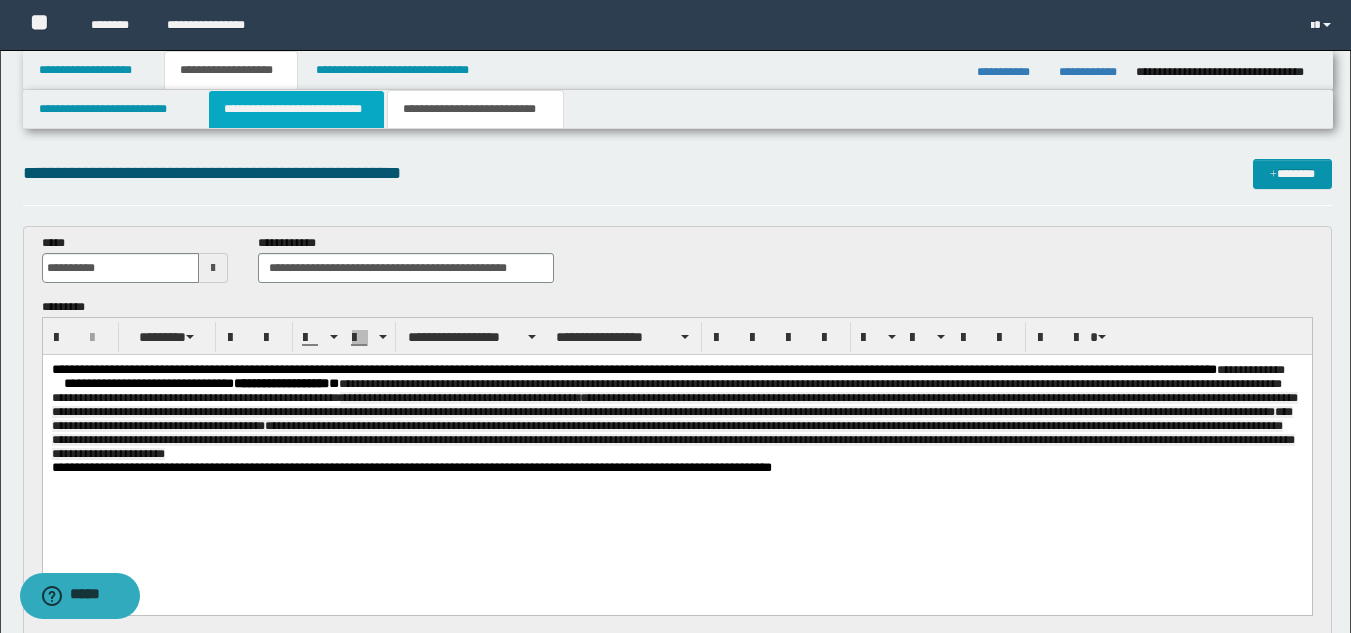 click on "**********" at bounding box center [296, 109] 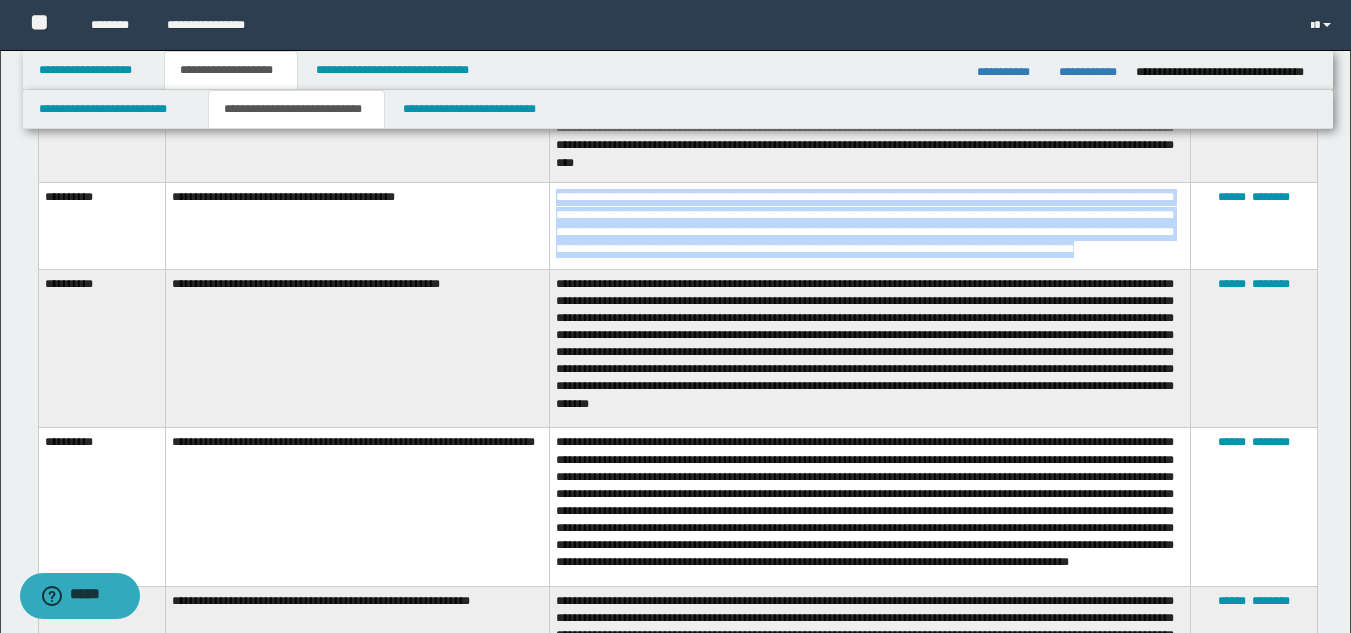 scroll, scrollTop: 955, scrollLeft: 0, axis: vertical 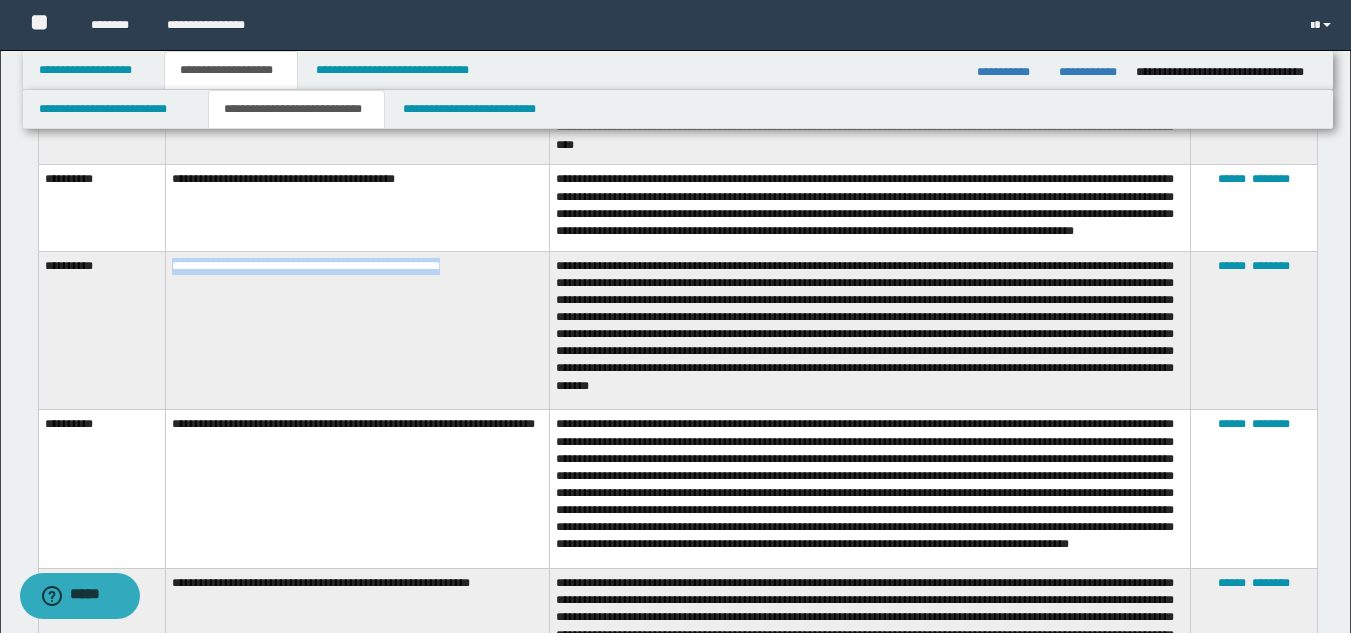 drag, startPoint x: 172, startPoint y: 274, endPoint x: 535, endPoint y: 282, distance: 363.08813 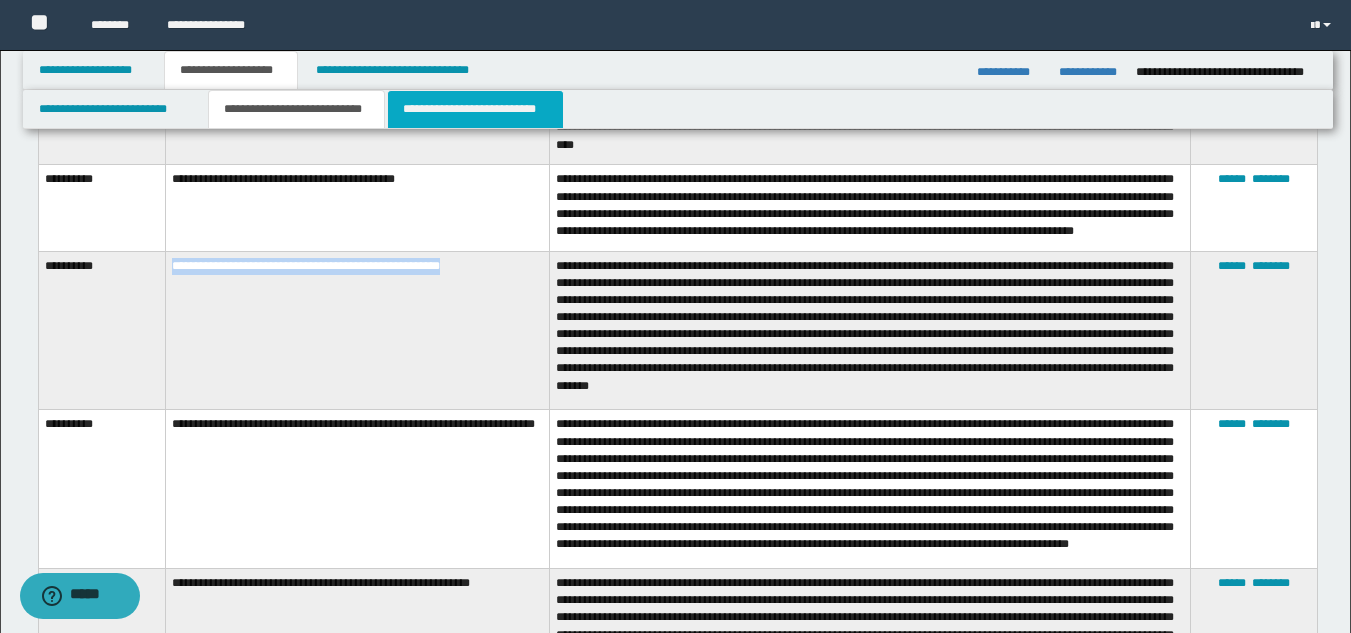 click on "**********" at bounding box center (475, 109) 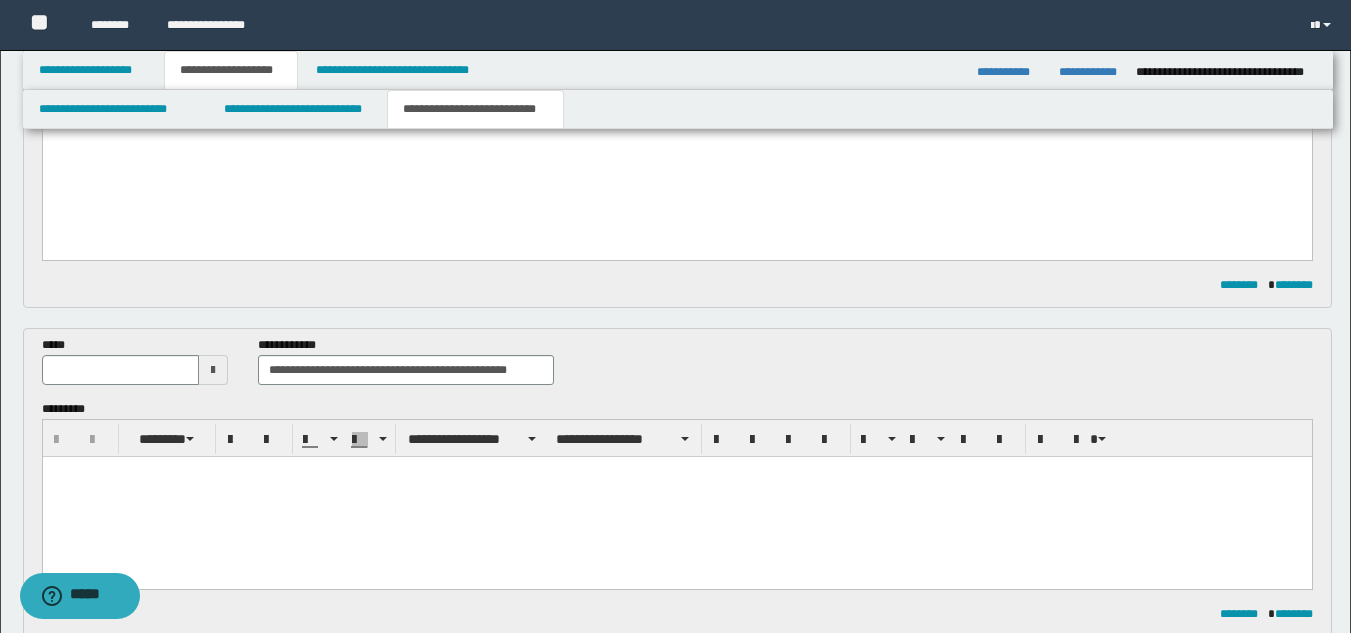 scroll, scrollTop: 0, scrollLeft: 0, axis: both 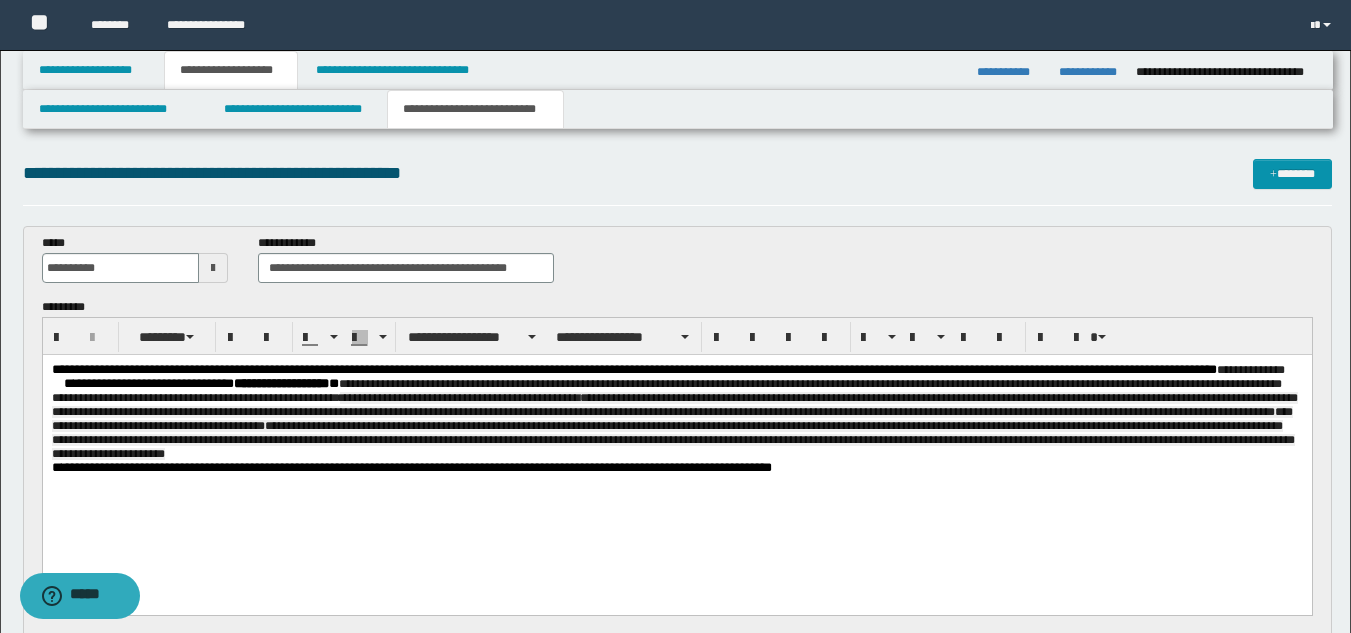 click on "**********" at bounding box center (676, 412) 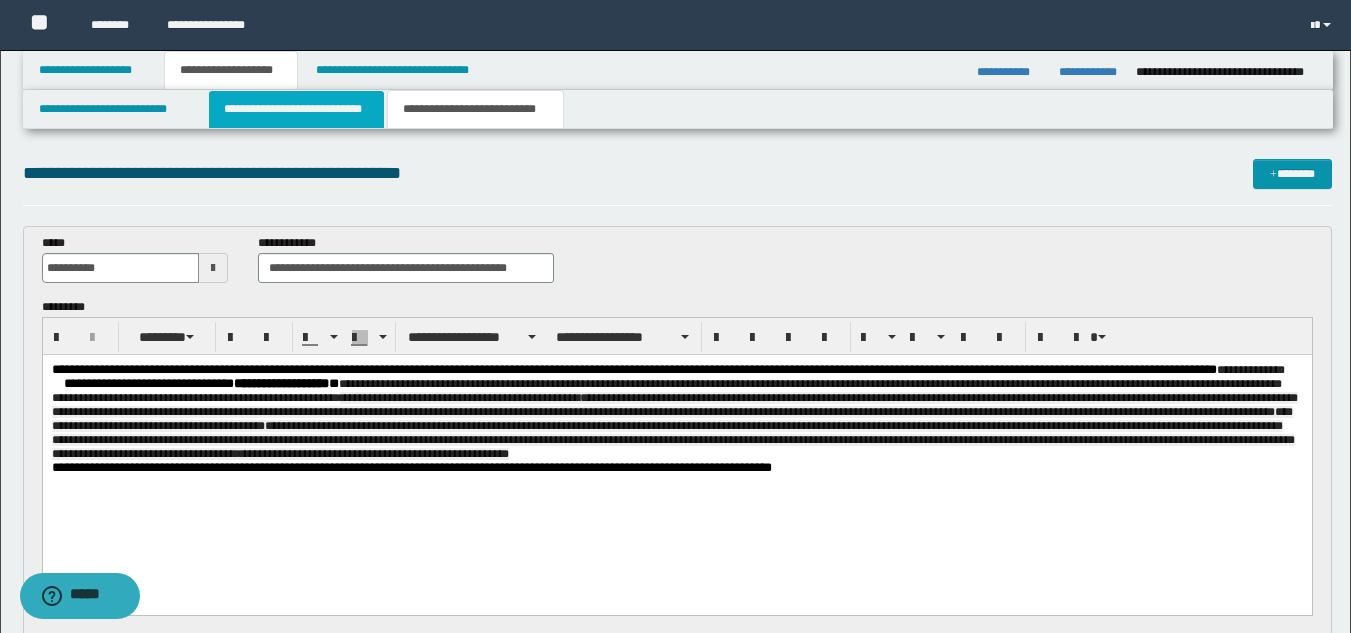 click on "**********" at bounding box center [296, 109] 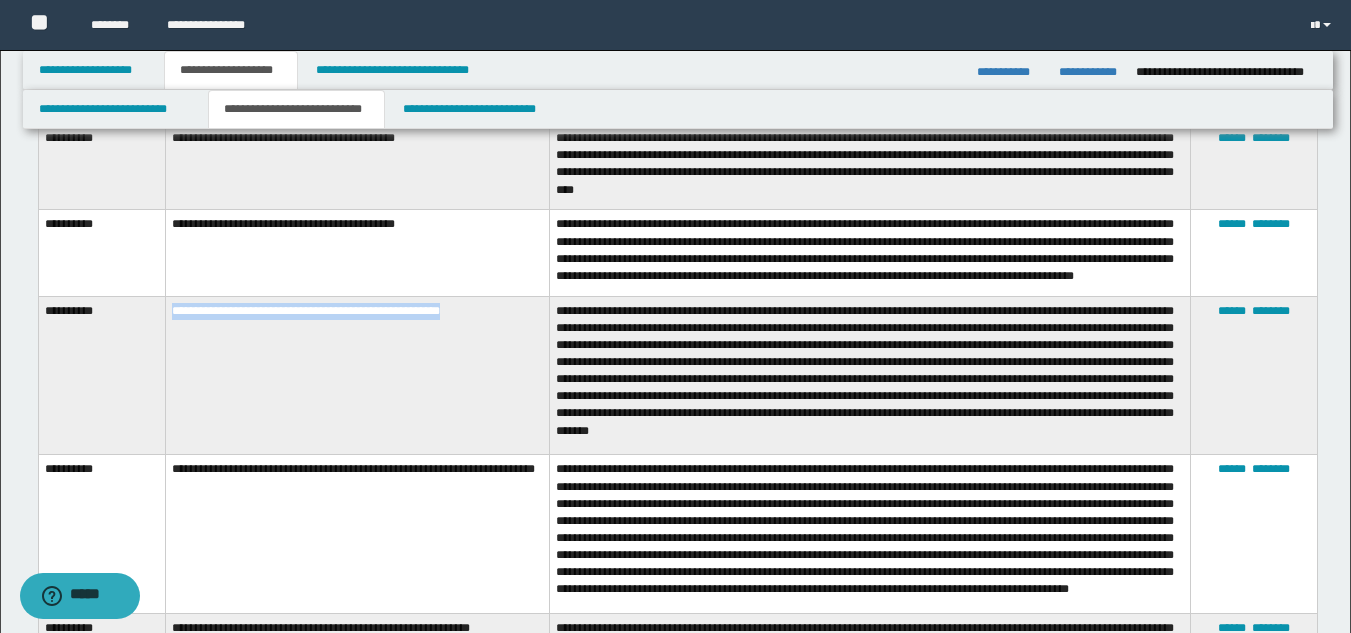 scroll, scrollTop: 978, scrollLeft: 0, axis: vertical 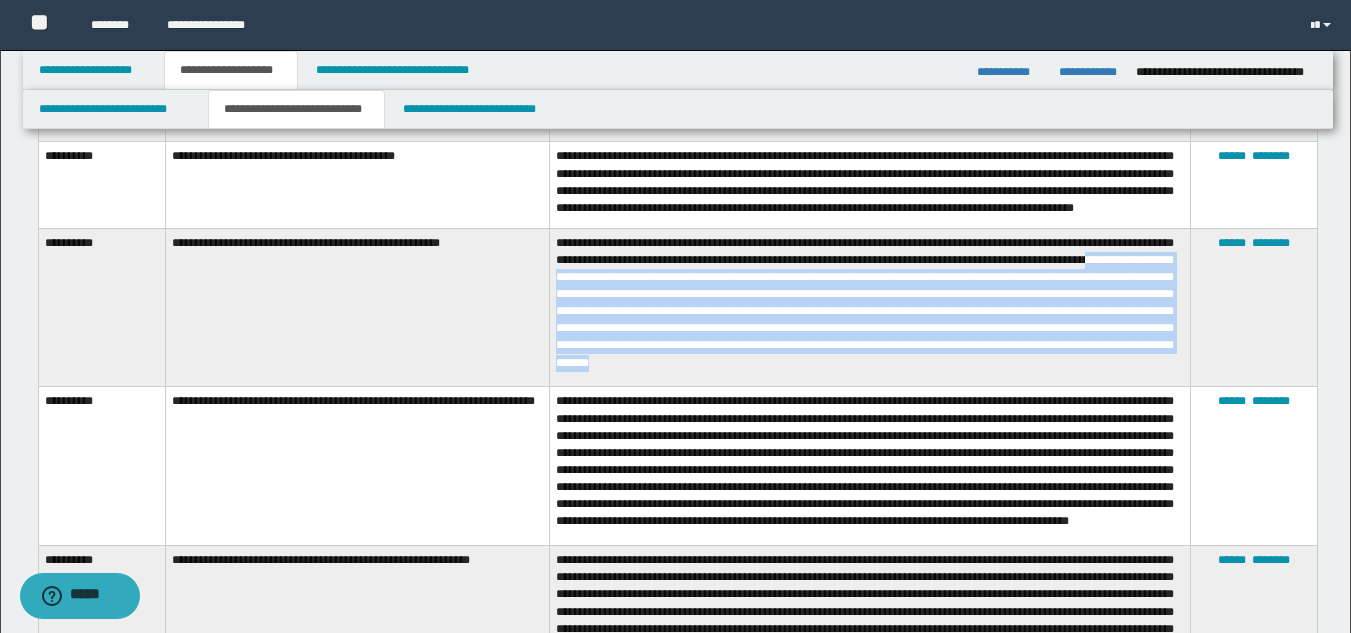 drag, startPoint x: 577, startPoint y: 285, endPoint x: 895, endPoint y: 366, distance: 328.15393 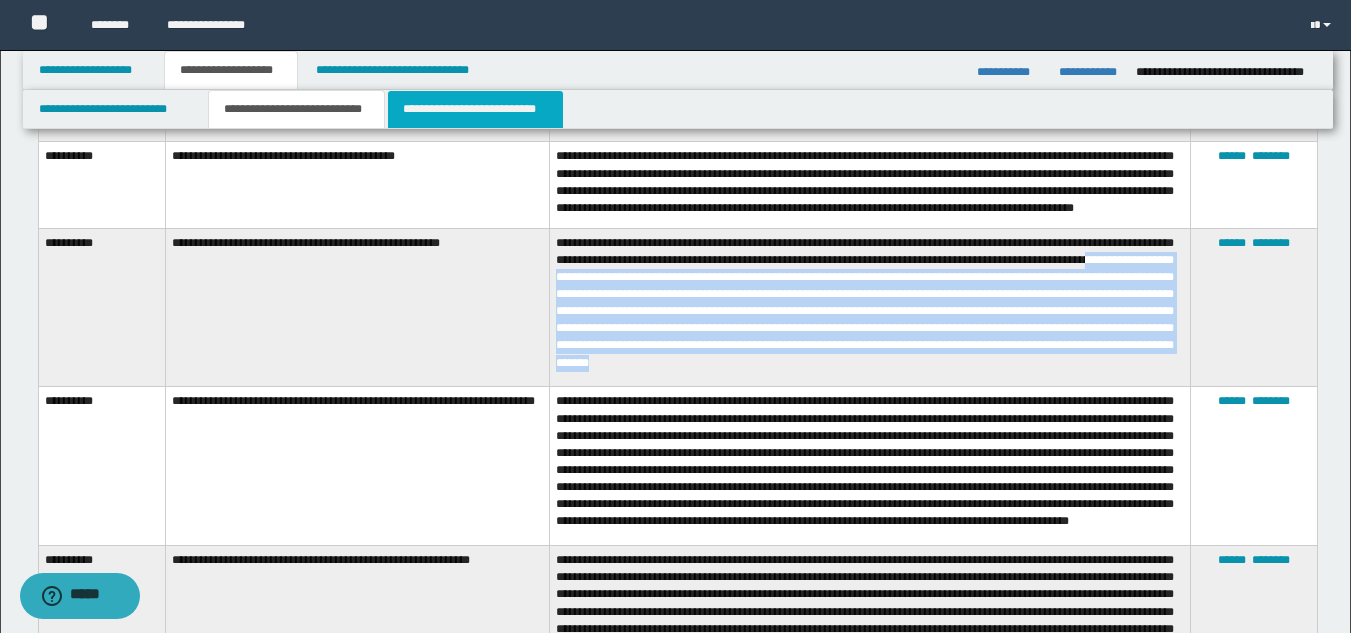 click on "**********" at bounding box center (475, 109) 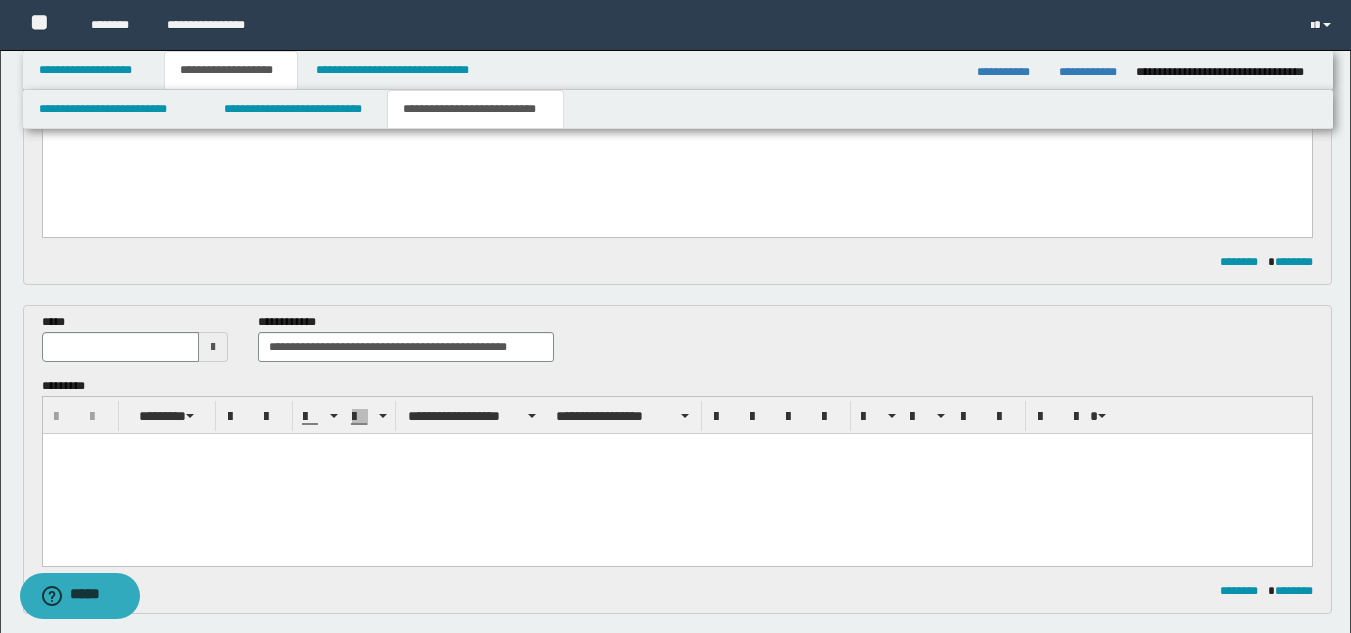 scroll, scrollTop: 0, scrollLeft: 0, axis: both 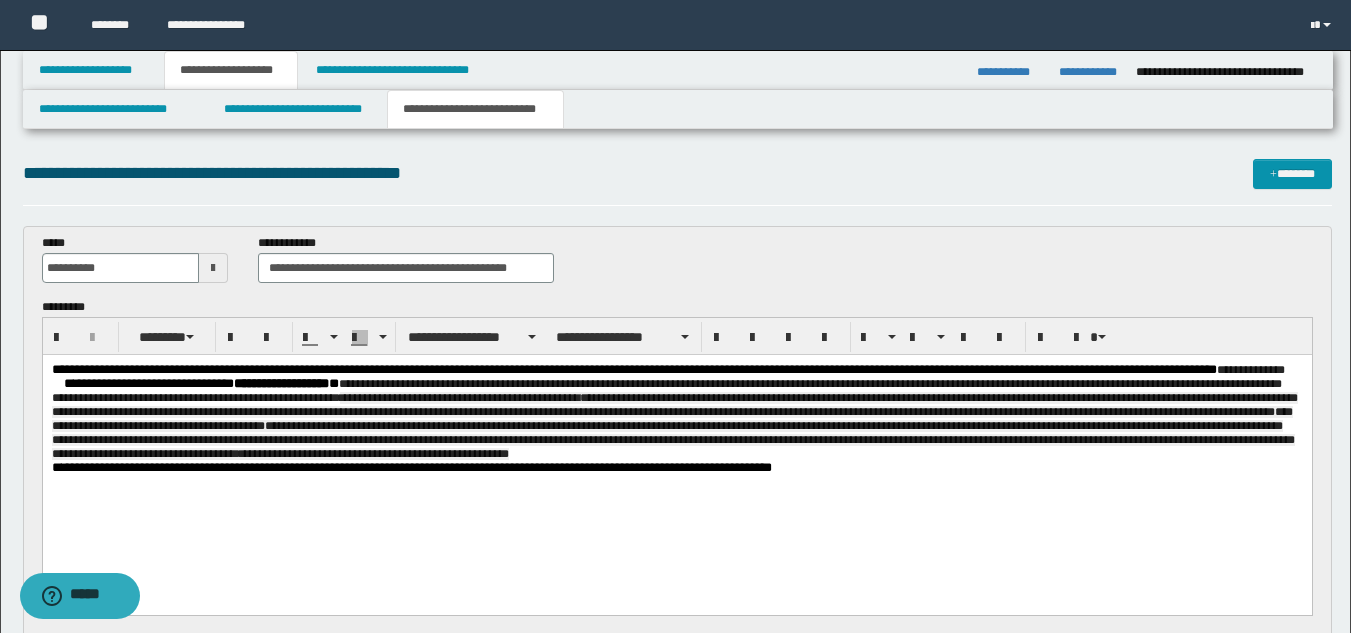 click on "**********" at bounding box center [676, 412] 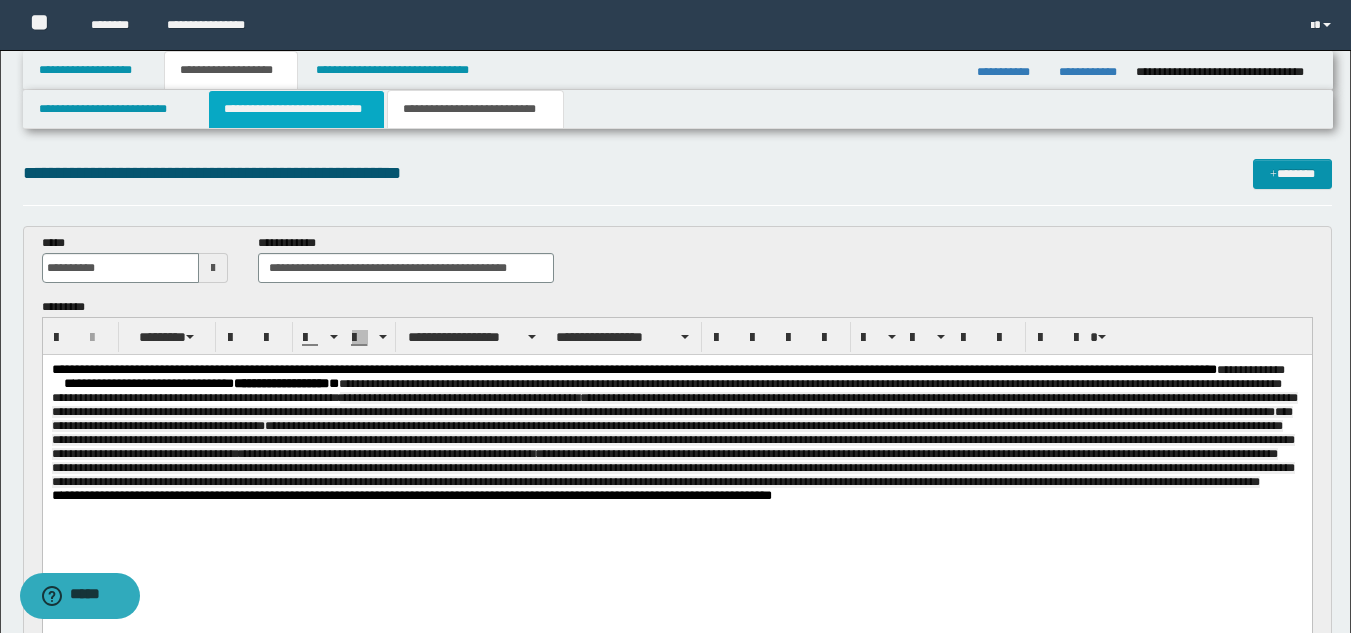 click on "**********" at bounding box center (296, 109) 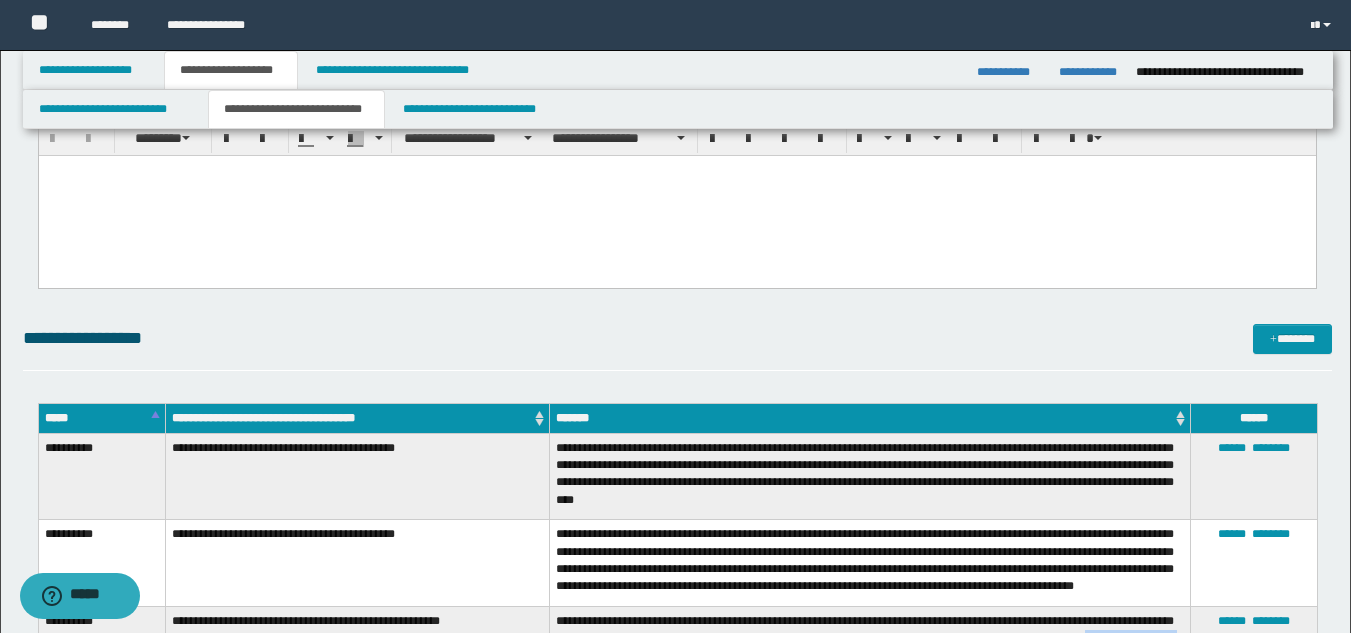 scroll, scrollTop: 1200, scrollLeft: 0, axis: vertical 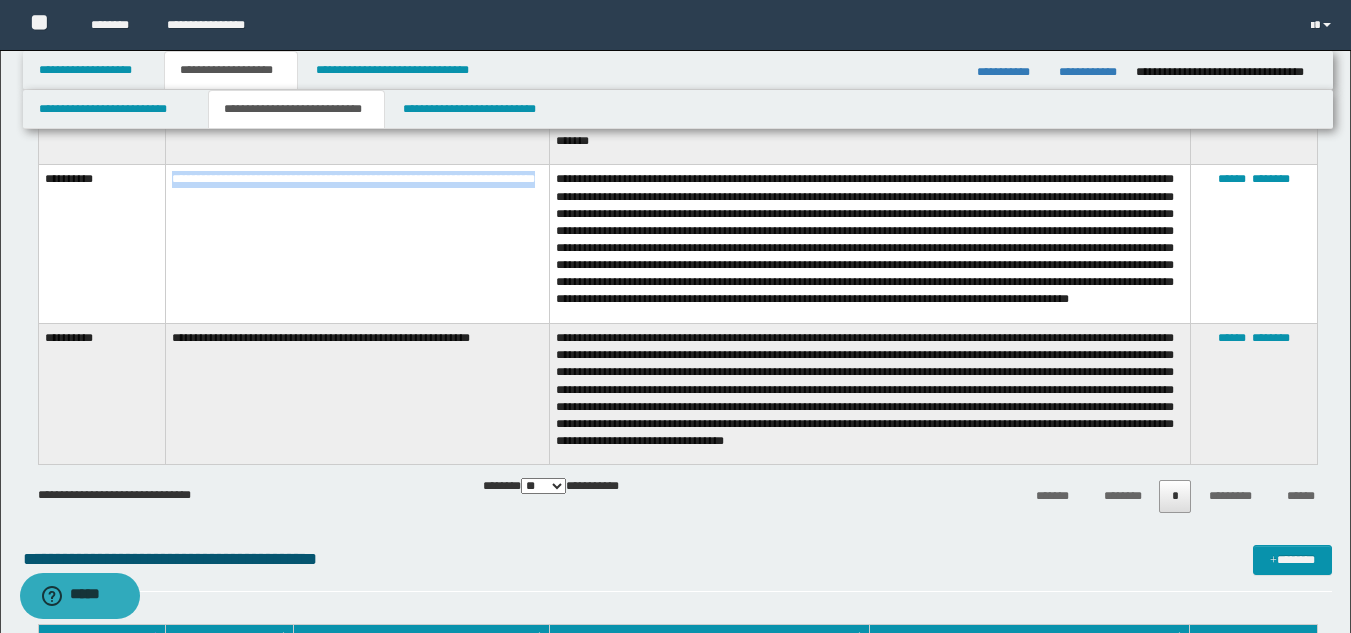 drag, startPoint x: 170, startPoint y: 174, endPoint x: 275, endPoint y: 209, distance: 110.67972 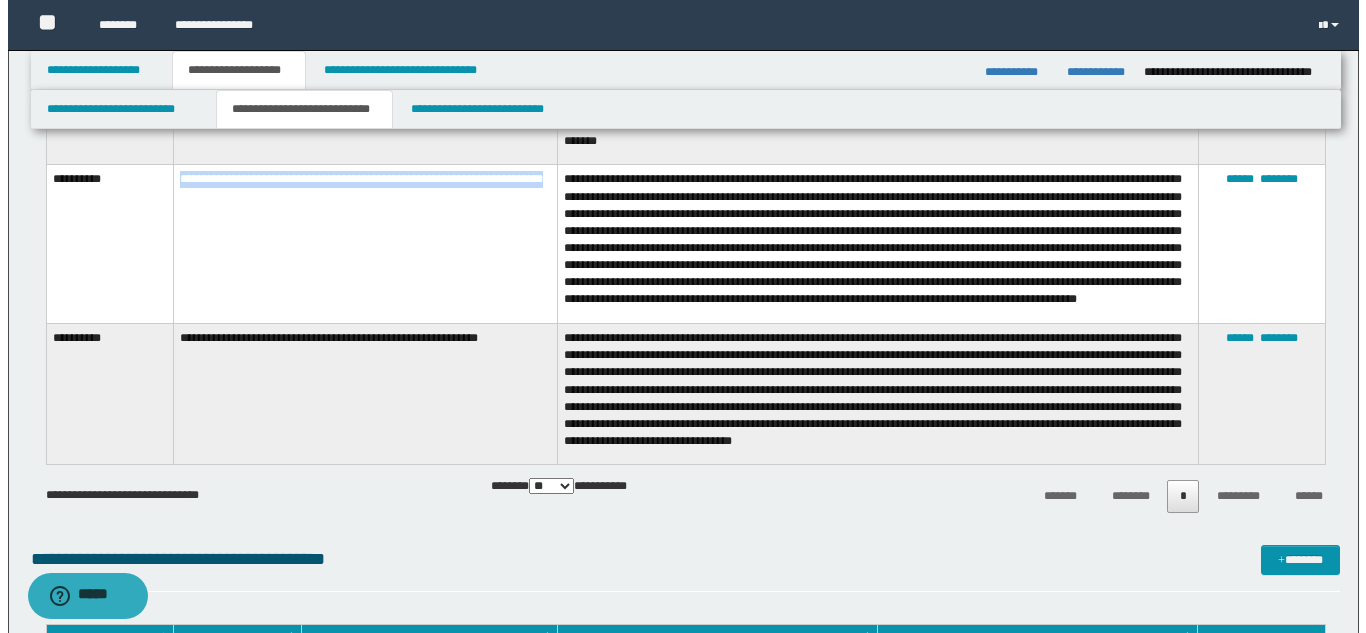 scroll, scrollTop: 600, scrollLeft: 0, axis: vertical 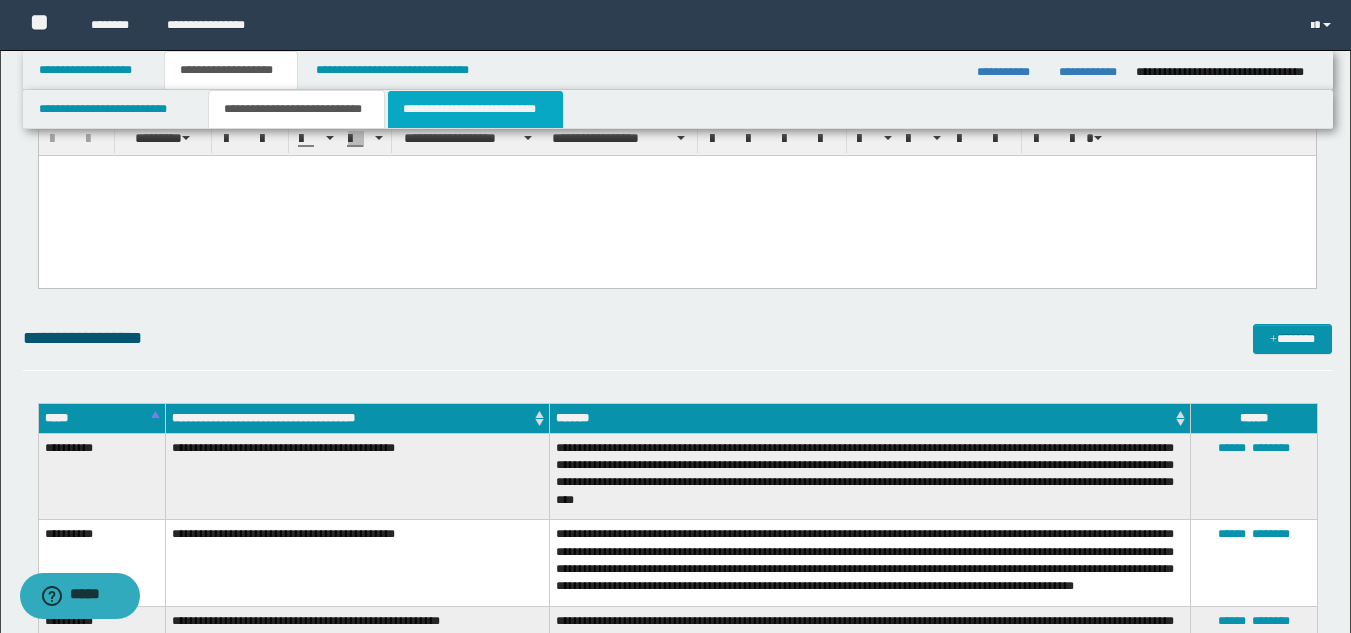 click on "**********" at bounding box center [475, 109] 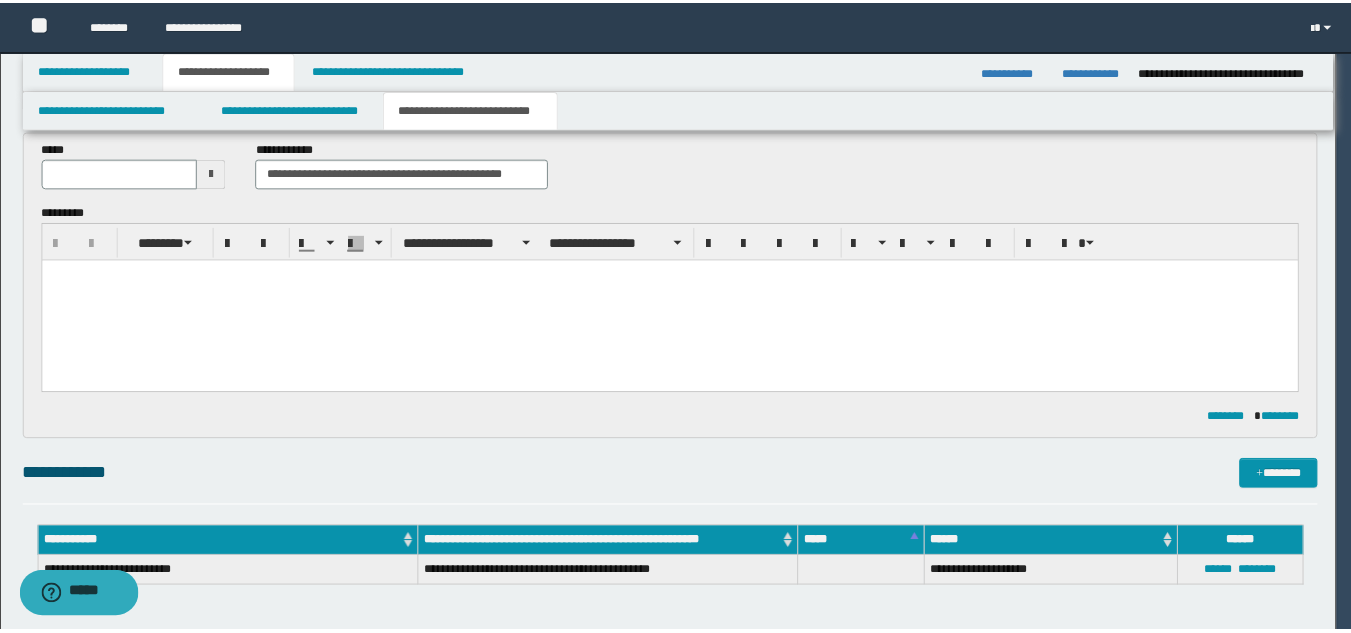 scroll, scrollTop: 0, scrollLeft: 0, axis: both 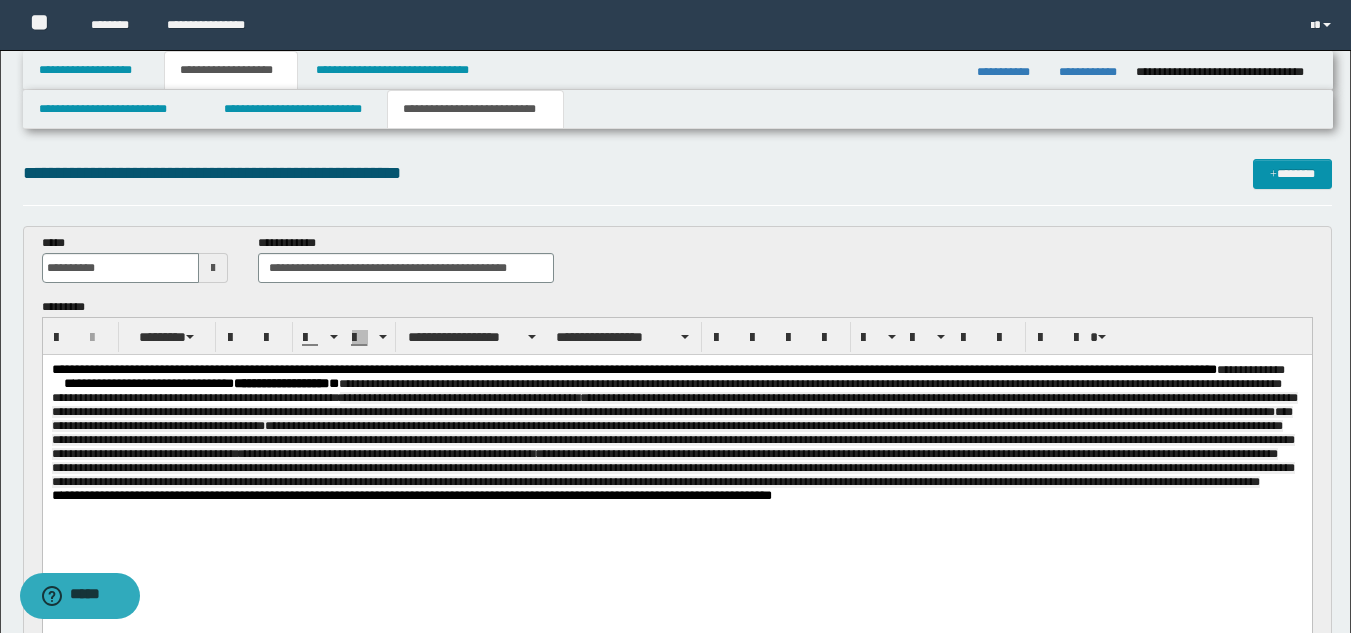click on "**********" at bounding box center (676, 426) 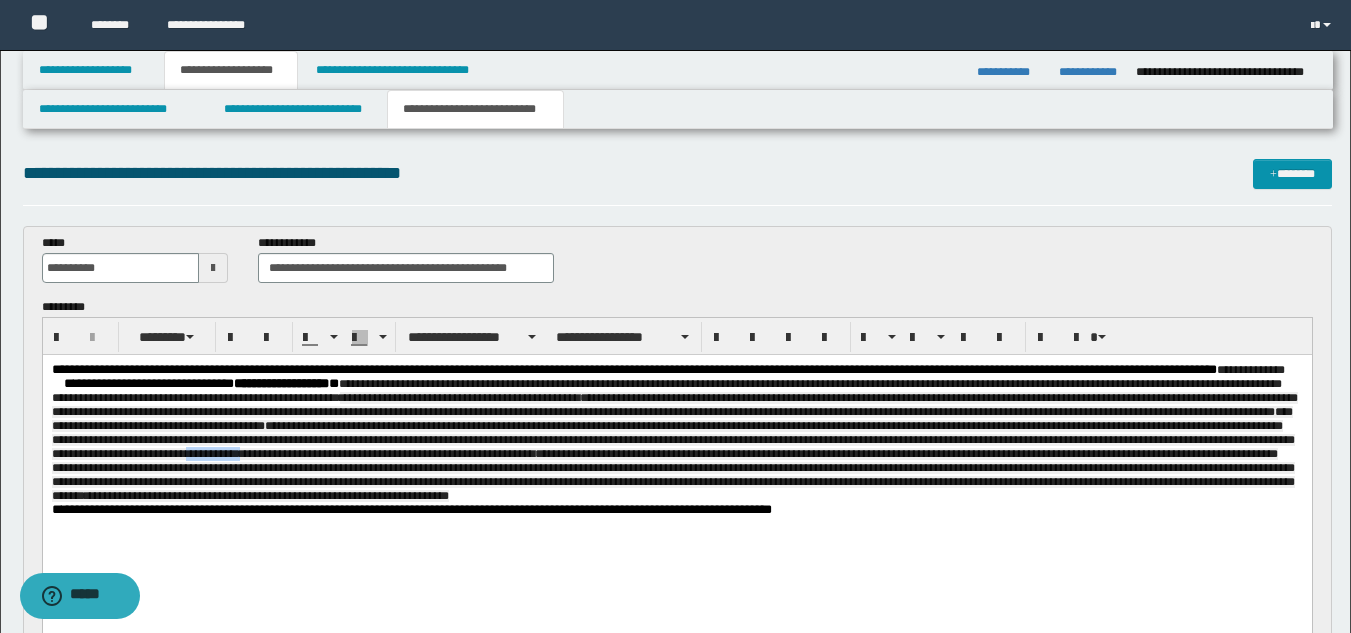drag, startPoint x: 722, startPoint y: 464, endPoint x: 662, endPoint y: 465, distance: 60.00833 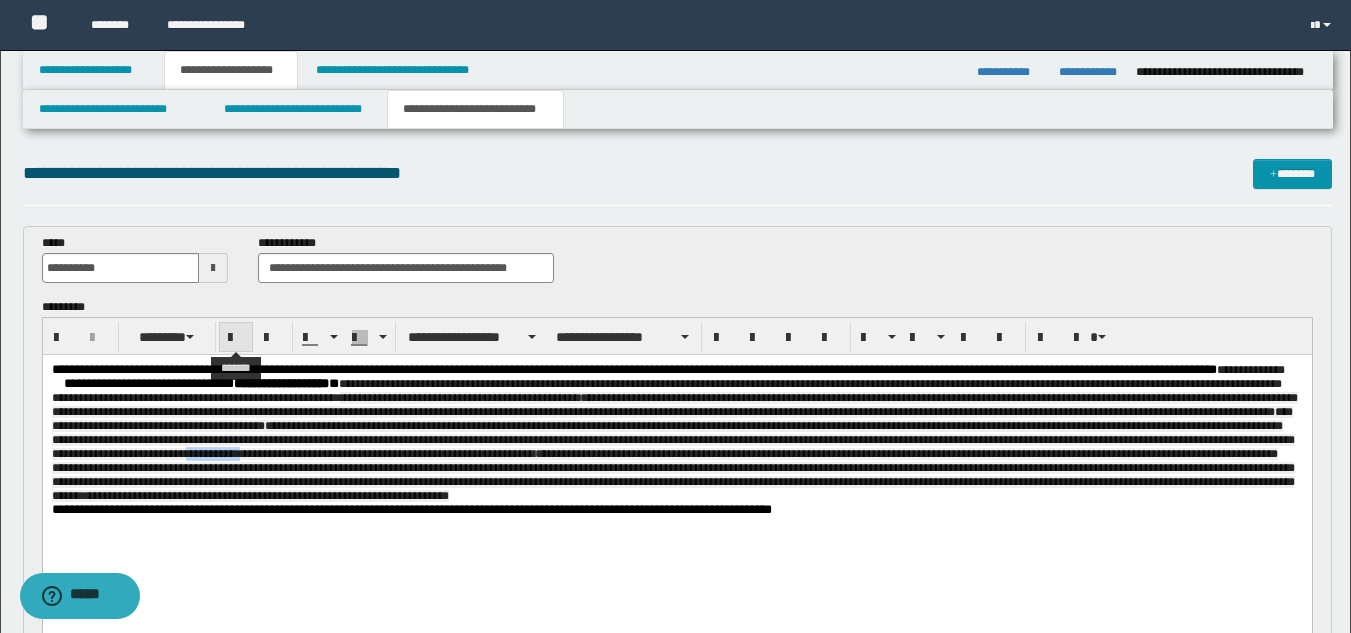 click at bounding box center [236, 337] 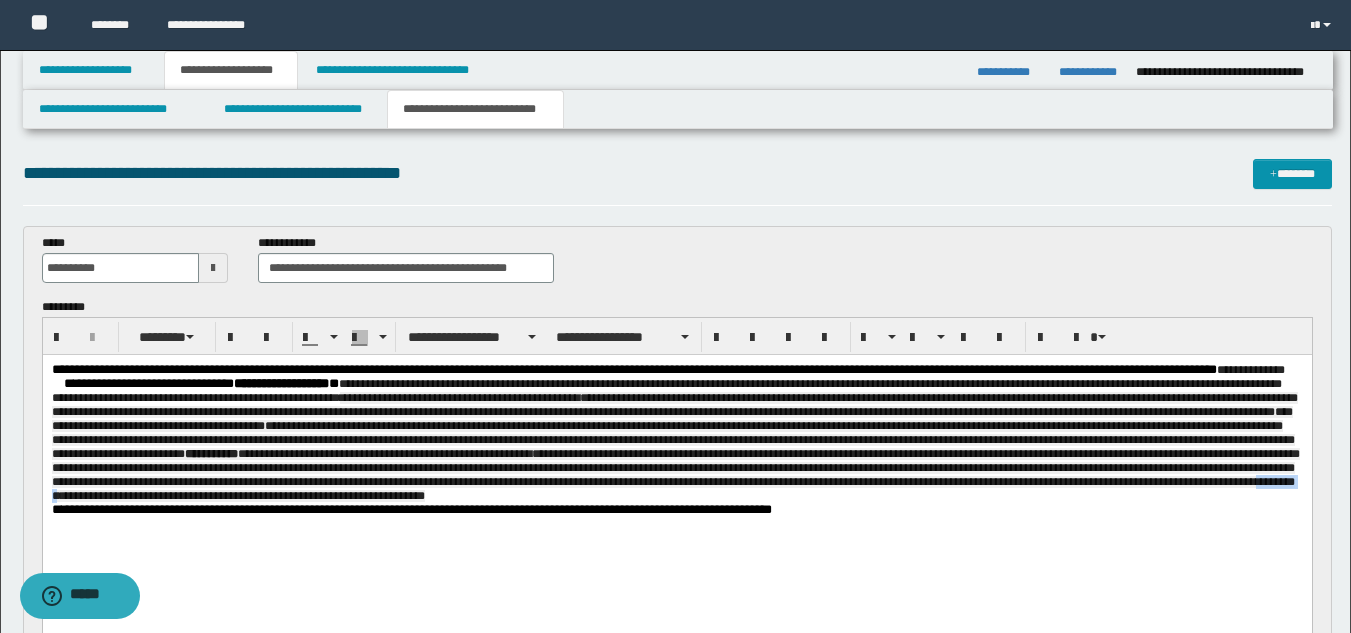 drag, startPoint x: 845, startPoint y: 510, endPoint x: 788, endPoint y: 510, distance: 57 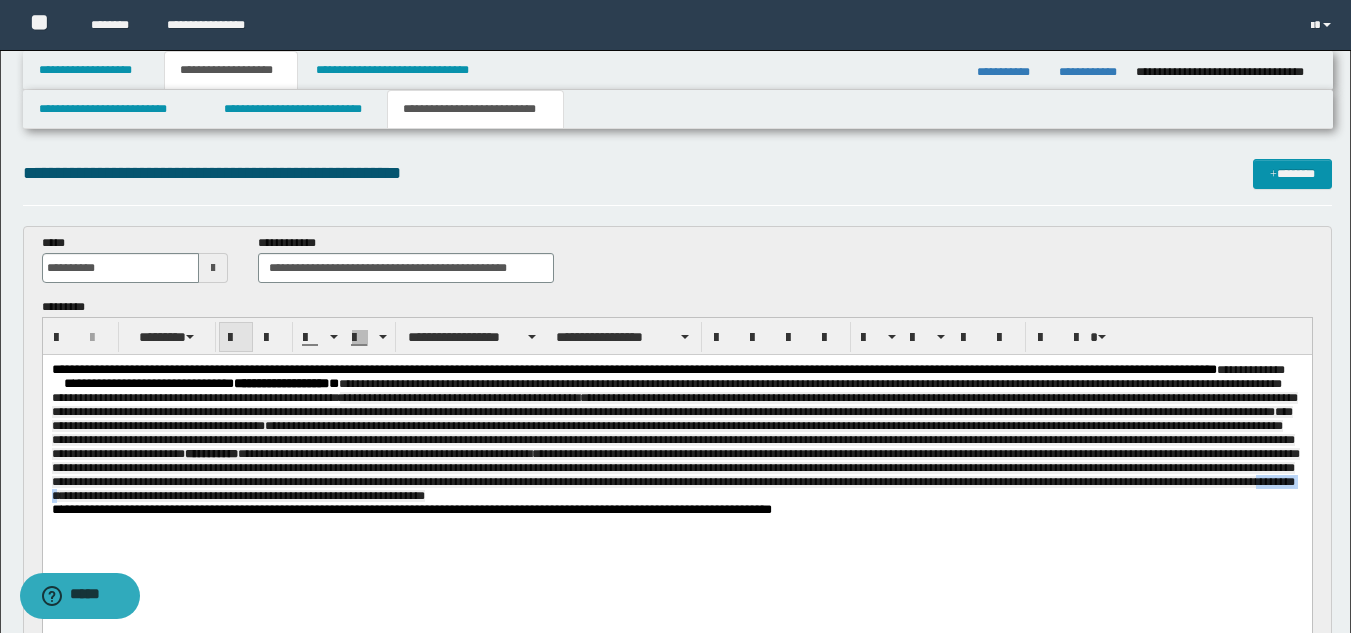 click at bounding box center (236, 338) 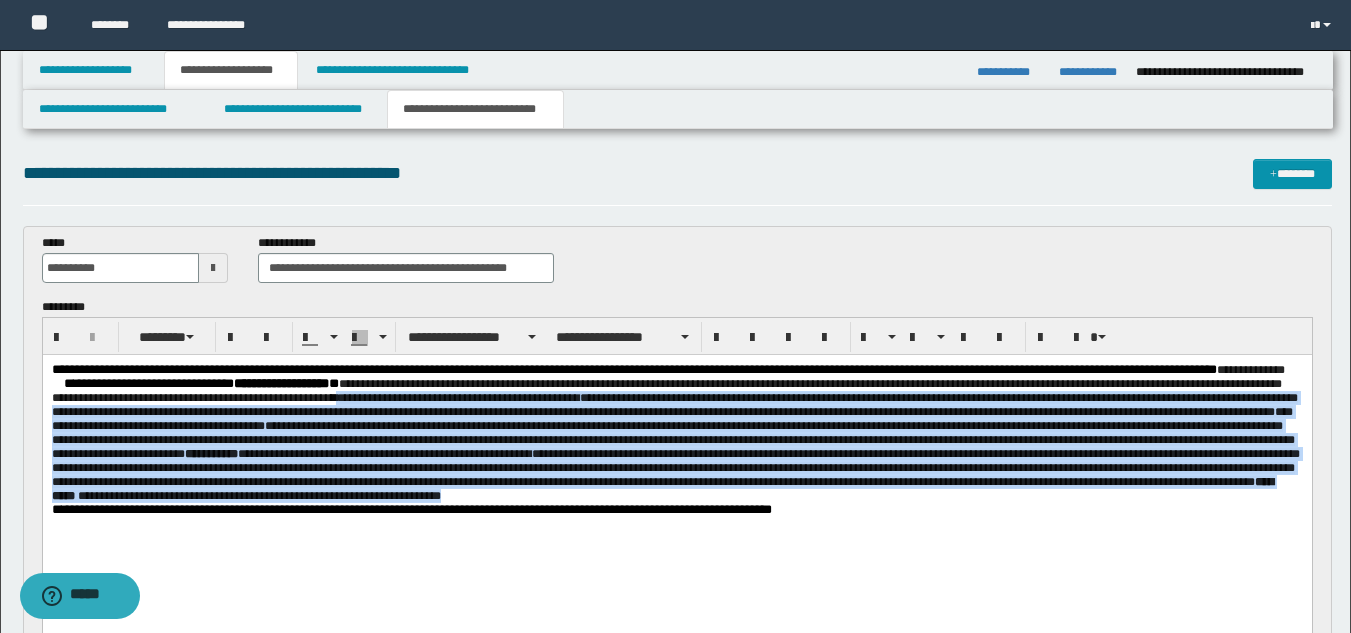 drag, startPoint x: 472, startPoint y: 399, endPoint x: 1253, endPoint y: 515, distance: 789.5676 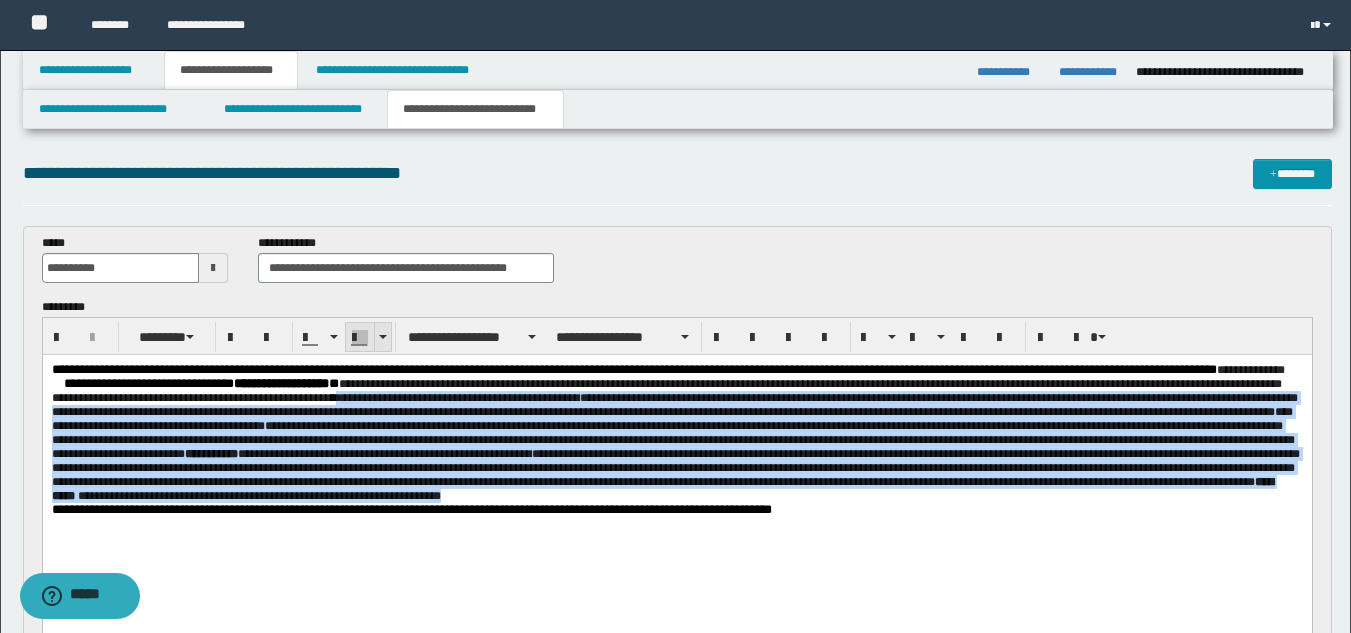 click at bounding box center [360, 338] 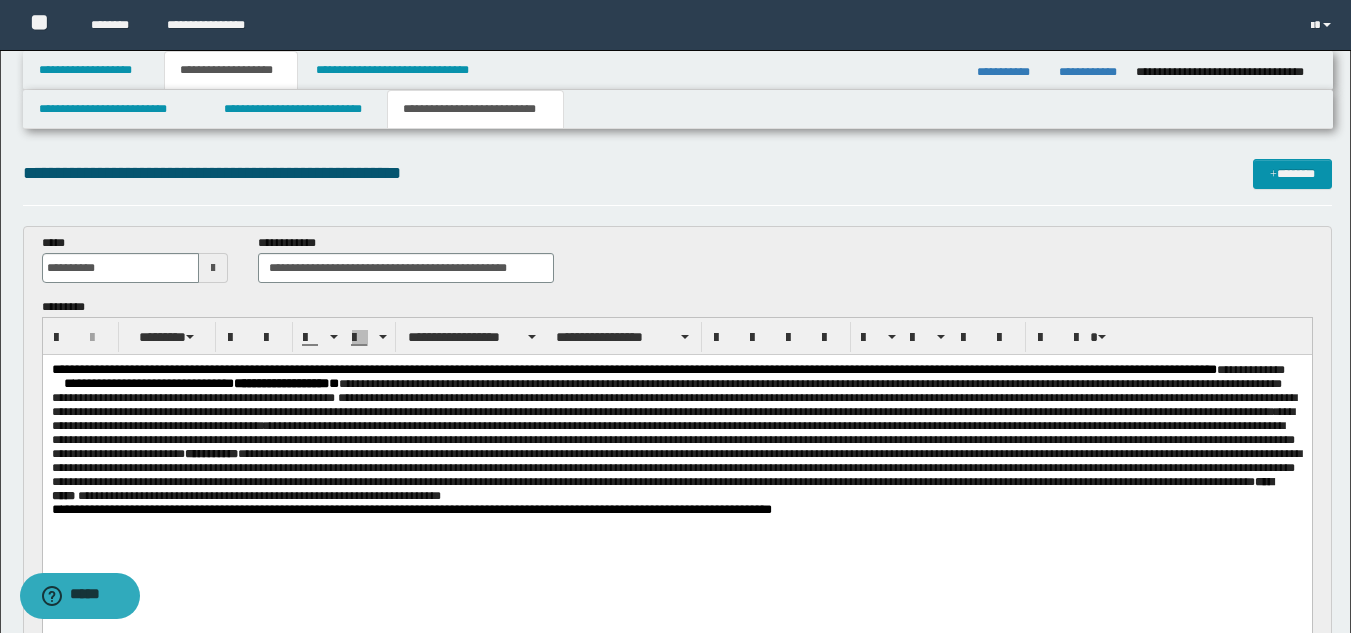 click on "**********" at bounding box center [676, 465] 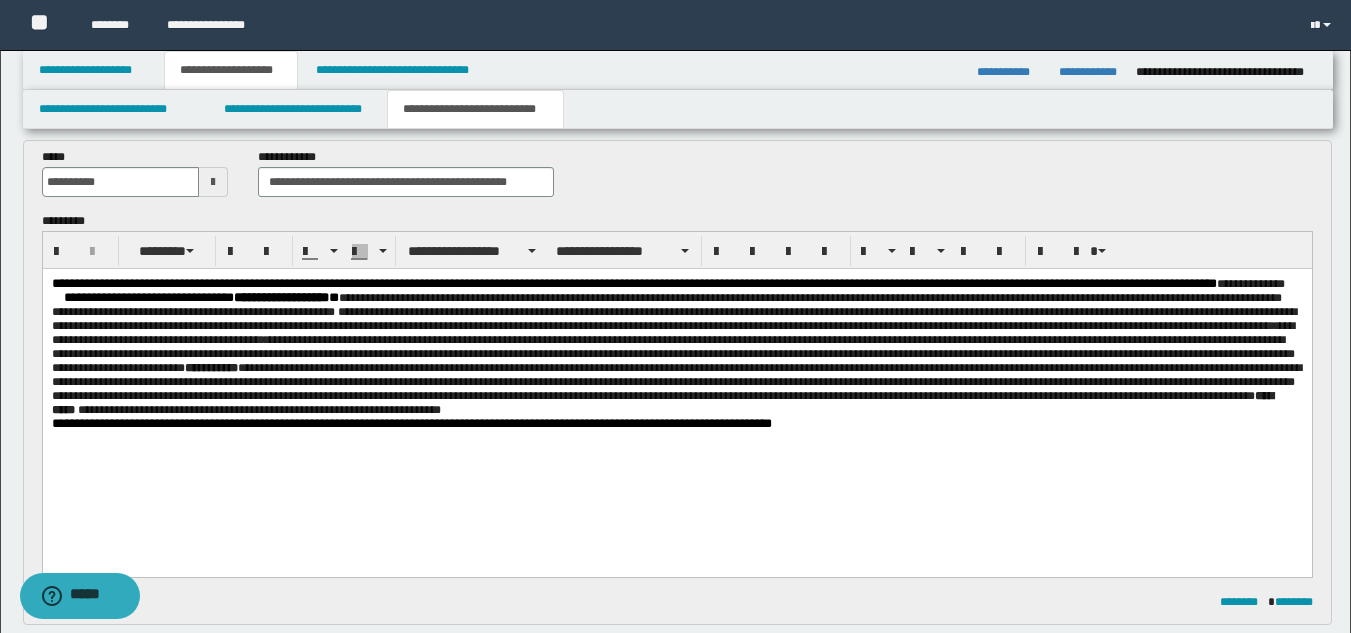 scroll, scrollTop: 116, scrollLeft: 0, axis: vertical 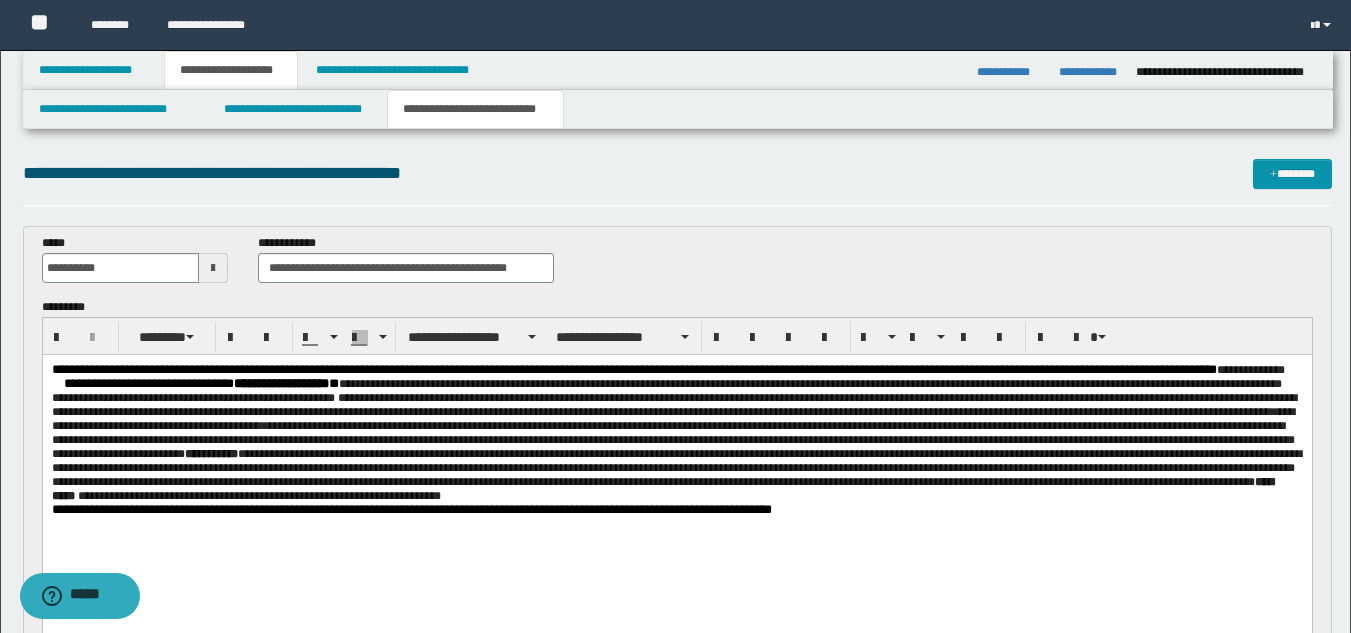 click on "**********" at bounding box center (676, 465) 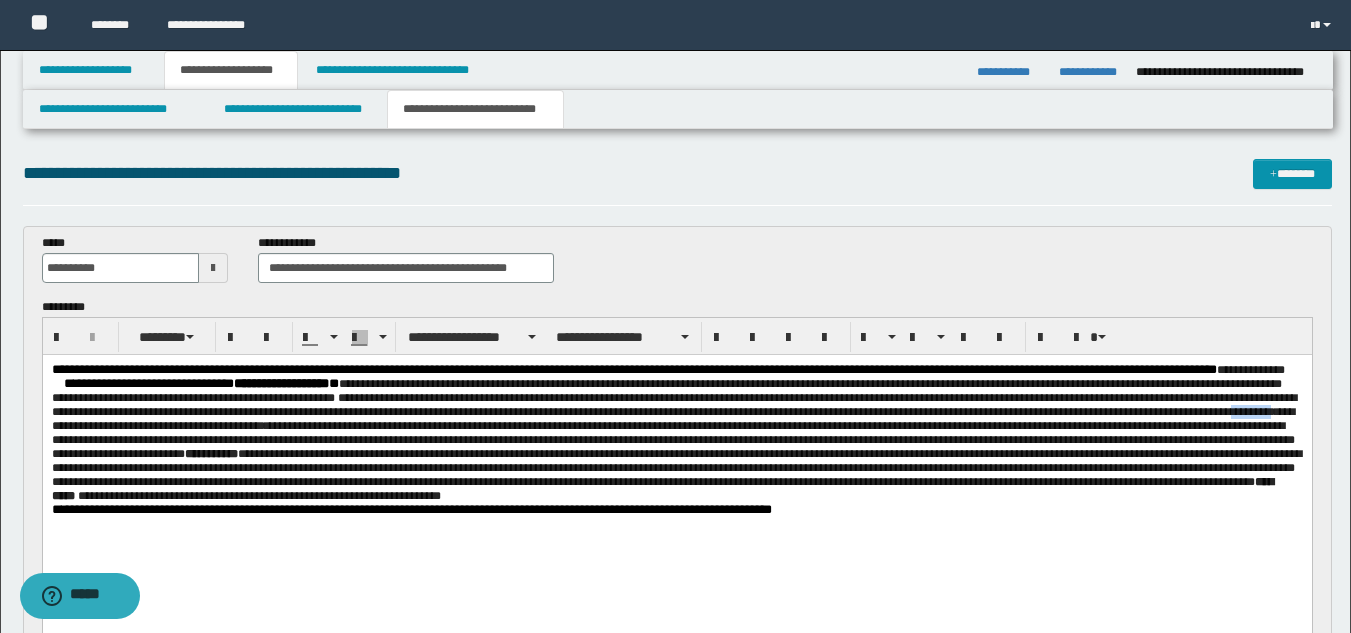 drag, startPoint x: 369, startPoint y: 435, endPoint x: 325, endPoint y: 438, distance: 44.102154 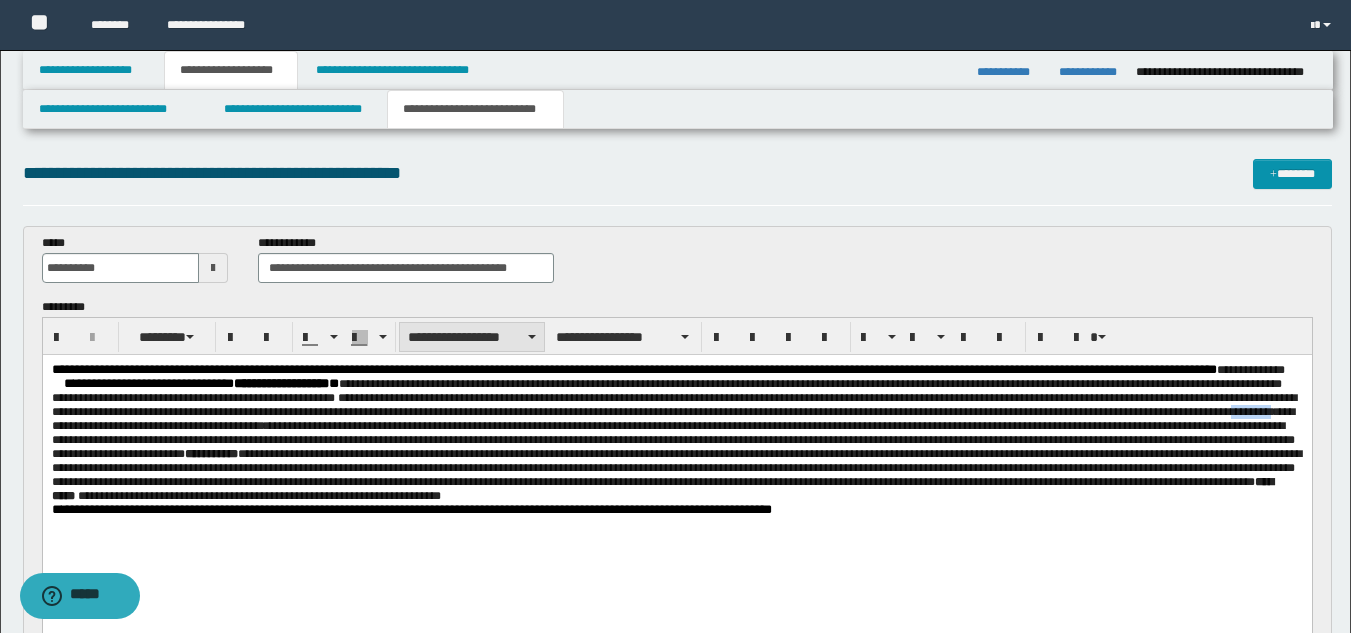 click on "**********" at bounding box center (472, 337) 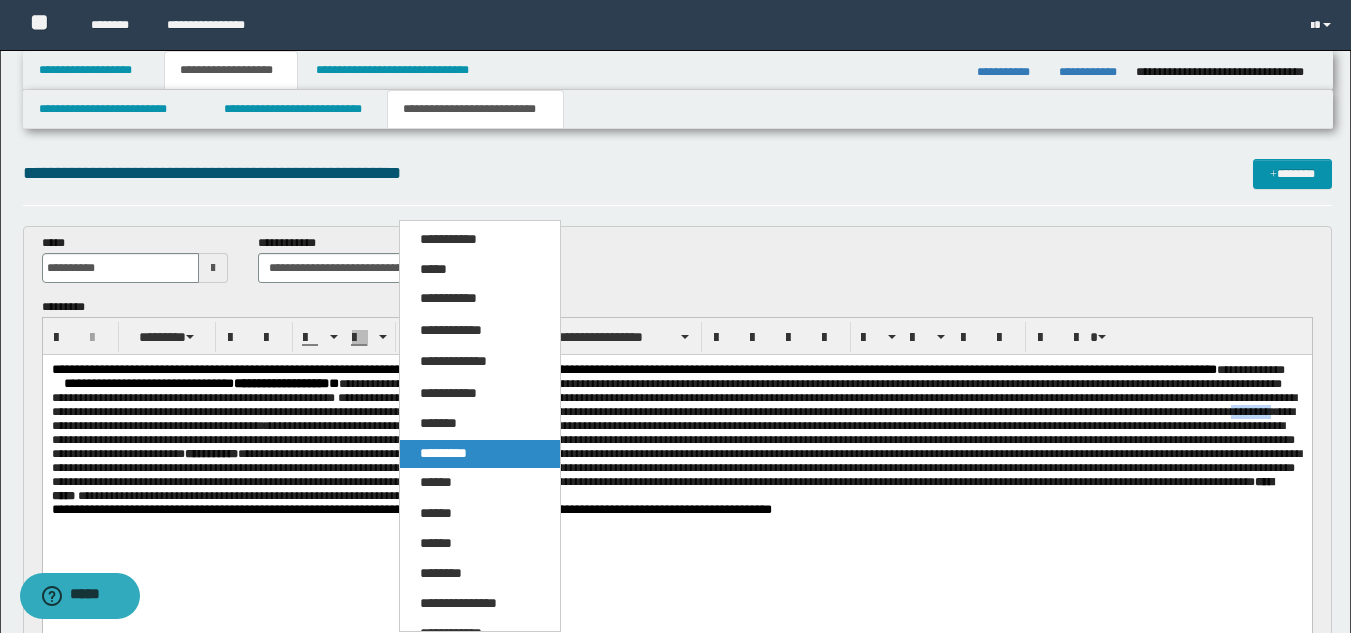 click on "*********" at bounding box center (480, 454) 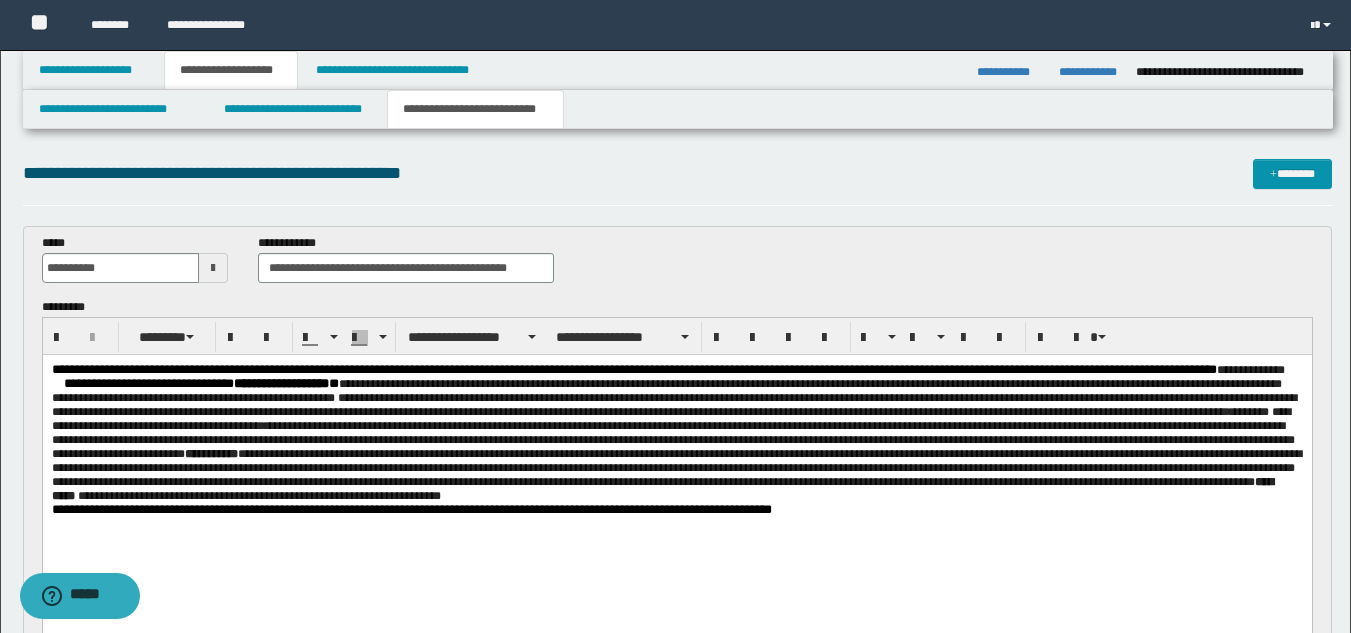 click on "**********" at bounding box center (676, 447) 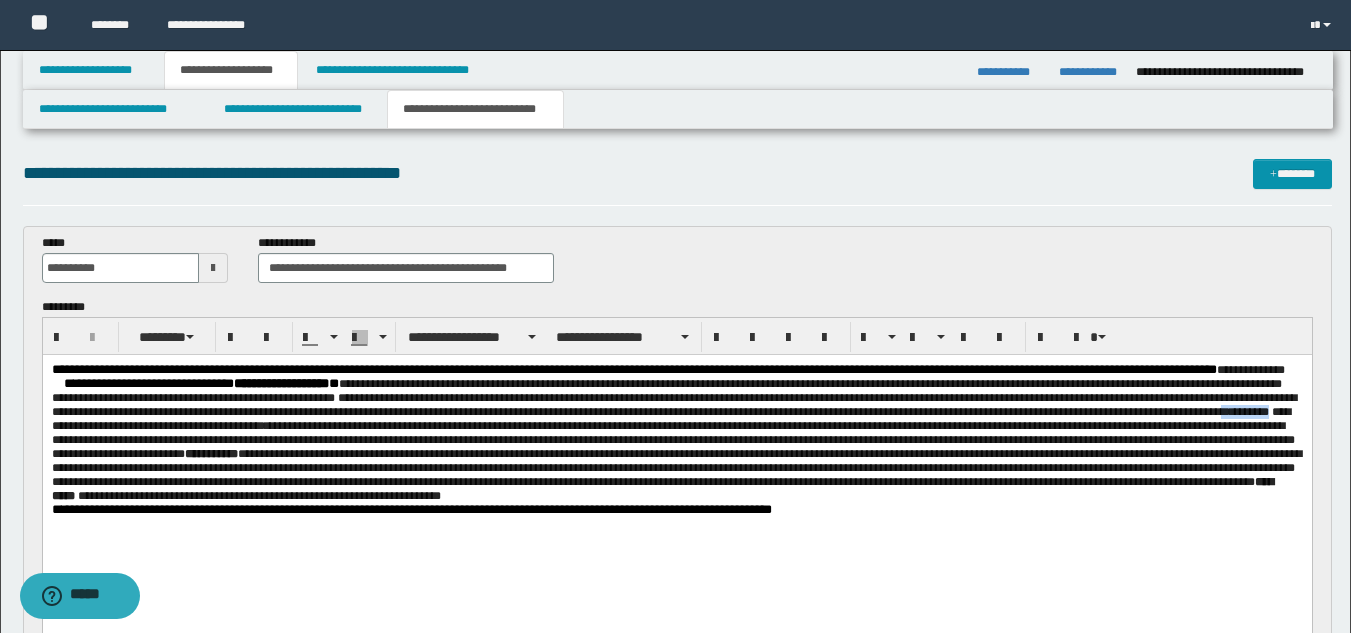drag, startPoint x: 314, startPoint y: 435, endPoint x: 356, endPoint y: 431, distance: 42.190044 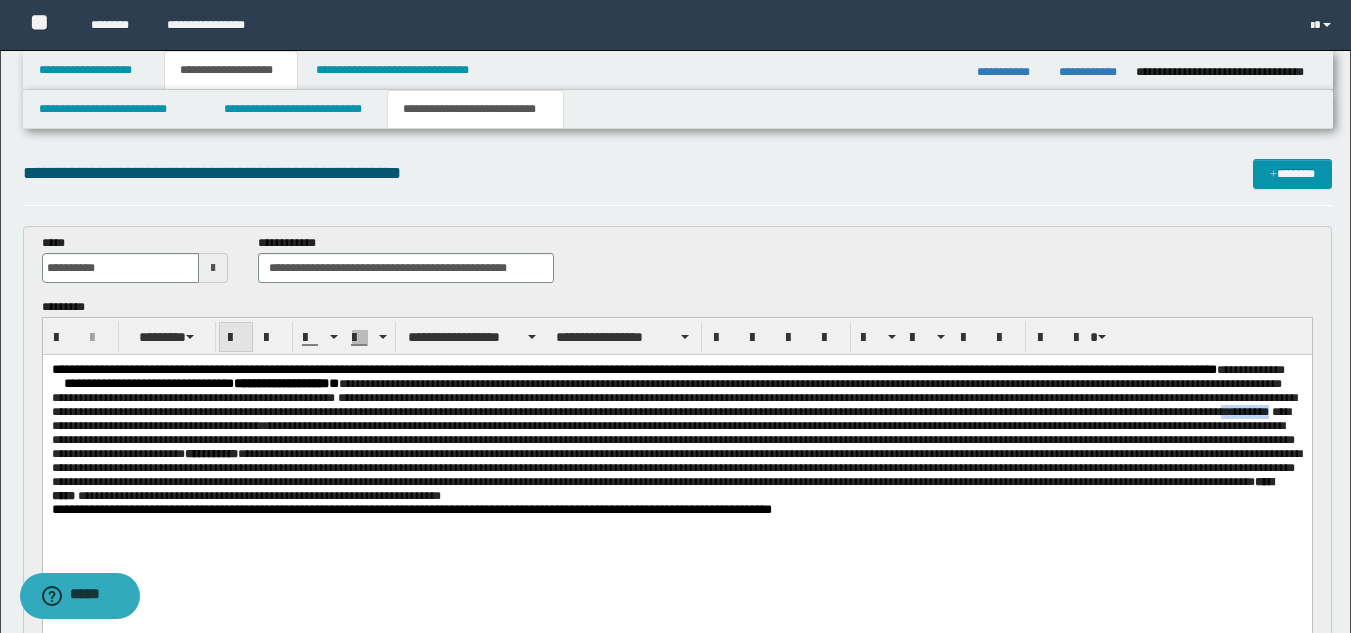 click at bounding box center [236, 338] 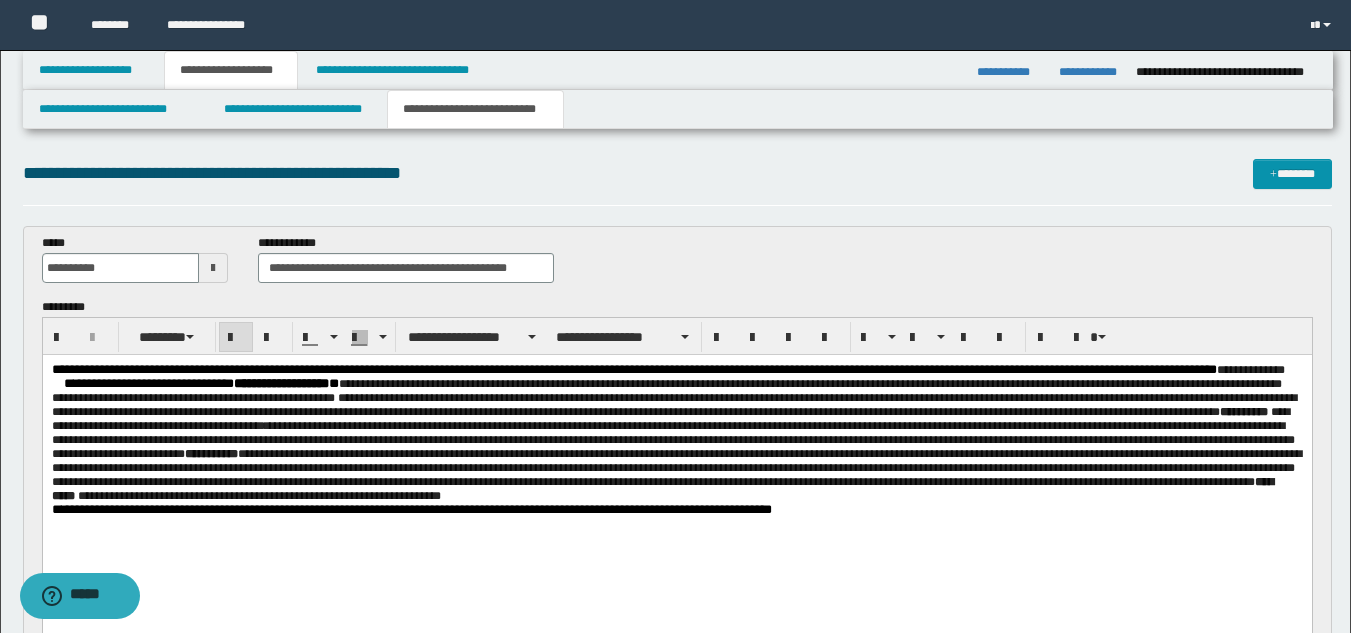 click on "**********" at bounding box center (676, 465) 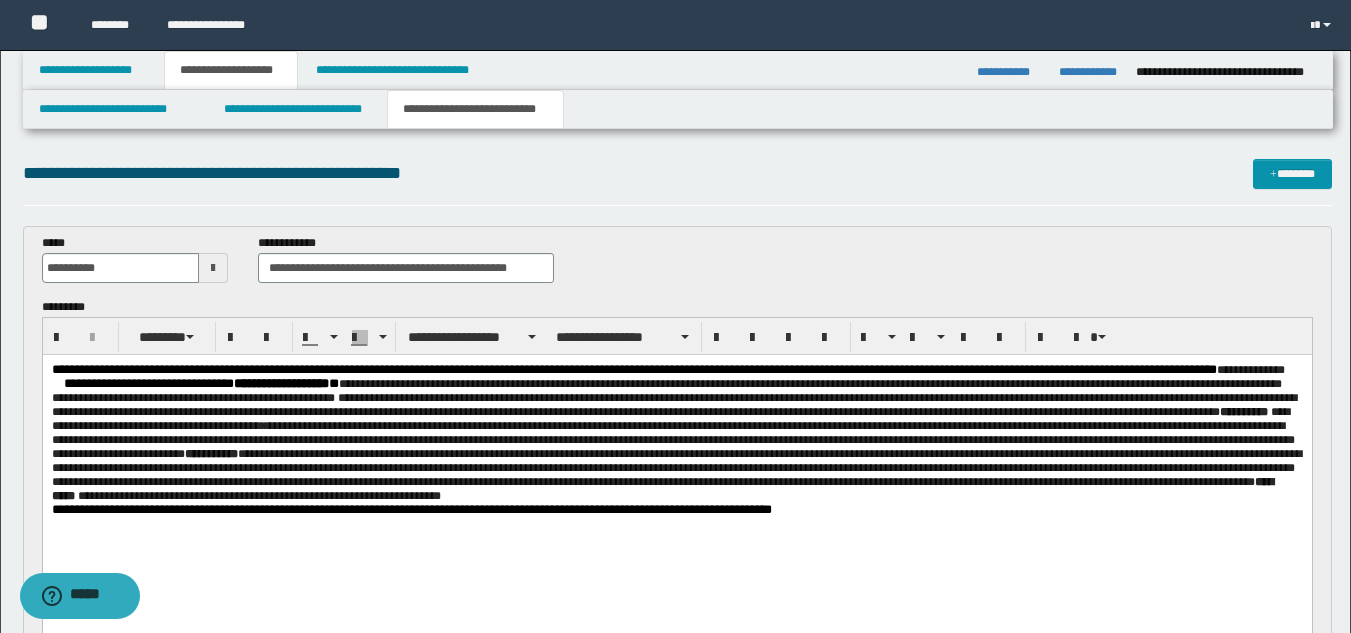 click on "**********" at bounding box center (676, 510) 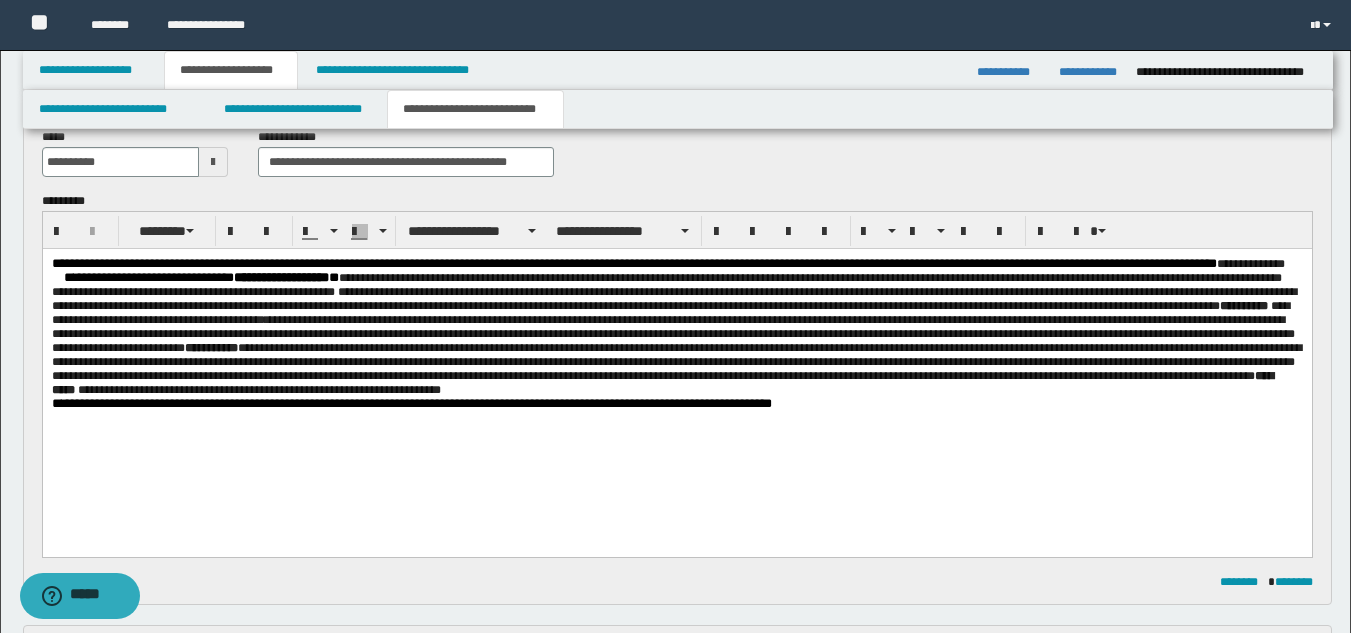 scroll, scrollTop: 182, scrollLeft: 0, axis: vertical 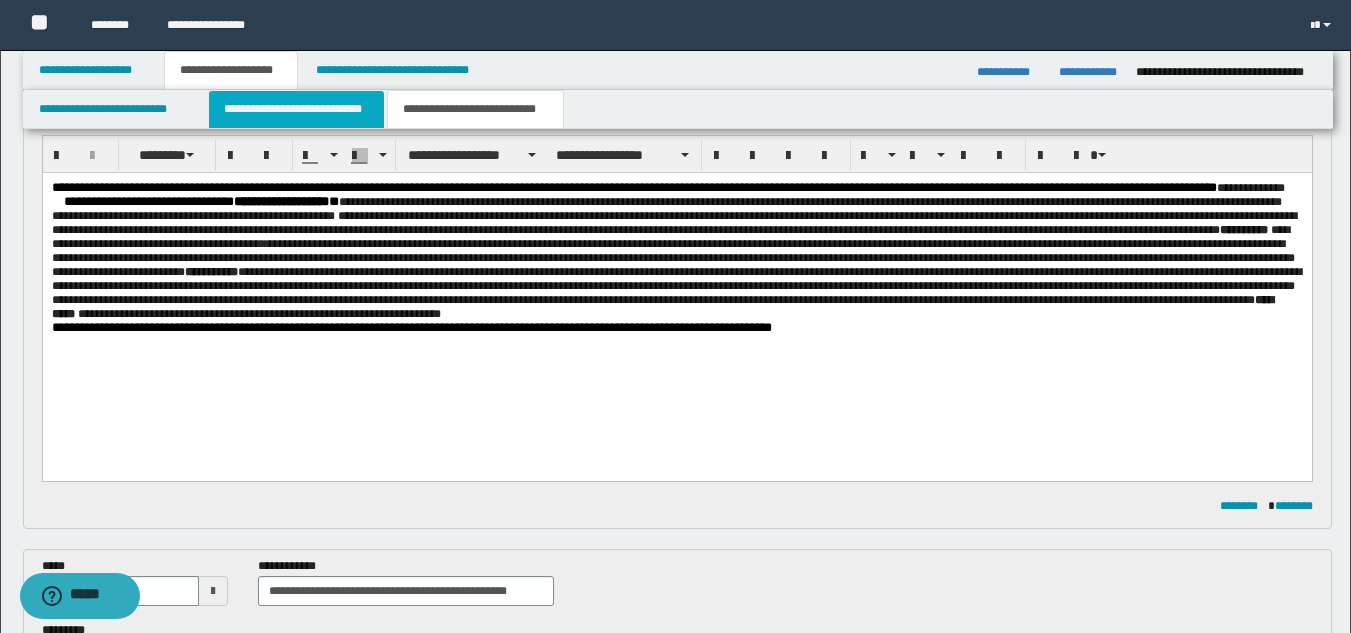 click on "**********" at bounding box center (296, 109) 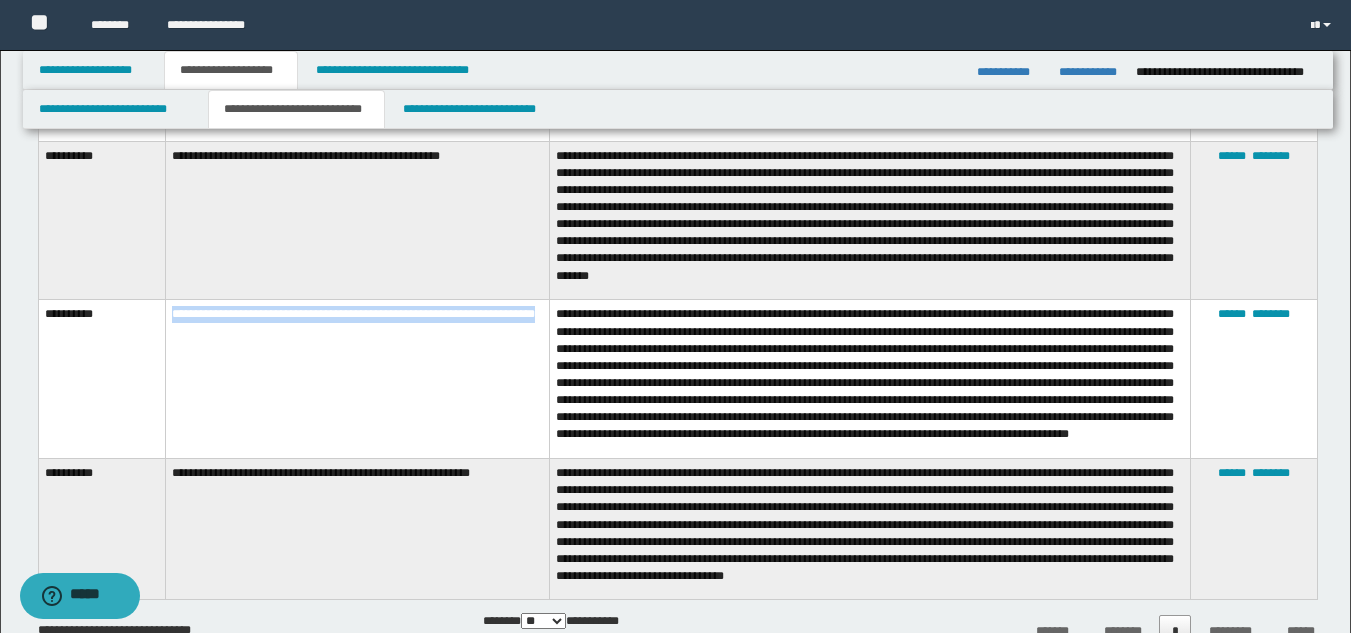 scroll, scrollTop: 1110, scrollLeft: 0, axis: vertical 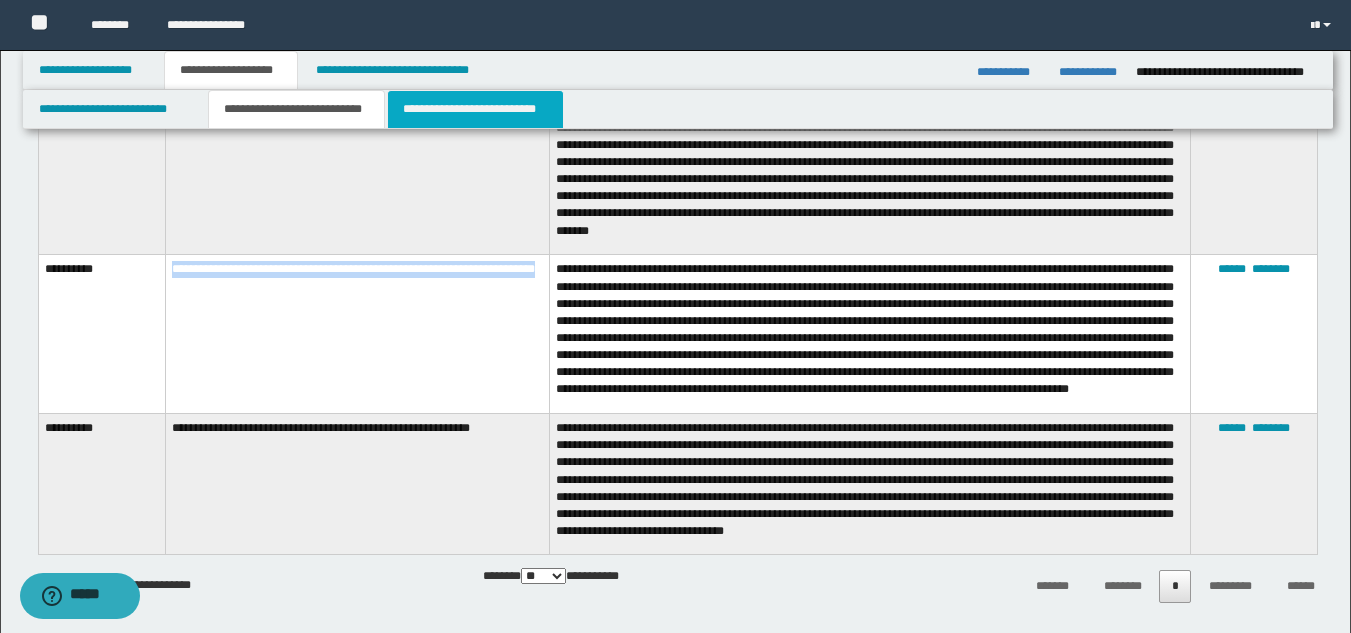 click on "**********" at bounding box center (475, 109) 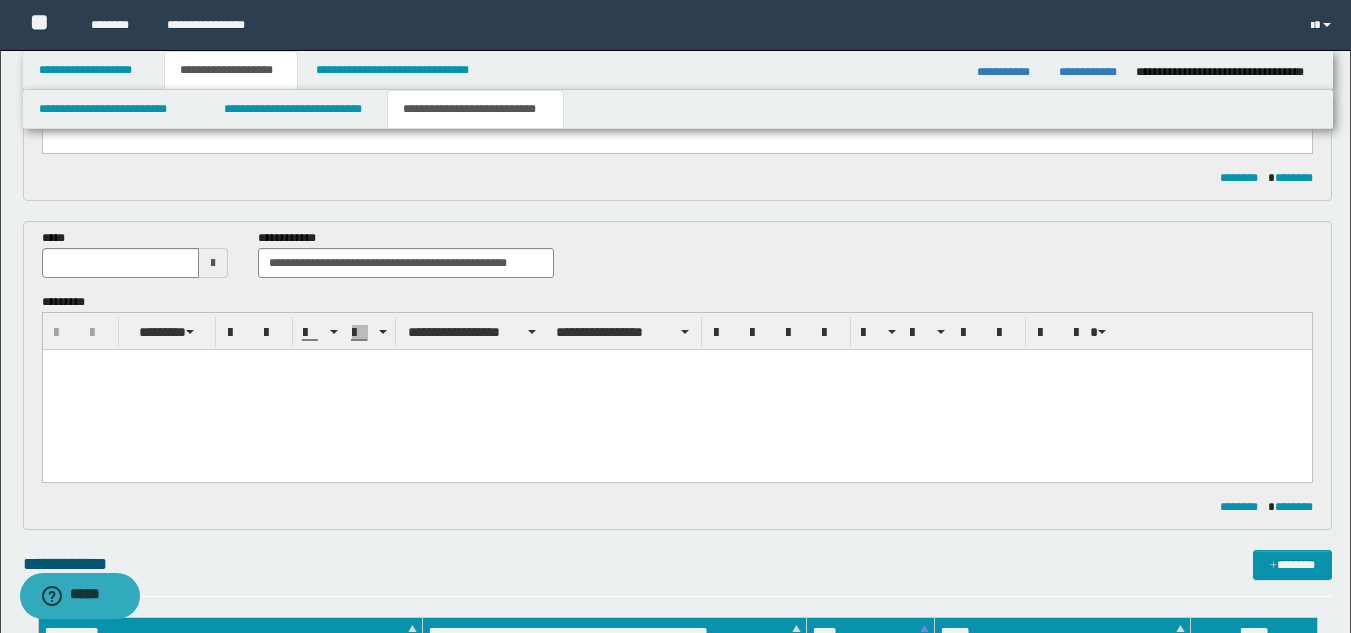 scroll, scrollTop: 0, scrollLeft: 0, axis: both 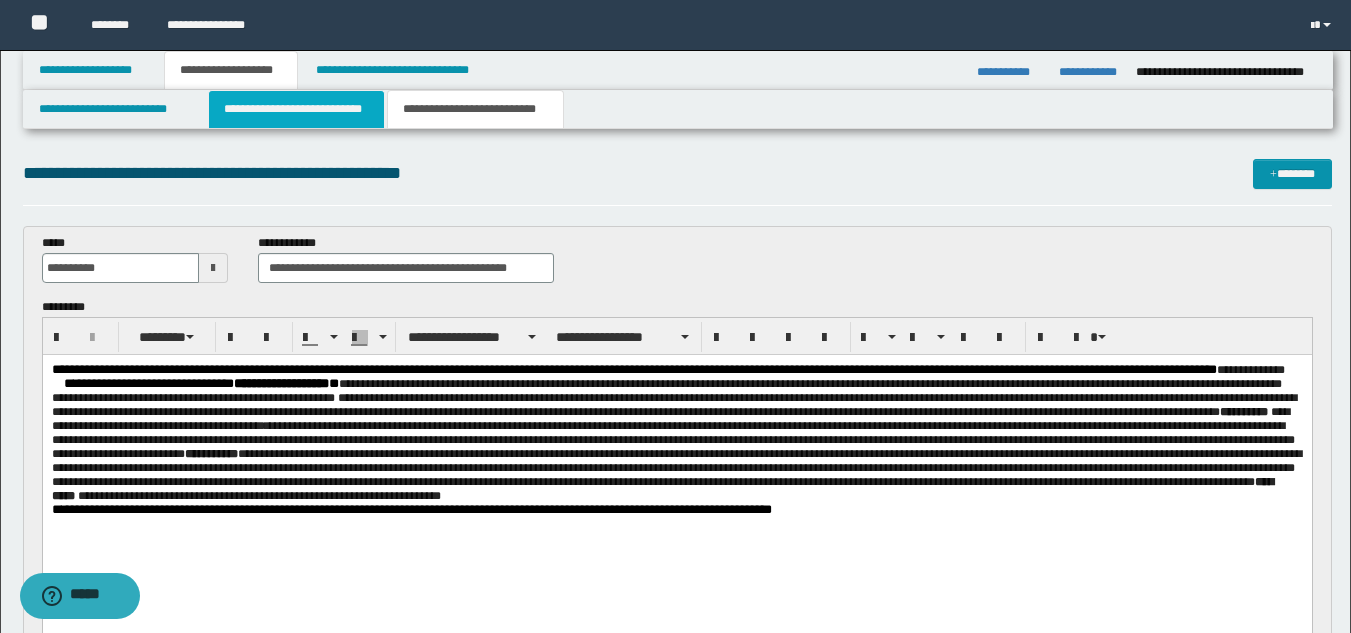 click on "**********" at bounding box center (296, 109) 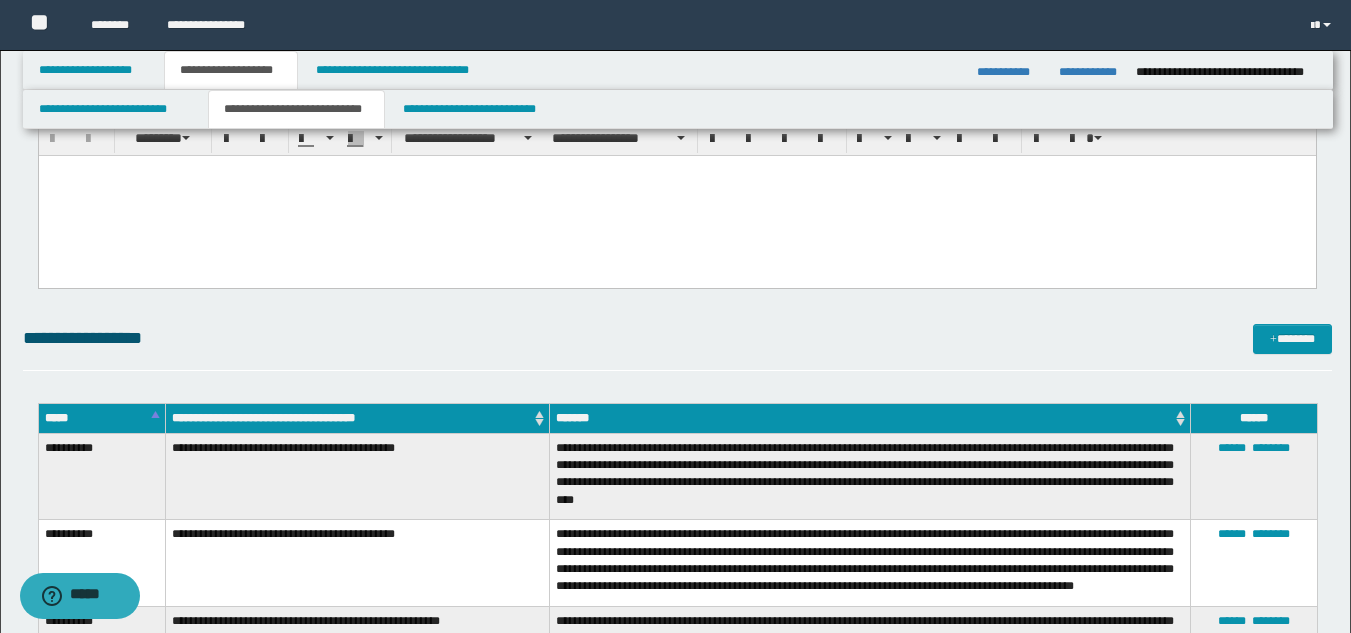 scroll, scrollTop: 1200, scrollLeft: 0, axis: vertical 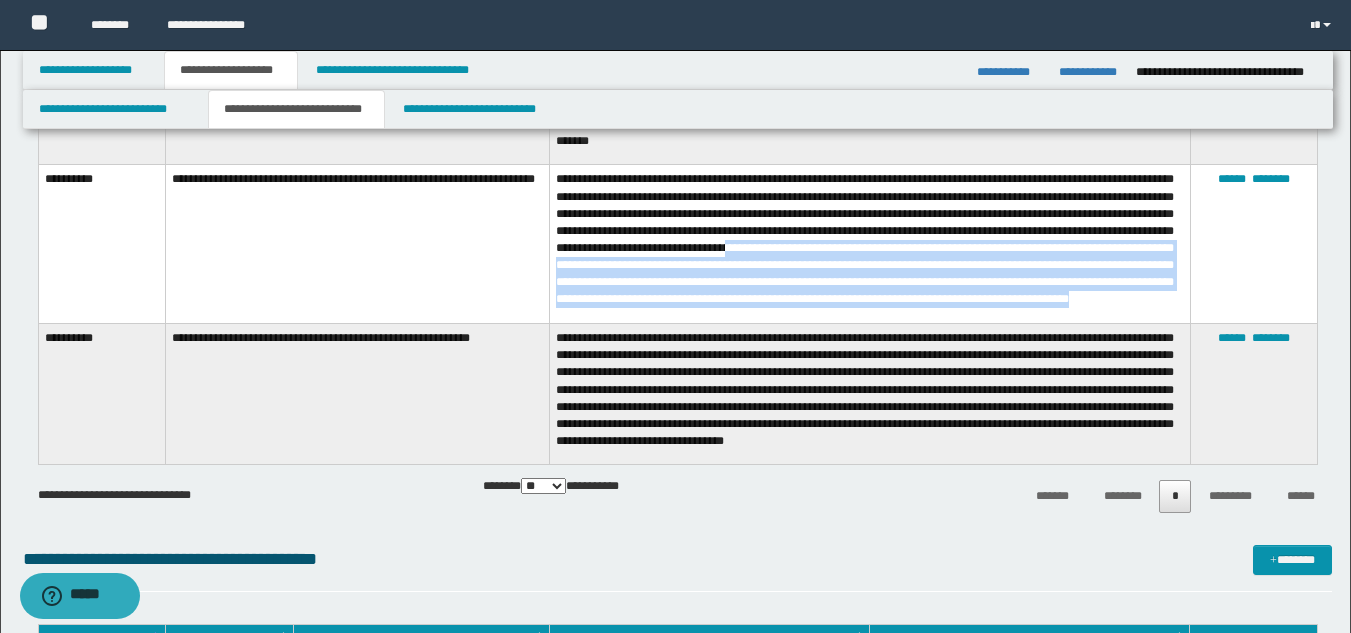 drag, startPoint x: 941, startPoint y: 247, endPoint x: 978, endPoint y: 314, distance: 76.537575 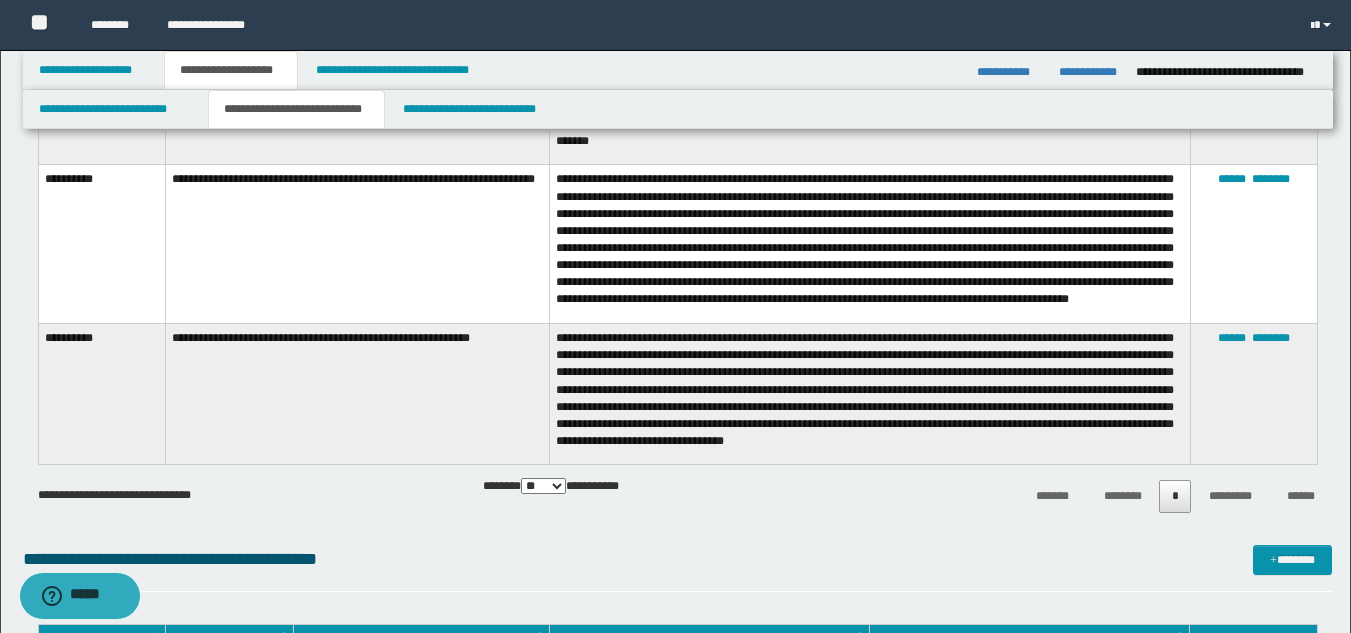 click on "**********" at bounding box center (357, 244) 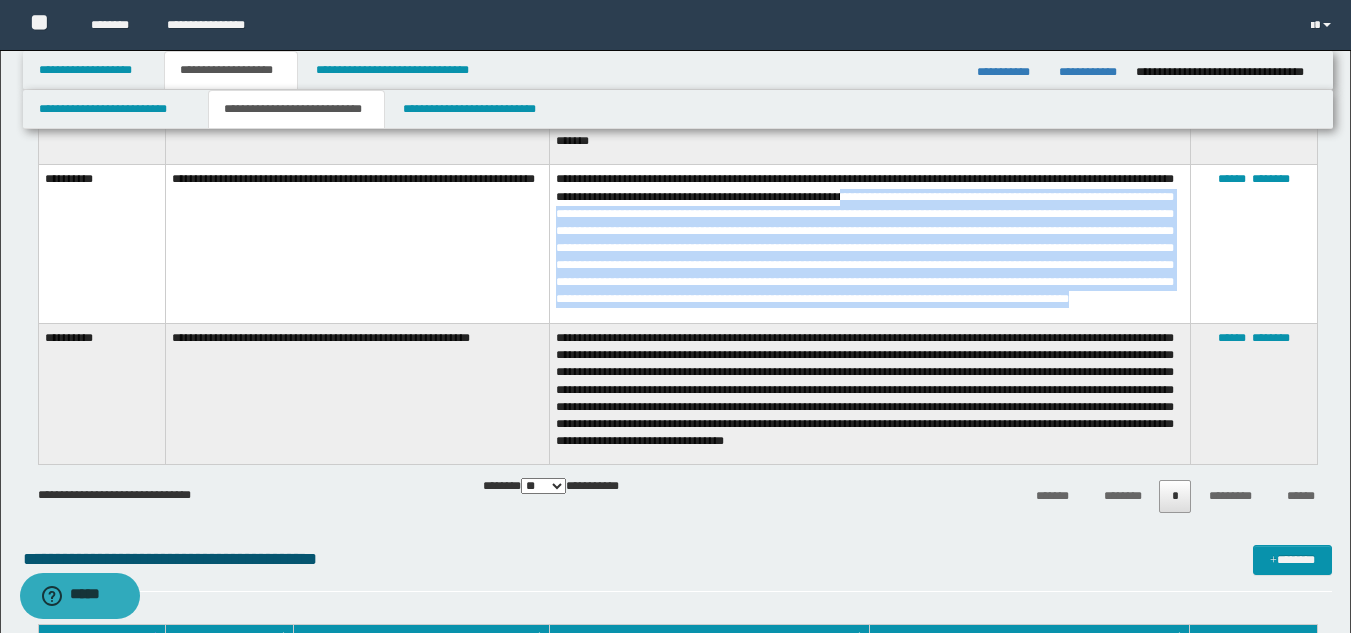 drag, startPoint x: 915, startPoint y: 192, endPoint x: 944, endPoint y: 311, distance: 122.48265 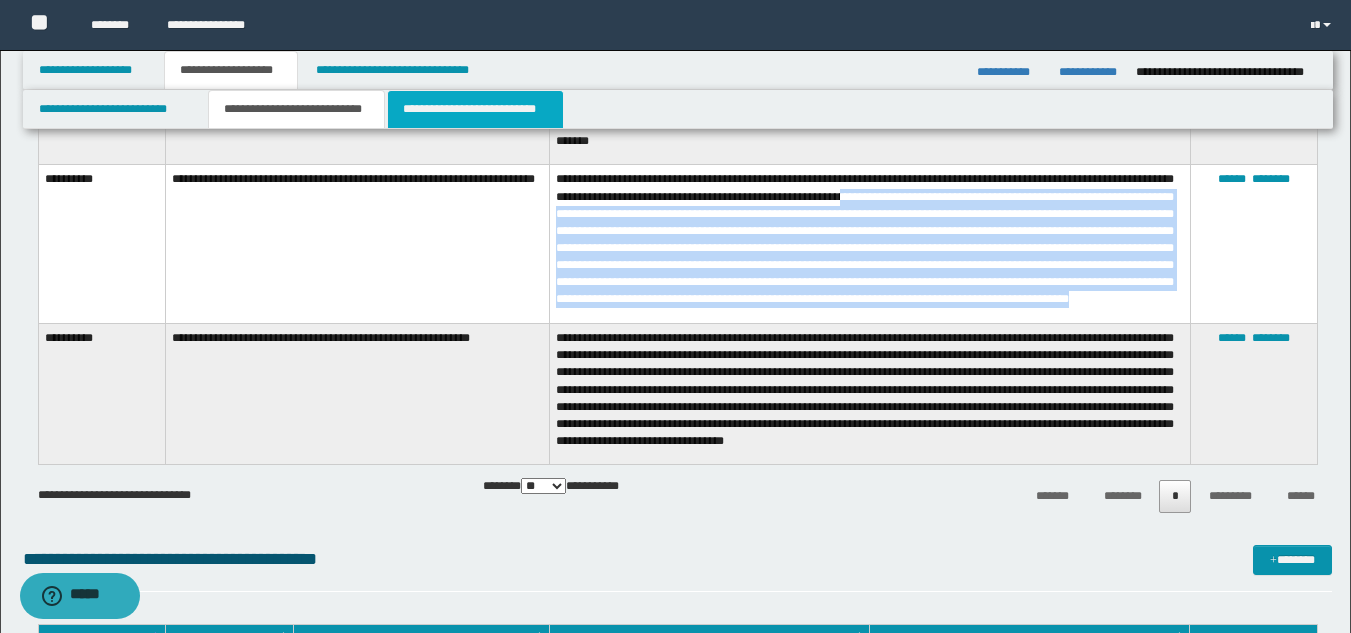 click on "**********" at bounding box center (475, 109) 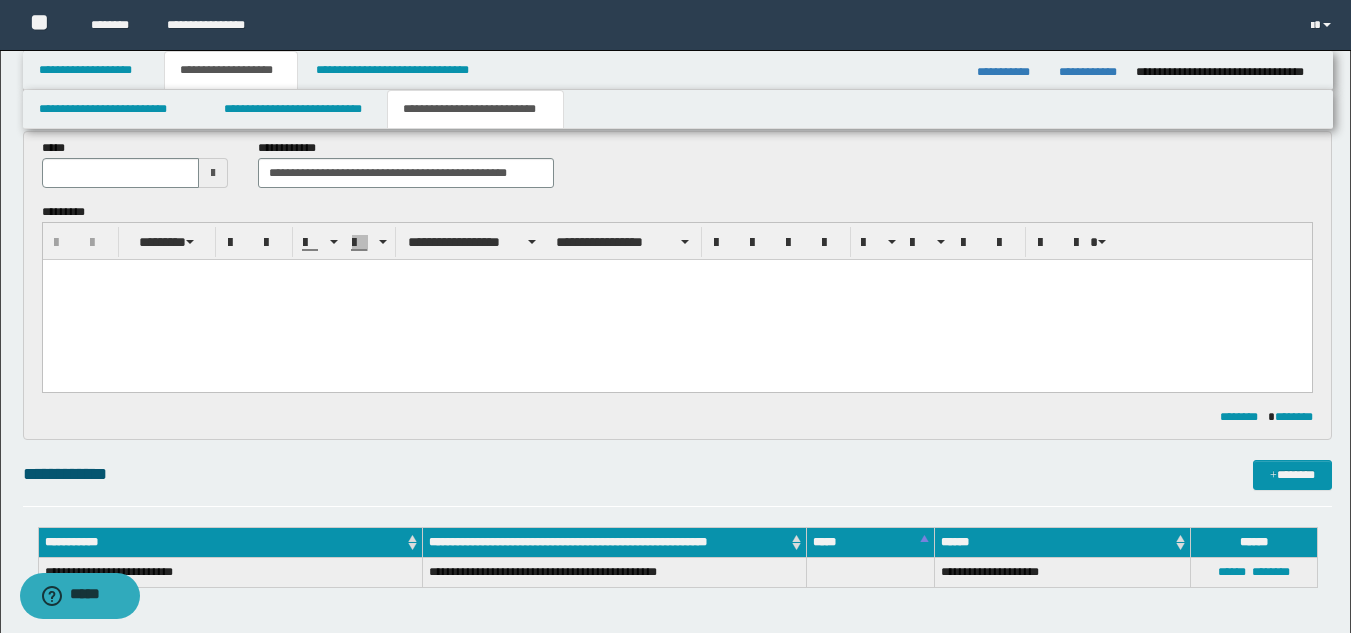 scroll, scrollTop: 0, scrollLeft: 0, axis: both 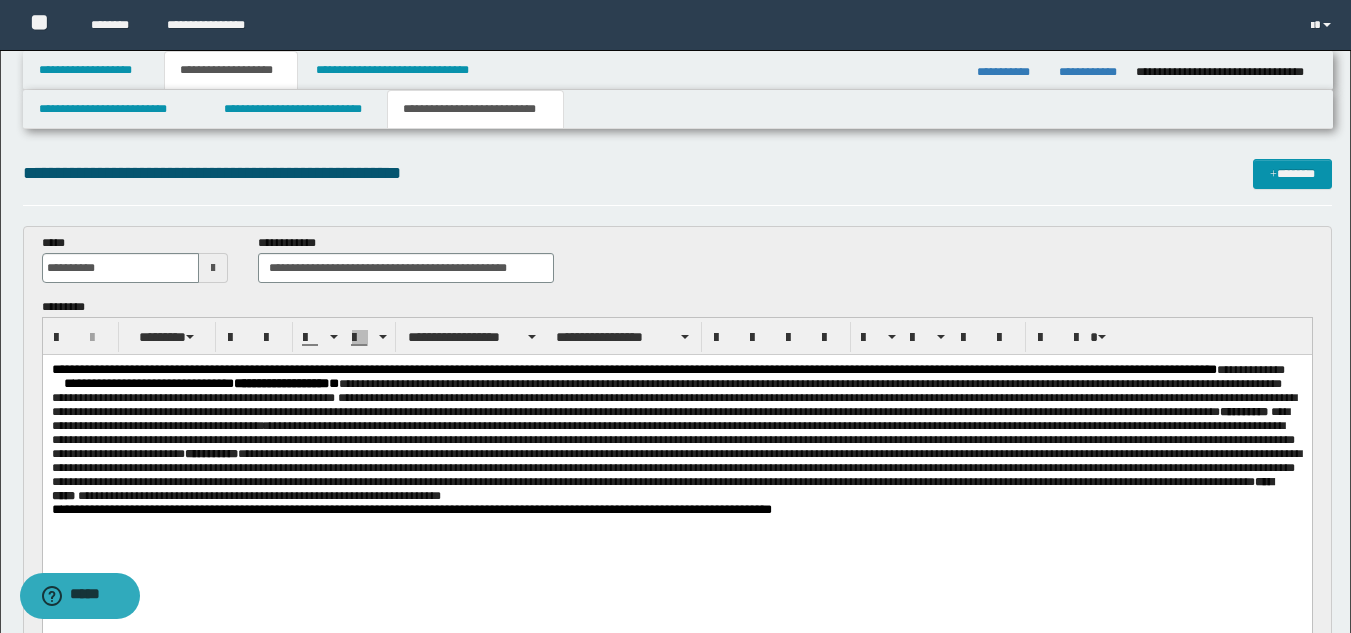 click on "**********" at bounding box center [676, 433] 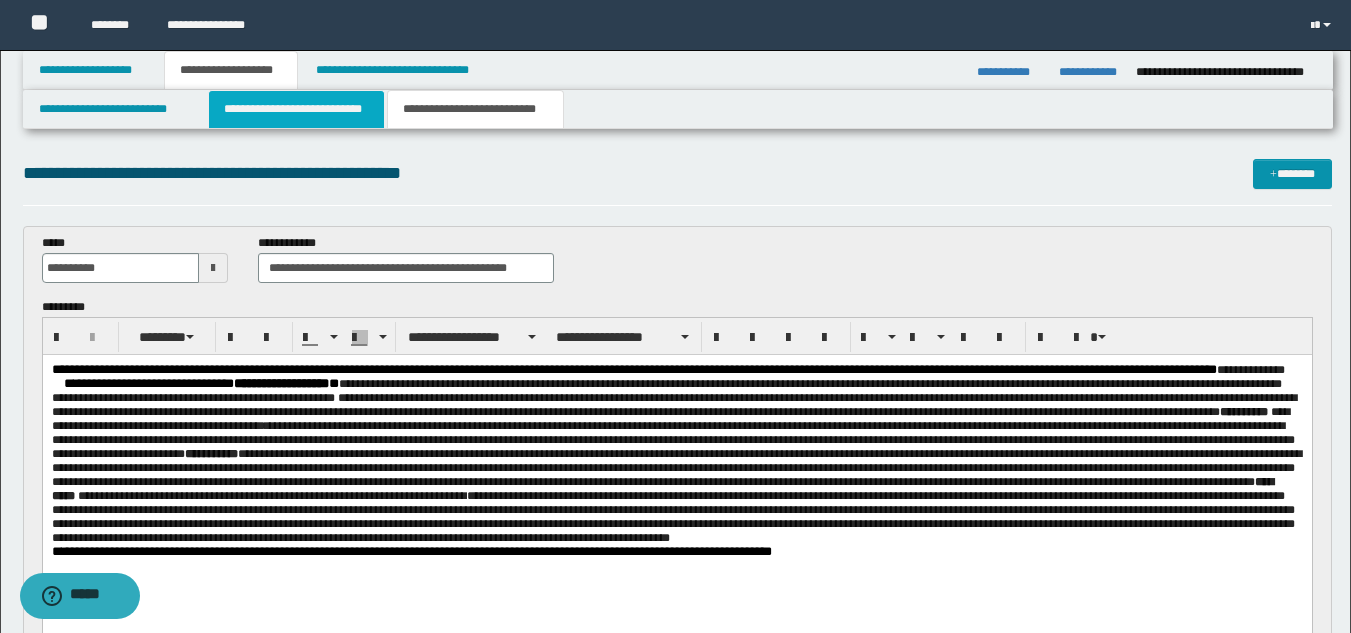 drag, startPoint x: 288, startPoint y: 99, endPoint x: 340, endPoint y: 97, distance: 52.03845 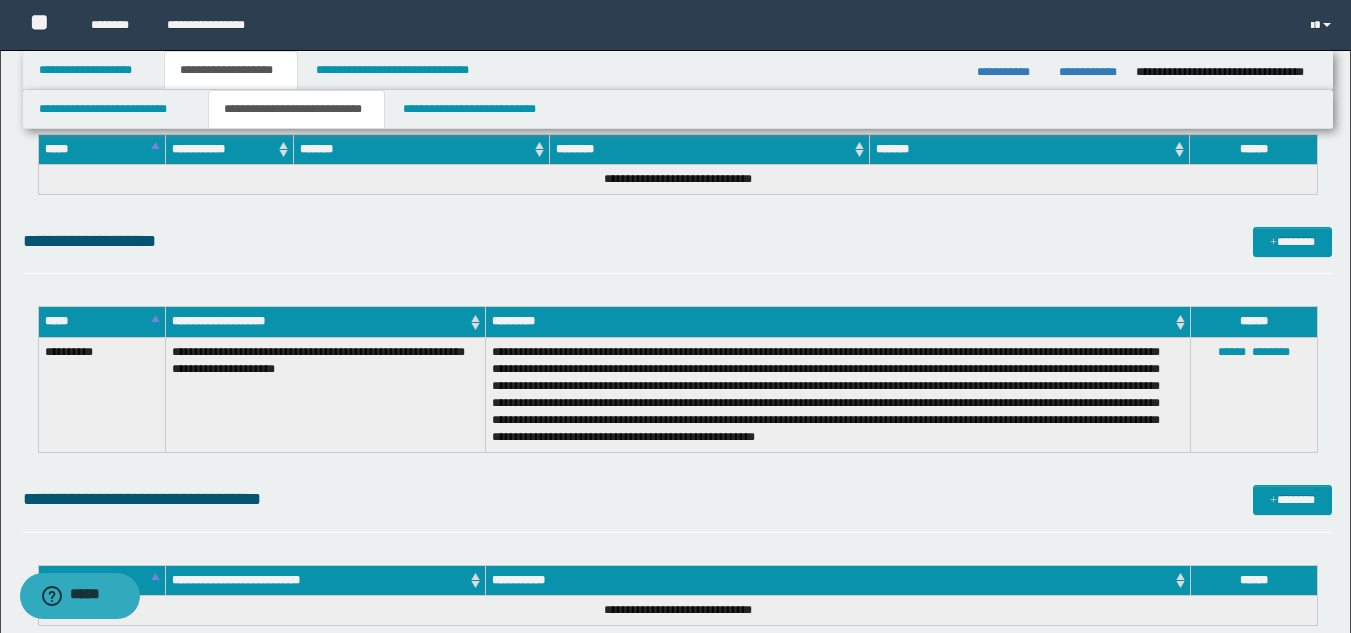 scroll, scrollTop: 1699, scrollLeft: 0, axis: vertical 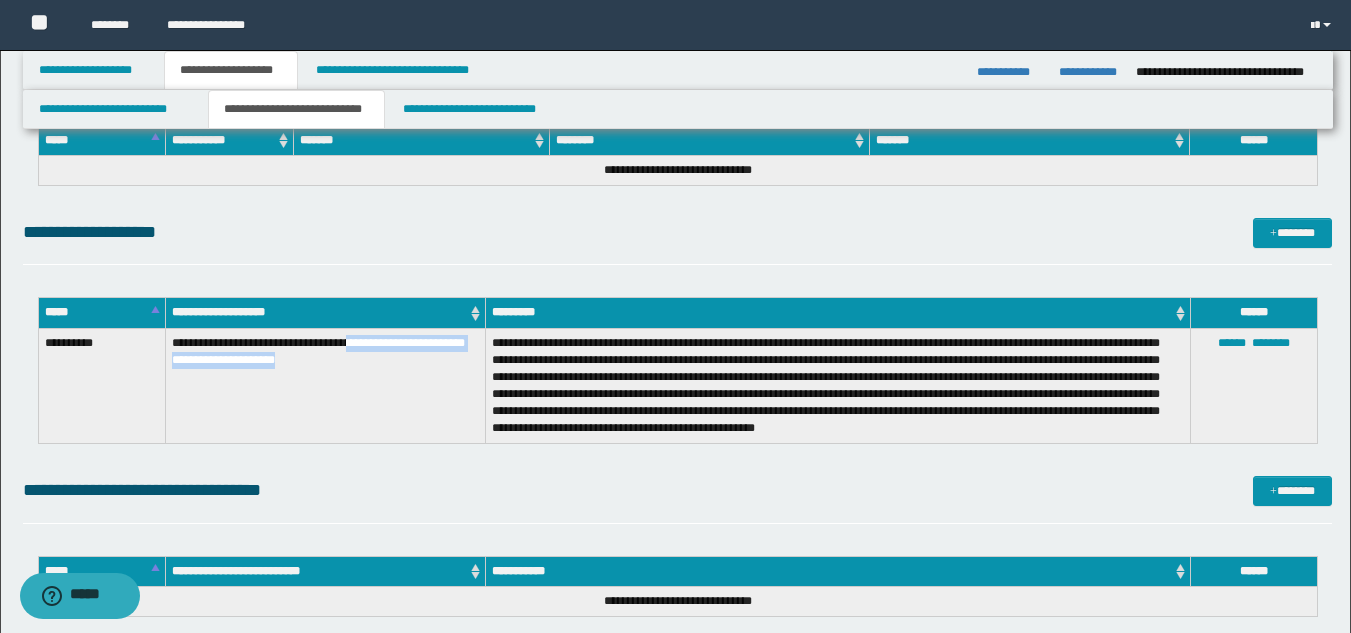 drag, startPoint x: 340, startPoint y: 339, endPoint x: 364, endPoint y: 372, distance: 40.804413 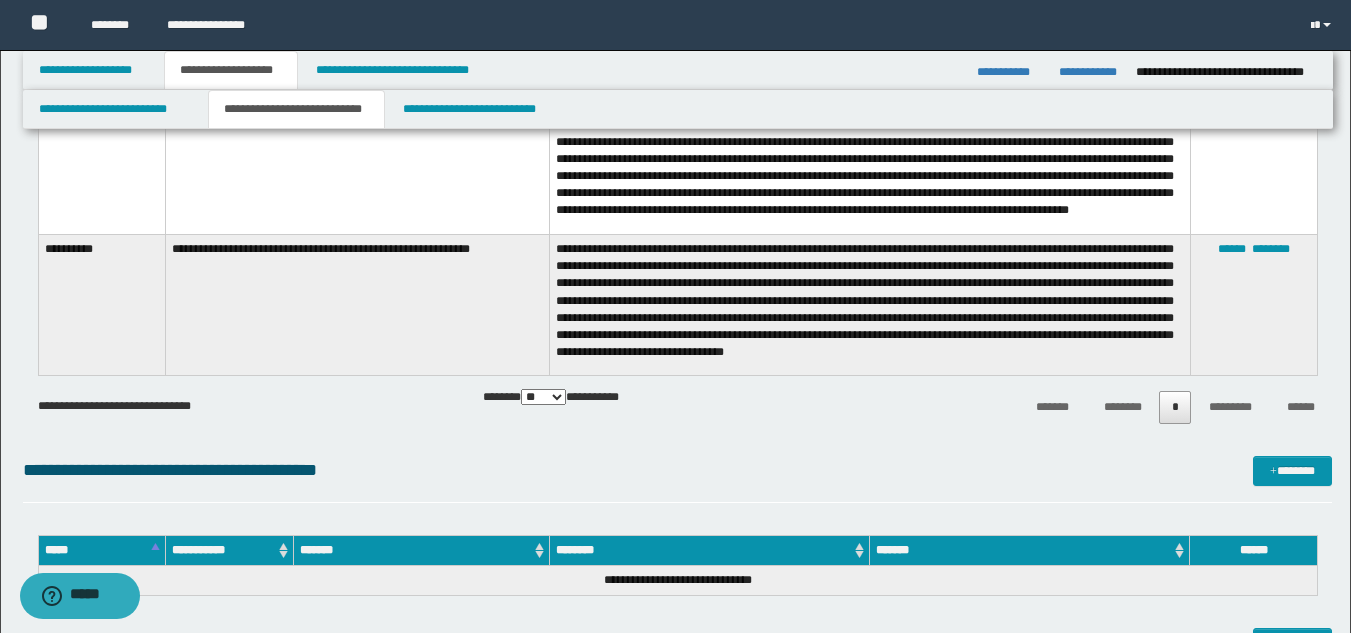 scroll, scrollTop: 1230, scrollLeft: 0, axis: vertical 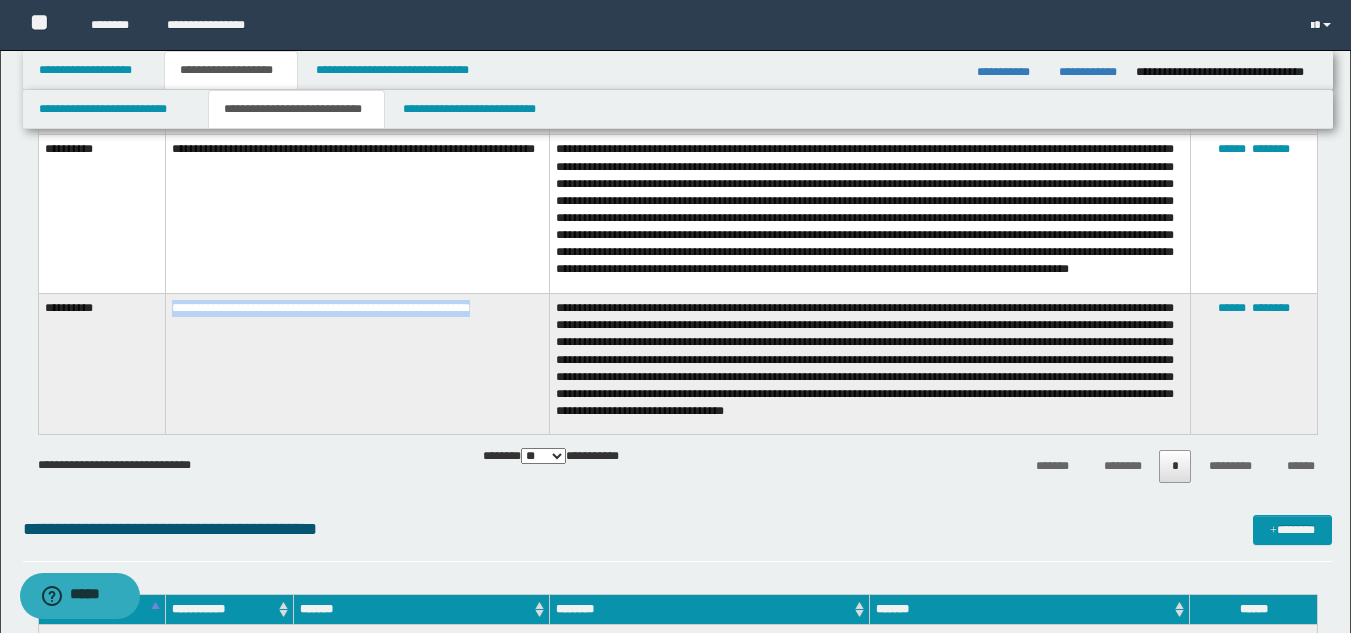 drag, startPoint x: 171, startPoint y: 319, endPoint x: 528, endPoint y: 344, distance: 357.87427 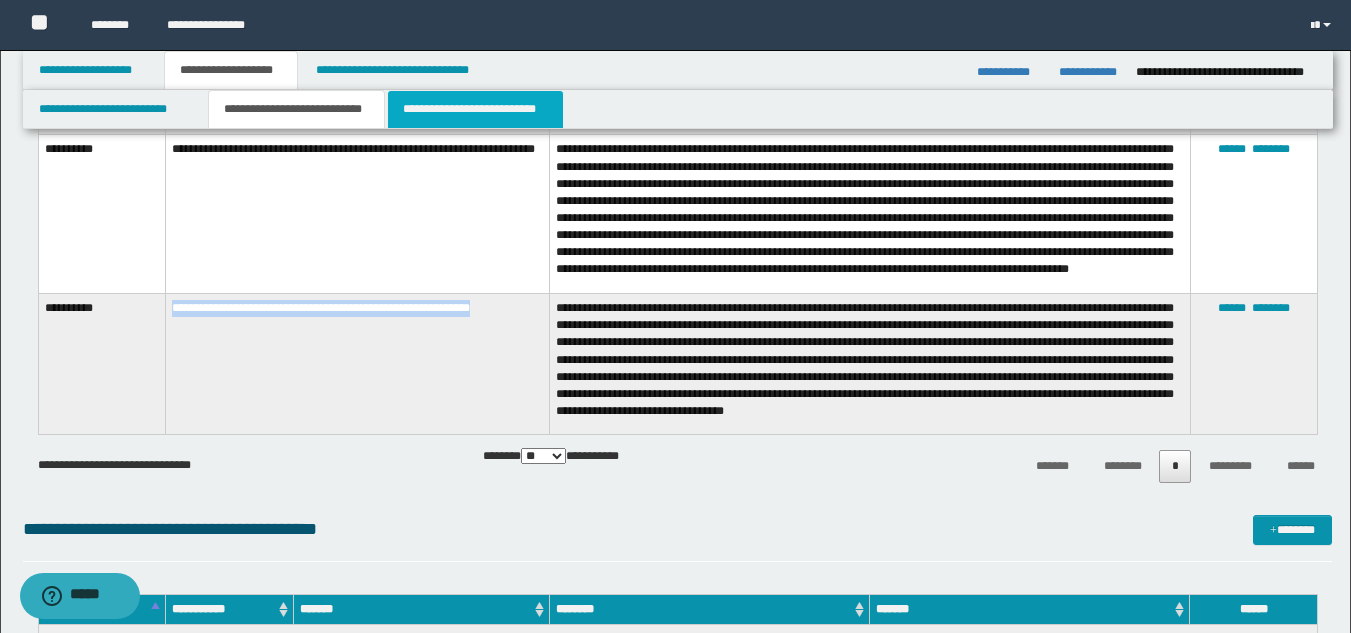 click on "**********" at bounding box center [475, 109] 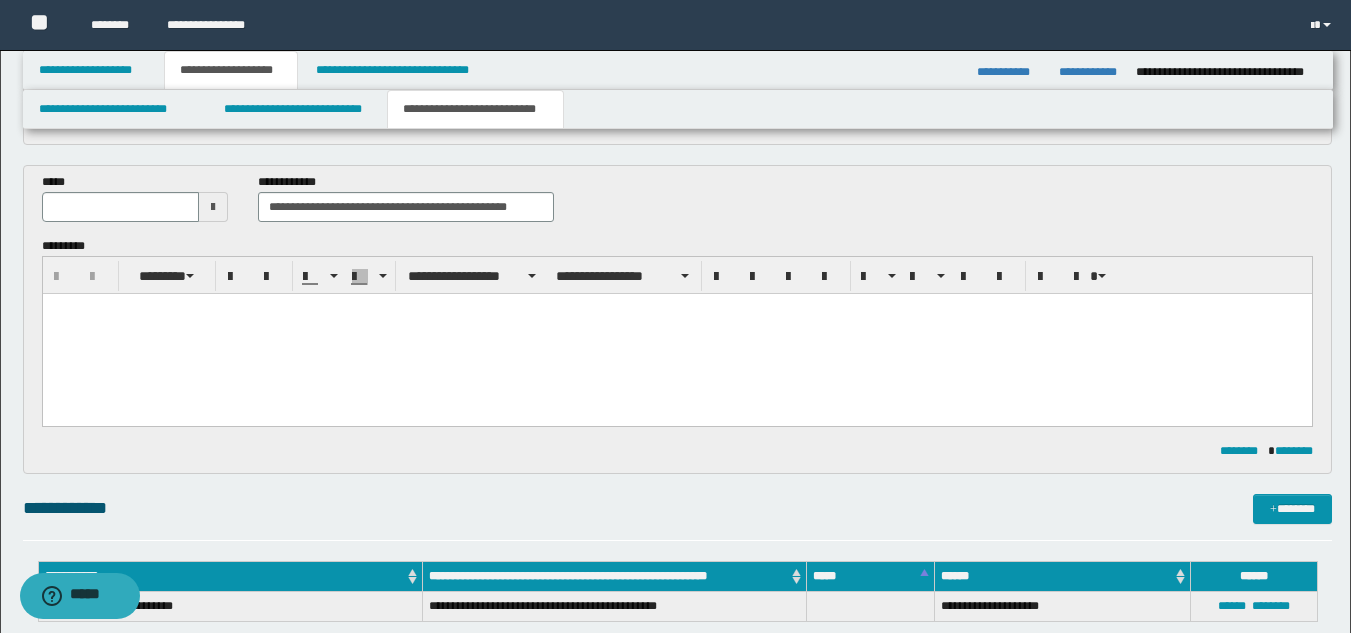 scroll, scrollTop: 30, scrollLeft: 0, axis: vertical 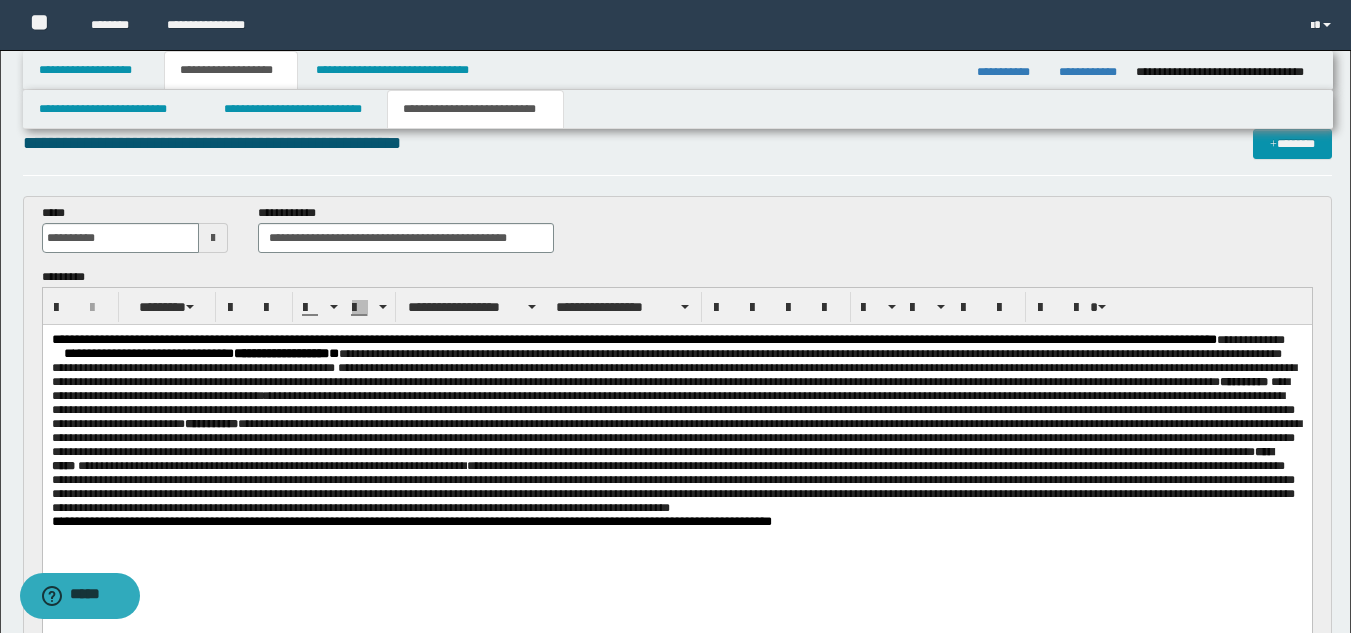 click on "**********" at bounding box center [676, 424] 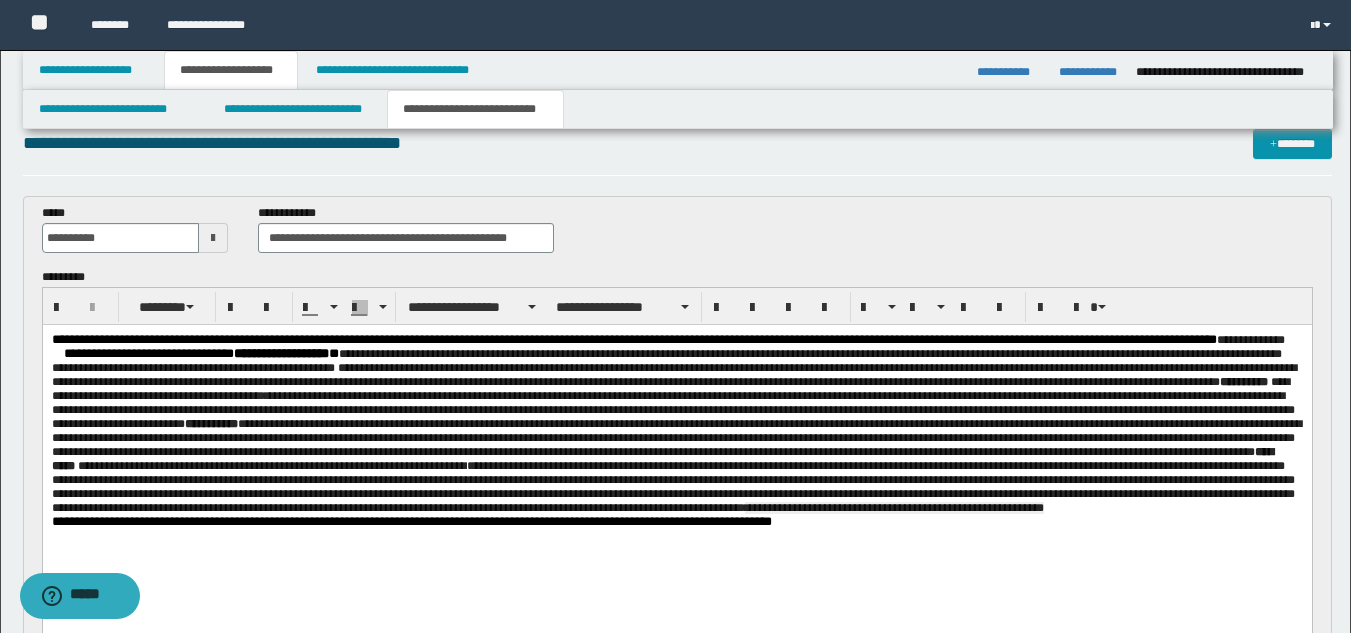 drag, startPoint x: 320, startPoint y: 501, endPoint x: 282, endPoint y: 345, distance: 160.56151 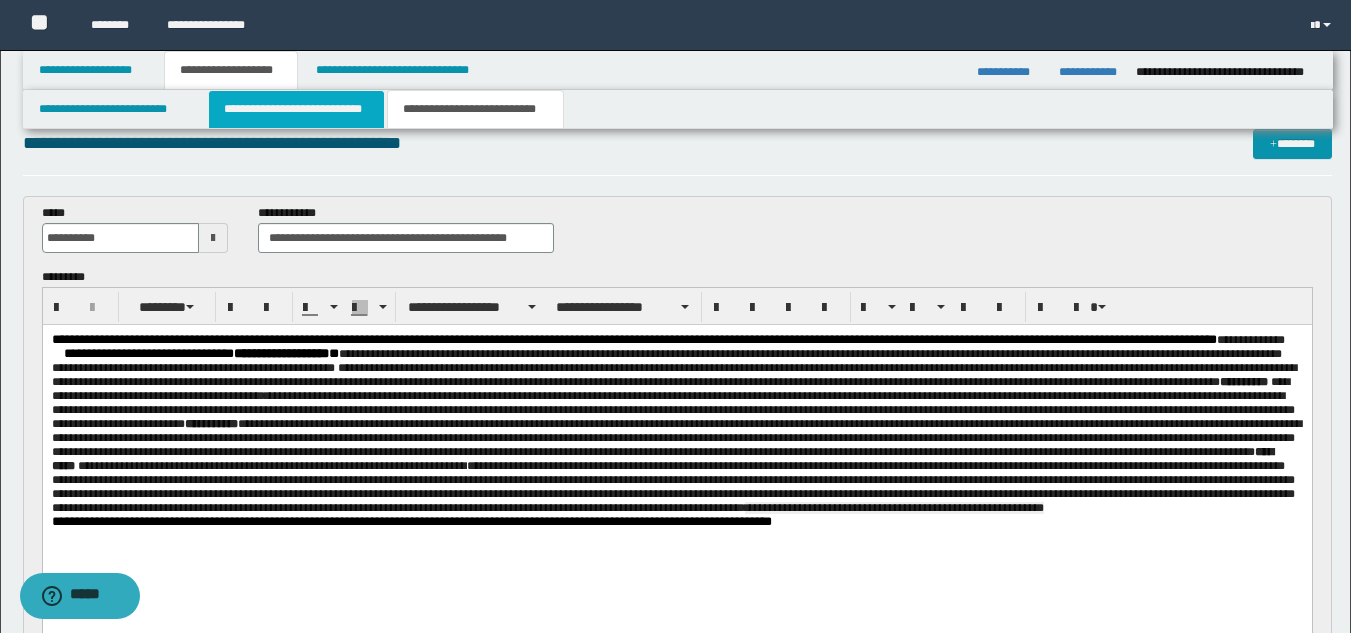 click on "**********" at bounding box center [296, 109] 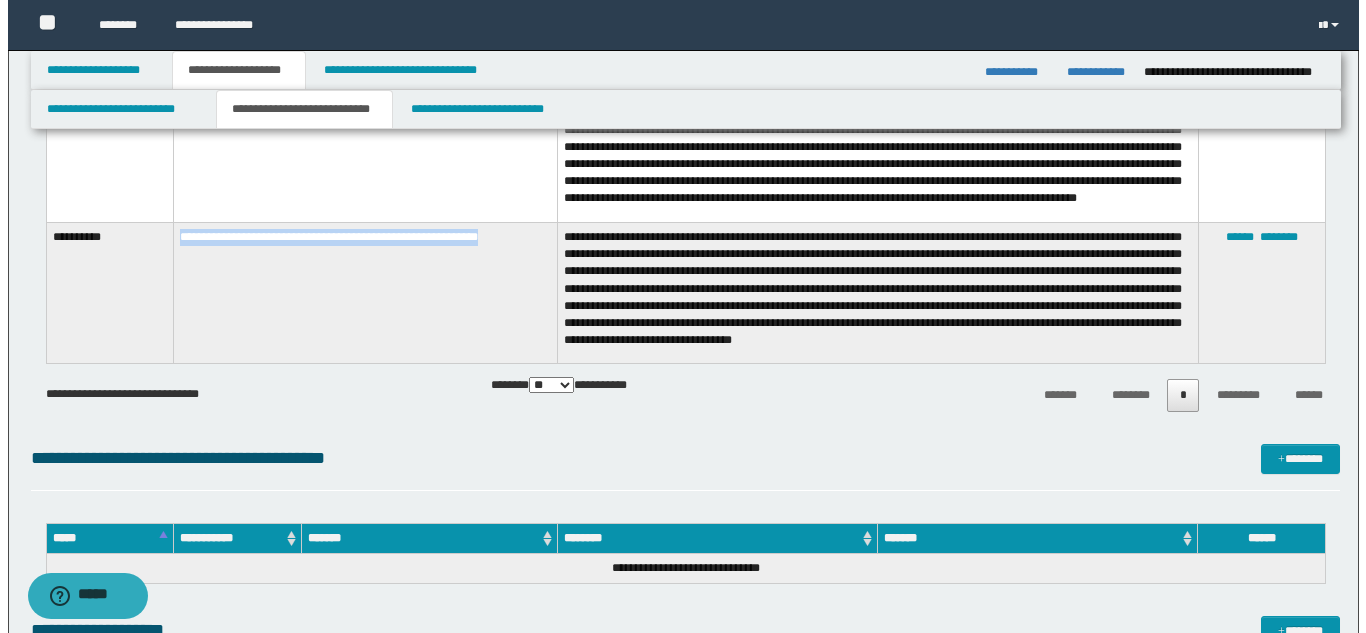 scroll, scrollTop: 1324, scrollLeft: 0, axis: vertical 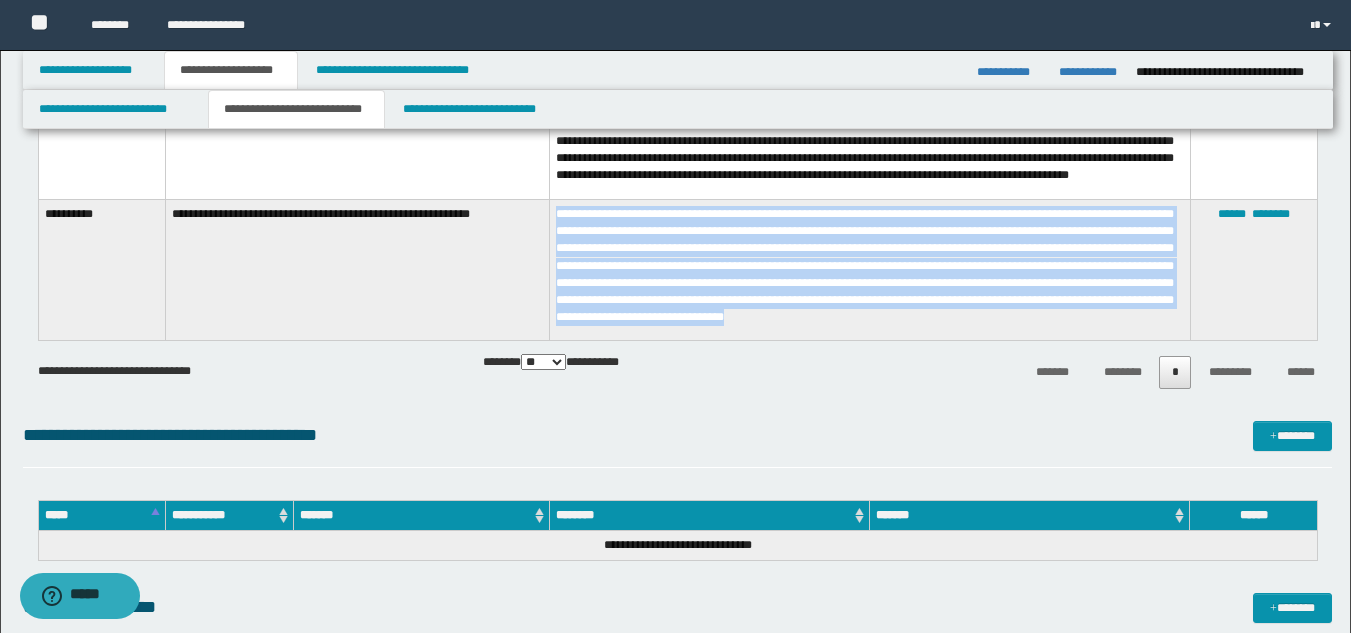 drag, startPoint x: 554, startPoint y: 217, endPoint x: 1047, endPoint y: 324, distance: 504.47794 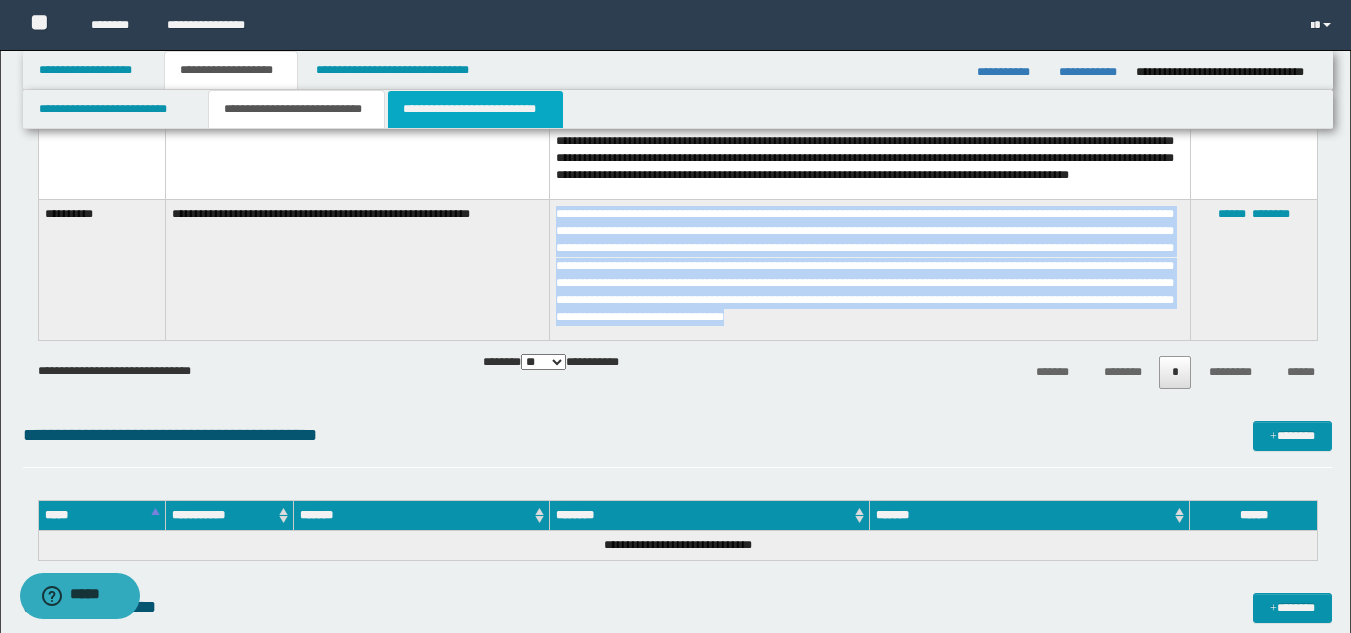 click on "**********" at bounding box center [475, 109] 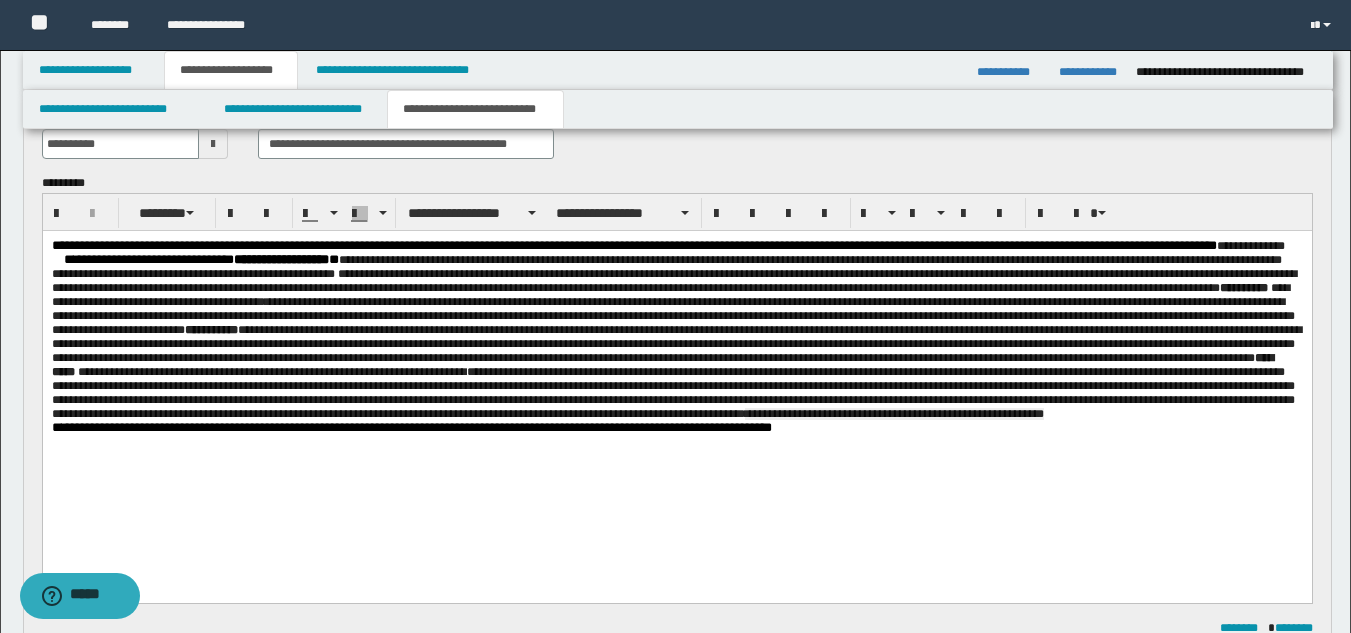 scroll, scrollTop: 0, scrollLeft: 0, axis: both 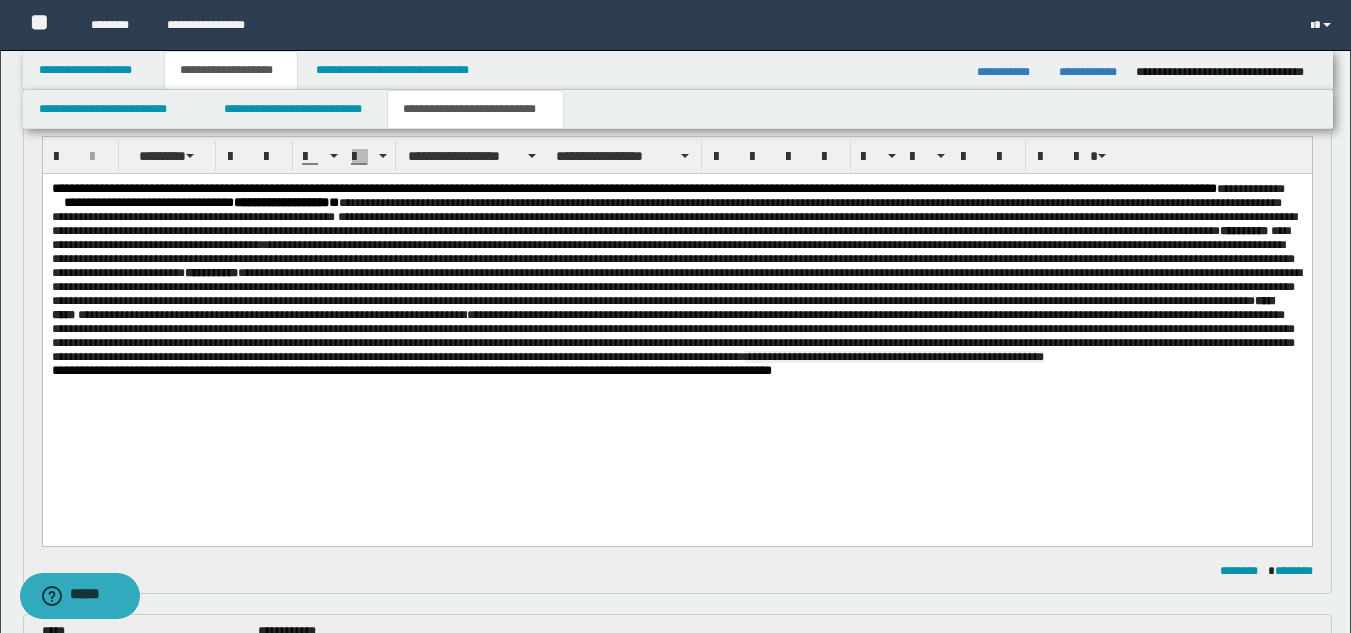 click on "**********" at bounding box center [676, 273] 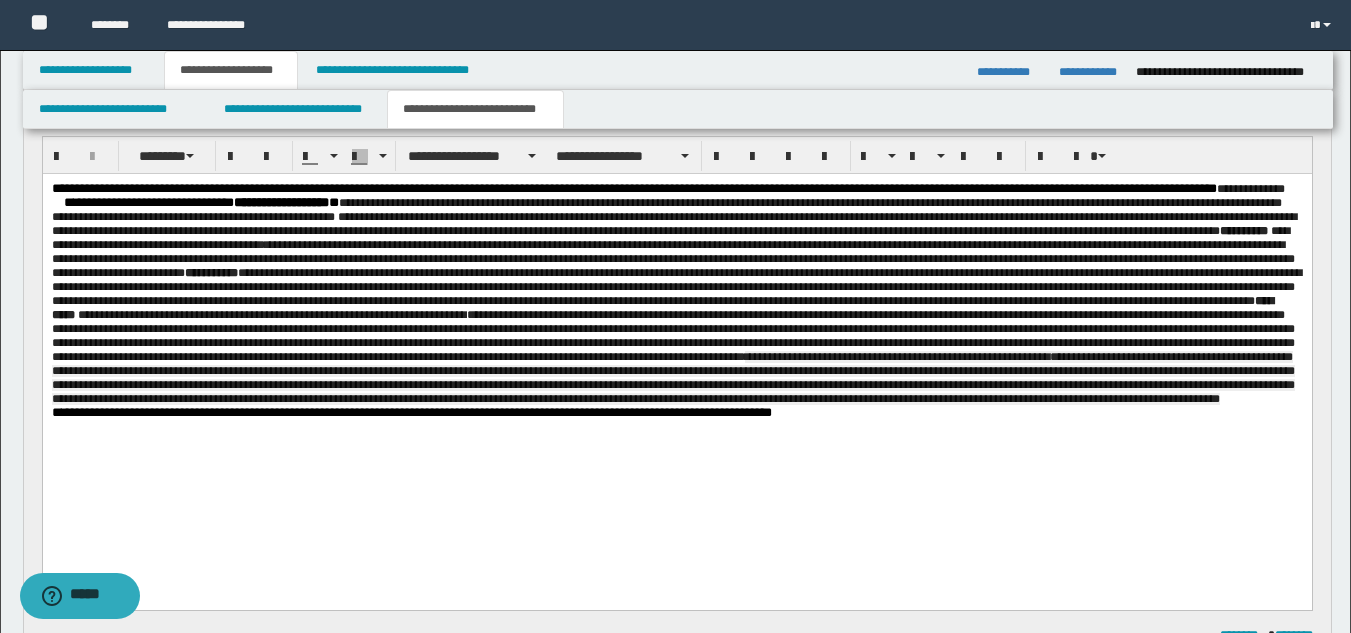 click on "**********" at bounding box center (672, 378) 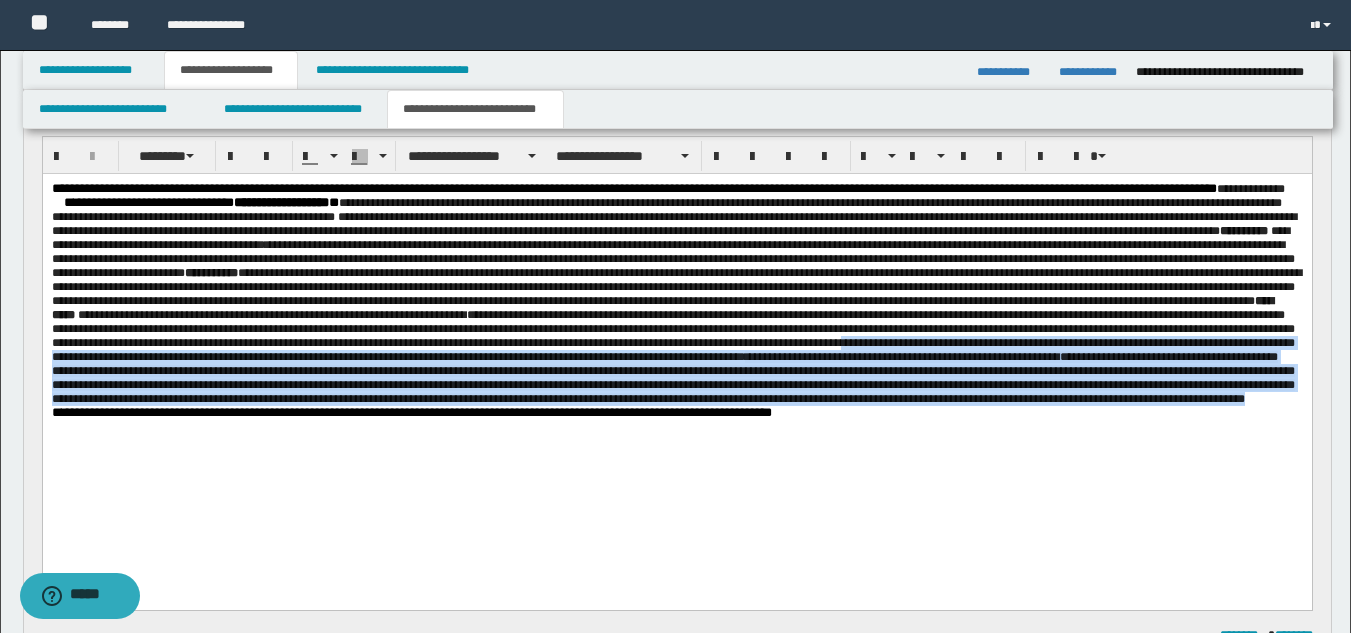 drag, startPoint x: 597, startPoint y: 388, endPoint x: 620, endPoint y: 460, distance: 75.58439 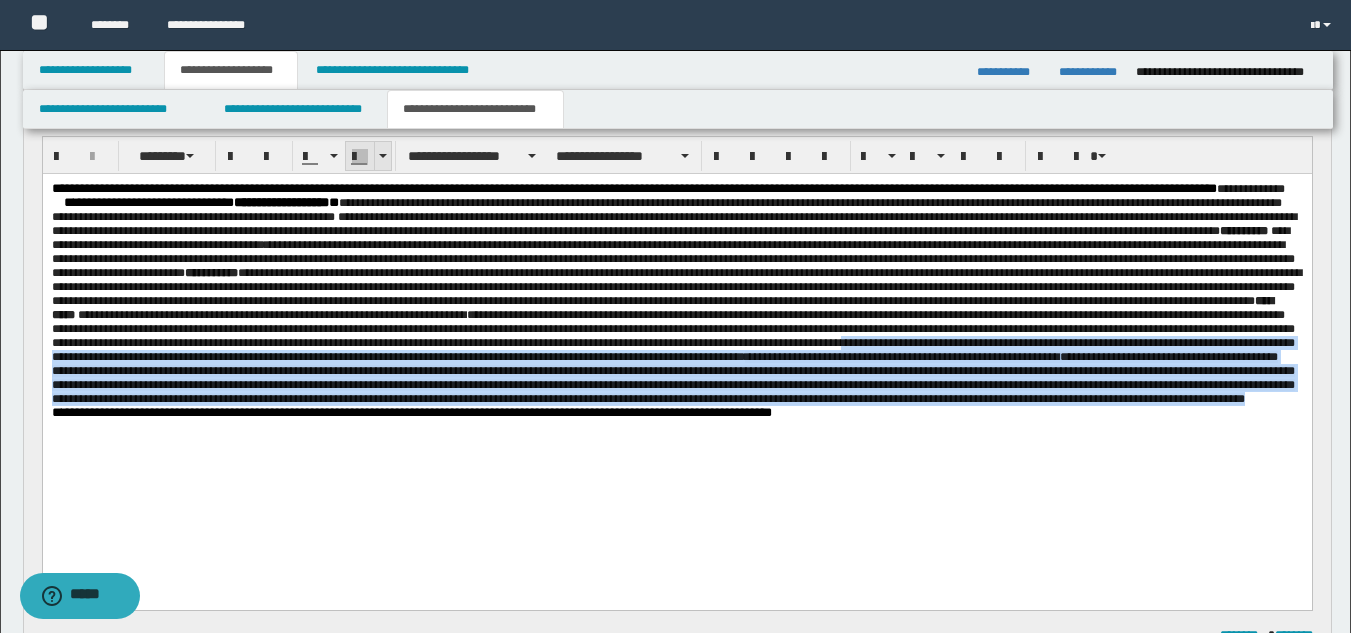 click at bounding box center [360, 157] 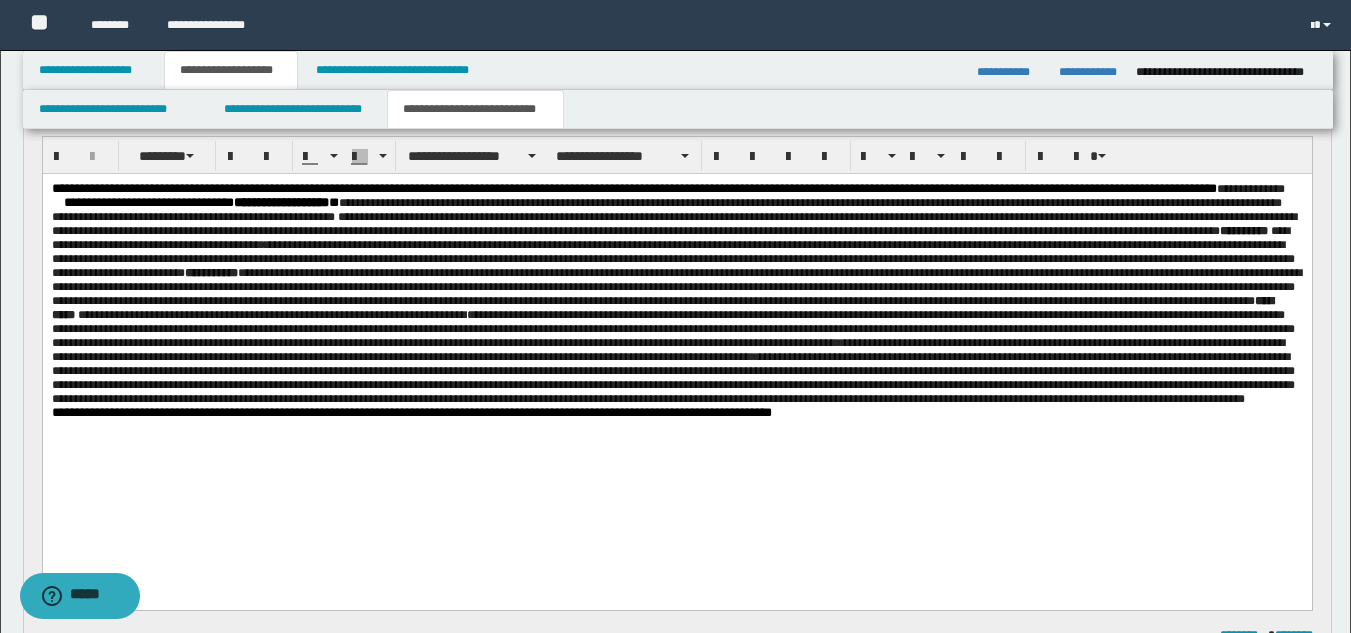 click on "**********" at bounding box center (676, 326) 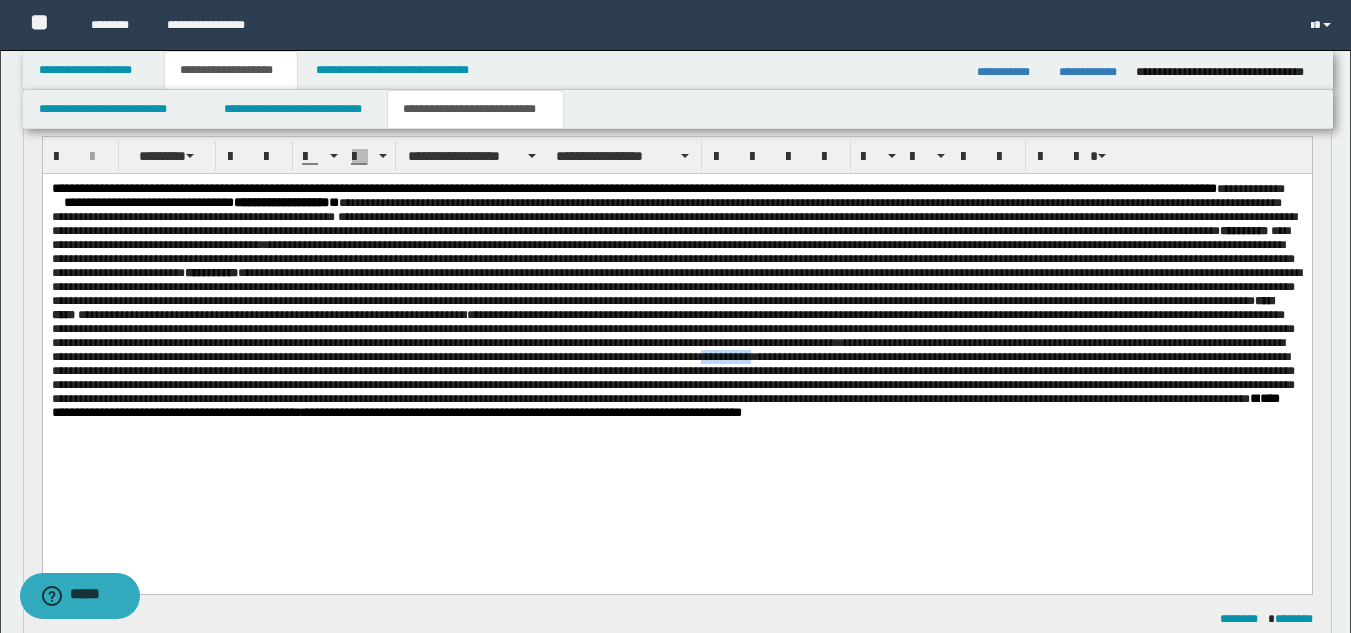 drag, startPoint x: 599, startPoint y: 397, endPoint x: 542, endPoint y: 397, distance: 57 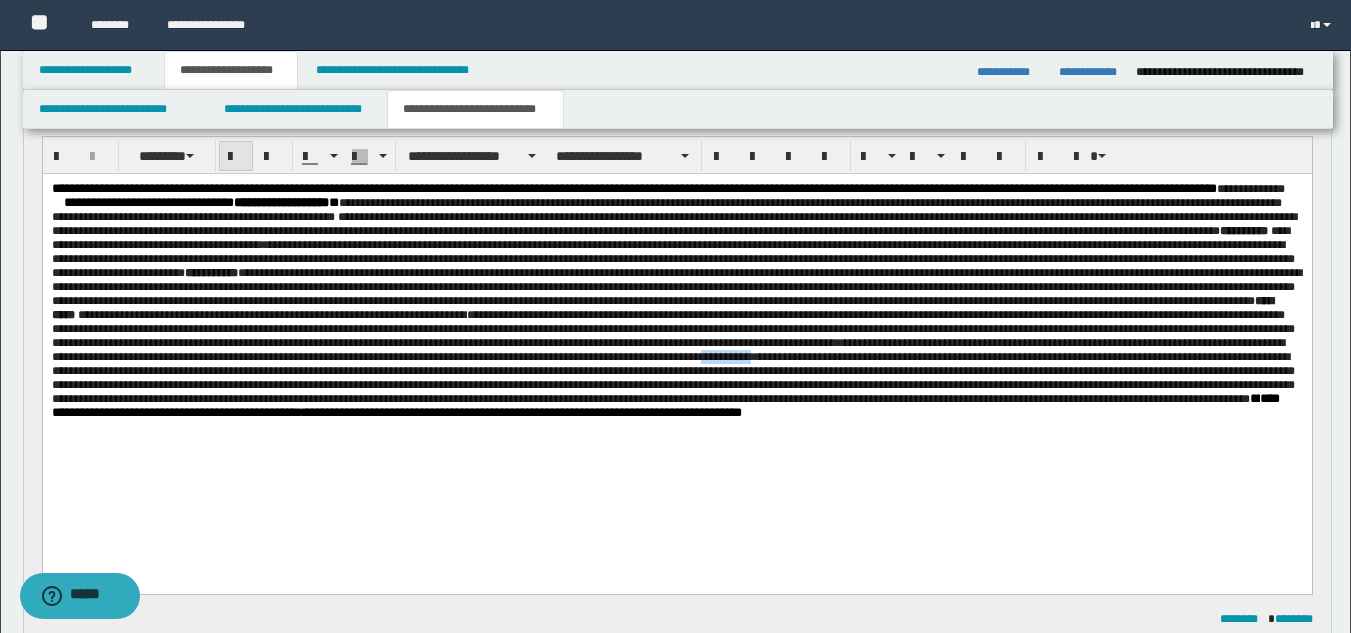 click at bounding box center (236, 157) 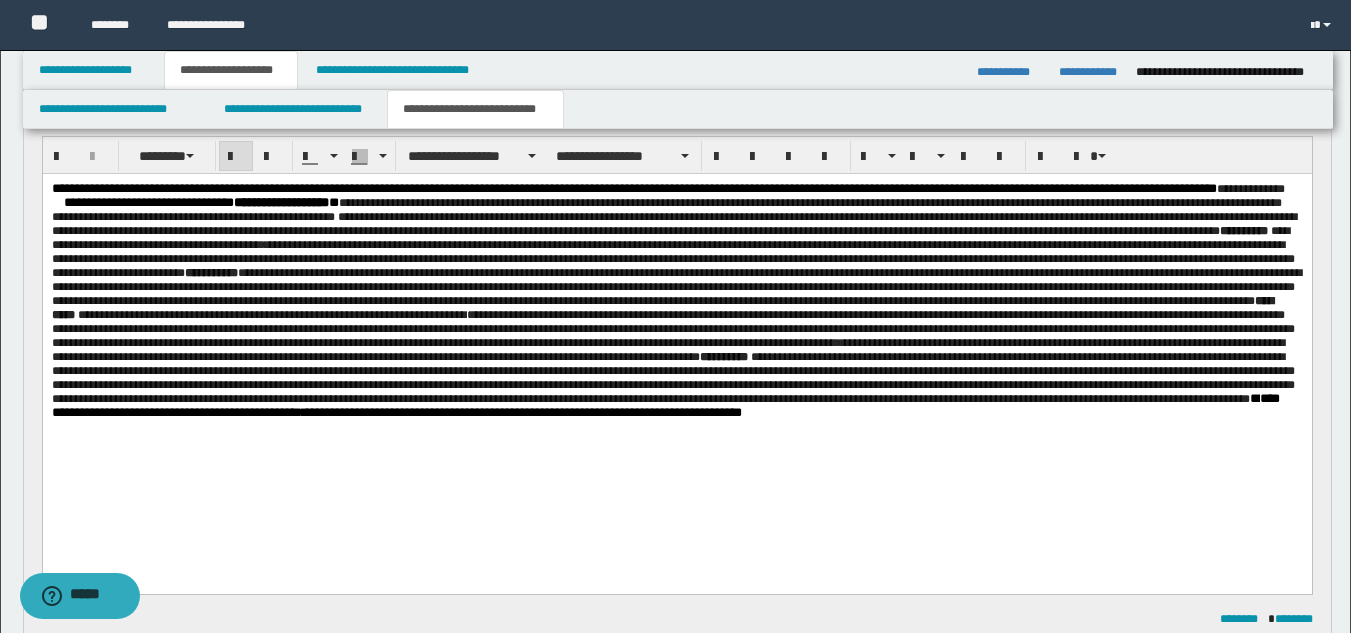 click on "**********" at bounding box center [672, 329] 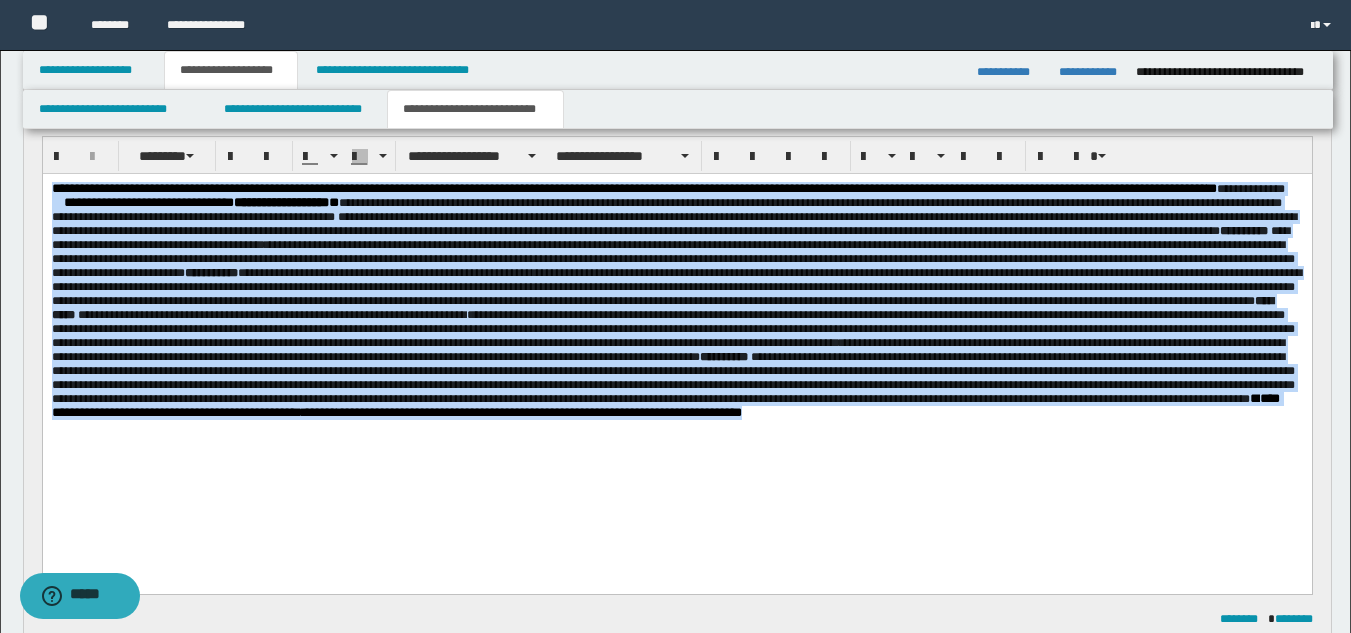 drag, startPoint x: 50, startPoint y: 186, endPoint x: 942, endPoint y: 461, distance: 933.42865 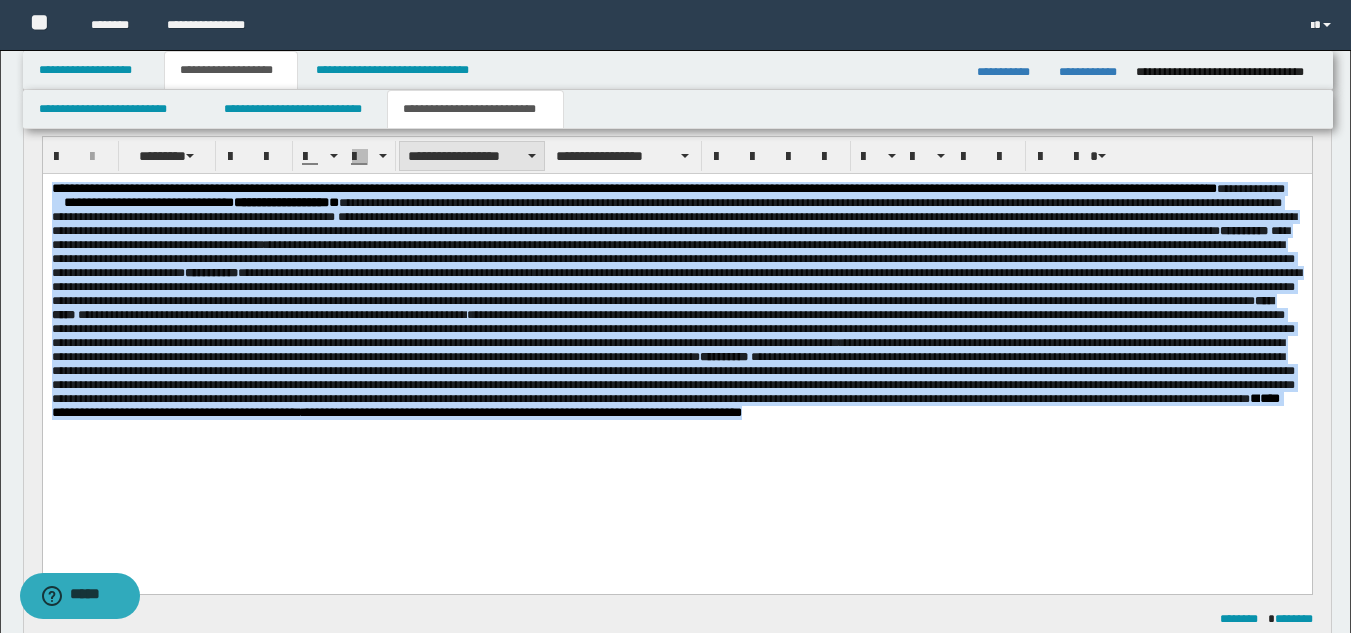 click on "**********" at bounding box center [472, 156] 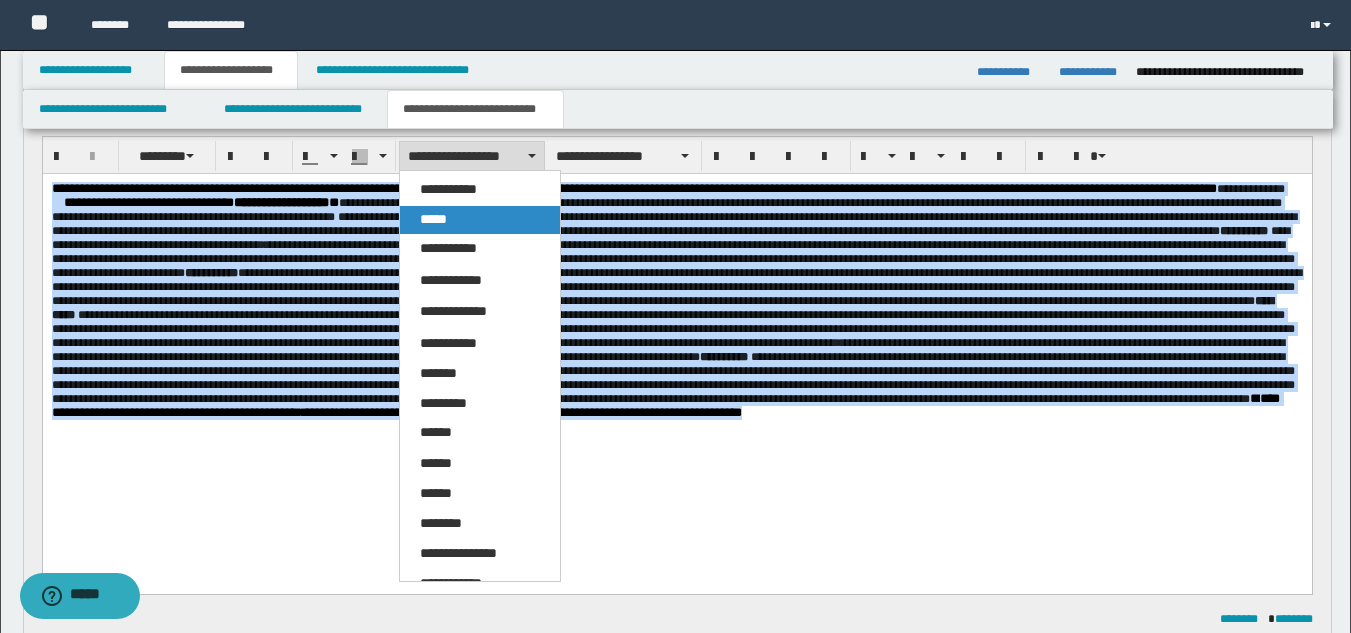 click on "*****" at bounding box center [480, 220] 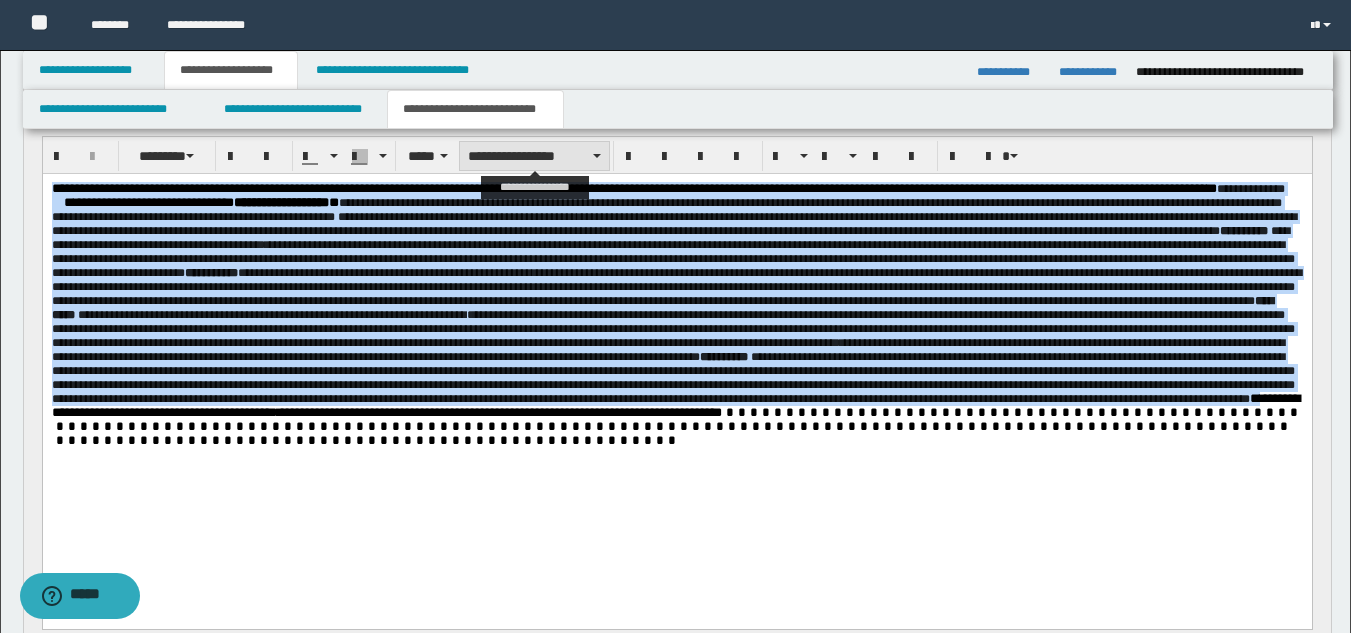 click on "**********" at bounding box center [534, 156] 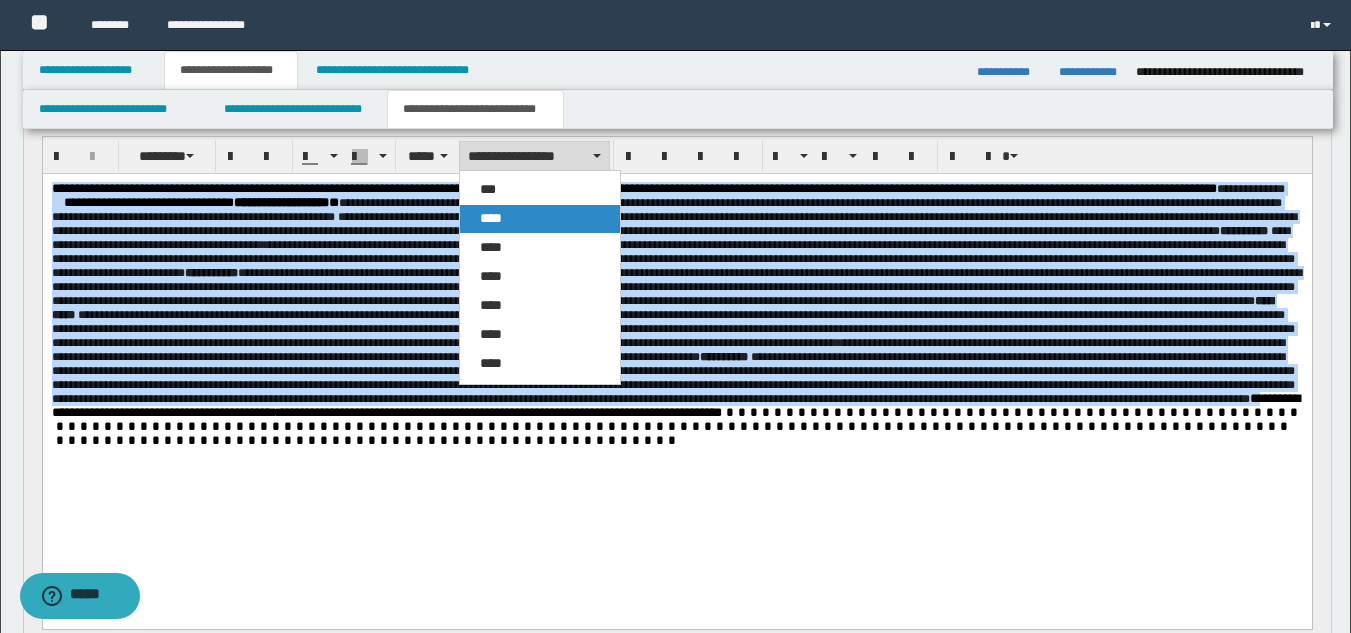 click on "****" at bounding box center (540, 219) 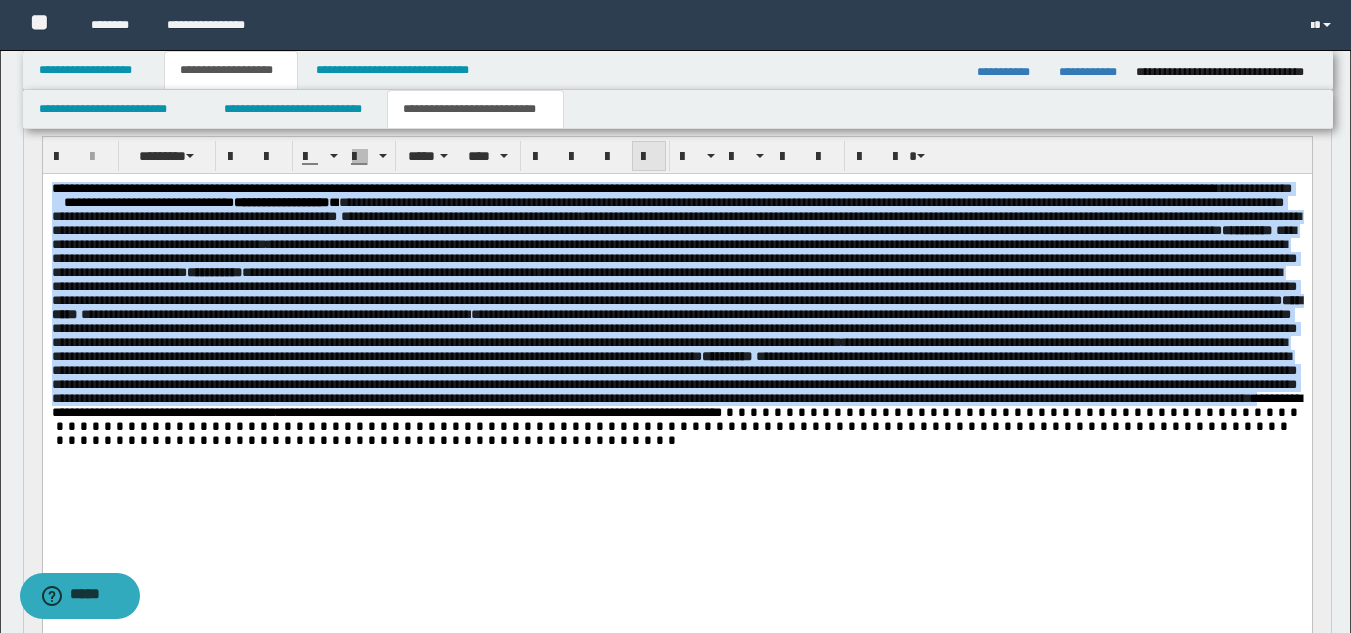 click at bounding box center [649, 157] 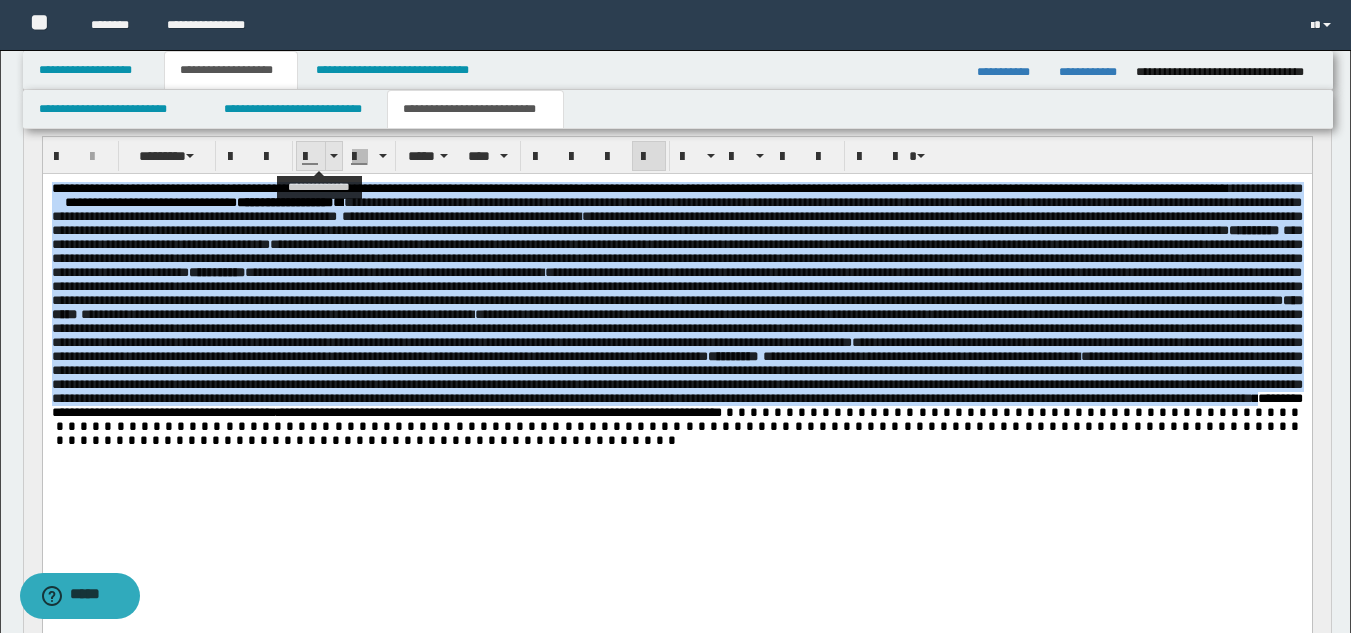 click at bounding box center (333, 156) 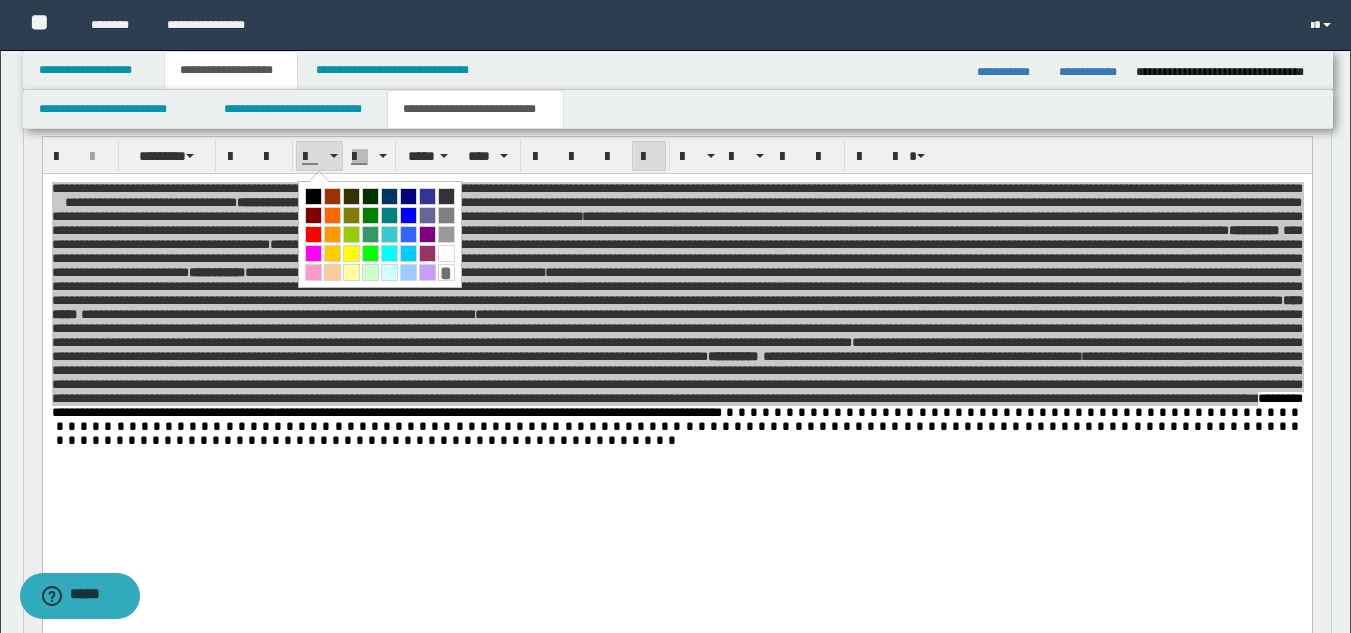 click at bounding box center (313, 196) 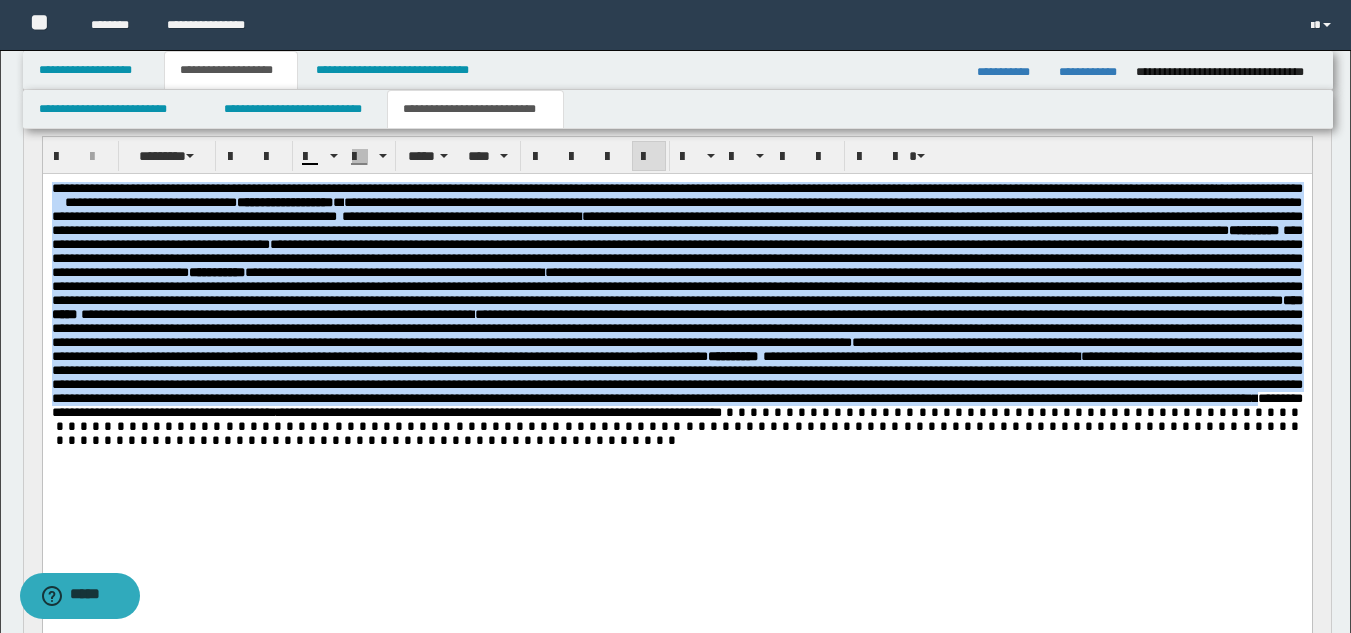 click on "**********" at bounding box center (676, 307) 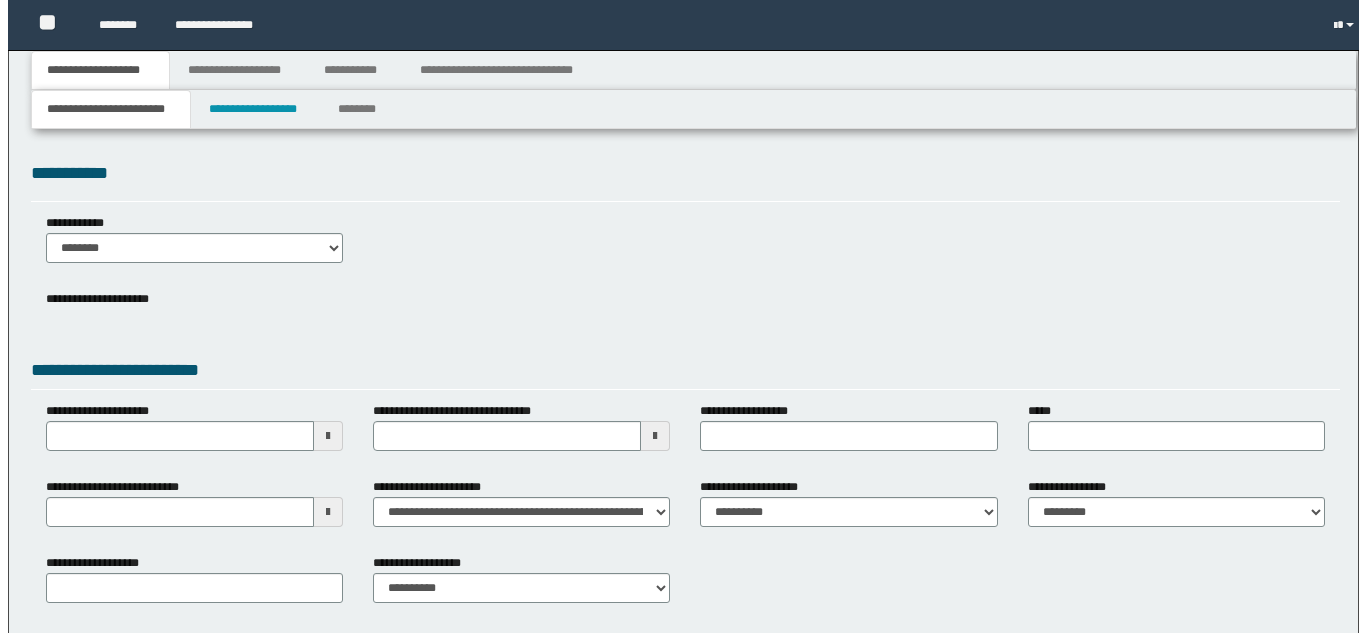 scroll, scrollTop: 0, scrollLeft: 0, axis: both 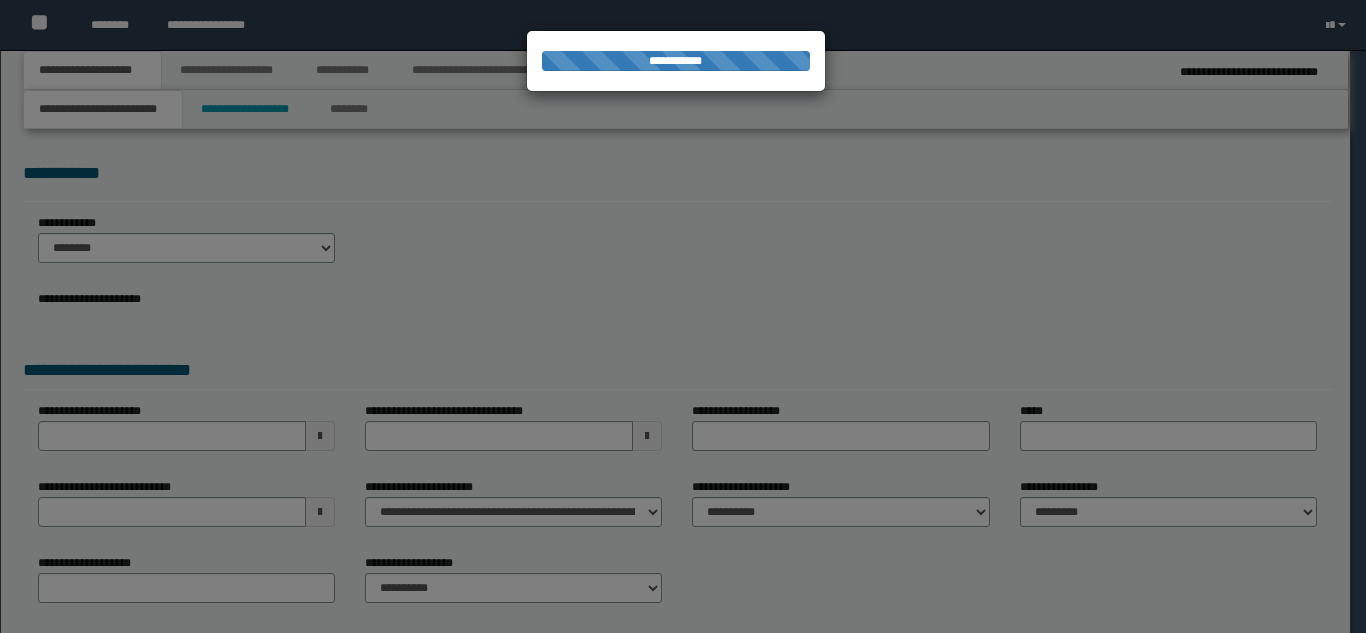 type on "**********" 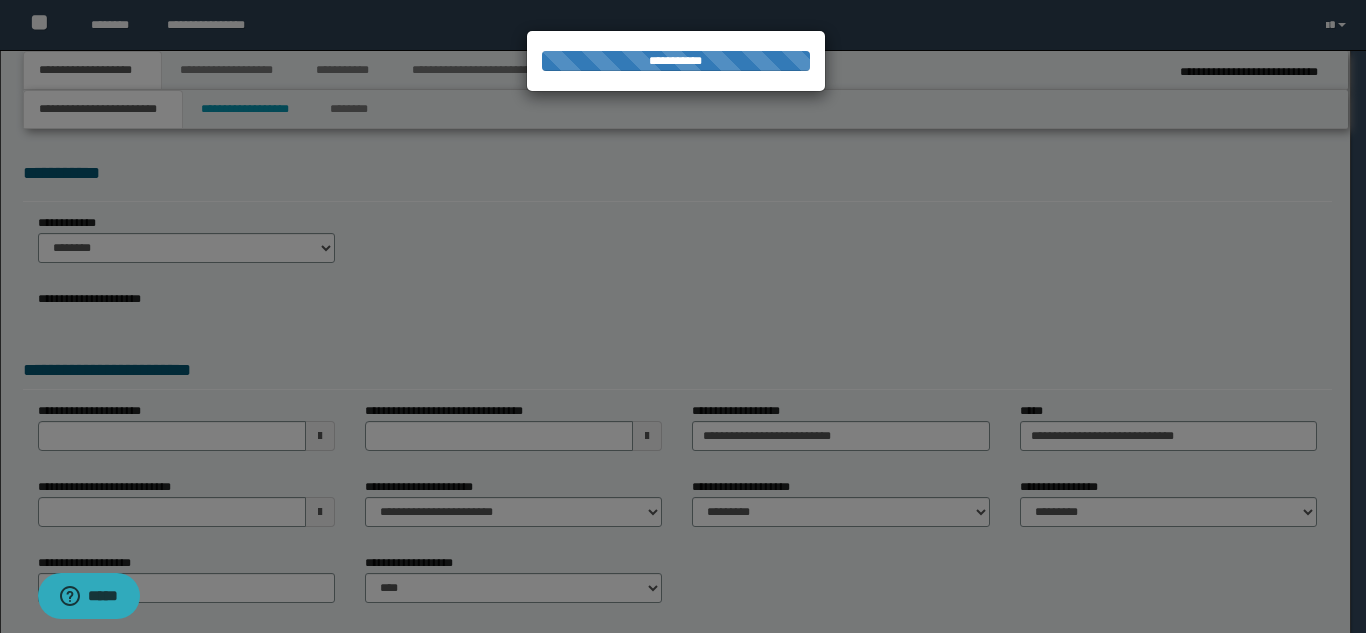 scroll, scrollTop: 0, scrollLeft: 0, axis: both 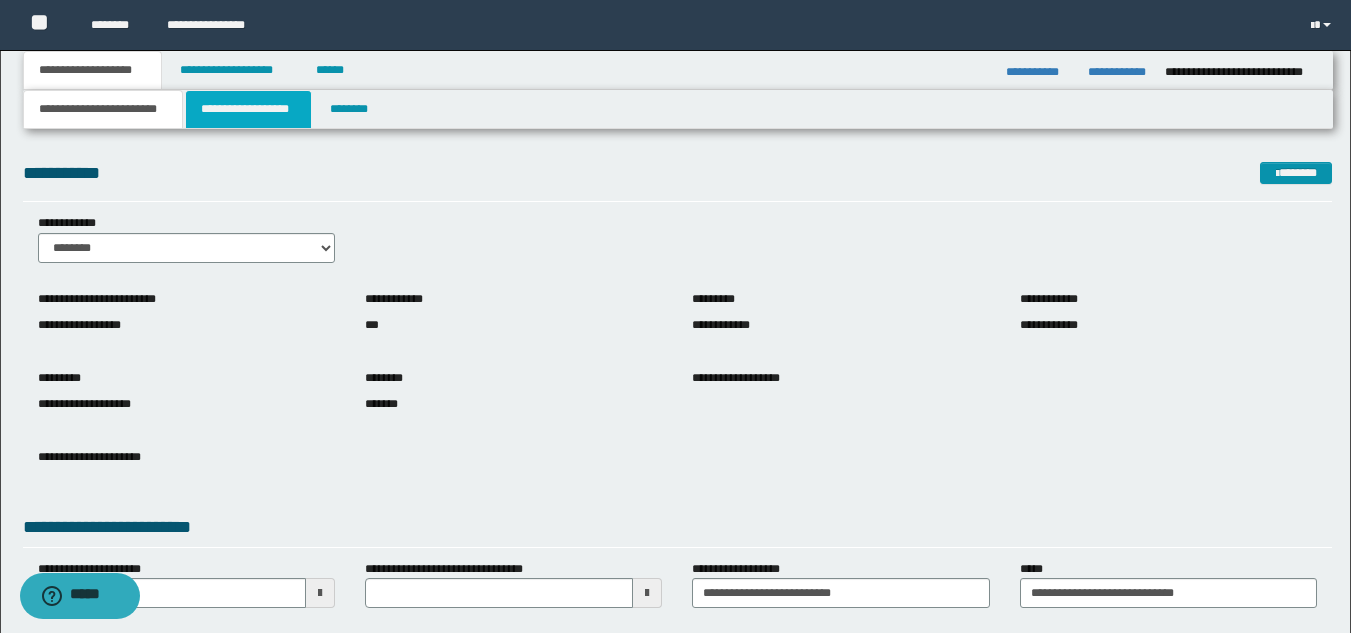 click on "**********" at bounding box center (248, 109) 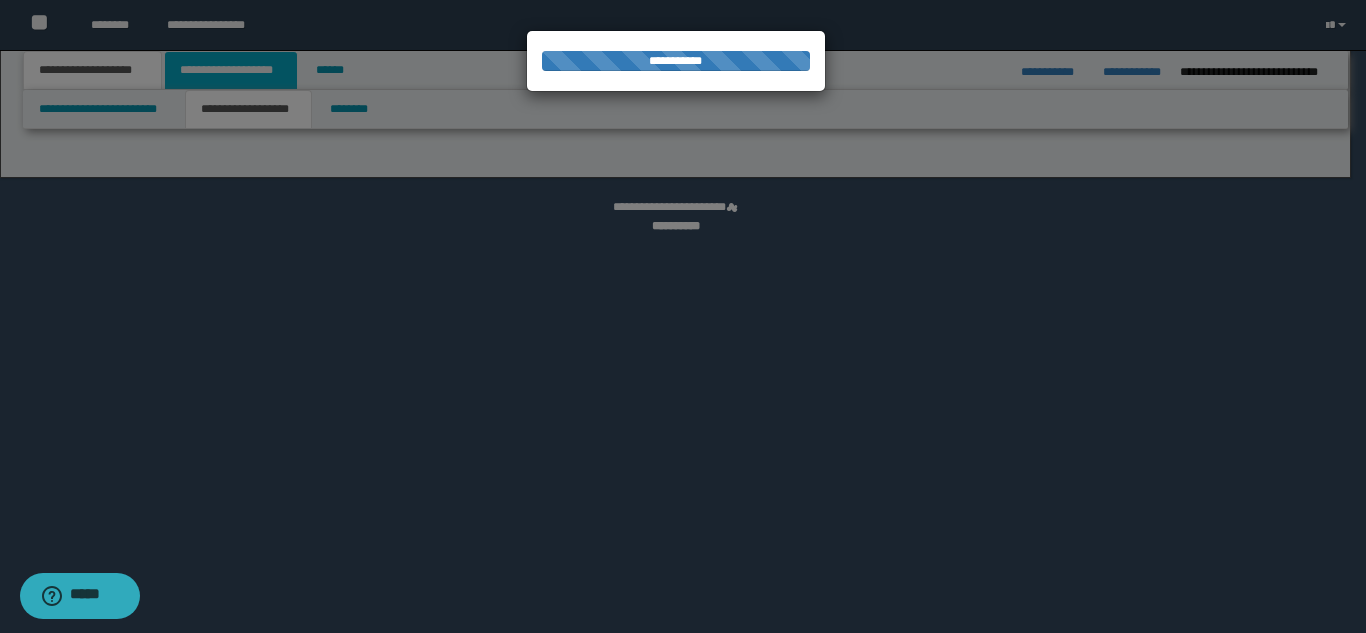 select on "*" 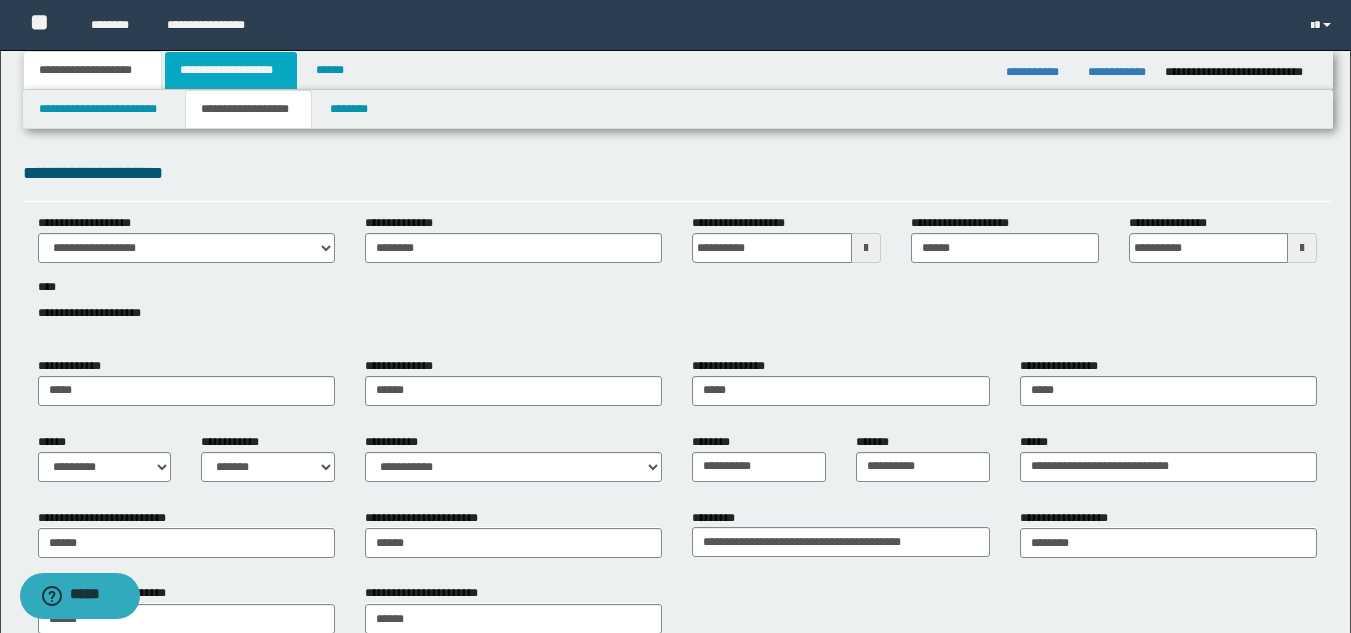 click on "**********" at bounding box center [231, 70] 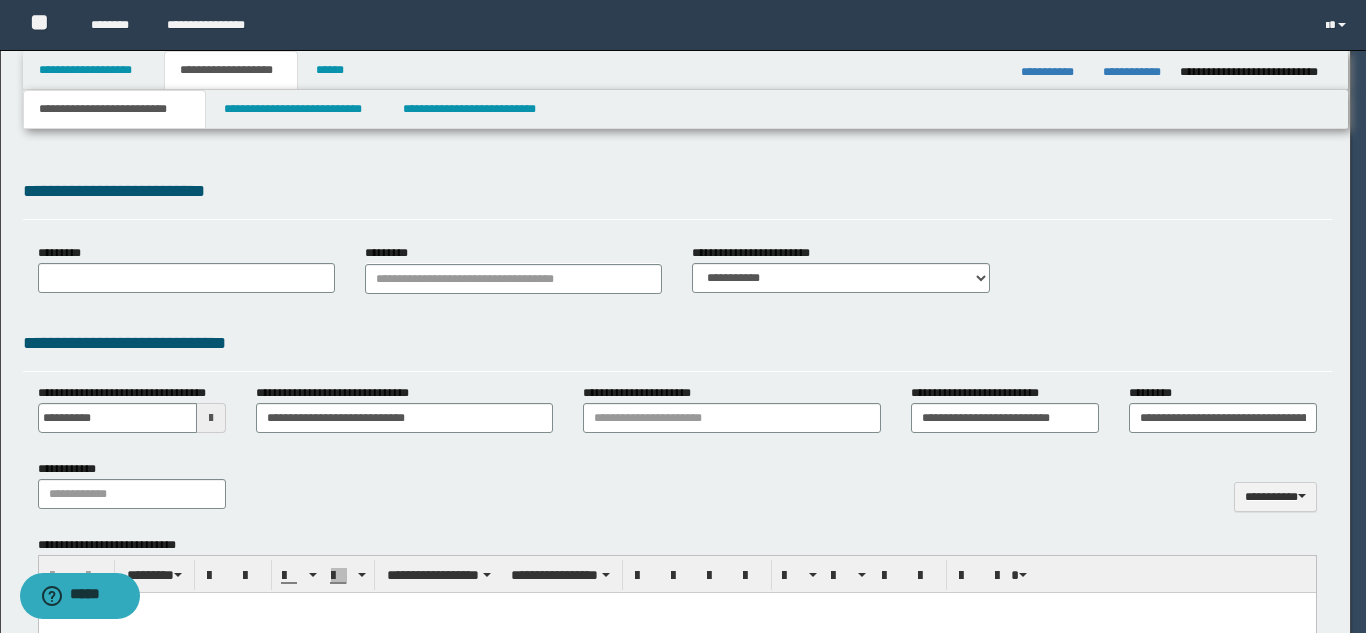 select on "*" 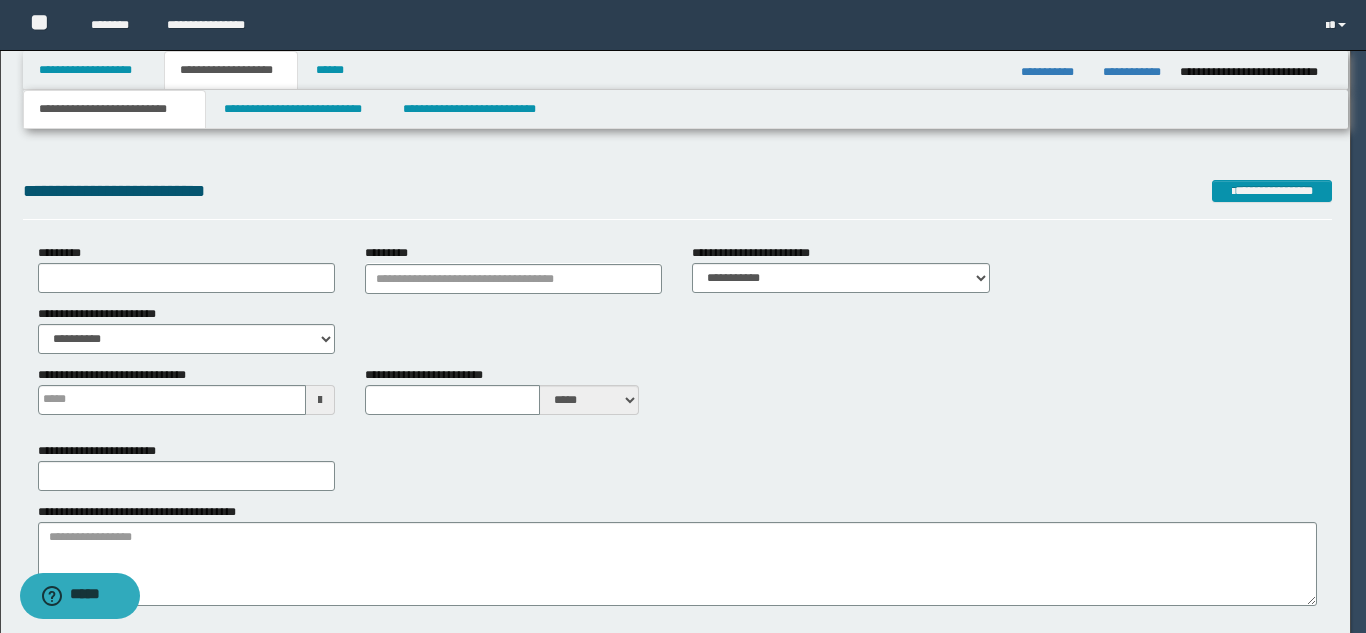 type 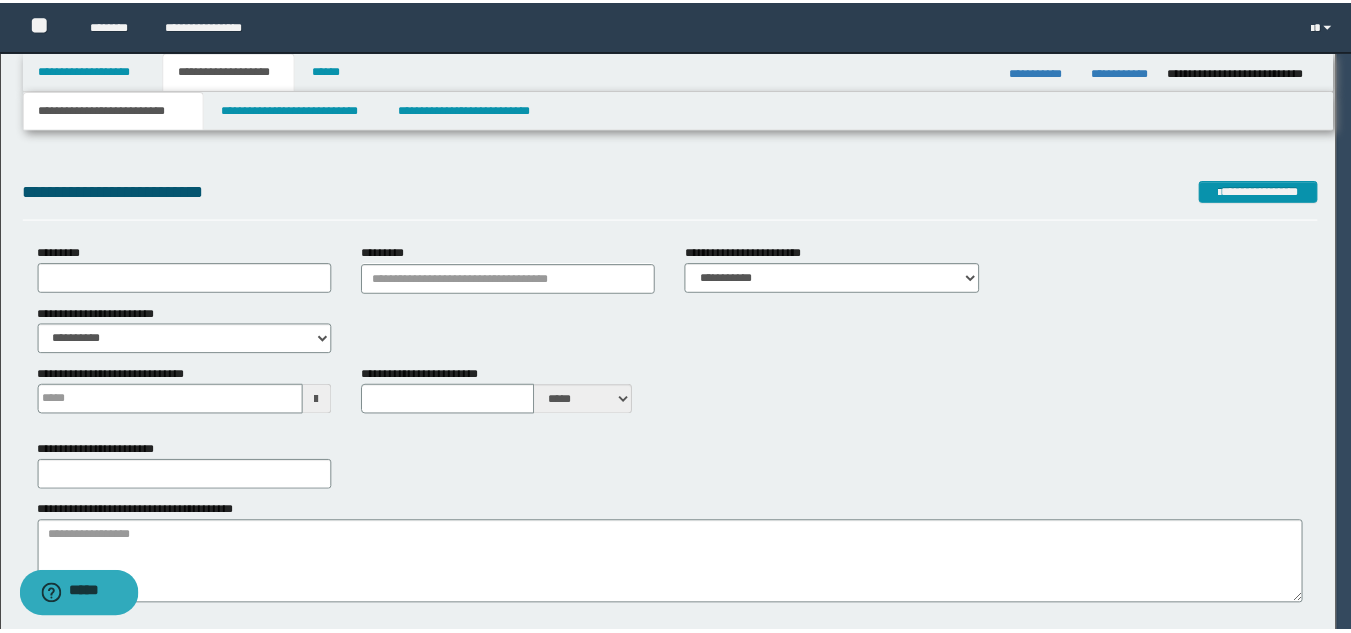 scroll, scrollTop: 0, scrollLeft: 0, axis: both 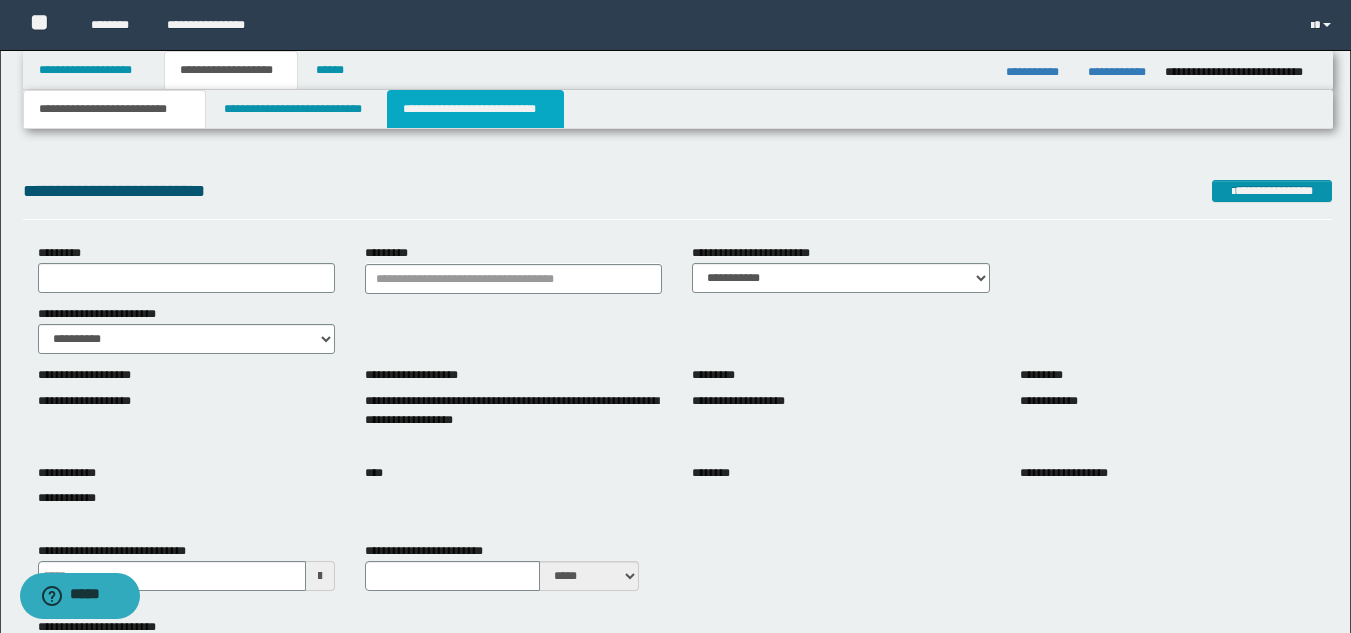 click on "**********" at bounding box center [475, 109] 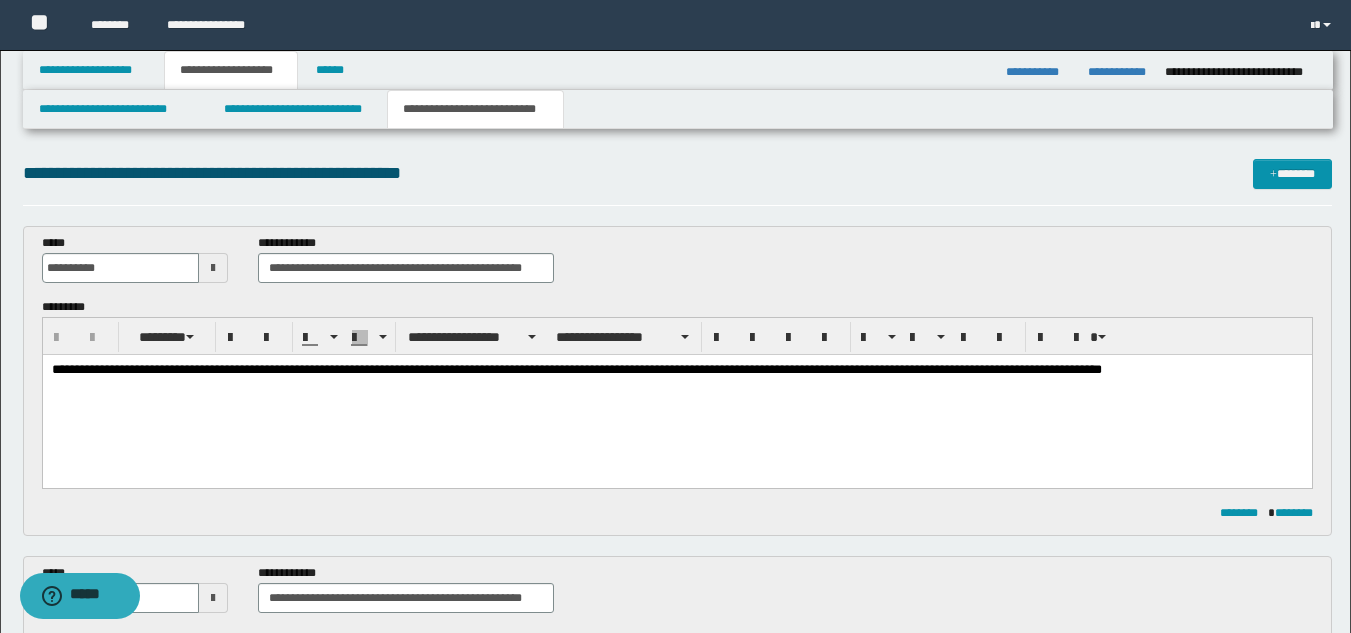 scroll, scrollTop: 0, scrollLeft: 0, axis: both 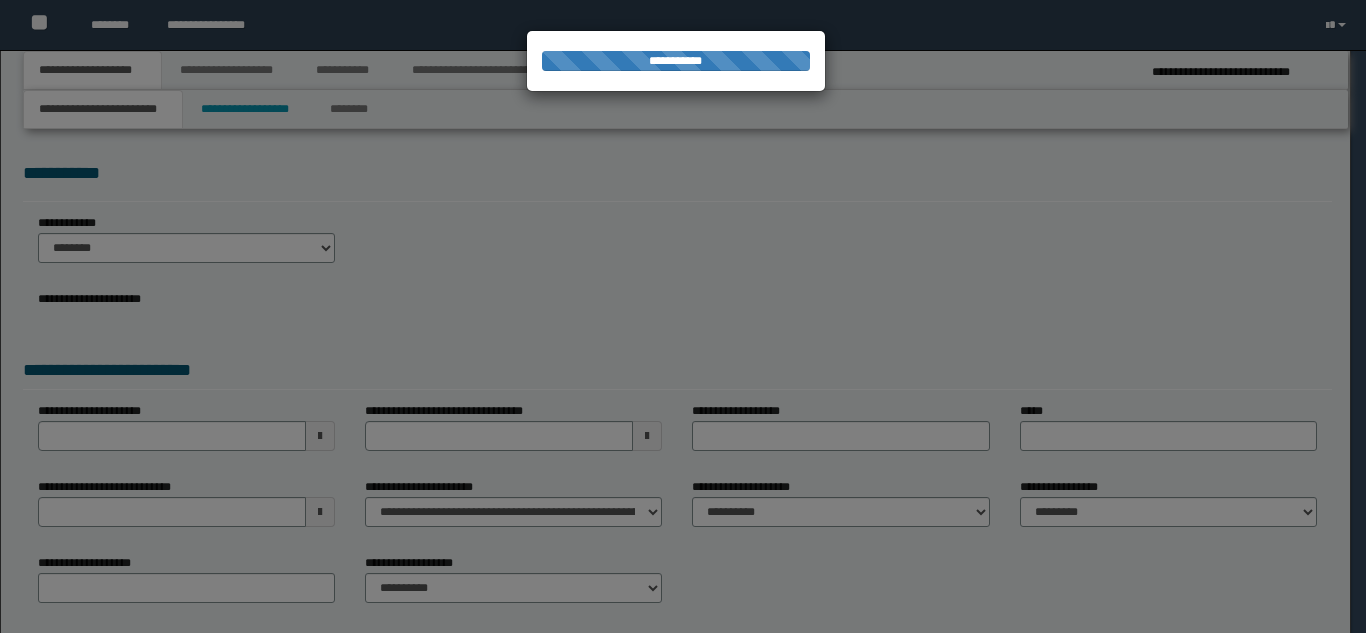 type on "**********" 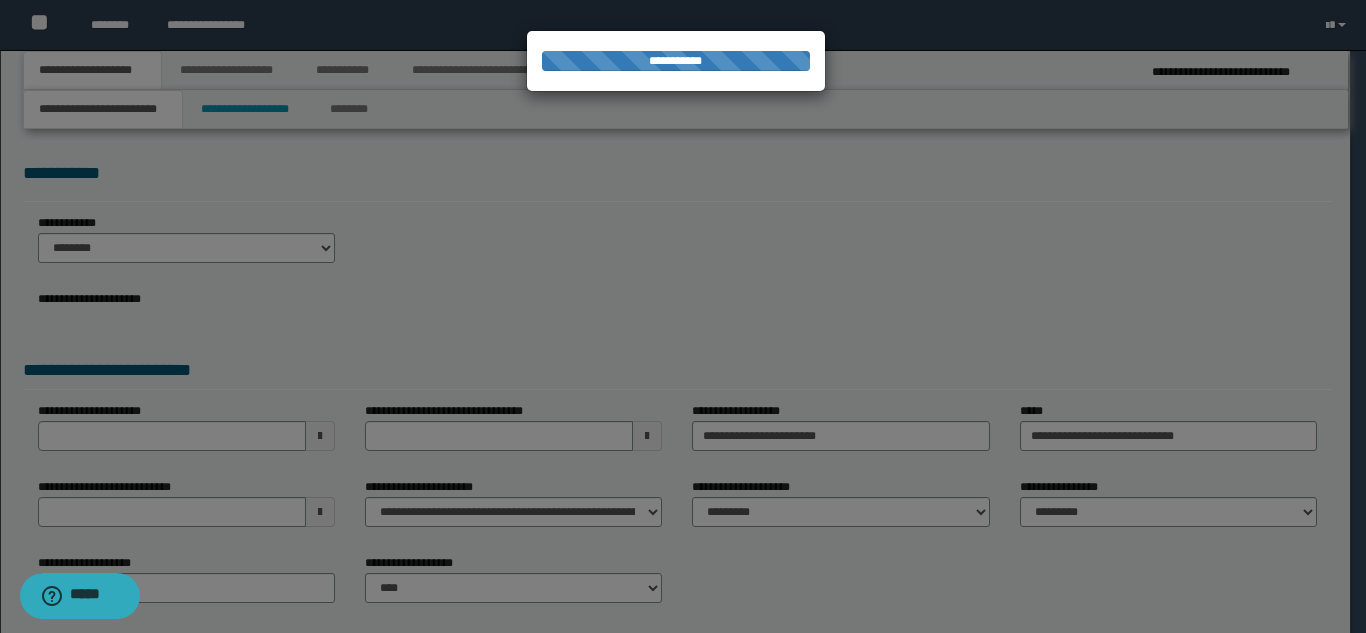 scroll, scrollTop: 0, scrollLeft: 0, axis: both 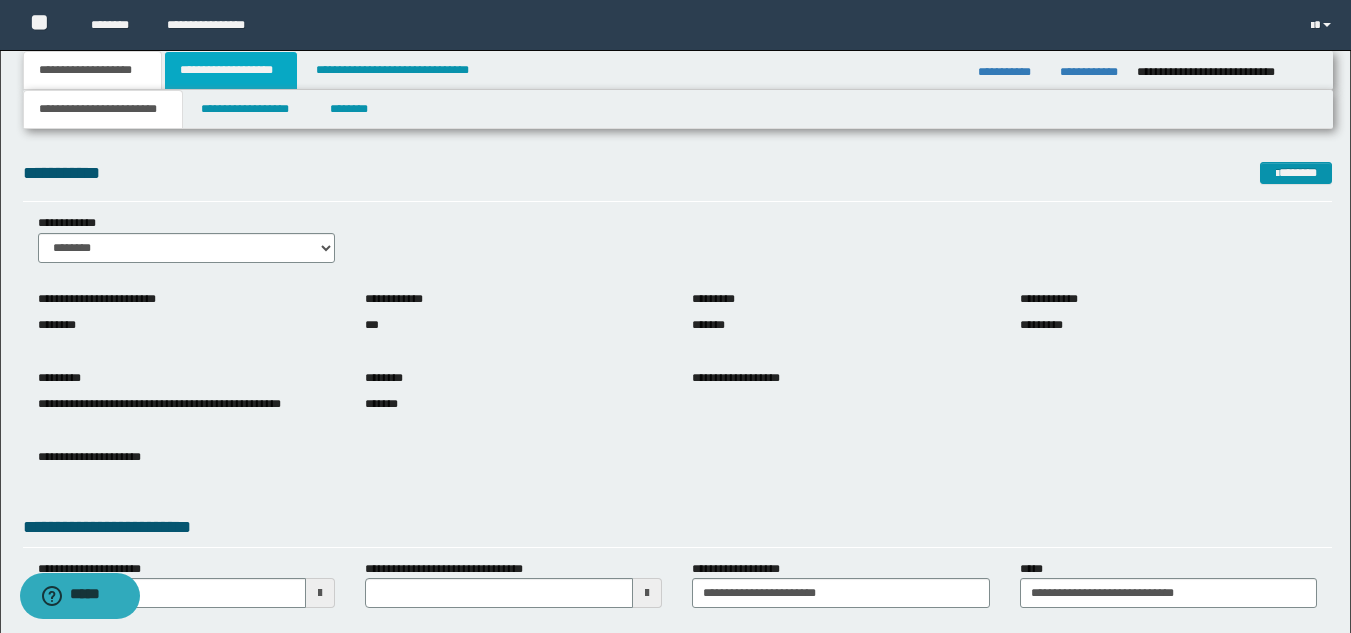 click on "**********" at bounding box center (231, 70) 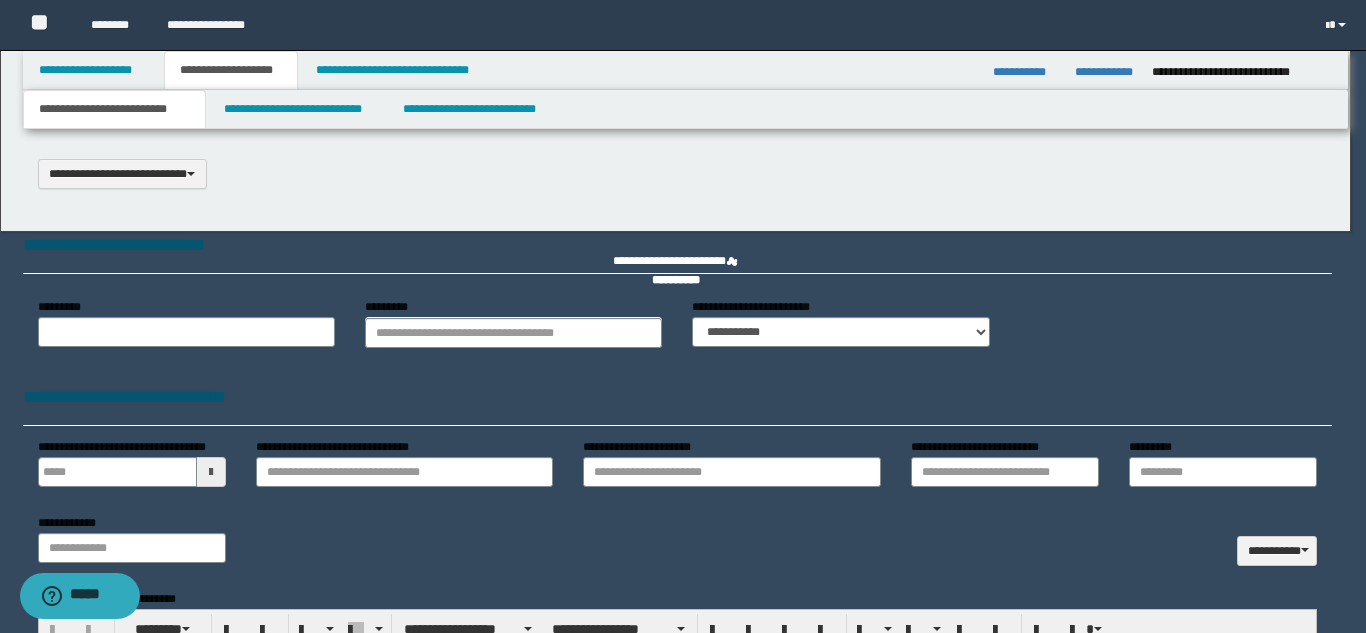 type on "**********" 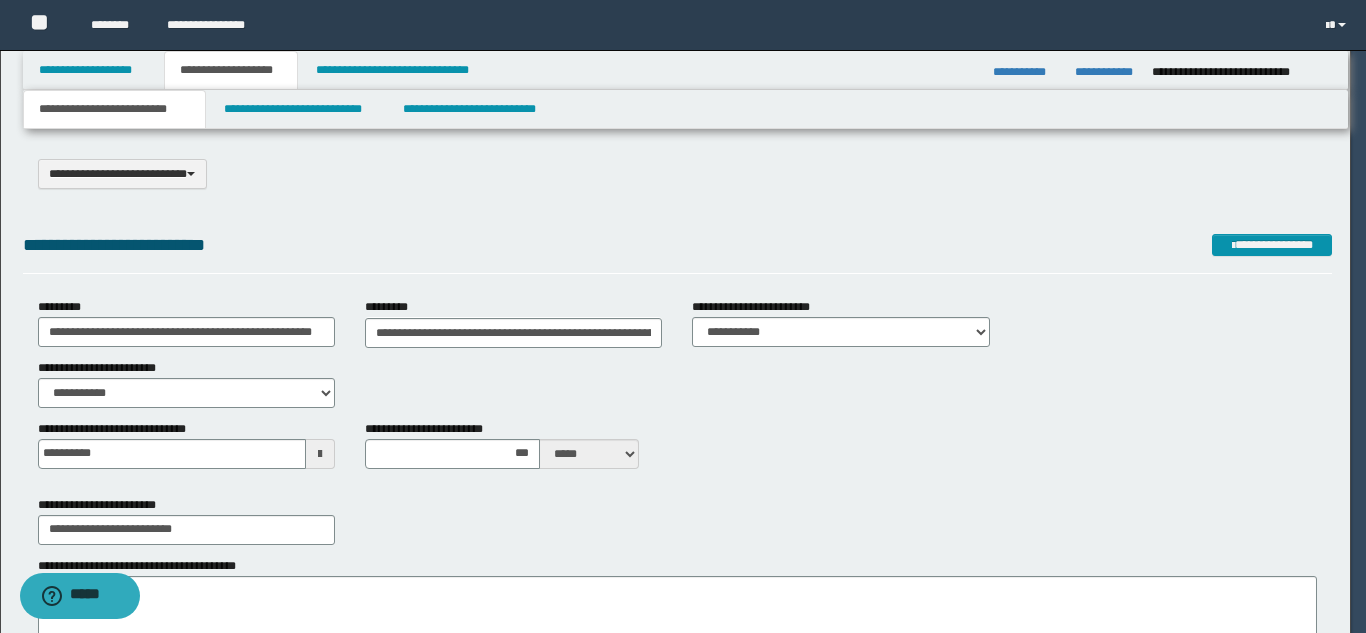 scroll, scrollTop: 0, scrollLeft: 0, axis: both 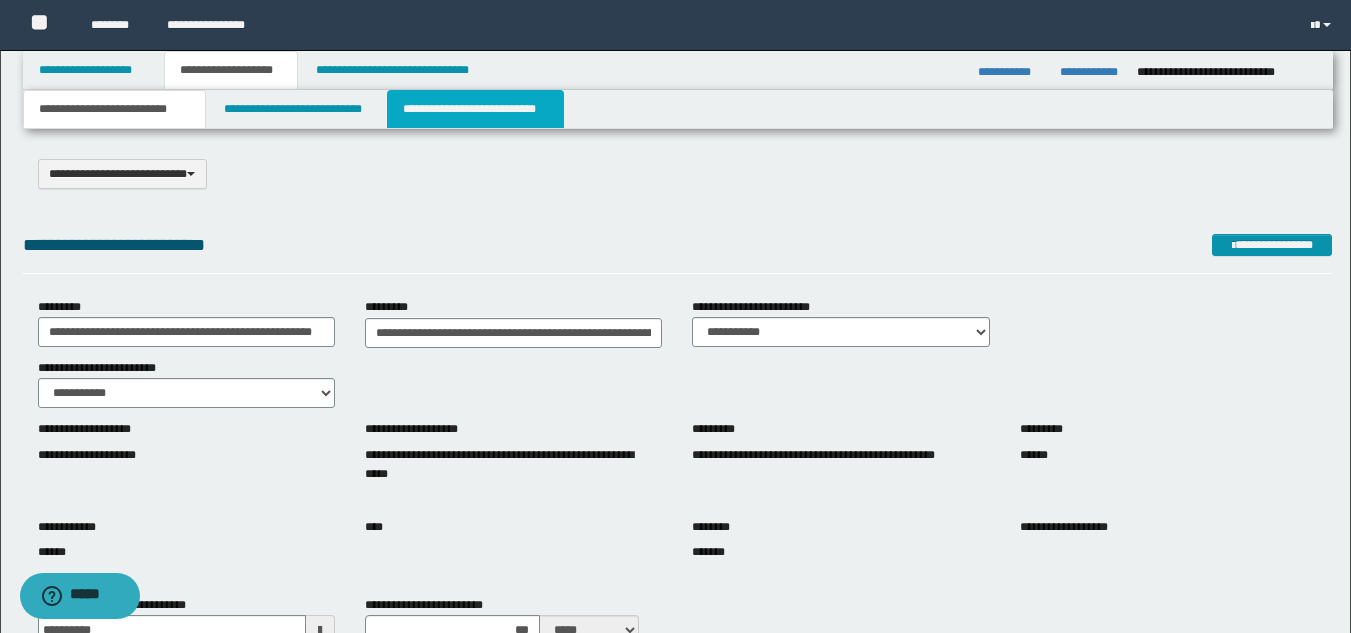click on "**********" at bounding box center (475, 109) 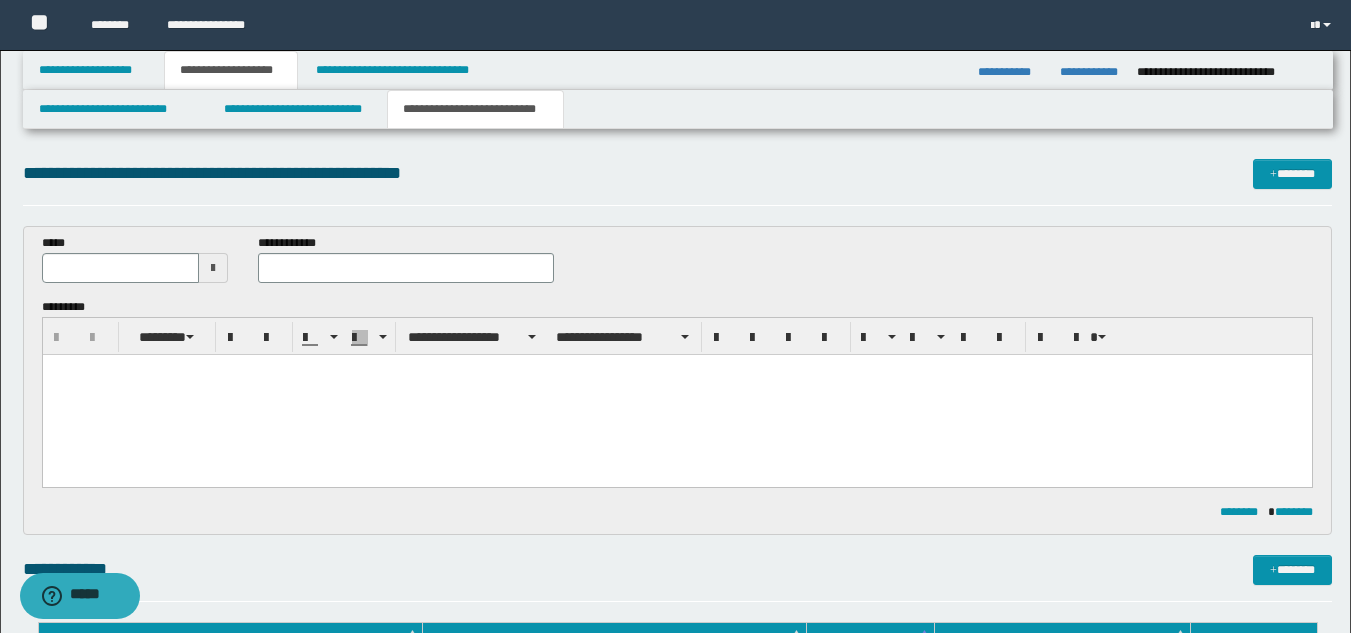 scroll, scrollTop: 0, scrollLeft: 0, axis: both 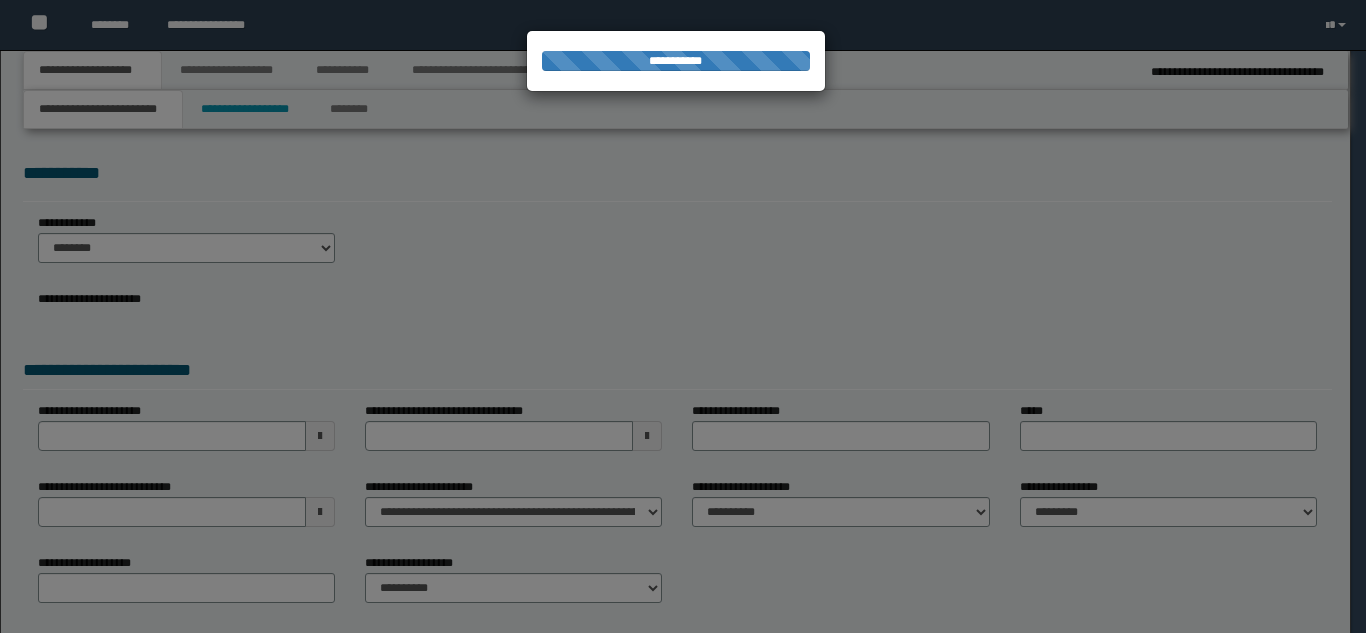 type on "**********" 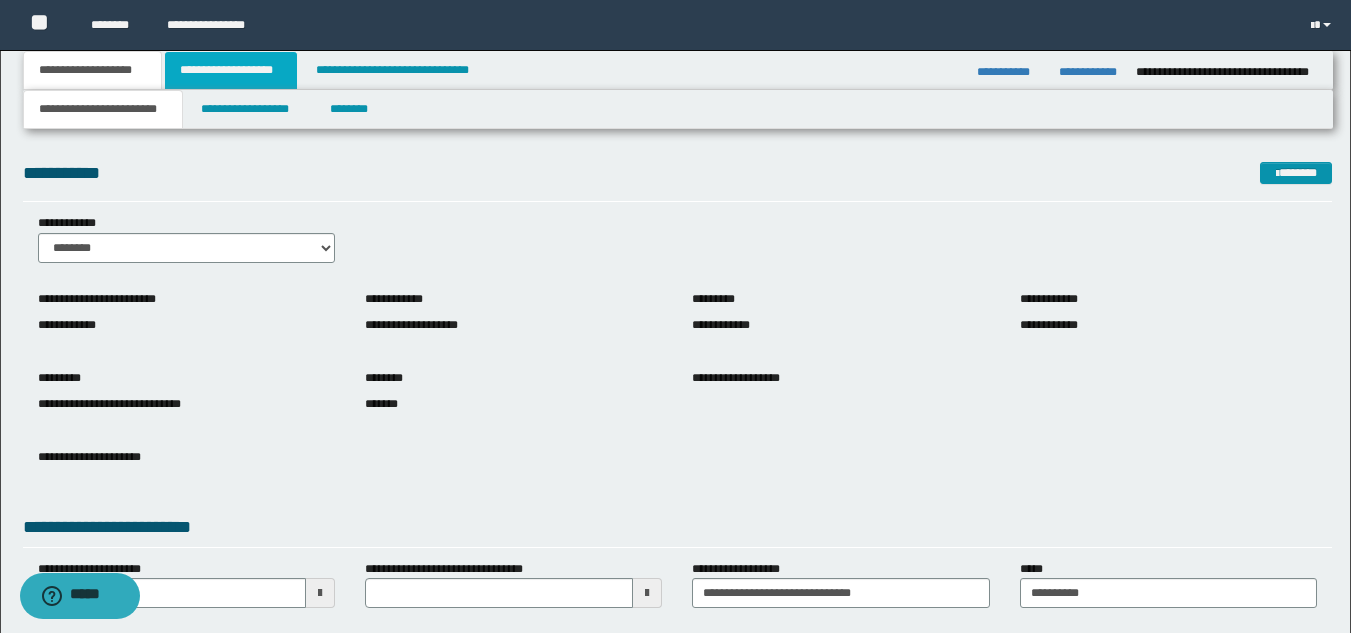 click on "**********" at bounding box center [231, 70] 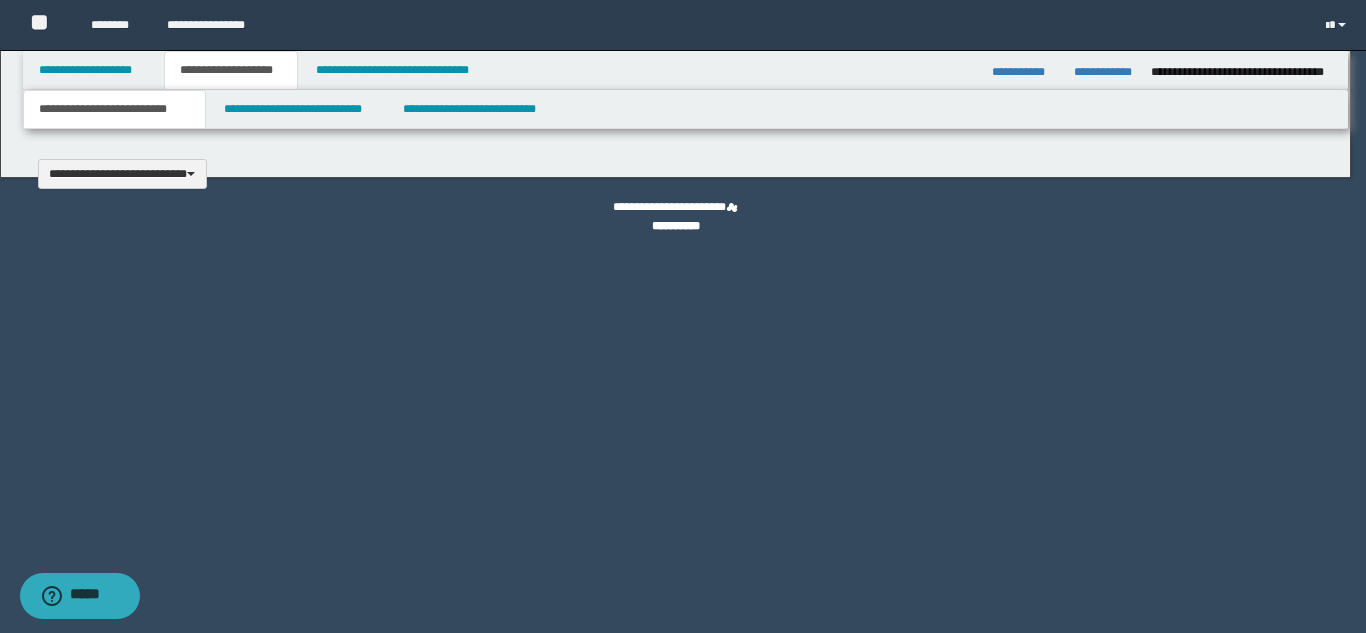 type 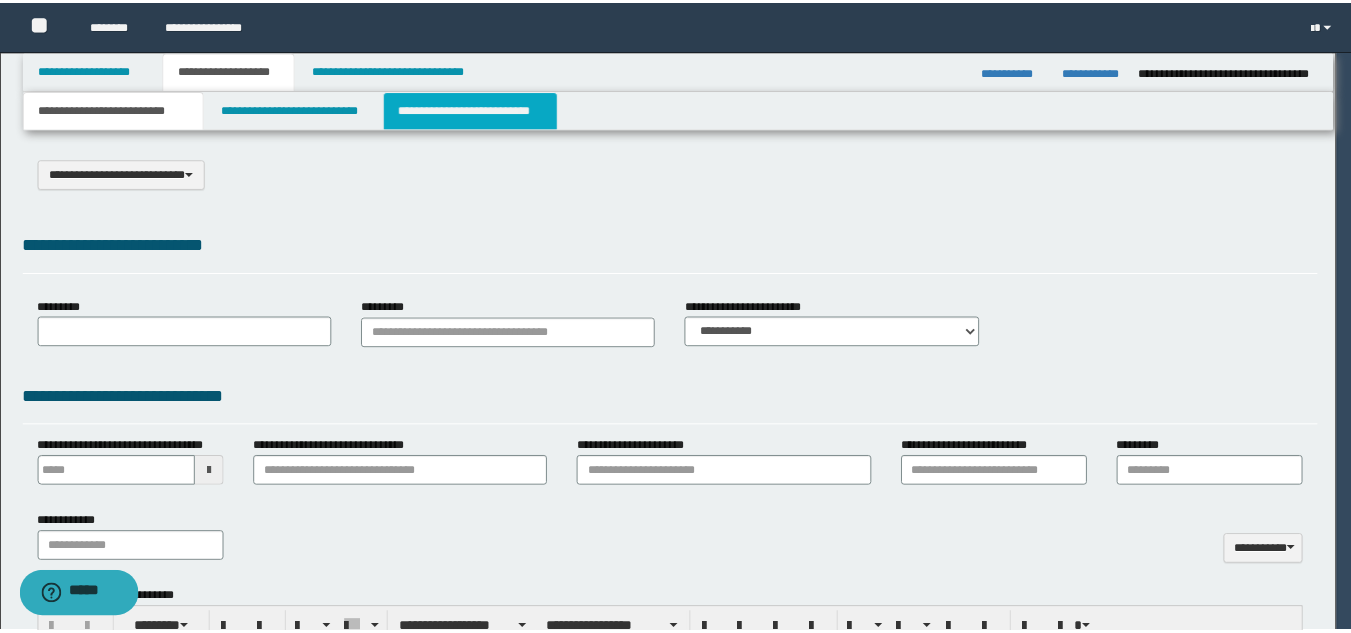 scroll, scrollTop: 0, scrollLeft: 0, axis: both 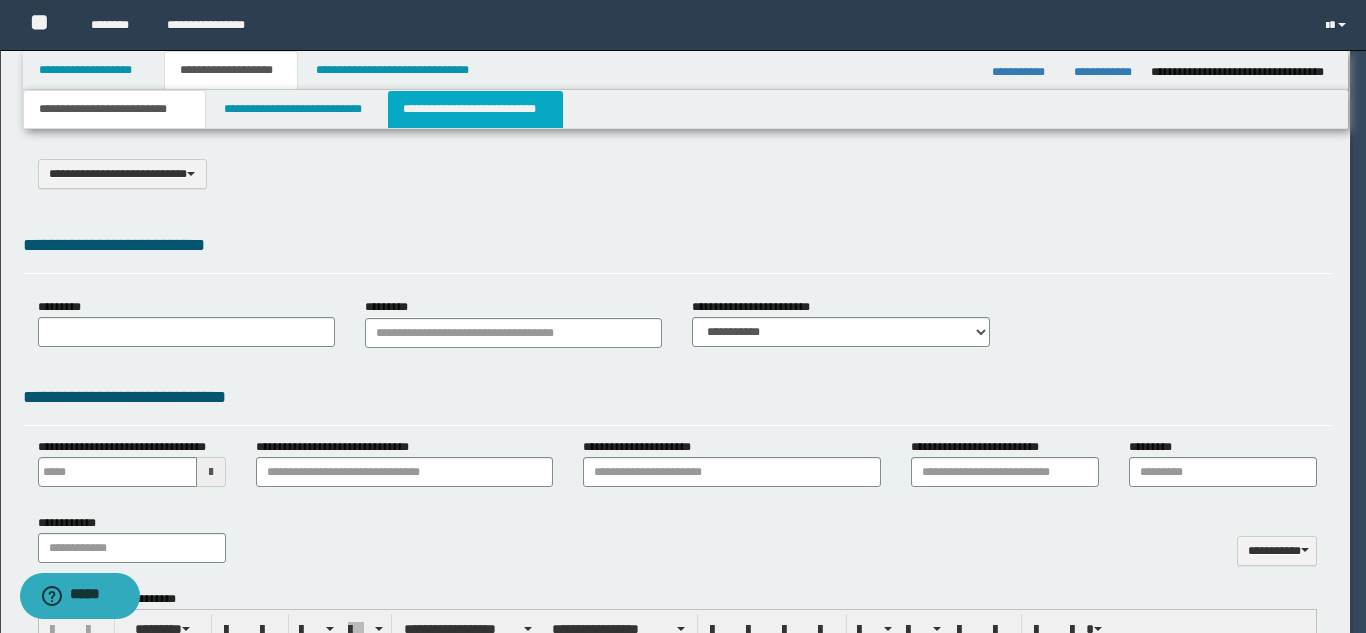 select on "*" 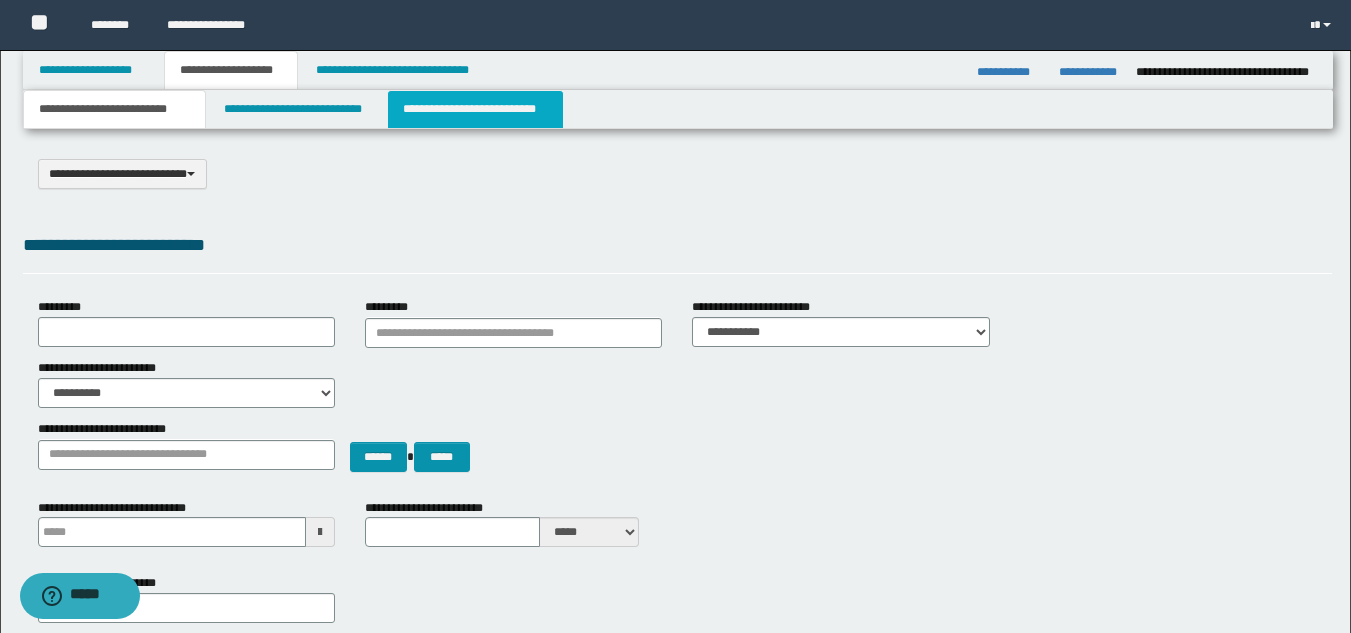 click on "**********" at bounding box center [475, 109] 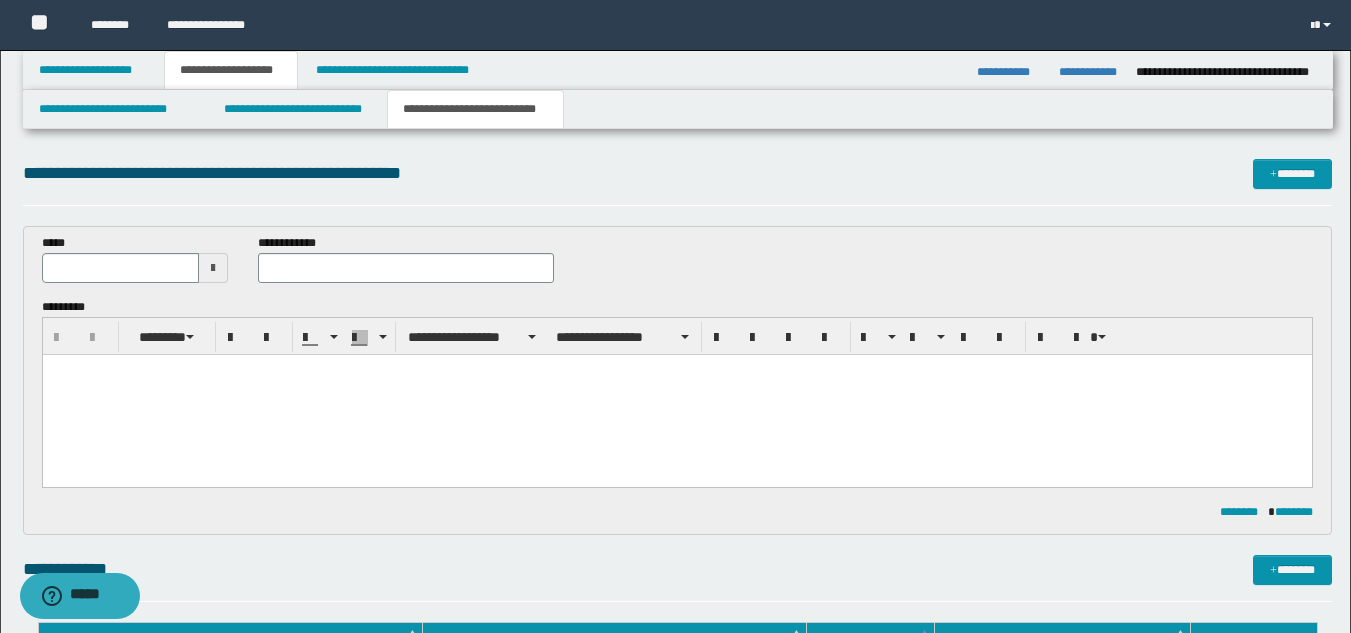 scroll, scrollTop: 0, scrollLeft: 0, axis: both 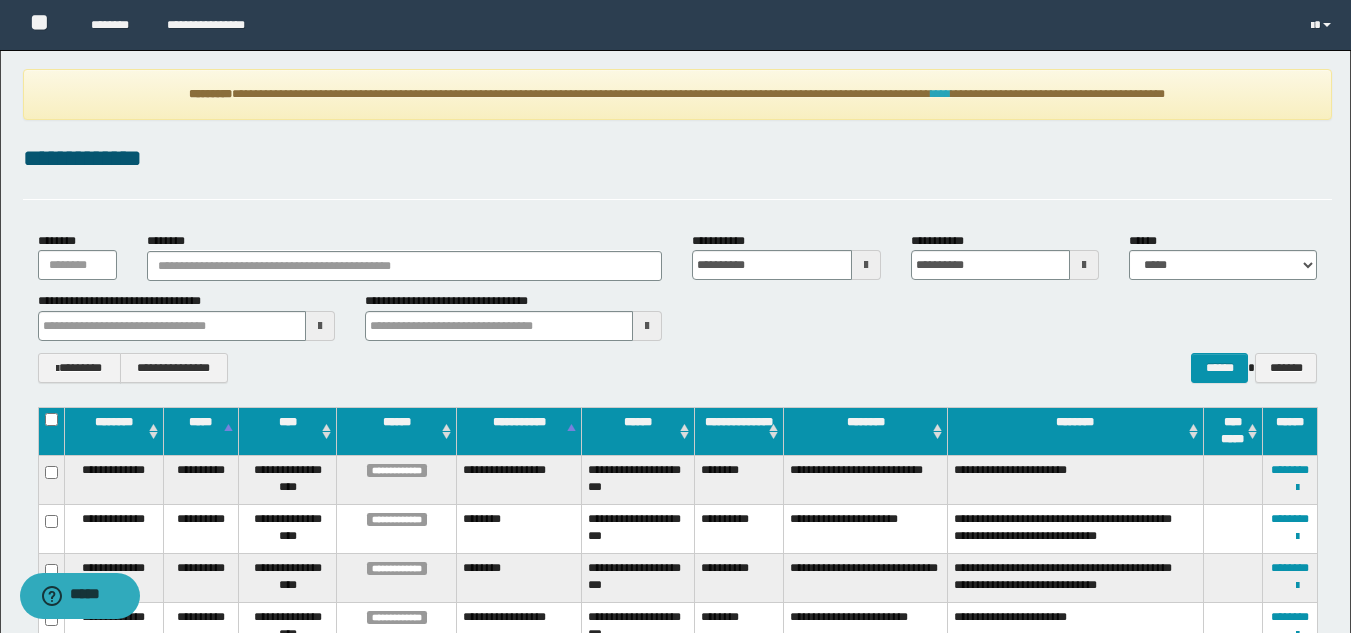 click on "****" at bounding box center (941, 94) 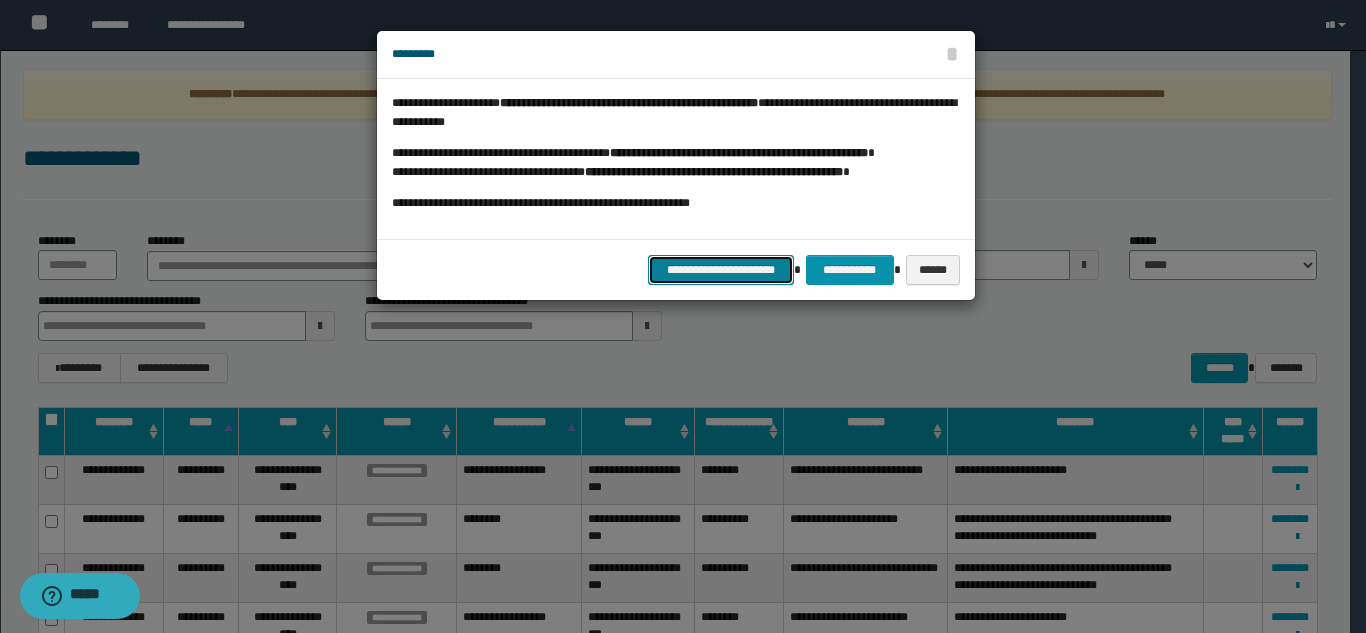 click on "**********" at bounding box center [721, 270] 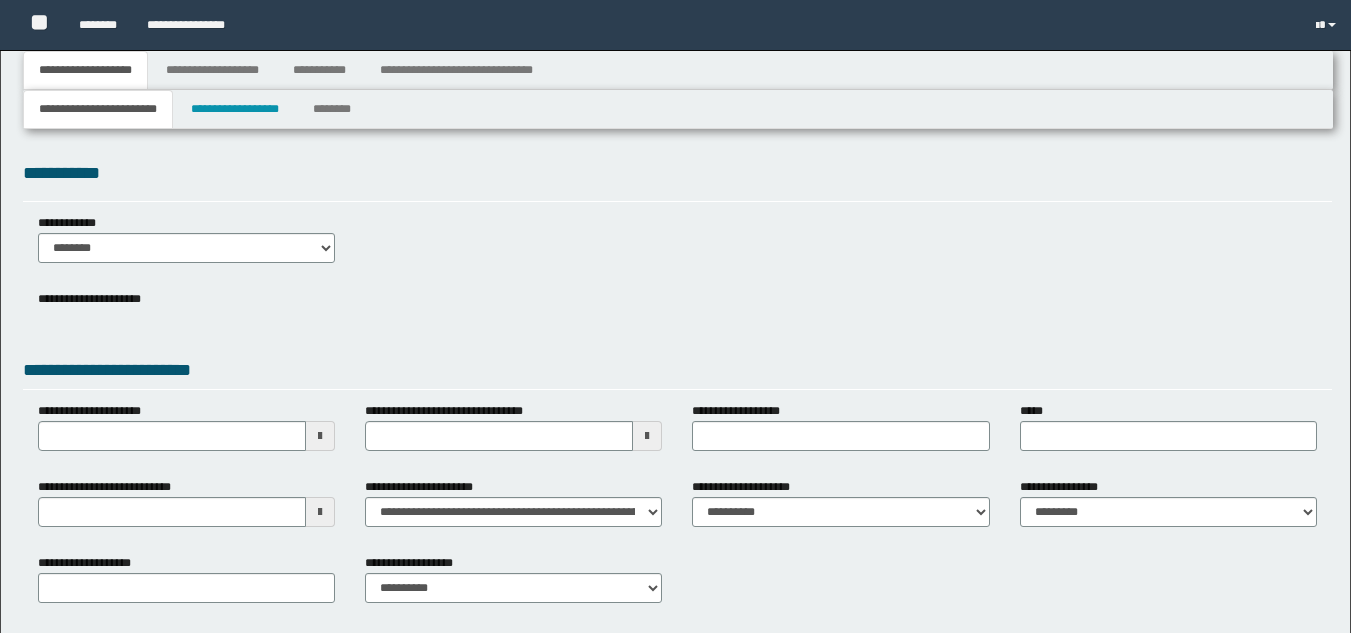 type 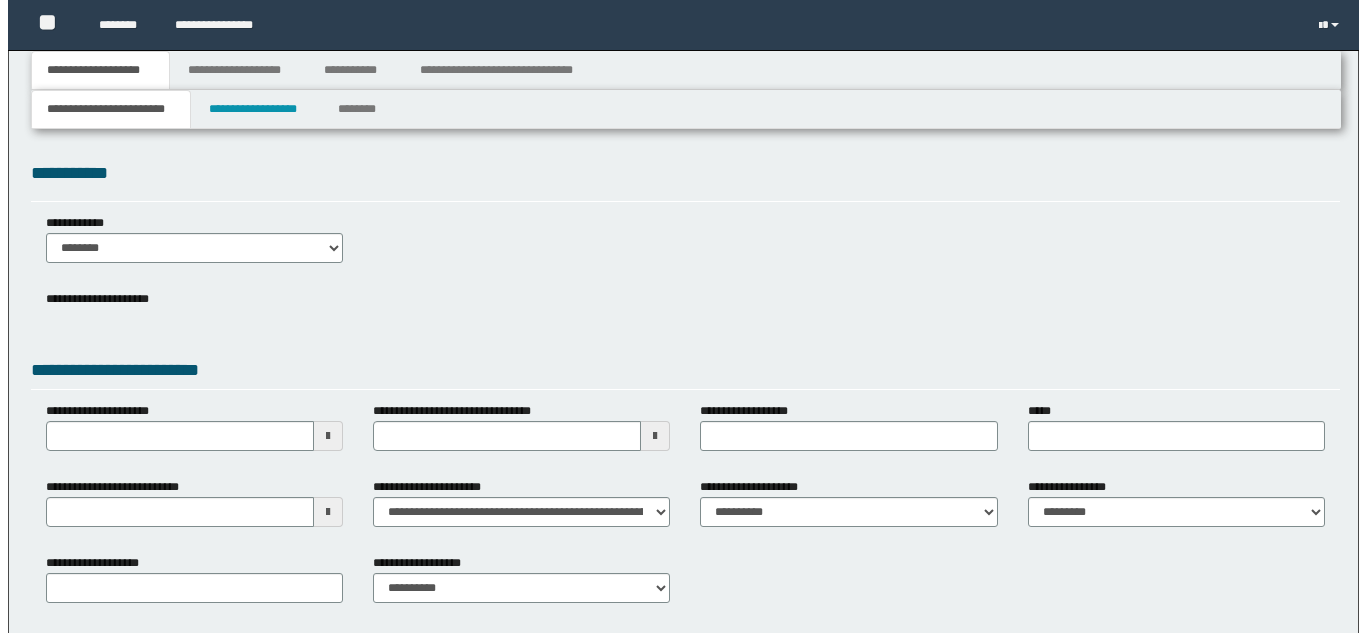 scroll, scrollTop: 0, scrollLeft: 0, axis: both 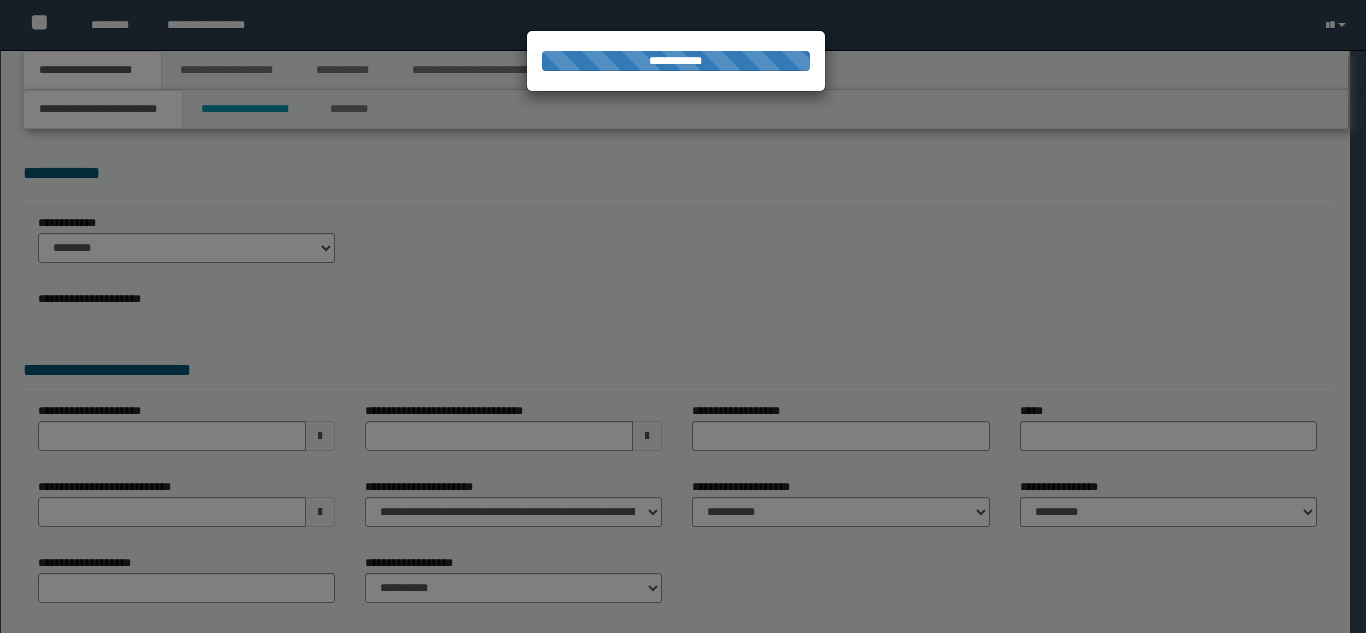 type on "**********" 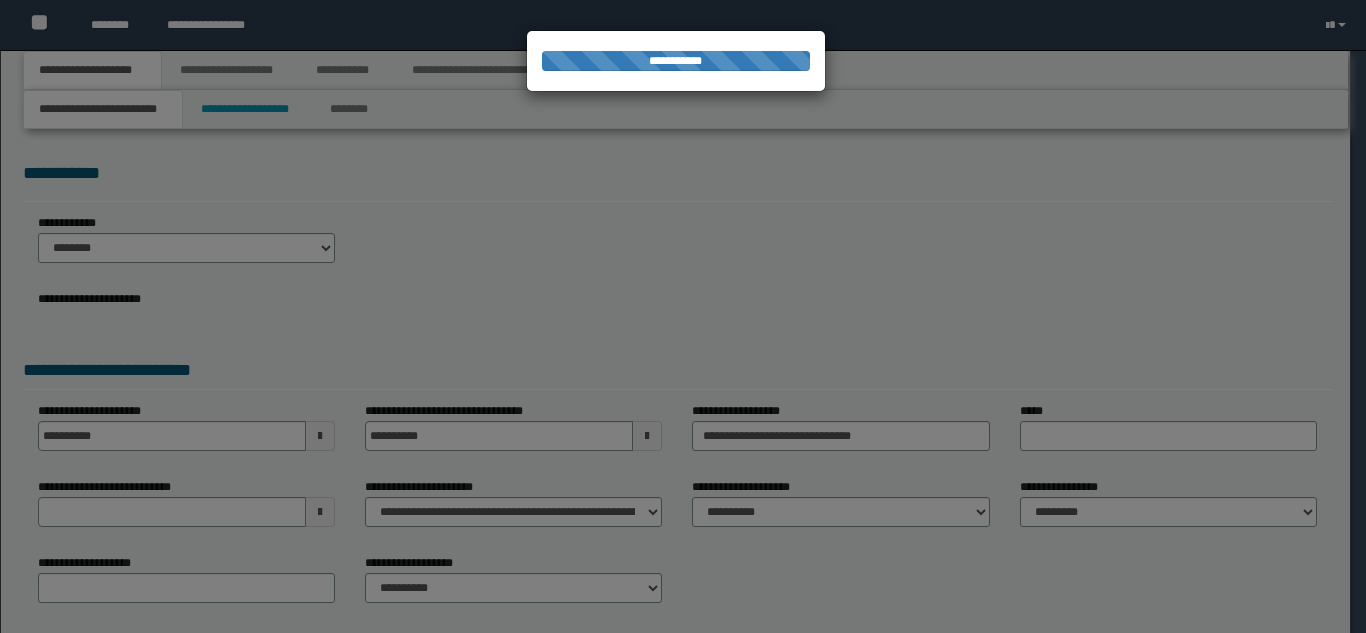 type on "*********" 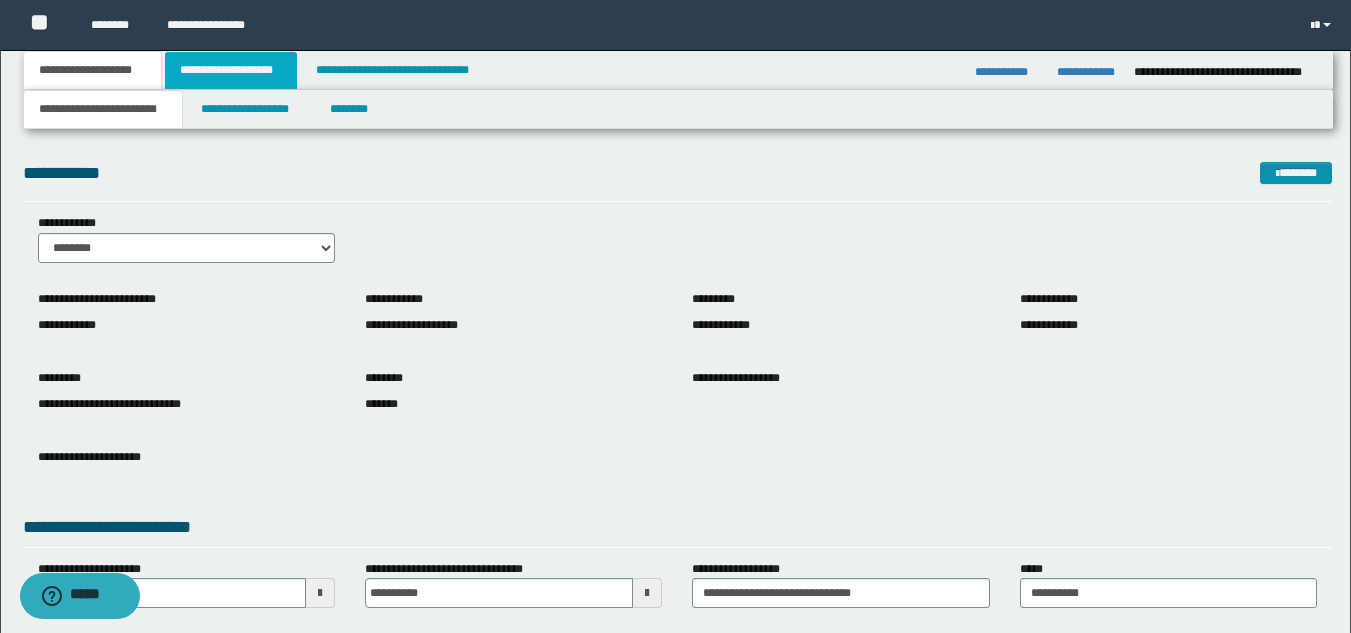 click on "**********" at bounding box center [231, 70] 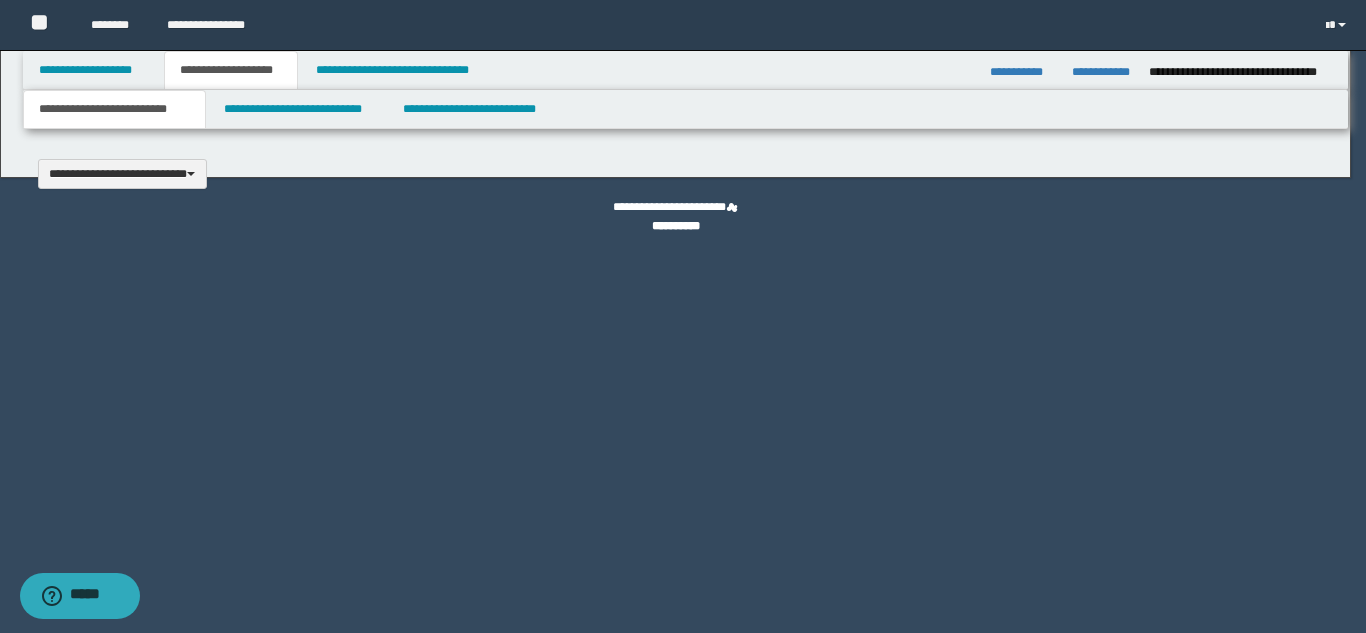 type 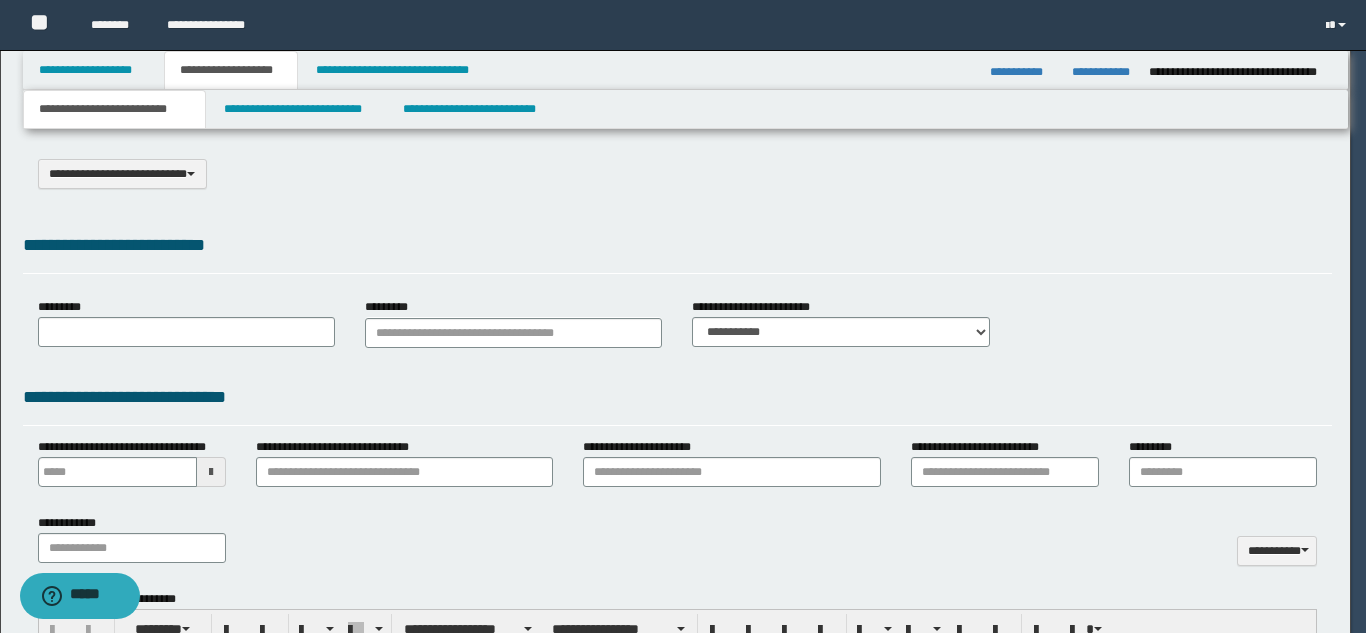 select on "*" 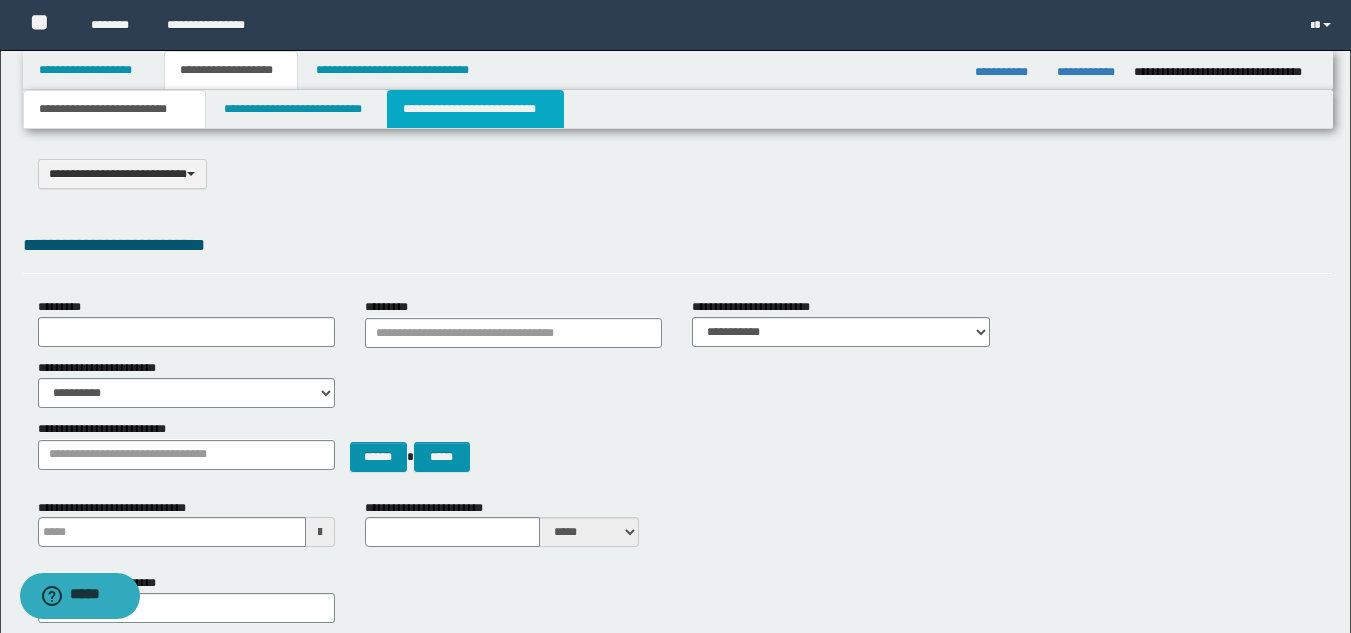 click on "**********" at bounding box center [475, 109] 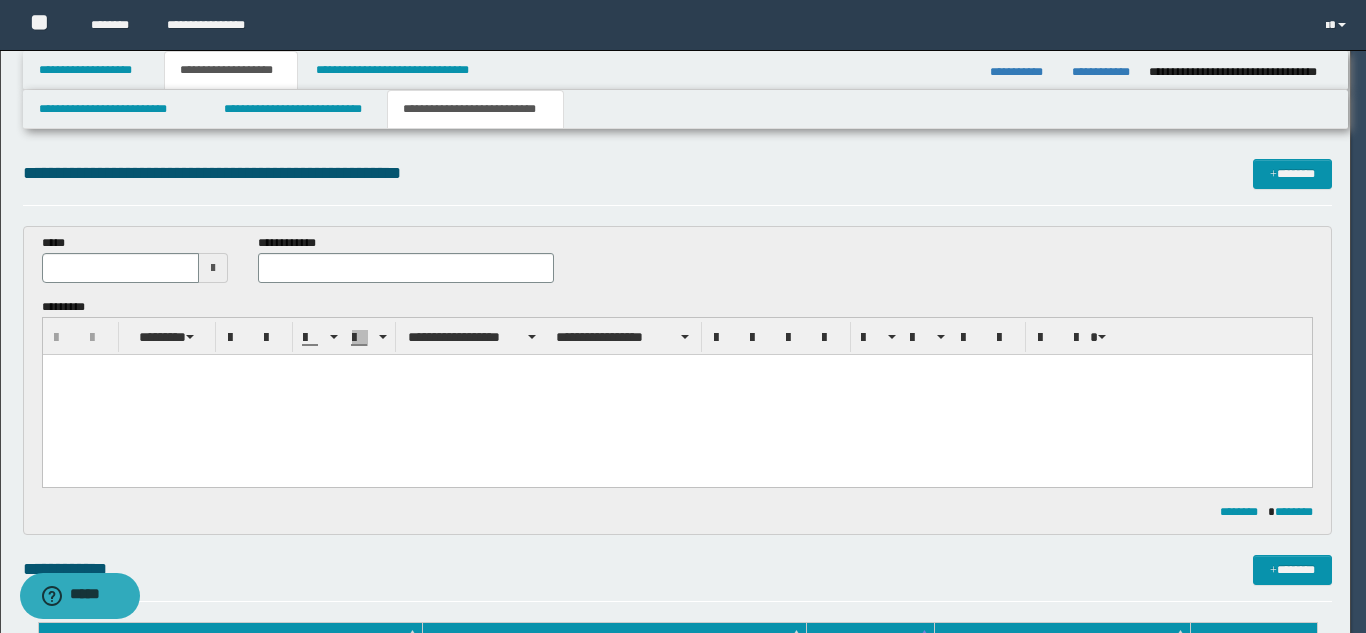 scroll, scrollTop: 0, scrollLeft: 0, axis: both 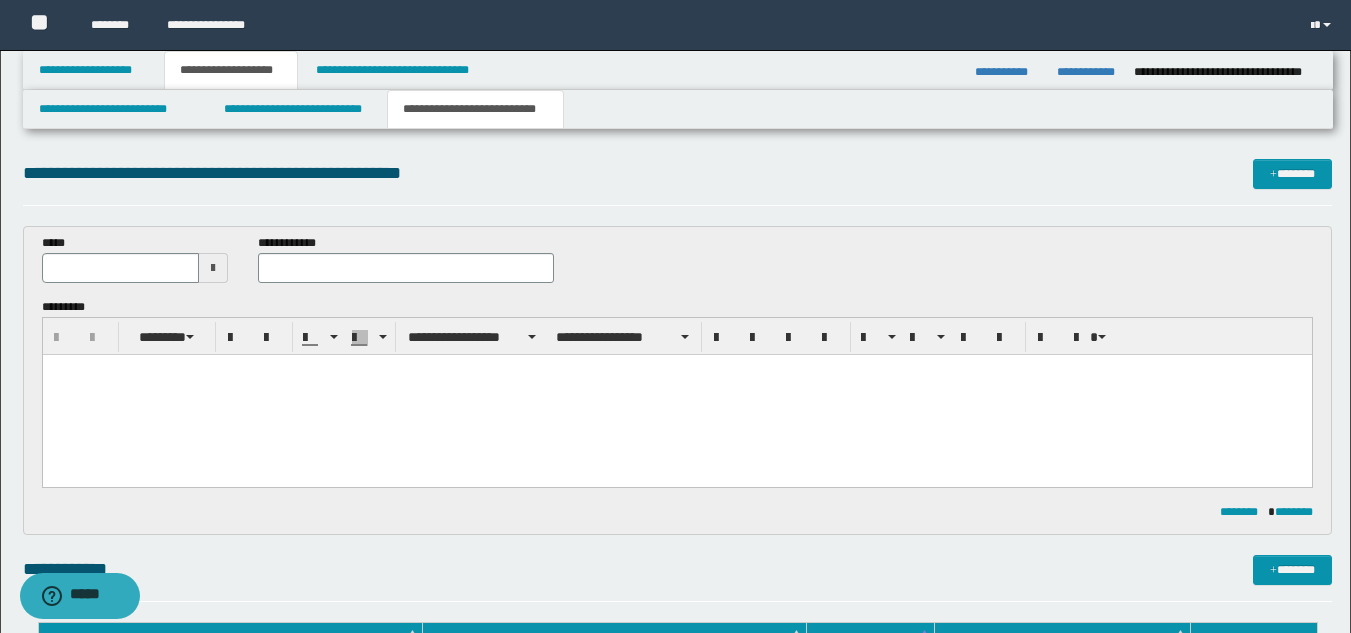 click at bounding box center [676, 395] 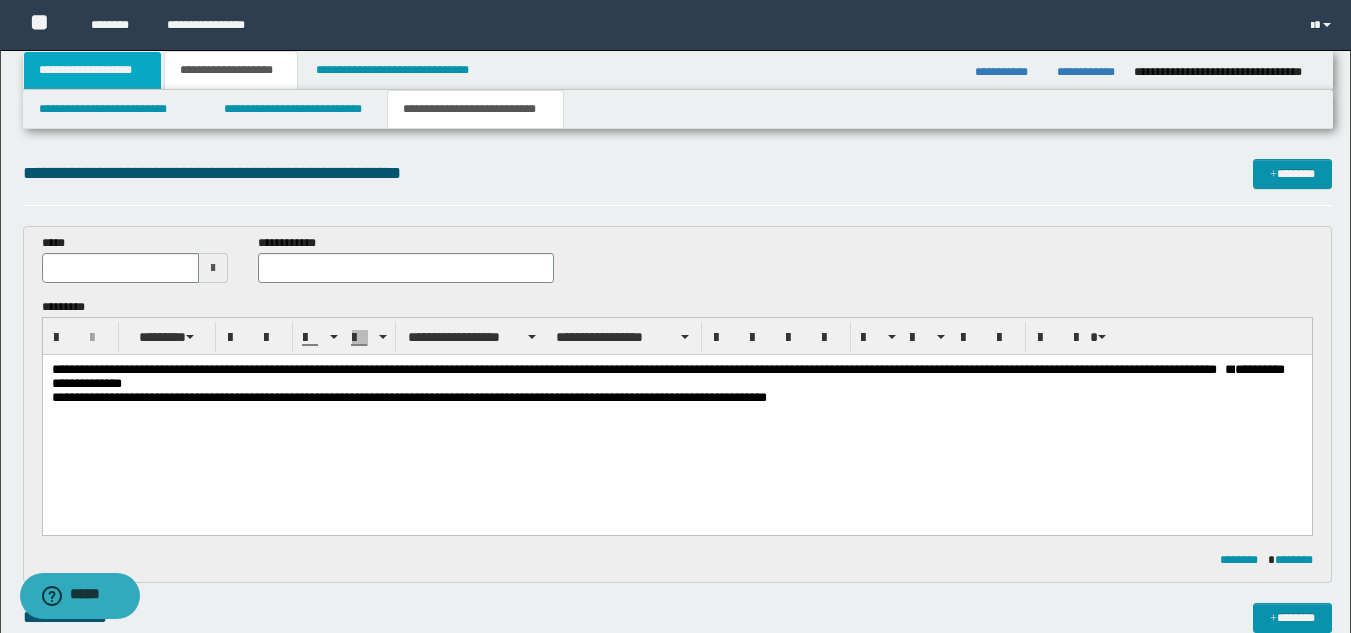 click on "**********" at bounding box center [92, 70] 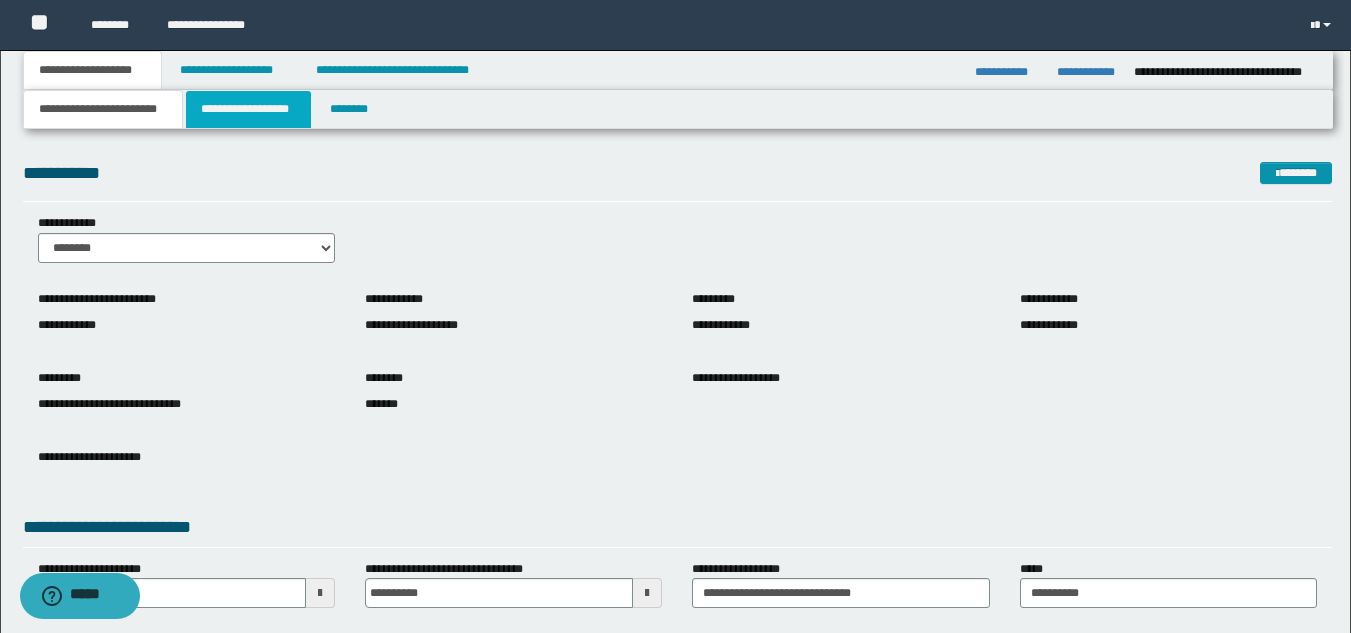 click on "**********" at bounding box center [248, 109] 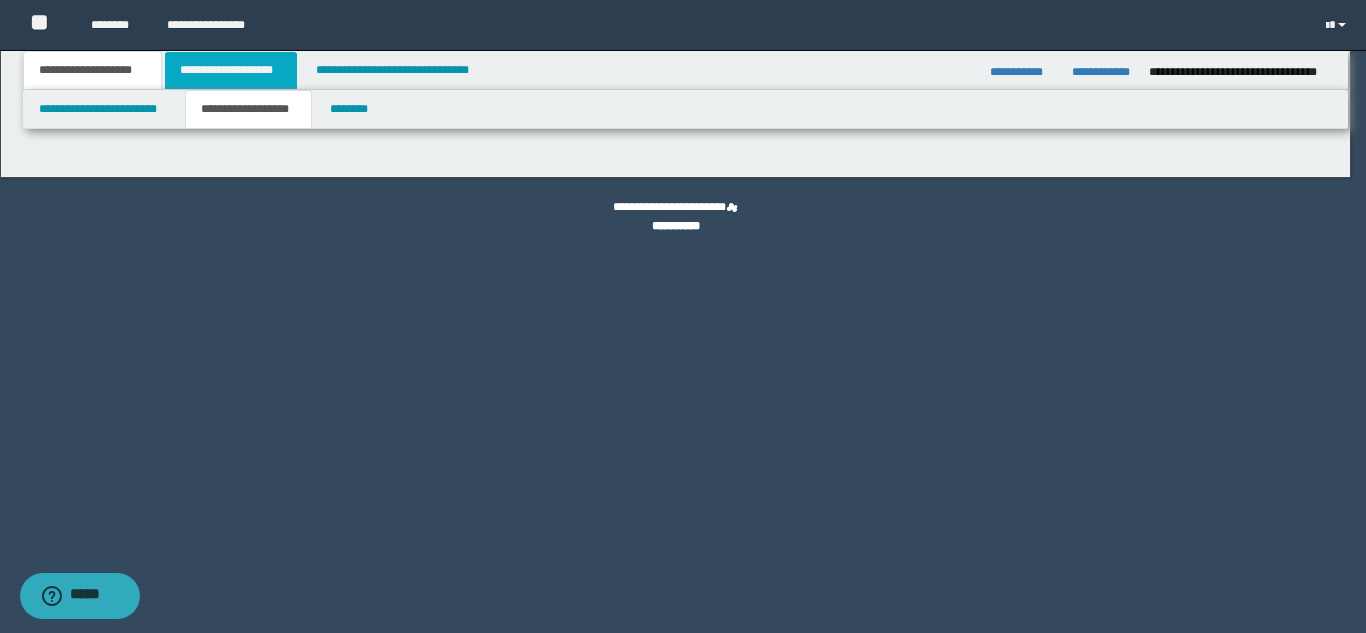 select on "*" 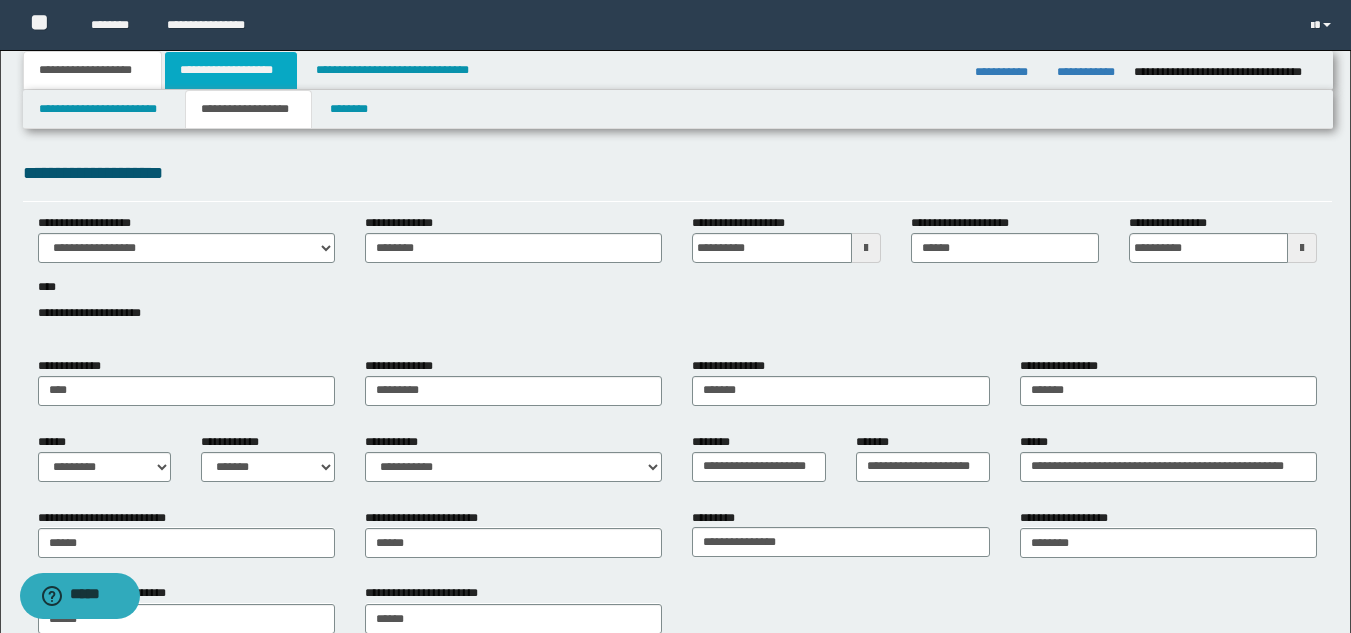 click on "**********" at bounding box center (231, 70) 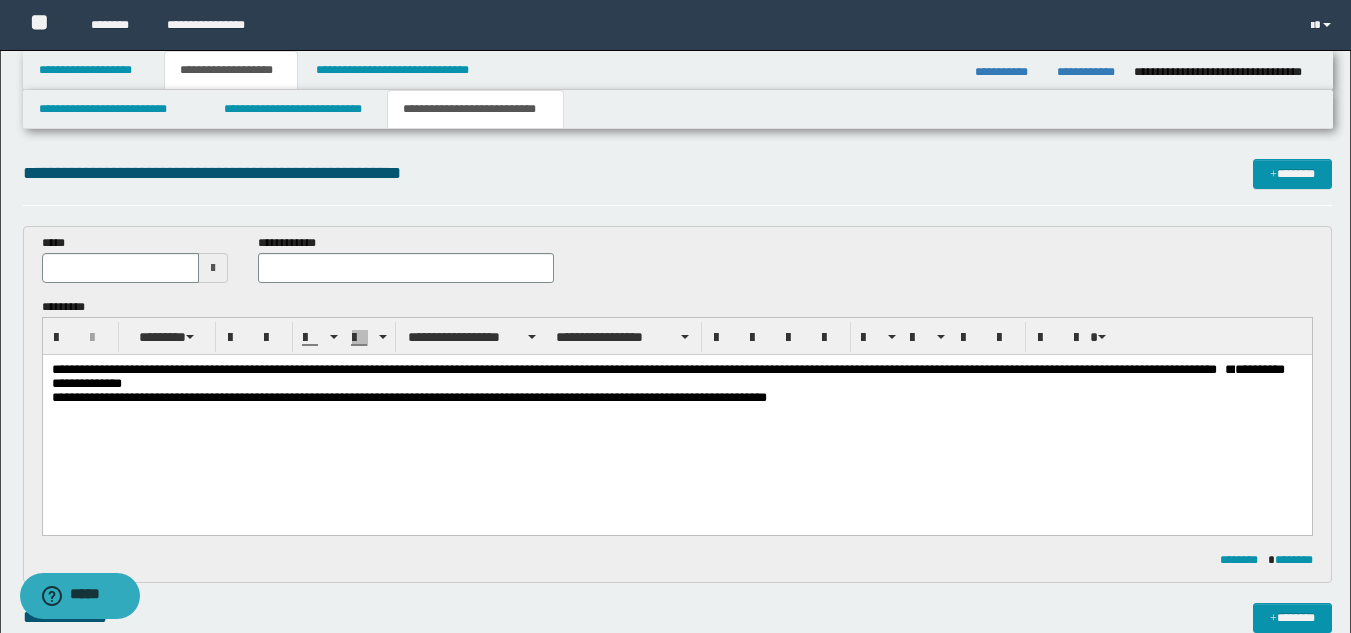 click on "**********" at bounding box center [628, 369] 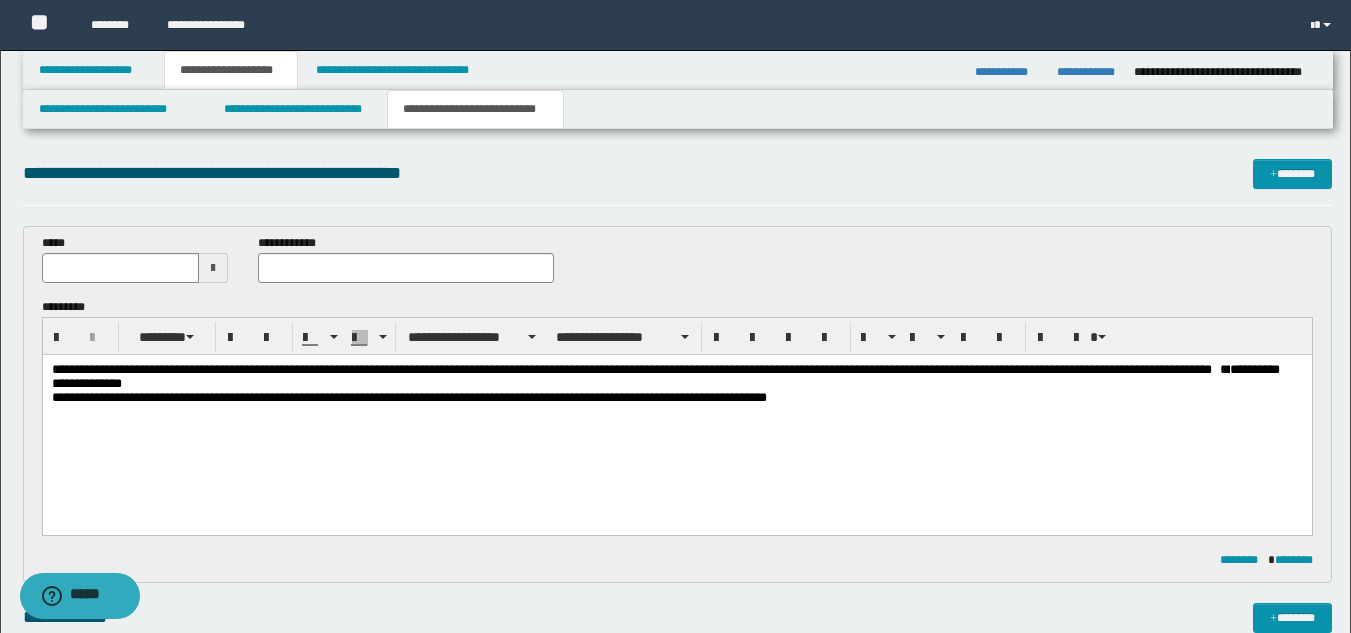 click at bounding box center (213, 268) 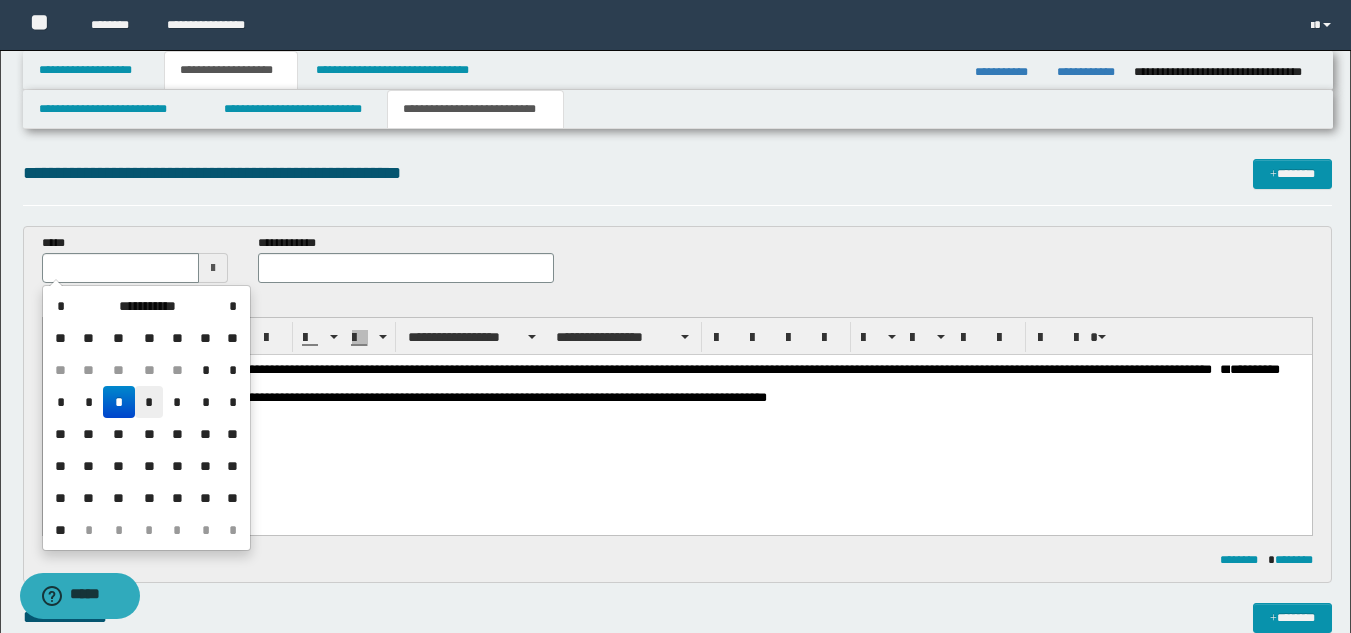 click on "*" at bounding box center (149, 402) 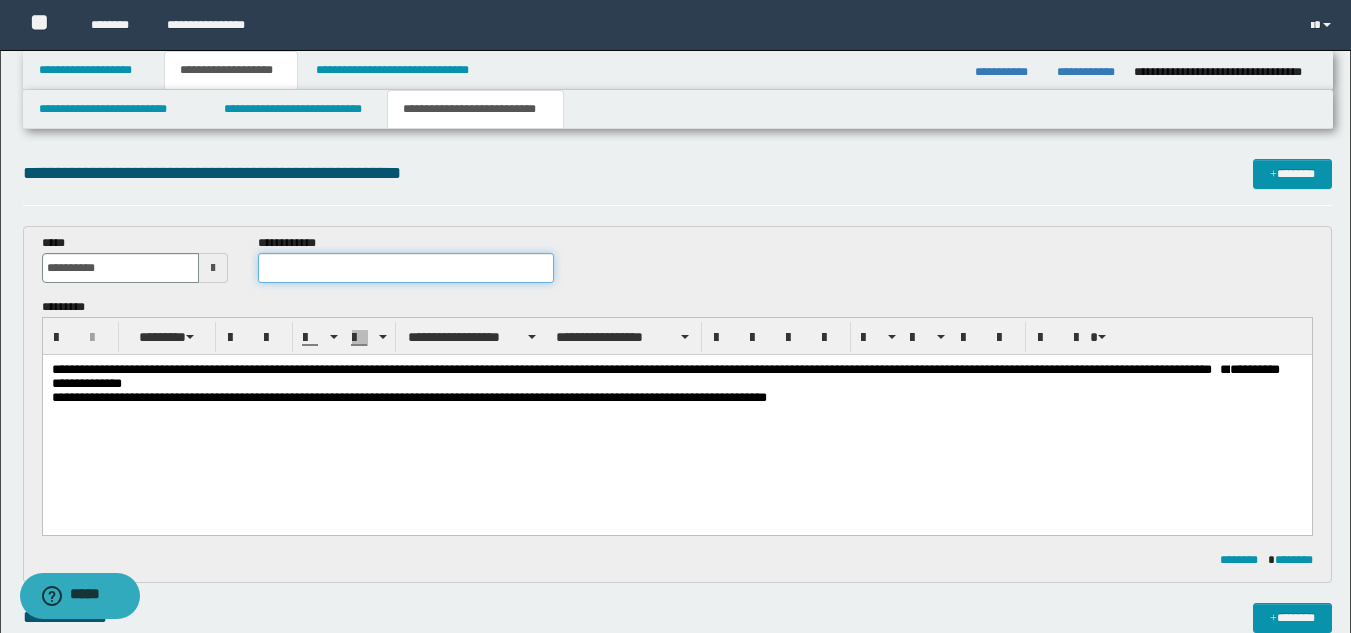 click at bounding box center [405, 268] 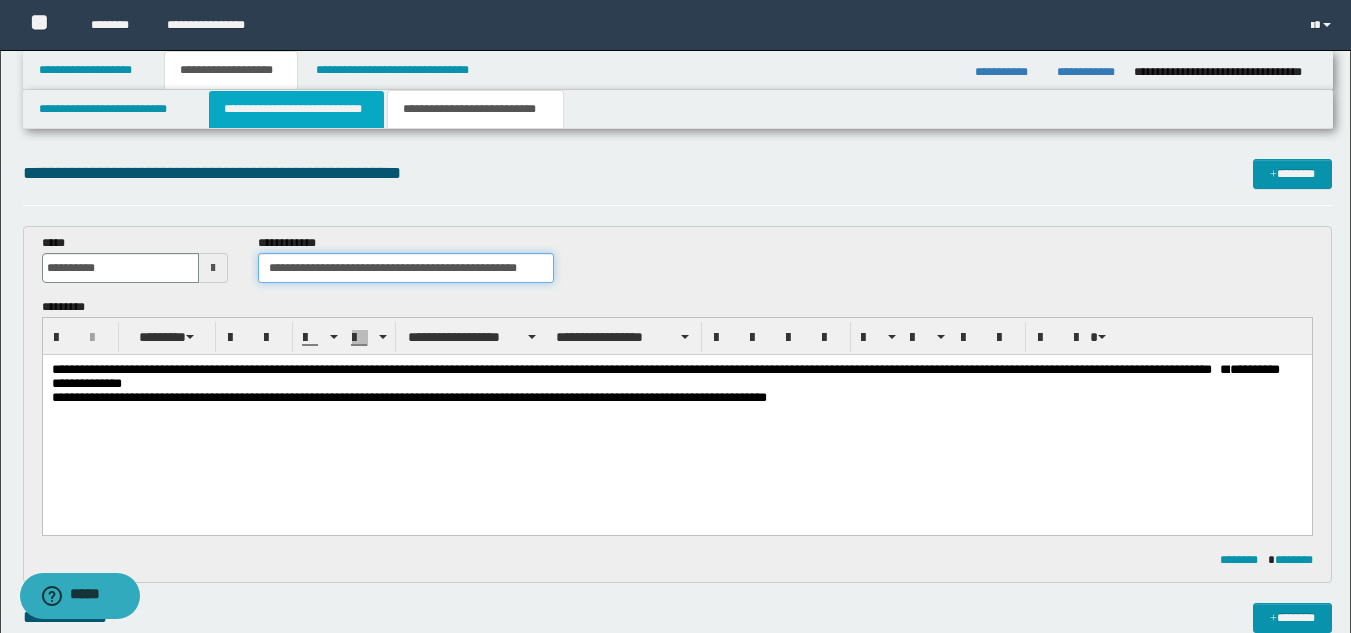type on "**********" 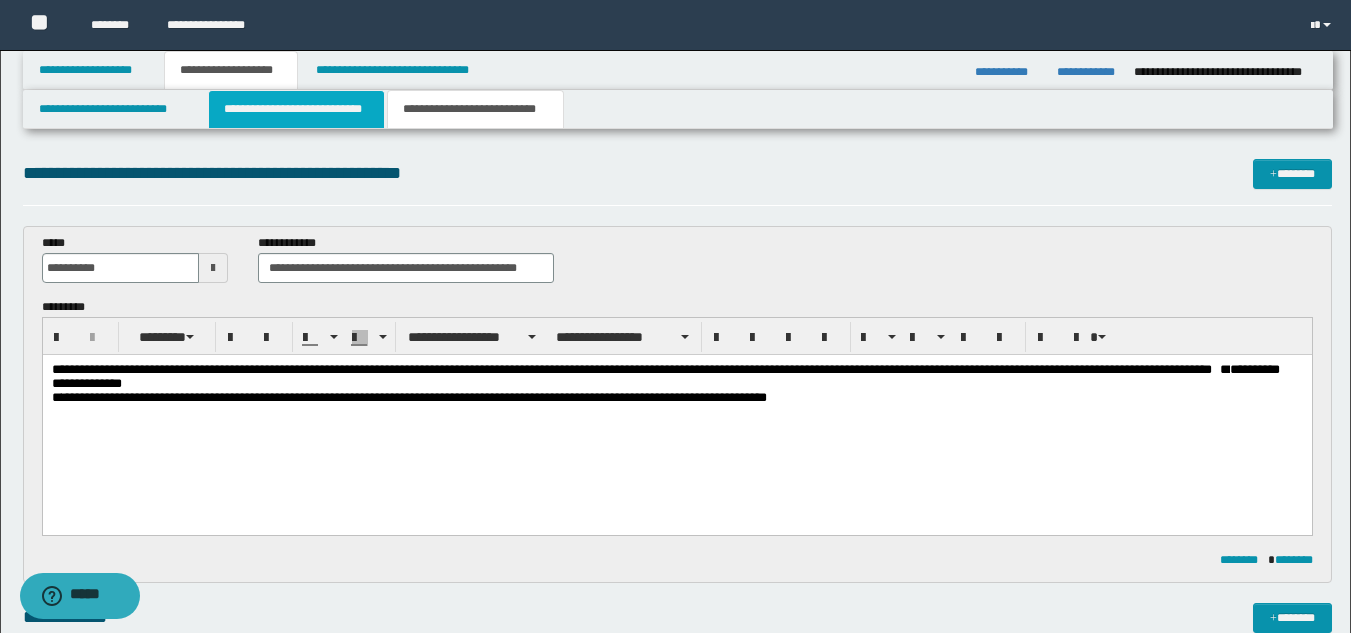 click on "**********" at bounding box center [296, 109] 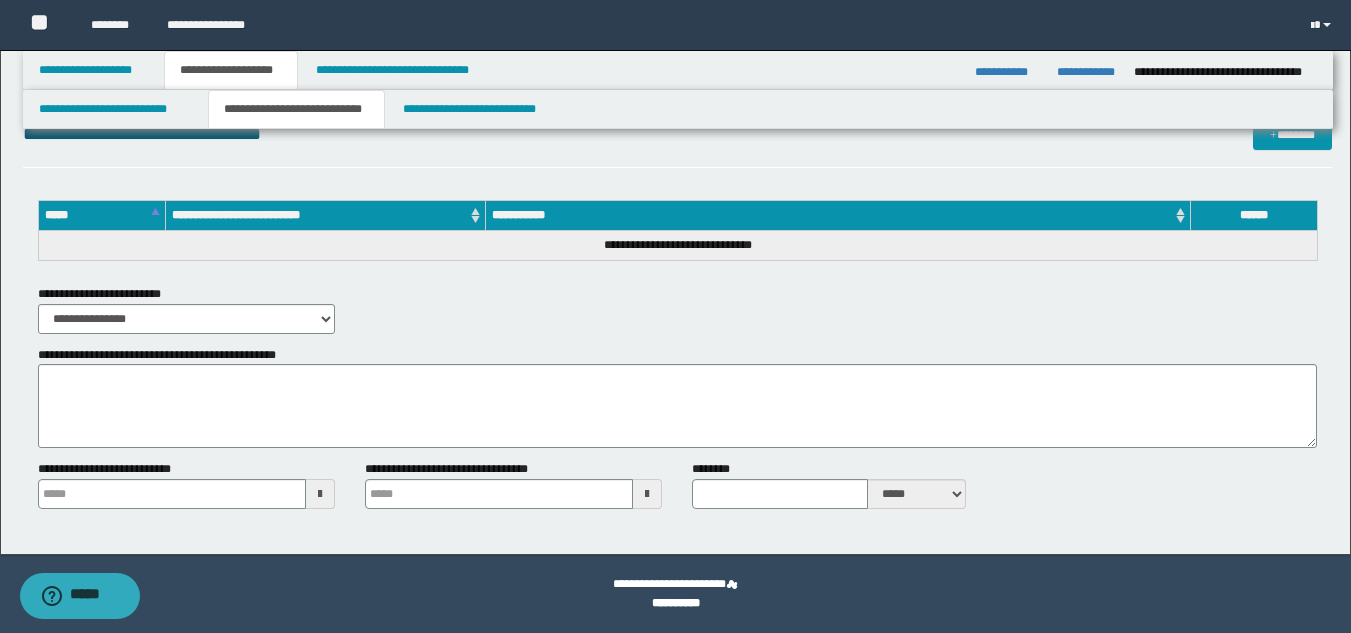 scroll, scrollTop: 0, scrollLeft: 0, axis: both 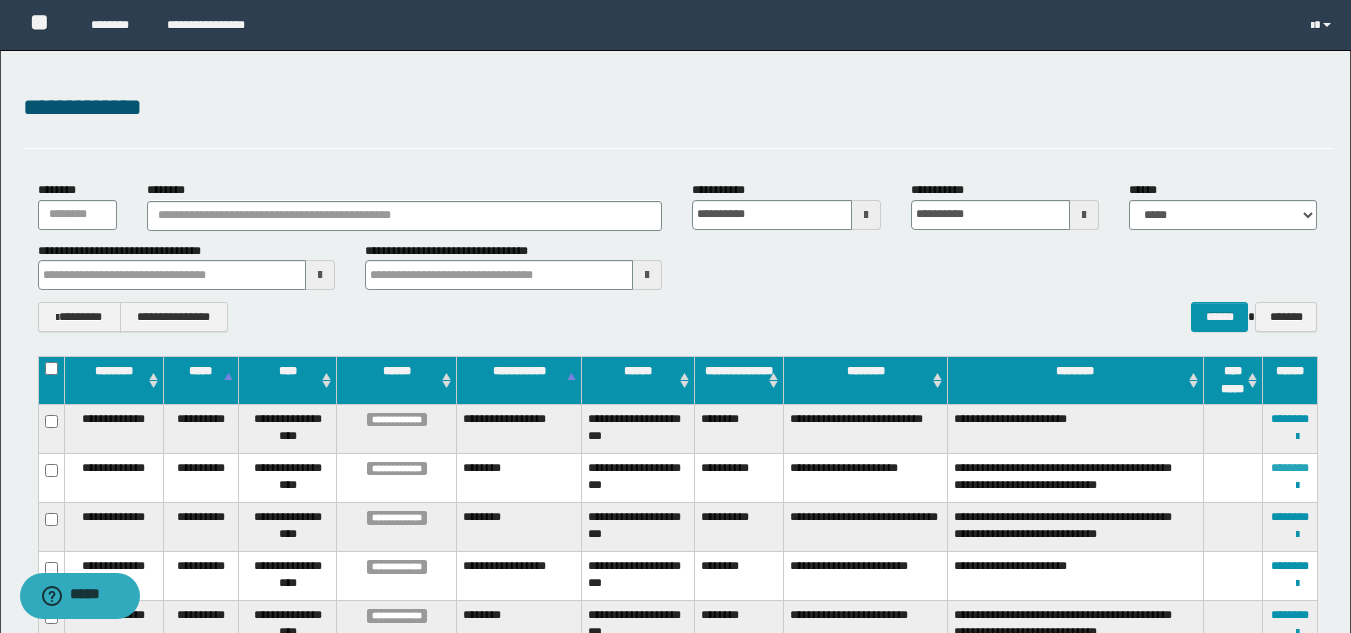 click on "********" at bounding box center [1290, 468] 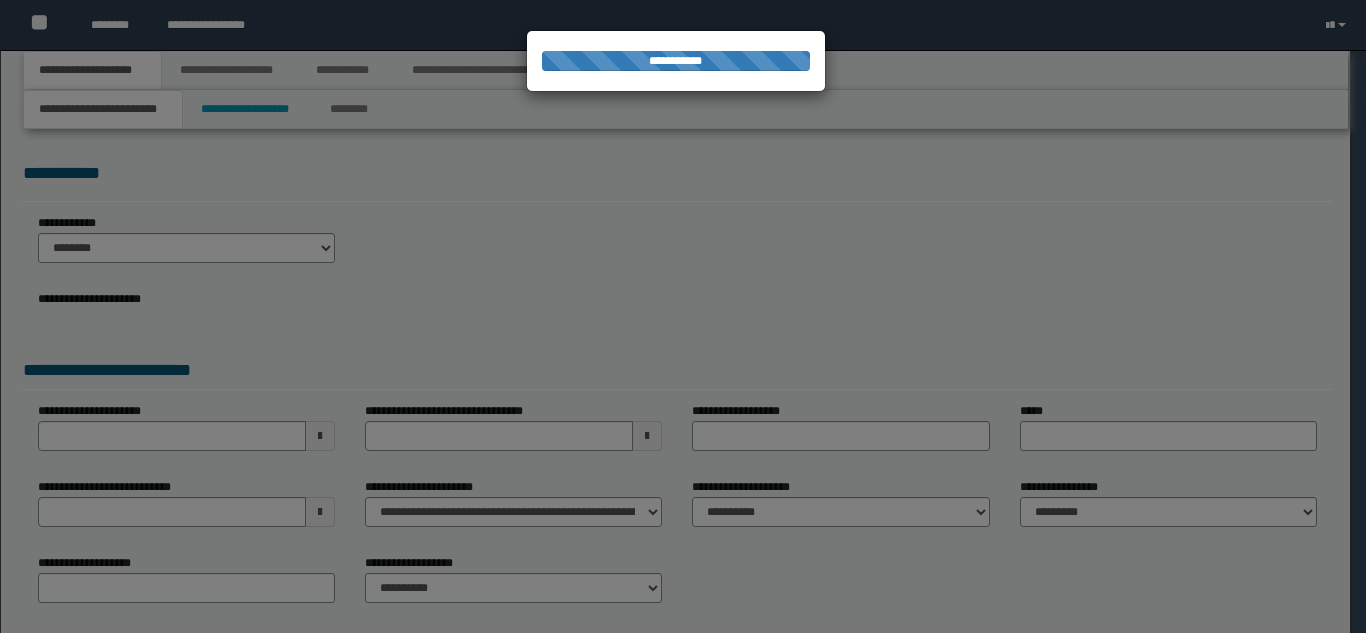 scroll, scrollTop: 0, scrollLeft: 0, axis: both 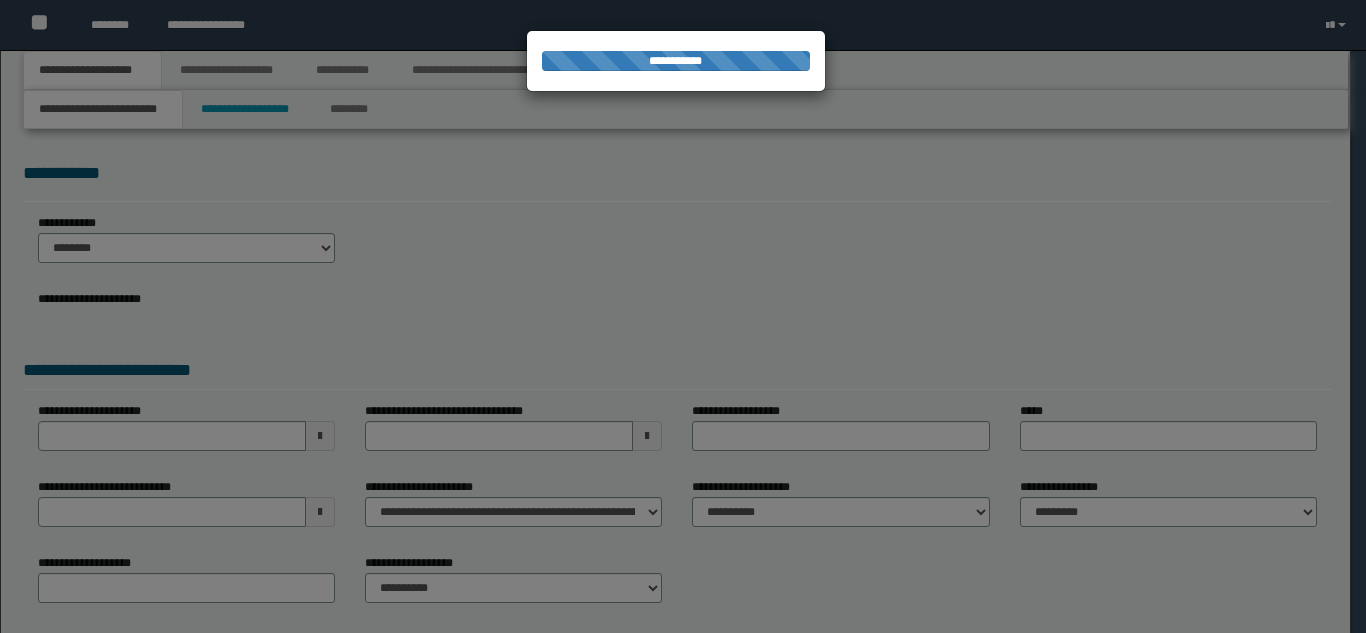 type on "**********" 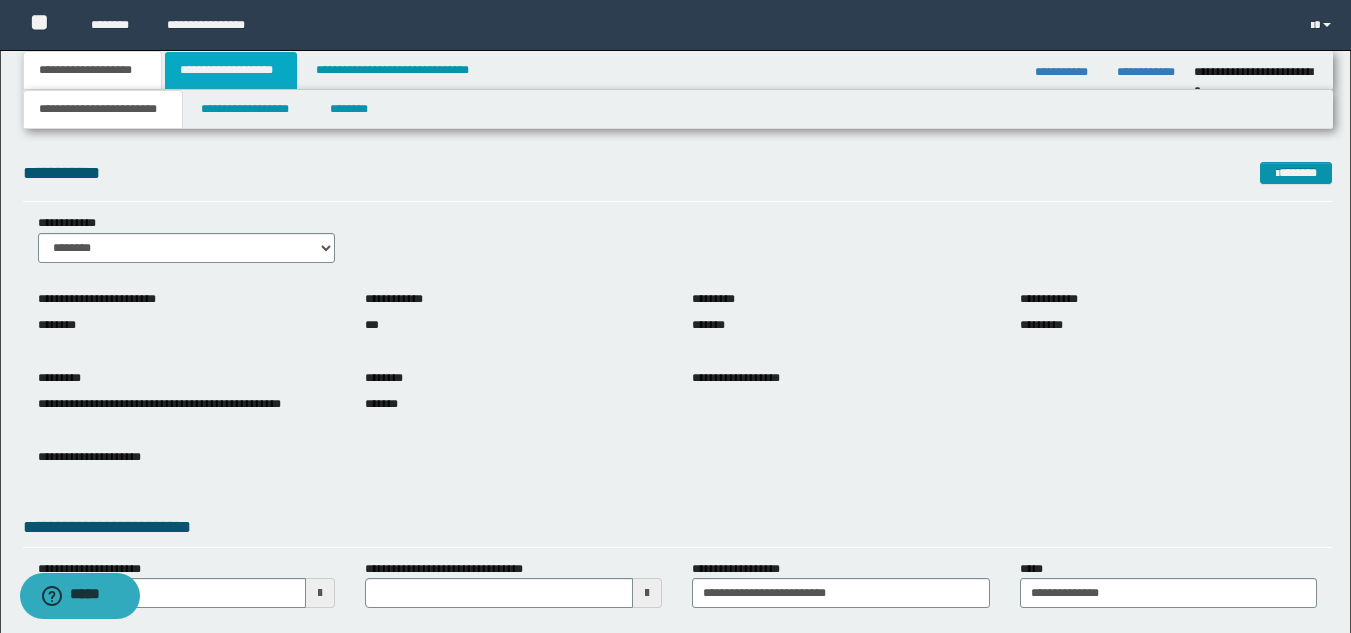 click on "**********" at bounding box center [231, 70] 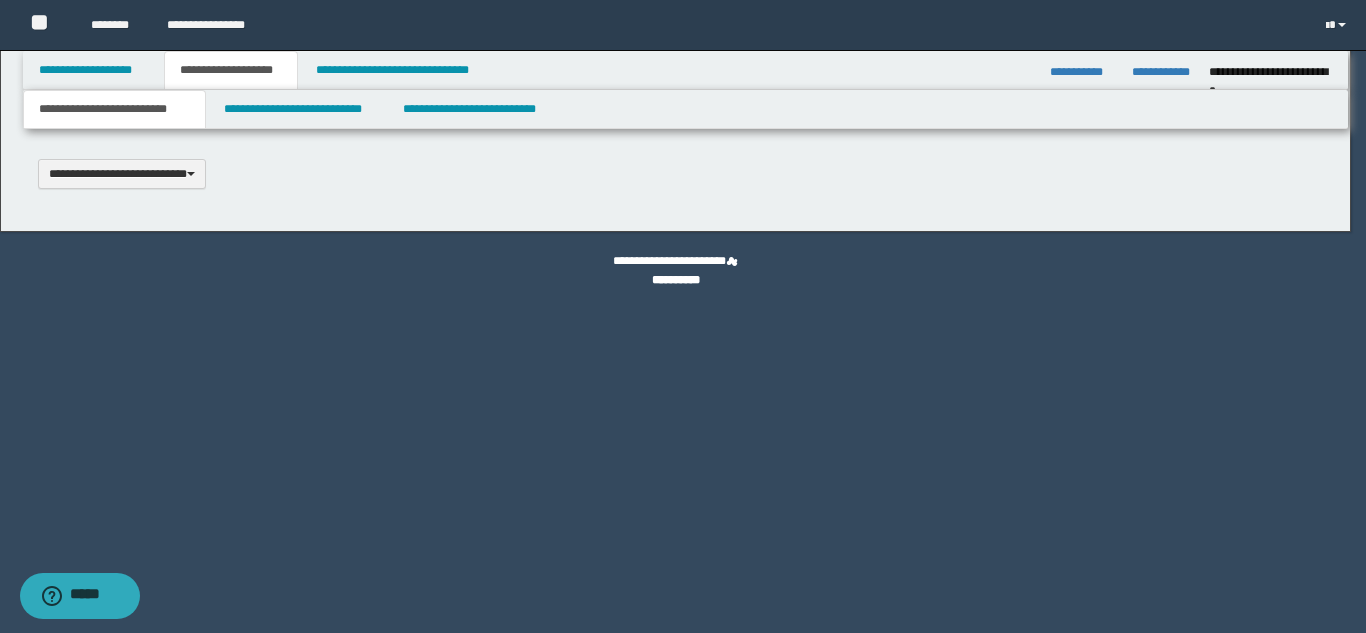 type 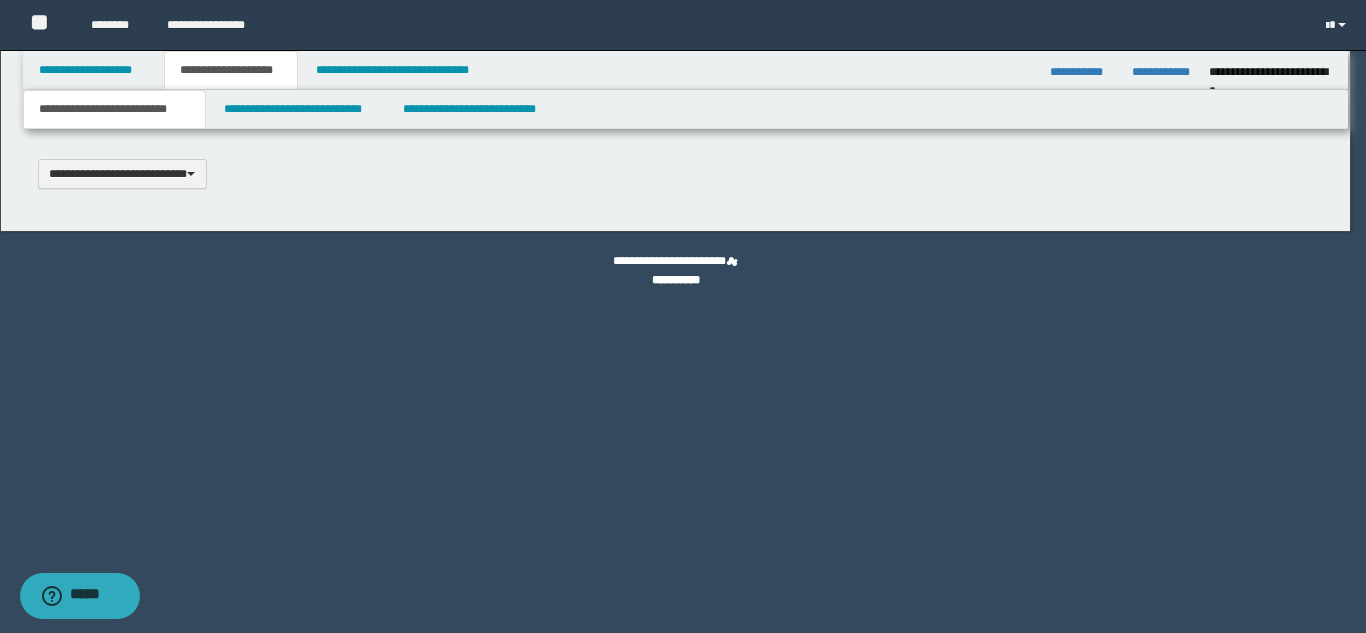 select on "*" 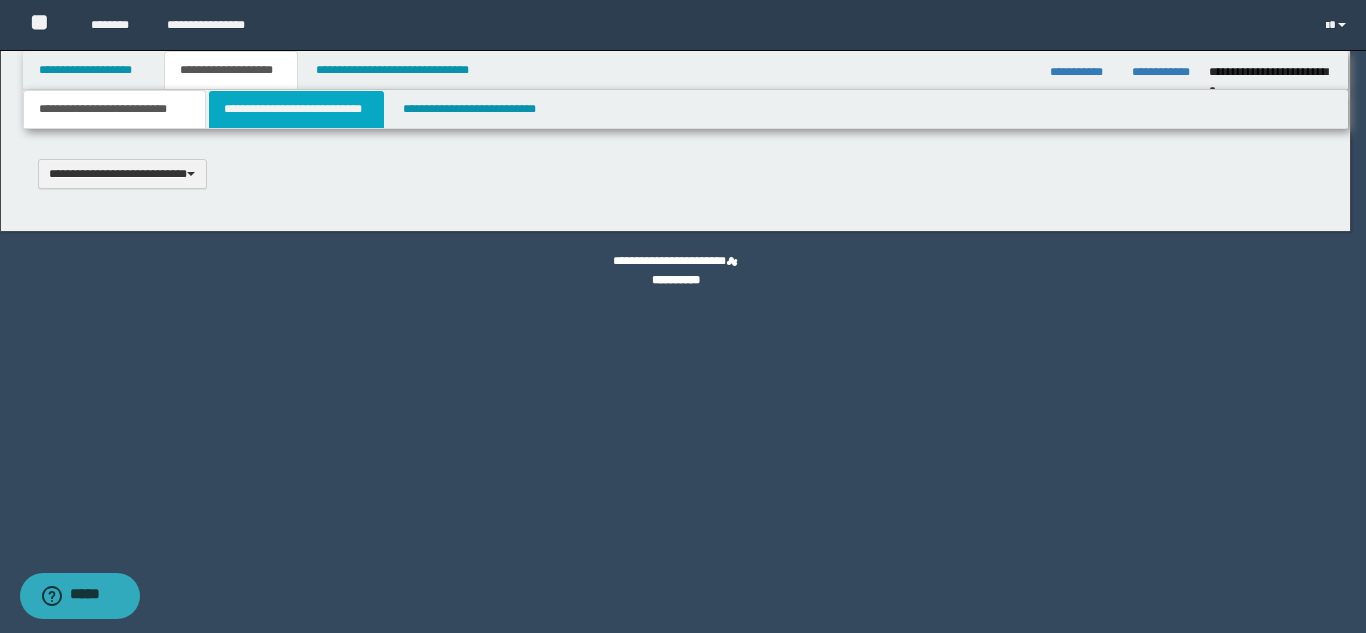 scroll, scrollTop: 0, scrollLeft: 0, axis: both 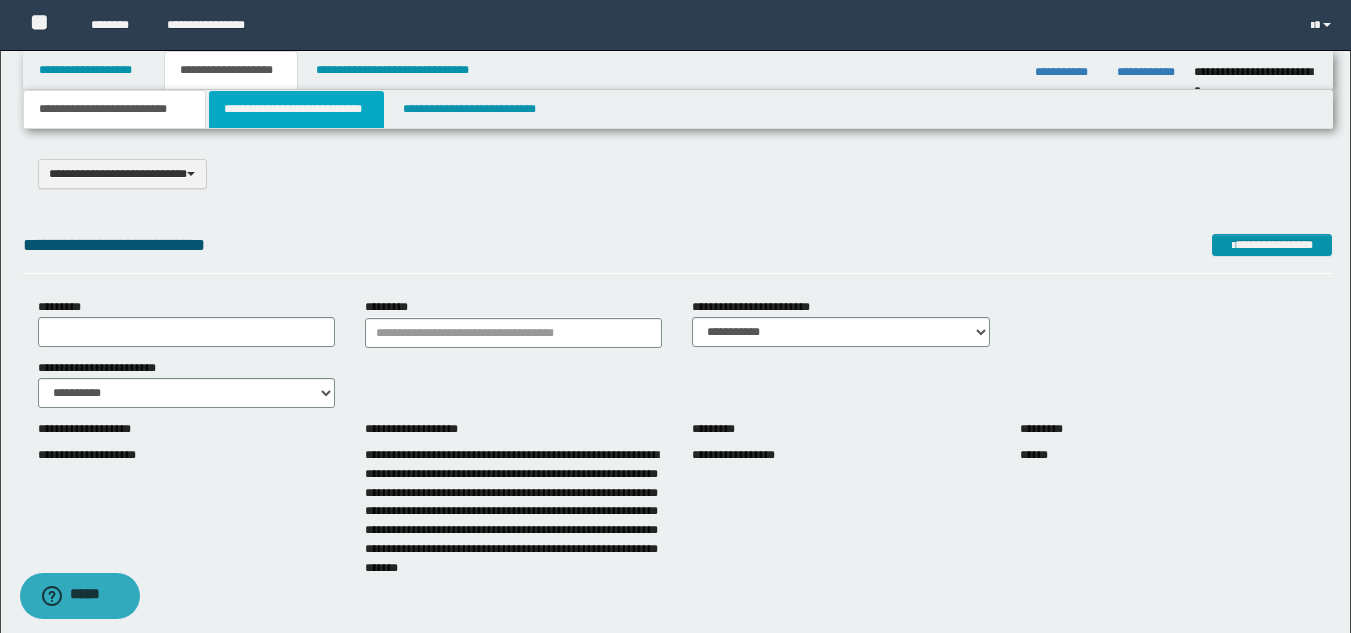 click on "**********" at bounding box center [296, 109] 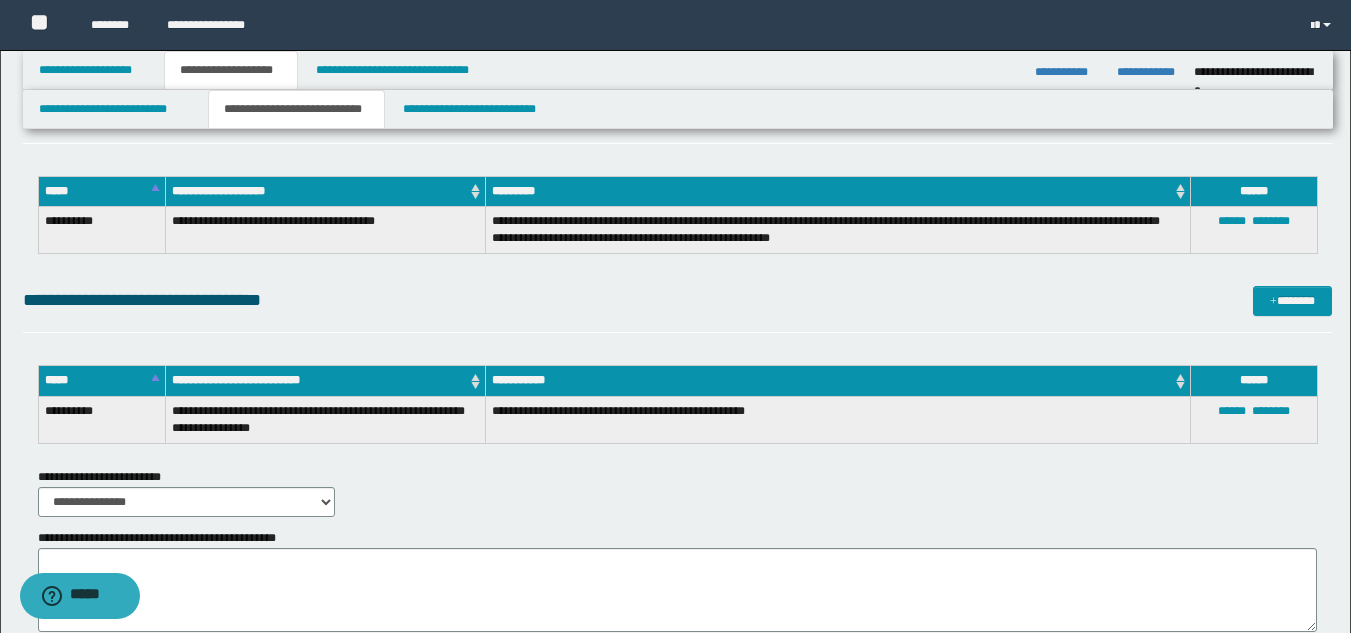 scroll, scrollTop: 600, scrollLeft: 0, axis: vertical 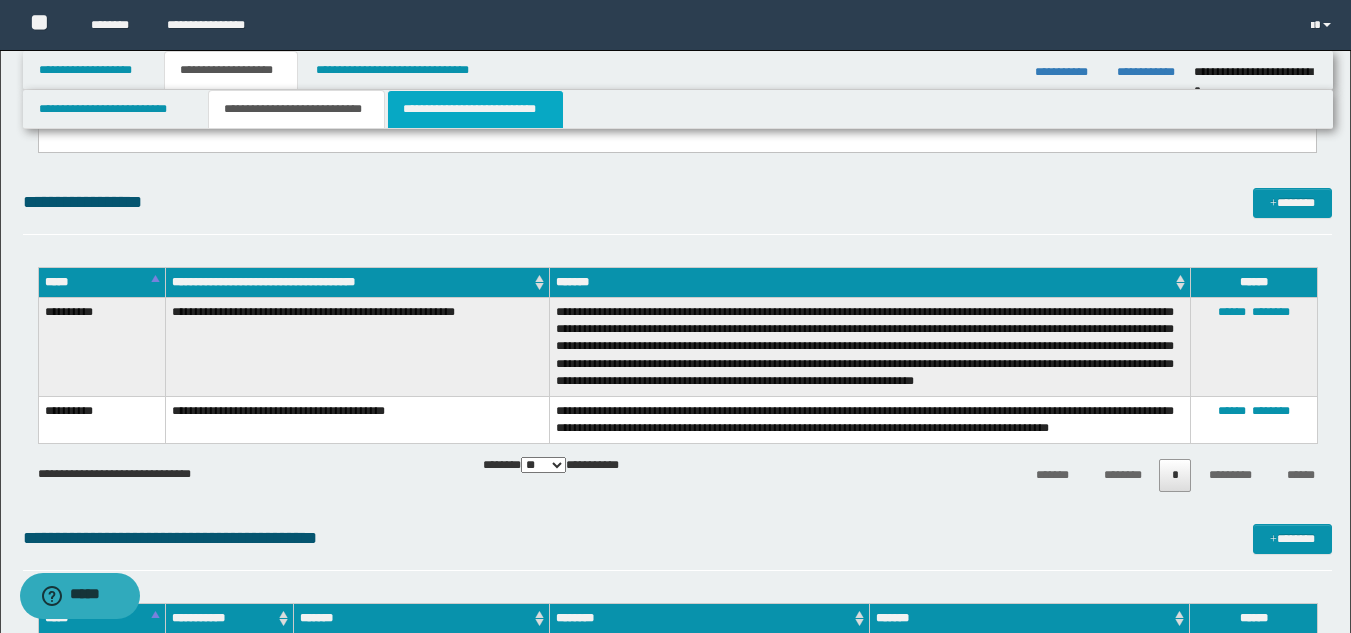 click on "**********" at bounding box center [475, 109] 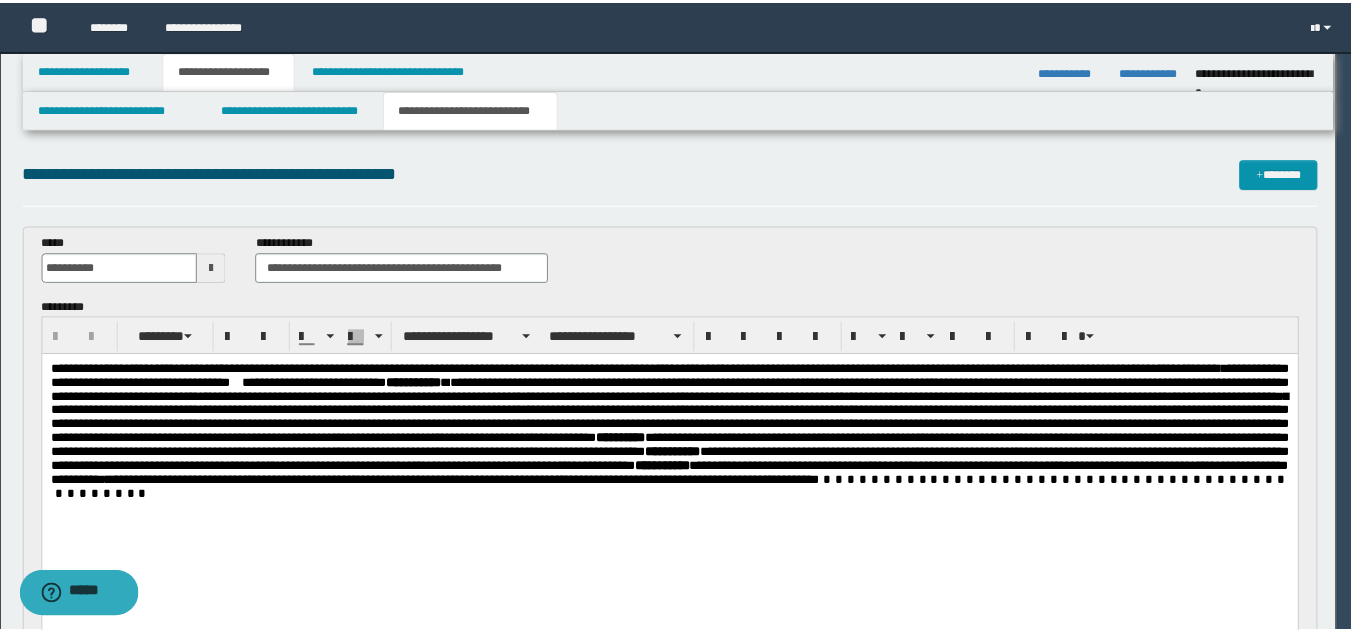 scroll, scrollTop: 0, scrollLeft: 0, axis: both 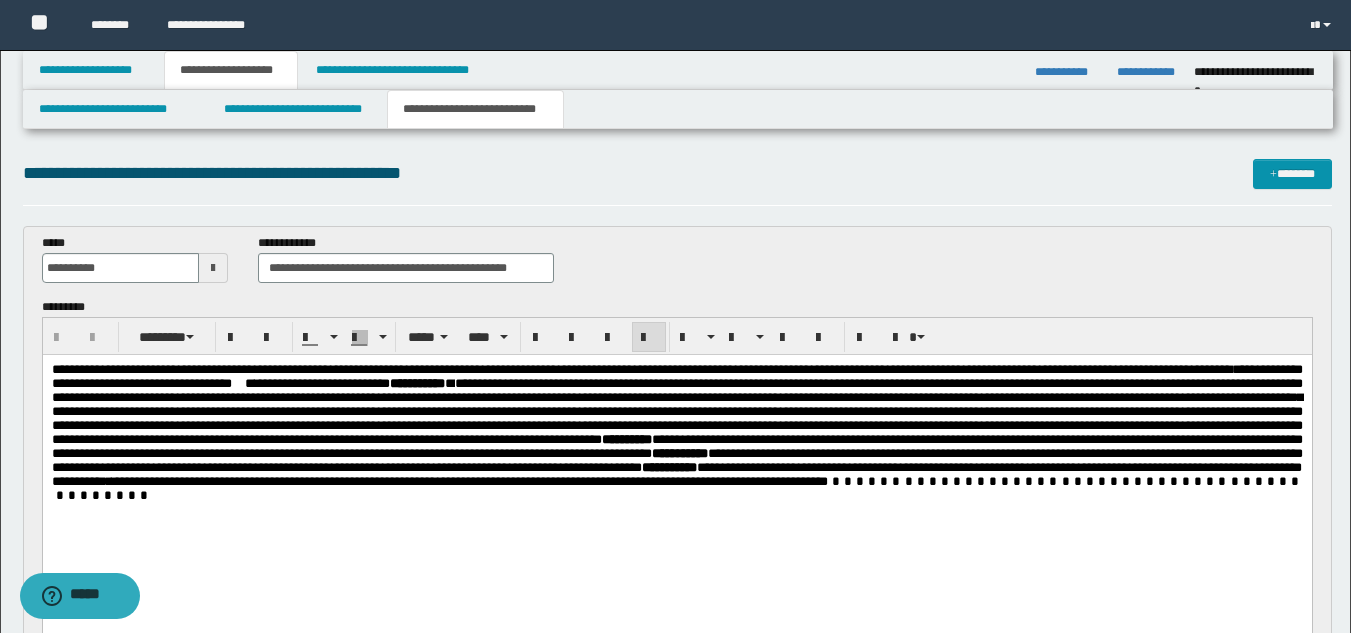 click on "**********" at bounding box center (676, 390) 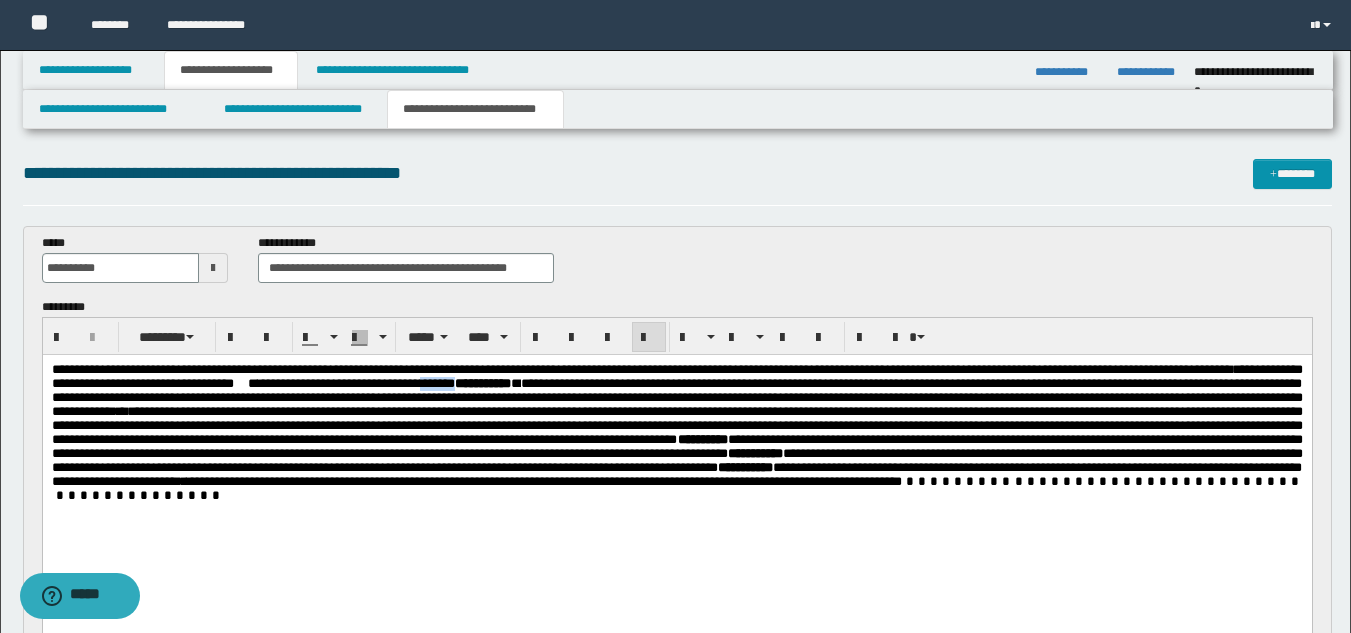 drag, startPoint x: 716, startPoint y: 384, endPoint x: 754, endPoint y: 393, distance: 39.051247 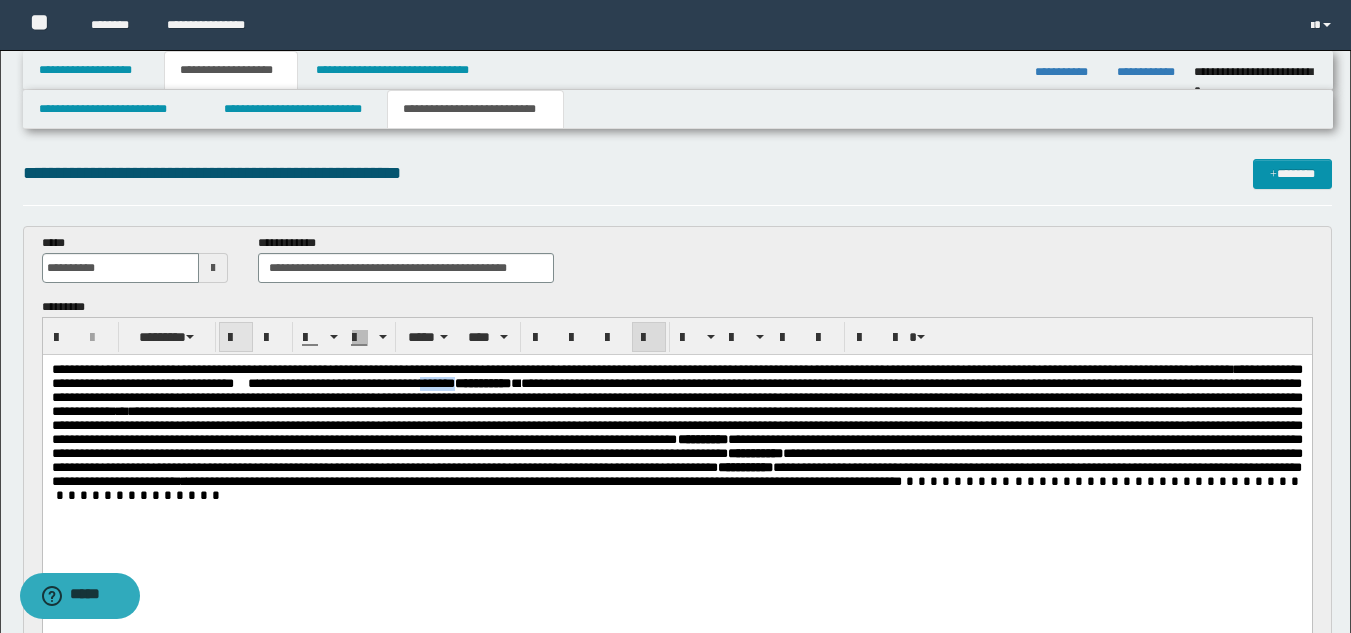 click at bounding box center (236, 338) 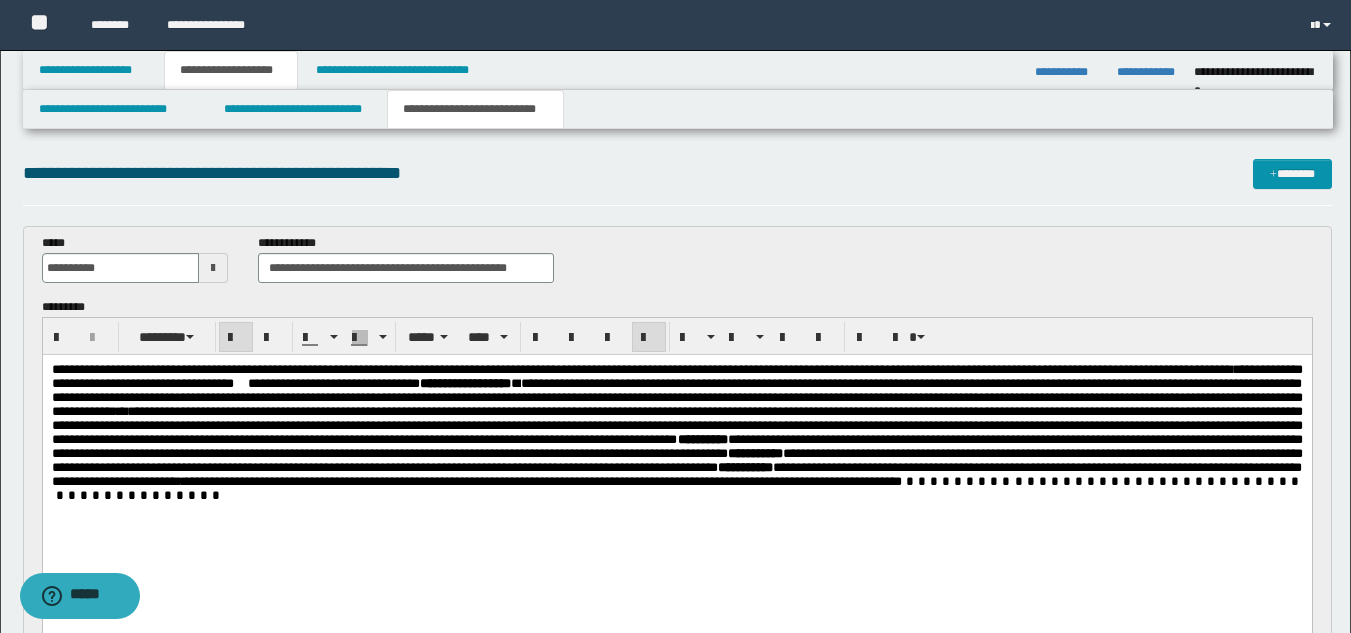 click on "**********" at bounding box center [676, 397] 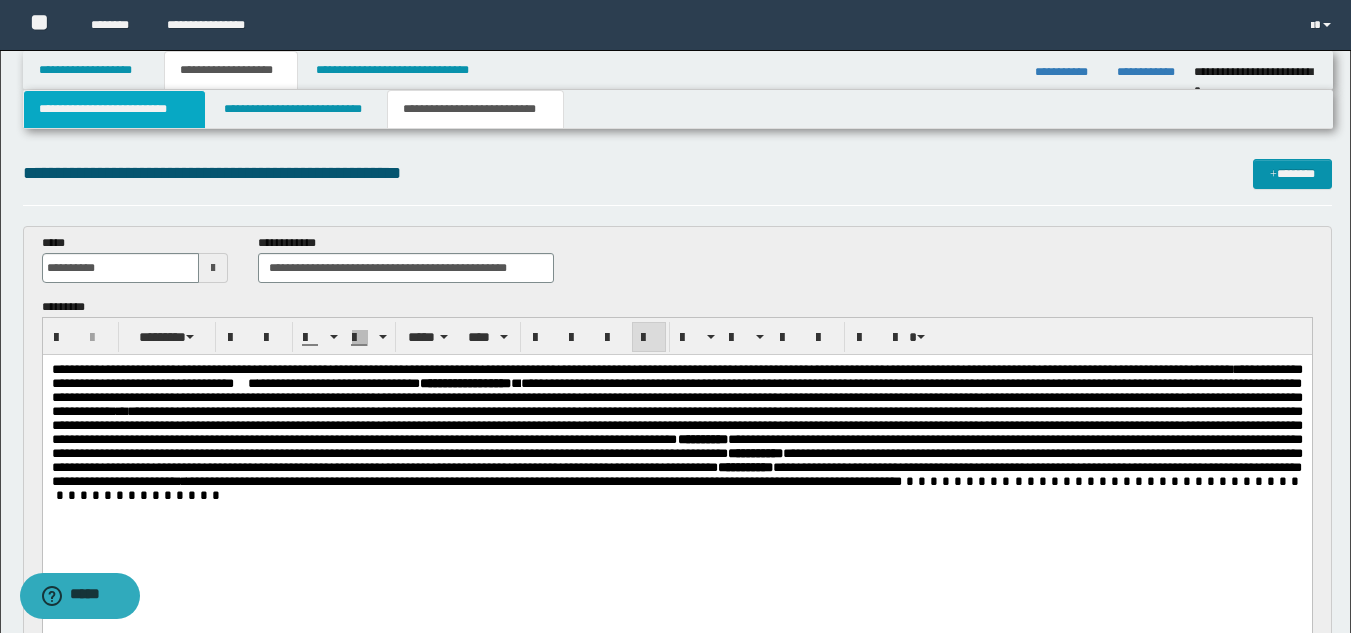 click on "**********" at bounding box center (114, 109) 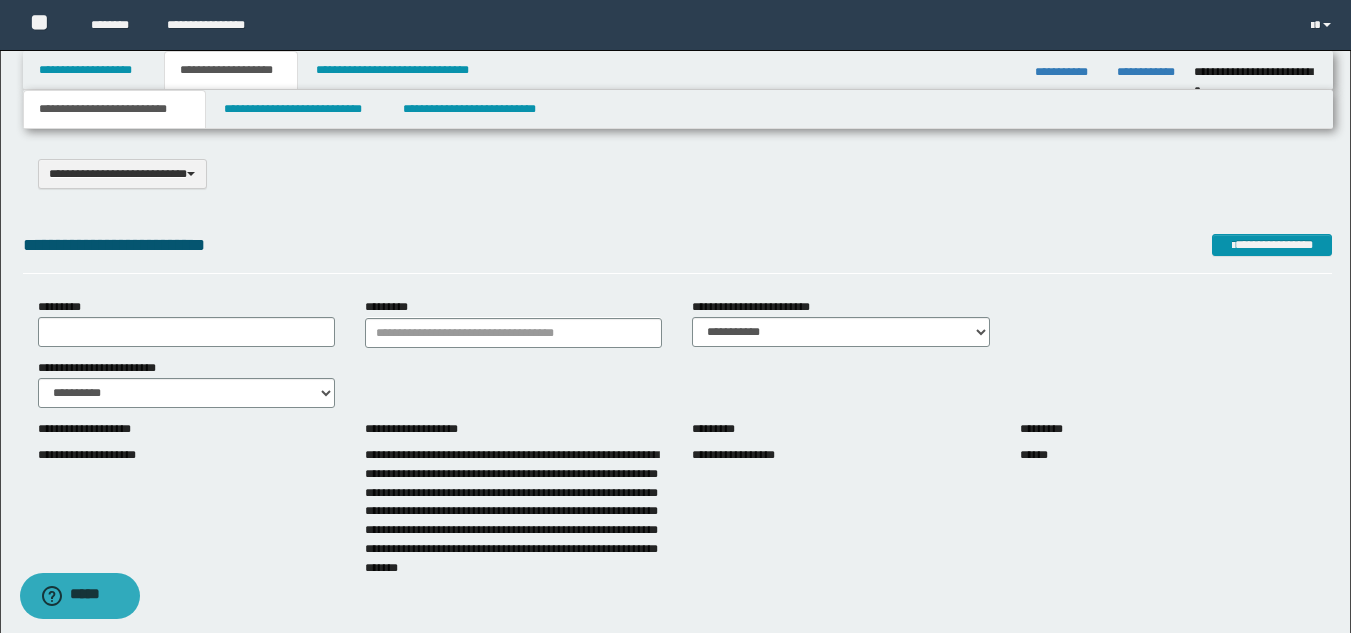 scroll, scrollTop: 1468, scrollLeft: 0, axis: vertical 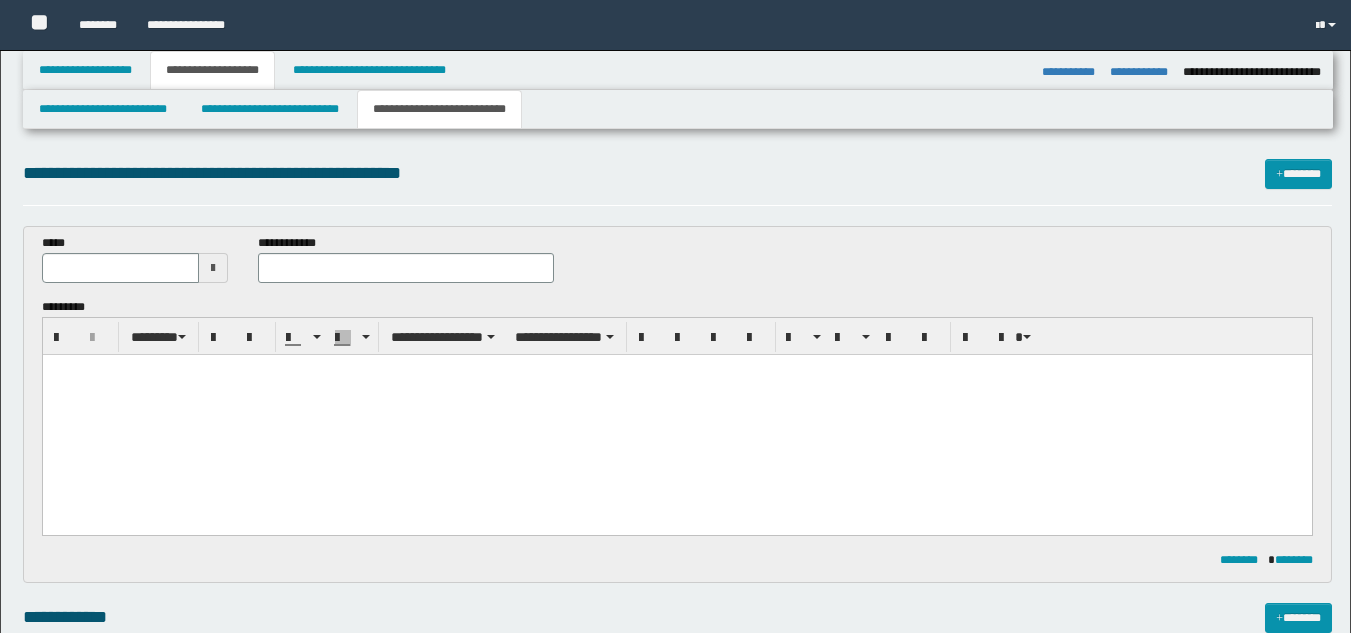 select on "*" 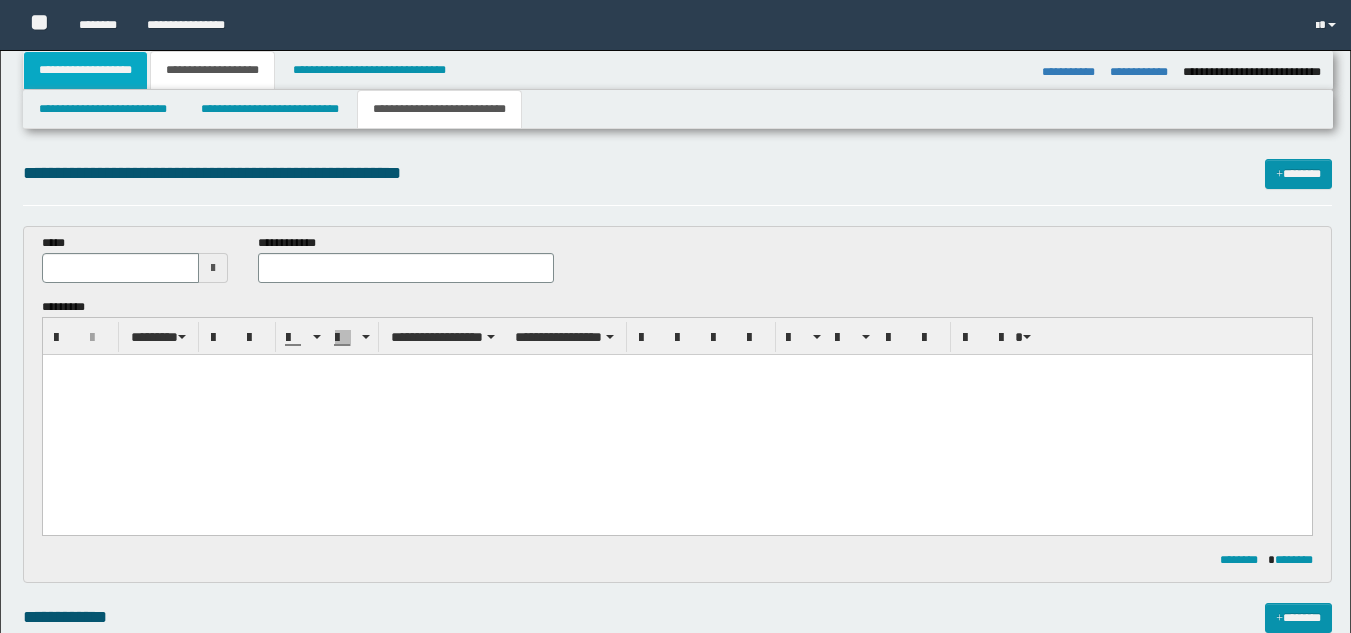 click on "**********" at bounding box center [85, 70] 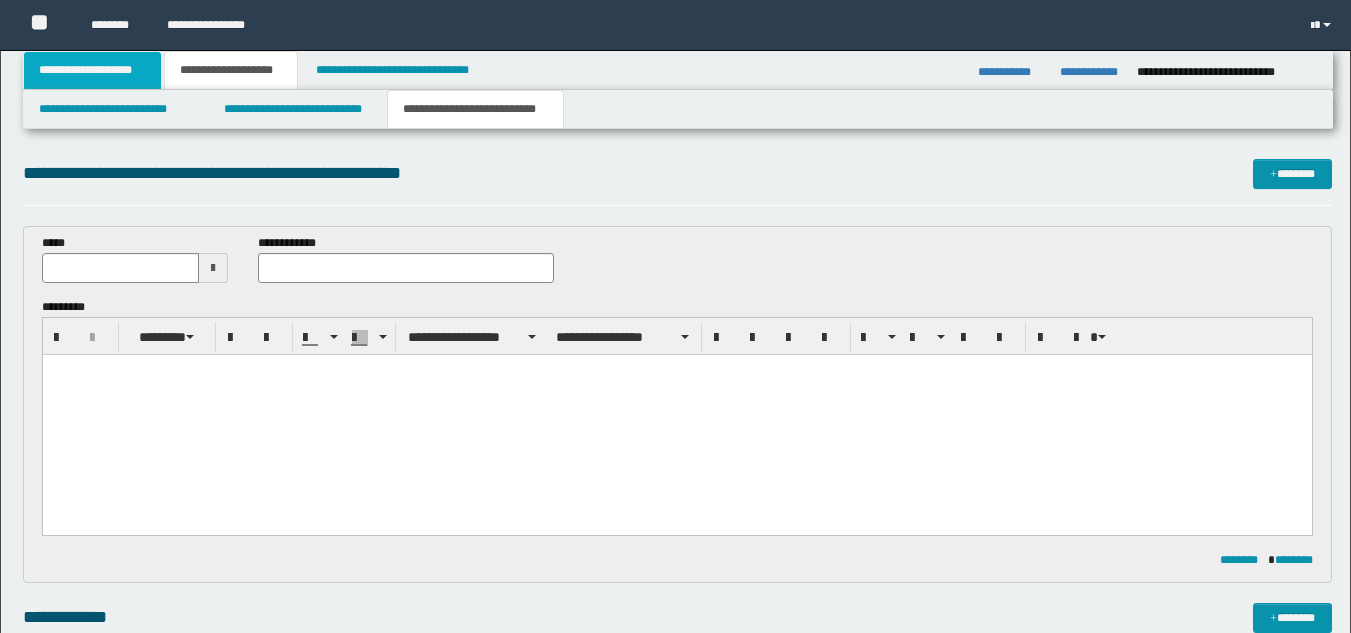 scroll, scrollTop: 0, scrollLeft: 0, axis: both 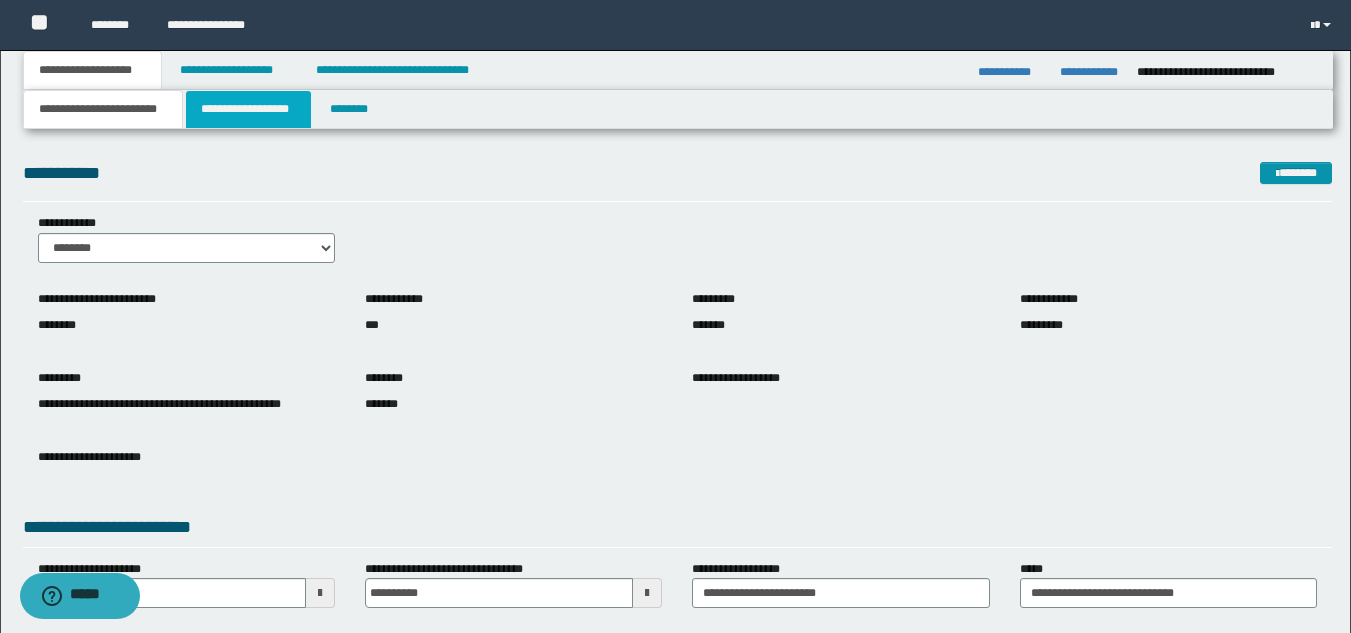 click on "**********" at bounding box center (248, 109) 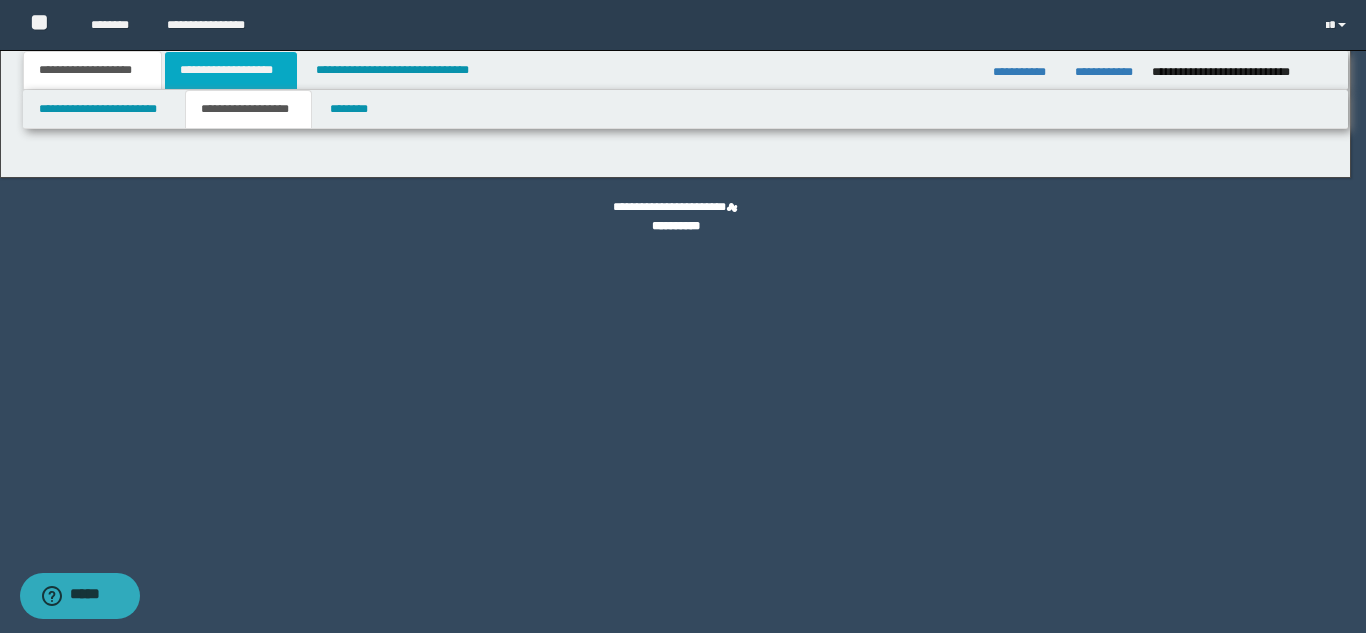 type on "********" 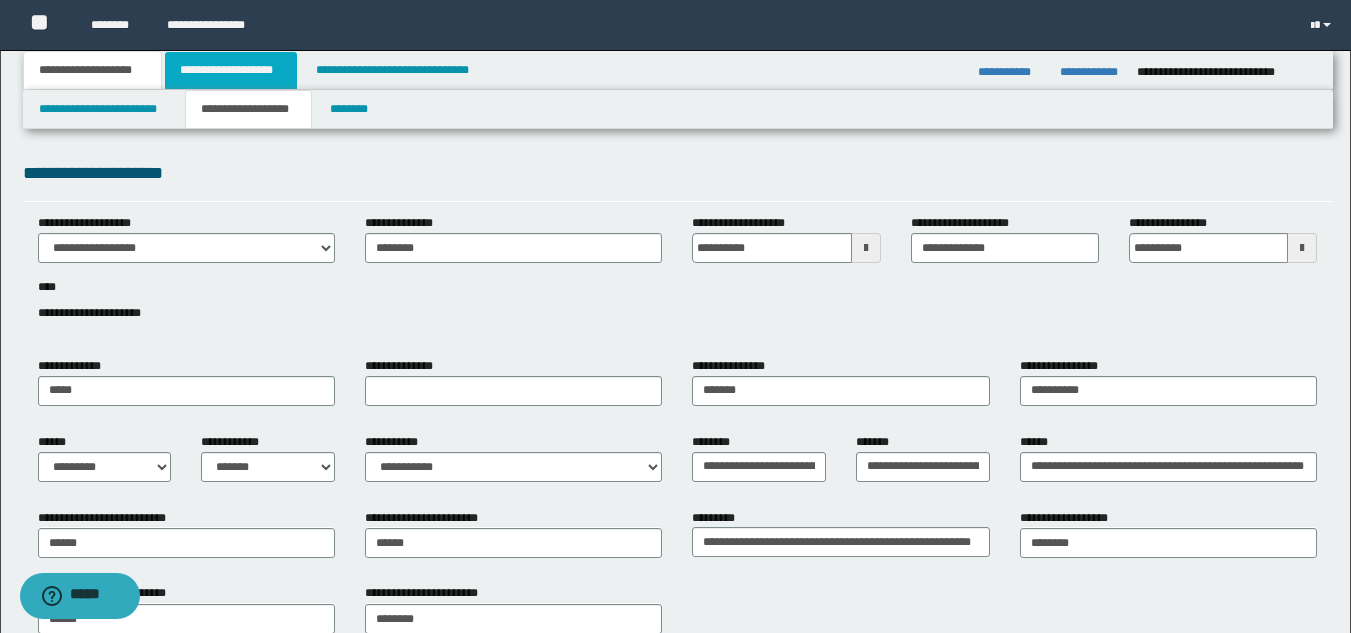 click on "**********" at bounding box center [231, 70] 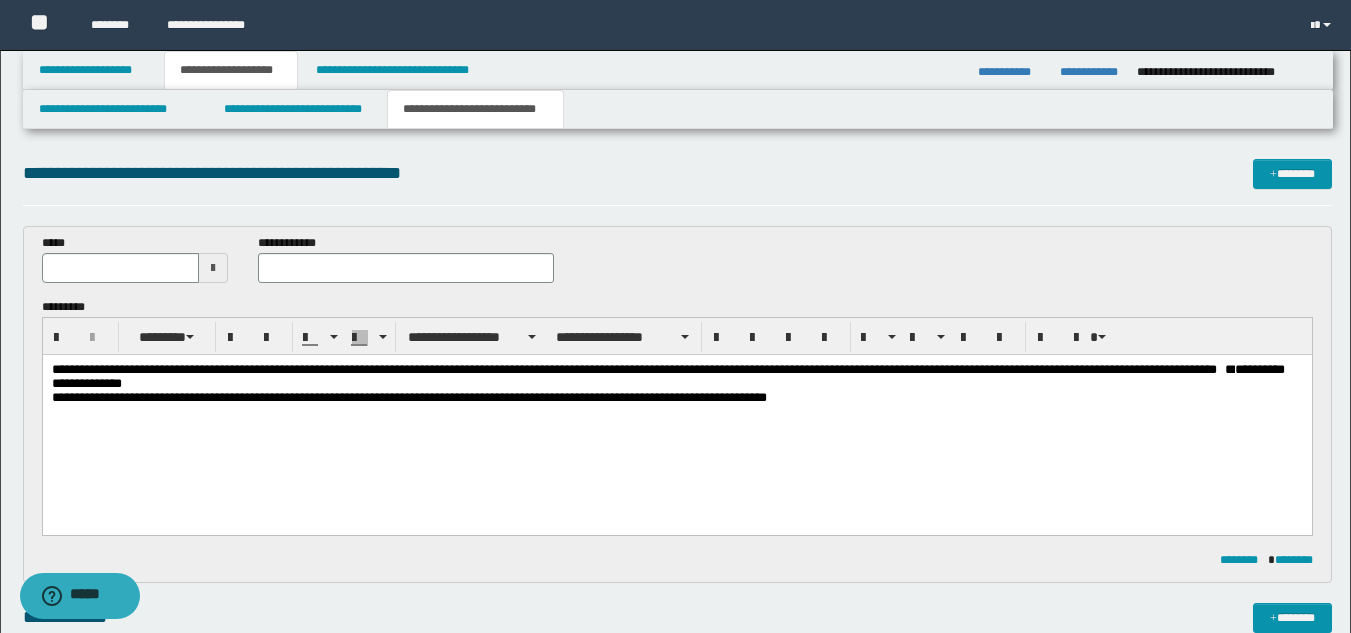 click on "**********" at bounding box center (628, 369) 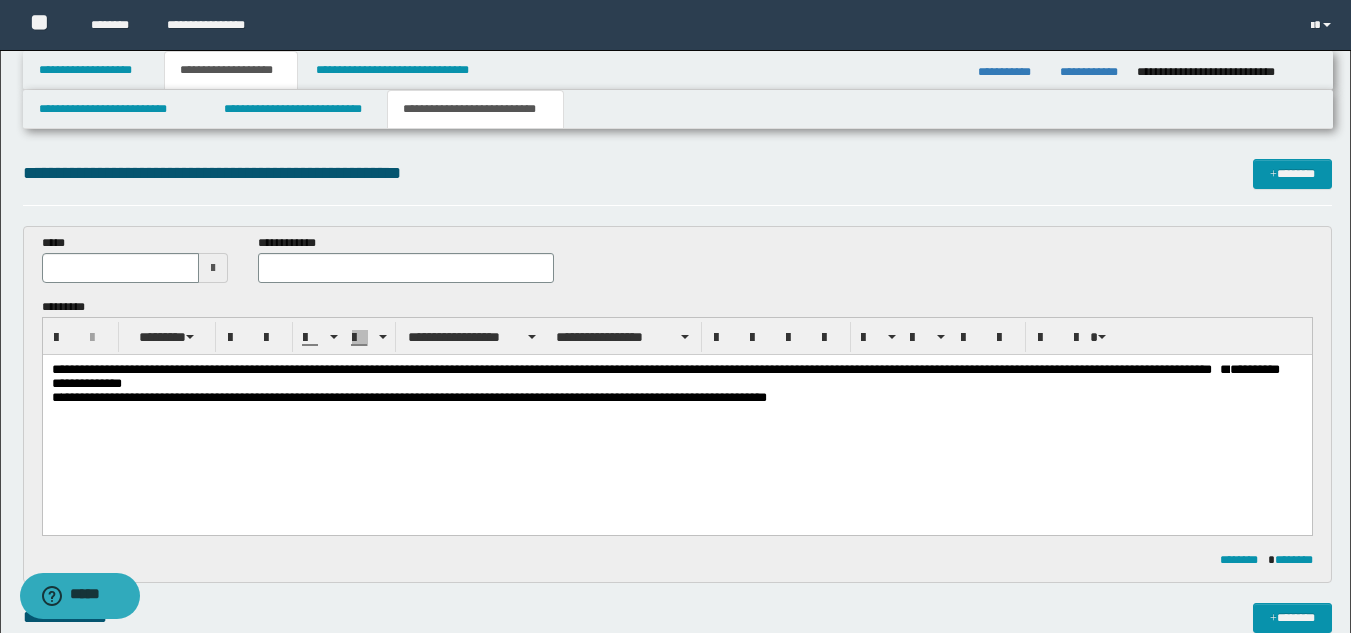 click on "**********" at bounding box center (626, 369) 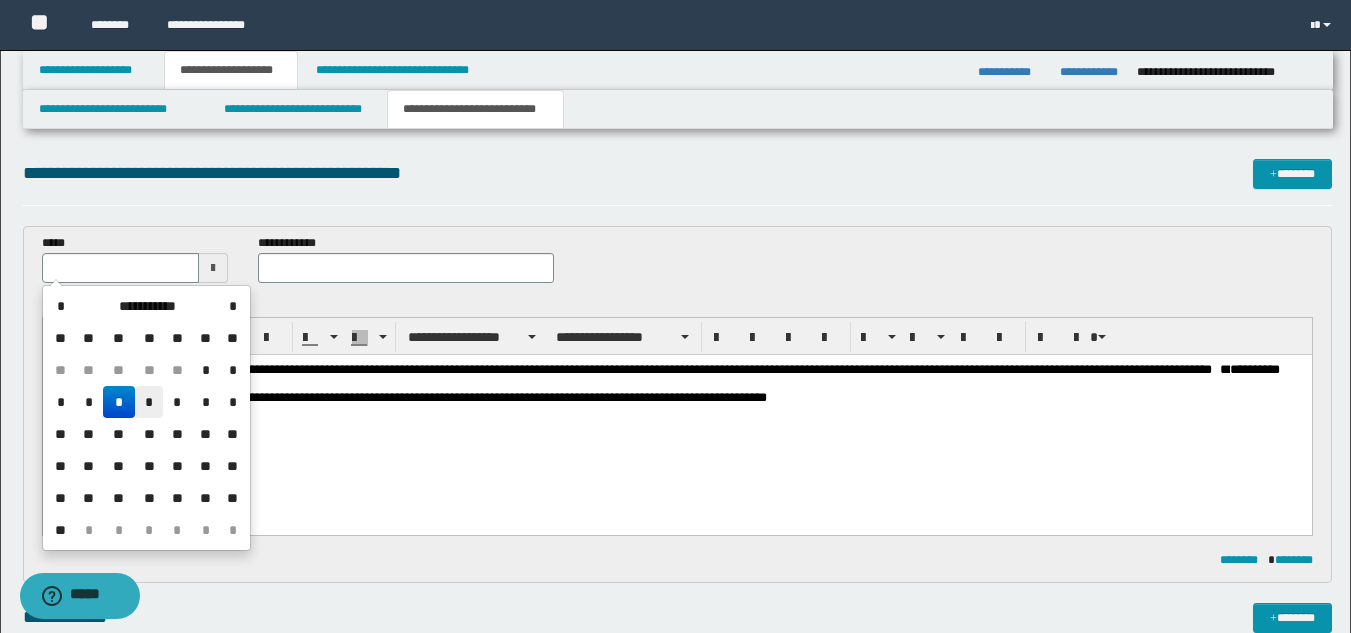 click on "*" at bounding box center (149, 402) 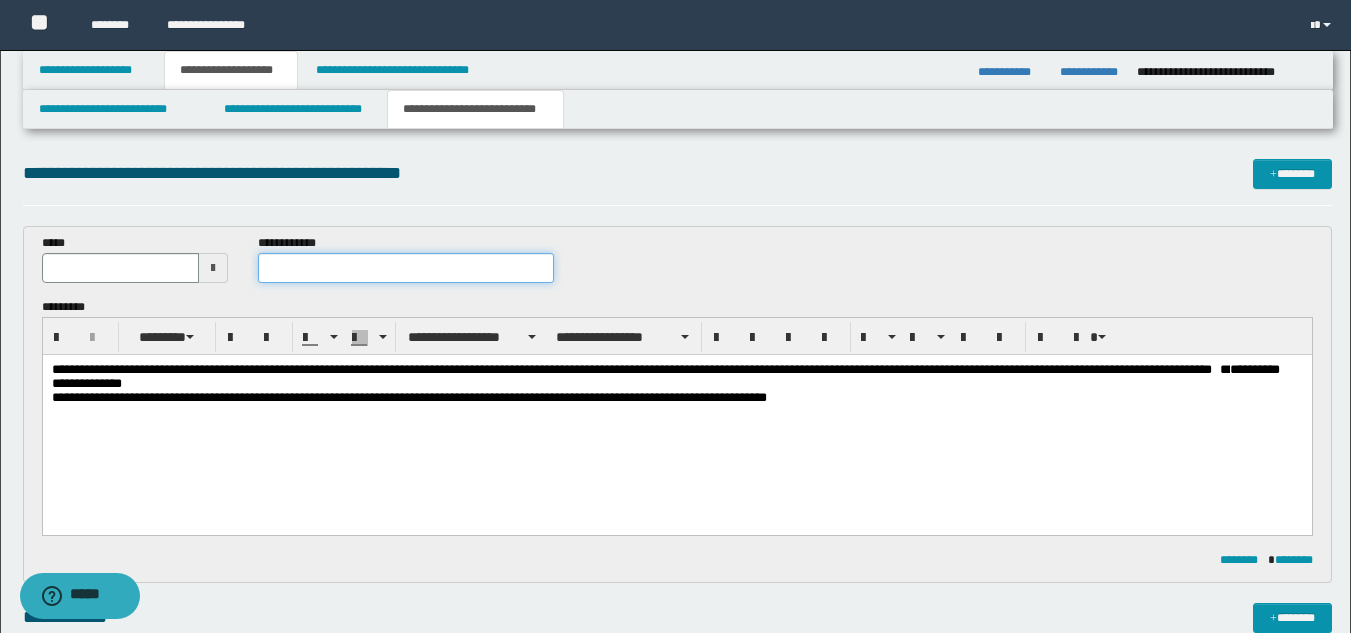 click at bounding box center (405, 268) 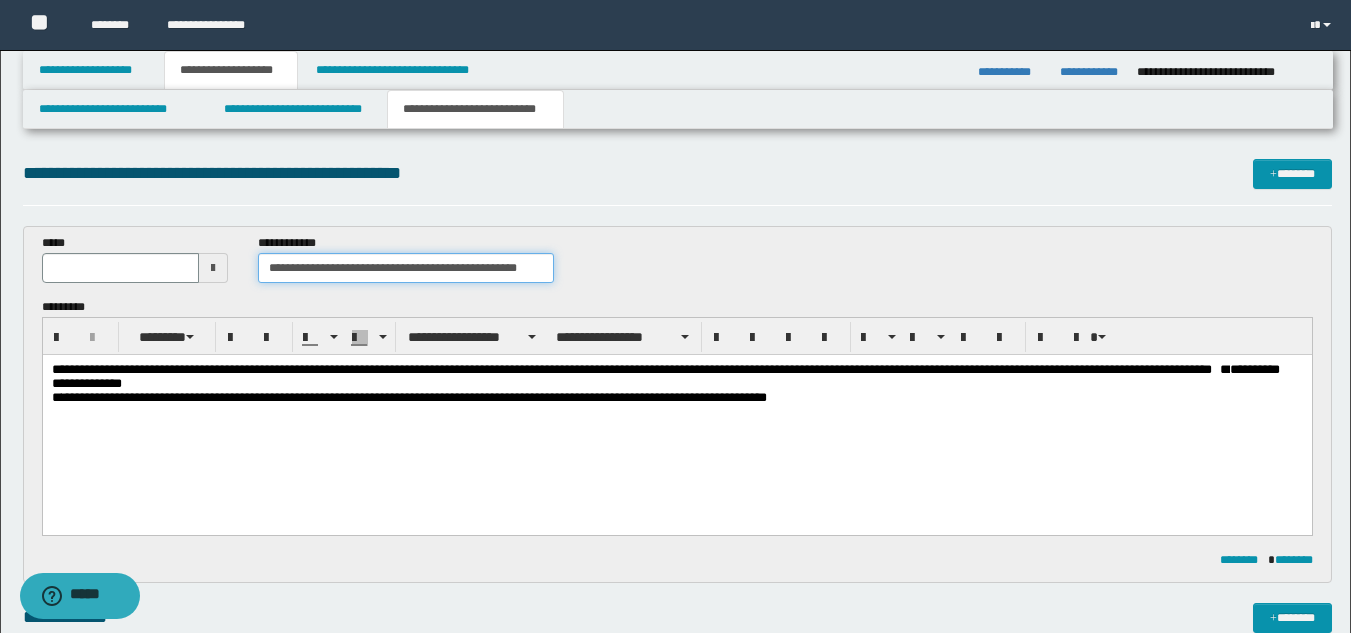 drag, startPoint x: 266, startPoint y: 272, endPoint x: 545, endPoint y: 271, distance: 279.0018 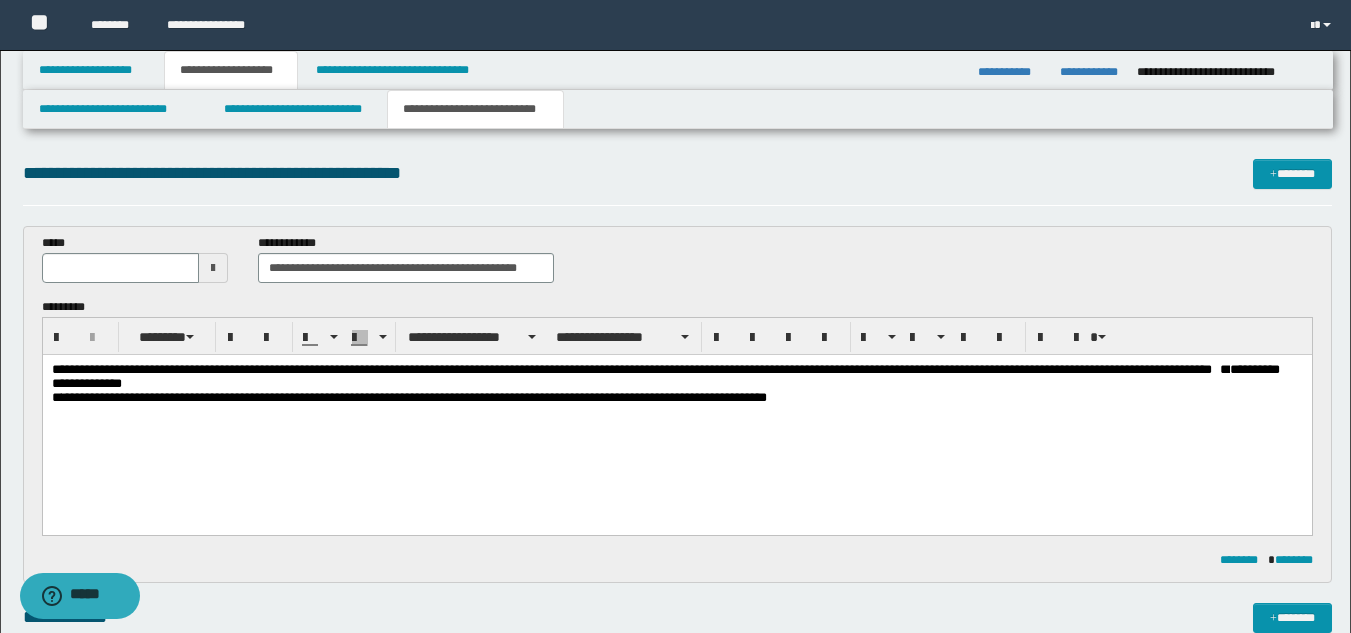 click on "**********" at bounding box center (413, 397) 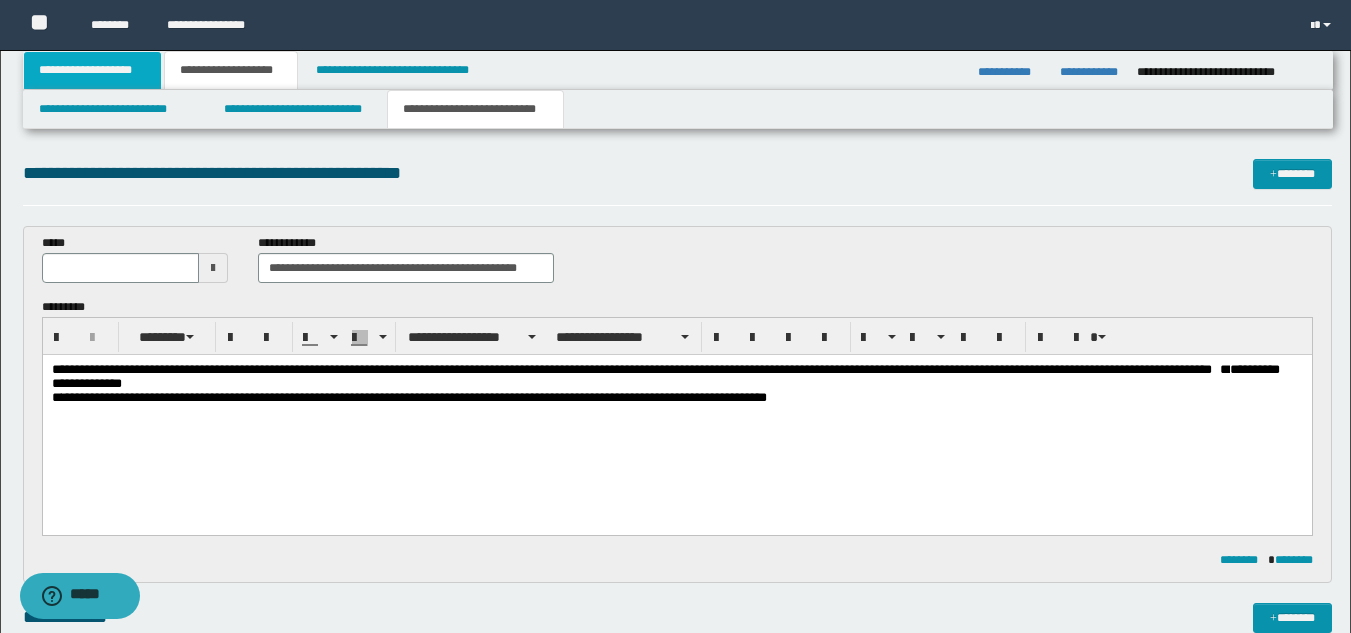 click on "**********" at bounding box center [92, 70] 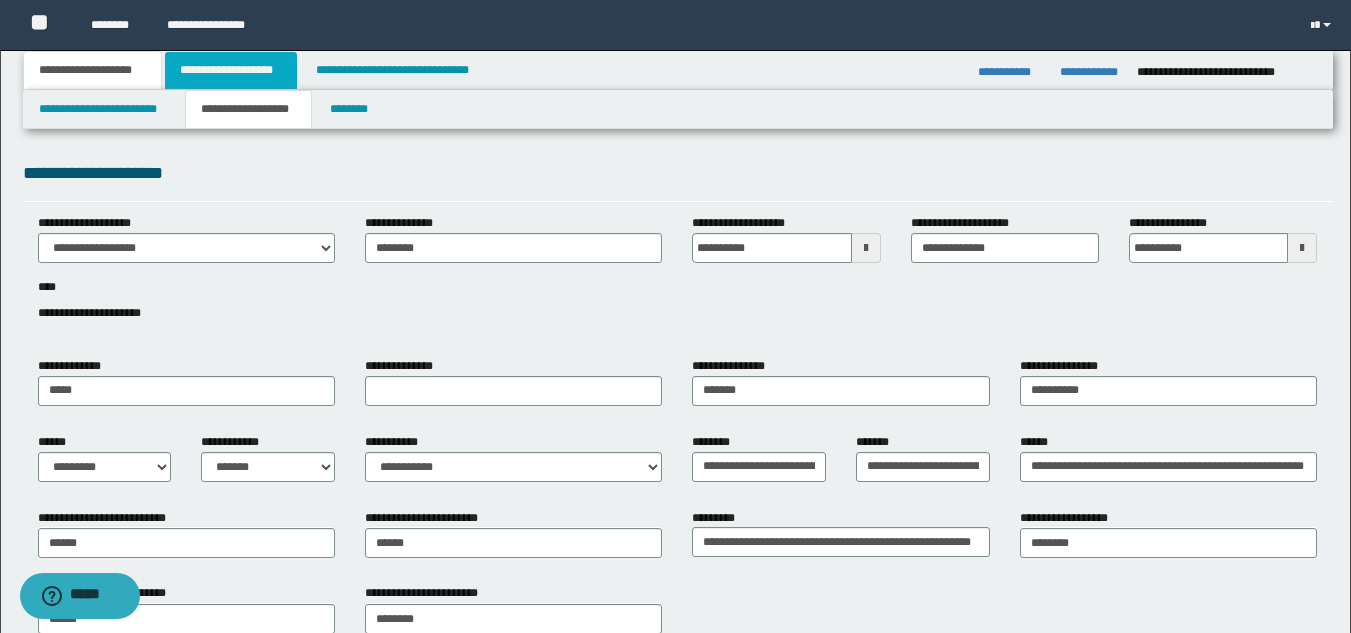 click on "**********" at bounding box center (231, 70) 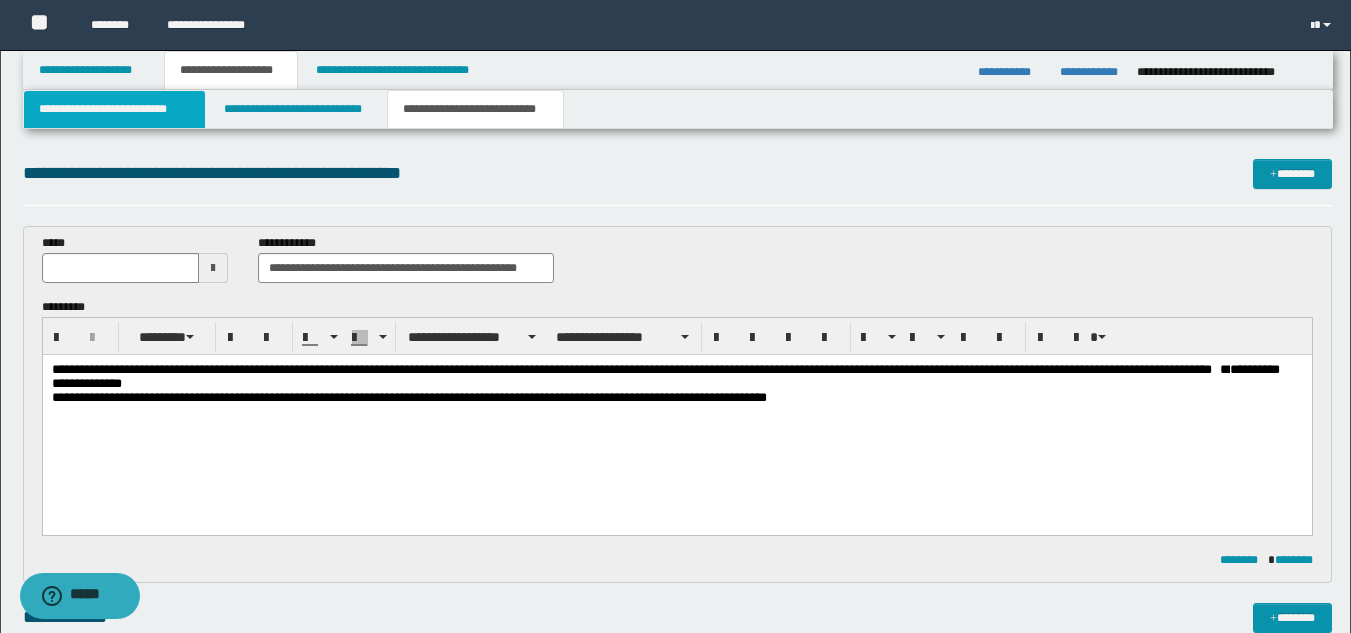 click on "**********" at bounding box center (114, 109) 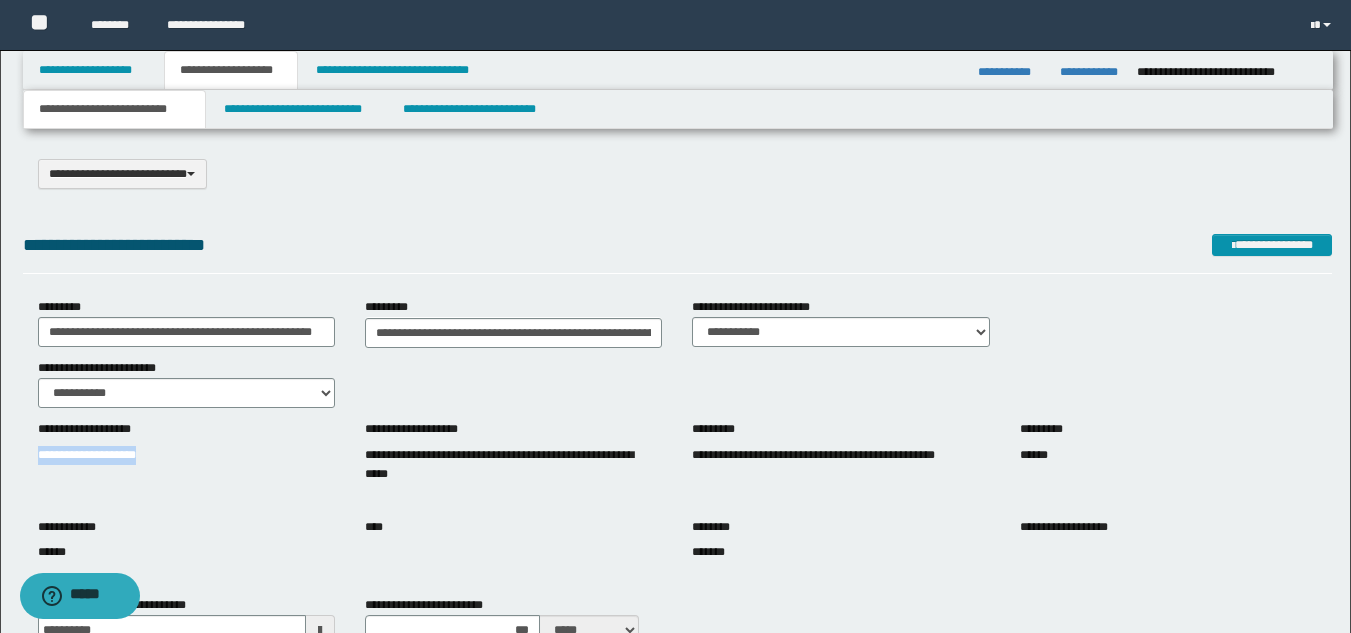 drag, startPoint x: 27, startPoint y: 451, endPoint x: 197, endPoint y: 459, distance: 170.18813 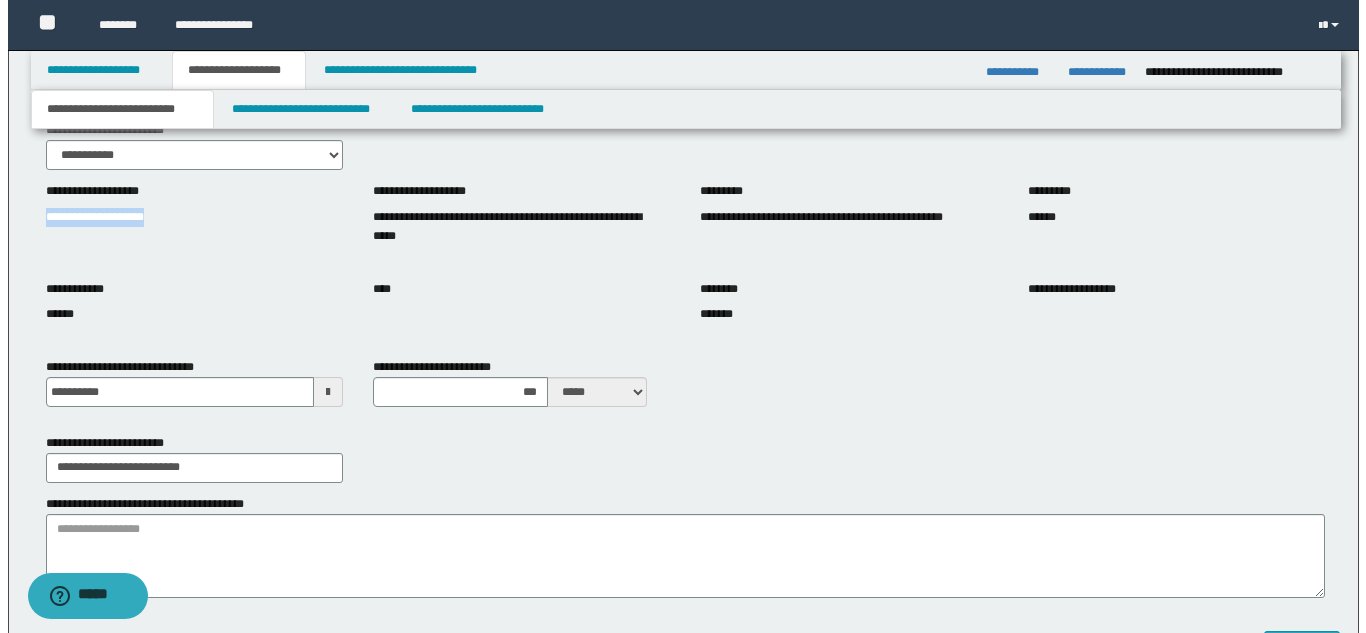scroll, scrollTop: 277, scrollLeft: 0, axis: vertical 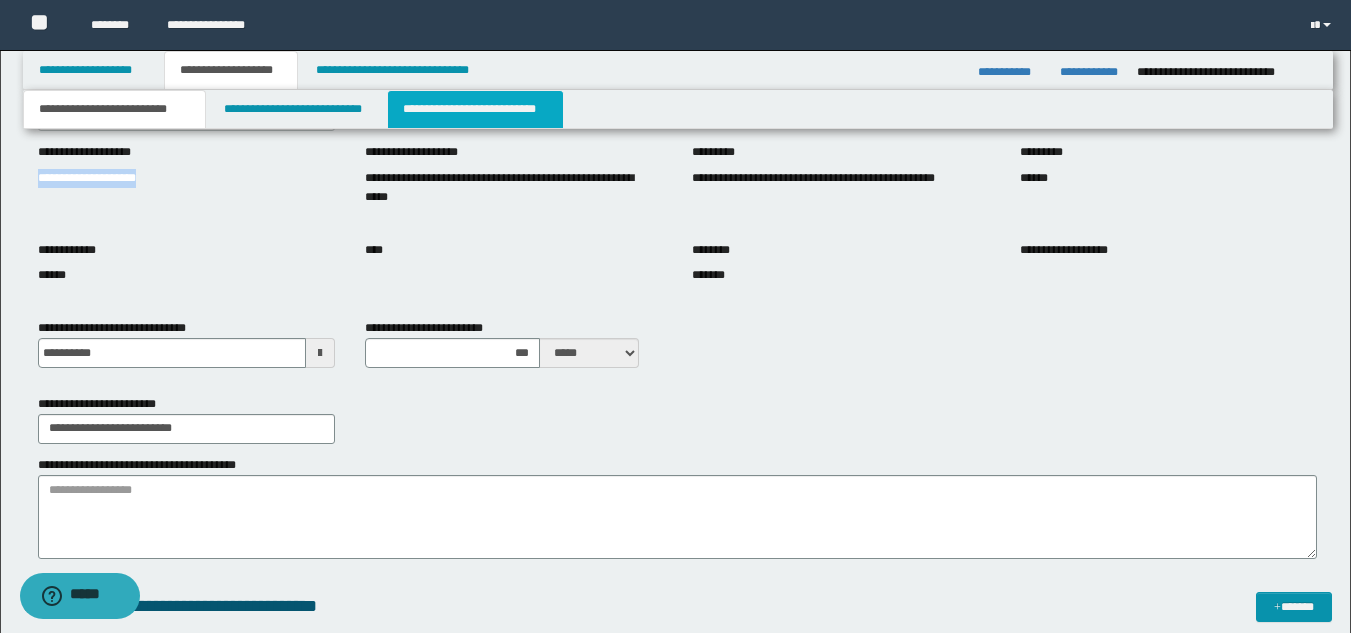 click on "**********" at bounding box center [475, 109] 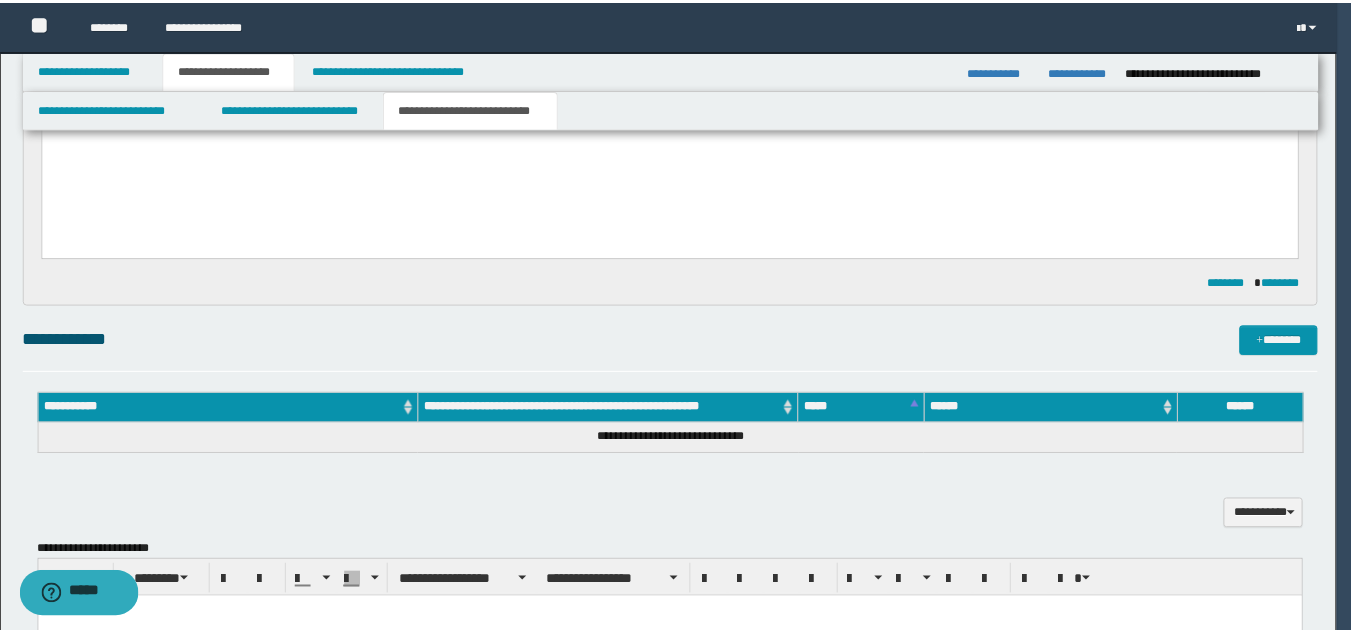 scroll, scrollTop: 0, scrollLeft: 0, axis: both 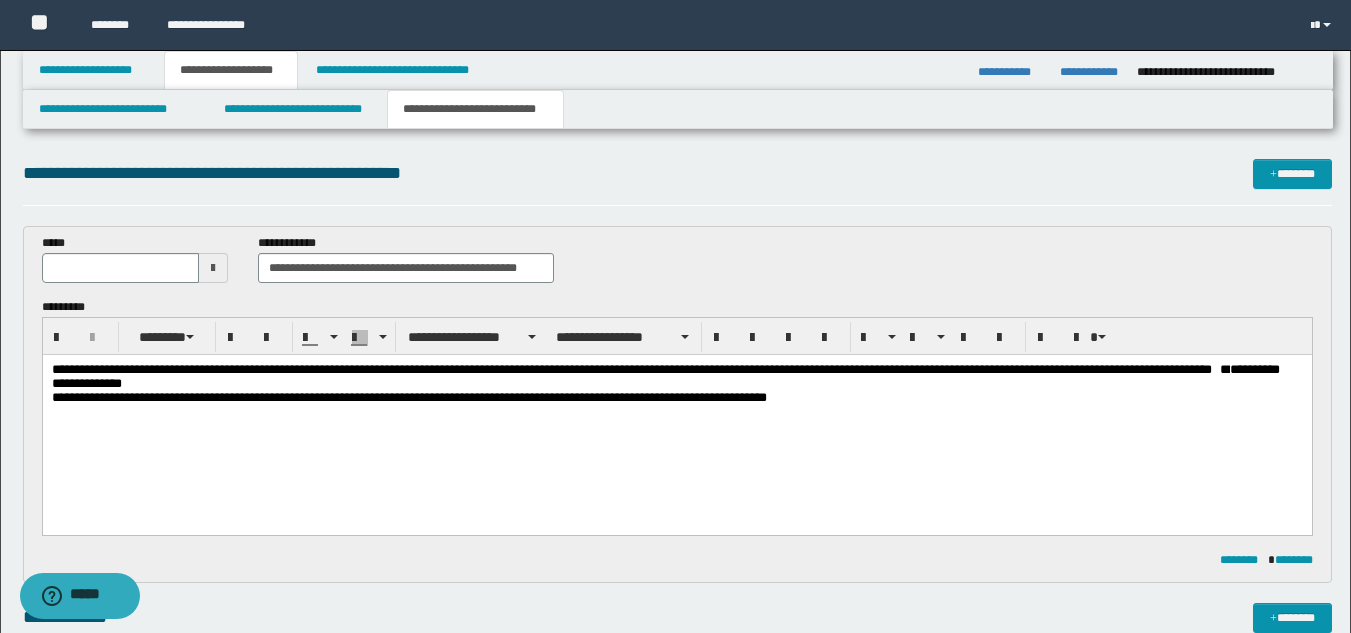 click on "**********" at bounding box center [676, 377] 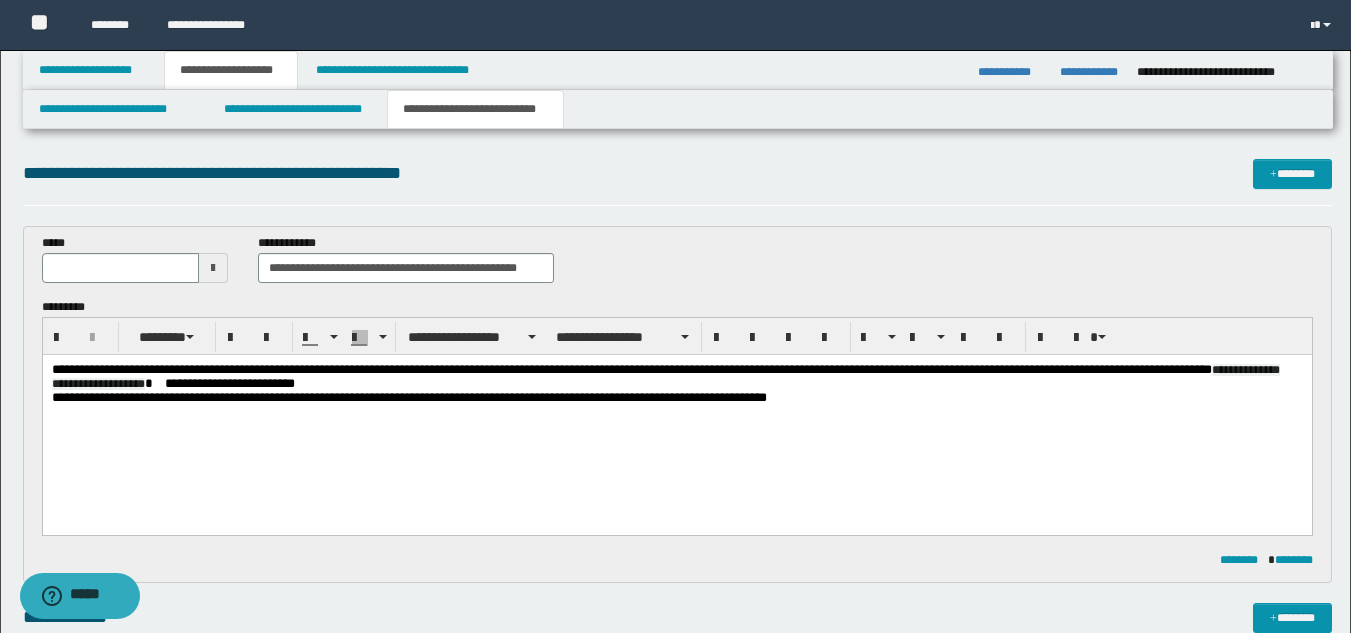click on "**********" at bounding box center [665, 377] 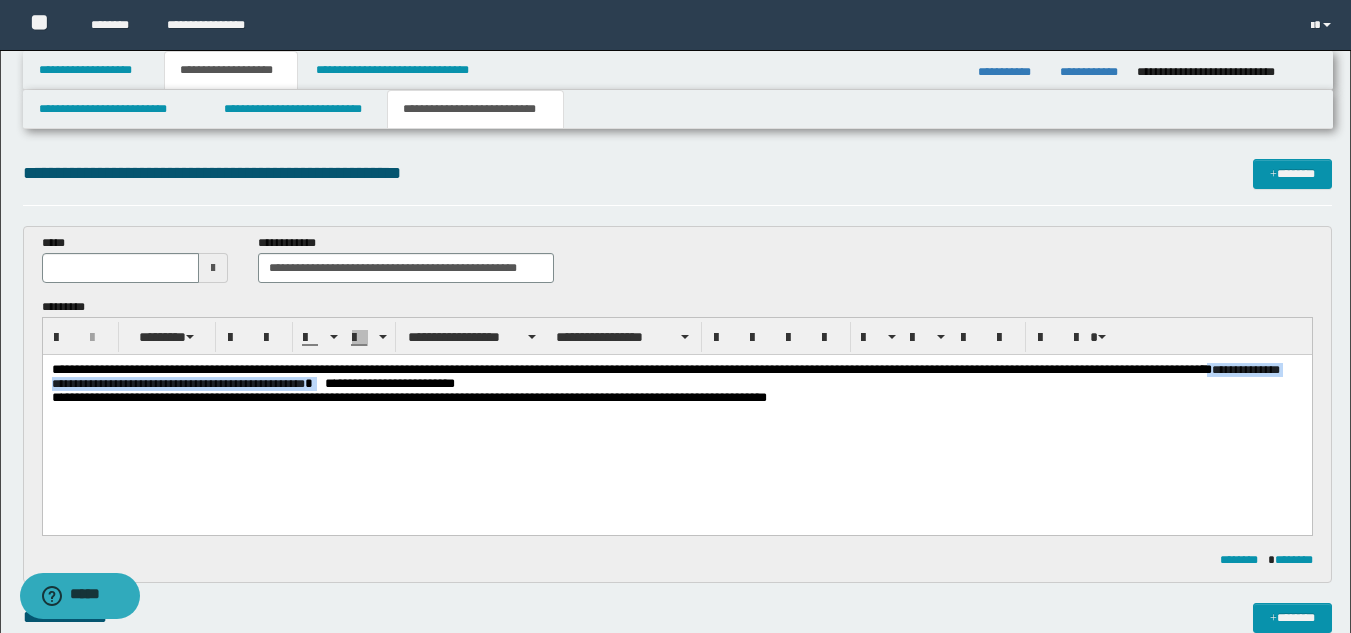 drag, startPoint x: 1237, startPoint y: 371, endPoint x: 386, endPoint y: 380, distance: 851.0476 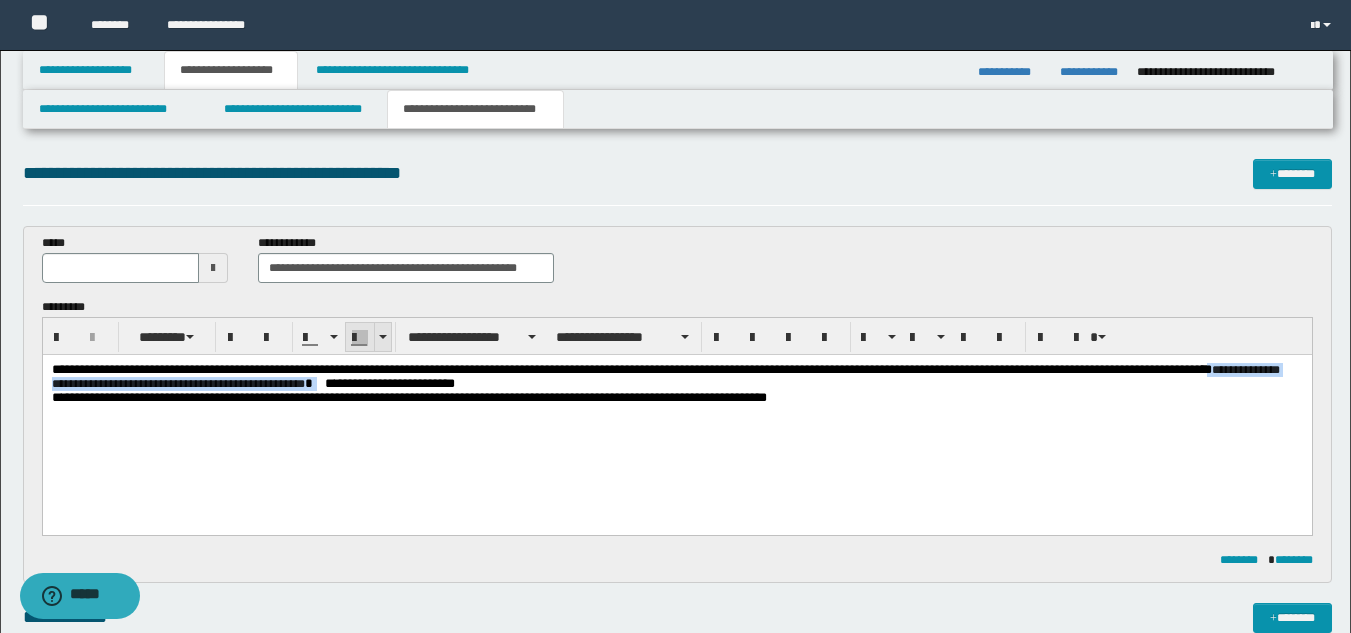 click at bounding box center (360, 338) 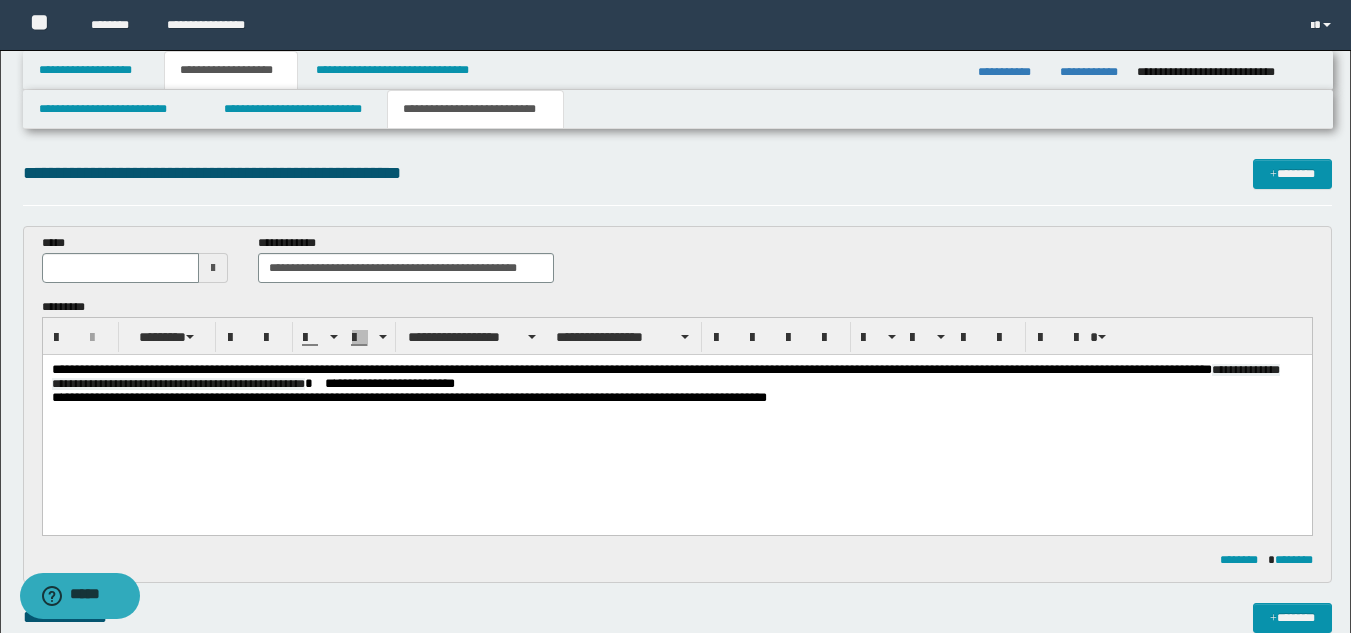 click on "**********" at bounding box center (676, 409) 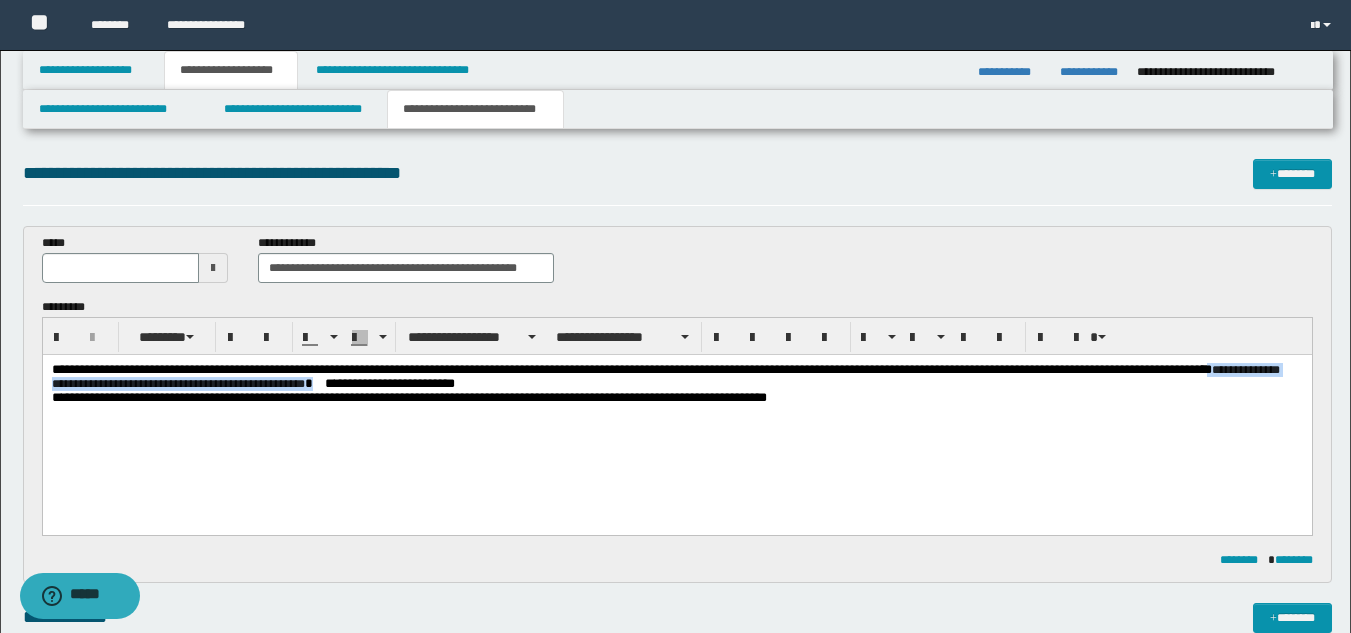 drag, startPoint x: 1238, startPoint y: 375, endPoint x: 382, endPoint y: 385, distance: 856.0584 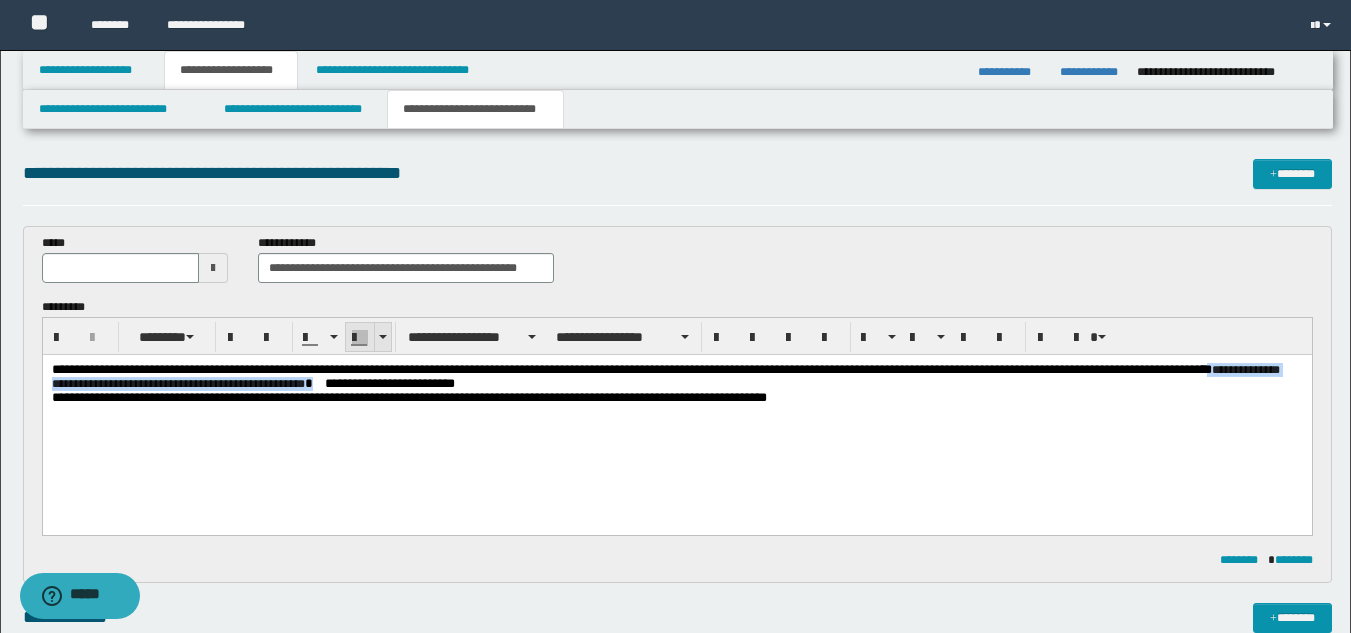 click at bounding box center [360, 337] 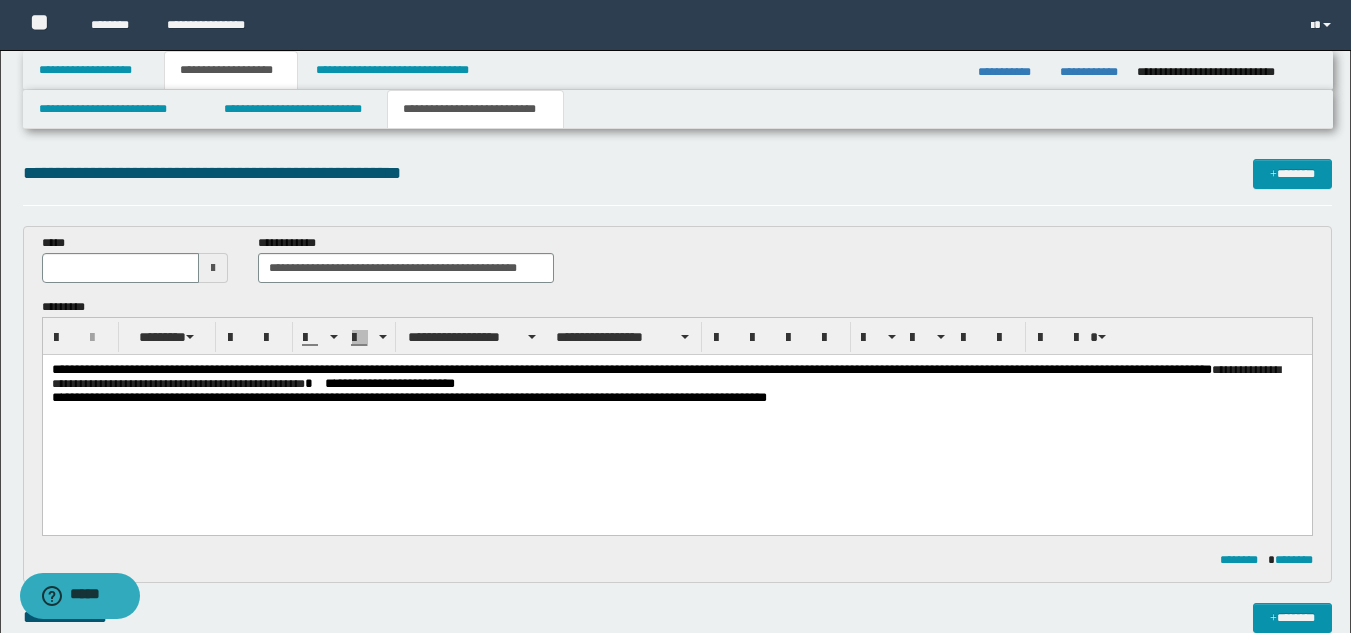 click on "**********" at bounding box center [676, 398] 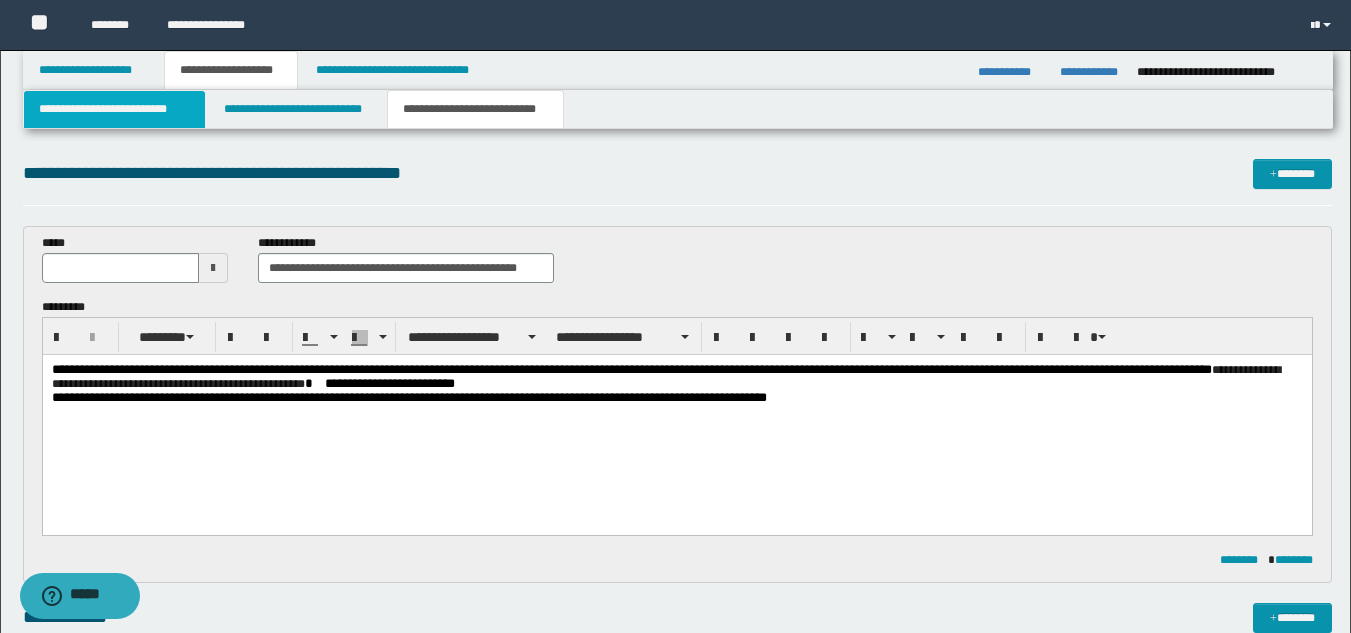click on "**********" at bounding box center (114, 109) 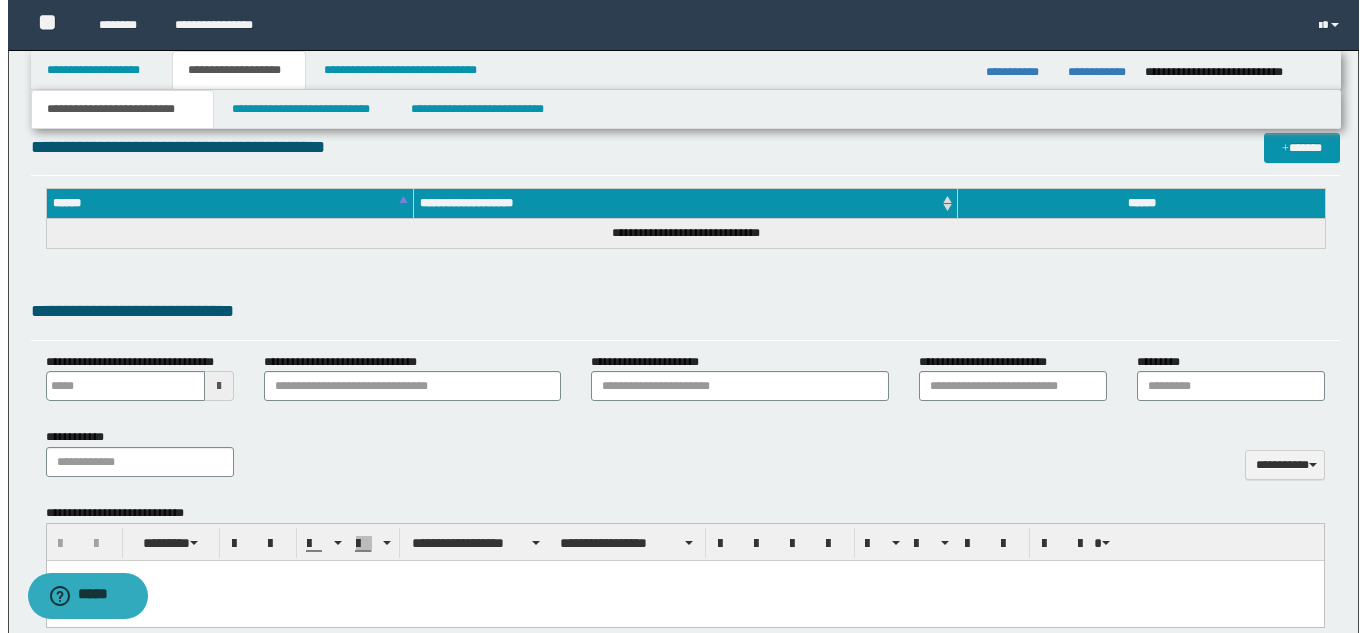 scroll, scrollTop: 0, scrollLeft: 0, axis: both 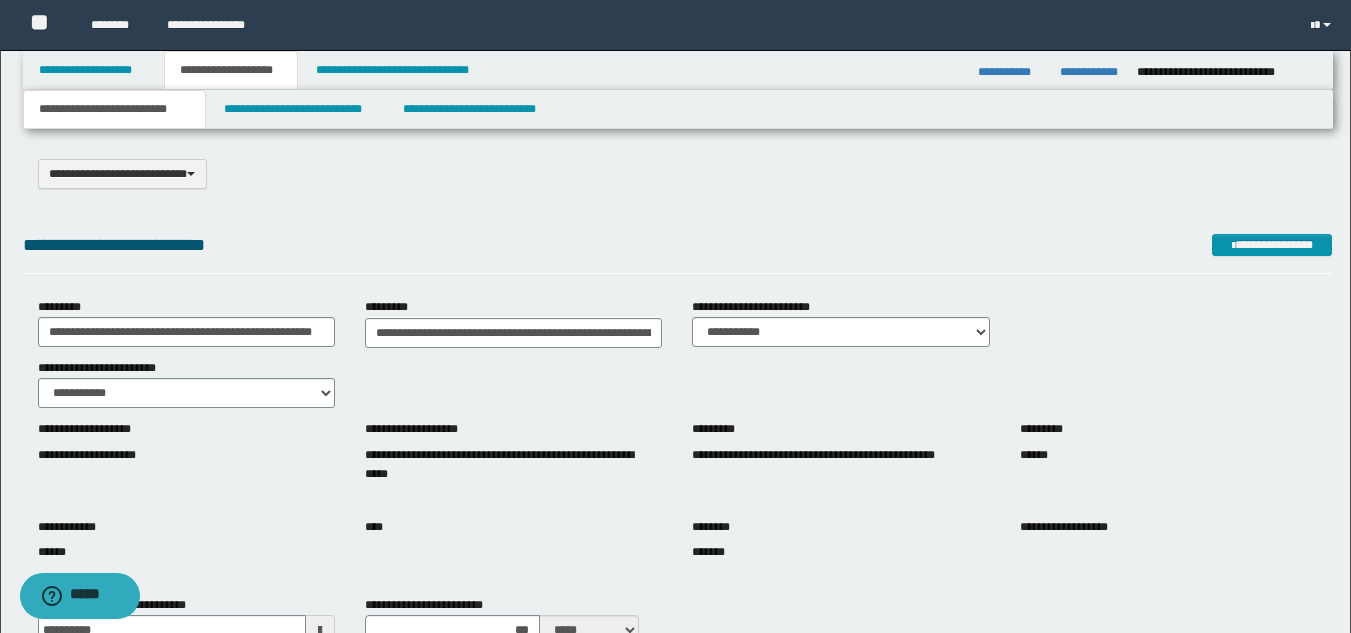 click on "**********" at bounding box center (677, 245) 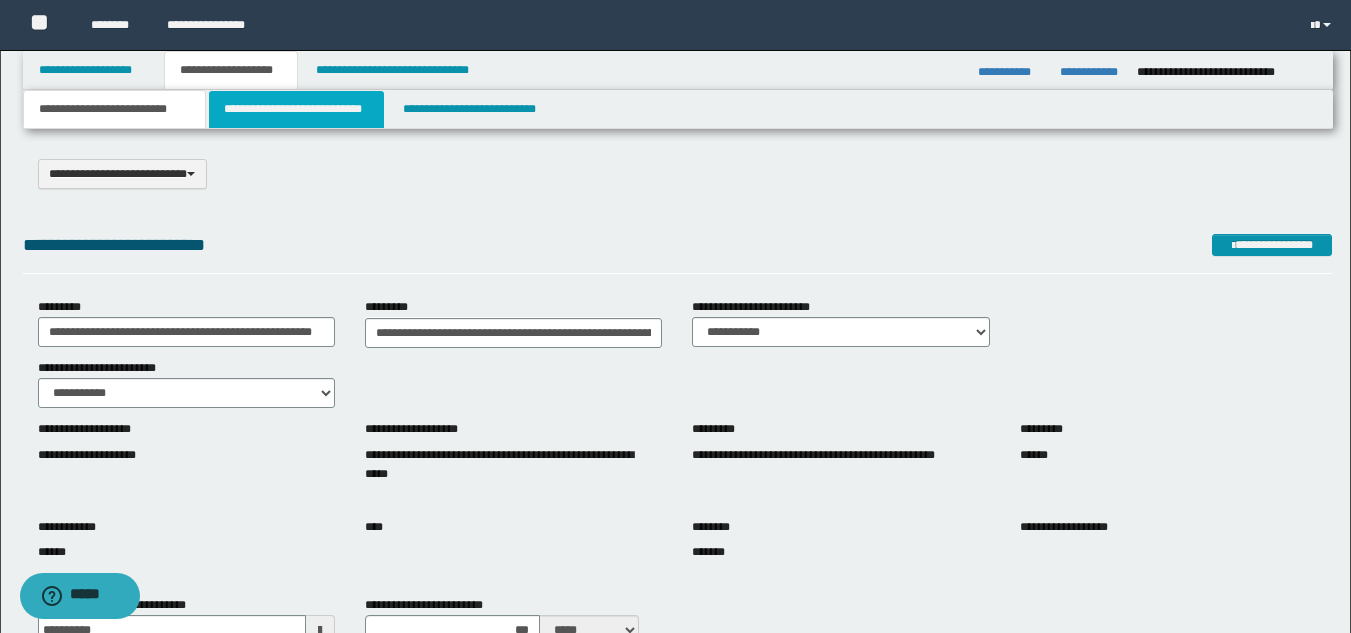 click on "**********" at bounding box center (296, 109) 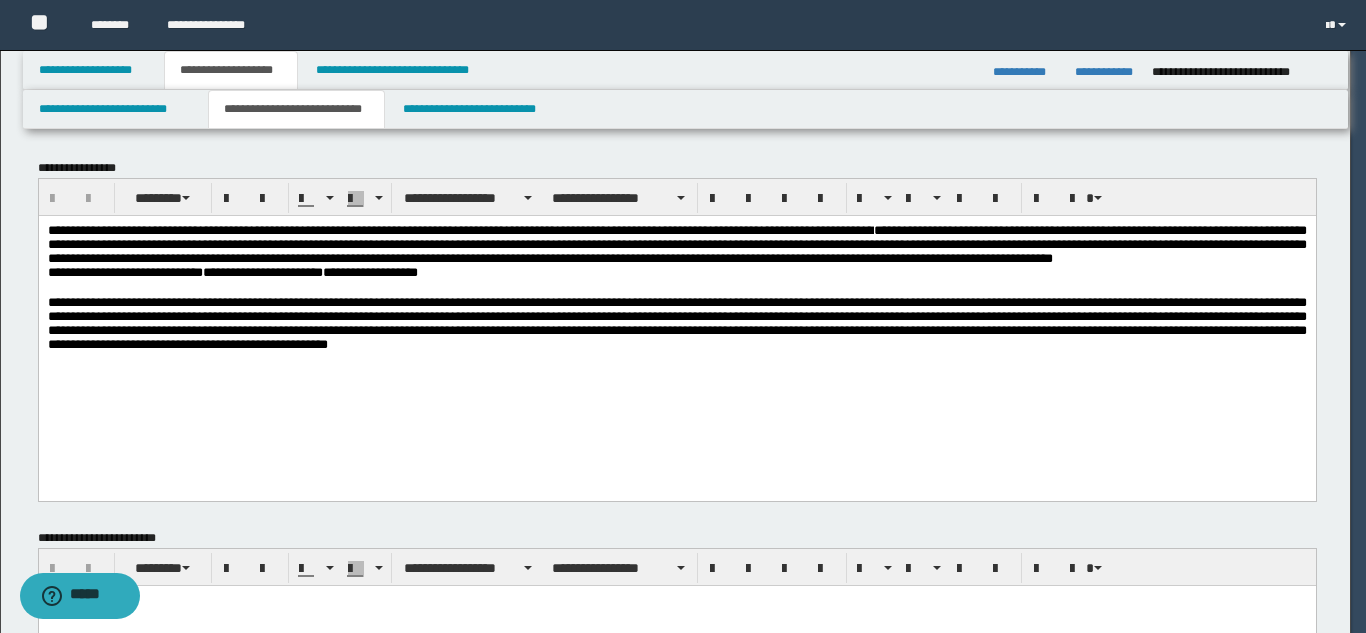 scroll, scrollTop: 0, scrollLeft: 0, axis: both 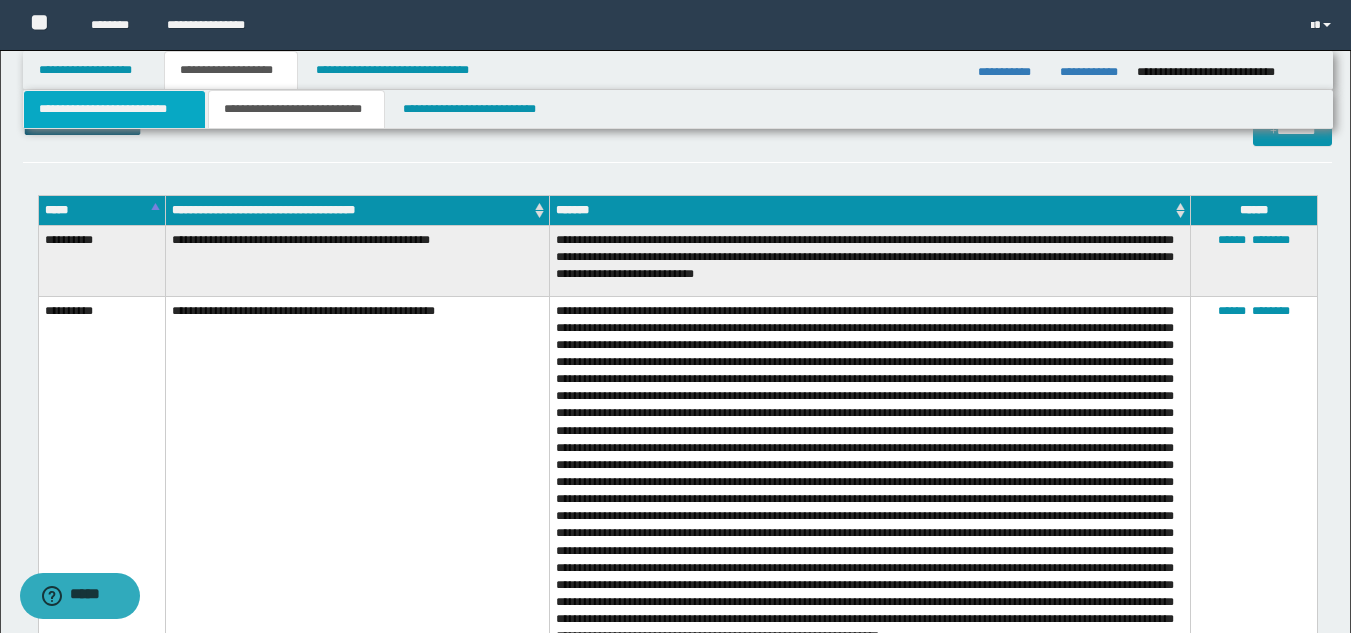 click on "**********" at bounding box center [114, 109] 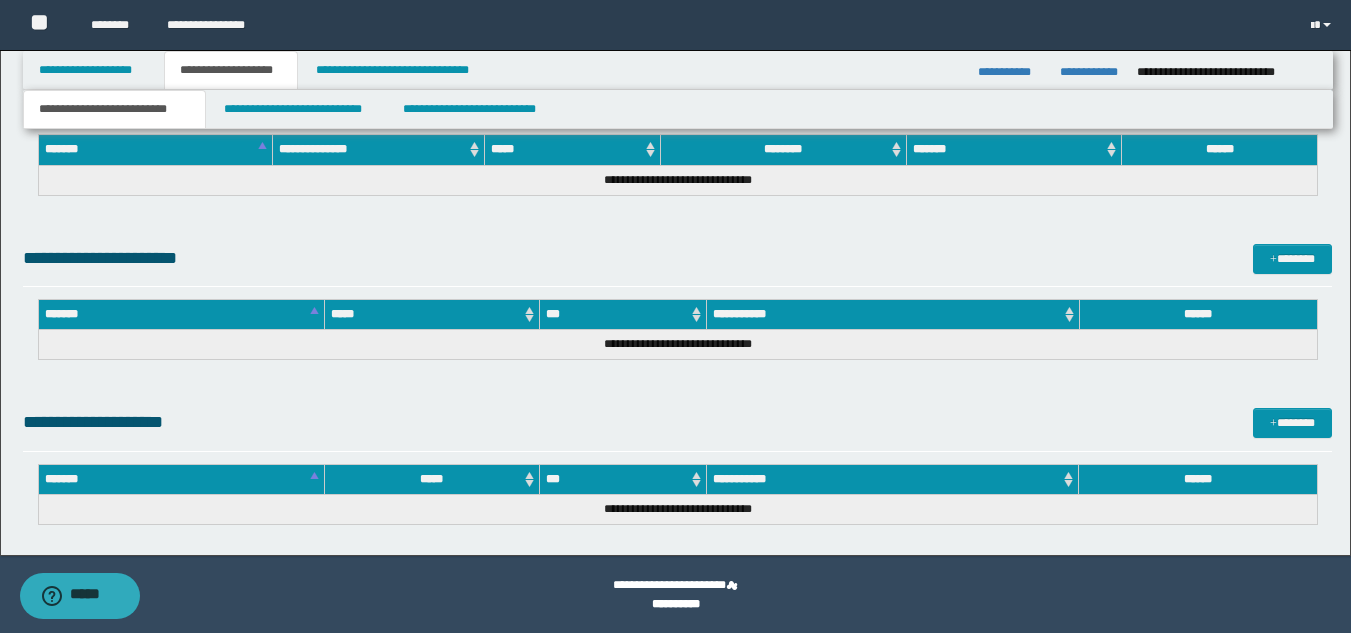 scroll, scrollTop: 0, scrollLeft: 0, axis: both 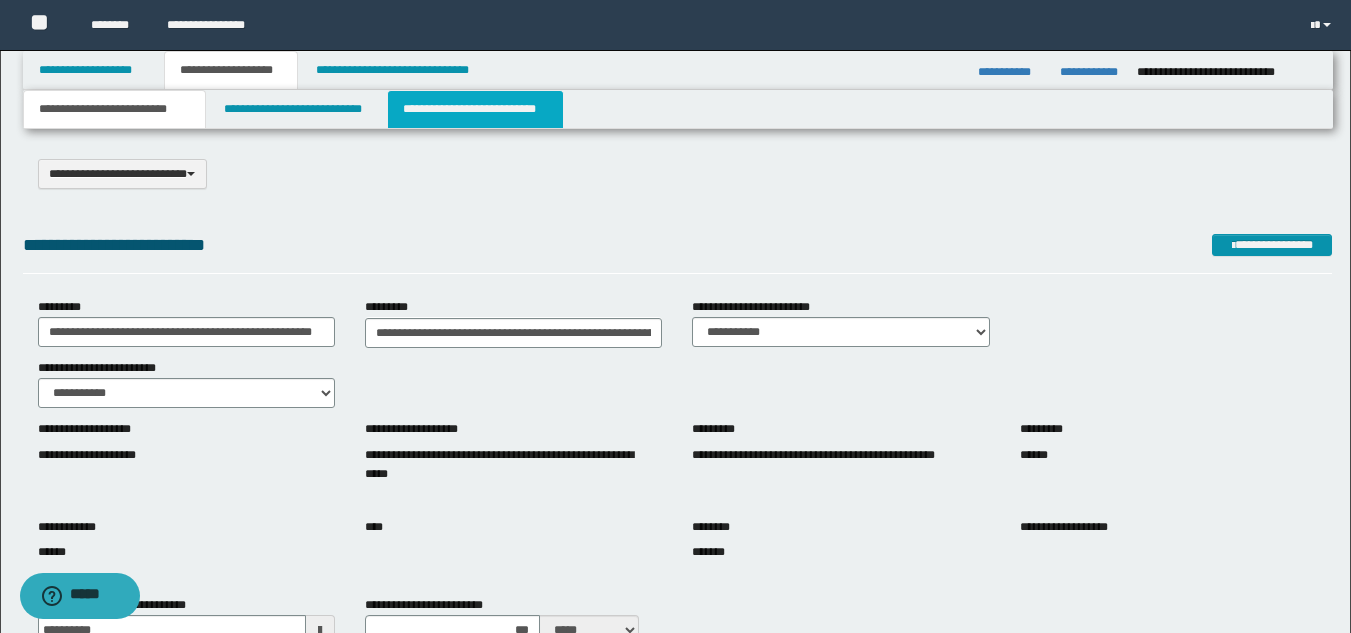 click on "**********" at bounding box center (475, 109) 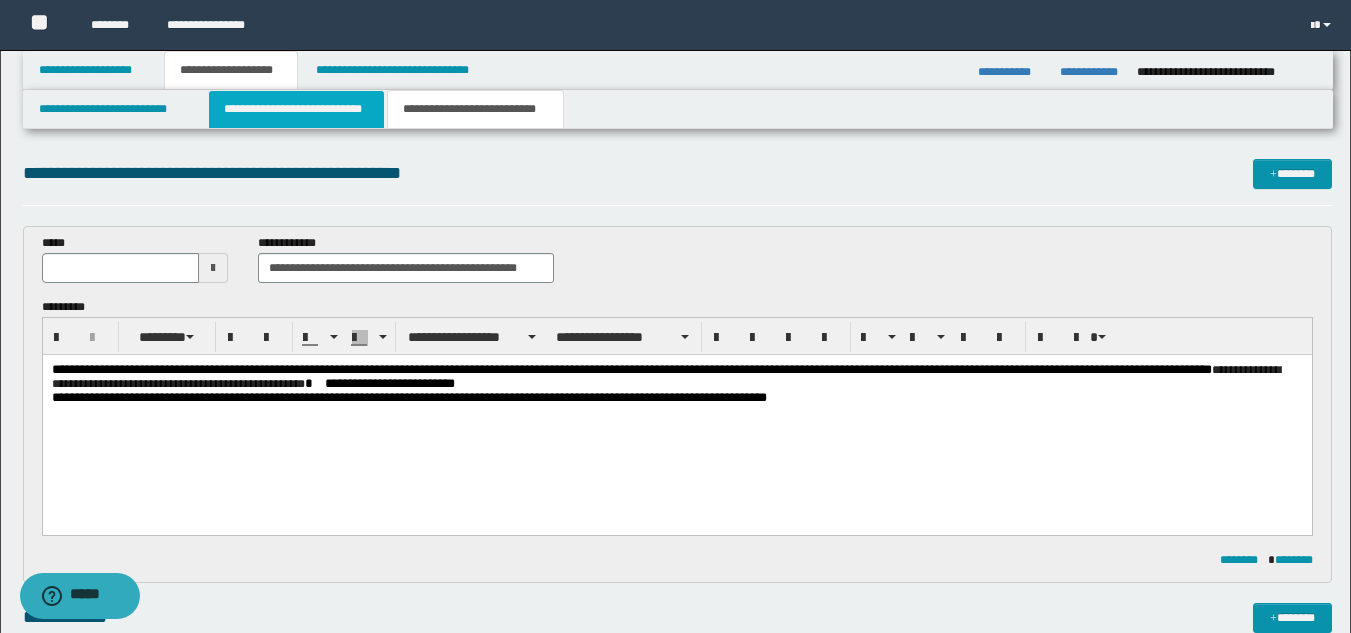 click on "**********" at bounding box center [296, 109] 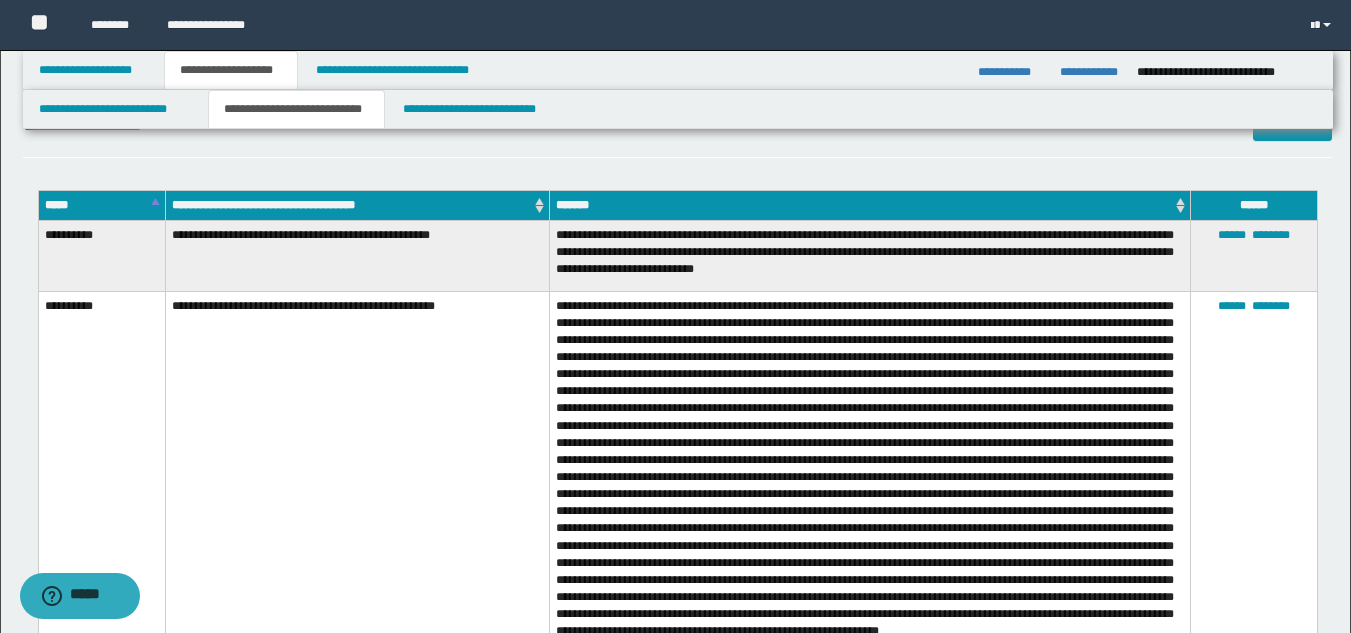 scroll, scrollTop: 647, scrollLeft: 0, axis: vertical 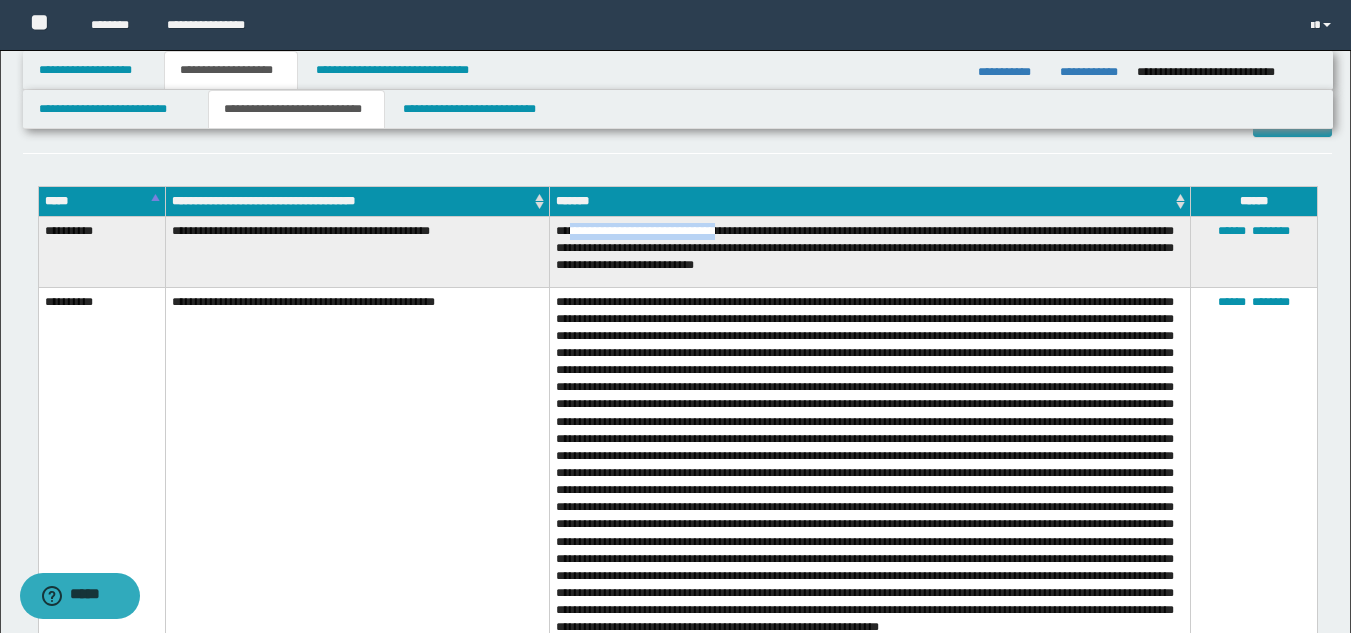 drag, startPoint x: 579, startPoint y: 233, endPoint x: 731, endPoint y: 227, distance: 152.11838 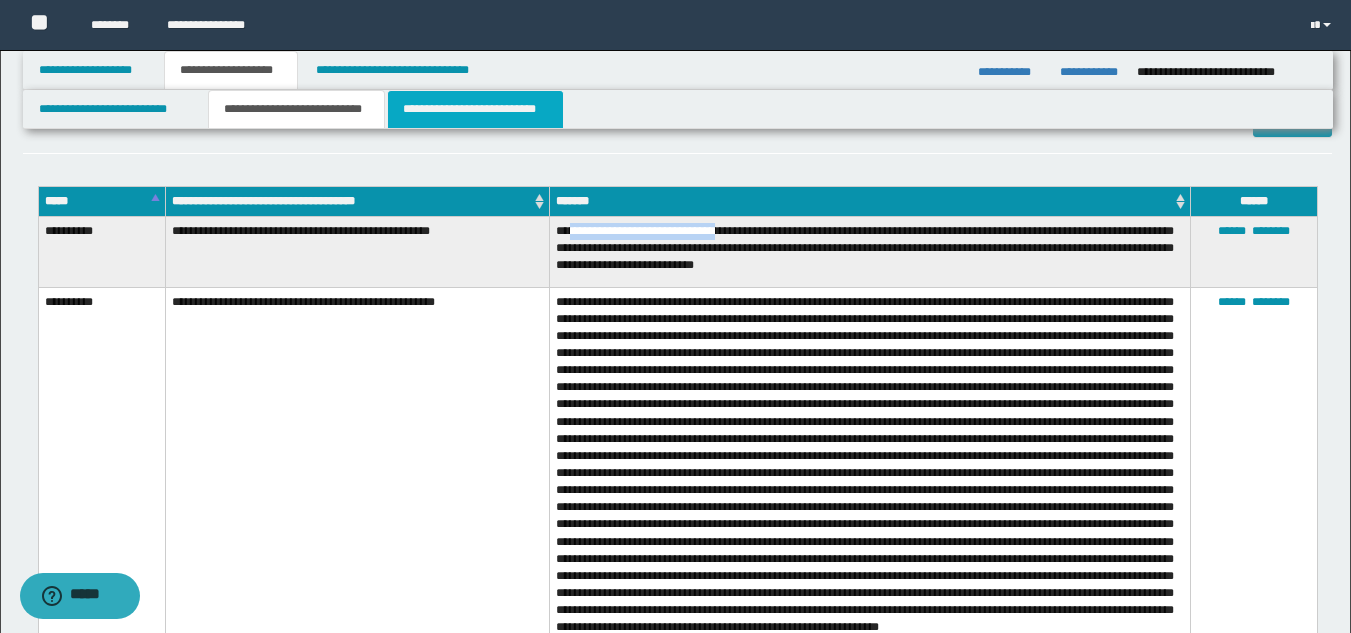 click on "**********" at bounding box center [475, 109] 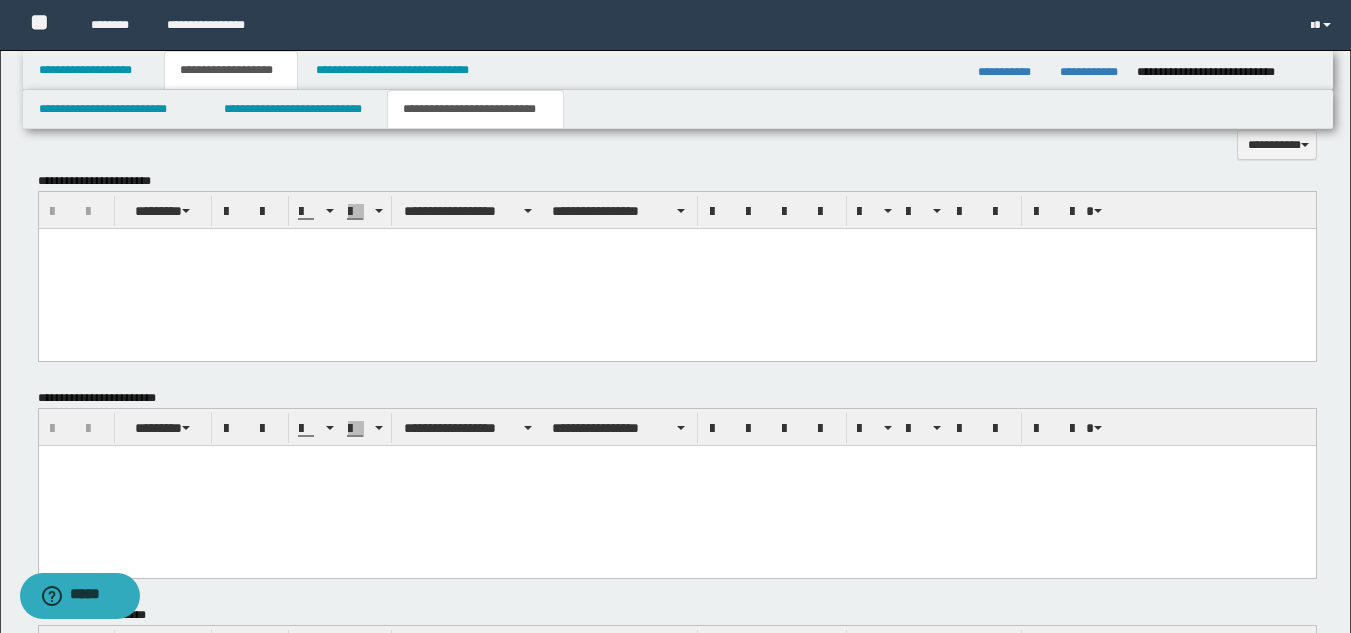 scroll, scrollTop: 47, scrollLeft: 0, axis: vertical 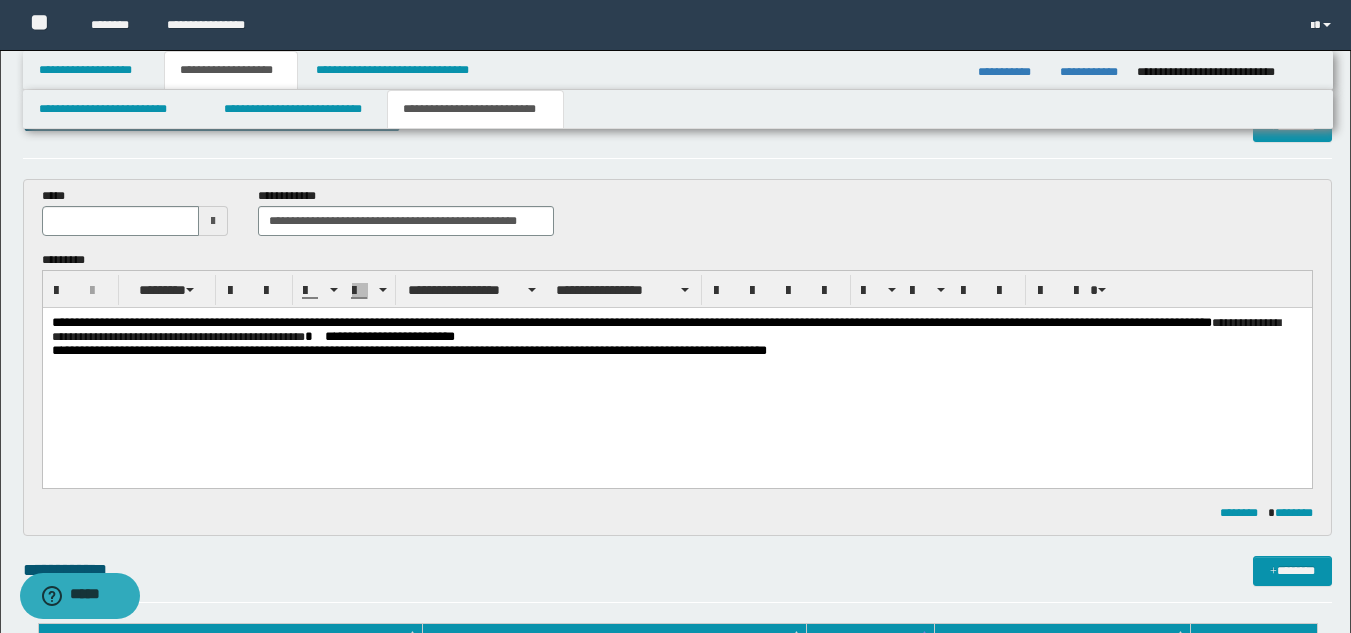 click on "**********" at bounding box center (676, 330) 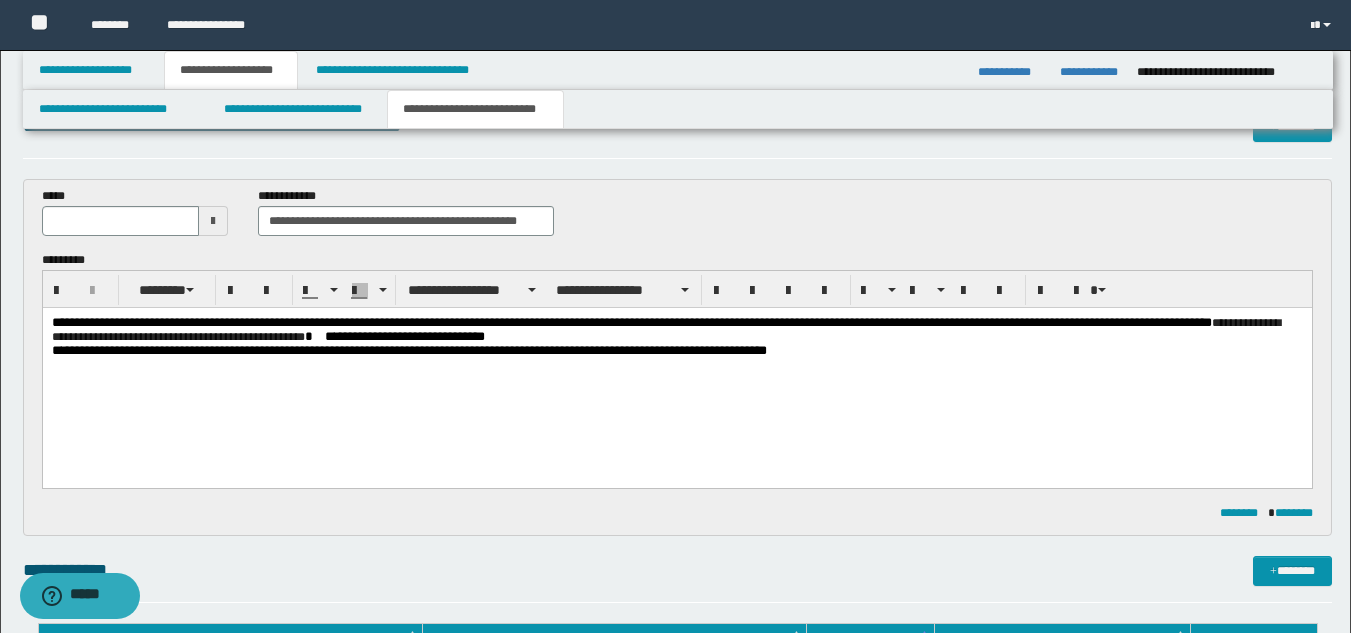 scroll, scrollTop: 0, scrollLeft: 0, axis: both 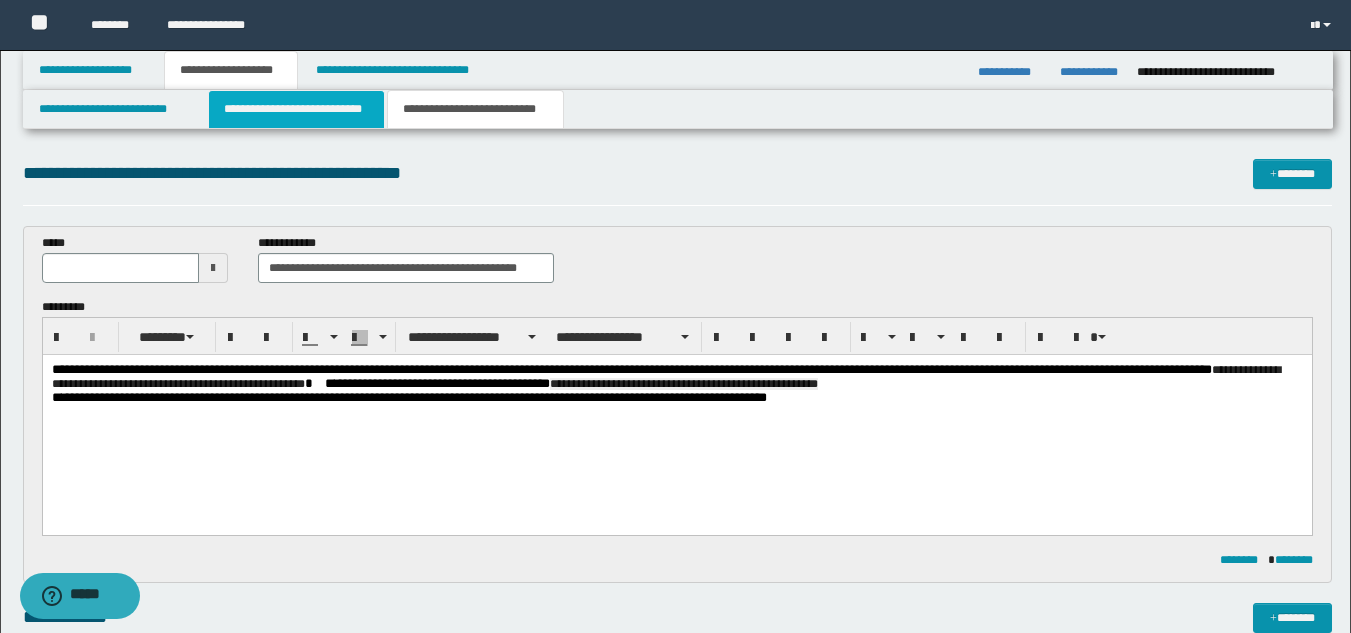 click on "**********" at bounding box center [296, 109] 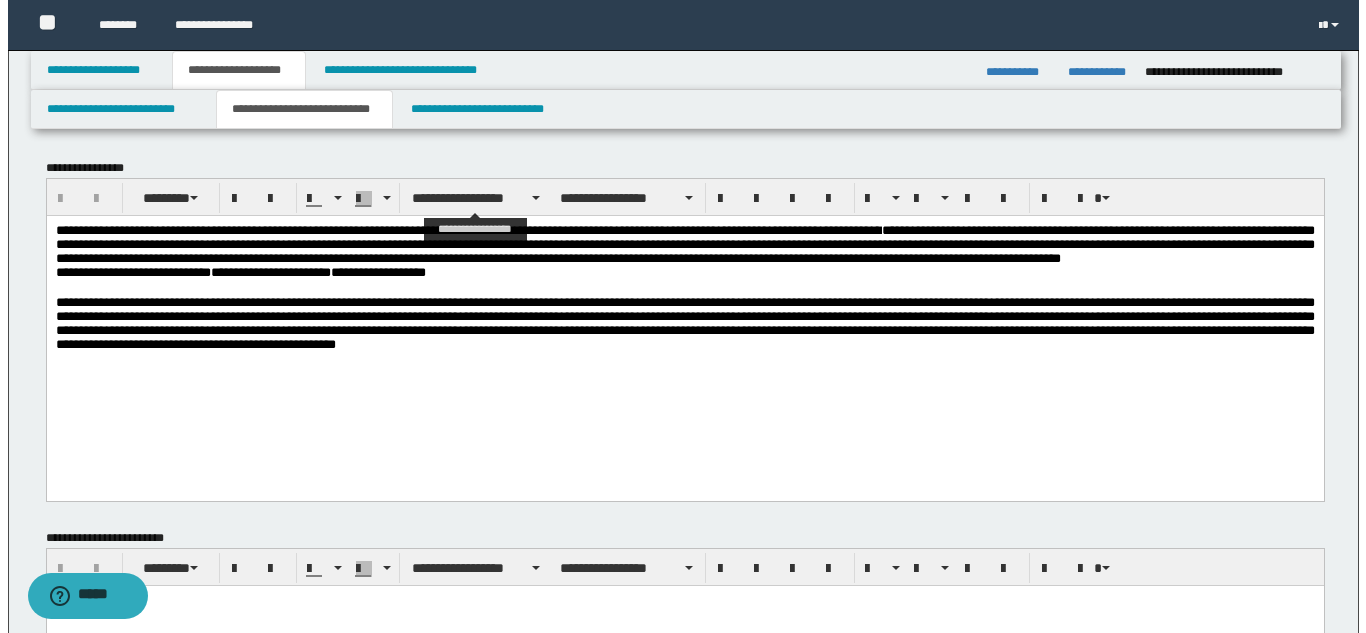 scroll, scrollTop: 600, scrollLeft: 0, axis: vertical 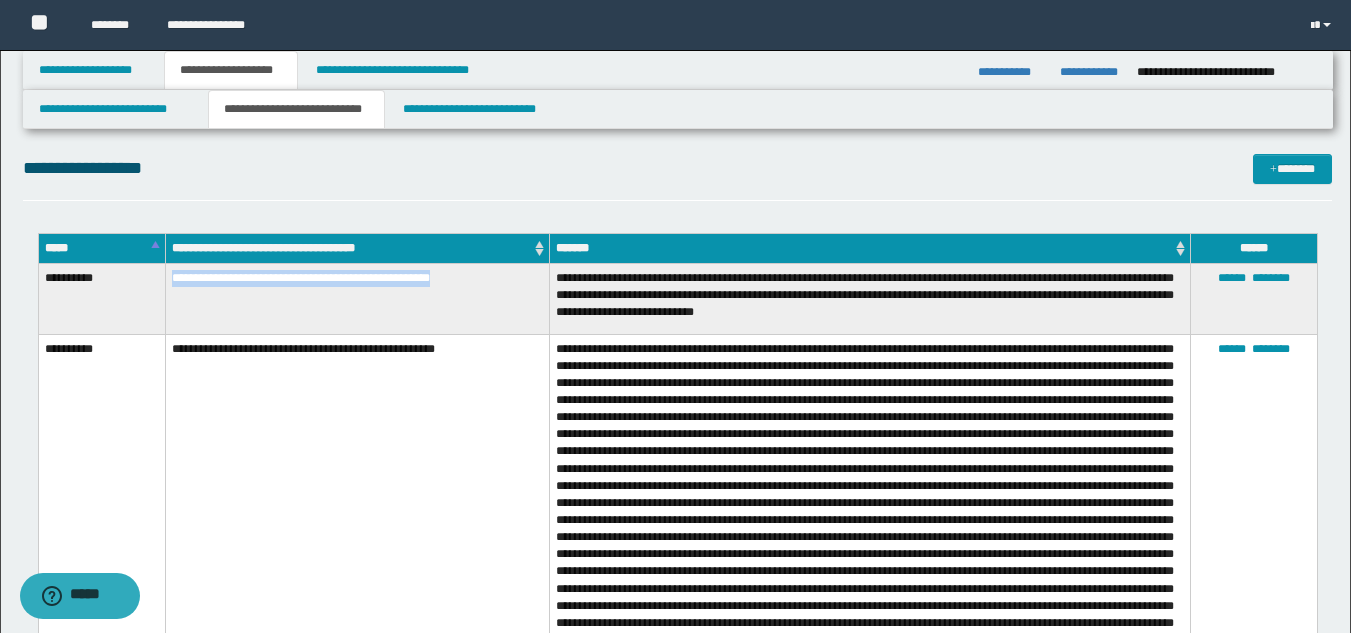 drag, startPoint x: 170, startPoint y: 280, endPoint x: 520, endPoint y: 287, distance: 350.07 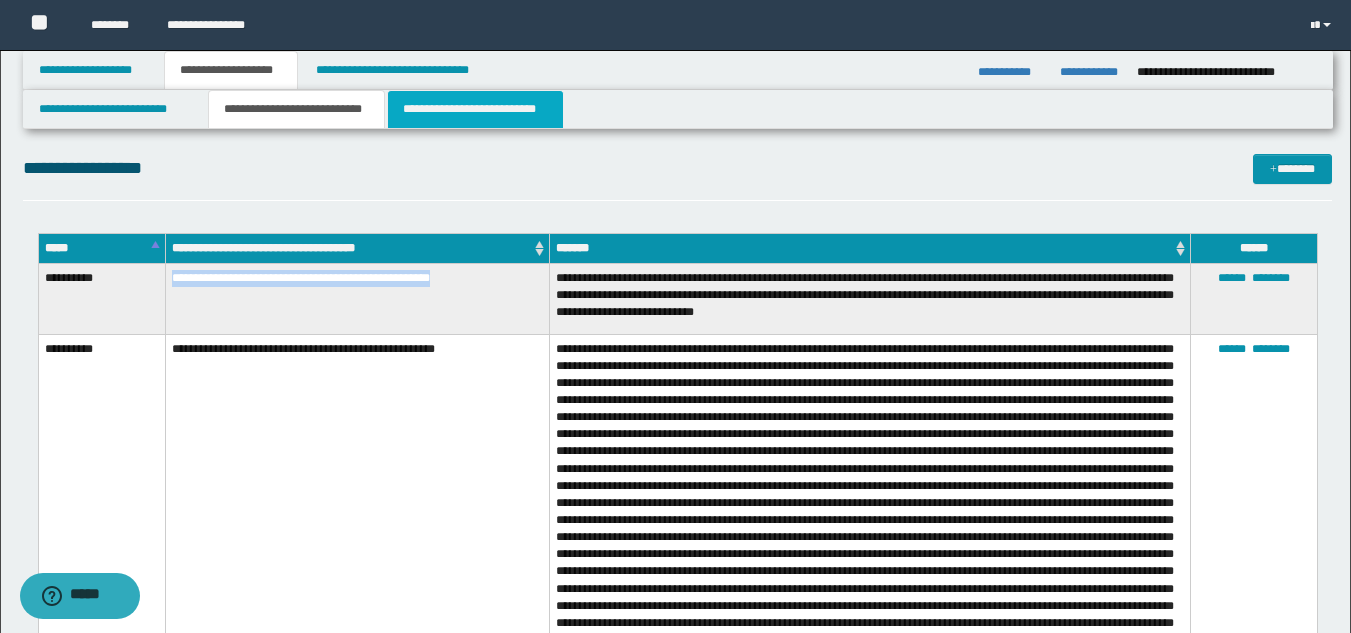 click on "**********" at bounding box center (475, 109) 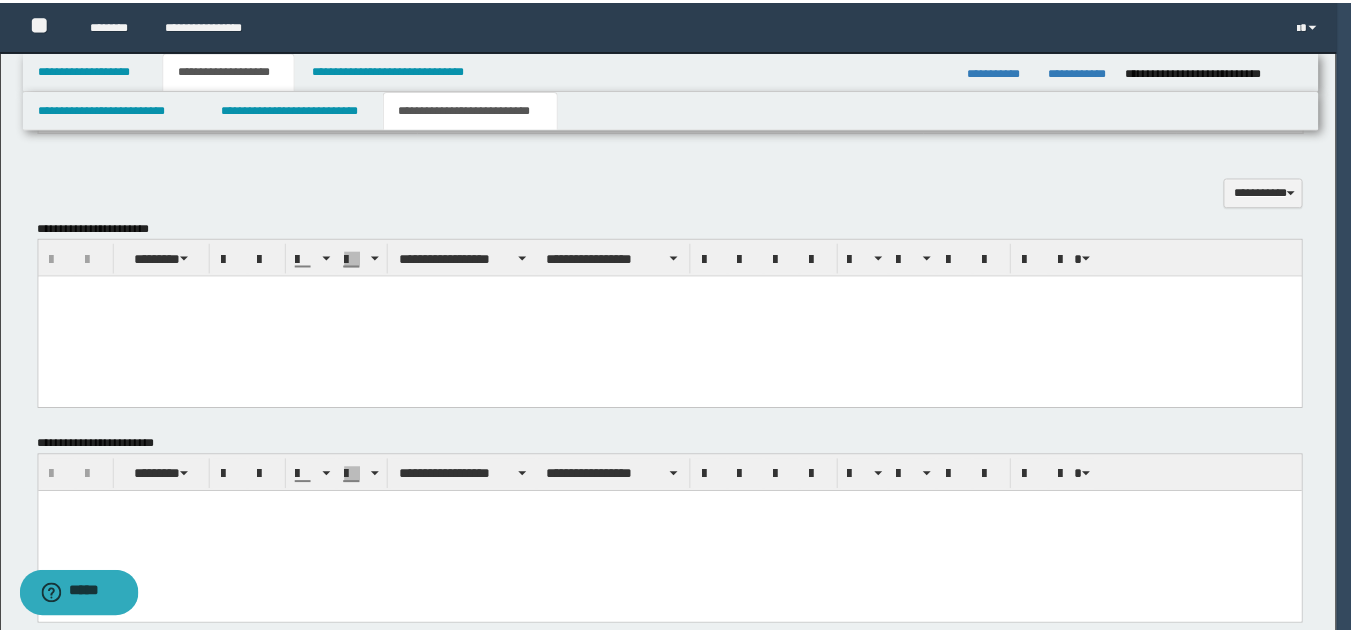 scroll, scrollTop: 0, scrollLeft: 0, axis: both 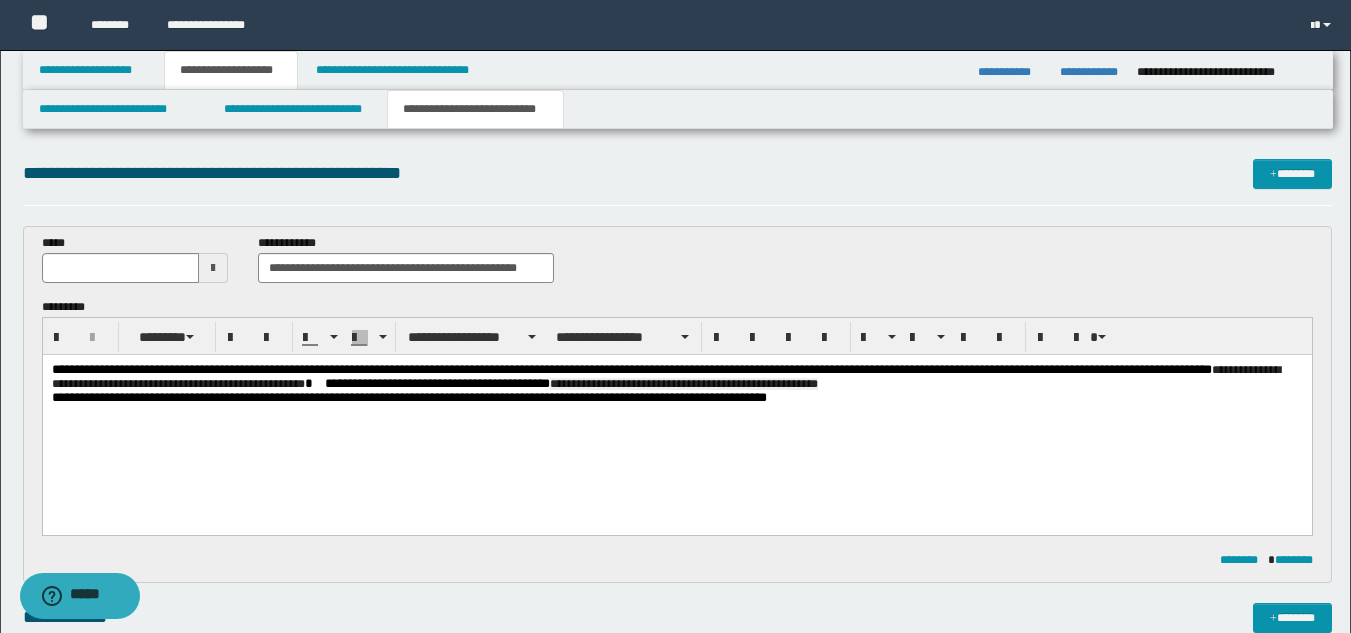 click on "**********" at bounding box center (575, 383) 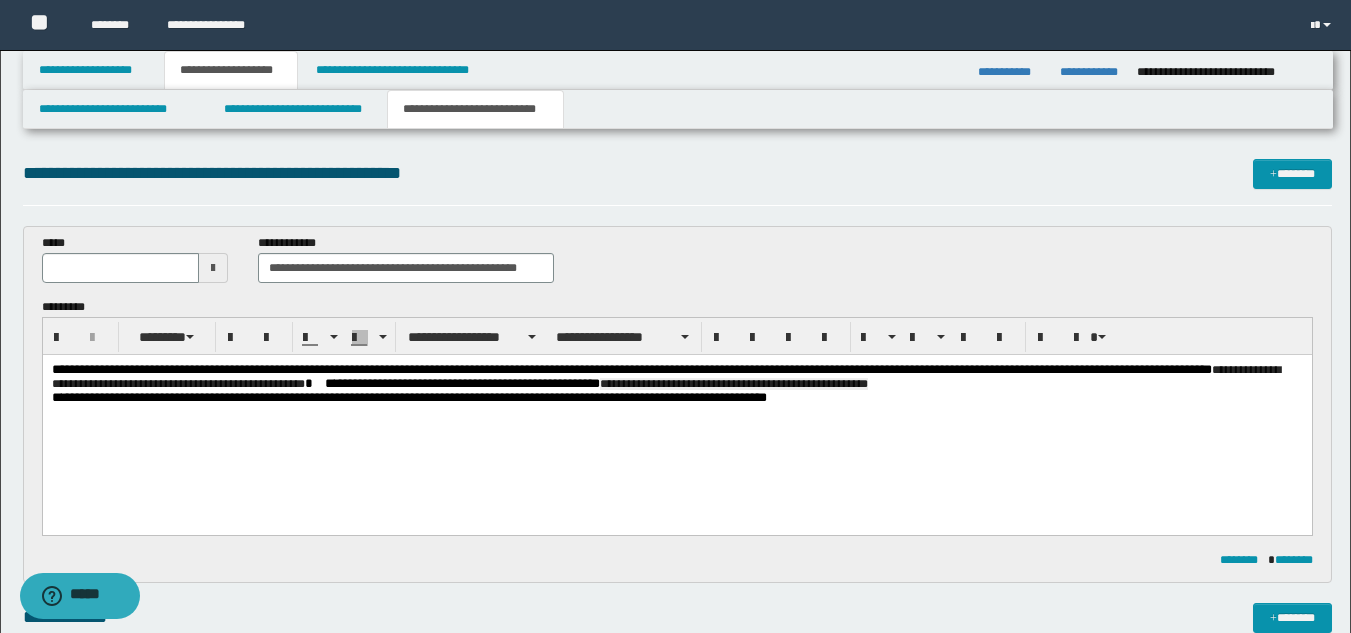 click on "**********" at bounding box center [676, 377] 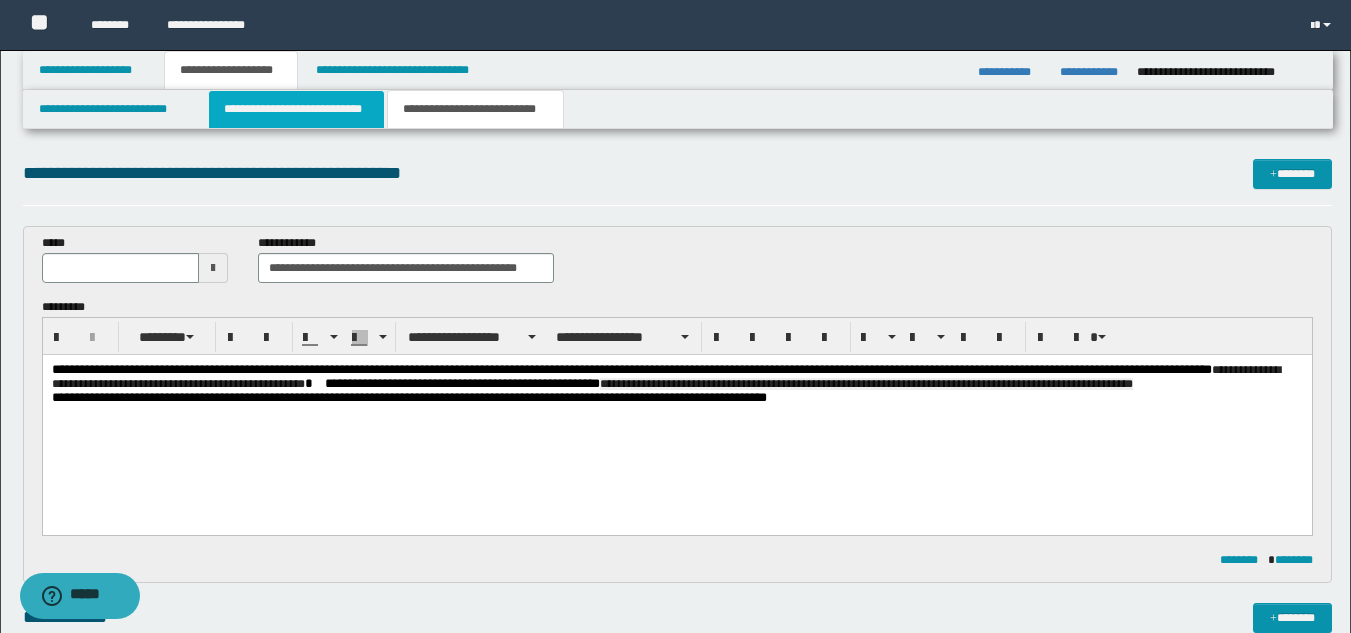click on "**********" at bounding box center (296, 109) 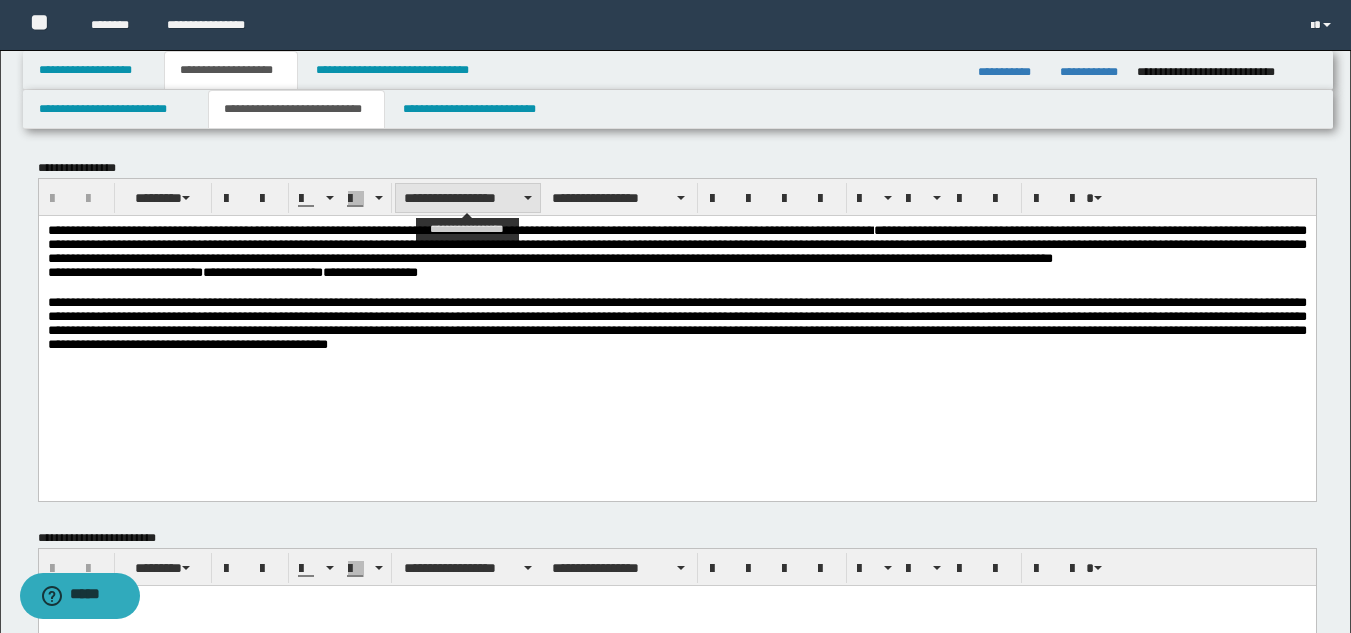 scroll, scrollTop: 600, scrollLeft: 0, axis: vertical 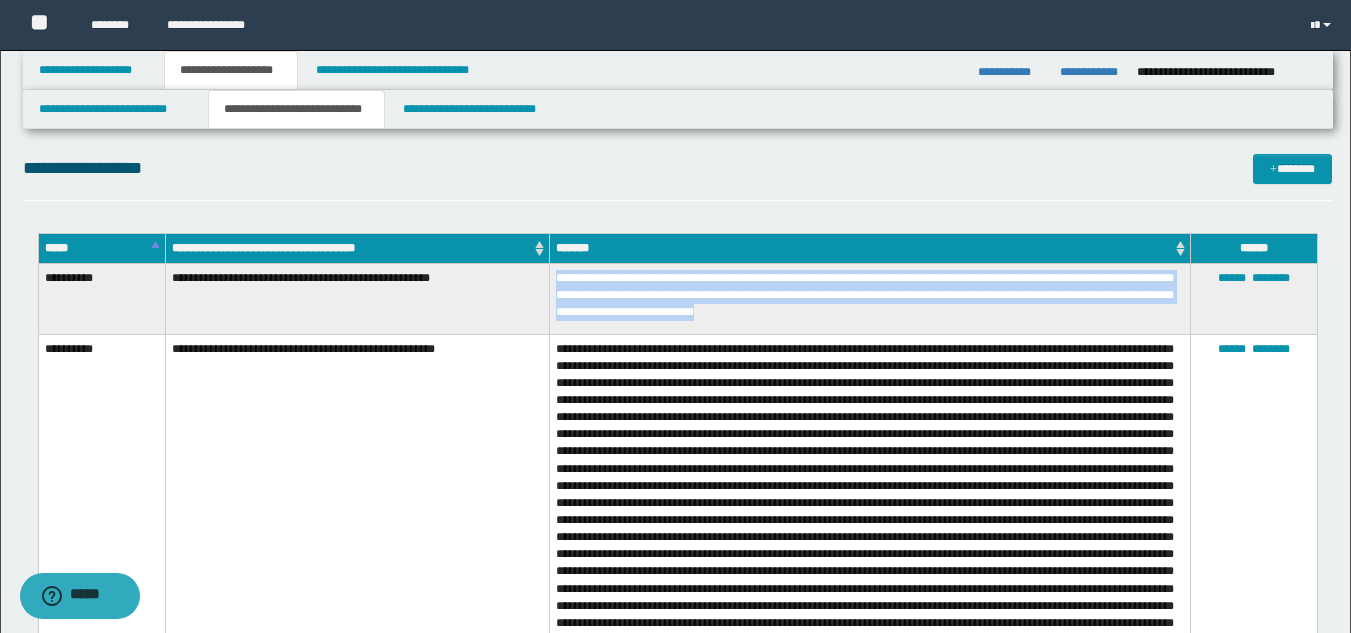 drag, startPoint x: 554, startPoint y: 277, endPoint x: 863, endPoint y: 321, distance: 312.11697 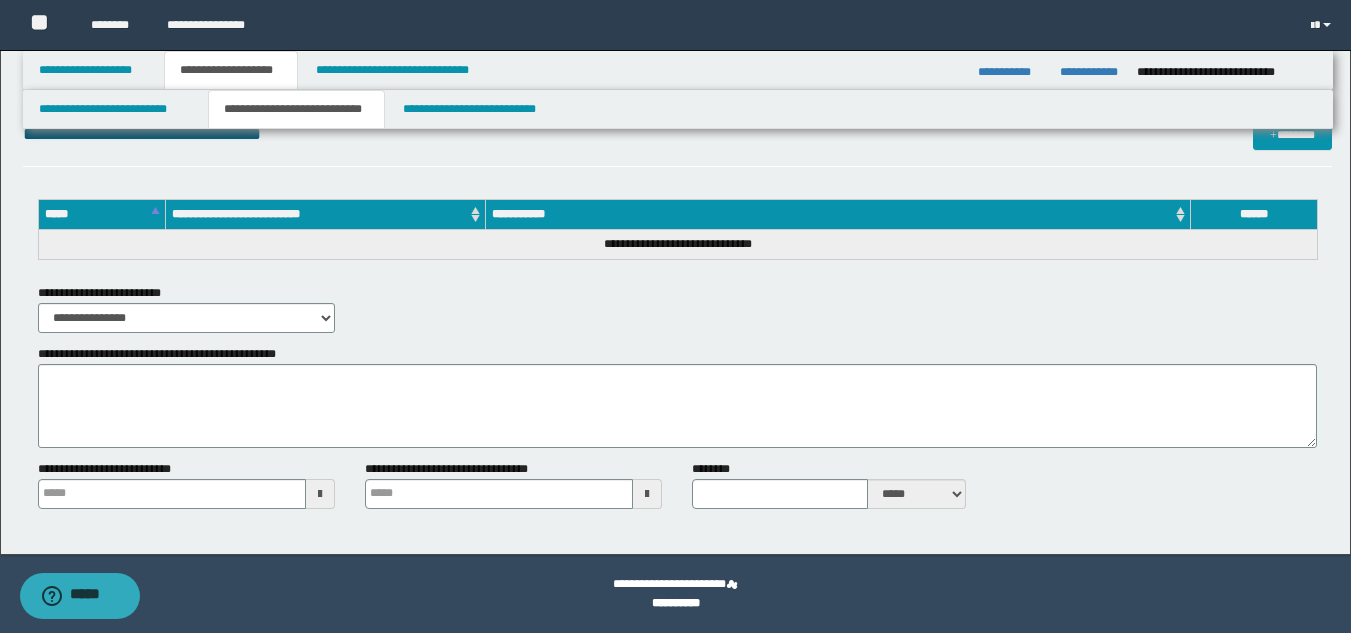 scroll, scrollTop: 1431, scrollLeft: 0, axis: vertical 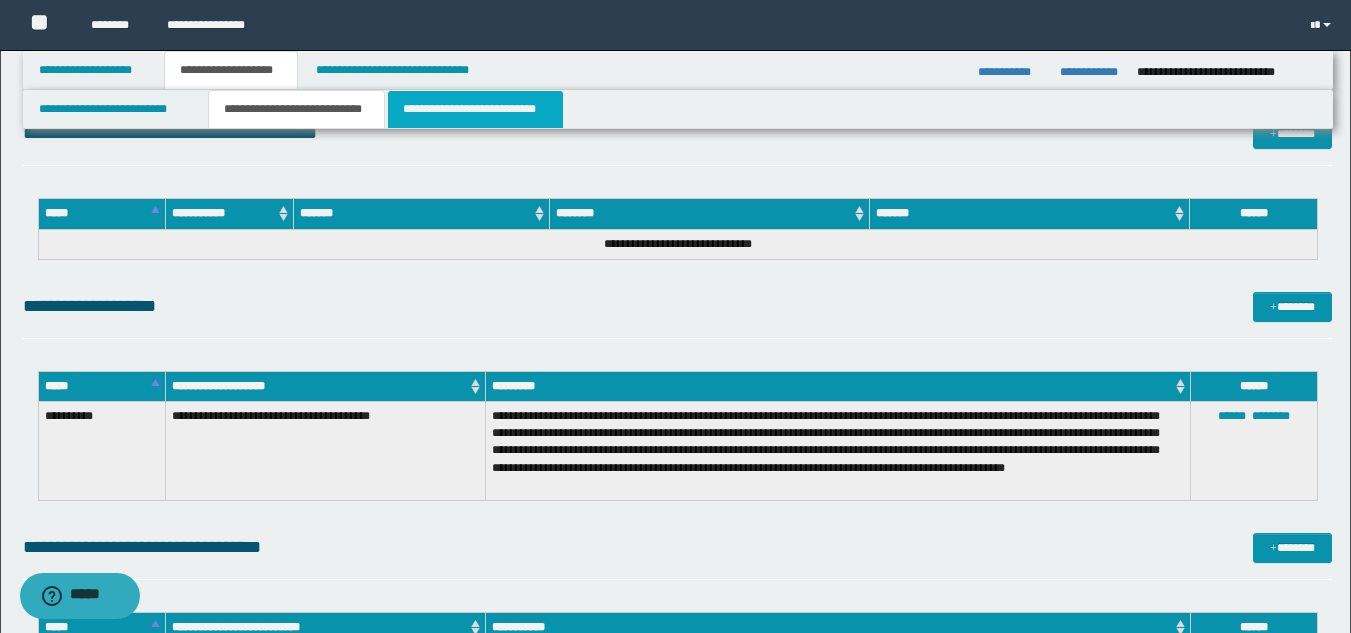 click on "**********" at bounding box center [475, 109] 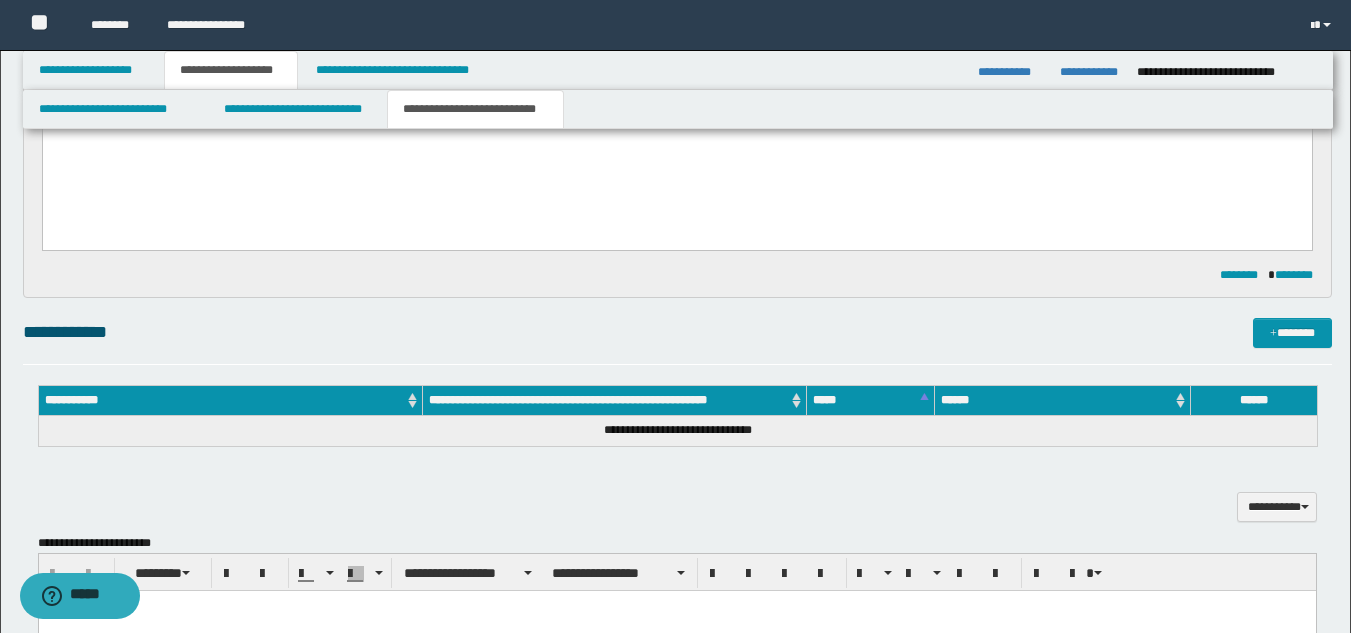 scroll, scrollTop: 0, scrollLeft: 0, axis: both 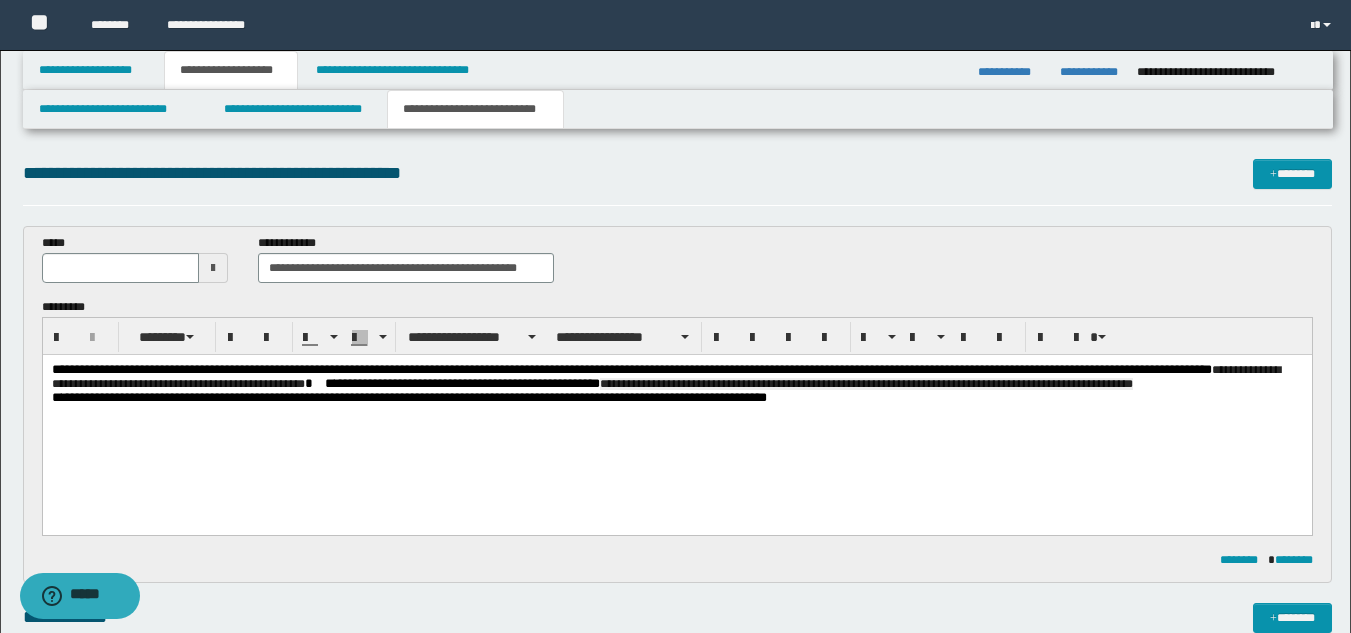 click on "**********" at bounding box center (676, 377) 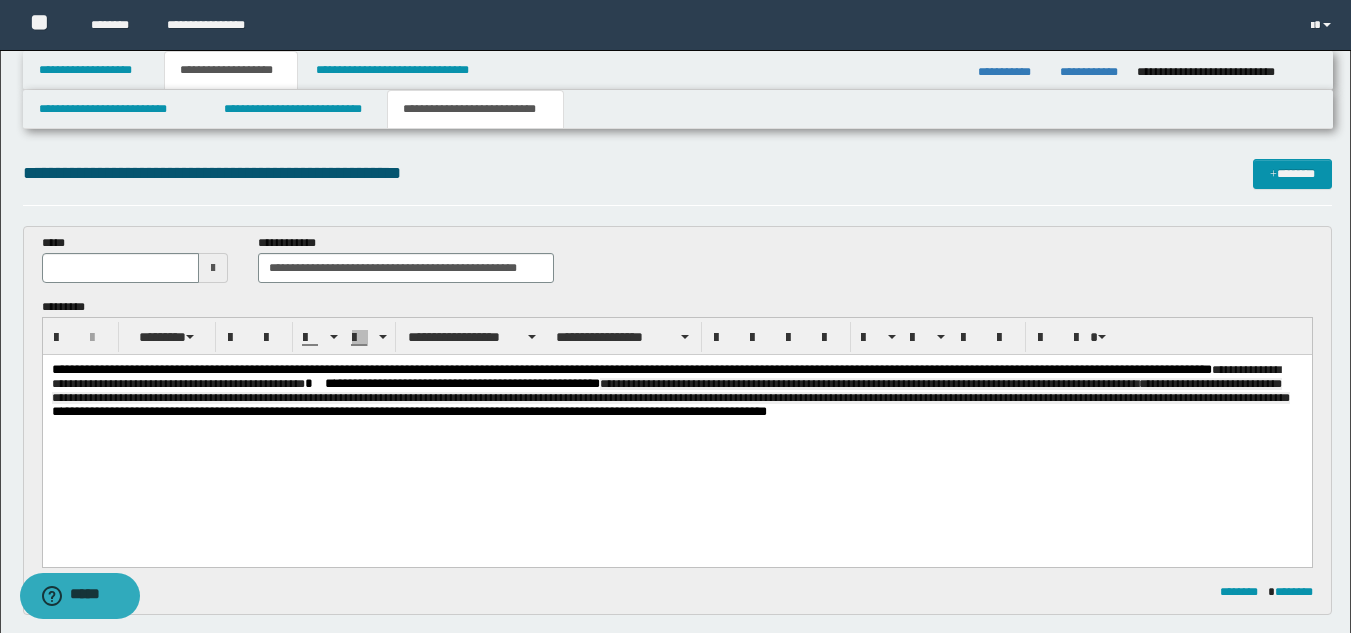 click on "**********" at bounding box center (670, 391) 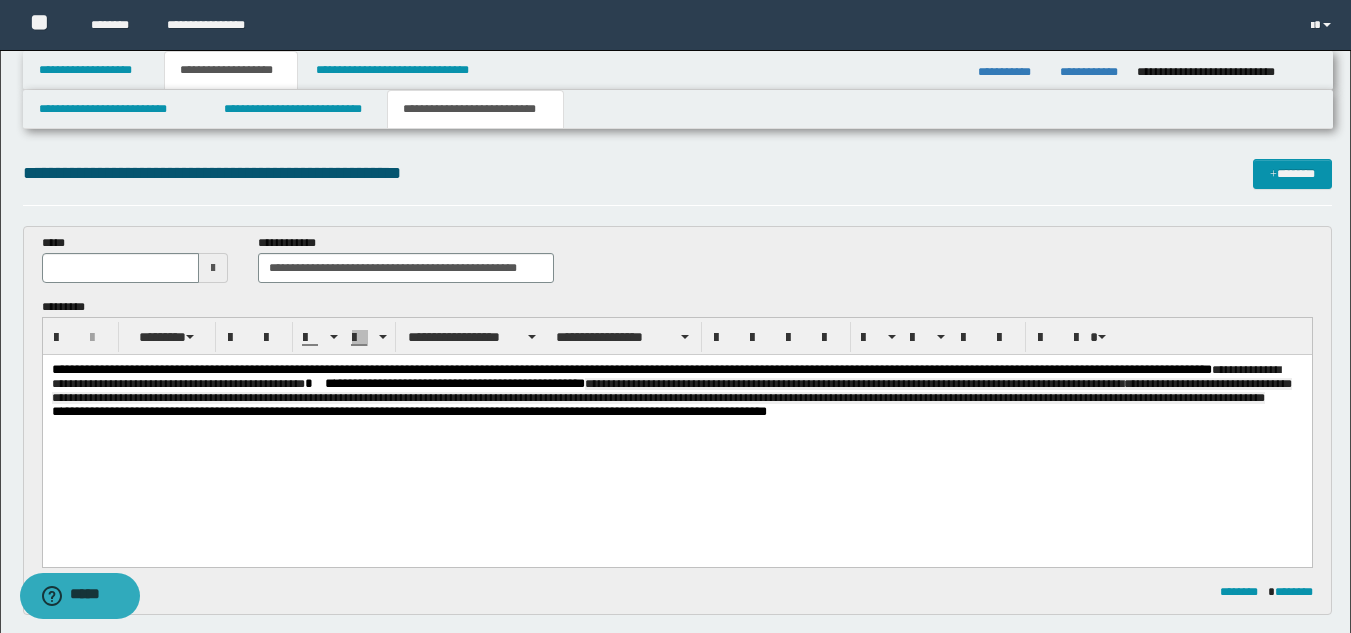 click on "**********" at bounding box center (671, 391) 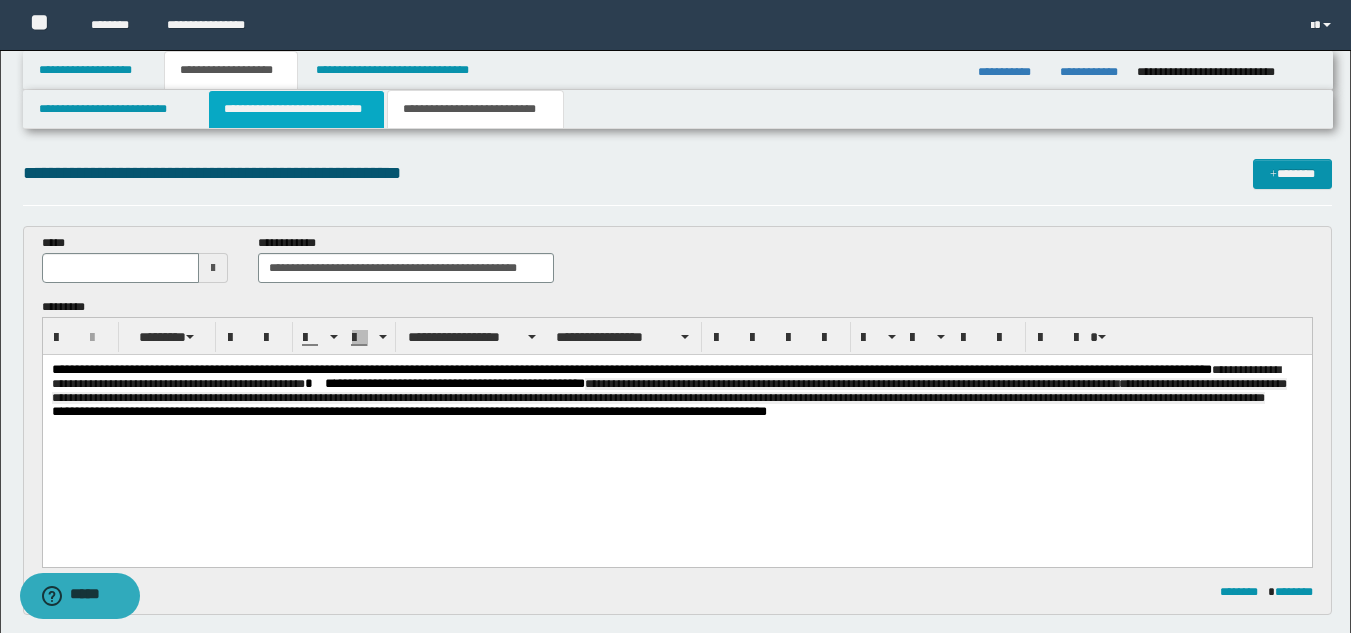 click on "**********" at bounding box center [296, 109] 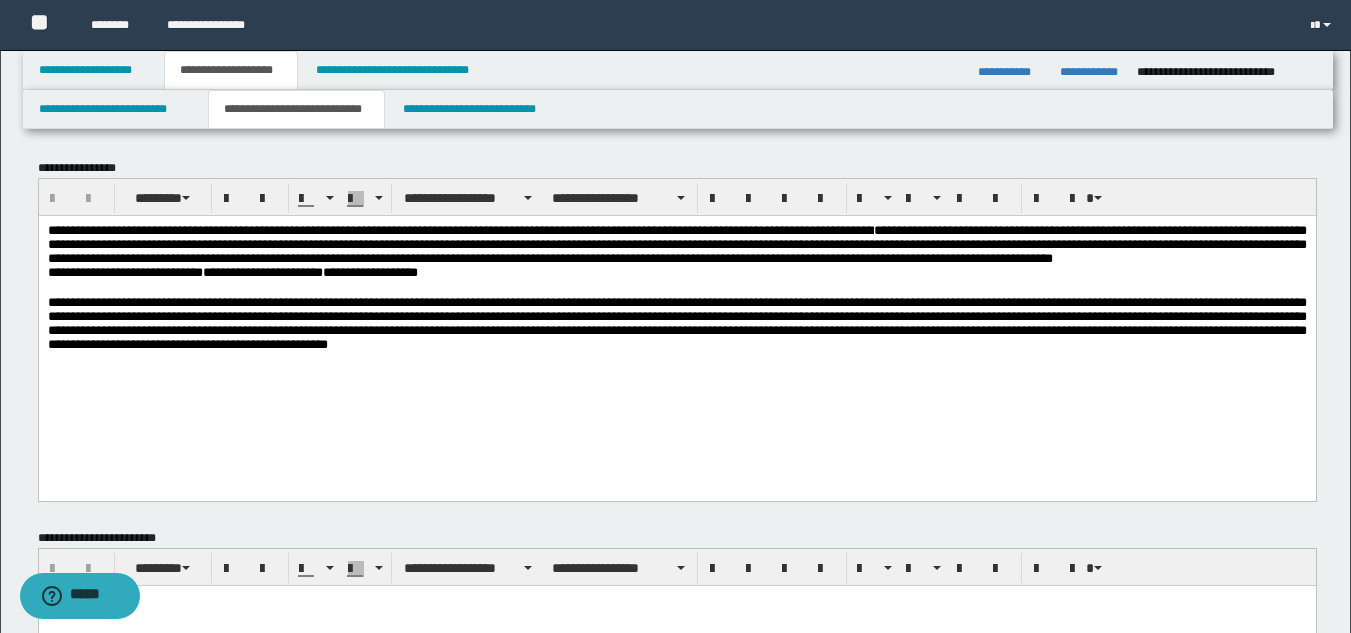 scroll, scrollTop: 600, scrollLeft: 0, axis: vertical 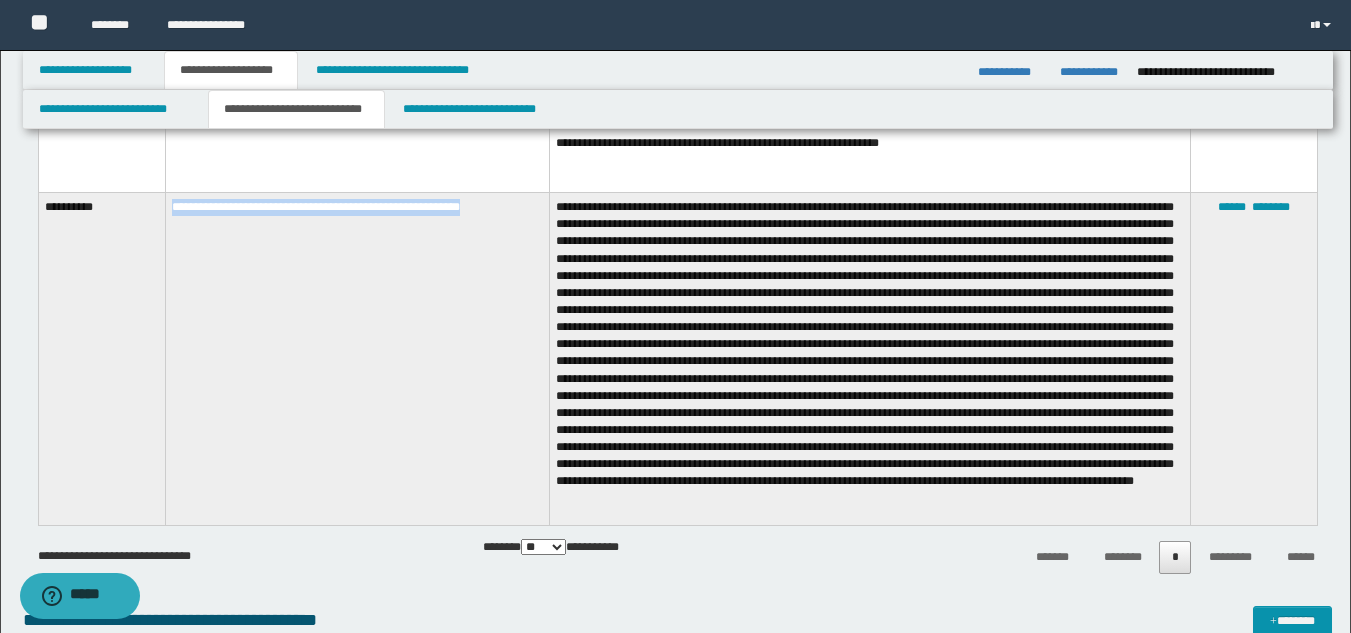 drag, startPoint x: 172, startPoint y: 207, endPoint x: 509, endPoint y: 213, distance: 337.0534 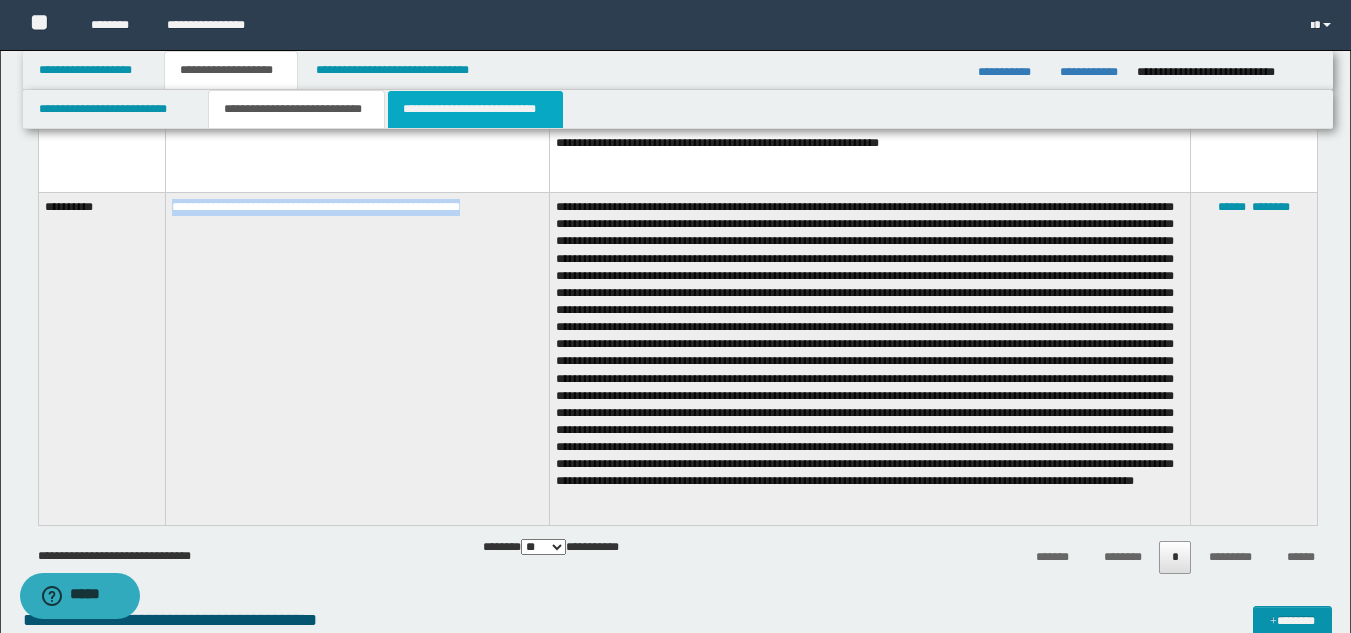click on "**********" at bounding box center (475, 109) 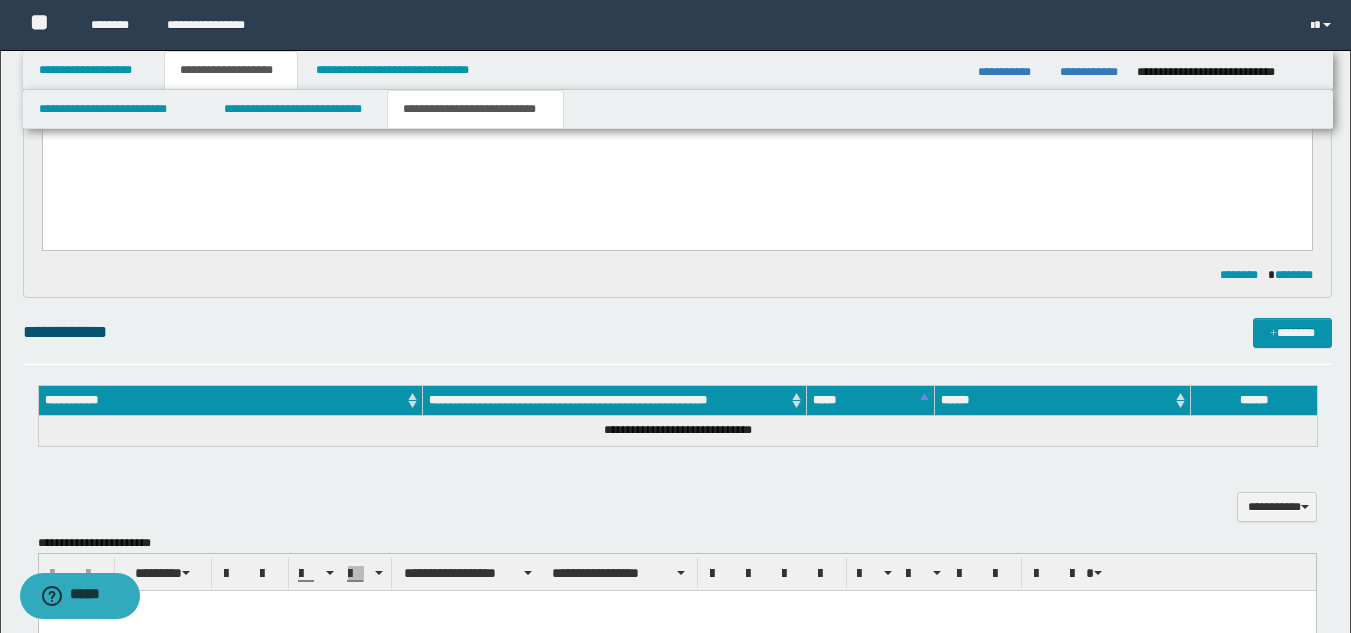 scroll, scrollTop: 0, scrollLeft: 0, axis: both 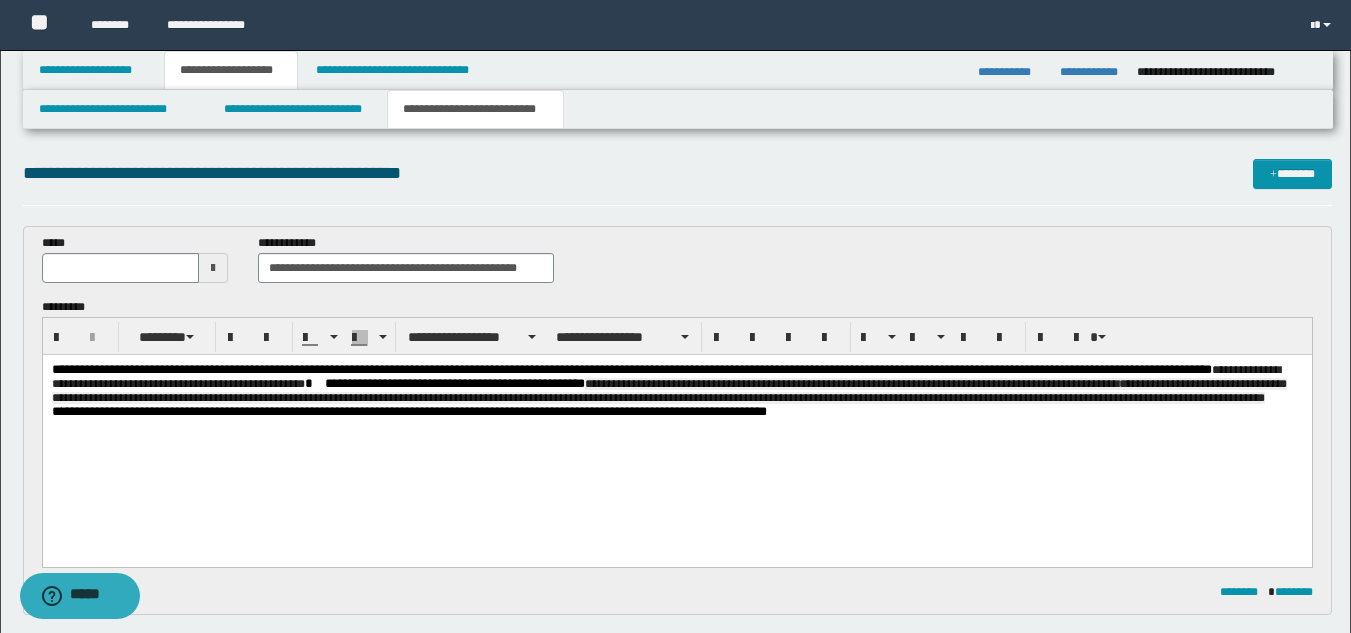 click on "**********" at bounding box center (676, 384) 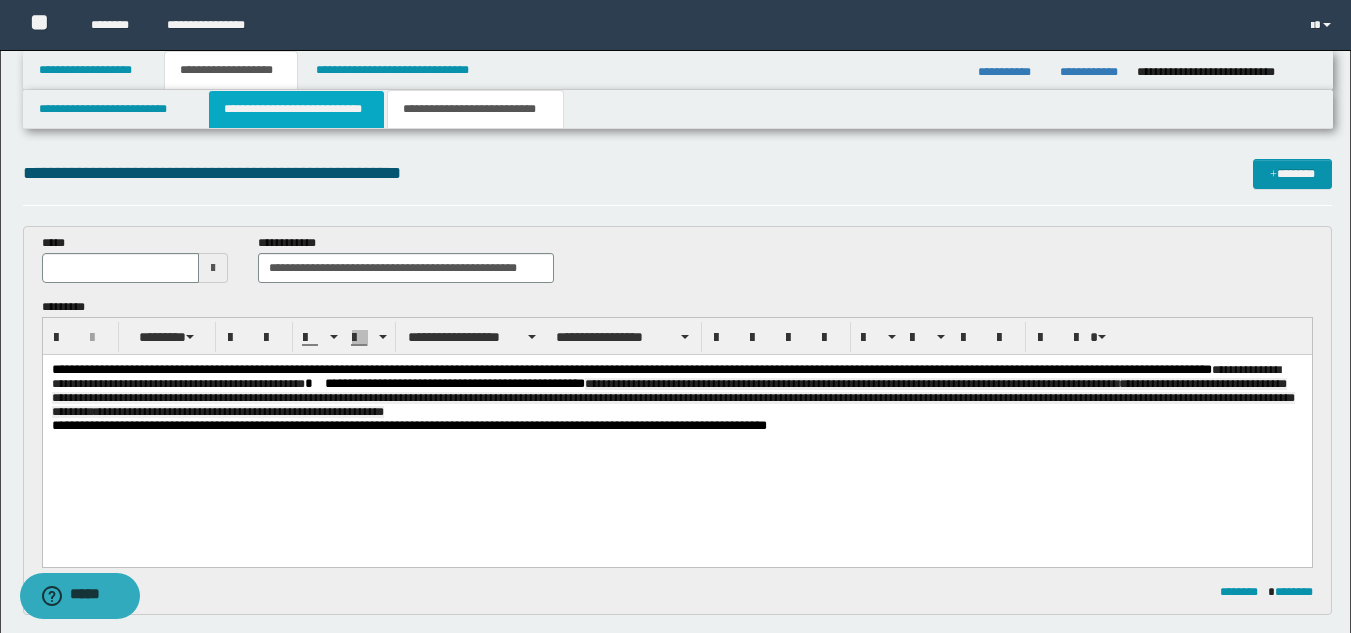 click on "**********" at bounding box center [296, 109] 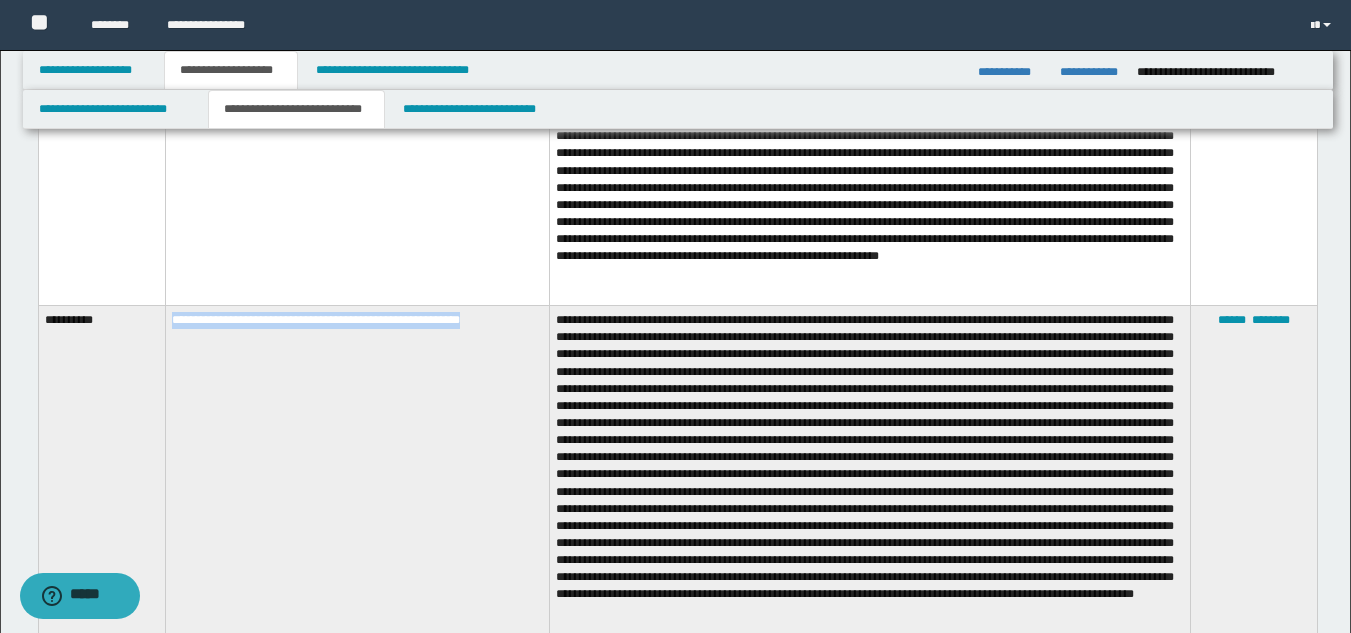 scroll, scrollTop: 1062, scrollLeft: 0, axis: vertical 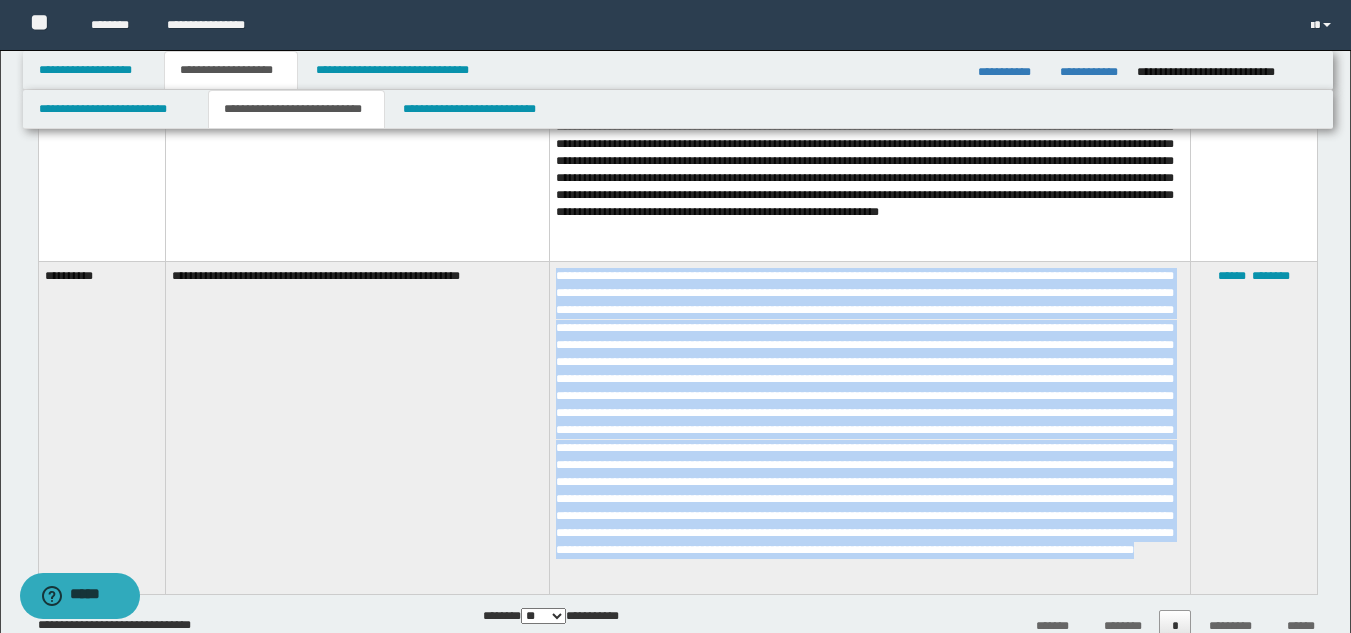 drag, startPoint x: 553, startPoint y: 264, endPoint x: 762, endPoint y: 580, distance: 378.86276 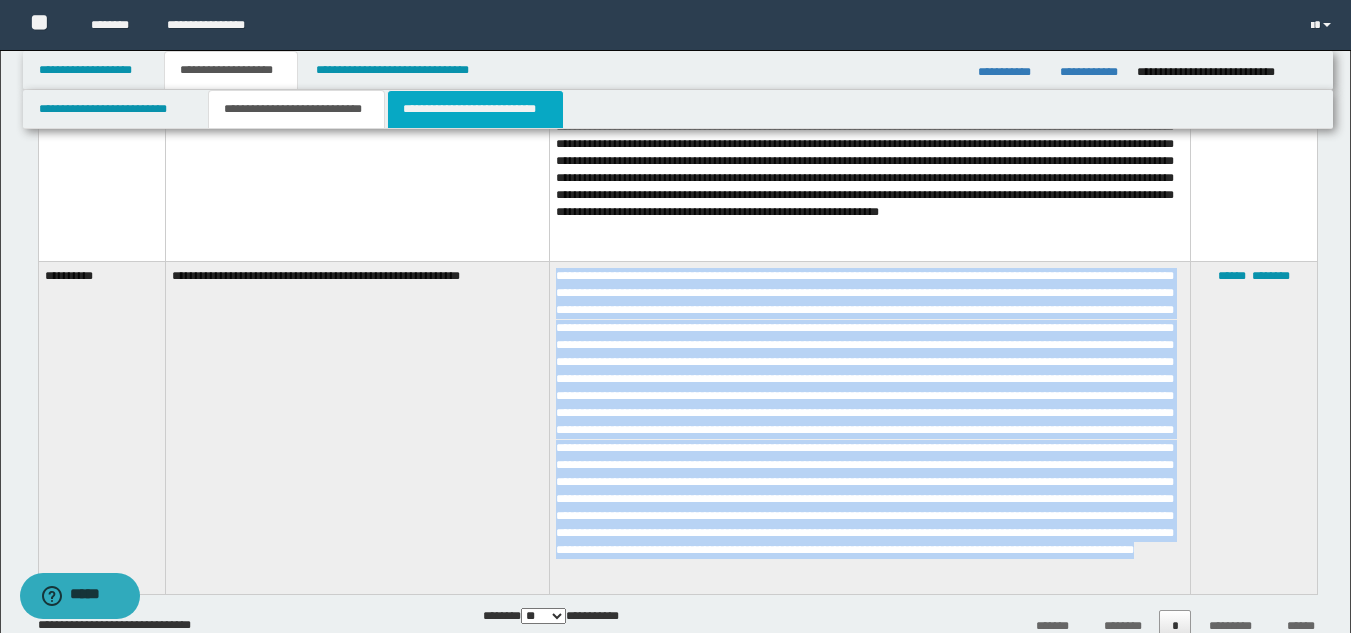 click on "**********" at bounding box center (475, 109) 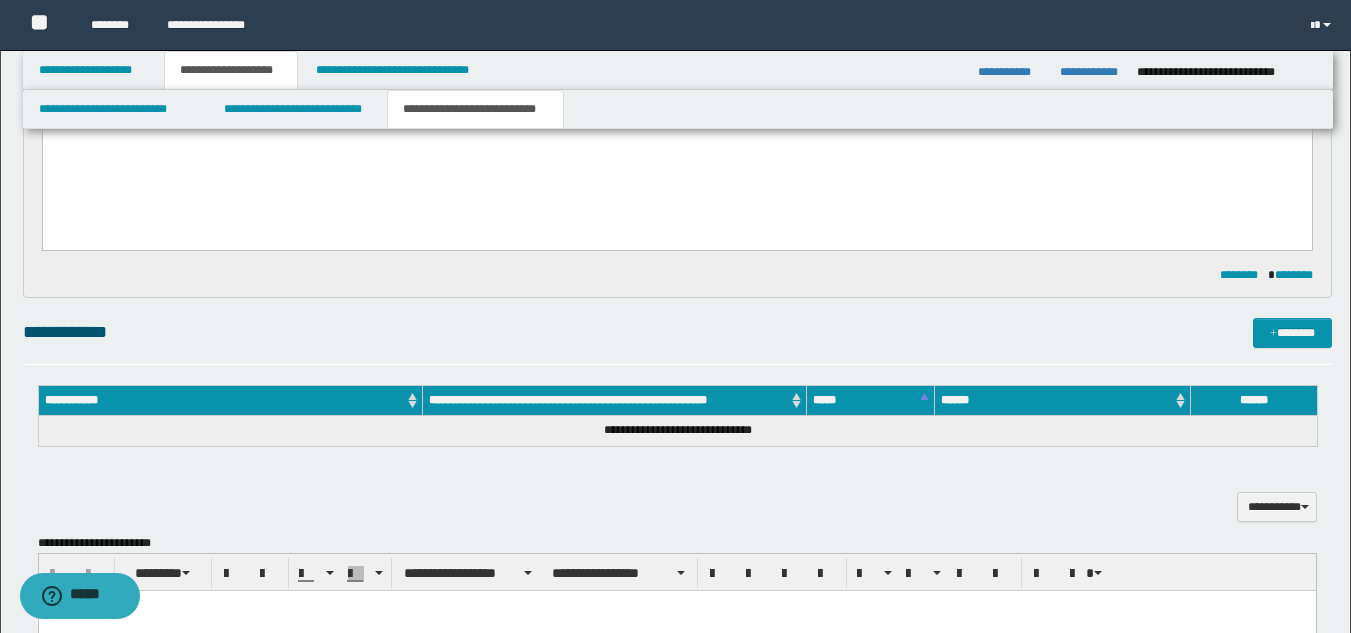 scroll, scrollTop: 0, scrollLeft: 0, axis: both 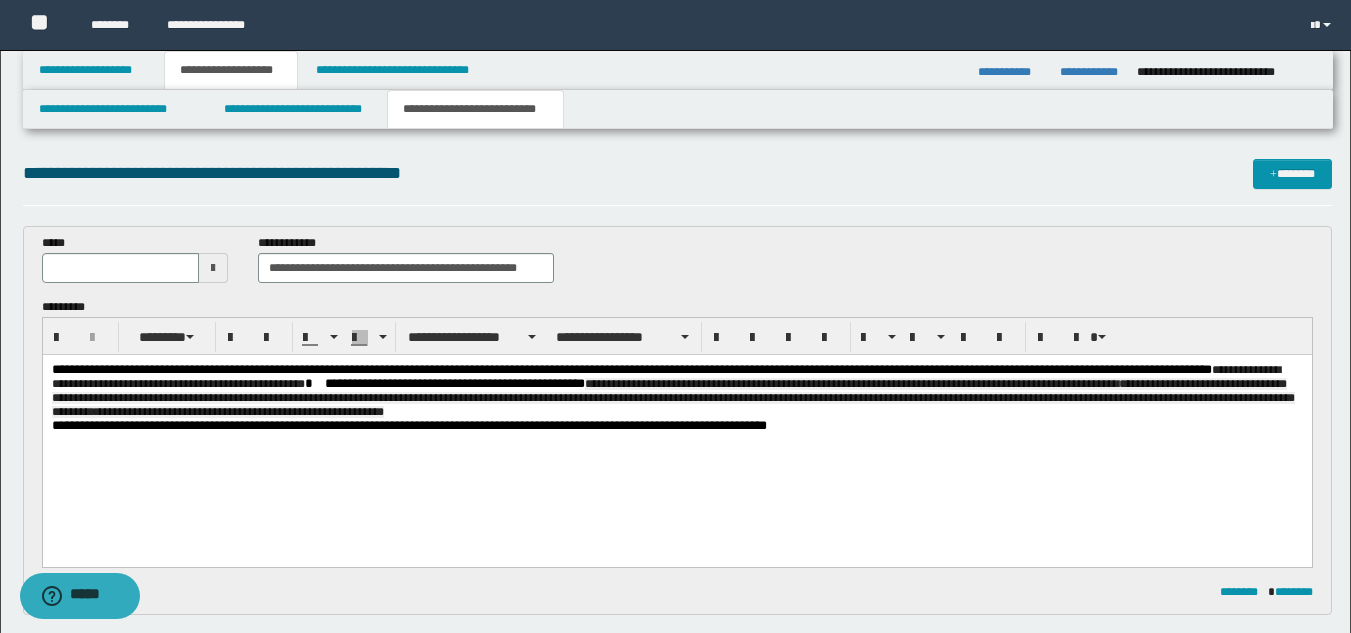 click on "**********" at bounding box center (676, 391) 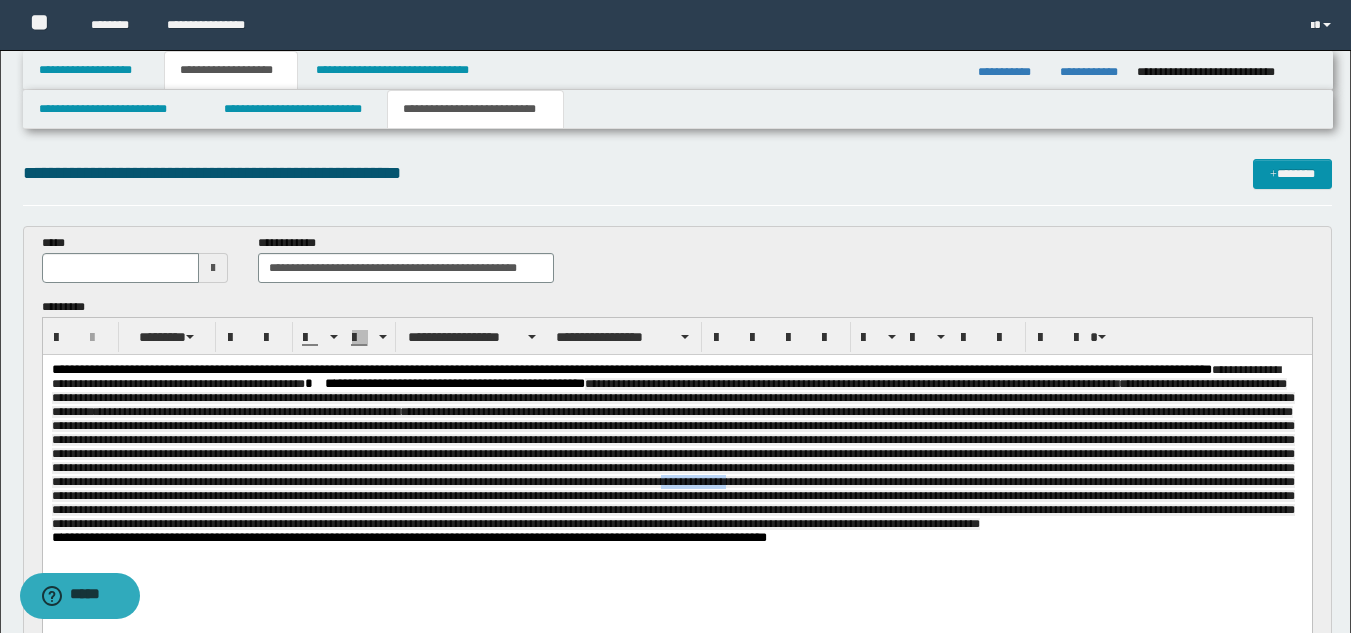 drag, startPoint x: 202, startPoint y: 516, endPoint x: 276, endPoint y: 513, distance: 74.06078 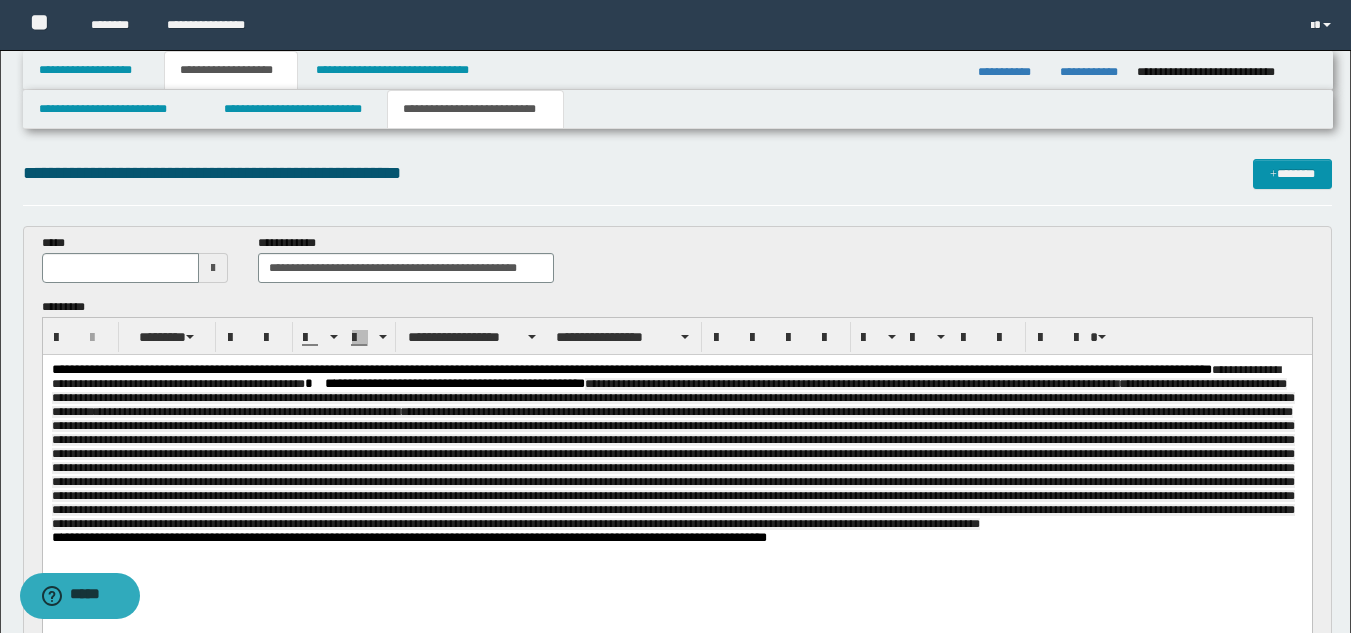 click on "**********" at bounding box center (672, 454) 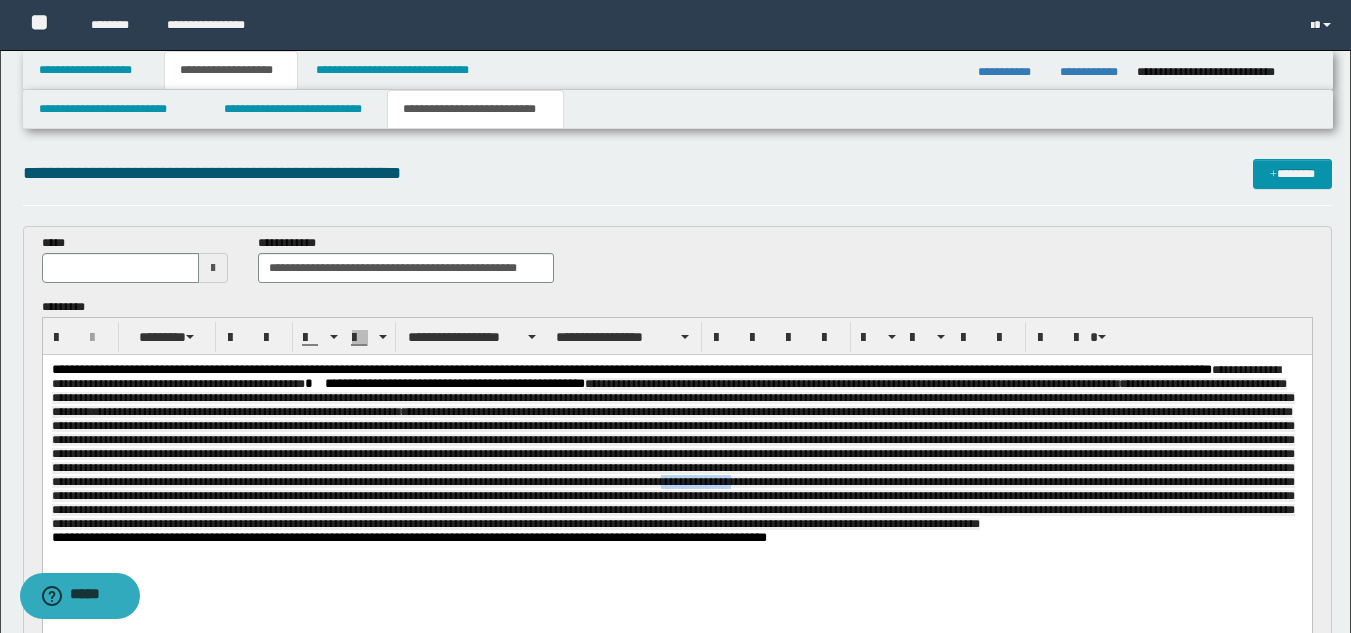 drag, startPoint x: 202, startPoint y: 513, endPoint x: 278, endPoint y: 510, distance: 76.05919 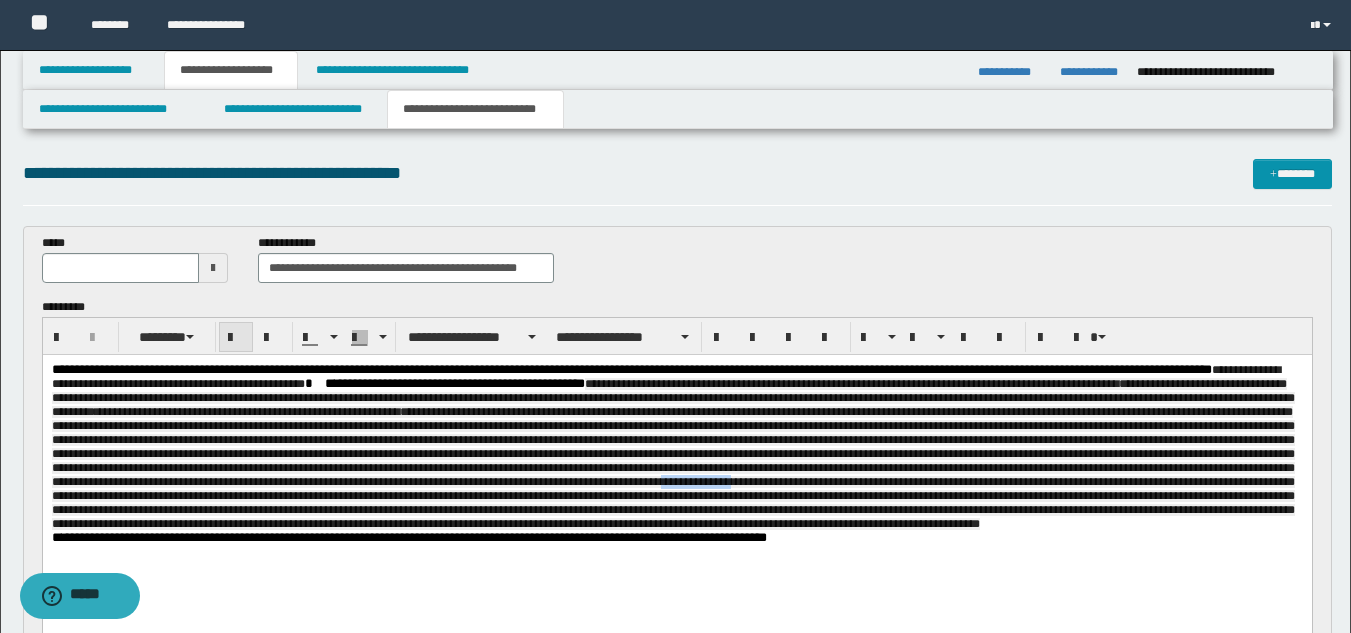 click at bounding box center [236, 338] 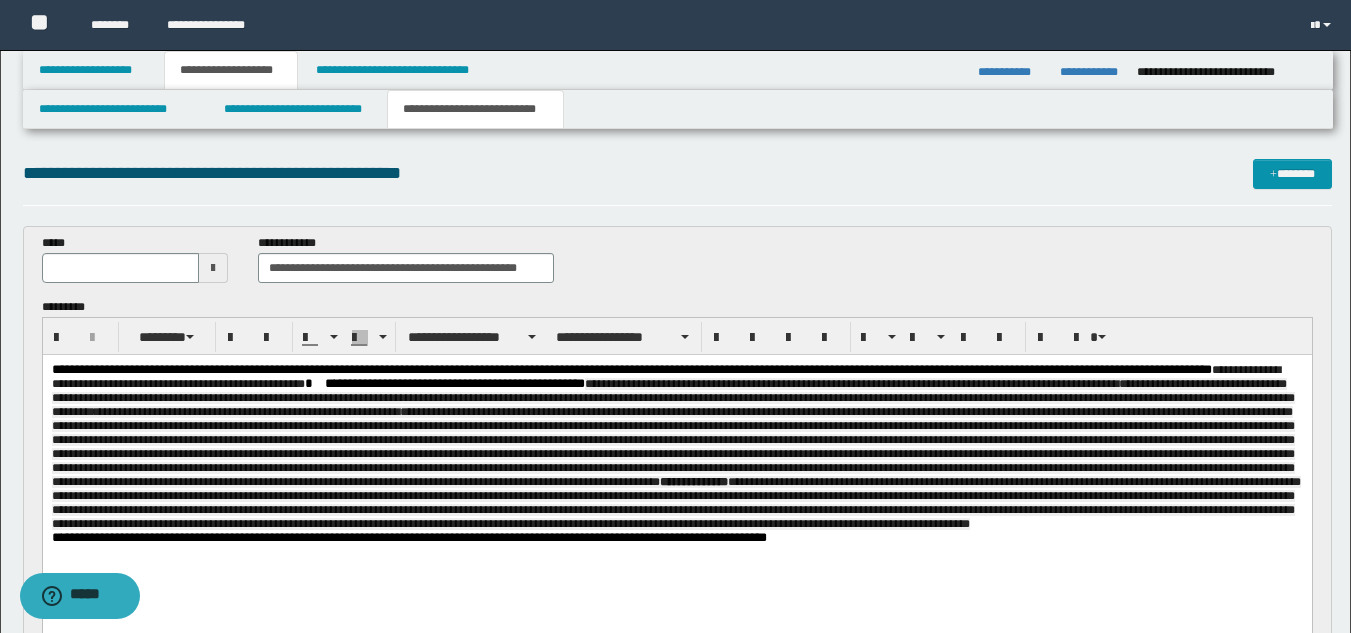 click on "**********" at bounding box center (676, 538) 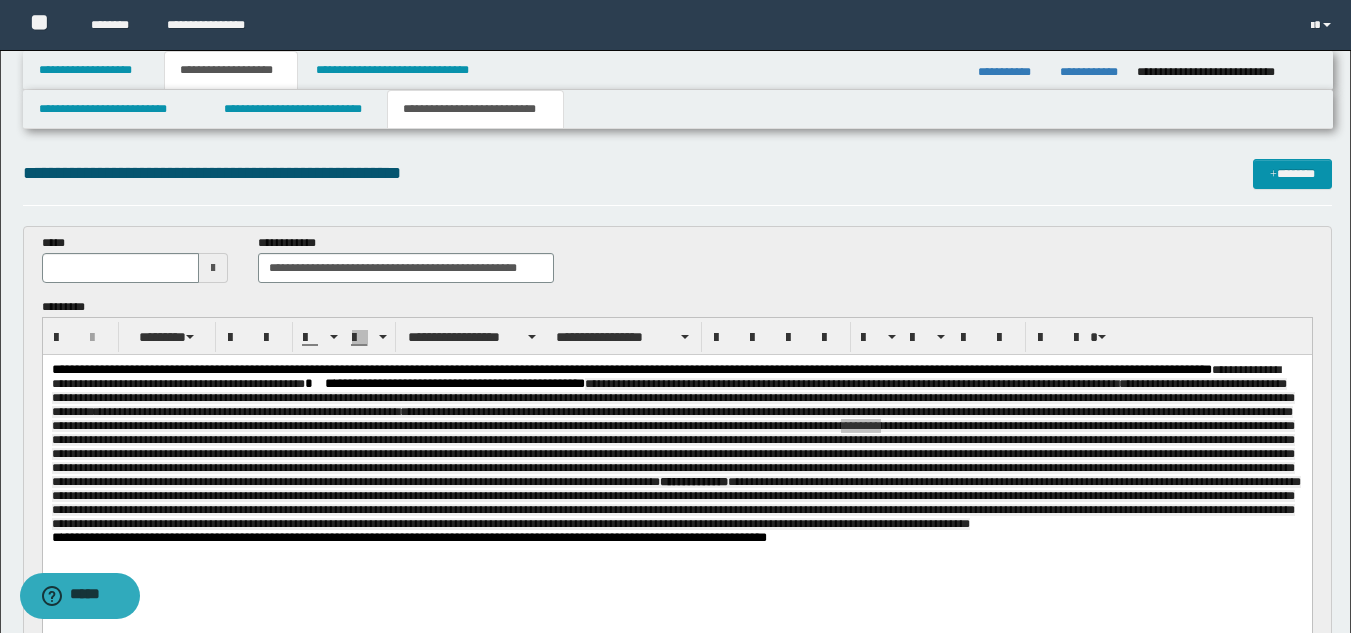 drag, startPoint x: 28, startPoint y: 96, endPoint x: 668, endPoint y: 270, distance: 663.2315 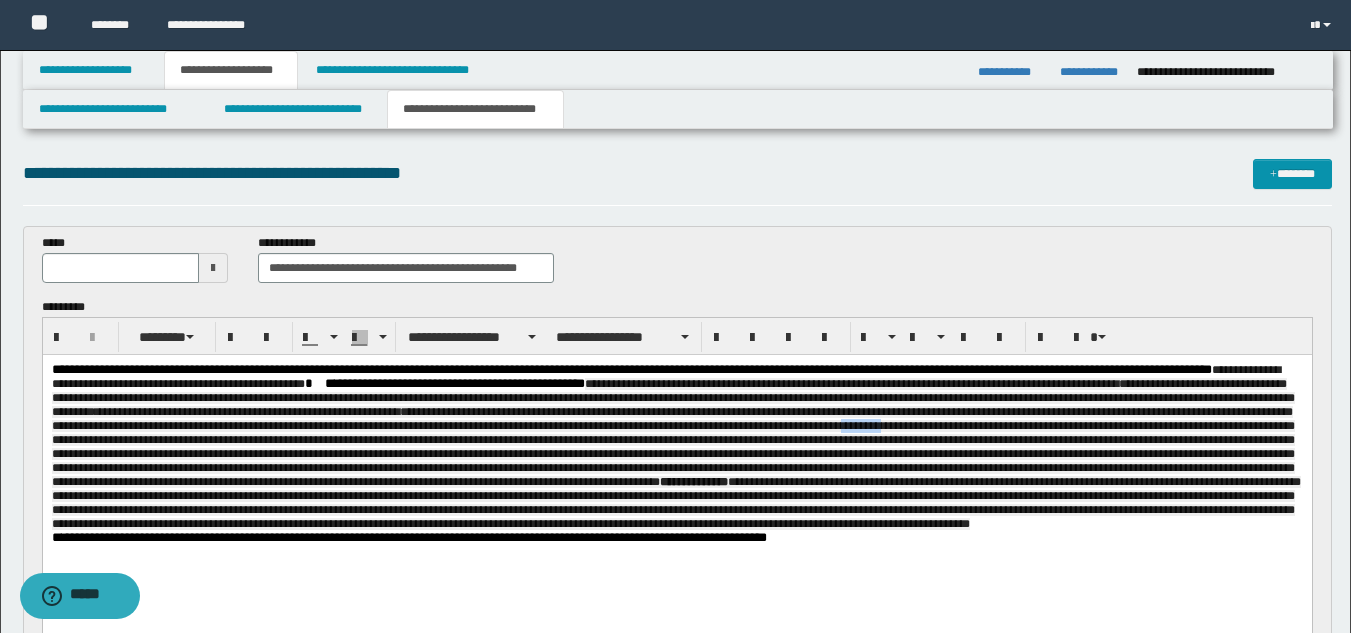 click on "**********" at bounding box center (675, 454) 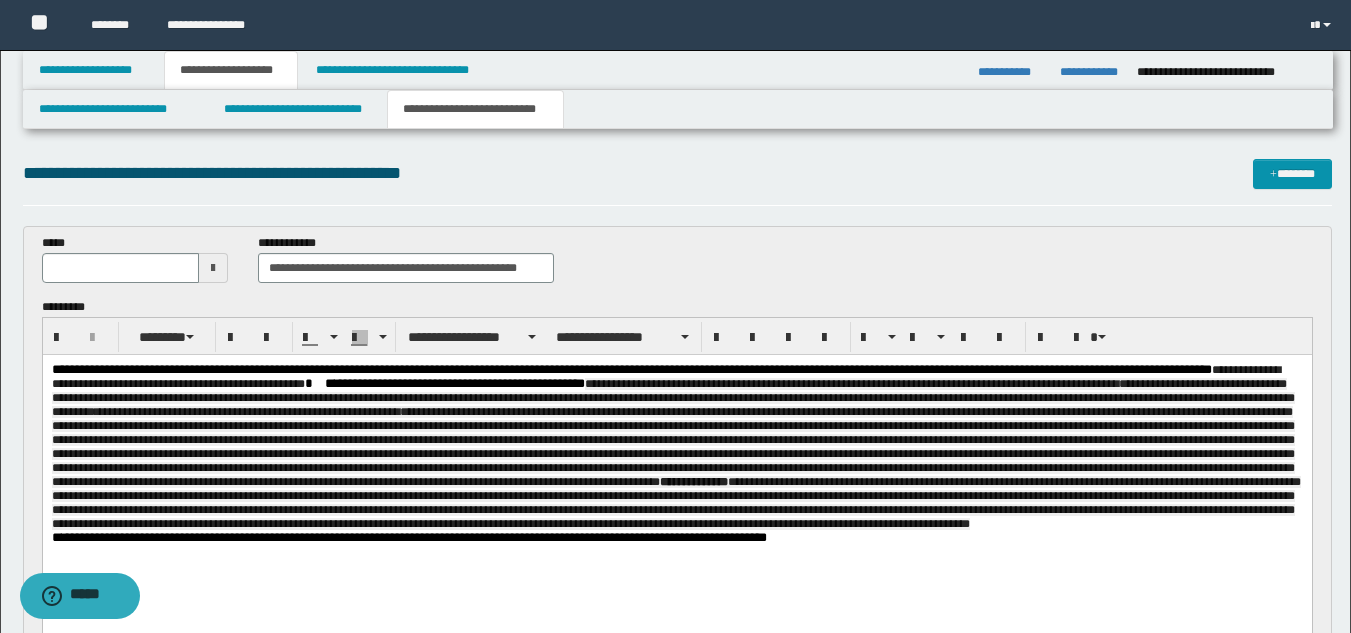 click on "**********" at bounding box center (675, 454) 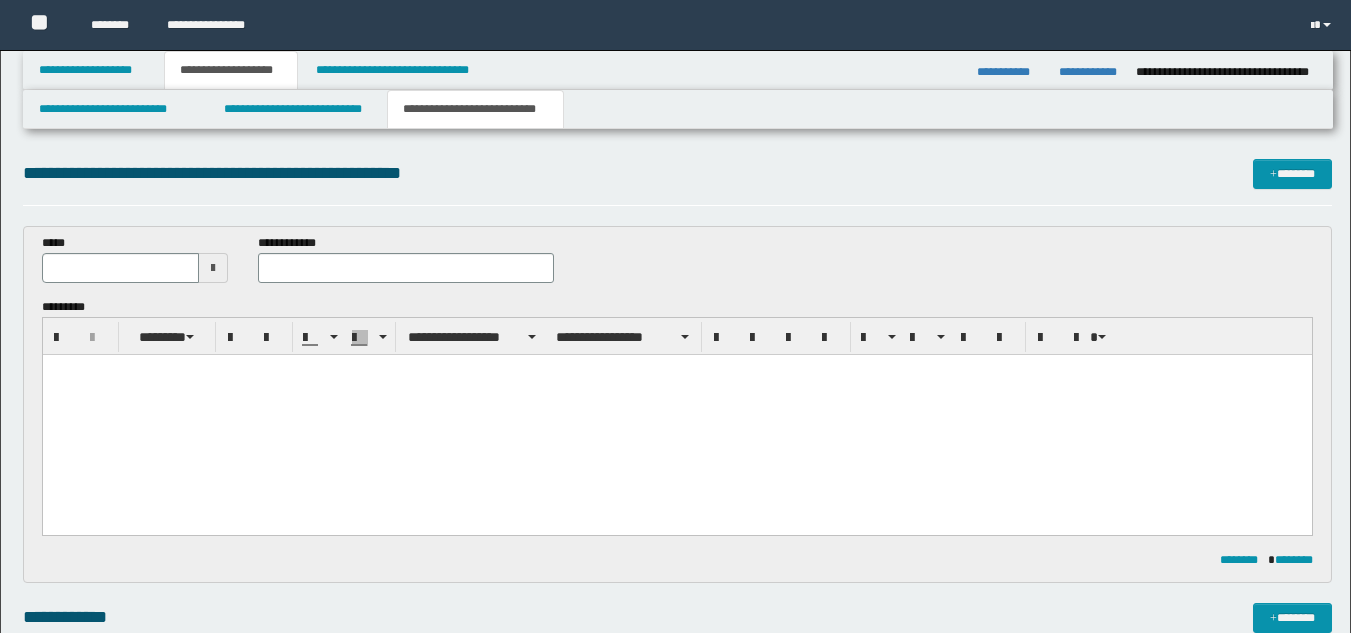 scroll, scrollTop: 0, scrollLeft: 0, axis: both 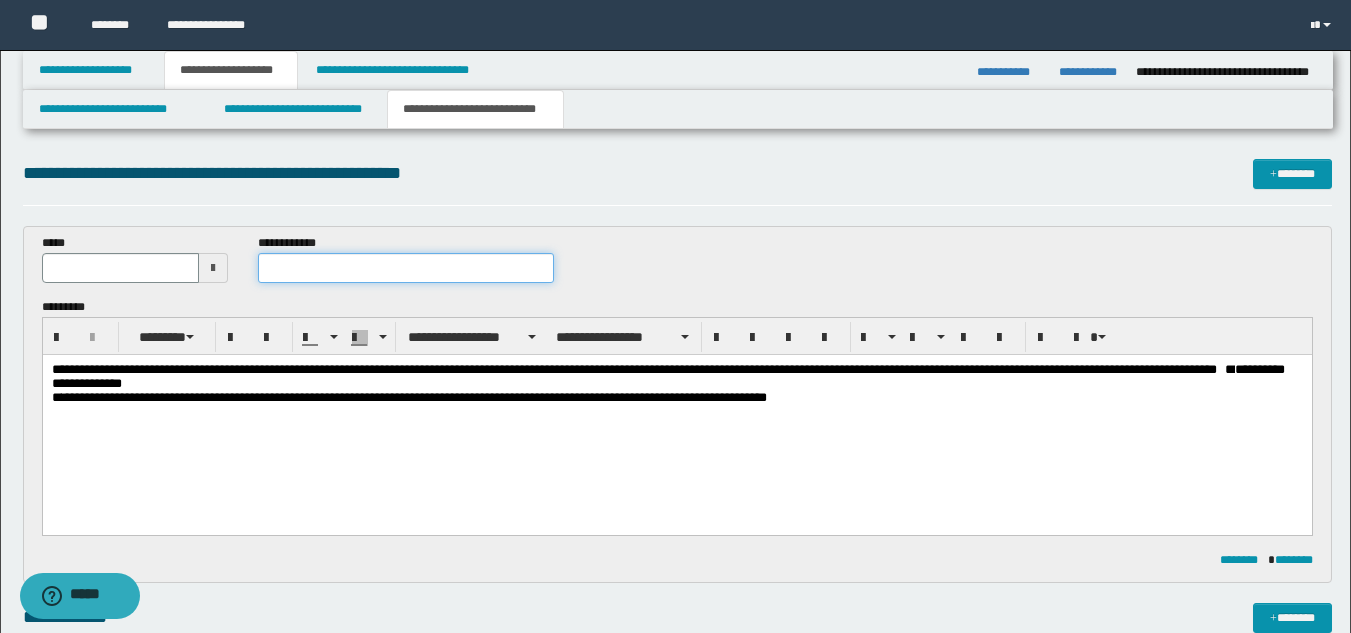 click at bounding box center [405, 268] 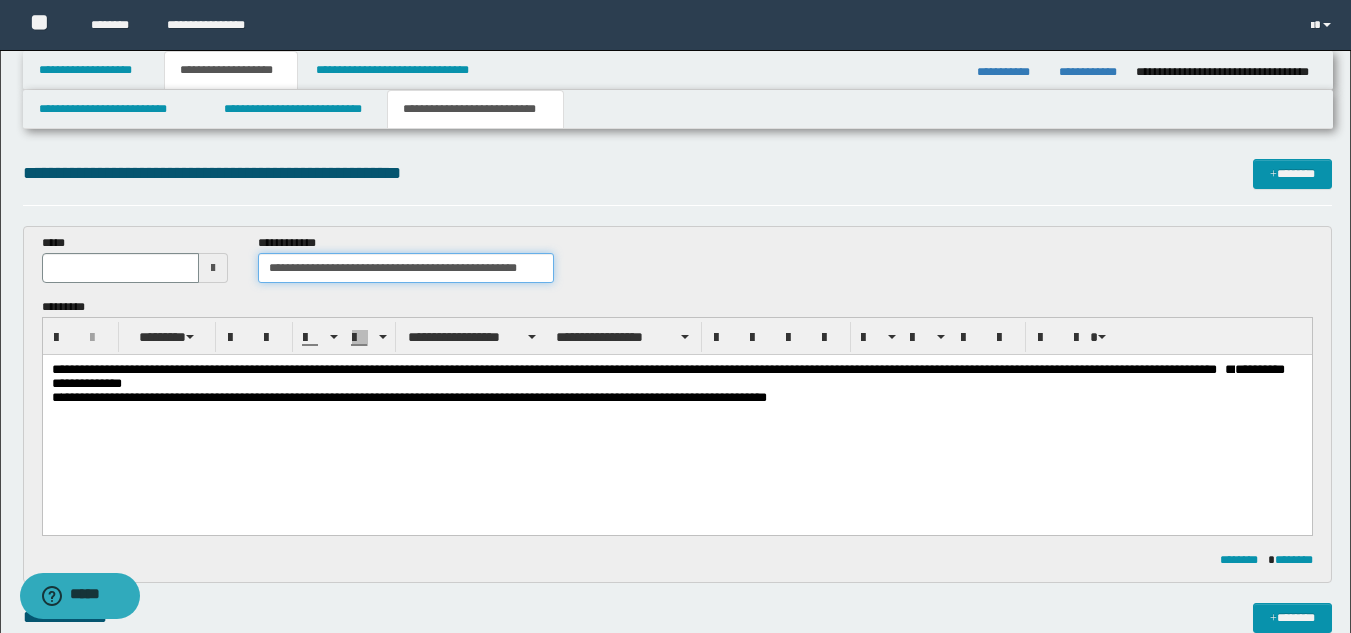 type on "**********" 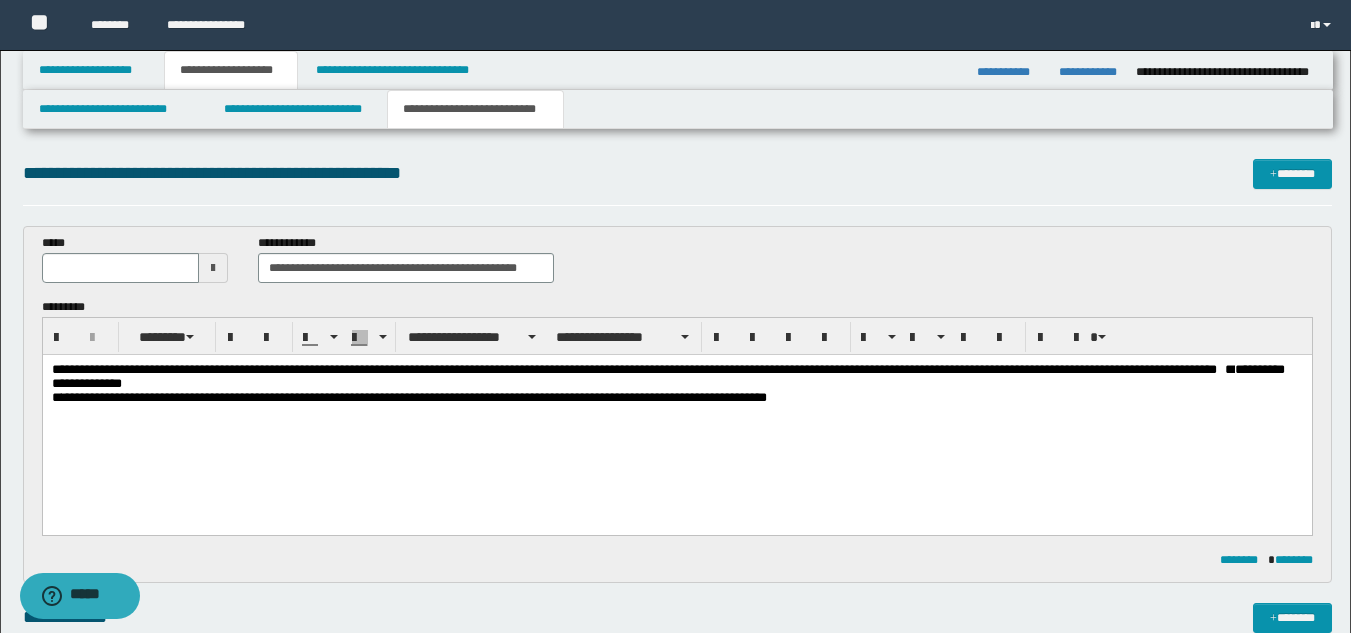 click at bounding box center (213, 268) 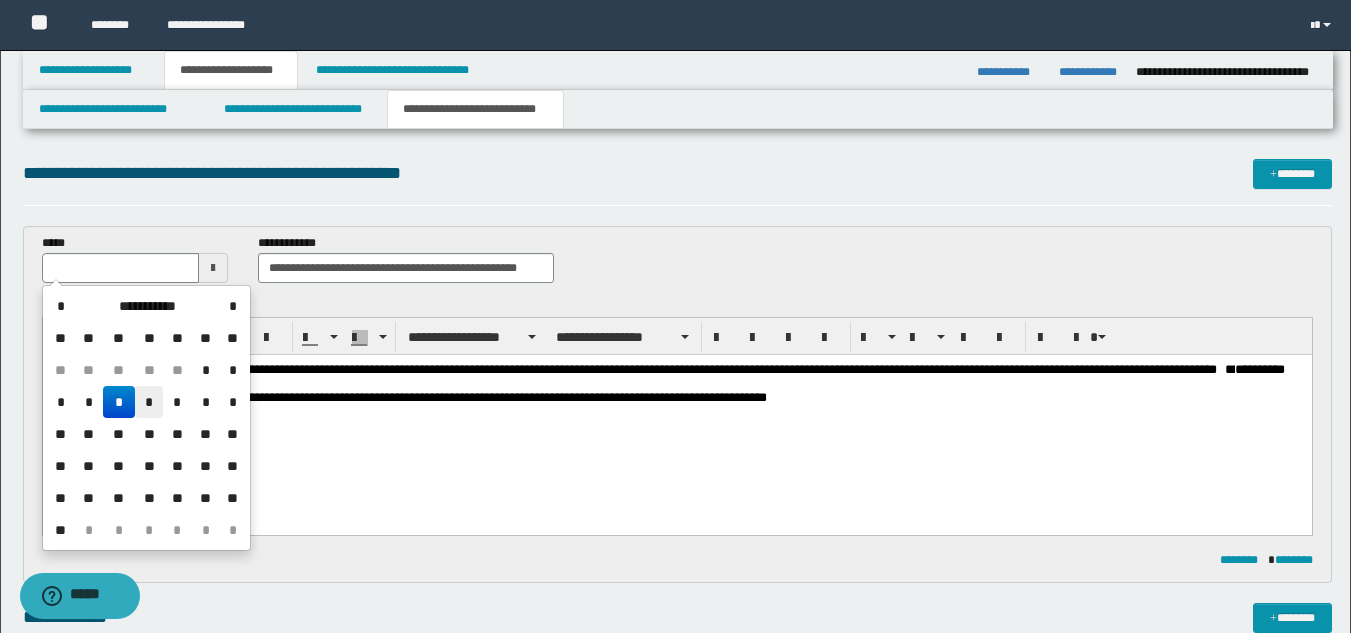 click on "*" at bounding box center (149, 402) 